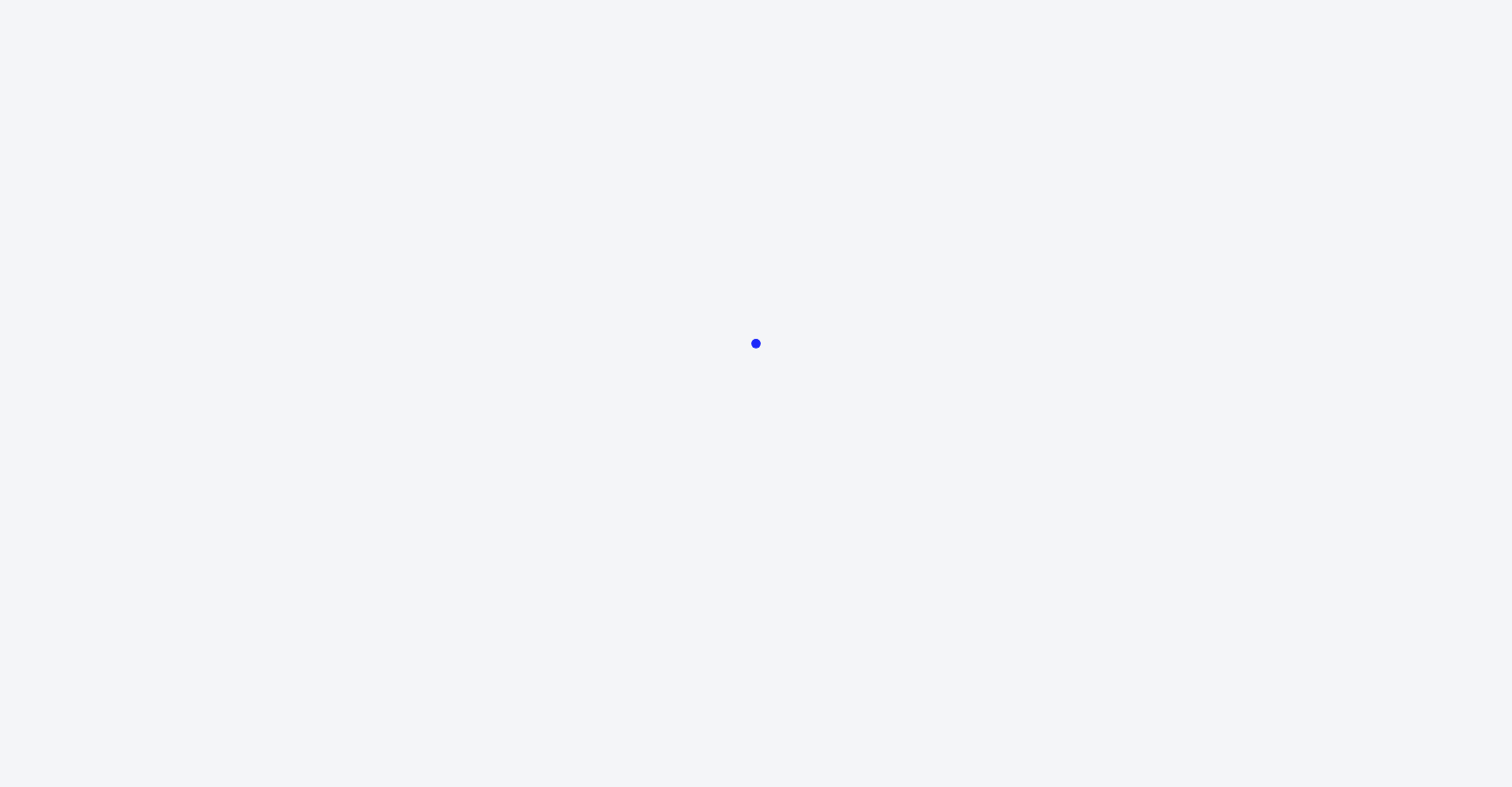 scroll, scrollTop: 0, scrollLeft: 0, axis: both 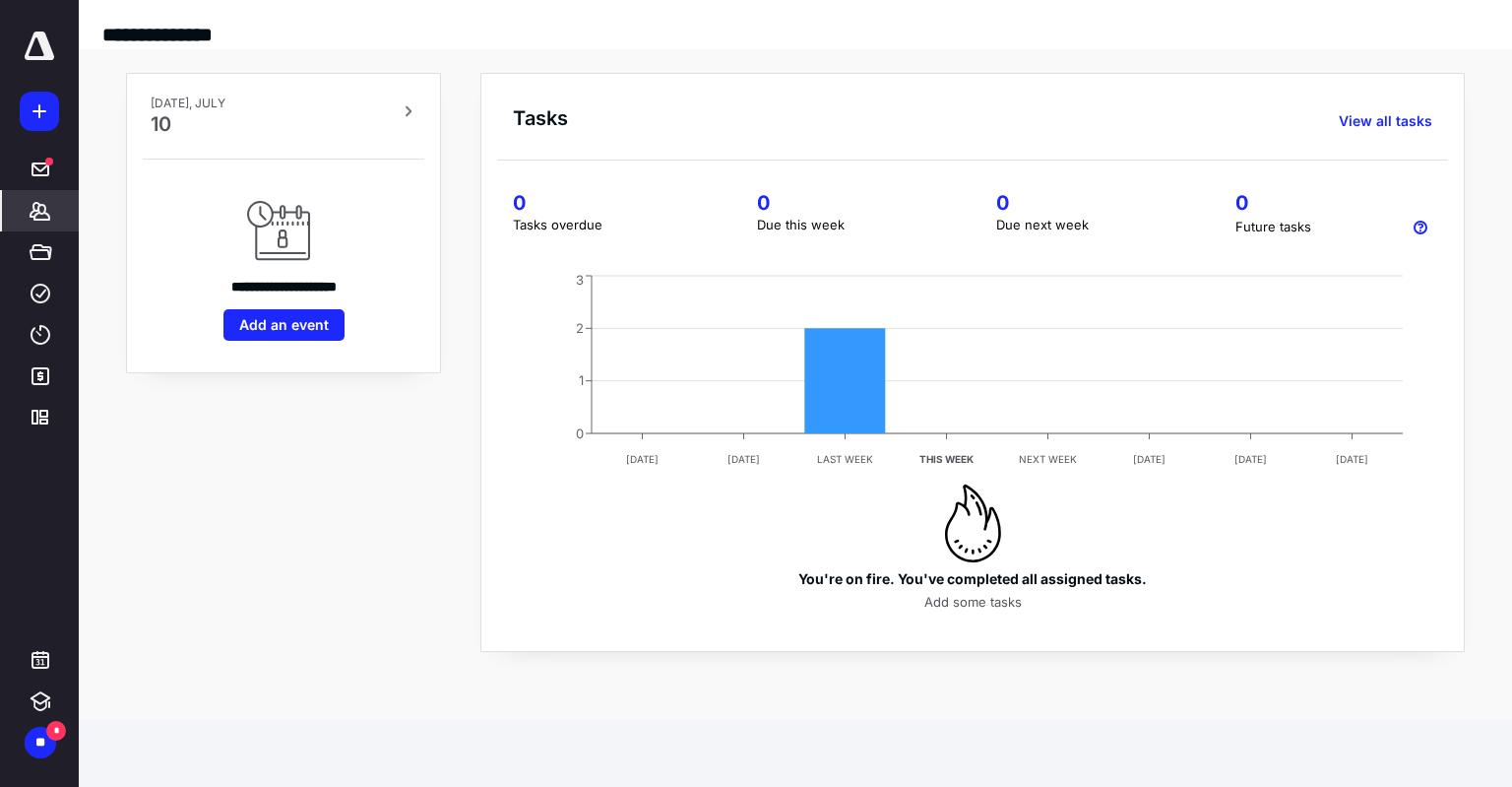 click on "*******" at bounding box center (40, 211) 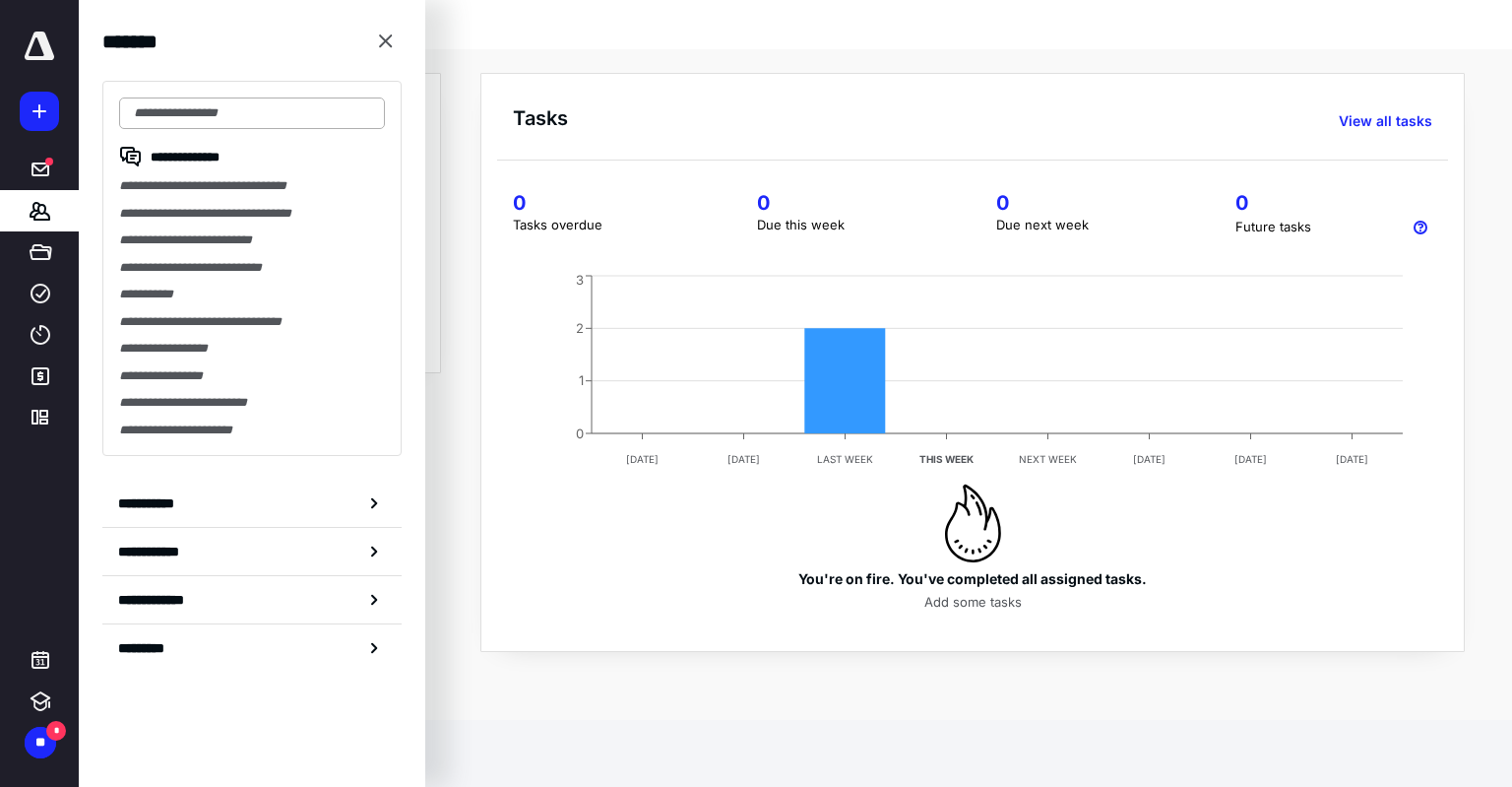 click at bounding box center (252, 113) 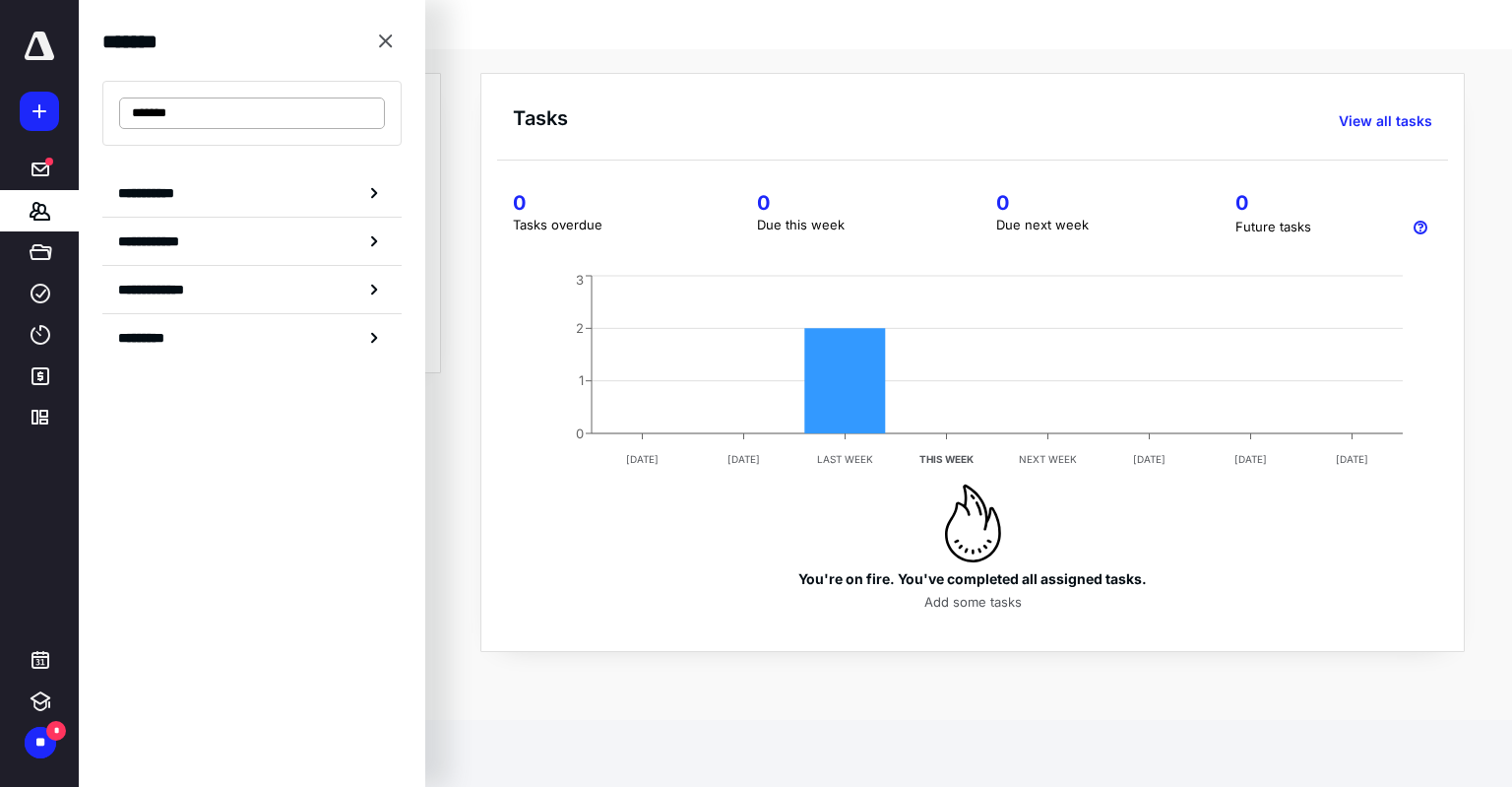 click on "*******" at bounding box center [252, 113] 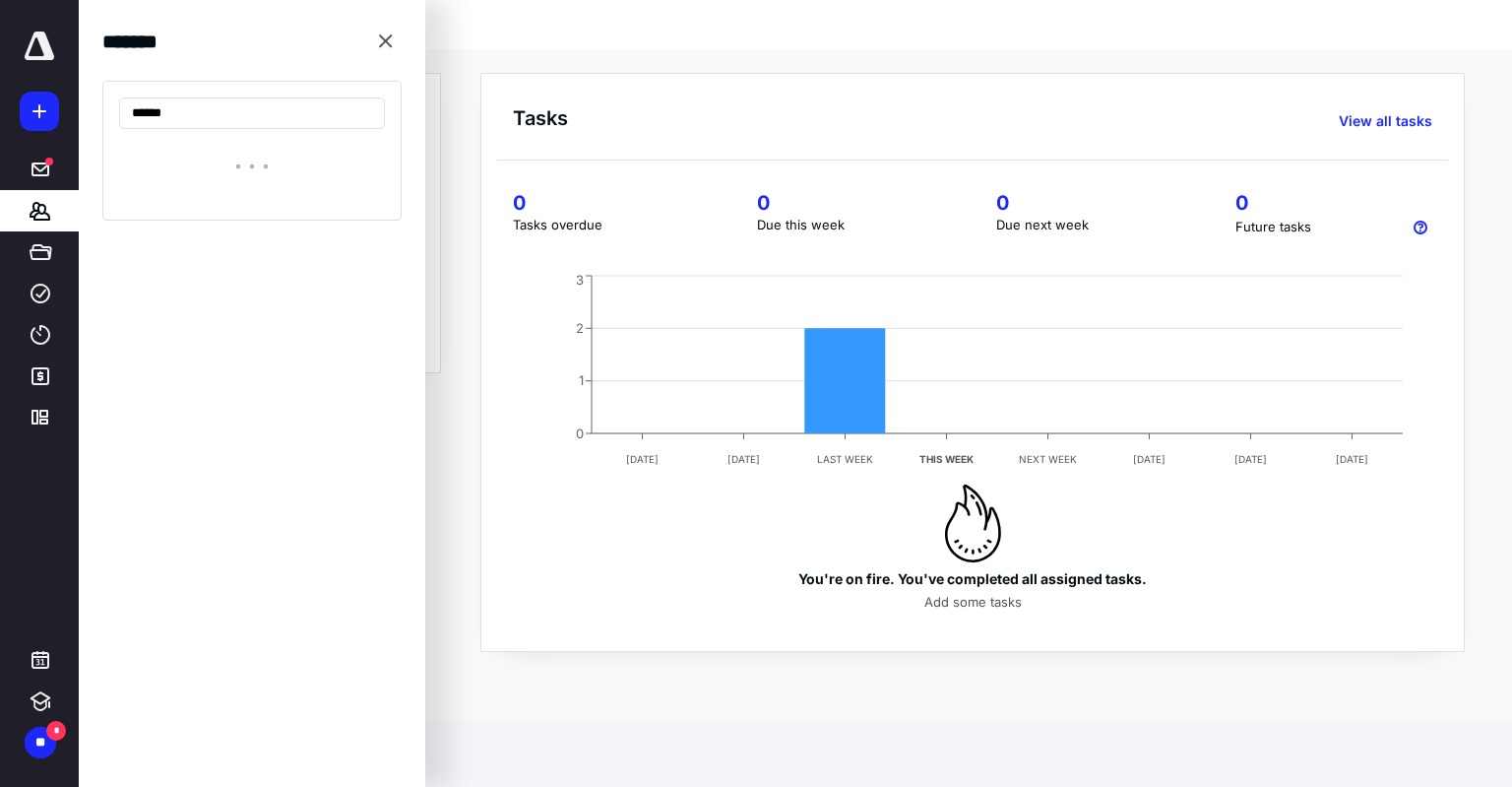 type on "*******" 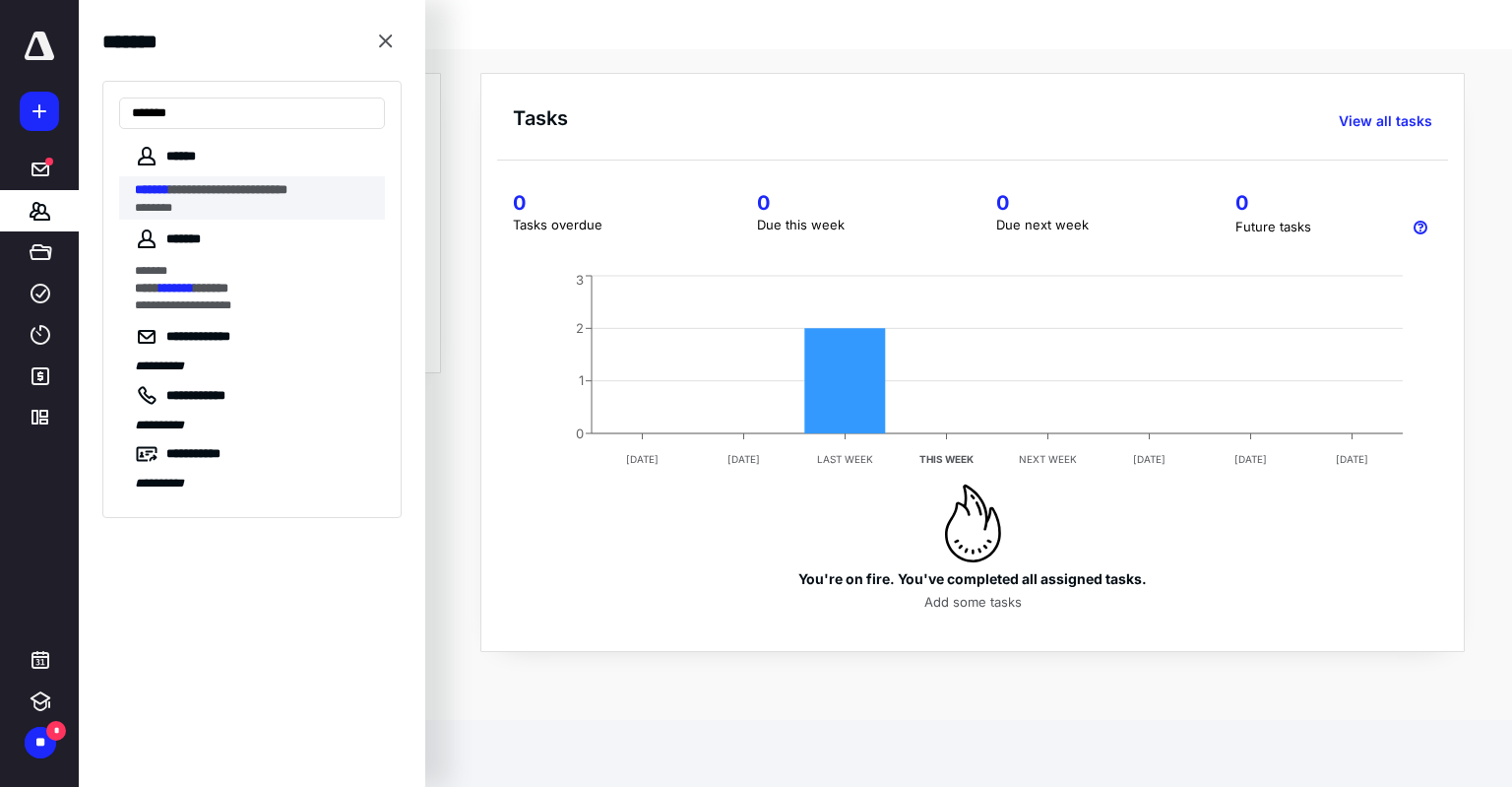 click on "**********" at bounding box center [228, 189] 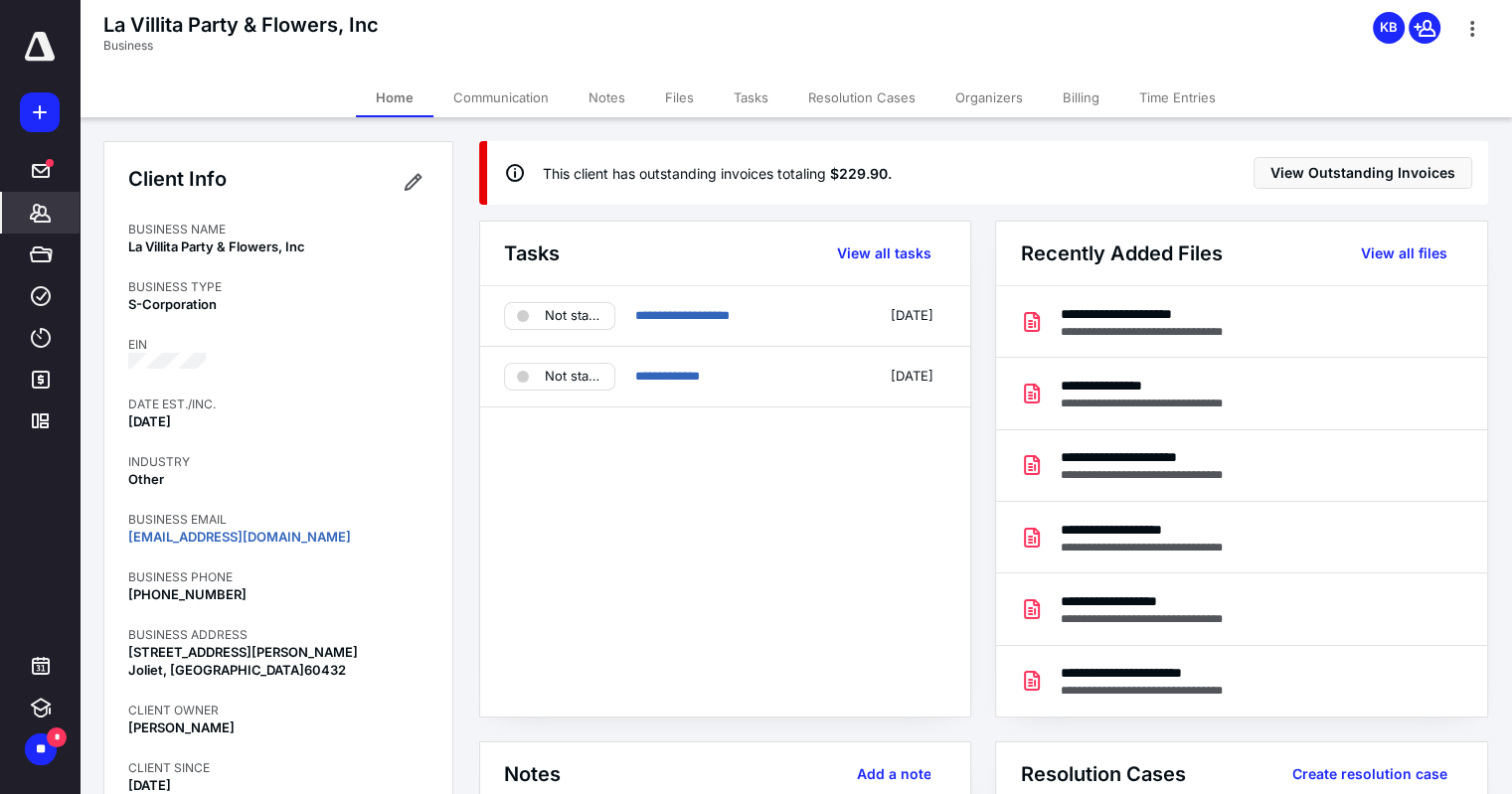click on "Files" at bounding box center [679, 97] 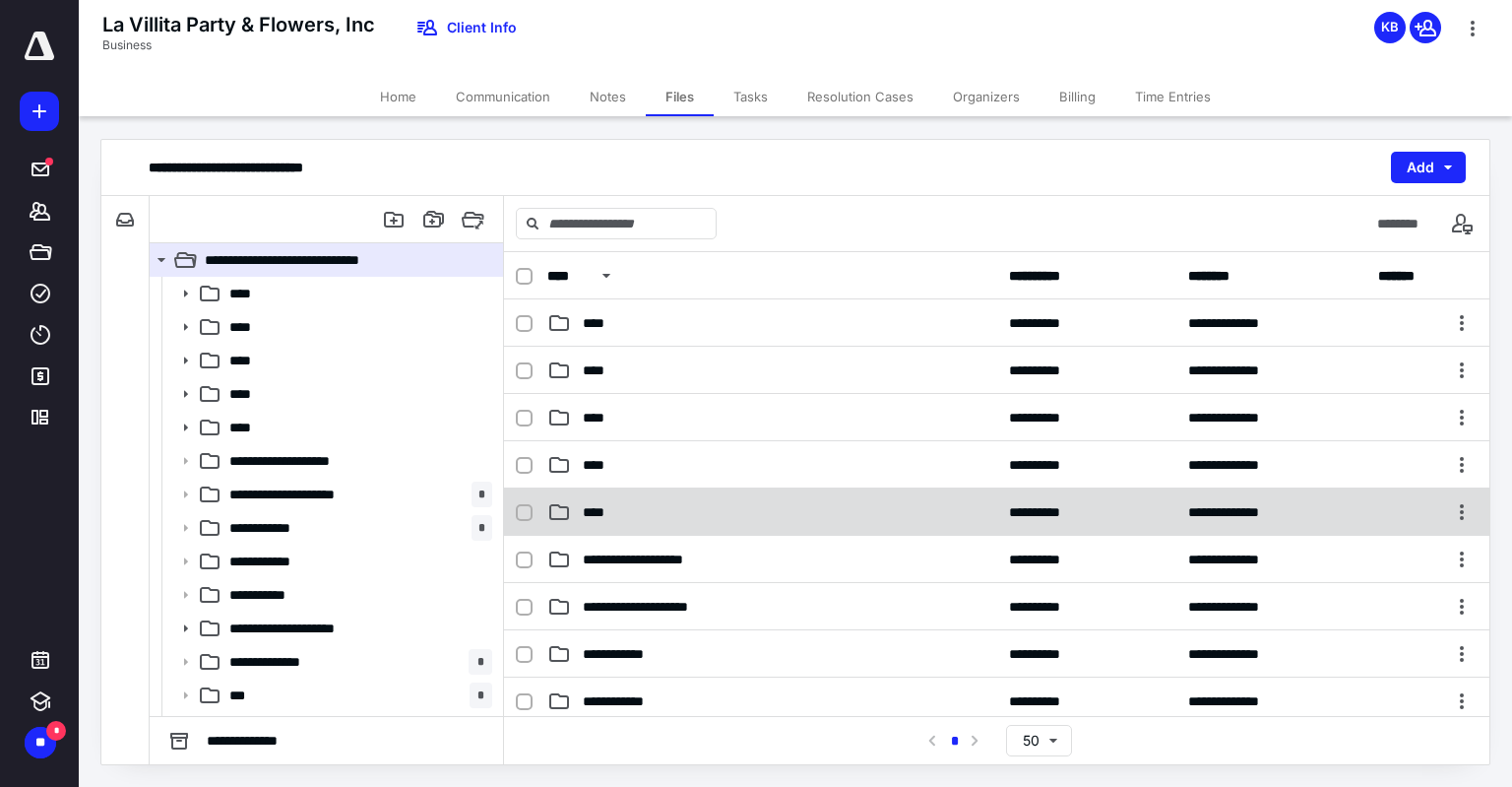 click on "**********" at bounding box center (996, 512) 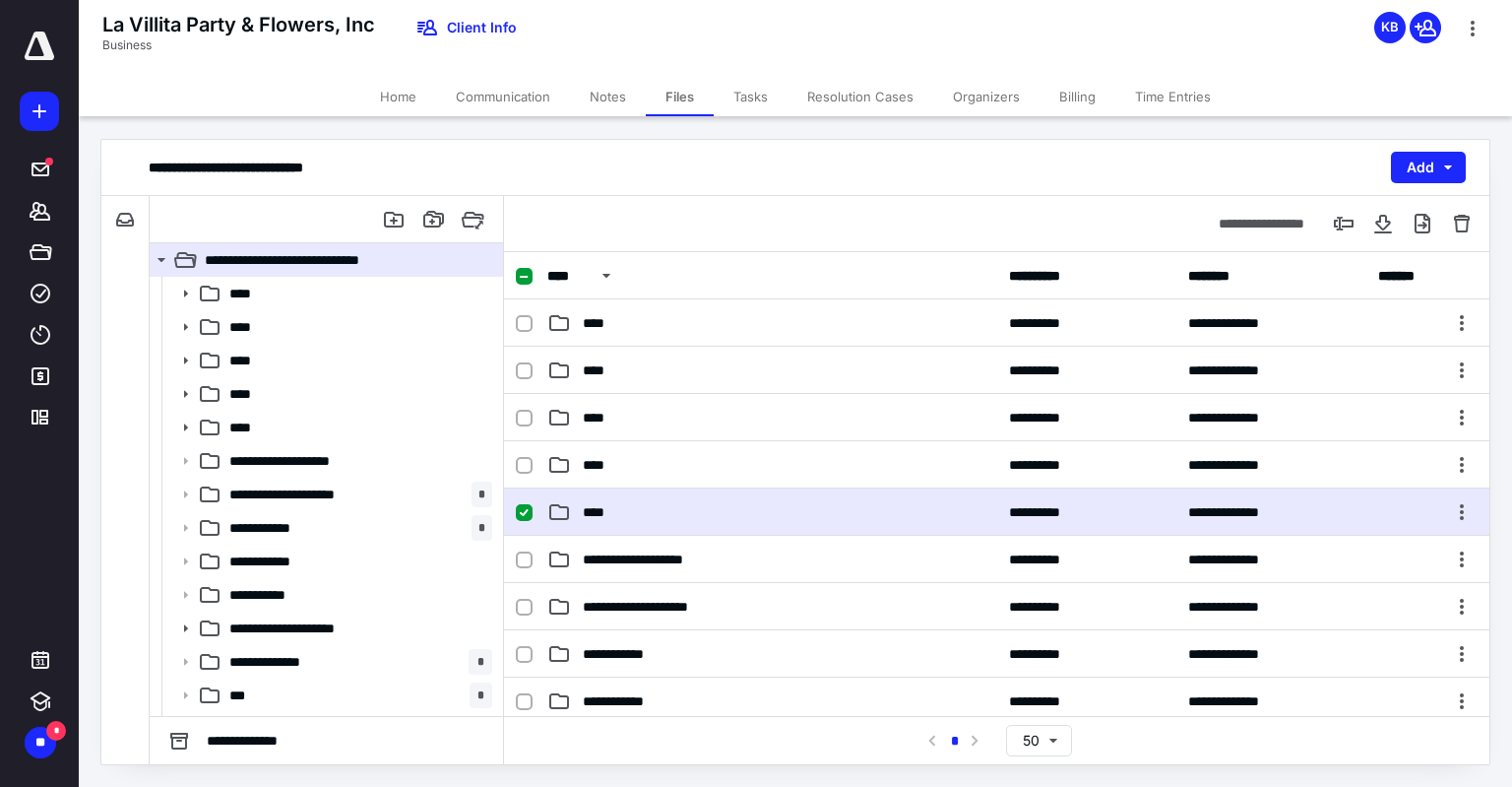 click on "**********" at bounding box center (996, 512) 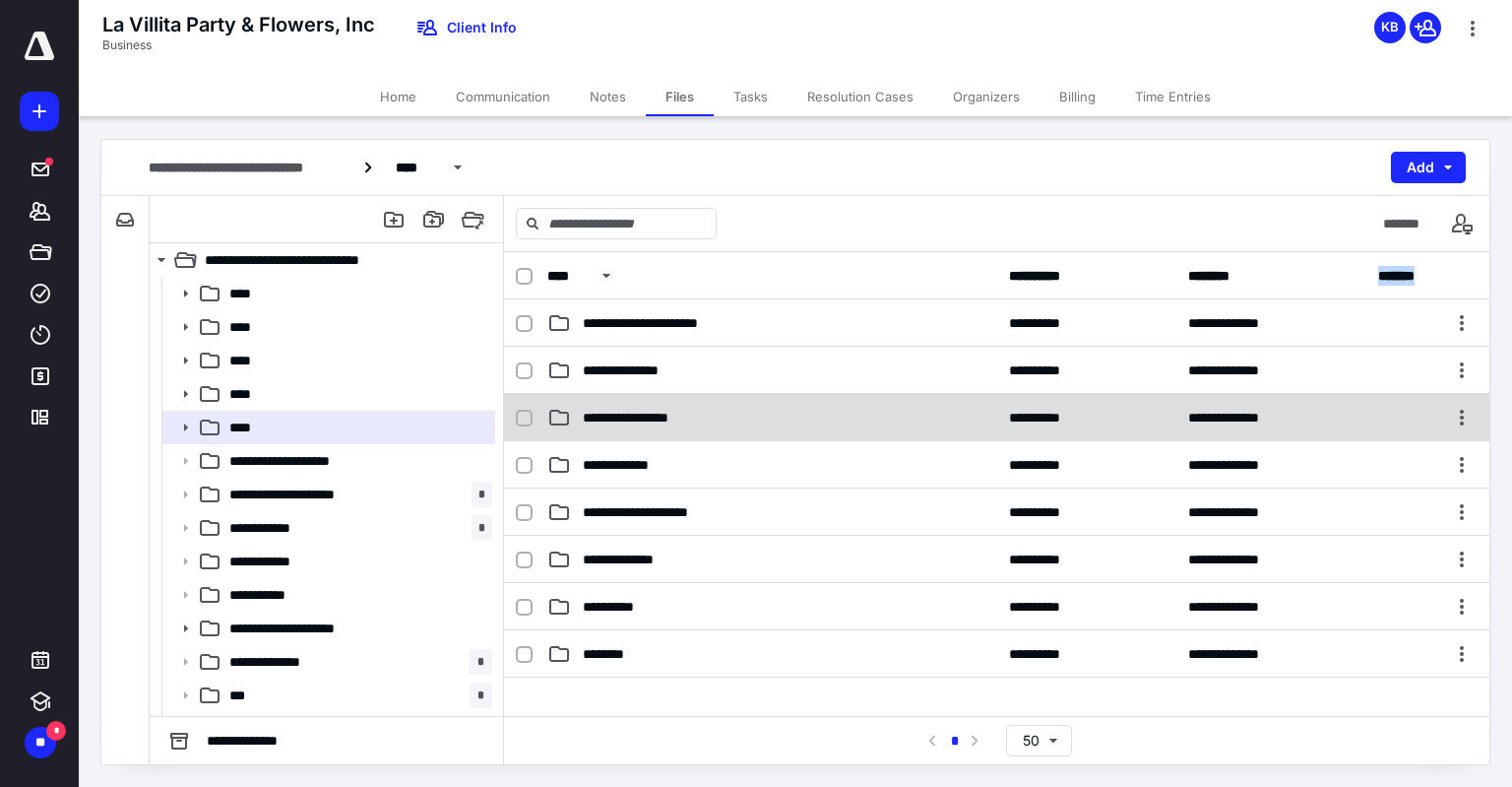 click on "**********" at bounding box center [648, 418] 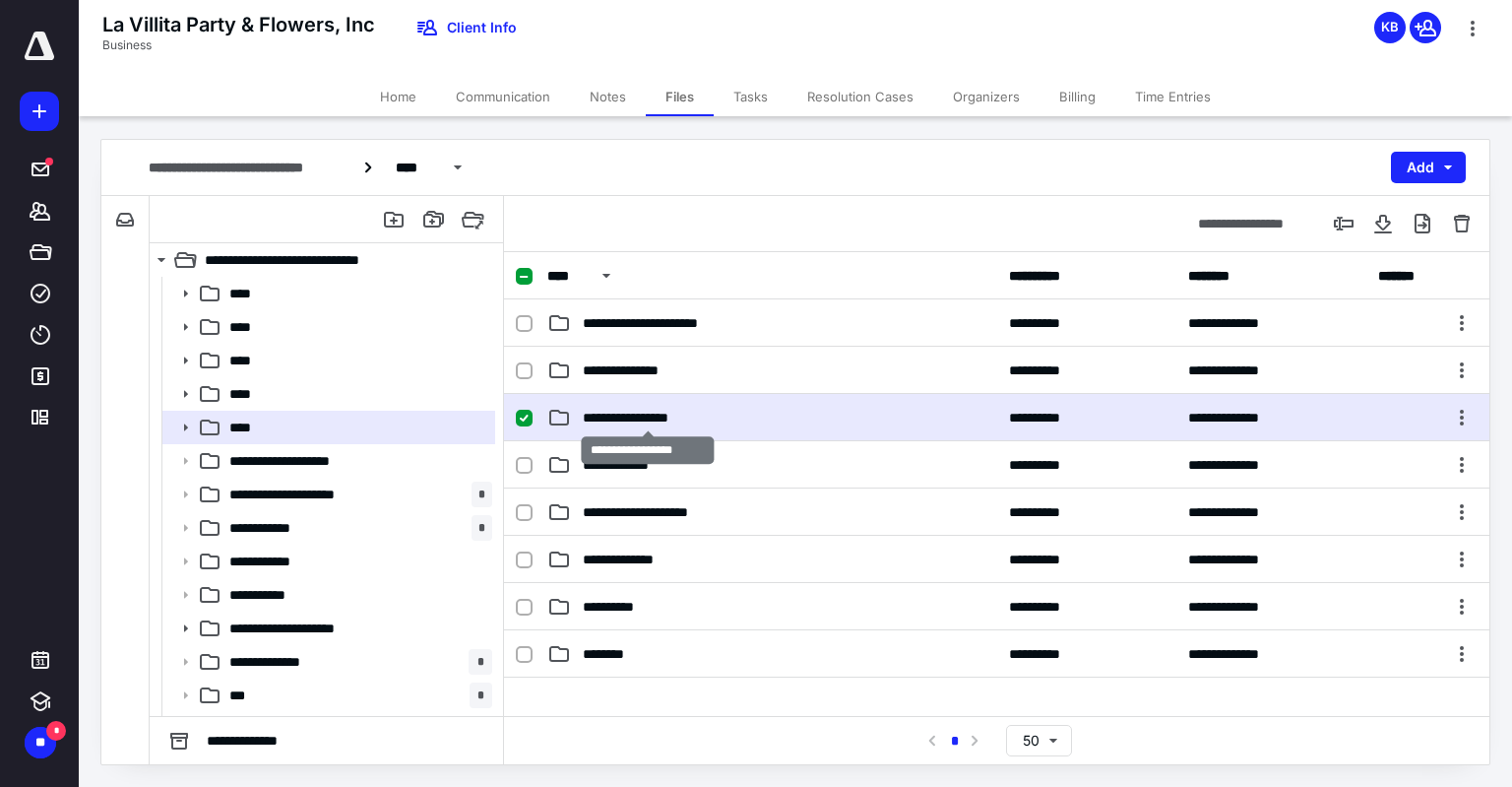 click on "**********" at bounding box center (648, 418) 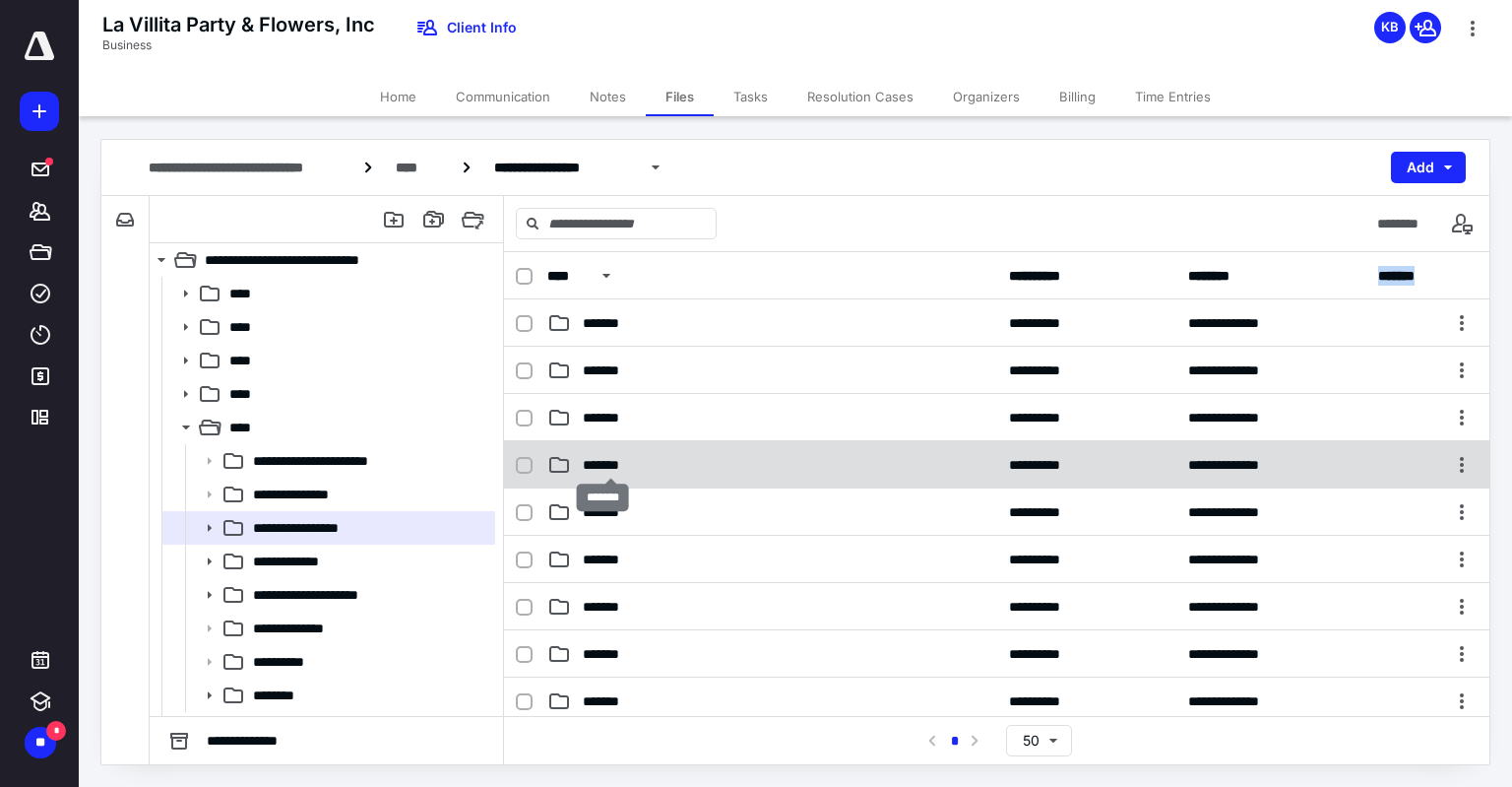 click on "*******" at bounding box center (610, 465) 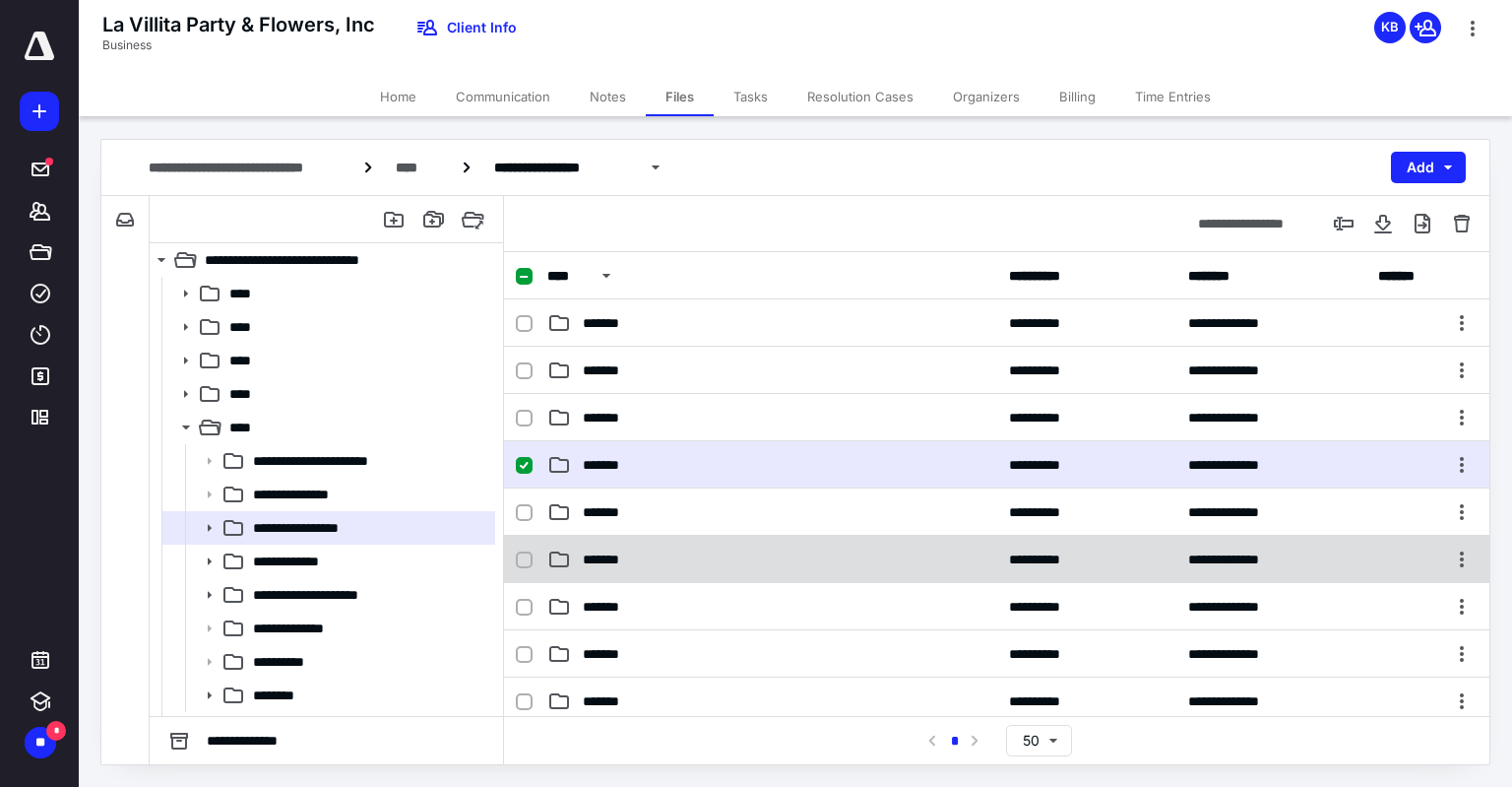 click on "*******" at bounding box center [610, 559] 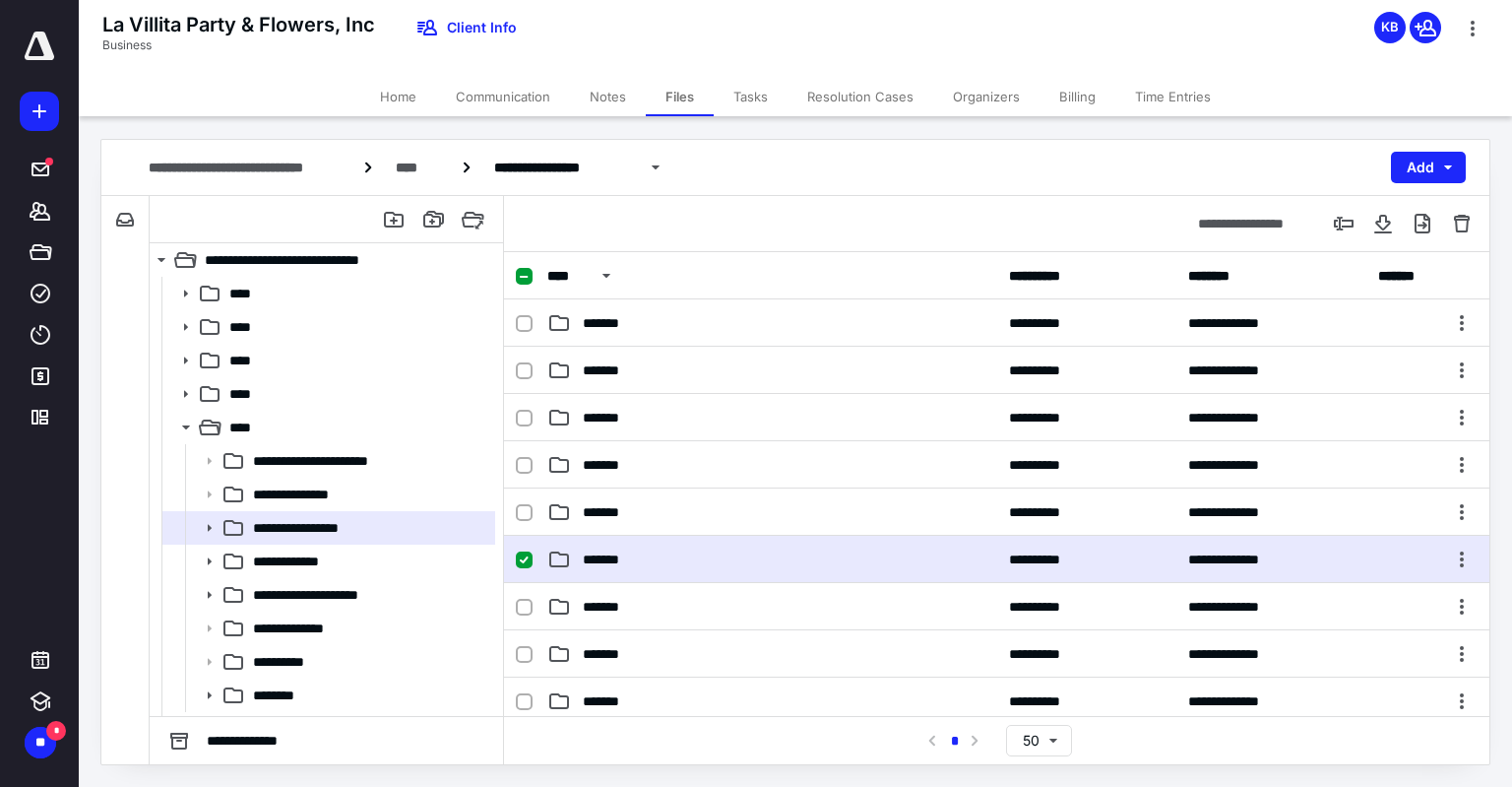 click on "*******" at bounding box center [610, 559] 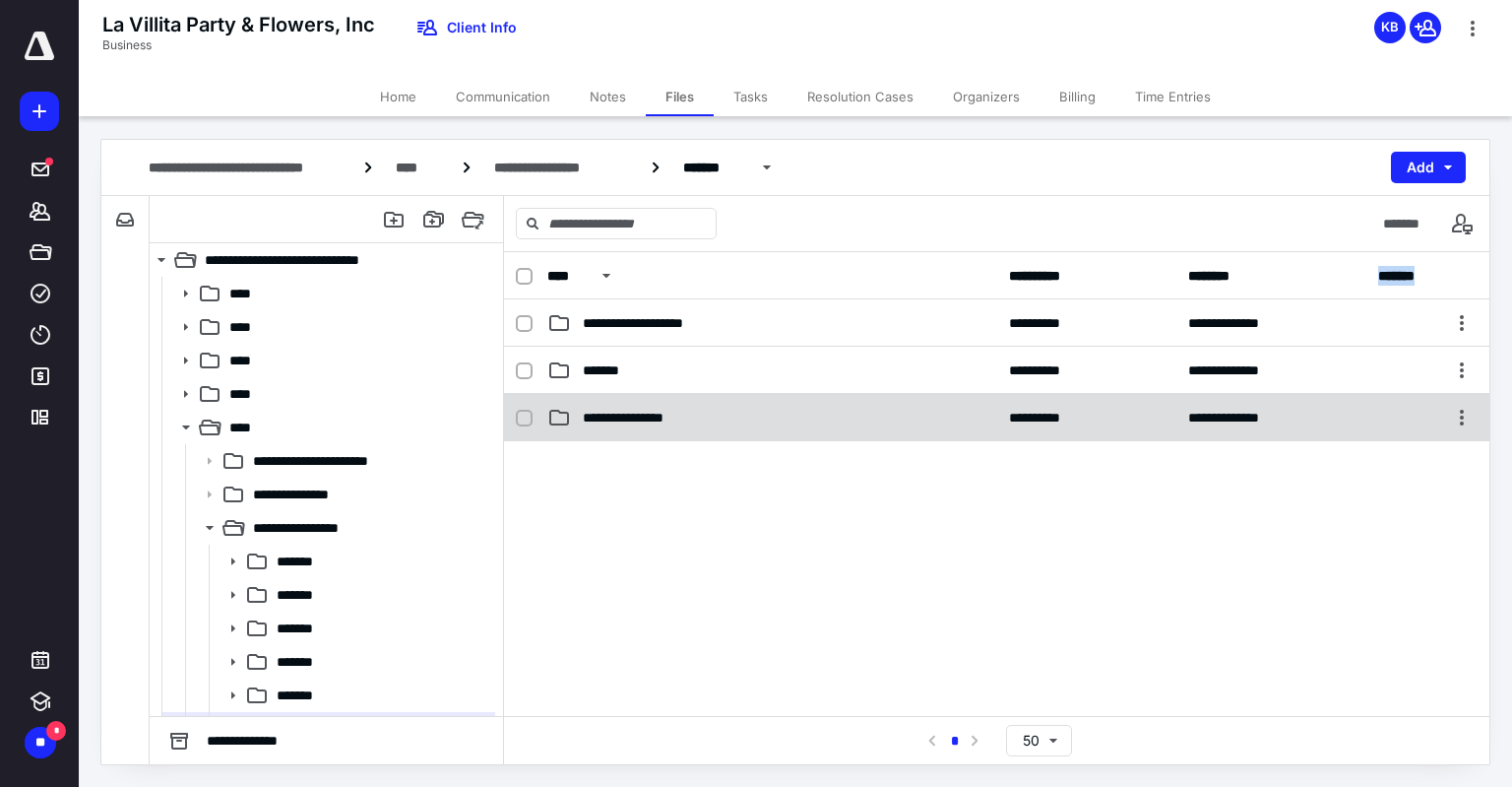 click on "**********" at bounding box center (996, 418) 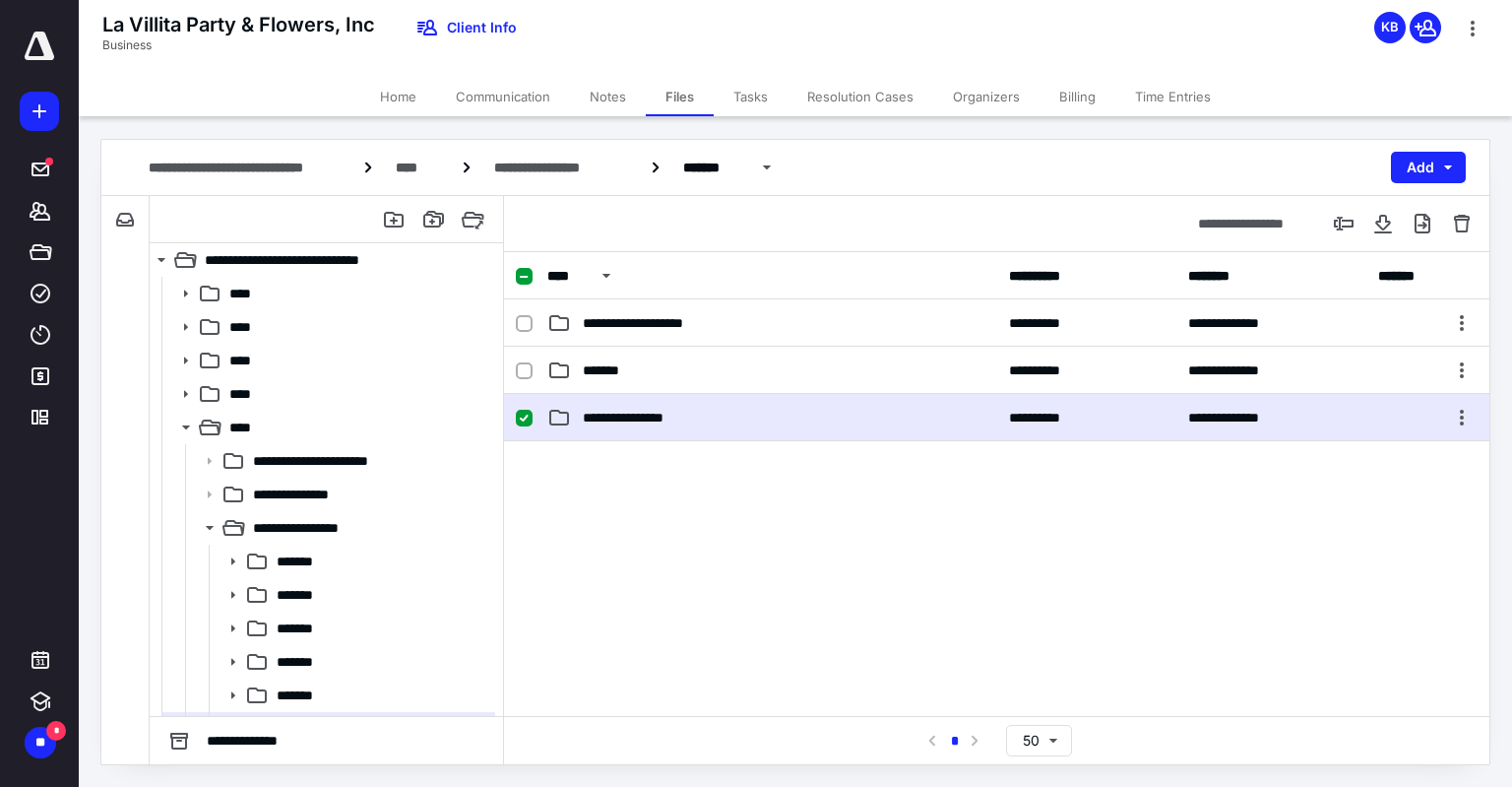 click on "**********" at bounding box center (996, 418) 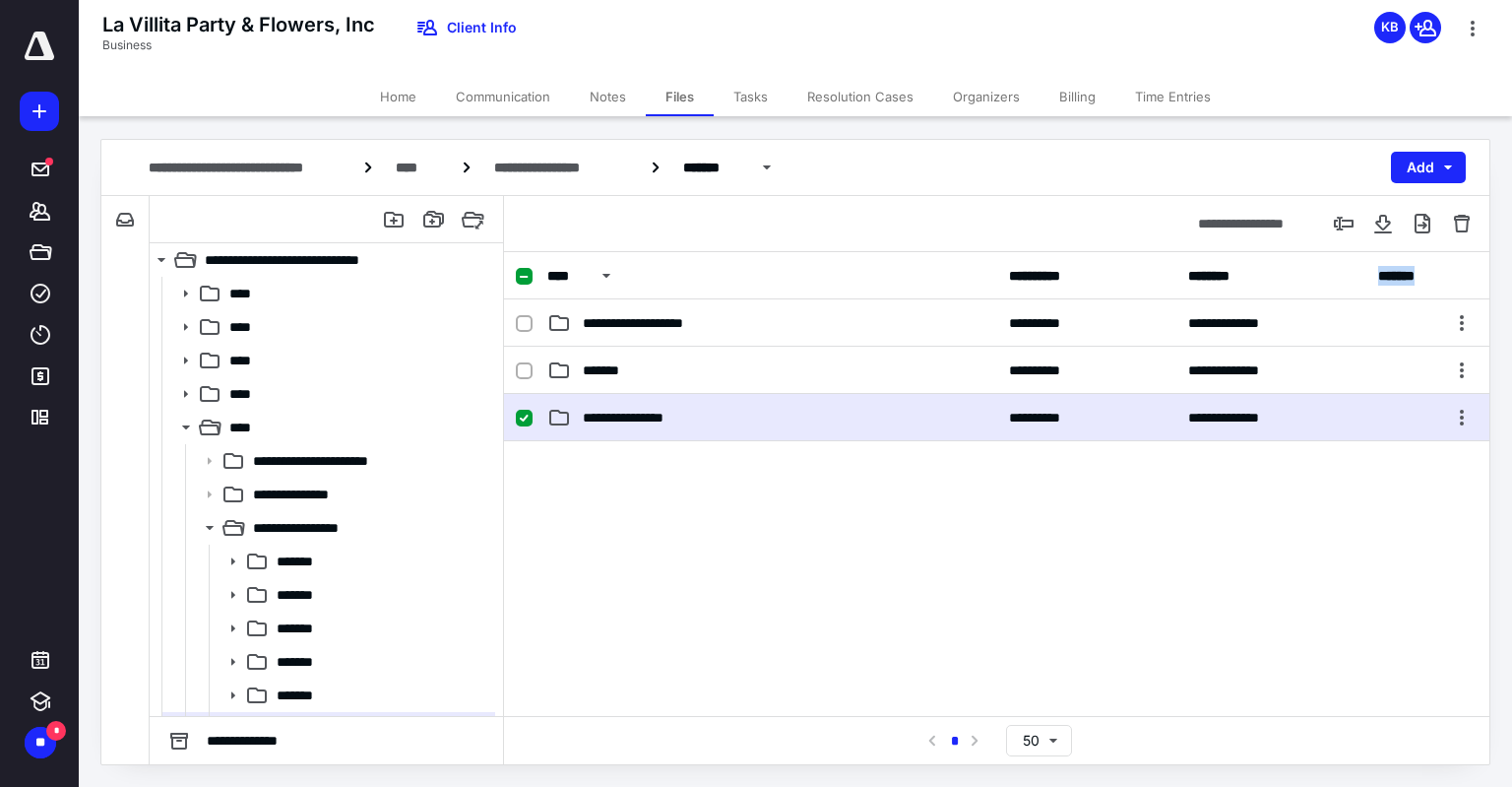 click on "**********" at bounding box center [996, 484] 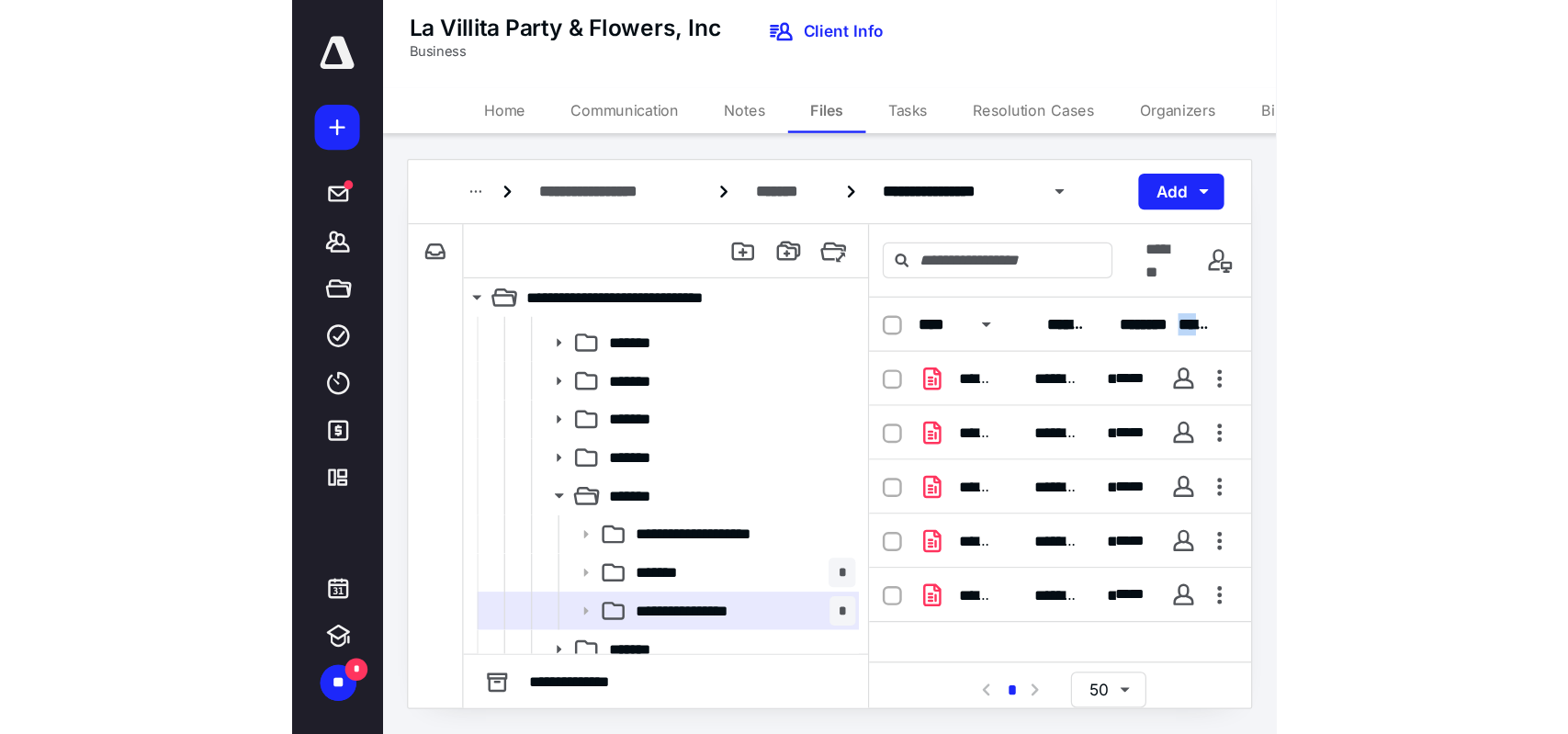 scroll, scrollTop: 276, scrollLeft: 0, axis: vertical 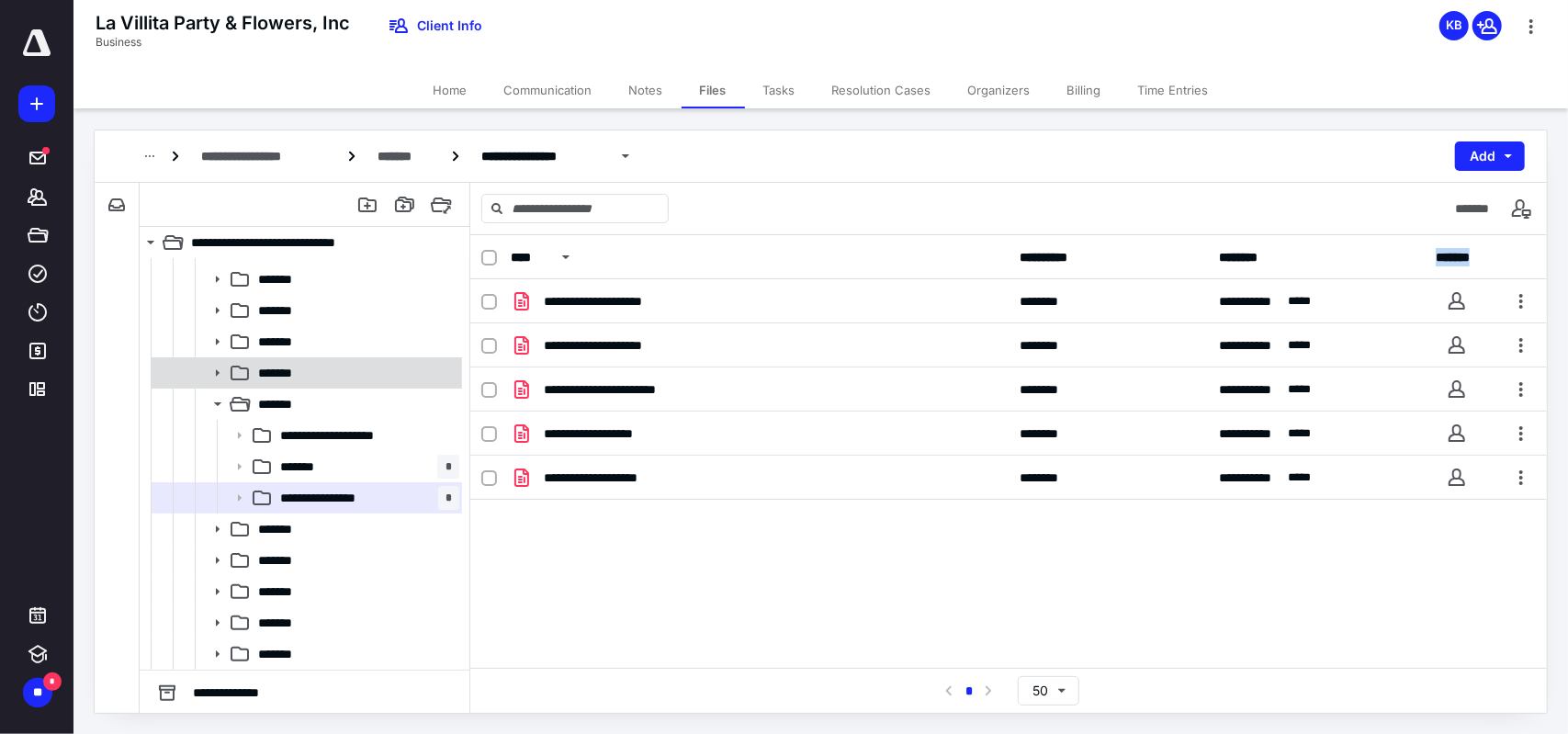 click on "*******" at bounding box center [355, 373] 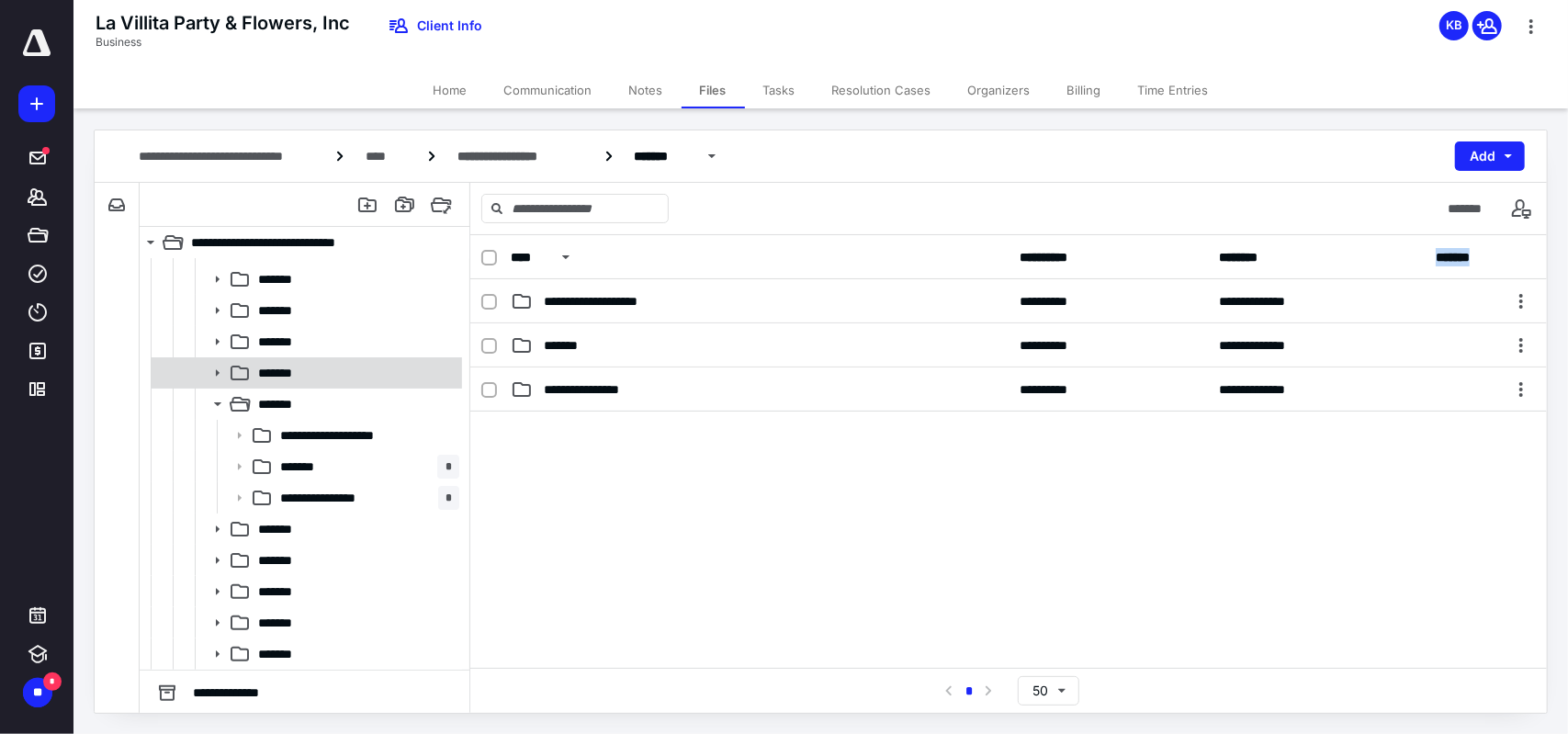 click 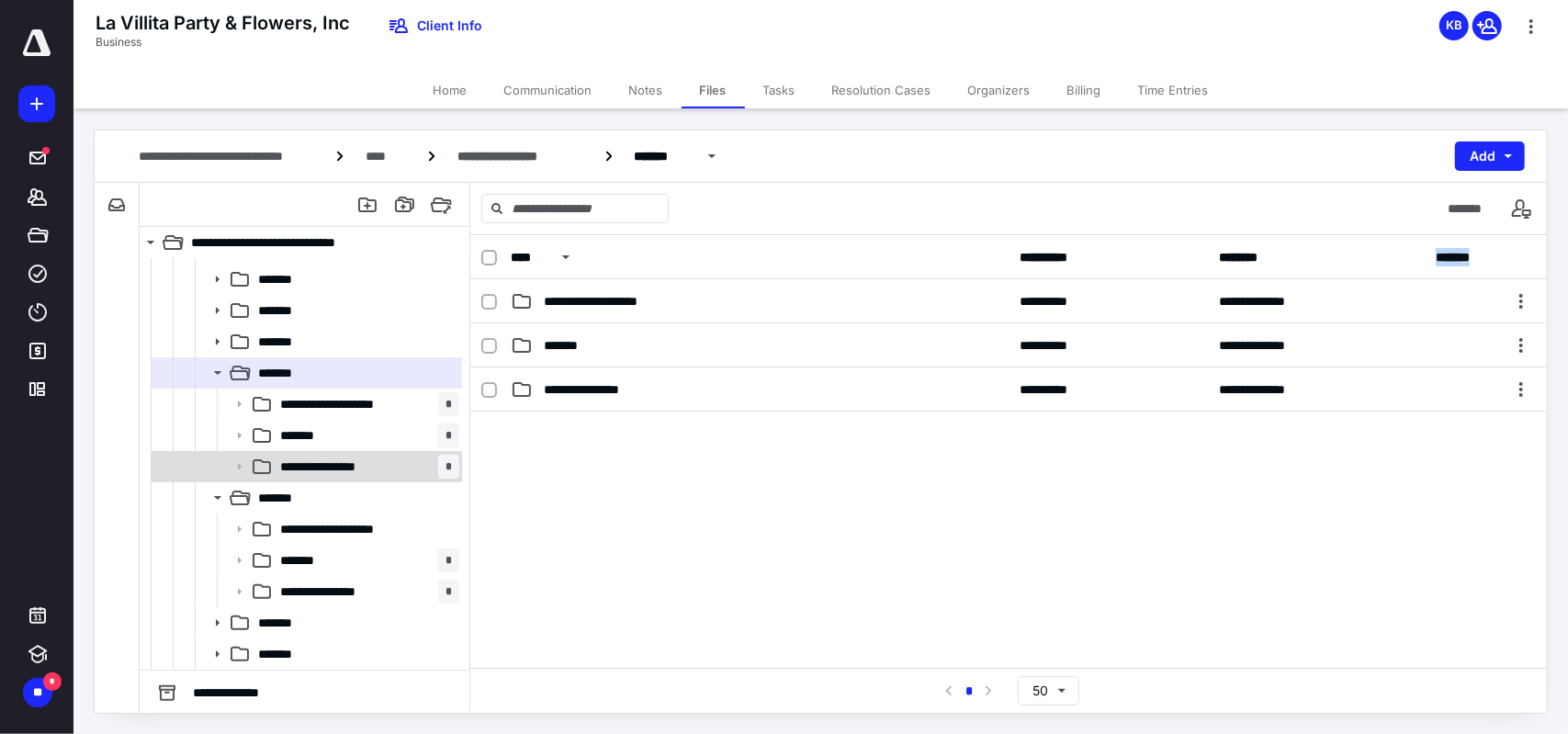 click on "**********" at bounding box center (338, 467) 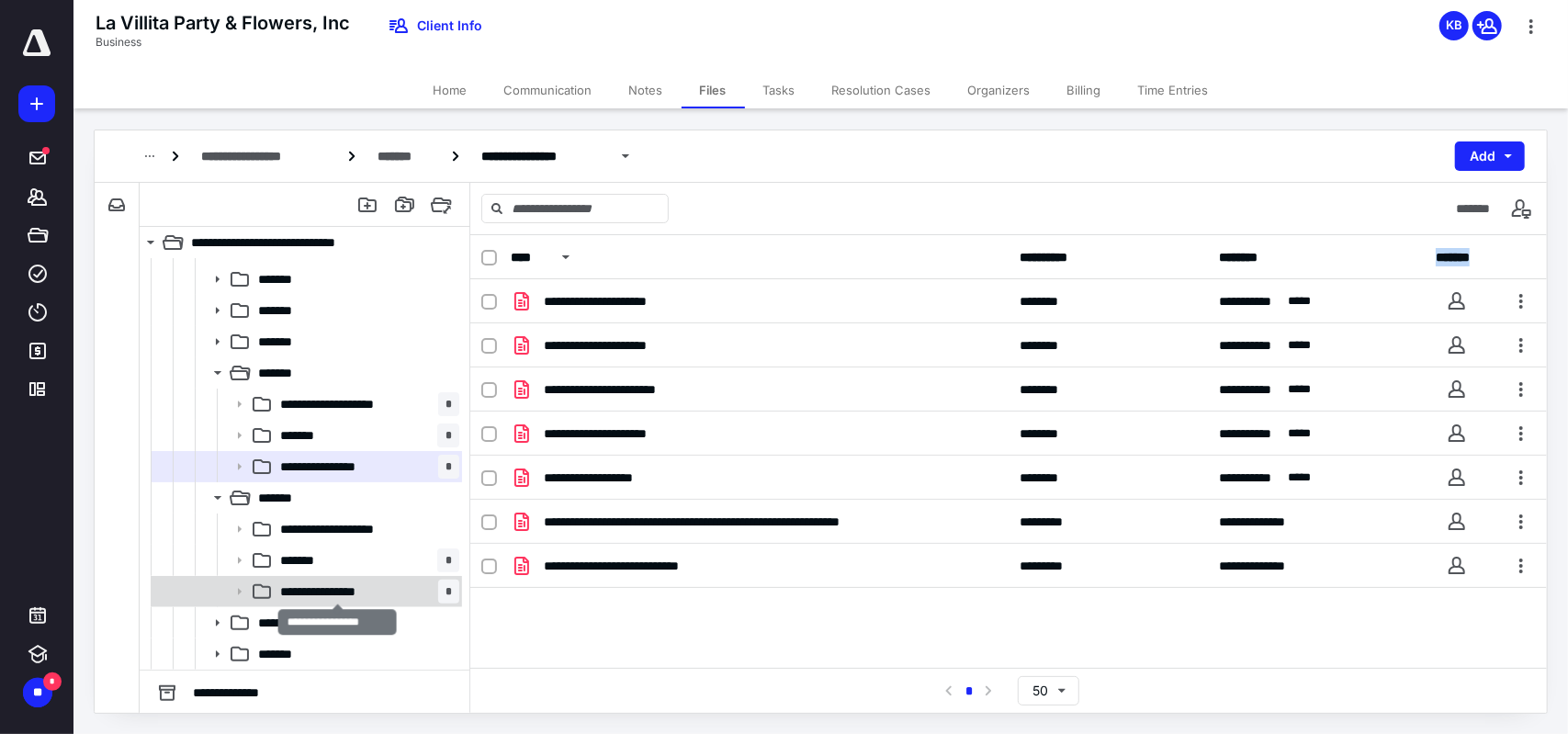 click on "**********" at bounding box center [338, 592] 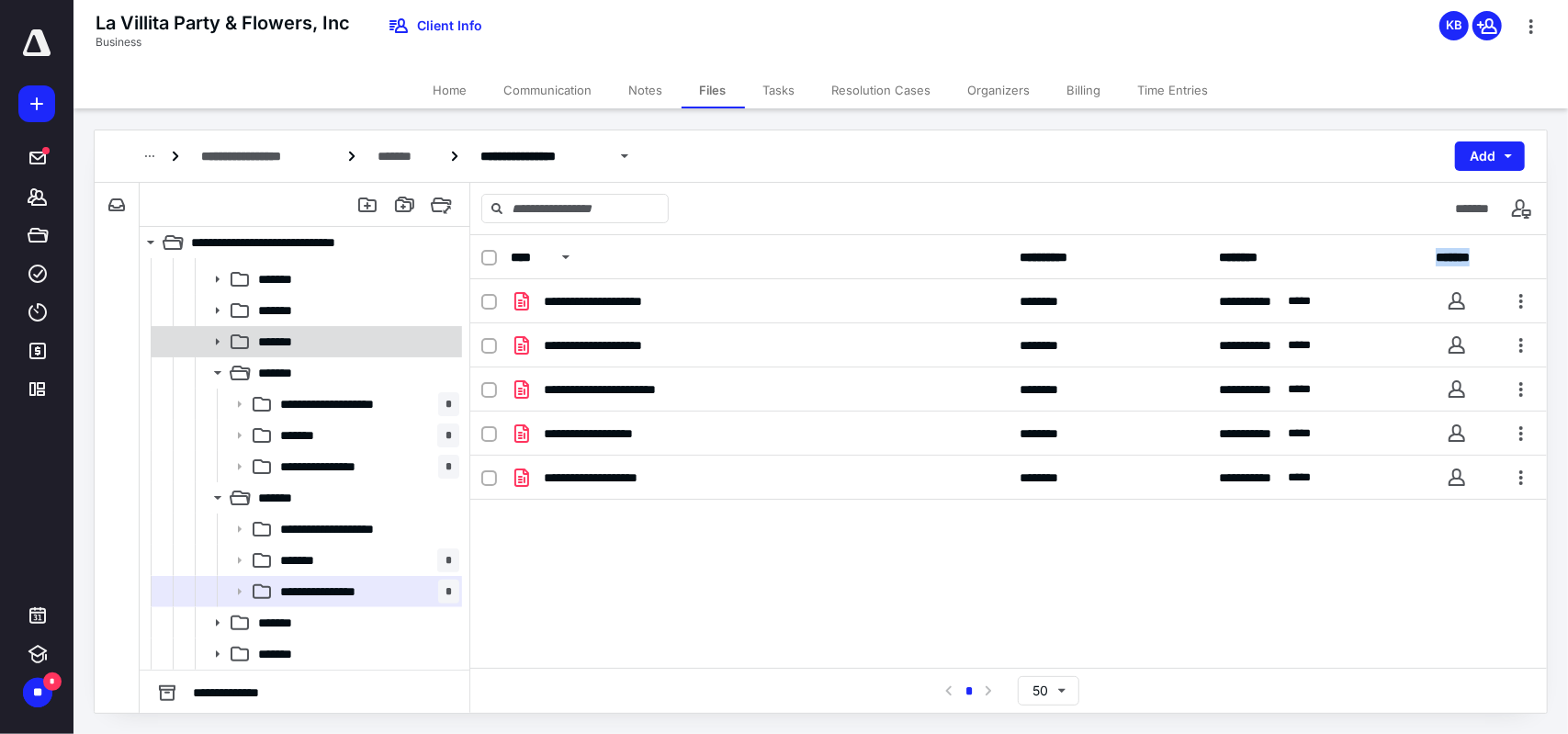 click on "*******" at bounding box center [305, 342] 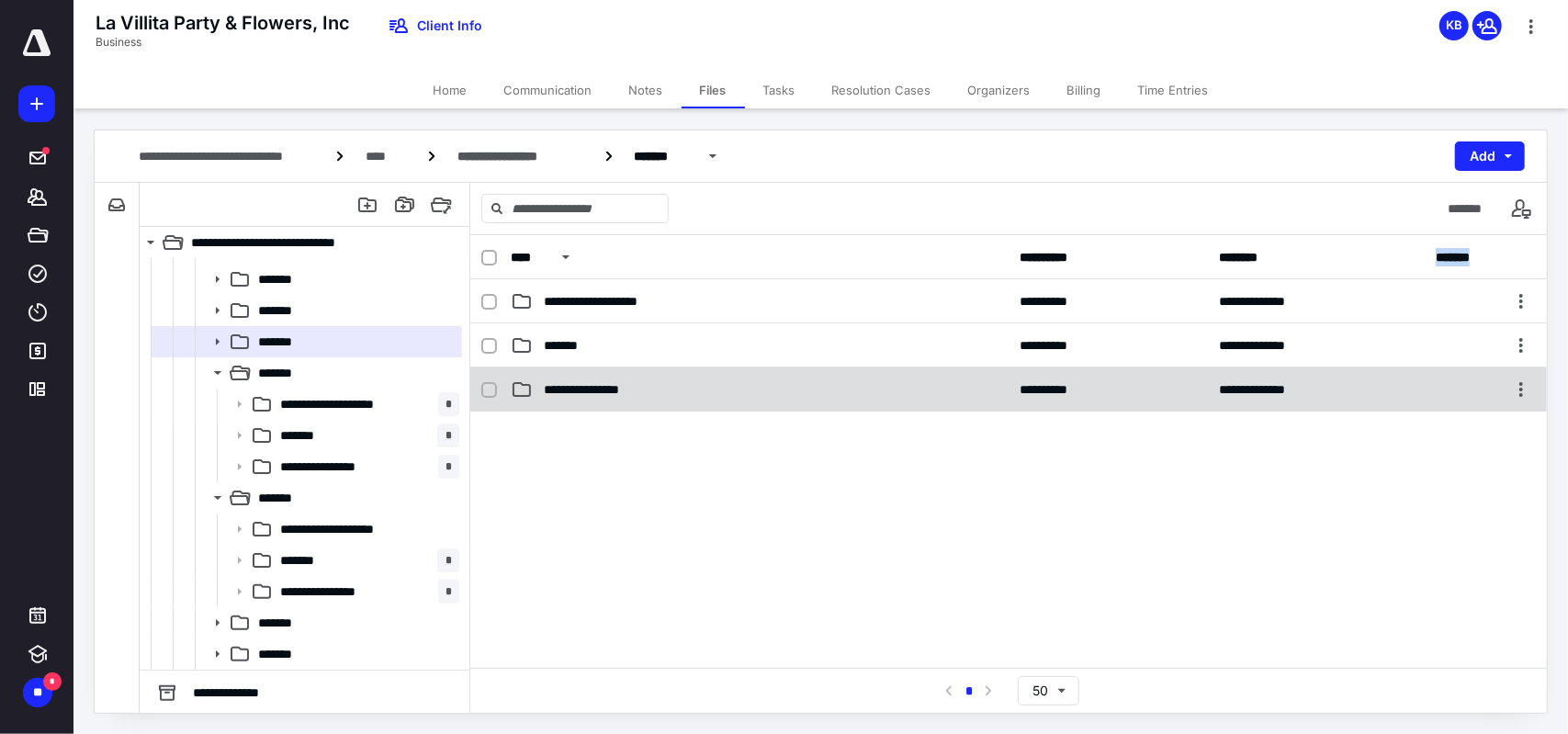 click on "**********" at bounding box center (602, 390) 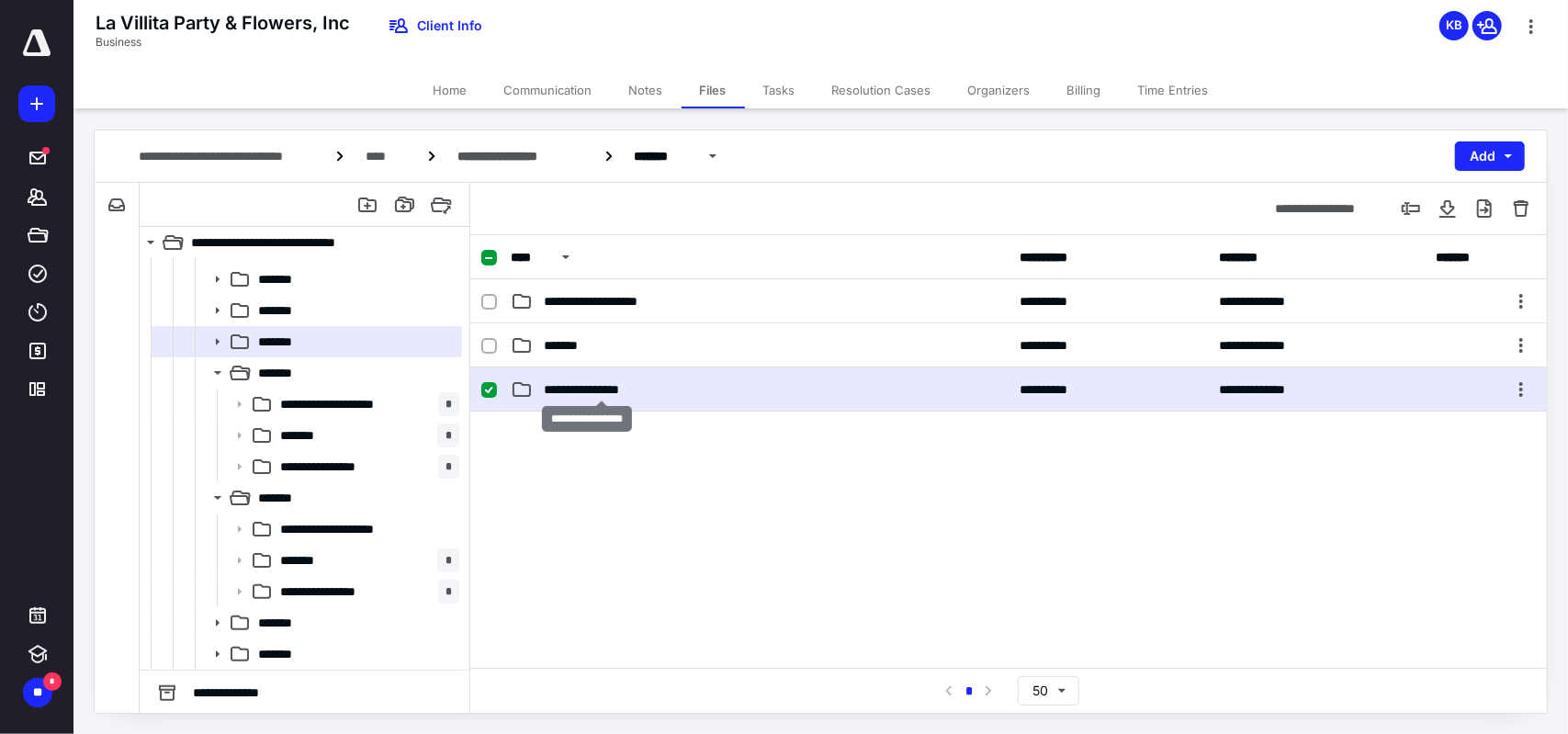 click on "**********" at bounding box center (602, 390) 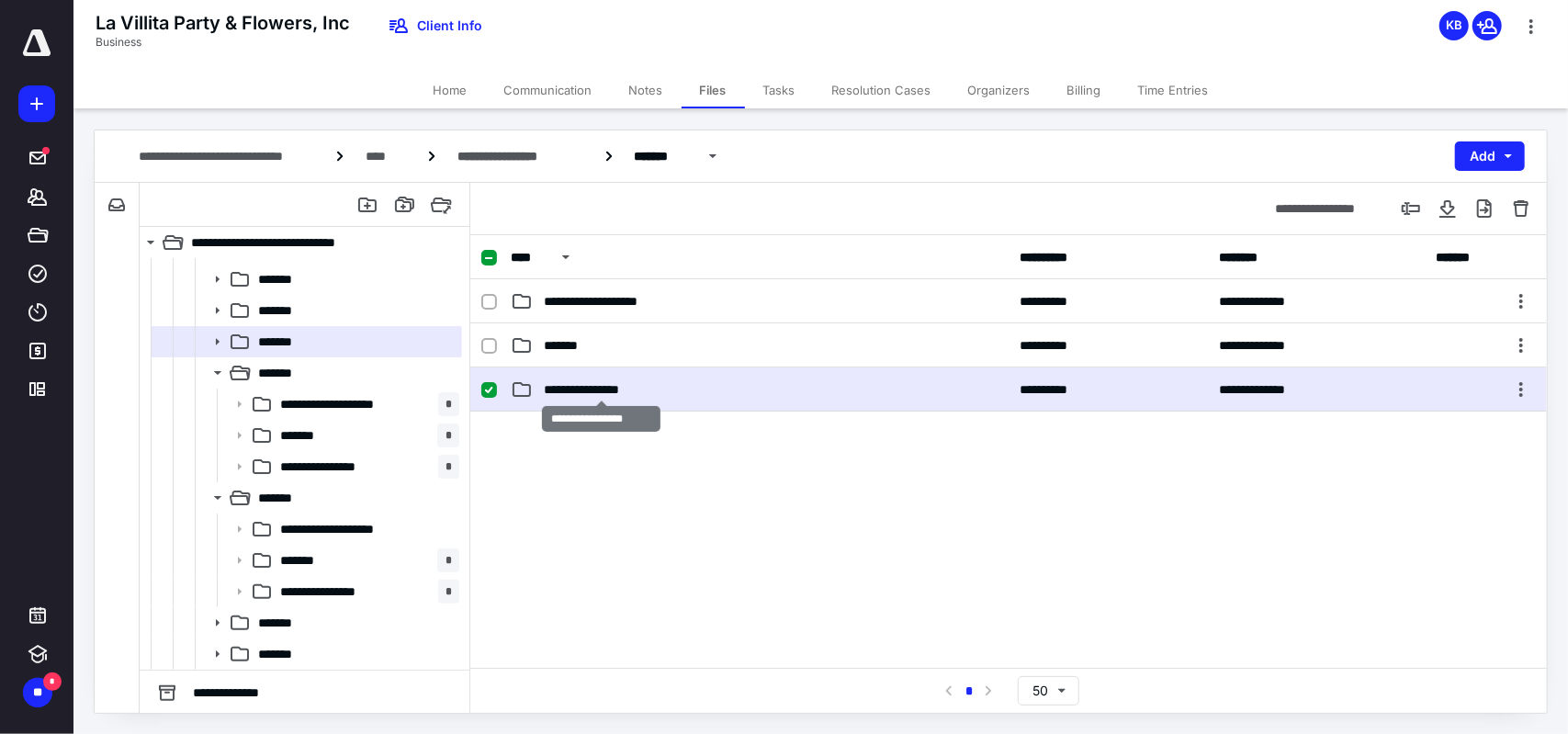 click on "**********" at bounding box center [602, 390] 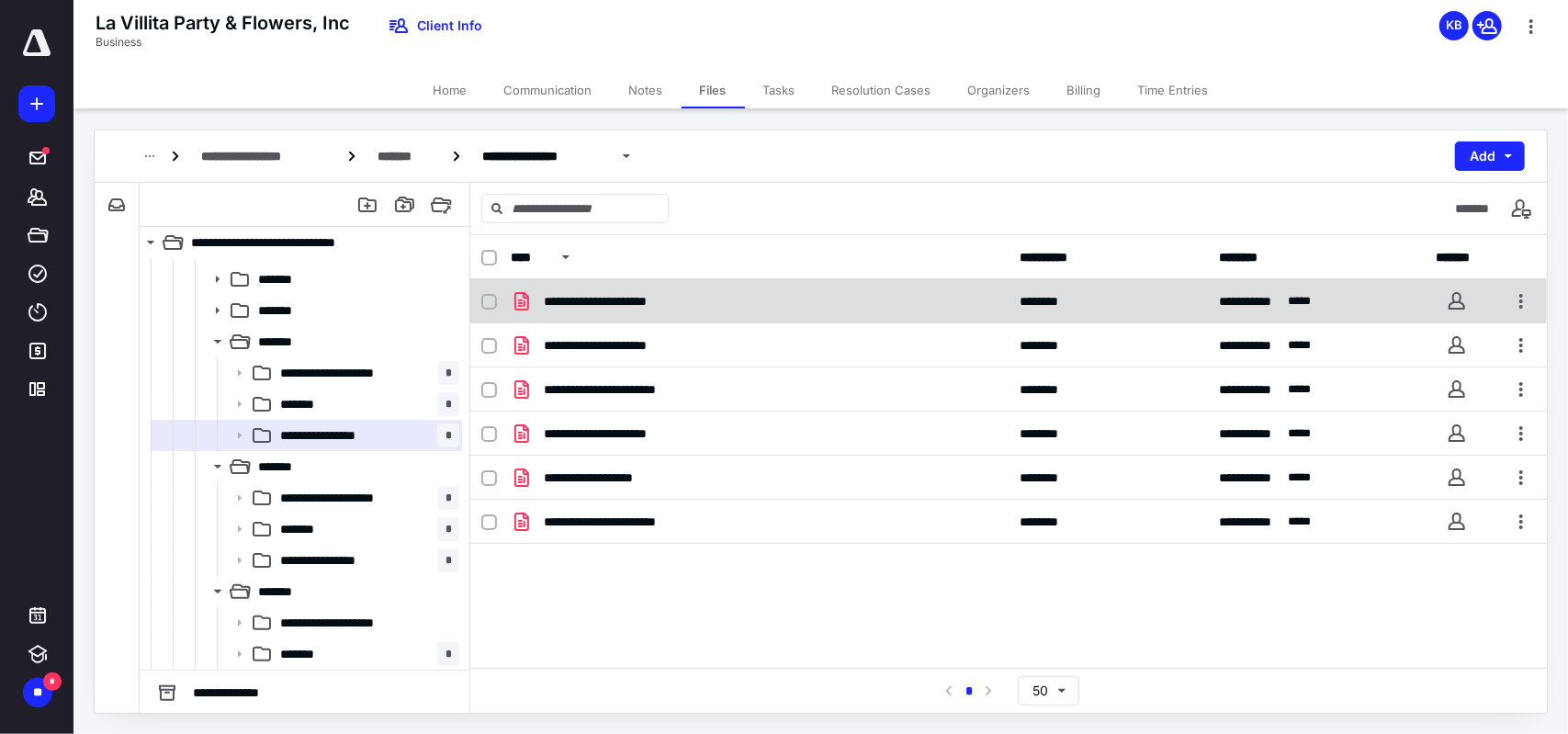 click on "**********" at bounding box center (760, 301) 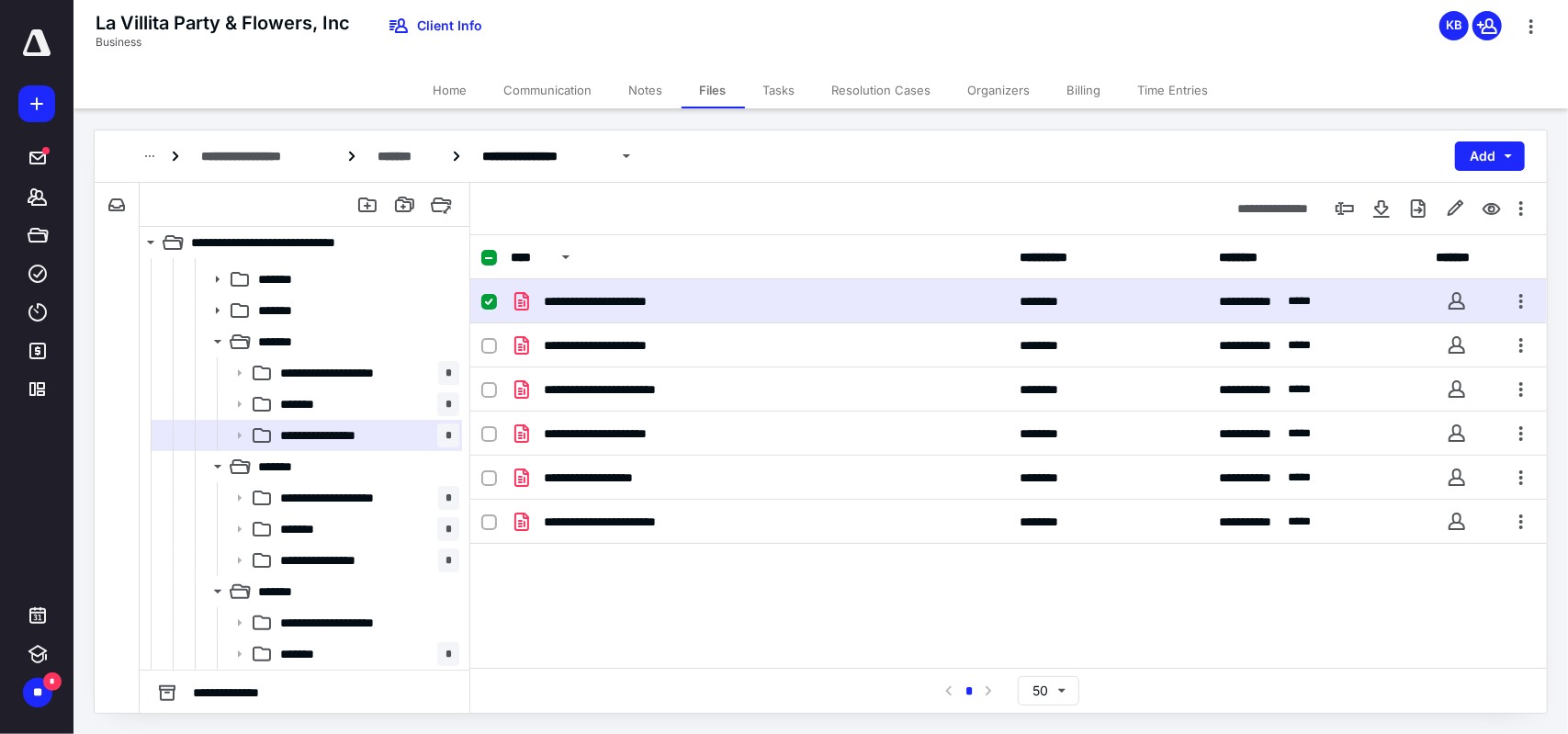 click on "**********" at bounding box center (760, 301) 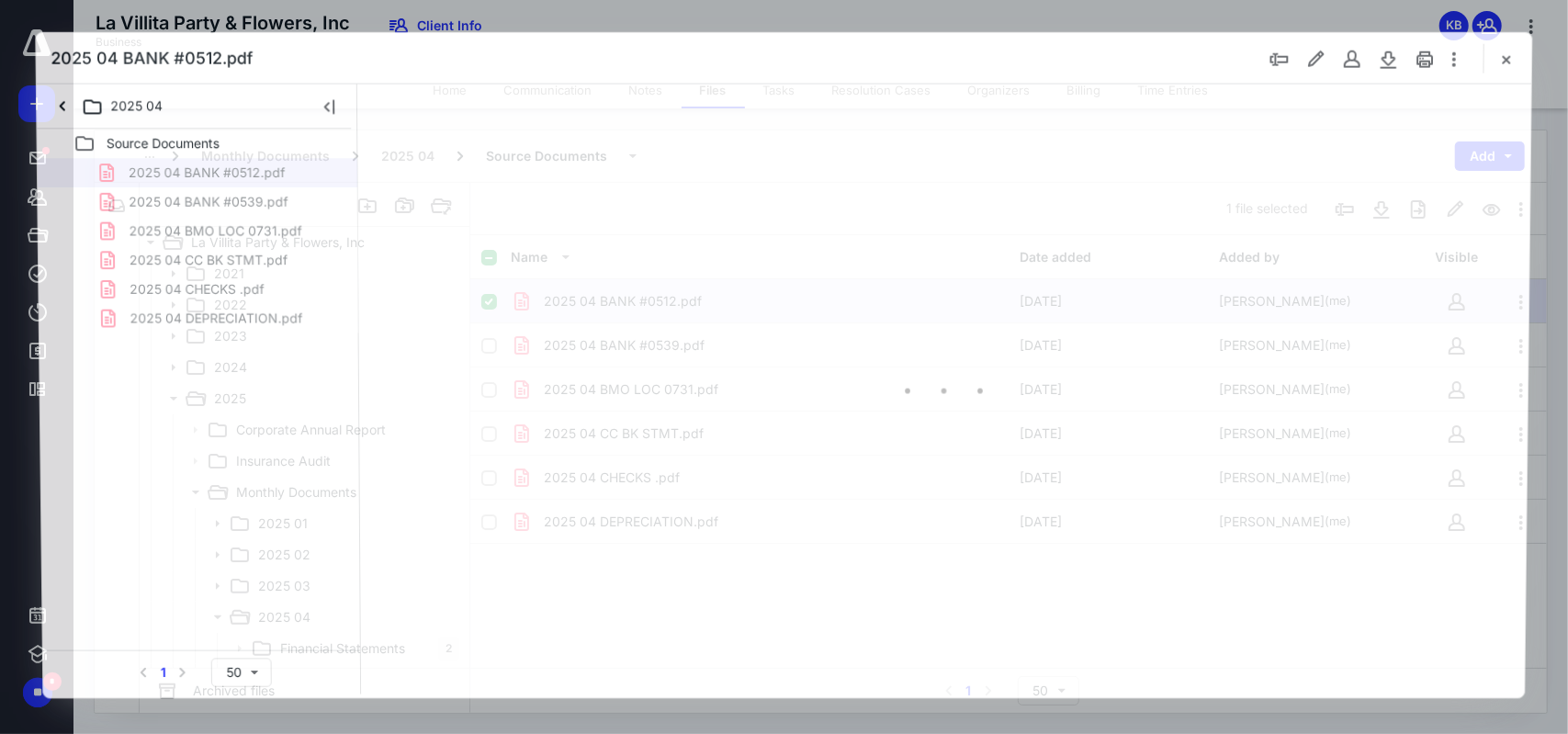 scroll, scrollTop: 276, scrollLeft: 0, axis: vertical 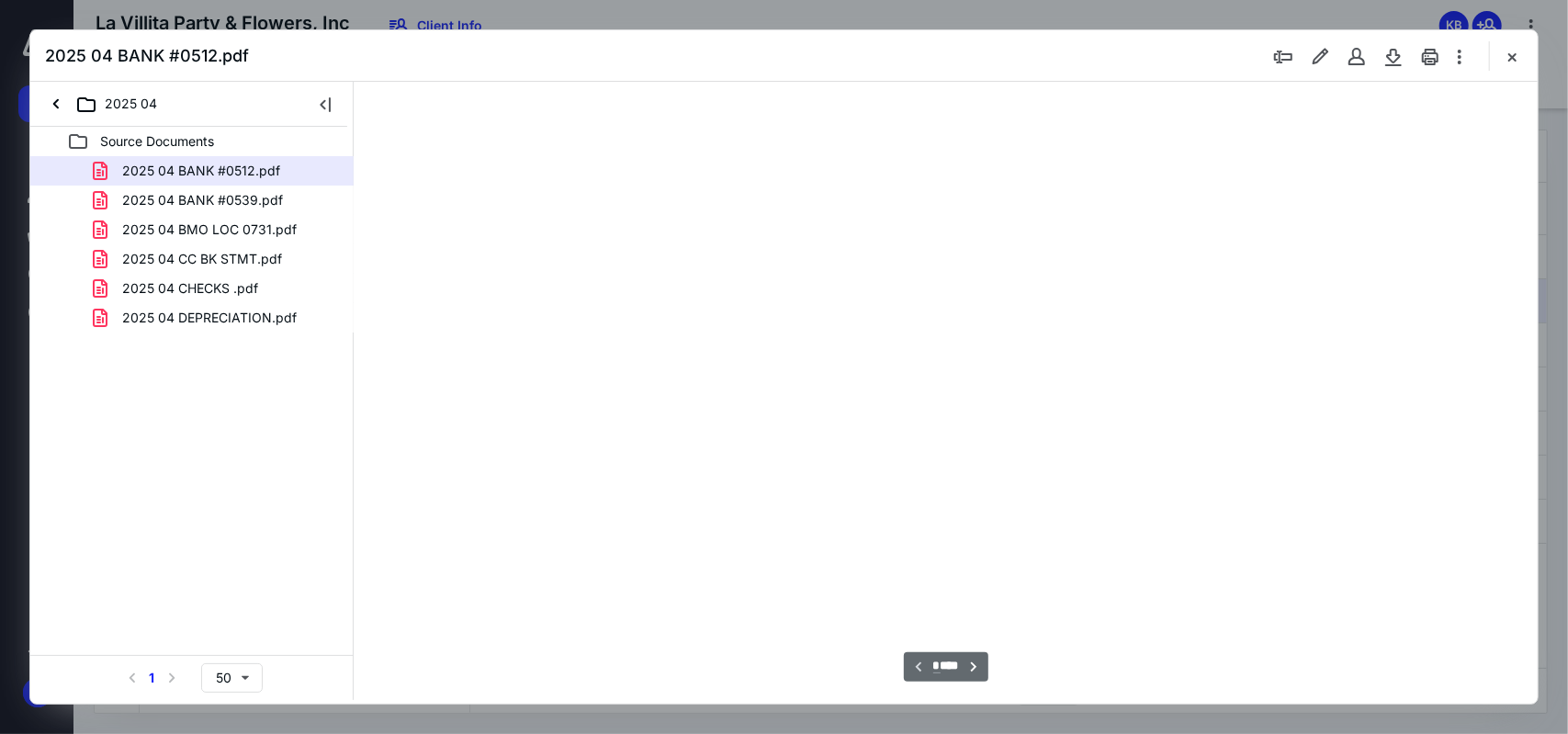 type on "75" 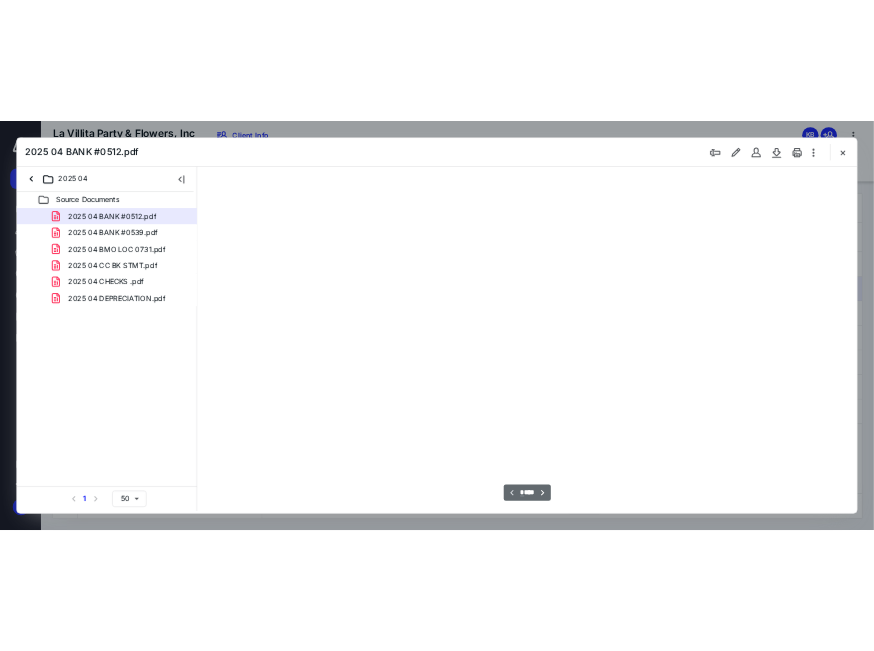 scroll, scrollTop: 79, scrollLeft: 0, axis: vertical 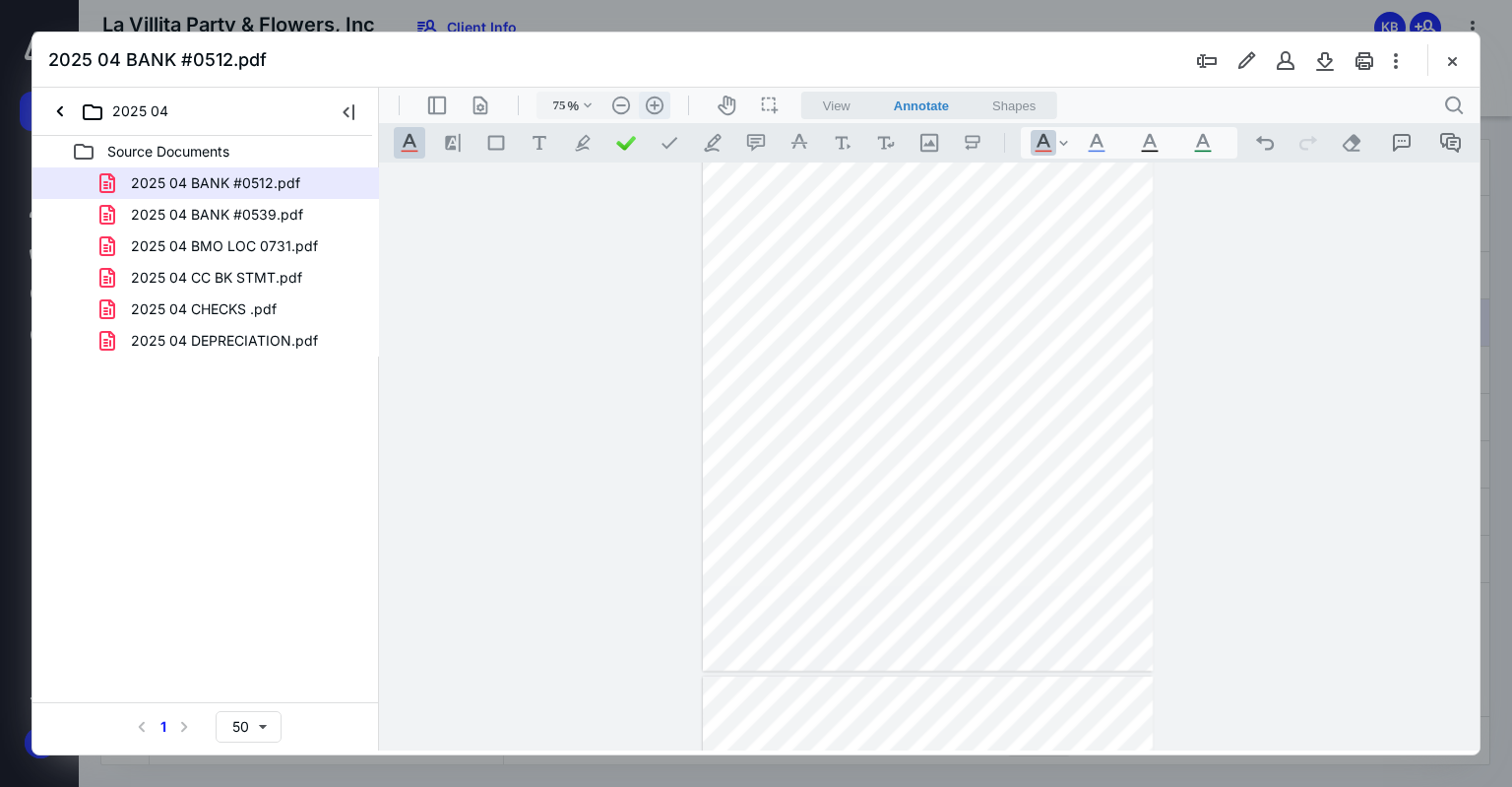 click on ".cls-1{fill:#abb0c4;} icon - header - zoom - in - line" at bounding box center (655, 105) 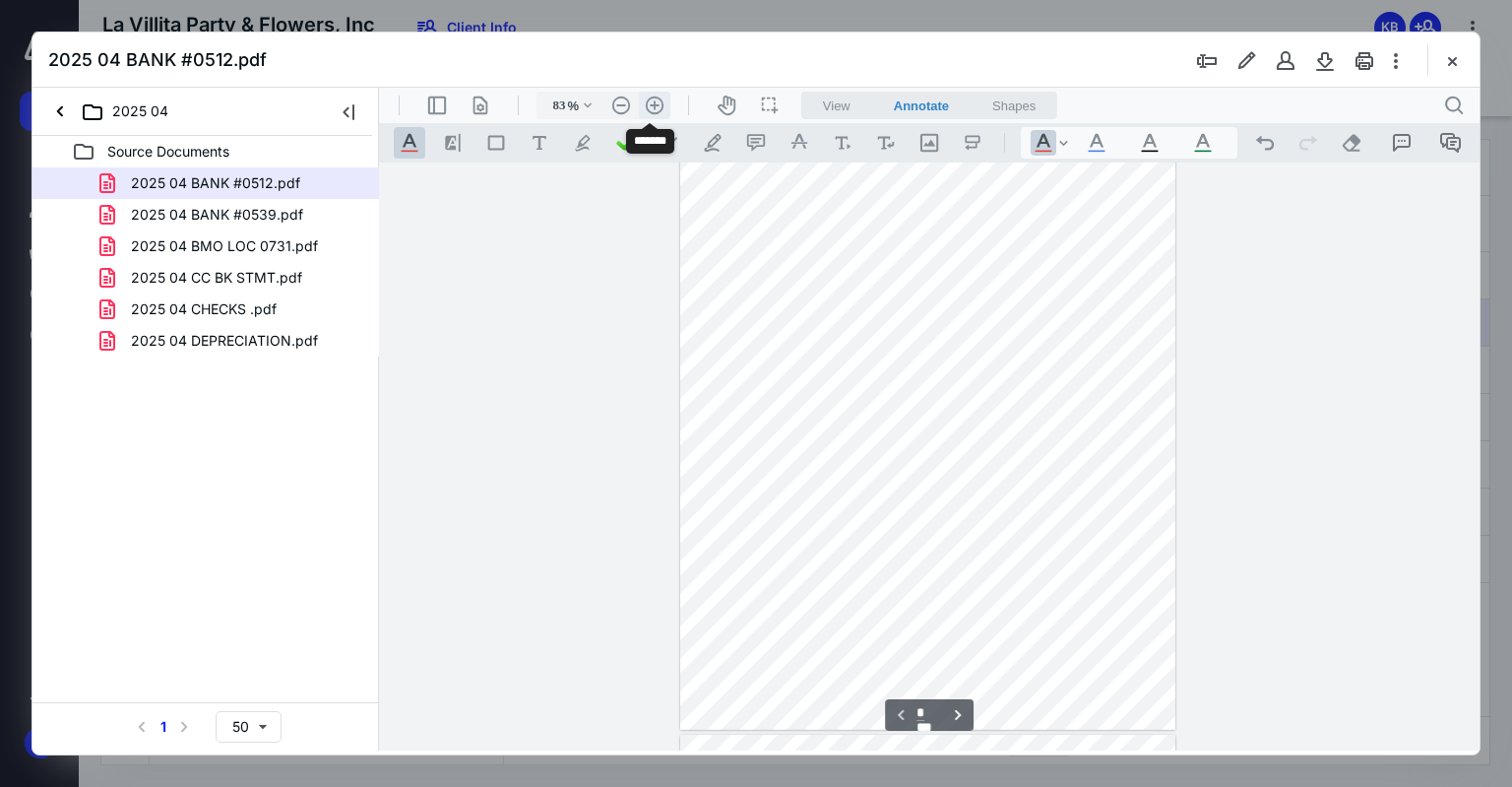 click on ".cls-1{fill:#abb0c4;} icon - header - zoom - in - line" at bounding box center (655, 105) 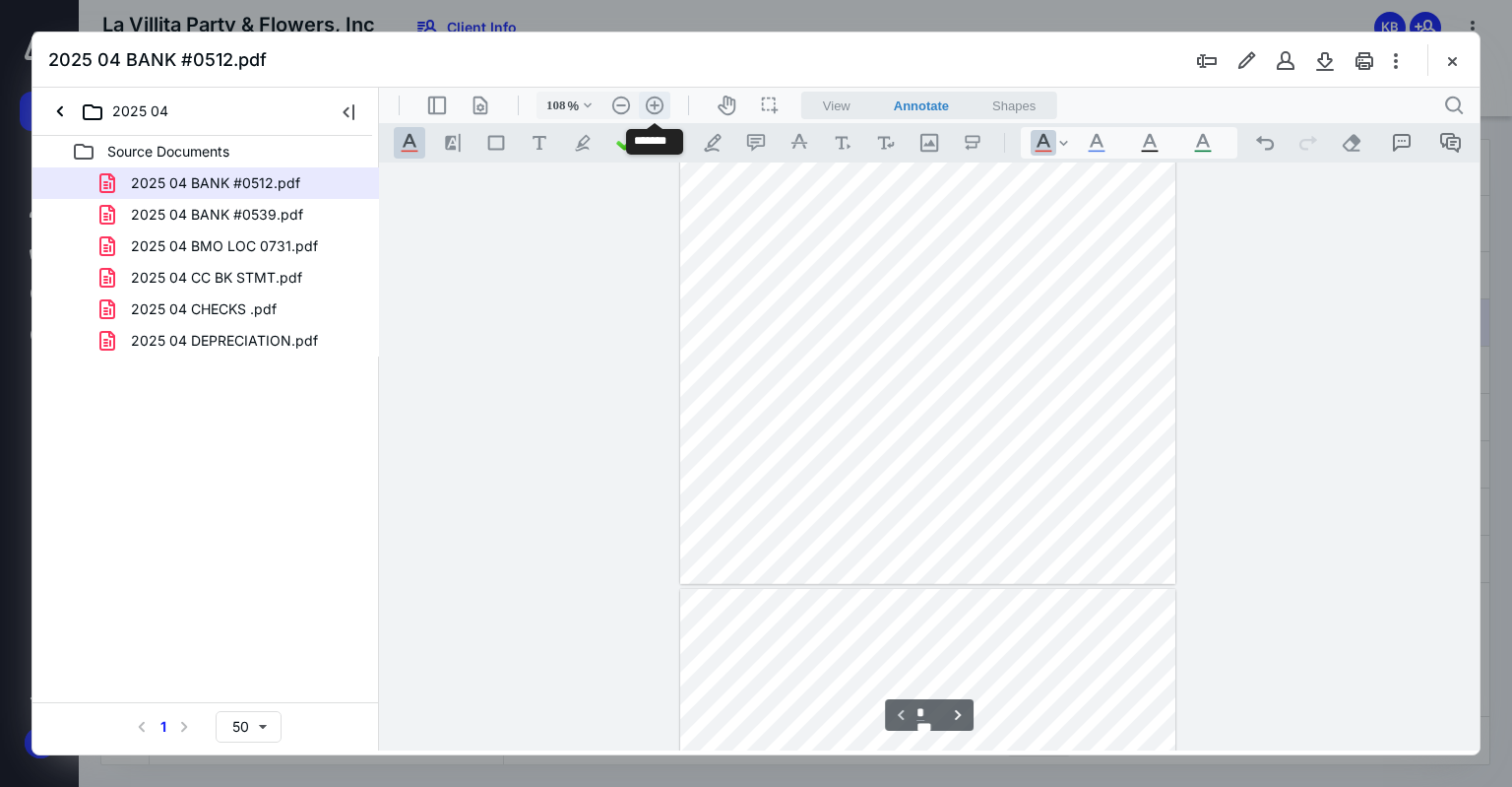 click on ".cls-1{fill:#abb0c4;} icon - header - zoom - in - line" at bounding box center [655, 105] 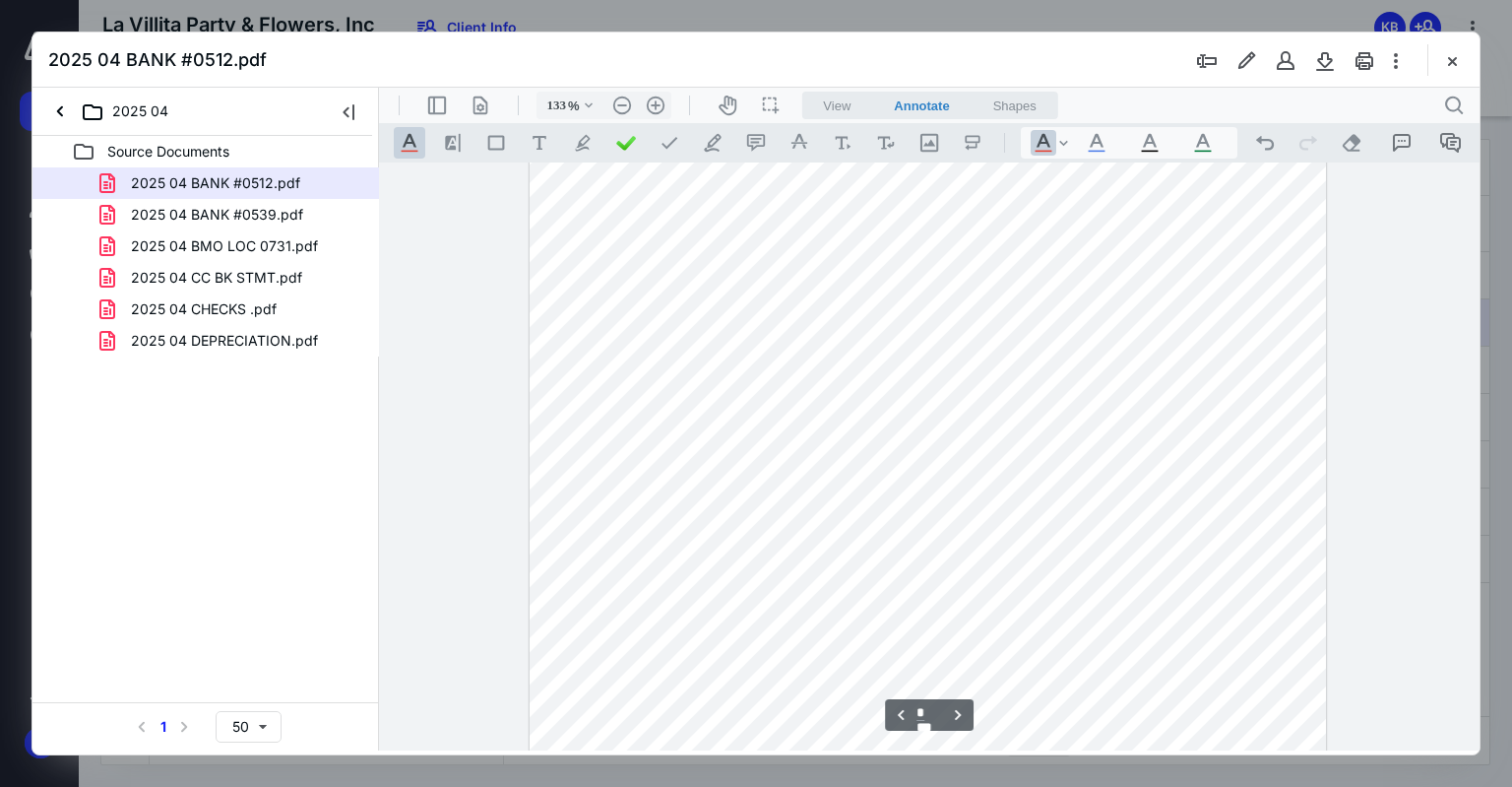 scroll, scrollTop: 5658, scrollLeft: 0, axis: vertical 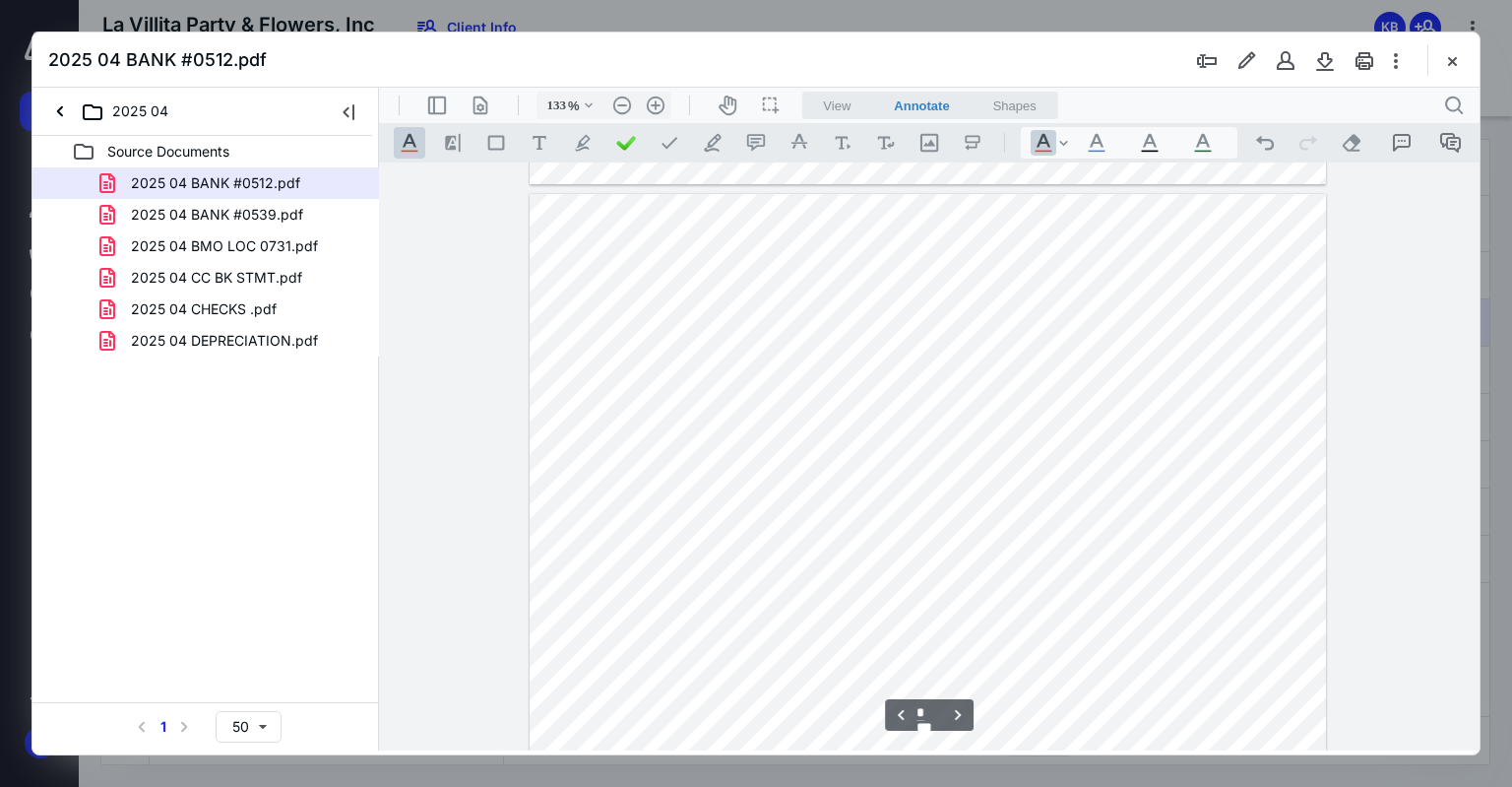 type on "*" 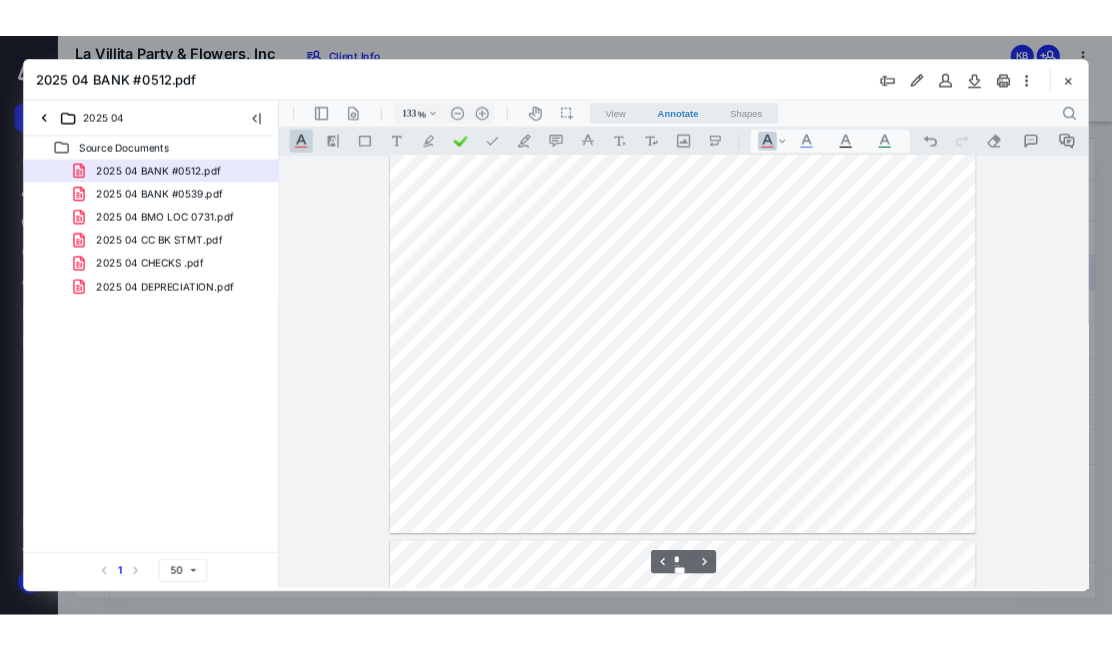 scroll, scrollTop: 2544, scrollLeft: 0, axis: vertical 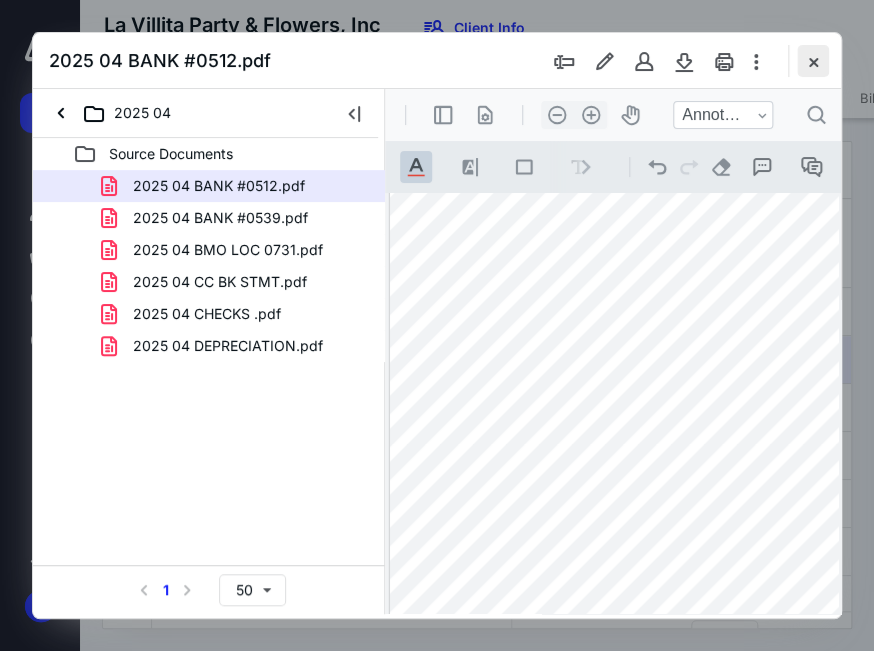 click at bounding box center (813, 61) 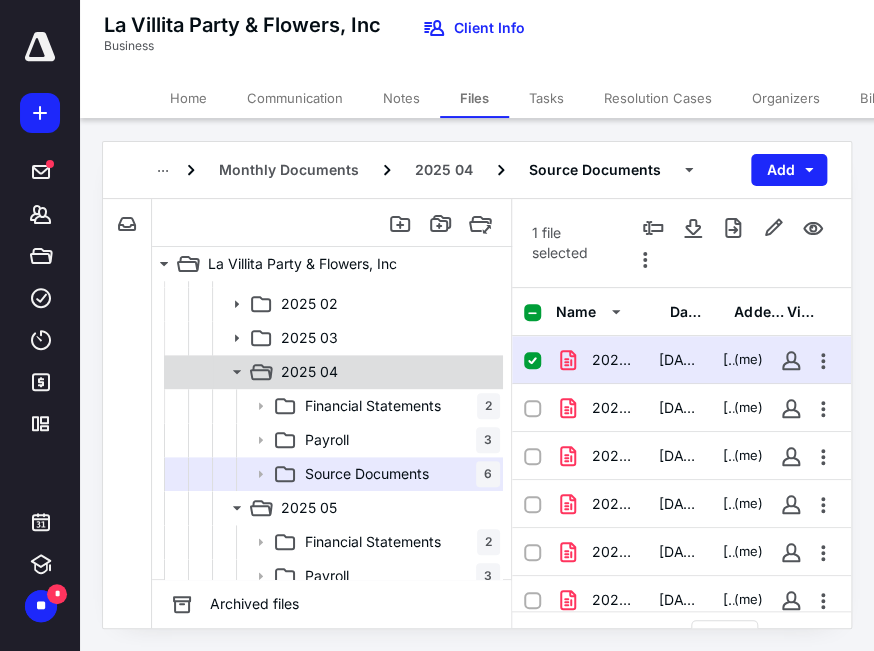 click 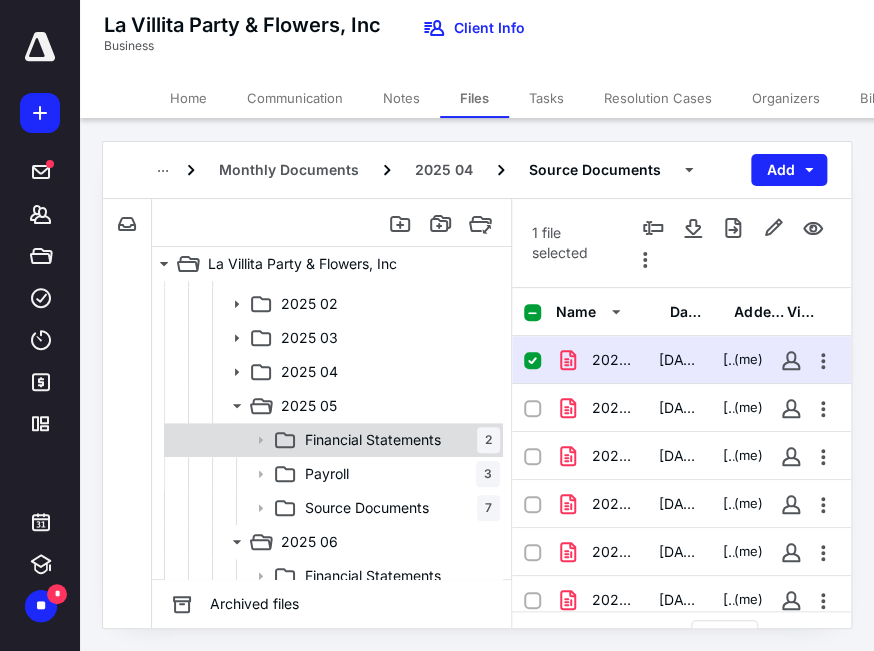 click on "Financial Statements 2" at bounding box center [398, 440] 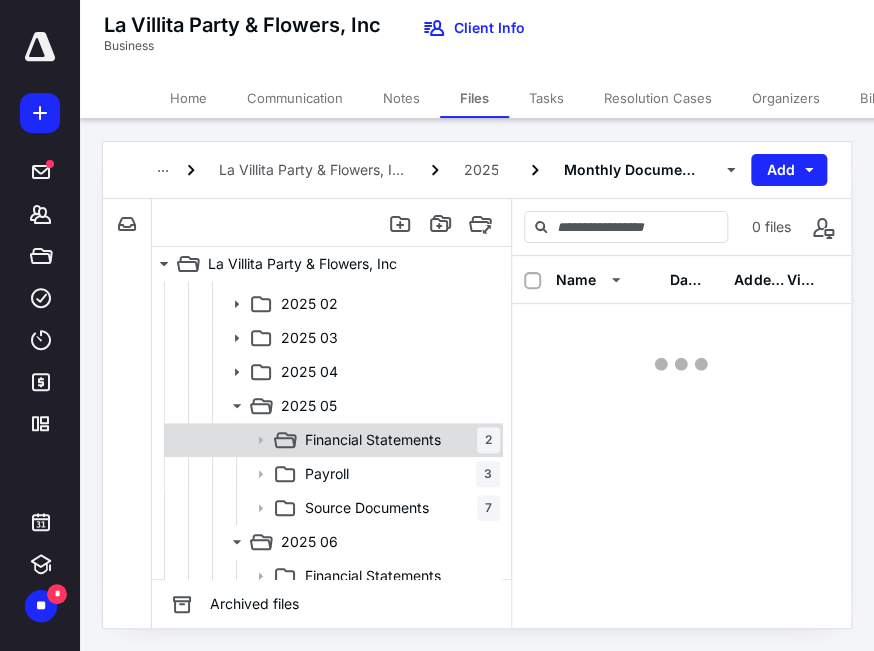 click on "Financial Statements 2" at bounding box center (398, 440) 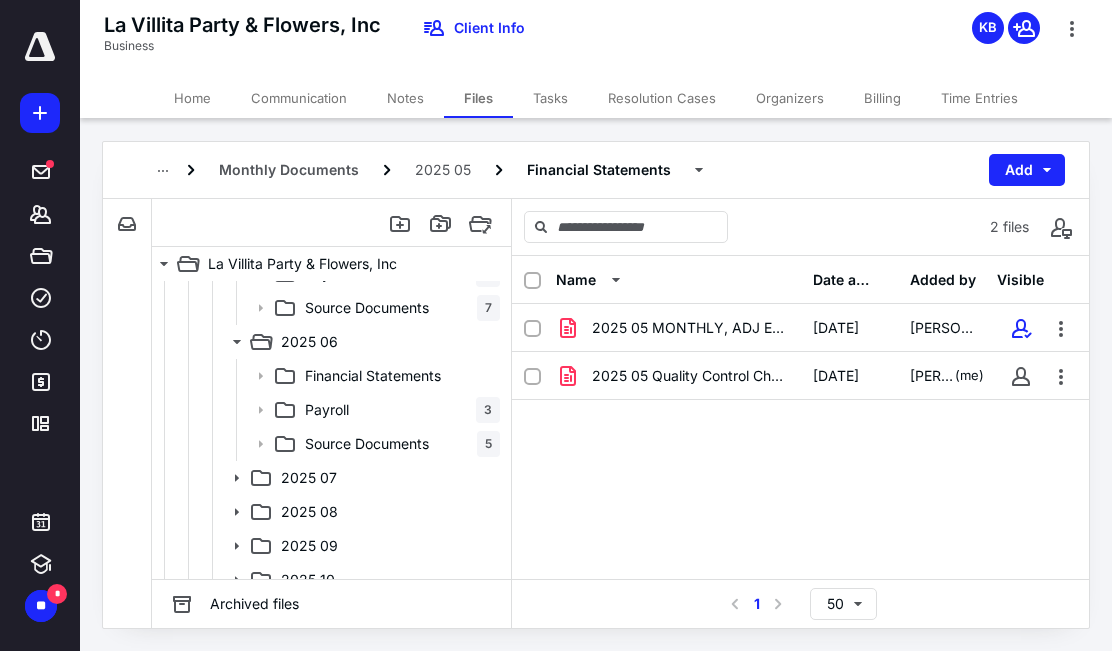 scroll, scrollTop: 300, scrollLeft: 0, axis: vertical 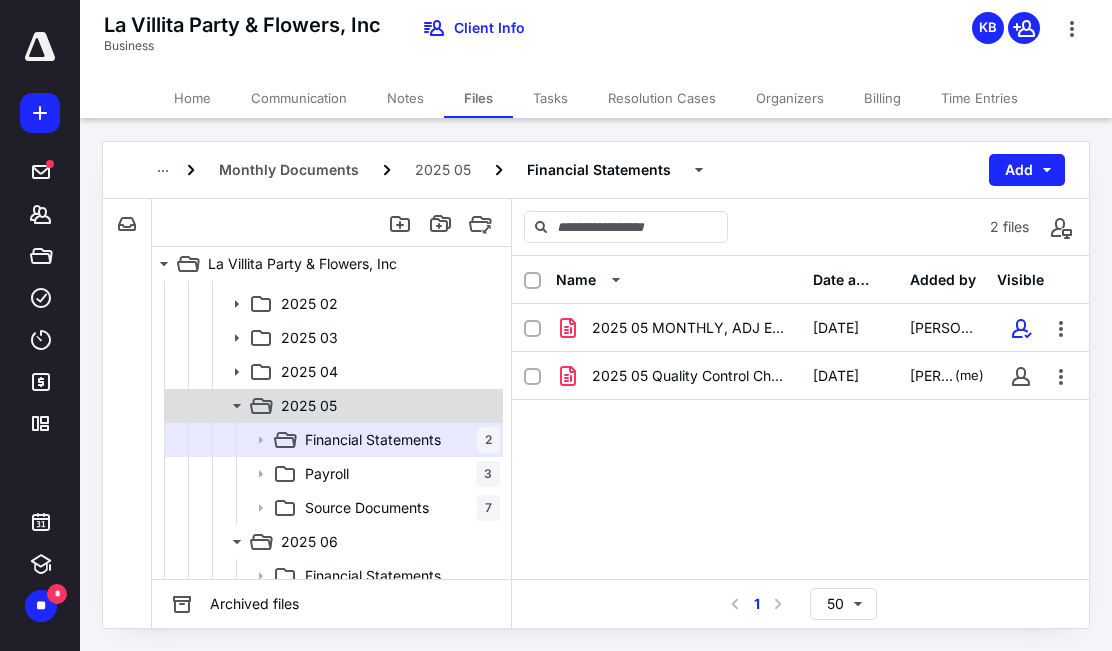 click 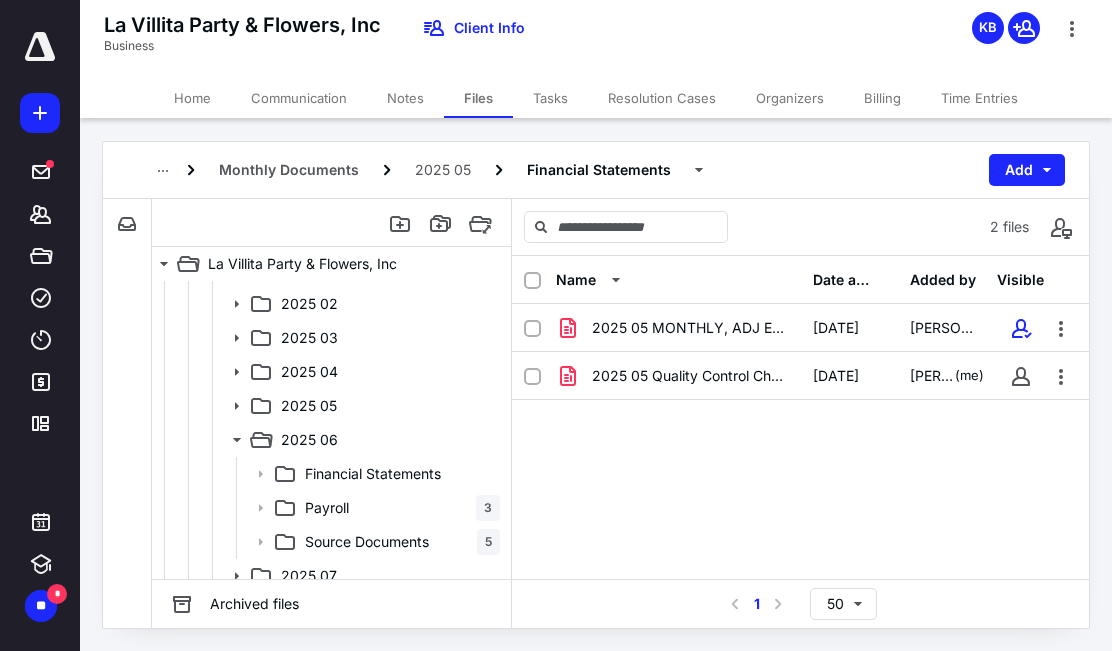 scroll, scrollTop: 500, scrollLeft: 0, axis: vertical 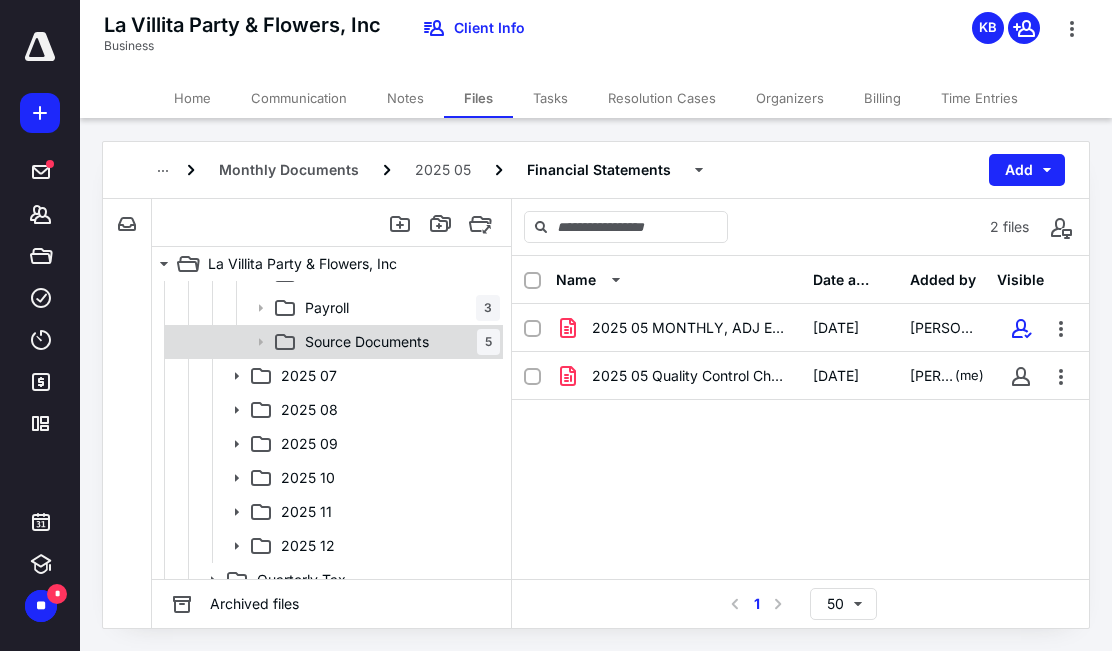 click on "Source Documents" at bounding box center (367, 342) 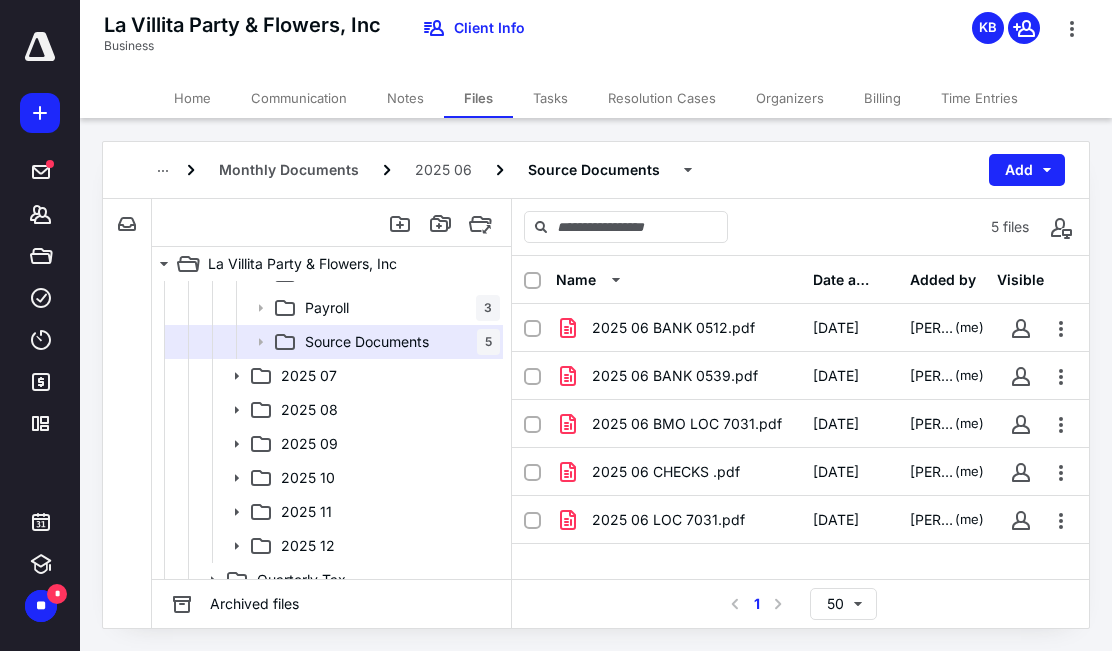 scroll, scrollTop: 300, scrollLeft: 0, axis: vertical 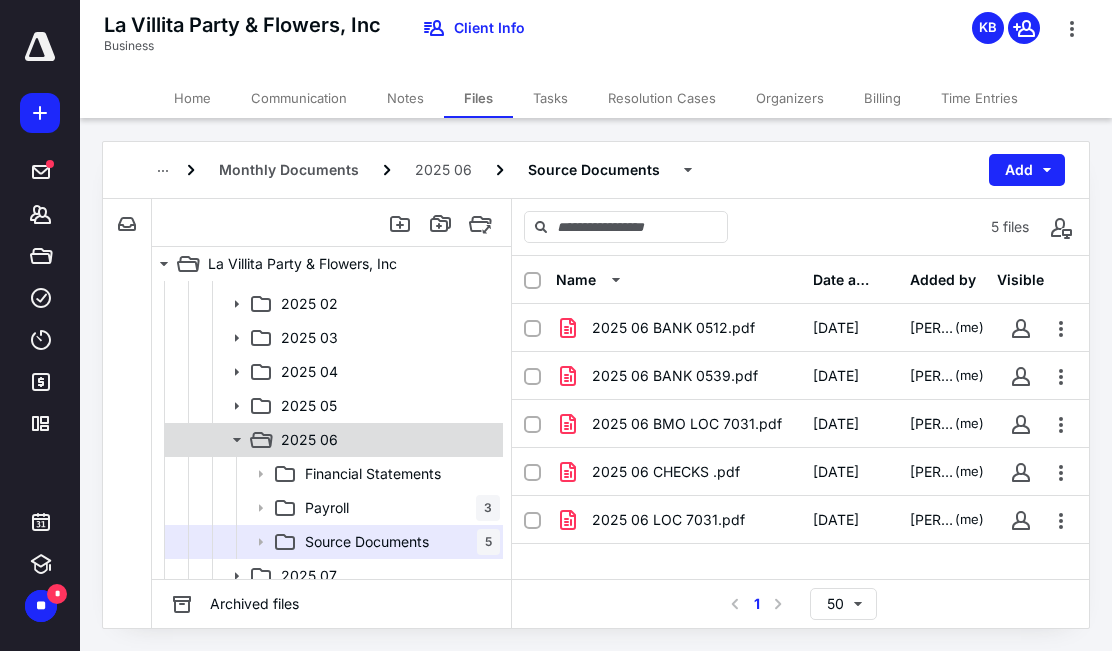 click on "2025 06" at bounding box center (386, 440) 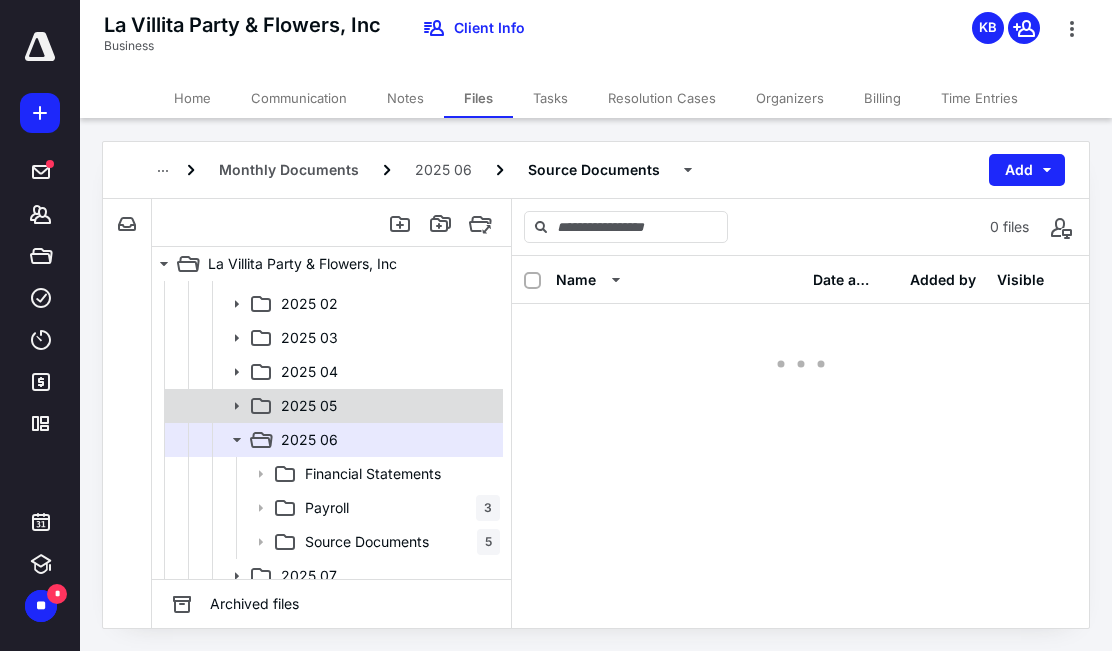 click on "2025 05" at bounding box center [332, 406] 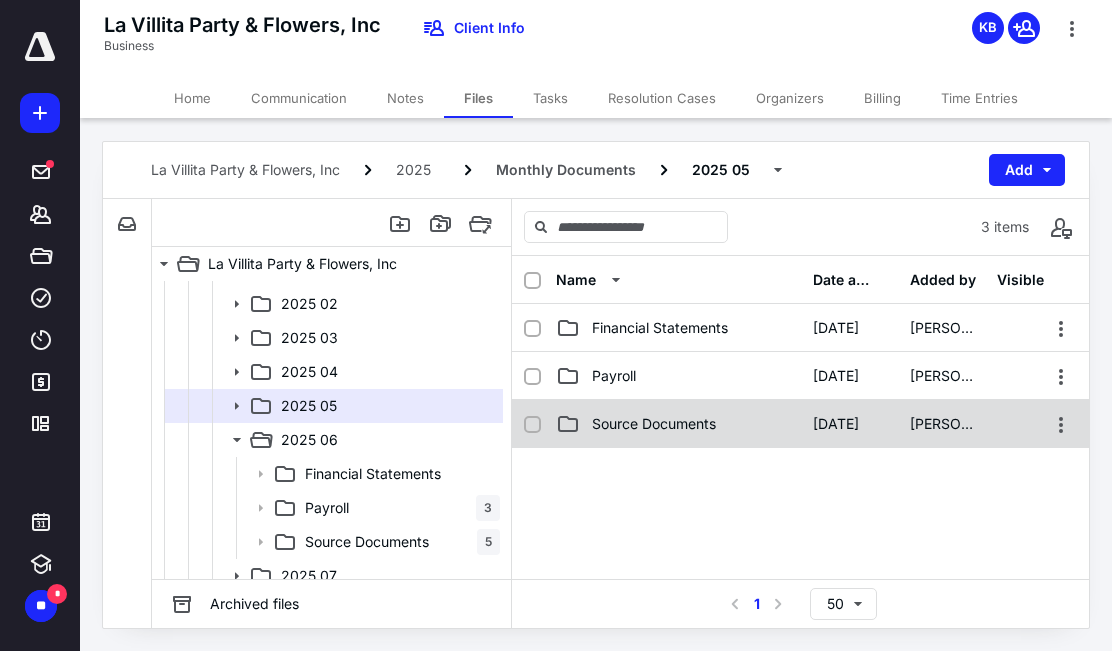 click on "Source Documents" at bounding box center [654, 424] 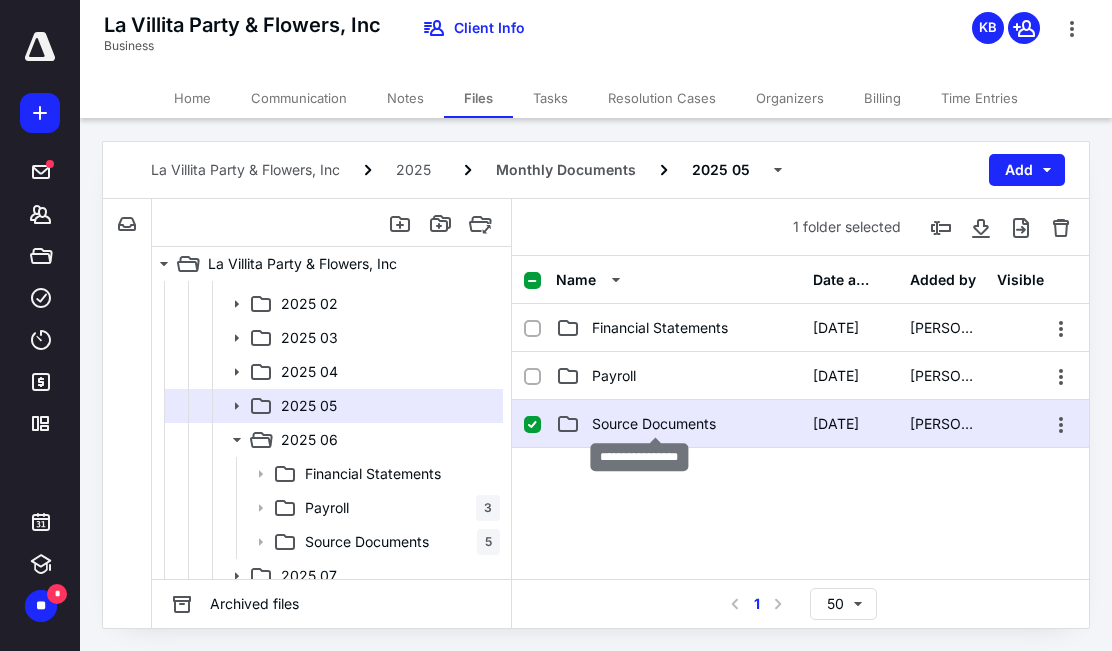 click on "Source Documents" at bounding box center (654, 424) 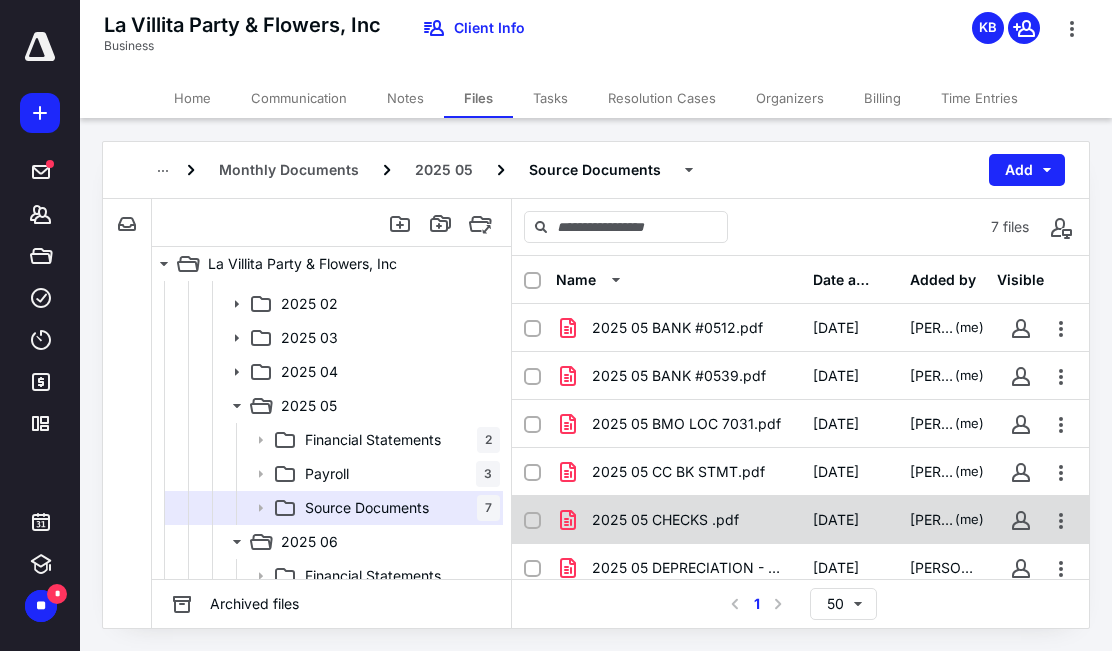 scroll, scrollTop: 58, scrollLeft: 0, axis: vertical 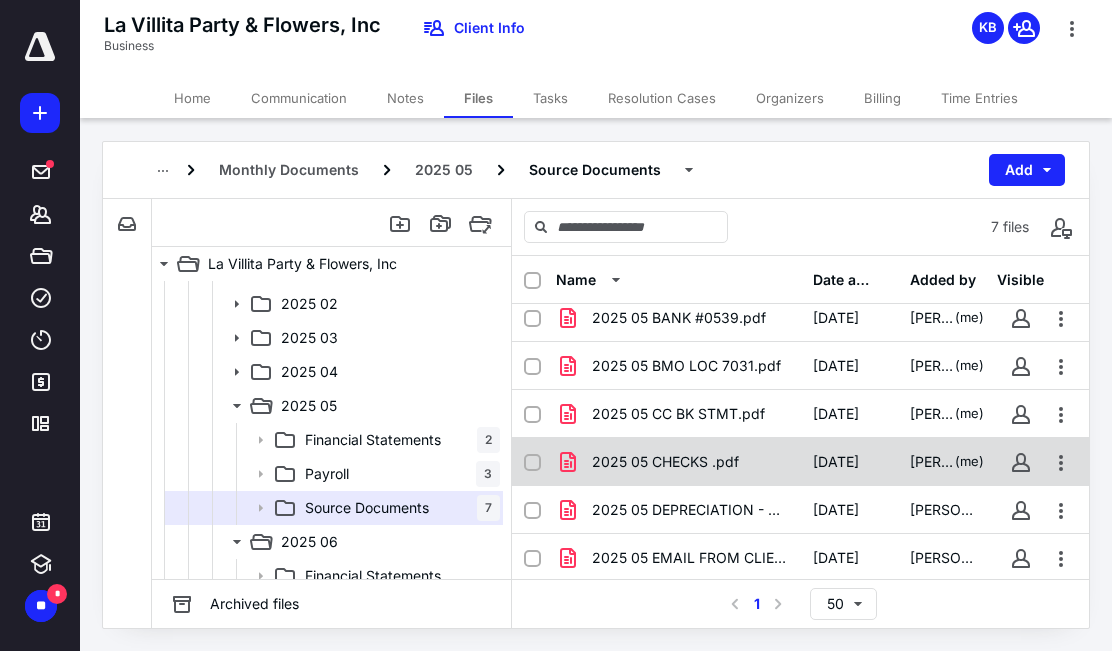 click on "2025 05 DEPRECIATION - REMOVAL OF 2024 JEEP PER CLIENT EMAIL.pdf" at bounding box center [690, 510] 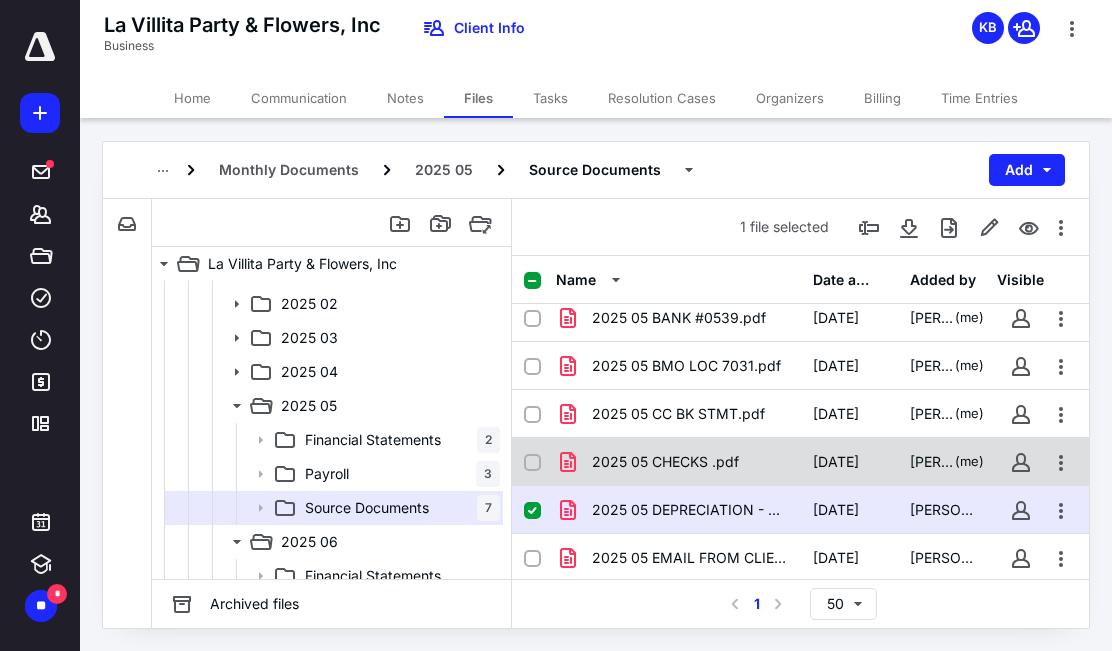 click on "2025 05 DEPRECIATION - REMOVAL OF 2024 JEEP PER CLIENT EMAIL.pdf" at bounding box center [690, 510] 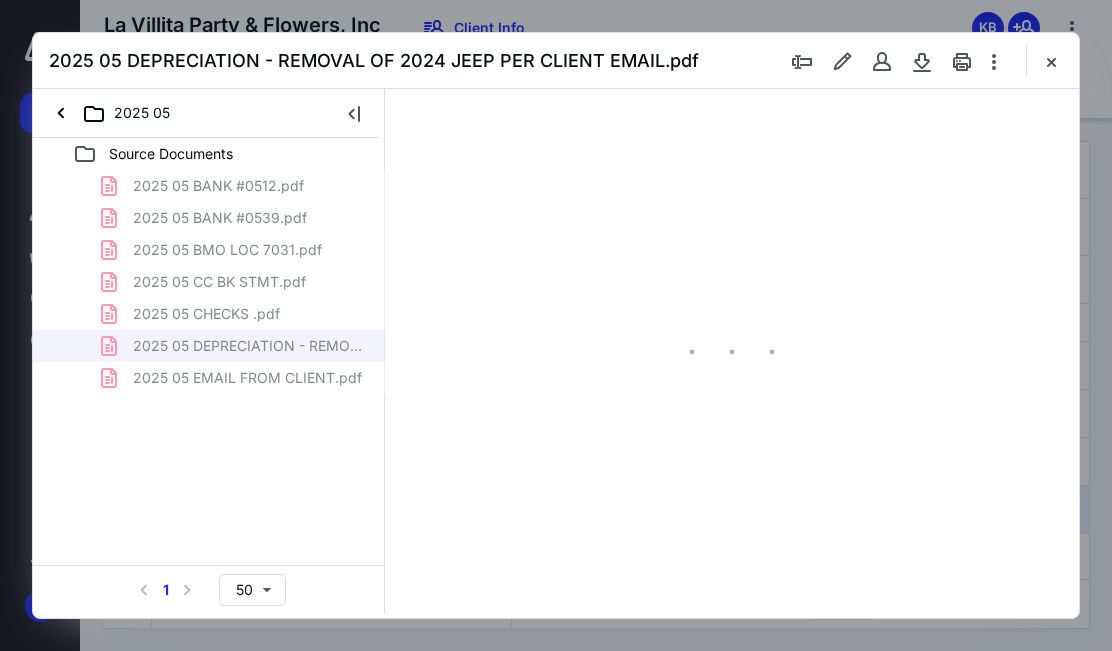 scroll, scrollTop: 0, scrollLeft: 0, axis: both 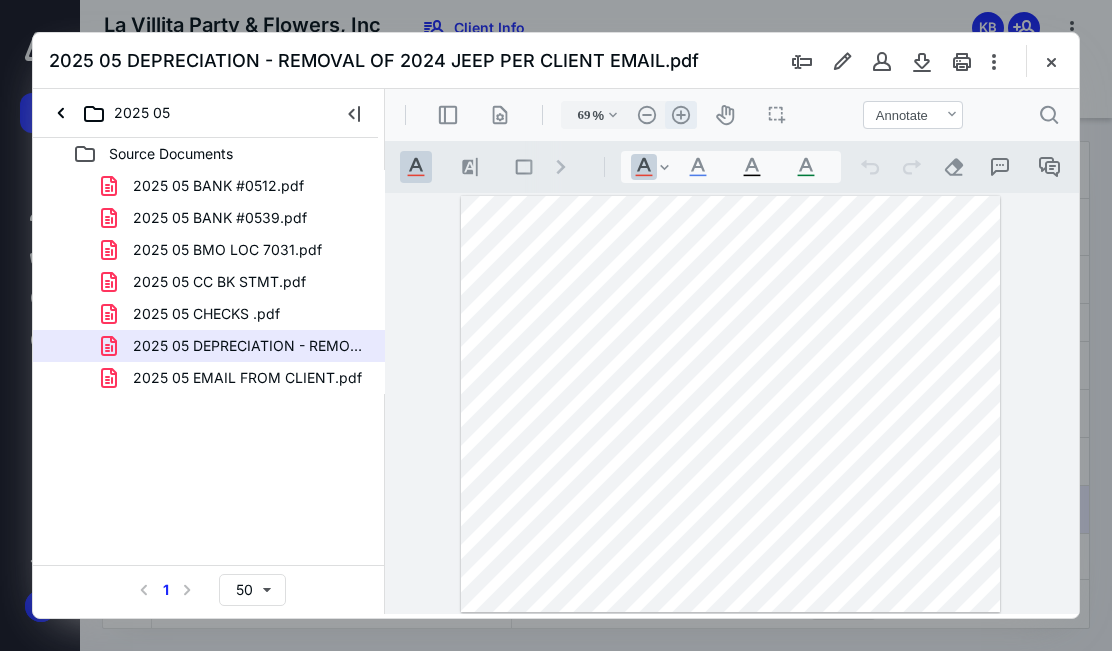 click on ".cls-1{fill:#abb0c4;} icon - header - zoom - in - line" at bounding box center (681, 115) 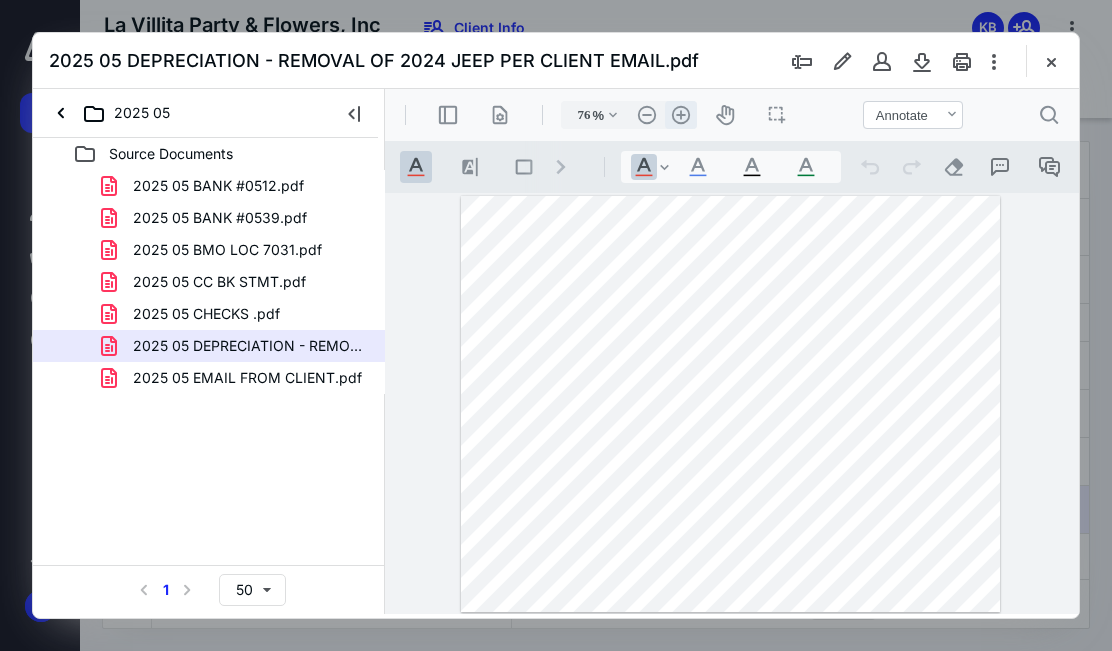 click on ".cls-1{fill:#abb0c4;} icon - header - zoom - in - line" at bounding box center [681, 115] 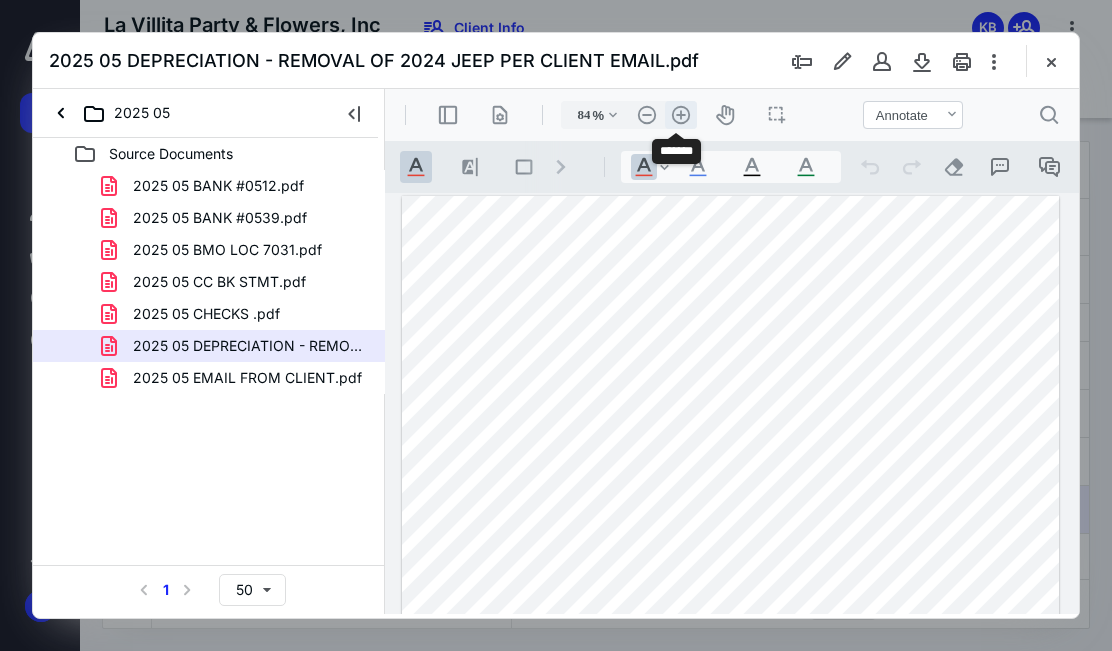 scroll, scrollTop: 35, scrollLeft: 0, axis: vertical 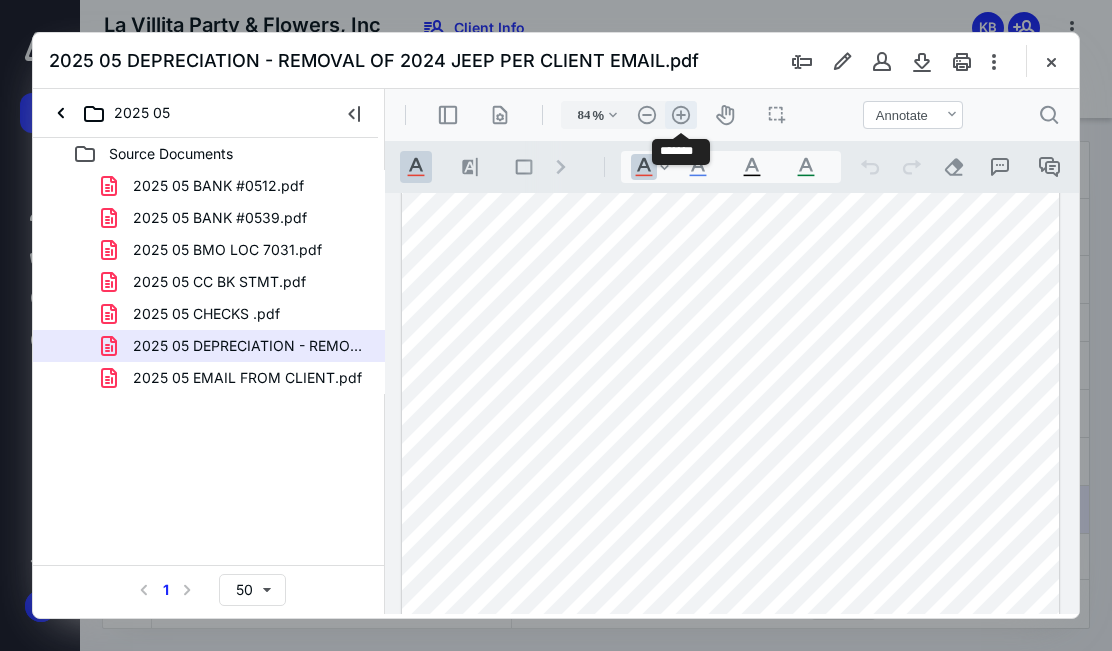 click on ".cls-1{fill:#abb0c4;} icon - header - zoom - in - line" at bounding box center [681, 115] 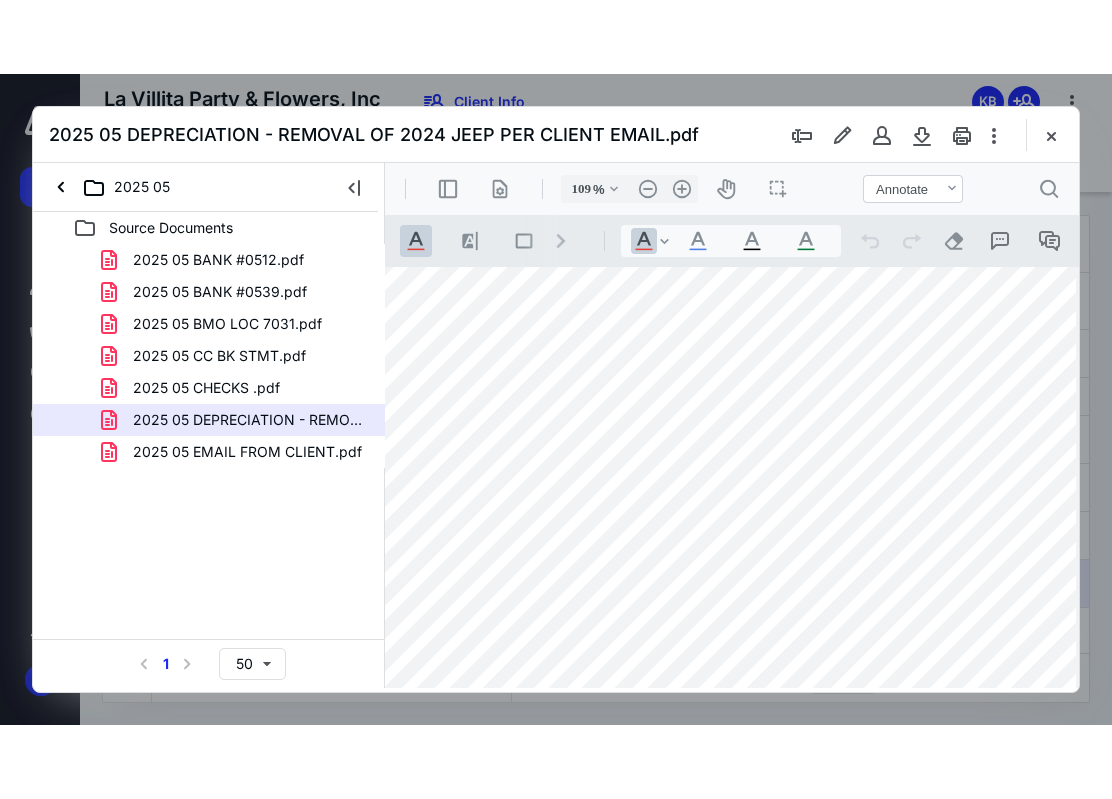 scroll, scrollTop: 0, scrollLeft: 90, axis: horizontal 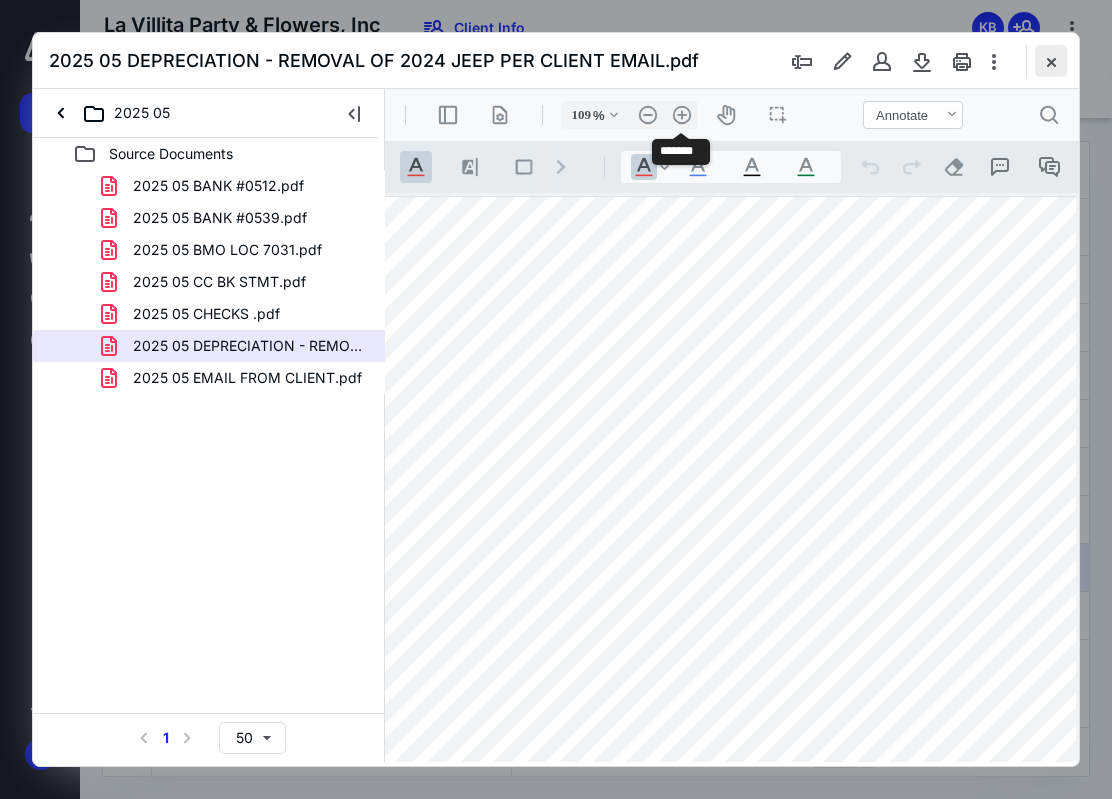 click at bounding box center [1051, 61] 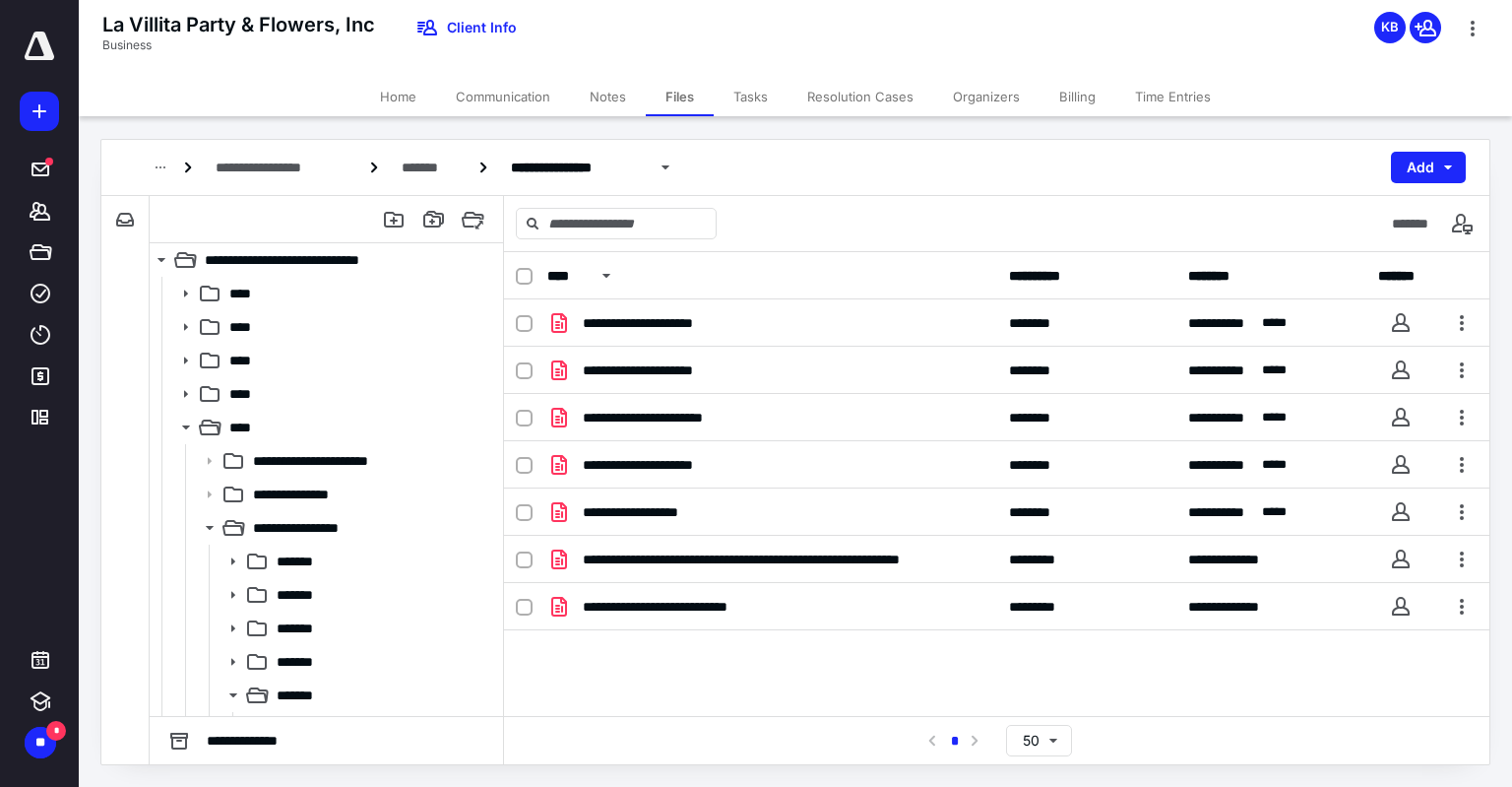 scroll, scrollTop: 0, scrollLeft: 0, axis: both 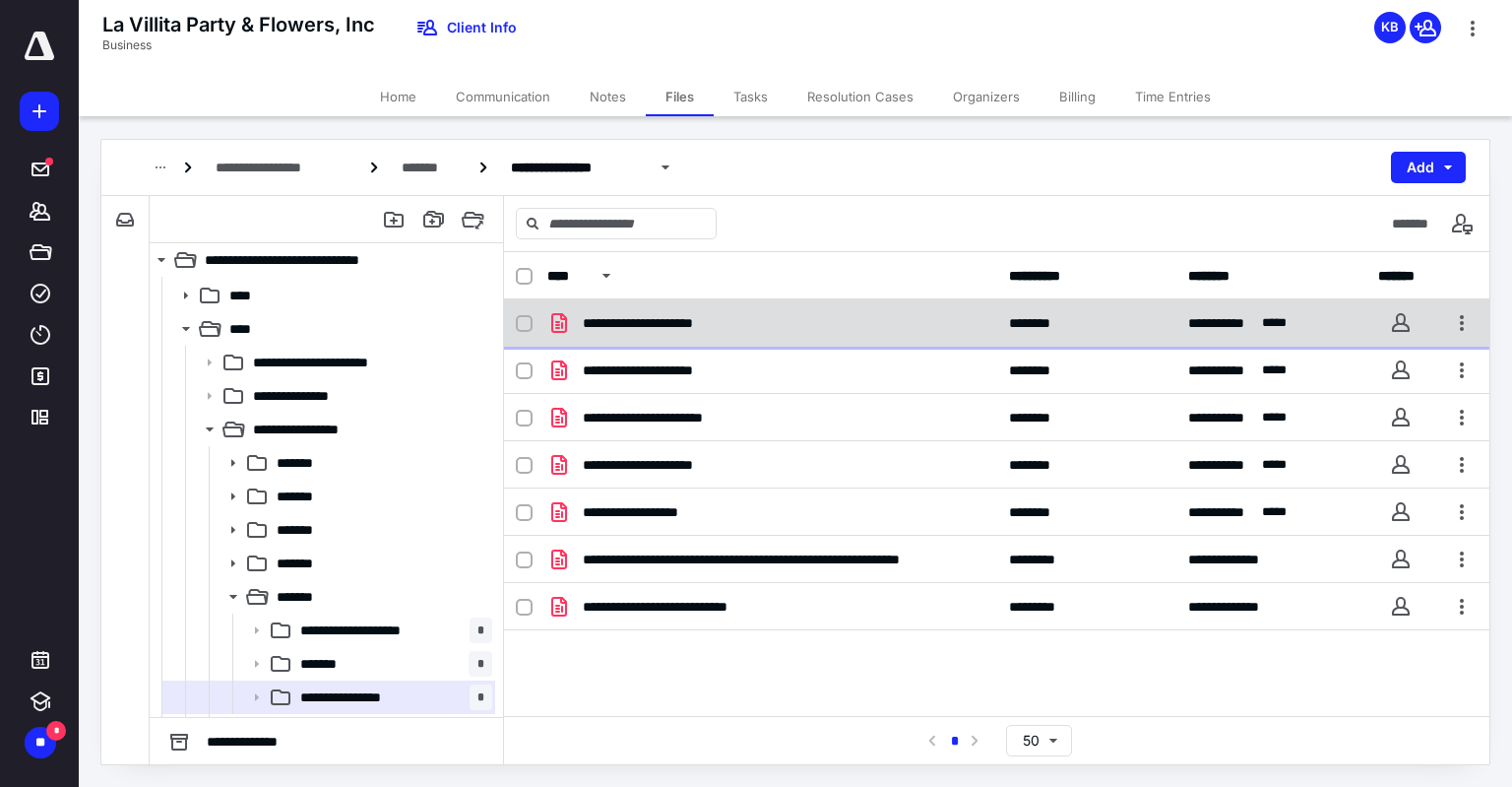 click on "**********" at bounding box center (665, 323) 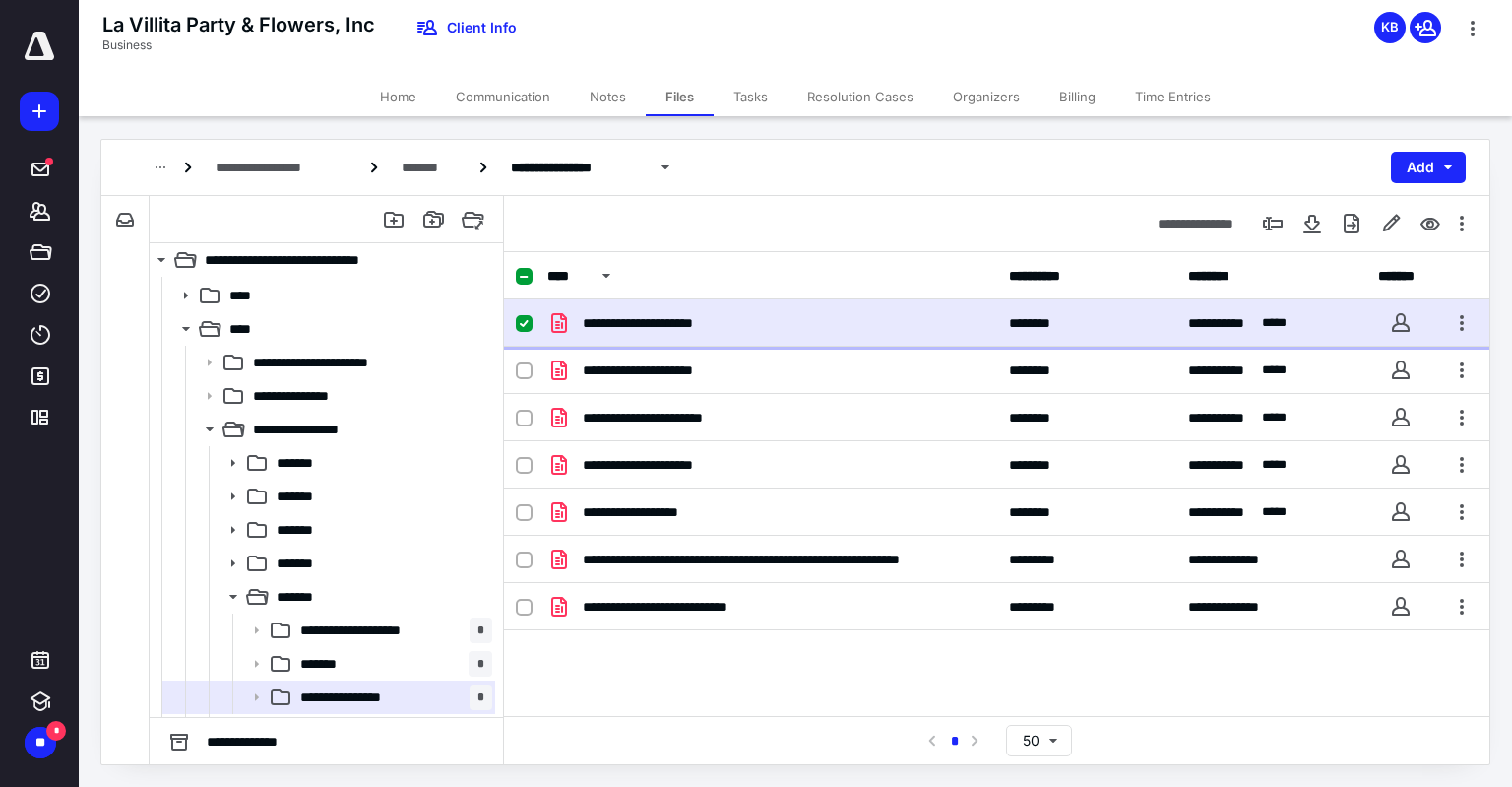 click on "**********" at bounding box center [665, 323] 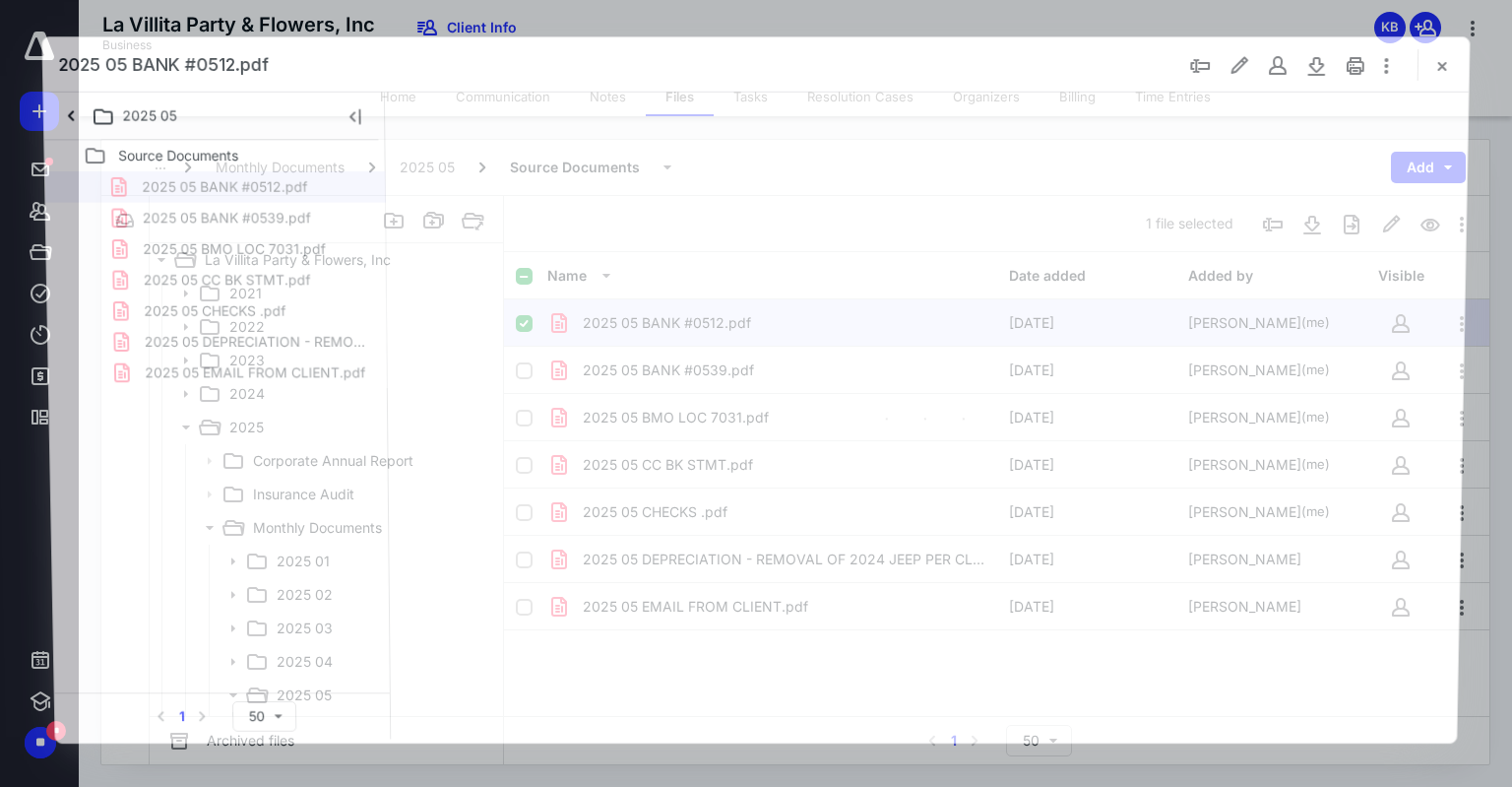scroll, scrollTop: 98, scrollLeft: 0, axis: vertical 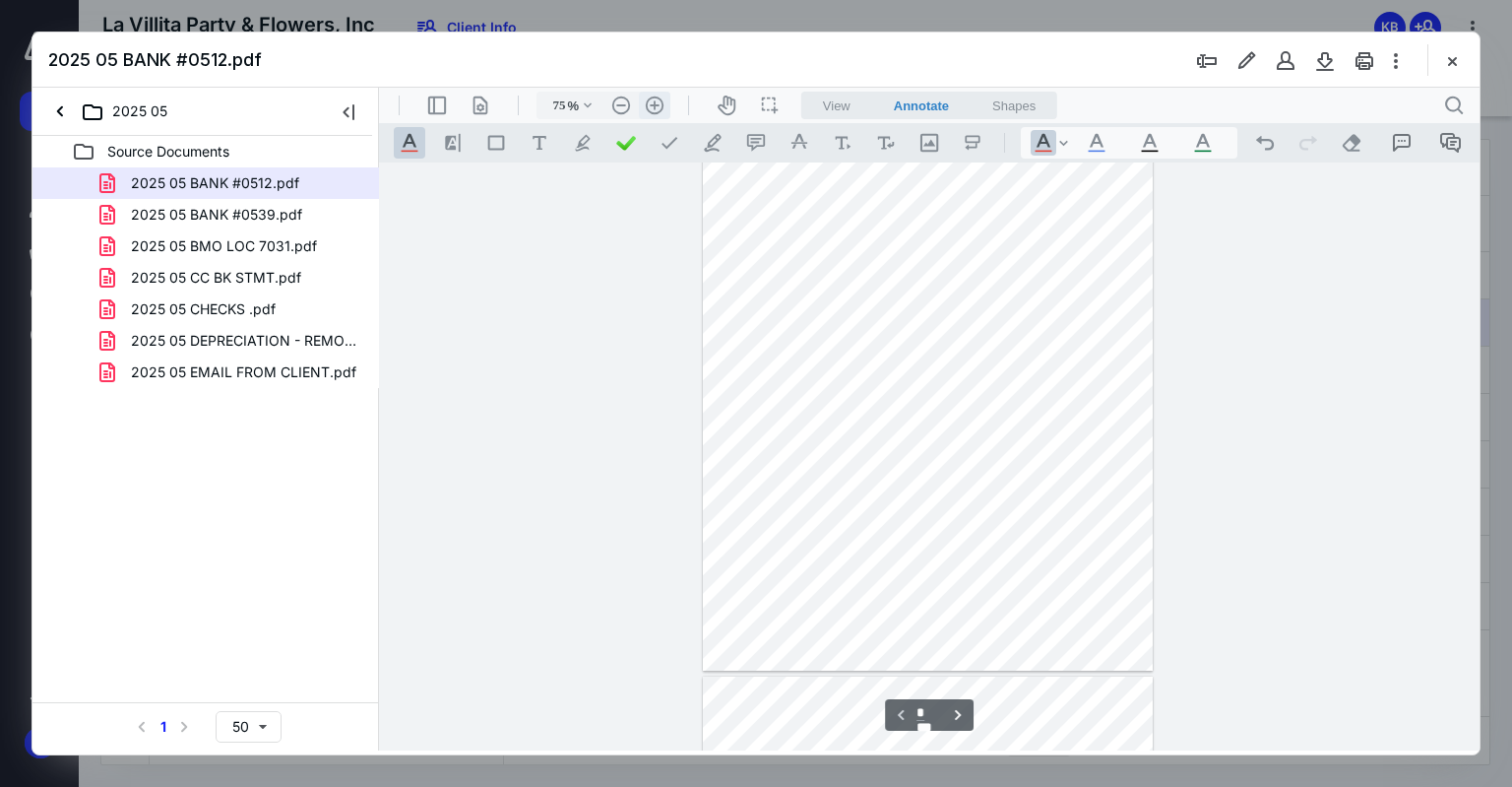 click on ".cls-1{fill:#abb0c4;} icon - header - zoom - in - line" at bounding box center [655, 105] 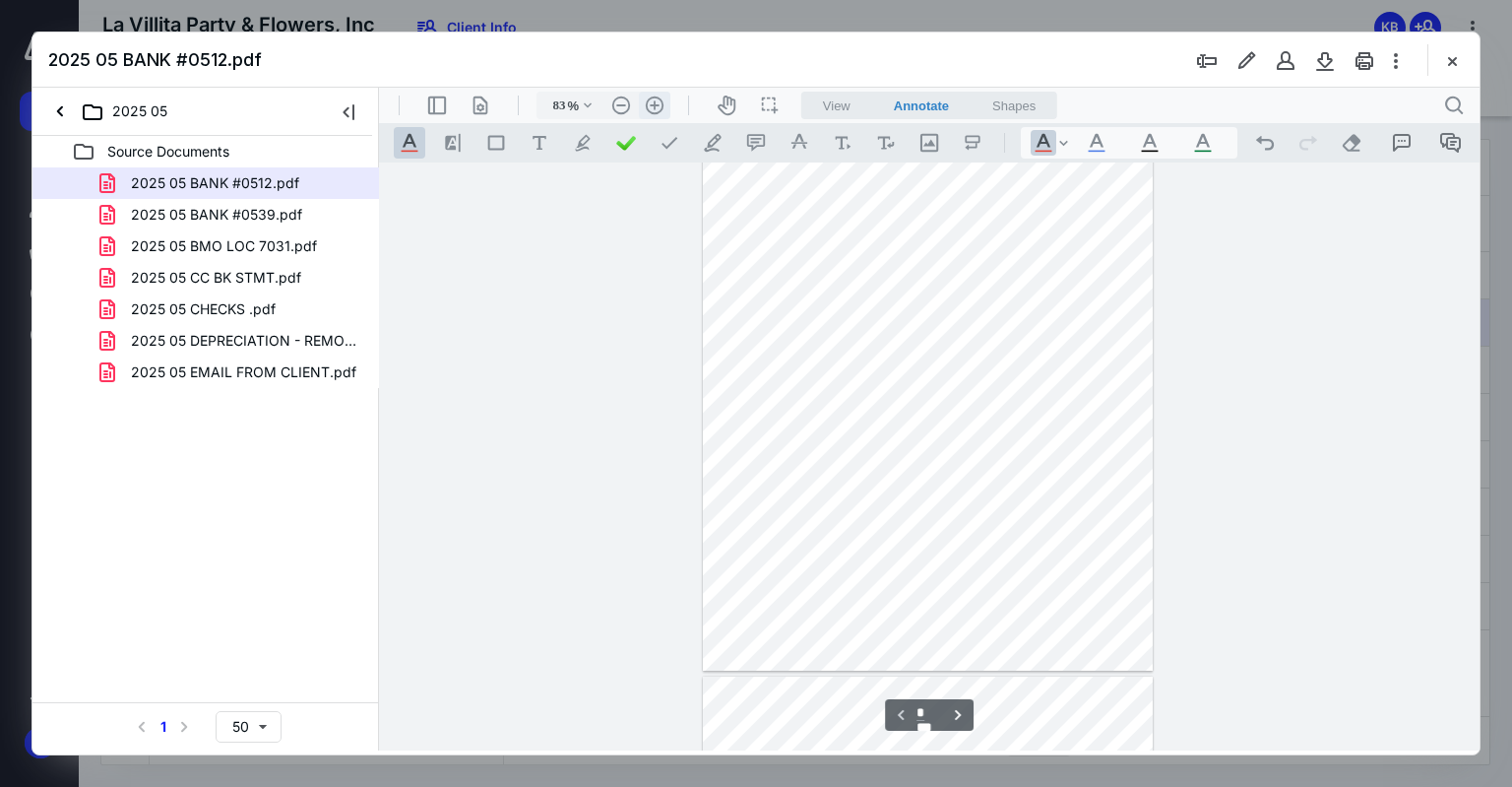 click on ".cls-1{fill:#abb0c4;} icon - header - zoom - in - line" at bounding box center (655, 105) 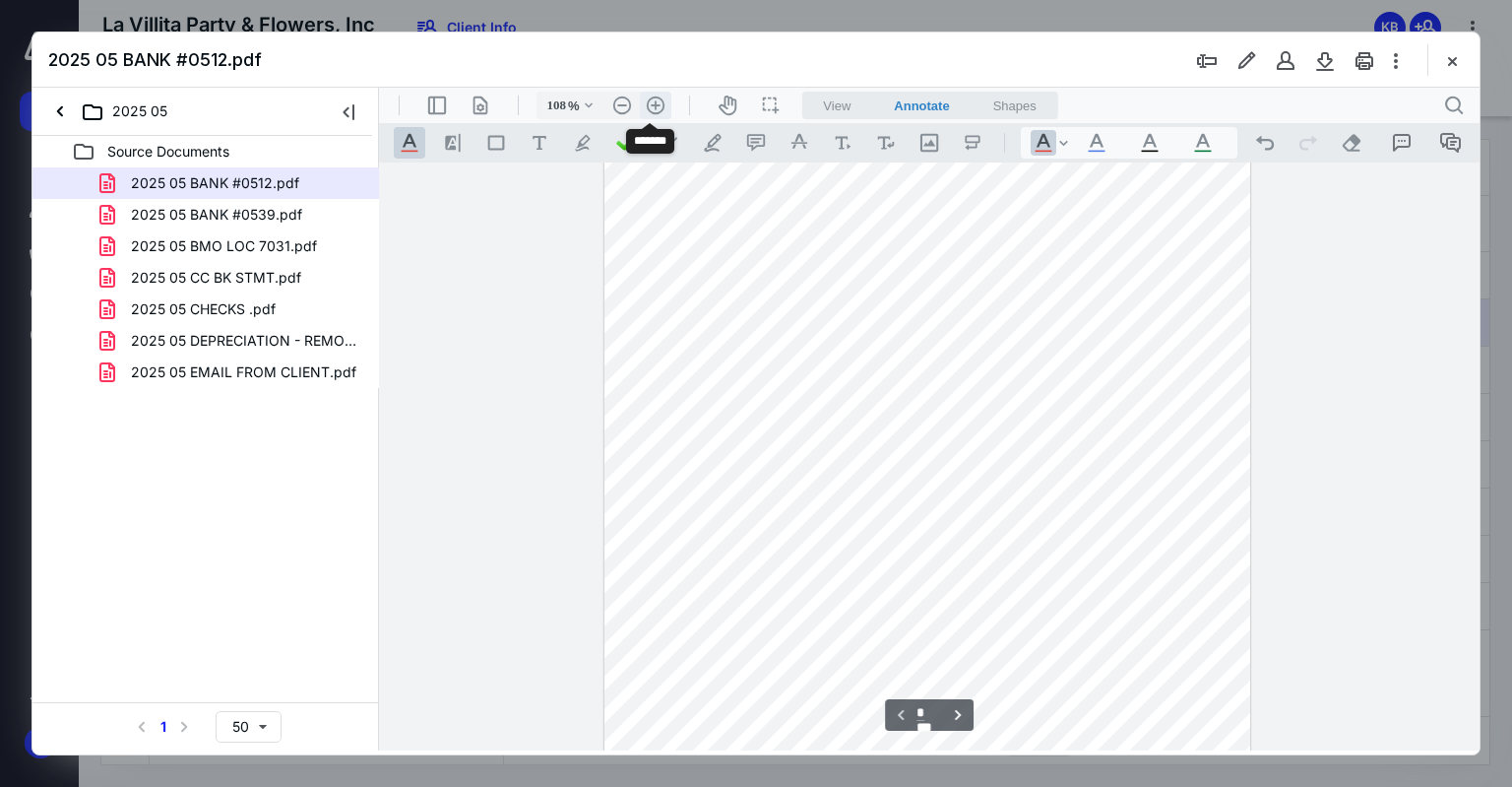 click on ".cls-1{fill:#abb0c4;} icon - header - zoom - in - line" at bounding box center [656, 105] 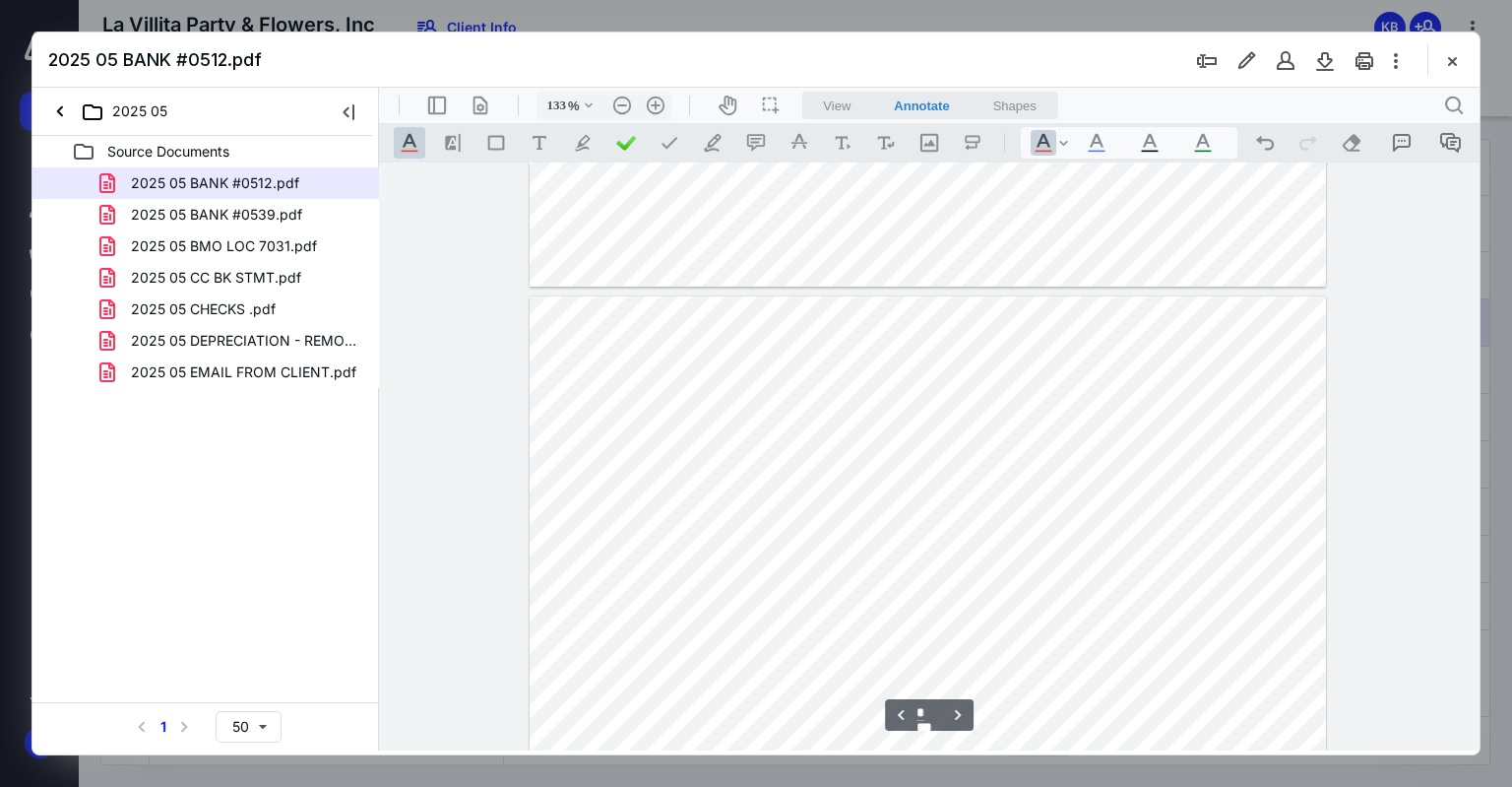 scroll, scrollTop: 3191, scrollLeft: 0, axis: vertical 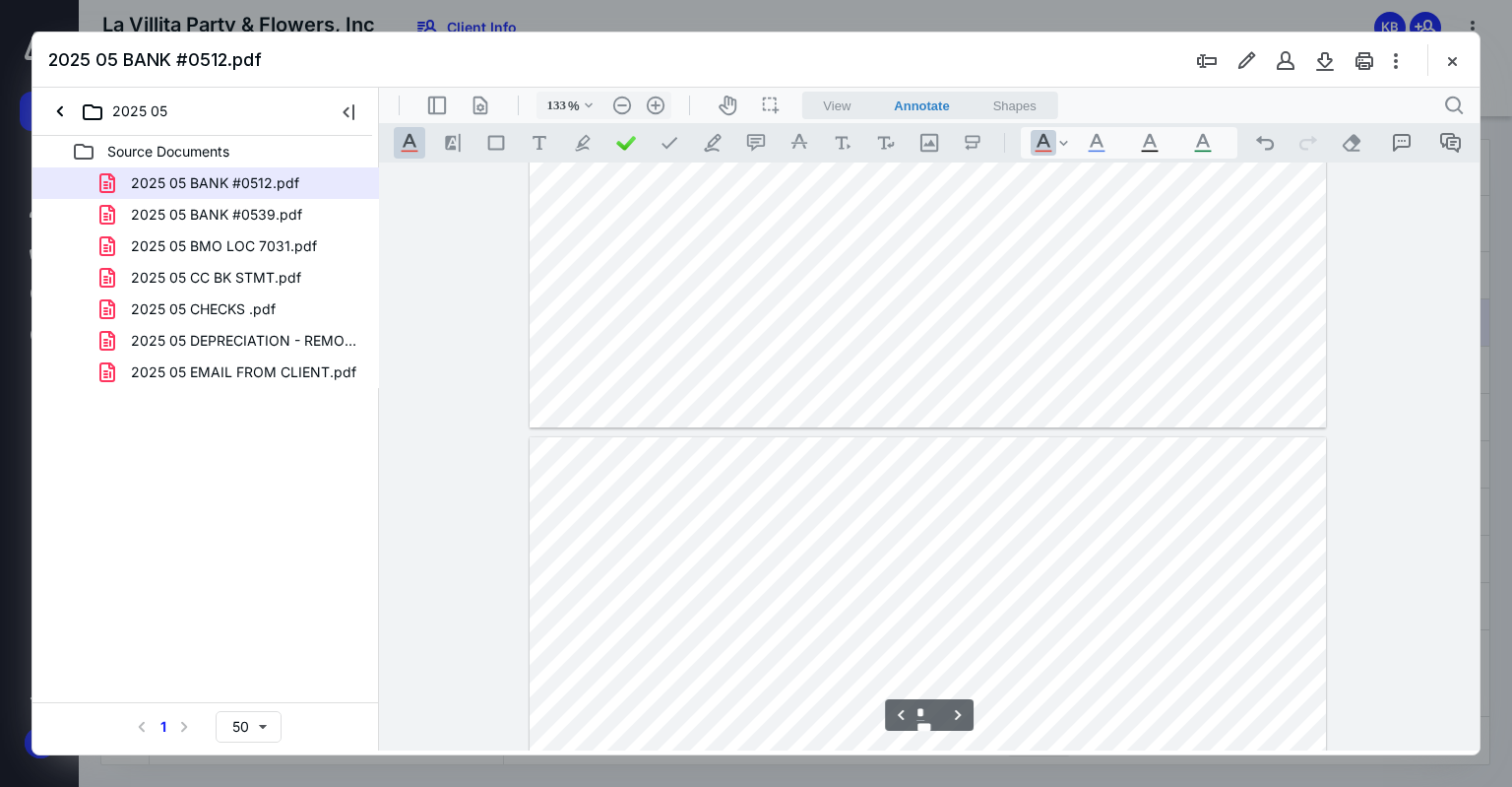 type on "*" 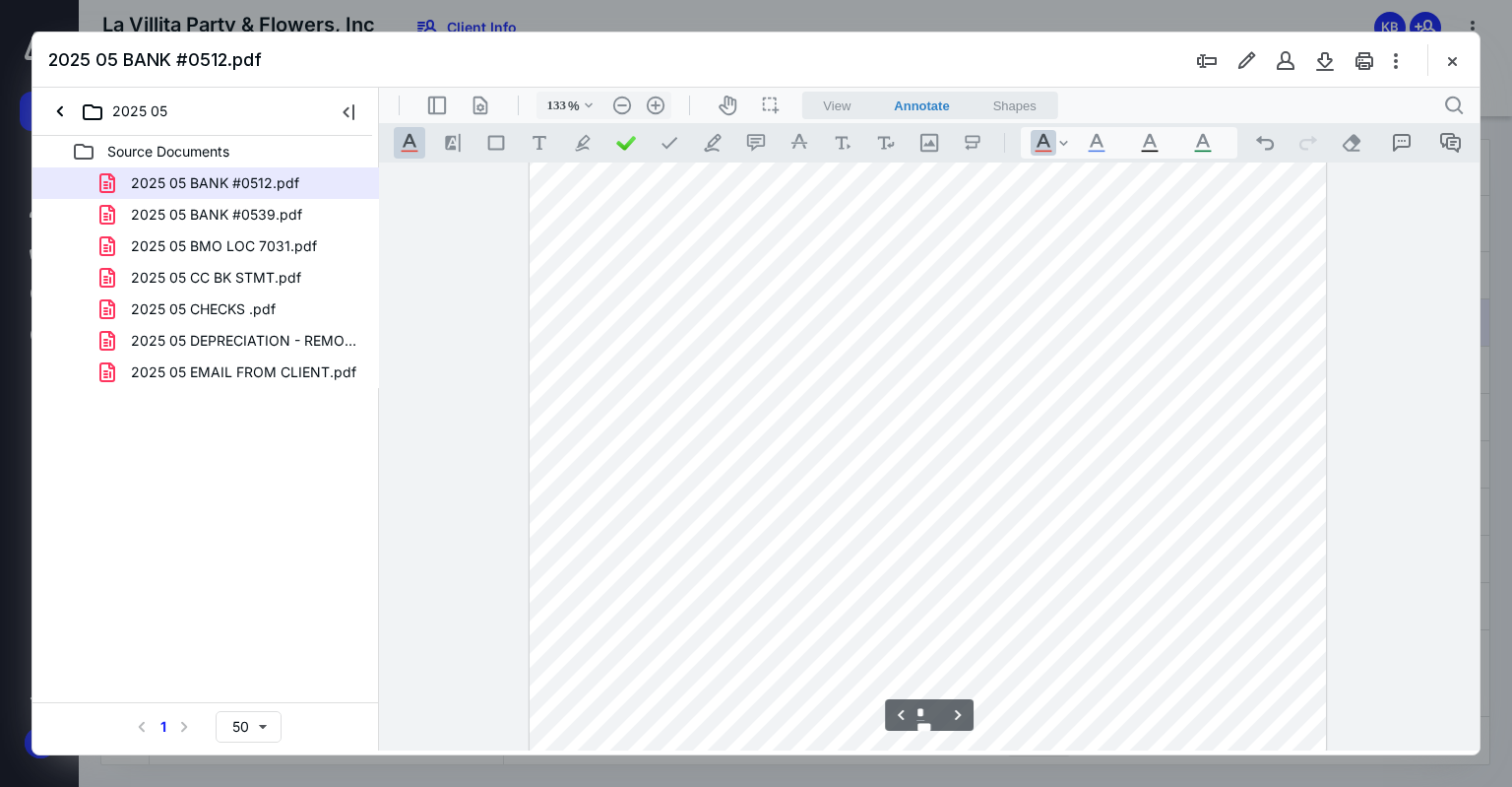 scroll, scrollTop: 1320, scrollLeft: 0, axis: vertical 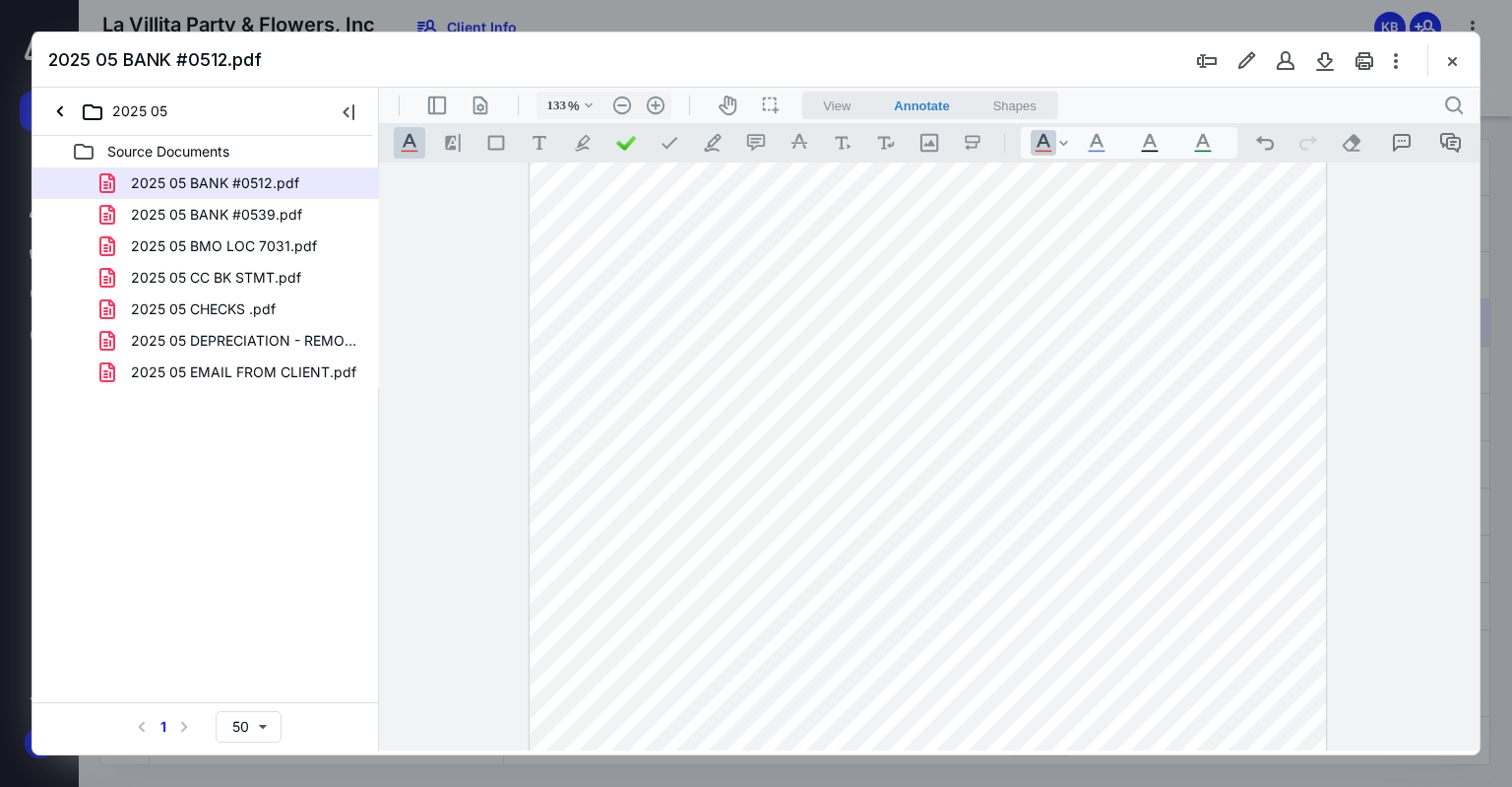 drag, startPoint x: 254, startPoint y: 211, endPoint x: 46, endPoint y: 369, distance: 261.2049 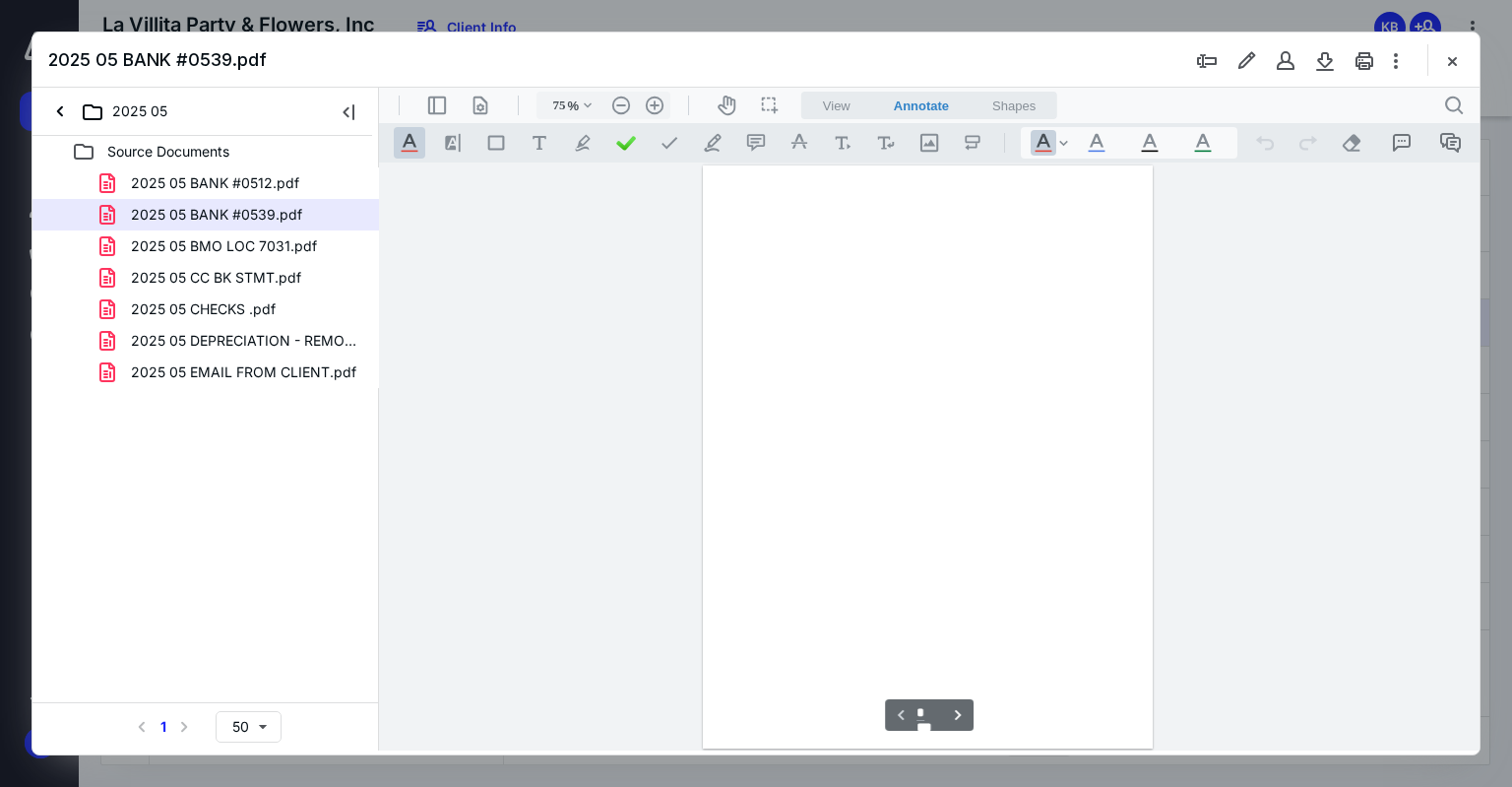 scroll, scrollTop: 78, scrollLeft: 0, axis: vertical 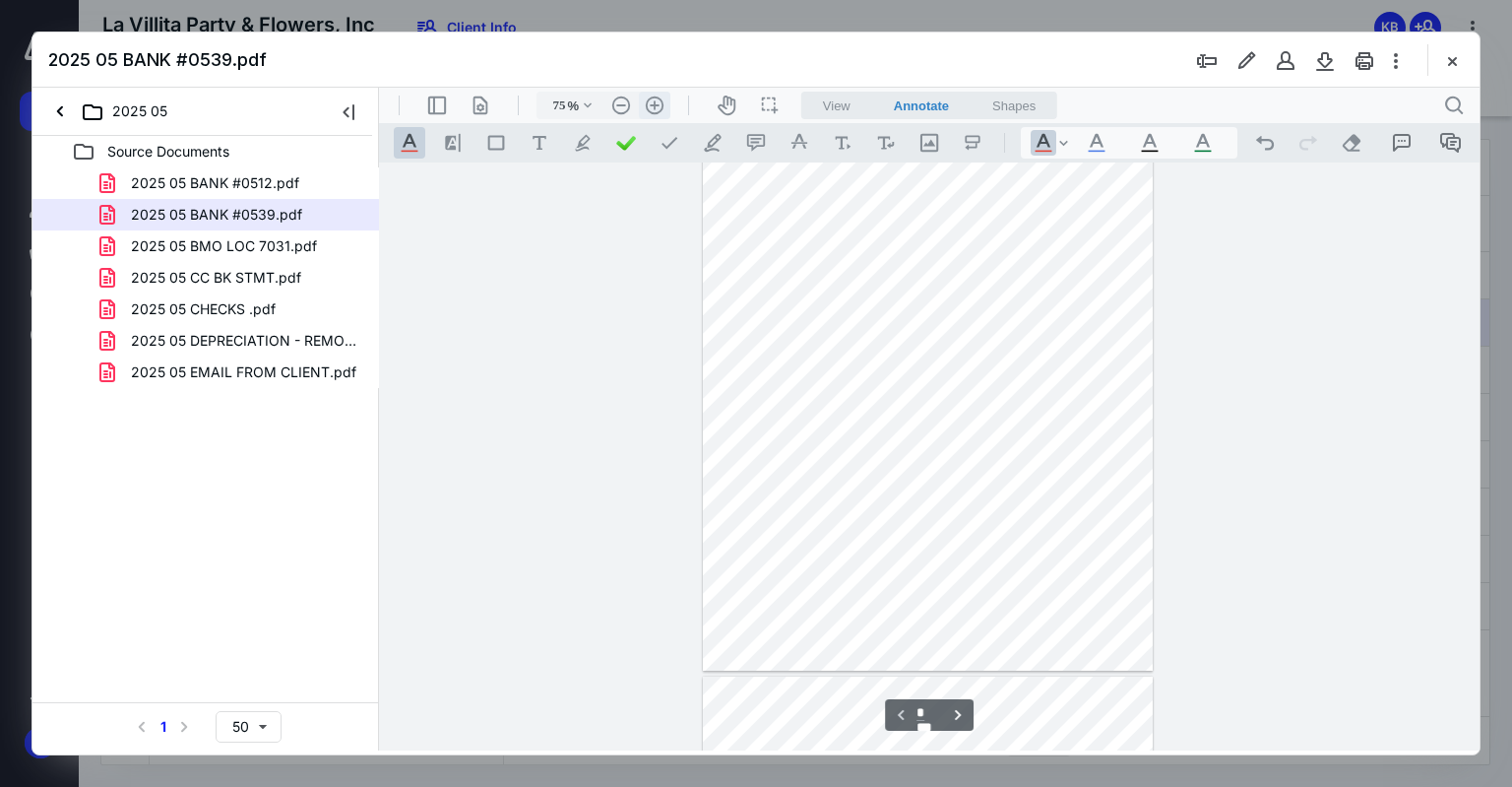 click on ".cls-1{fill:#abb0c4;} icon - header - zoom - in - line" at bounding box center (655, 105) 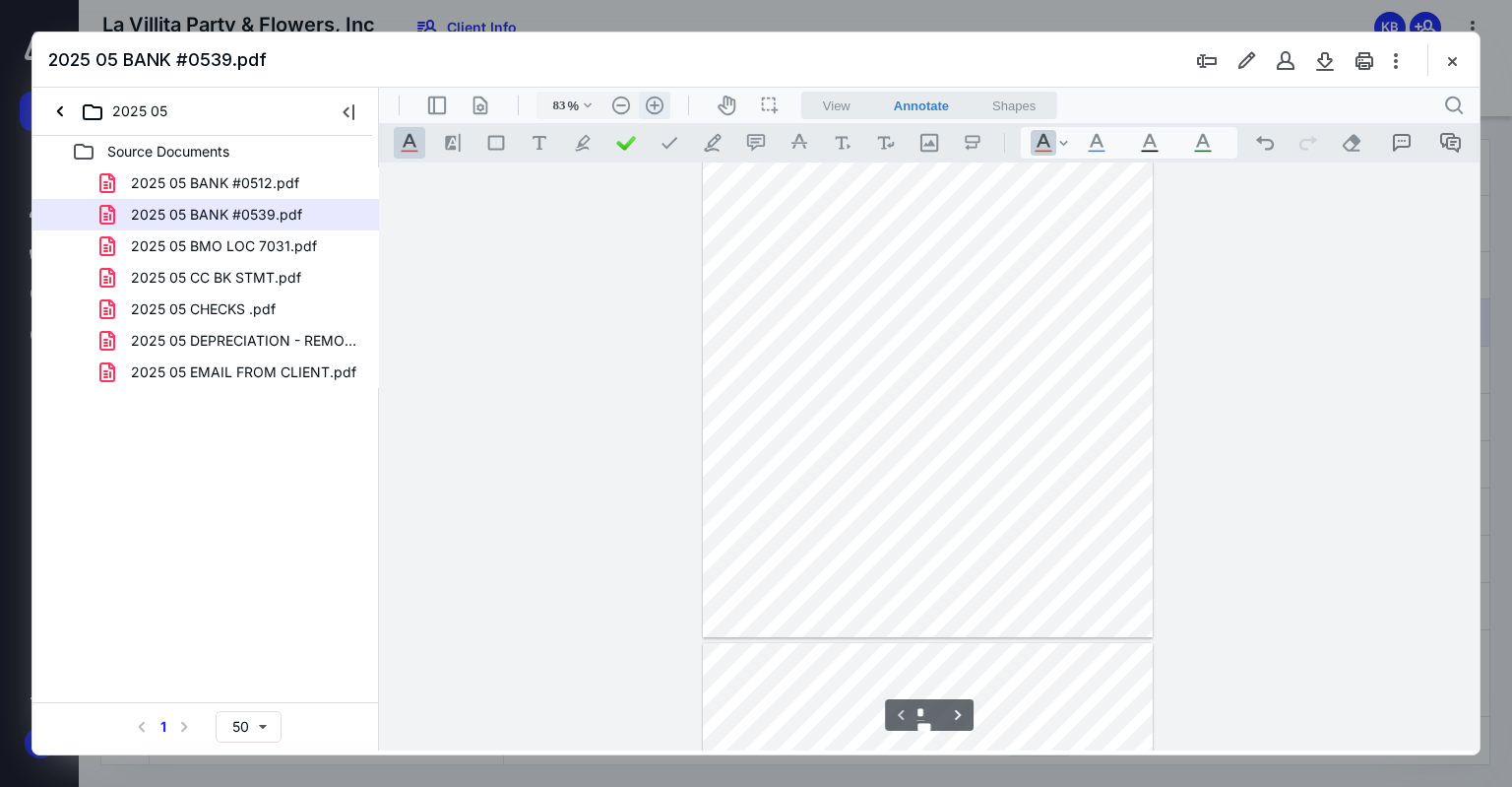 click on ".cls-1{fill:#abb0c4;} icon - header - zoom - in - line" at bounding box center (655, 105) 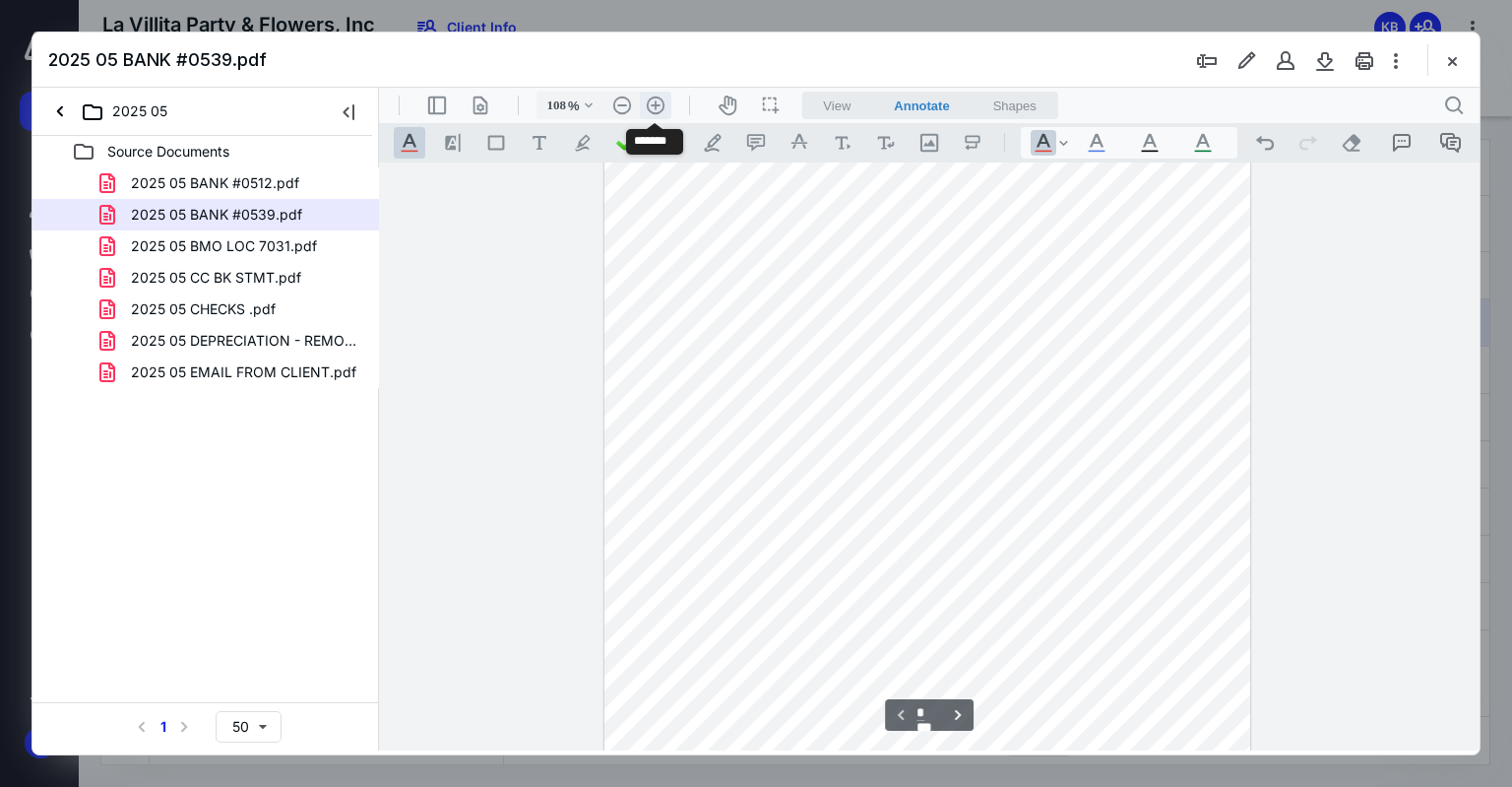 click on ".cls-1{fill:#abb0c4;} icon - header - zoom - in - line" at bounding box center [656, 105] 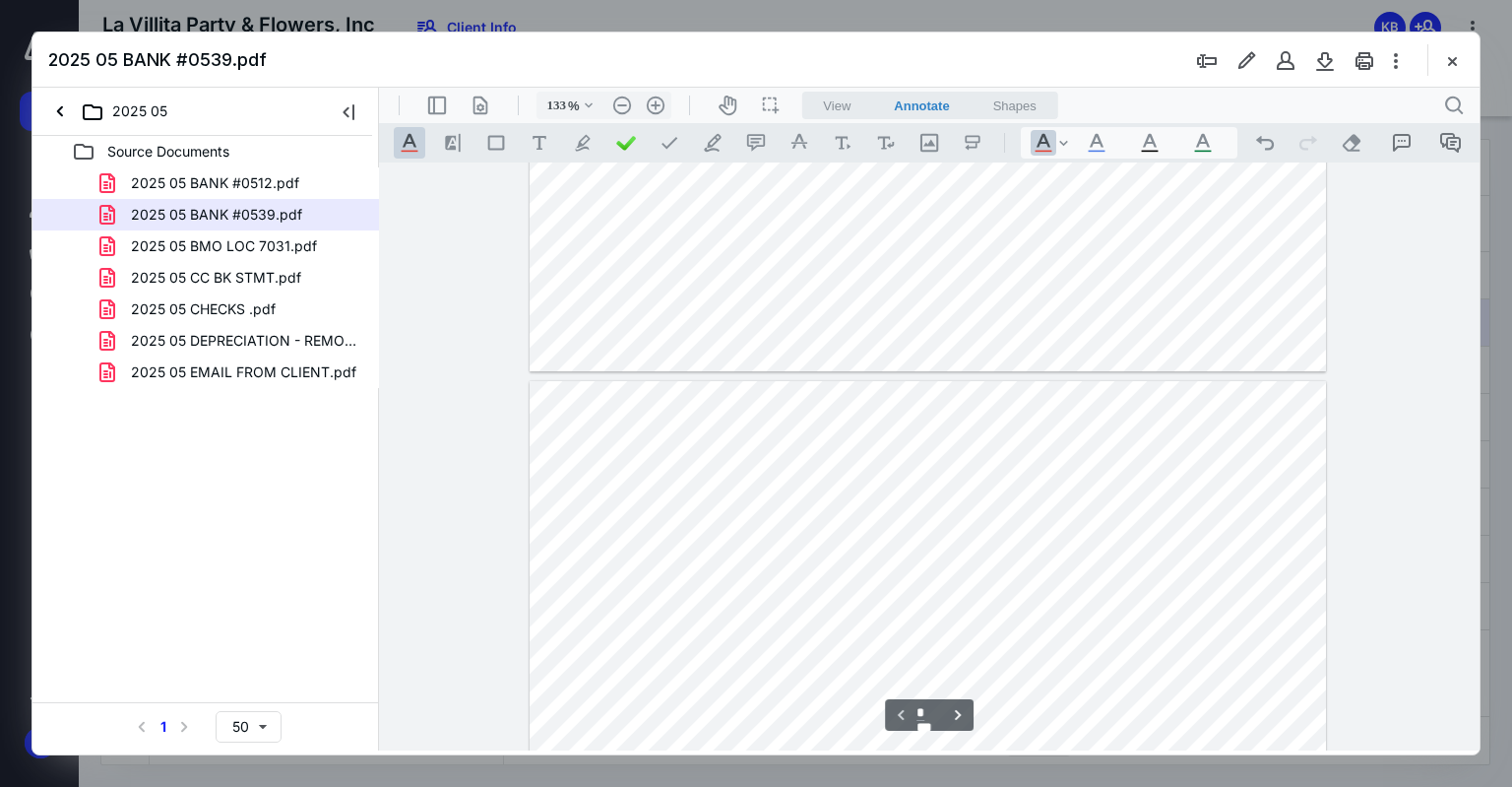 scroll, scrollTop: 729, scrollLeft: 0, axis: vertical 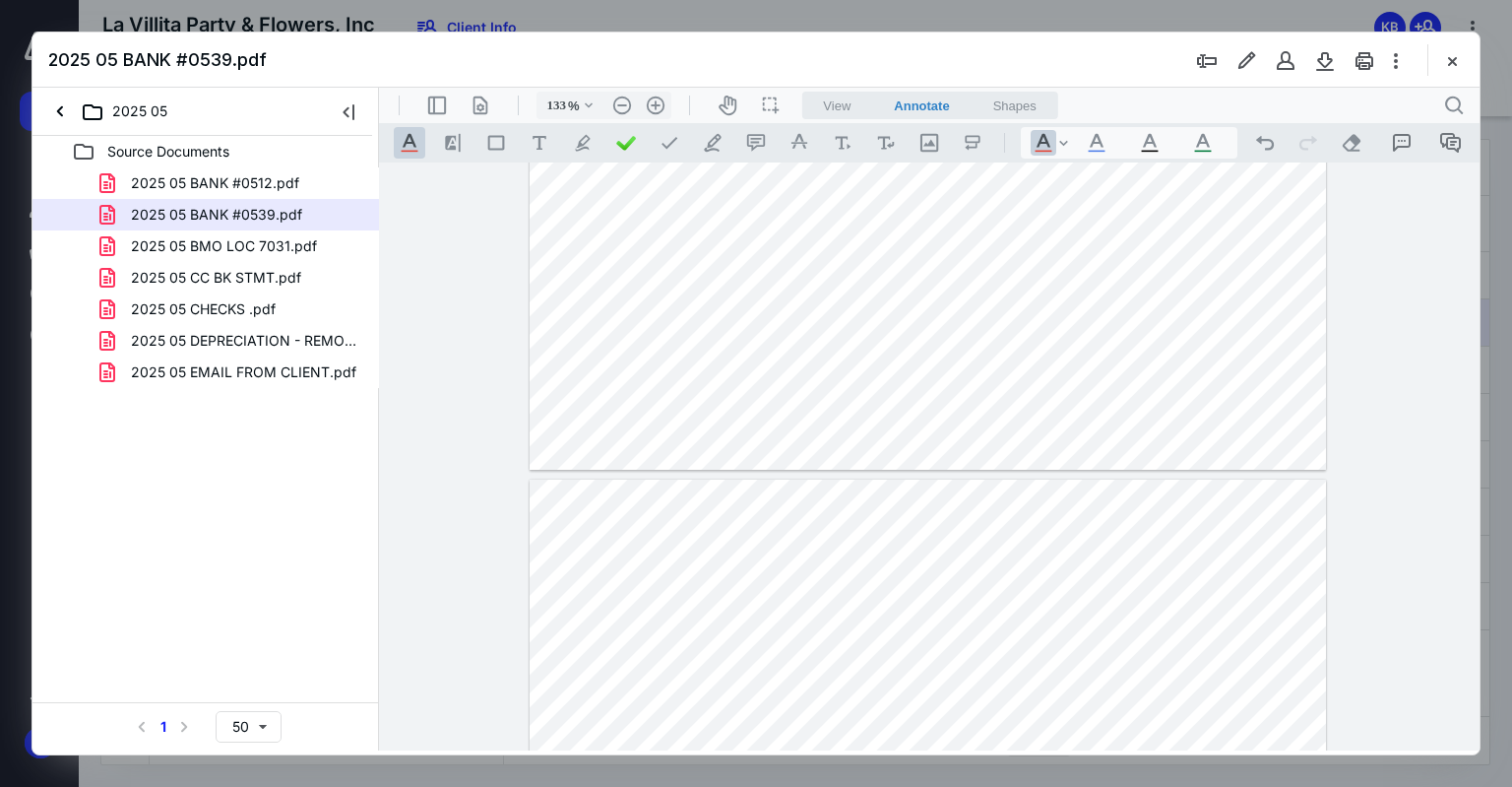 type on "*" 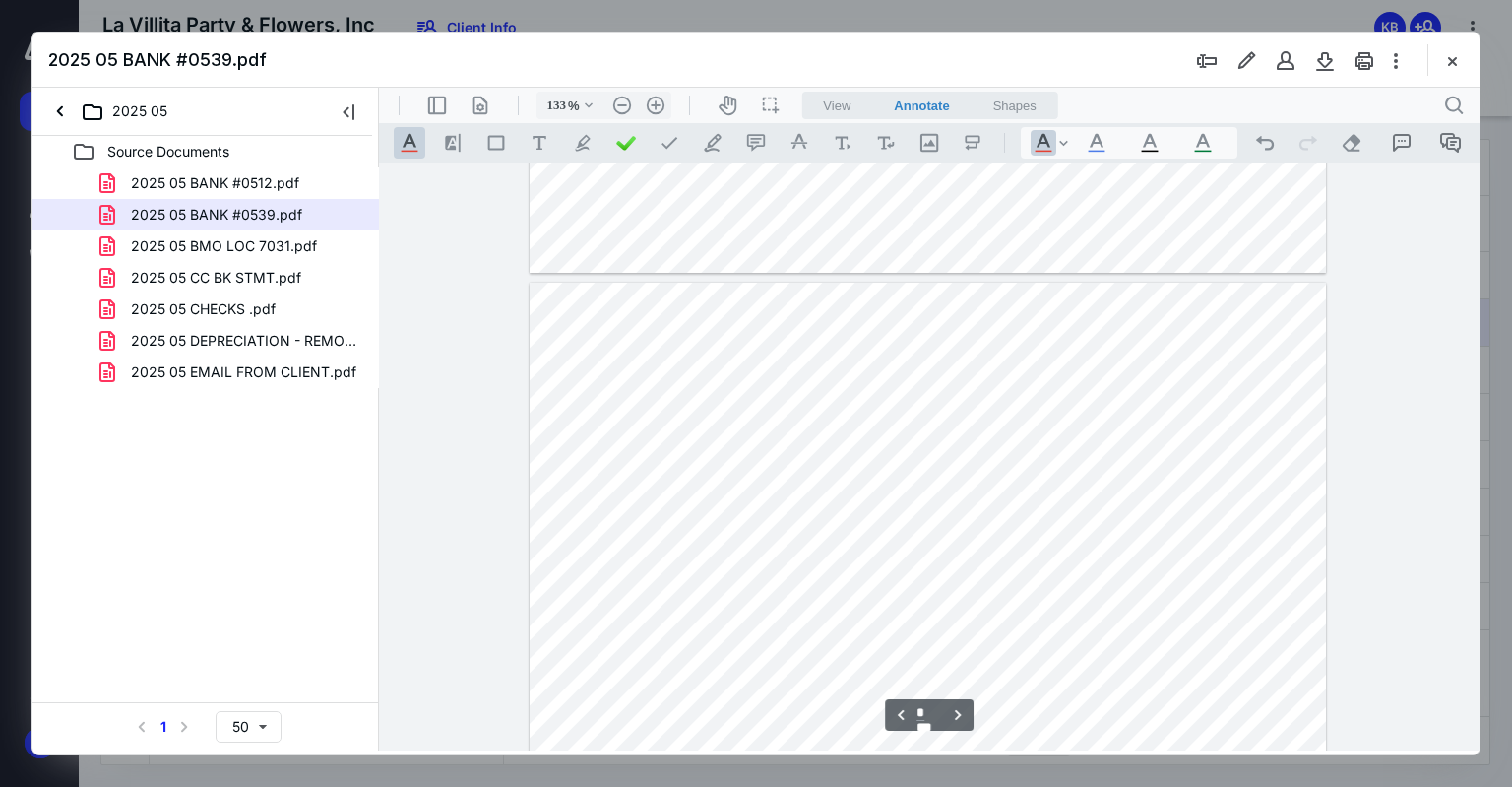 scroll, scrollTop: 1024, scrollLeft: 0, axis: vertical 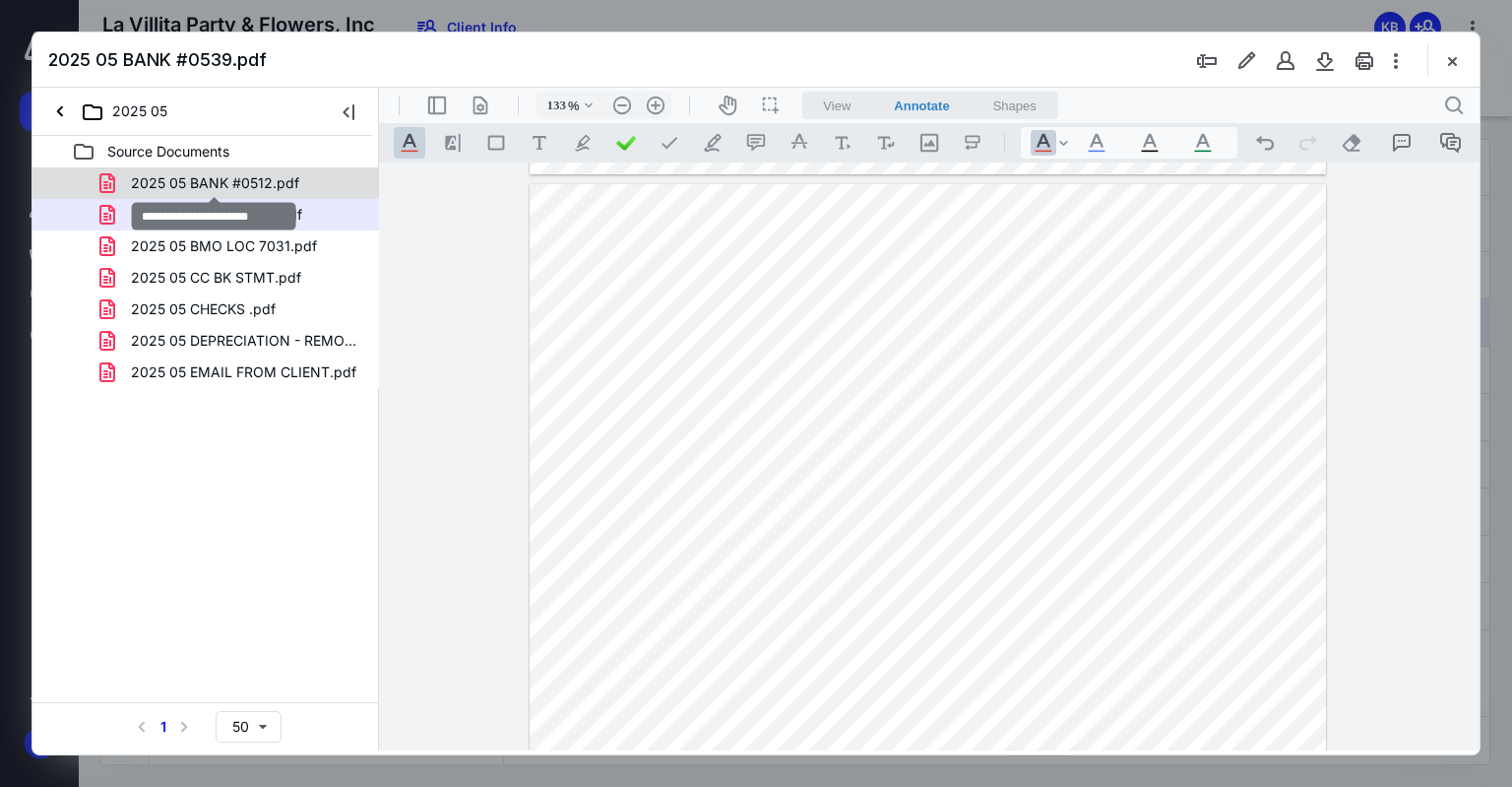 click on "2025 05 BANK #0512.pdf" at bounding box center [215, 183] 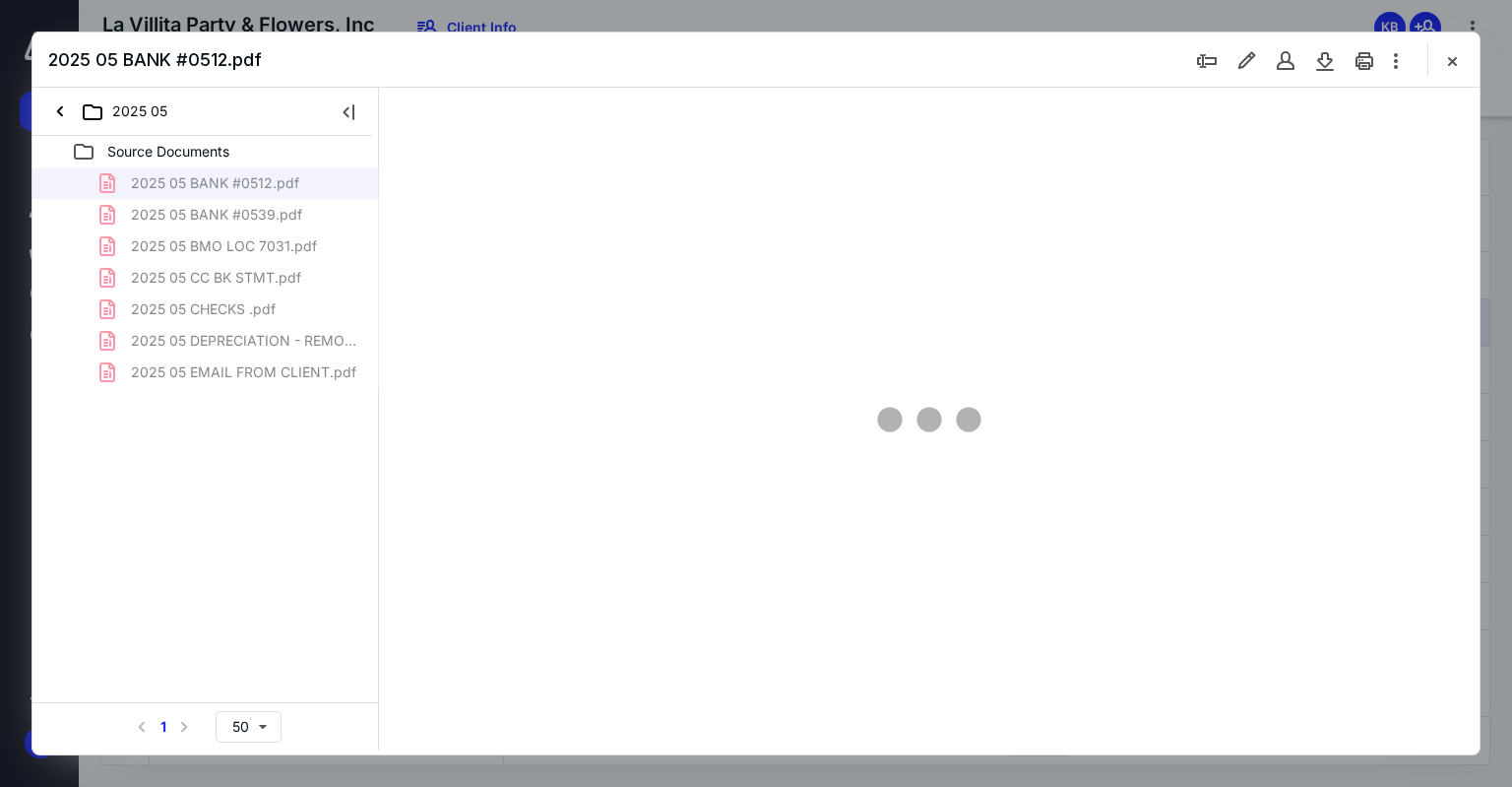 type on "75" 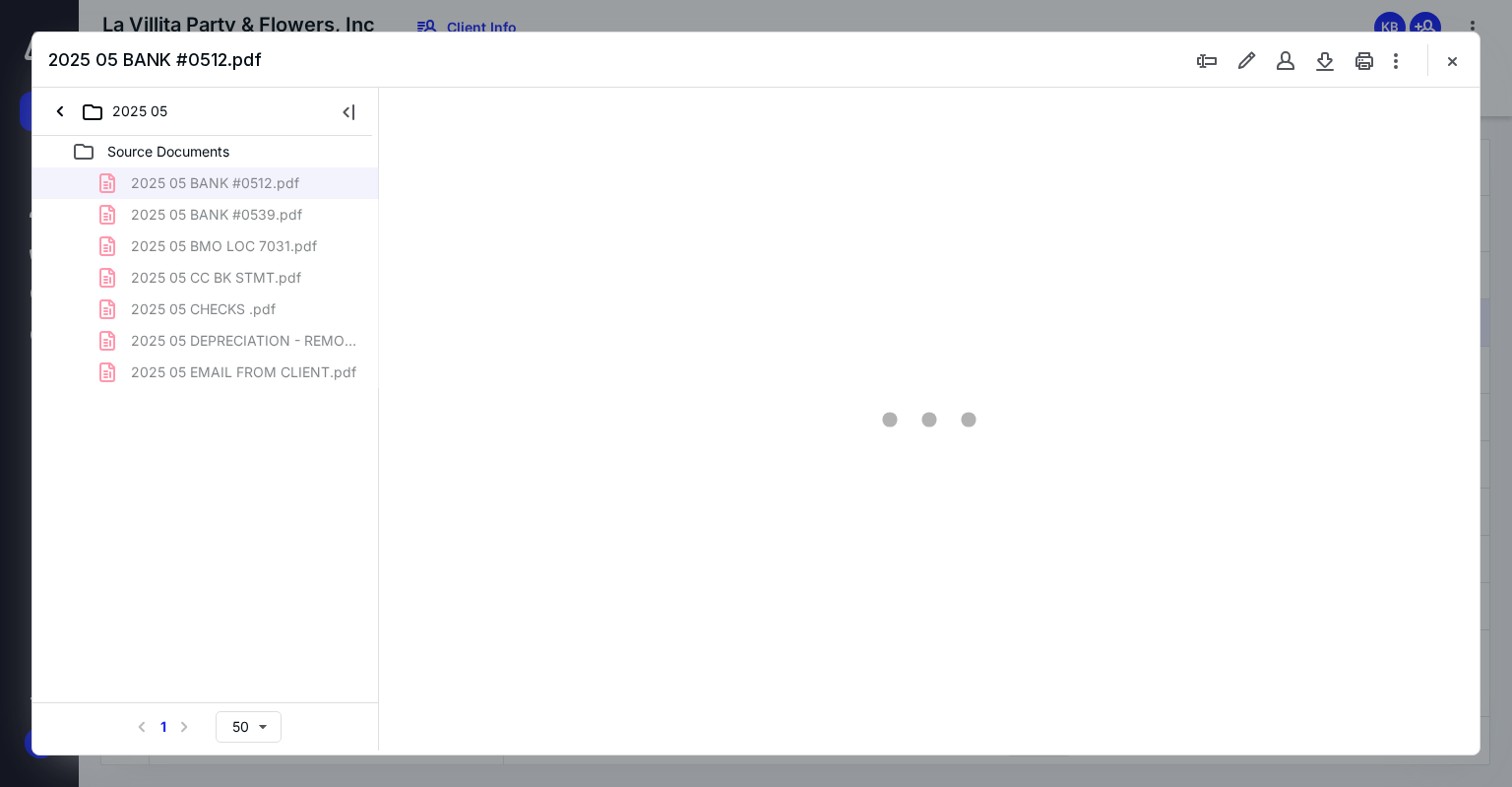 scroll, scrollTop: 78, scrollLeft: 0, axis: vertical 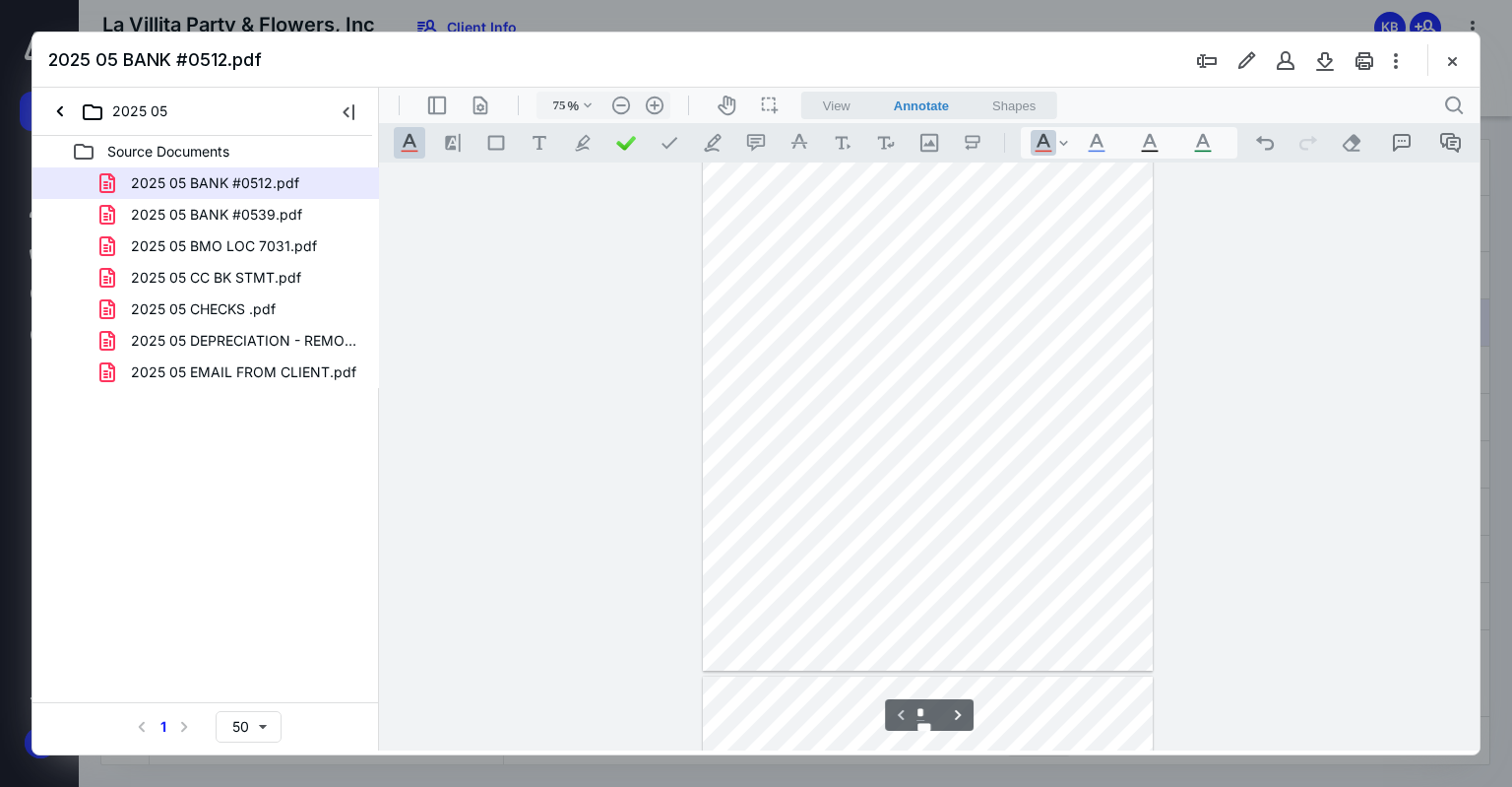 type on "*" 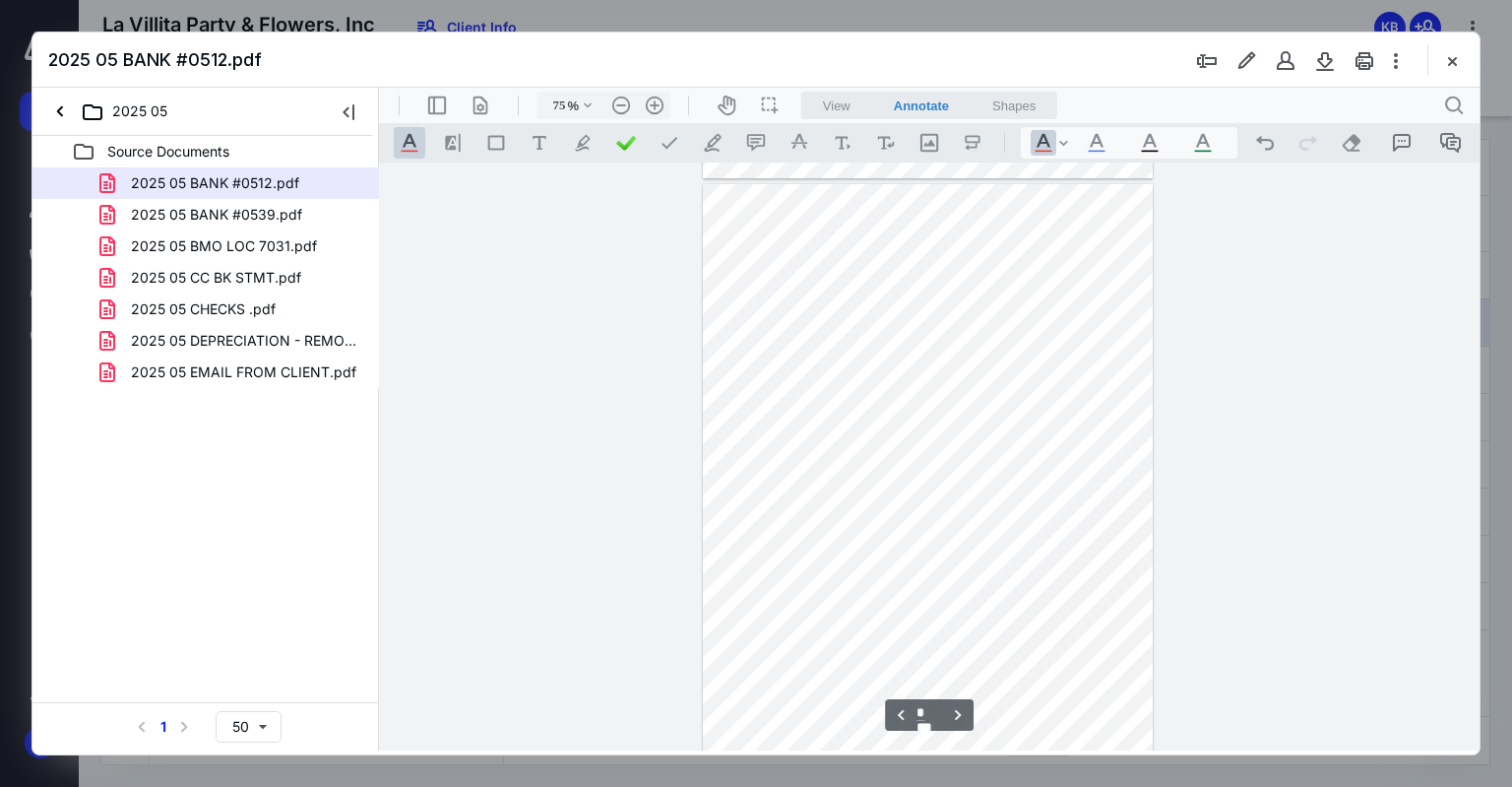 scroll, scrollTop: 767, scrollLeft: 0, axis: vertical 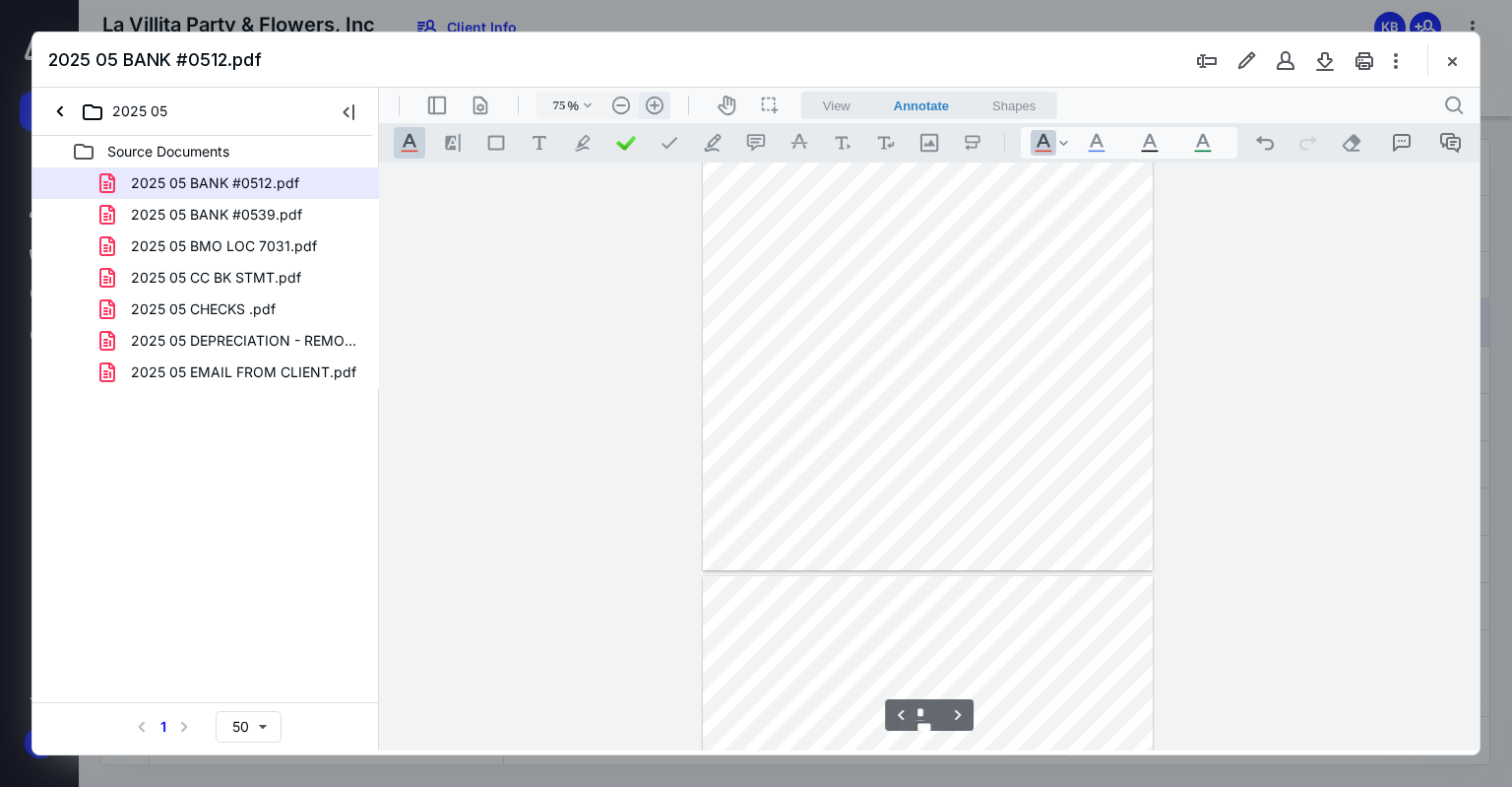 click on ".cls-1{fill:#abb0c4;} icon - header - zoom - in - line" at bounding box center [655, 105] 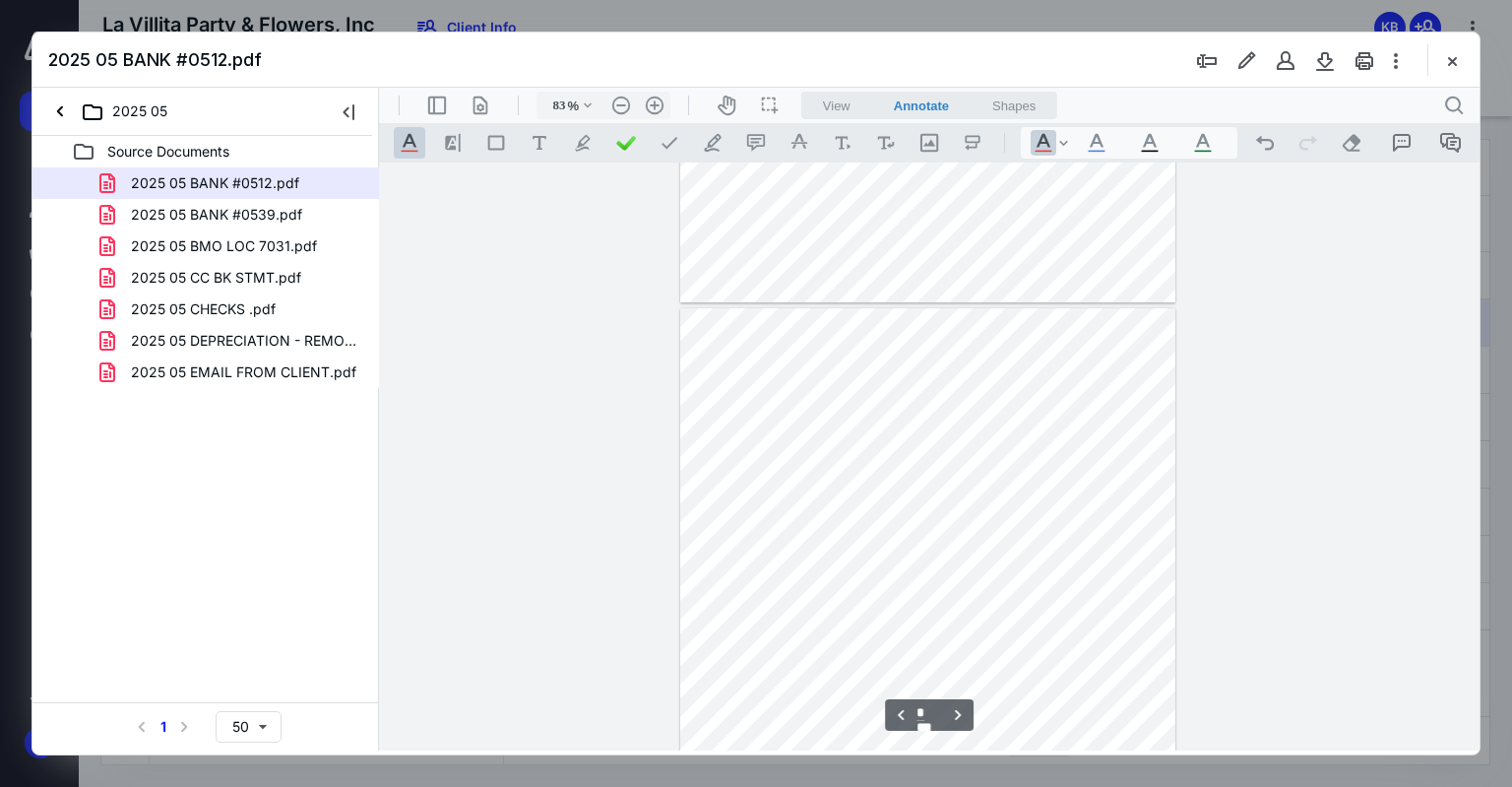type on "*" 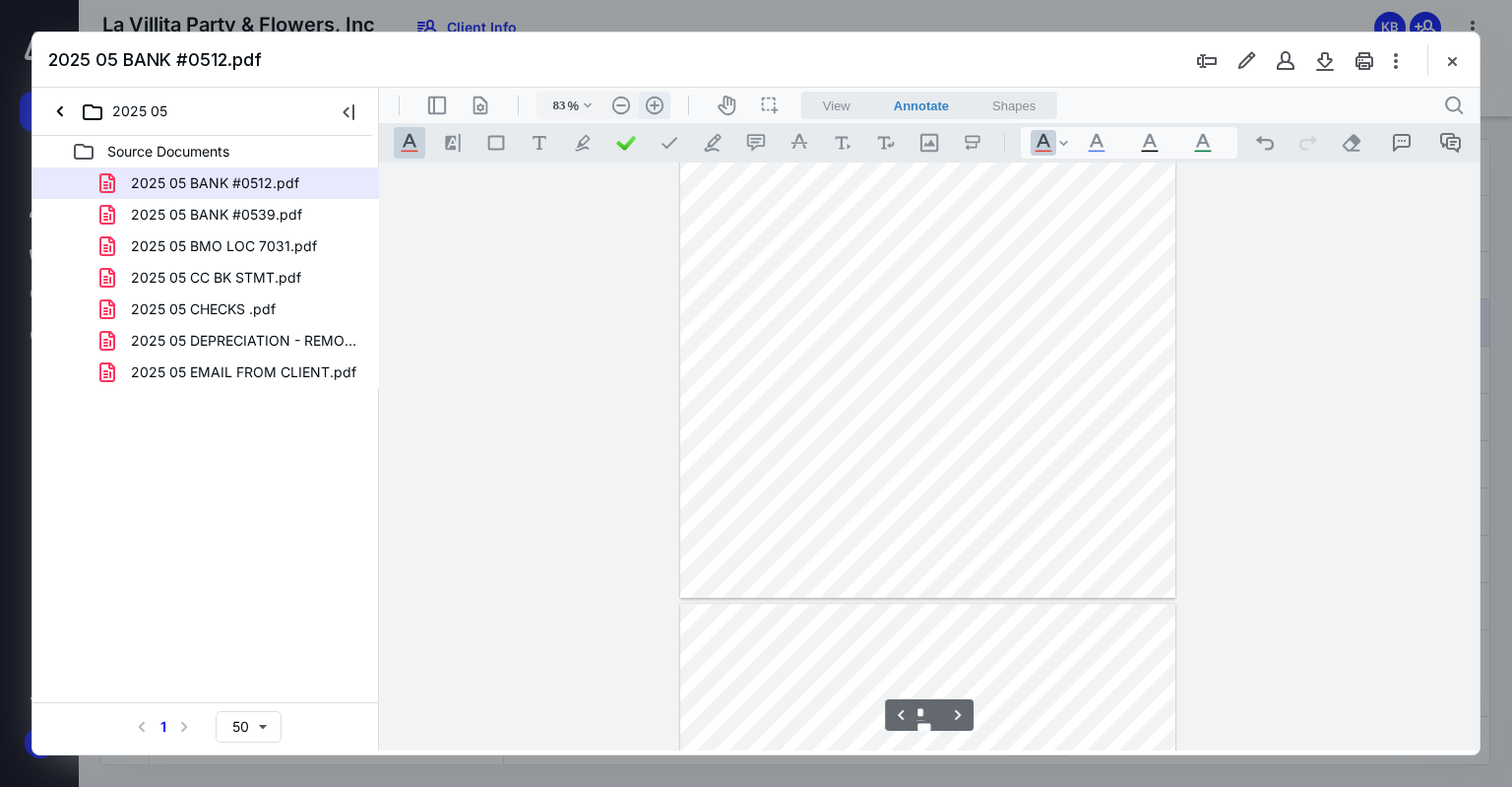 click on ".cls-1{fill:#abb0c4;} icon - header - zoom - in - line" at bounding box center (655, 105) 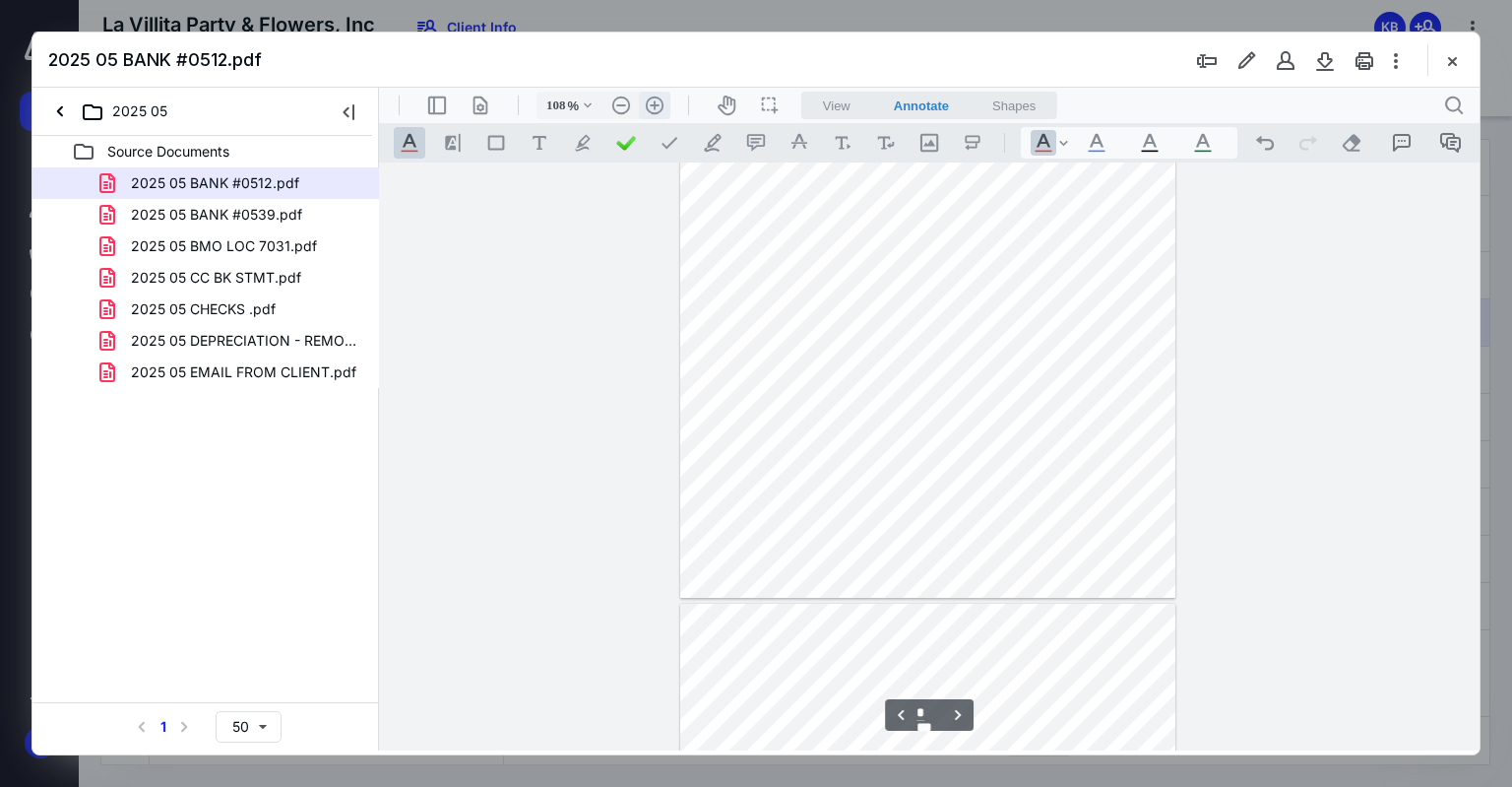 click on ".cls-1{fill:#abb0c4;} icon - header - zoom - in - line" at bounding box center (655, 105) 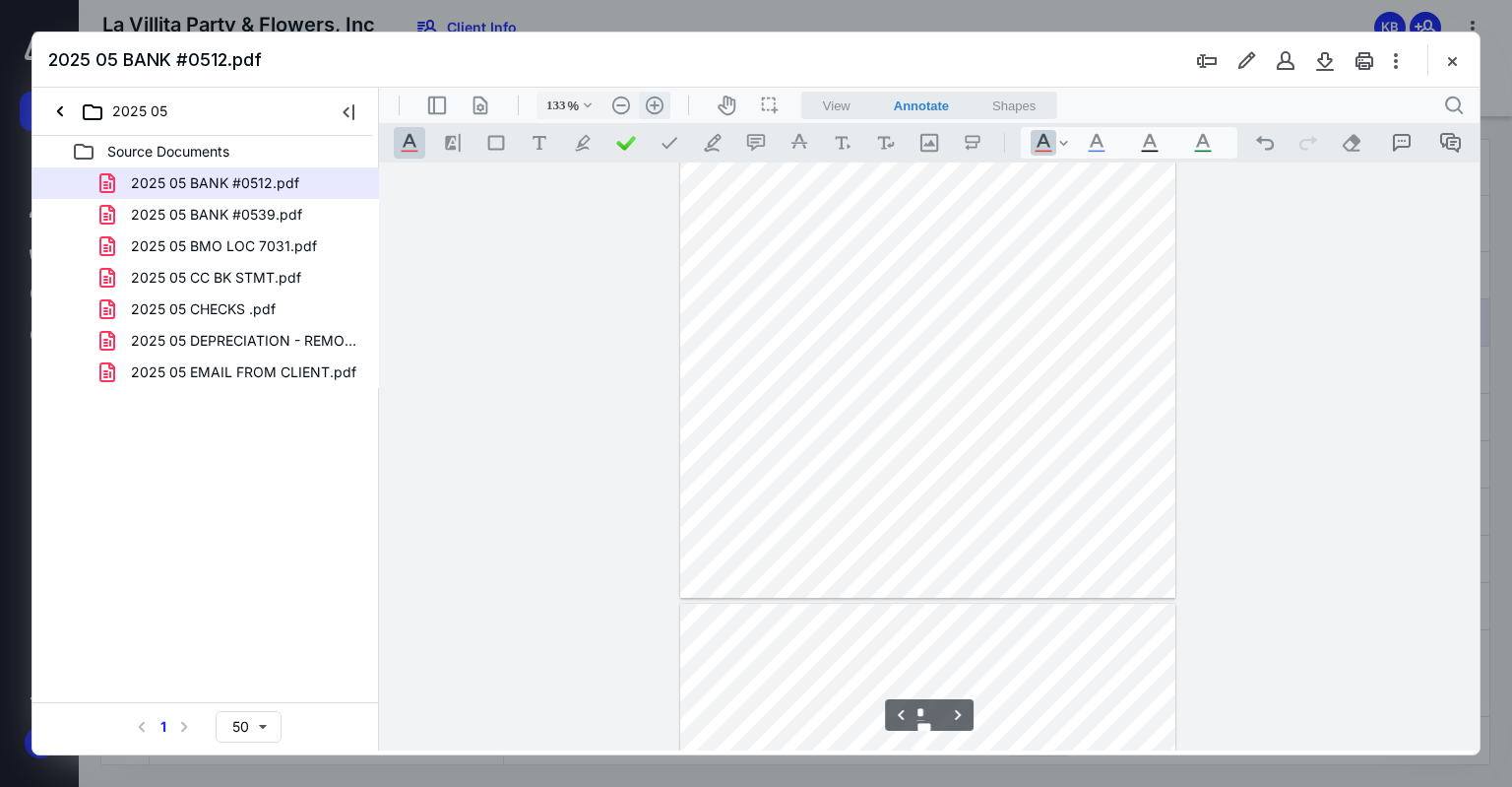 scroll, scrollTop: 3614, scrollLeft: 0, axis: vertical 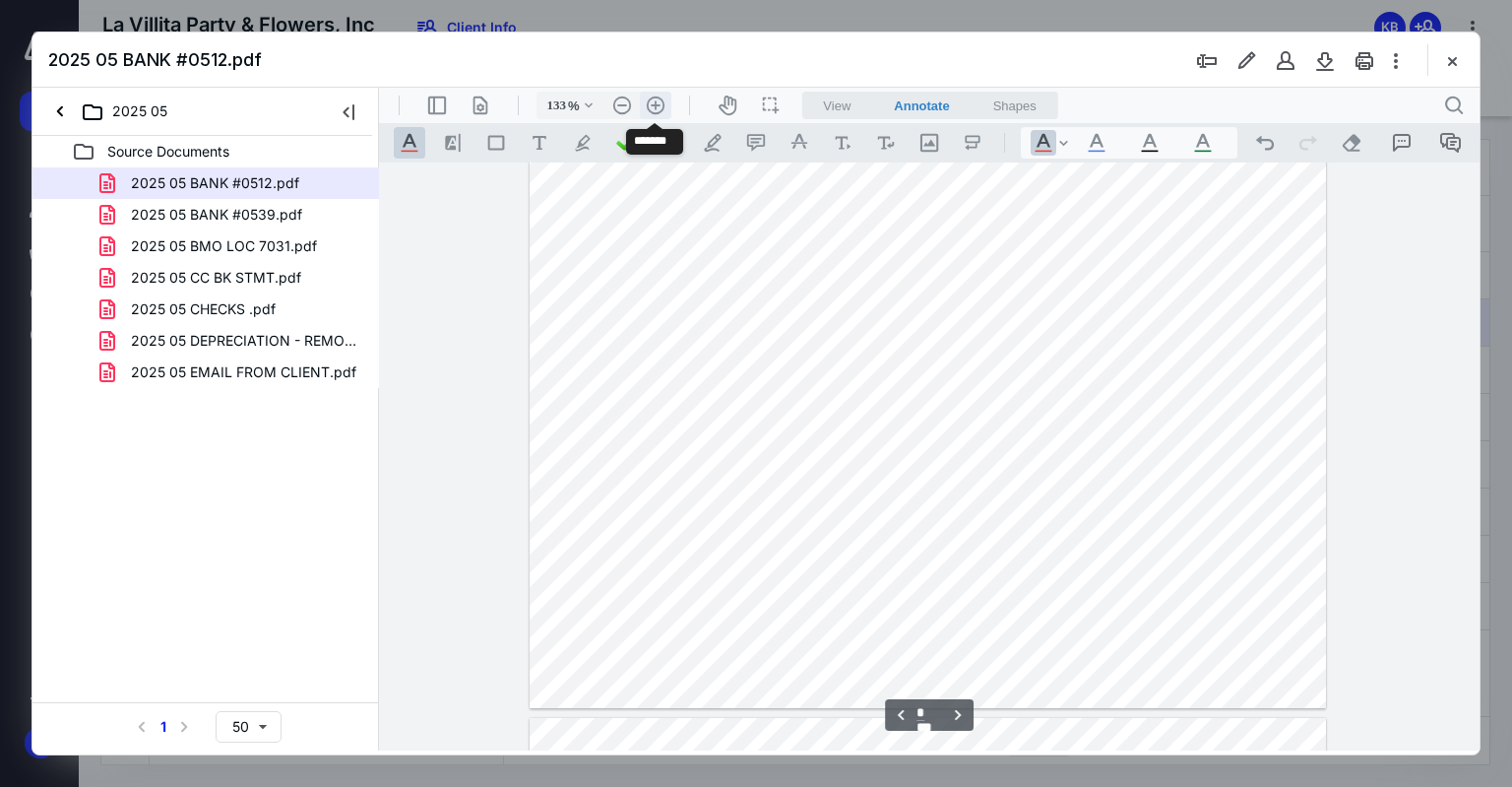 click on ".cls-1{fill:#abb0c4;} icon - header - zoom - in - line" at bounding box center [656, 105] 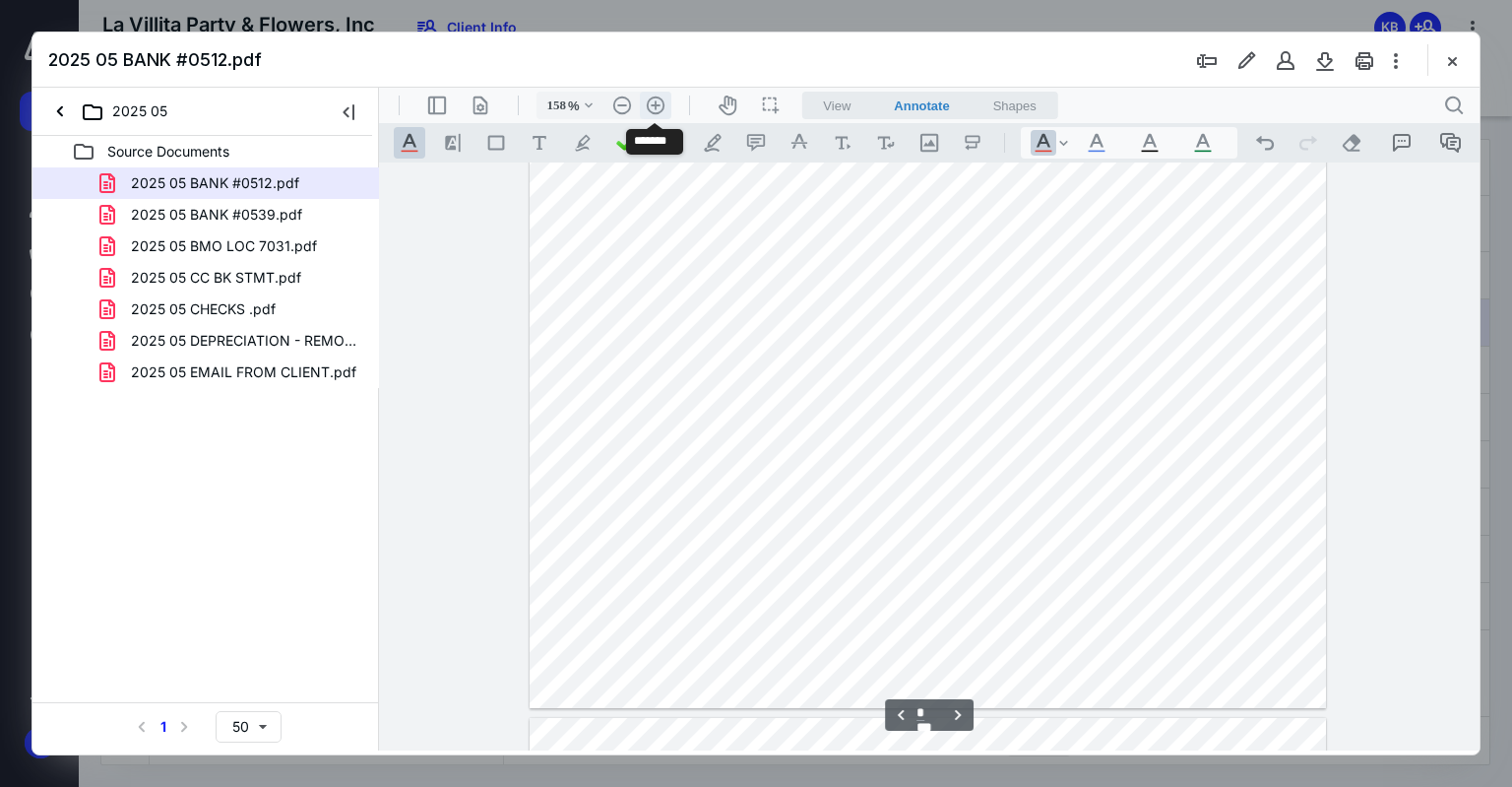 click on ".cls-1{fill:#abb0c4;} icon - header - zoom - in - line" at bounding box center (656, 105) 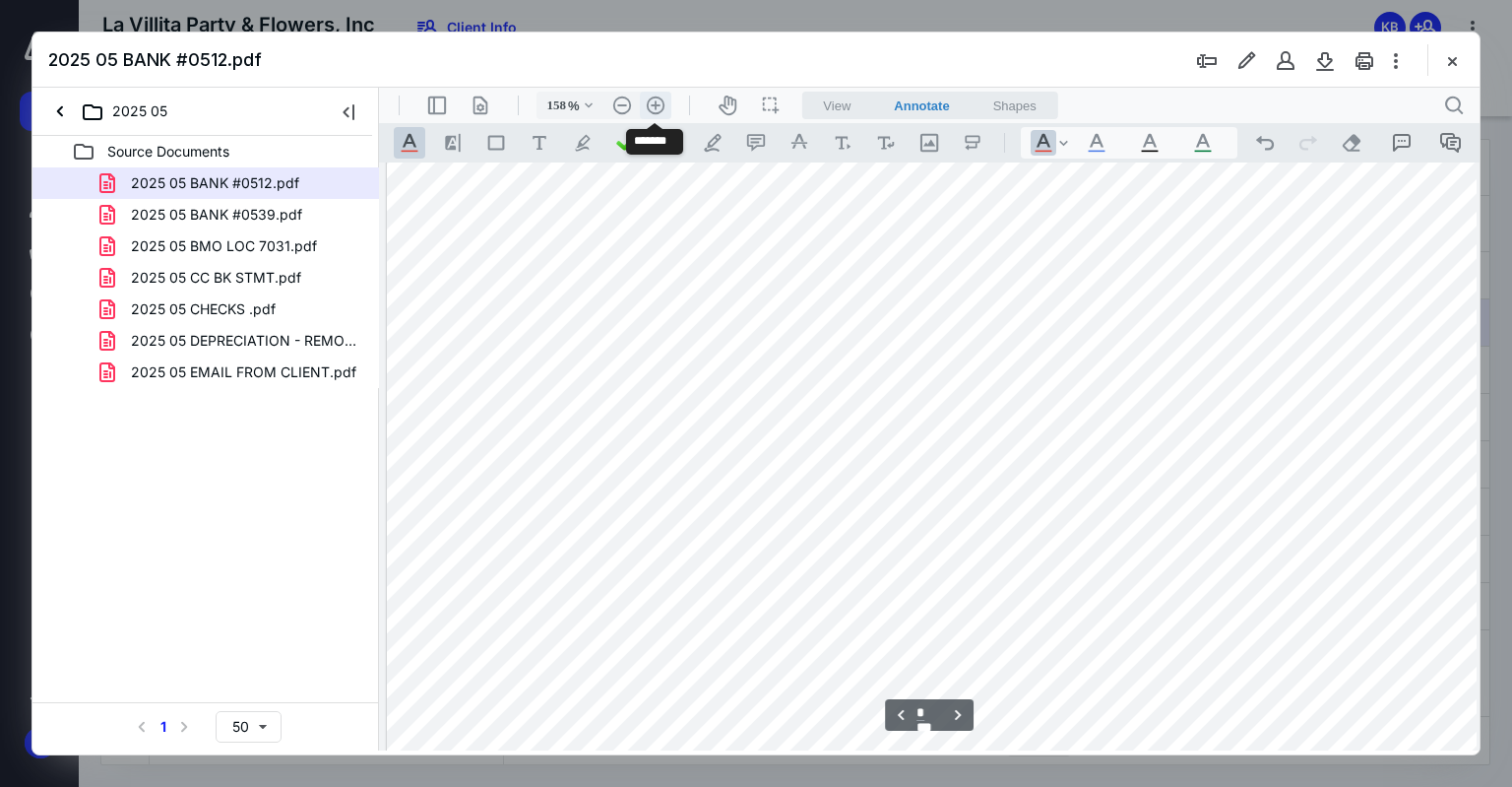 type on "208" 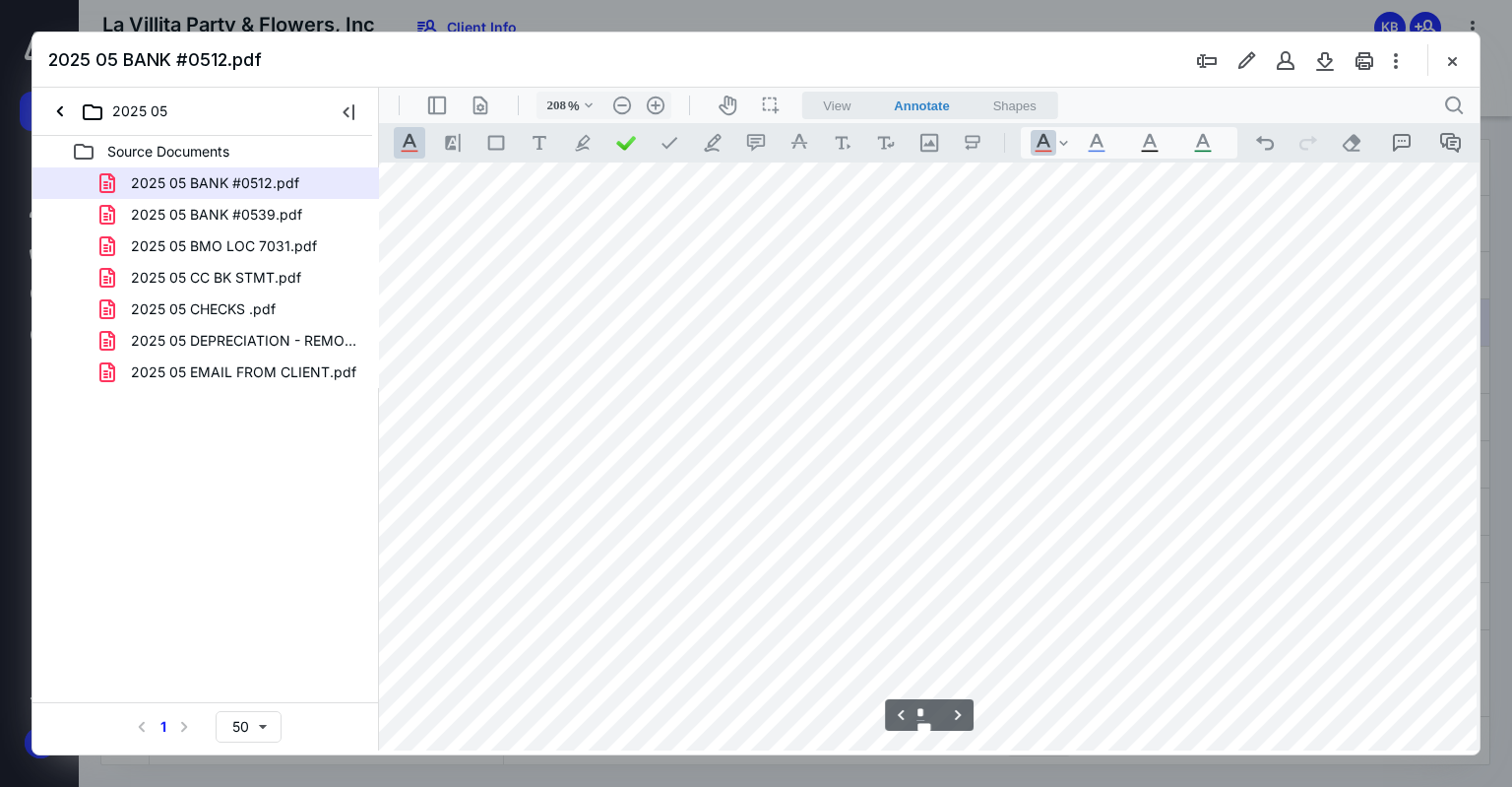 scroll, scrollTop: 6303, scrollLeft: 88, axis: both 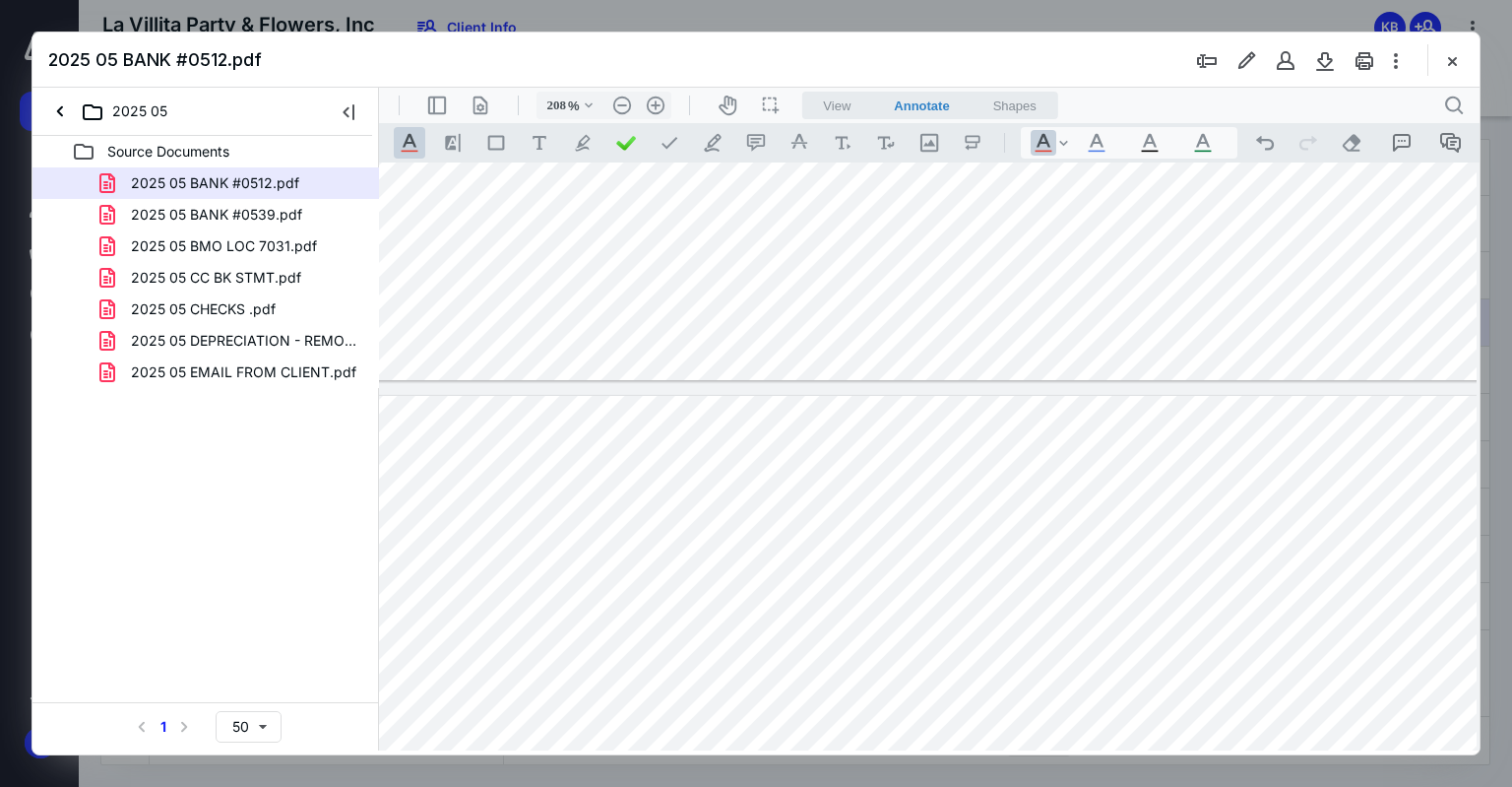 type on "*" 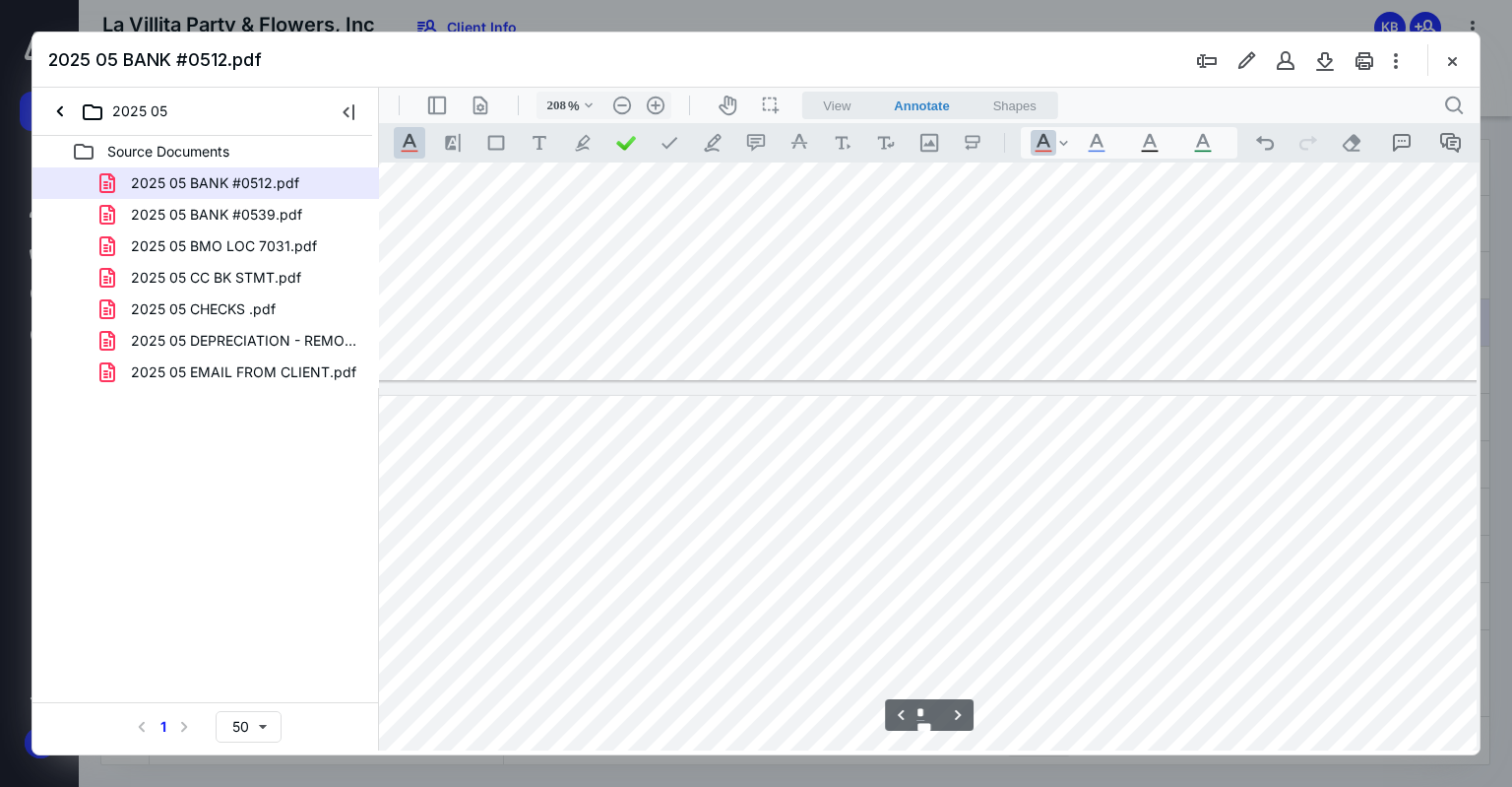 scroll, scrollTop: 6204, scrollLeft: 88, axis: both 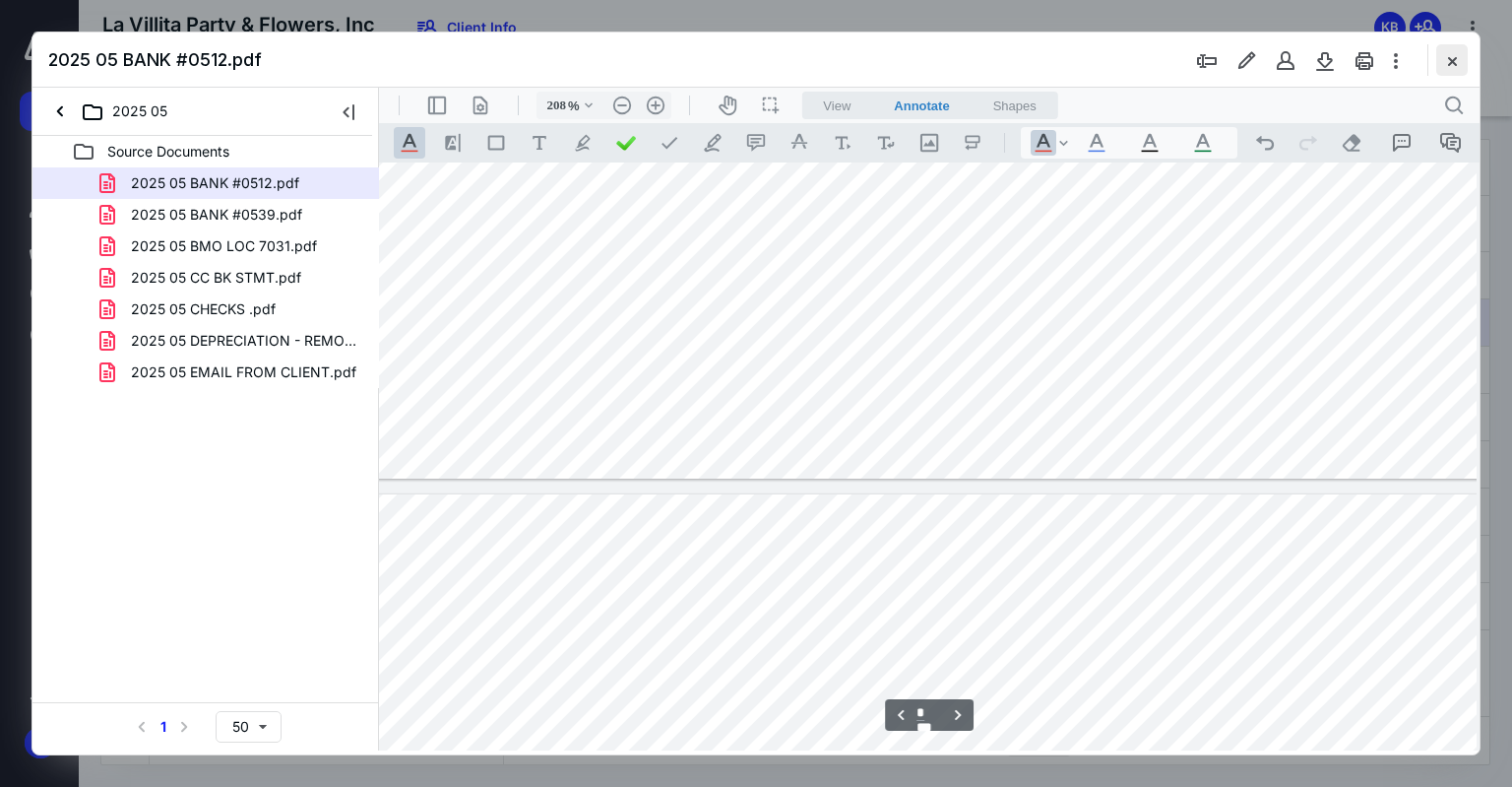click at bounding box center [1452, 60] 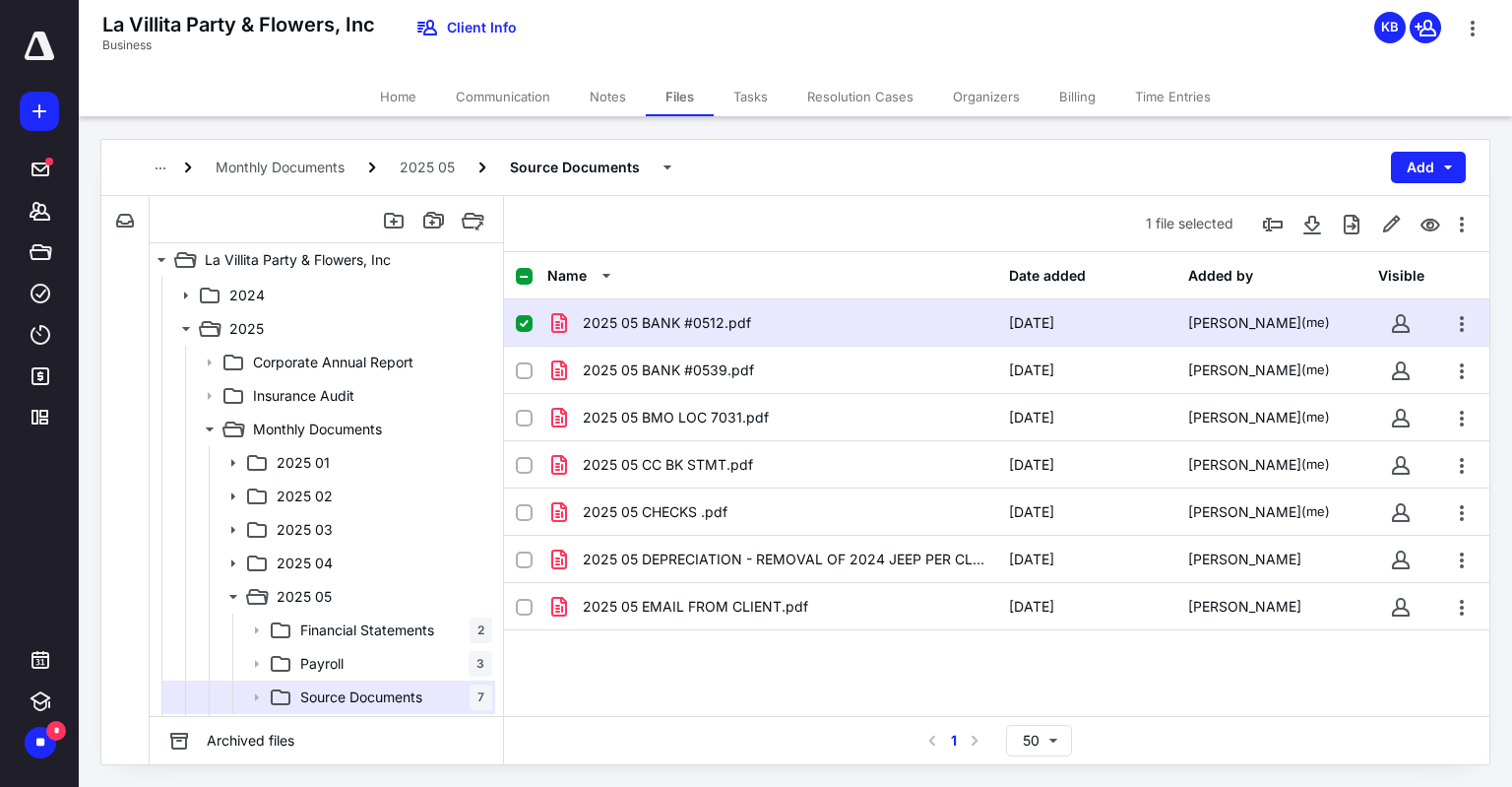 scroll, scrollTop: 295, scrollLeft: 0, axis: vertical 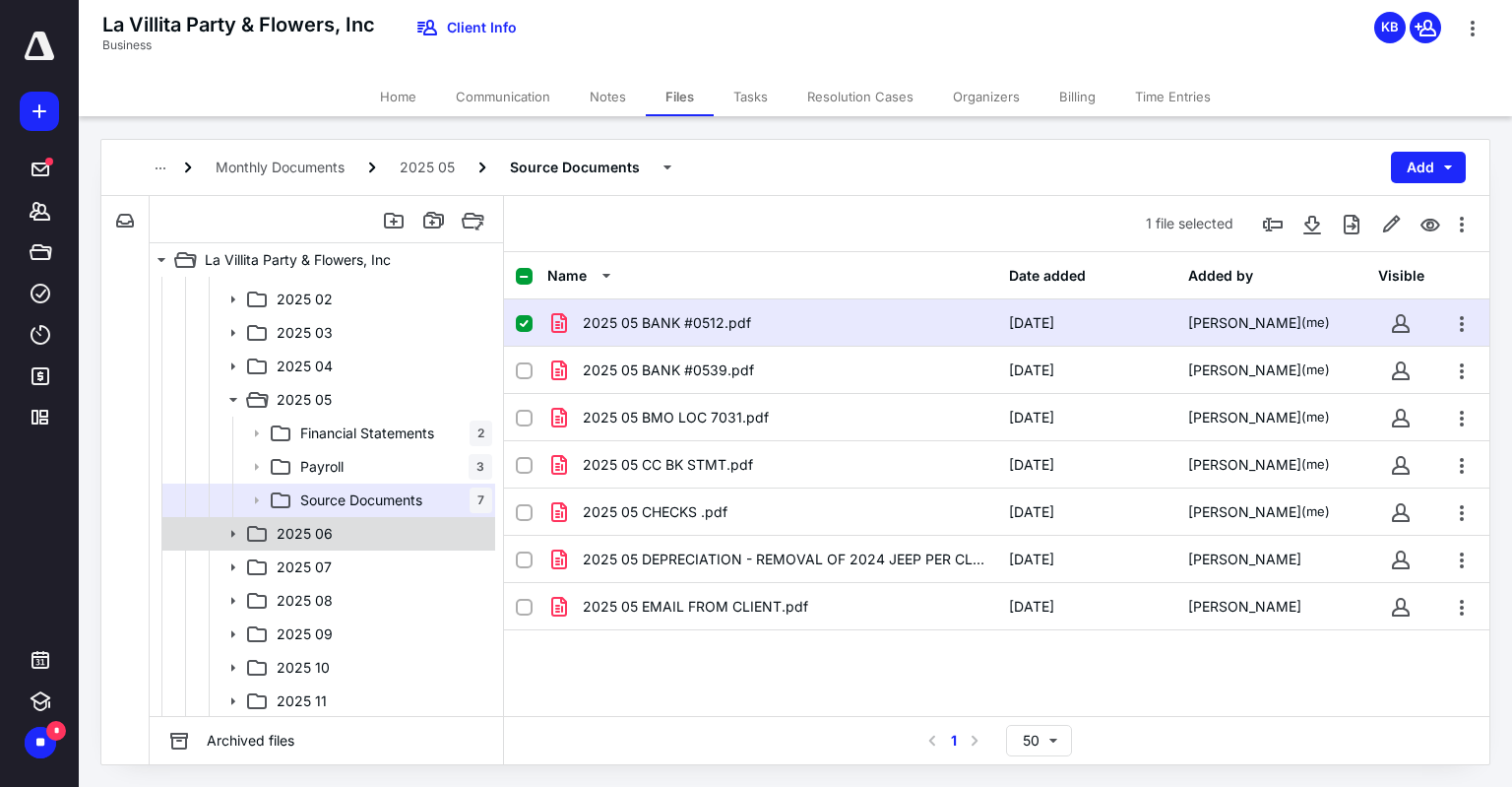 click on "2025 06" at bounding box center [304, 534] 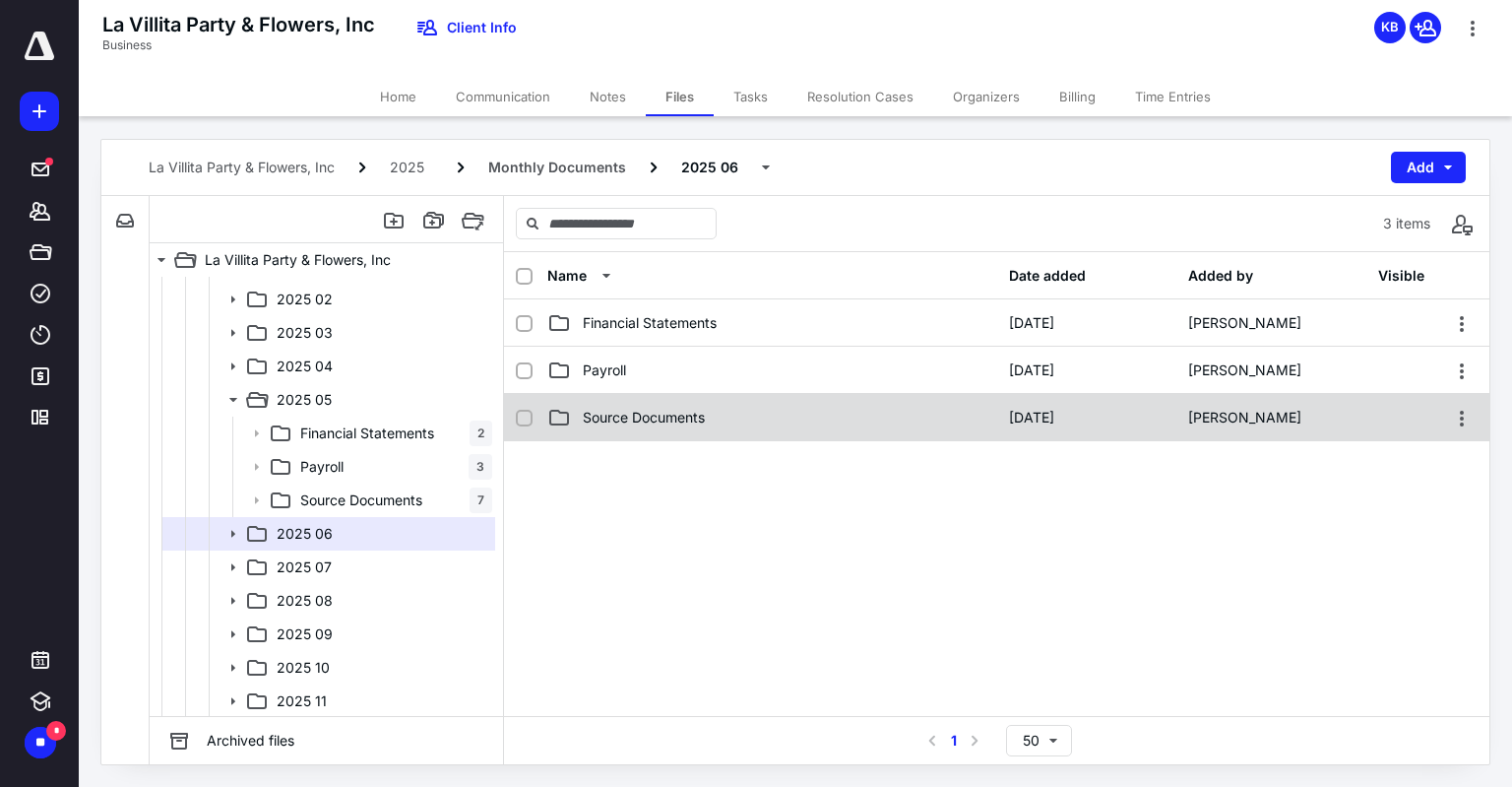 click on "Source Documents" at bounding box center (772, 418) 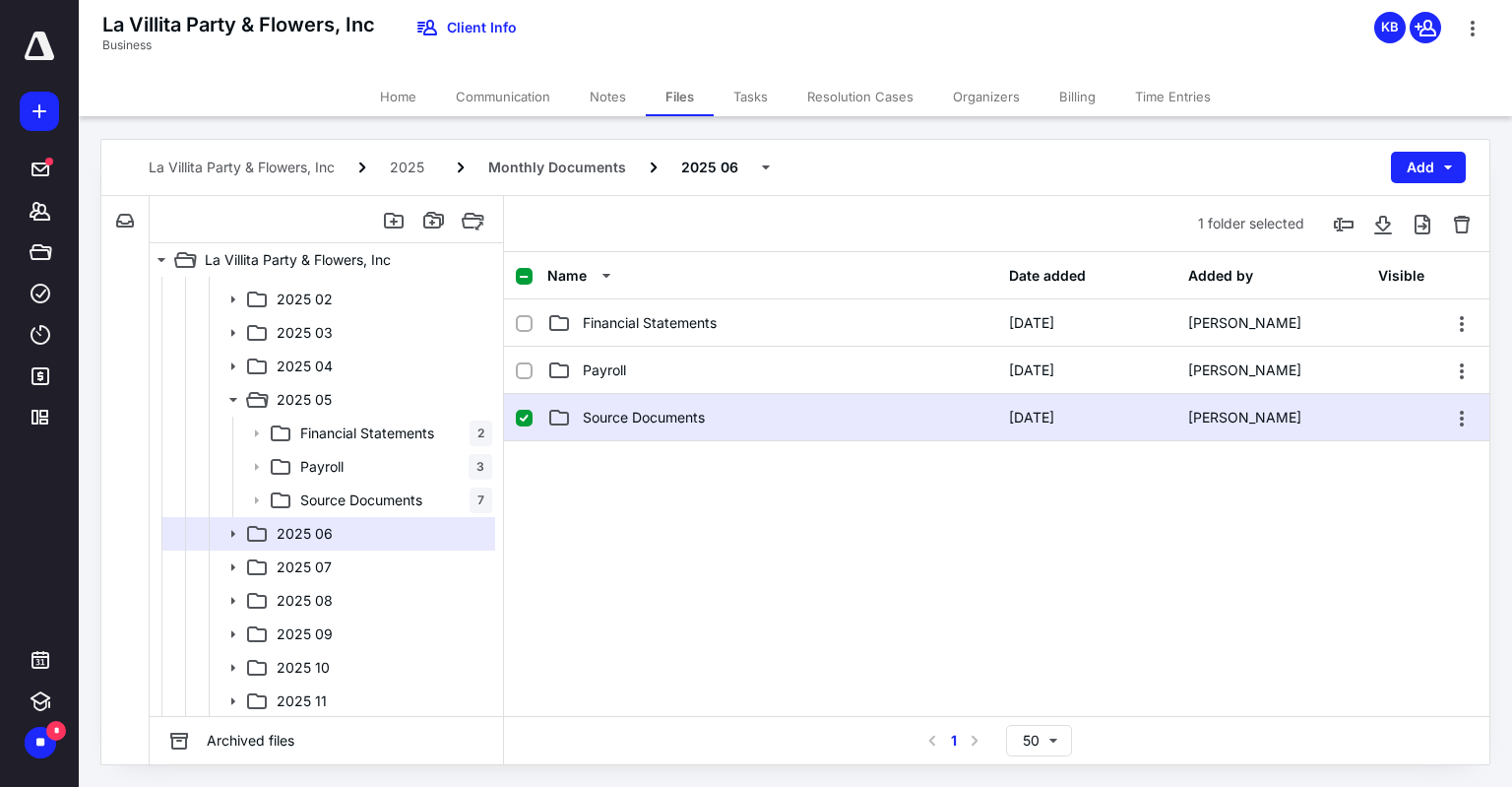 click on "Source Documents" at bounding box center [772, 418] 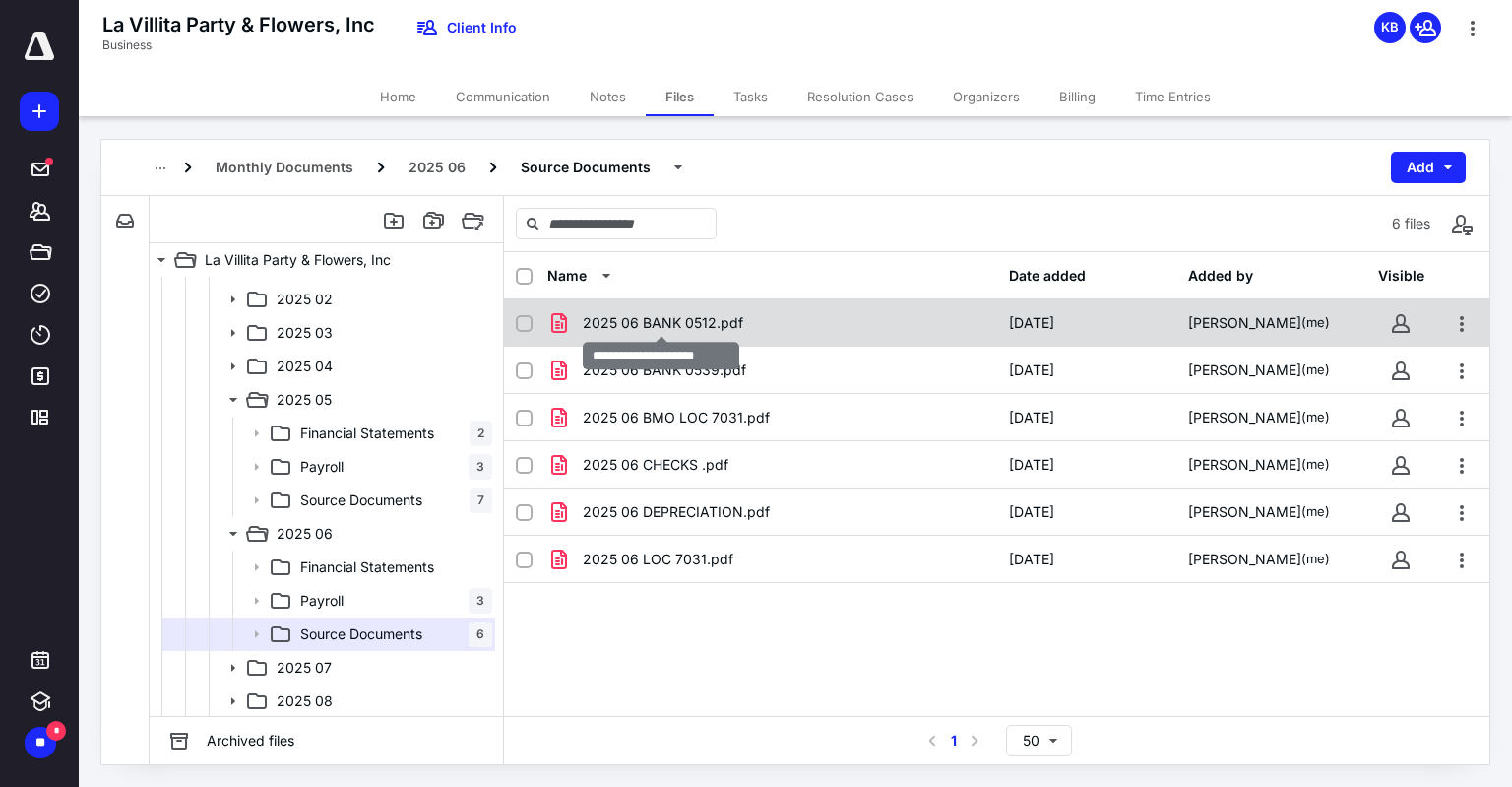 click on "2025 06 BANK 0512.pdf" at bounding box center [662, 323] 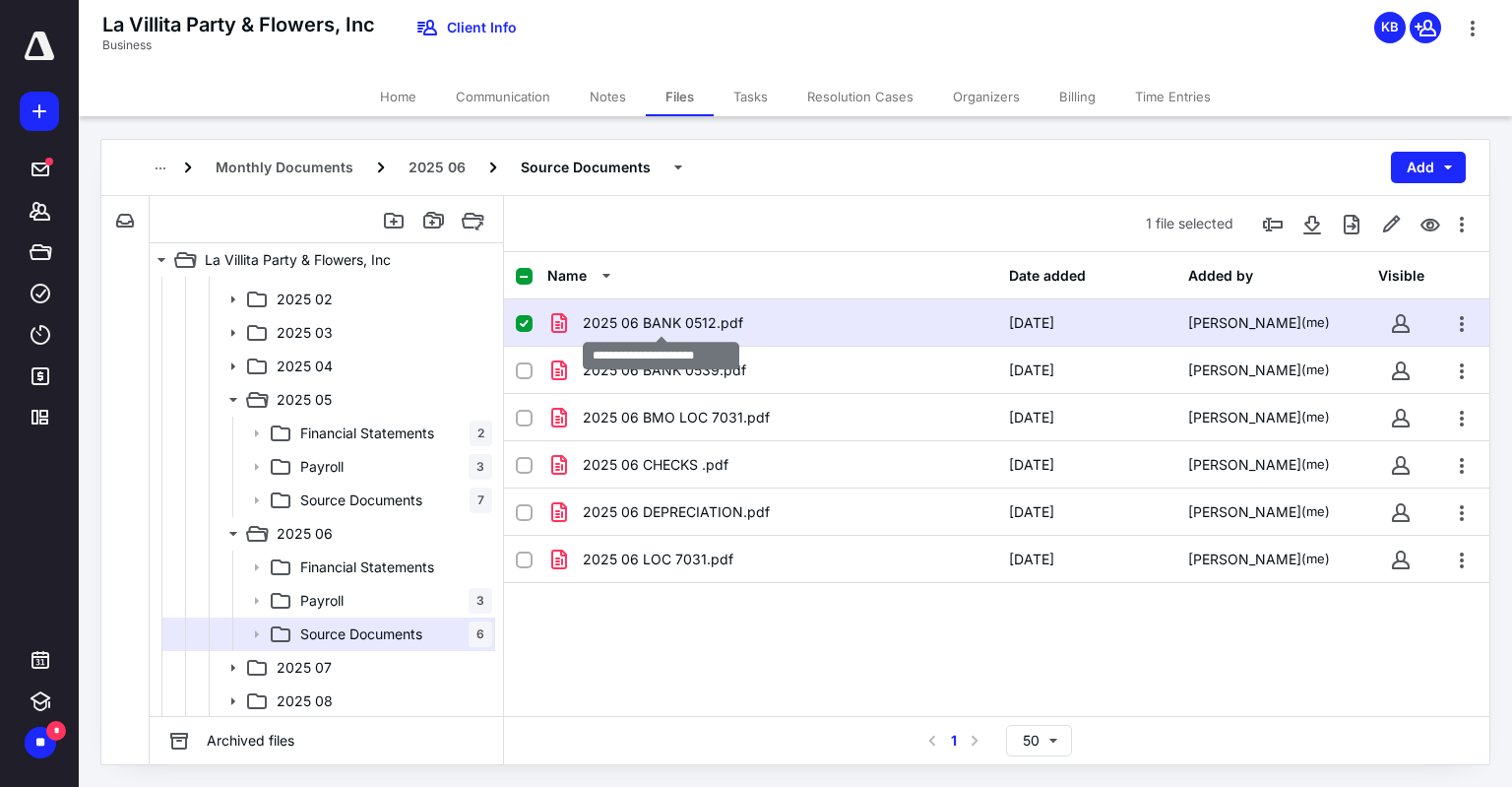 click on "2025 06 BANK 0512.pdf" at bounding box center [662, 323] 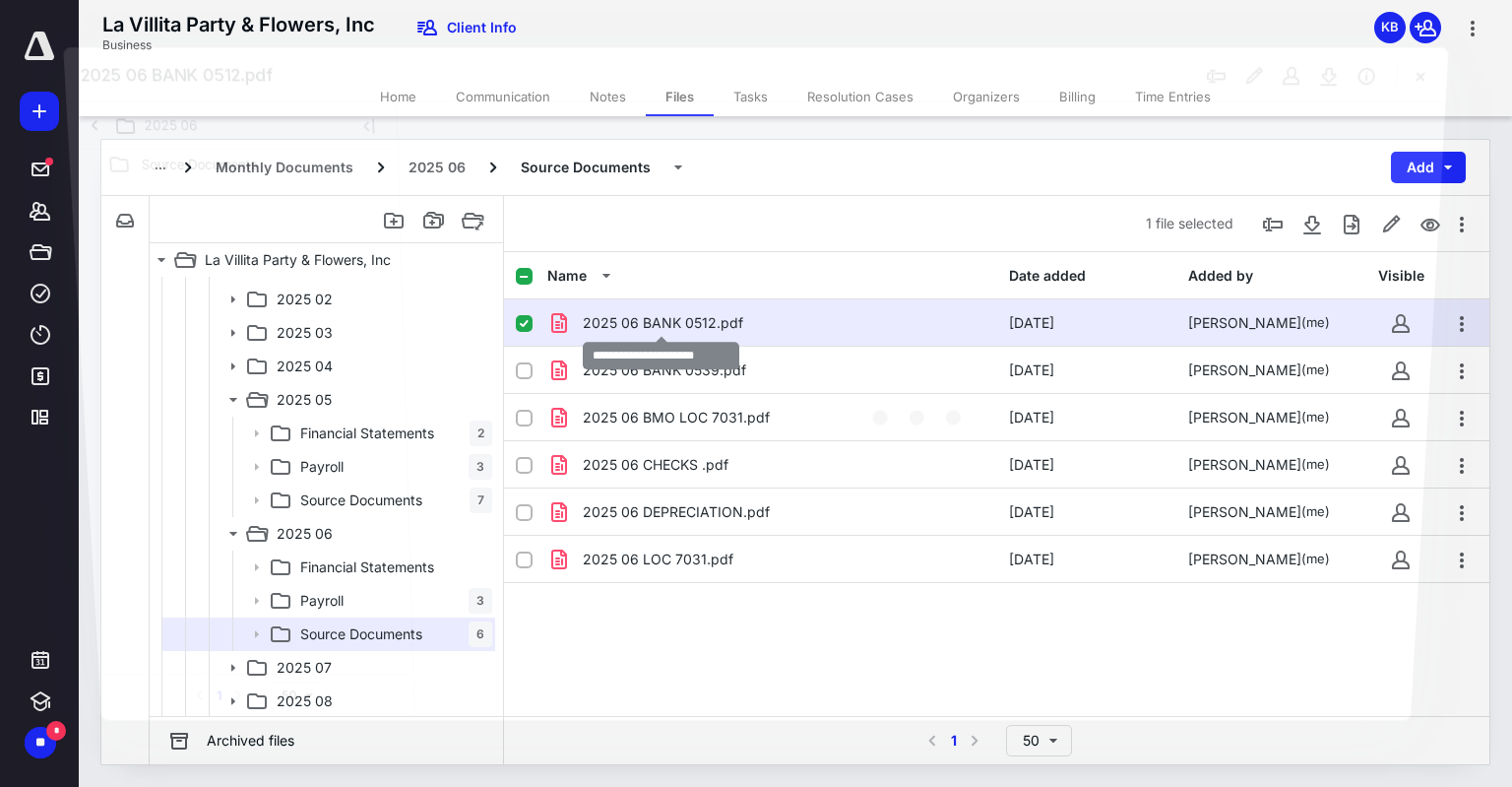 click at bounding box center [920, 409] 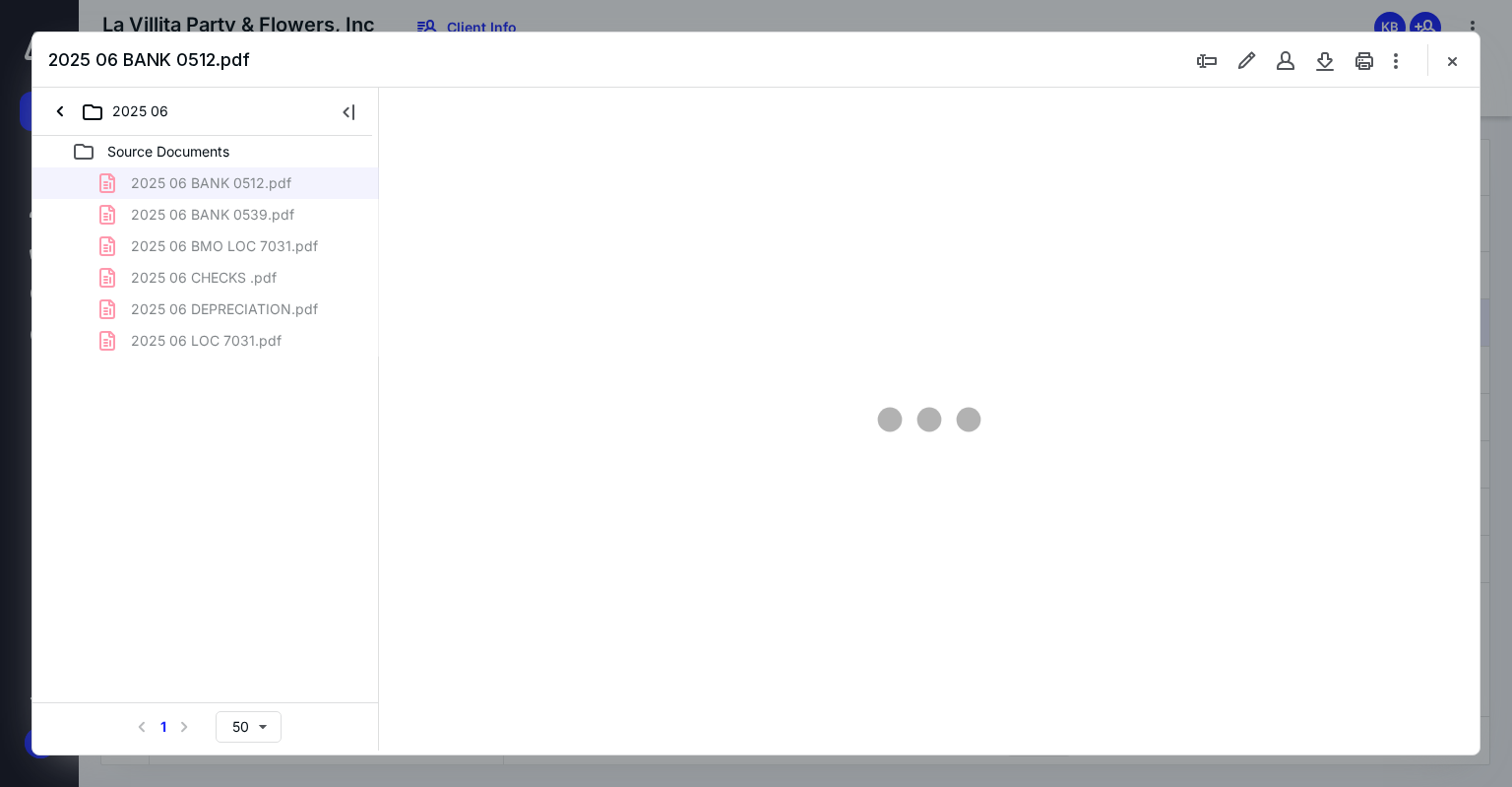 scroll, scrollTop: 0, scrollLeft: 0, axis: both 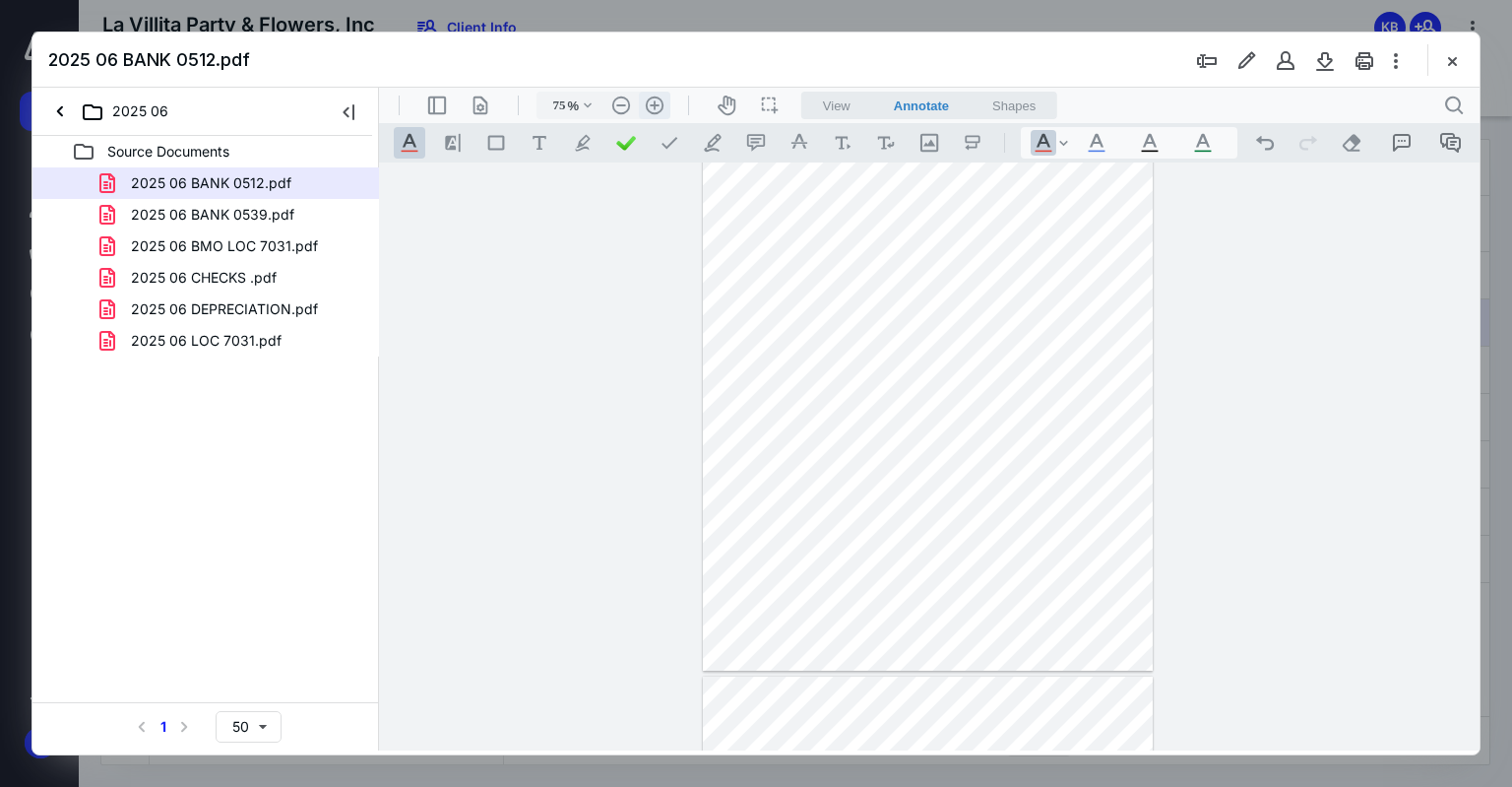 click on ".cls-1{fill:#abb0c4;} icon - header - zoom - in - line" at bounding box center (655, 105) 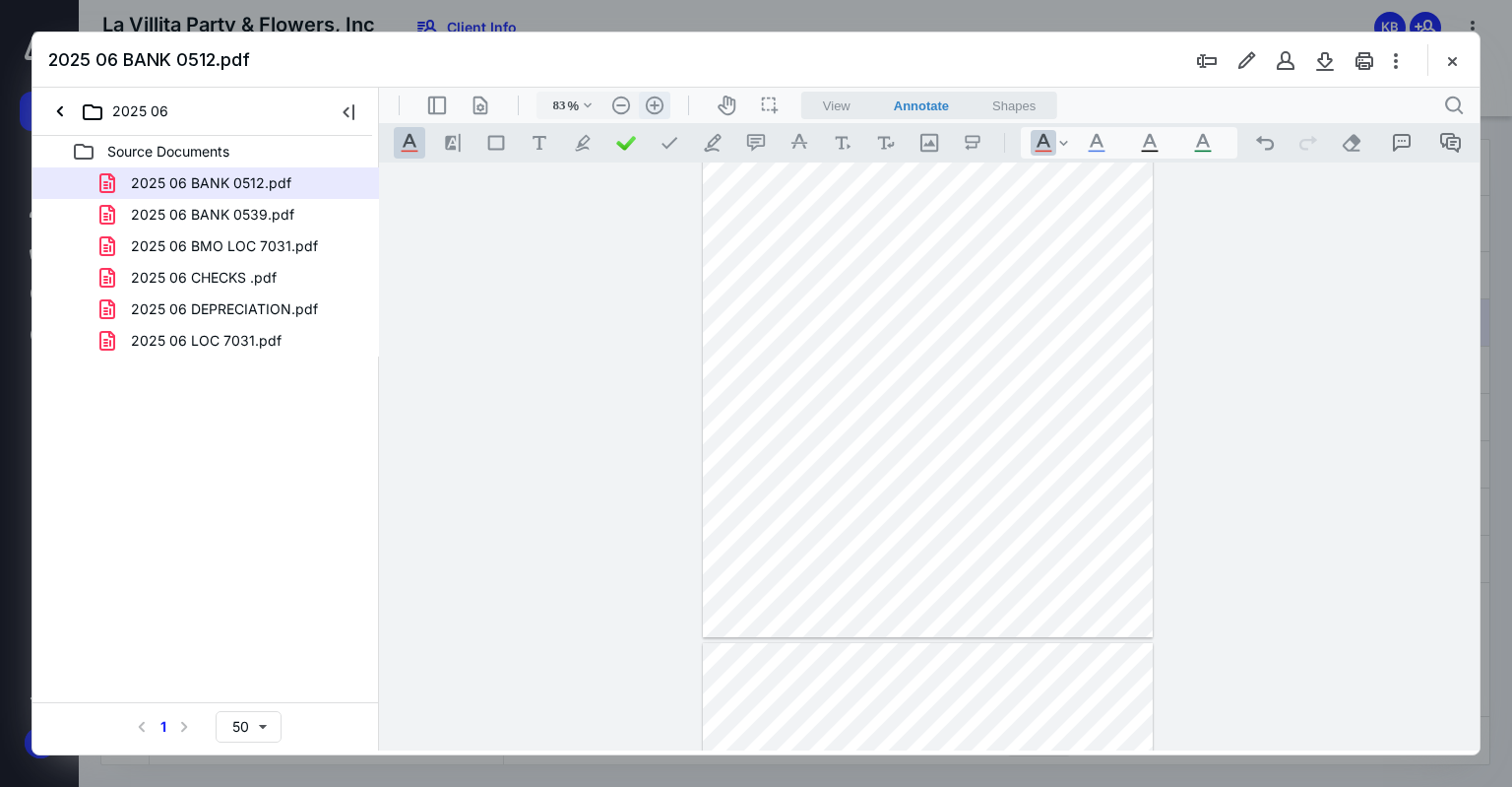 click on ".cls-1{fill:#abb0c4;} icon - header - zoom - in - line" at bounding box center [655, 105] 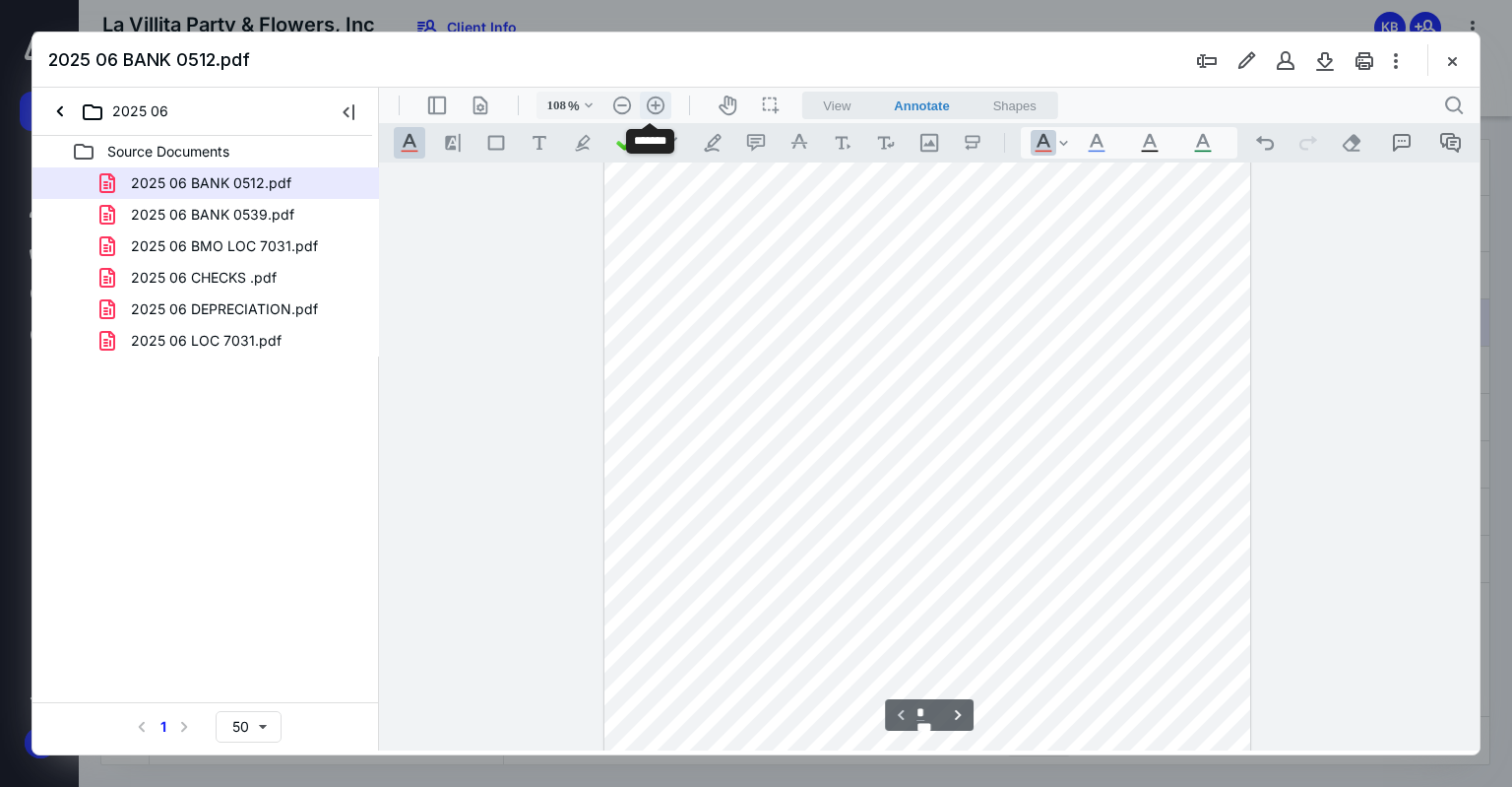 click on ".cls-1{fill:#abb0c4;} icon - header - zoom - in - line" at bounding box center (656, 105) 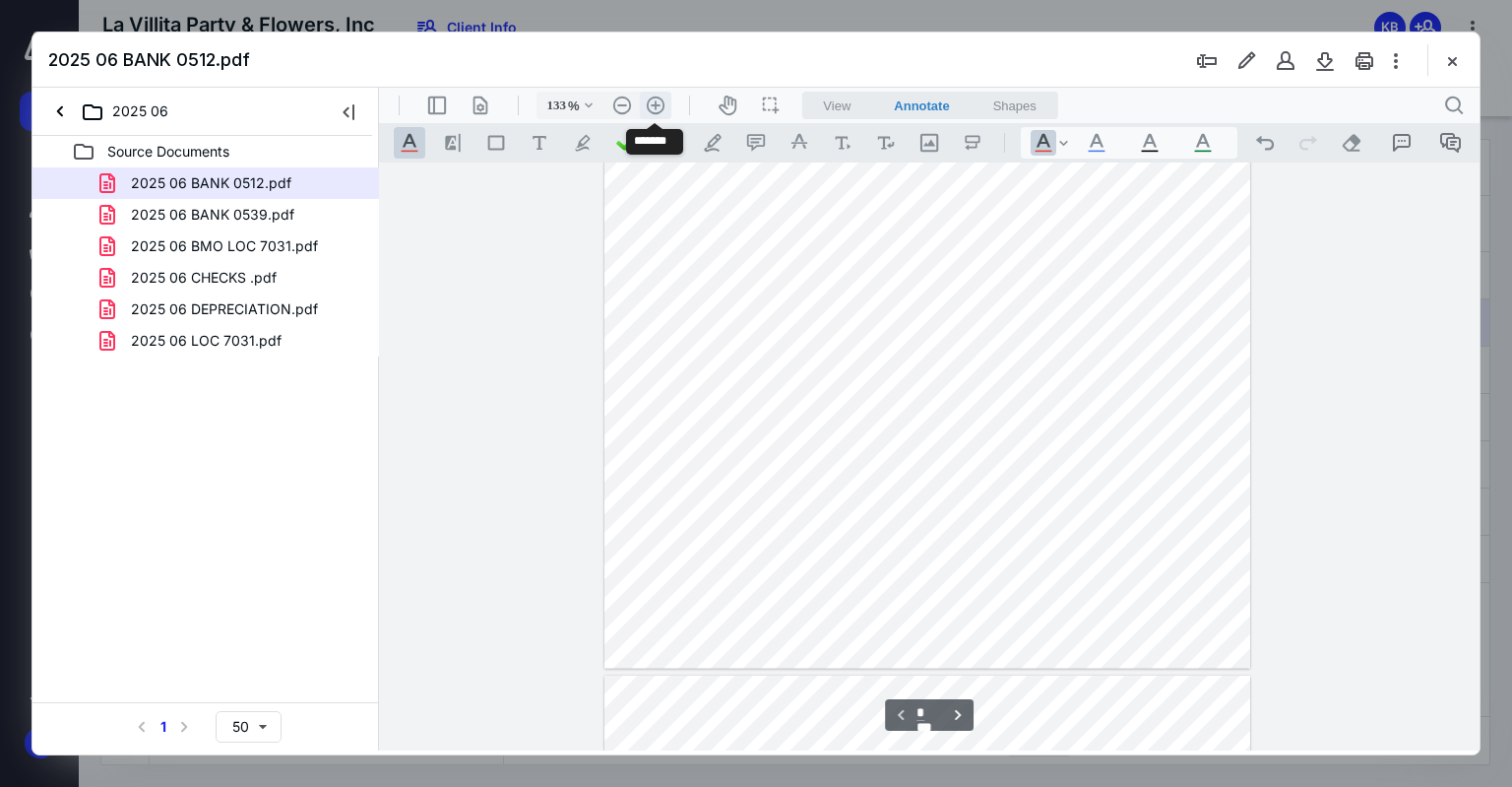 click on ".cls-1{fill:#abb0c4;} icon - header - zoom - in - line" at bounding box center (656, 105) 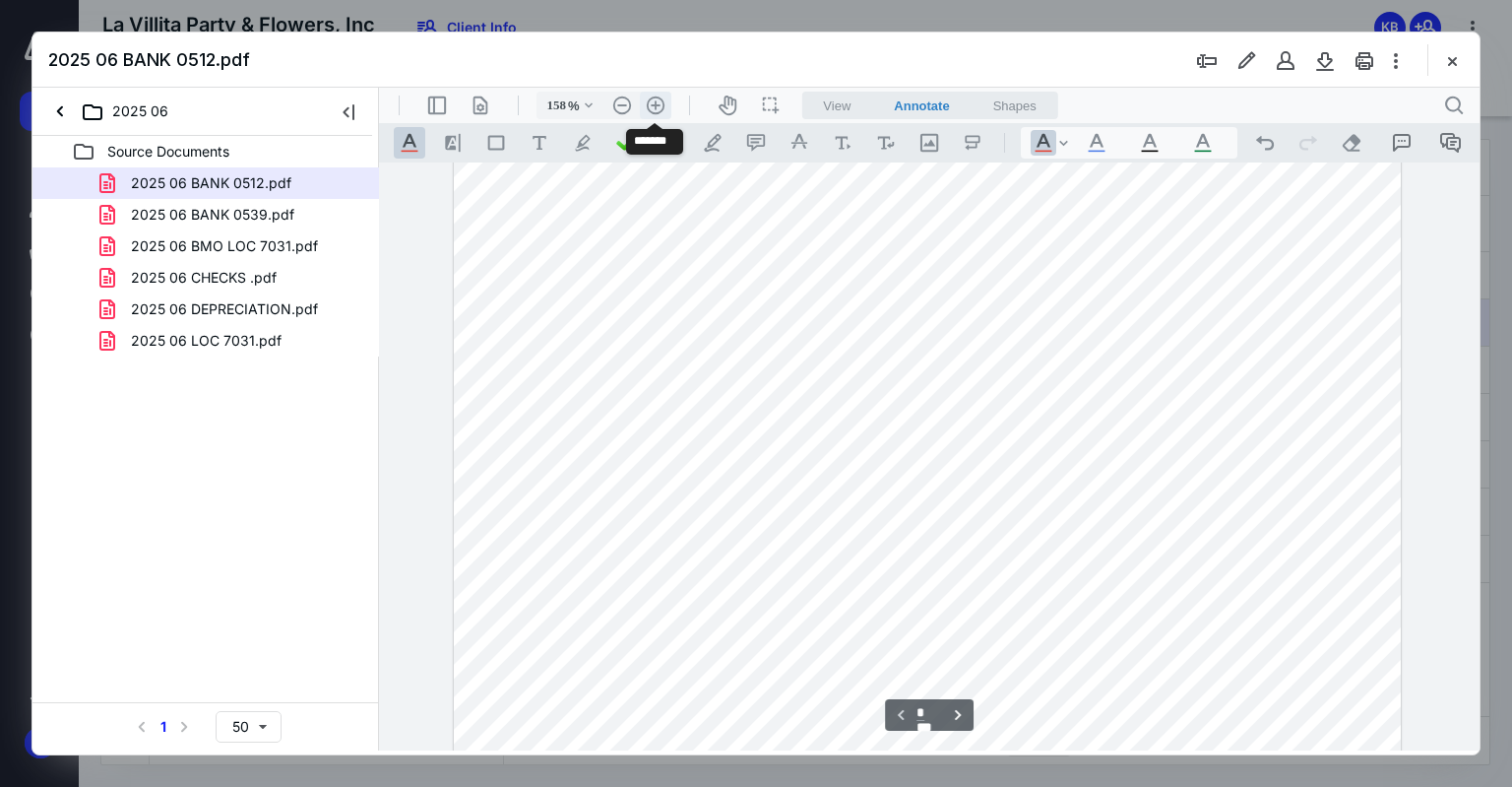 scroll, scrollTop: 447, scrollLeft: 0, axis: vertical 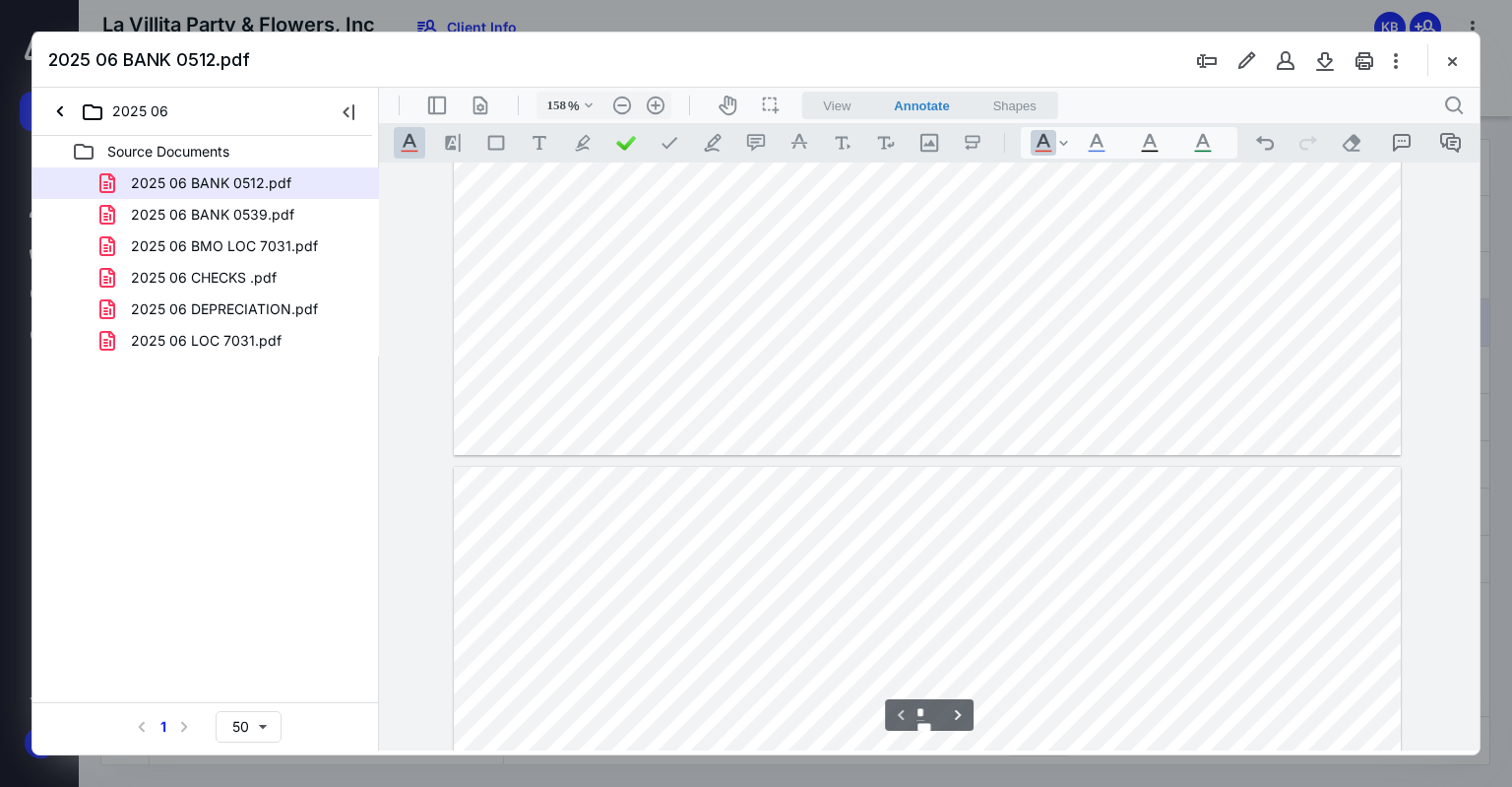 type on "*" 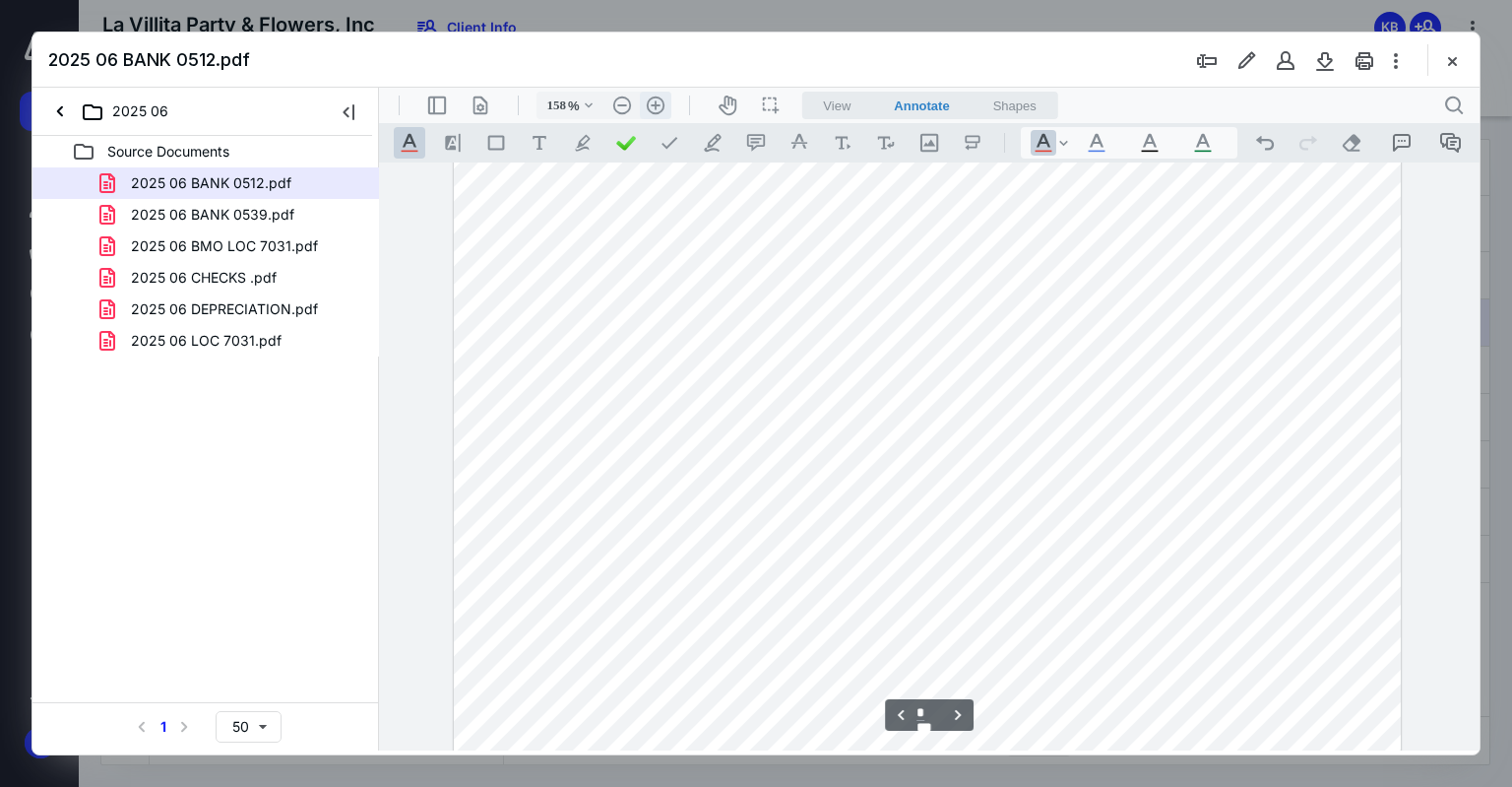 click on ".cls-1{fill:#abb0c4;} icon - header - zoom - in - line" at bounding box center (656, 105) 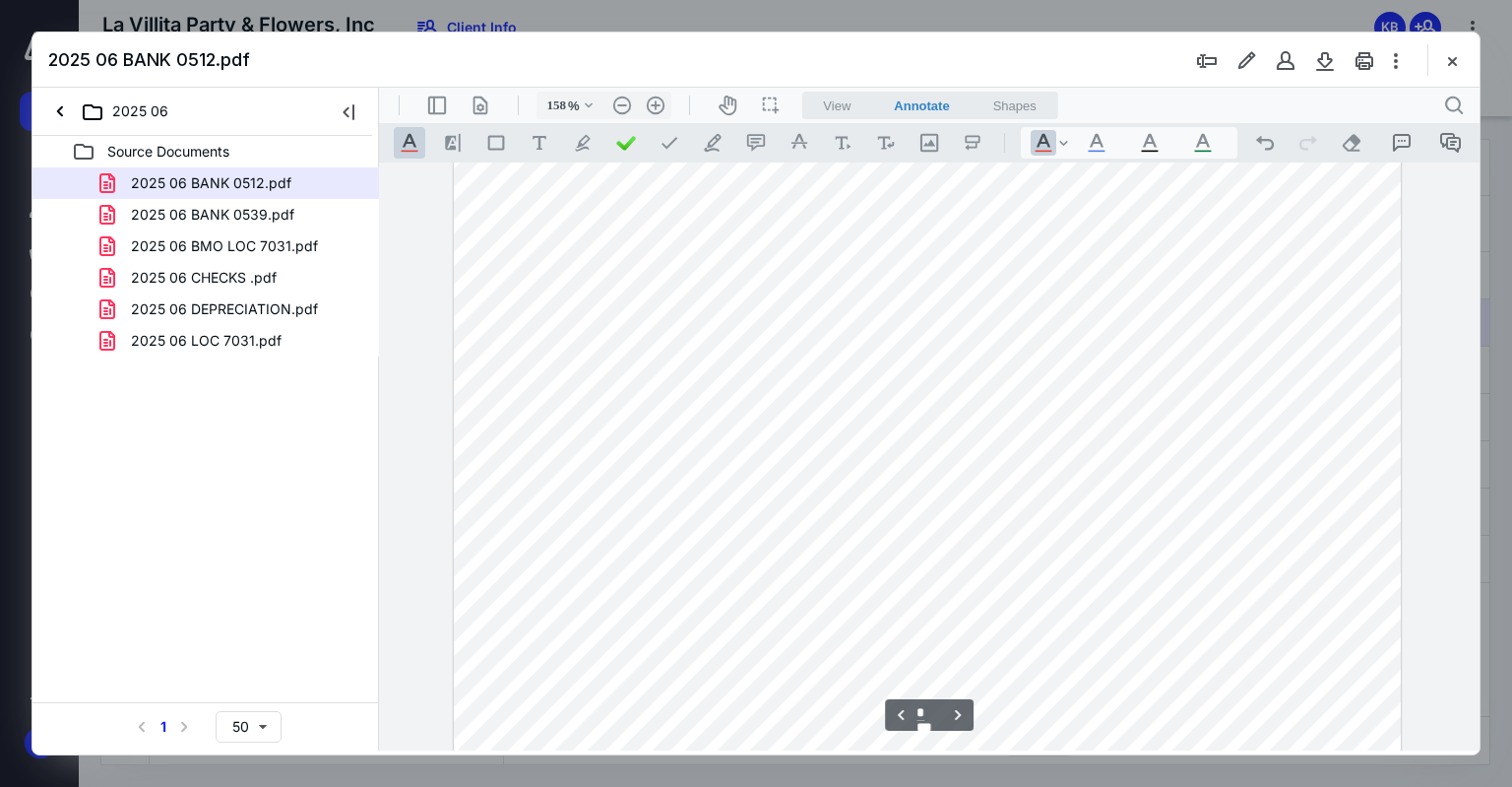 type on "208" 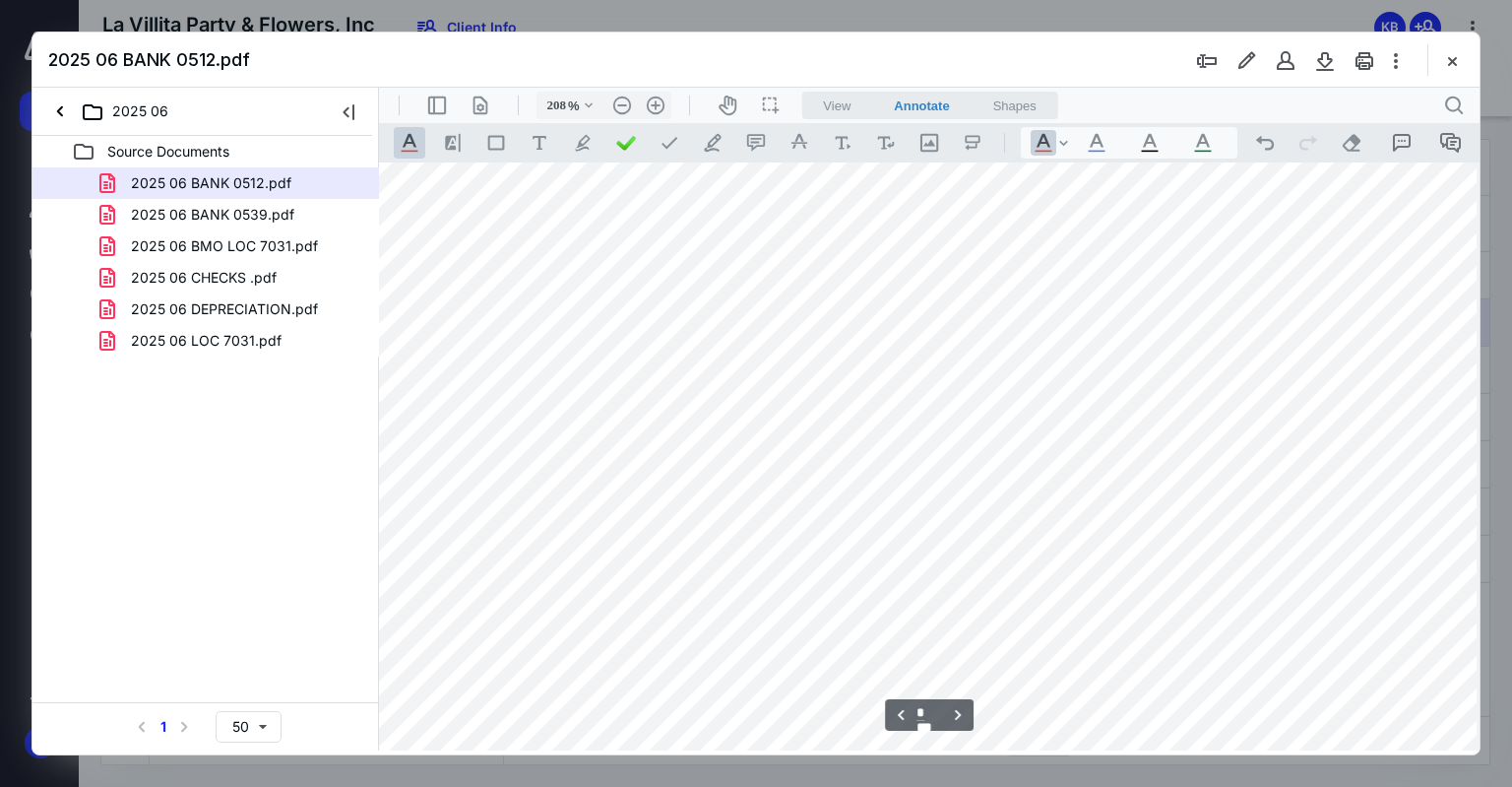 scroll, scrollTop: 2001, scrollLeft: 88, axis: both 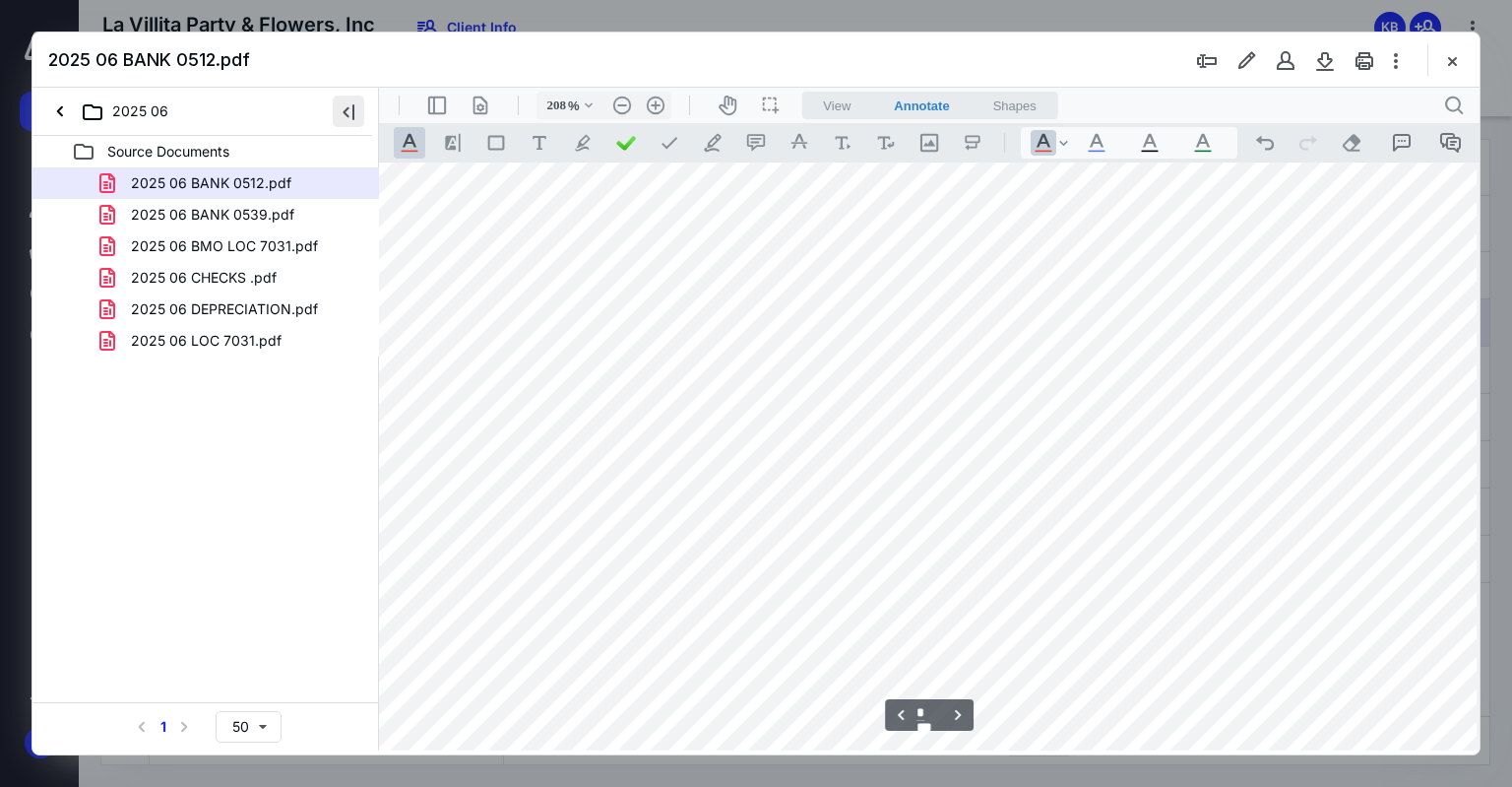 click at bounding box center [348, 111] 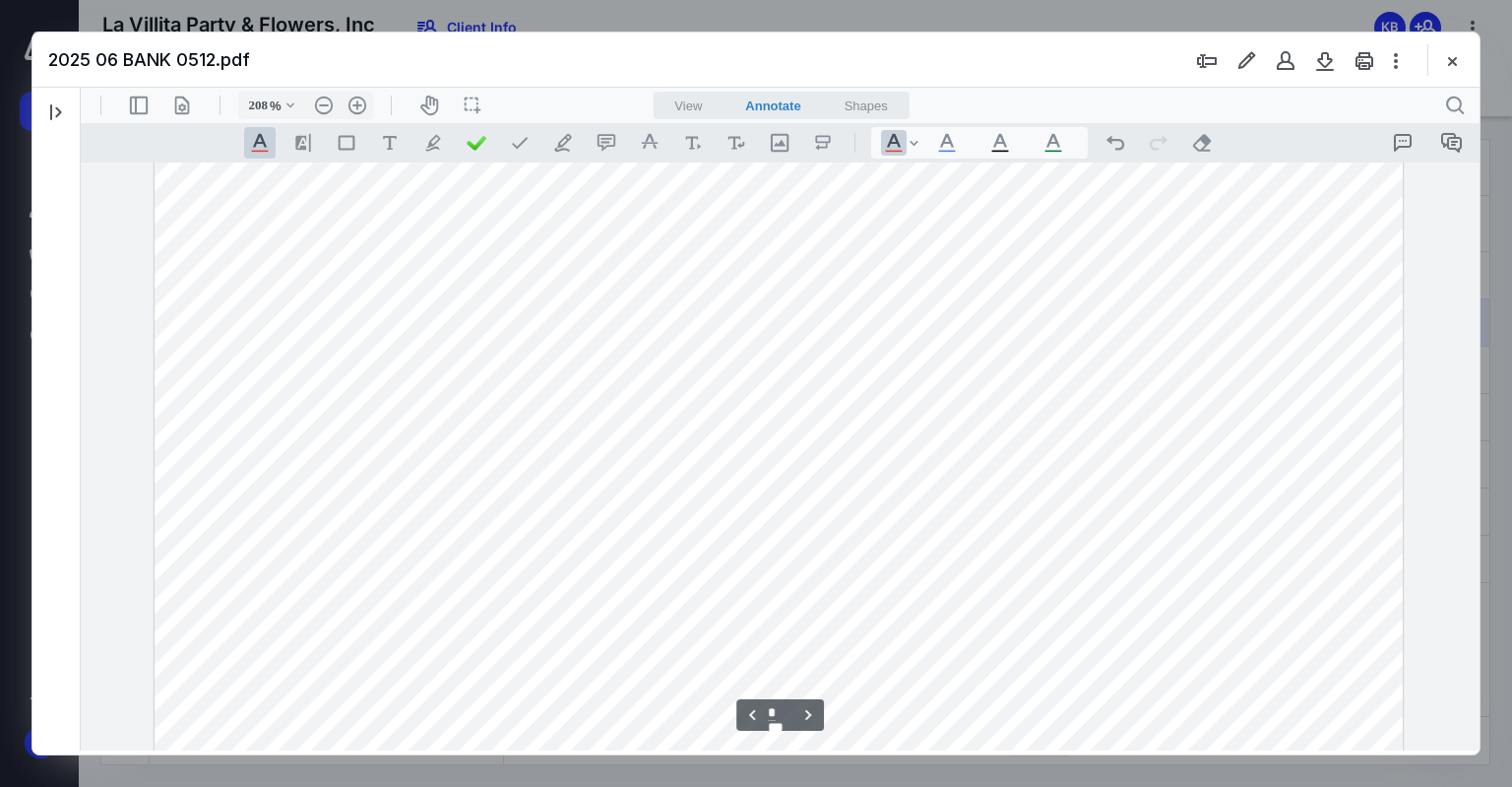 scroll, scrollTop: 2198, scrollLeft: 0, axis: vertical 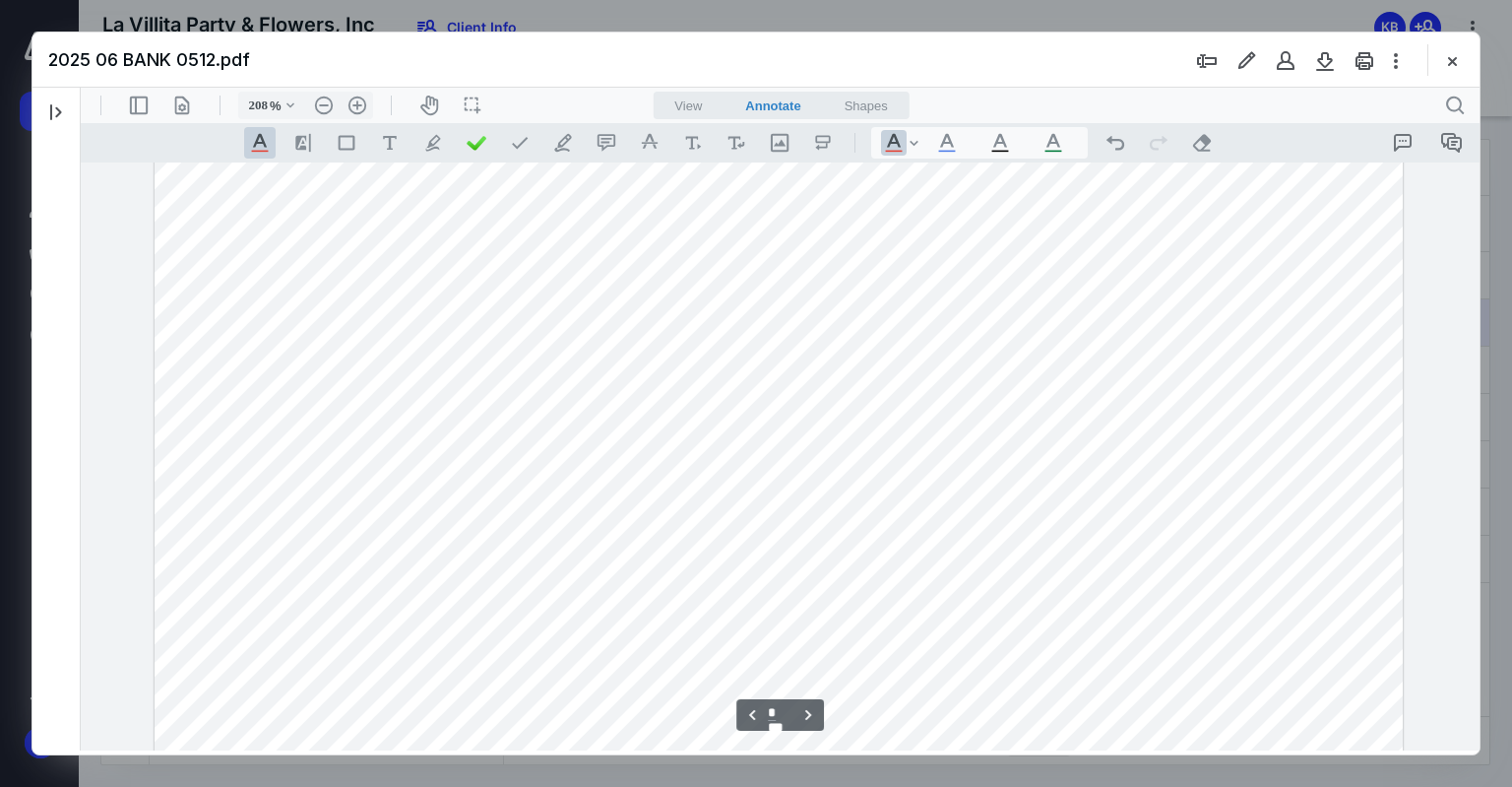 drag, startPoint x: 466, startPoint y: 375, endPoint x: 456, endPoint y: 374, distance: 10.049876 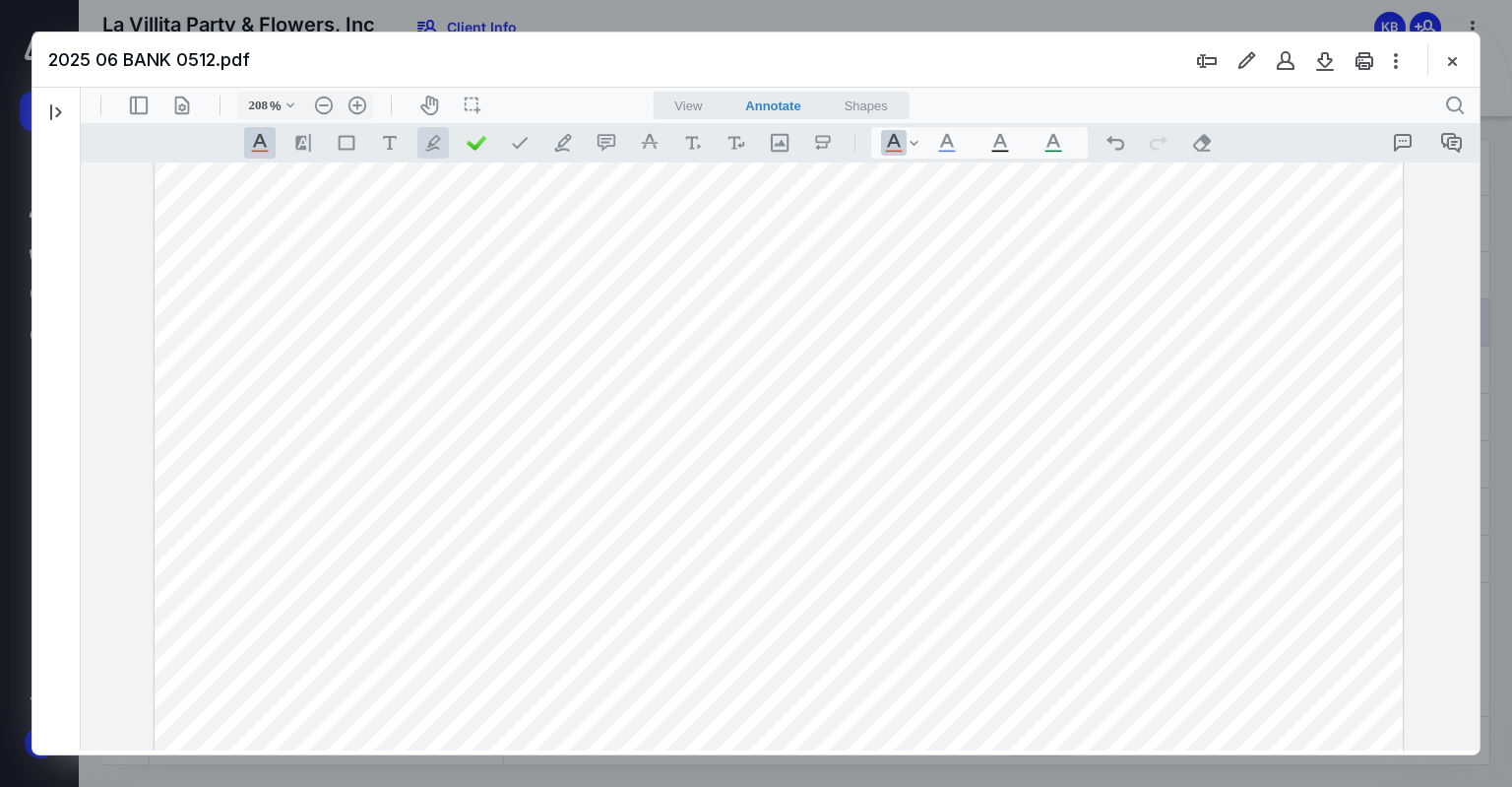 click on ".cls-1{fill:#abb0c4;} icon - tool - pen - highlight" at bounding box center (433, 143) 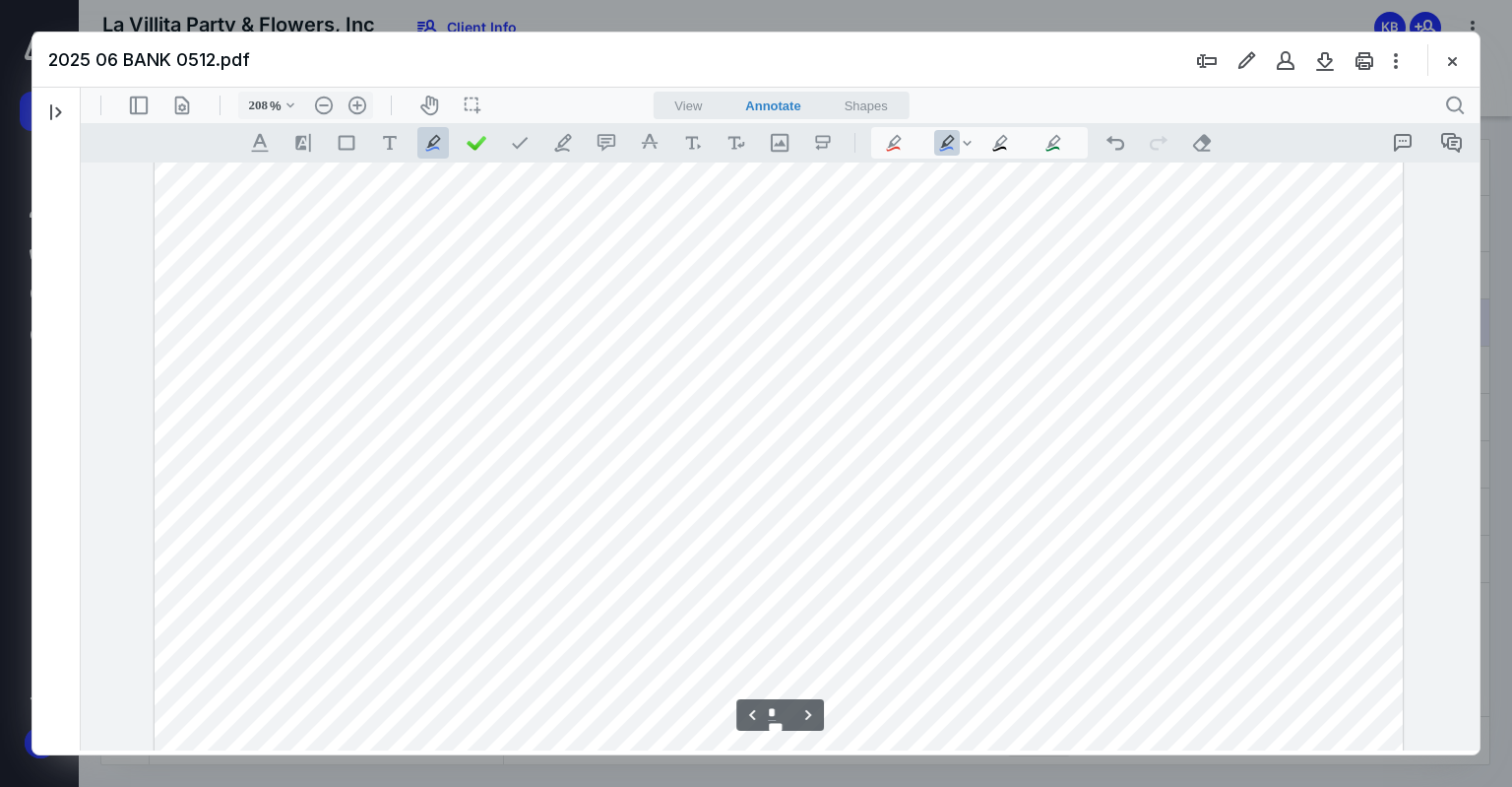 scroll, scrollTop: 3479, scrollLeft: 0, axis: vertical 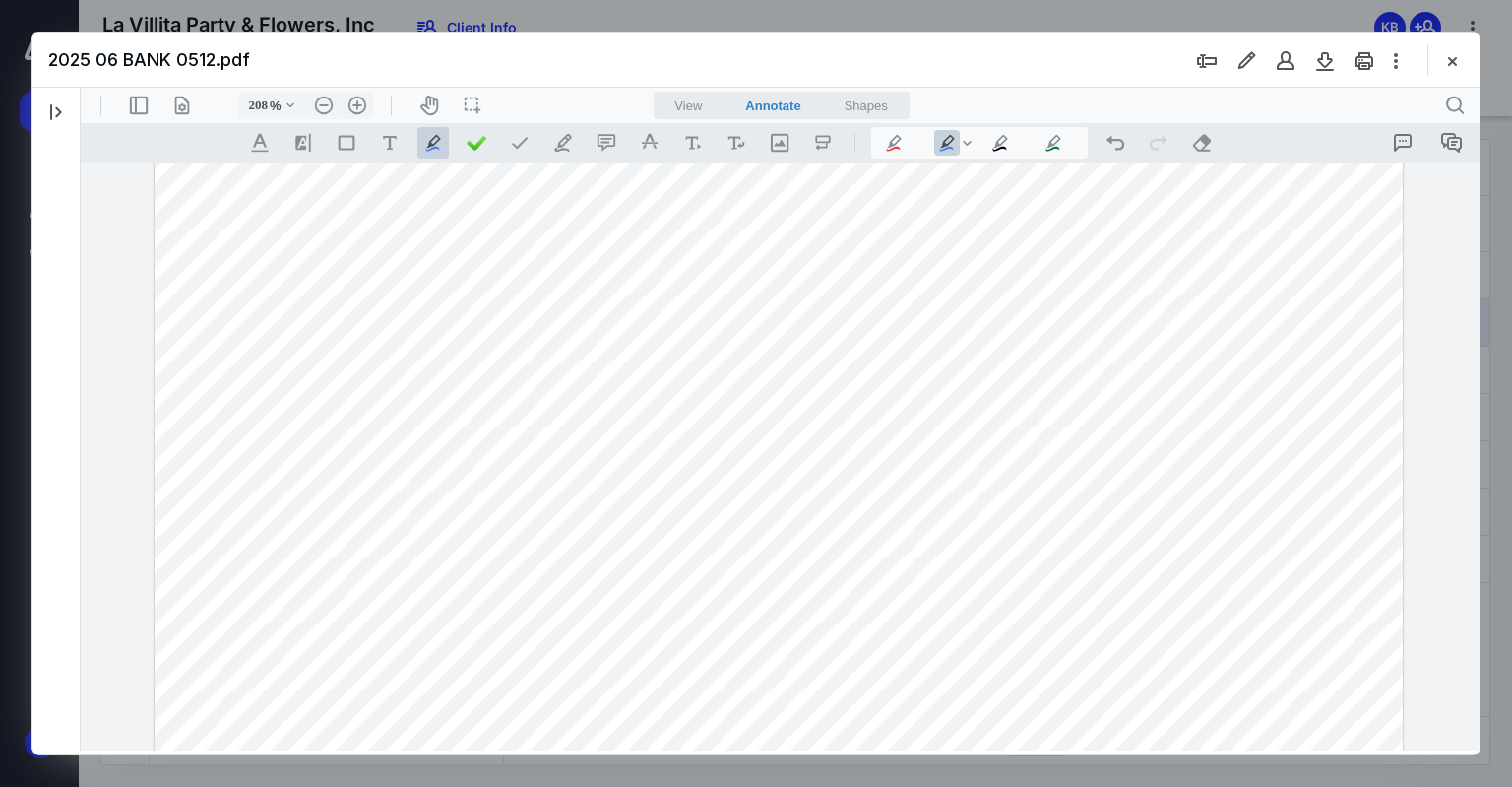 drag, startPoint x: 270, startPoint y: 344, endPoint x: 952, endPoint y: 348, distance: 682.01173 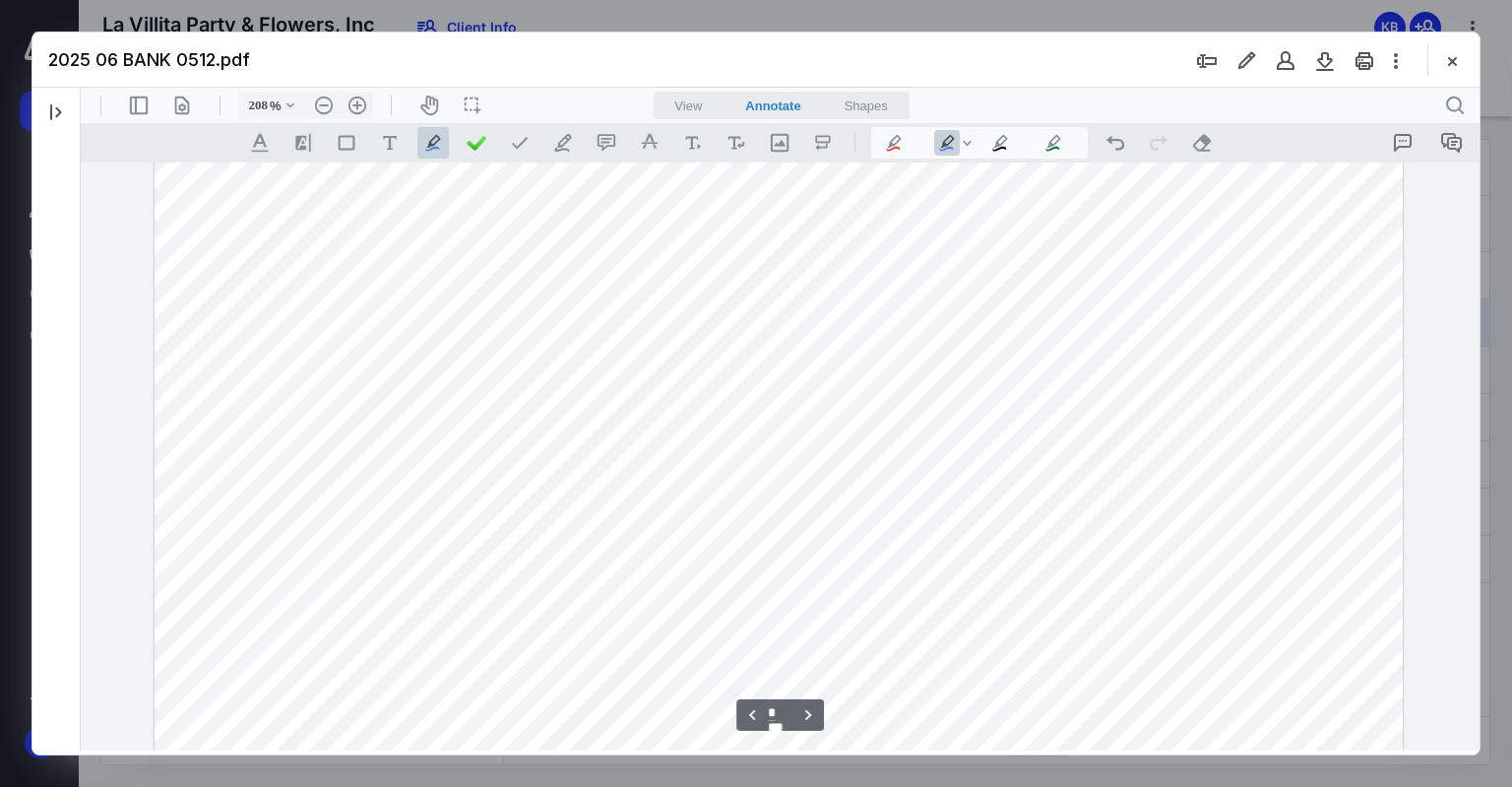 scroll, scrollTop: 2297, scrollLeft: 0, axis: vertical 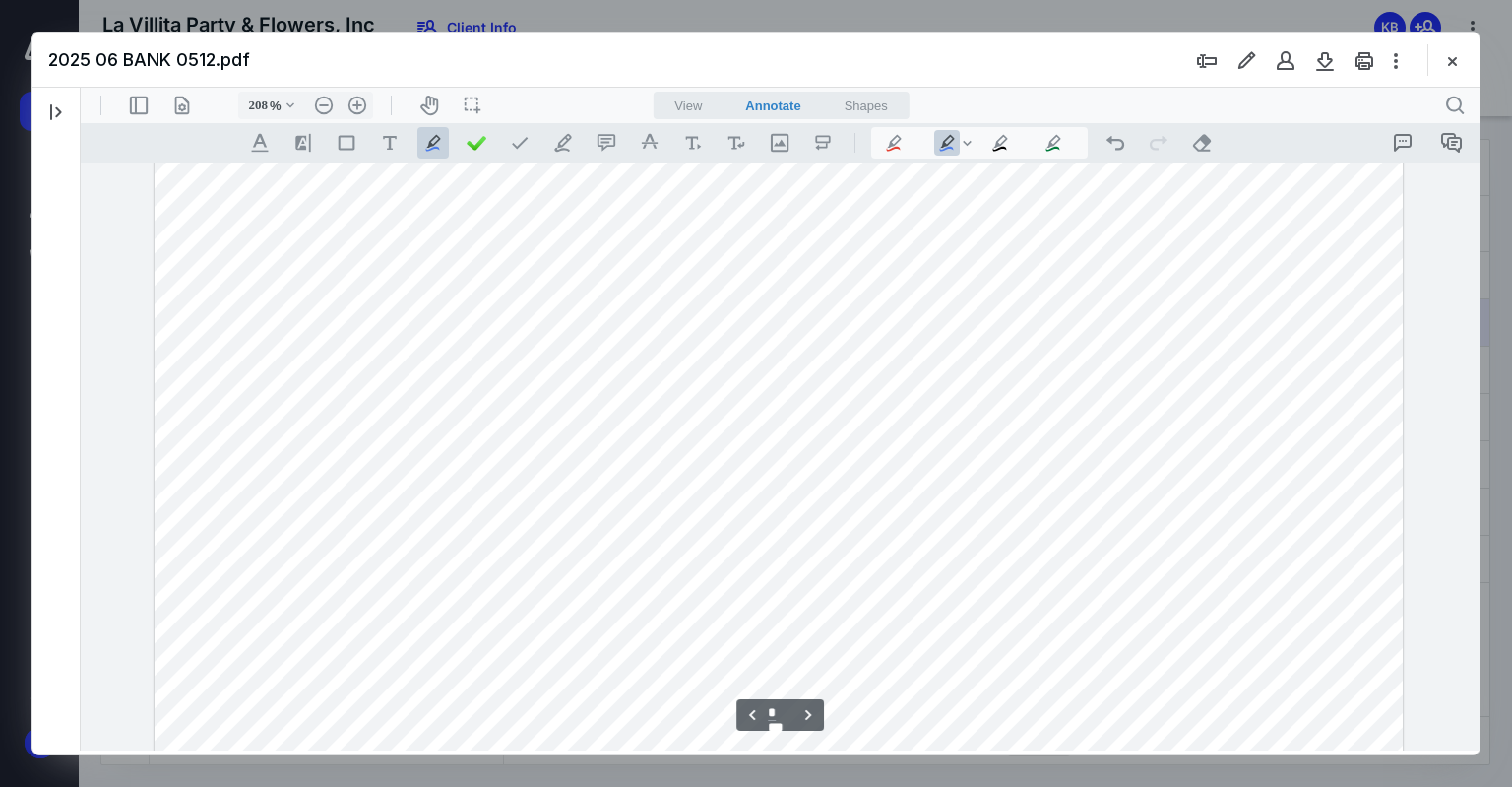 drag, startPoint x: 271, startPoint y: 530, endPoint x: 932, endPoint y: 517, distance: 661.12782 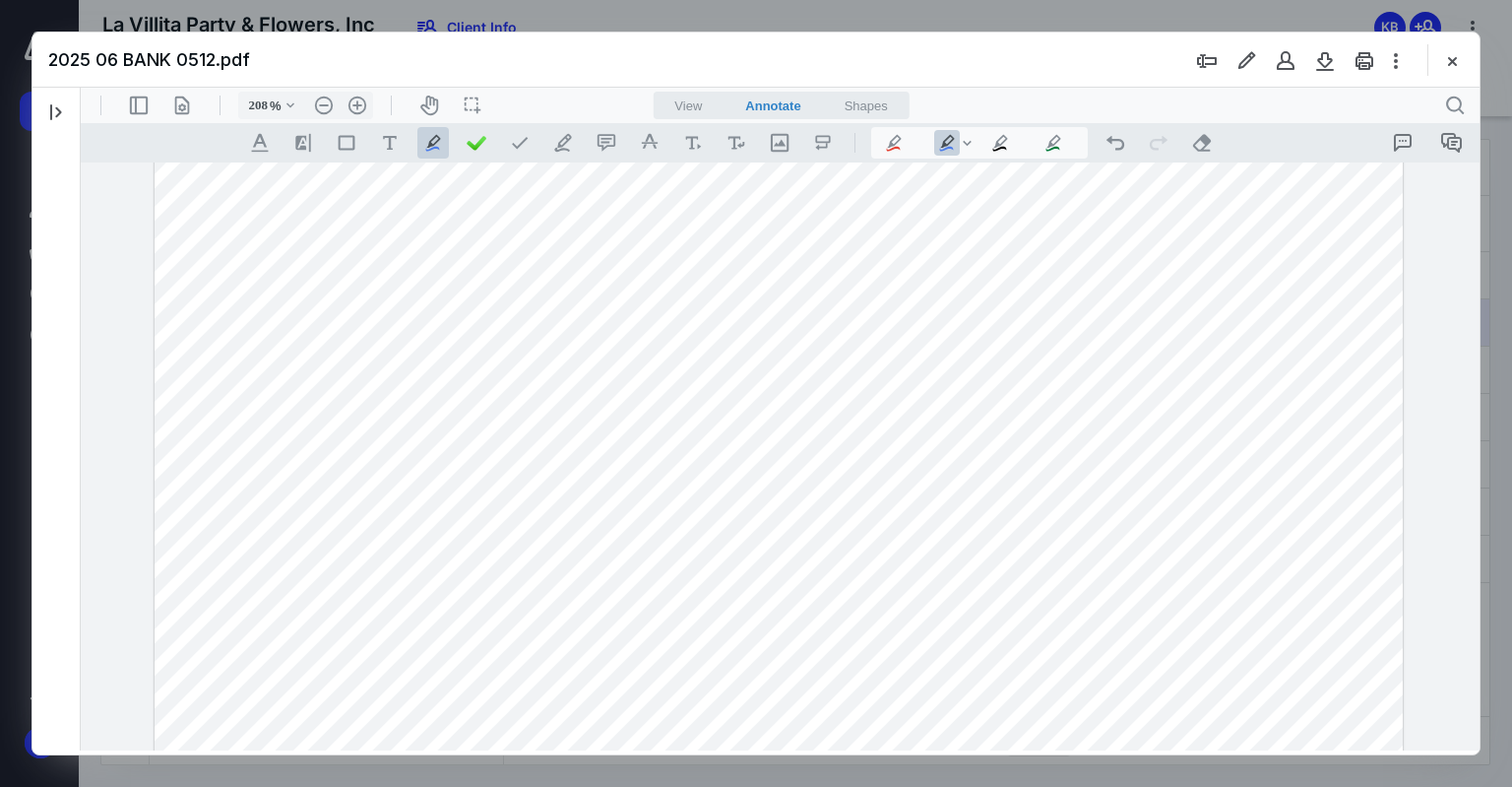 drag, startPoint x: 282, startPoint y: 552, endPoint x: 959, endPoint y: 556, distance: 677.01182 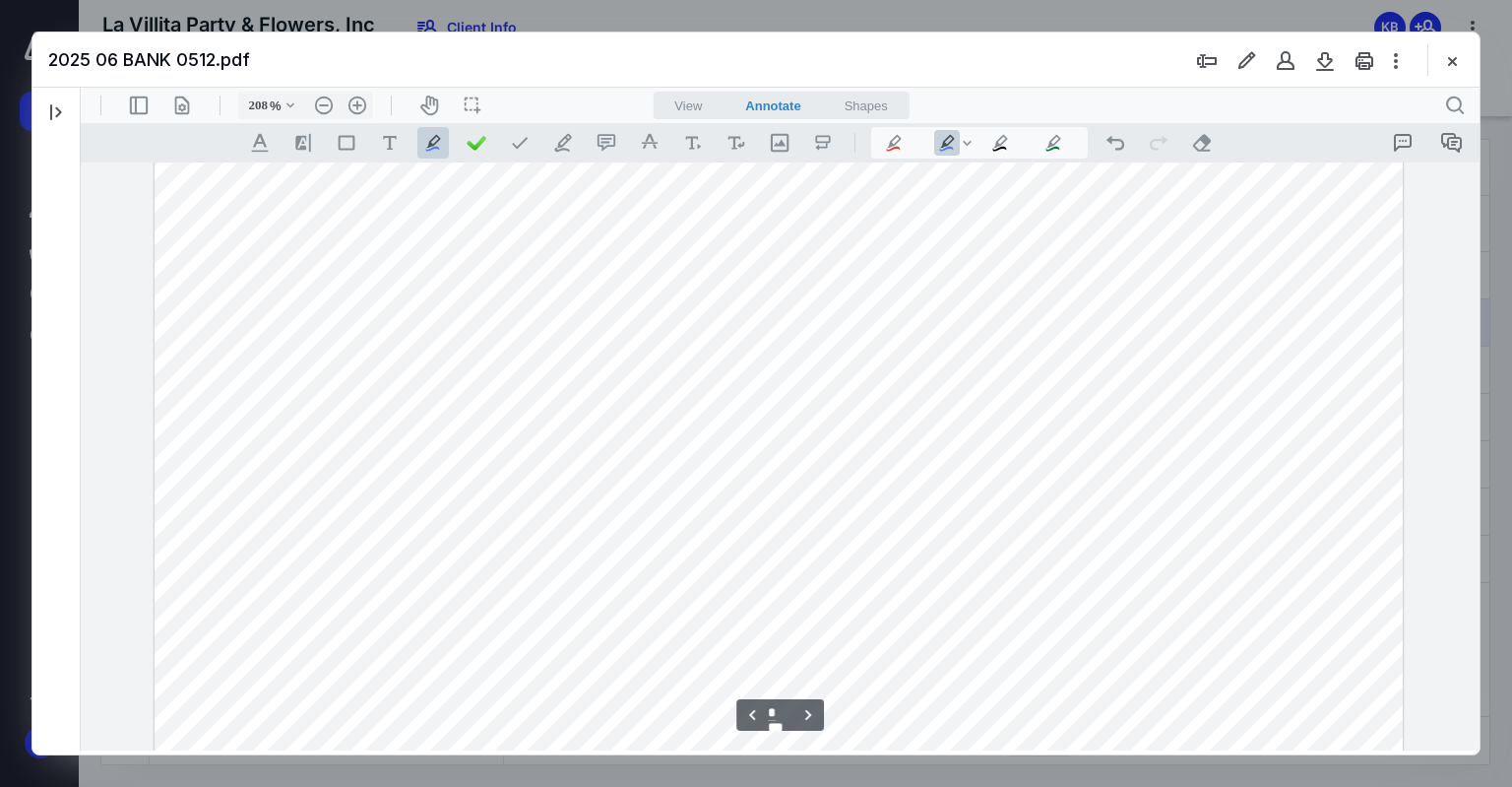 scroll, scrollTop: 3873, scrollLeft: 0, axis: vertical 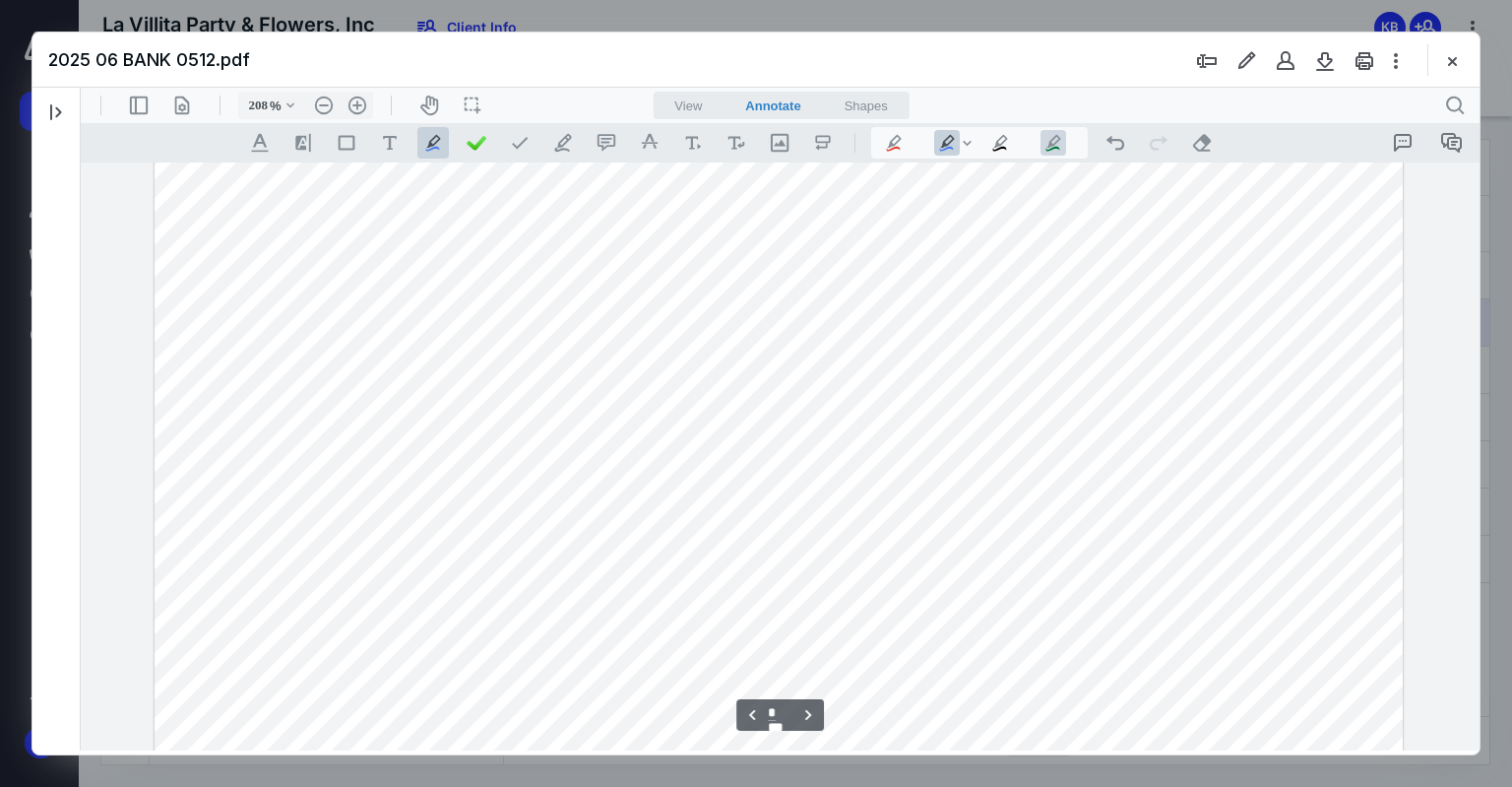 click on ".cls-1{fill:#abb0c4;} icon - tool - pen - highlight" at bounding box center [1053, 143] 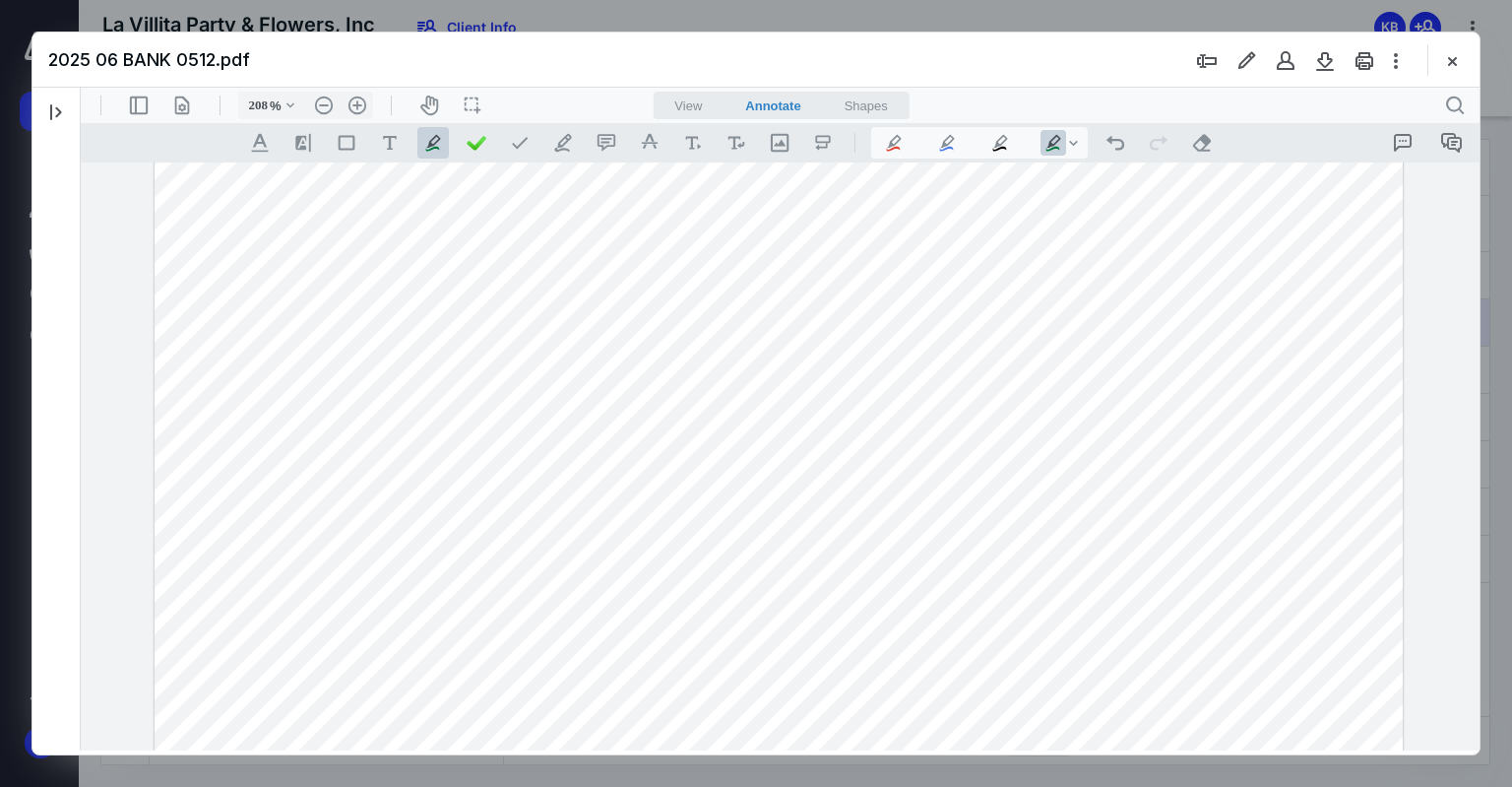 drag, startPoint x: 588, startPoint y: 595, endPoint x: 934, endPoint y: 579, distance: 346.36974 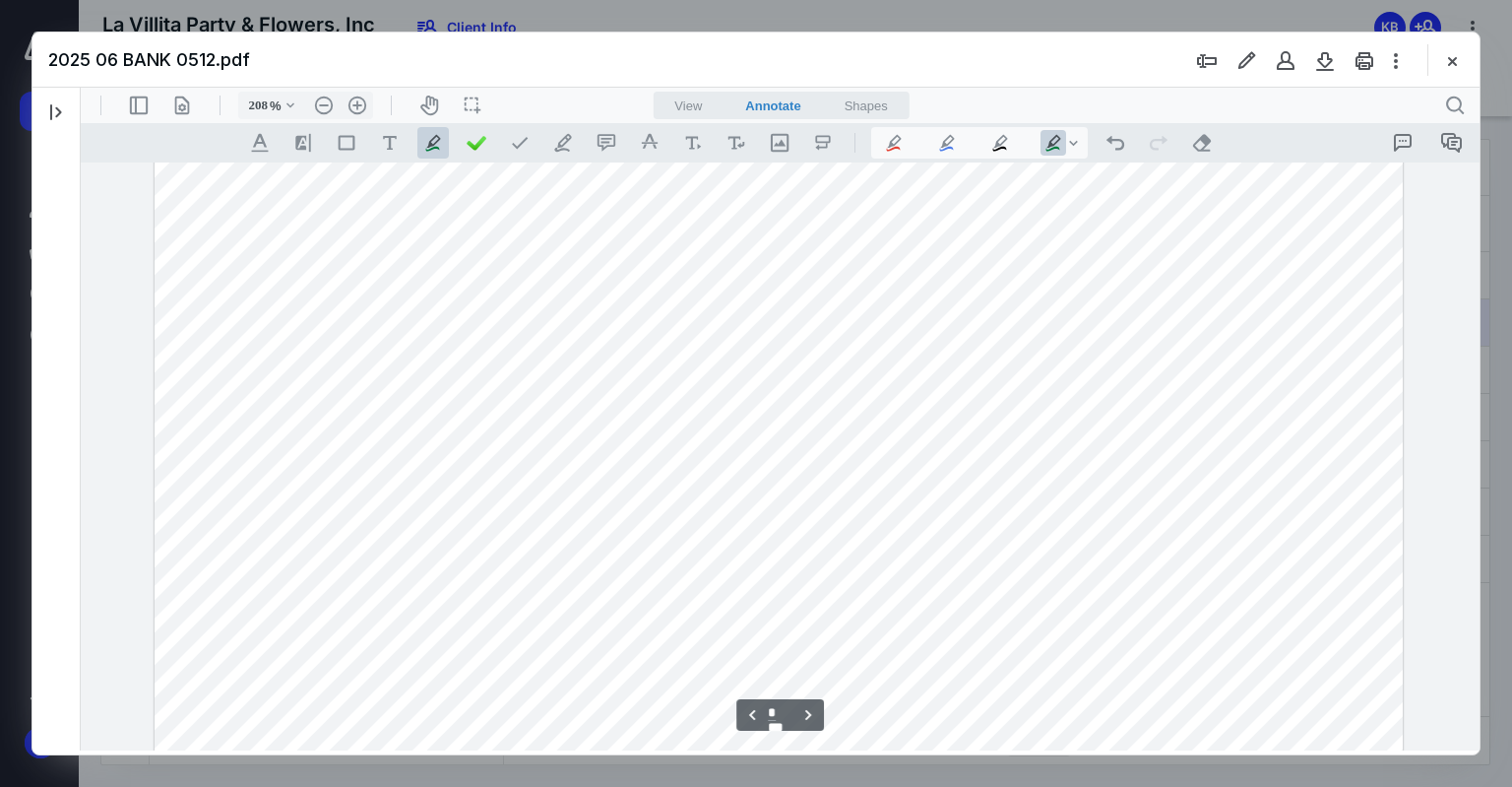 scroll, scrollTop: 4168, scrollLeft: 0, axis: vertical 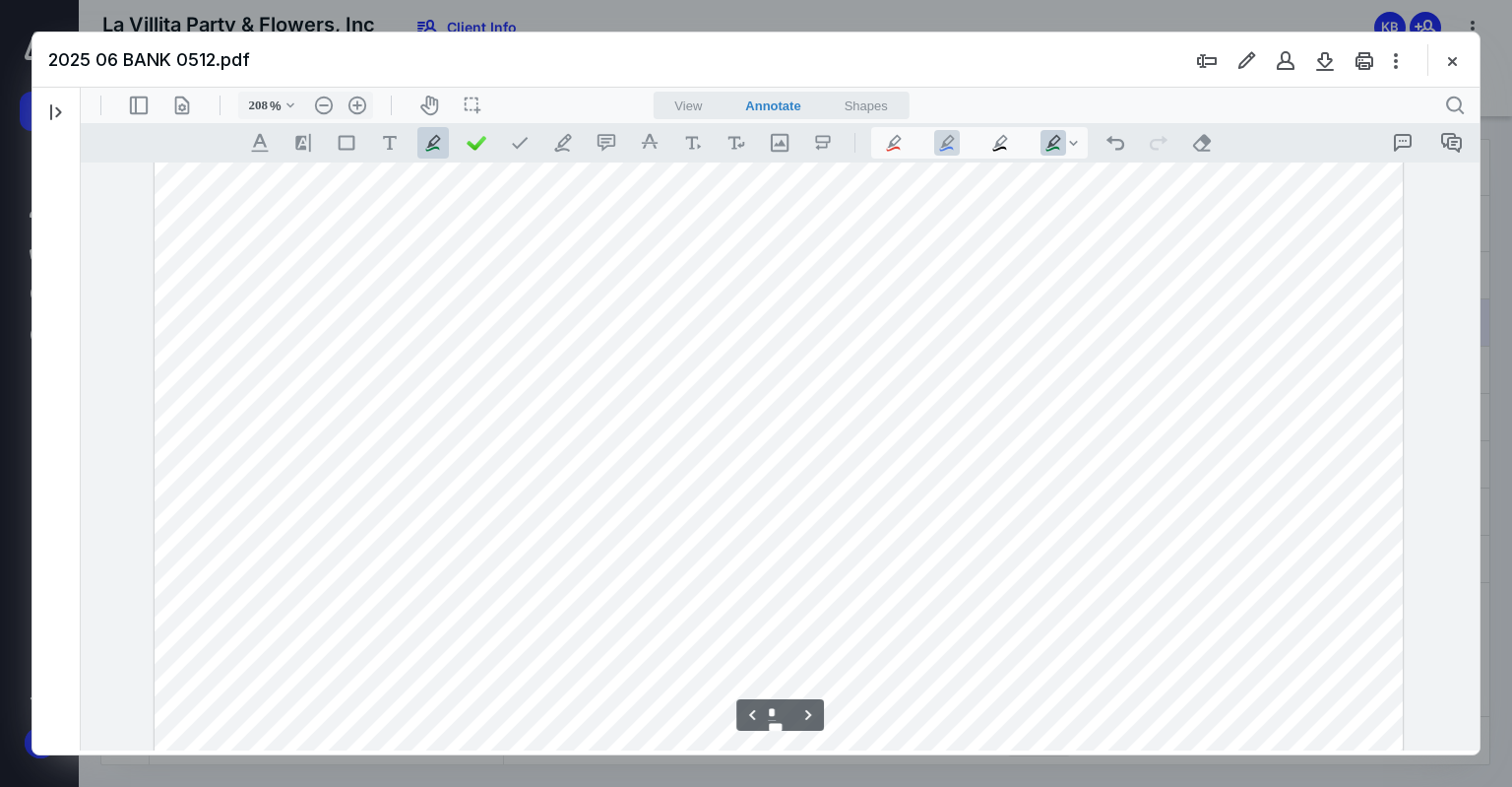 click on ".cls-1{fill:#abb0c4;} icon - tool - pen - highlight" at bounding box center (947, 143) 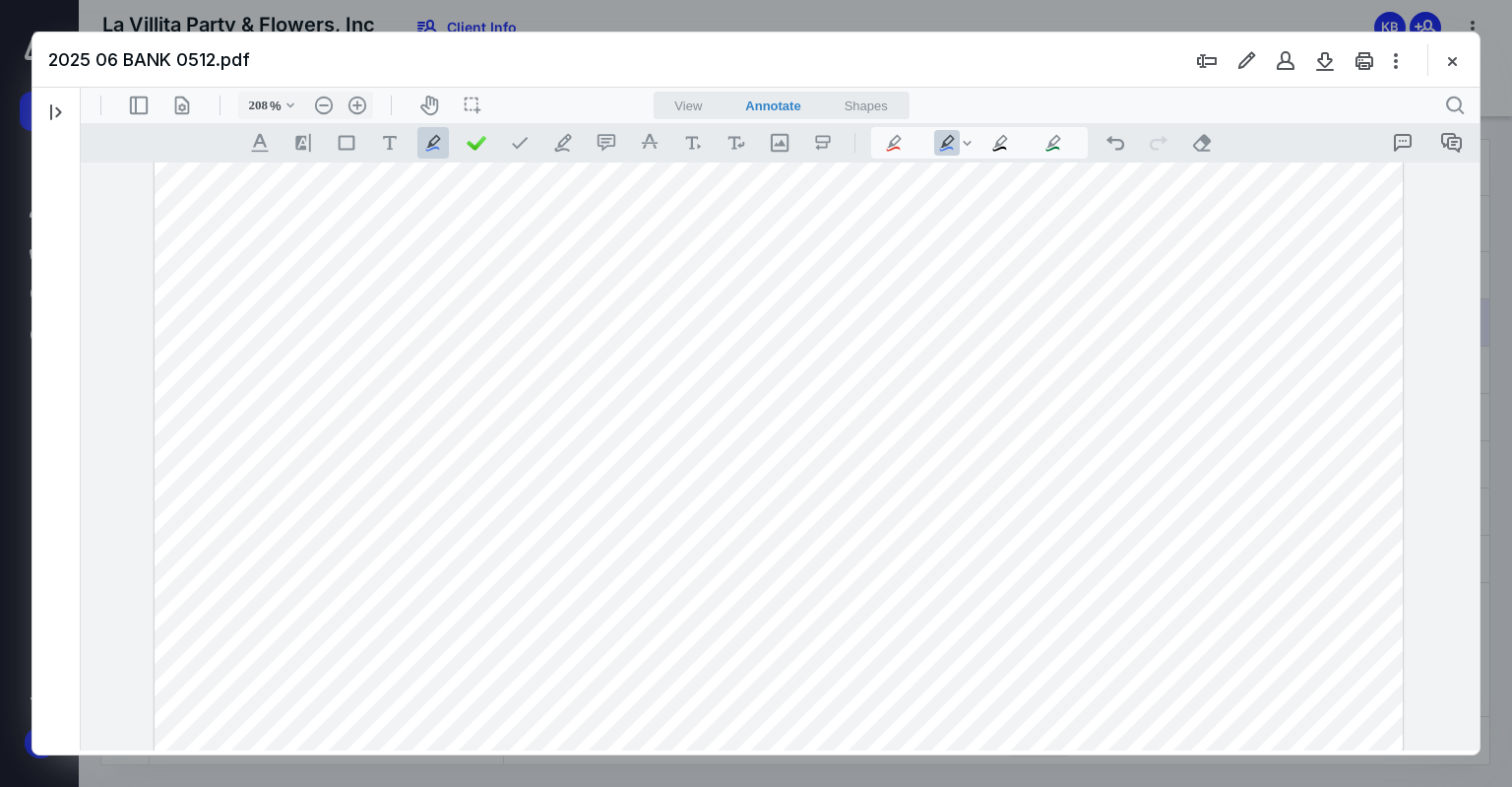 drag, startPoint x: 263, startPoint y: 560, endPoint x: 957, endPoint y: 545, distance: 694.1621 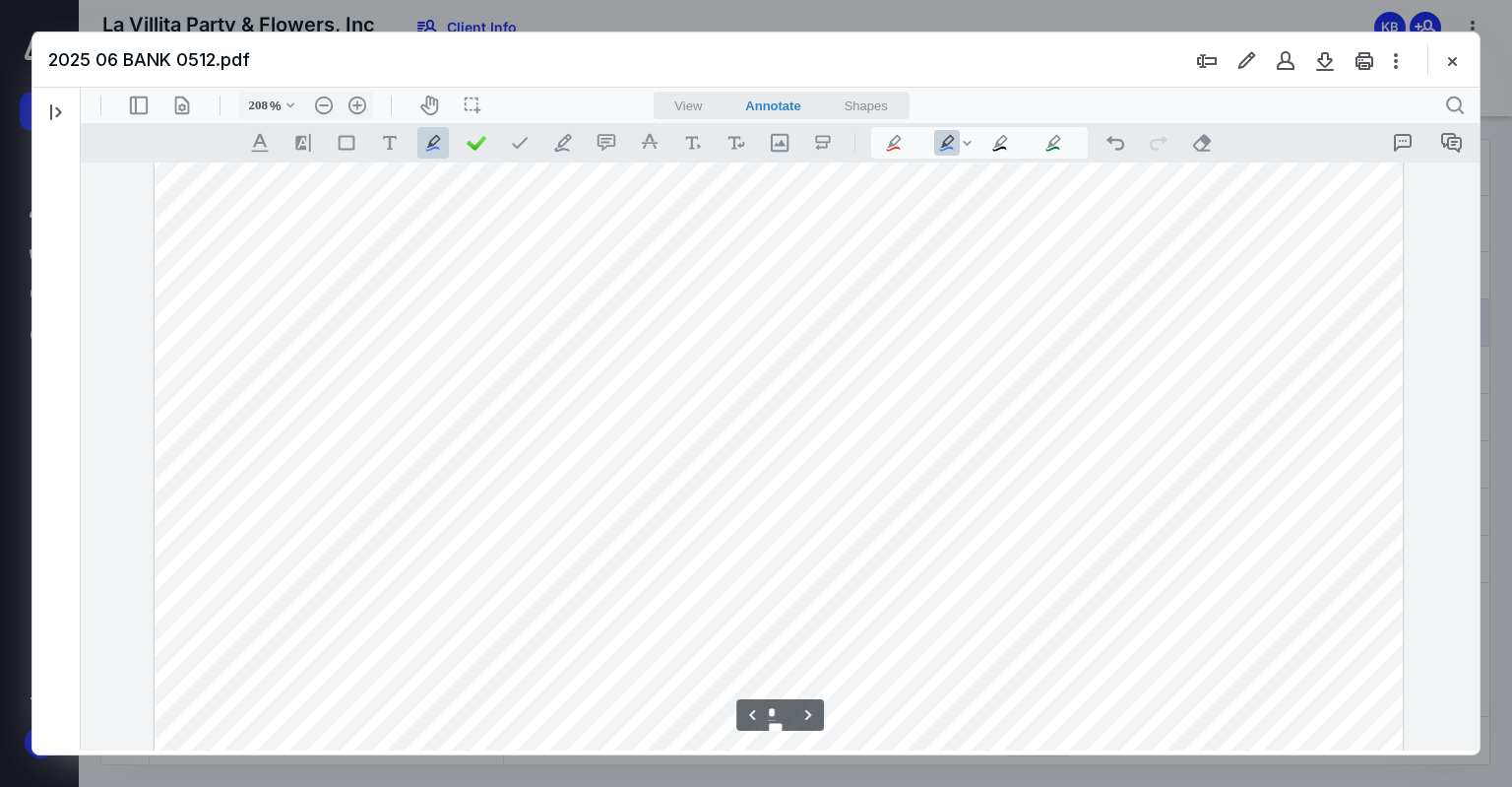 scroll, scrollTop: 5646, scrollLeft: 0, axis: vertical 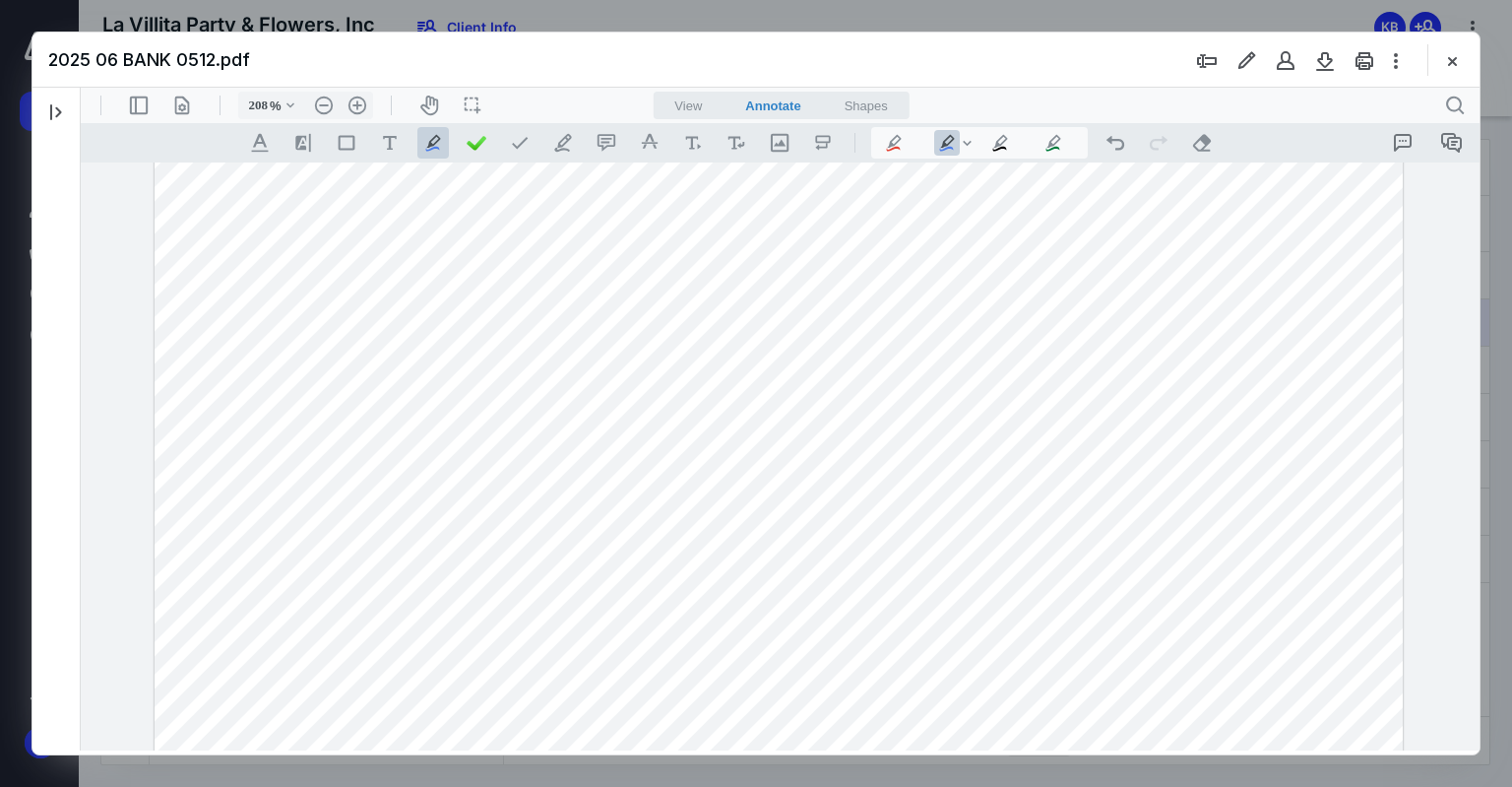 drag, startPoint x: 248, startPoint y: 436, endPoint x: 984, endPoint y: 438, distance: 736.0027 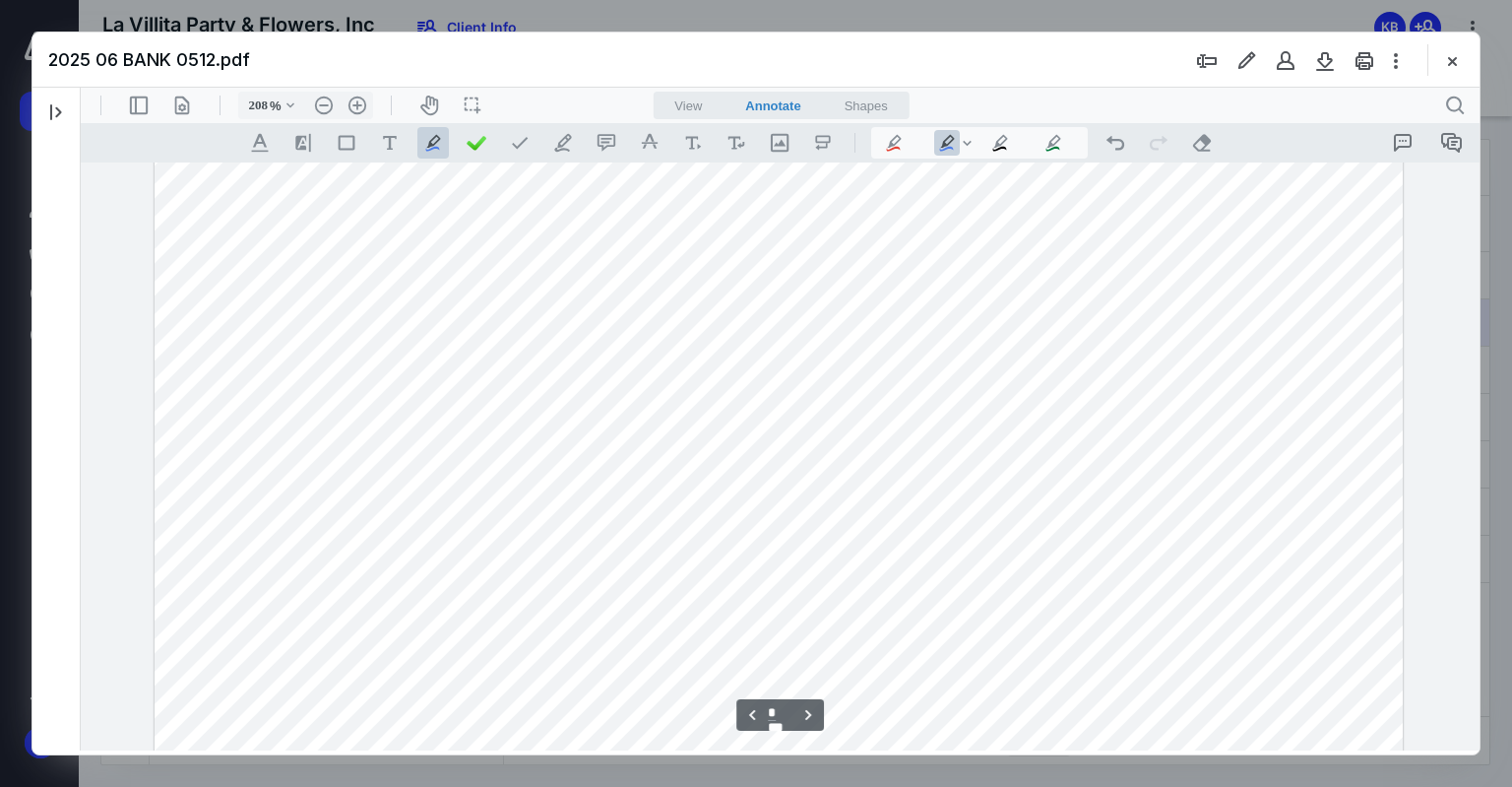 scroll, scrollTop: 6729, scrollLeft: 0, axis: vertical 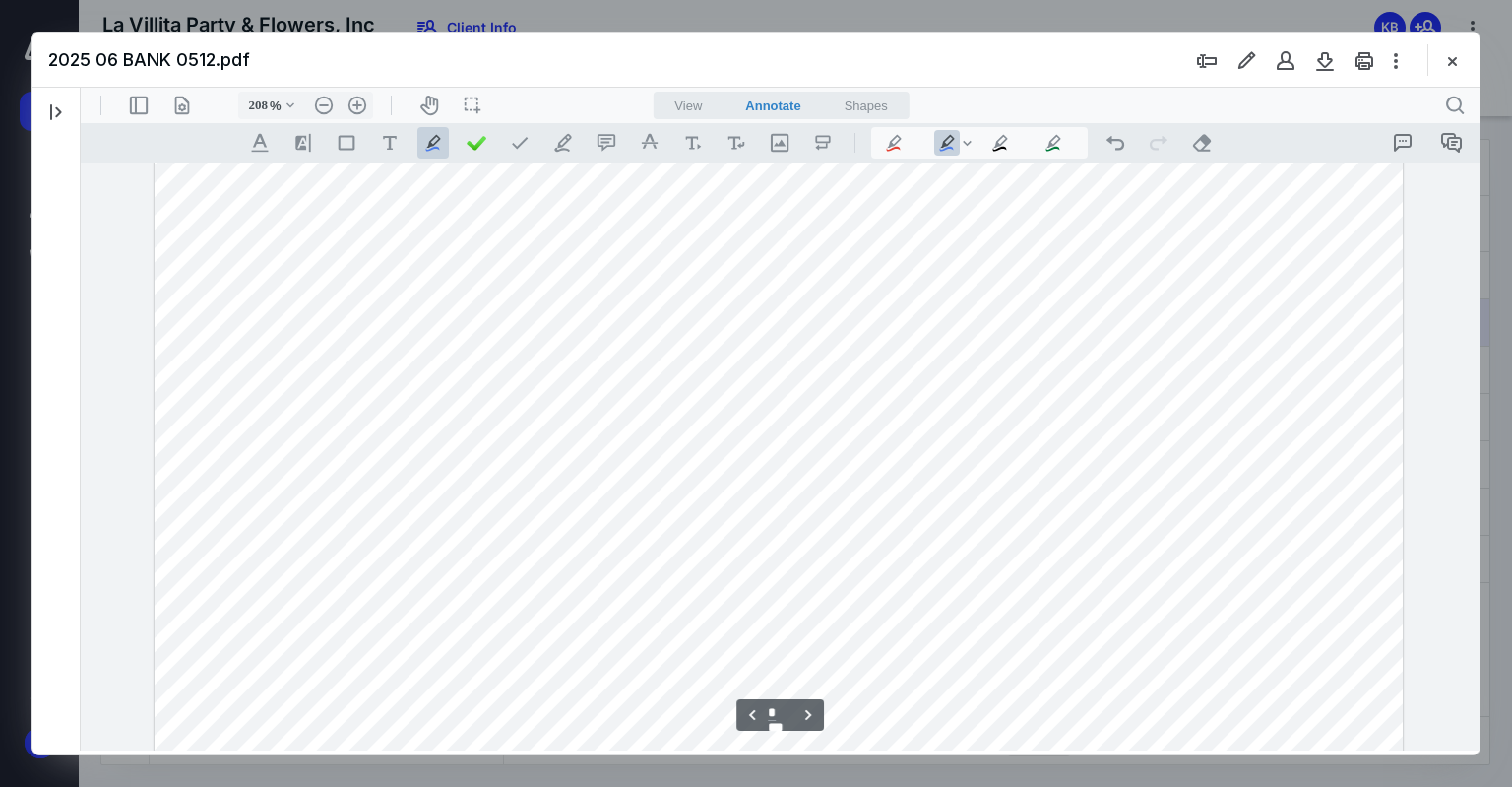 drag, startPoint x: 255, startPoint y: 512, endPoint x: 955, endPoint y: 512, distance: 700 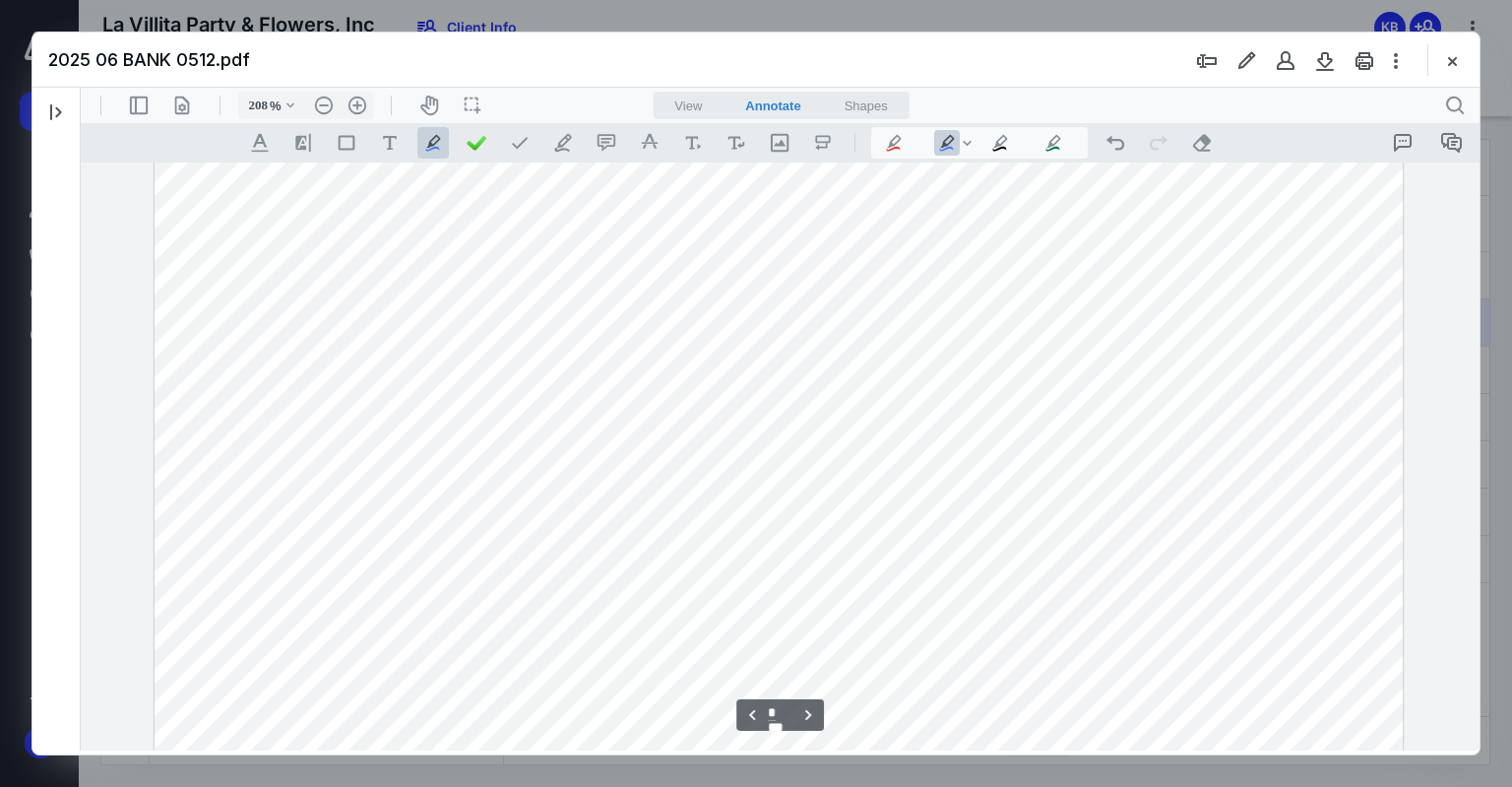 scroll, scrollTop: 6926, scrollLeft: 0, axis: vertical 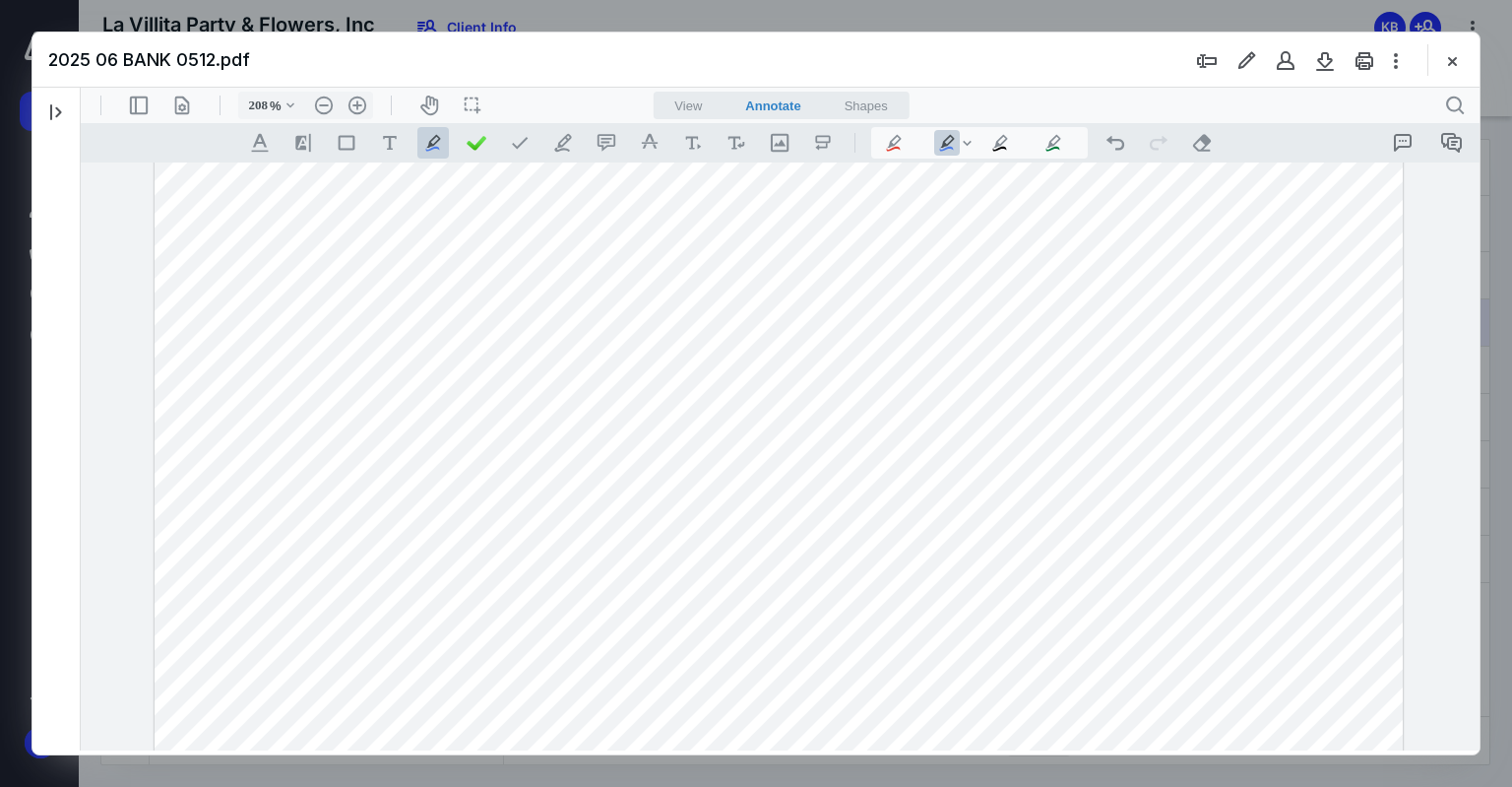 drag, startPoint x: 246, startPoint y: 534, endPoint x: 949, endPoint y: 535, distance: 703.0007 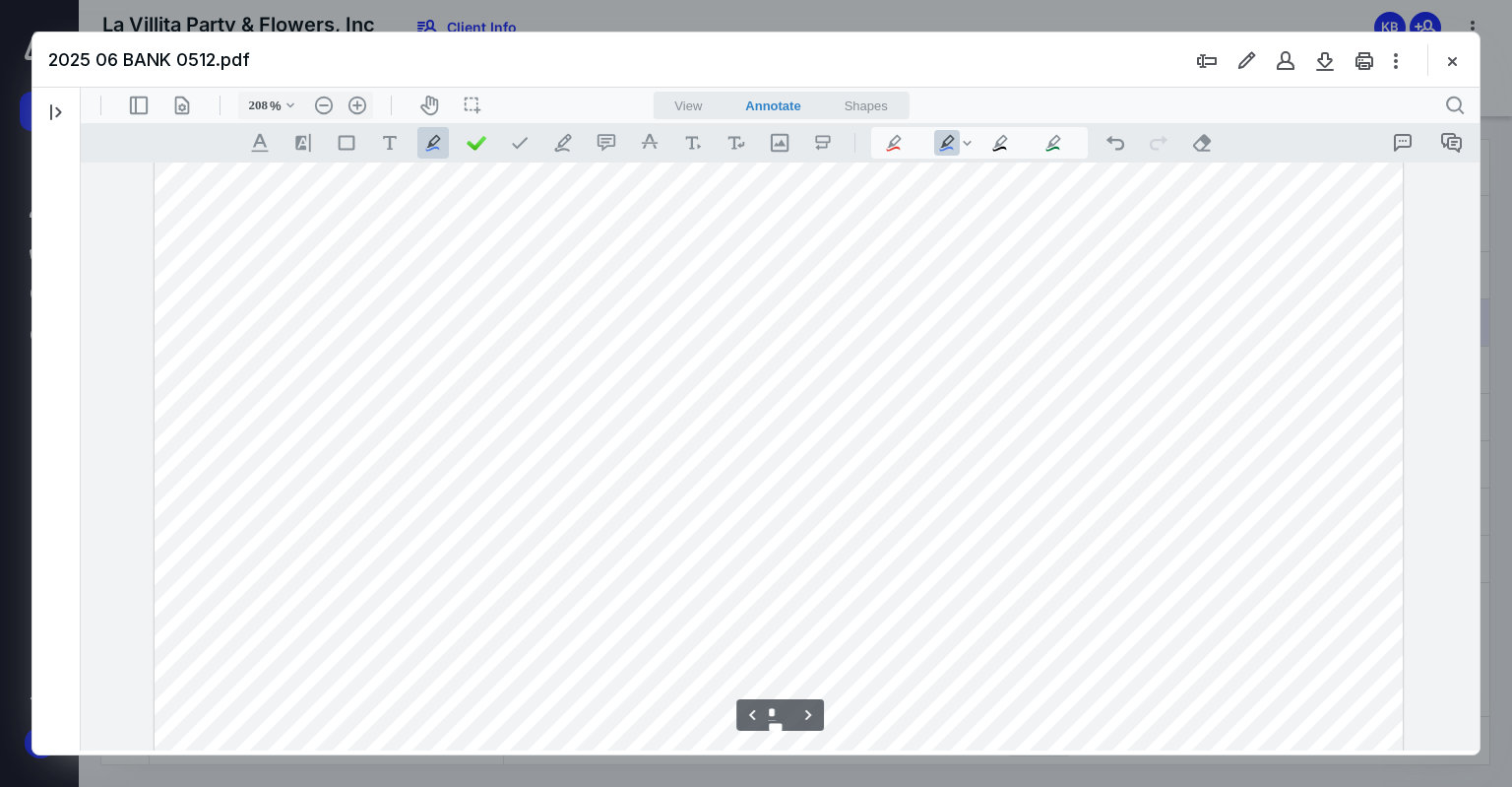 scroll, scrollTop: 7025, scrollLeft: 0, axis: vertical 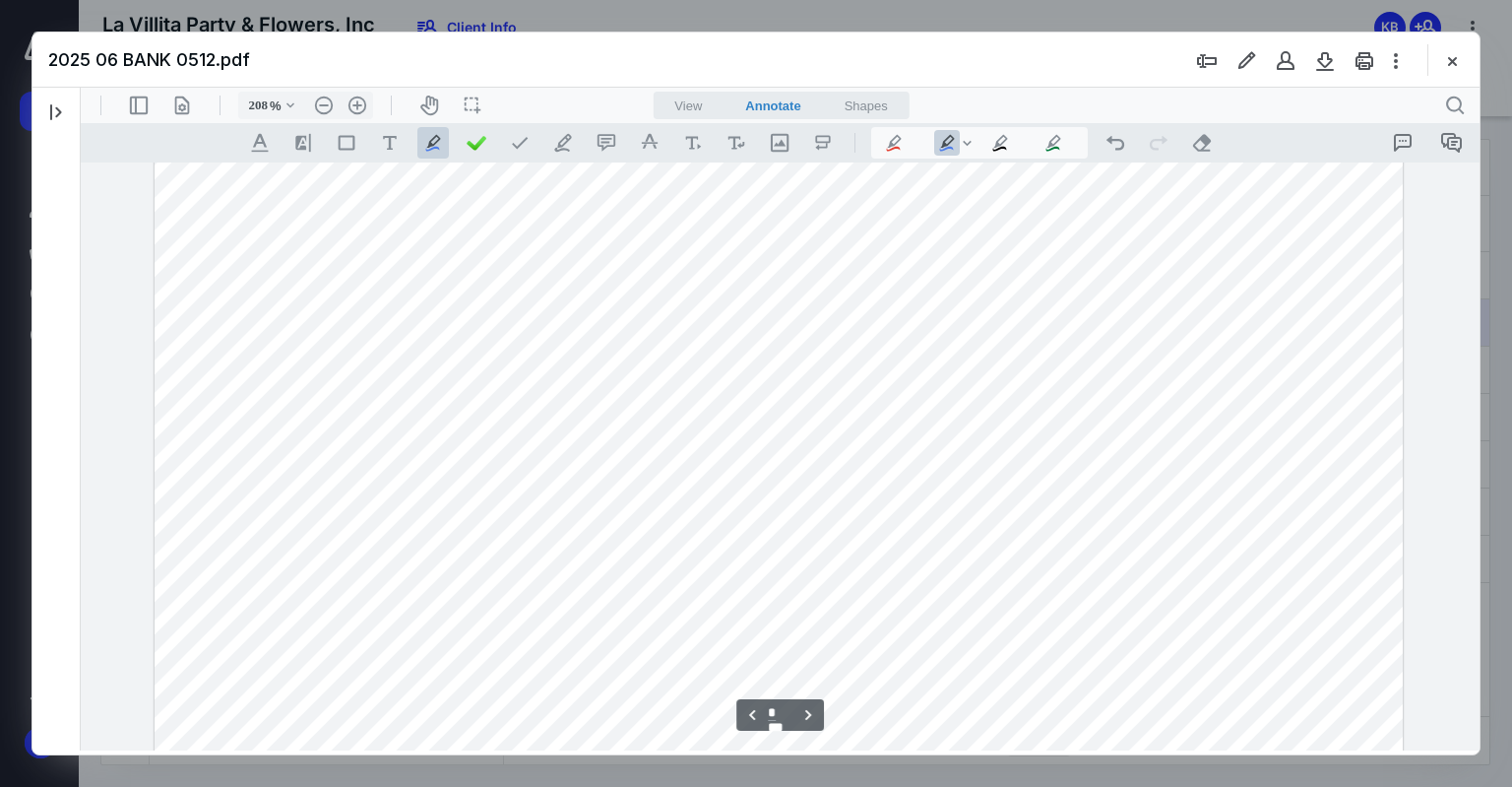 type on "*" 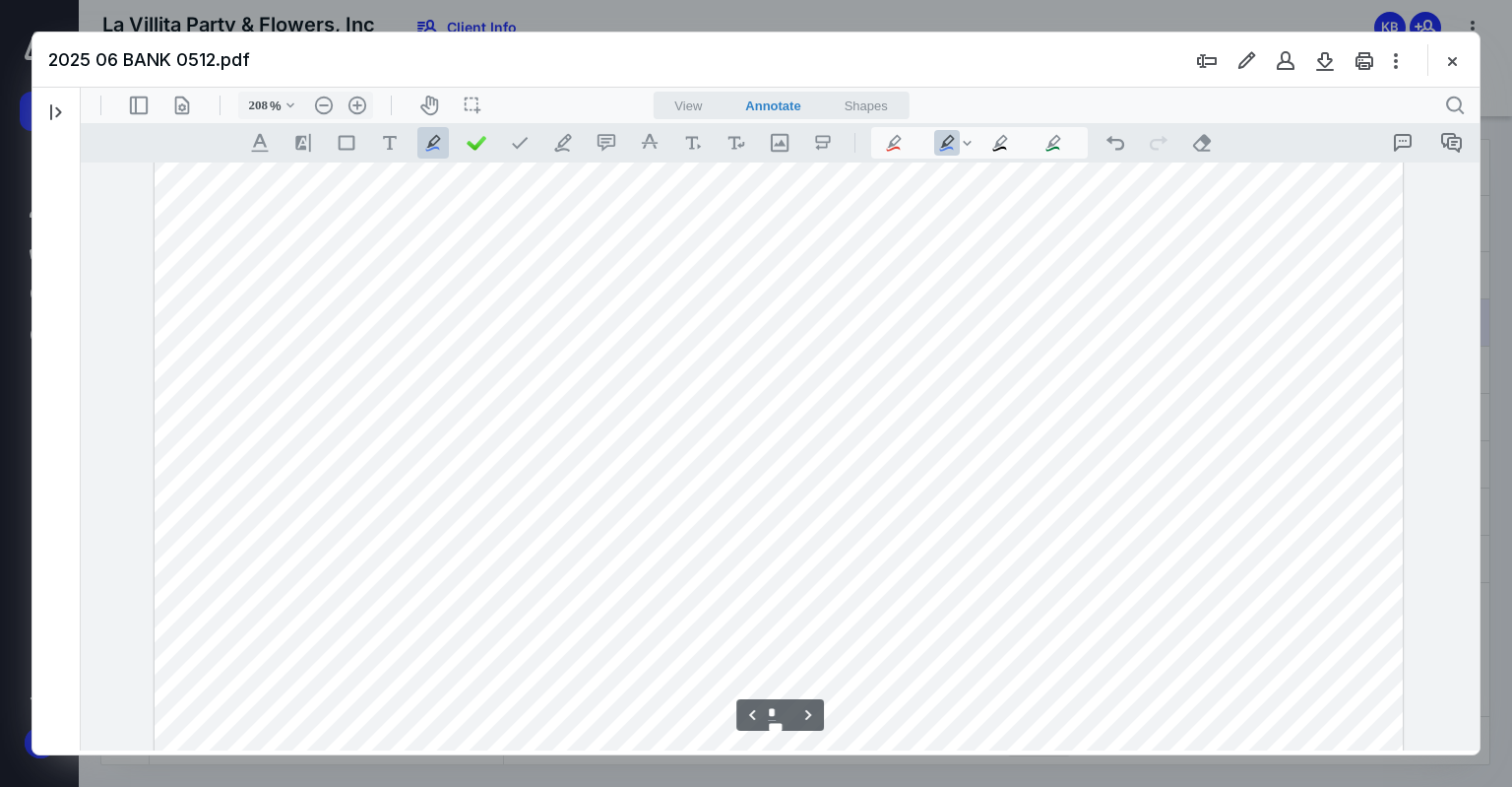 scroll, scrollTop: 7911, scrollLeft: 0, axis: vertical 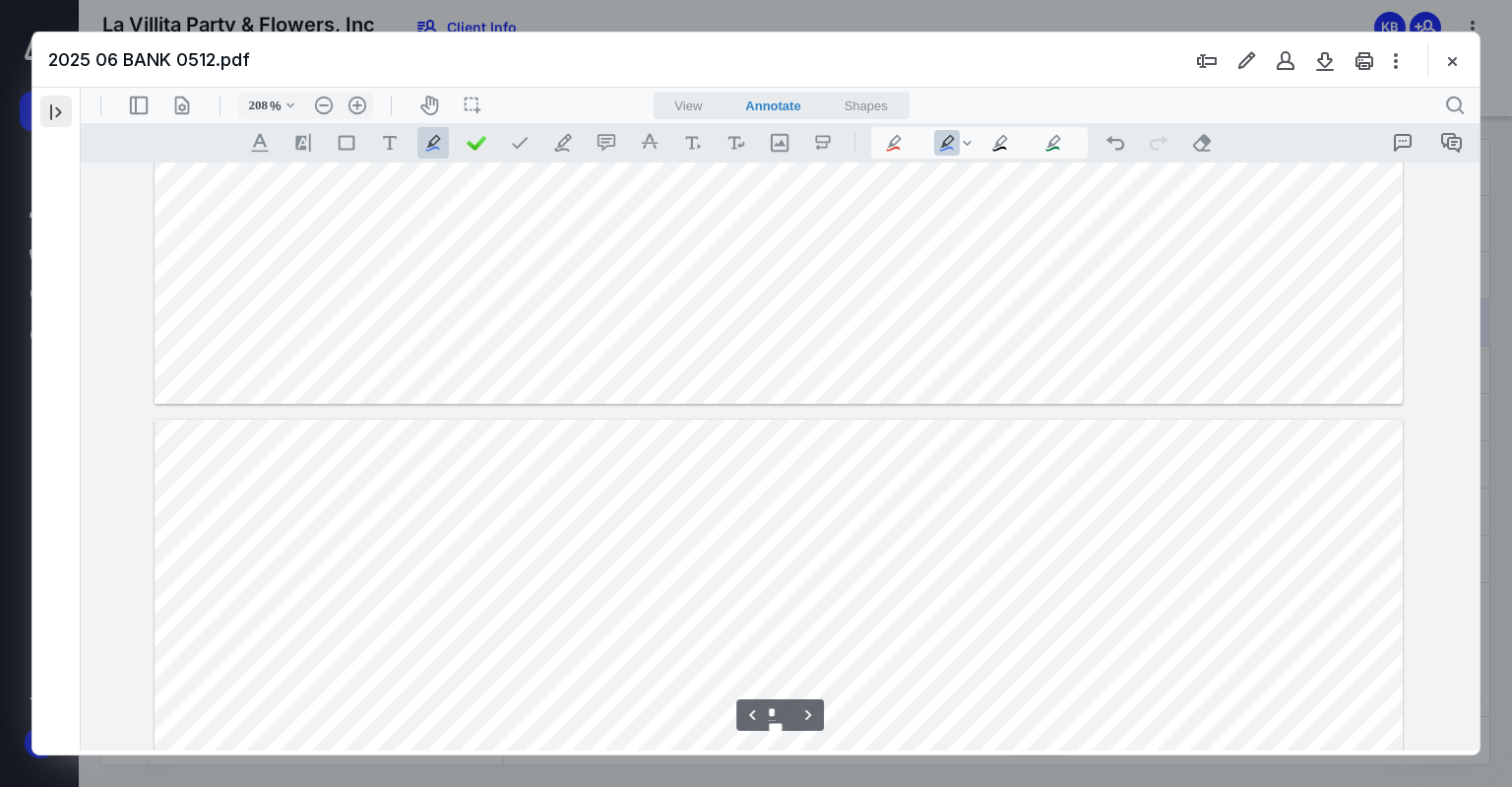 click at bounding box center [56, 111] 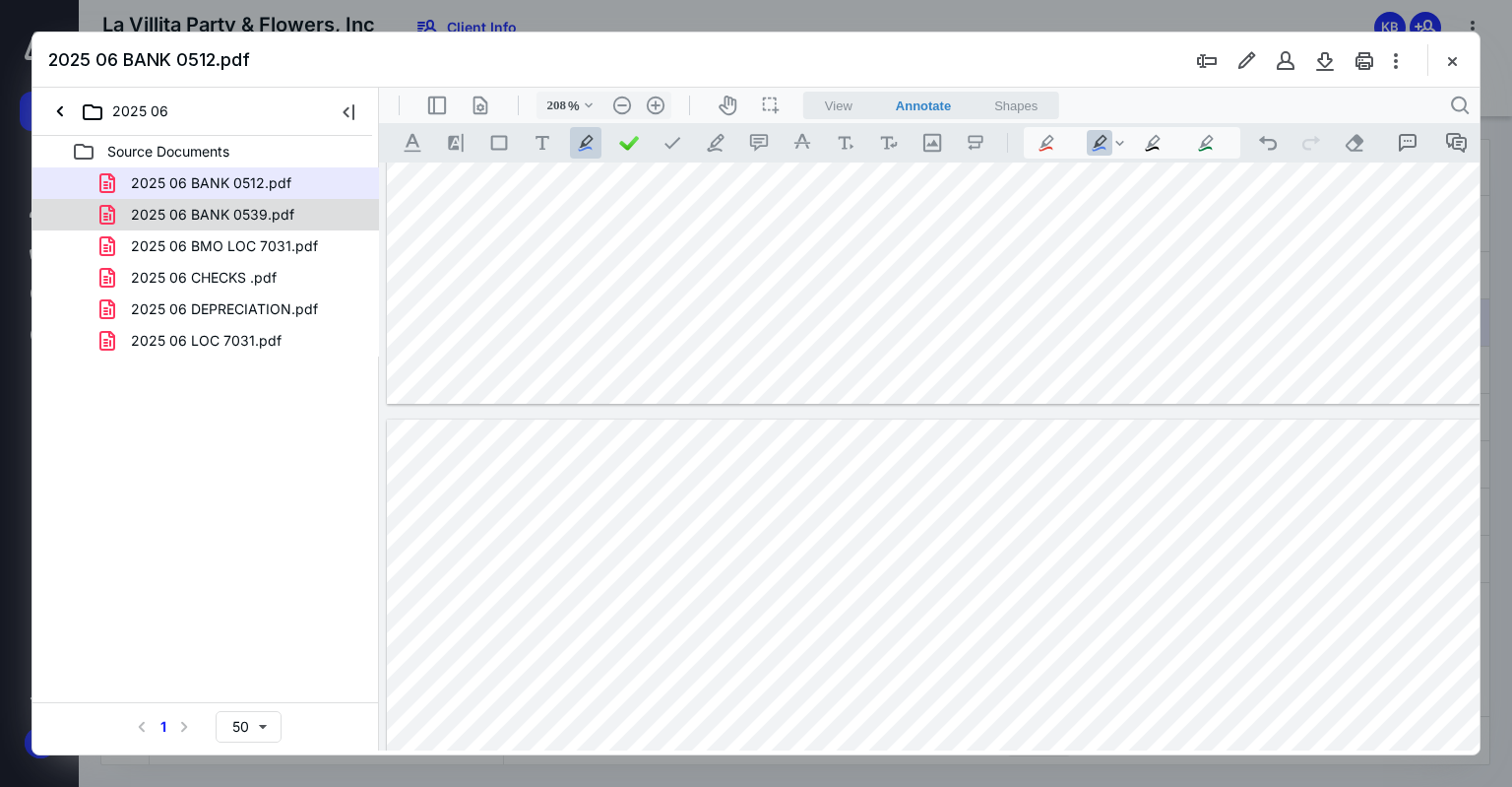 click on "2025 06 BANK 0539.pdf" at bounding box center (213, 215) 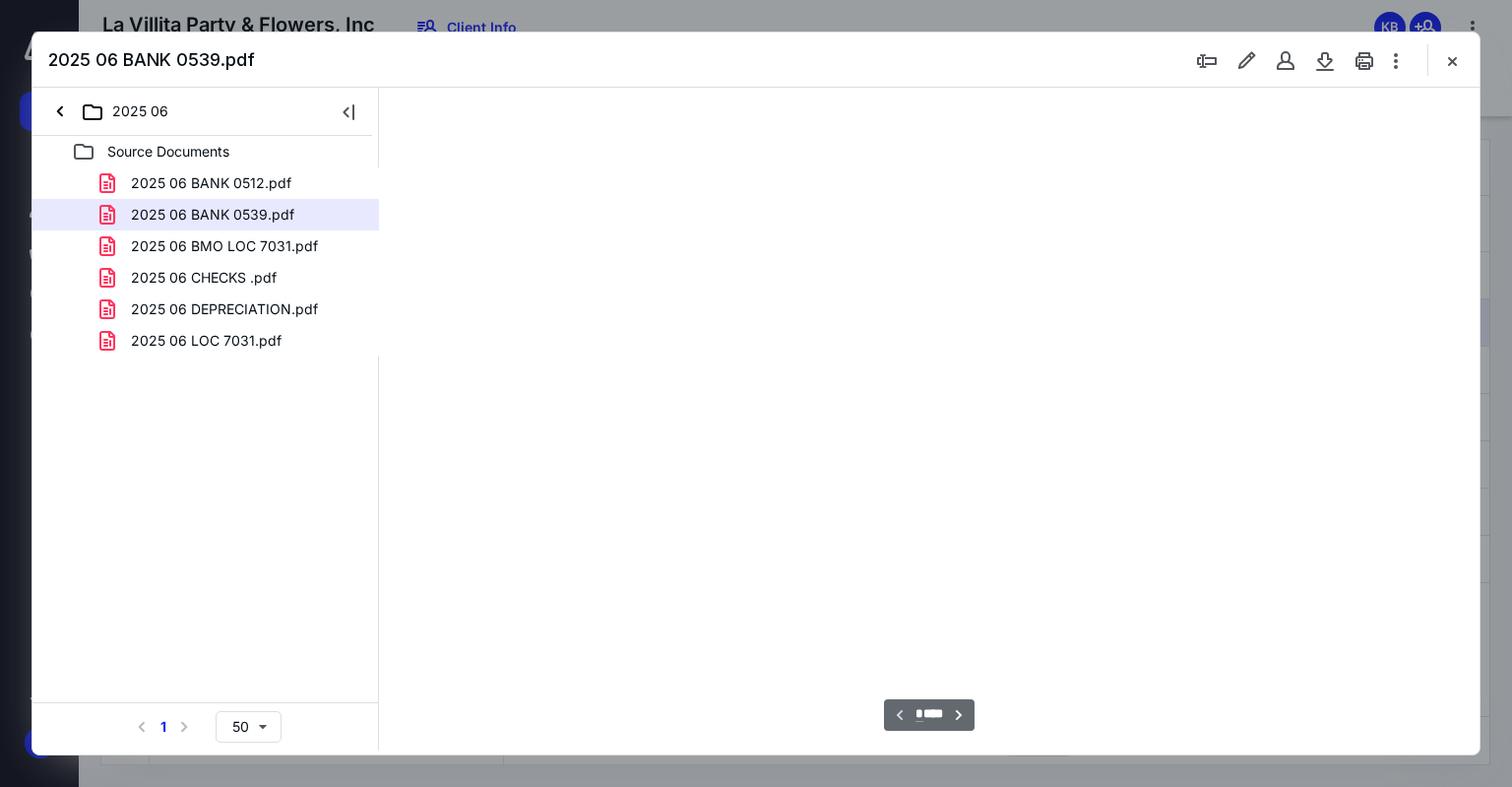 scroll, scrollTop: 78, scrollLeft: 0, axis: vertical 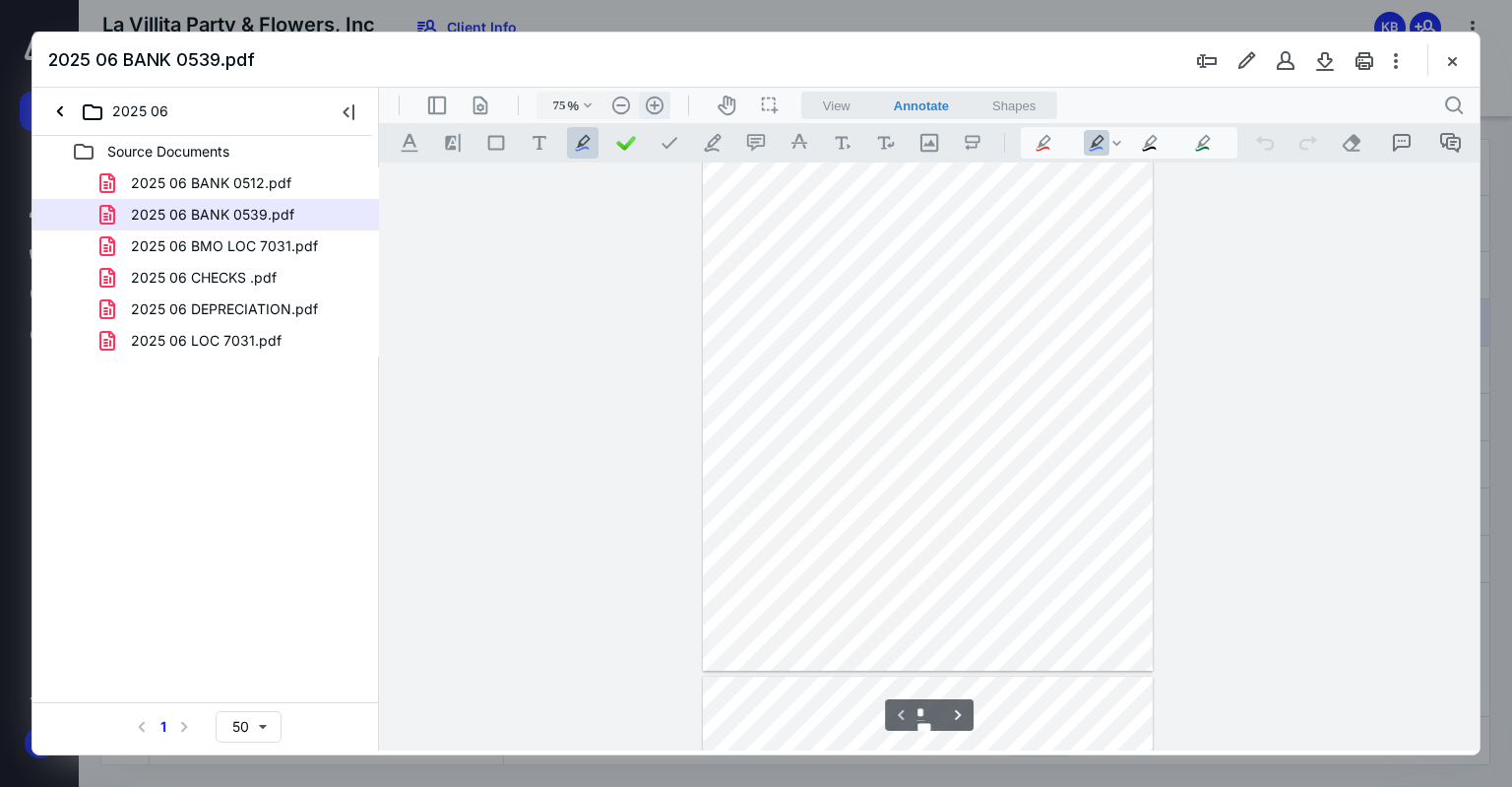 click on ".cls-1{fill:#abb0c4;} icon - header - zoom - in - line" at bounding box center [655, 105] 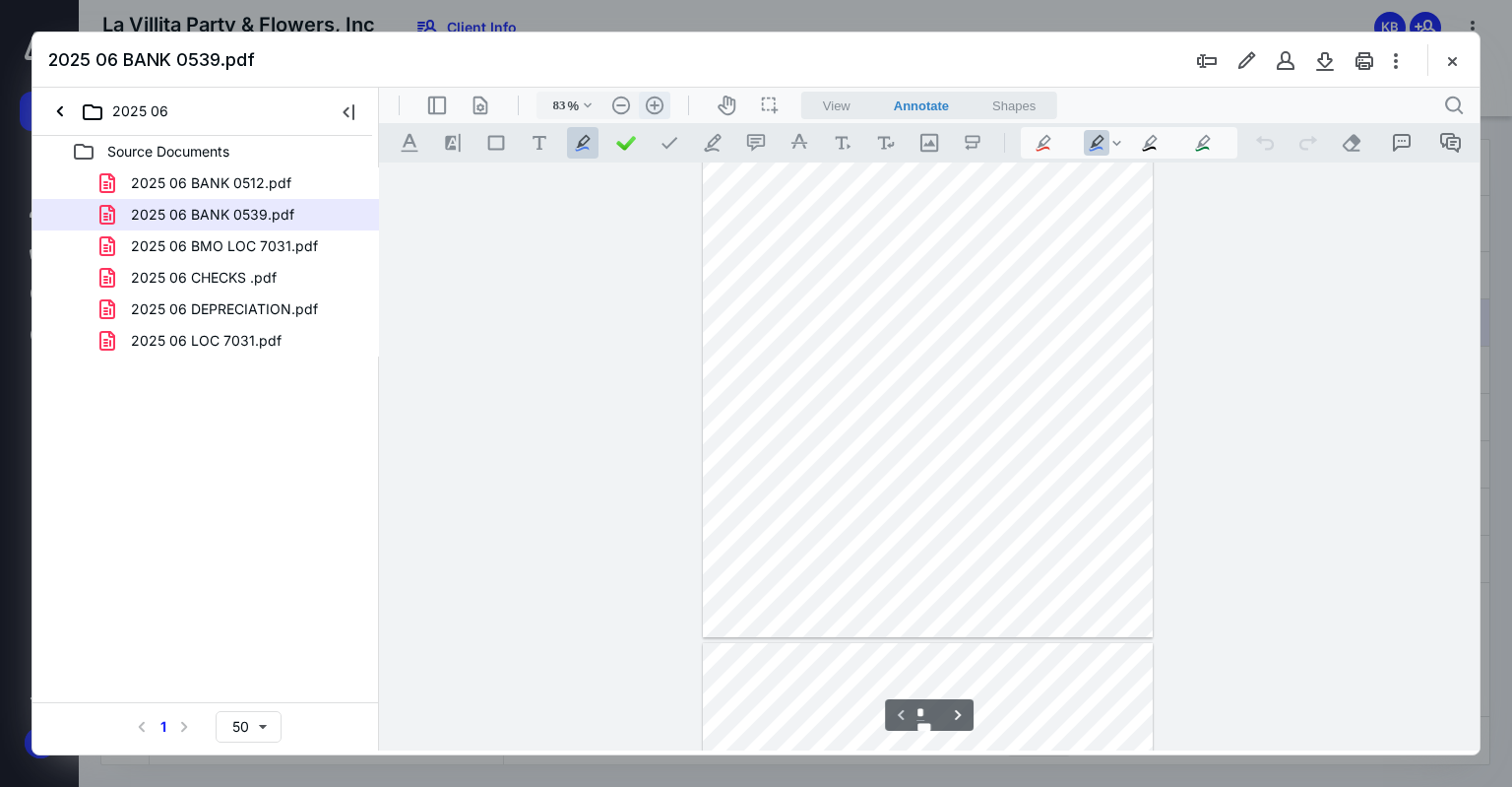 click on ".cls-1{fill:#abb0c4;} icon - header - zoom - in - line" at bounding box center [655, 105] 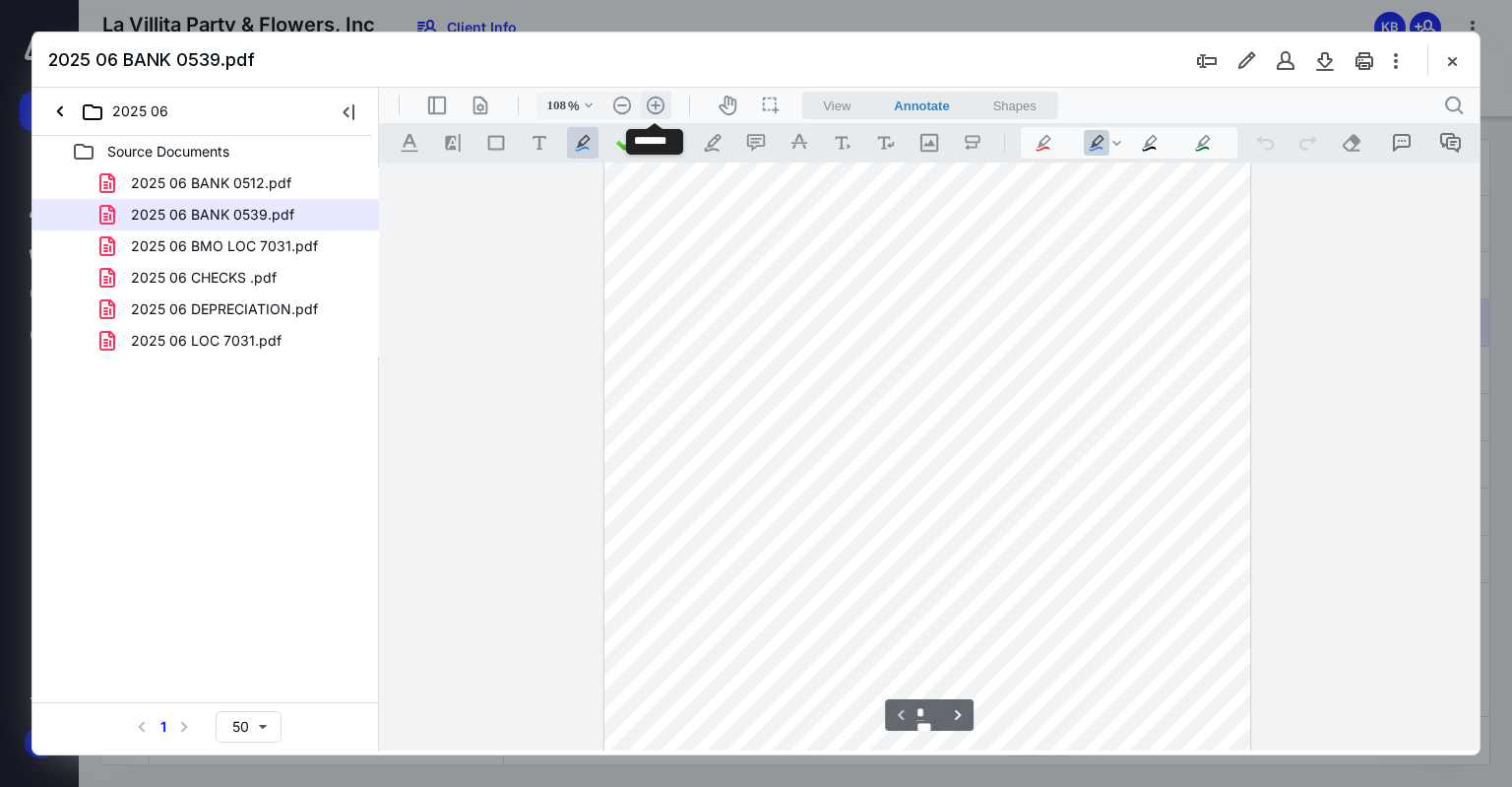 click on ".cls-1{fill:#abb0c4;} icon - header - zoom - in - line" at bounding box center (656, 105) 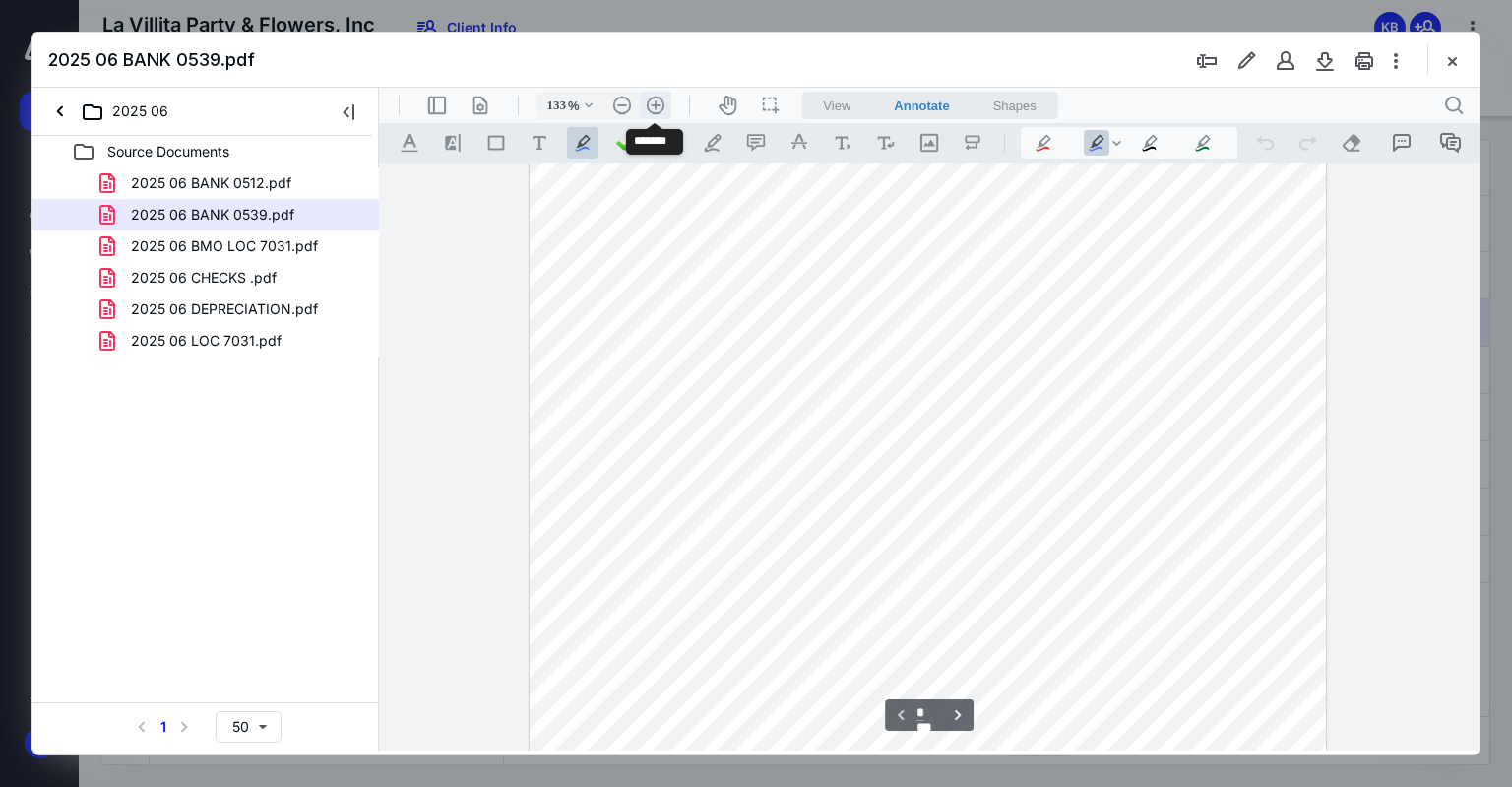 click on ".cls-1{fill:#abb0c4;} icon - header - zoom - in - line" at bounding box center (656, 105) 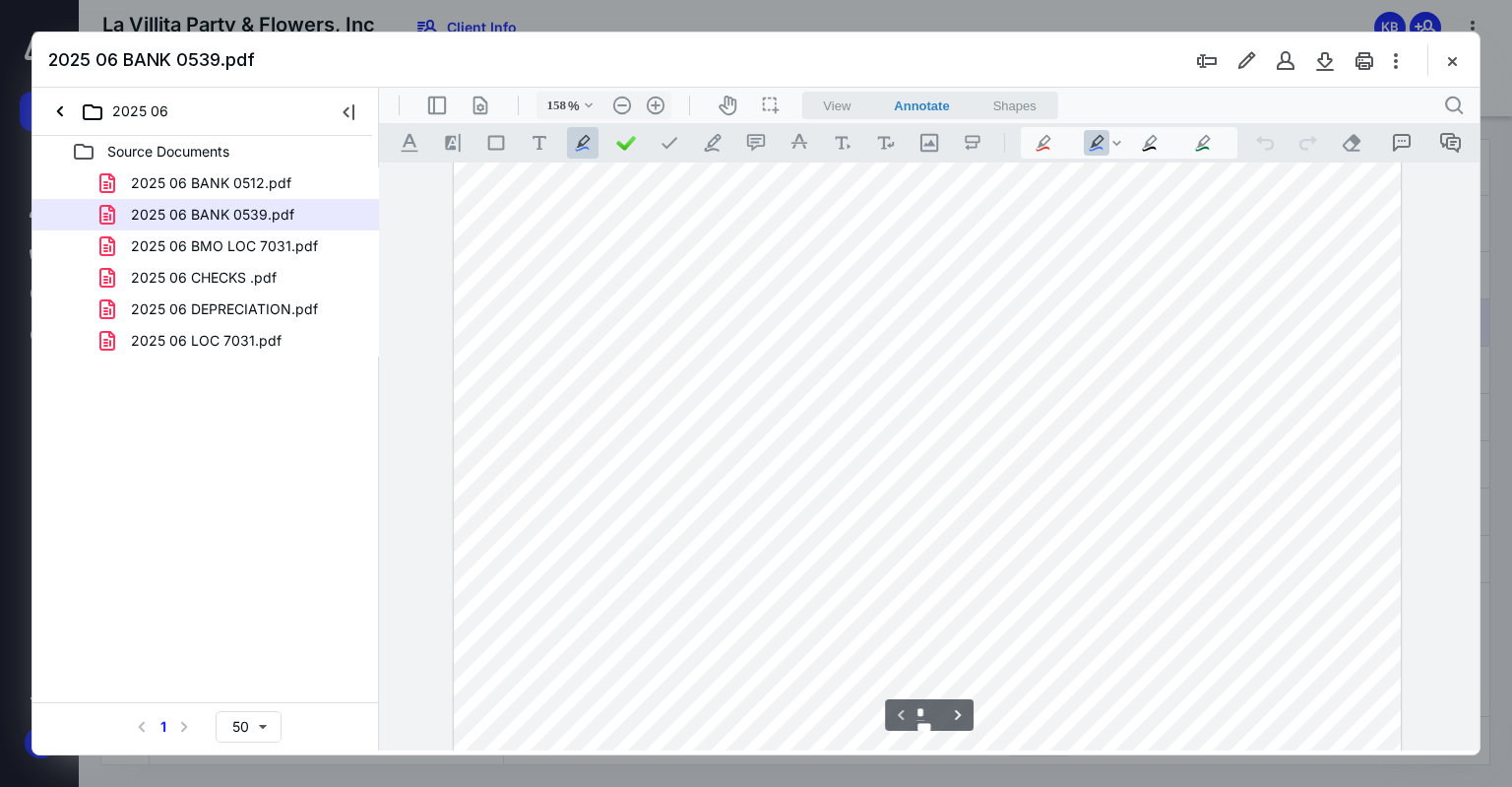 type on "*" 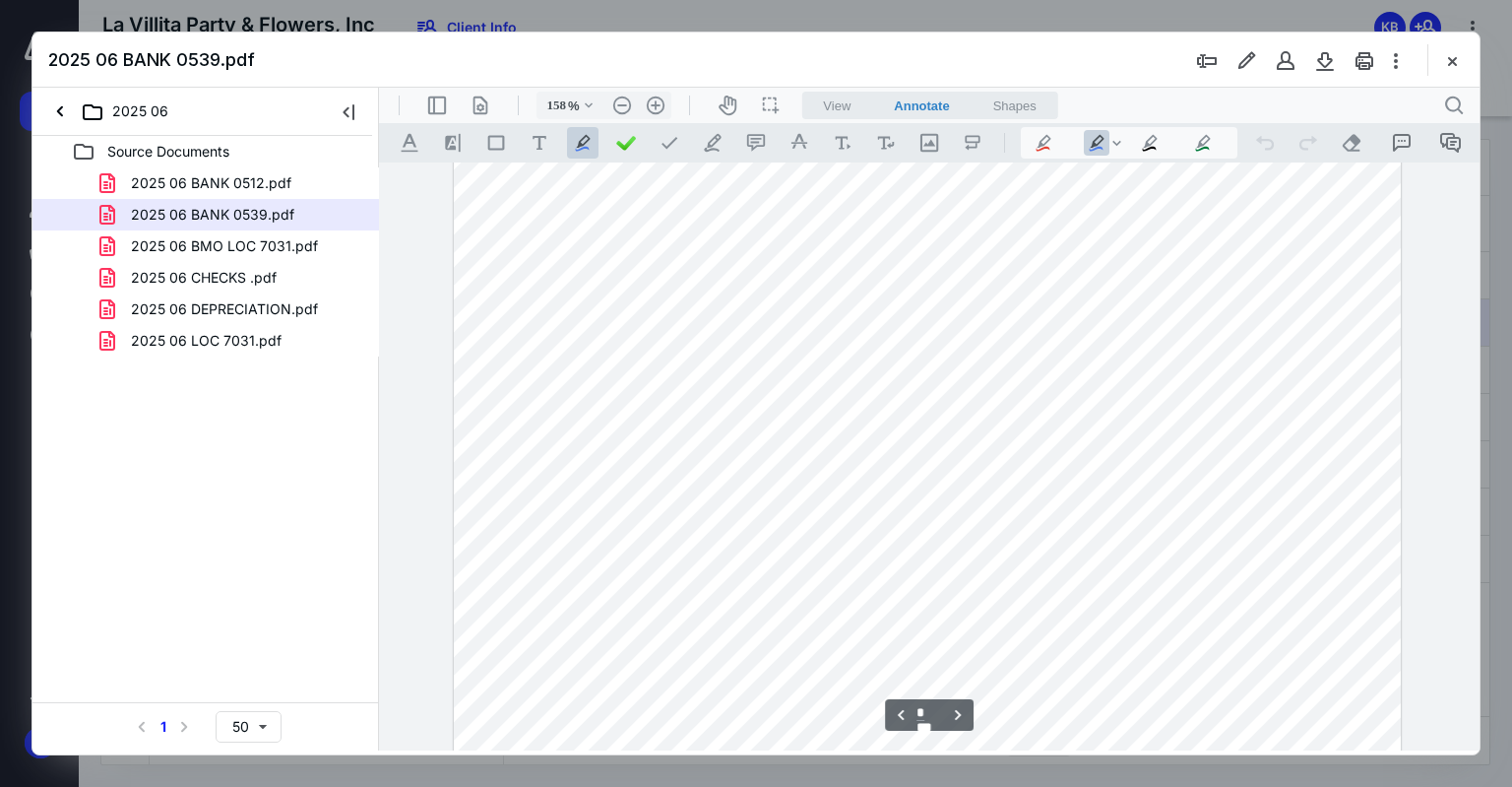 scroll, scrollTop: 1531, scrollLeft: 0, axis: vertical 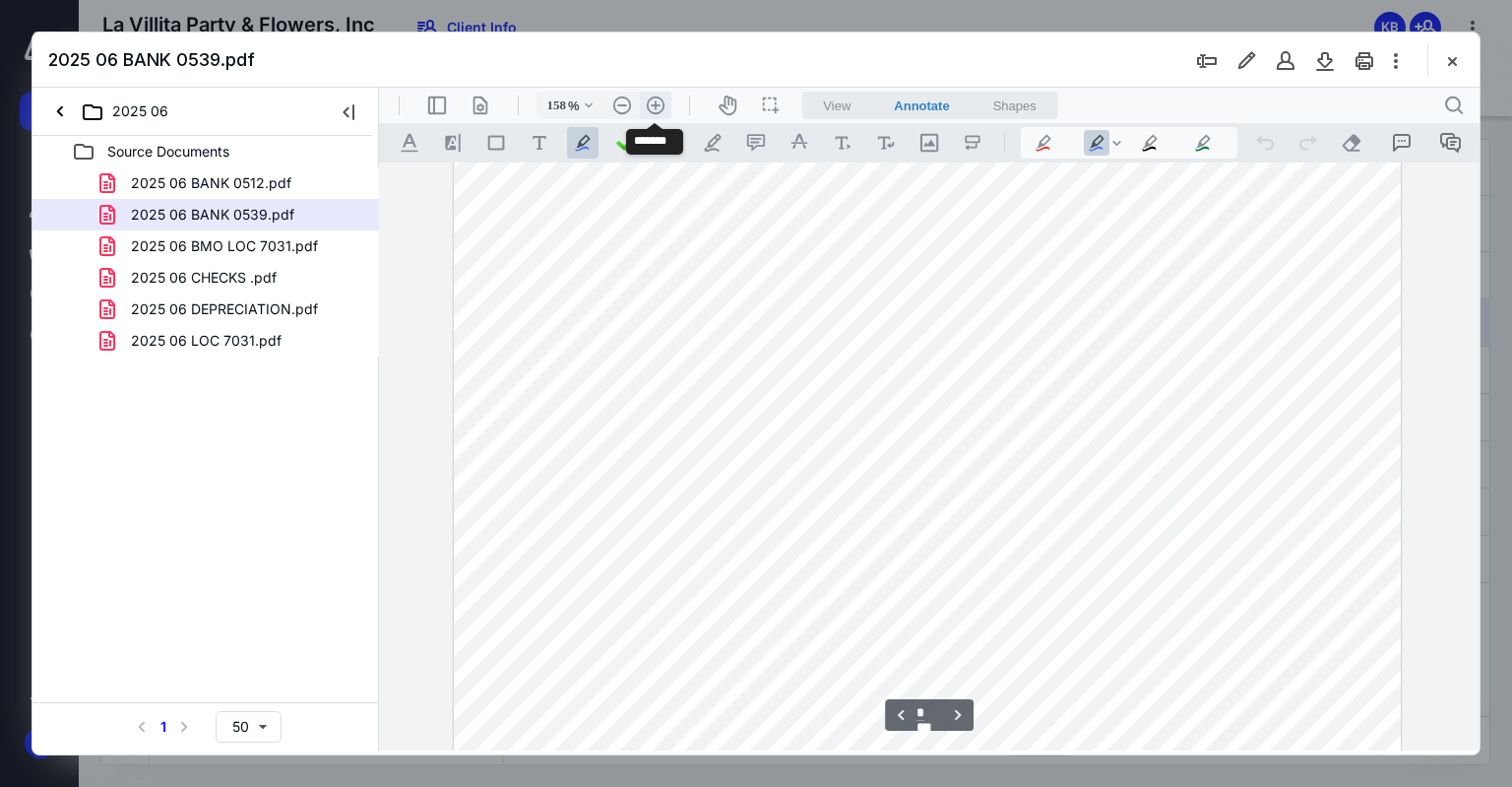 click on ".cls-1{fill:#abb0c4;} icon - header - zoom - in - line" at bounding box center [656, 105] 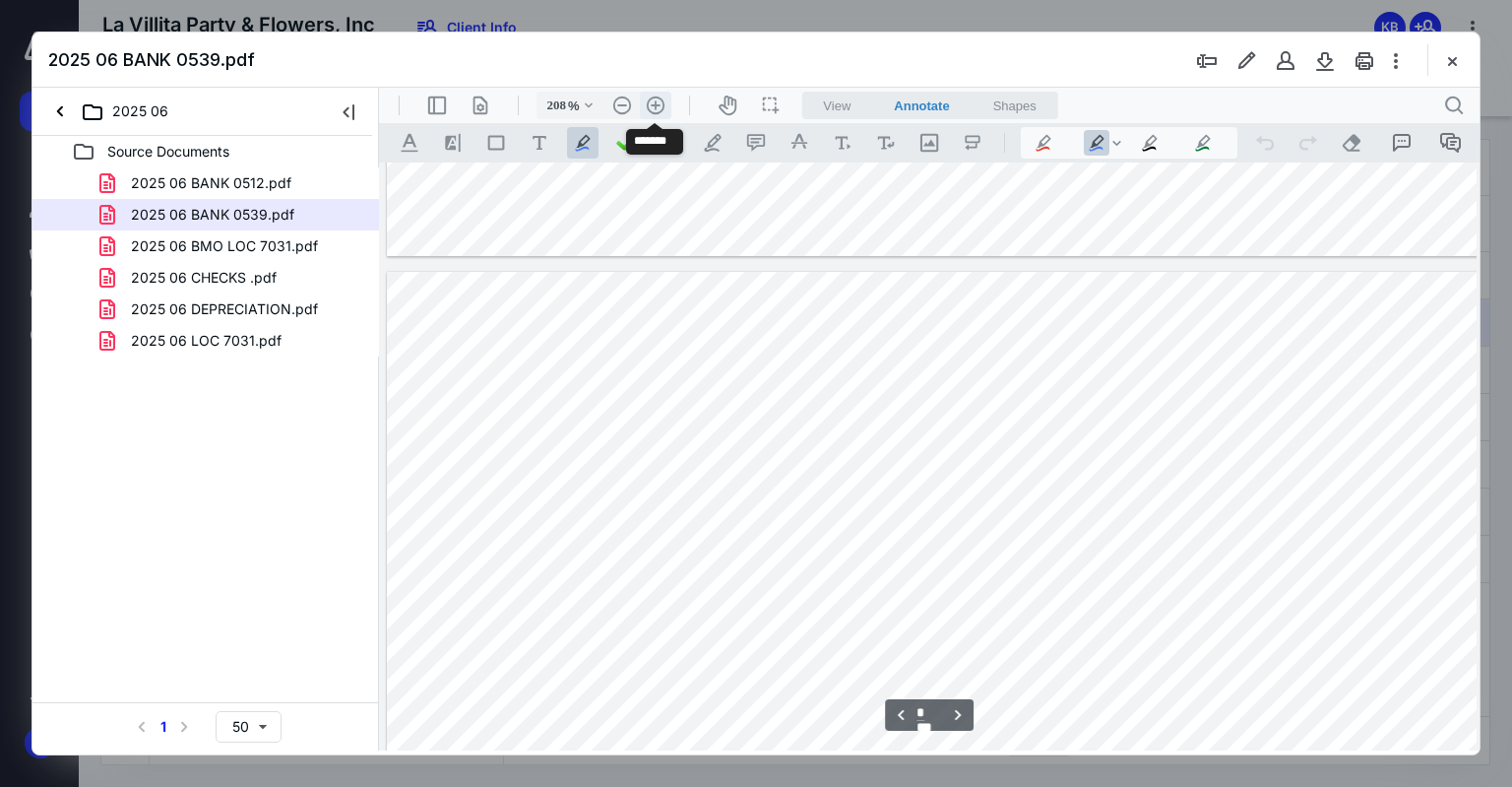 click on ".cls-1{fill:#abb0c4;} icon - header - zoom - in - line" at bounding box center (656, 105) 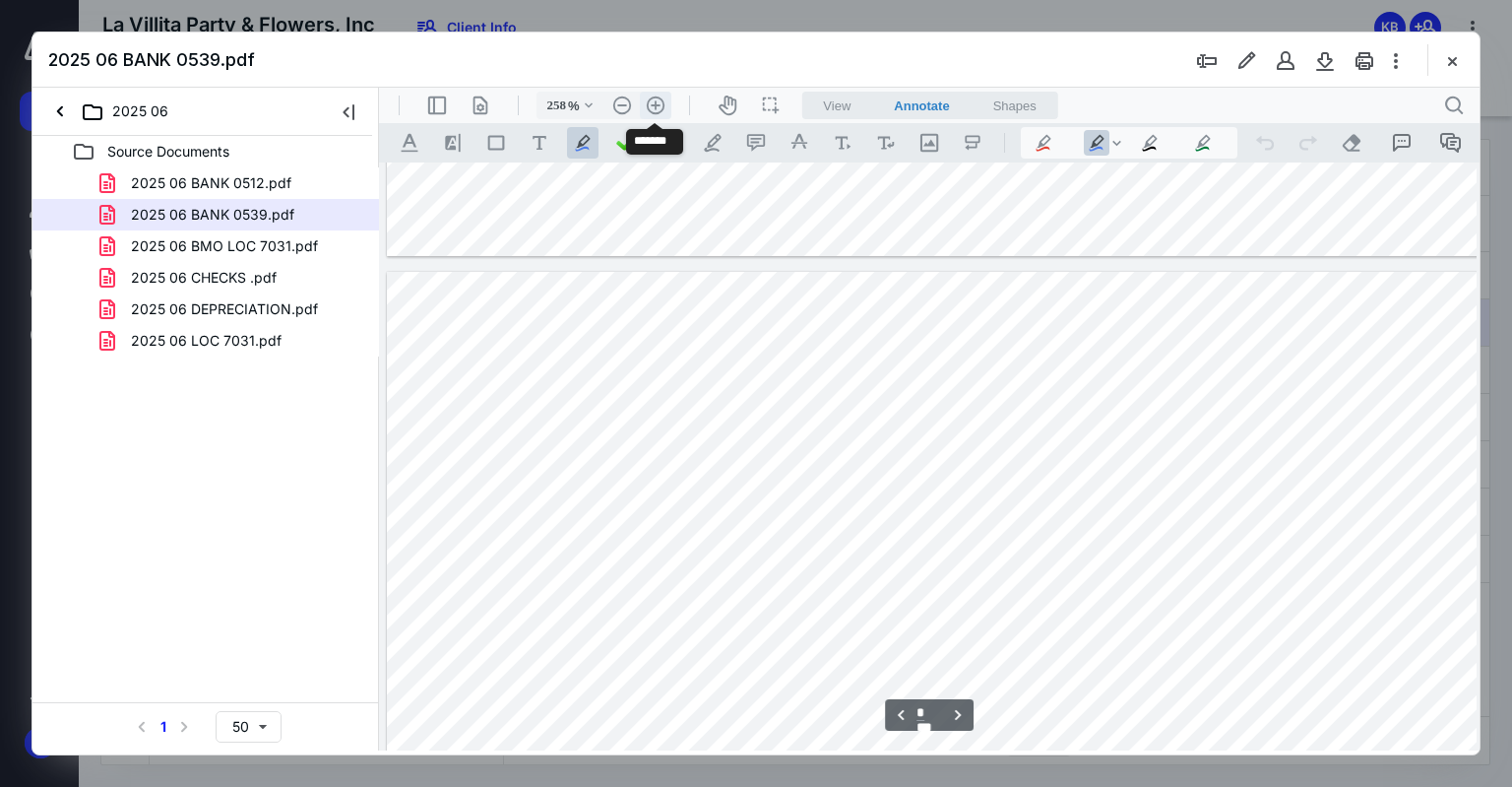 scroll, scrollTop: 2668, scrollLeft: 242, axis: both 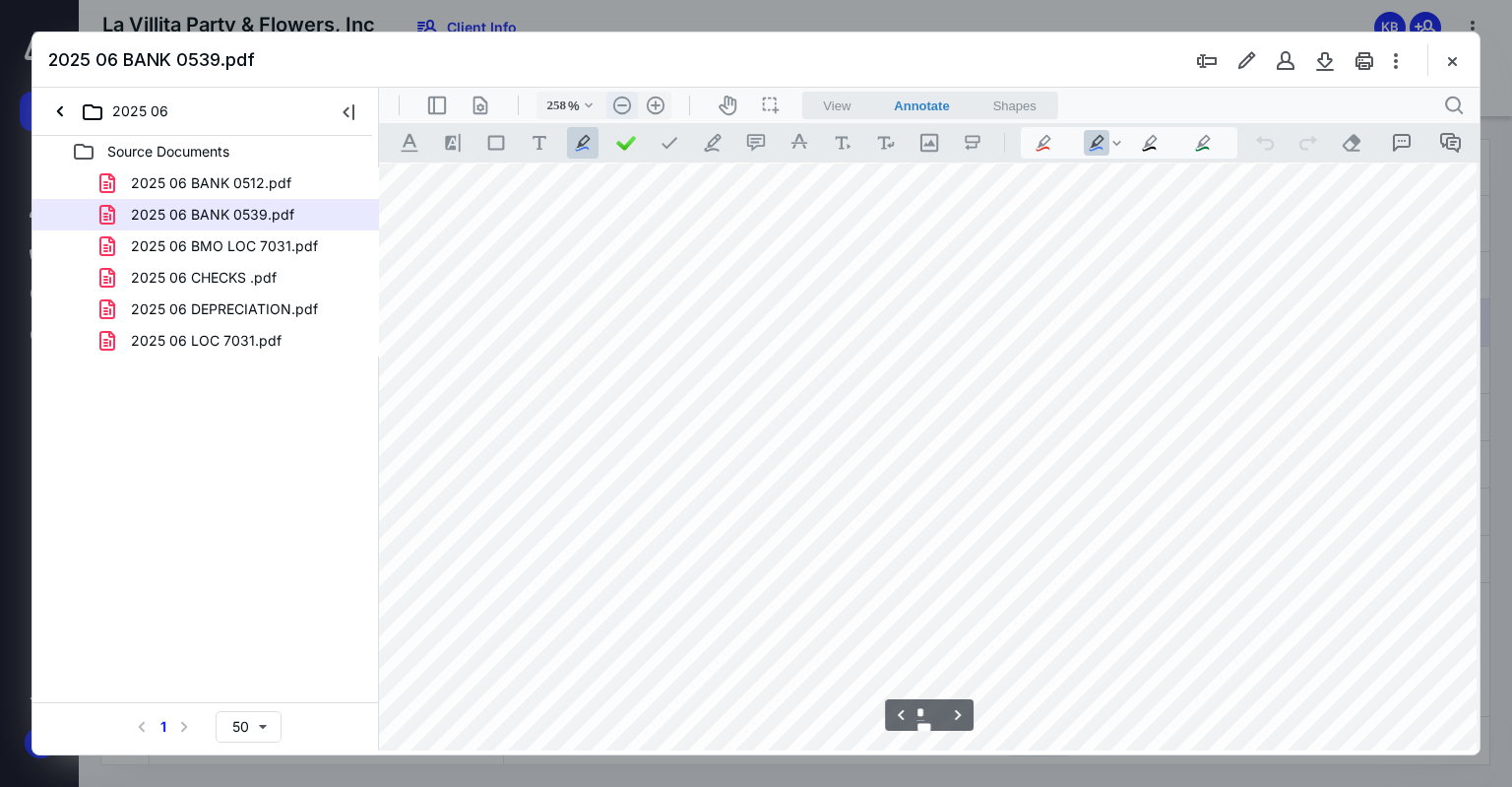 click on ".cls-1{fill:#abb0c4;} icon - header - zoom - out - line" at bounding box center (622, 105) 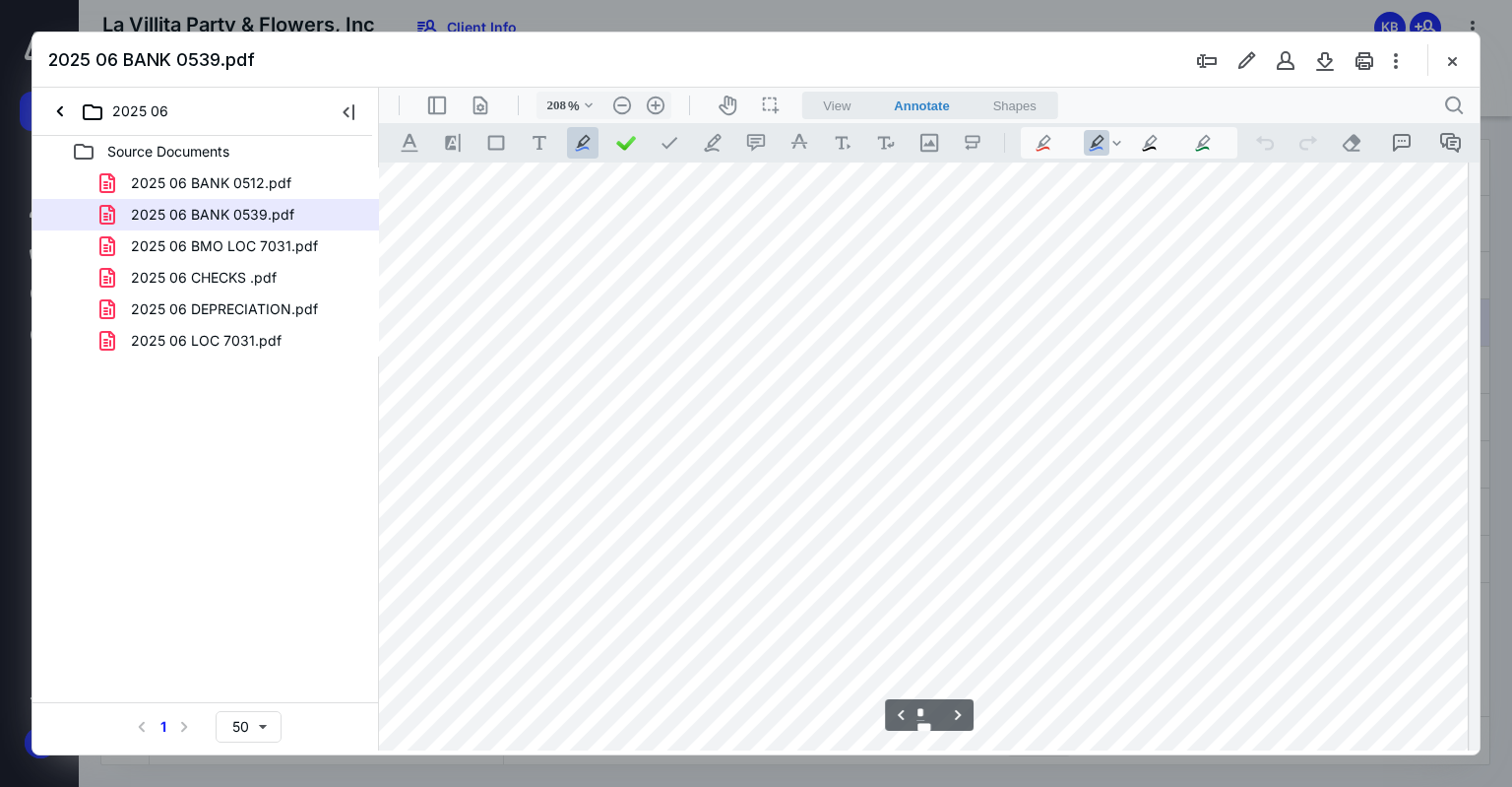 scroll, scrollTop: 2100, scrollLeft: 74, axis: both 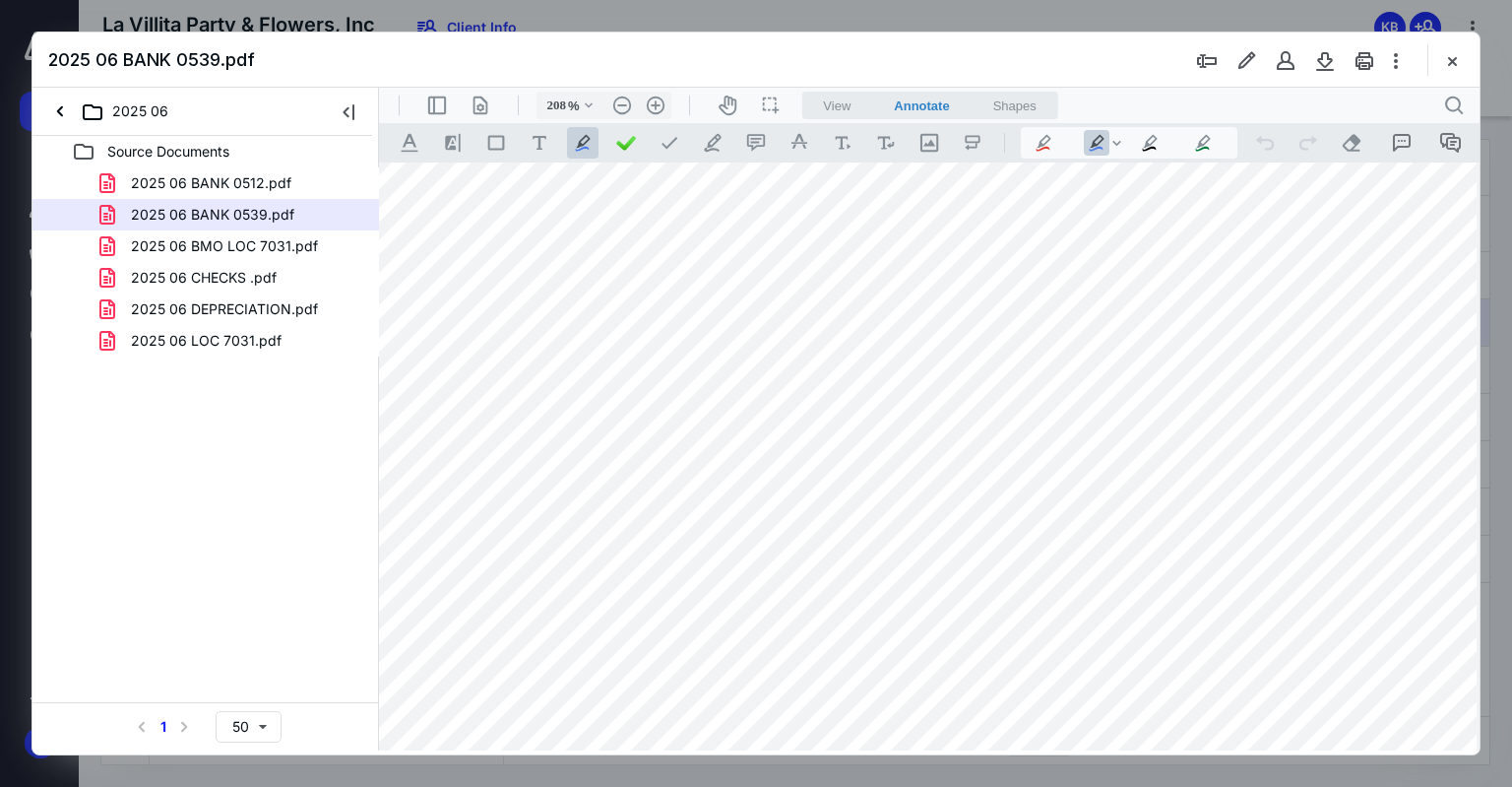 drag, startPoint x: 436, startPoint y: 422, endPoint x: 1358, endPoint y: 422, distance: 922 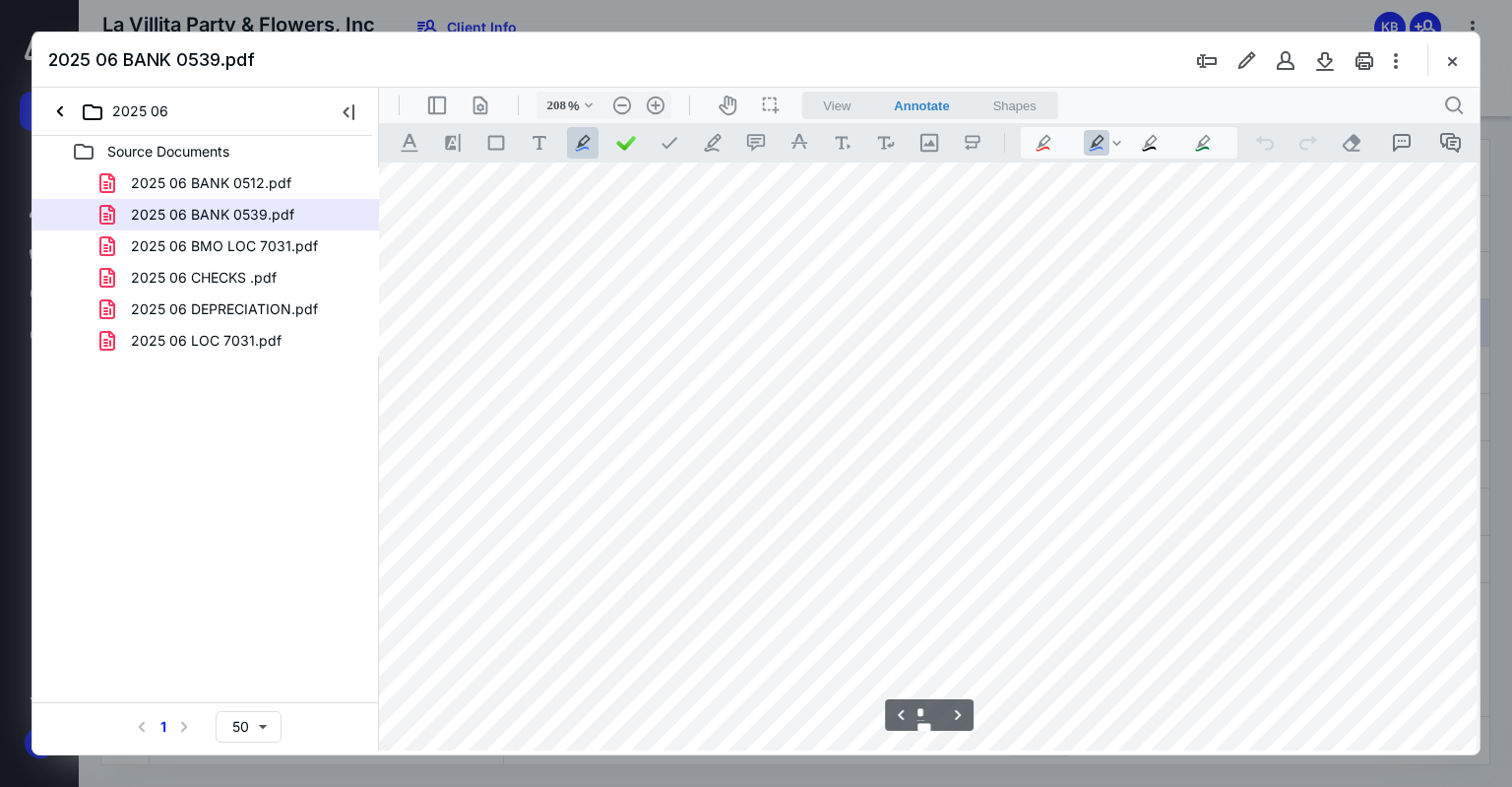 scroll, scrollTop: 2198, scrollLeft: 74, axis: both 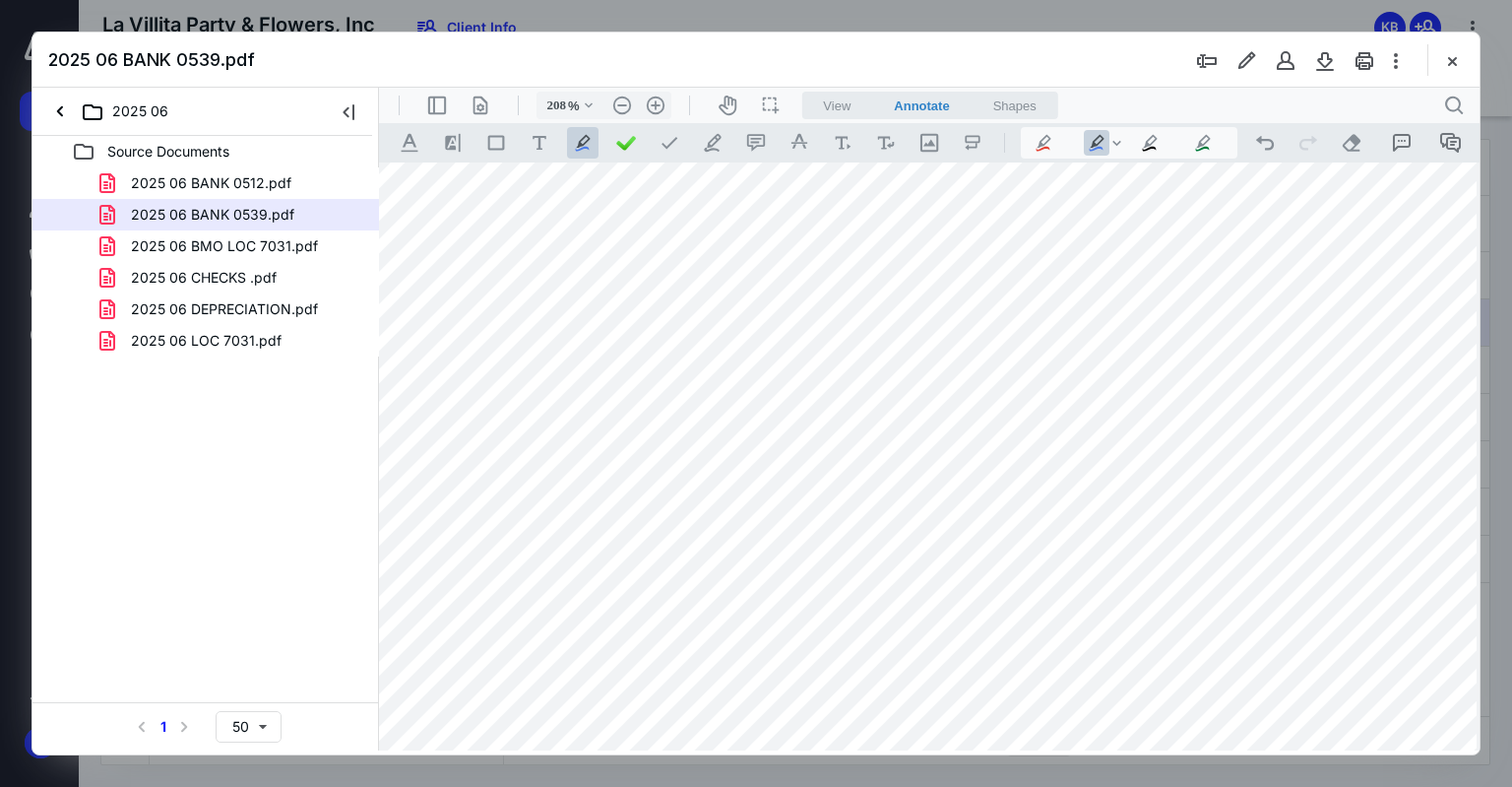 drag, startPoint x: 440, startPoint y: 474, endPoint x: 1345, endPoint y: 461, distance: 905.0934 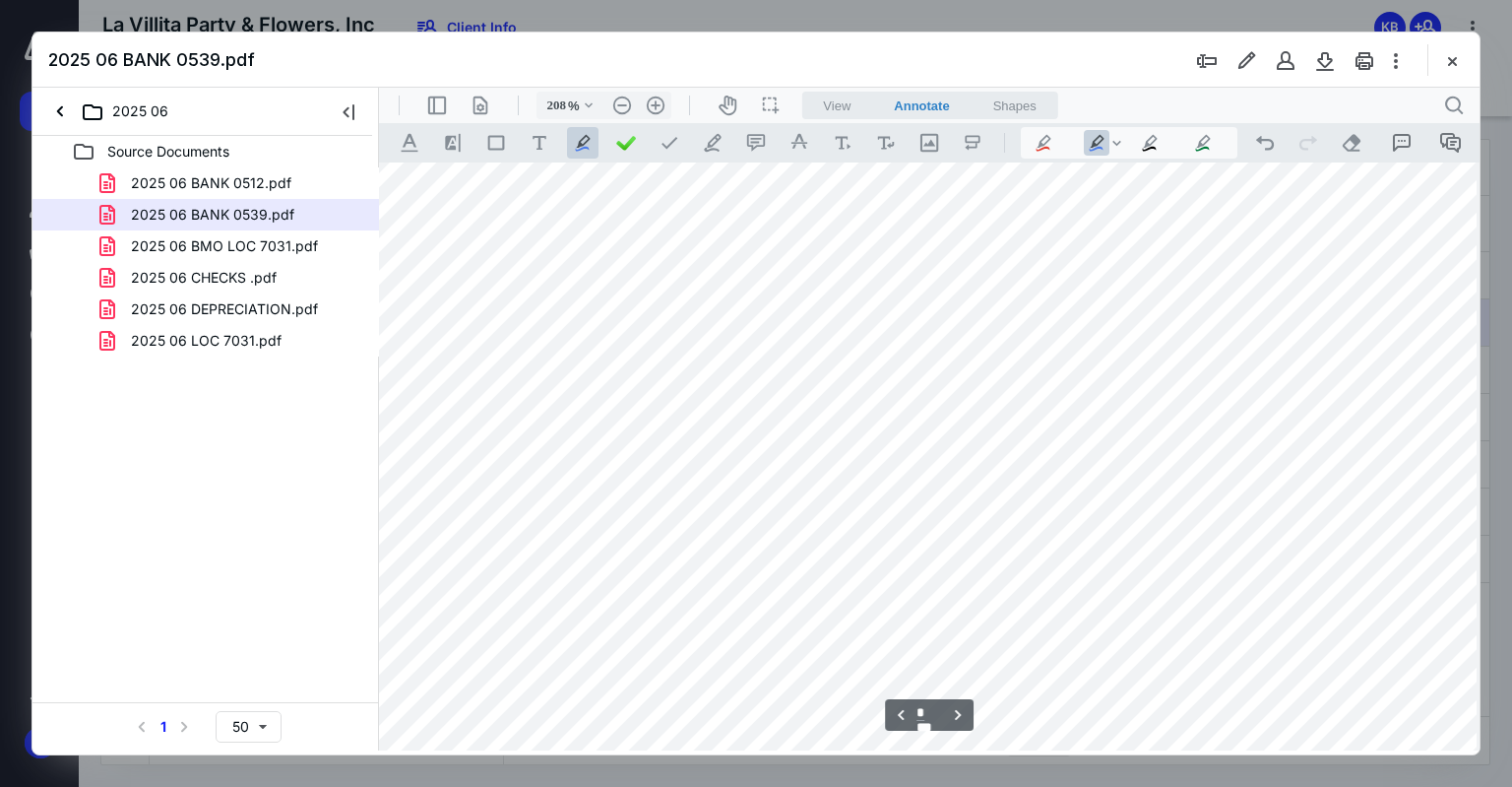 scroll, scrollTop: 2395, scrollLeft: 74, axis: both 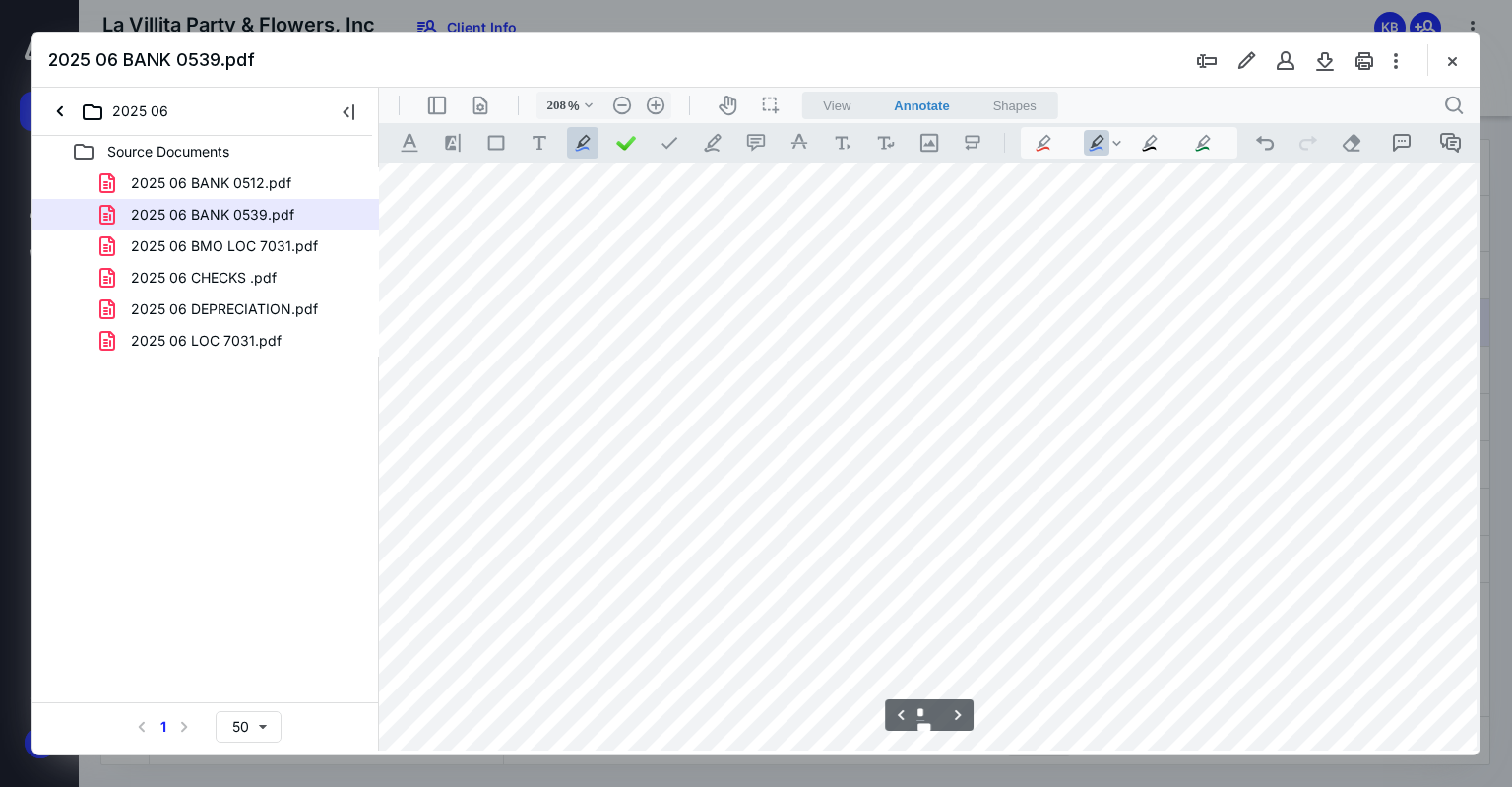 drag, startPoint x: 425, startPoint y: 578, endPoint x: 1354, endPoint y: 574, distance: 929.0086 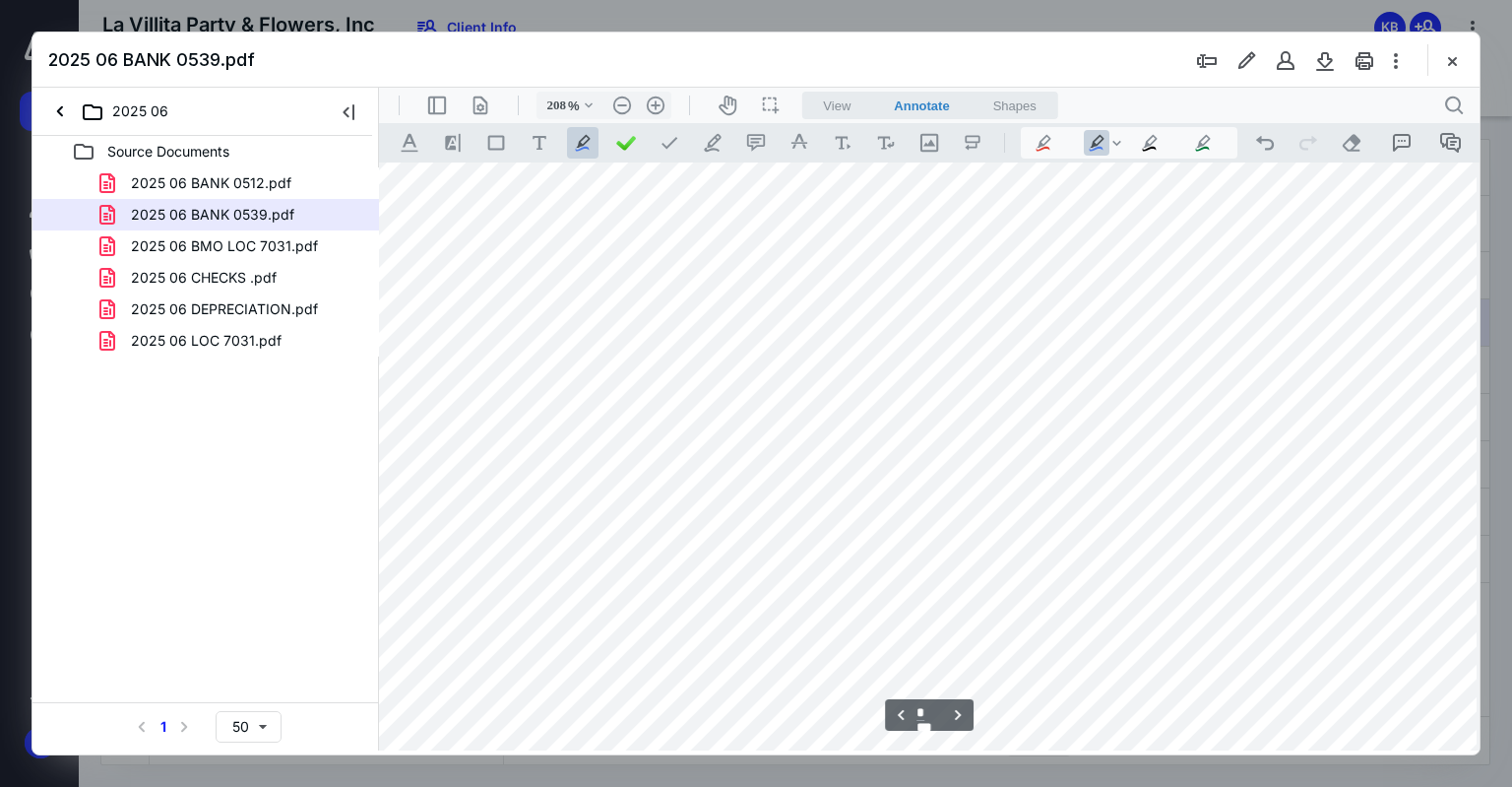 scroll, scrollTop: 2691, scrollLeft: 74, axis: both 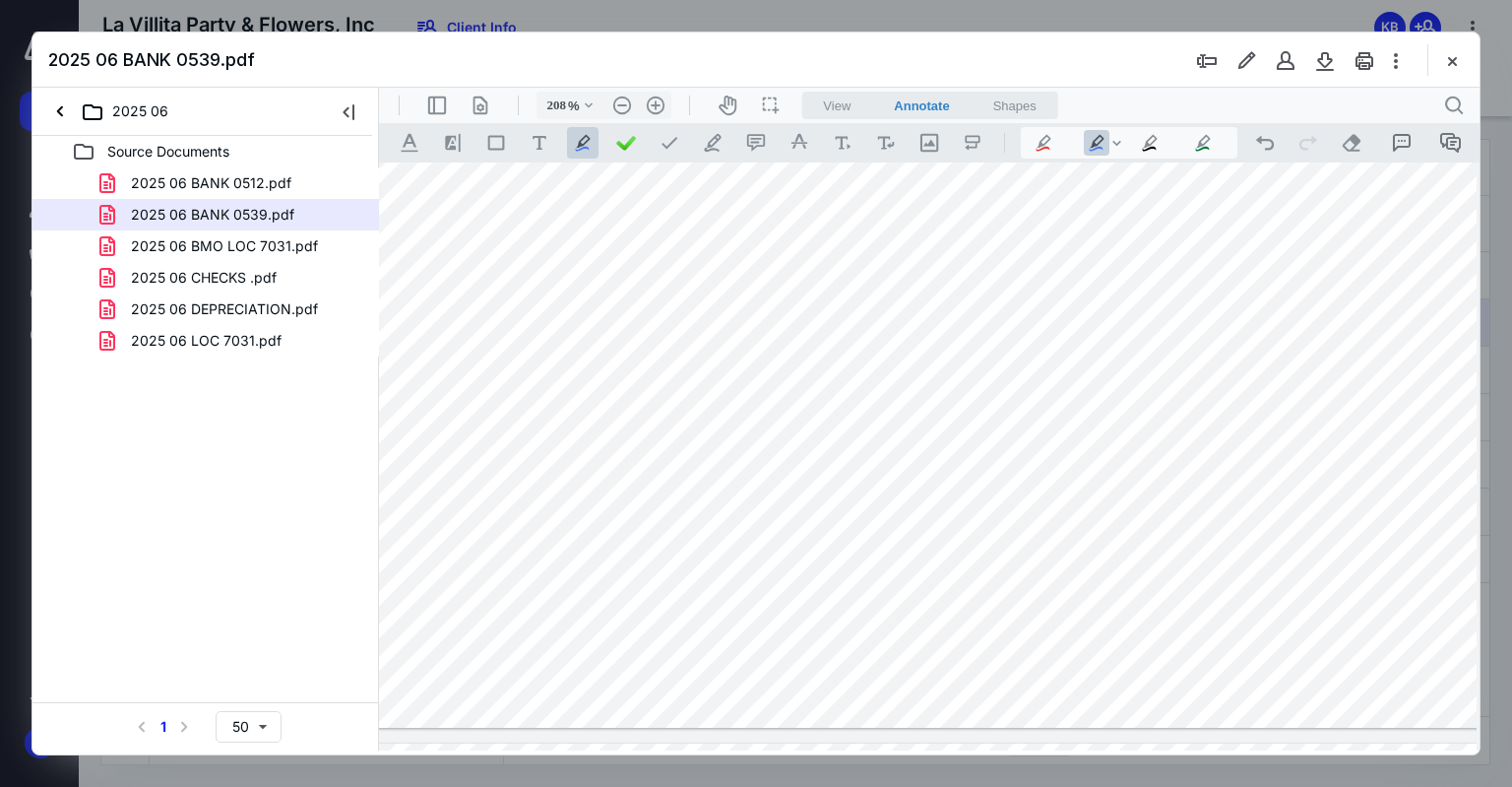 drag, startPoint x: 1365, startPoint y: 555, endPoint x: 434, endPoint y: 549, distance: 931.01933 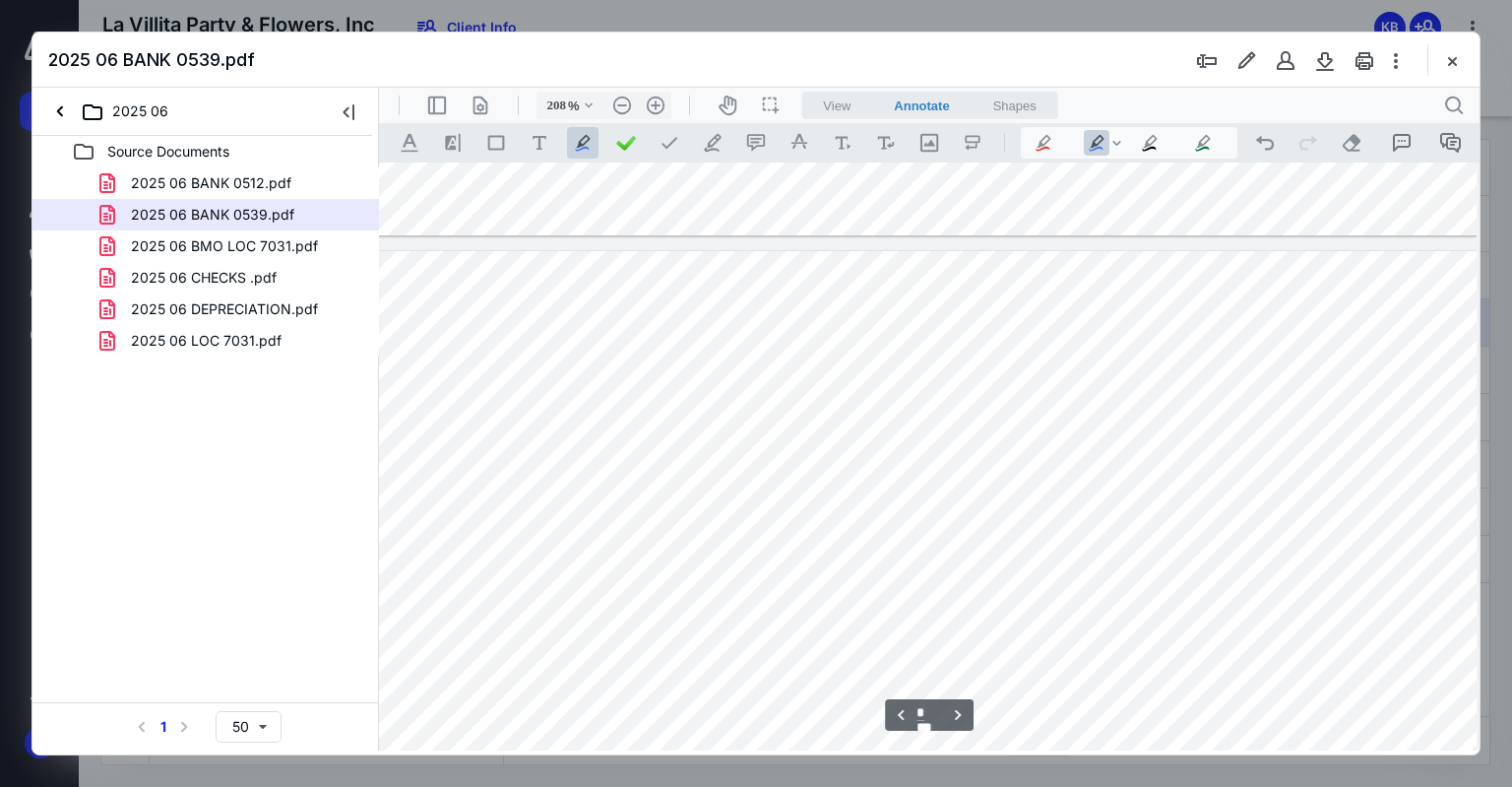 scroll, scrollTop: 3380, scrollLeft: 74, axis: both 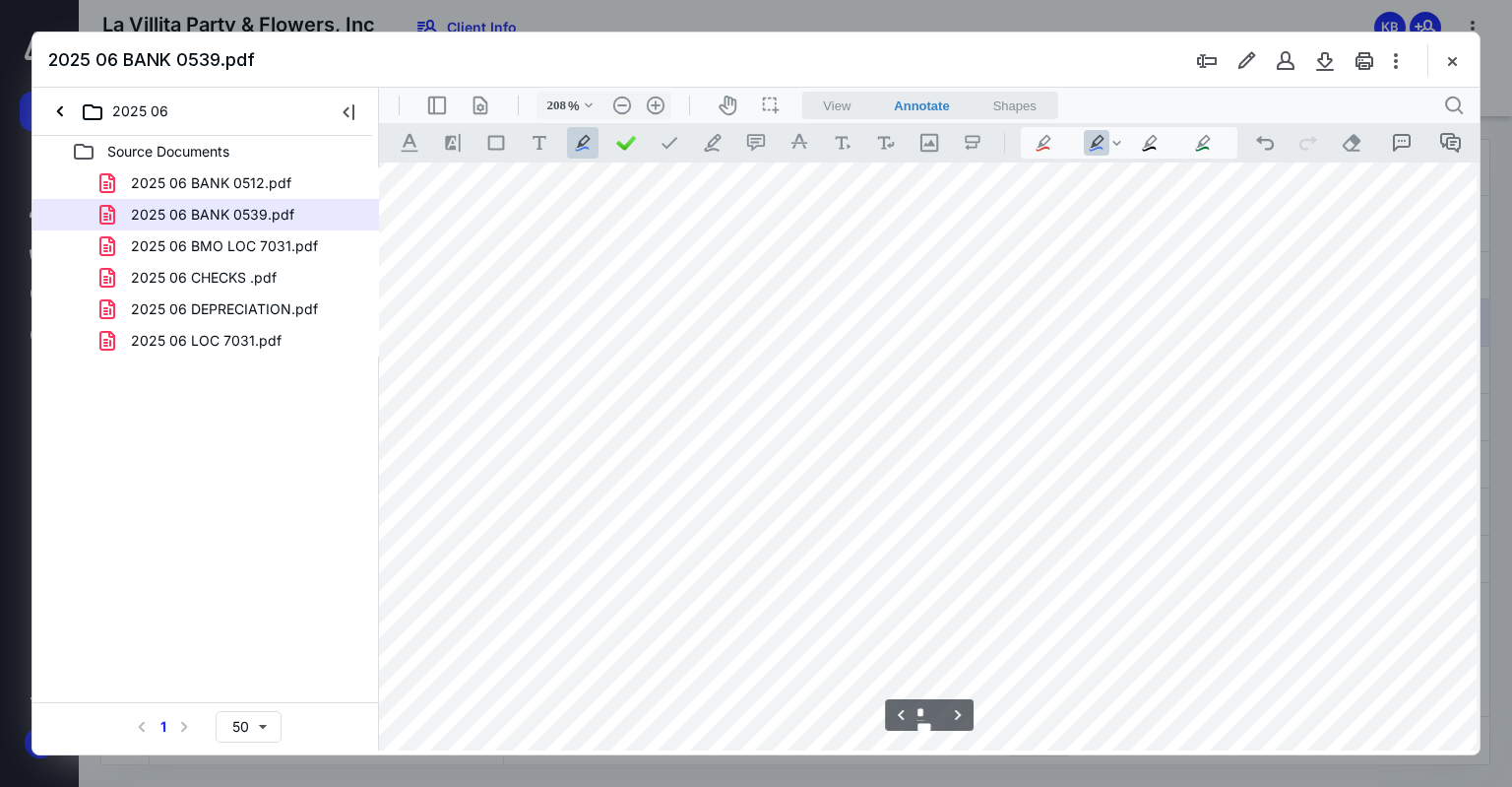 drag, startPoint x: 422, startPoint y: 591, endPoint x: 1340, endPoint y: 599, distance: 918.03486 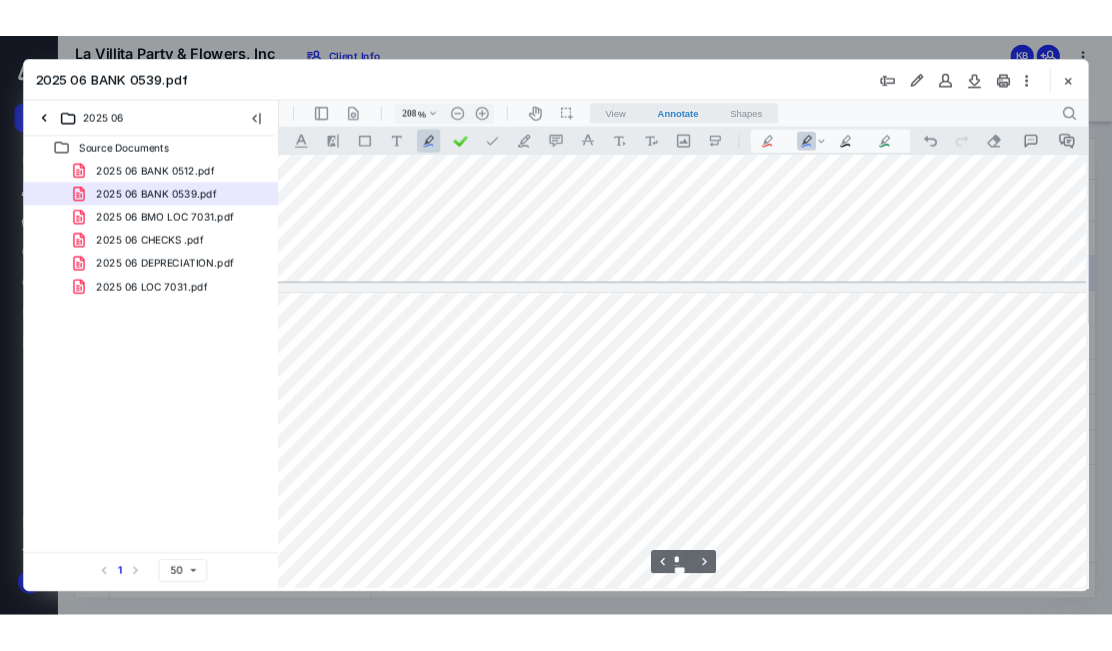 scroll, scrollTop: 3532, scrollLeft: 75, axis: both 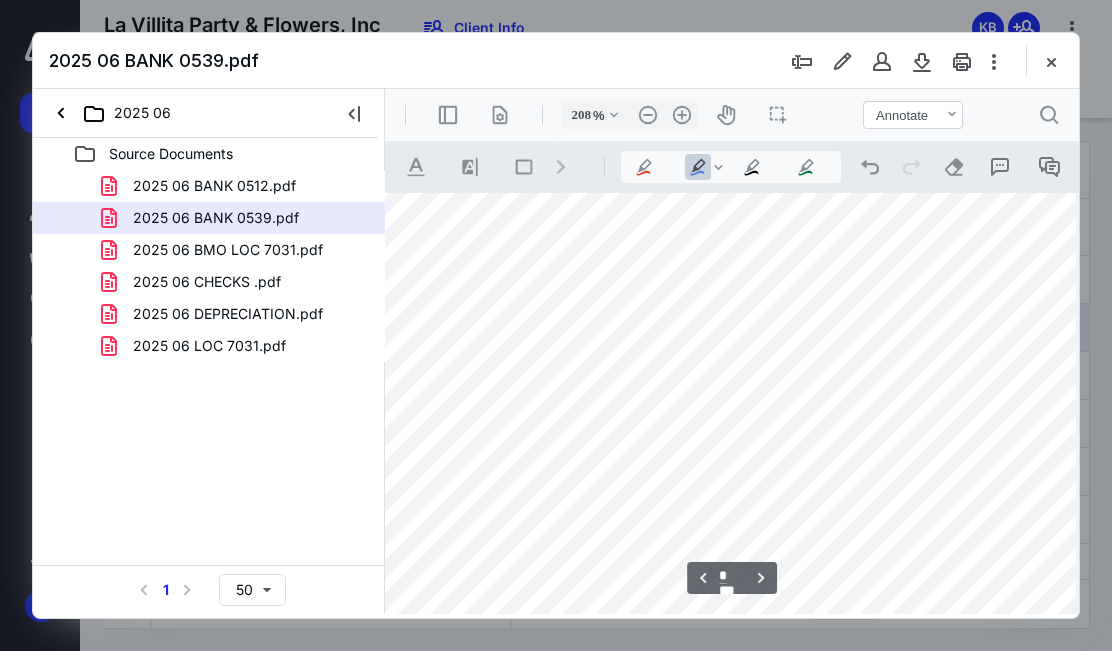 type on "*" 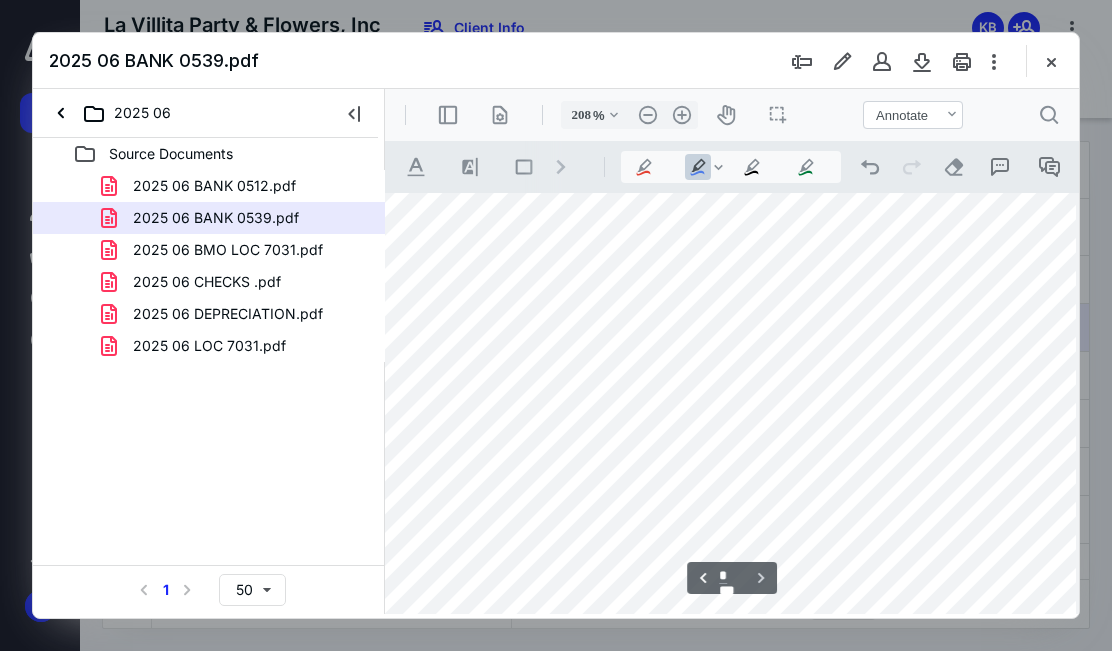 scroll, scrollTop: 9527, scrollLeft: 175, axis: both 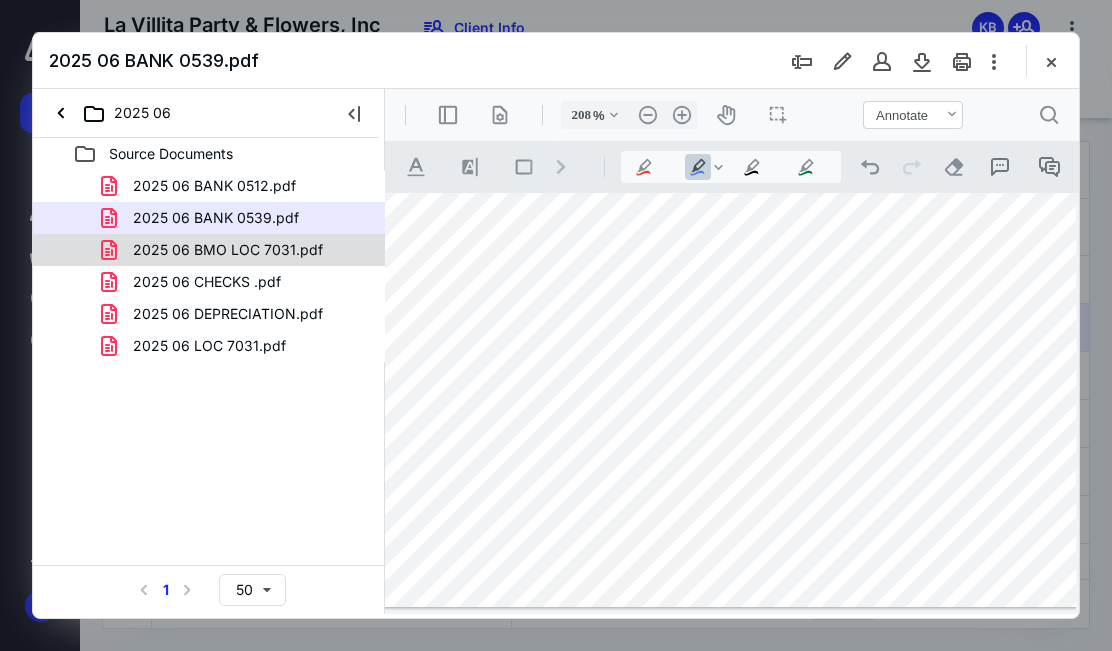 click on "2025 06 BMO LOC 7031.pdf" at bounding box center [209, 250] 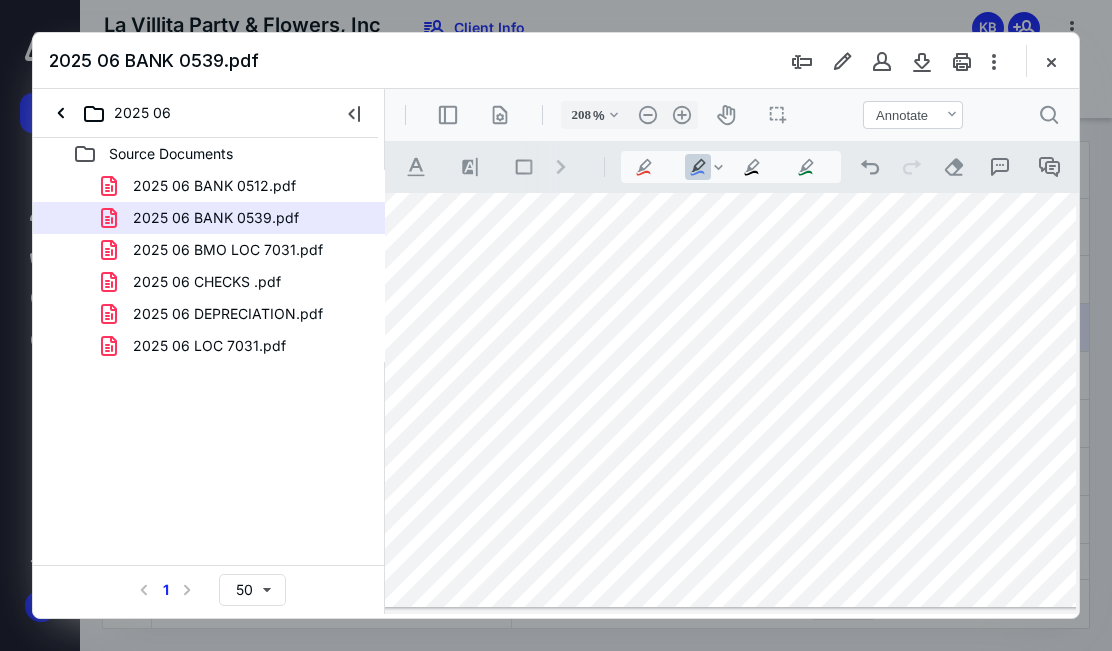 click on "2025 06 BANK 0512.pdf 2025 06 BANK 0539.pdf 2025 06 BMO LOC 7031.pdf 2025 06 CHECKS .pdf 2025 06 DEPRECIATION.pdf 2025 06 LOC 7031.pdf" at bounding box center [209, 266] 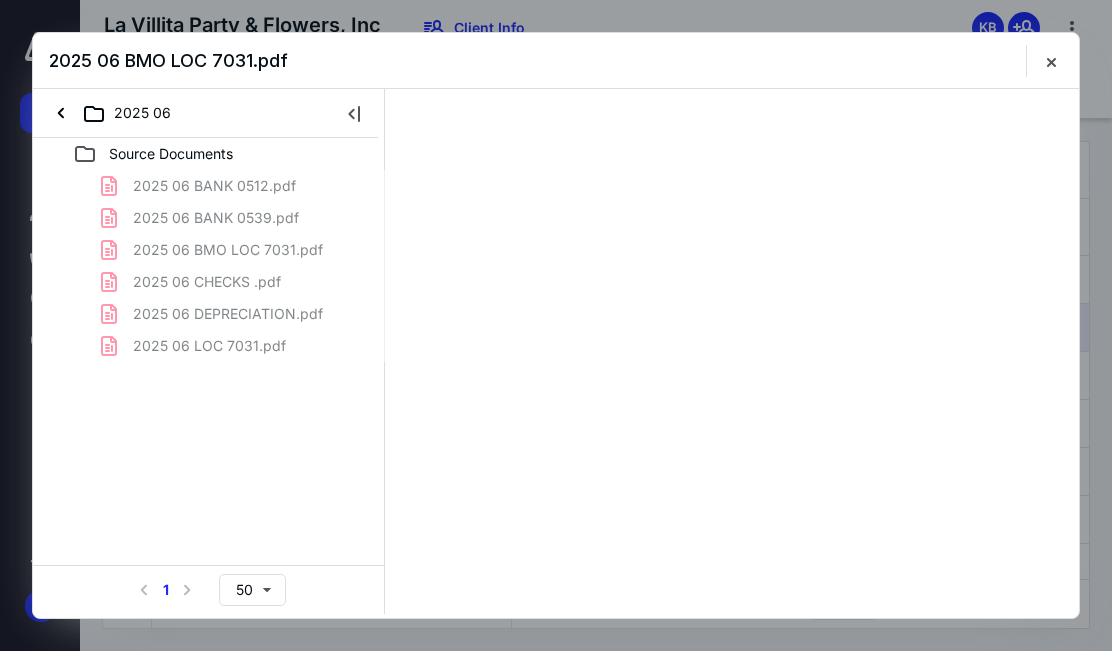 click on "2025 06 BANK 0512.pdf 2025 06 BANK 0539.pdf 2025 06 BMO LOC 7031.pdf 2025 06 CHECKS .pdf 2025 06 DEPRECIATION.pdf 2025 06 LOC 7031.pdf" at bounding box center (209, 266) 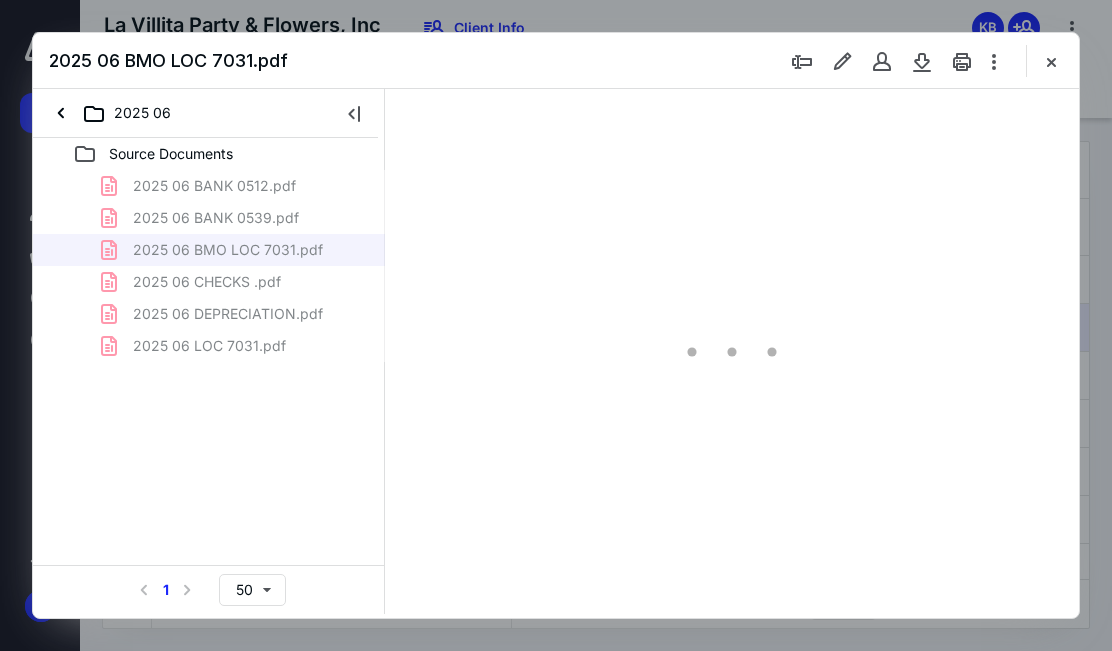 click on "2025 06 BANK 0512.pdf 2025 06 BANK 0539.pdf 2025 06 BMO LOC 7031.pdf 2025 06 CHECKS .pdf 2025 06 DEPRECIATION.pdf 2025 06 LOC 7031.pdf" at bounding box center [209, 266] 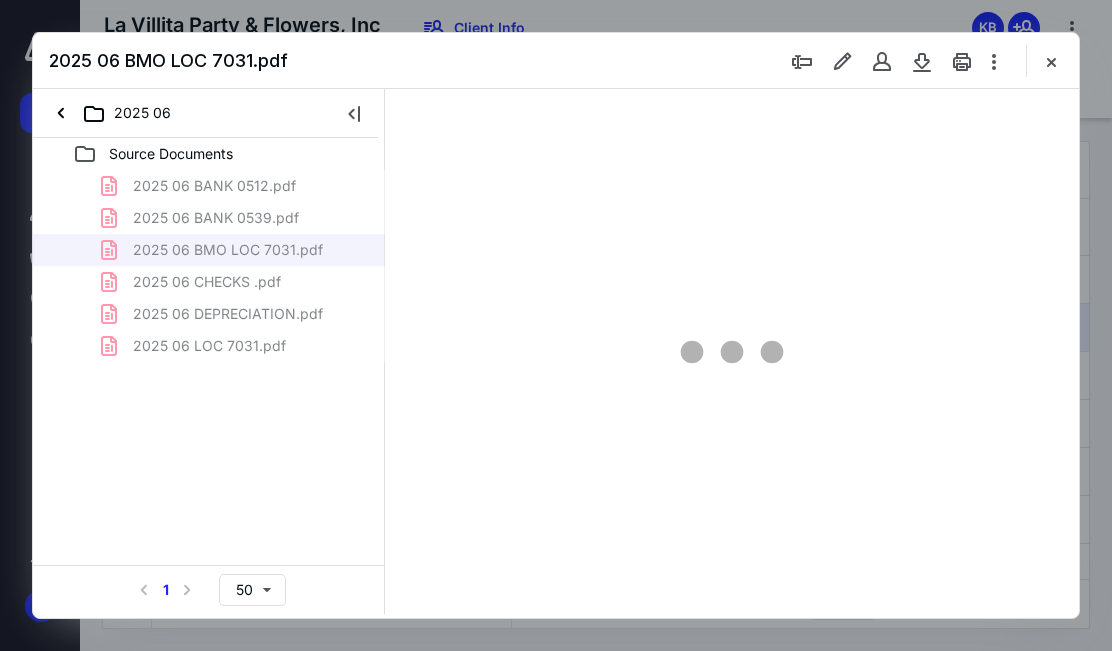 click on "2025 06 BANK 0512.pdf 2025 06 BANK 0539.pdf 2025 06 BMO LOC 7031.pdf 2025 06 CHECKS .pdf 2025 06 DEPRECIATION.pdf 2025 06 LOC 7031.pdf" at bounding box center [209, 266] 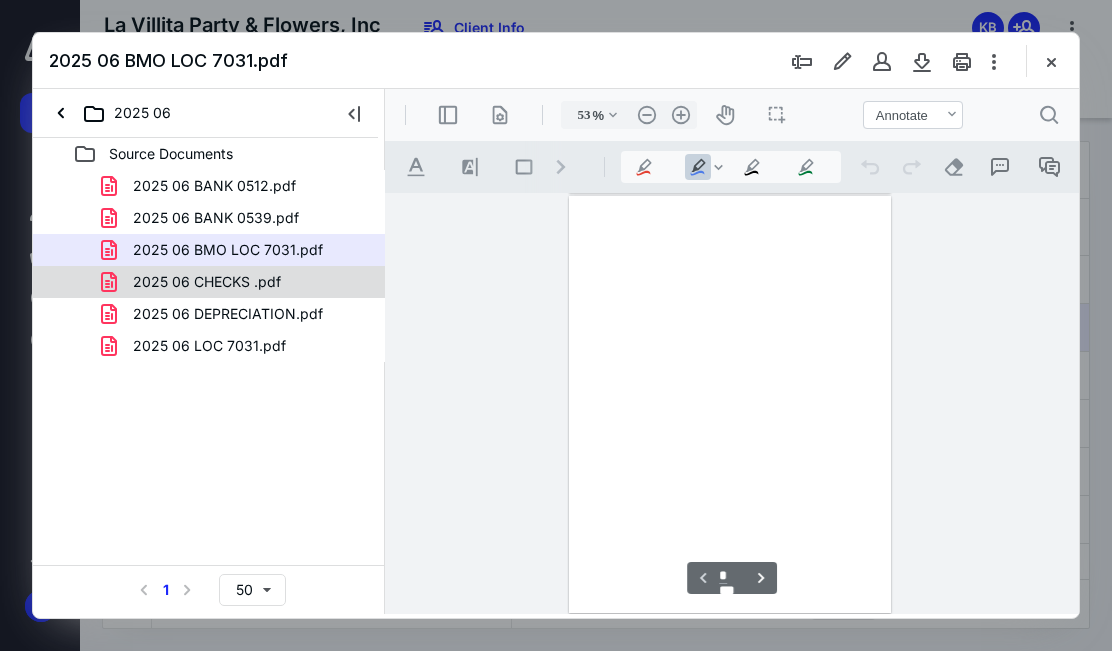 scroll, scrollTop: 106, scrollLeft: 0, axis: vertical 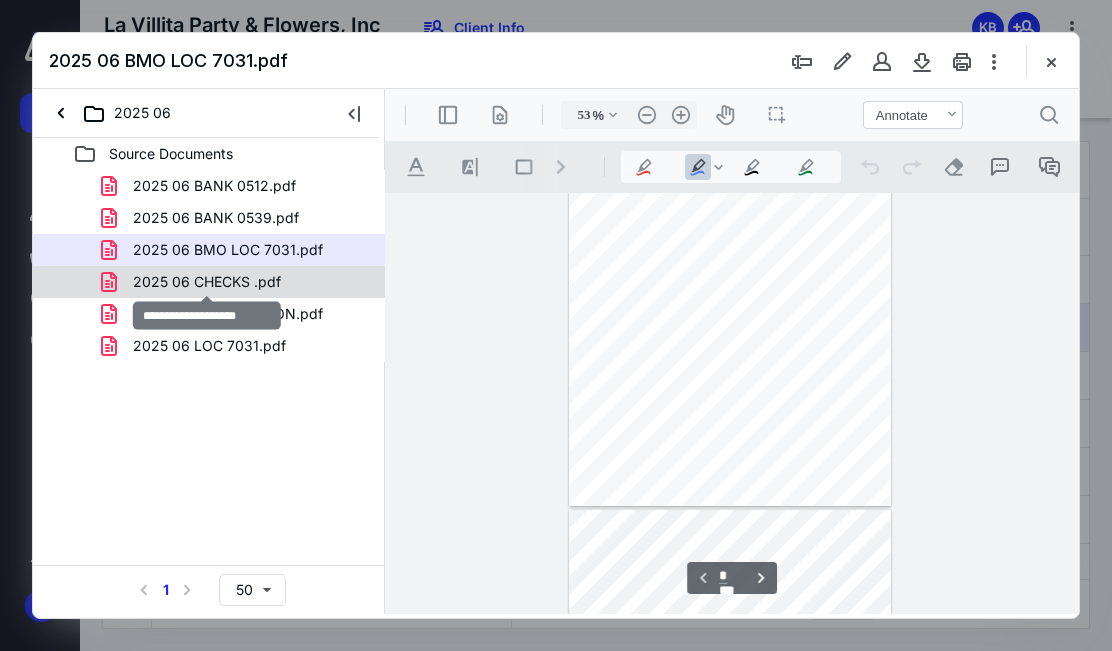click on "2025 06 CHECKS .pdf" at bounding box center [207, 282] 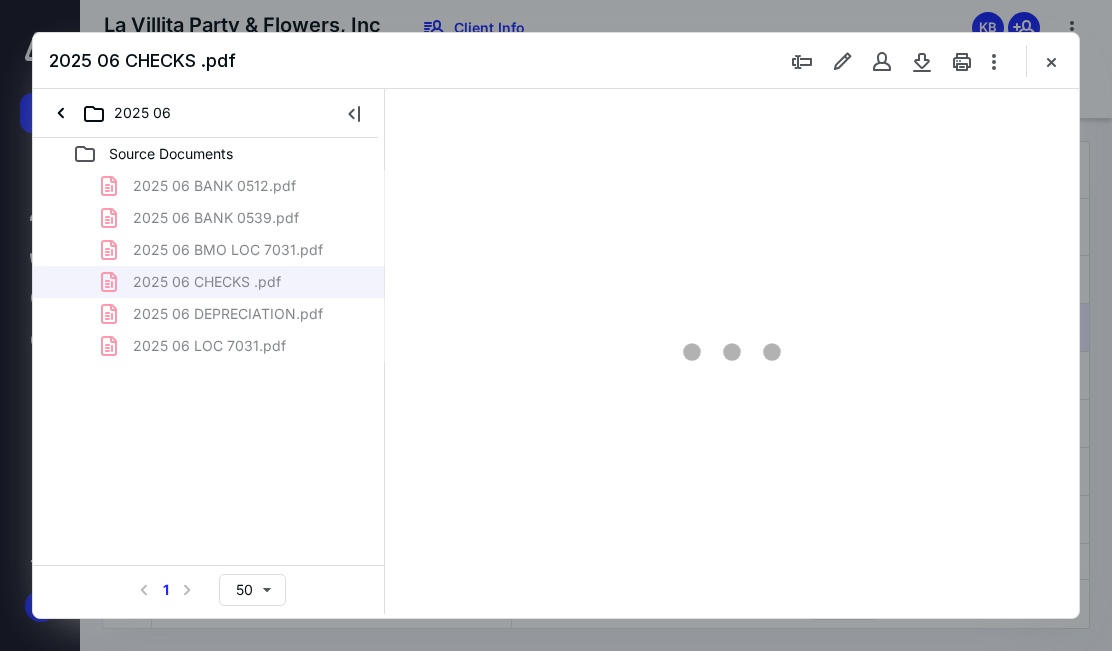 type on "11" 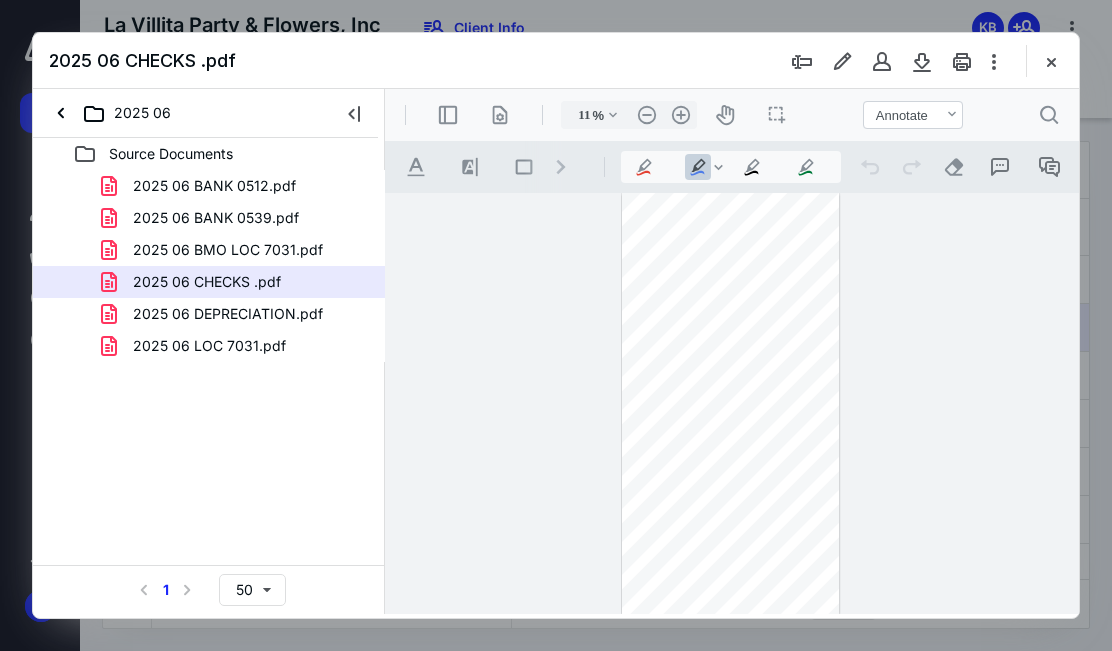 scroll, scrollTop: 874, scrollLeft: 0, axis: vertical 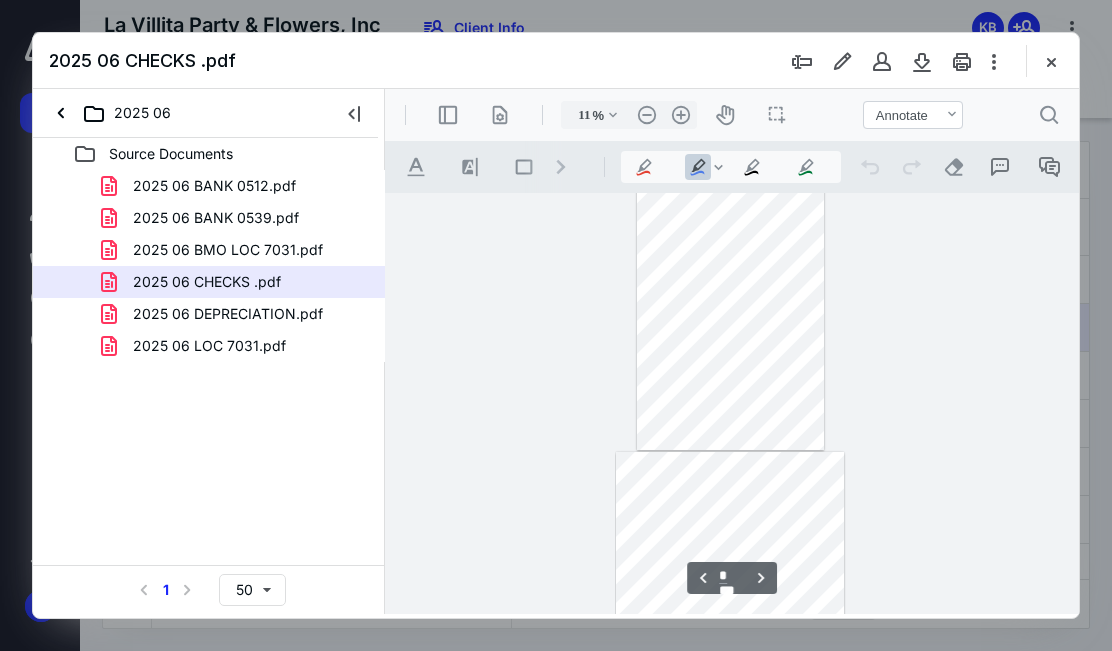 type on "*" 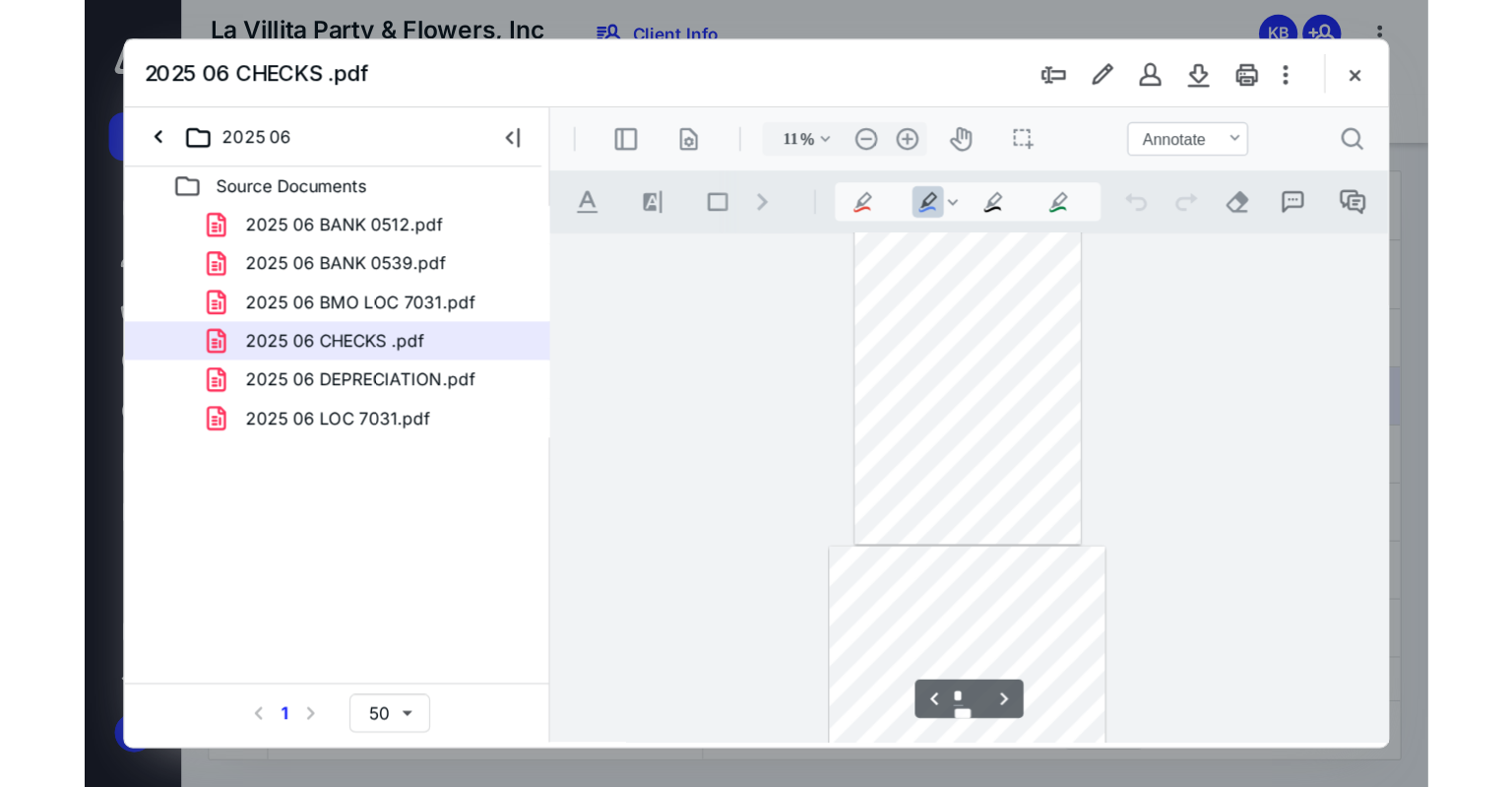 scroll, scrollTop: 270, scrollLeft: 0, axis: vertical 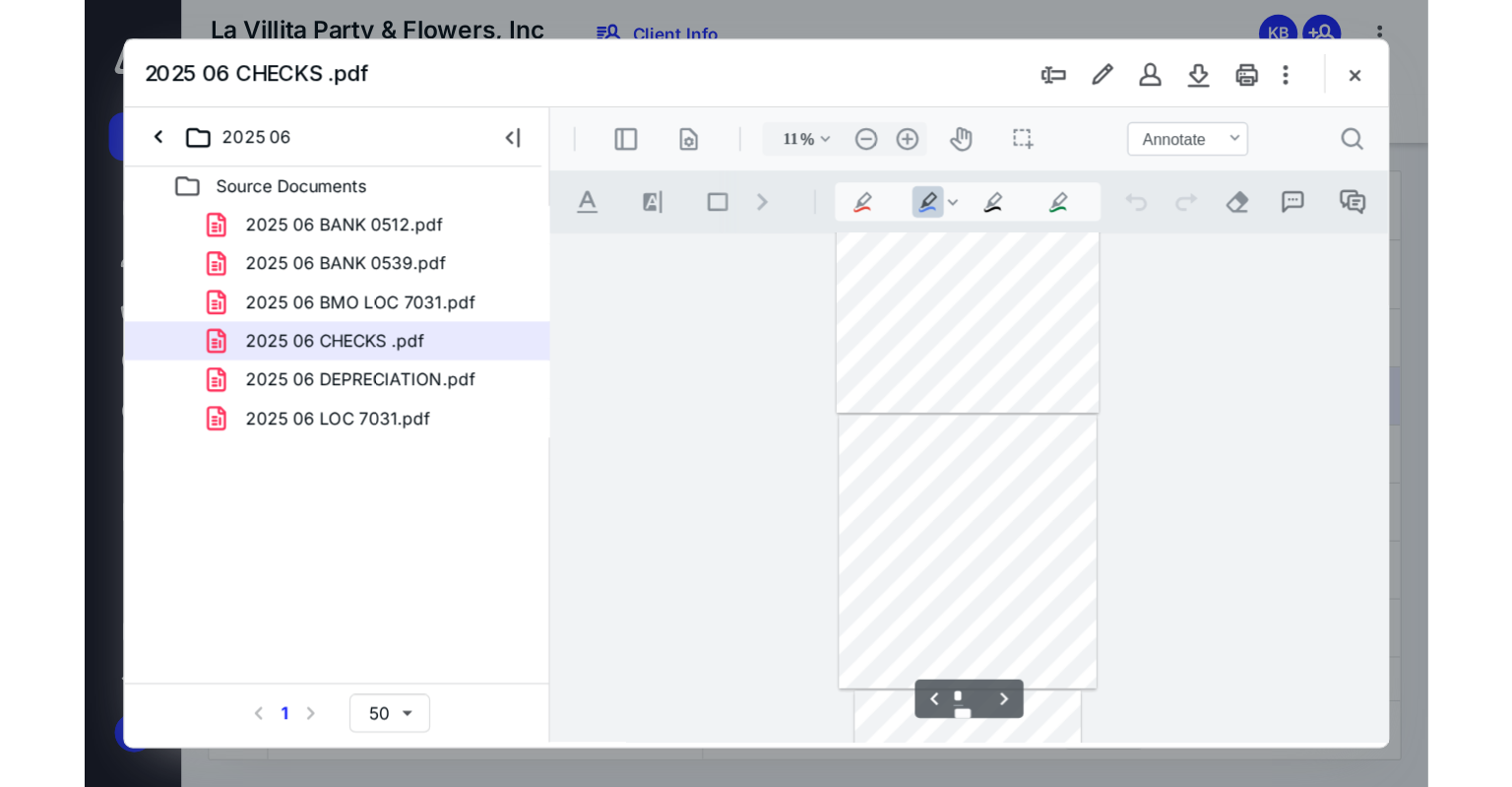 type on "27" 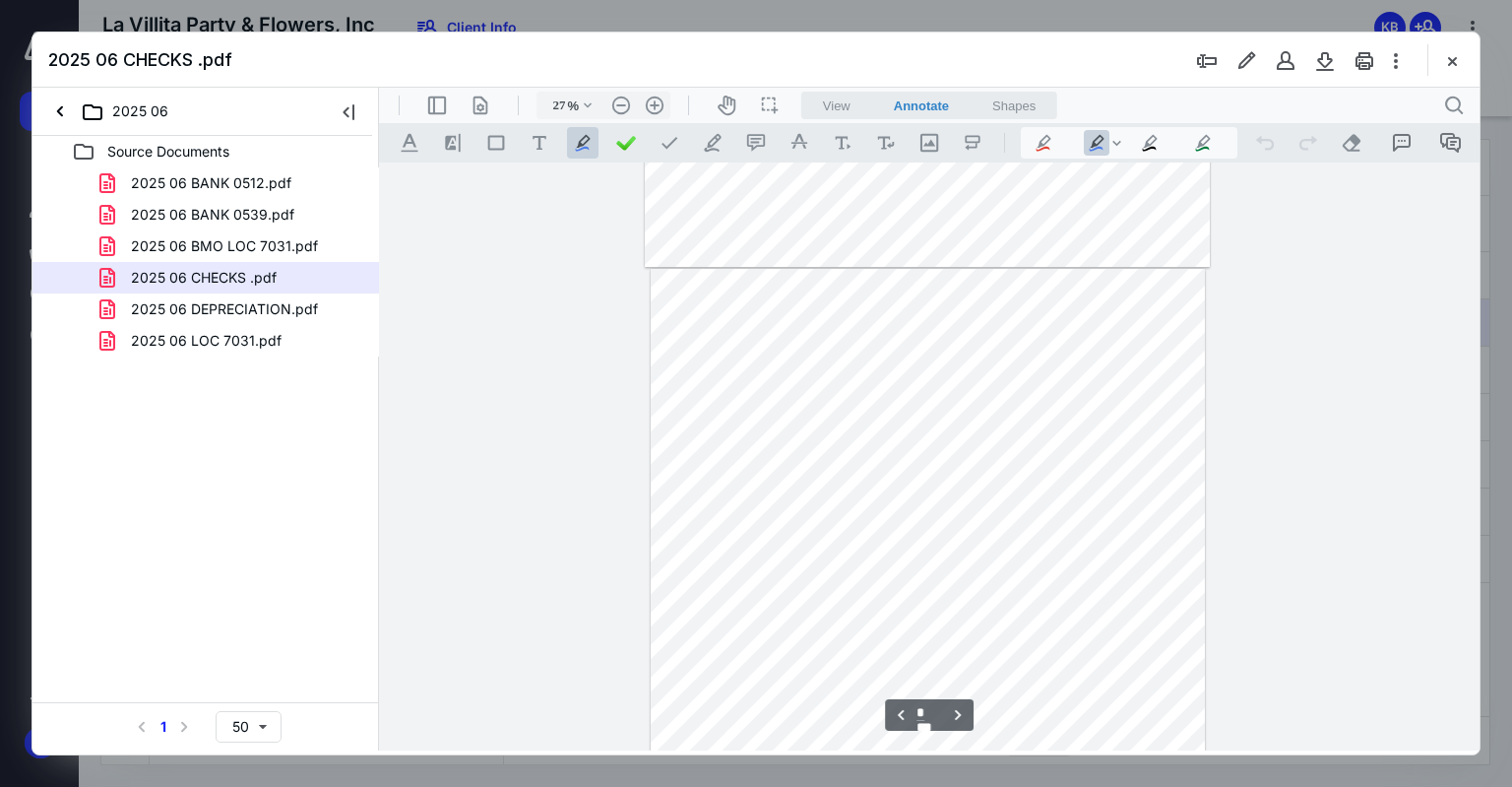 scroll, scrollTop: 694, scrollLeft: 0, axis: vertical 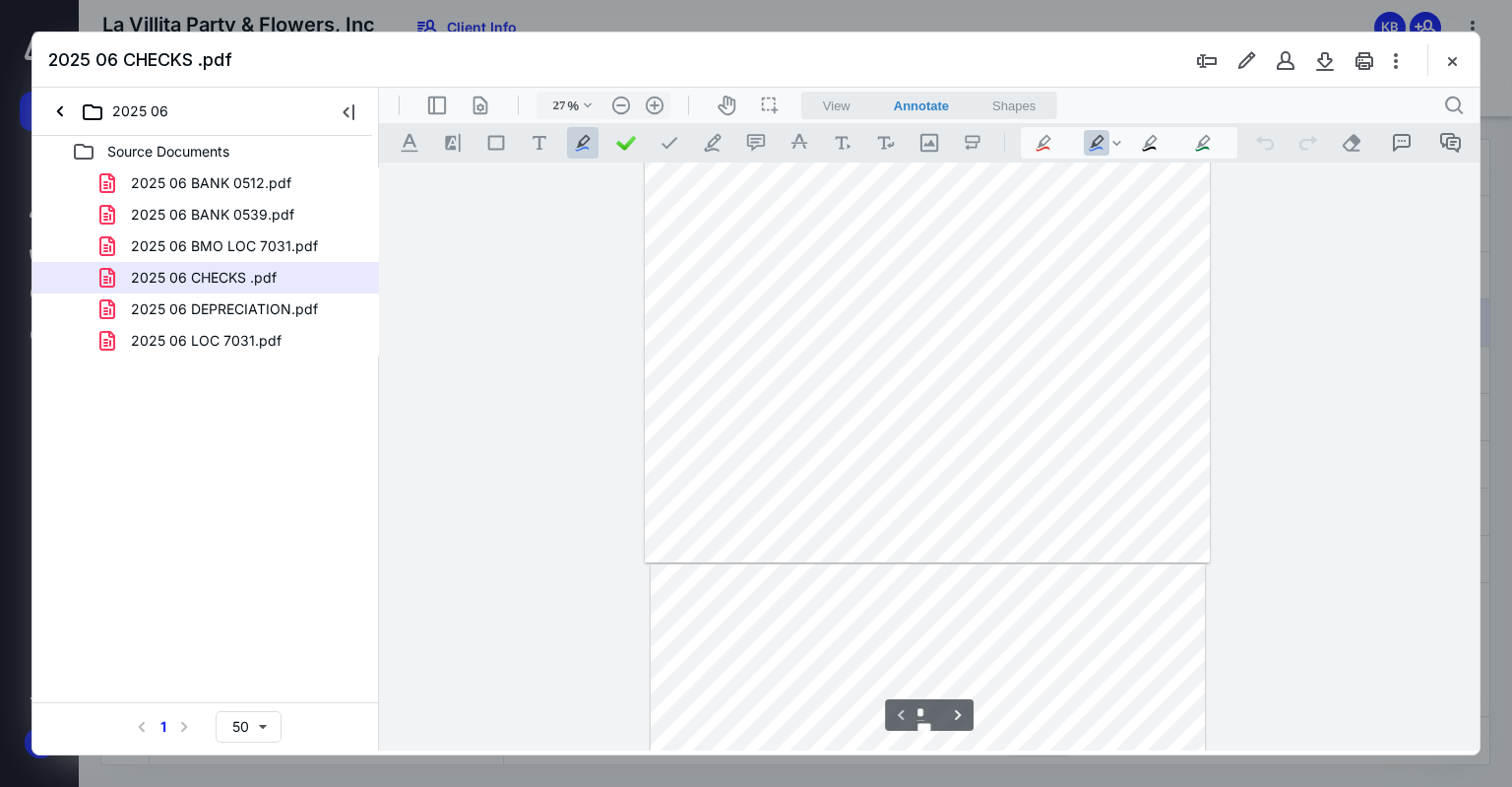 type on "*" 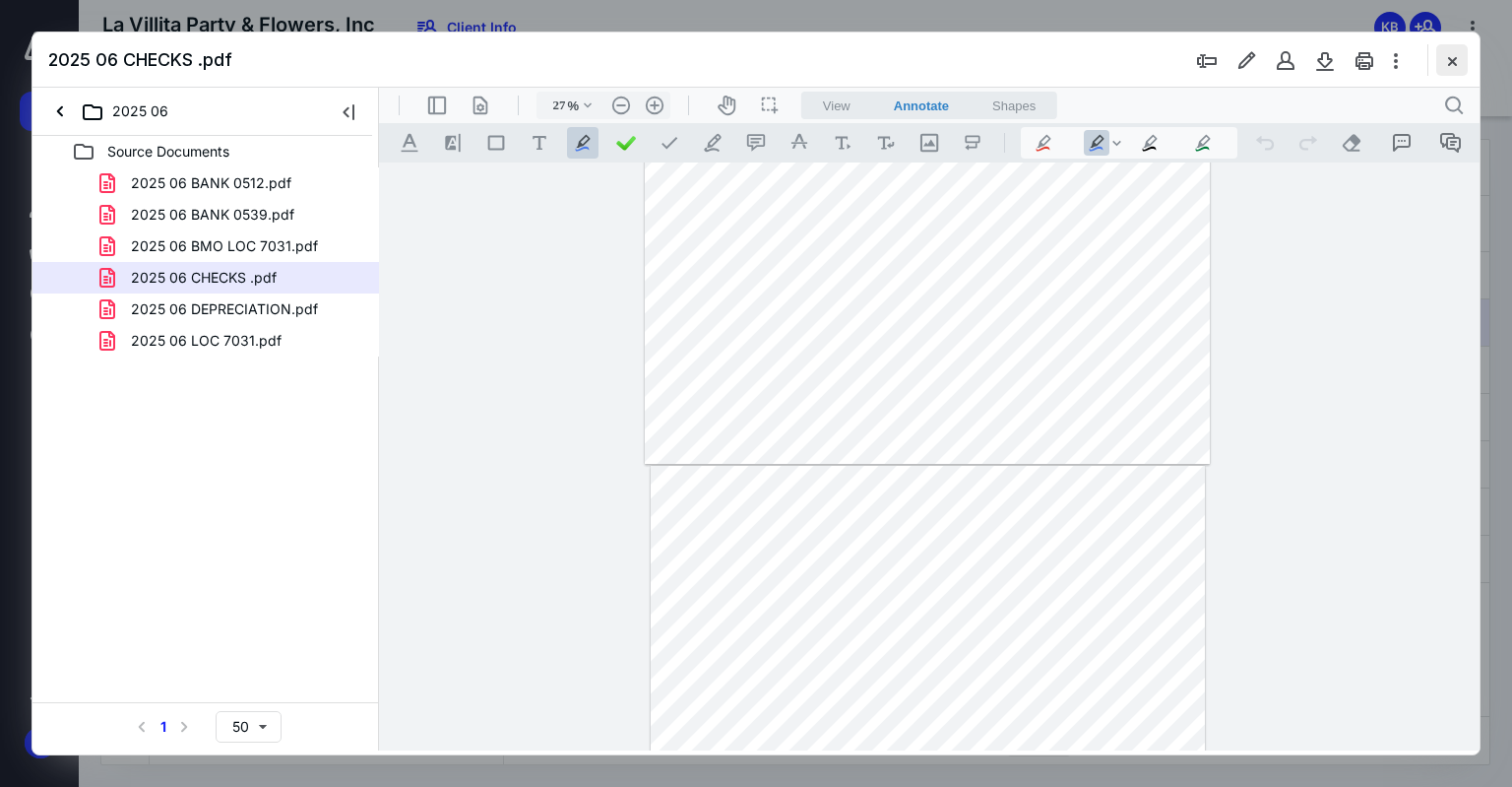 click at bounding box center (1452, 60) 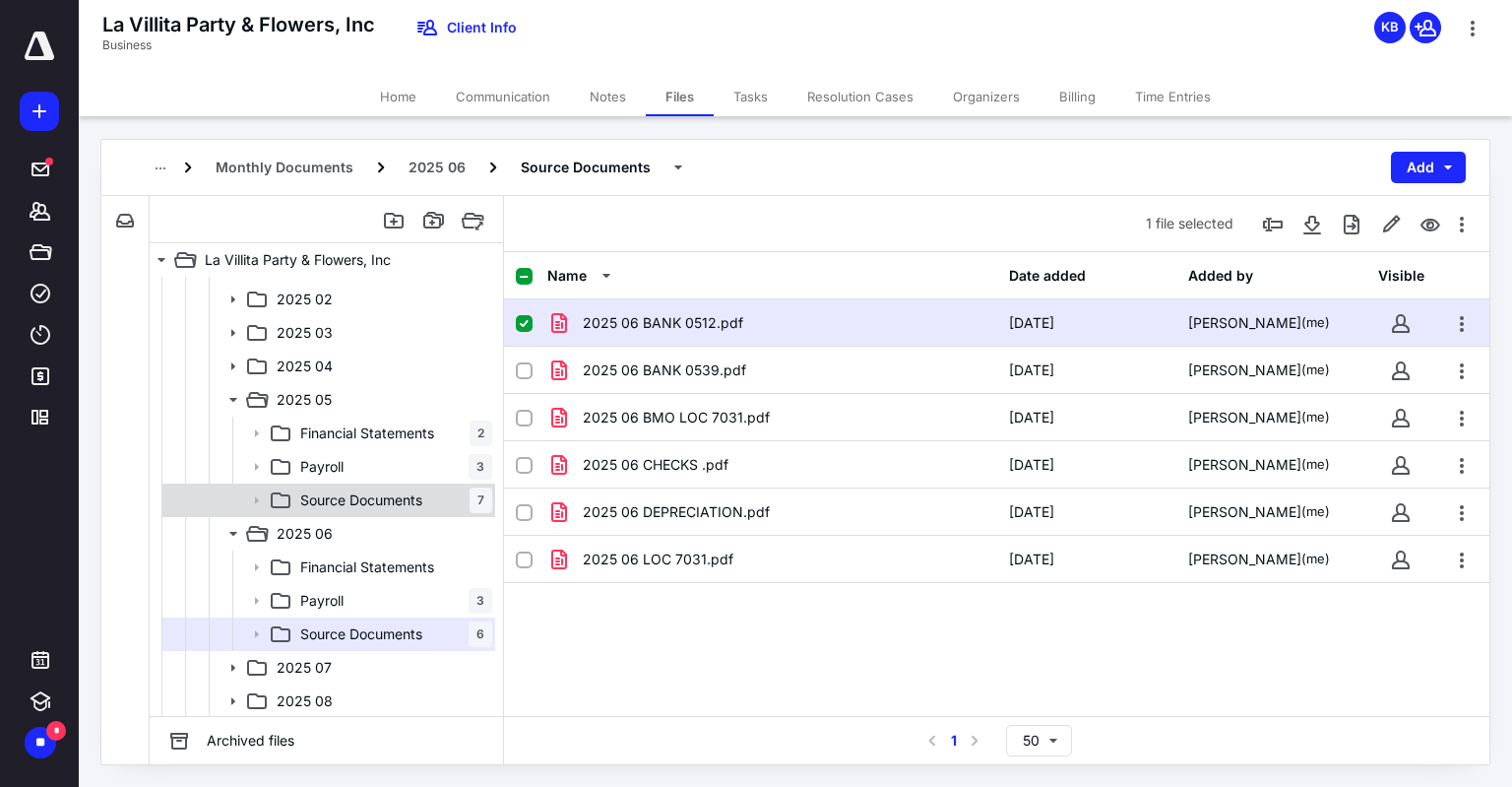 click on "Source Documents 7" at bounding box center (392, 500) 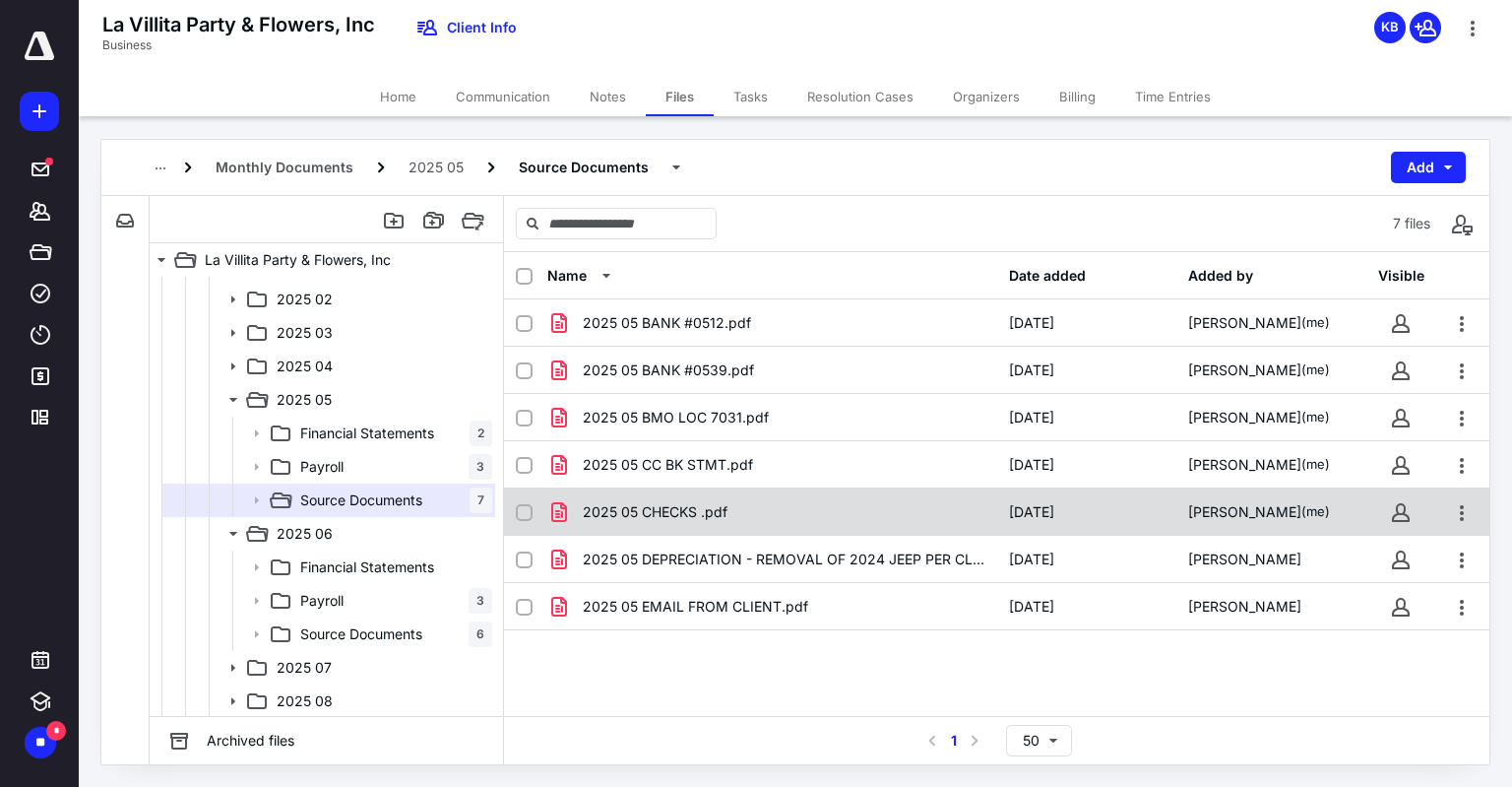 click on "2025 05 CHECKS .pdf" at bounding box center [655, 512] 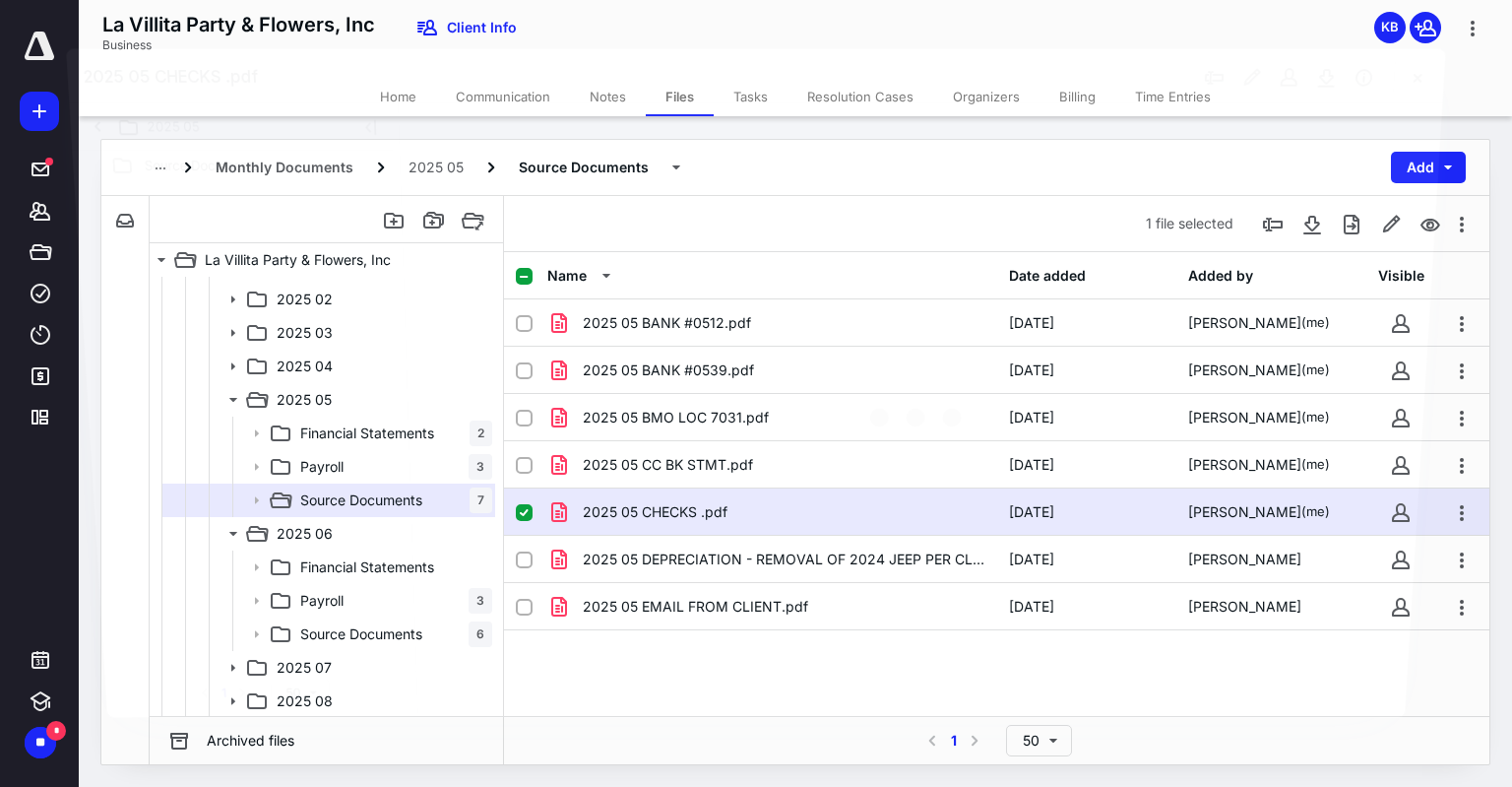 click at bounding box center (920, 408) 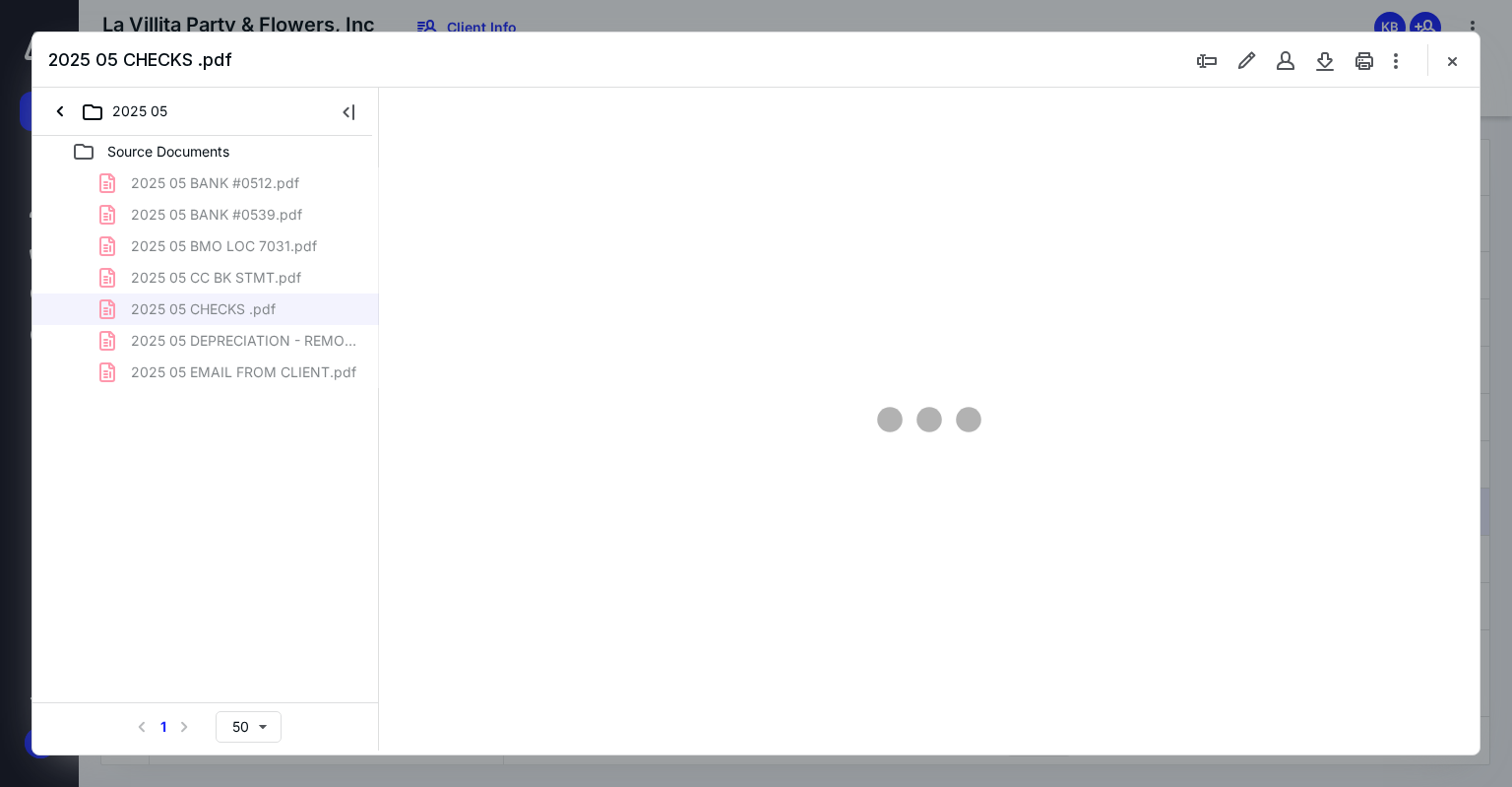 scroll, scrollTop: 0, scrollLeft: 0, axis: both 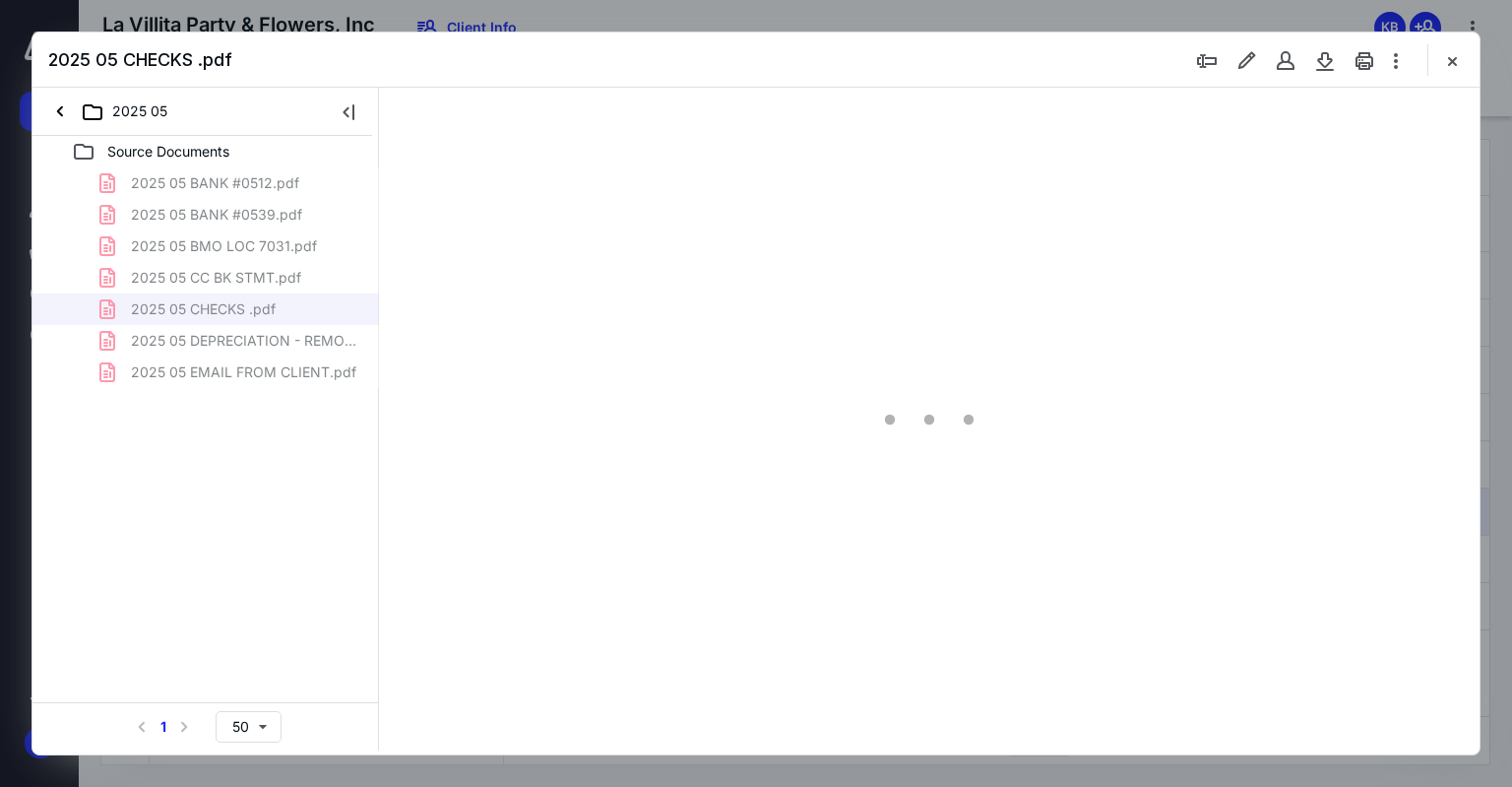 type on "75" 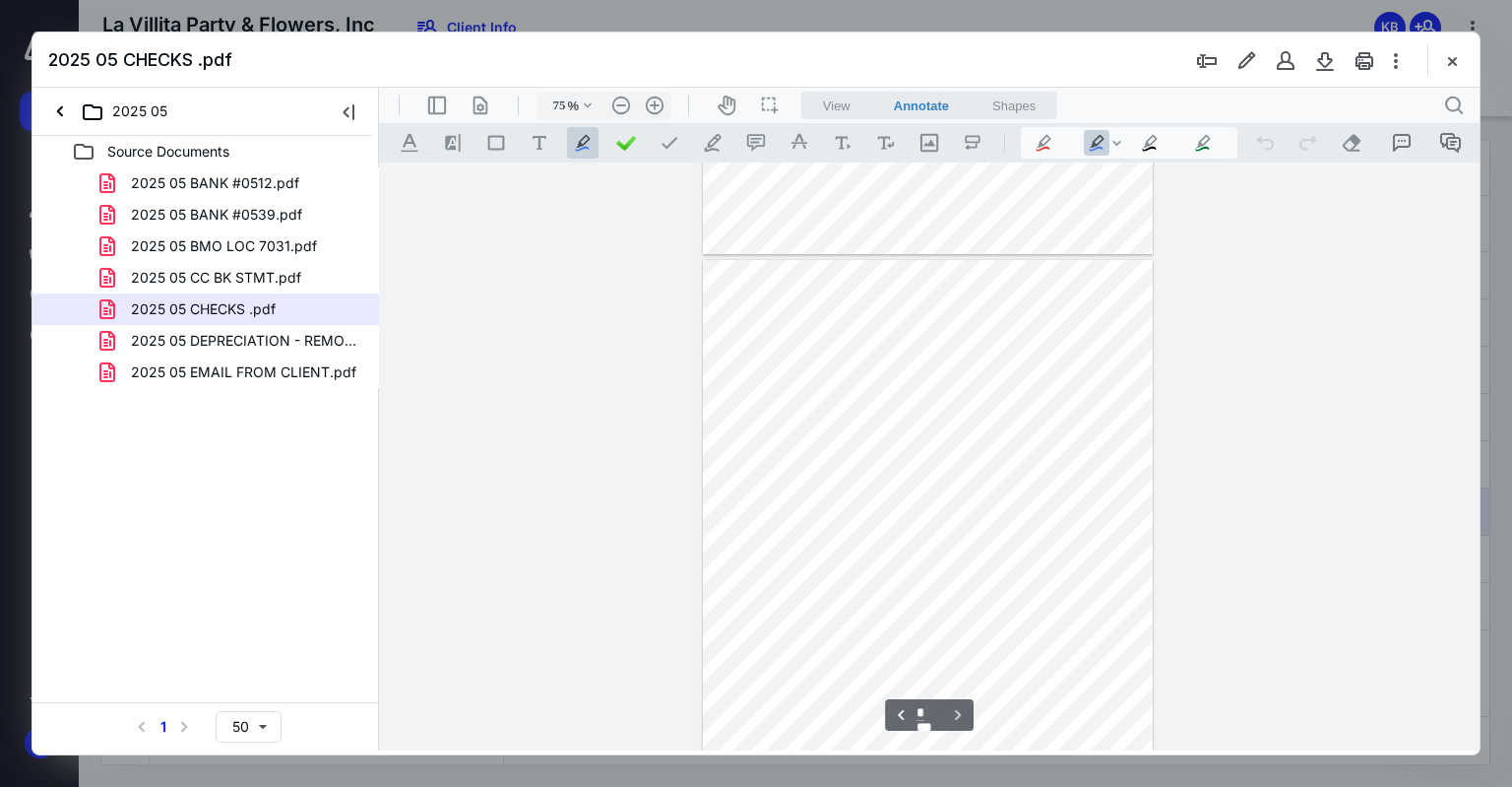 scroll, scrollTop: 1178, scrollLeft: 0, axis: vertical 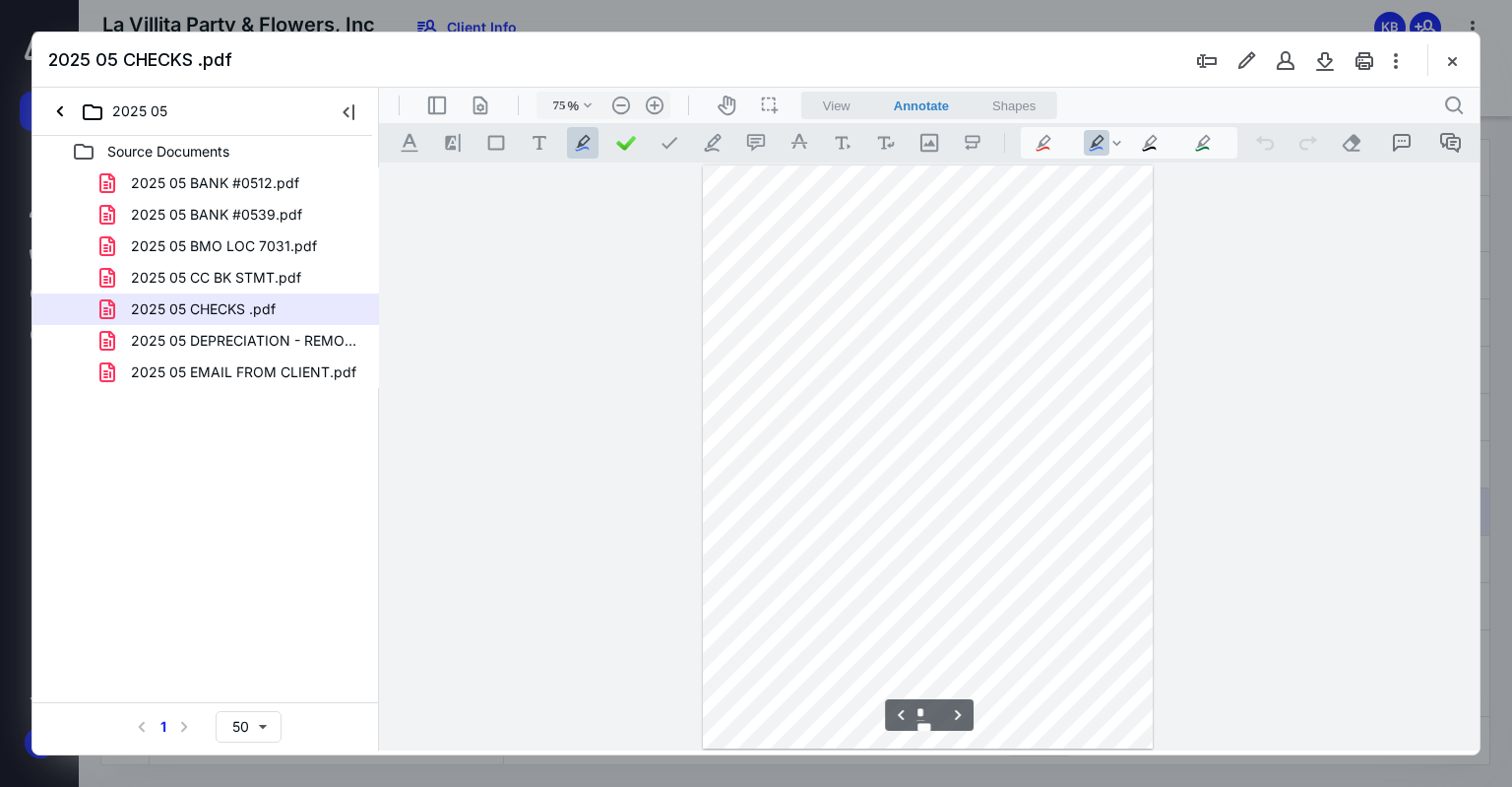 type on "*" 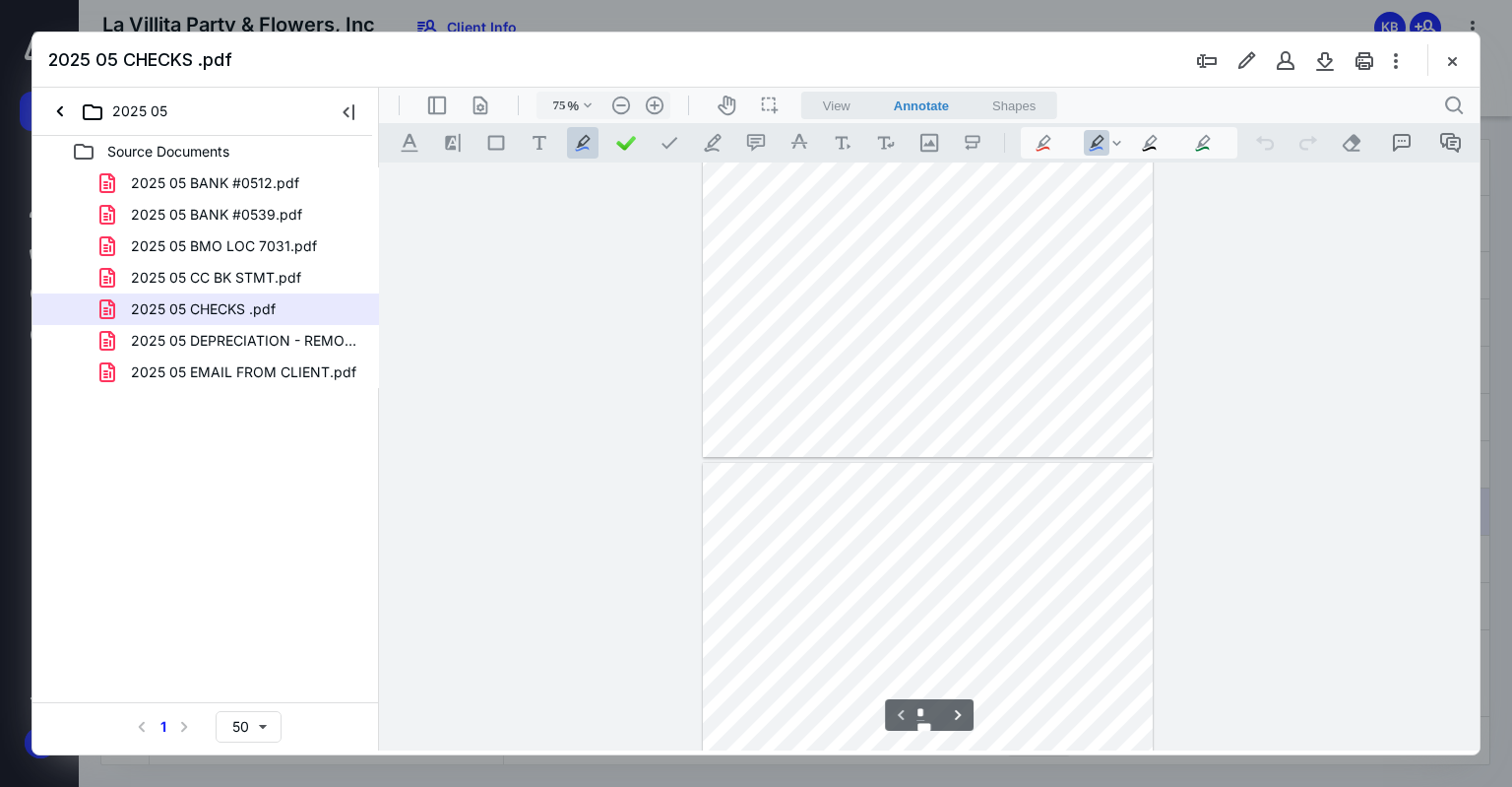 scroll, scrollTop: 0, scrollLeft: 0, axis: both 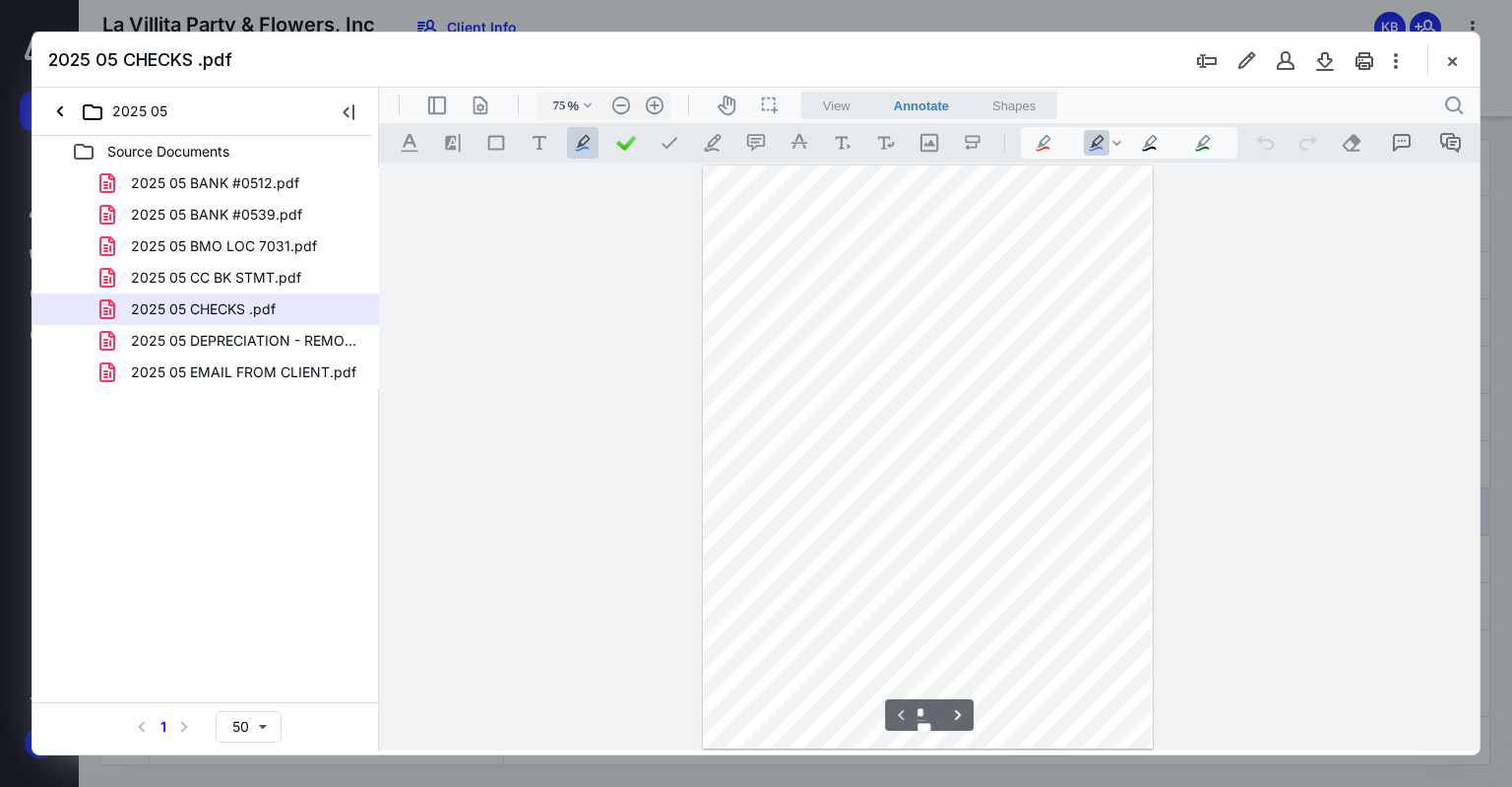 click at bounding box center [1427, 60] 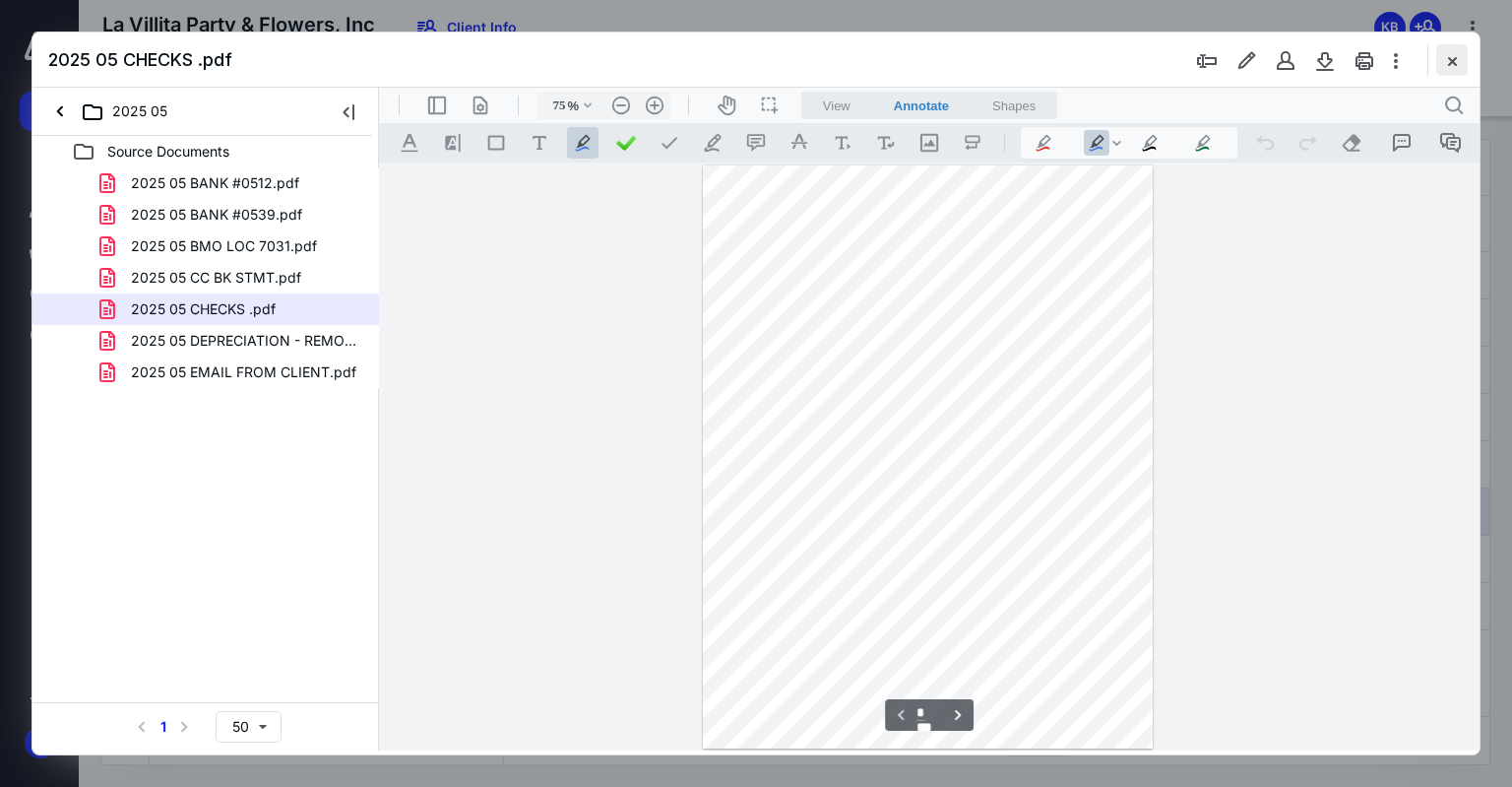 click at bounding box center [1452, 60] 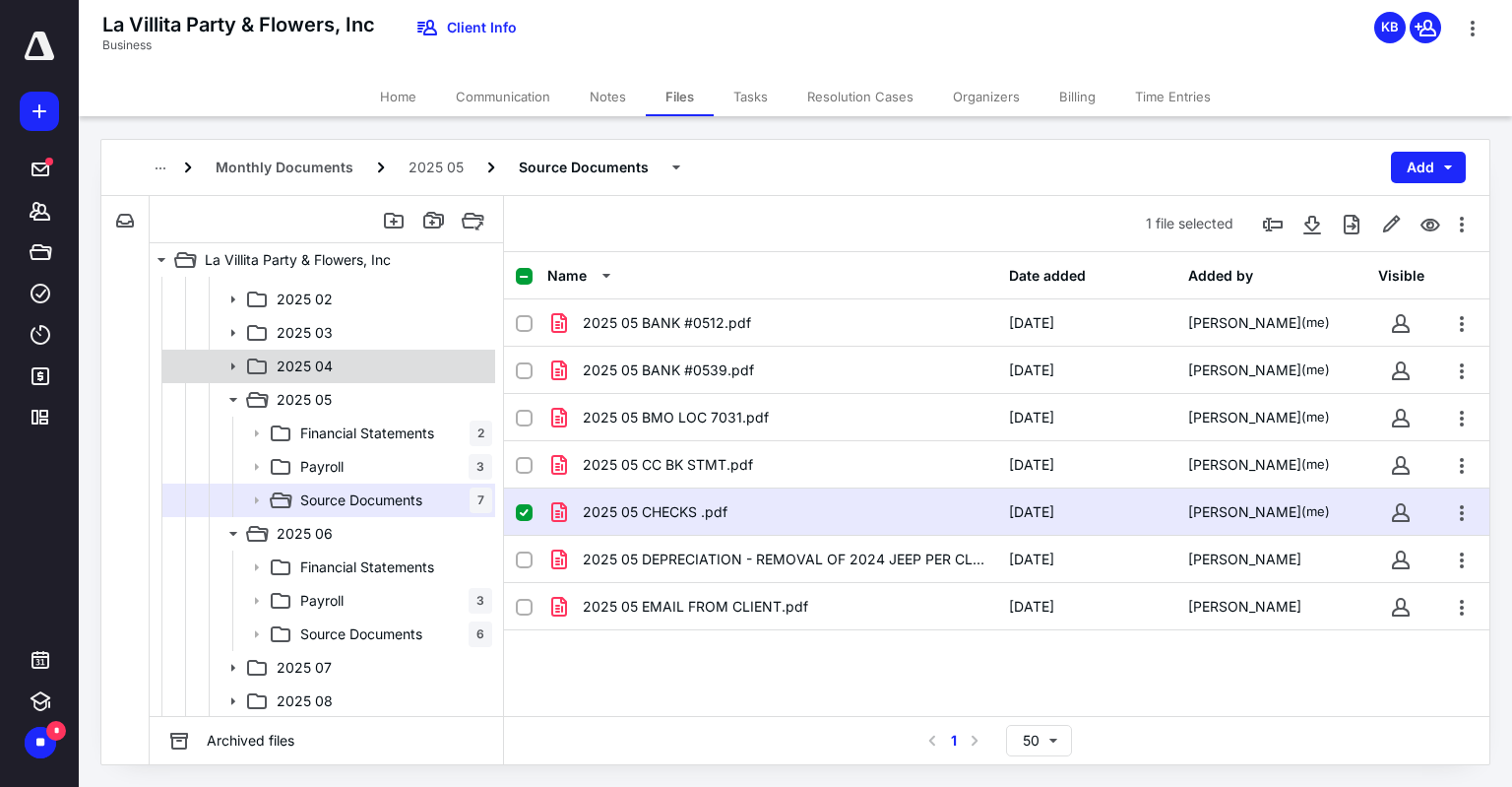 click on "2025 04" at bounding box center (380, 366) 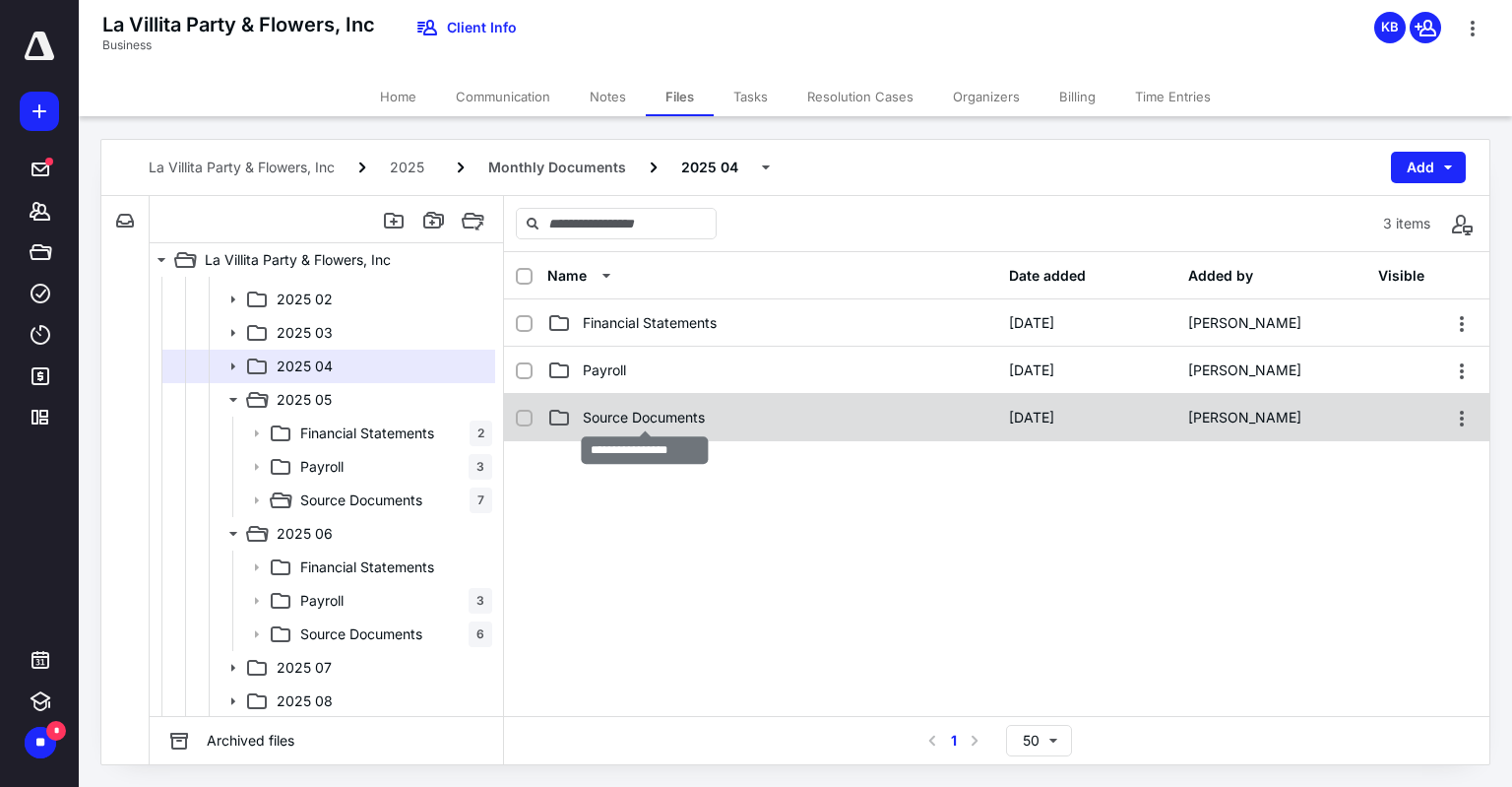 click on "Source Documents" at bounding box center [644, 418] 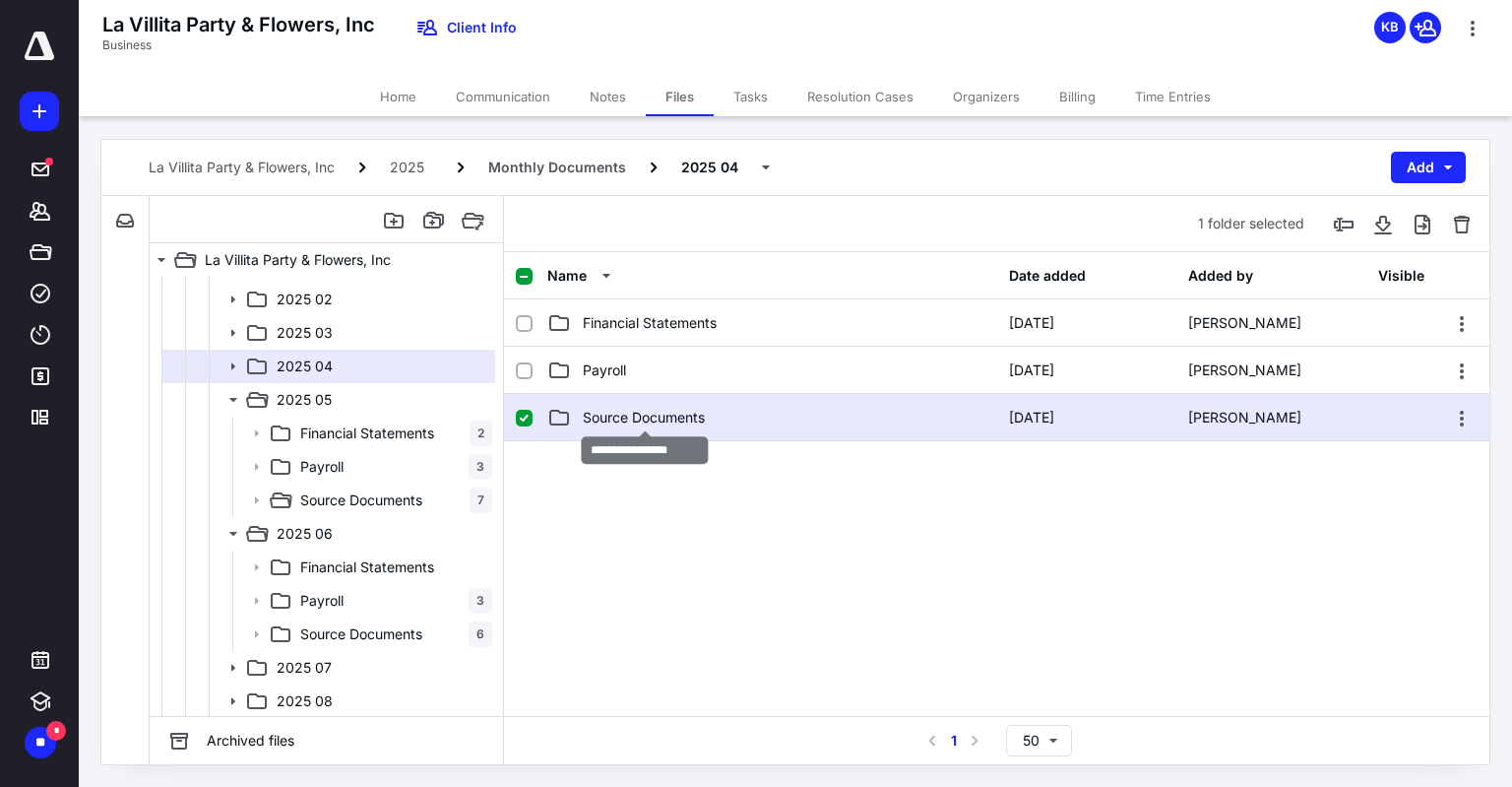 click on "Source Documents" at bounding box center [644, 418] 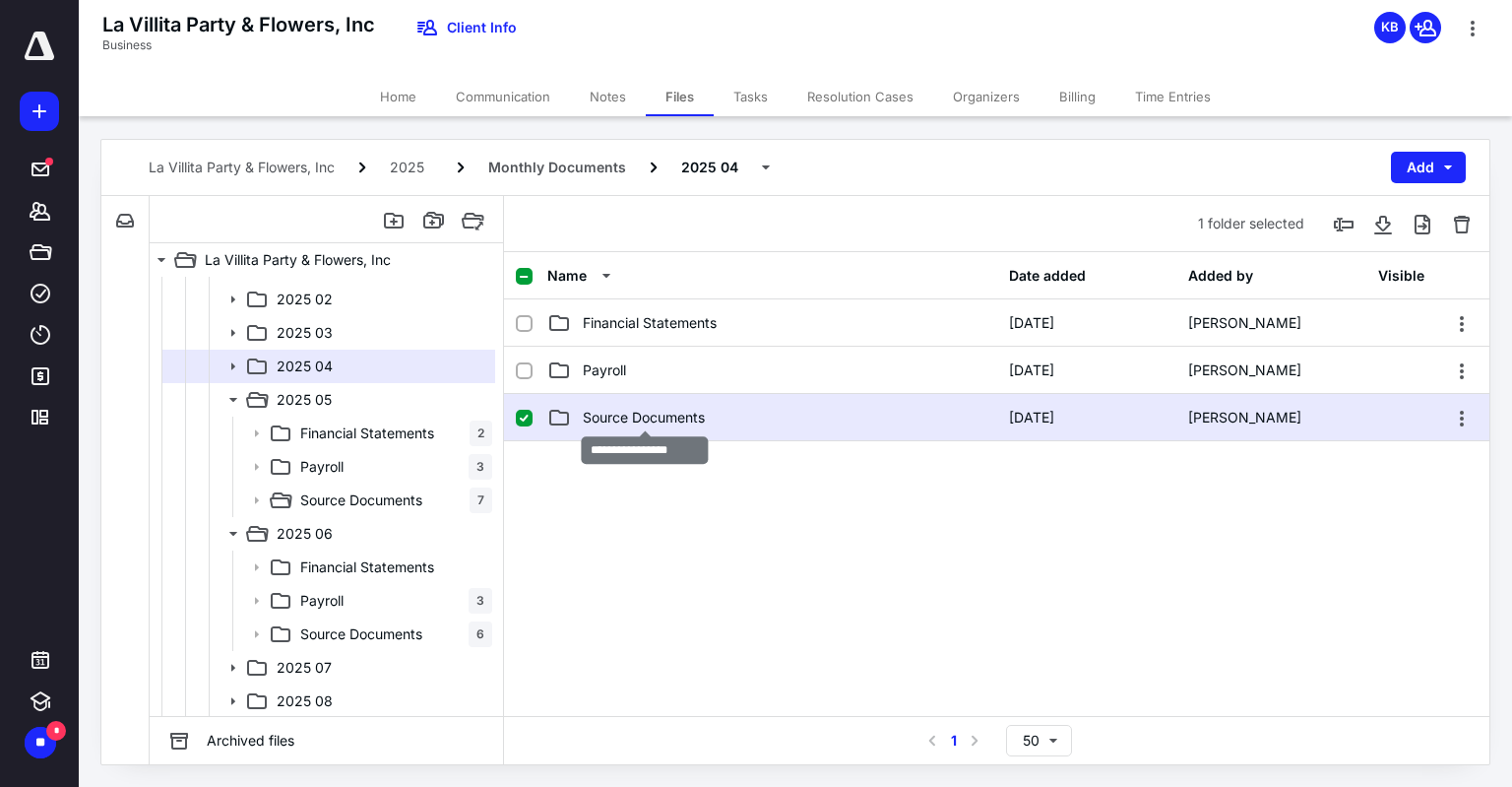 click on "Name Date added Added by Visible Financial Statements 10/31/2024 Destiny Rivera Payroll 10/31/2024 Destiny Rivera Source Documents 10/31/2024 Destiny Rivera" at bounding box center [996, 484] 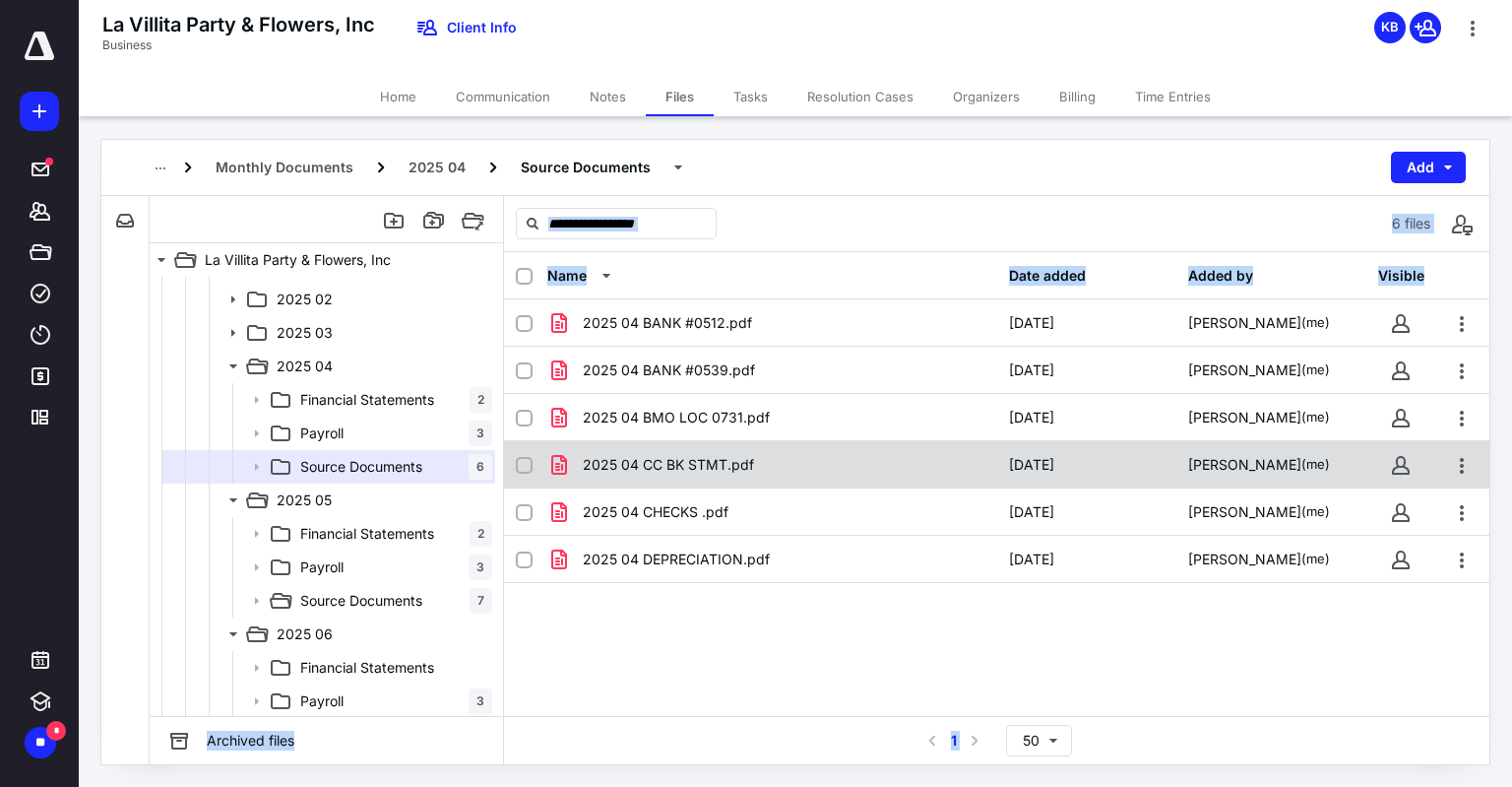 click on "2025 04 CC BK STMT.pdf" at bounding box center (668, 465) 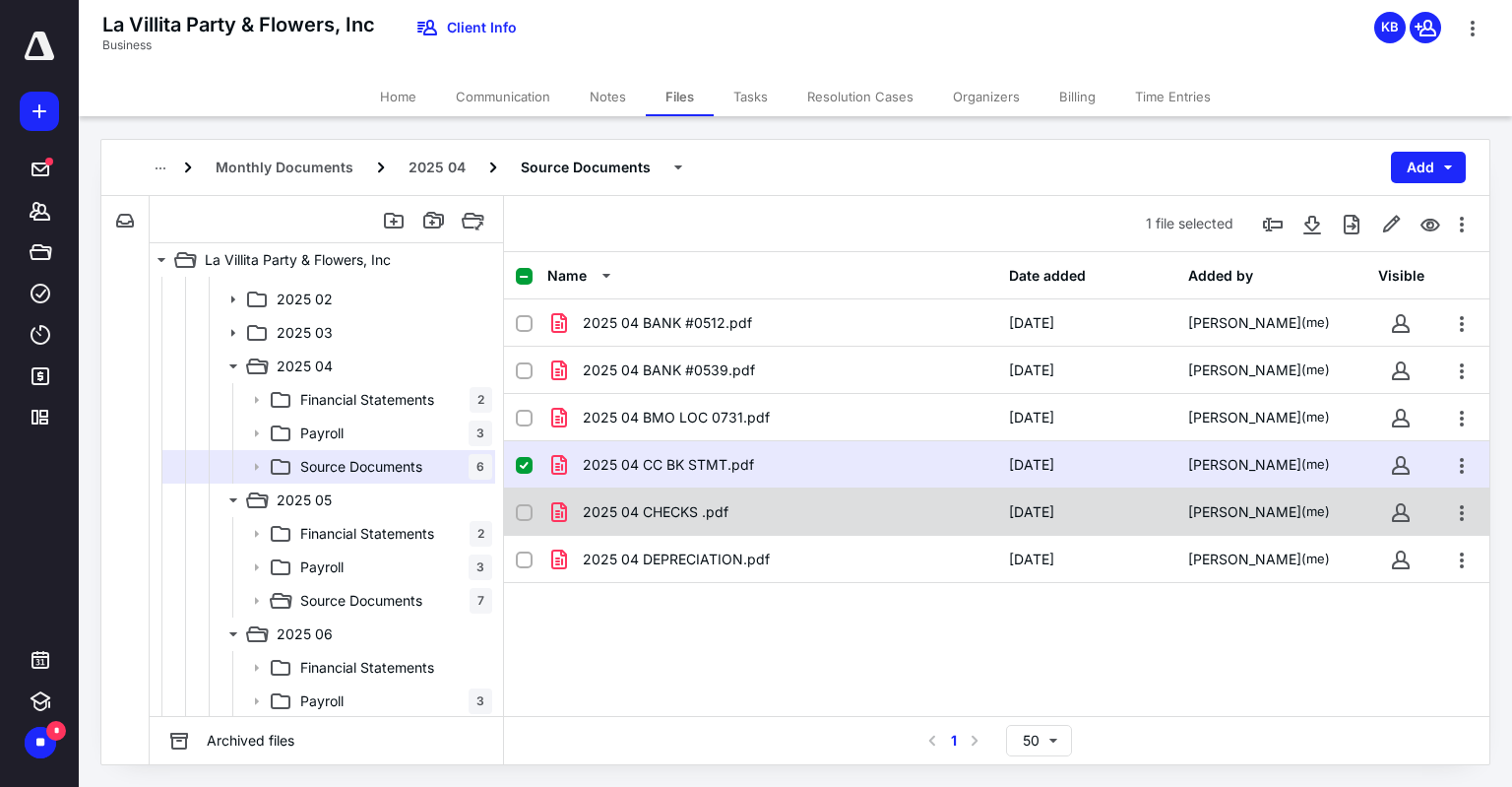 click on "2025 04 CHECKS .pdf" at bounding box center [772, 512] 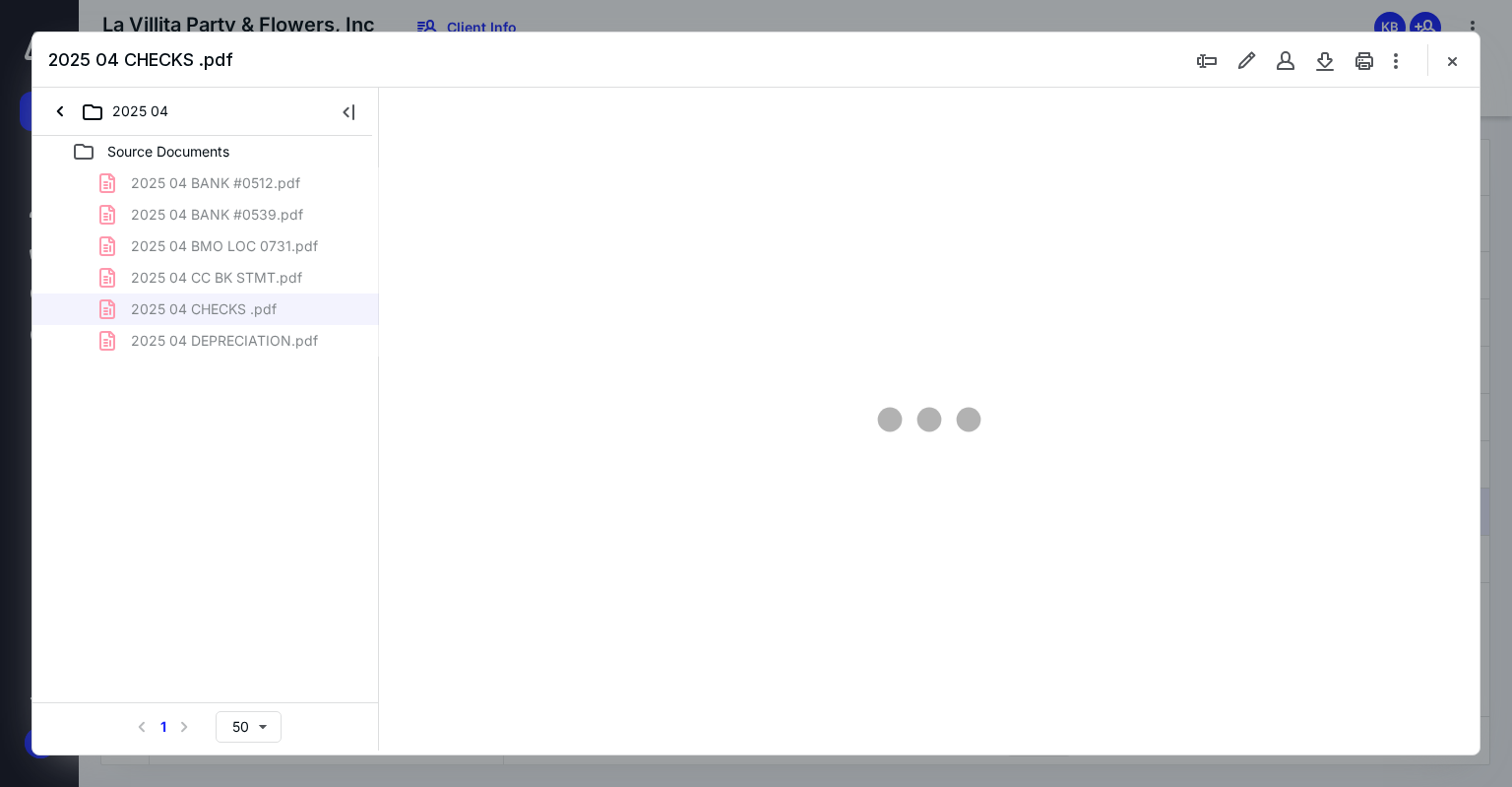 scroll, scrollTop: 0, scrollLeft: 0, axis: both 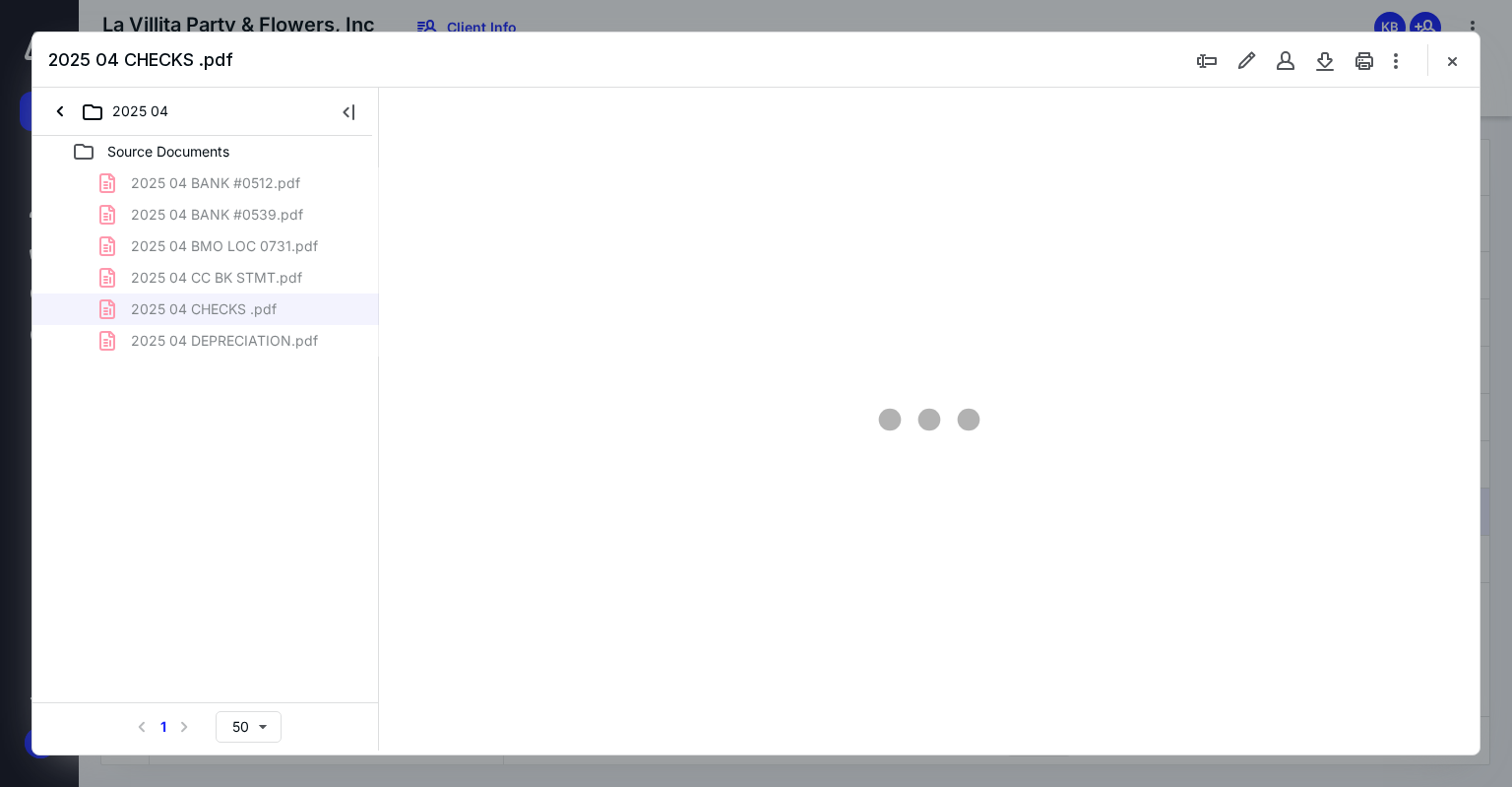 type on "75" 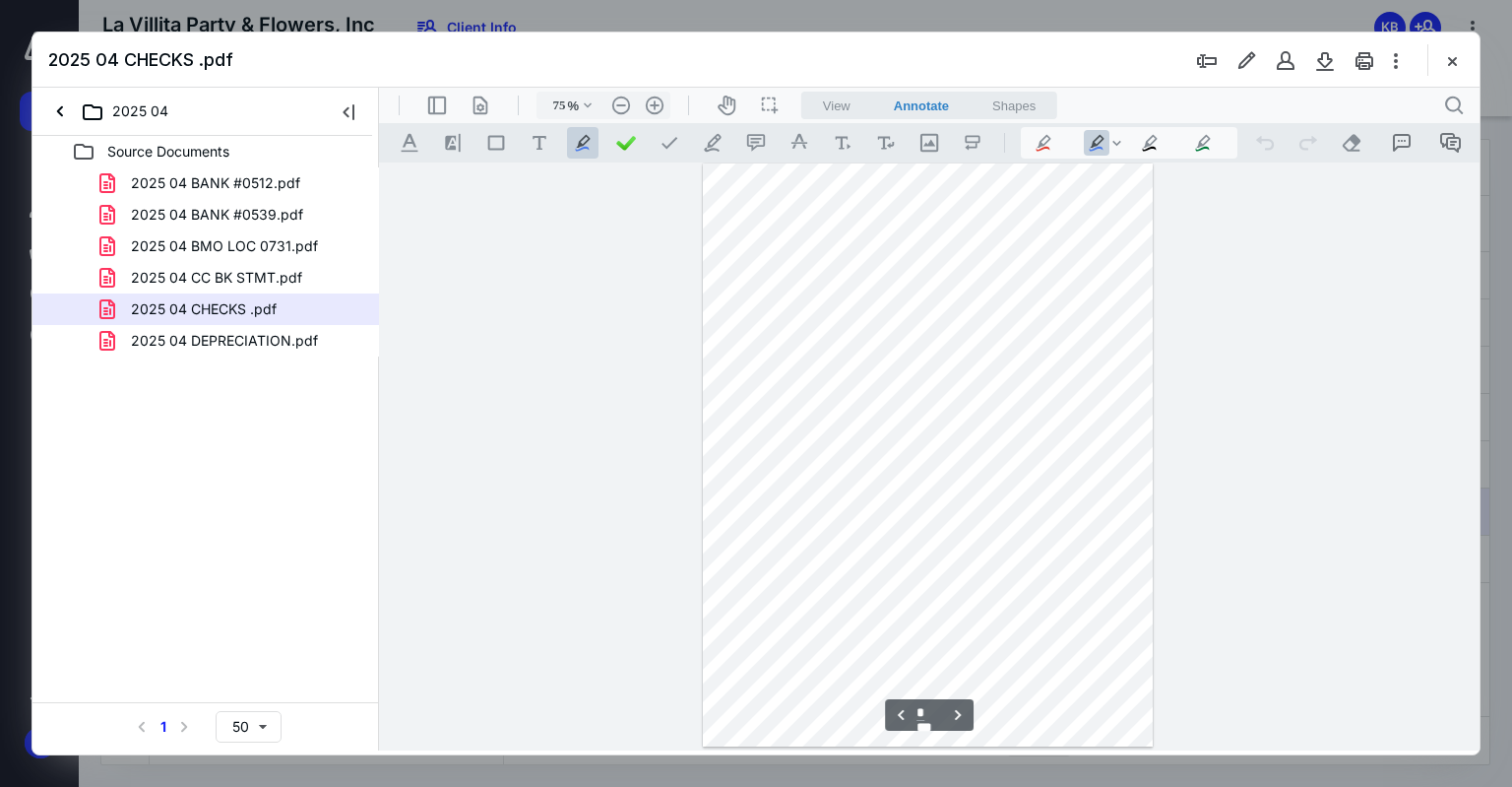 scroll, scrollTop: 1182, scrollLeft: 0, axis: vertical 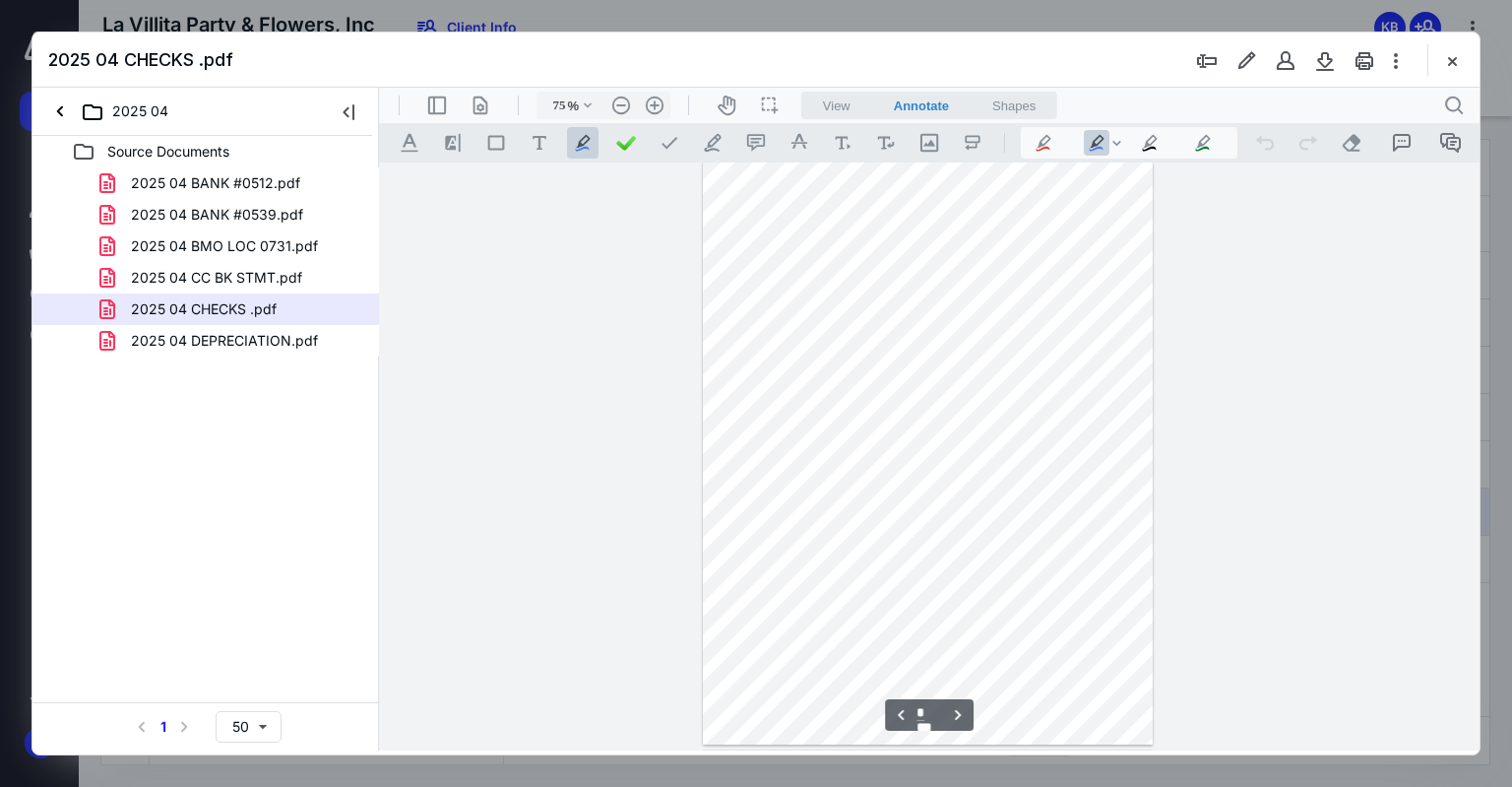 type on "*" 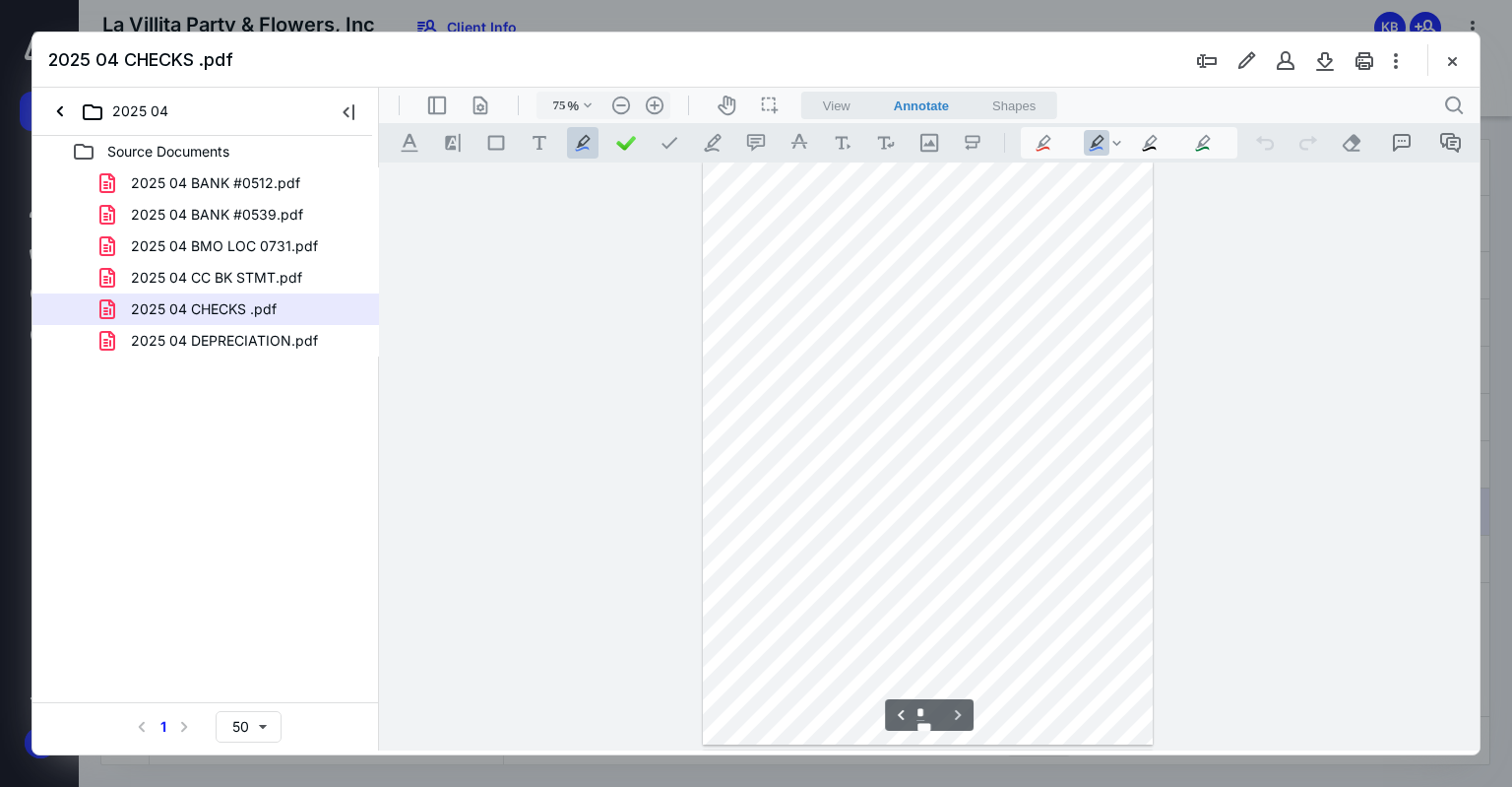 scroll, scrollTop: 1767, scrollLeft: 0, axis: vertical 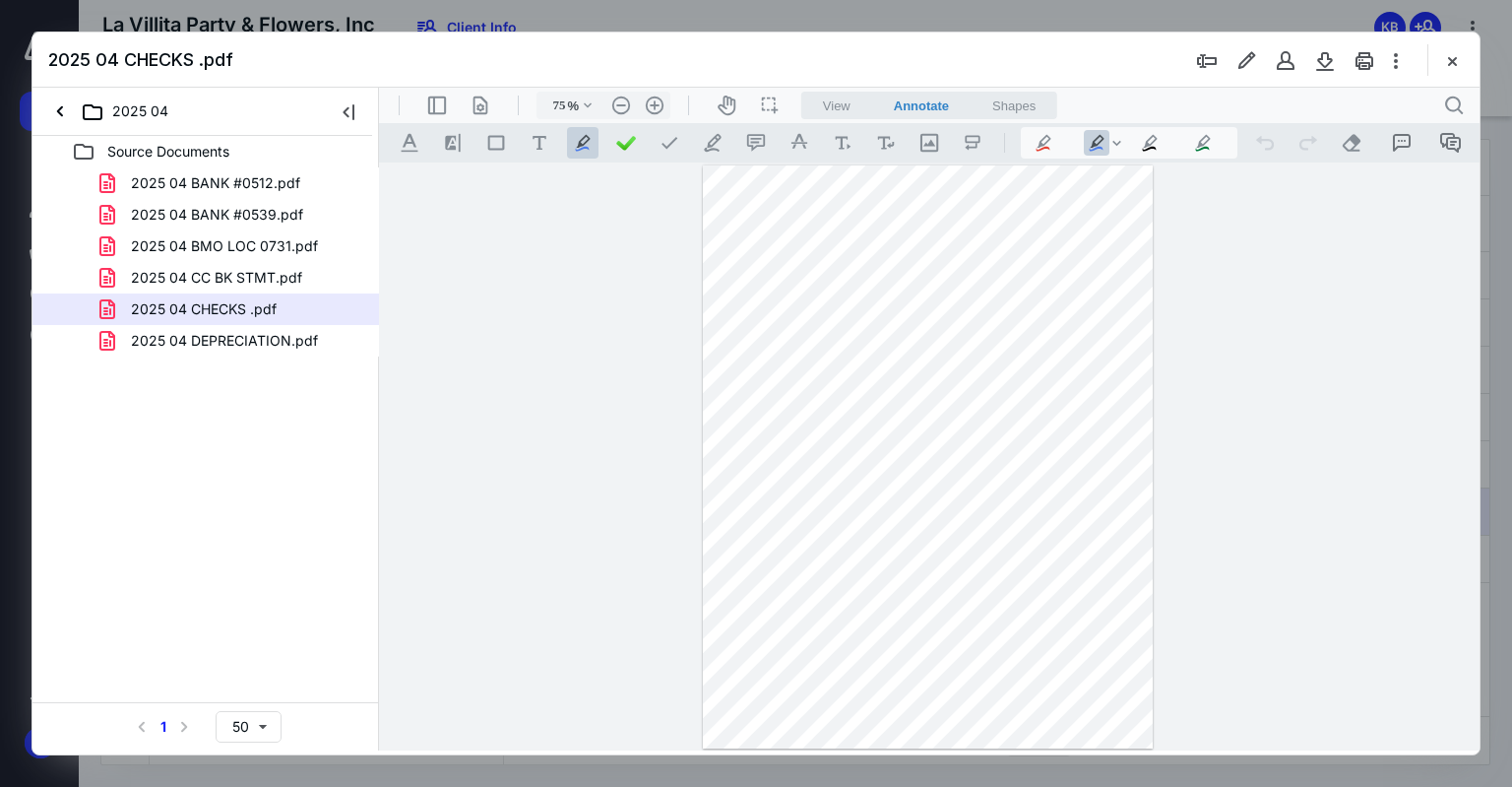 drag, startPoint x: 1449, startPoint y: 62, endPoint x: 1433, endPoint y: 78, distance: 22.627417 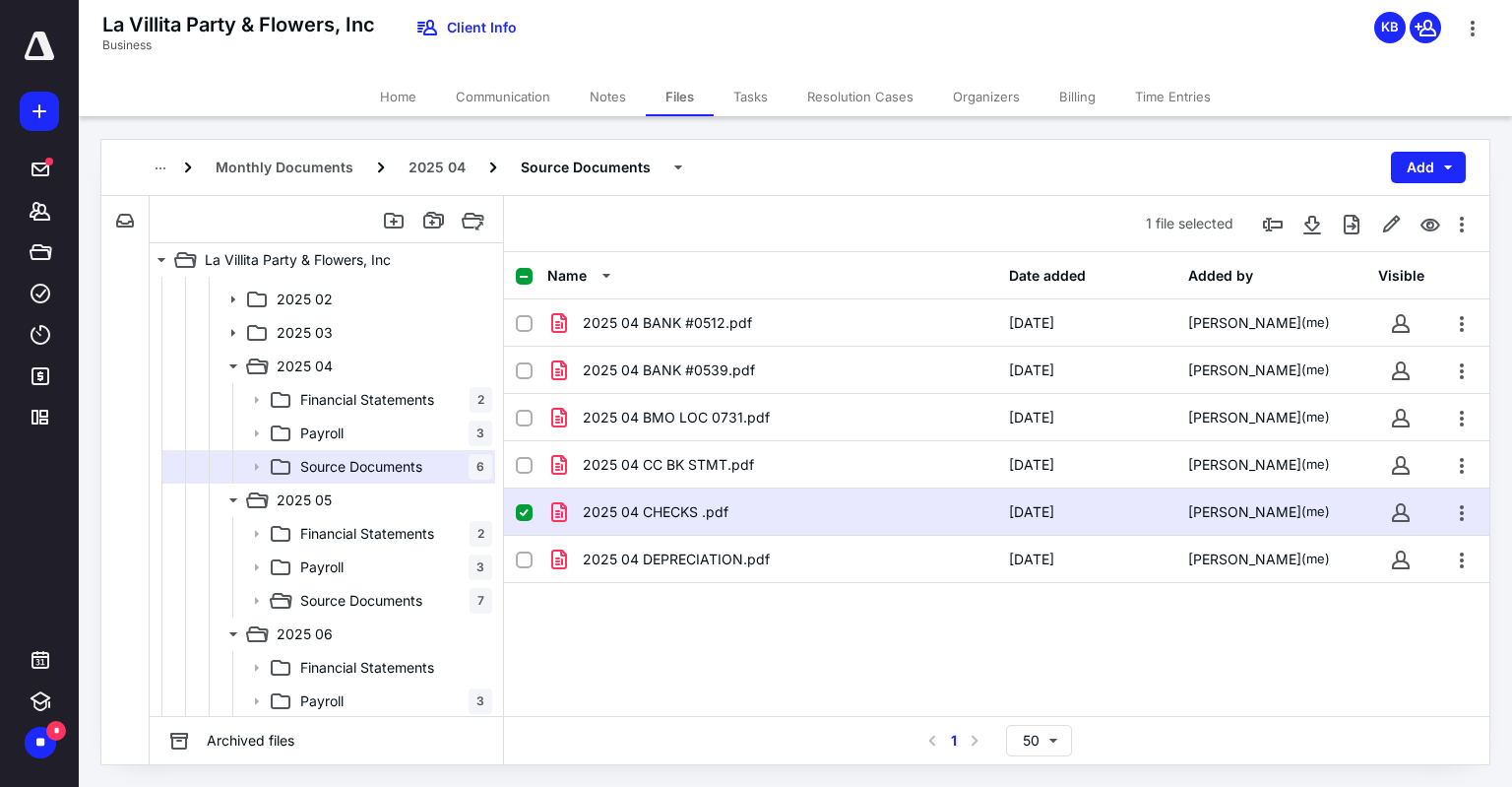click on "2025 04 BANK #0512.pdf 5/5/2025 Katia Bravo  (me) 2025 04 BANK #0539.pdf 5/5/2025 Katia Bravo  (me) 2025 04 BMO LOC 0731.pdf 6/3/2025 Katia Bravo  (me) 2025 04 CC BK STMT.pdf 6/3/2025 Katia Bravo  (me) 2025 04 CHECKS .pdf 5/5/2025 Katia Bravo  (me) 2025 04 DEPRECIATION.pdf 6/3/2025 Katia Bravo  (me)" at bounding box center (996, 447) 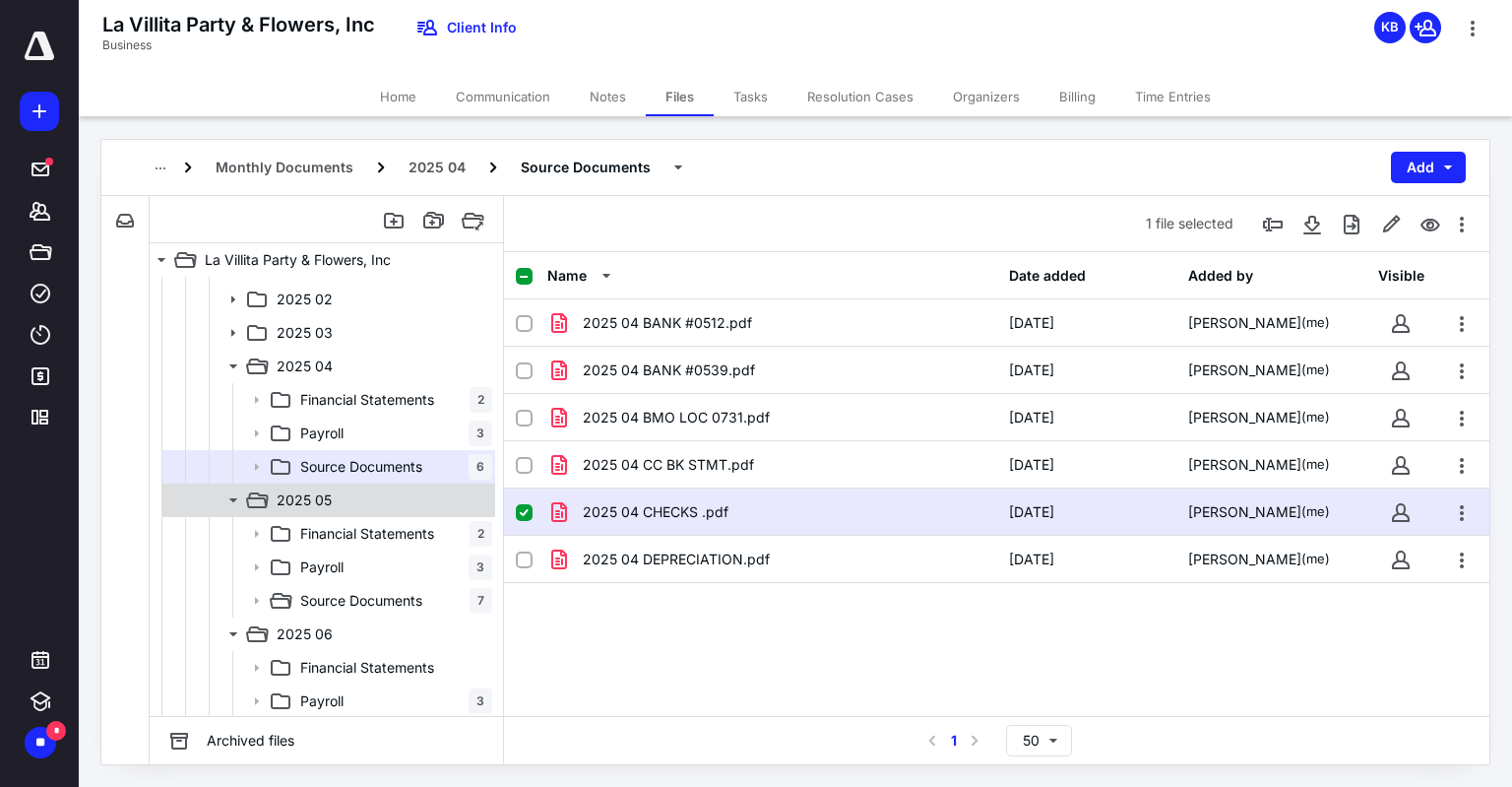 click 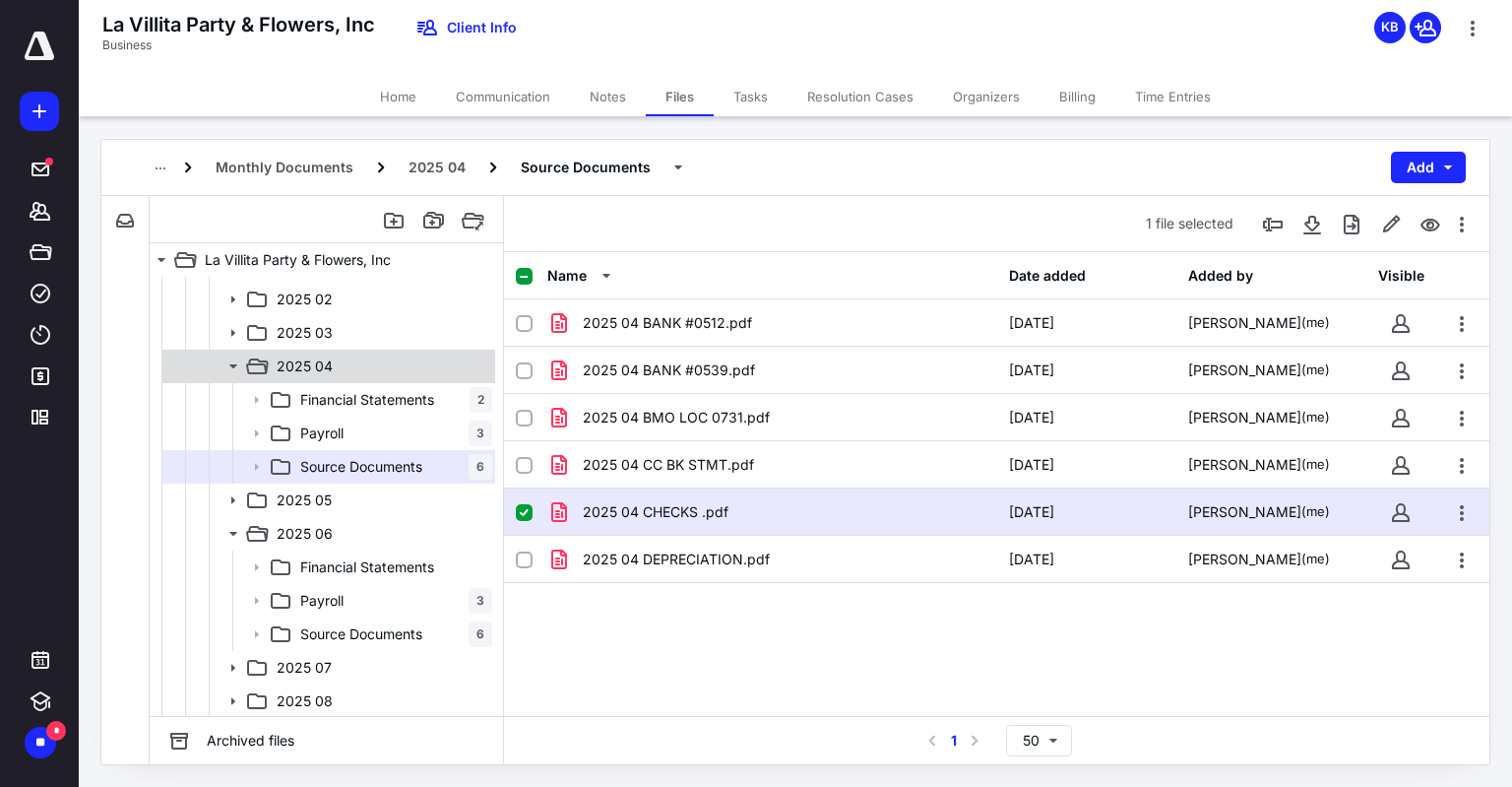 click 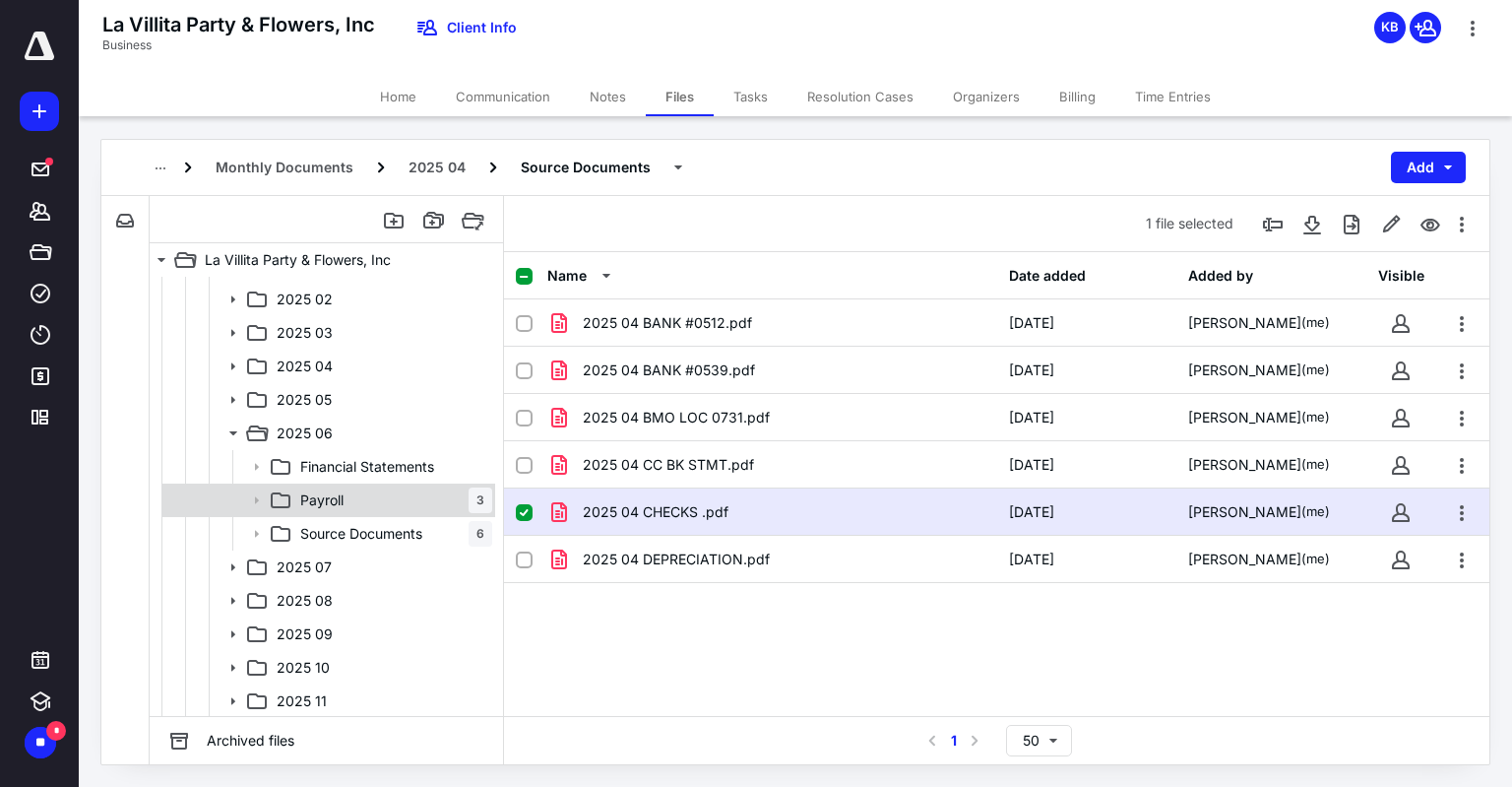click on "Payroll 3" at bounding box center [392, 500] 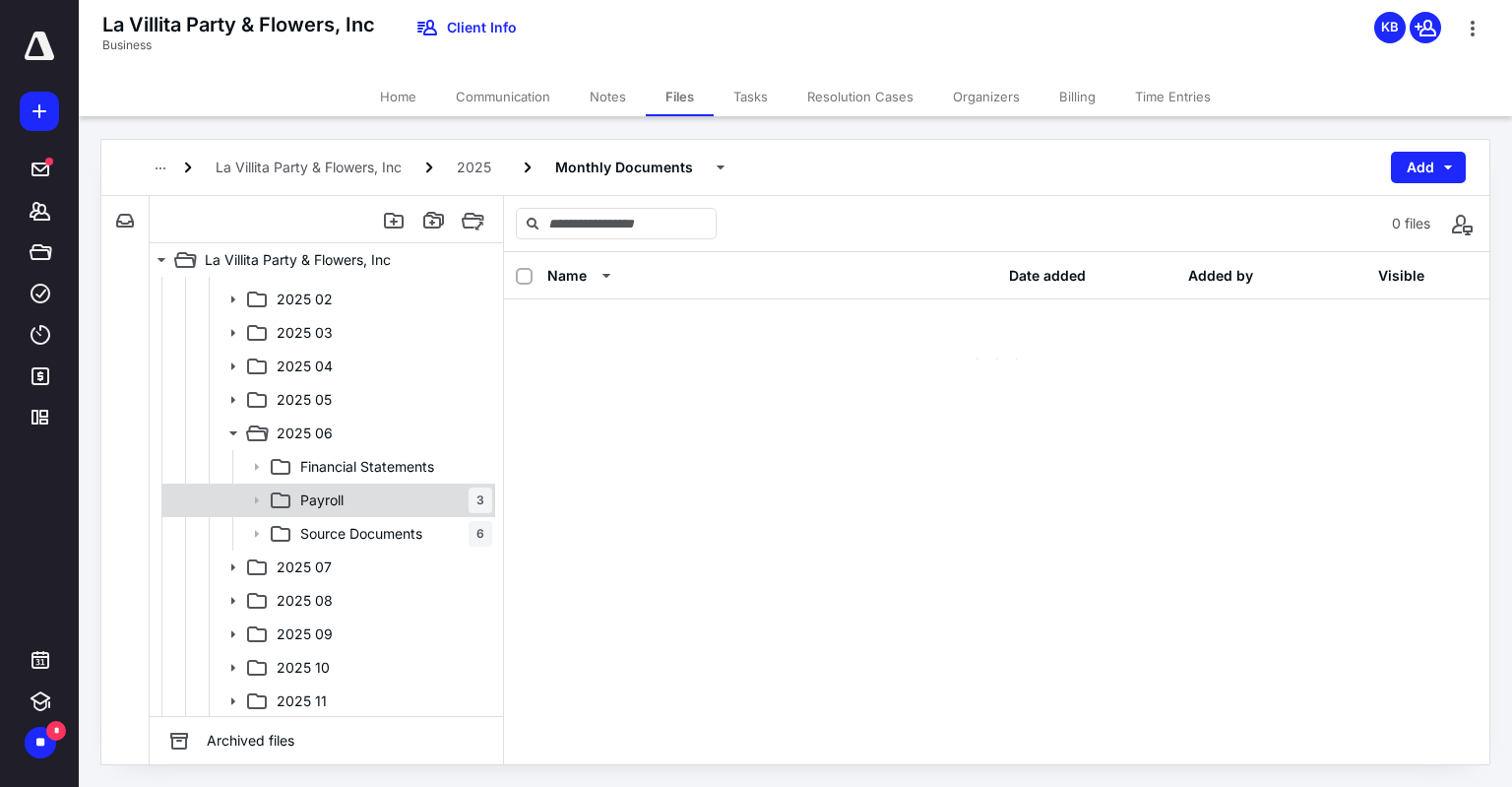click on "Payroll 3" at bounding box center (392, 500) 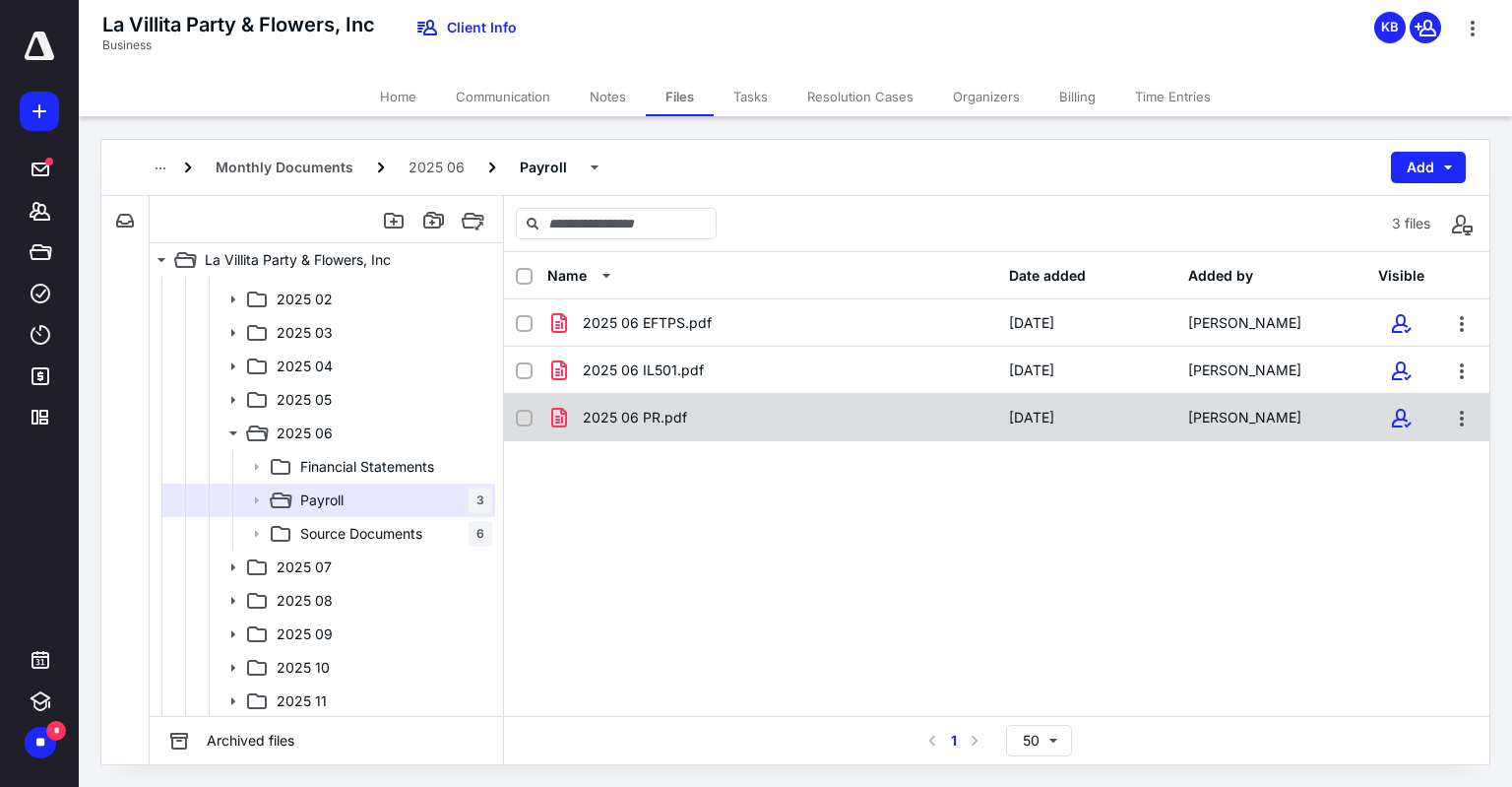 click on "2025 06 PR.pdf" at bounding box center [635, 418] 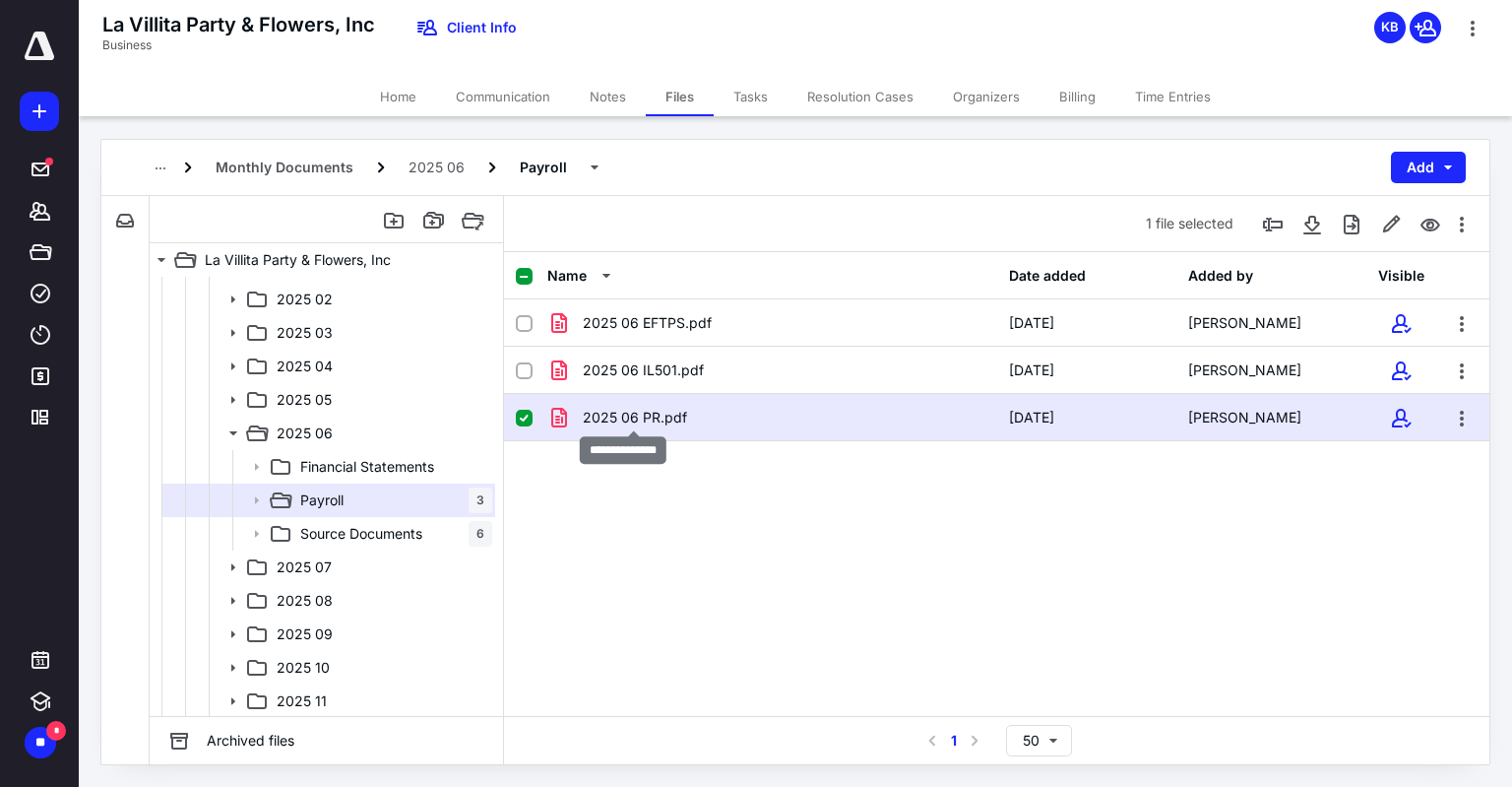 click on "2025 06 PR.pdf" at bounding box center [635, 418] 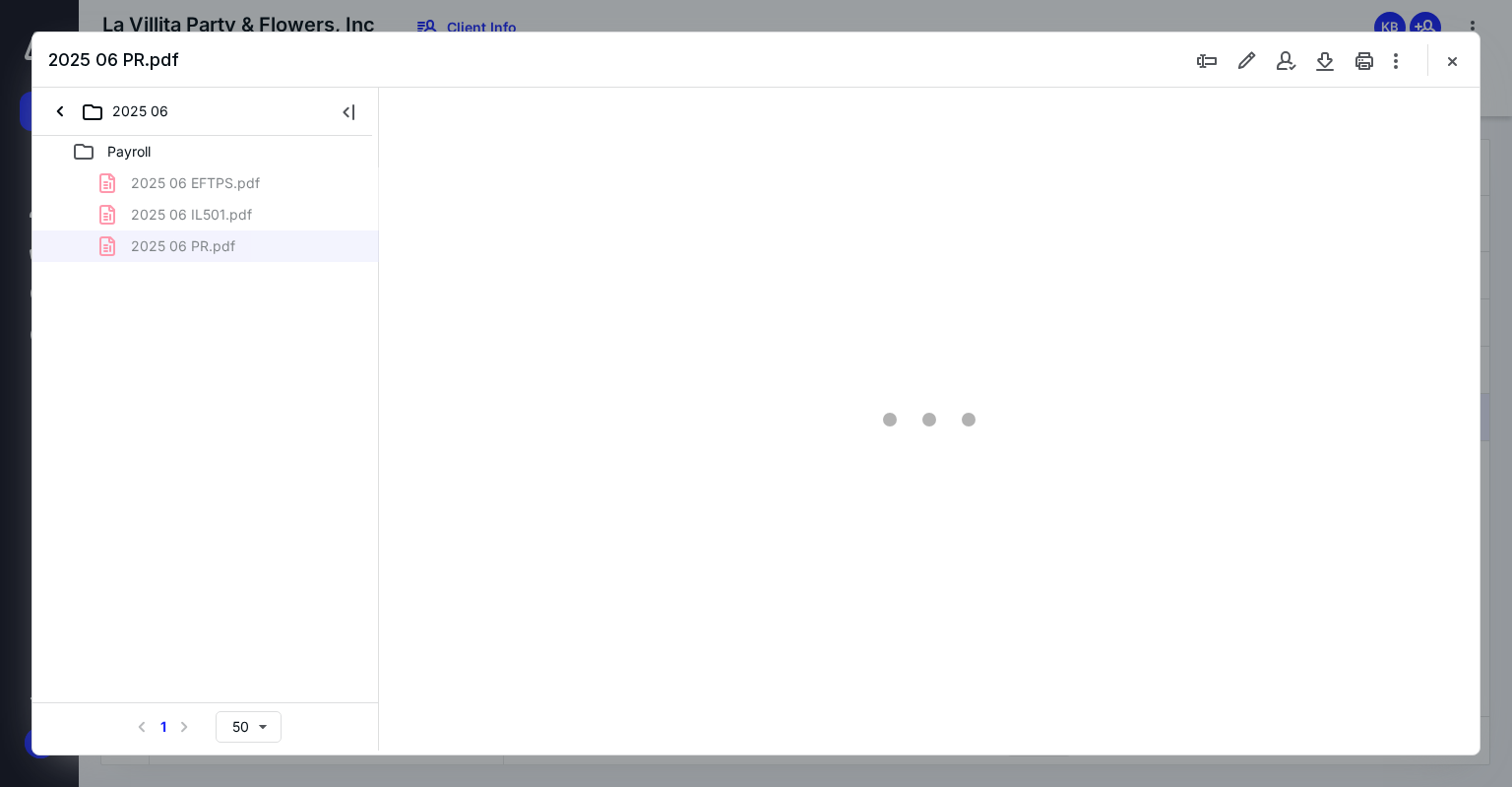 scroll, scrollTop: 0, scrollLeft: 0, axis: both 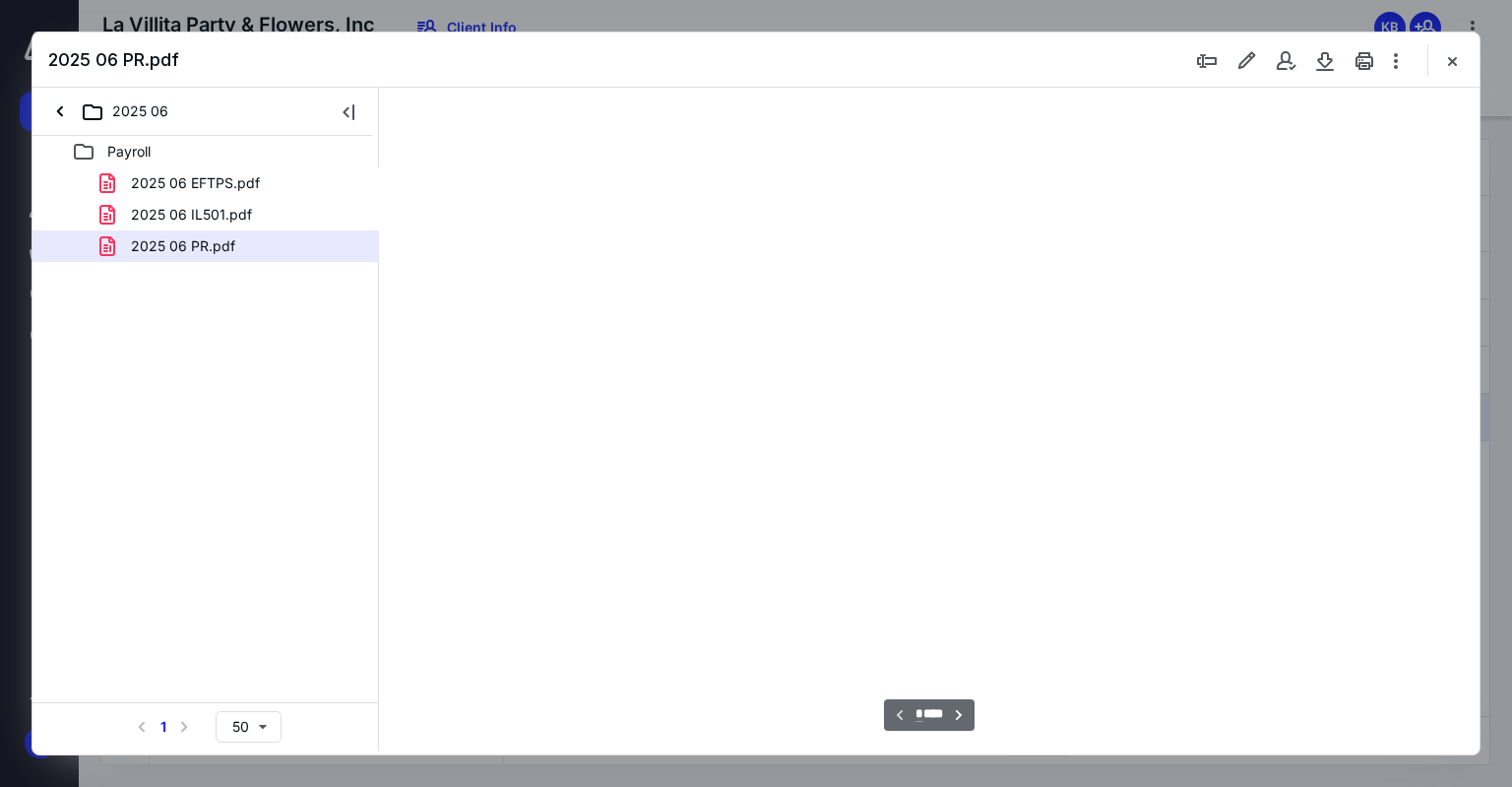 type on "75" 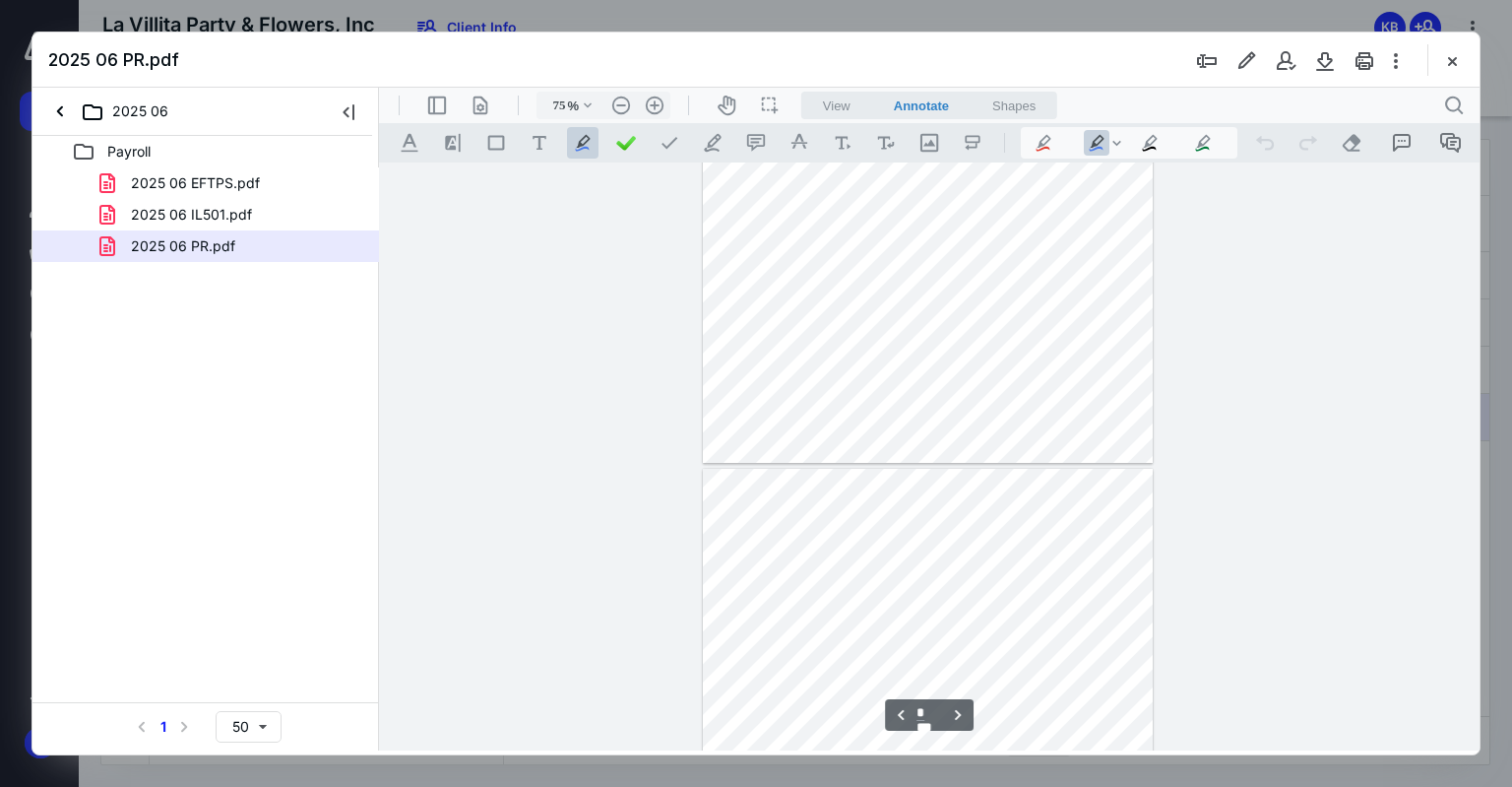 scroll, scrollTop: 1661, scrollLeft: 0, axis: vertical 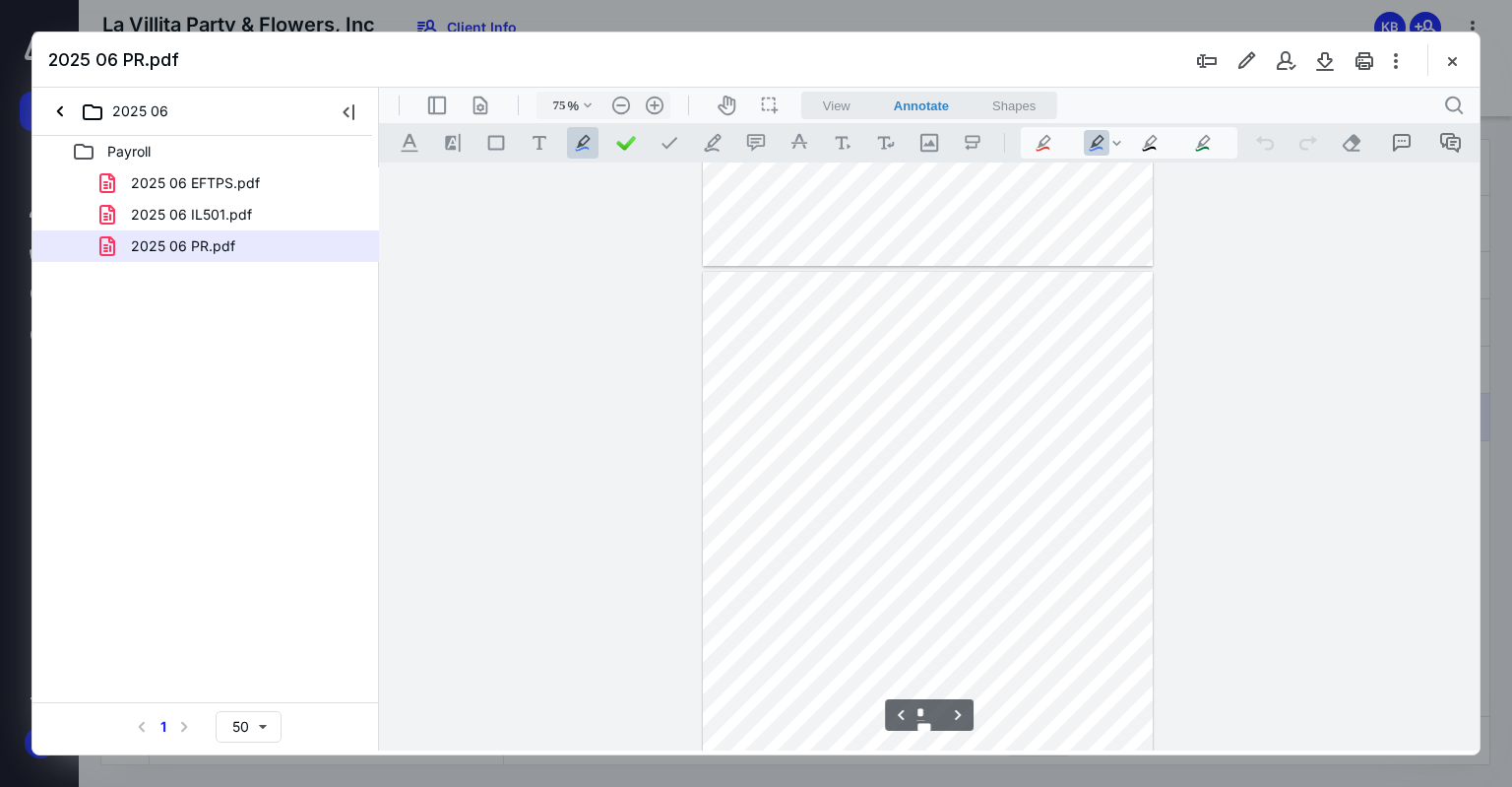type on "*" 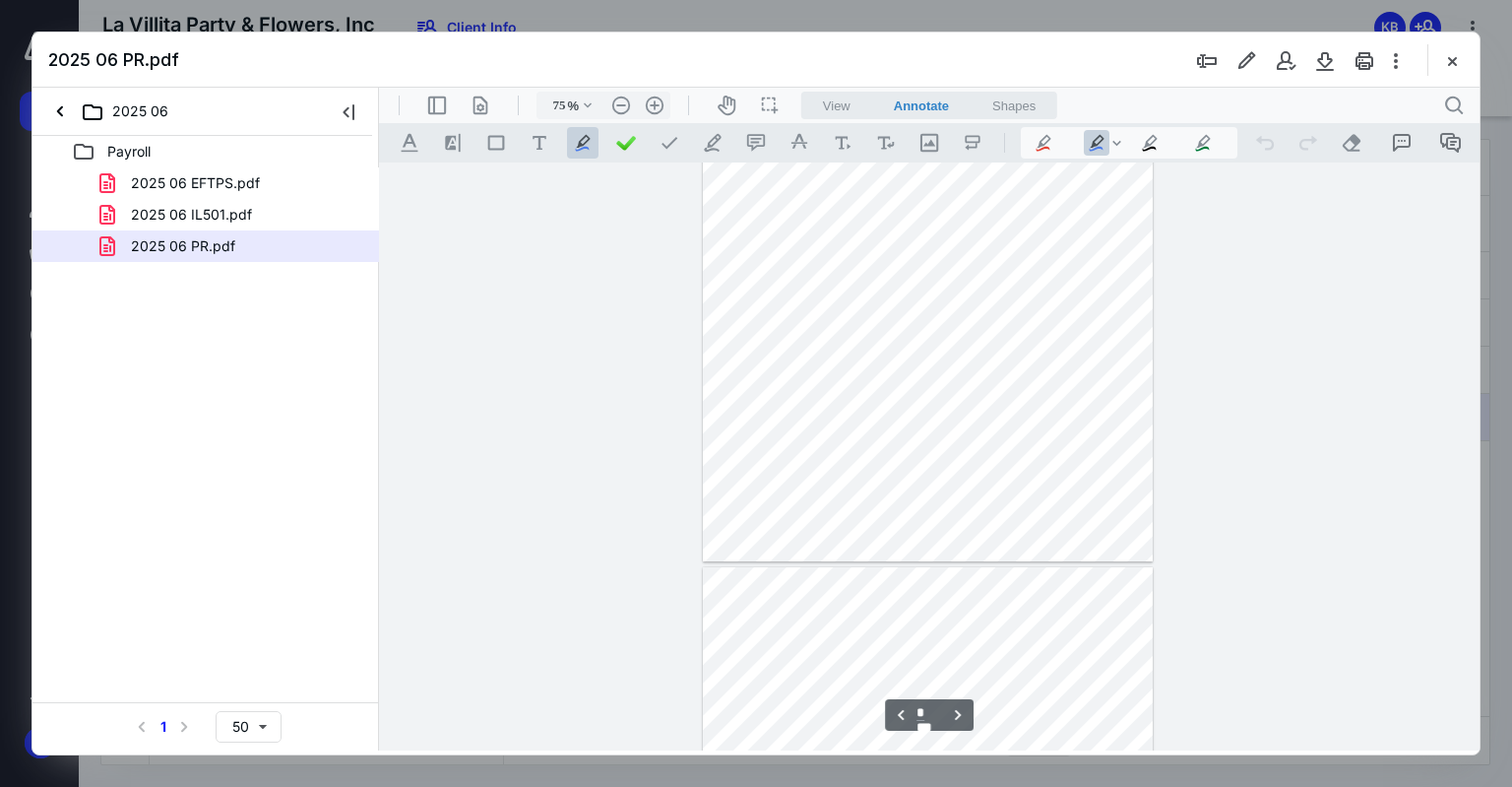 scroll, scrollTop: 1168, scrollLeft: 0, axis: vertical 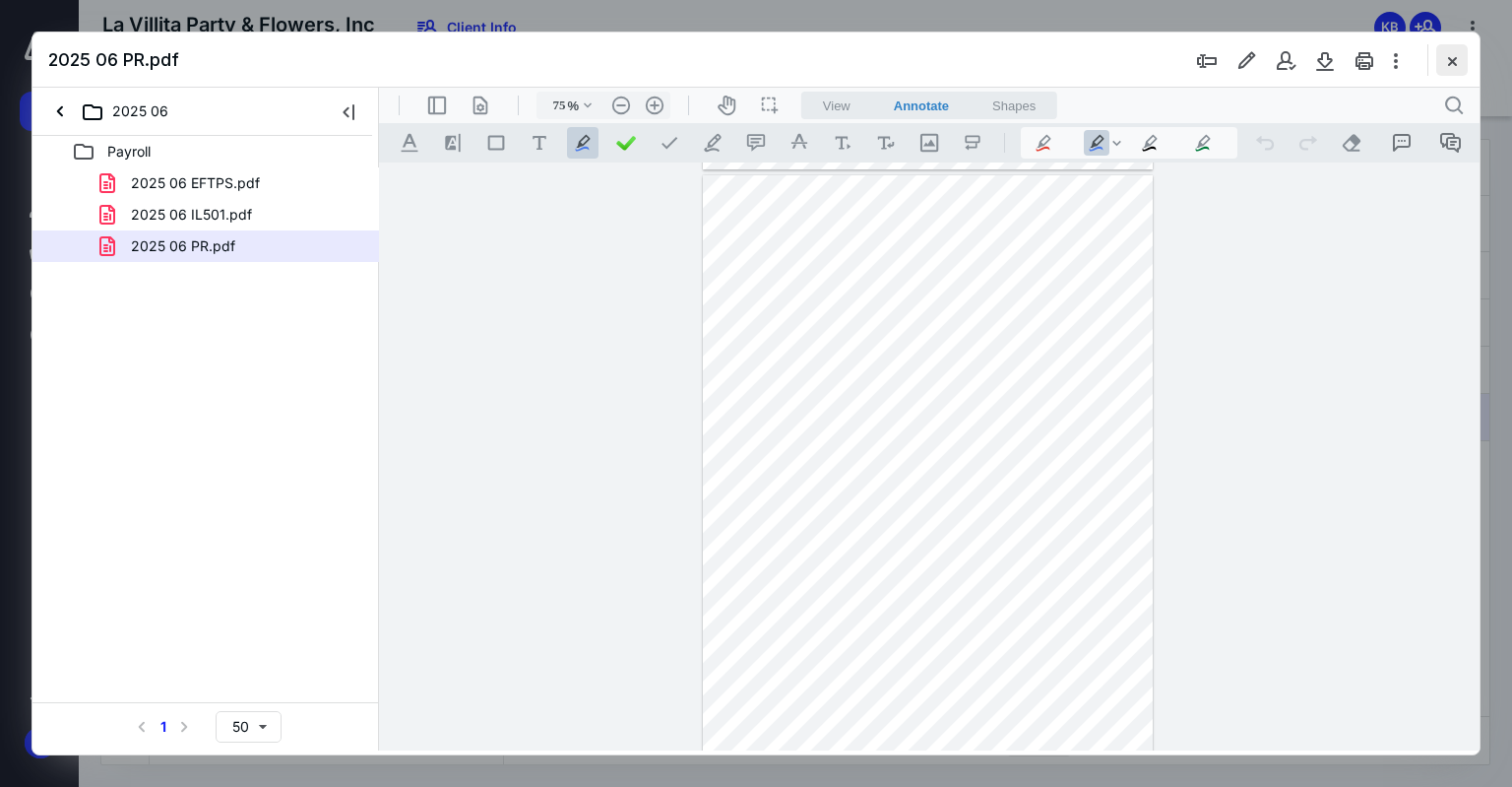 click at bounding box center [1452, 60] 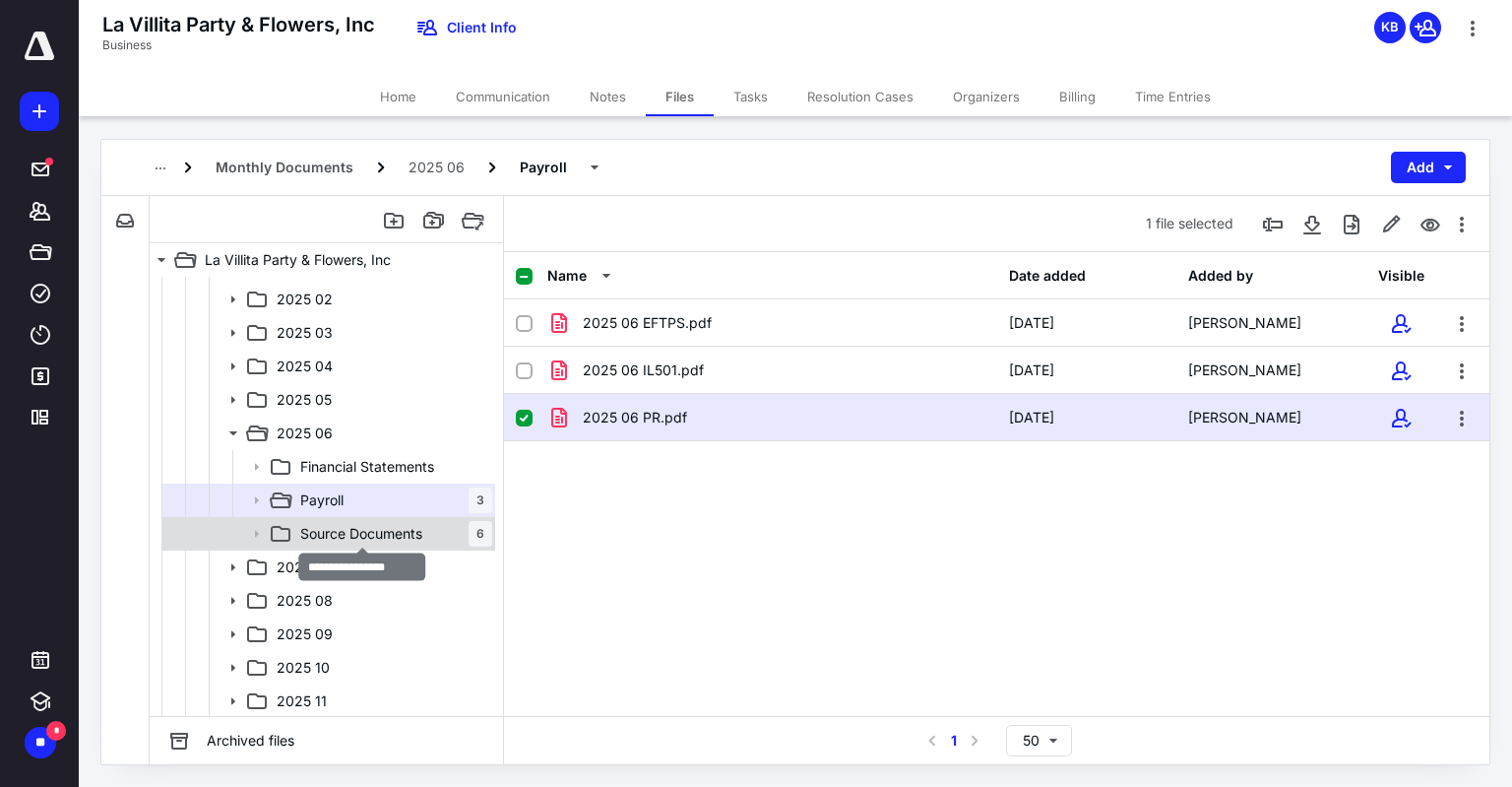click on "Source Documents" at bounding box center (361, 534) 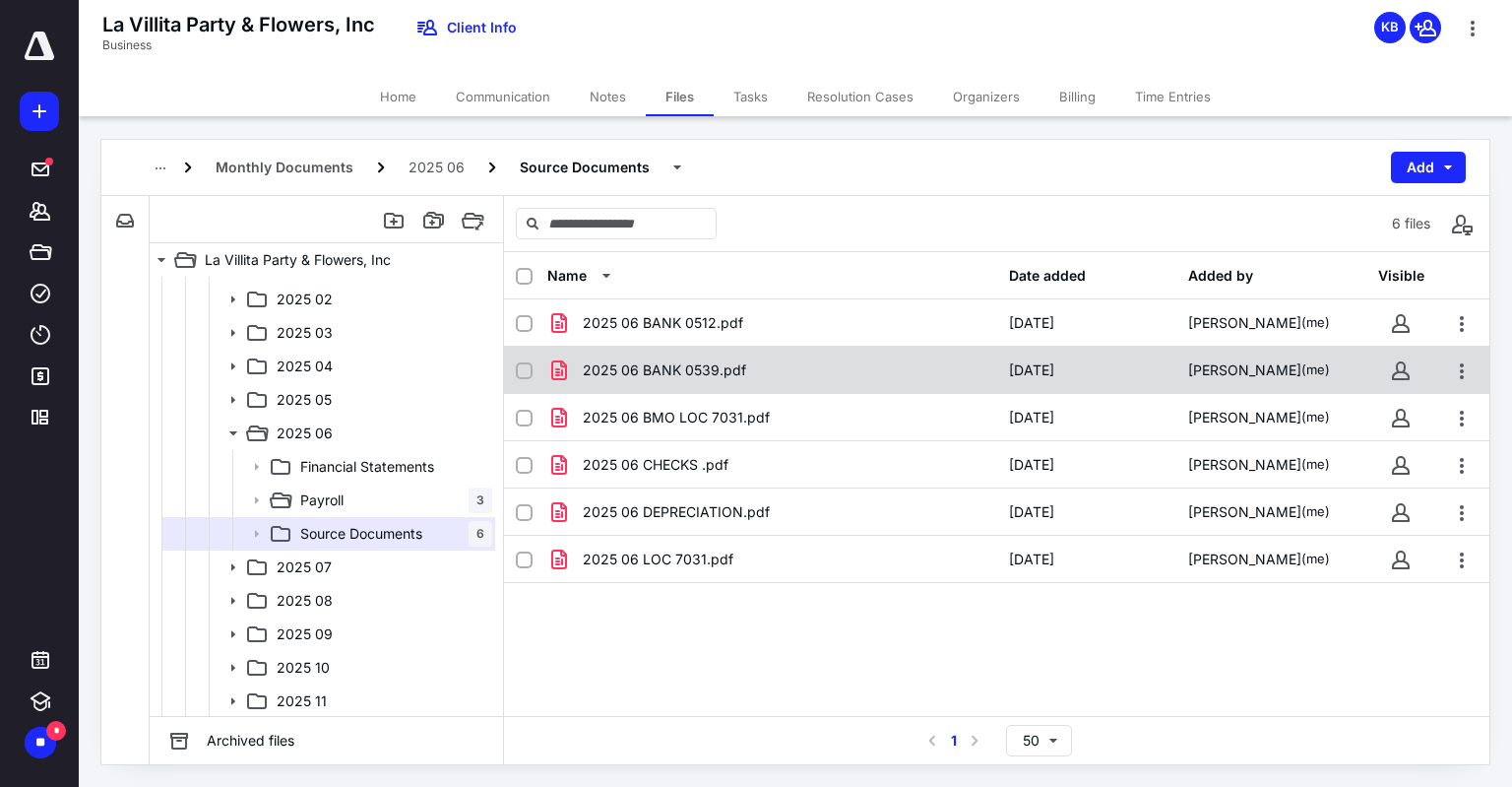click on "2025 06 BANK 0539.pdf" at bounding box center [664, 370] 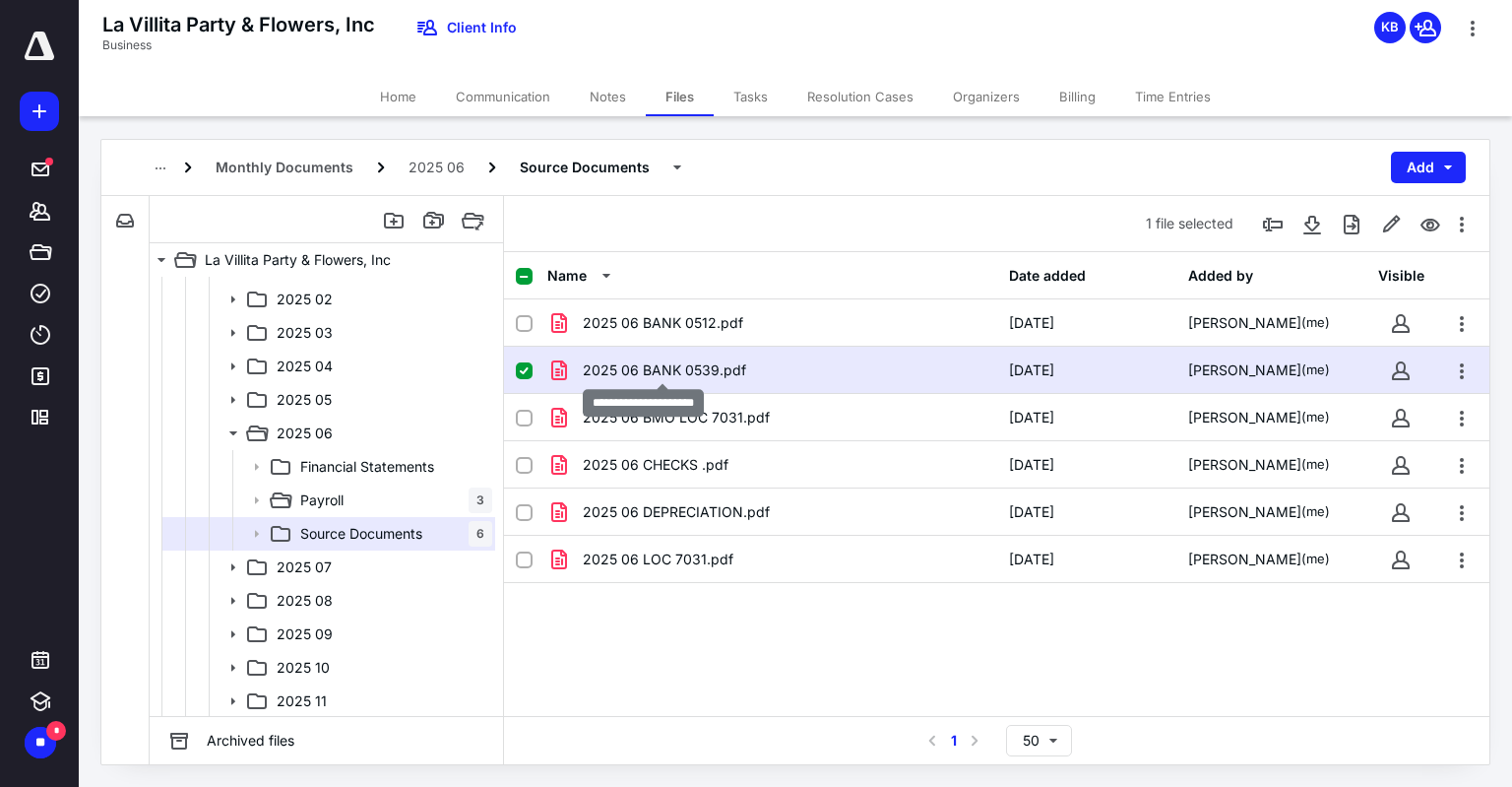 click on "2025 06 BANK 0539.pdf" at bounding box center (664, 370) 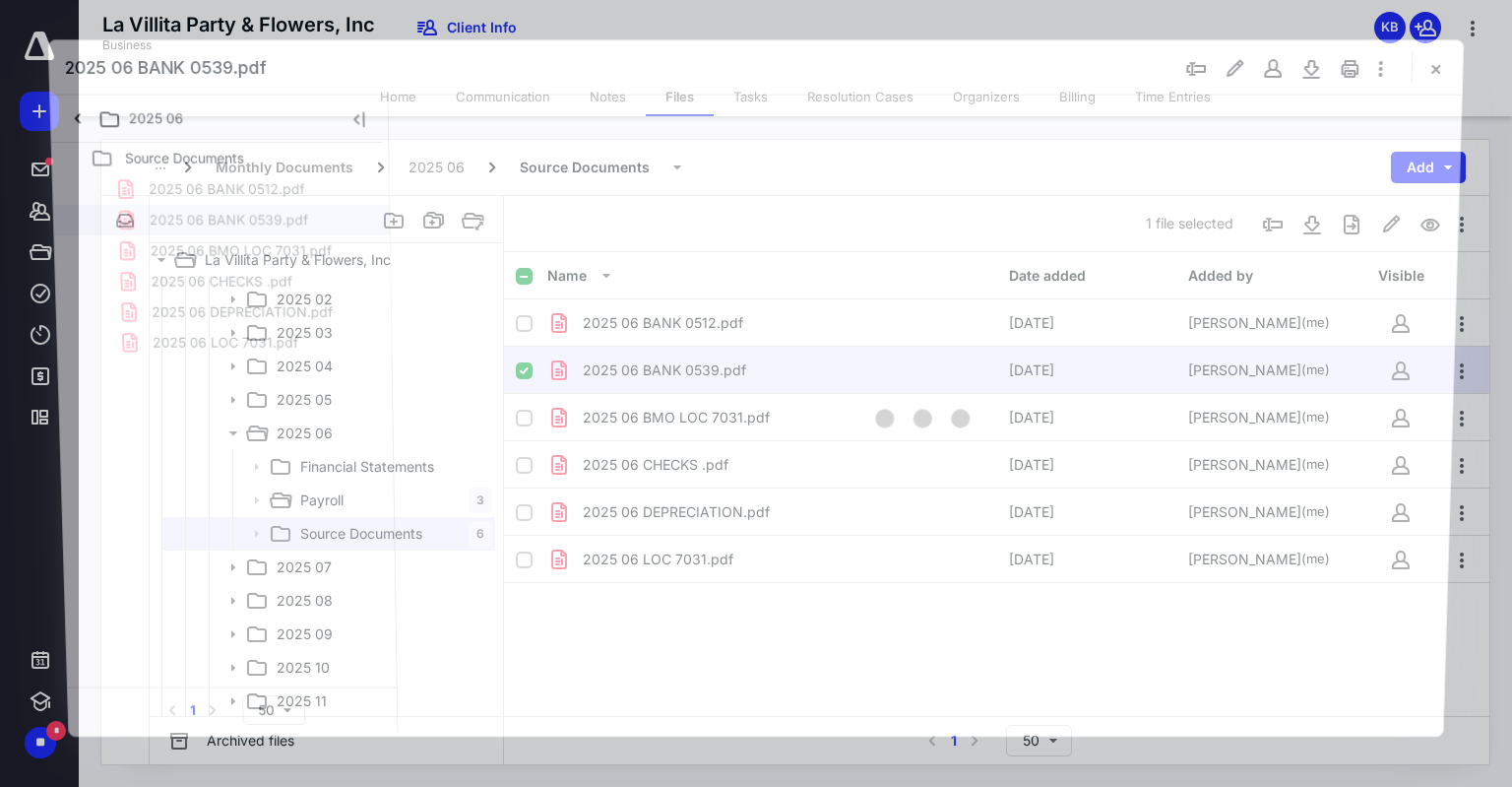 click at bounding box center [924, 414] 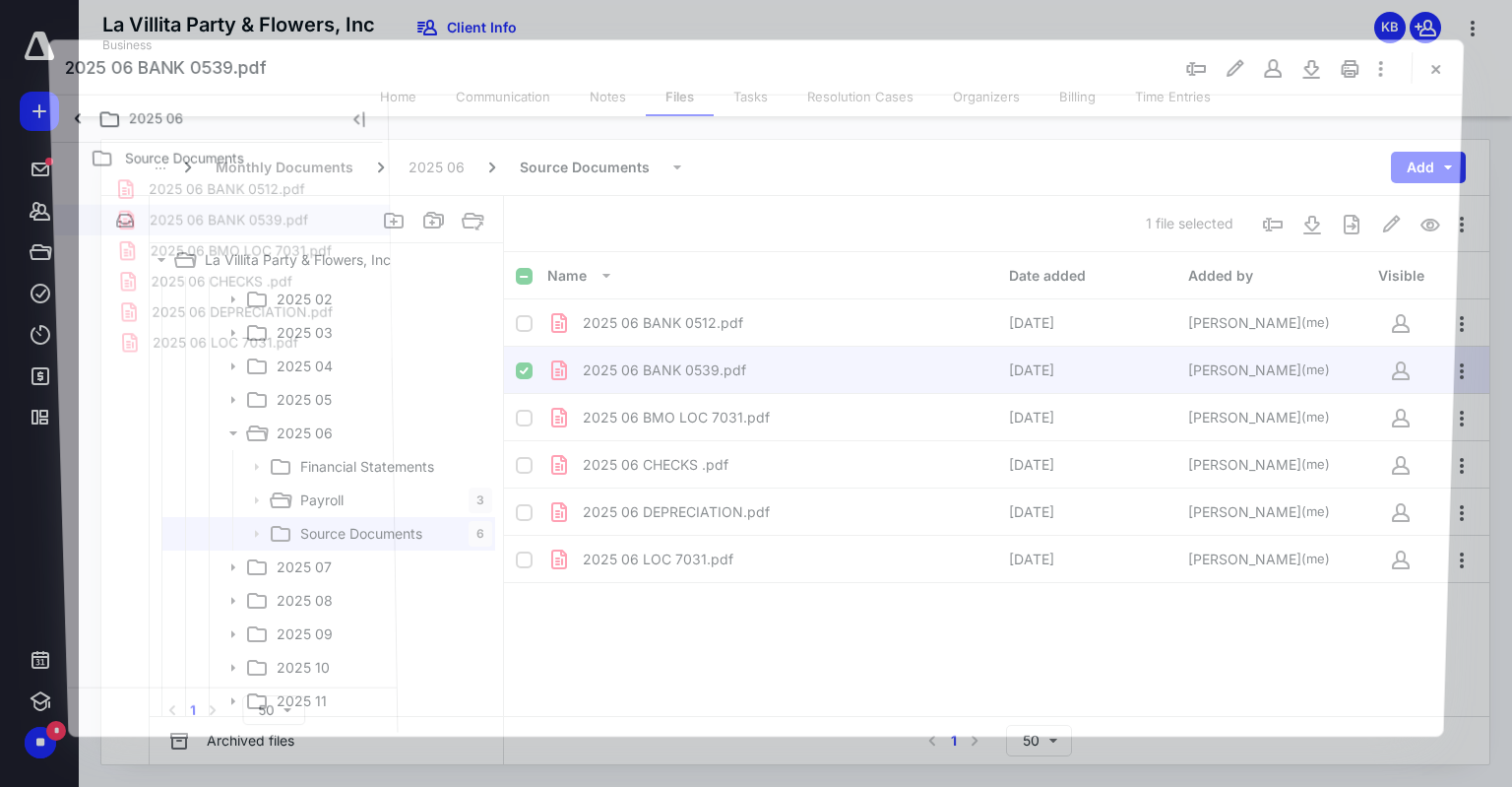 click at bounding box center [924, 414] 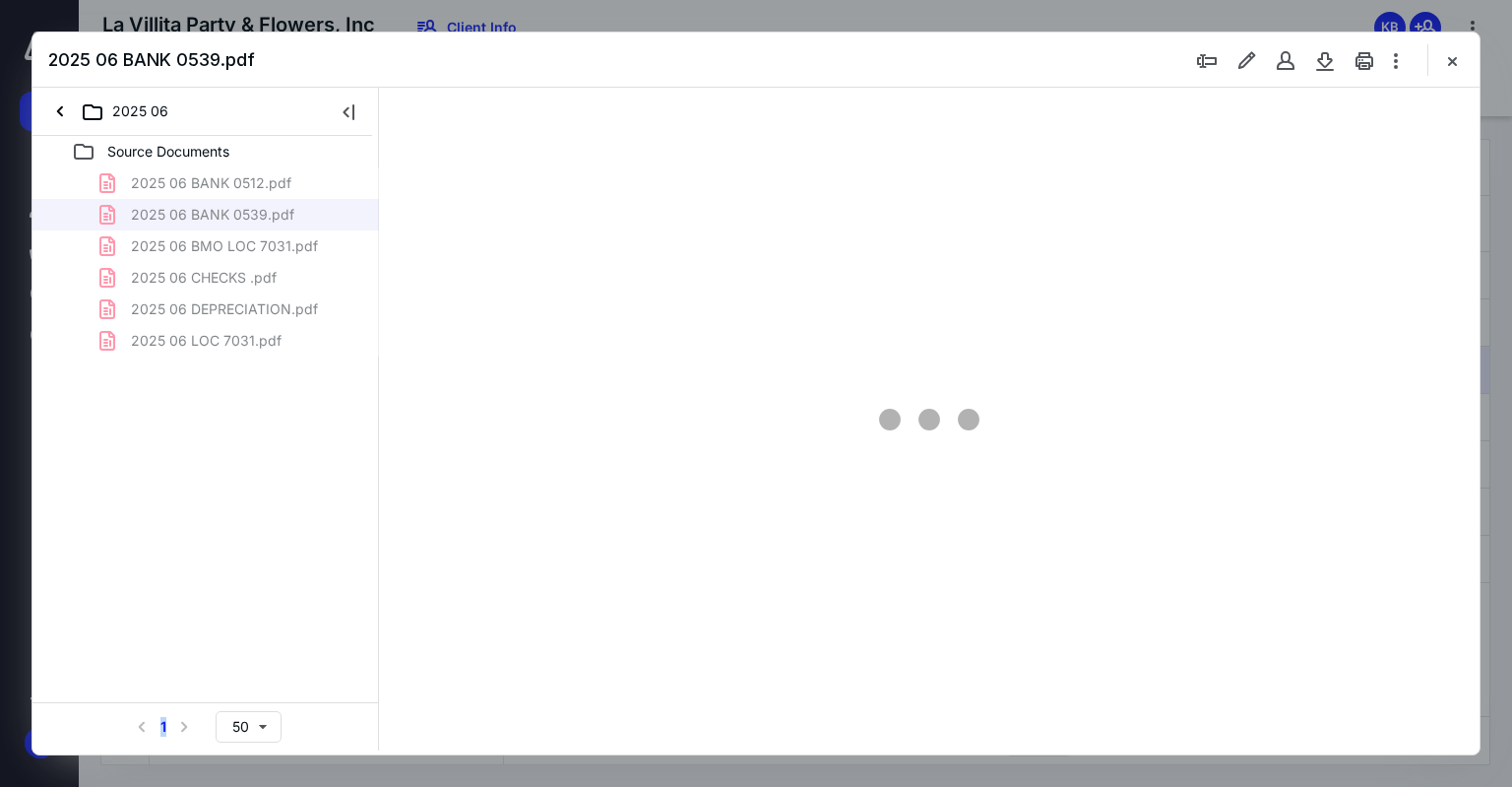 scroll, scrollTop: 0, scrollLeft: 0, axis: both 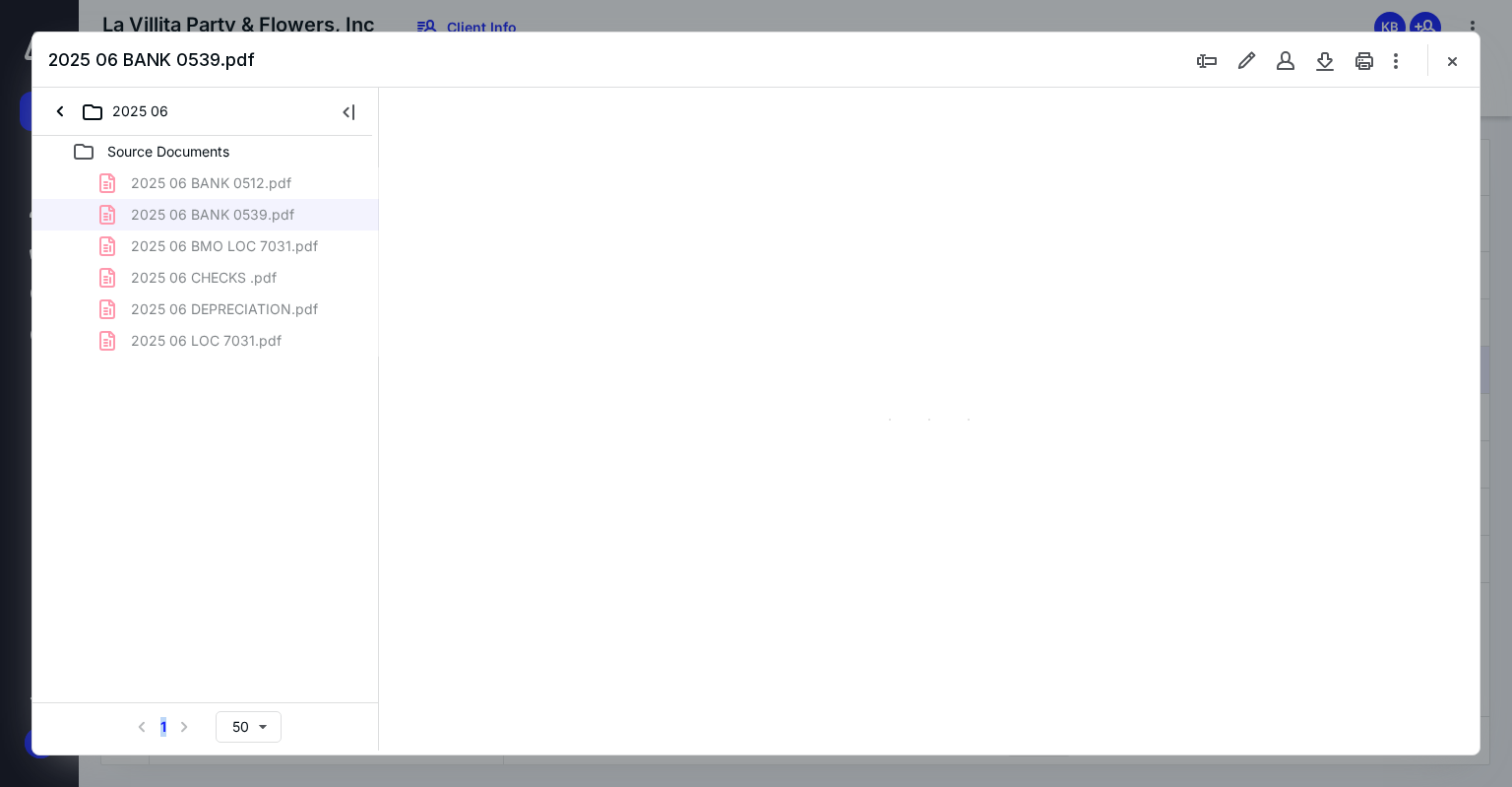 type on "75" 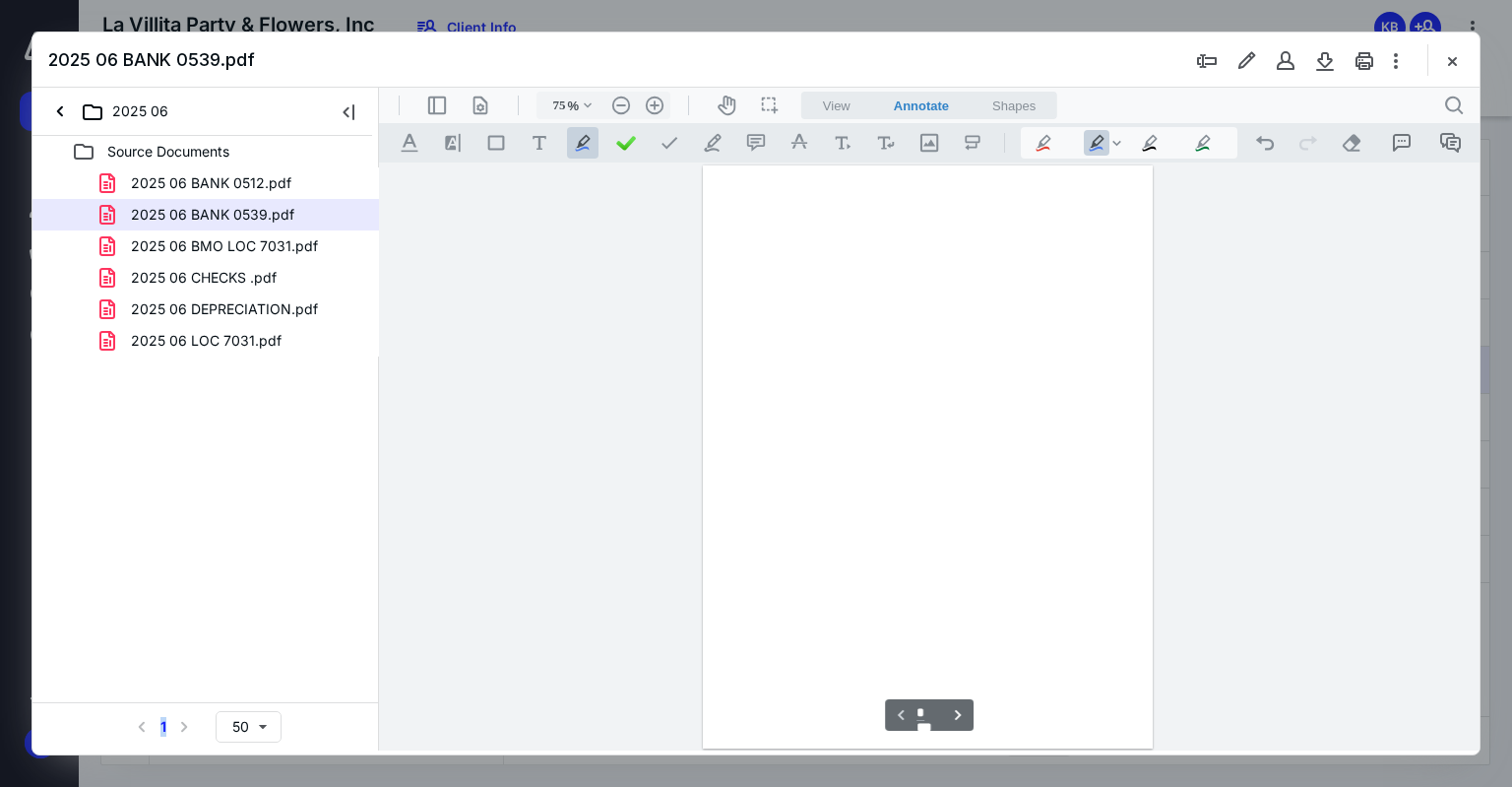 scroll, scrollTop: 78, scrollLeft: 0, axis: vertical 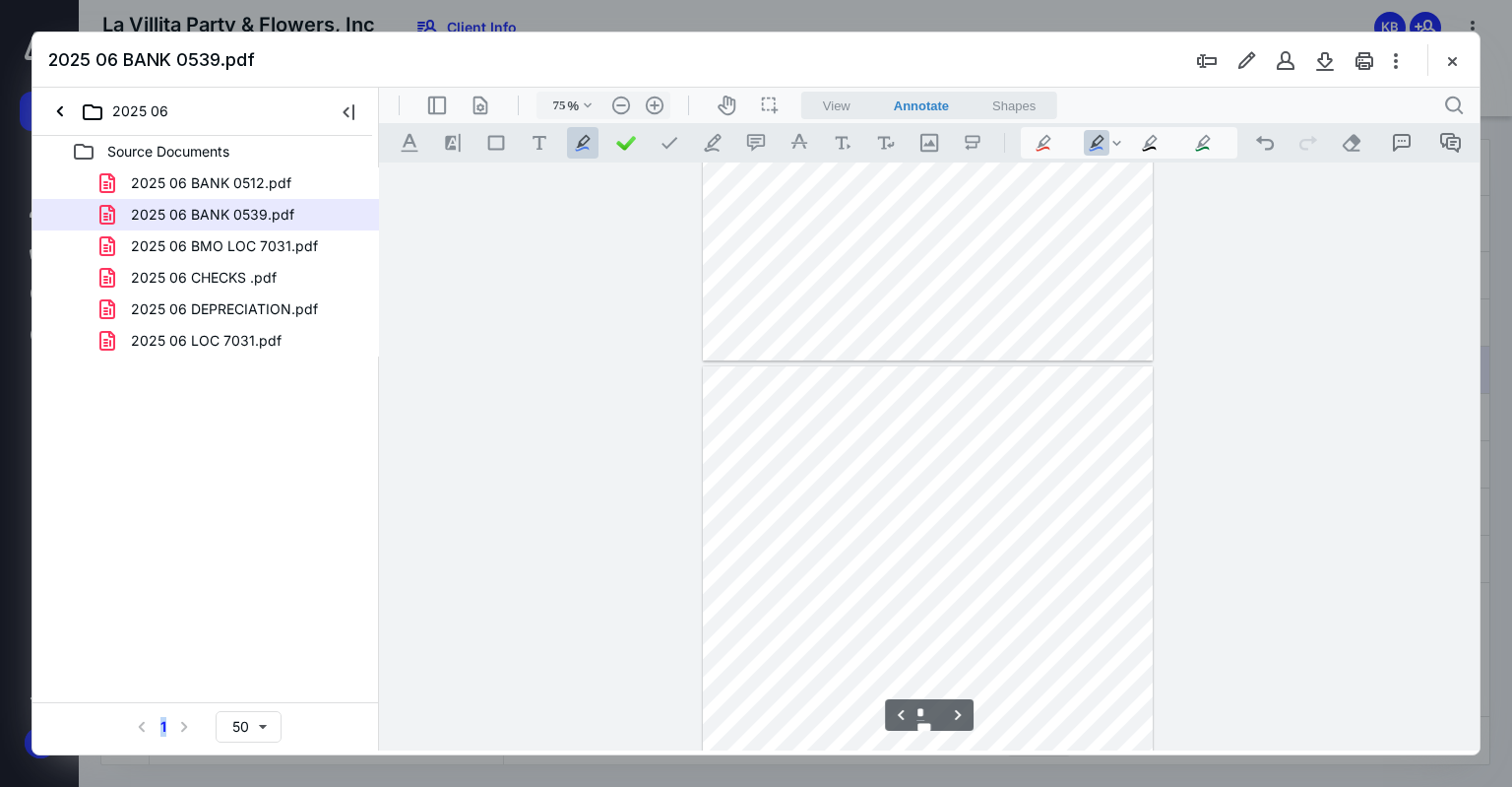type on "*" 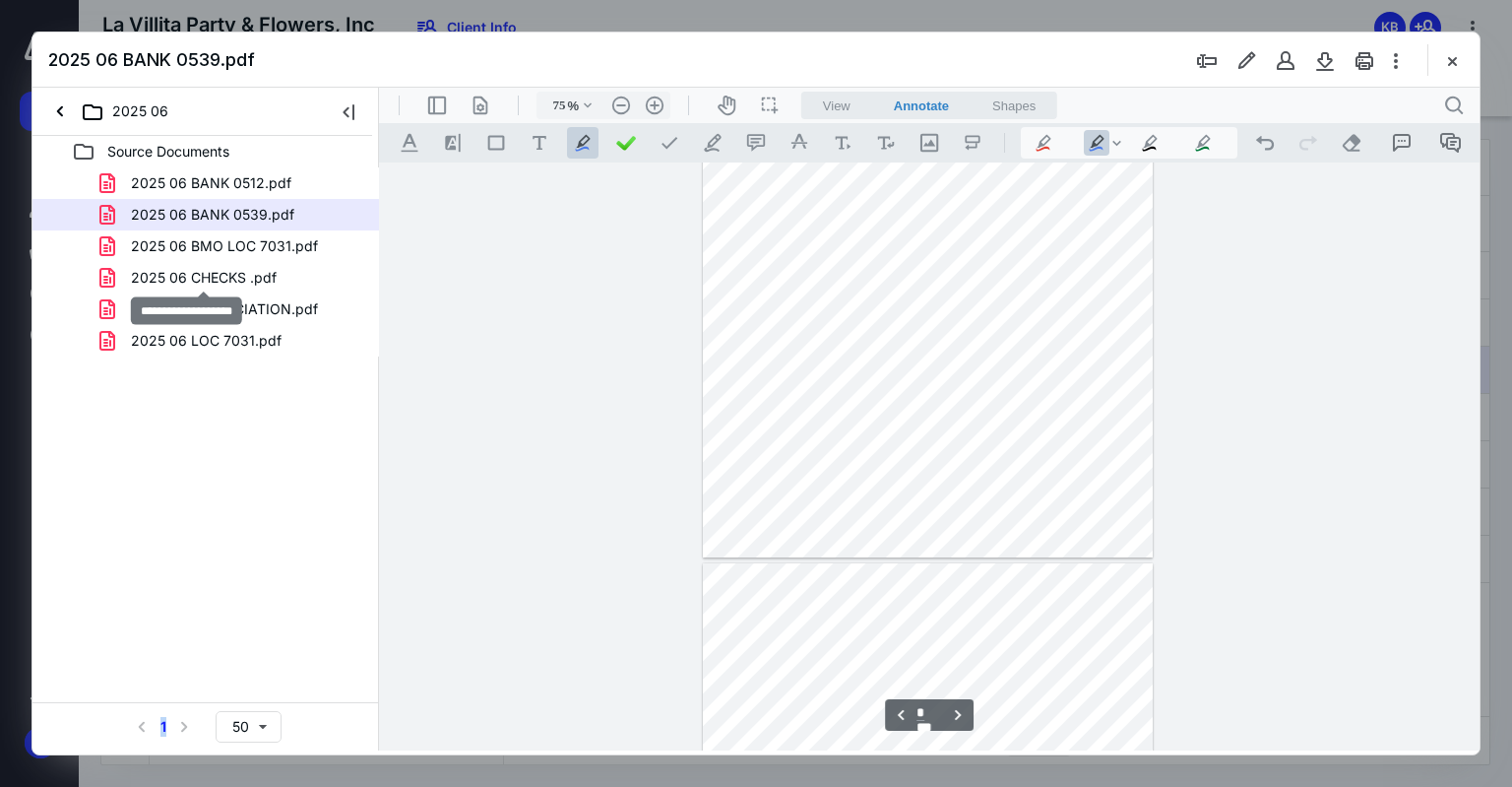 drag, startPoint x: 259, startPoint y: 268, endPoint x: 250, endPoint y: 217, distance: 51.78803 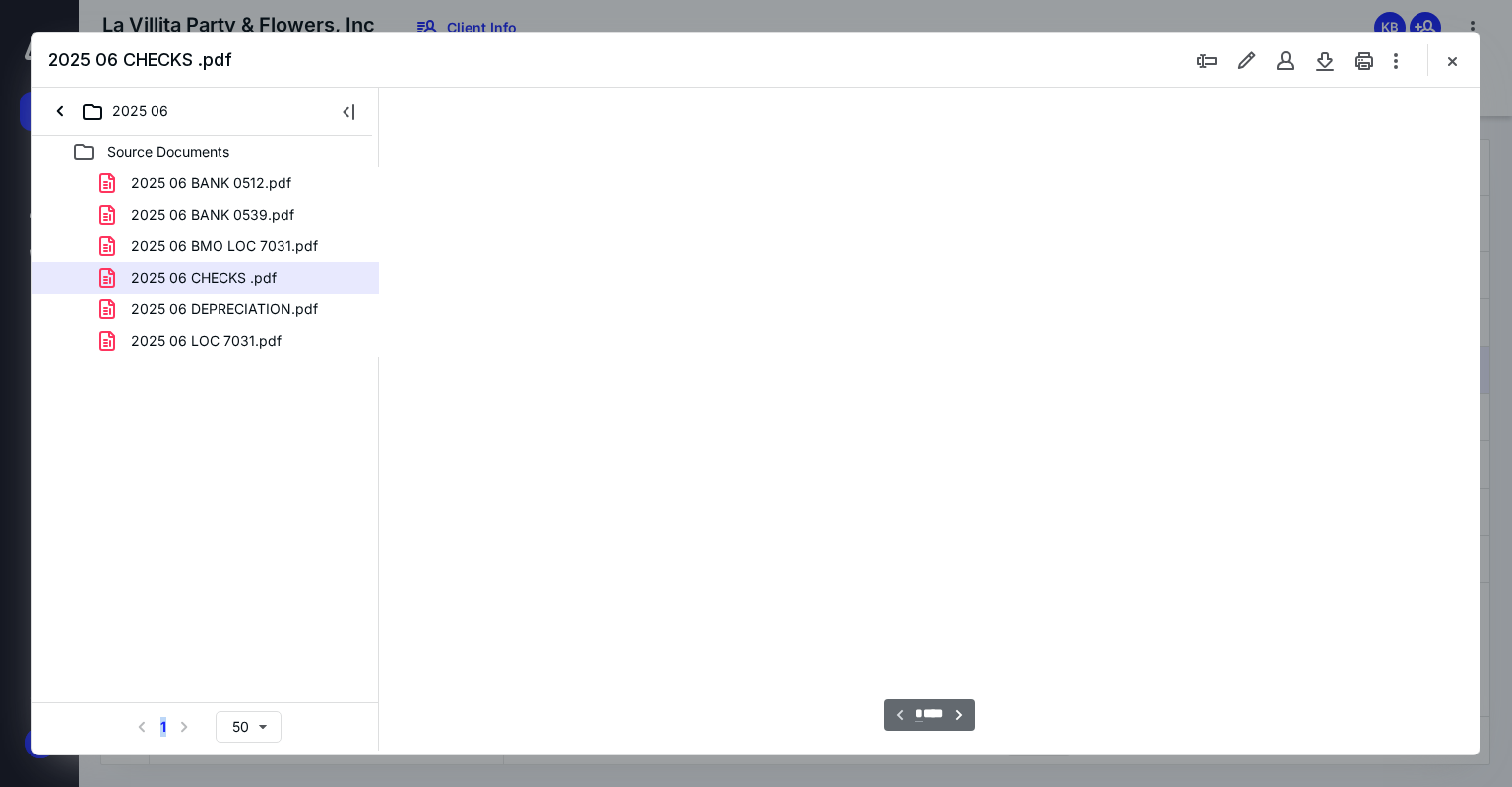 scroll, scrollTop: 75, scrollLeft: 0, axis: vertical 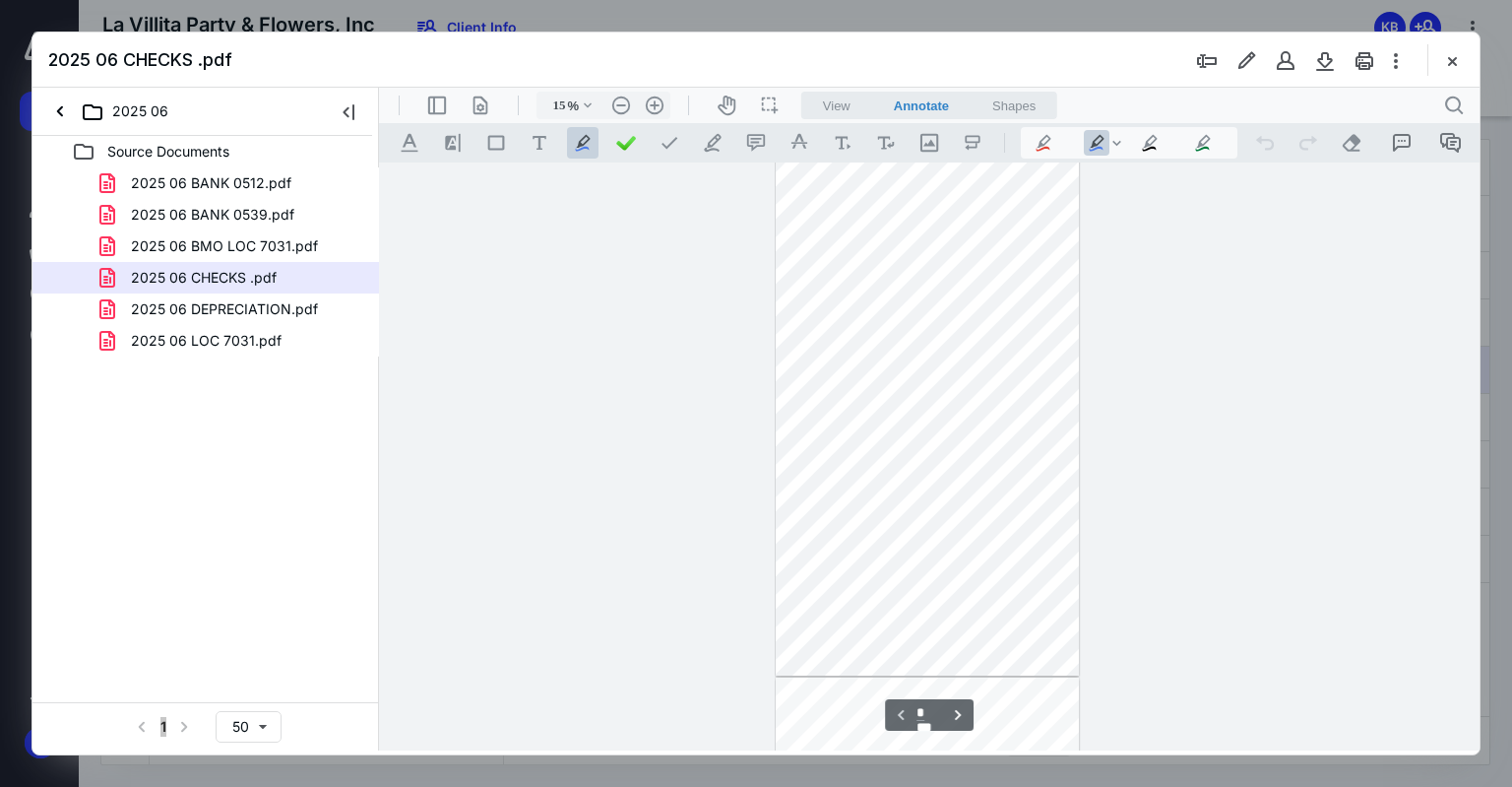 click on "15 % .cls-1{fill:#abb0c4;} icon - chevron - down .cls-1{fill:#abb0c4;} icon - header - zoom - out - line Current zoom is   15 % .cls-1{fill:#abb0c4;} icon - header - zoom - in - line" at bounding box center (603, 105) 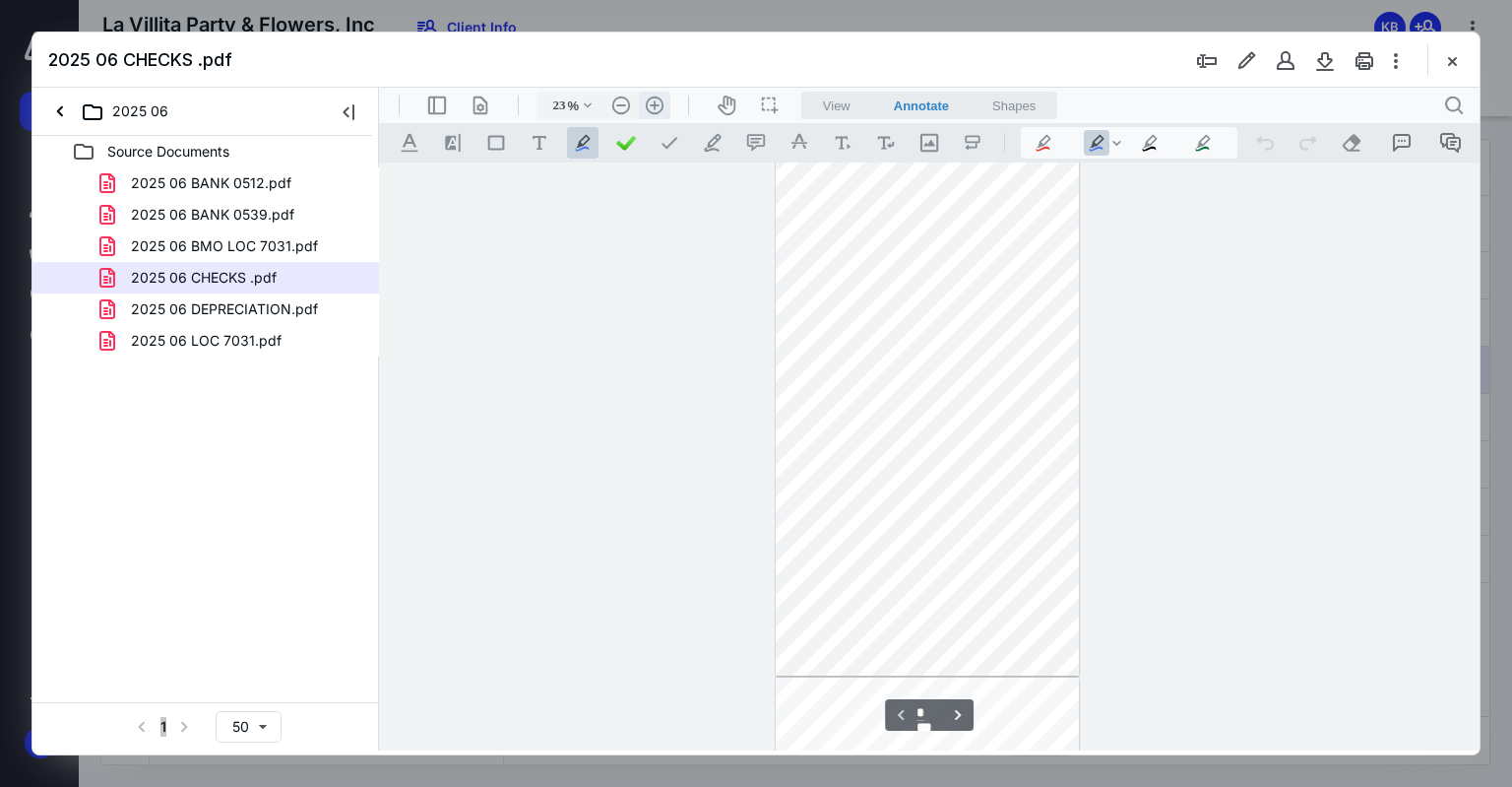 click on ".cls-1{fill:#abb0c4;} icon - header - zoom - in - line" at bounding box center (655, 105) 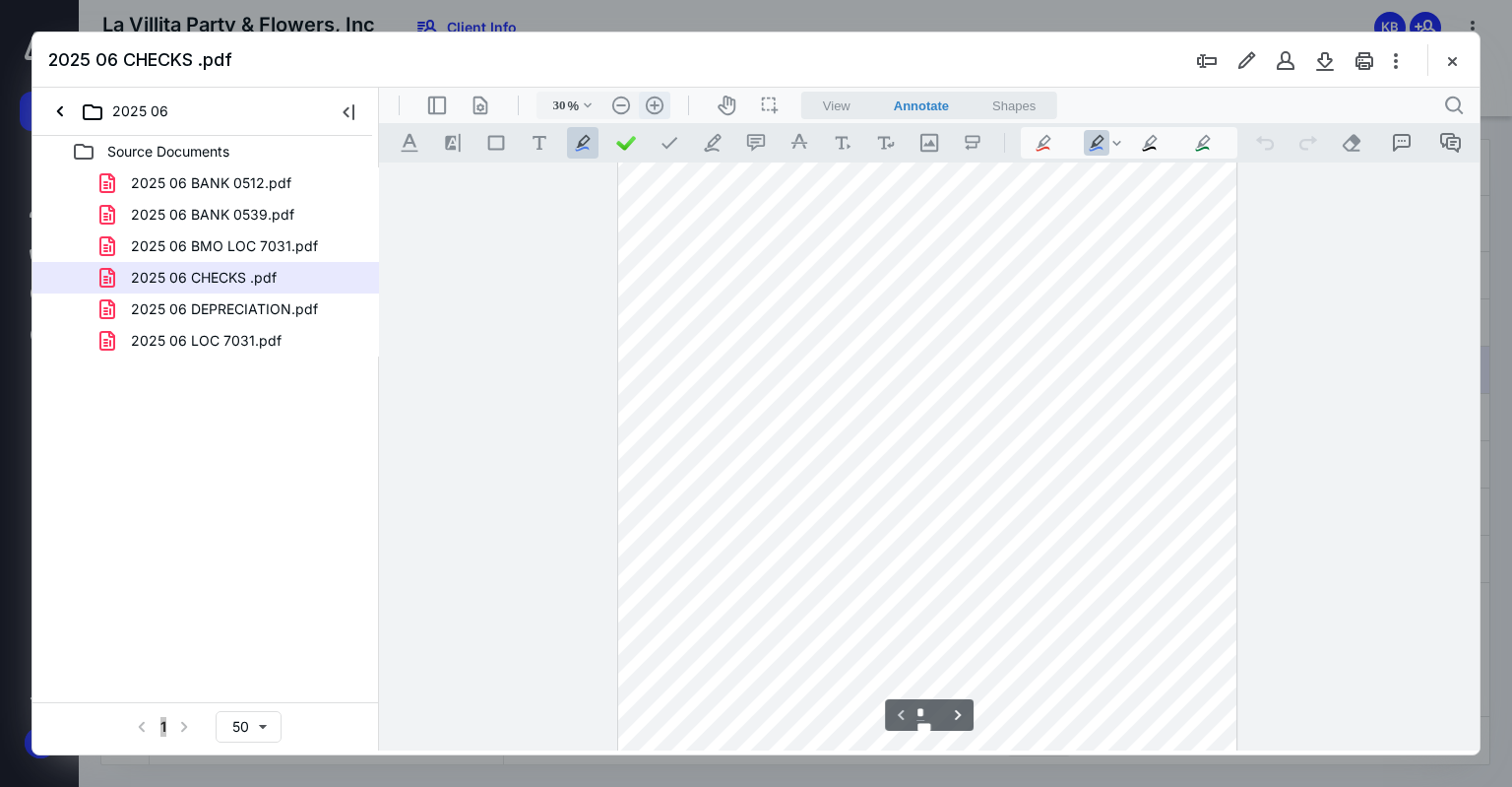 click on ".cls-1{fill:#abb0c4;} icon - header - zoom - in - line" at bounding box center [655, 105] 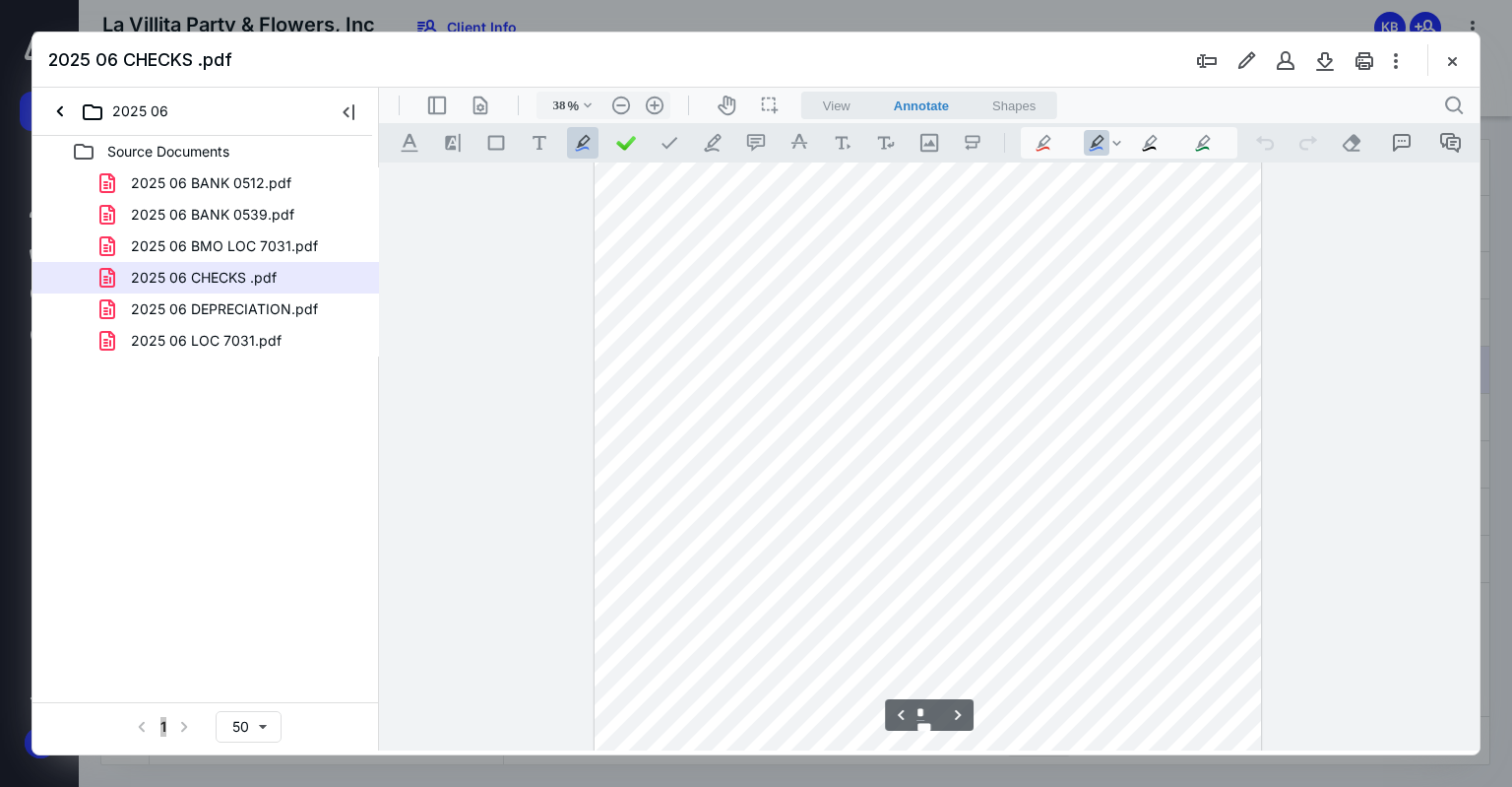 scroll, scrollTop: 3021, scrollLeft: 0, axis: vertical 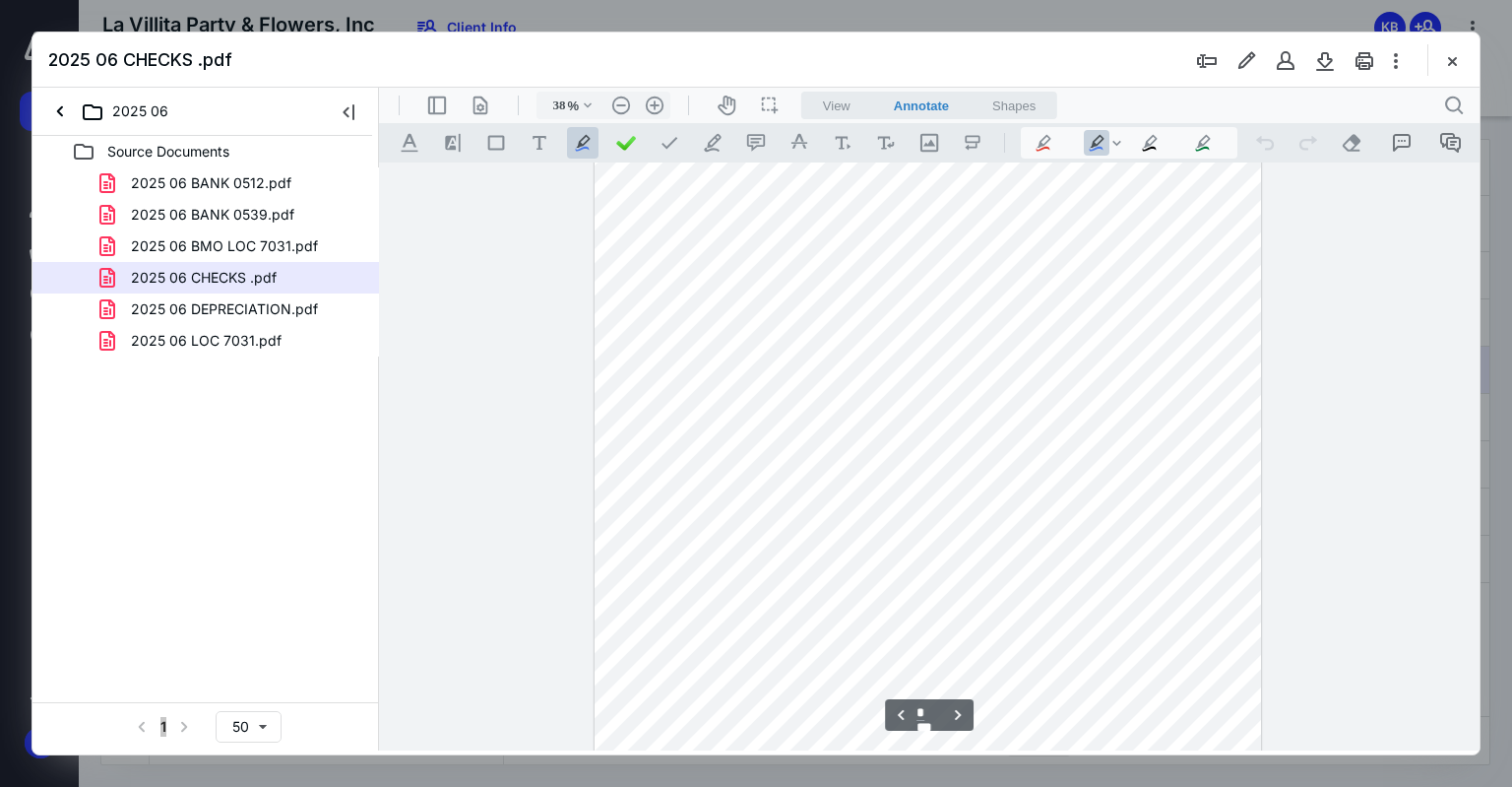 type on "*" 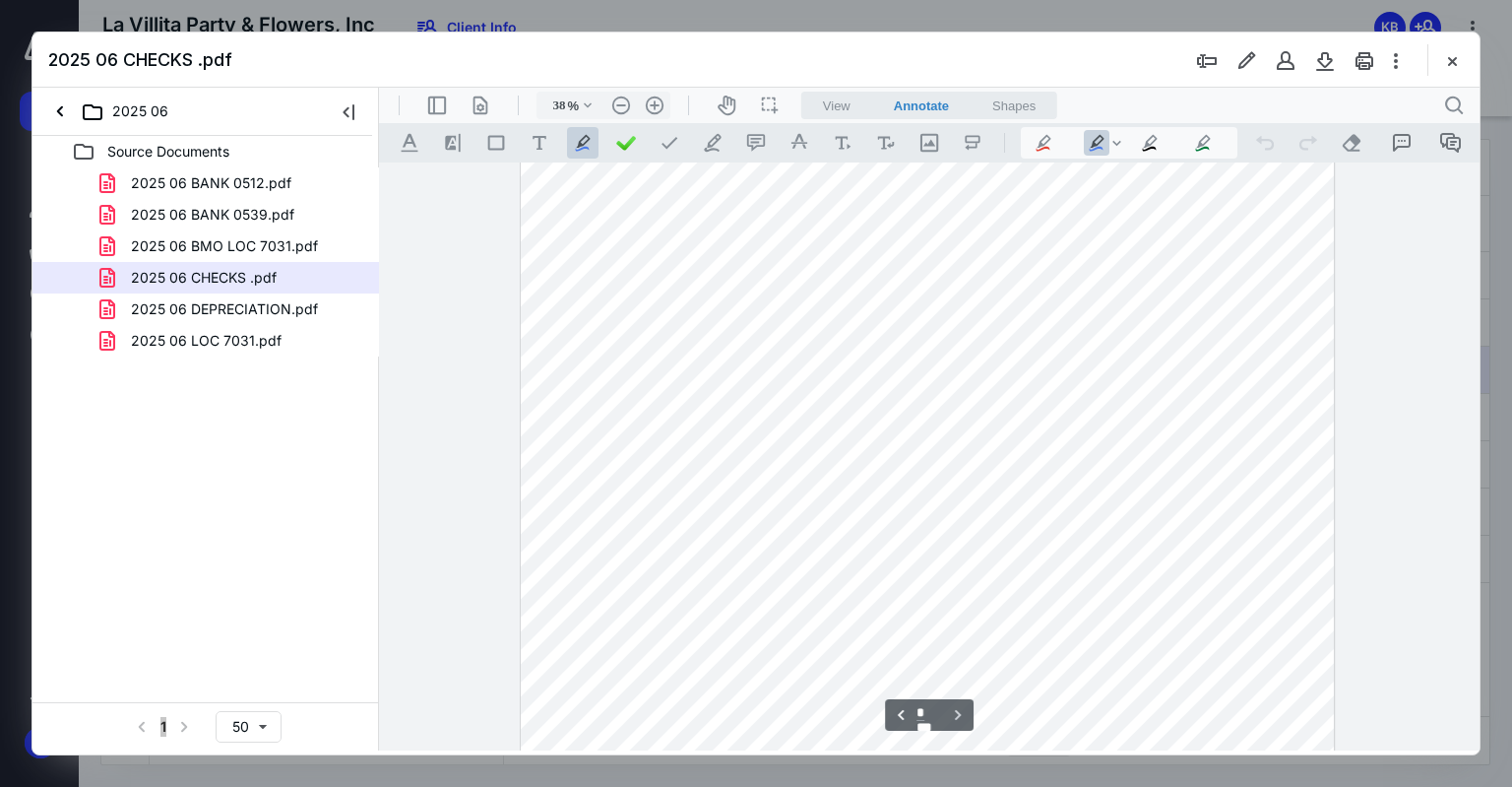 scroll, scrollTop: 4006, scrollLeft: 0, axis: vertical 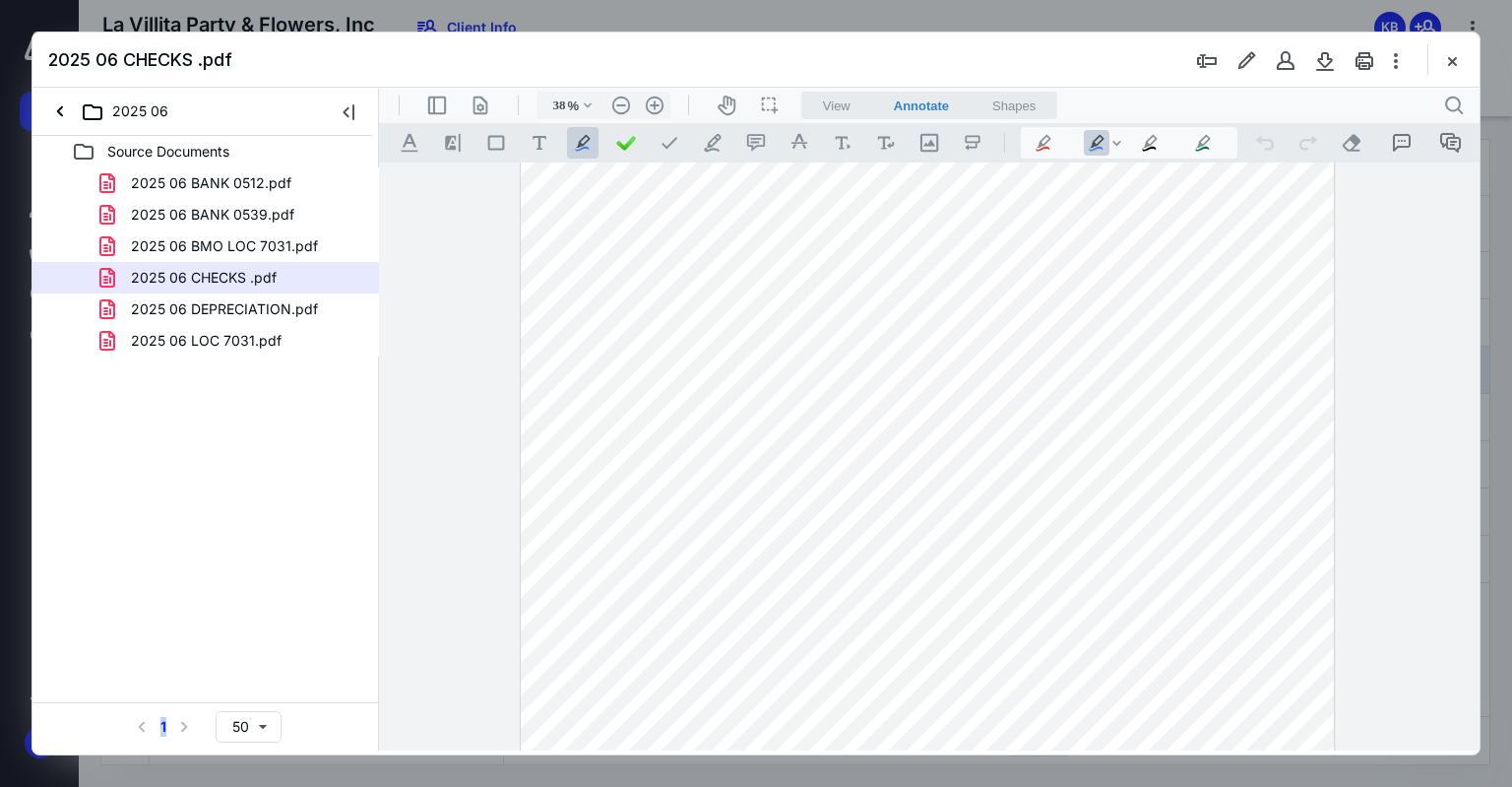 click at bounding box center (1452, 60) 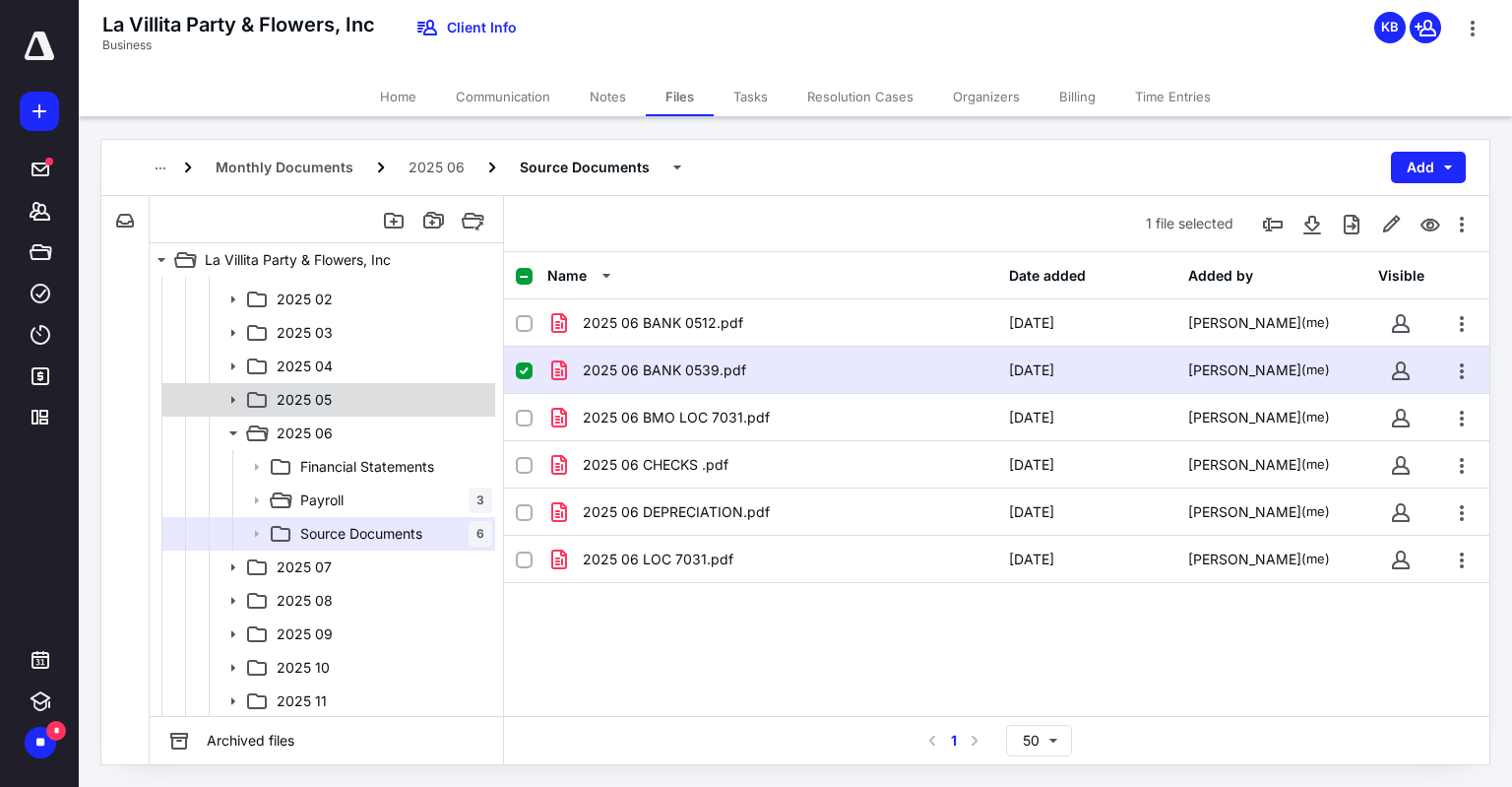 click on "2025 05" at bounding box center (304, 400) 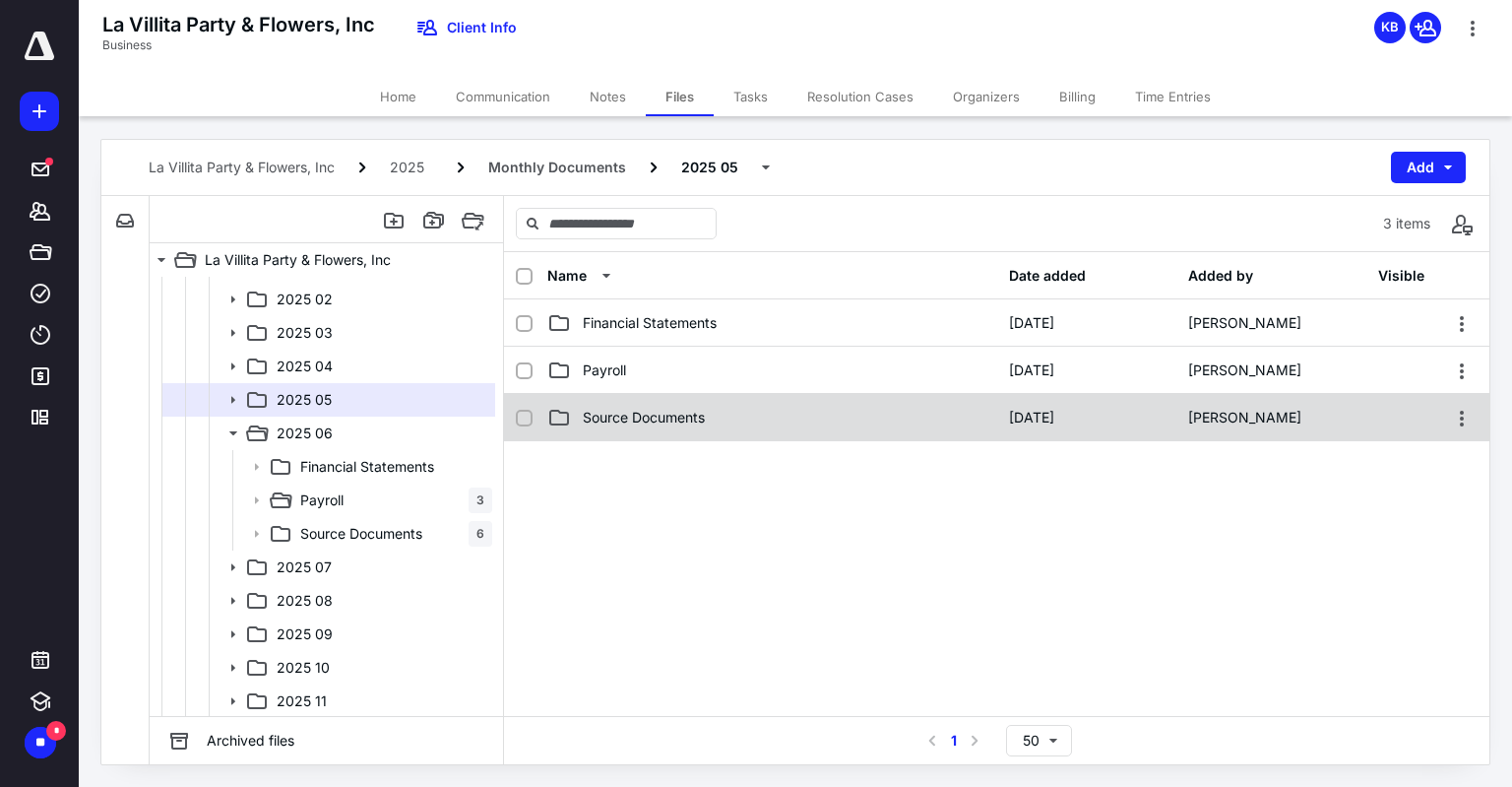 click on "Source Documents 10/31/2024 Destiny Rivera" at bounding box center (996, 418) 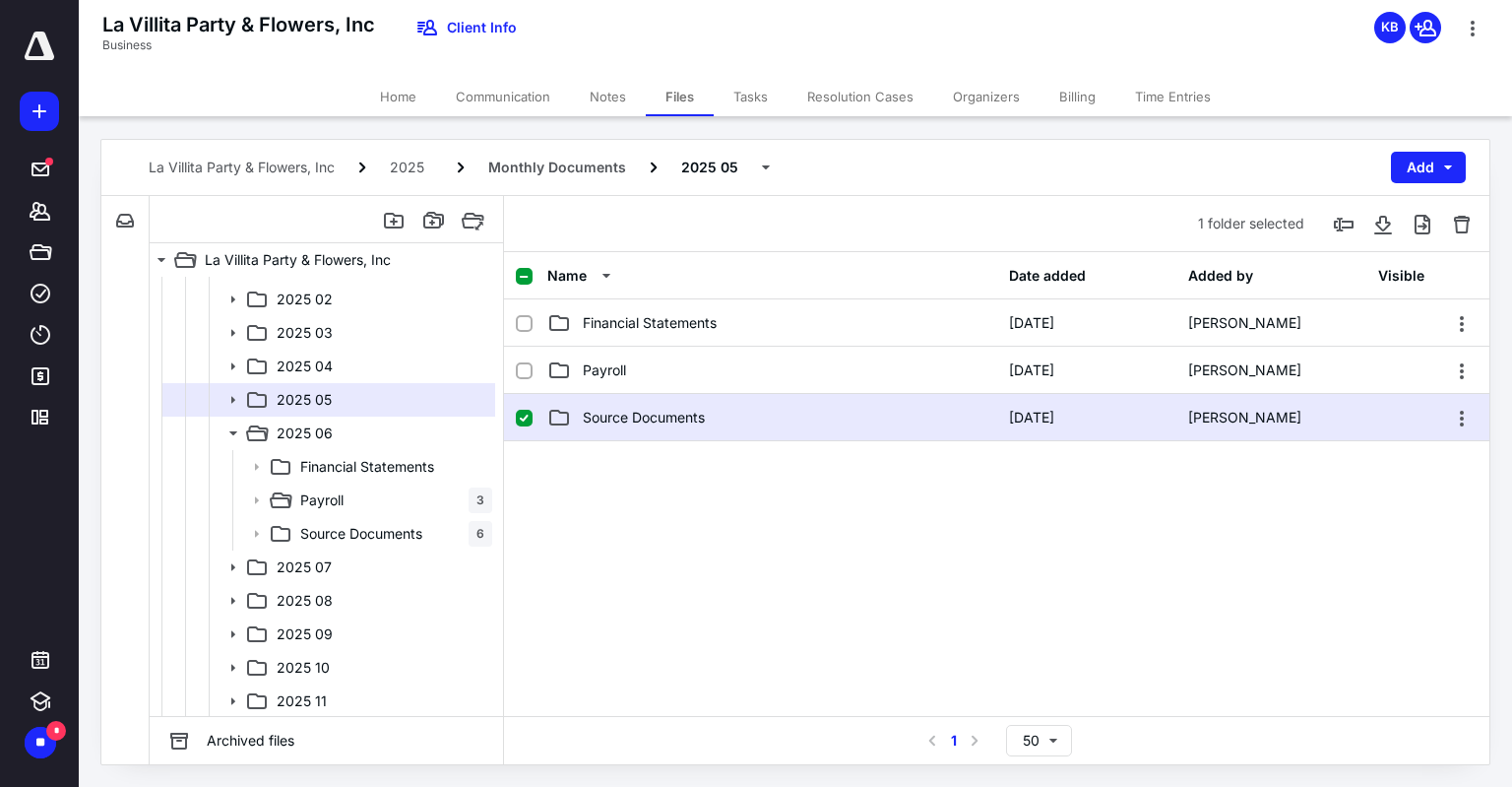 click on "Source Documents 10/31/2024 Destiny Rivera" at bounding box center [996, 418] 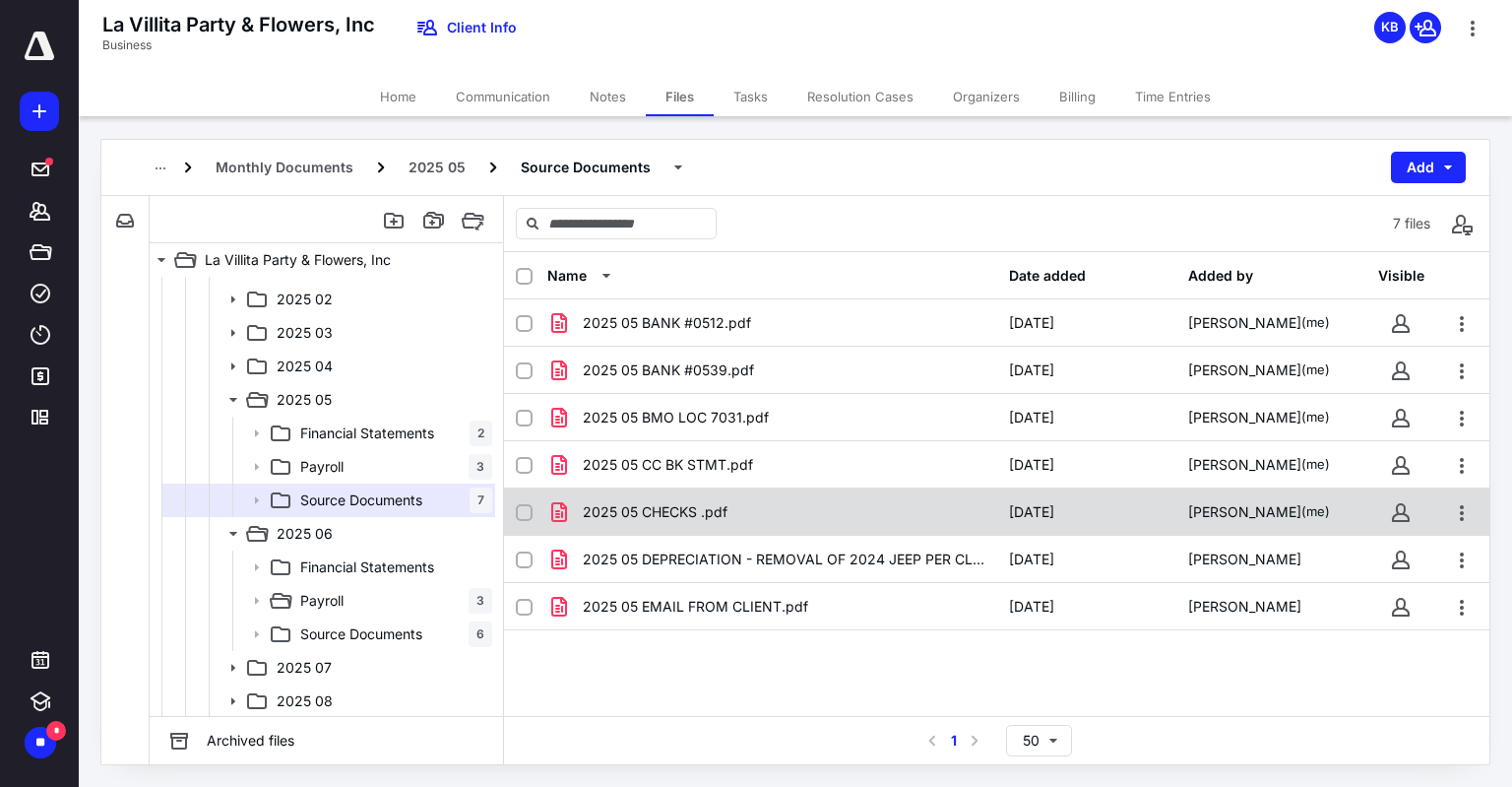click on "2025 05 CHECKS .pdf" at bounding box center (655, 512) 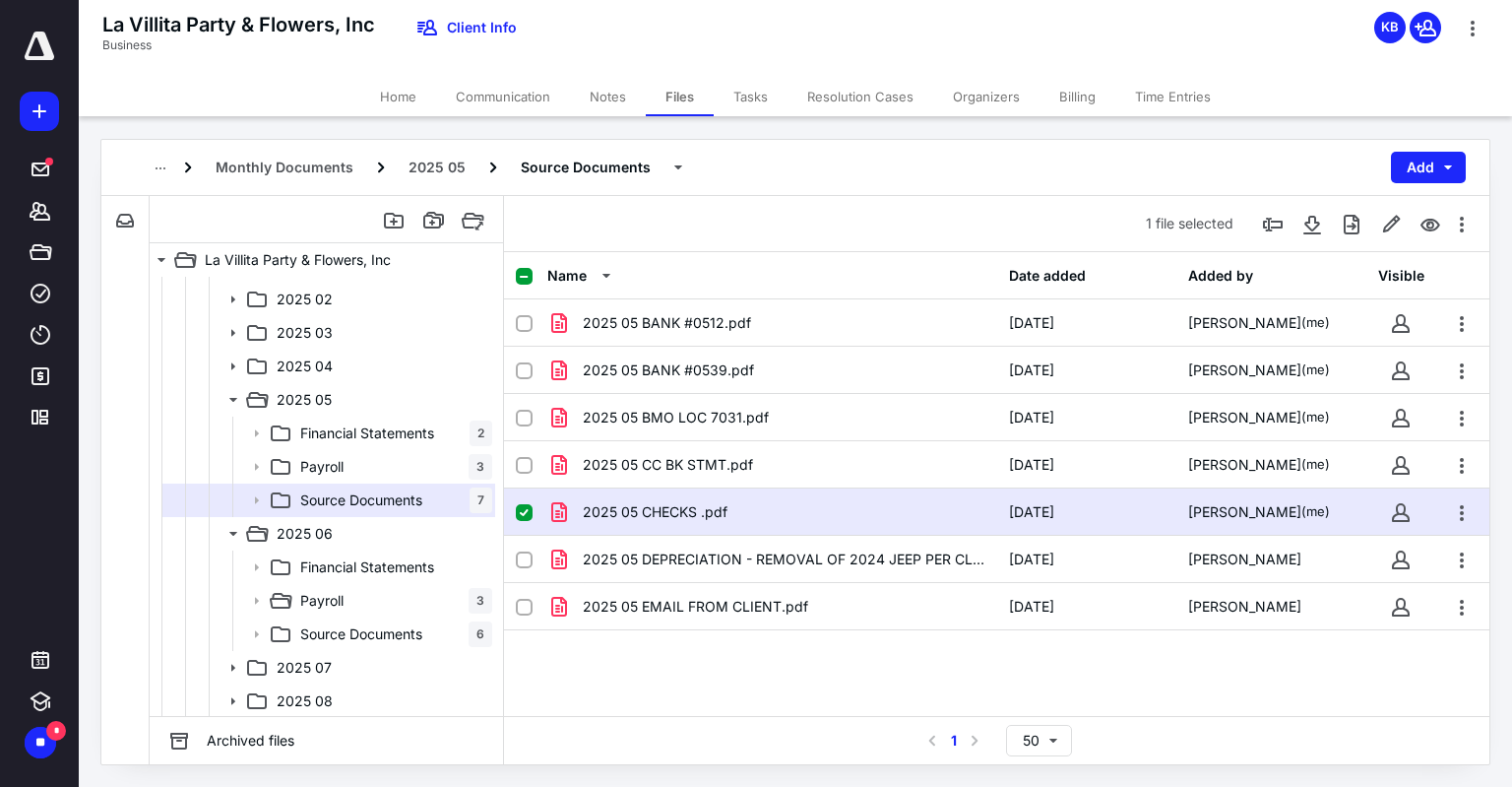 click on "2025 05 CHECKS .pdf" at bounding box center [655, 512] 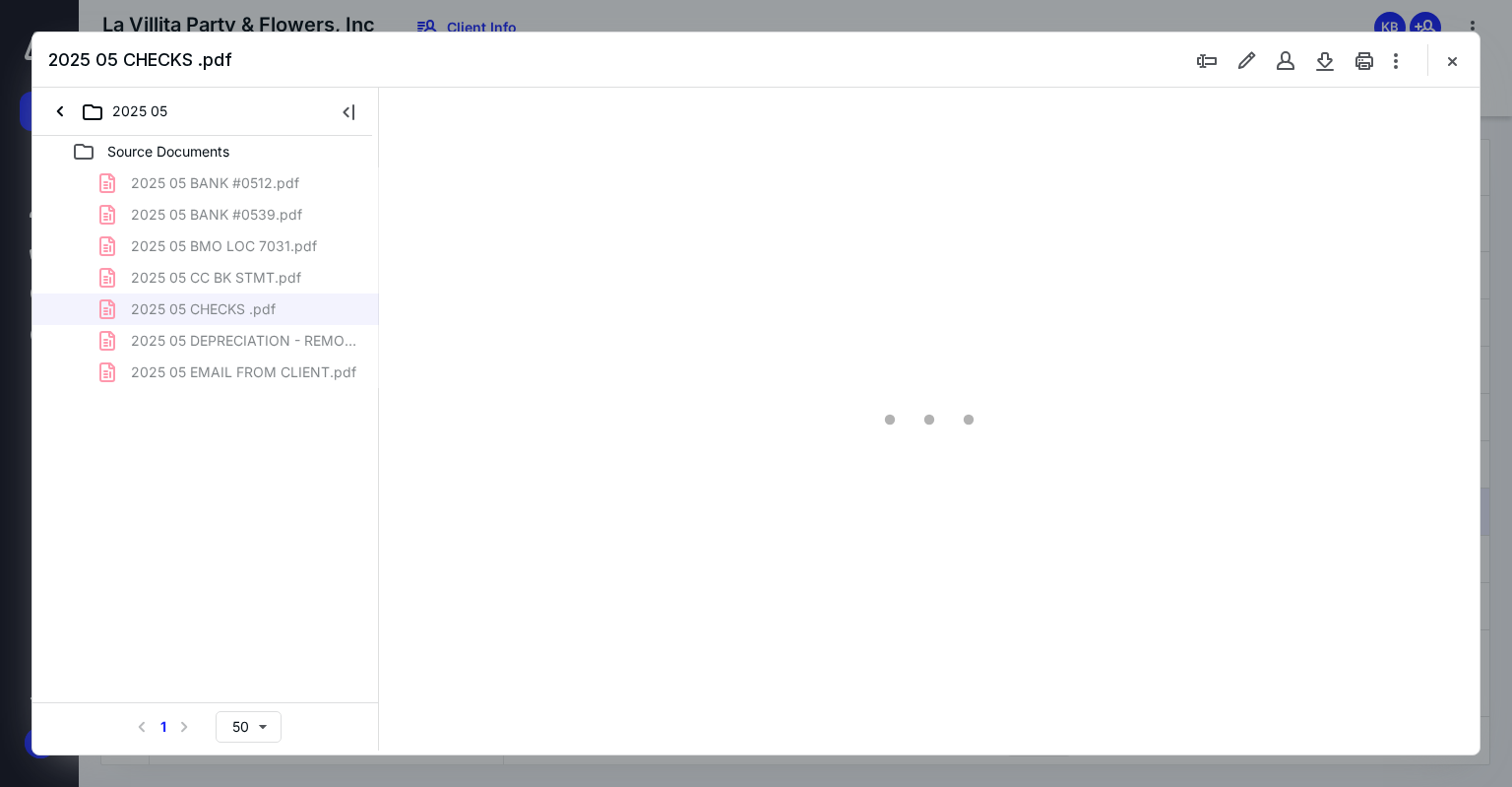 scroll, scrollTop: 0, scrollLeft: 0, axis: both 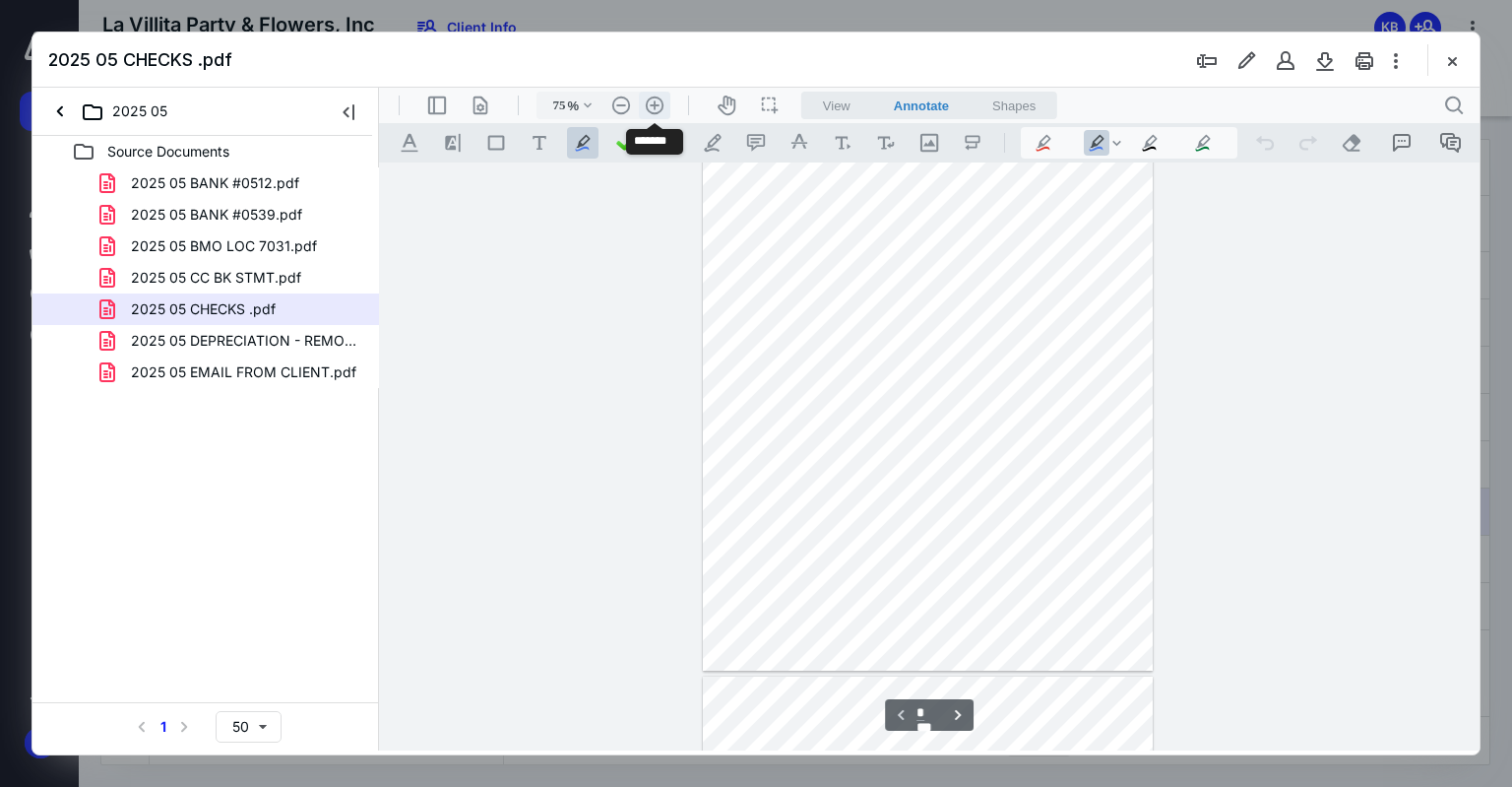 click on ".cls-1{fill:#abb0c4;} icon - header - zoom - in - line" at bounding box center (655, 105) 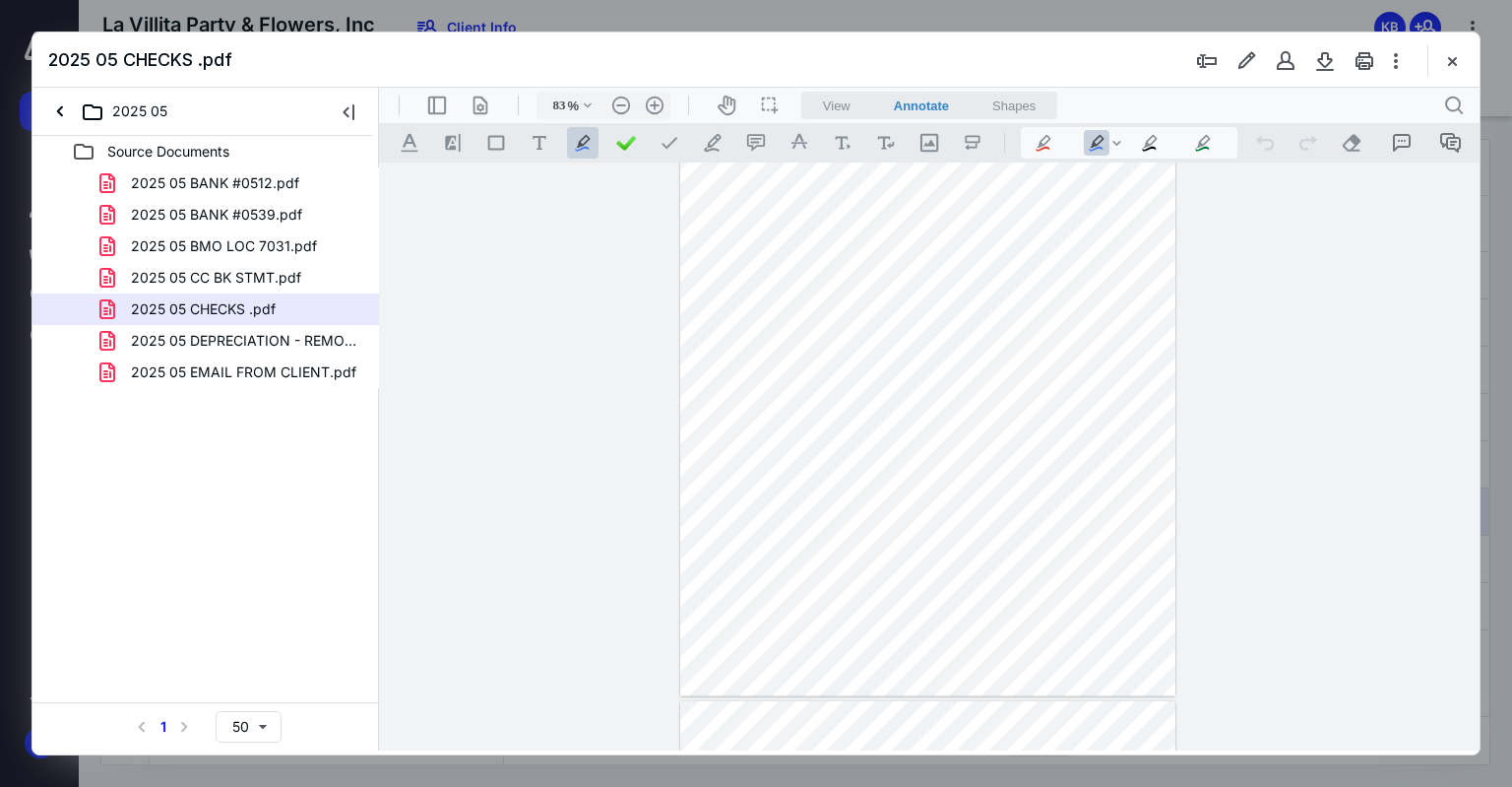 scroll, scrollTop: 899, scrollLeft: 0, axis: vertical 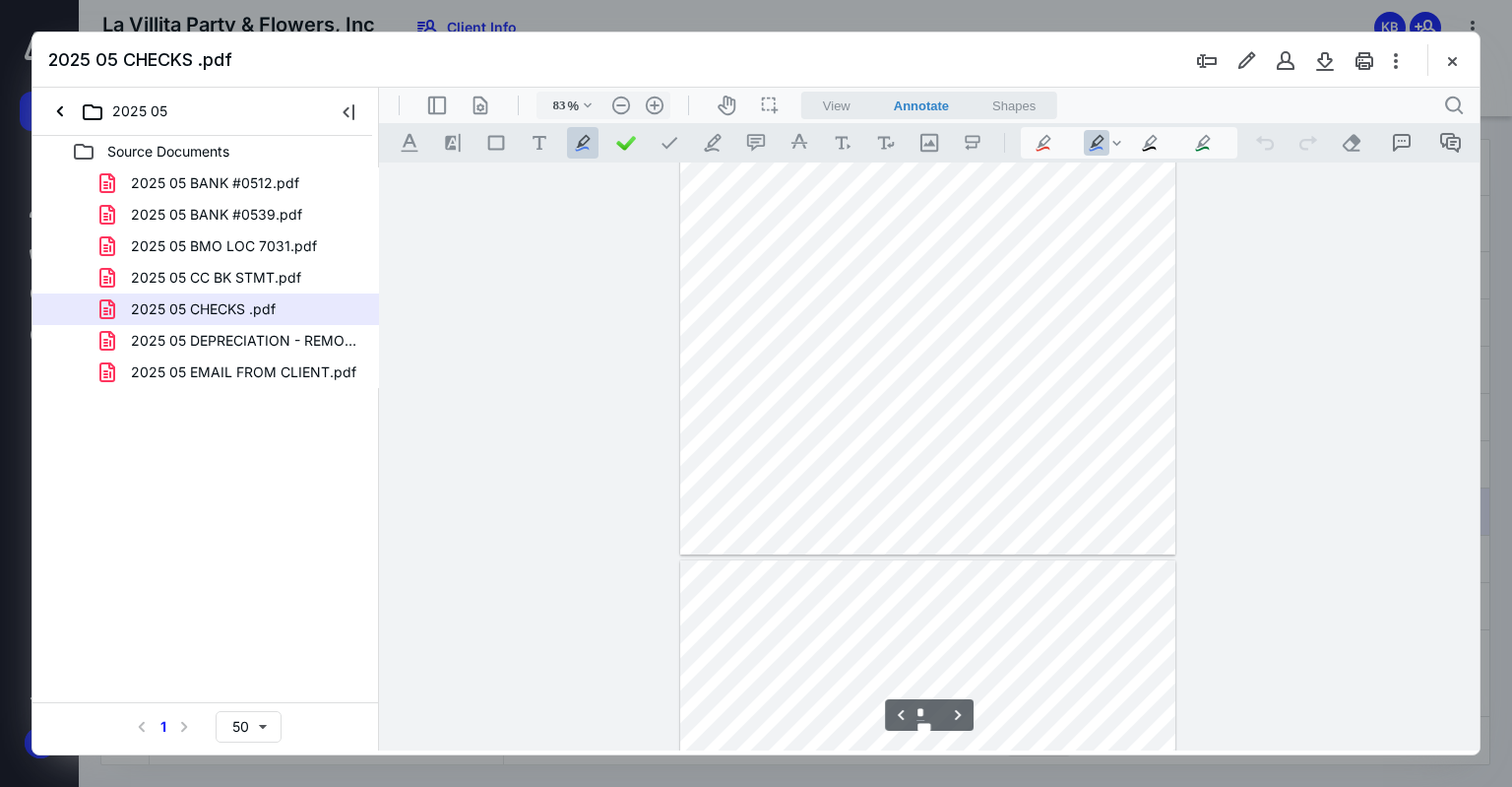 type on "*" 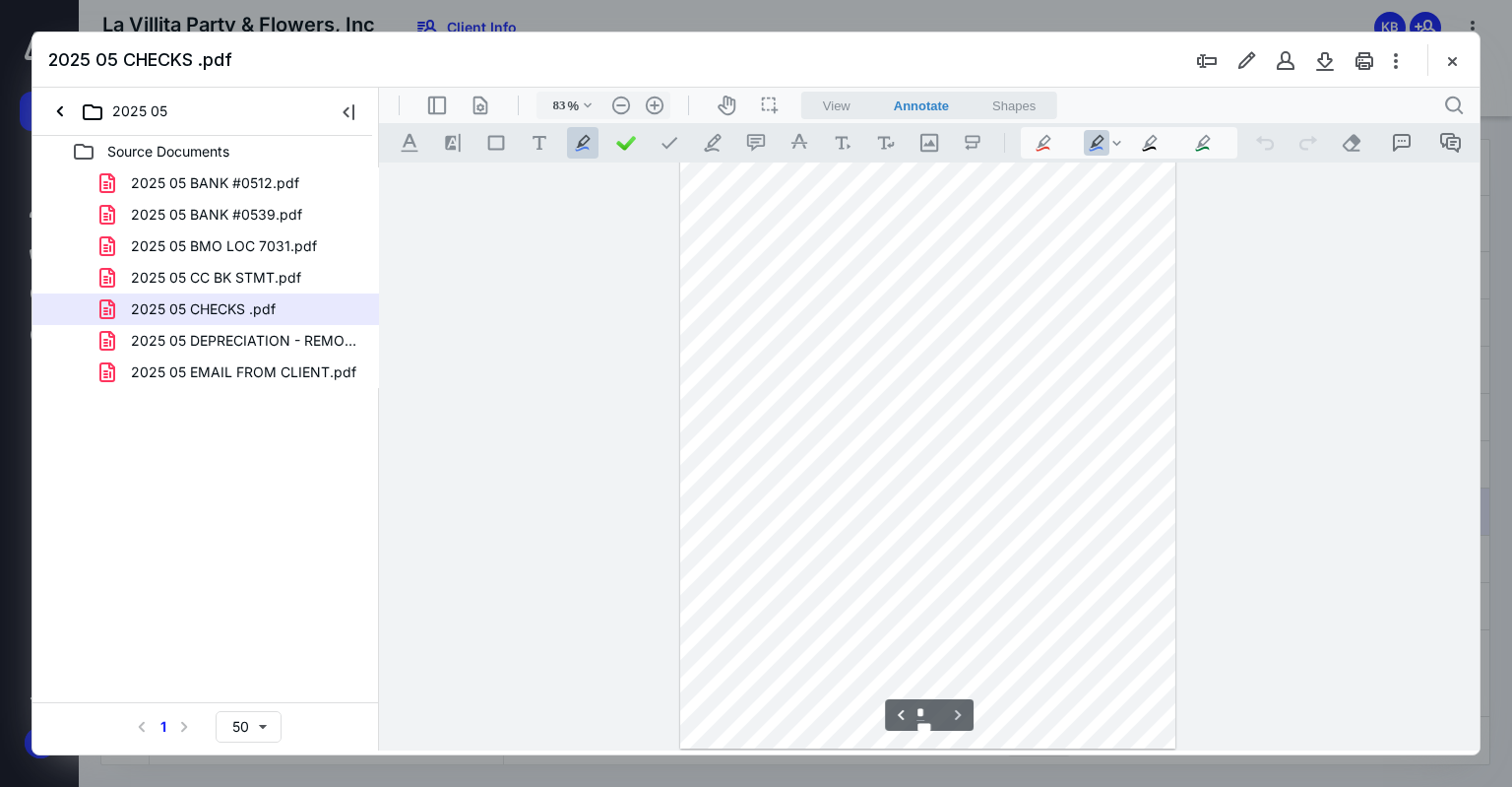 scroll, scrollTop: 1254, scrollLeft: 0, axis: vertical 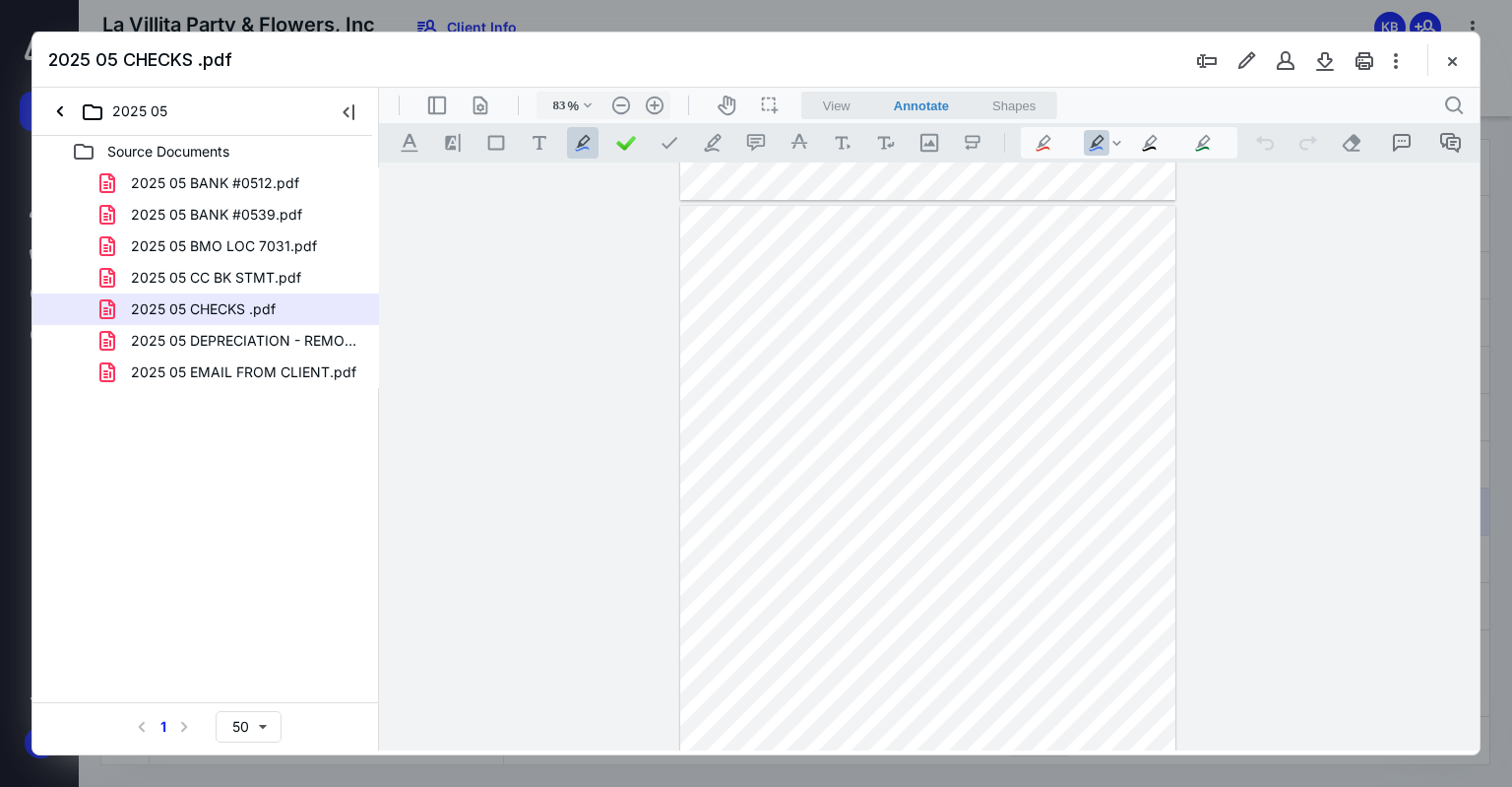 click on "2025 05 BANK #0512.pdf" at bounding box center [215, 183] 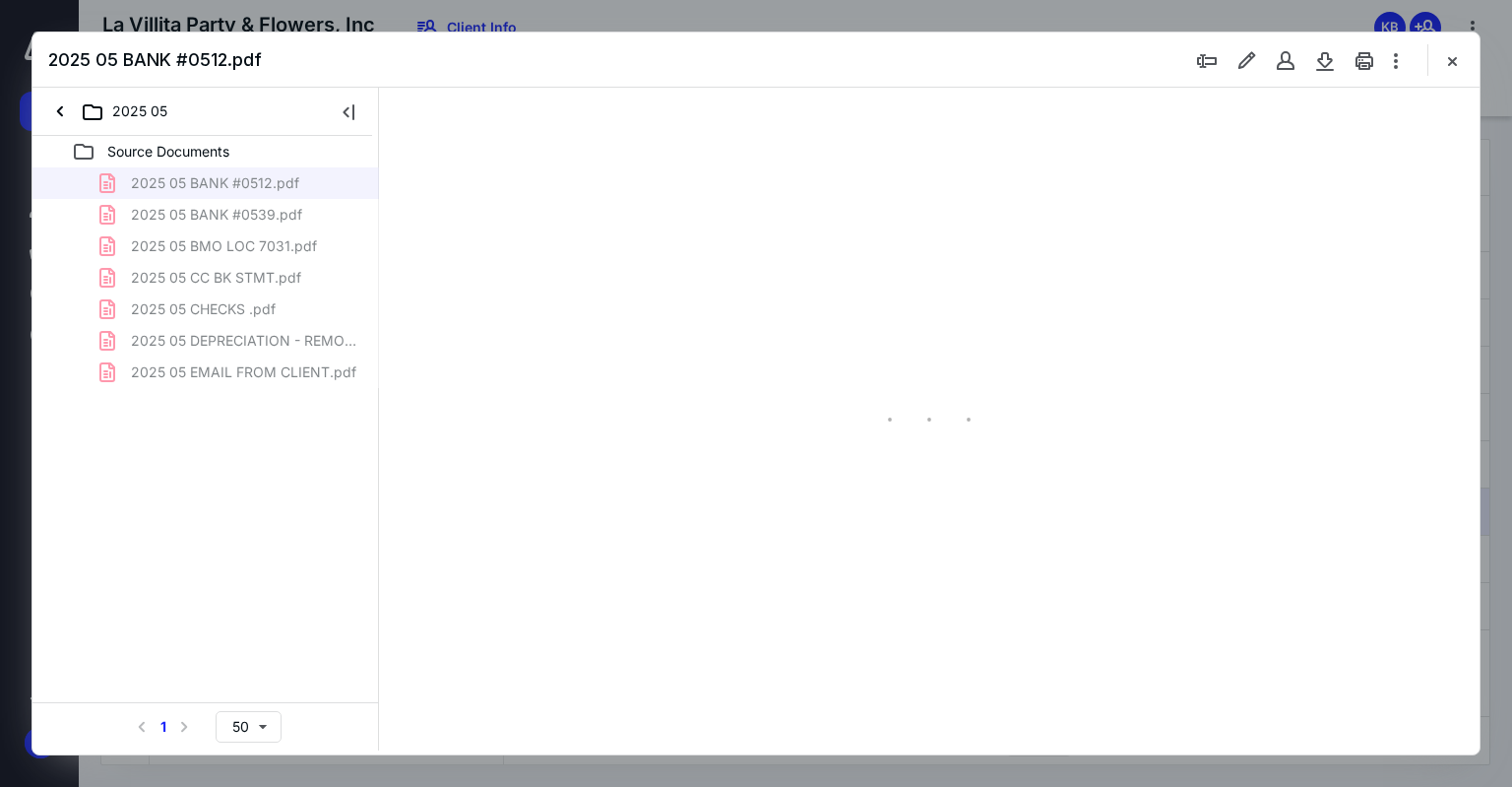 scroll, scrollTop: 78, scrollLeft: 0, axis: vertical 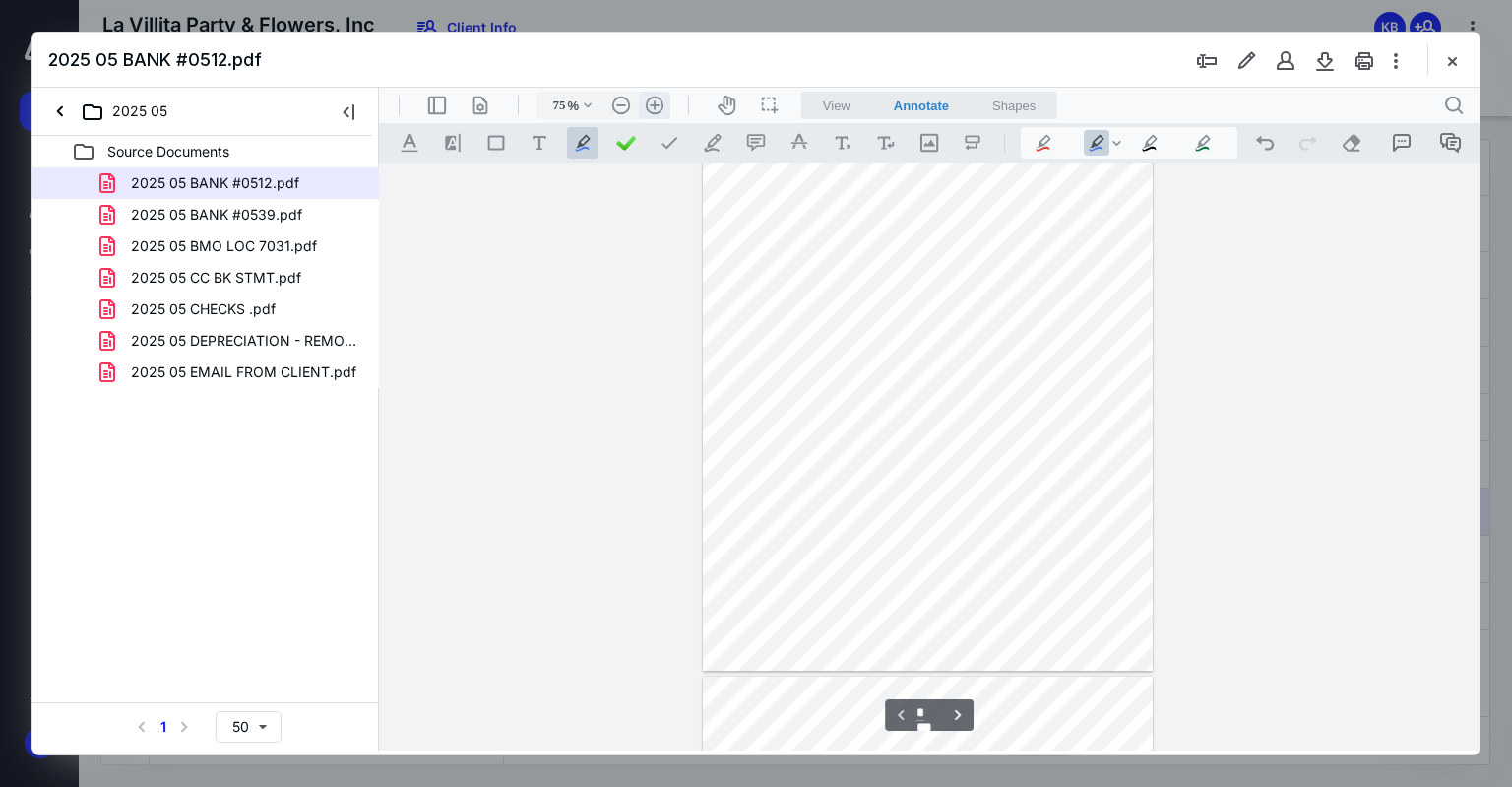 click on ".cls-1{fill:#abb0c4;} icon - header - zoom - in - line" at bounding box center [655, 105] 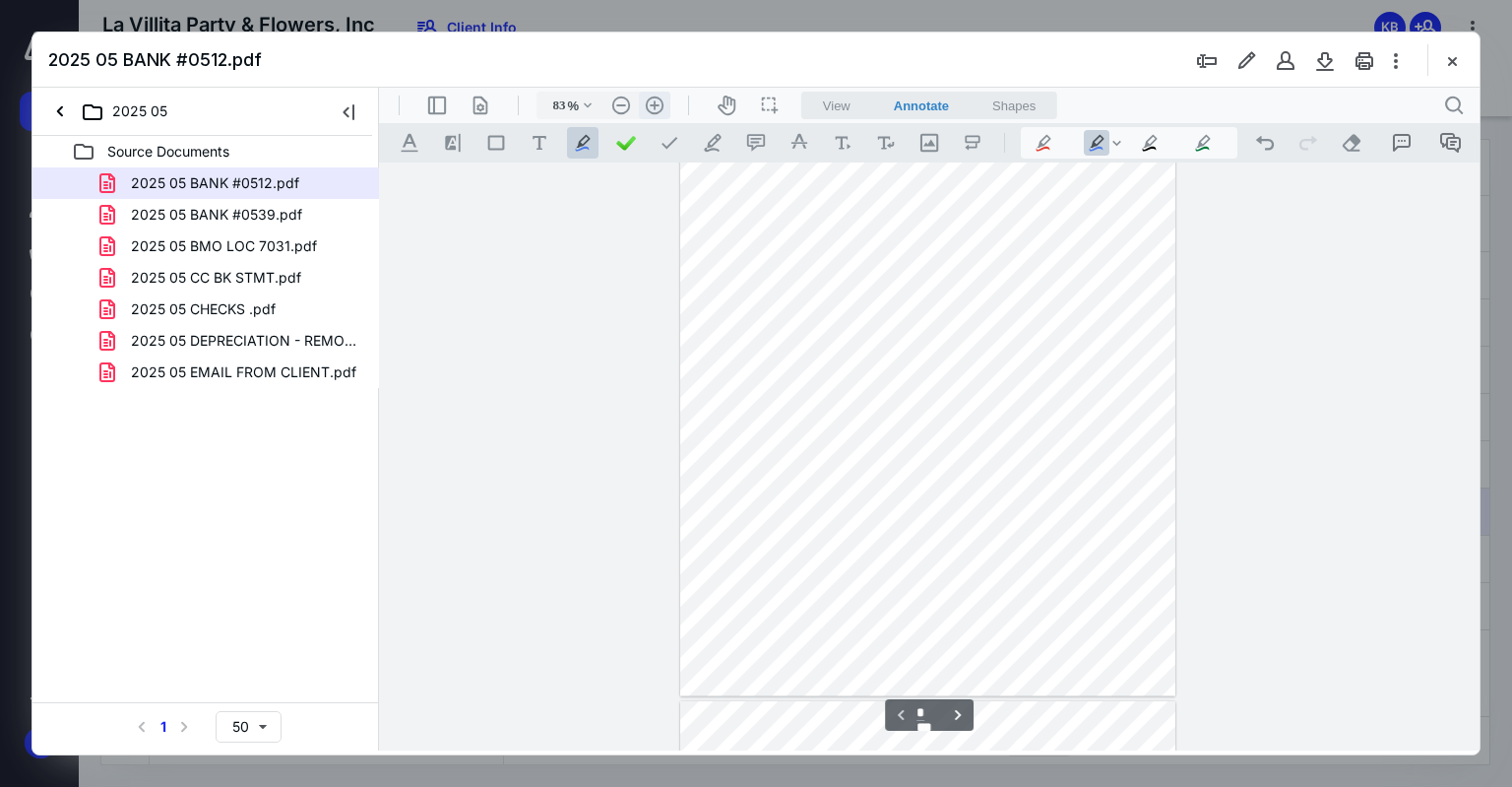 click on ".cls-1{fill:#abb0c4;} icon - header - zoom - in - line" at bounding box center [655, 105] 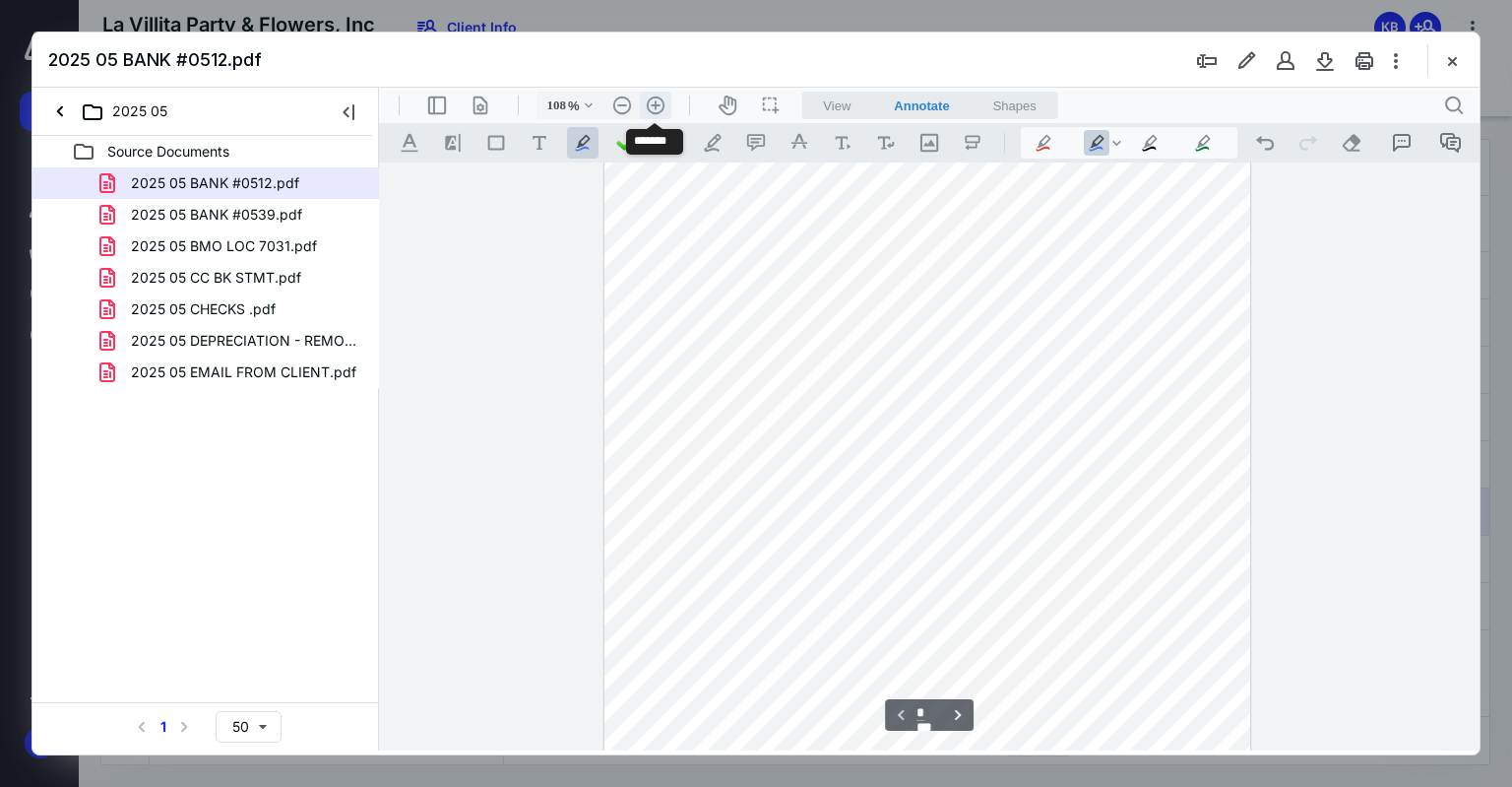 click on ".cls-1{fill:#abb0c4;} icon - header - zoom - in - line" at bounding box center (656, 105) 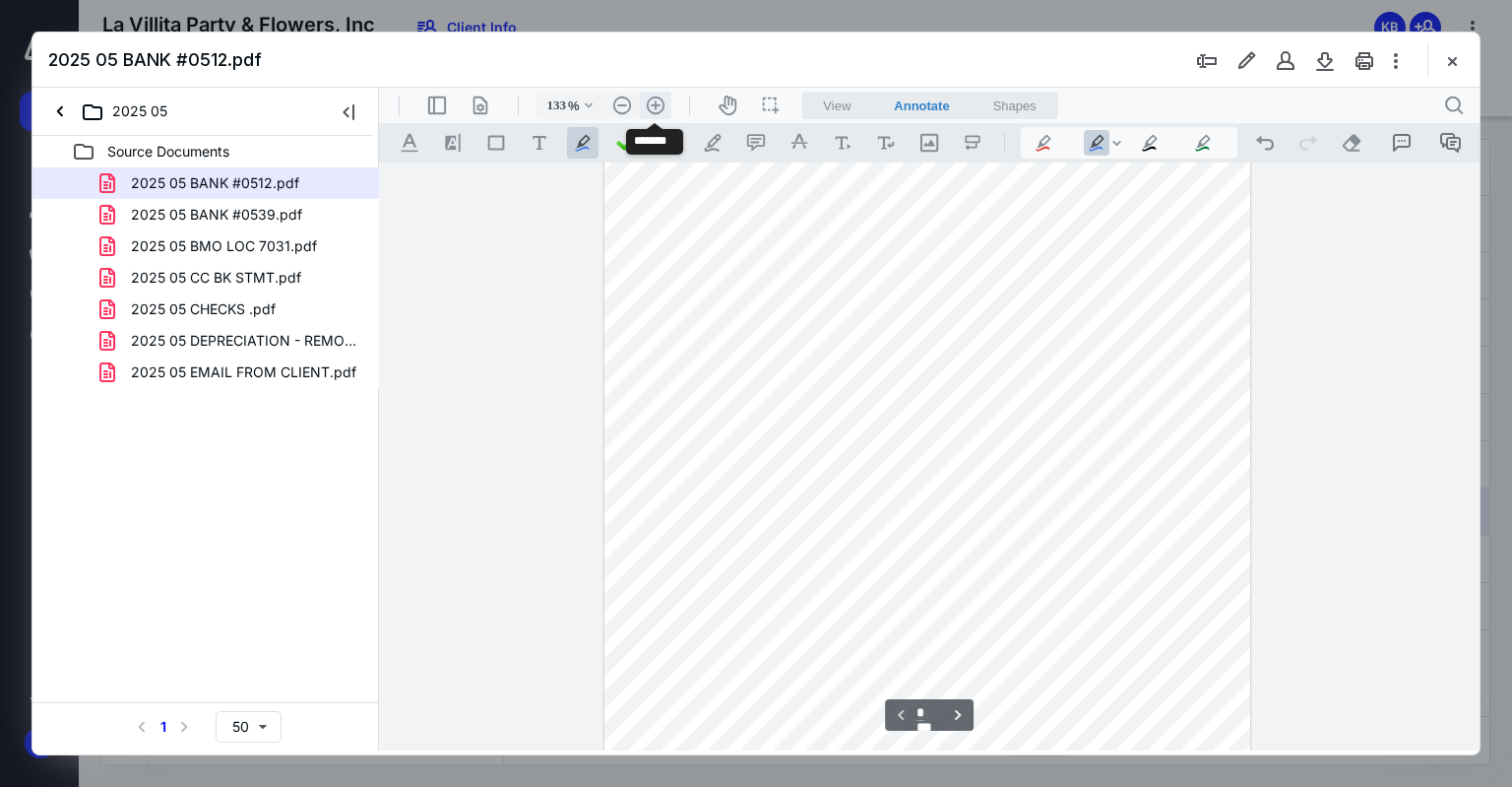 scroll, scrollTop: 335, scrollLeft: 0, axis: vertical 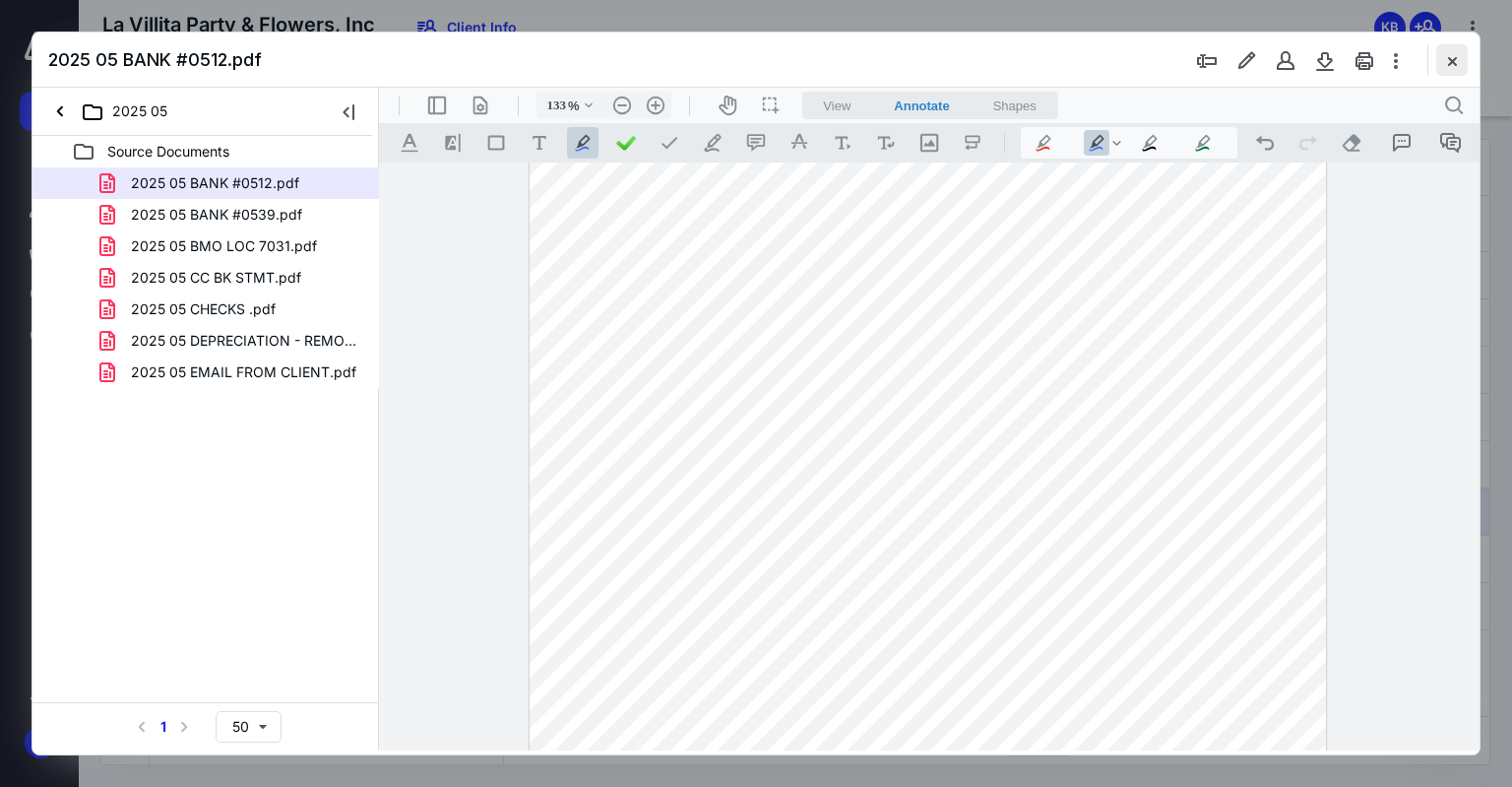 click at bounding box center [1452, 60] 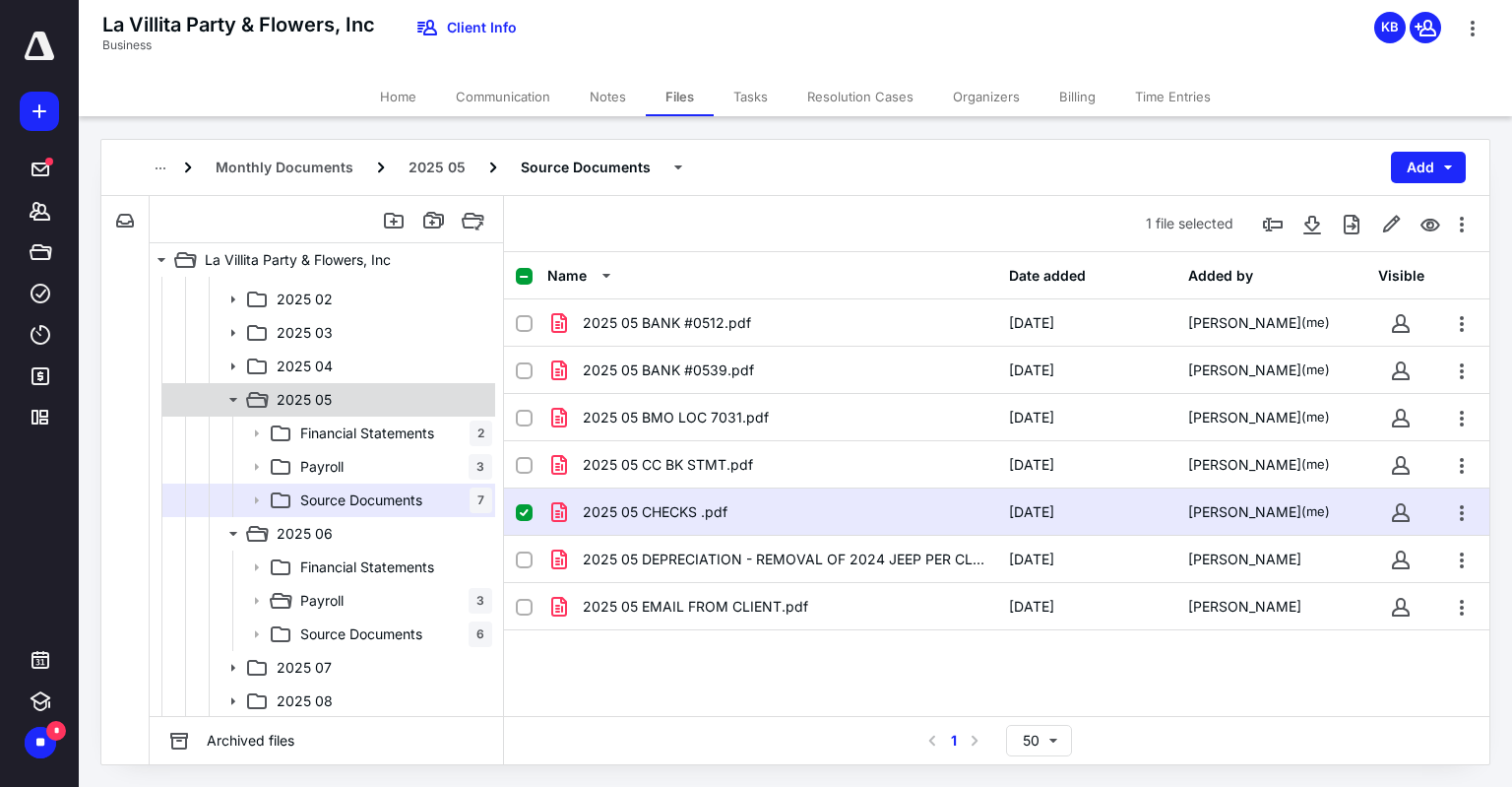 click 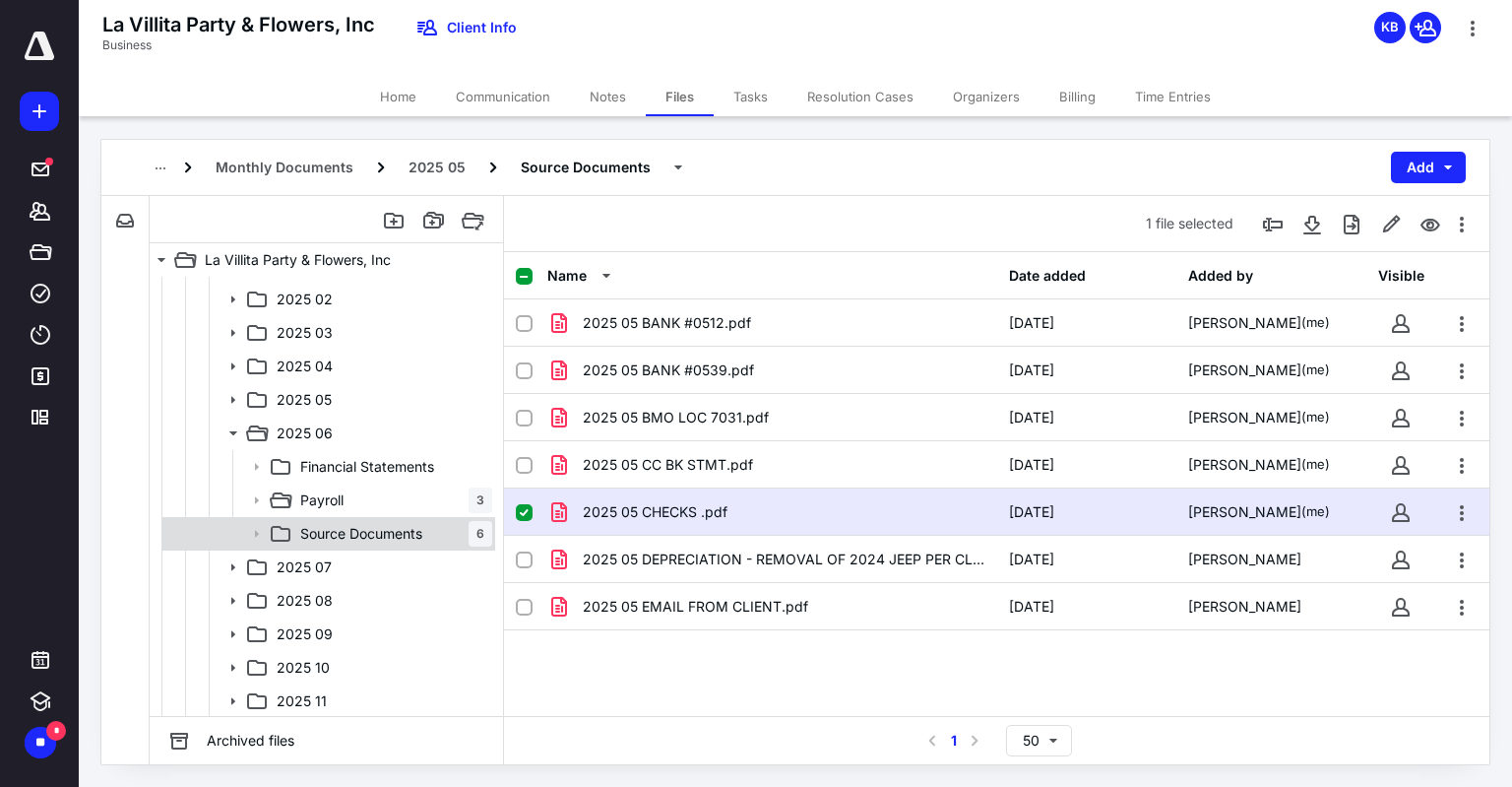 click on "Source Documents" at bounding box center [361, 534] 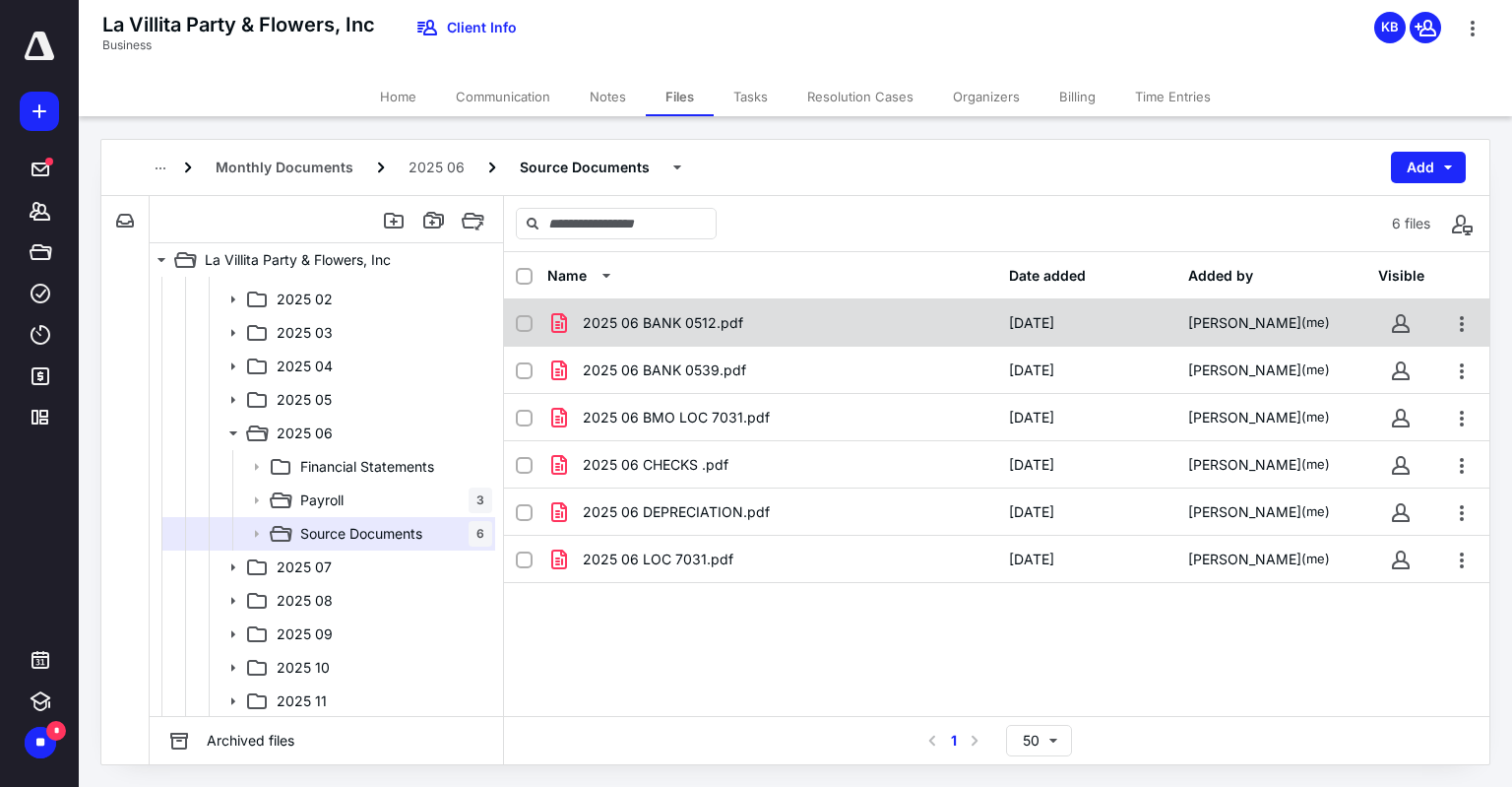 click on "2025 06 BANK 0512.pdf" at bounding box center (772, 323) 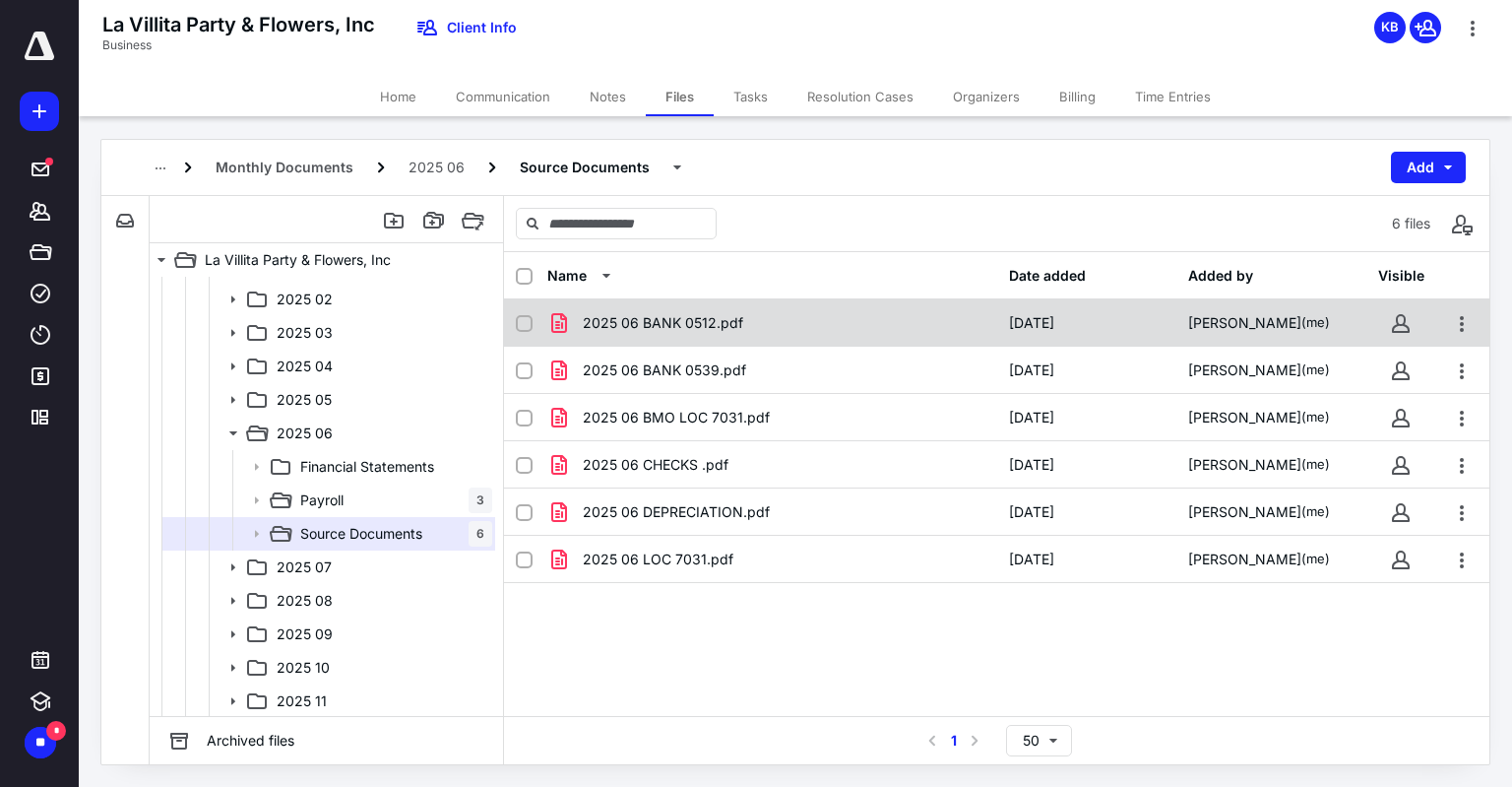 checkbox on "true" 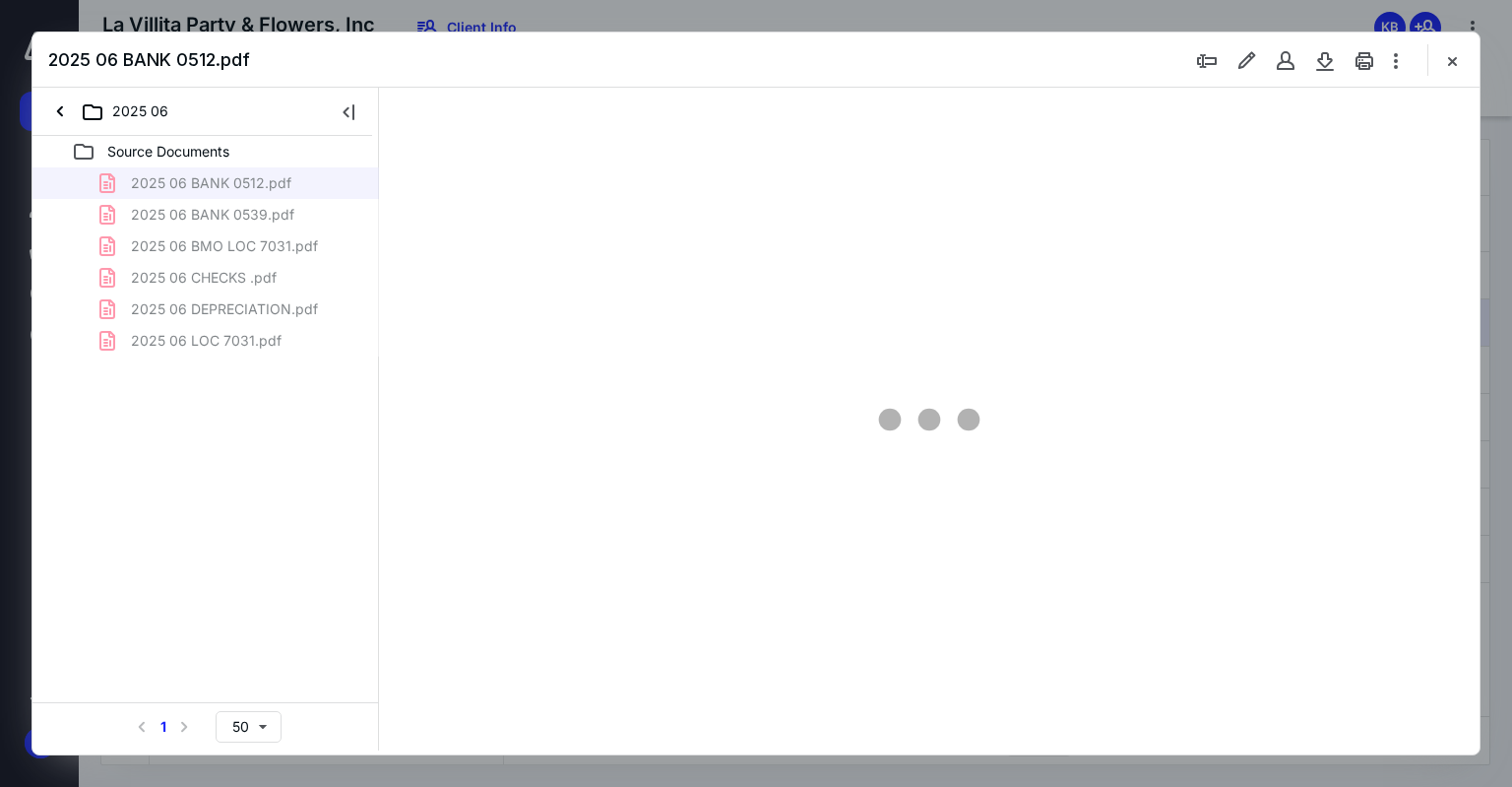 scroll, scrollTop: 0, scrollLeft: 0, axis: both 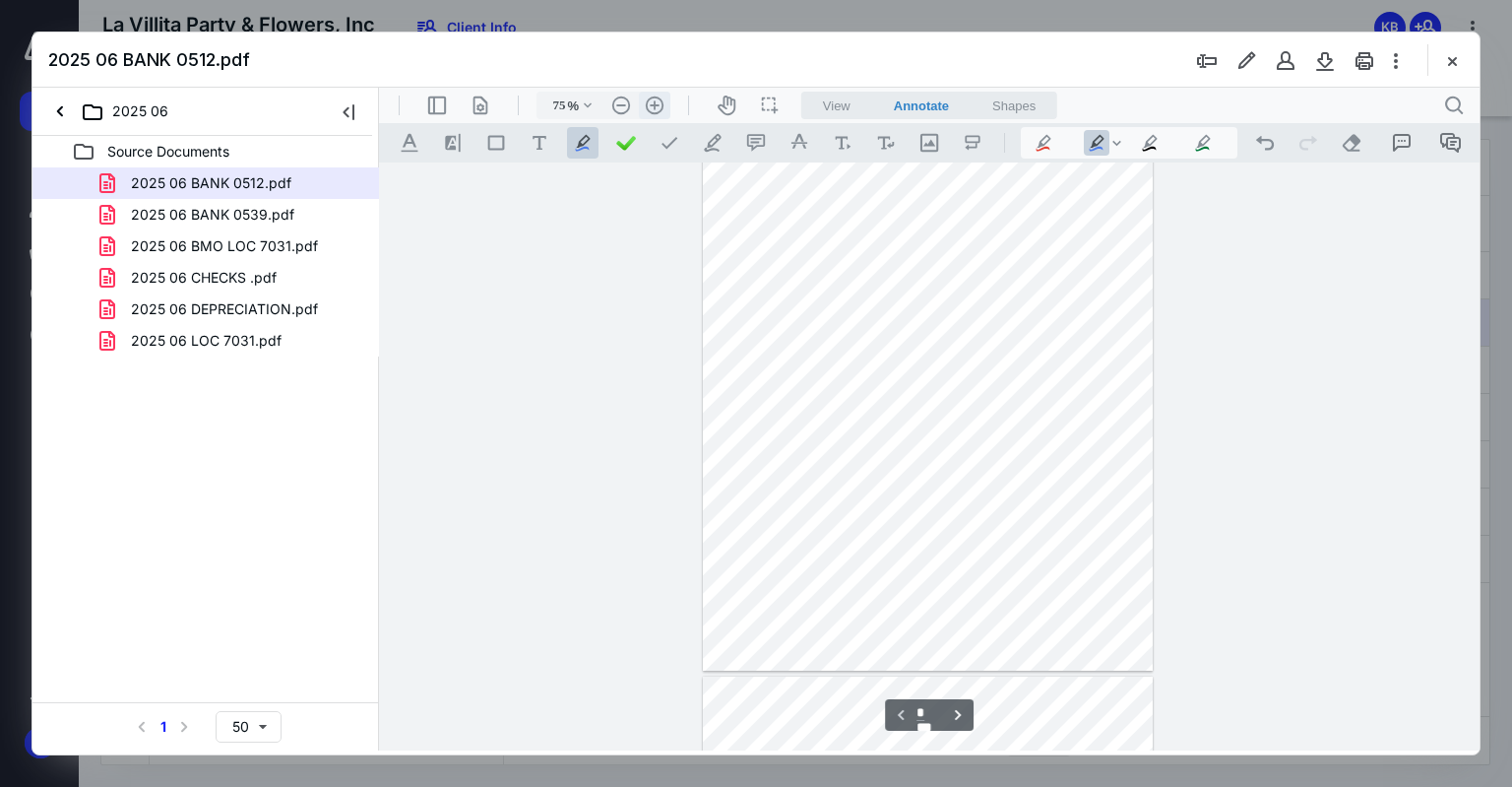 click on ".cls-1{fill:#abb0c4;} icon - header - zoom - in - line" at bounding box center (655, 105) 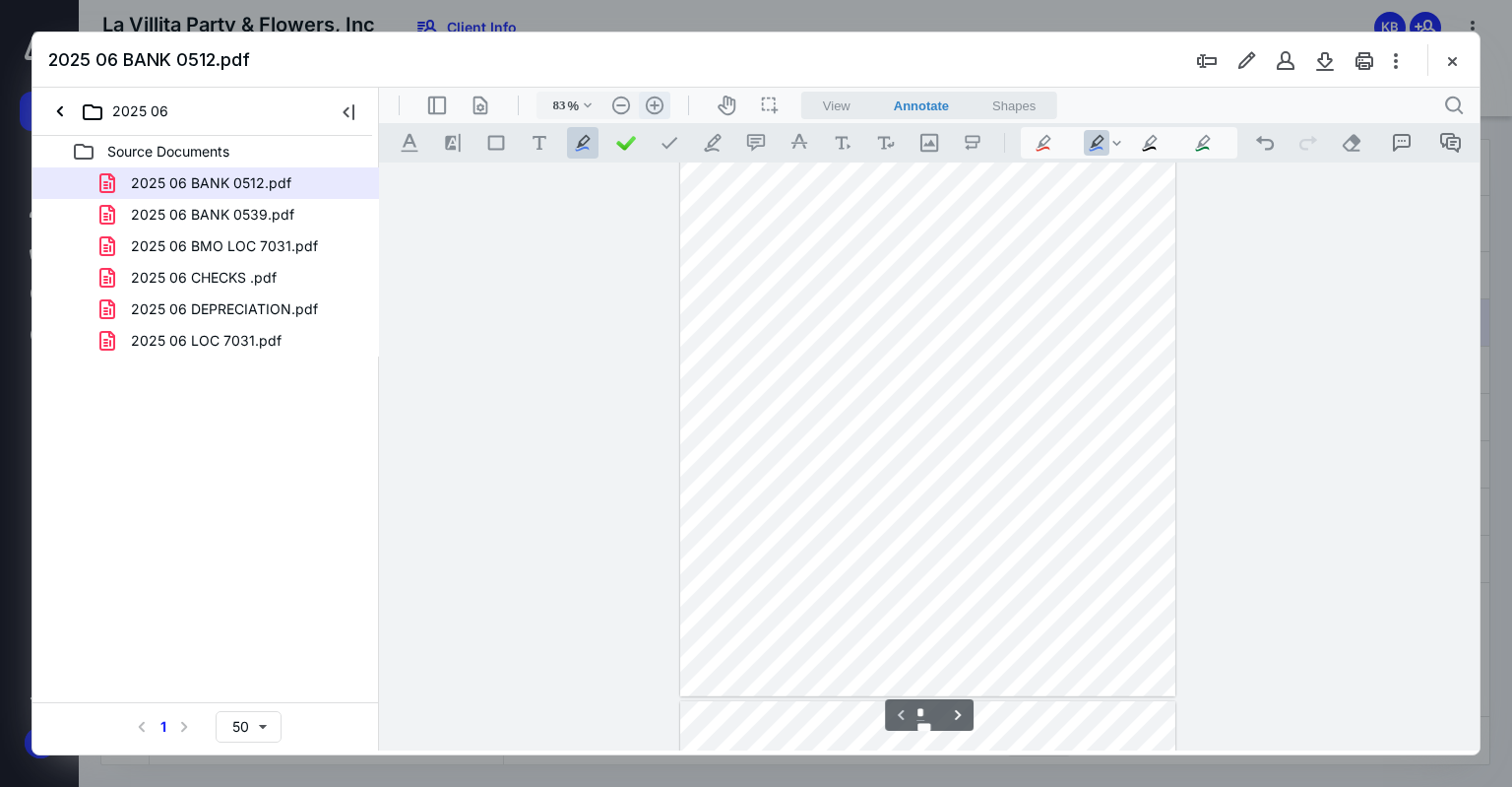 click on ".cls-1{fill:#abb0c4;} icon - header - zoom - in - line" at bounding box center [655, 105] 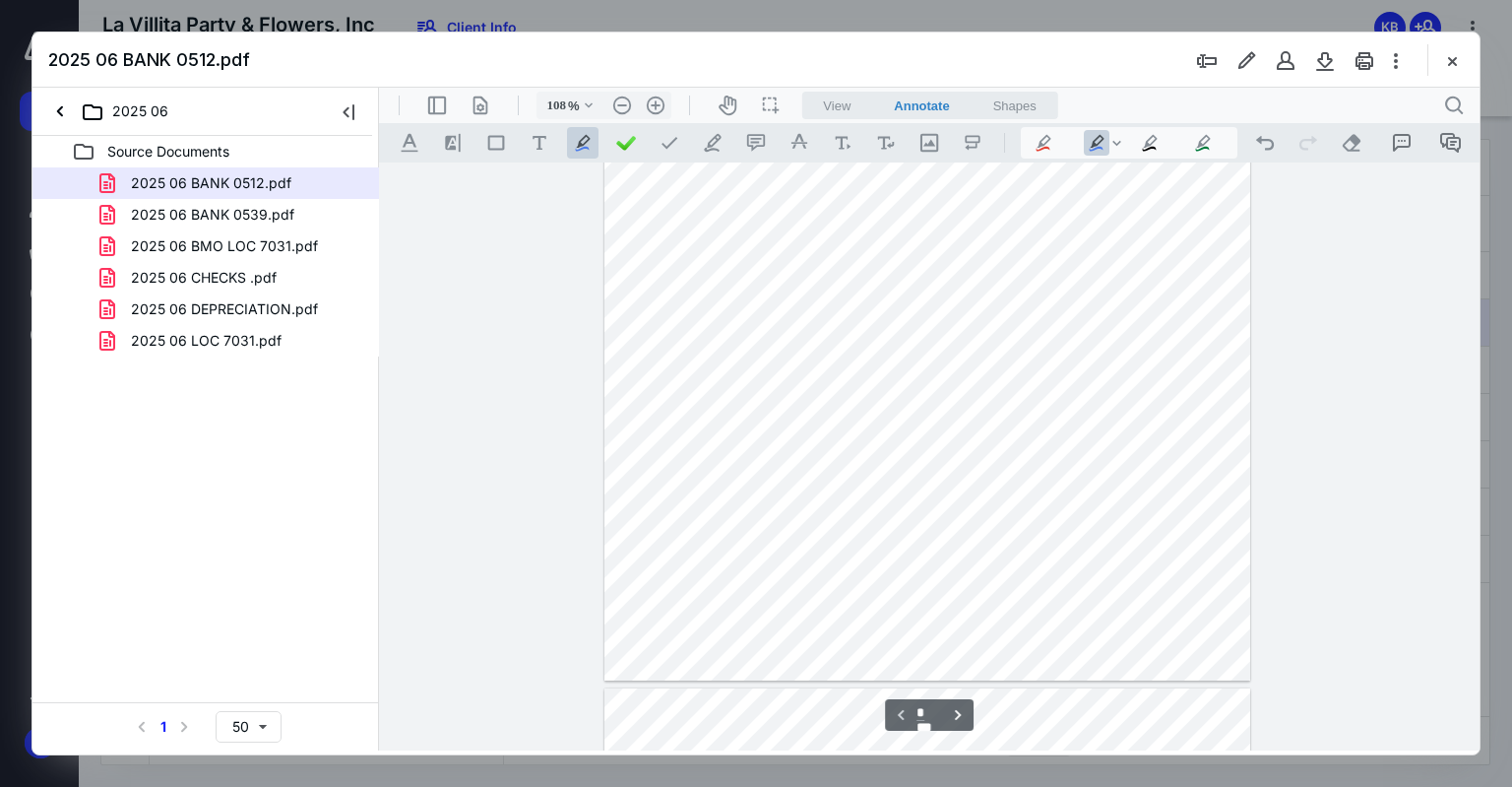 type on "*" 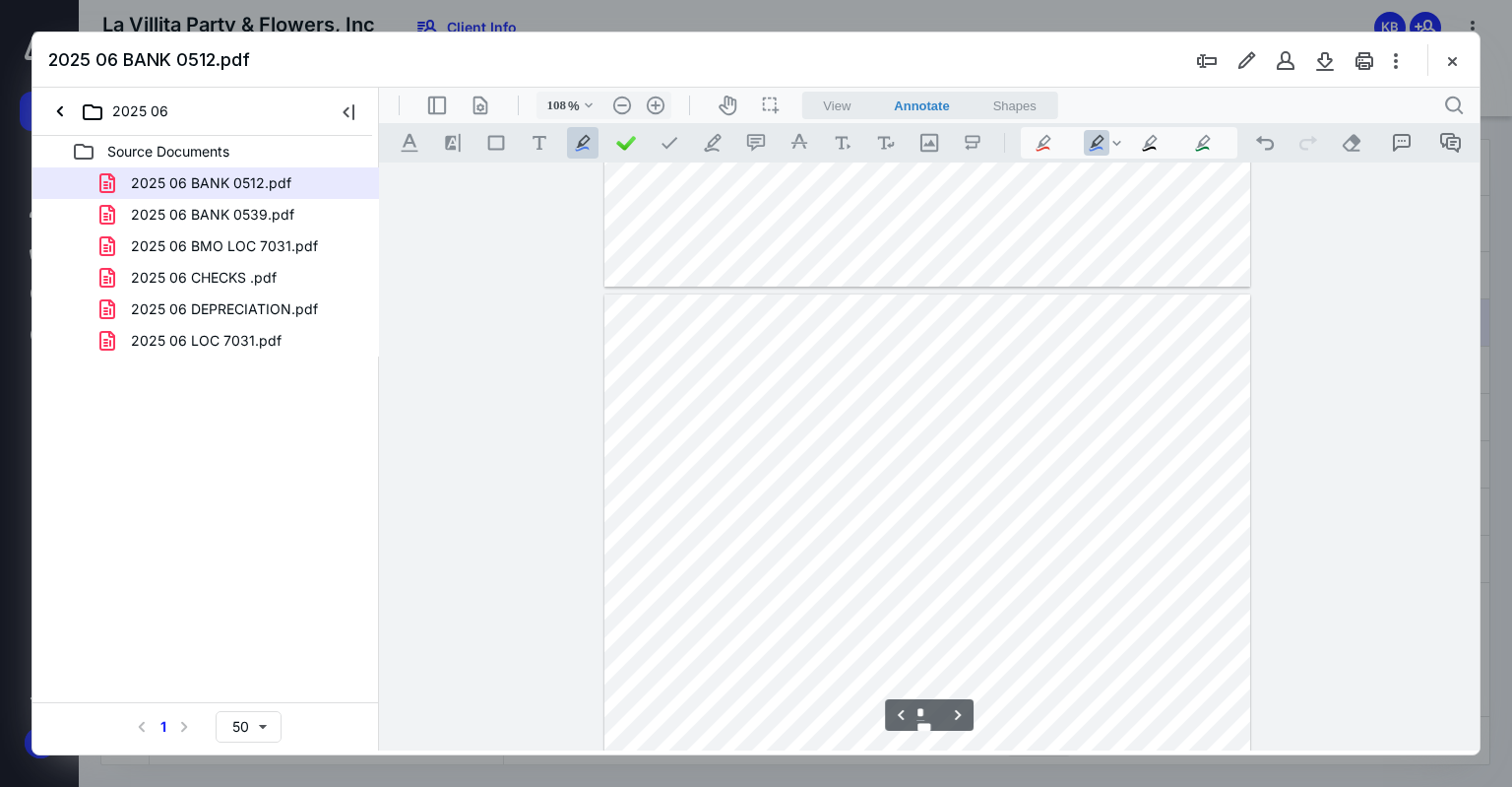 scroll, scrollTop: 618, scrollLeft: 0, axis: vertical 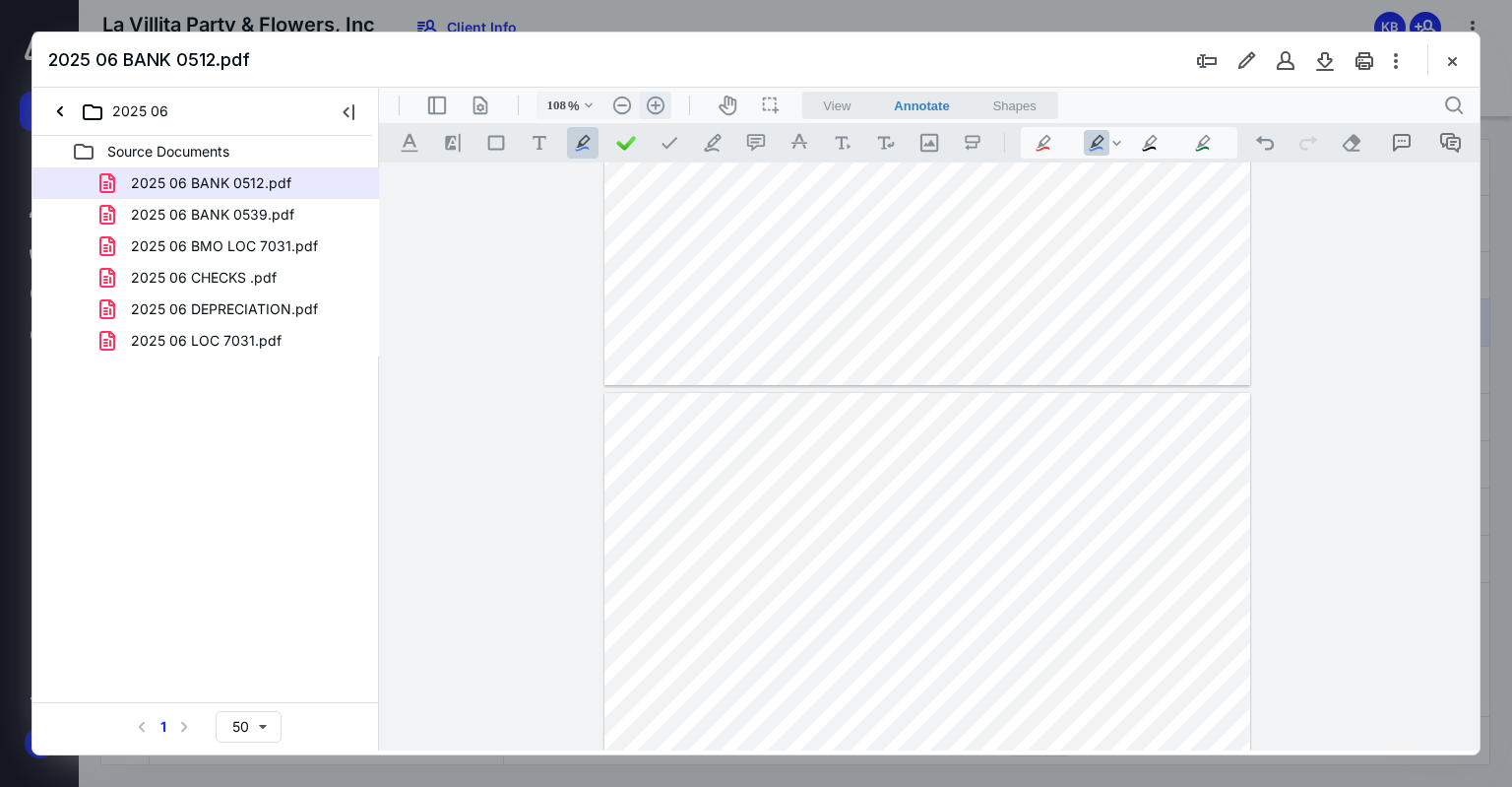 click on ".cls-1{fill:#abb0c4;} icon - header - zoom - in - line" at bounding box center [656, 105] 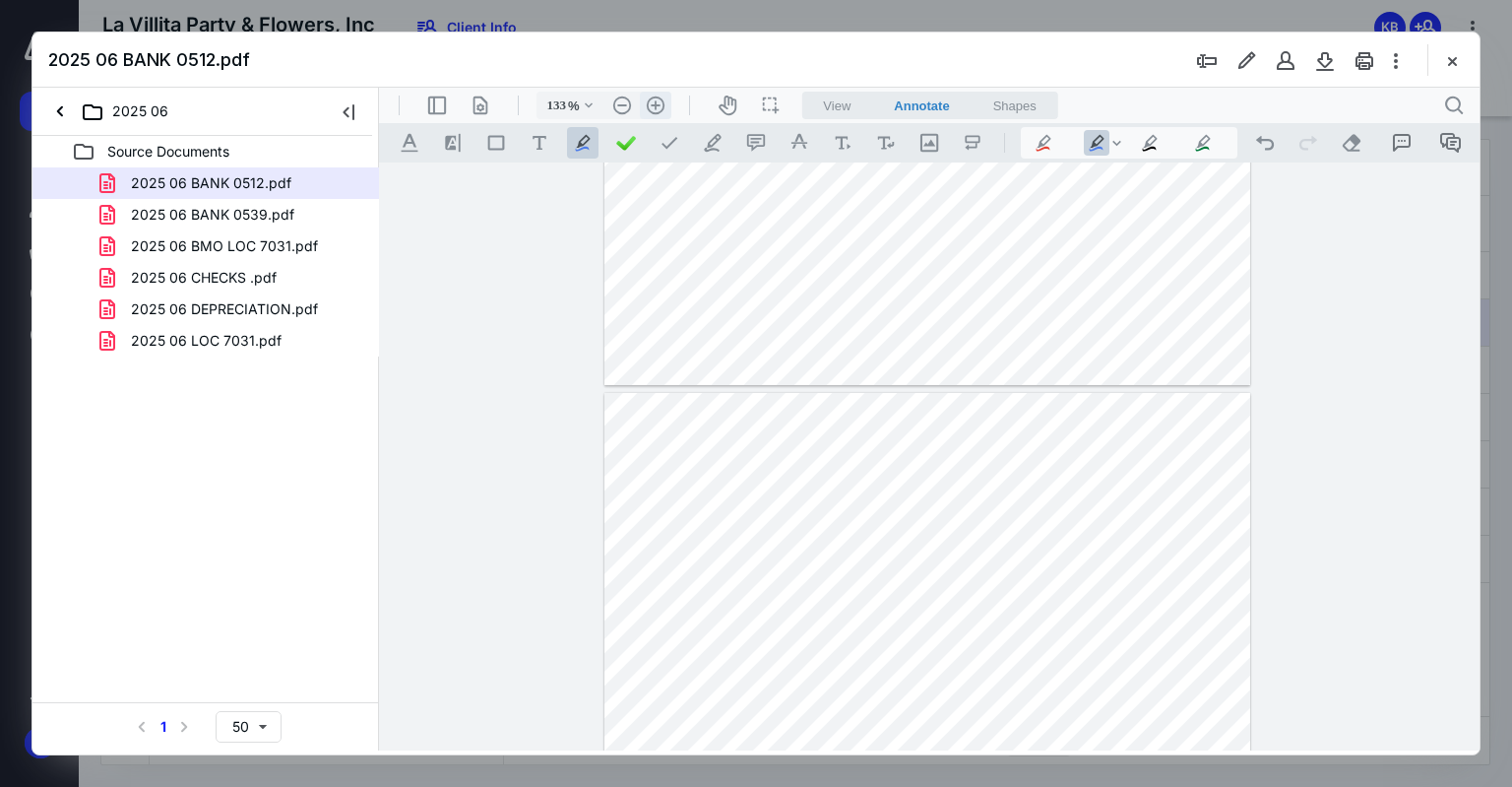 click on ".cls-1{fill:#abb0c4;} icon - header - zoom - in - line" at bounding box center (656, 105) 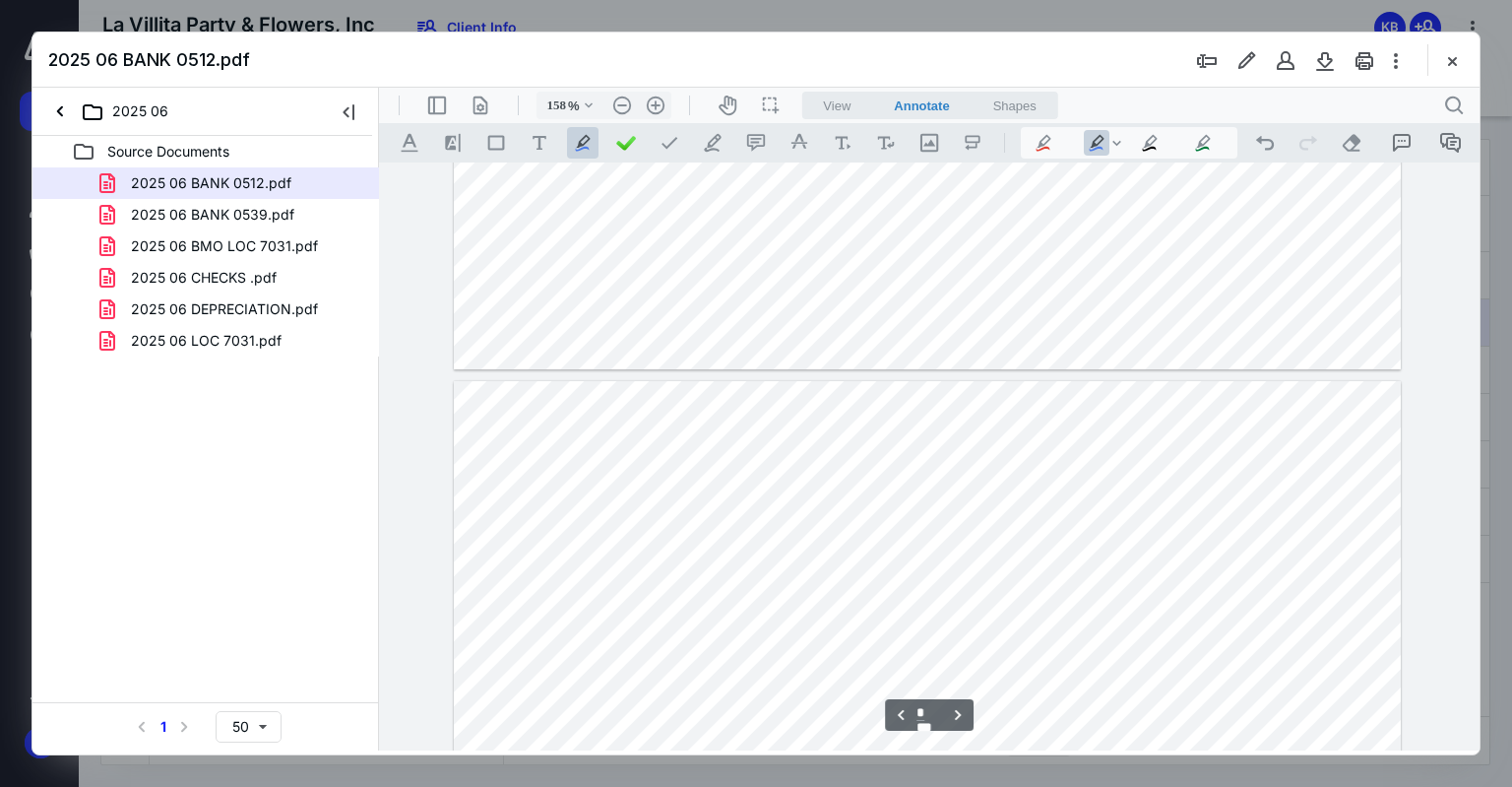 scroll, scrollTop: 1222, scrollLeft: 0, axis: vertical 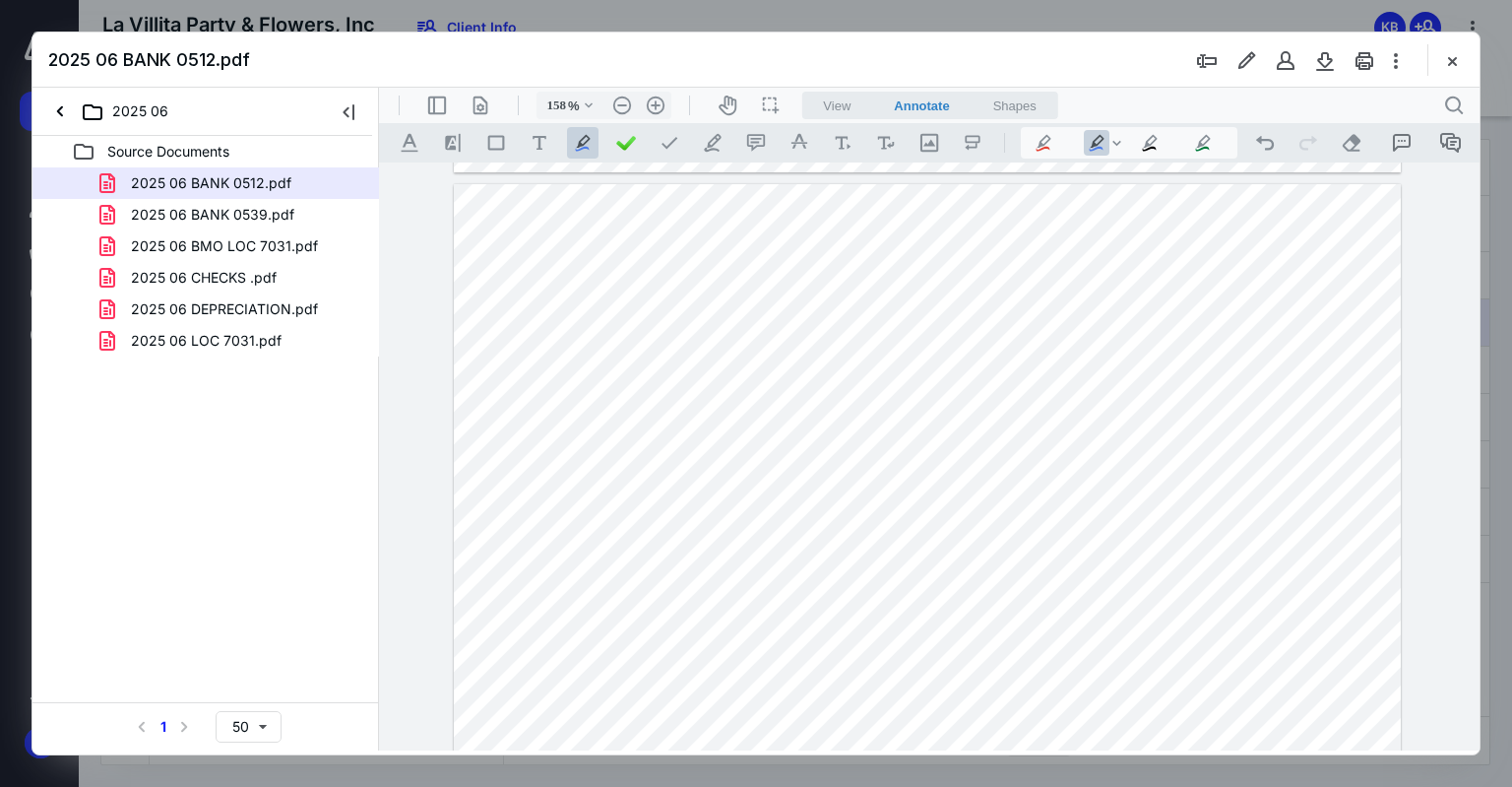 type 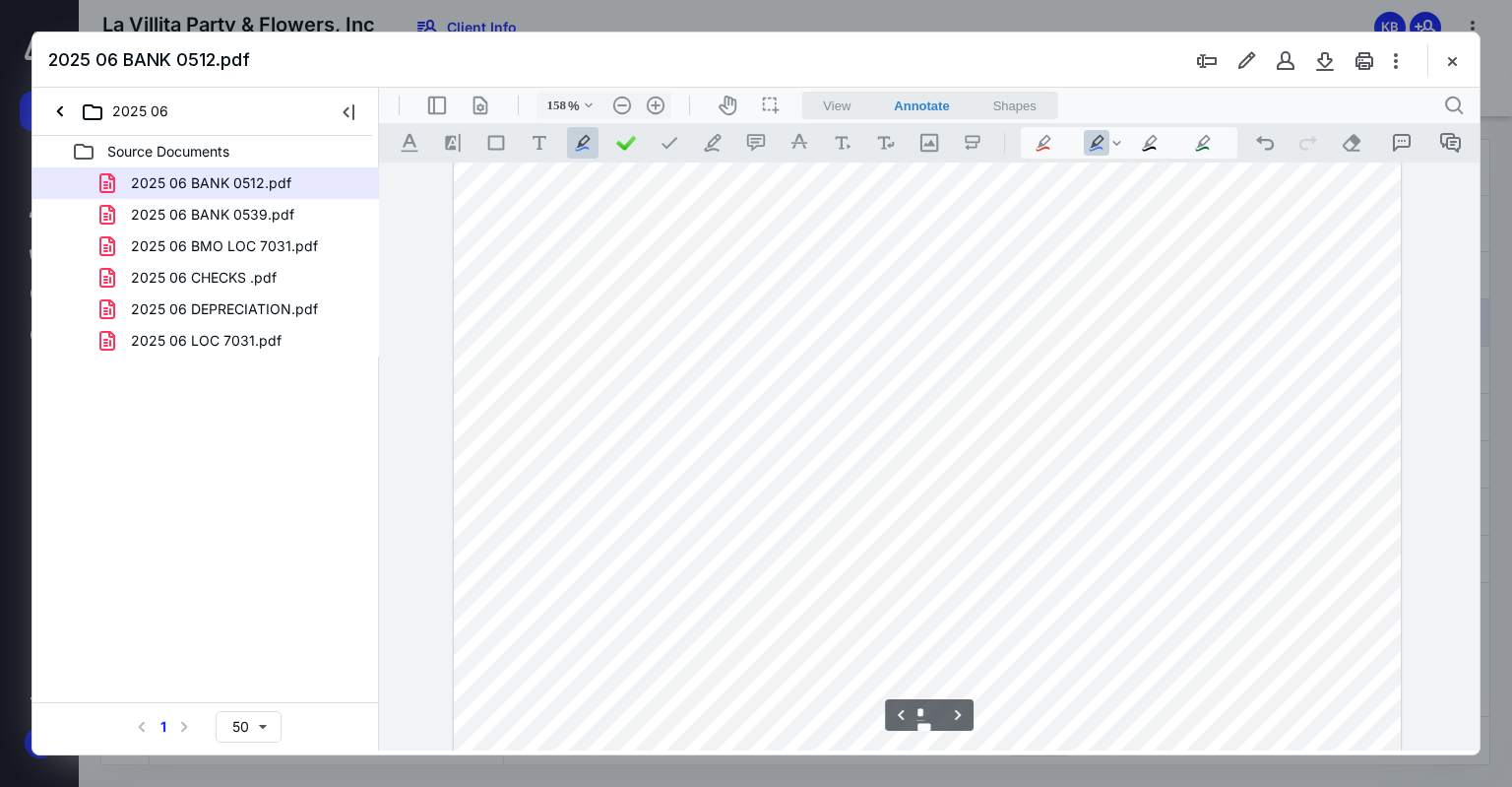 scroll, scrollTop: 1518, scrollLeft: 0, axis: vertical 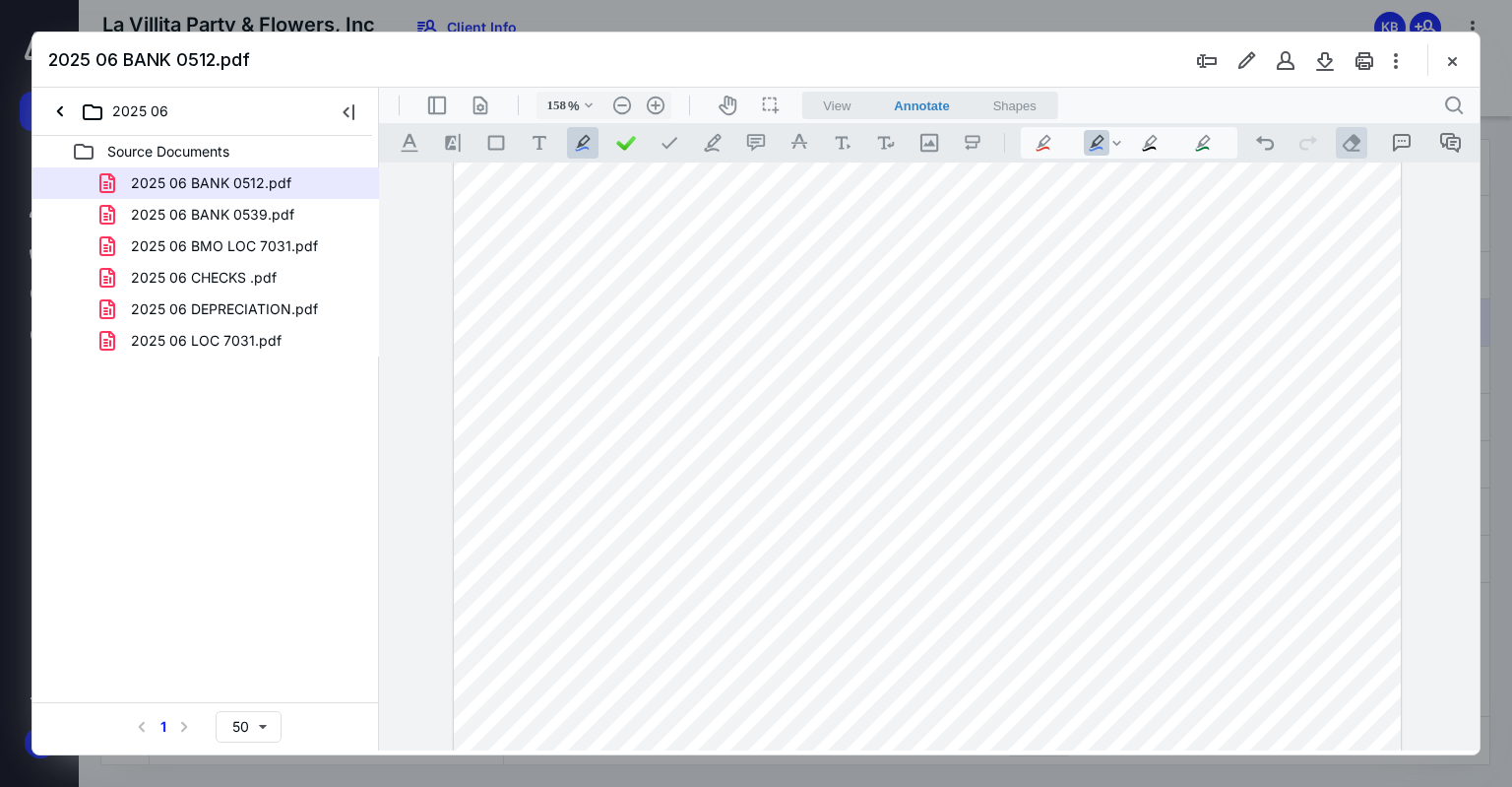 click on ".cls-1{fill:#abb0c4;} icon - operation - eraser" at bounding box center (1352, 143) 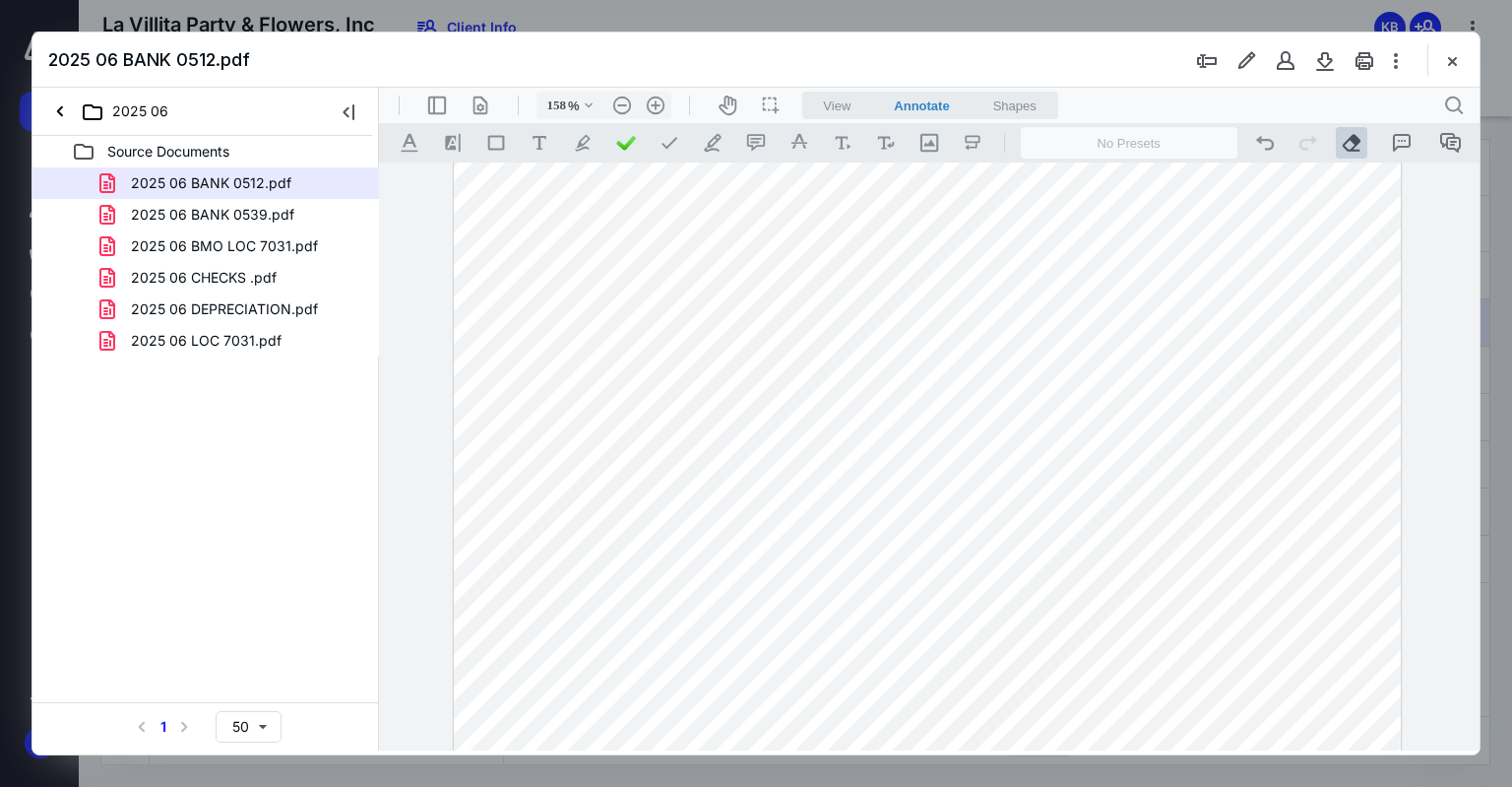 drag, startPoint x: 694, startPoint y: 469, endPoint x: 847, endPoint y: 476, distance: 153.16005 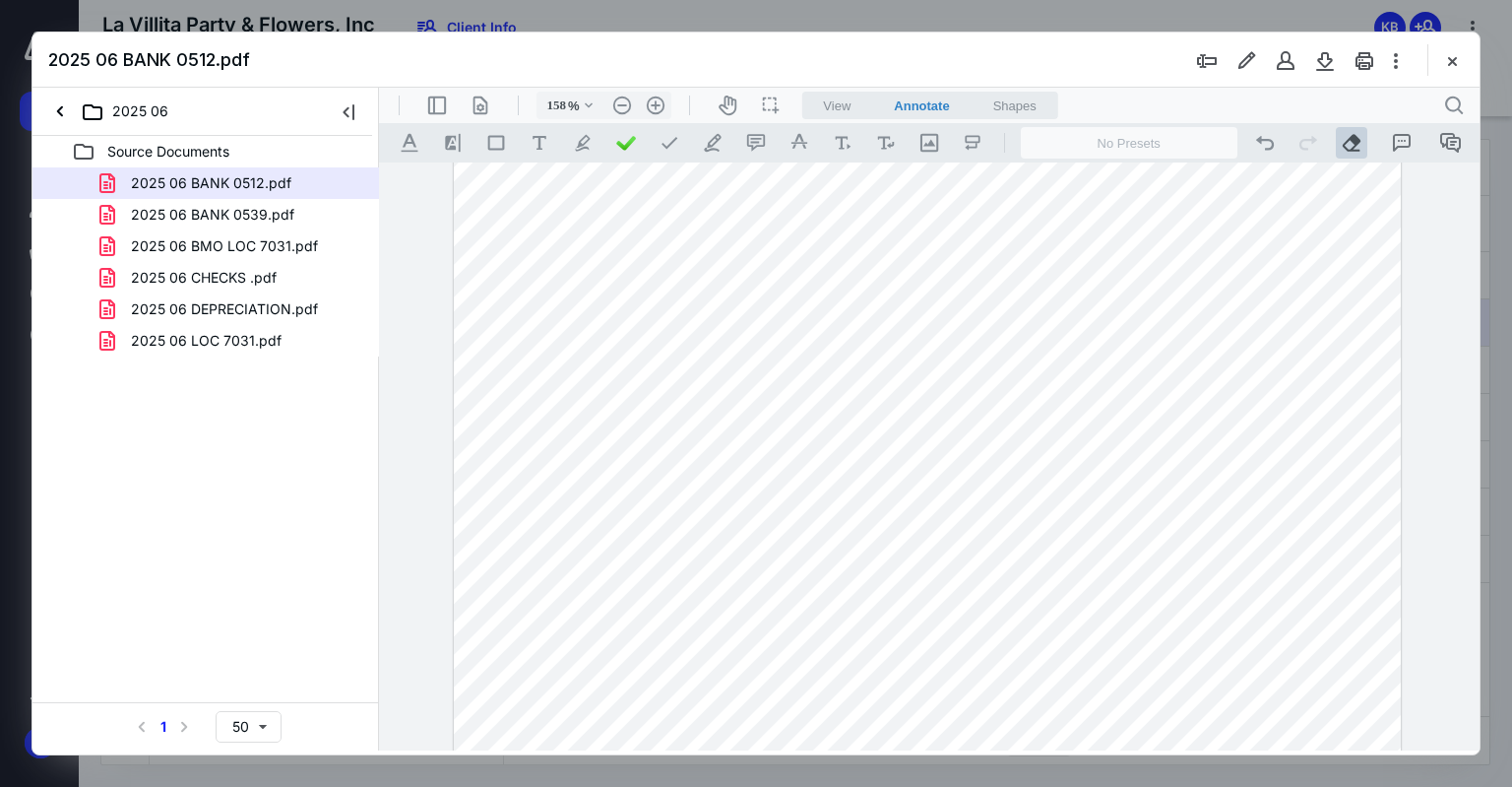 drag, startPoint x: 1160, startPoint y: 306, endPoint x: 860, endPoint y: 307, distance: 300.00167 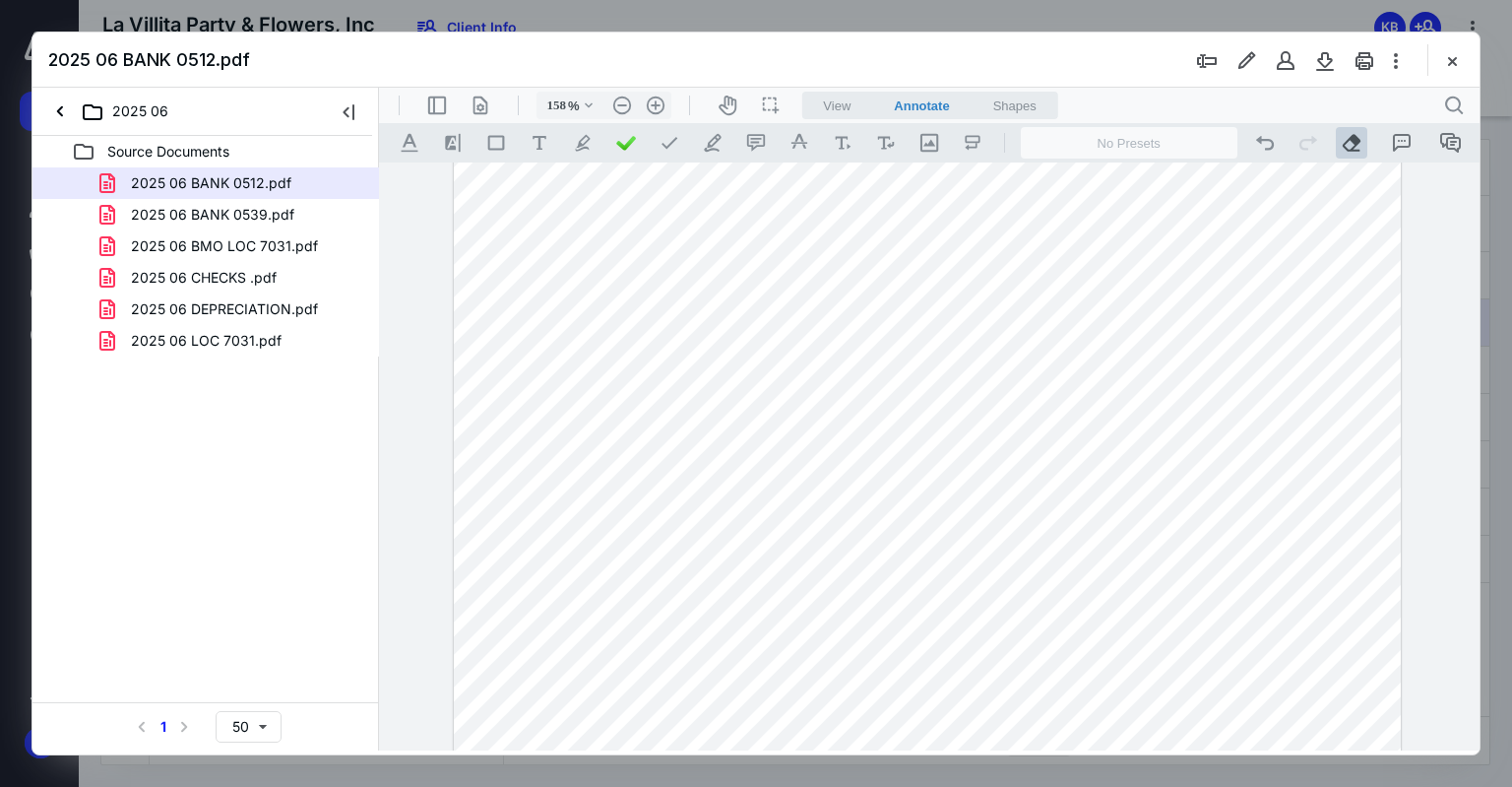 drag, startPoint x: 804, startPoint y: 349, endPoint x: 1156, endPoint y: 347, distance: 352.0057 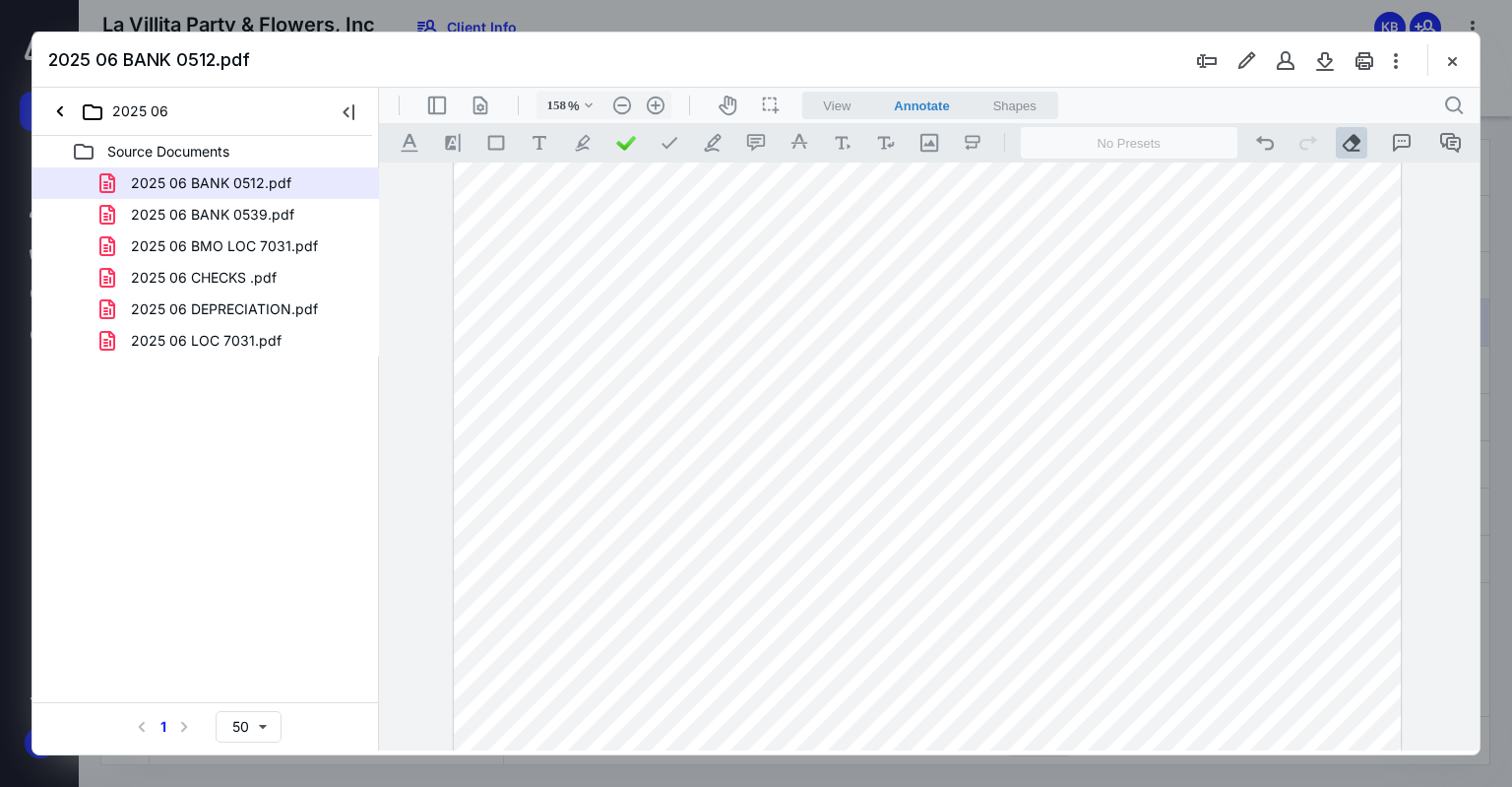 drag, startPoint x: 844, startPoint y: 627, endPoint x: 1202, endPoint y: 615, distance: 358.20106 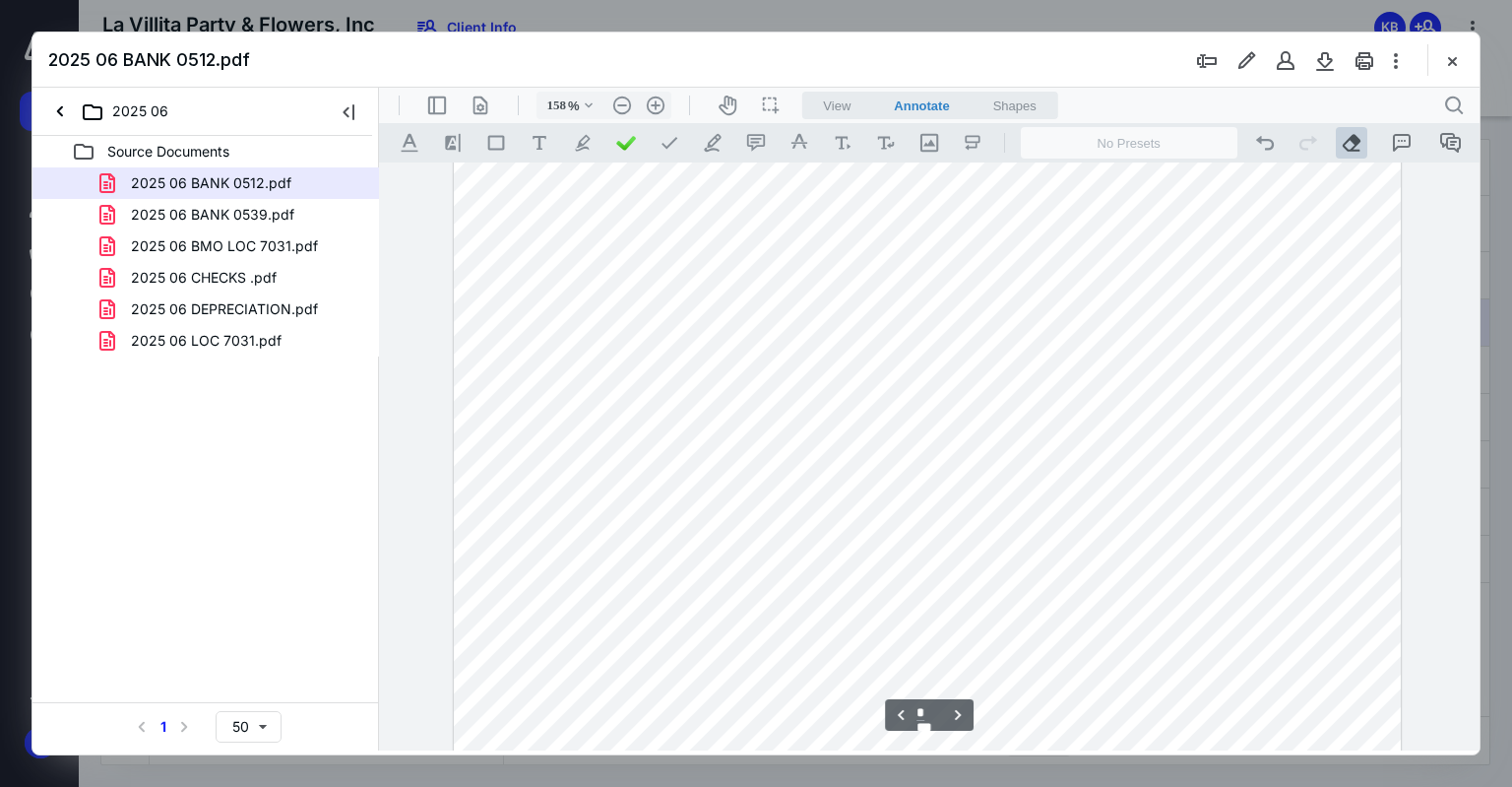 scroll, scrollTop: 2798, scrollLeft: 0, axis: vertical 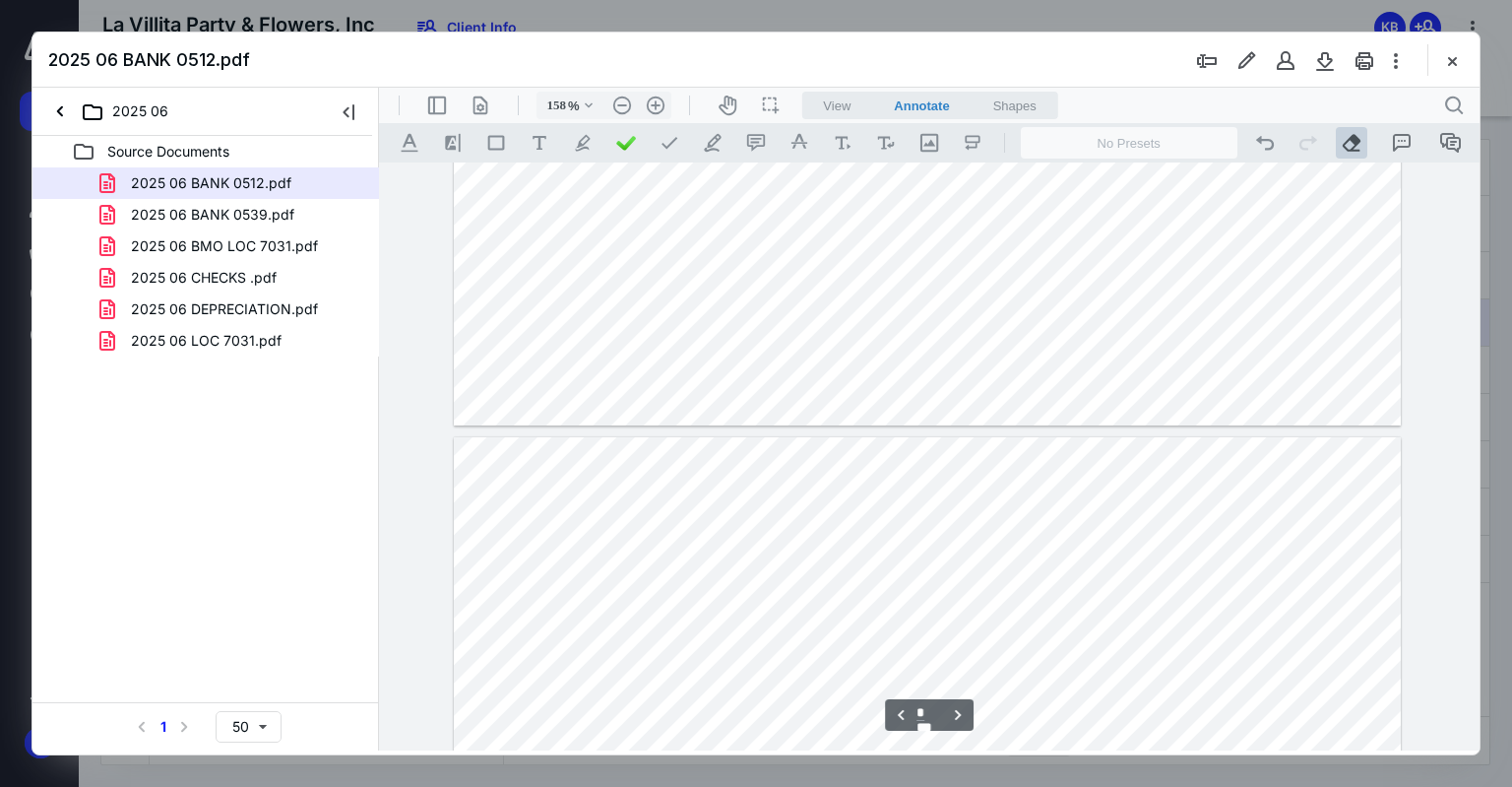 type on "*" 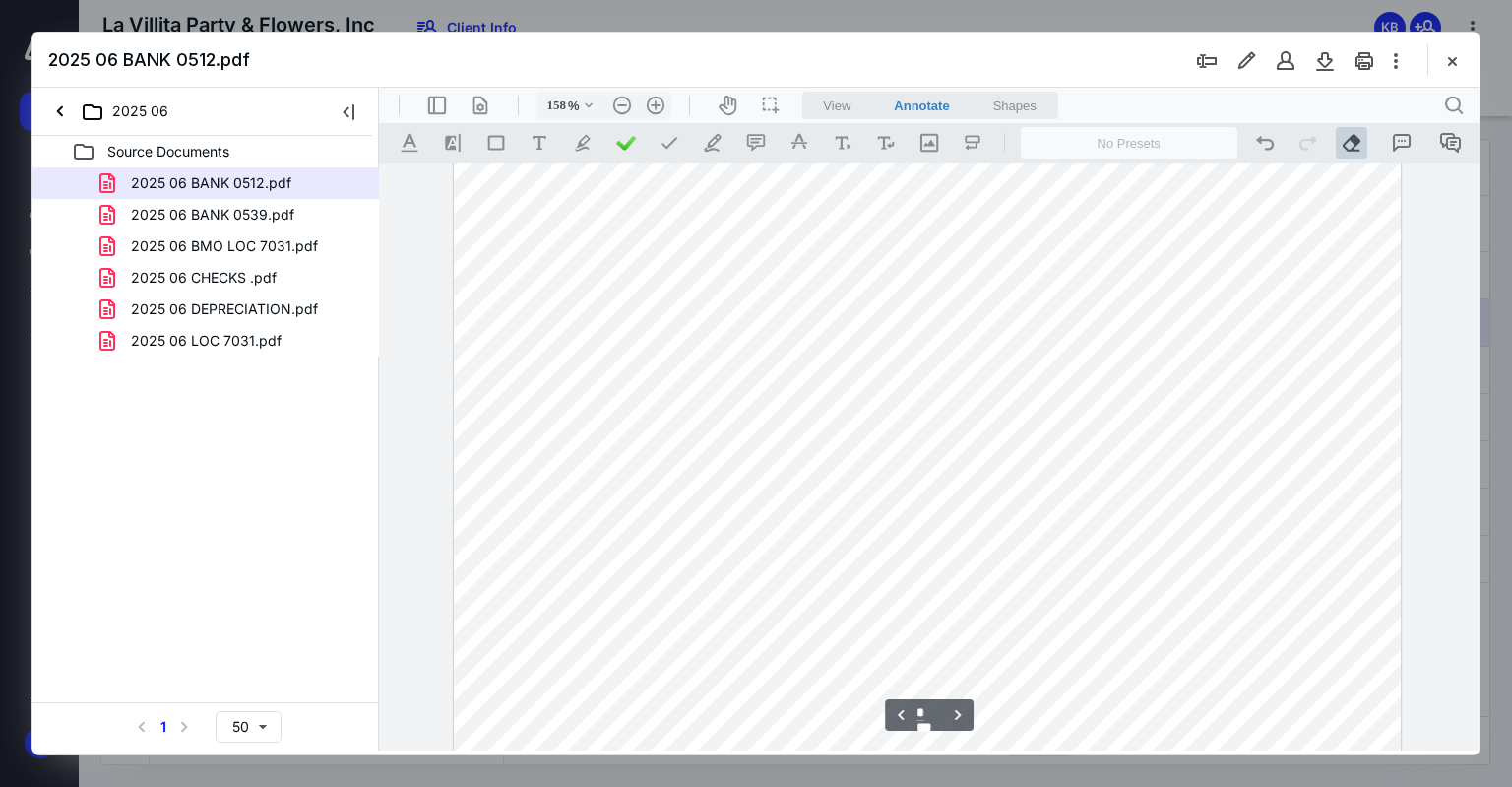 scroll, scrollTop: 1419, scrollLeft: 0, axis: vertical 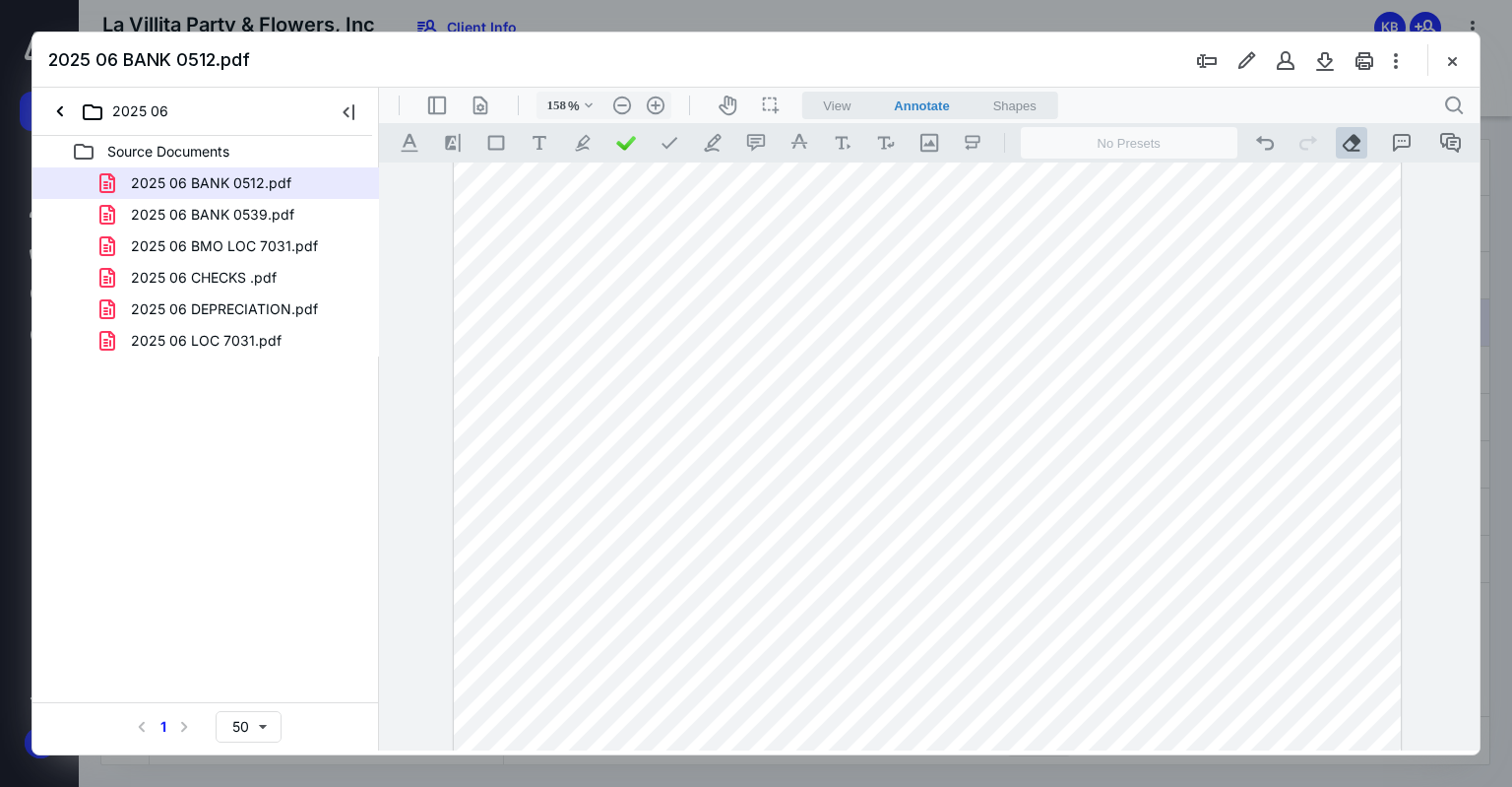 drag, startPoint x: 329, startPoint y: 216, endPoint x: 83, endPoint y: 213, distance: 246.018 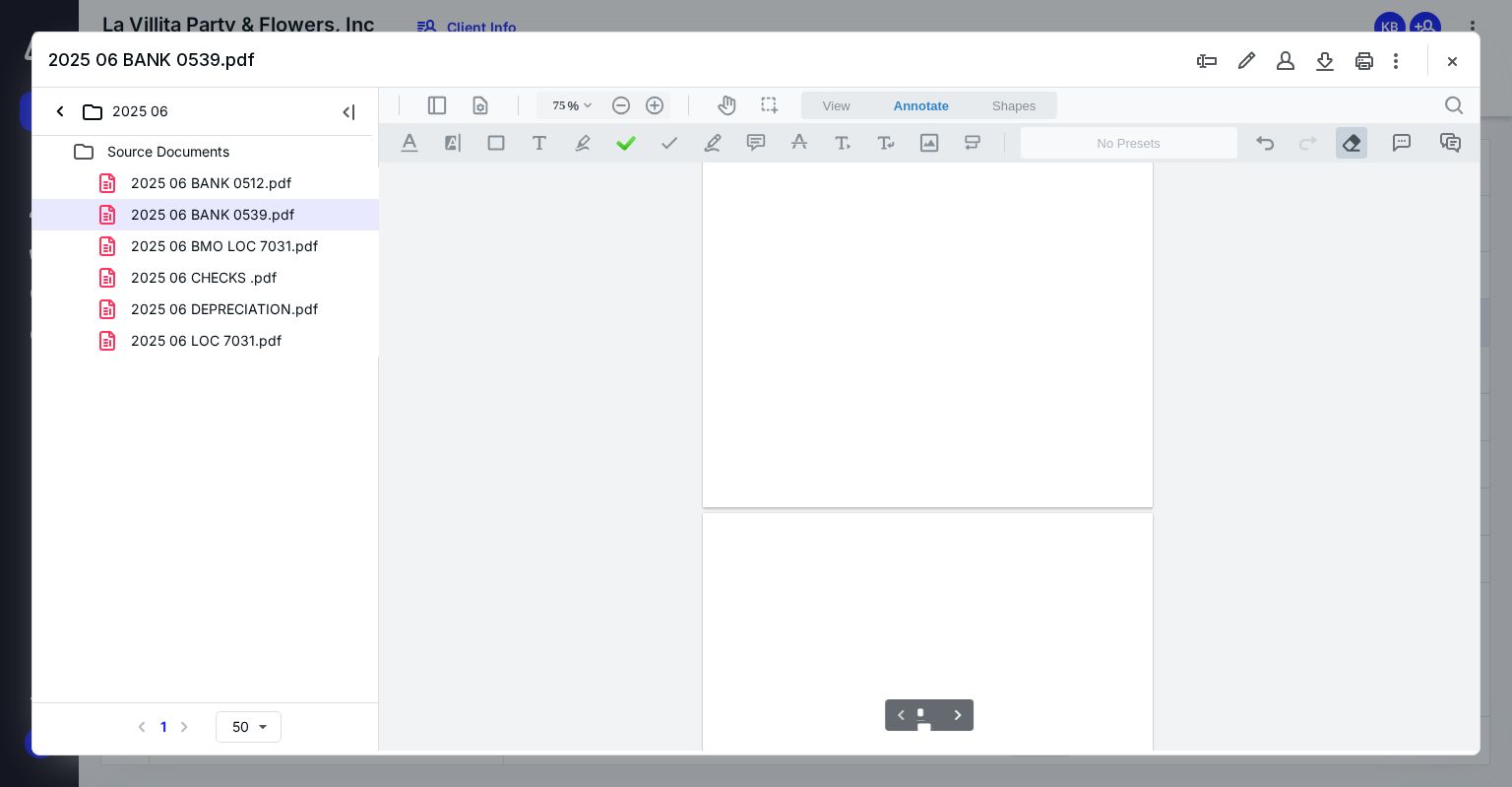 scroll, scrollTop: 78, scrollLeft: 0, axis: vertical 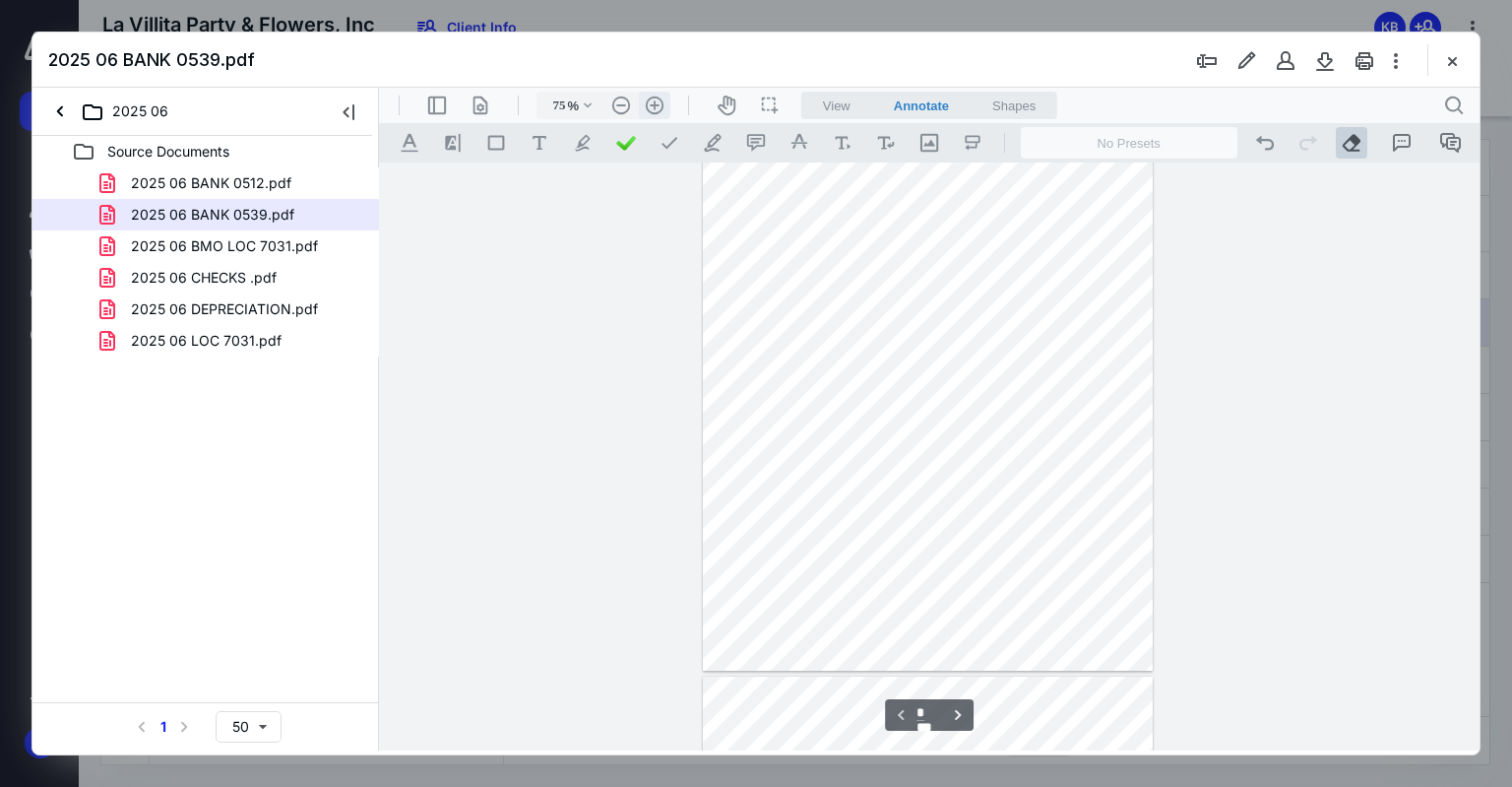 click on ".cls-1{fill:#abb0c4;} icon - header - zoom - in - line" at bounding box center [655, 105] 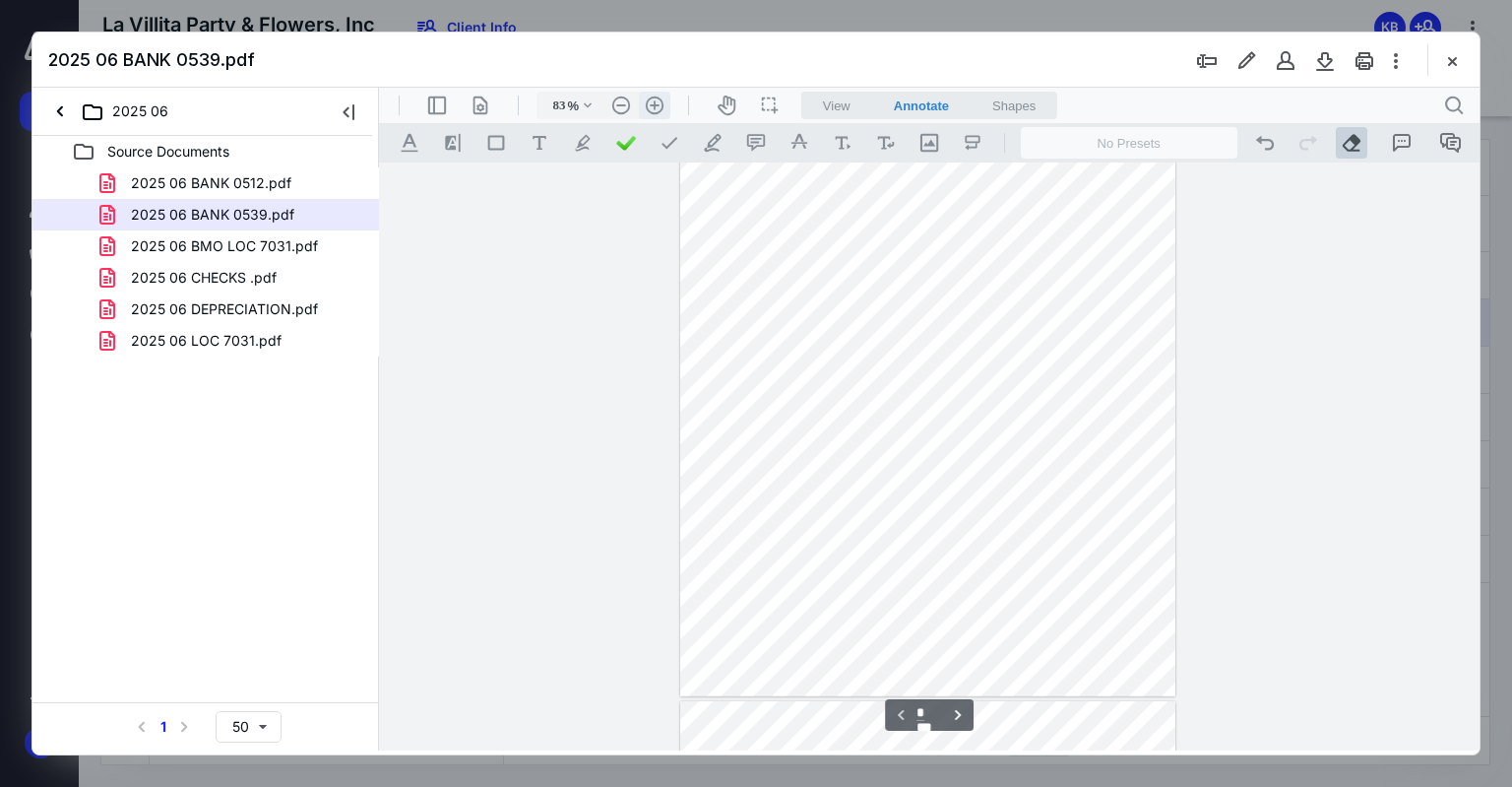 click on ".cls-1{fill:#abb0c4;} icon - header - zoom - in - line" at bounding box center (655, 105) 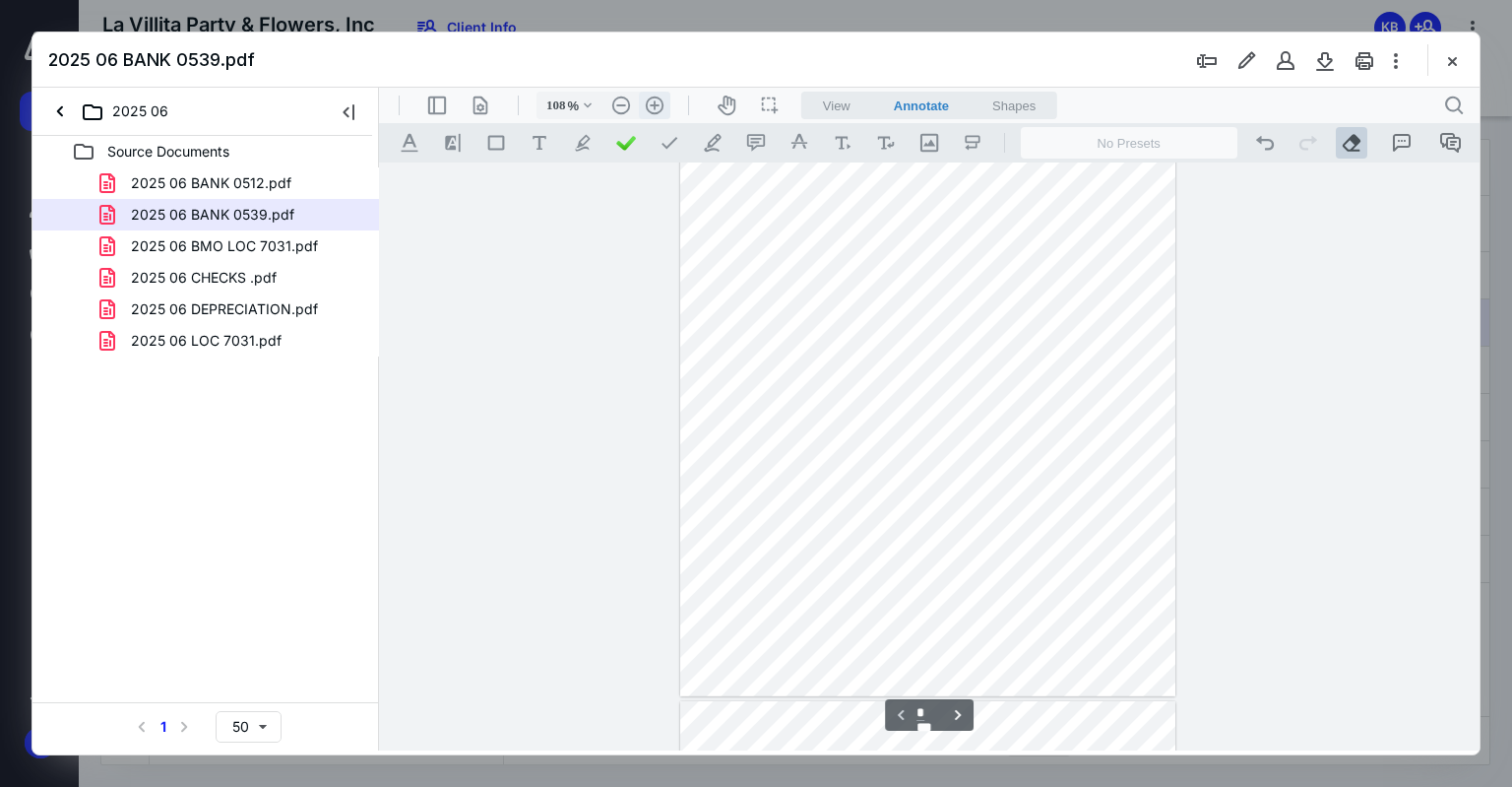 click on ".cls-1{fill:#abb0c4;} icon - header - zoom - in - line" at bounding box center [655, 105] 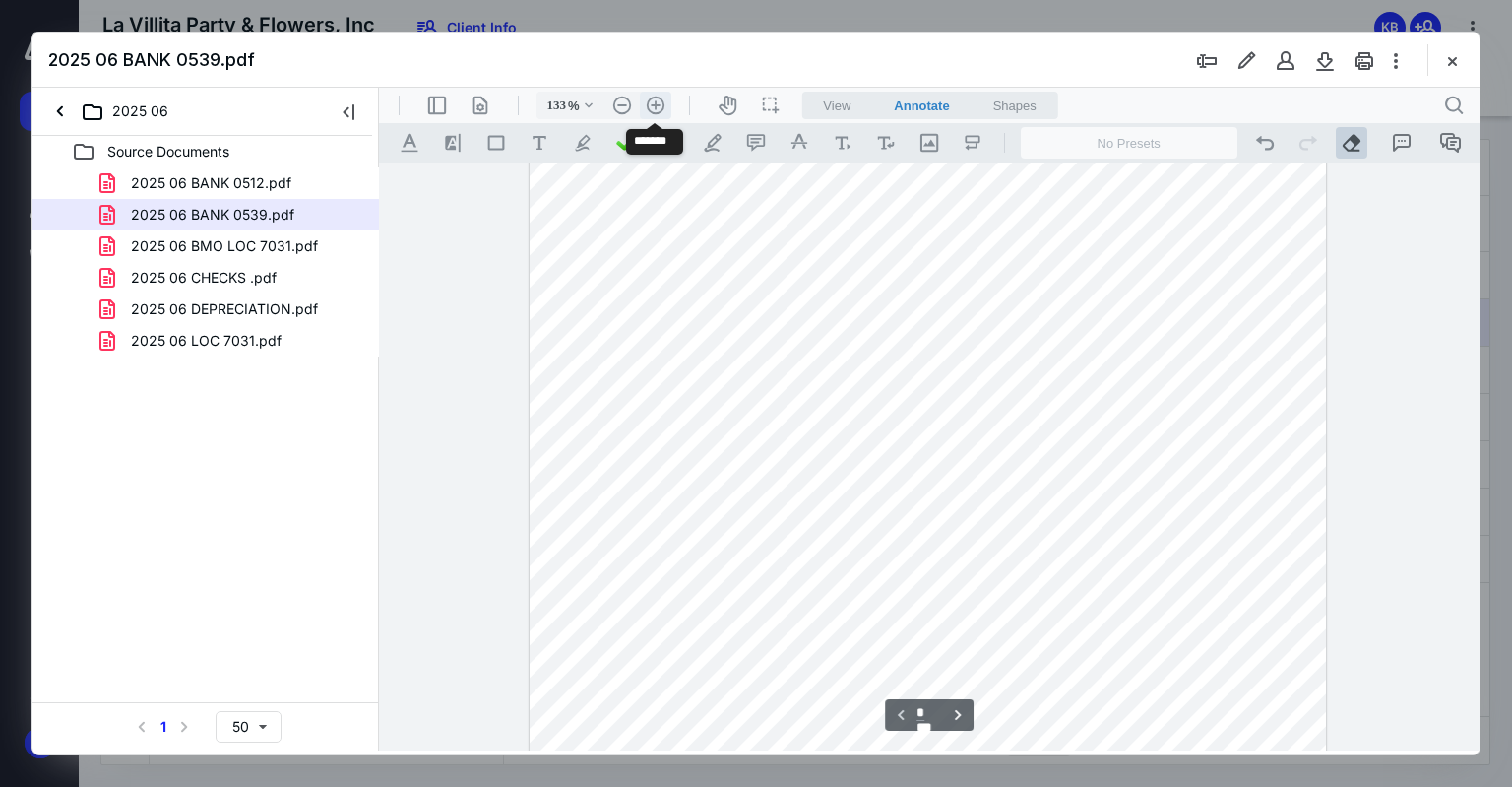 click on ".cls-1{fill:#abb0c4;} icon - header - zoom - in - line" at bounding box center (656, 105) 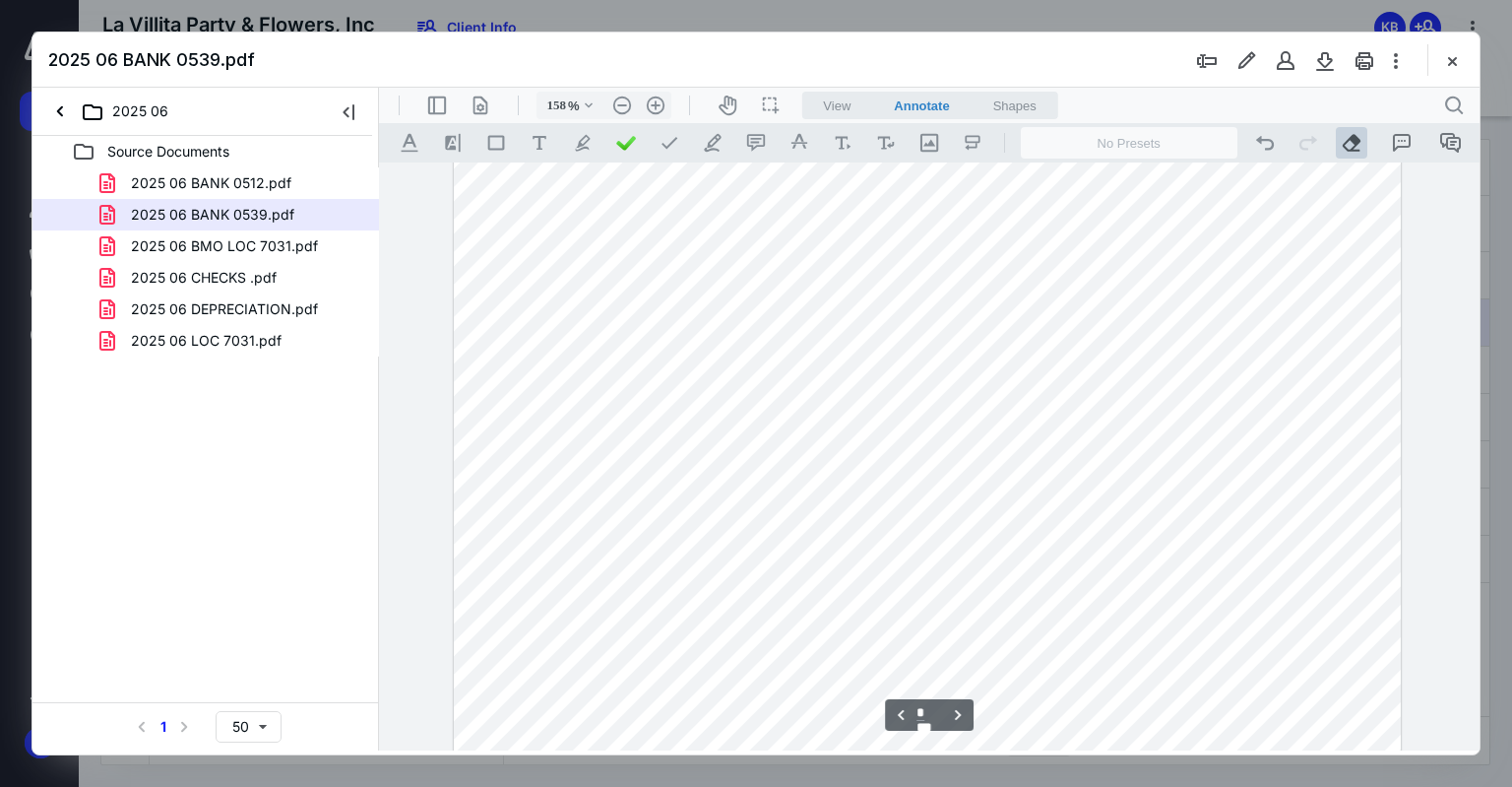 scroll, scrollTop: 1235, scrollLeft: 0, axis: vertical 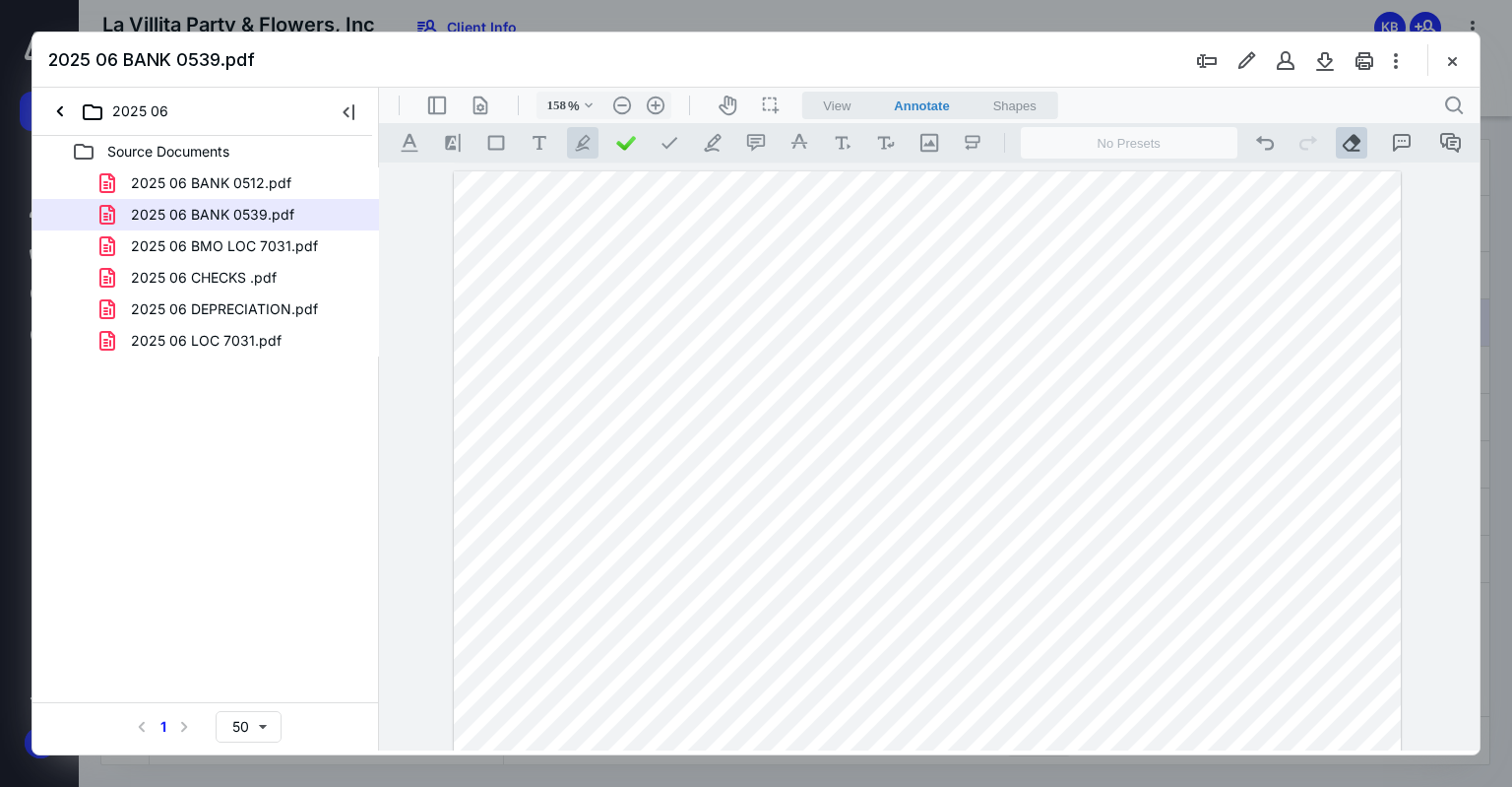 click on ".cls-1{fill:#abb0c4;} icon - tool - pen - highlight" at bounding box center (583, 143) 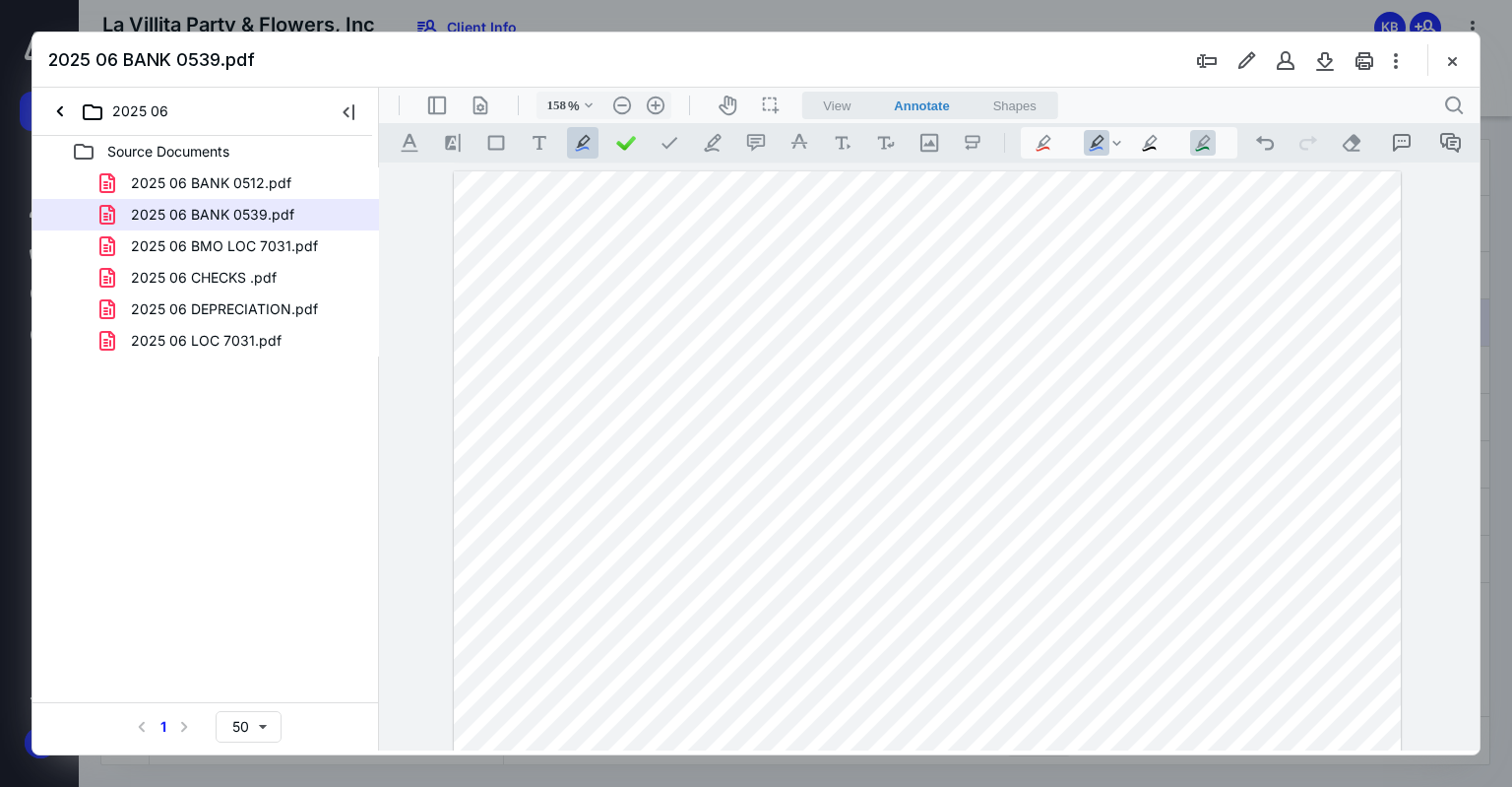 click on ".cls-1{fill:#abb0c4;} icon - tool - pen - highlight" at bounding box center (1203, 143) 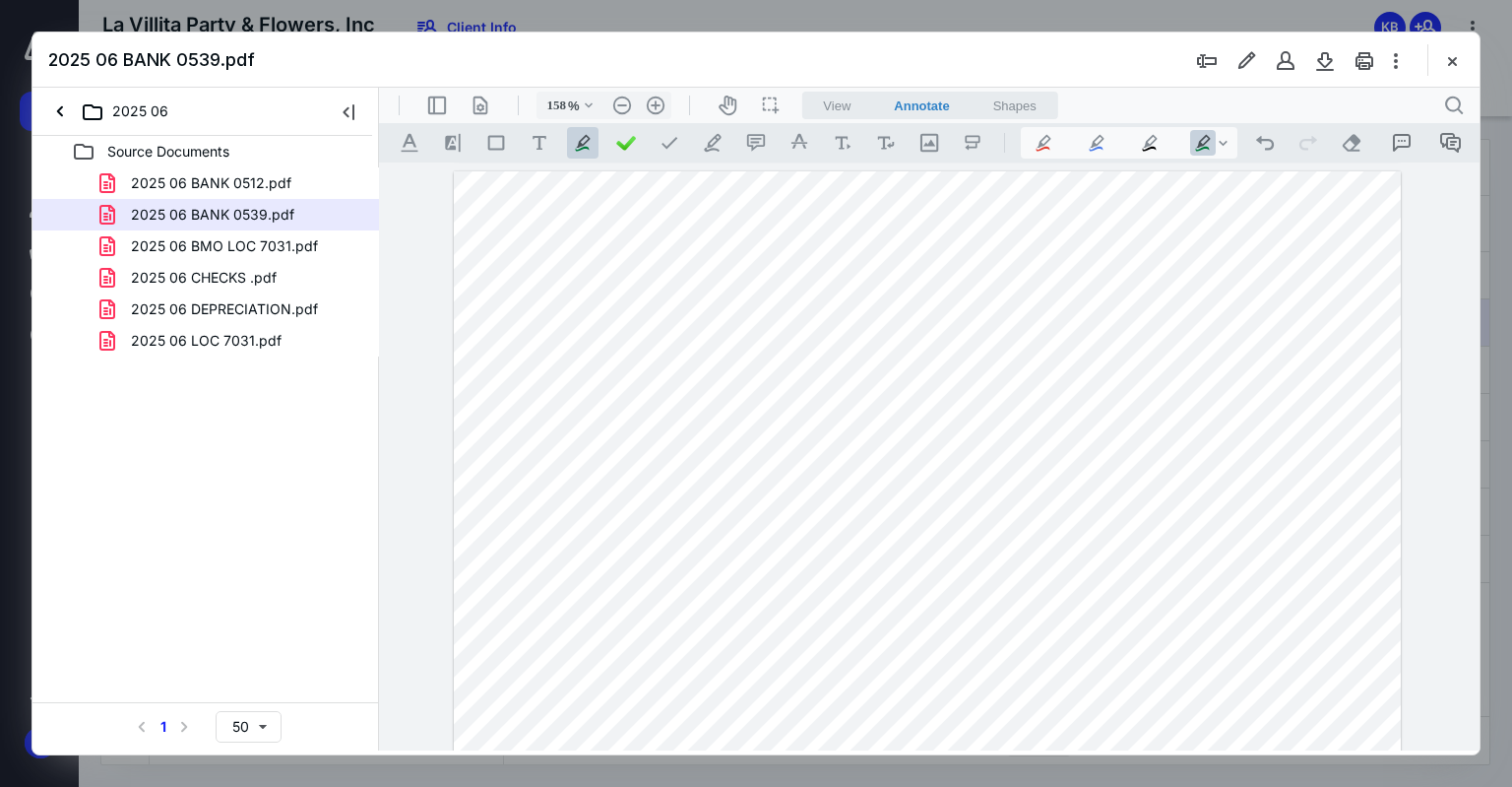 drag, startPoint x: 1158, startPoint y: 586, endPoint x: 1217, endPoint y: 591, distance: 59.211485 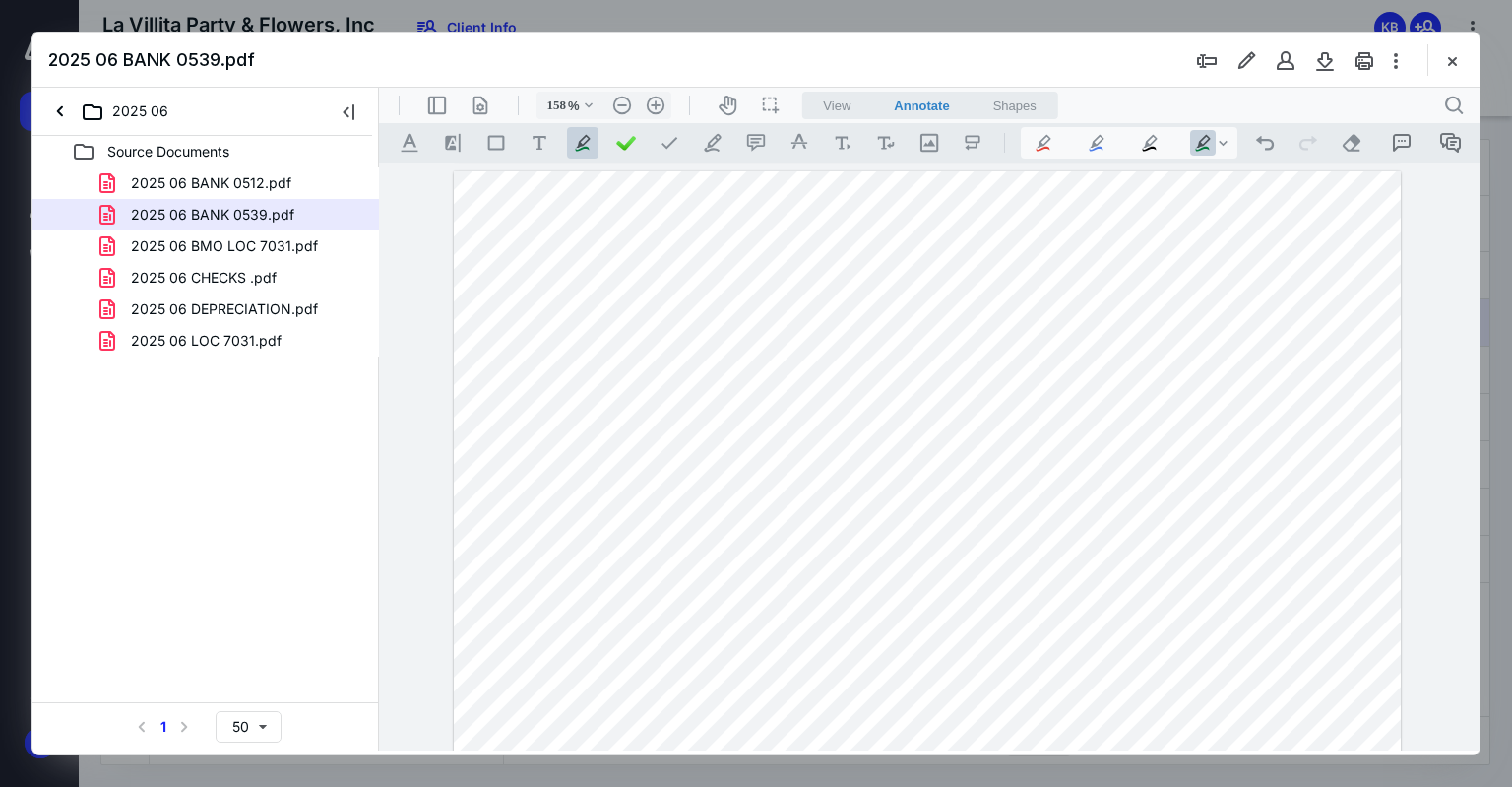 drag, startPoint x: 1188, startPoint y: 625, endPoint x: 1243, endPoint y: 625, distance: 55 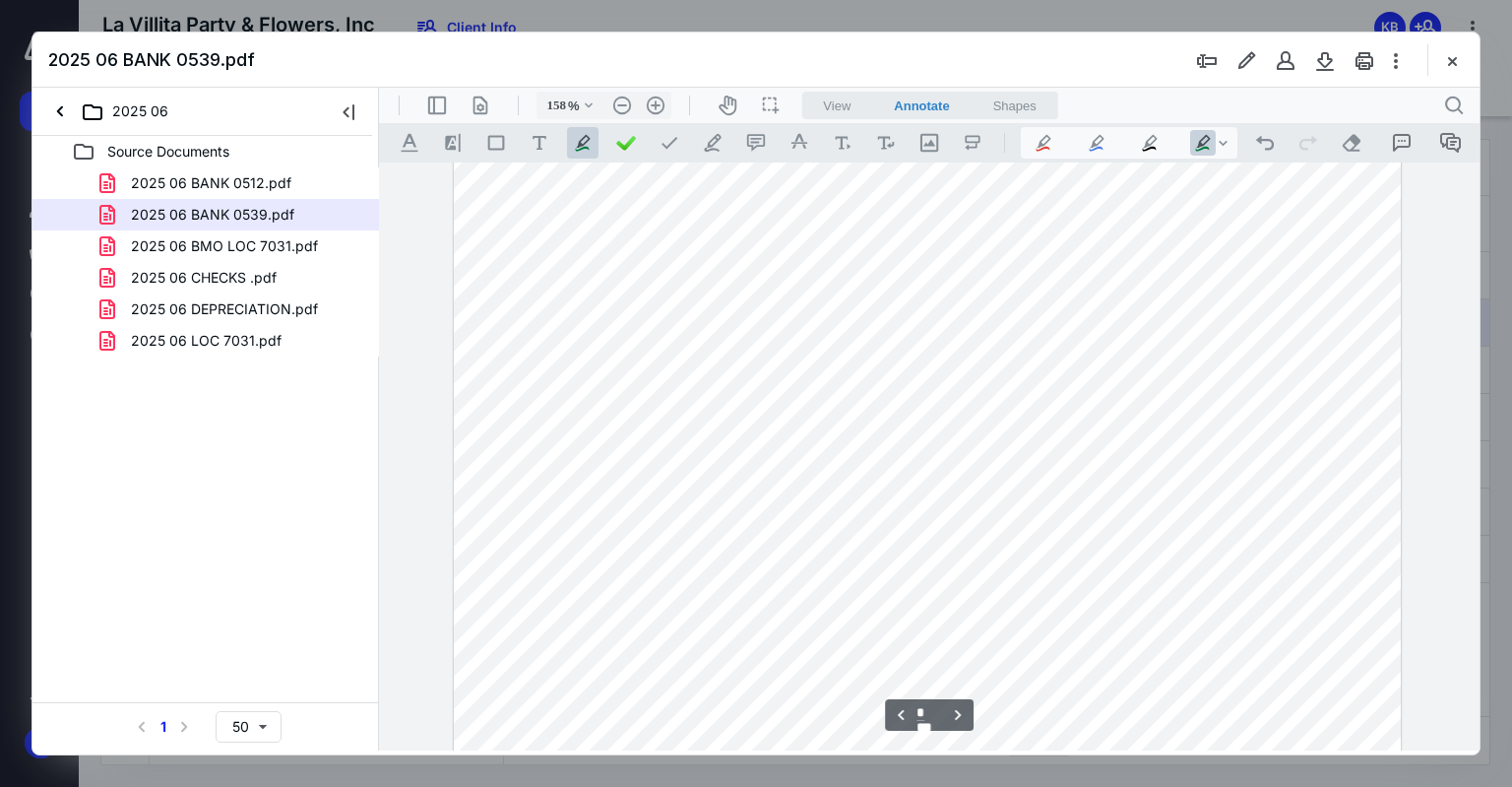 scroll, scrollTop: 1531, scrollLeft: 0, axis: vertical 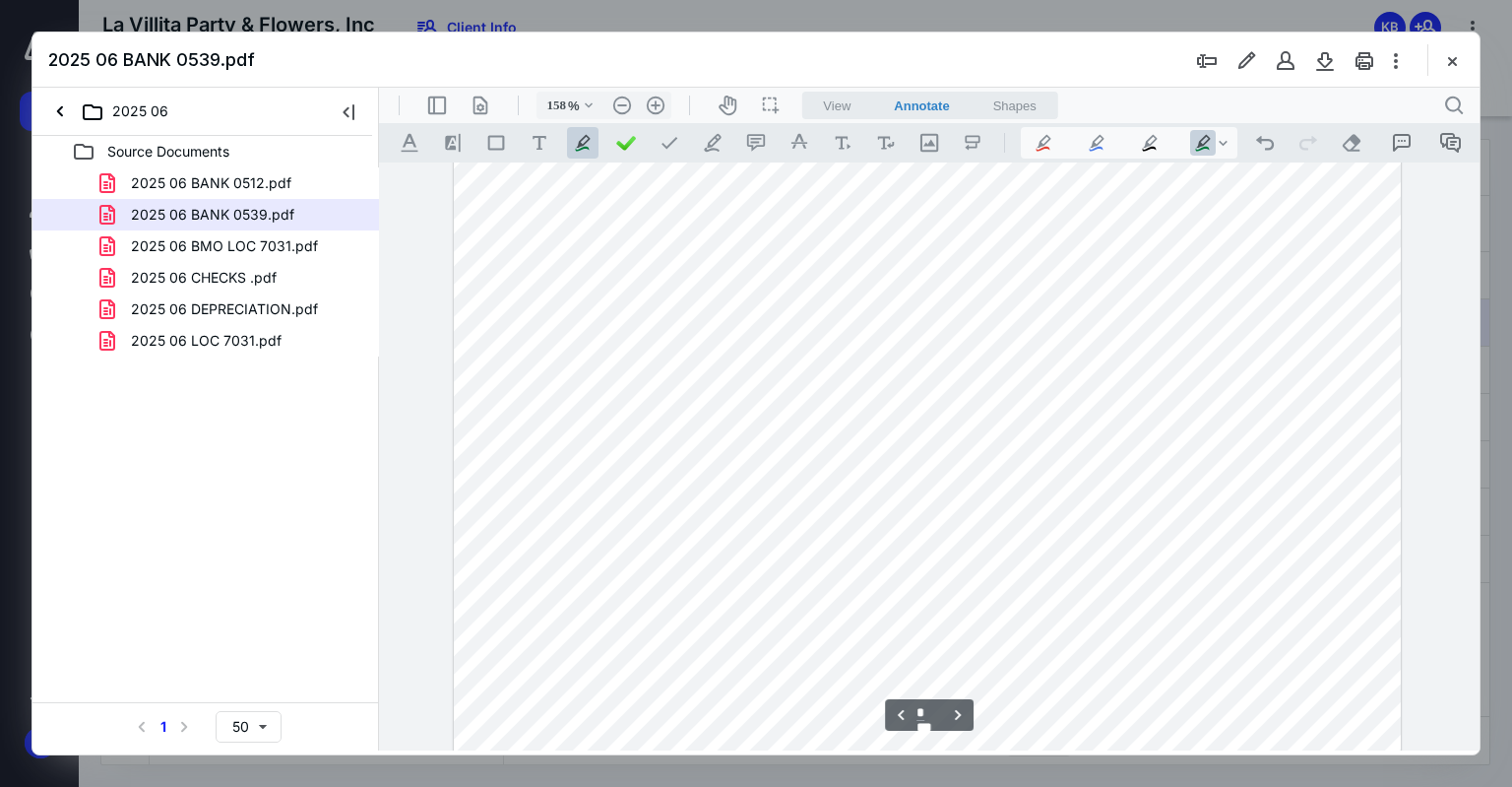 drag, startPoint x: 1190, startPoint y: 494, endPoint x: 1246, endPoint y: 506, distance: 57.271284 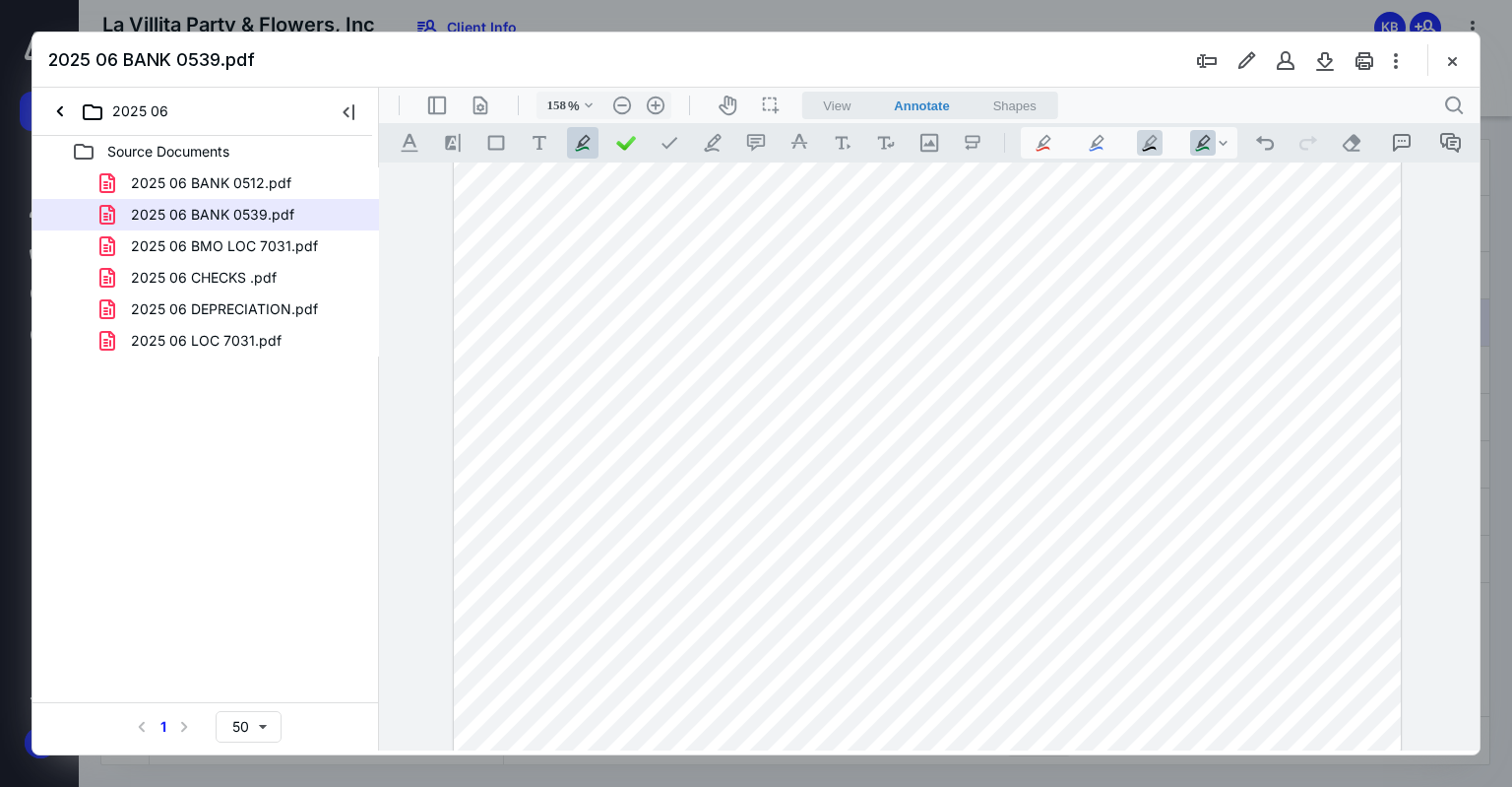 click on ".cls-1{fill:#abb0c4;} icon - tool - pen - highlight" at bounding box center (1150, 143) 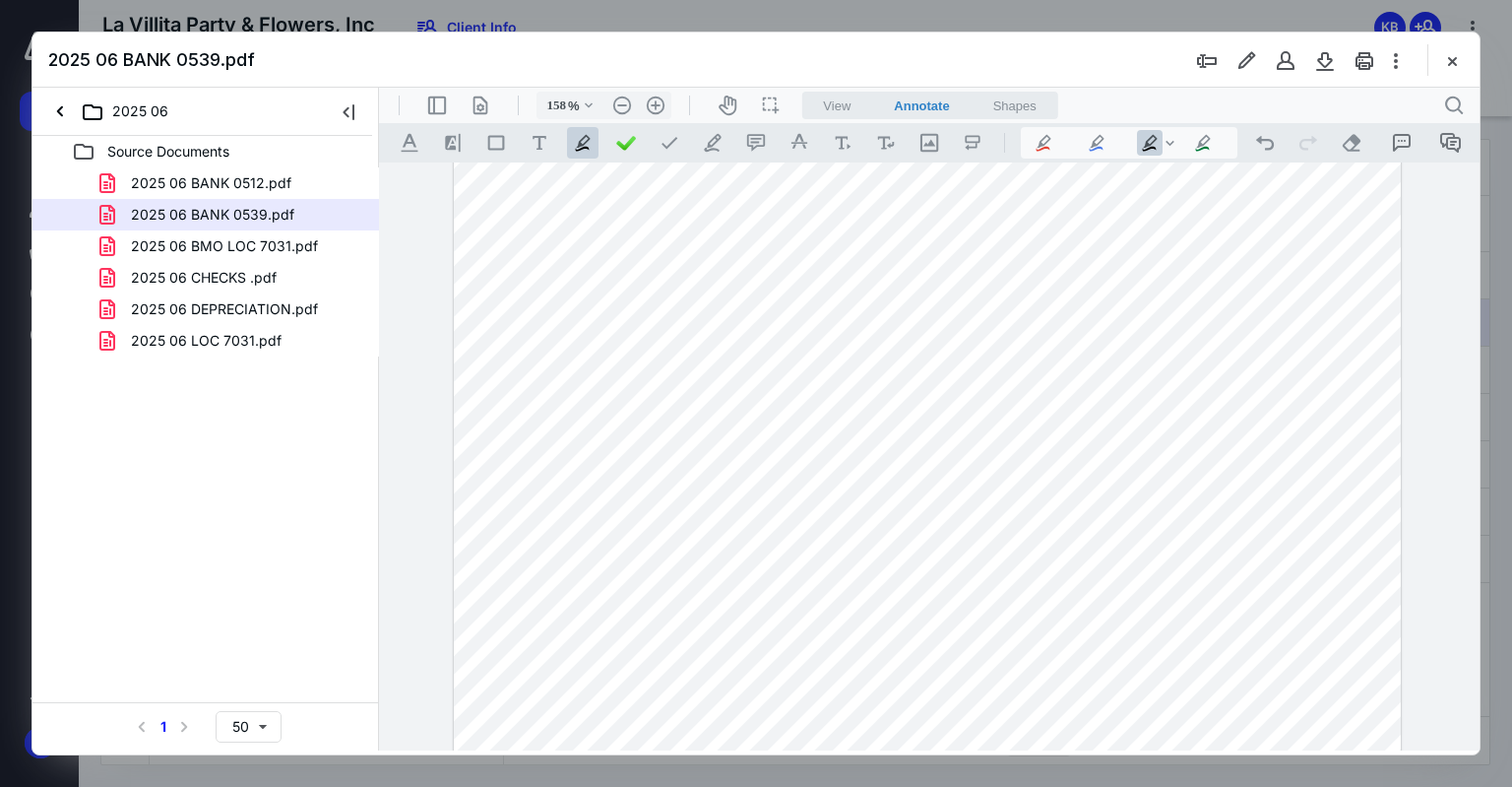 drag, startPoint x: 1192, startPoint y: 288, endPoint x: 1110, endPoint y: 289, distance: 82.0061 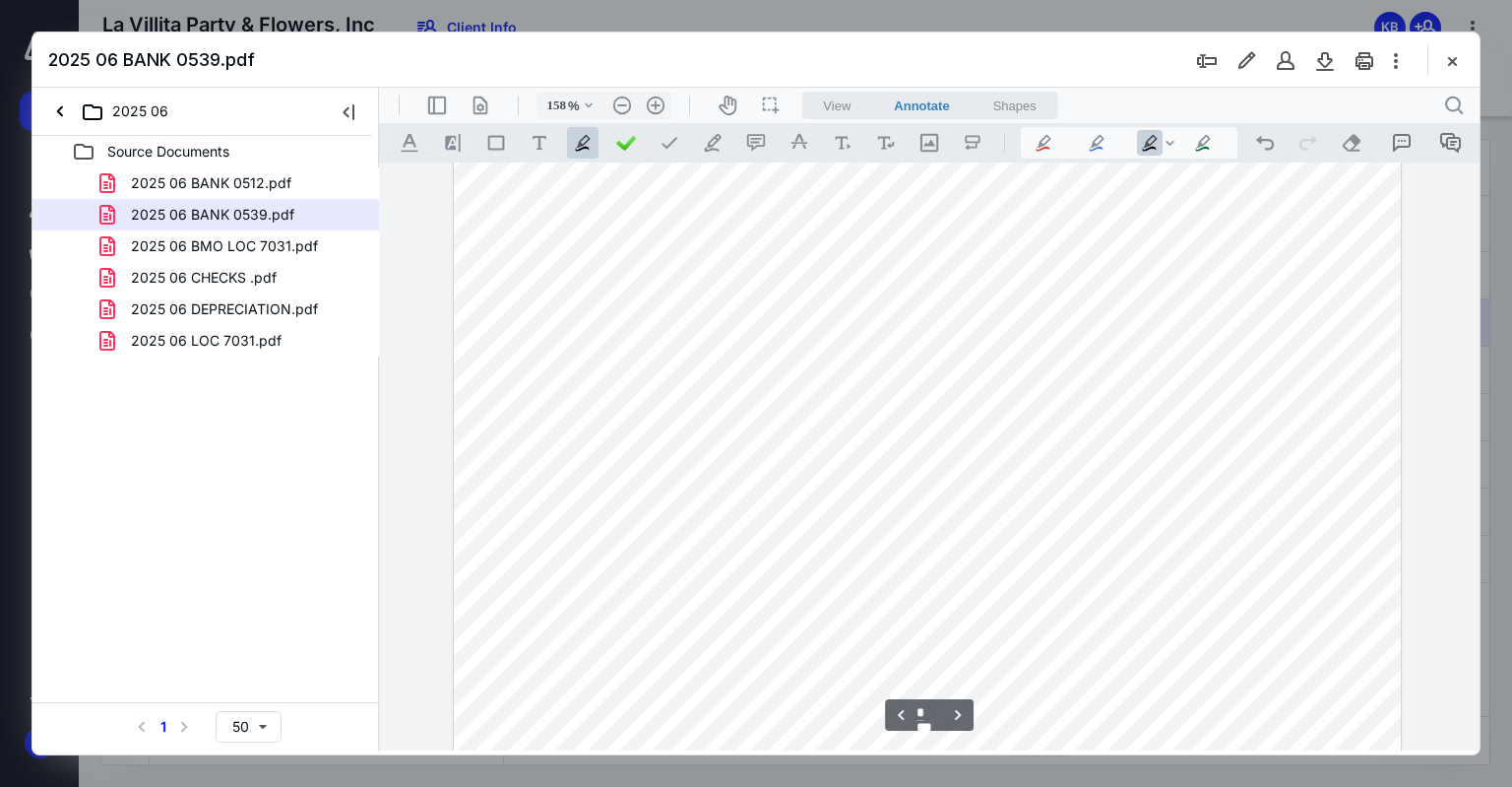 scroll, scrollTop: 1629, scrollLeft: 0, axis: vertical 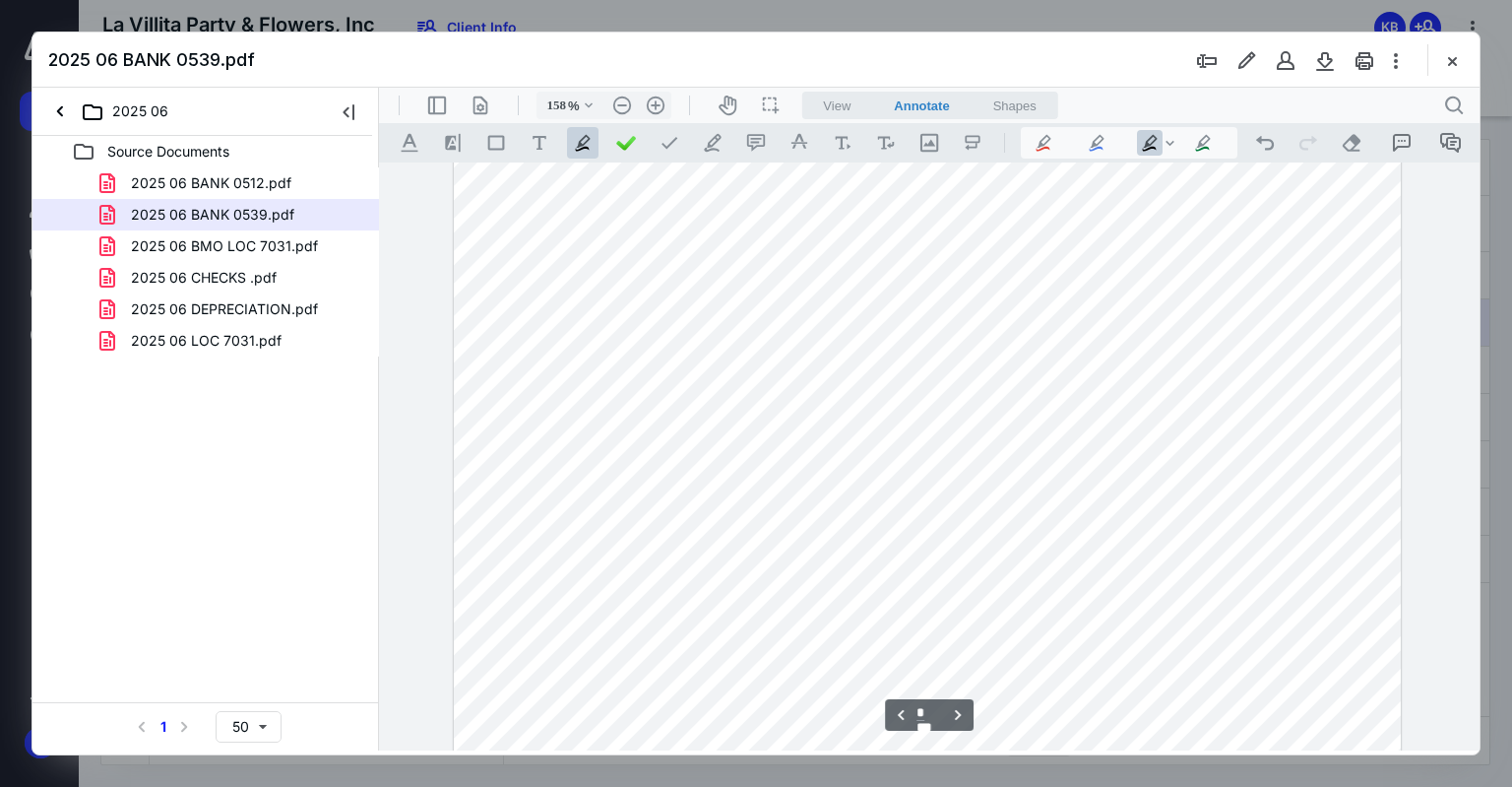 click at bounding box center [927, 390] 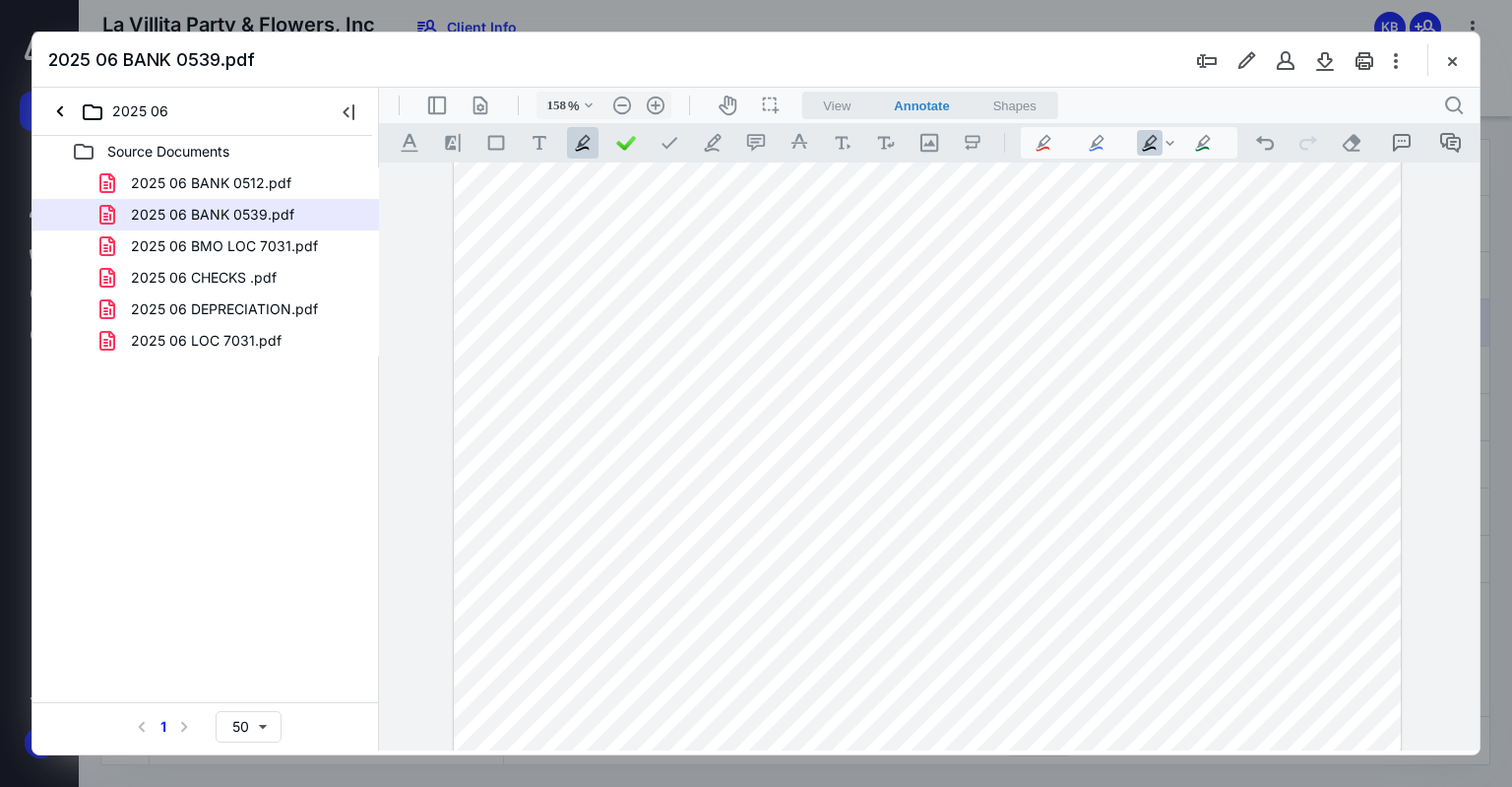 click on ".cls-1{fill:#abb0c4;} icon - tool - pen - highlight .cls-1{fill:#abb0c4;} icon - tool - pen - highlight .cls-1{fill:#abb0c4;} icon - tool - pen - highlight .cls-1{fill:#abb0c4;} icon - chevron - down .cls-1{fill:#abb0c4;} icon - tool - pen - highlight" at bounding box center (1129, 143) 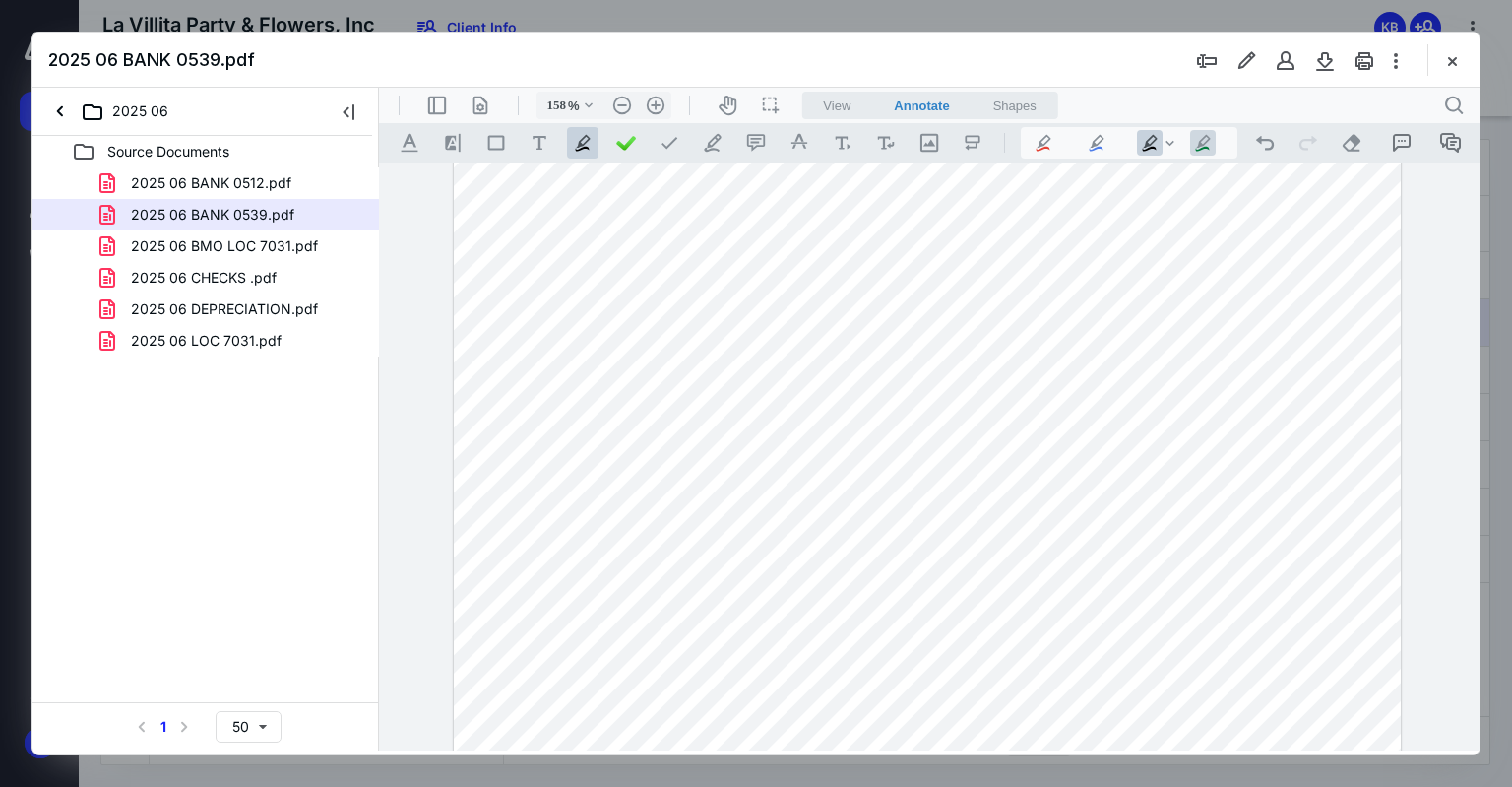 click on ".cls-1{fill:#abb0c4;} icon - tool - pen - highlight" at bounding box center [1203, 143] 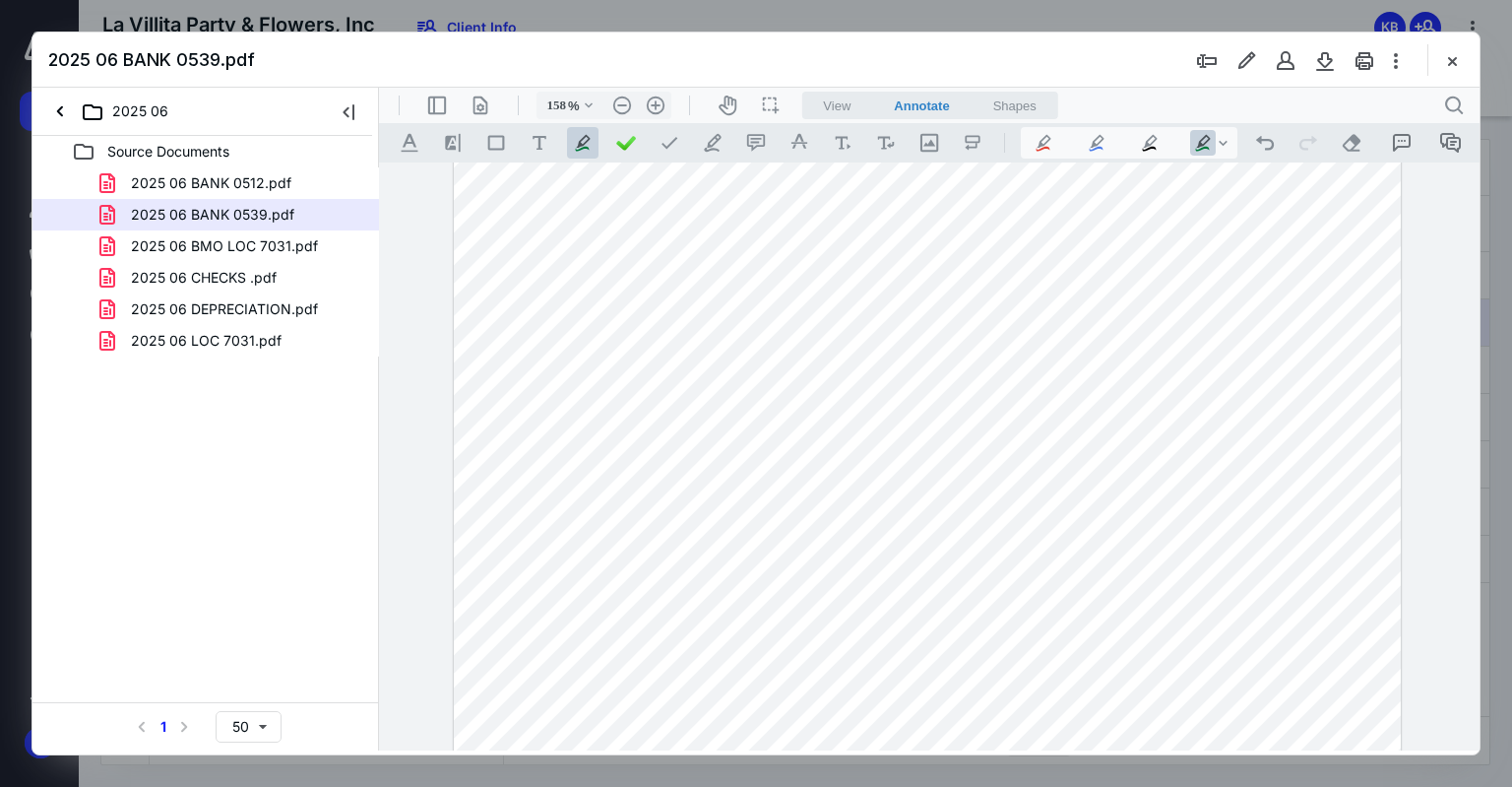 drag, startPoint x: 1178, startPoint y: 515, endPoint x: 1221, endPoint y: 520, distance: 43.289722 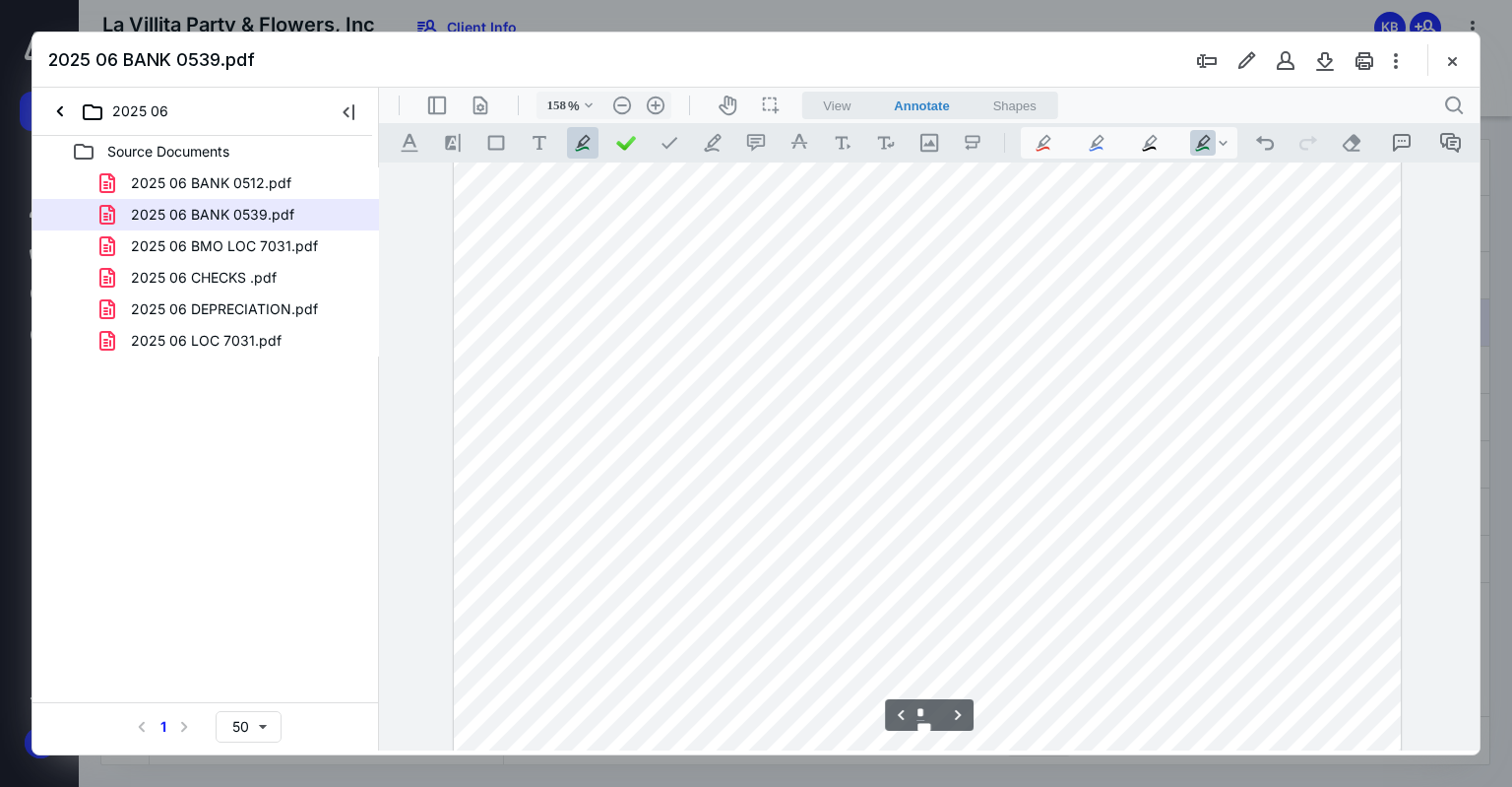 scroll, scrollTop: 1728, scrollLeft: 0, axis: vertical 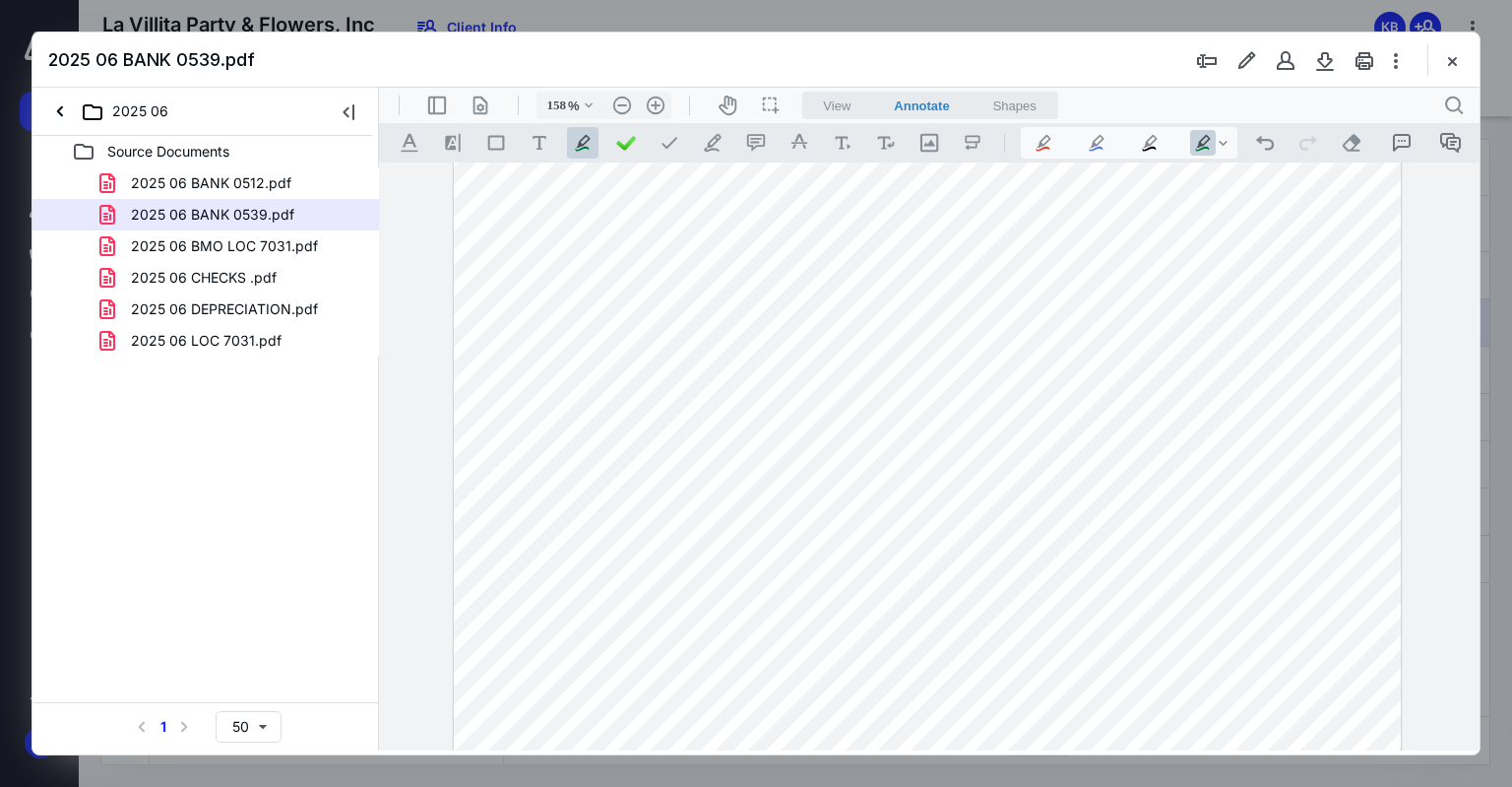 drag, startPoint x: 691, startPoint y: 497, endPoint x: 1254, endPoint y: 497, distance: 563 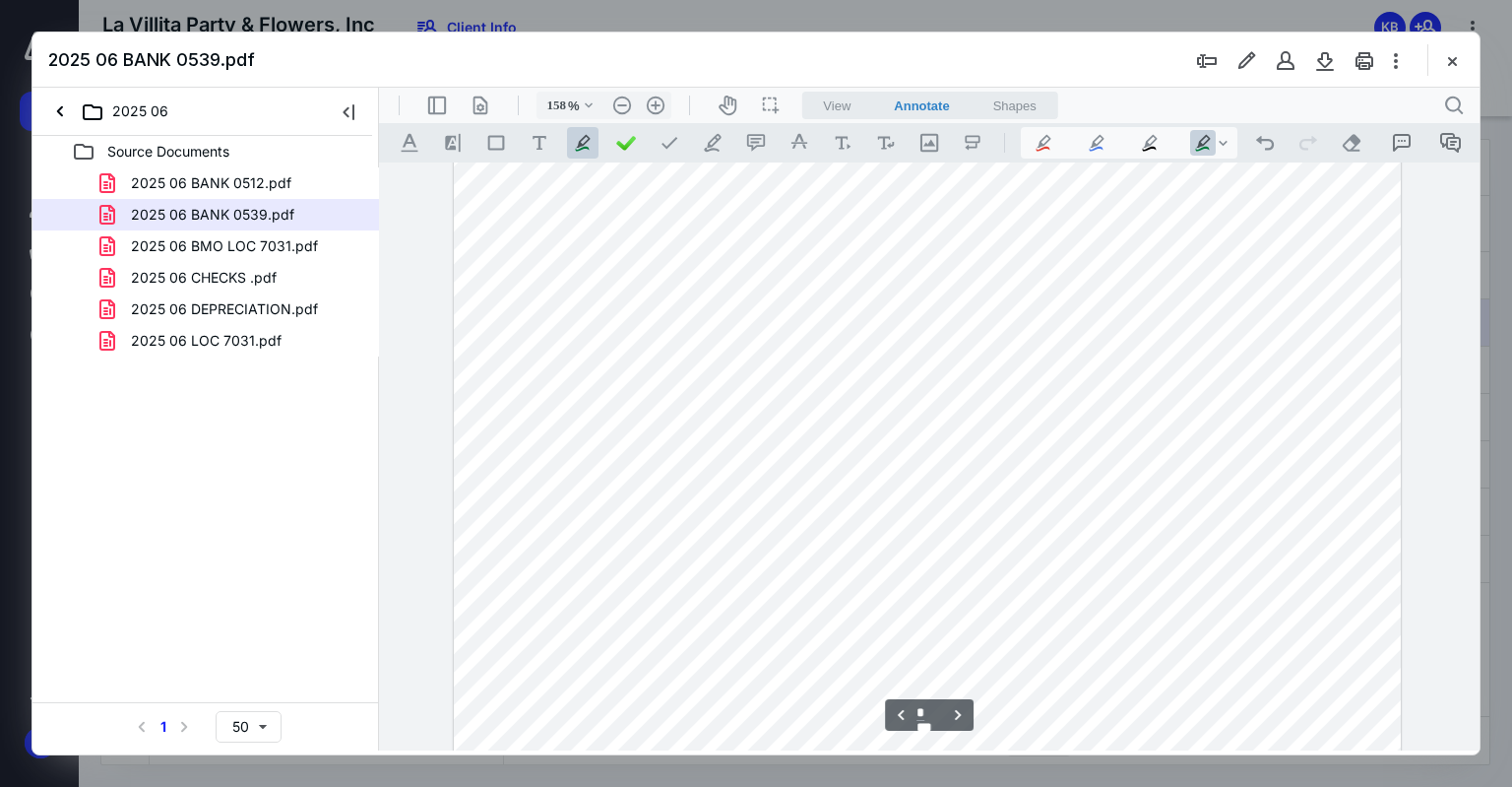 scroll, scrollTop: 1826, scrollLeft: 0, axis: vertical 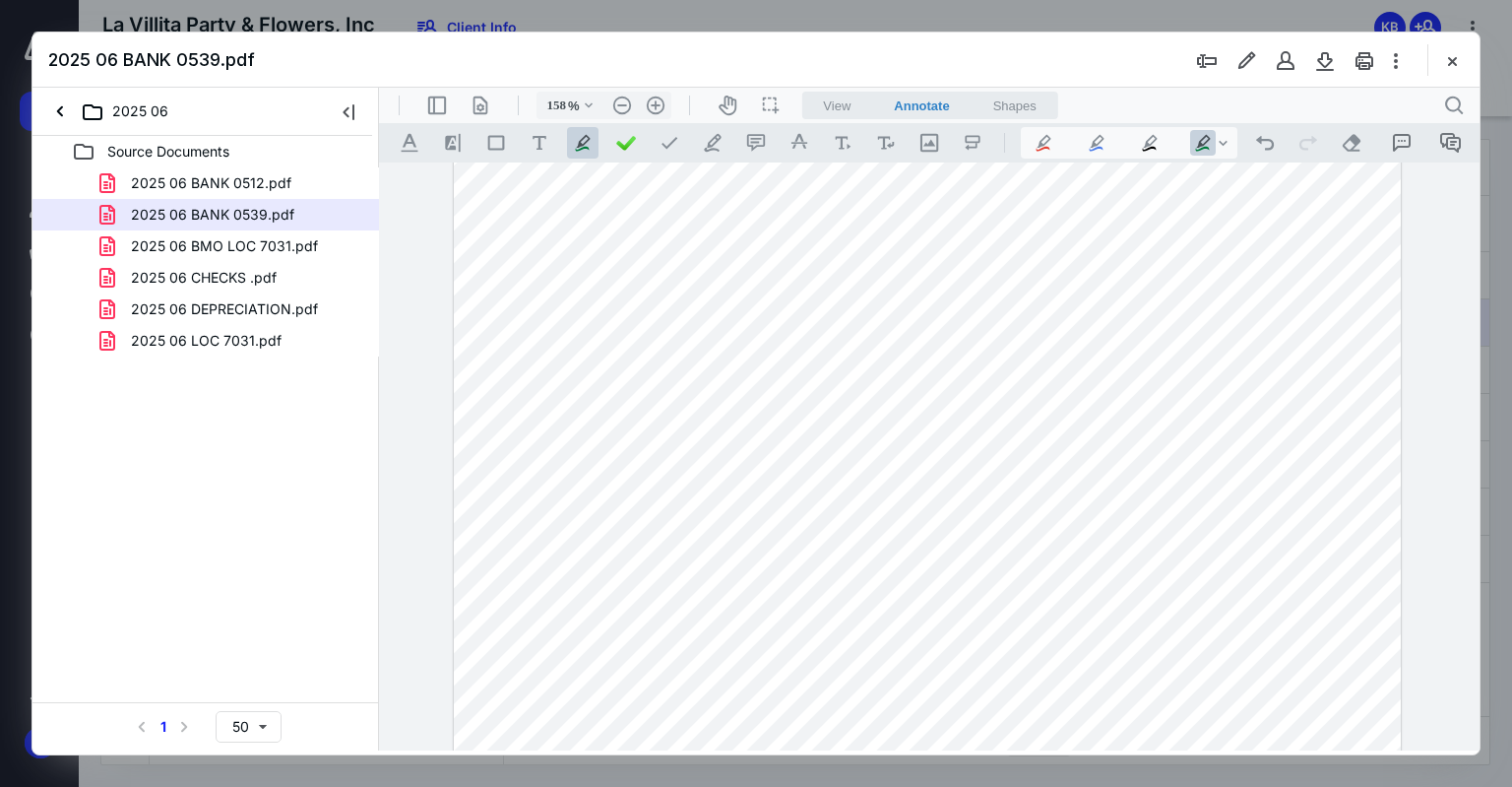 drag, startPoint x: 1190, startPoint y: 489, endPoint x: 1179, endPoint y: 492, distance: 11.4017543 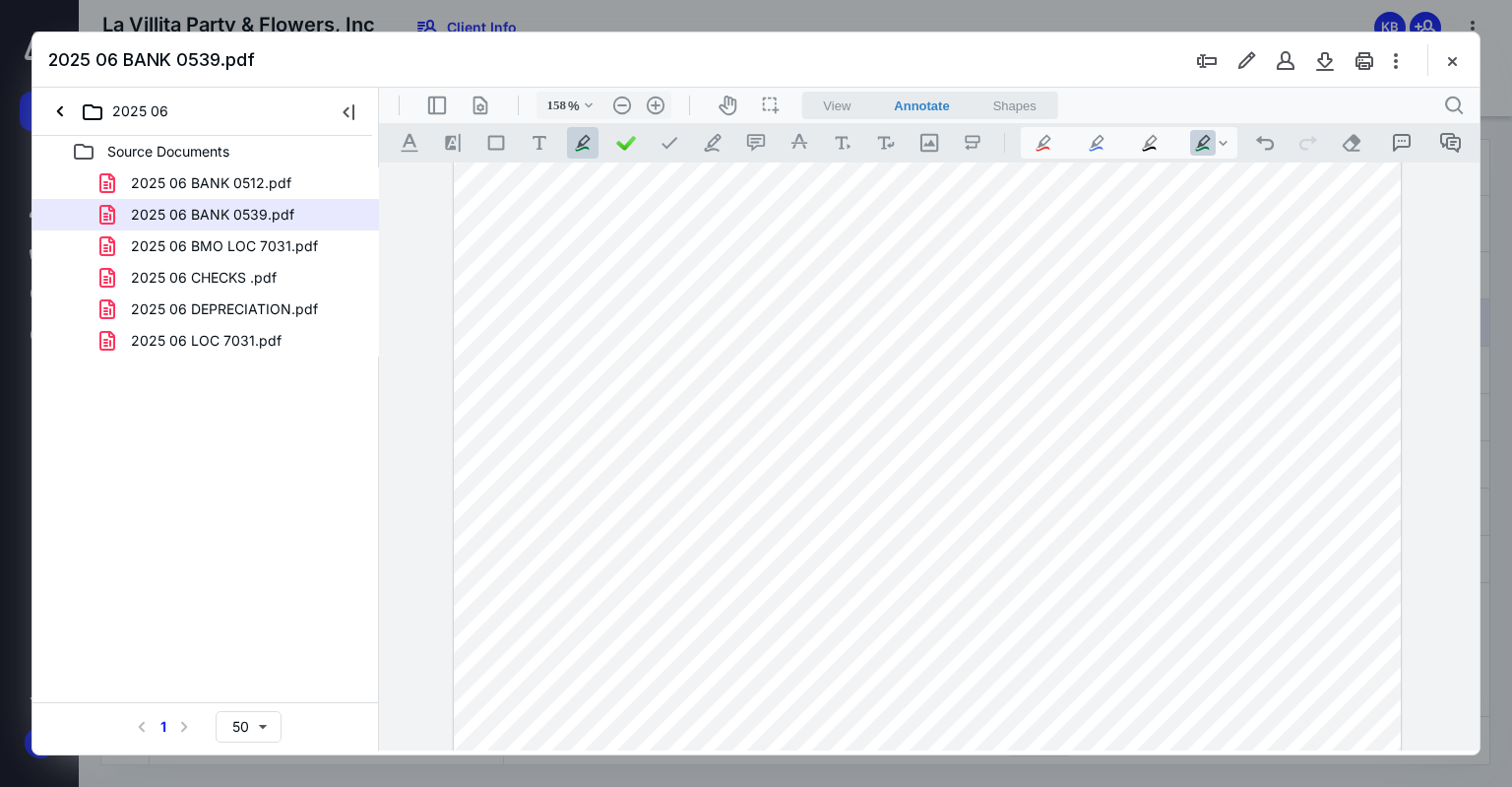 drag, startPoint x: 1206, startPoint y: 524, endPoint x: 1225, endPoint y: 525, distance: 19.026298 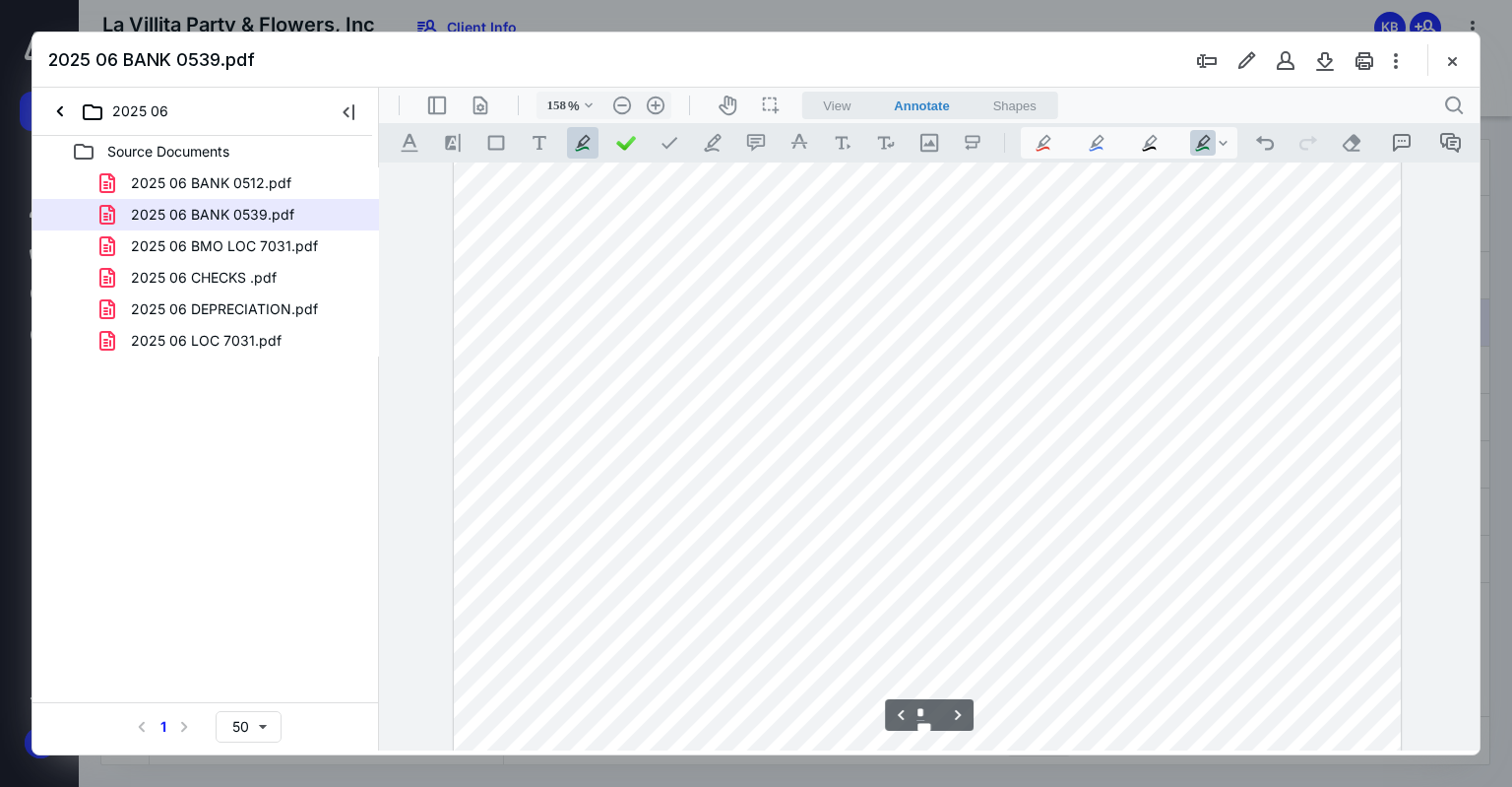 scroll, scrollTop: 1925, scrollLeft: 0, axis: vertical 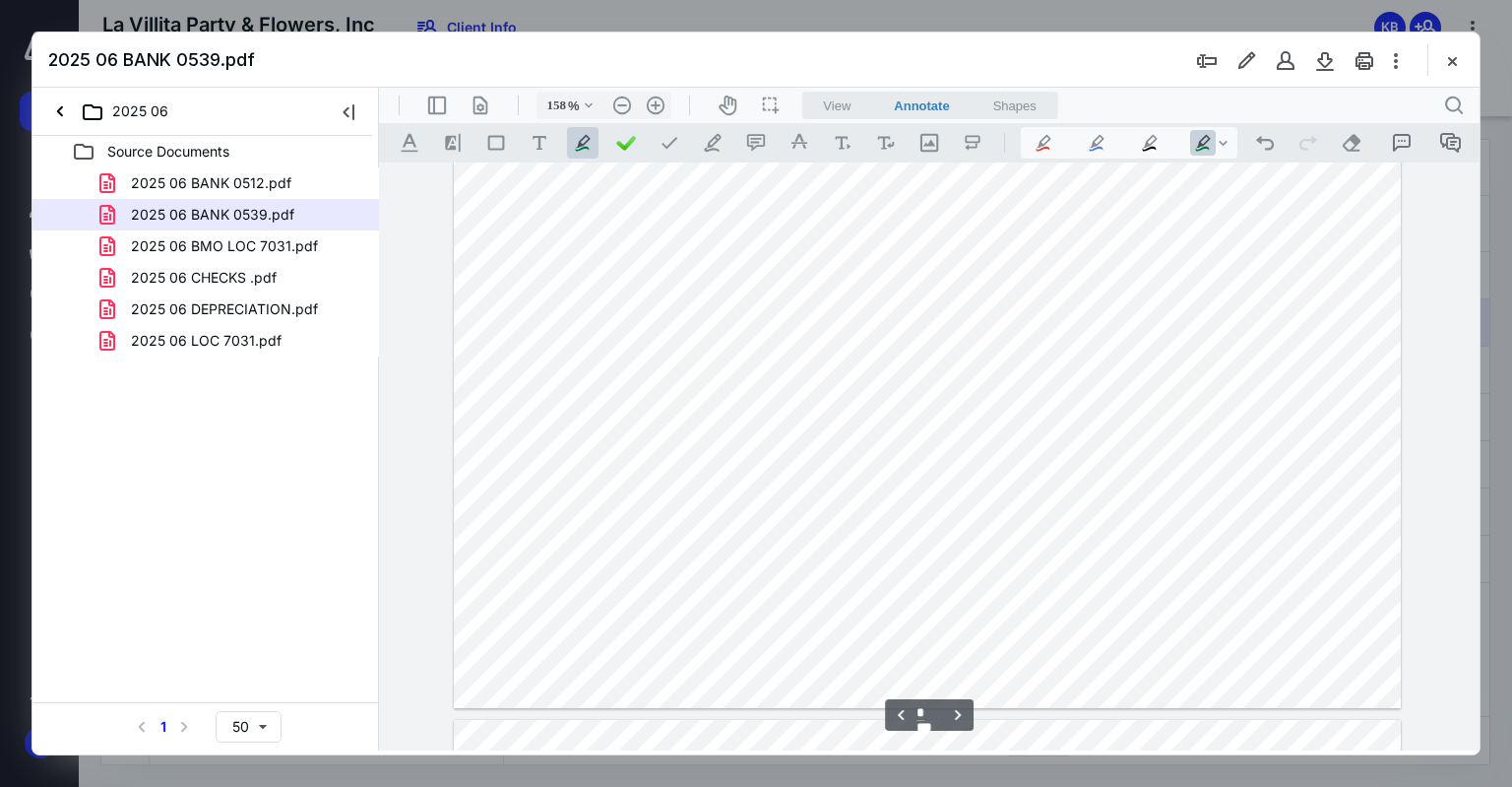 drag, startPoint x: 1180, startPoint y: 540, endPoint x: 1252, endPoint y: 540, distance: 72 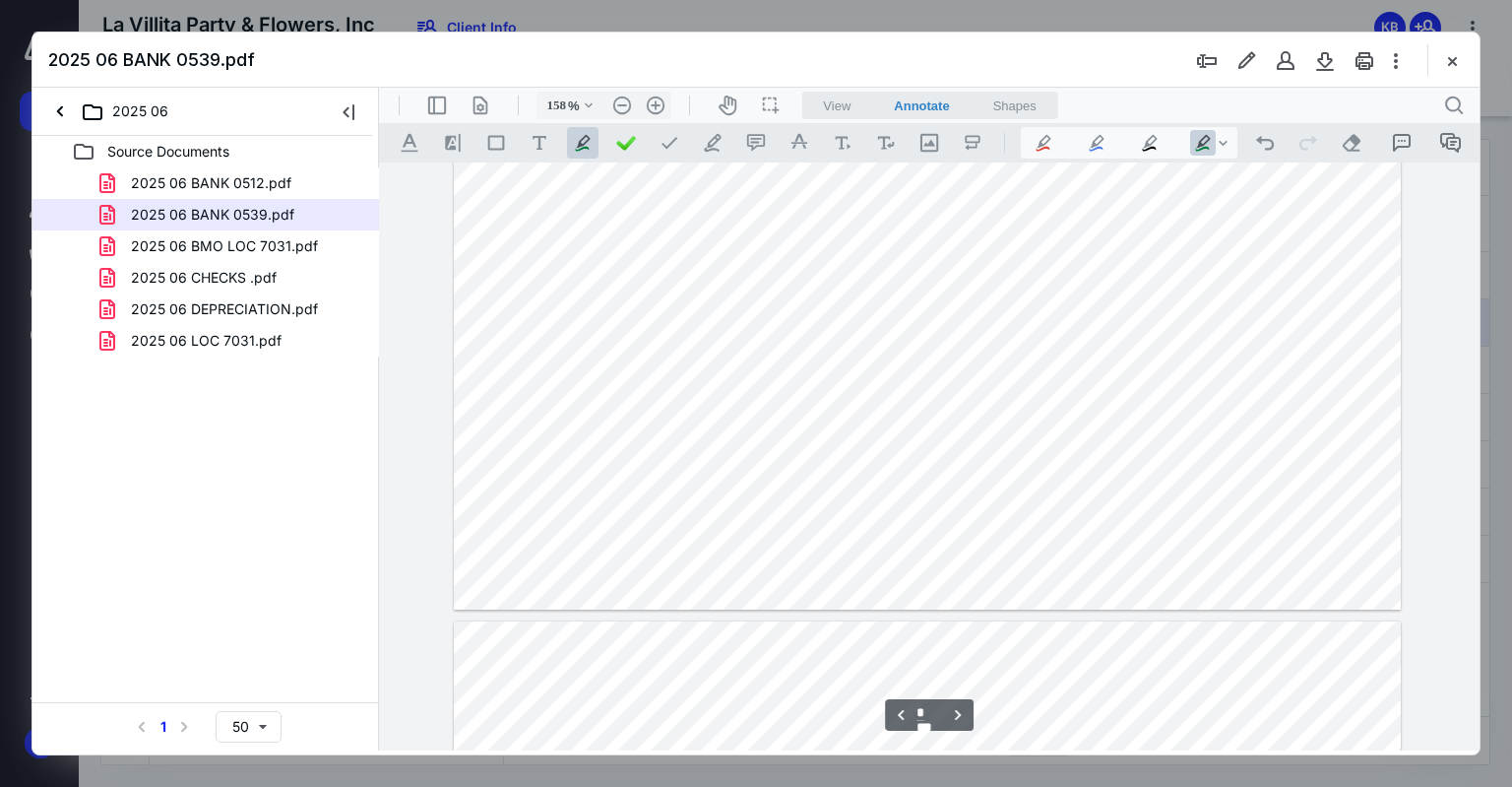 scroll, scrollTop: 2122, scrollLeft: 0, axis: vertical 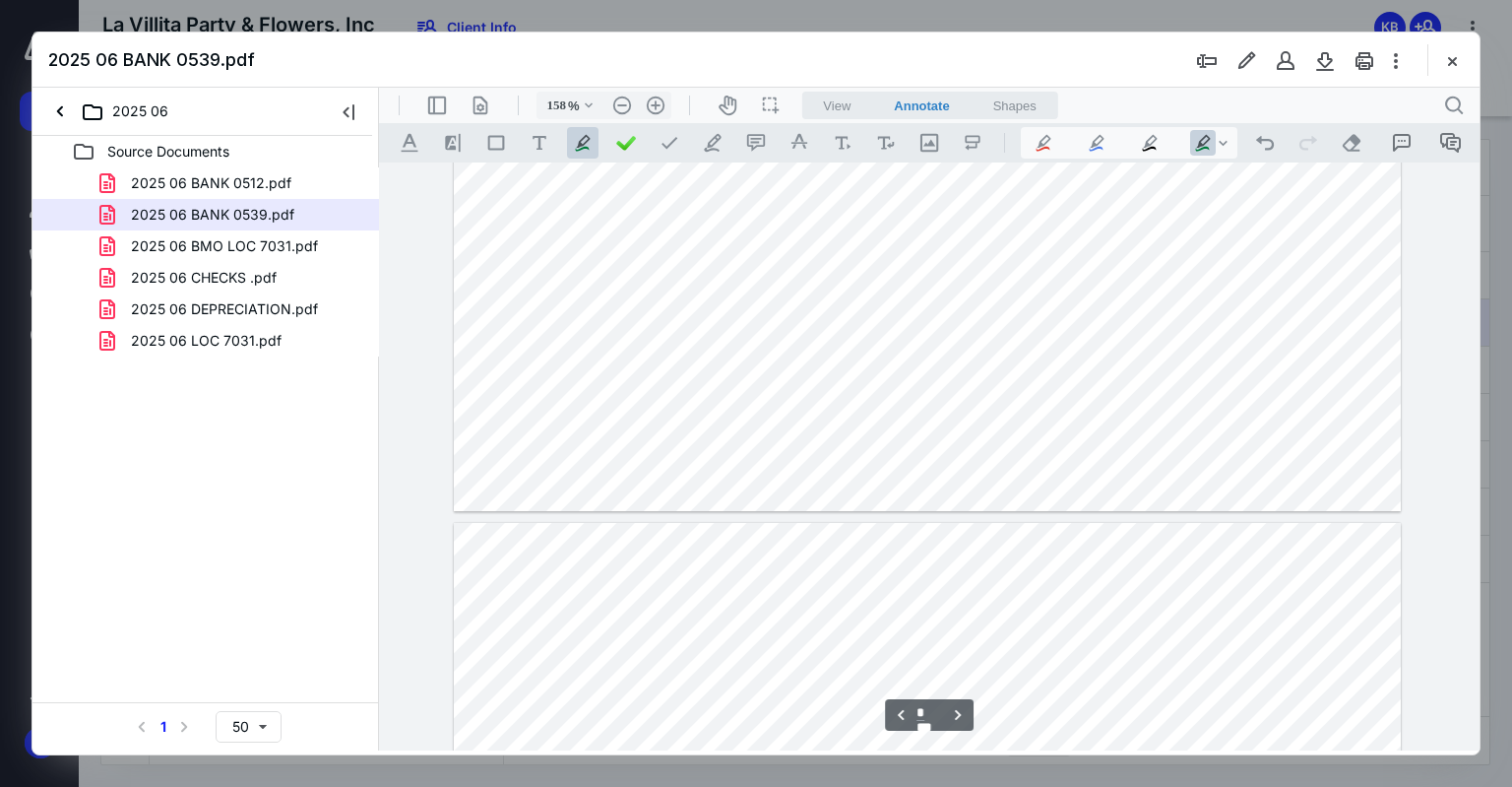 drag, startPoint x: 1192, startPoint y: 402, endPoint x: 1253, endPoint y: 400, distance: 61.03278 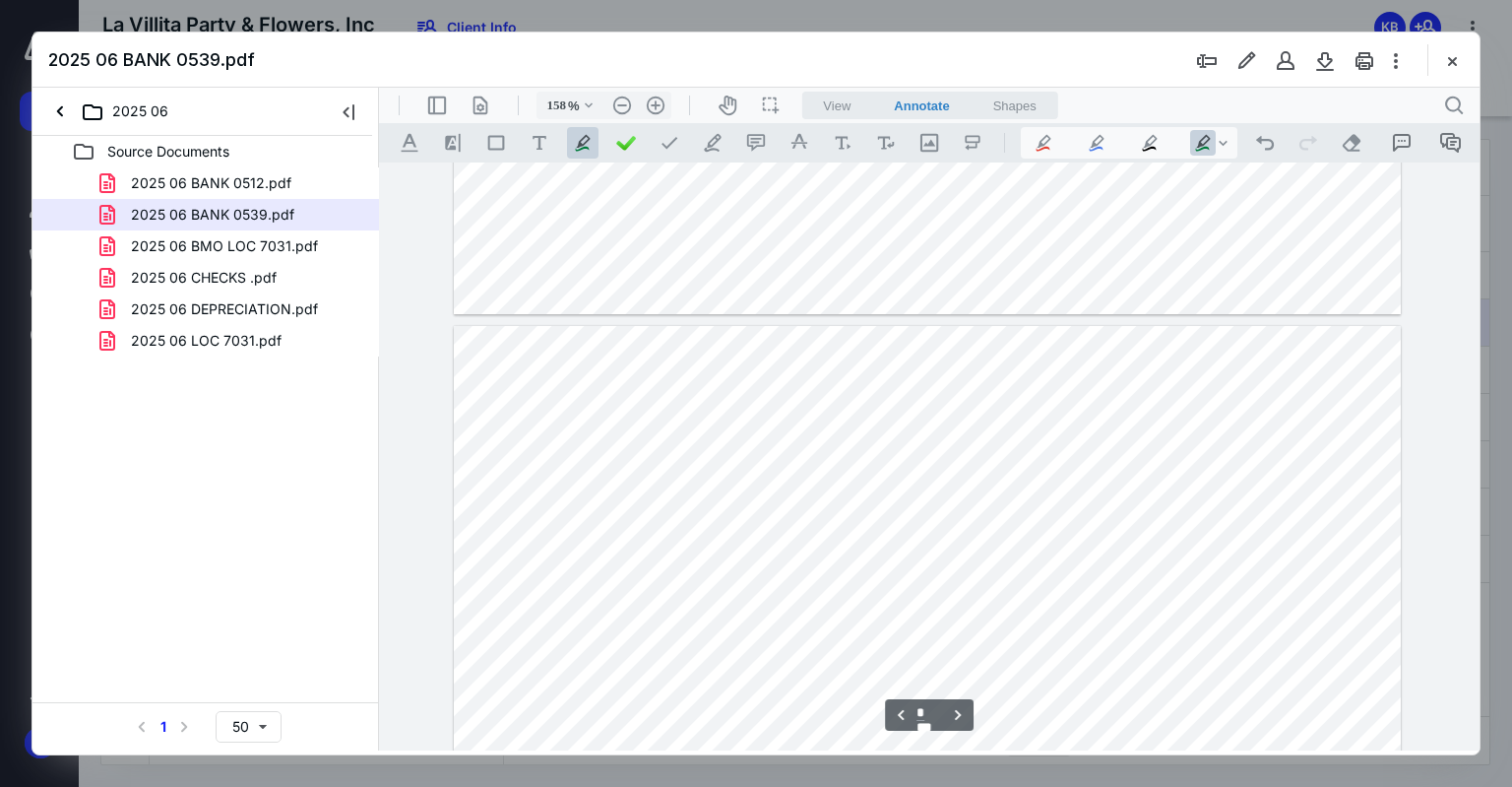 scroll, scrollTop: 2417, scrollLeft: 0, axis: vertical 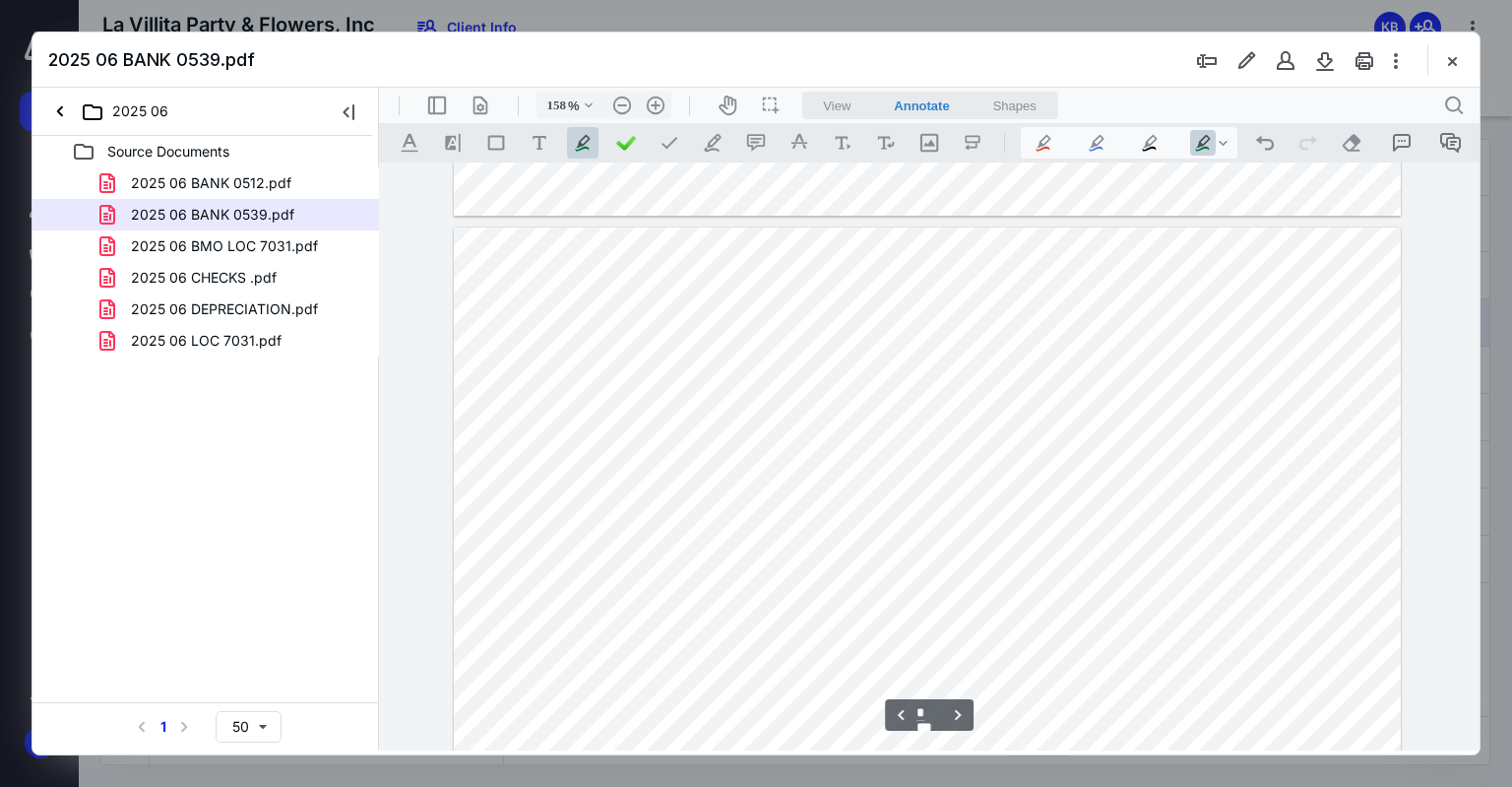 drag, startPoint x: 1151, startPoint y: 146, endPoint x: 1143, endPoint y: 156, distance: 12.806248 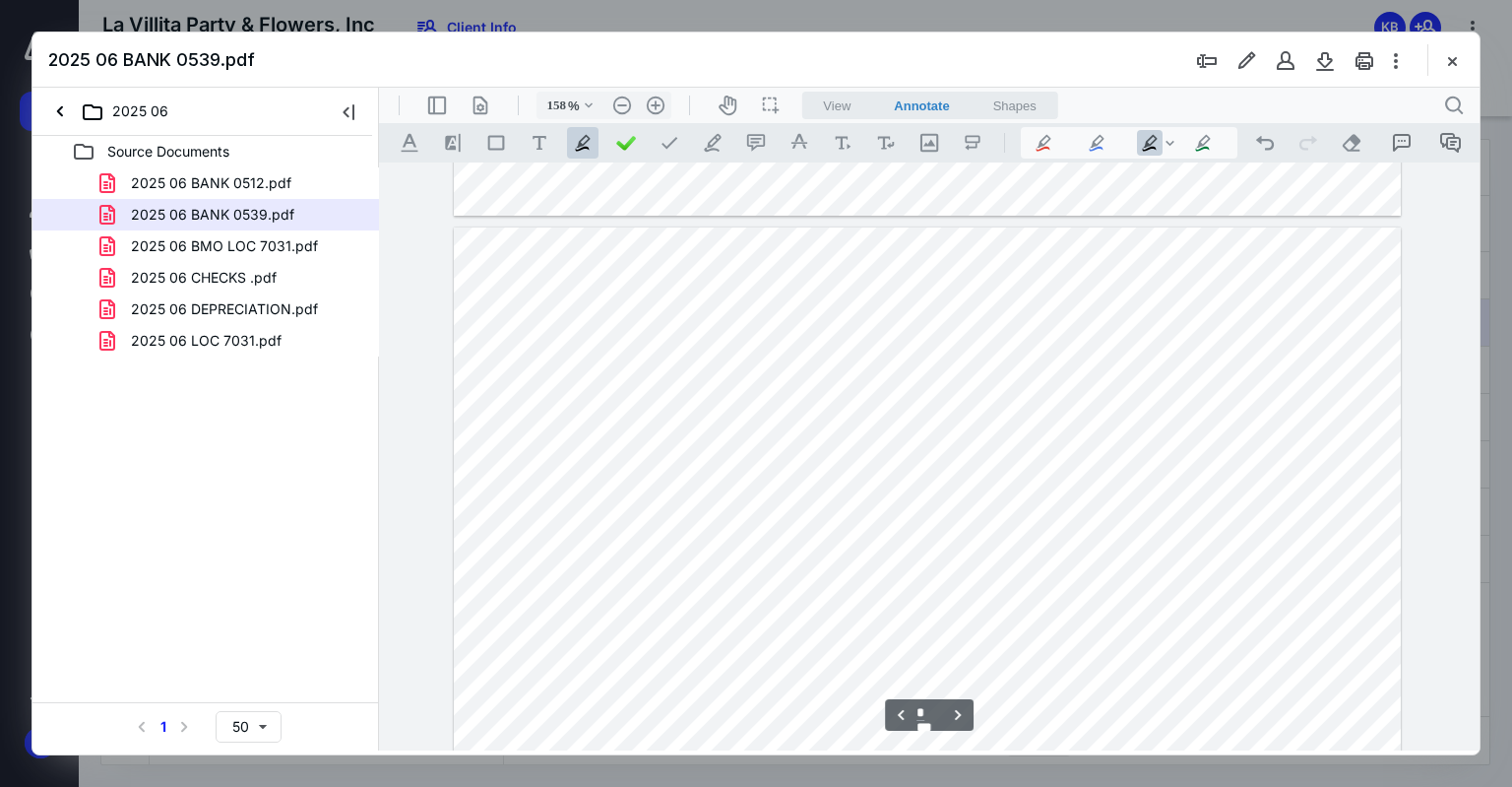 drag, startPoint x: 1151, startPoint y: 464, endPoint x: 1194, endPoint y: 462, distance: 43.04649 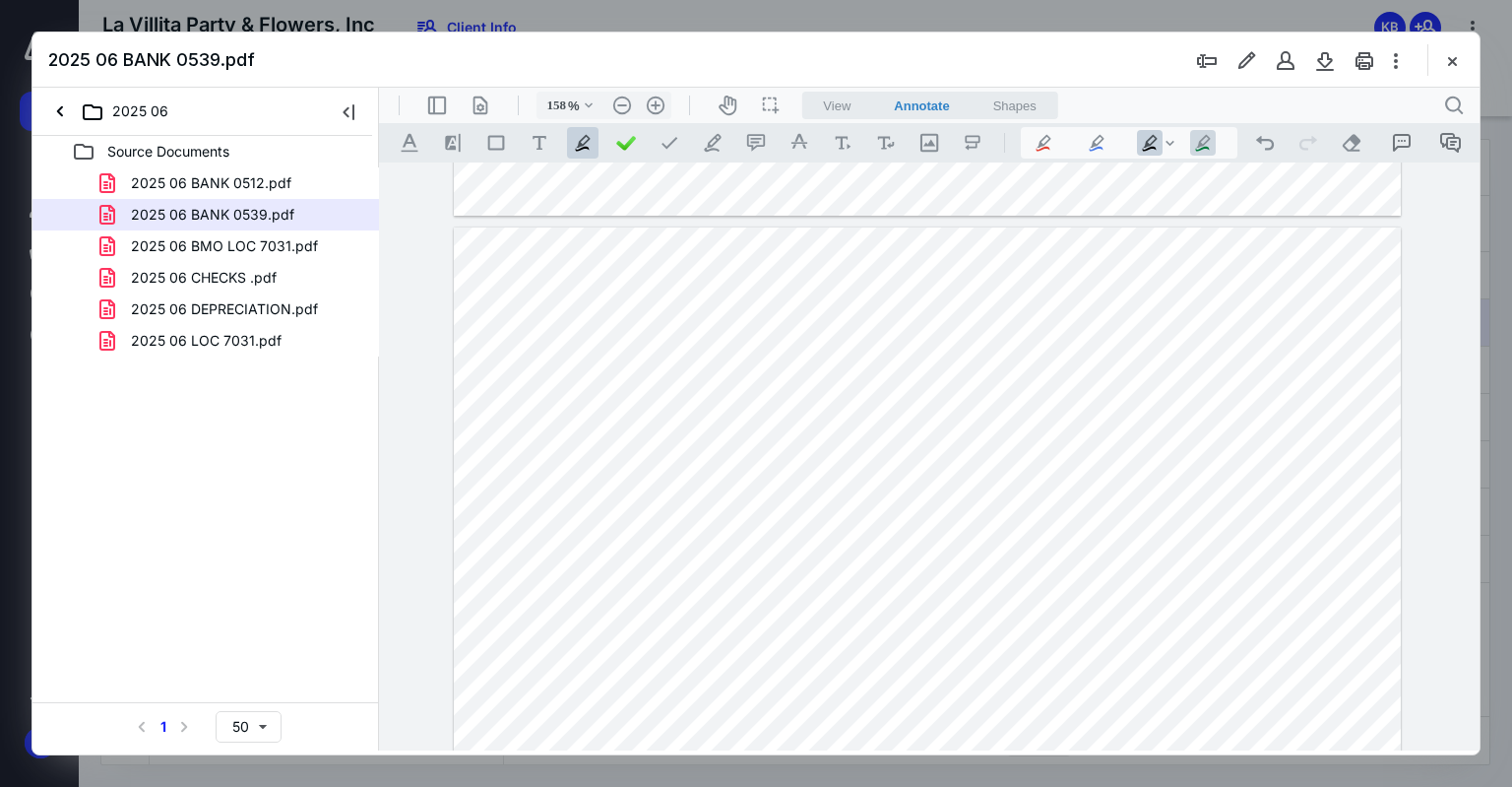 click on ".cls-1{fill:#abb0c4;} icon - tool - pen - highlight" at bounding box center [1203, 143] 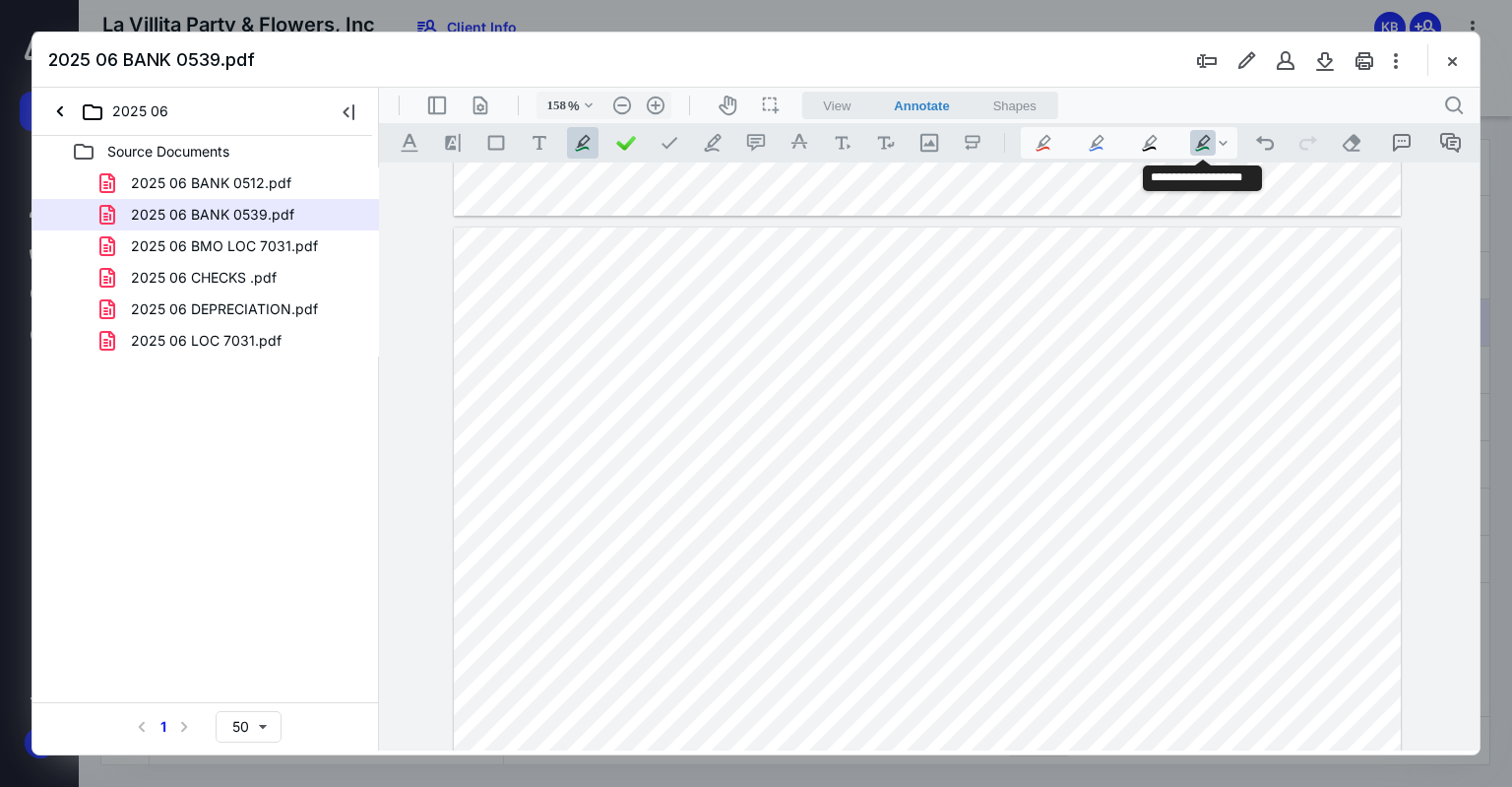 drag, startPoint x: 1170, startPoint y: 557, endPoint x: 1233, endPoint y: 558, distance: 63.00794 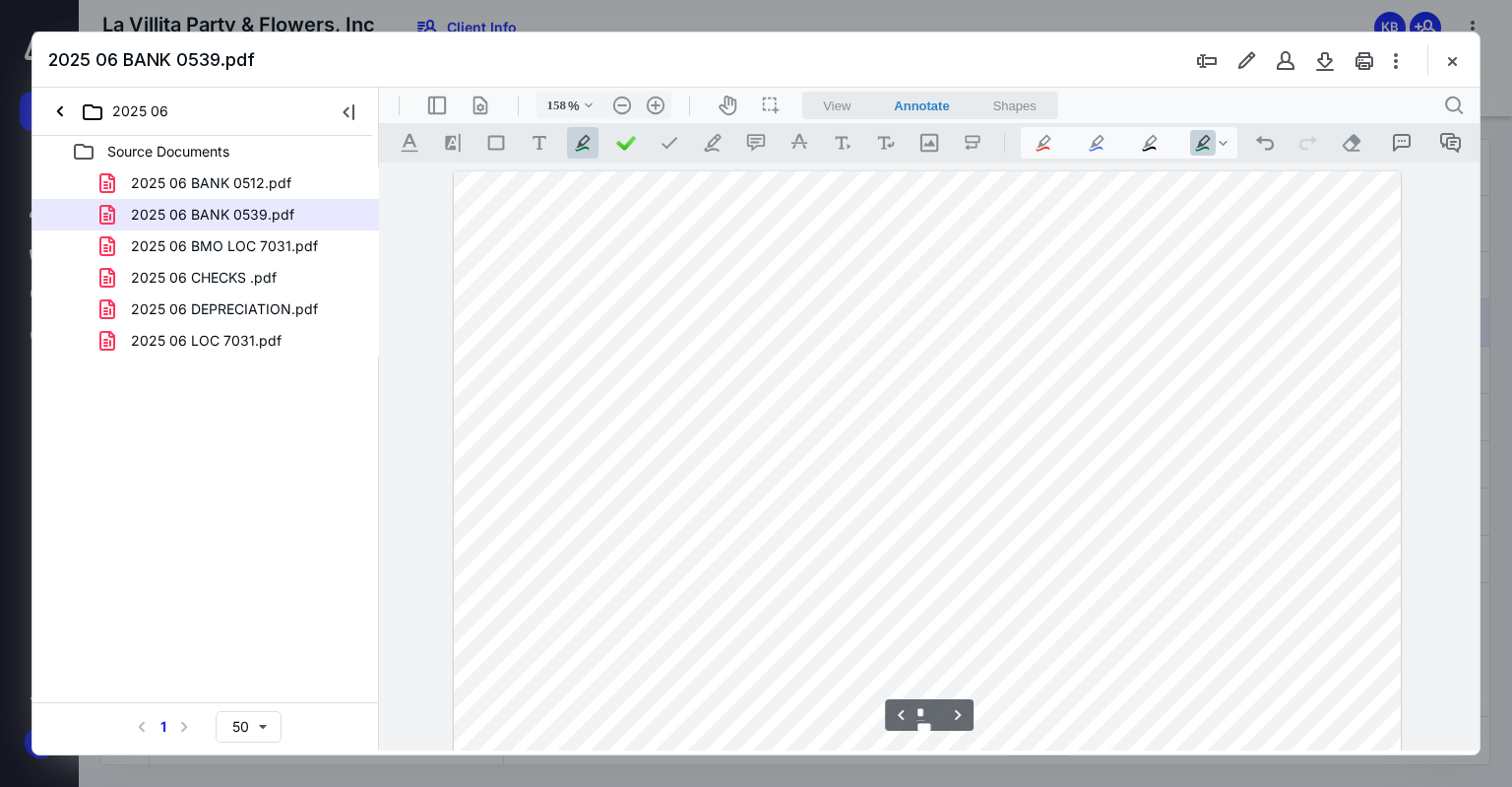 scroll, scrollTop: 1531, scrollLeft: 0, axis: vertical 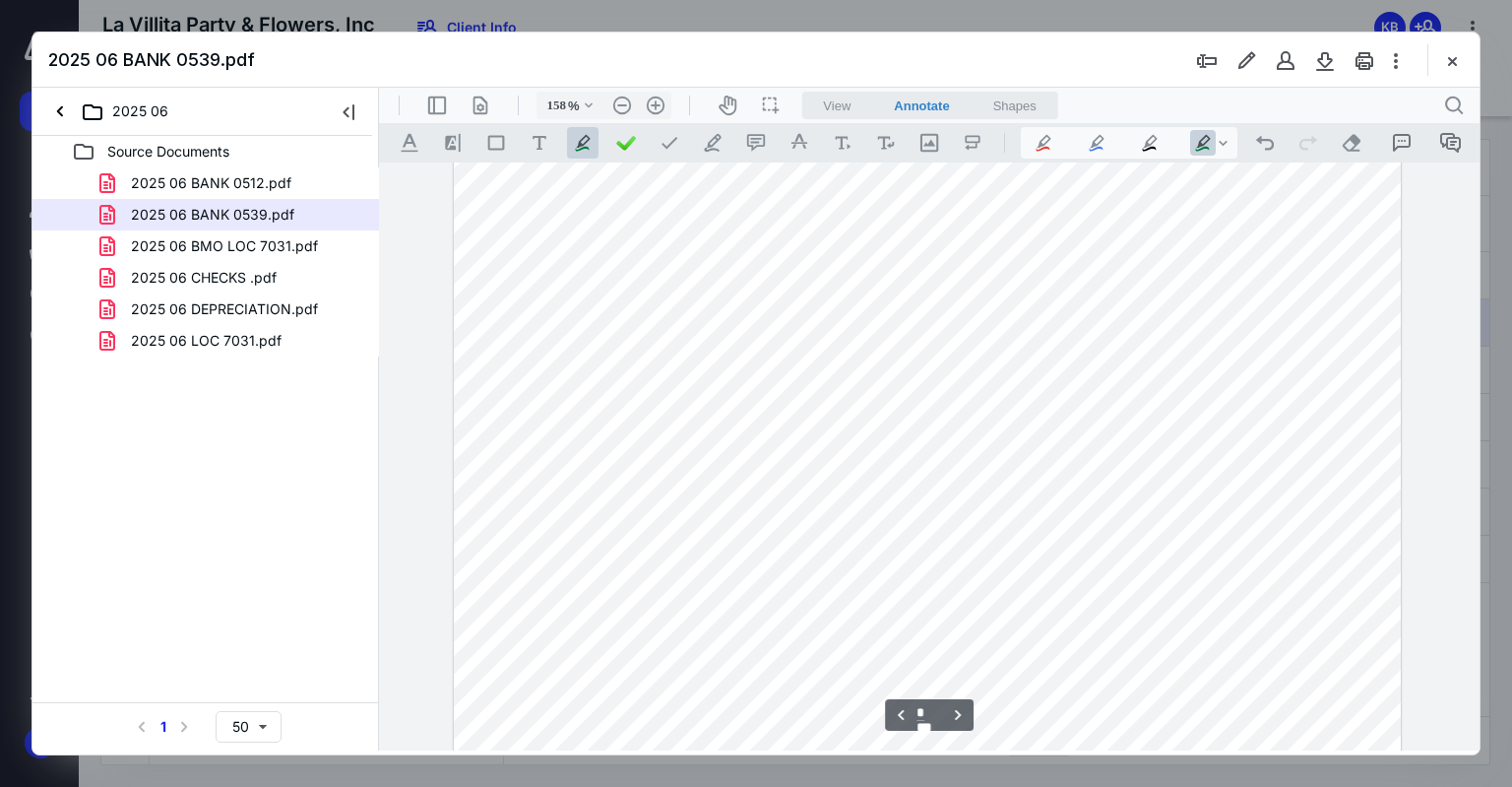 click at bounding box center (927, 489) 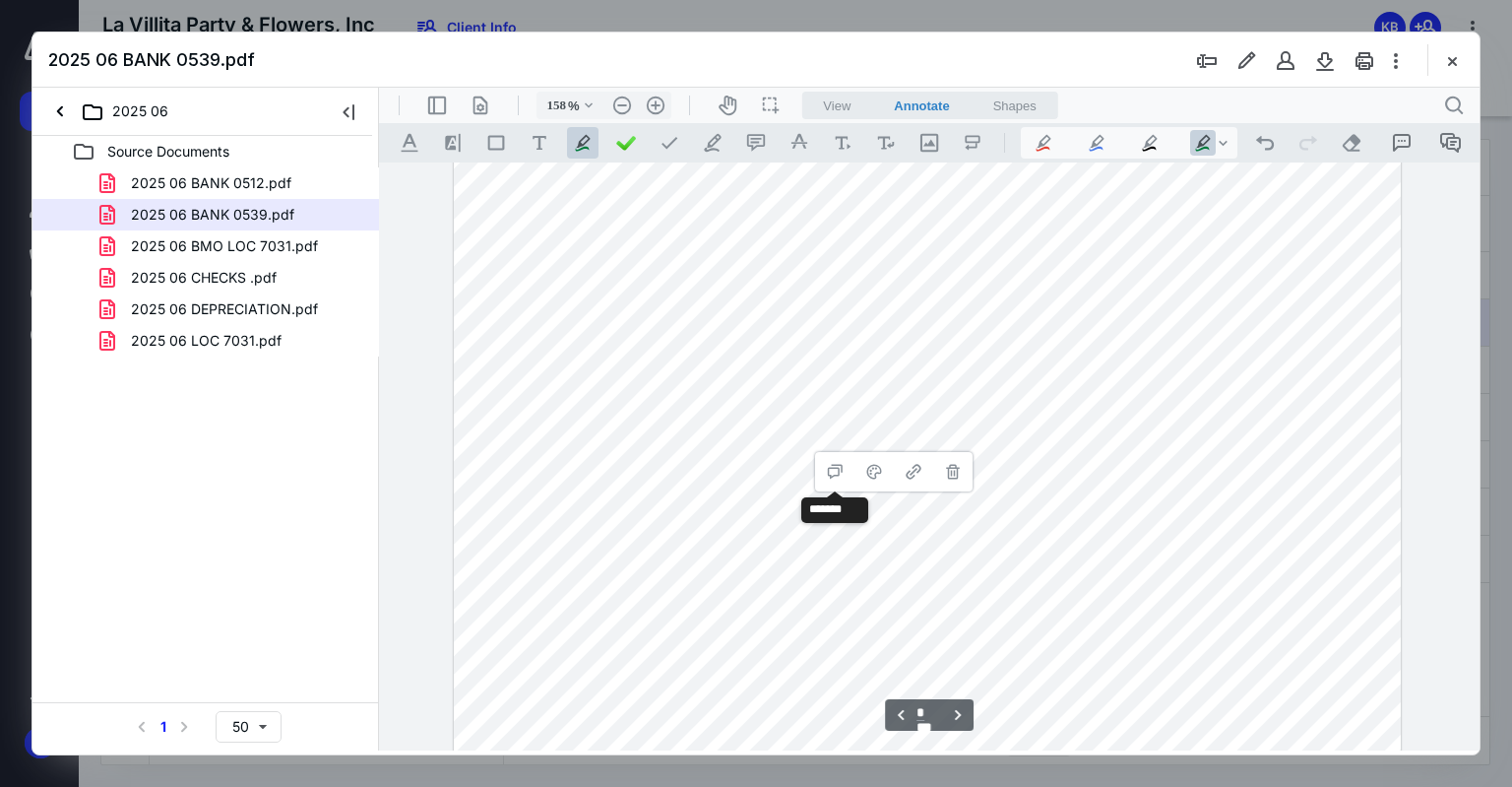 click at bounding box center (927, 489) 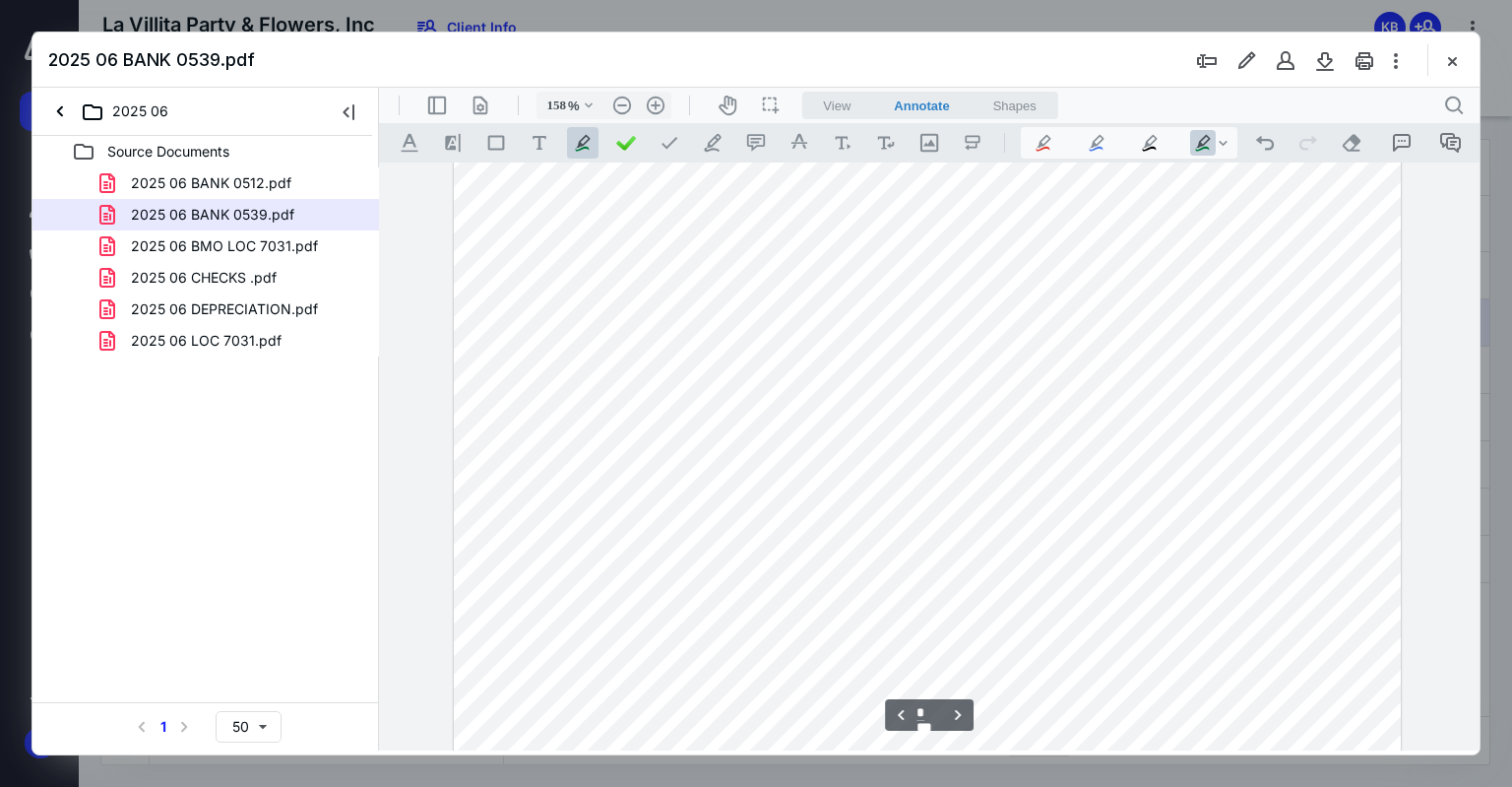 click at bounding box center [927, 489] 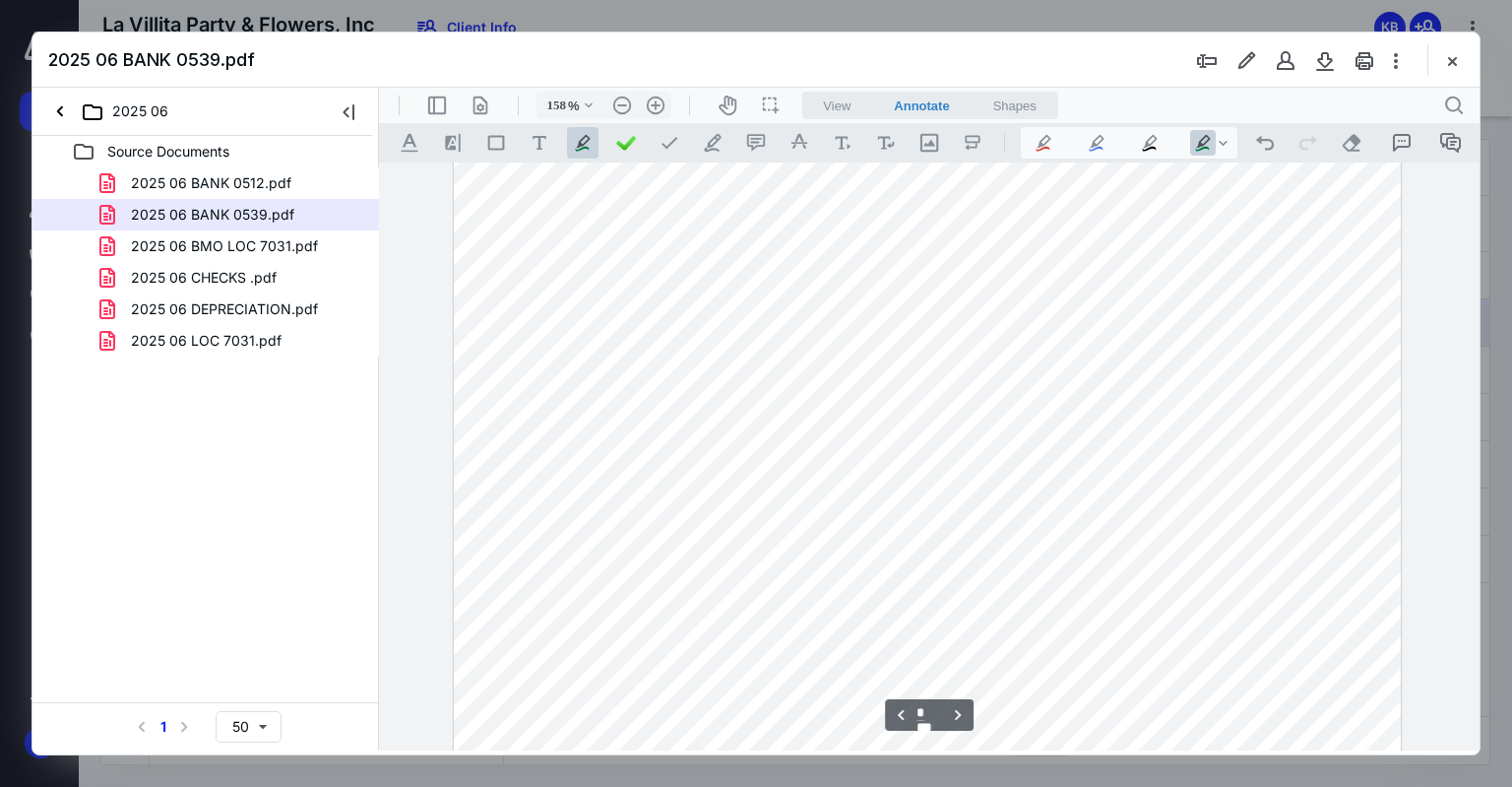 click at bounding box center (927, 390) 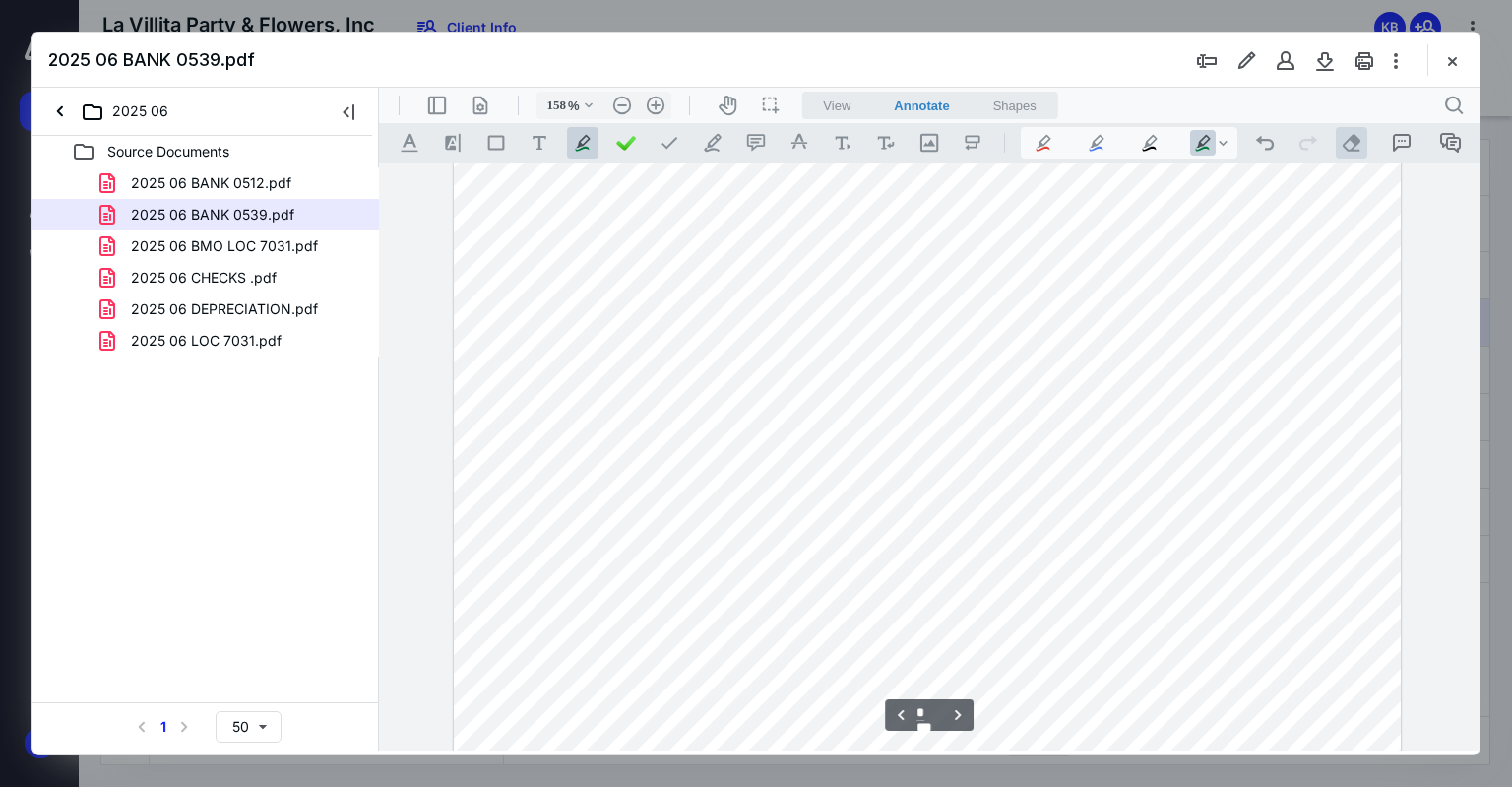 click on ".cls-1{fill:#abb0c4;} icon - operation - eraser" at bounding box center [1352, 143] 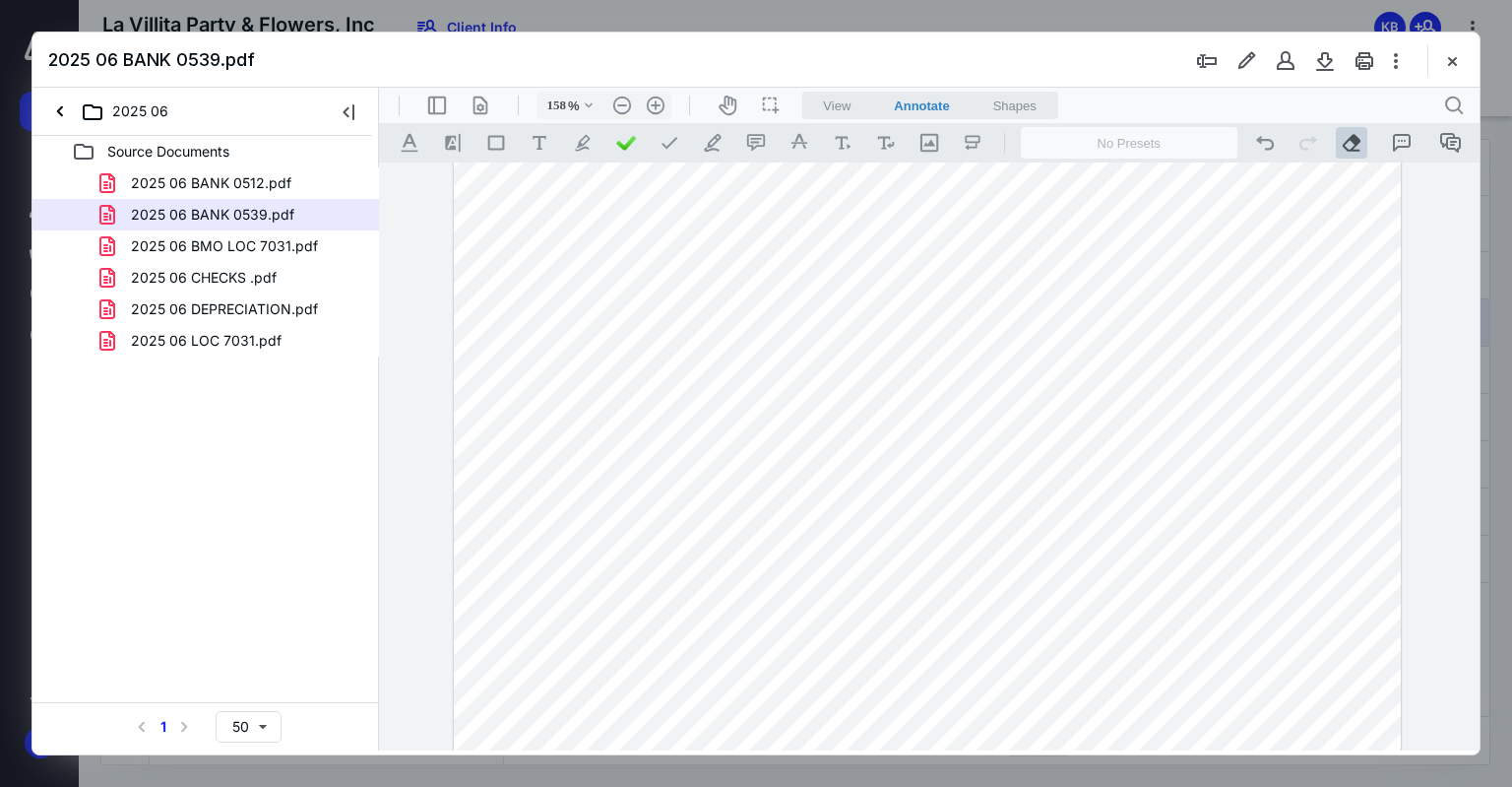 drag, startPoint x: 1108, startPoint y: 205, endPoint x: 1225, endPoint y: 239, distance: 121.840059 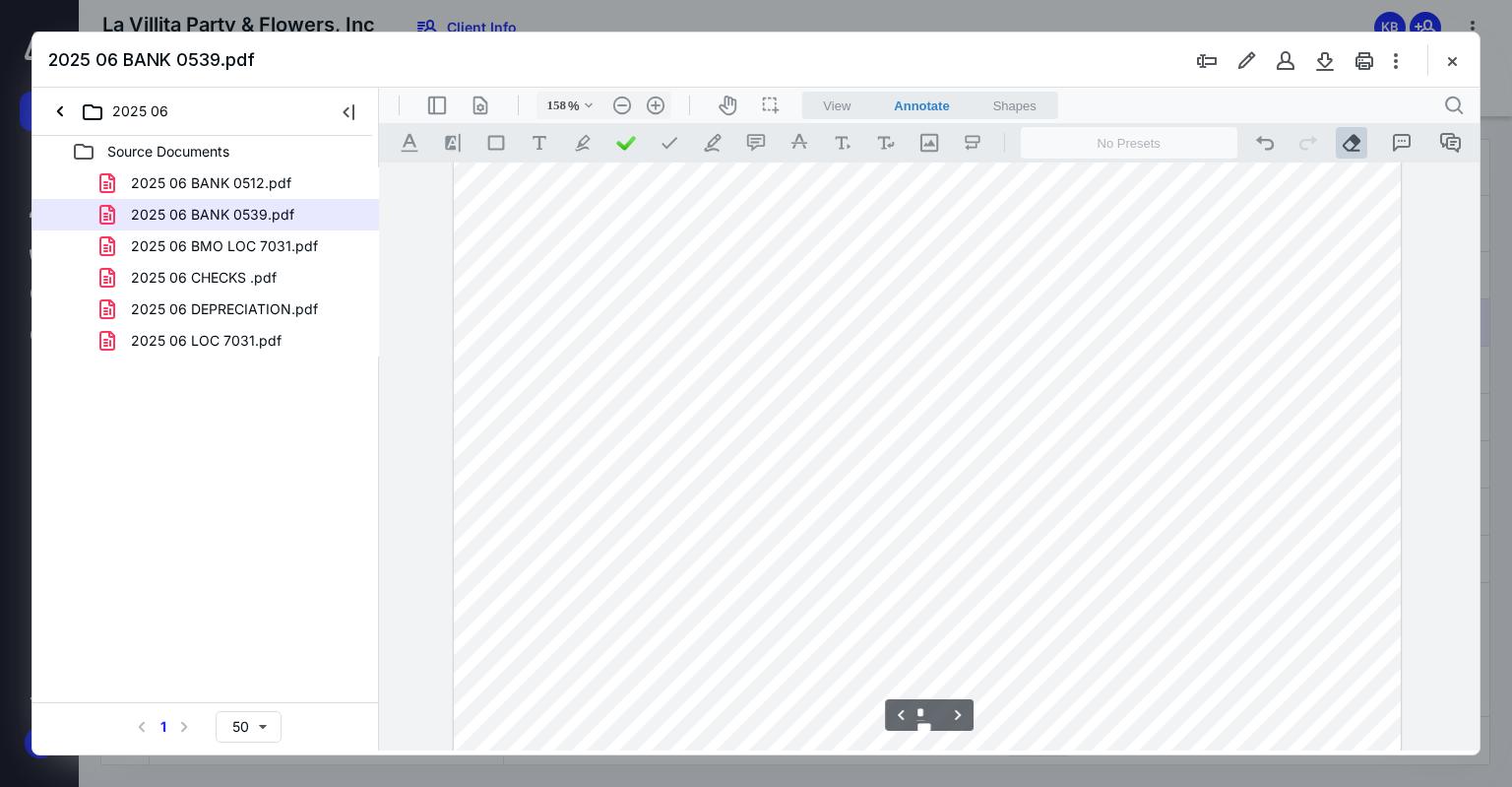 scroll, scrollTop: 1925, scrollLeft: 0, axis: vertical 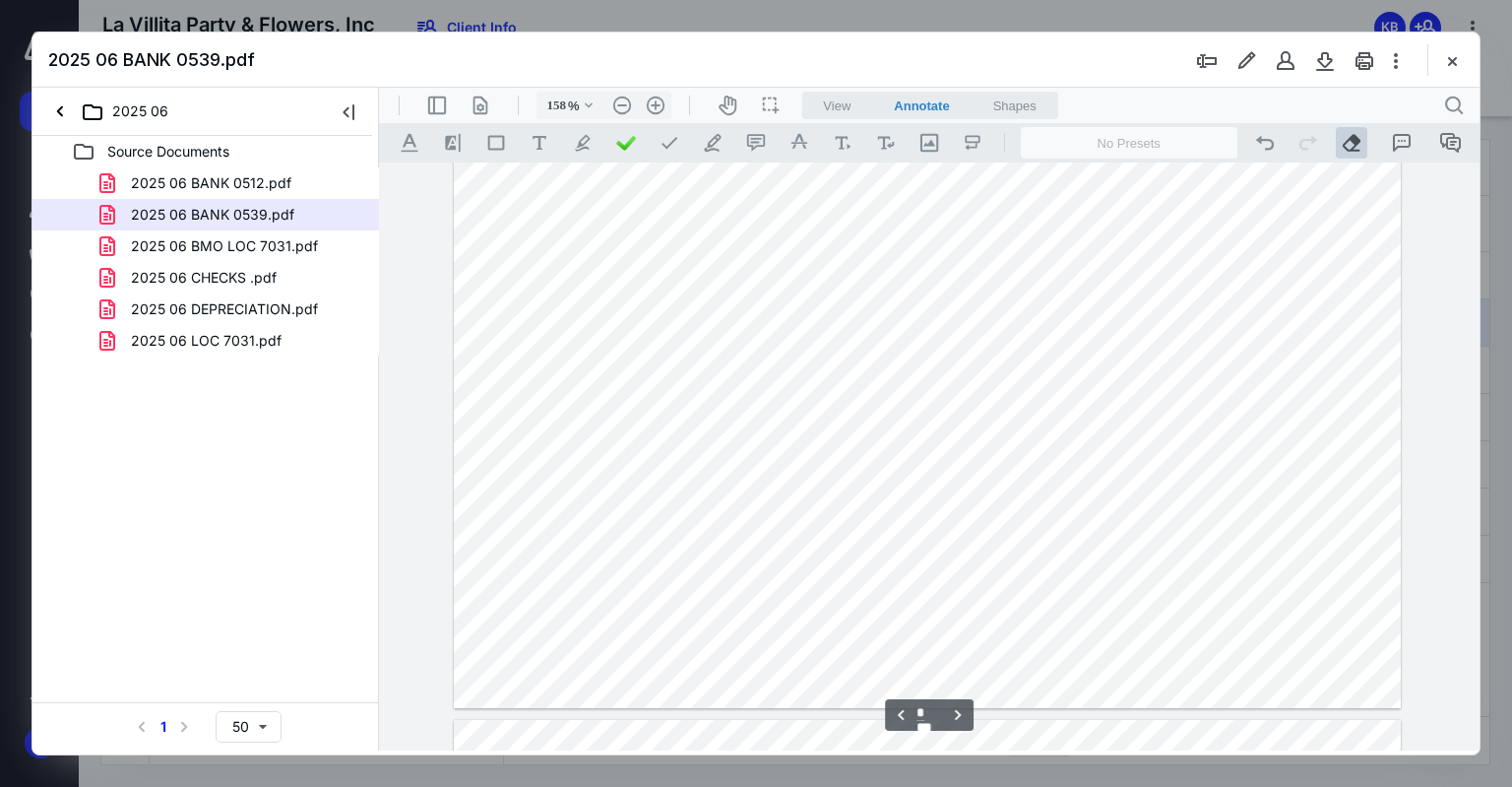 drag, startPoint x: 1159, startPoint y: 389, endPoint x: 1218, endPoint y: 408, distance: 61.983869 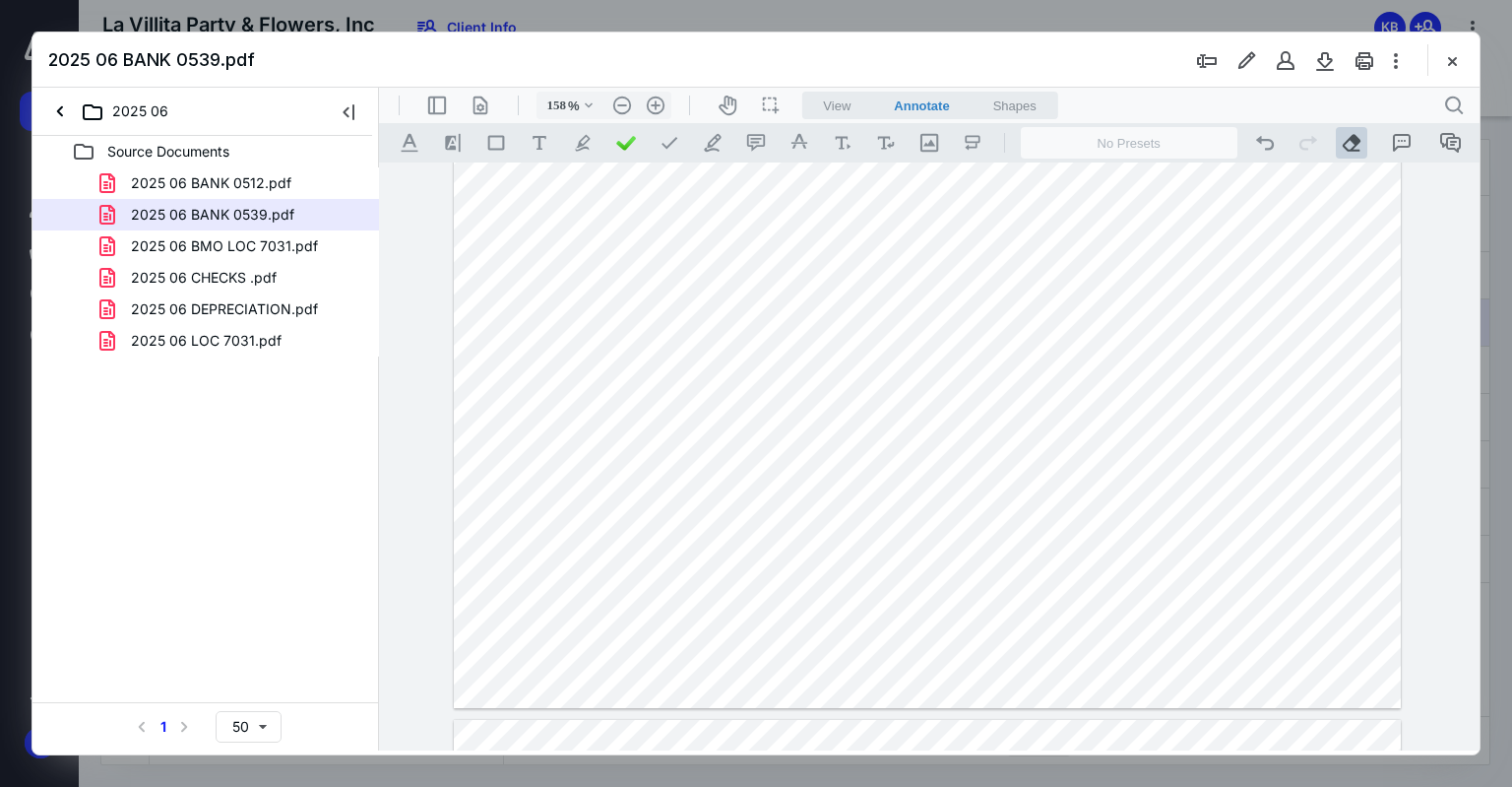 drag, startPoint x: 1214, startPoint y: 544, endPoint x: 1320, endPoint y: 535, distance: 106.38139 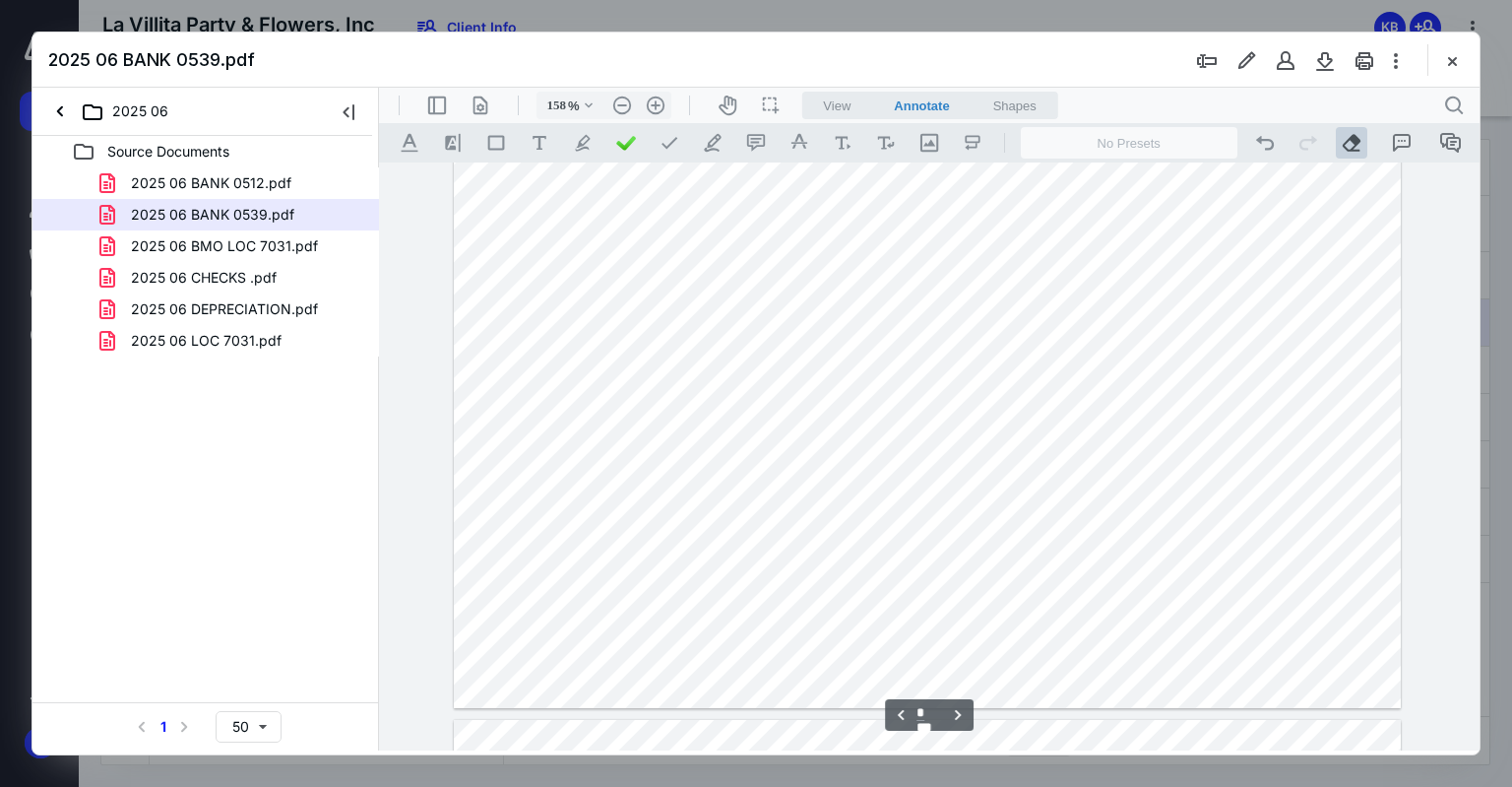 scroll, scrollTop: 2417, scrollLeft: 0, axis: vertical 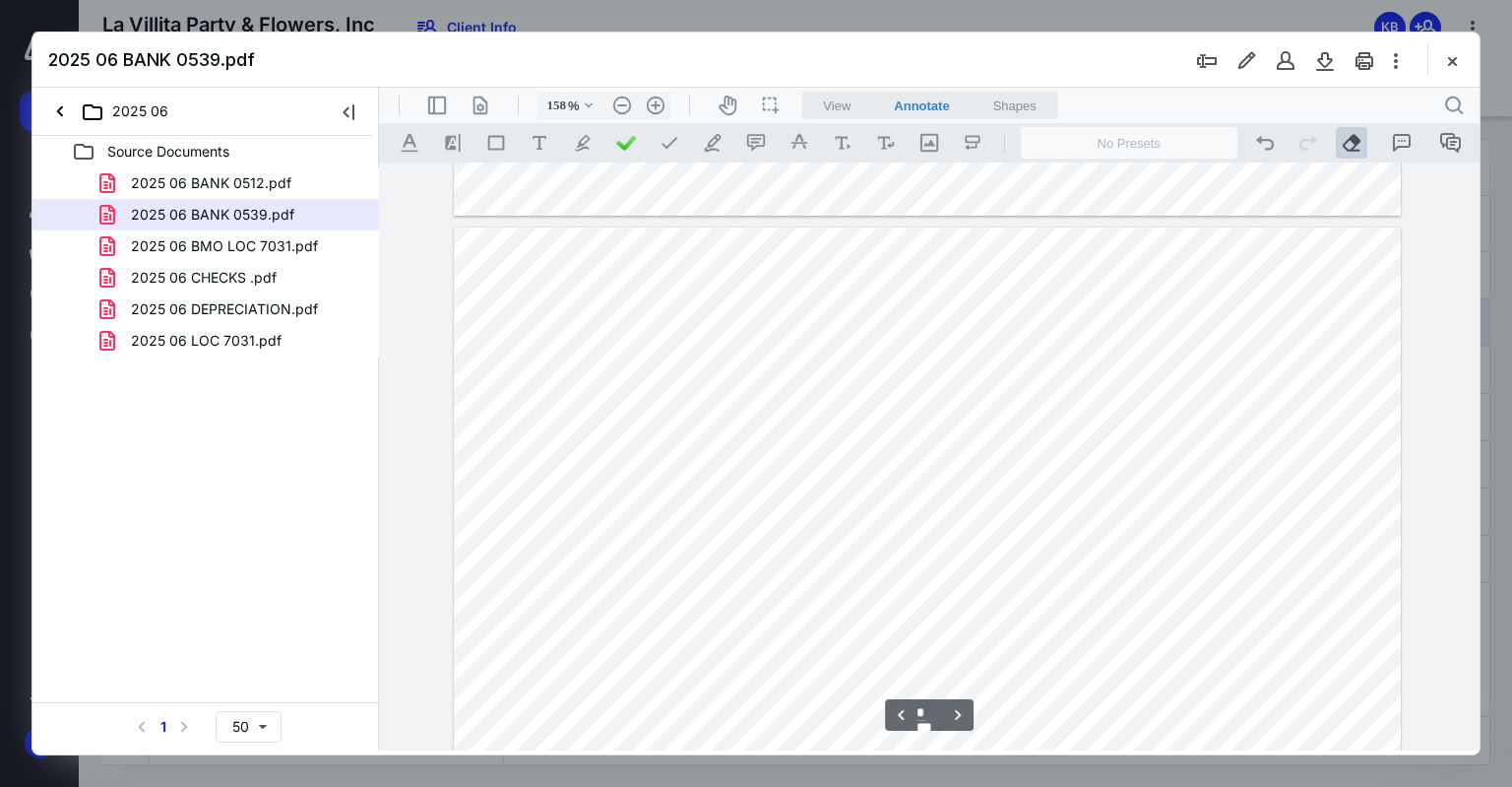 drag, startPoint x: 1178, startPoint y: 461, endPoint x: 1048, endPoint y: 484, distance: 132.0189 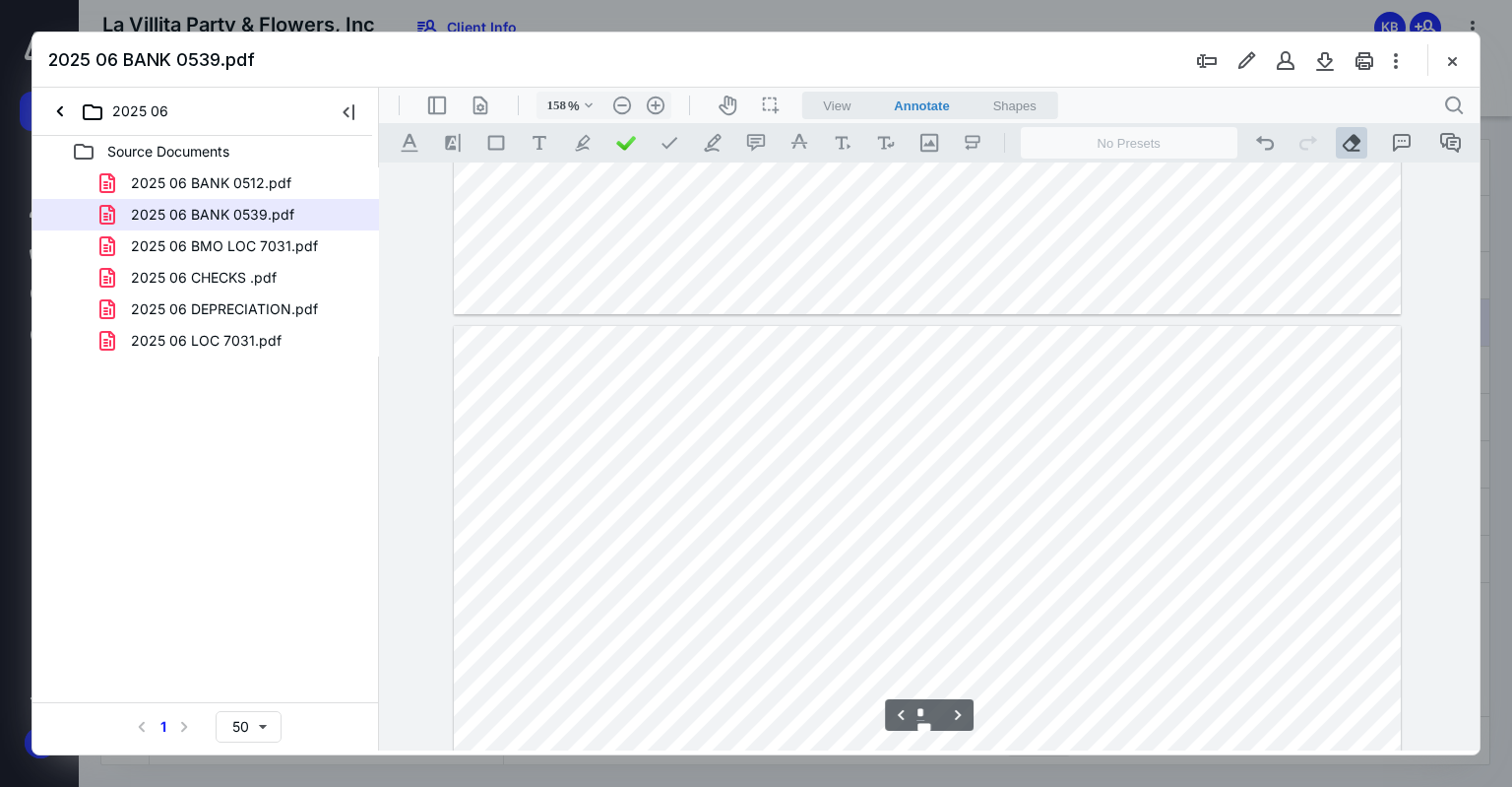 type on "*" 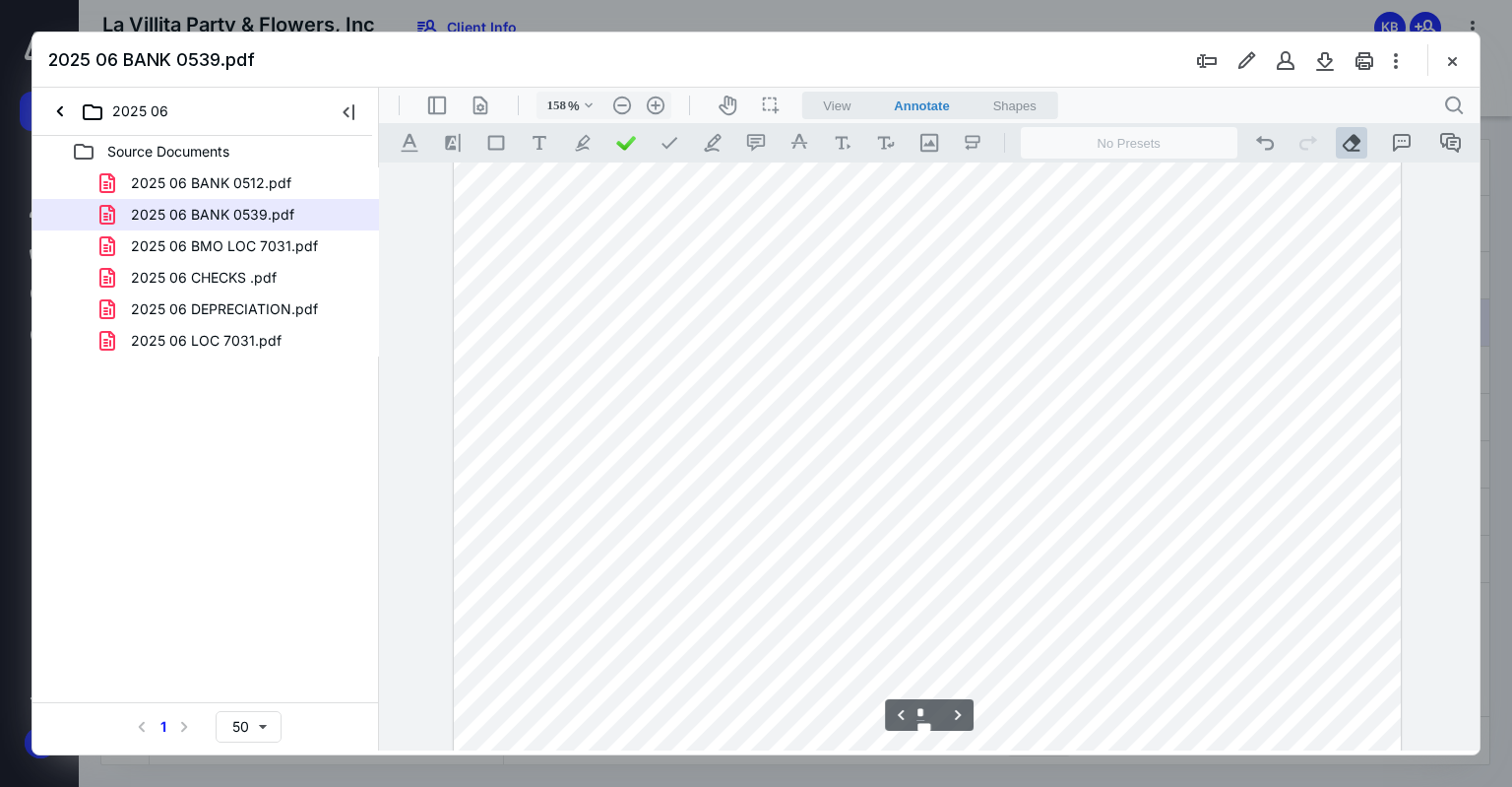scroll, scrollTop: 1235, scrollLeft: 0, axis: vertical 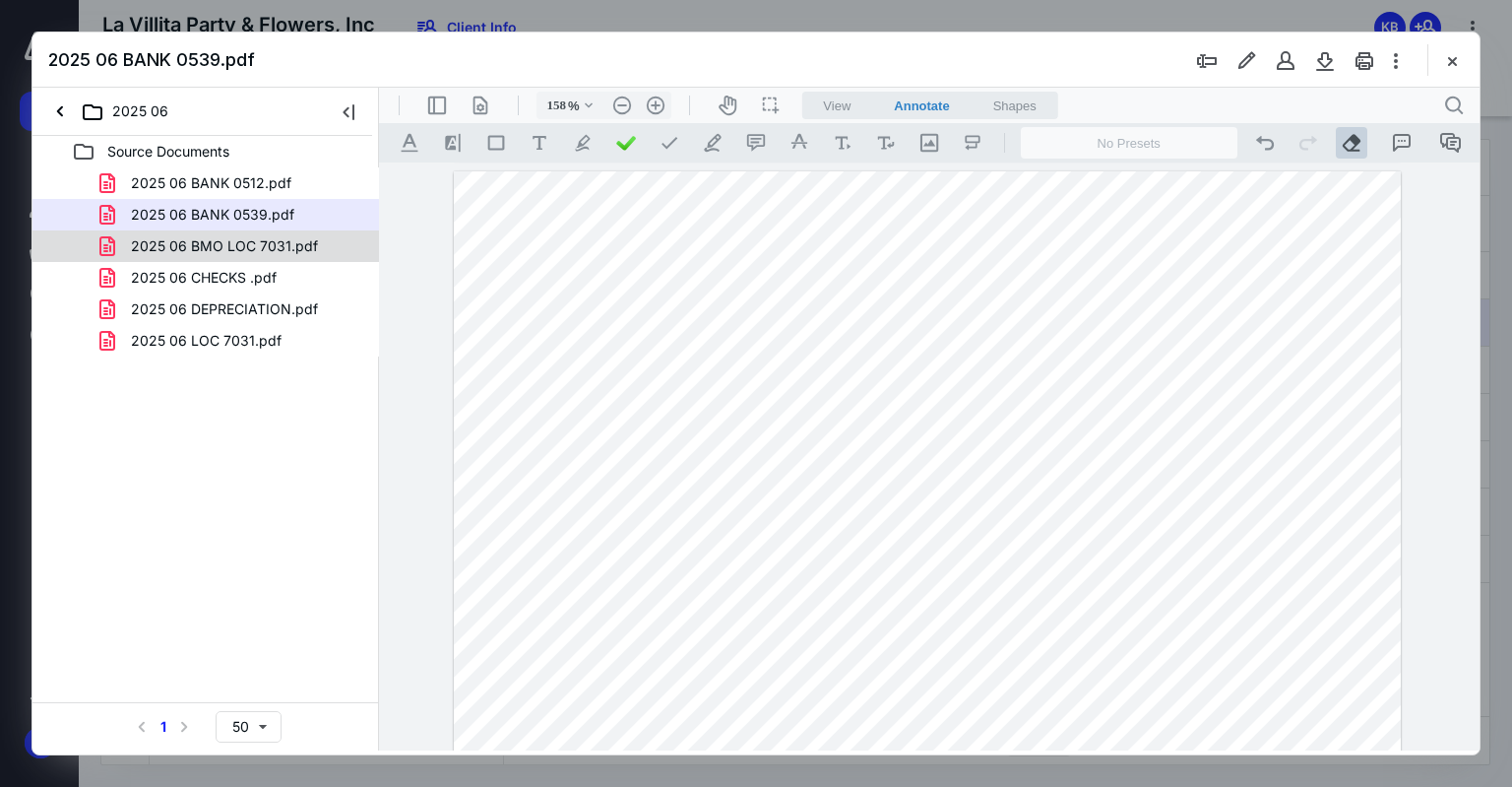 click on "2025 06 BMO LOC 7031.pdf" at bounding box center (224, 246) 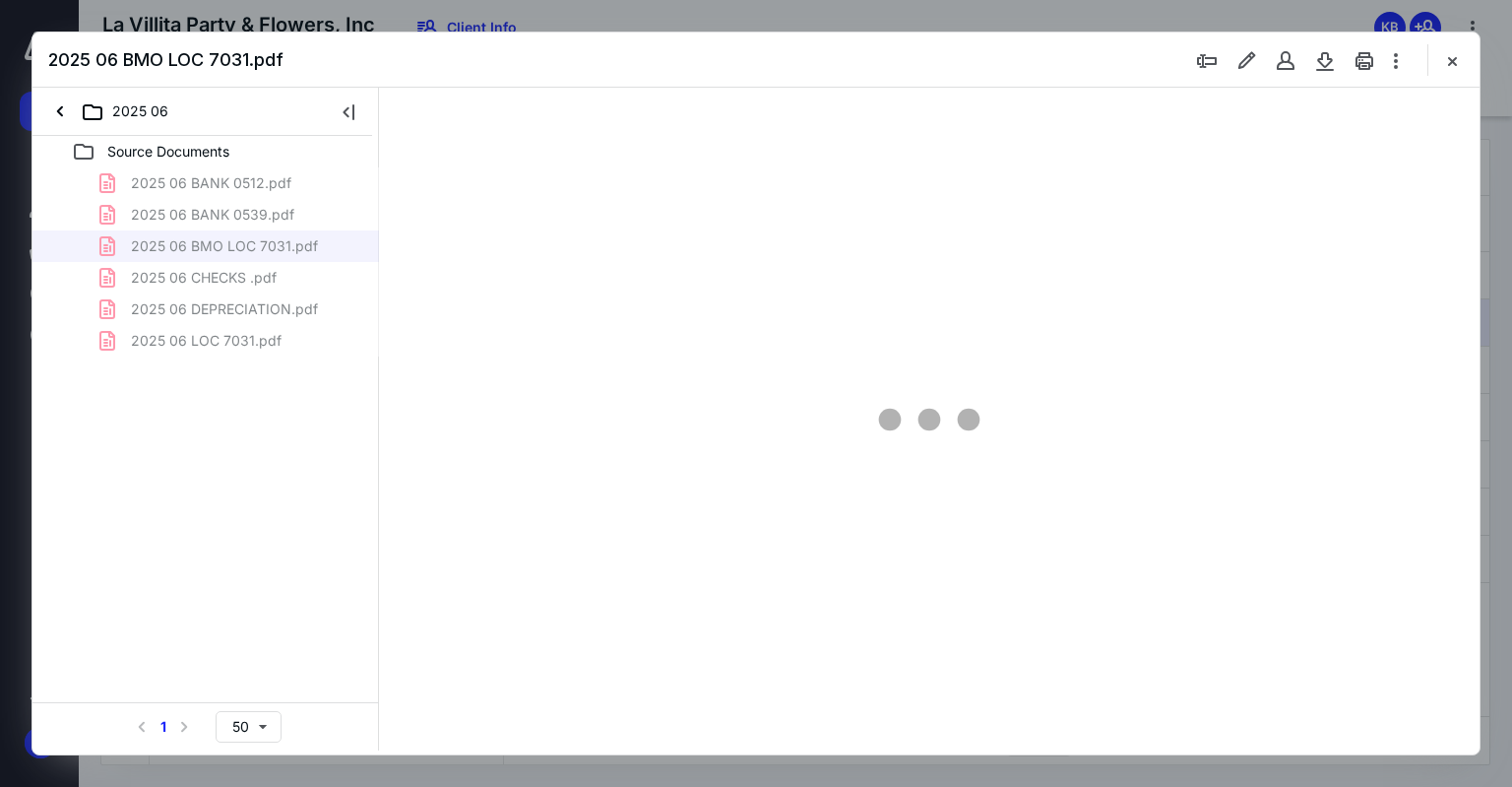 type on "75" 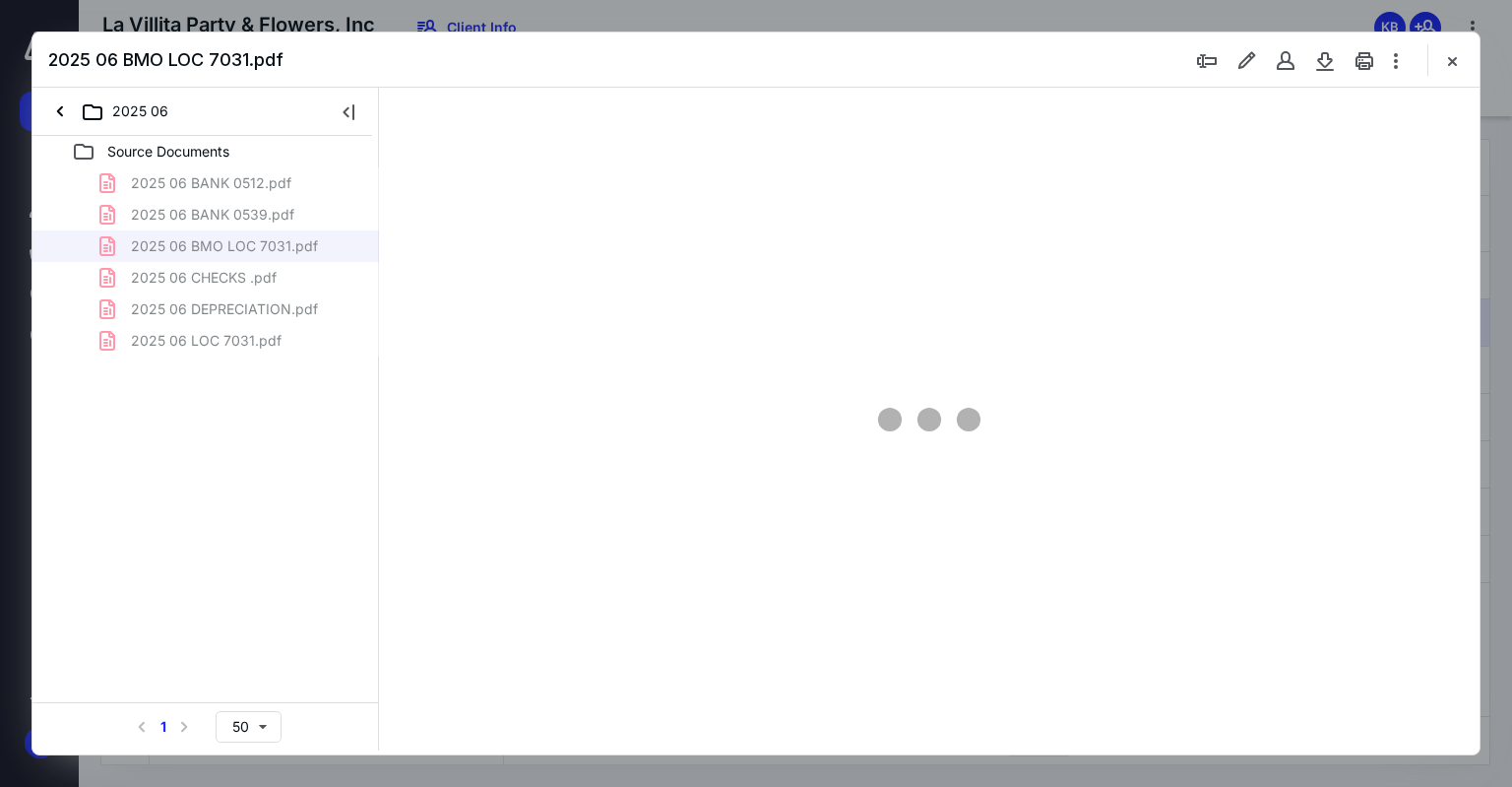 scroll, scrollTop: 78, scrollLeft: 0, axis: vertical 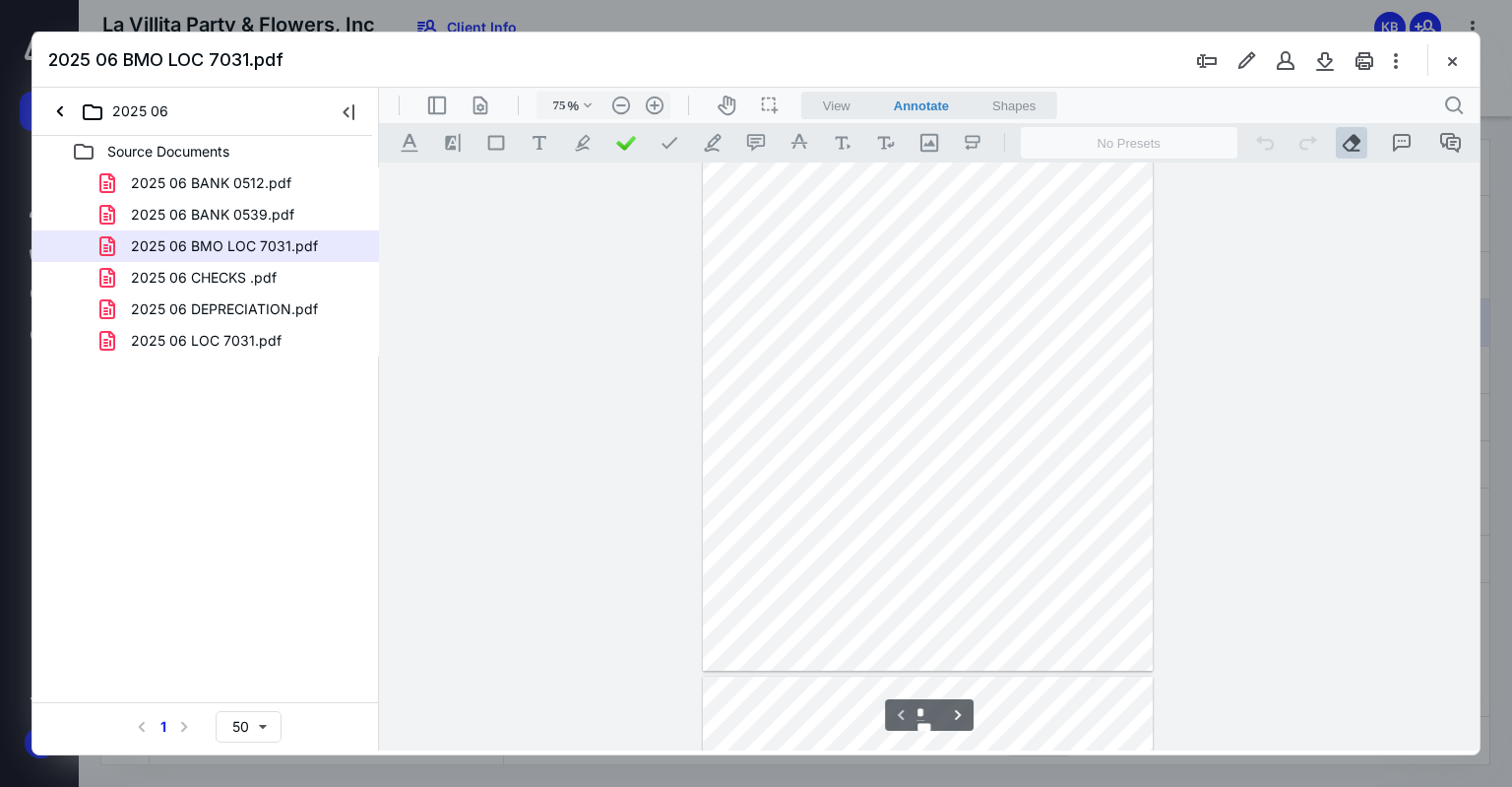 type on "*" 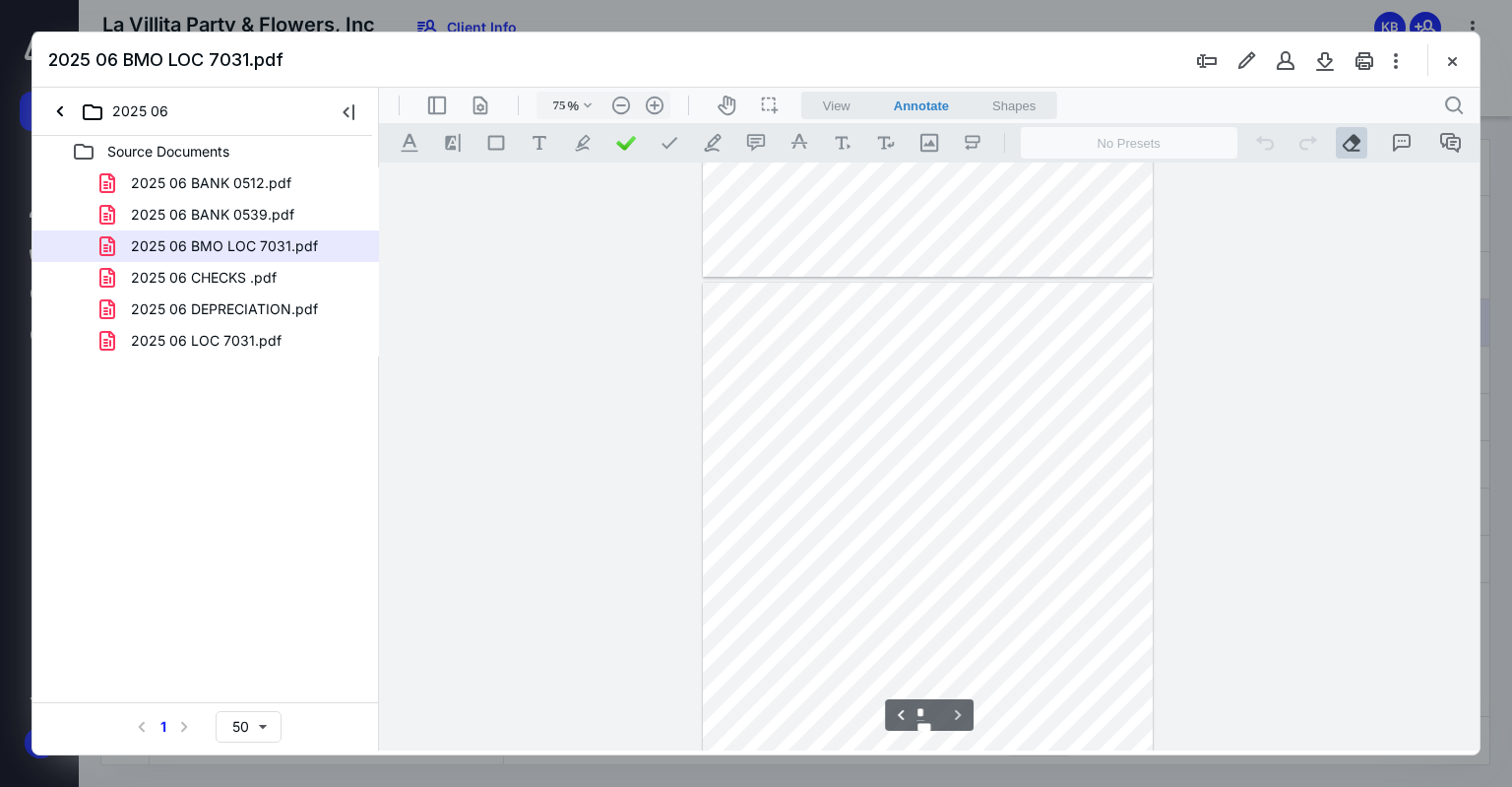 scroll, scrollTop: 589, scrollLeft: 0, axis: vertical 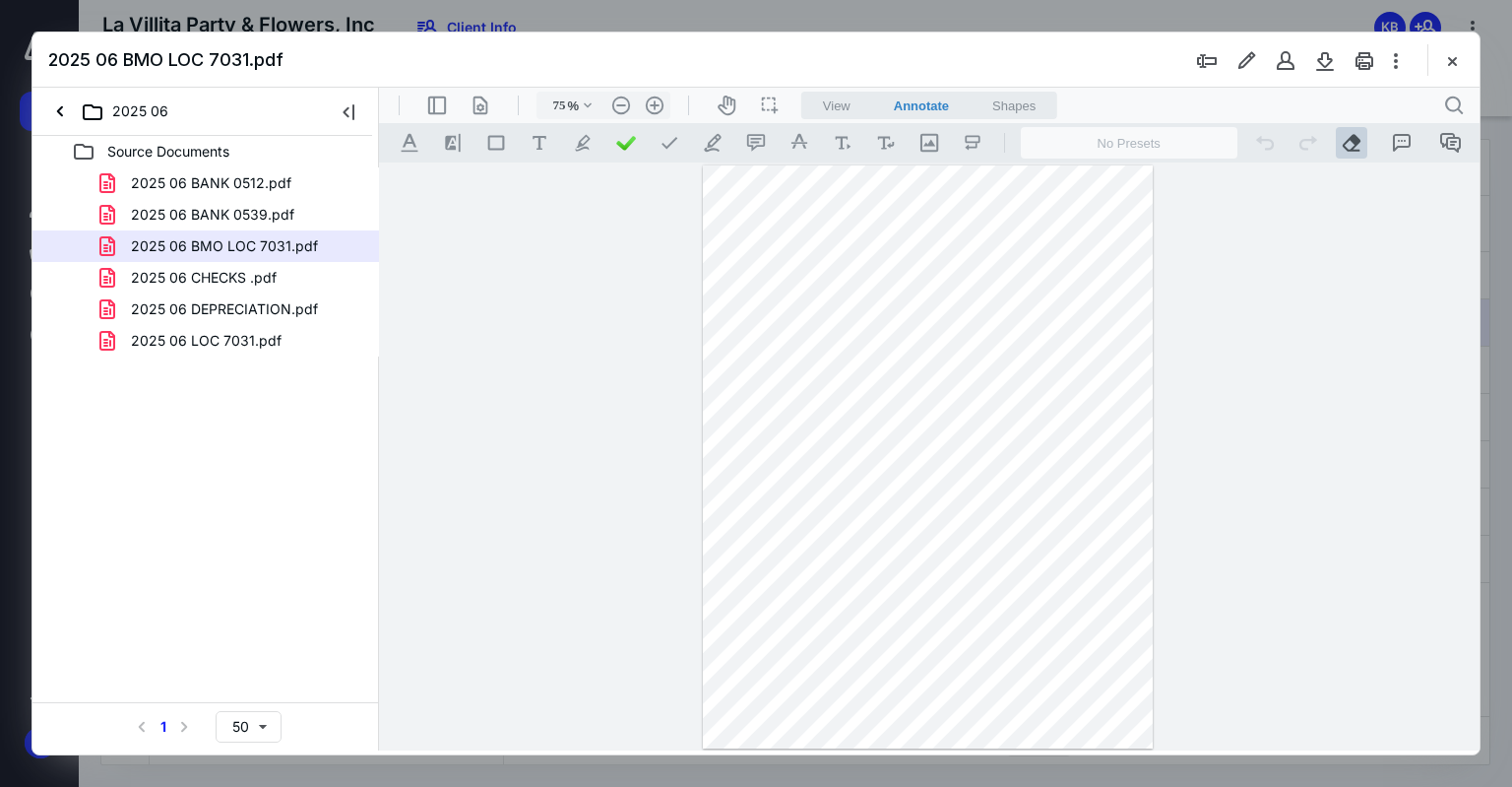 click on "2025 06 LOC 7031.pdf" at bounding box center [206, 341] 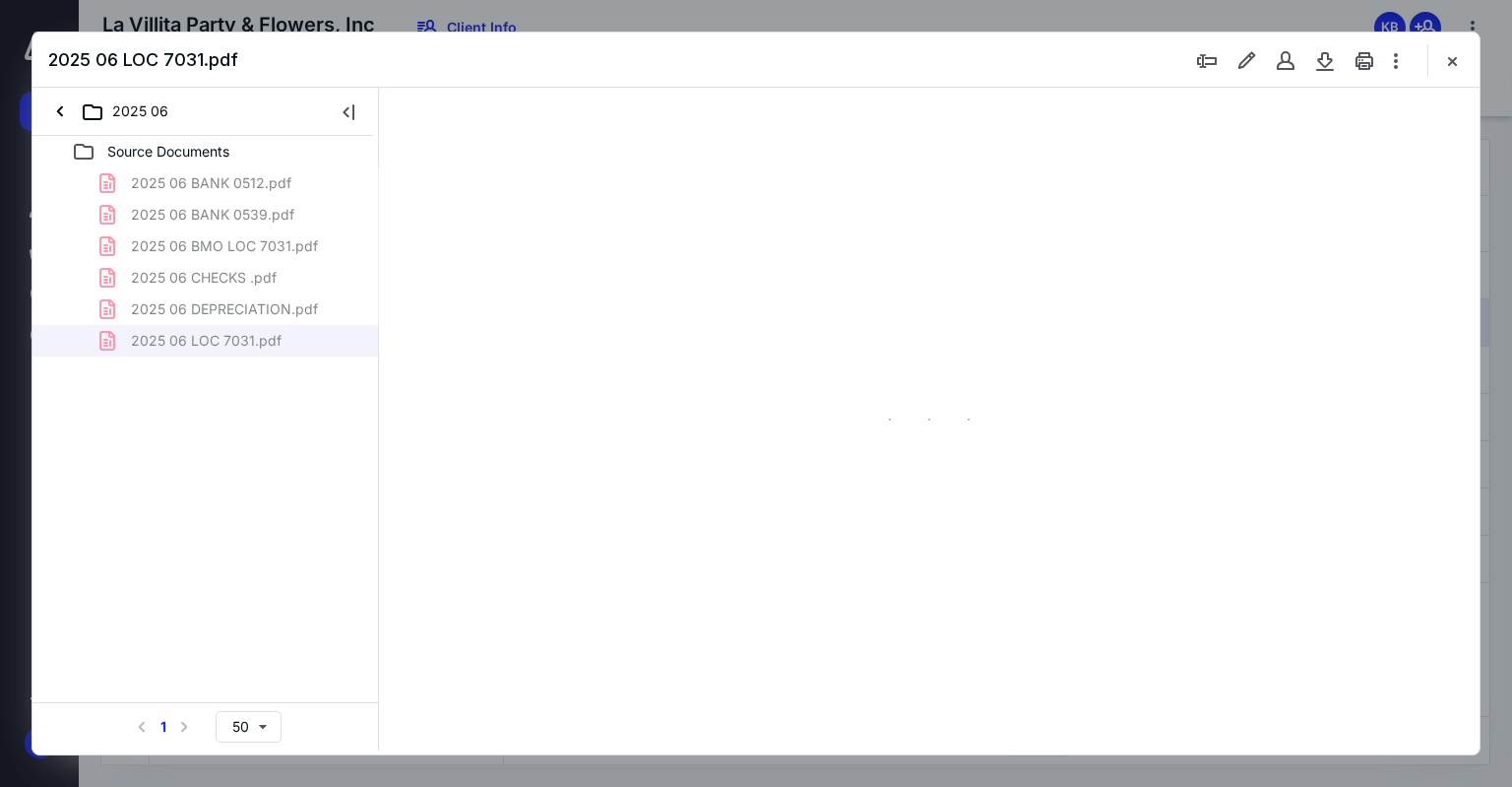 type on "75" 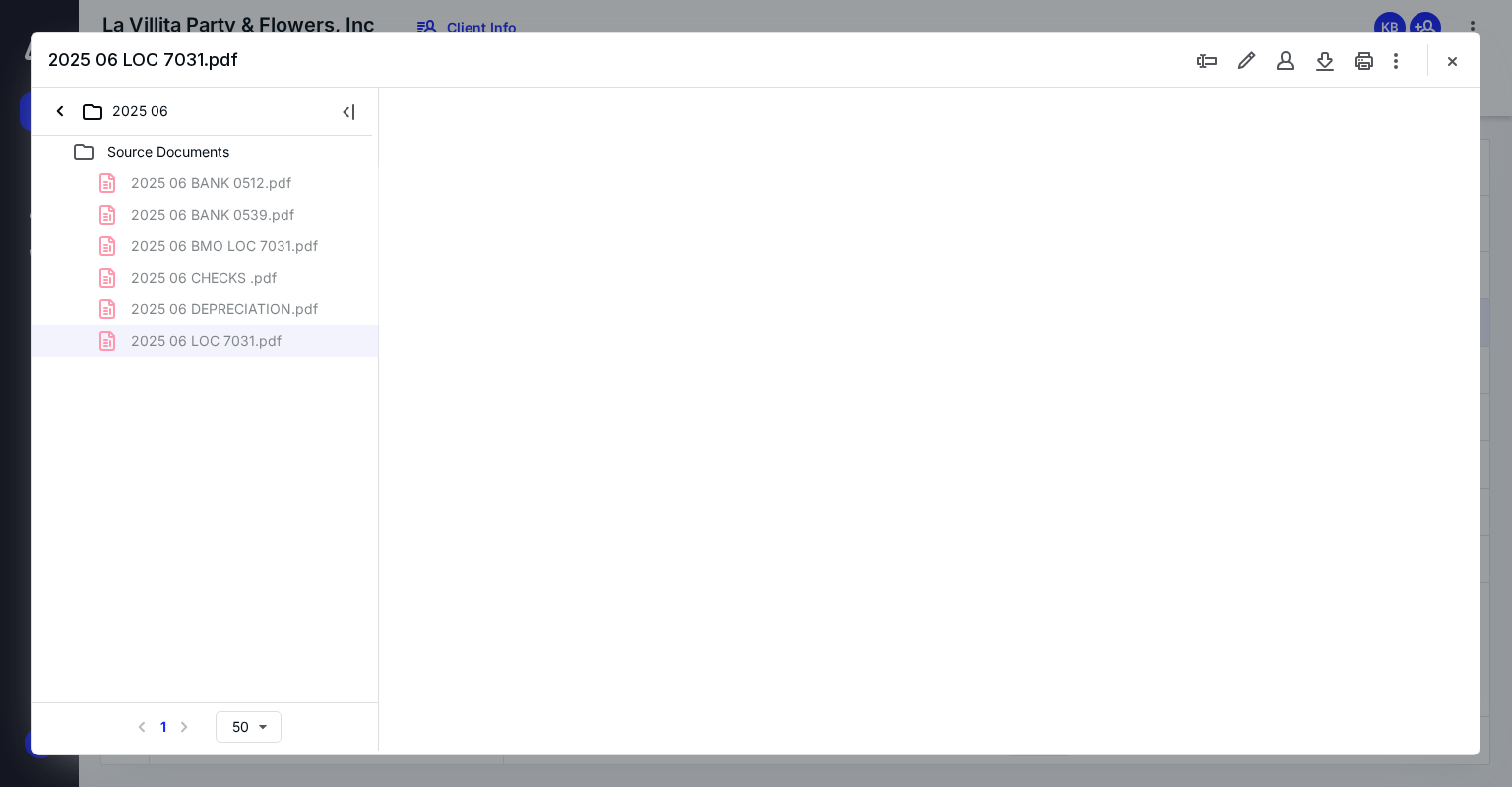 scroll, scrollTop: 0, scrollLeft: 0, axis: both 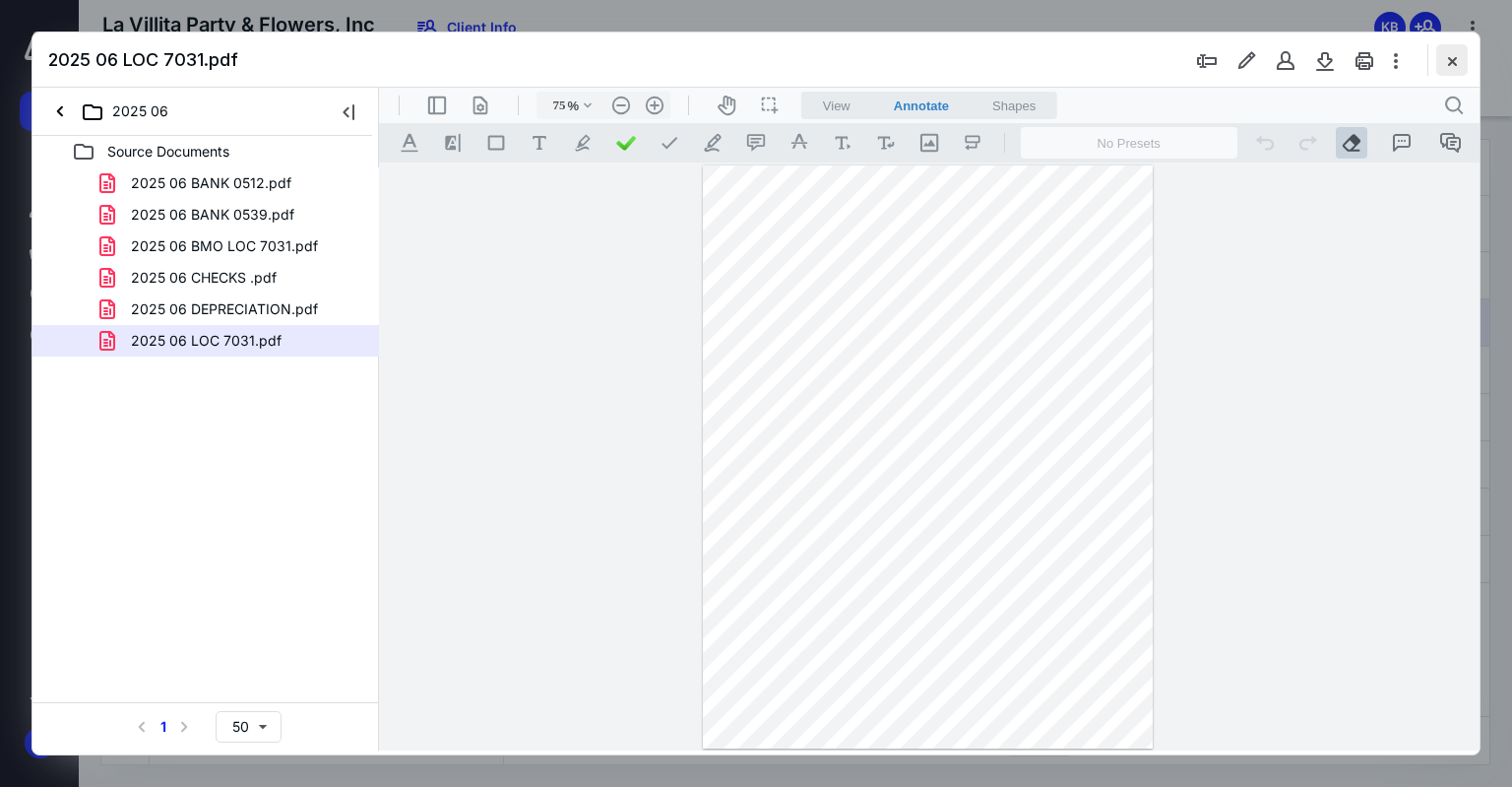 click at bounding box center [1452, 60] 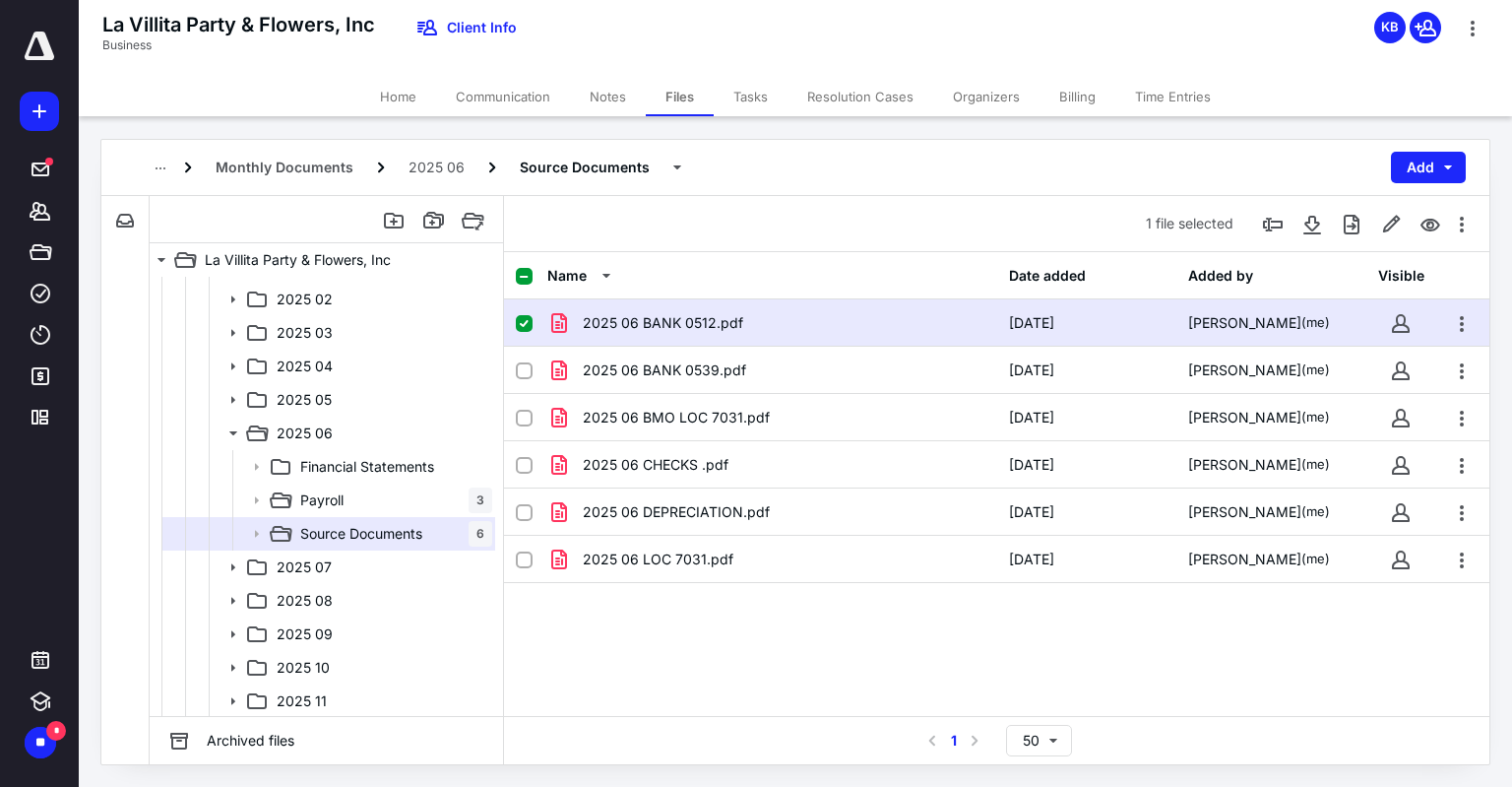 click on "Notes" at bounding box center (607, 97) 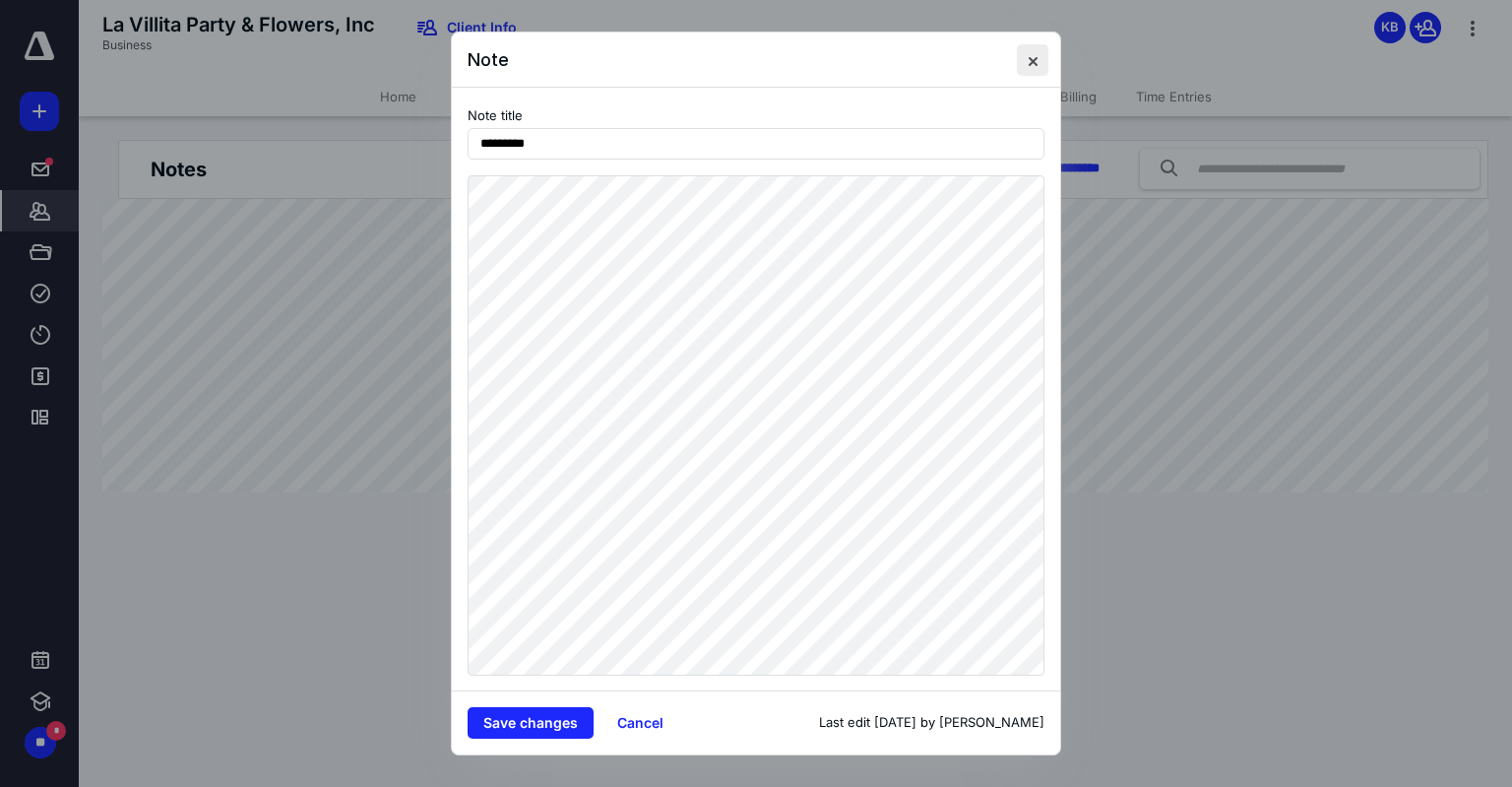 click at bounding box center (1033, 60) 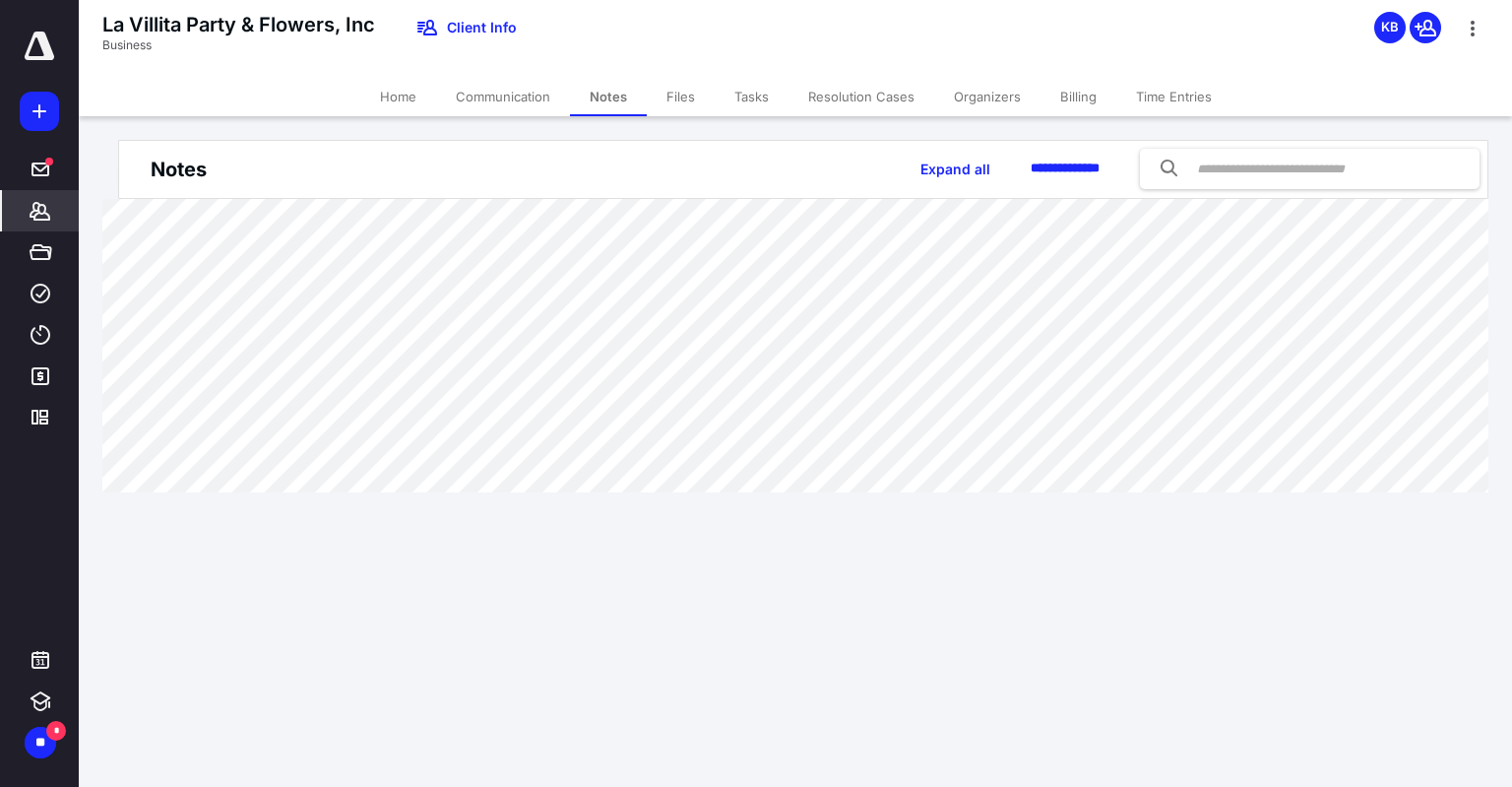 click on "Files" at bounding box center [680, 97] 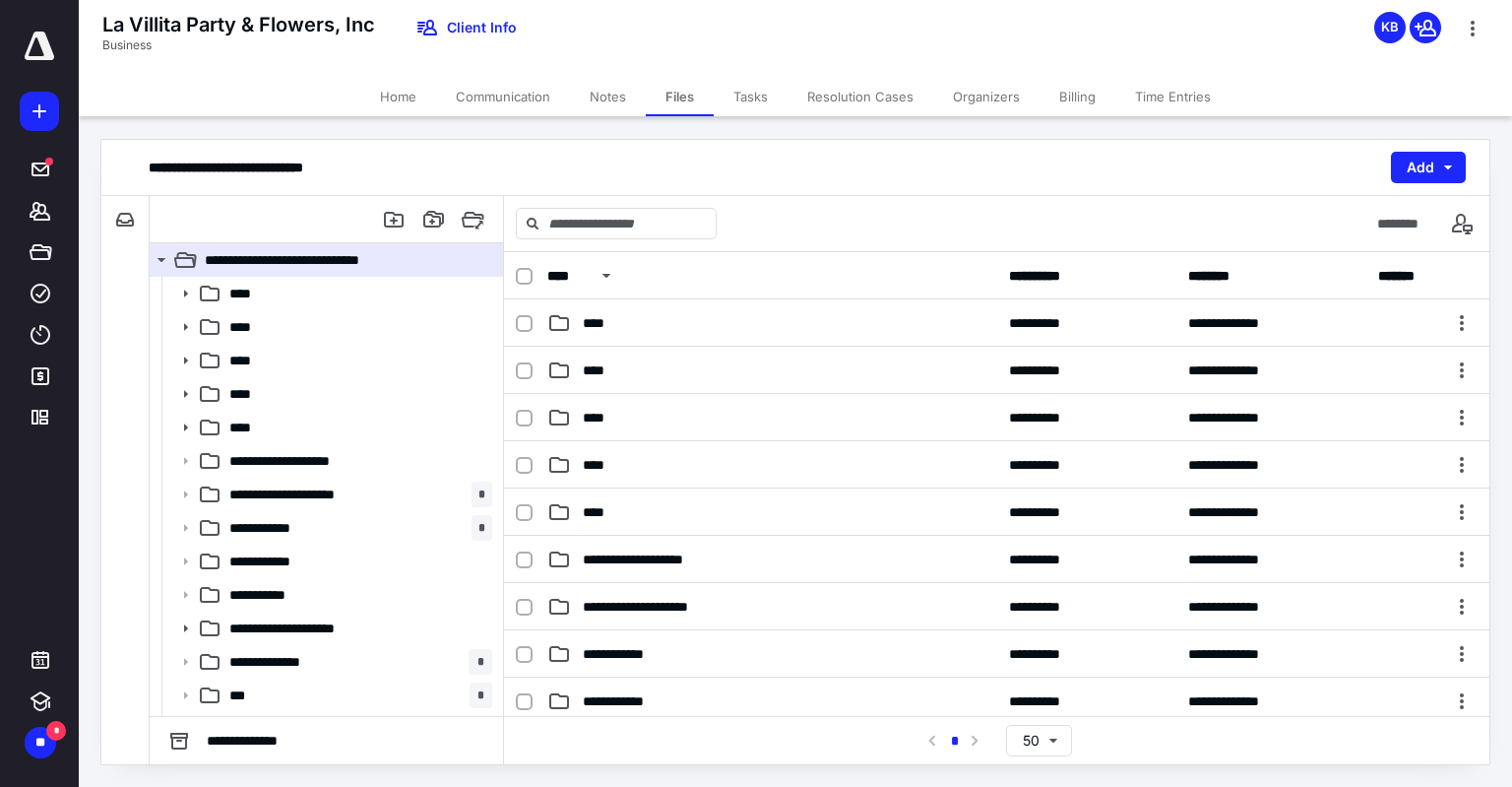 click on "Notes" at bounding box center (607, 97) 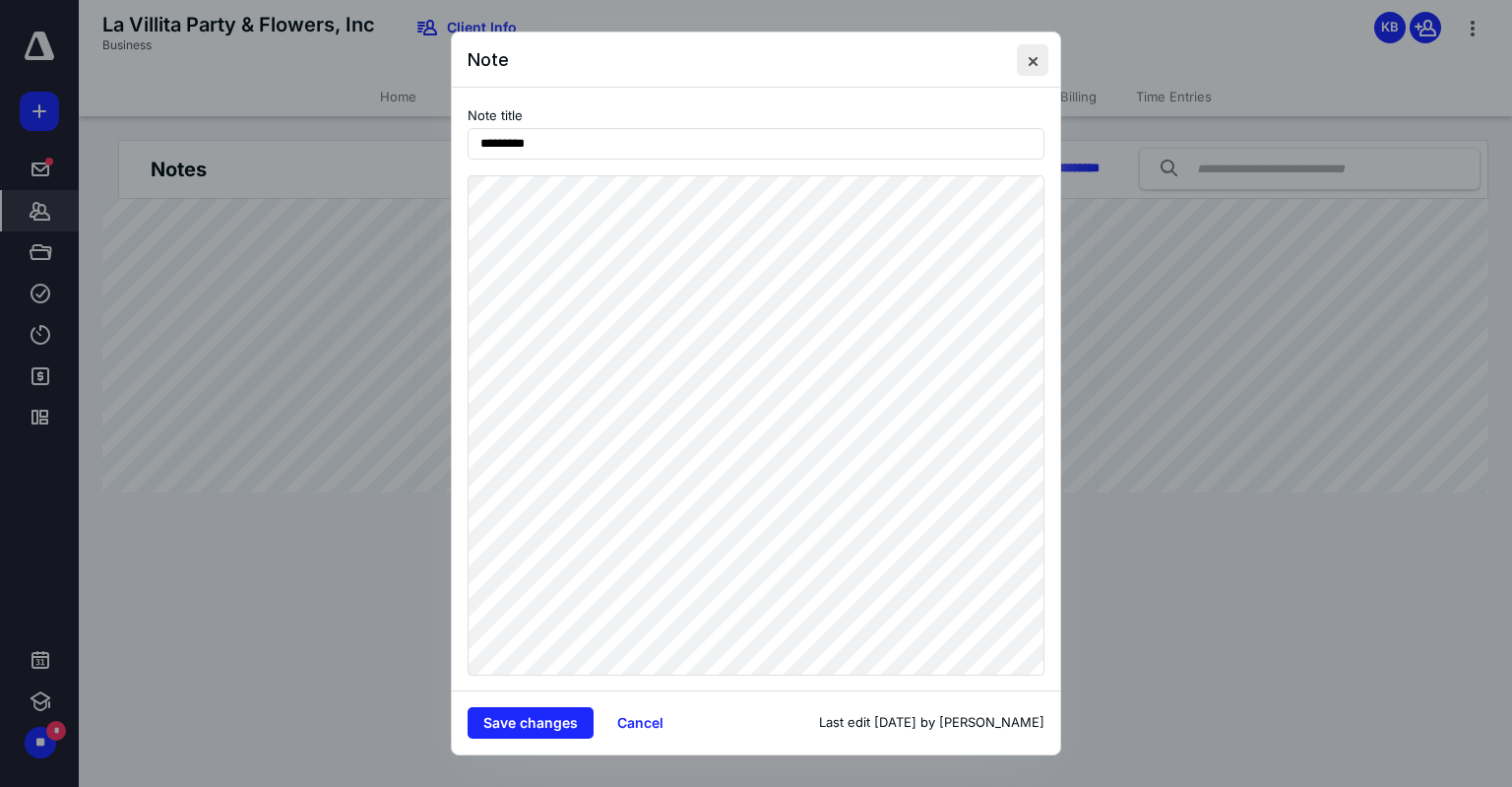 click at bounding box center (1033, 60) 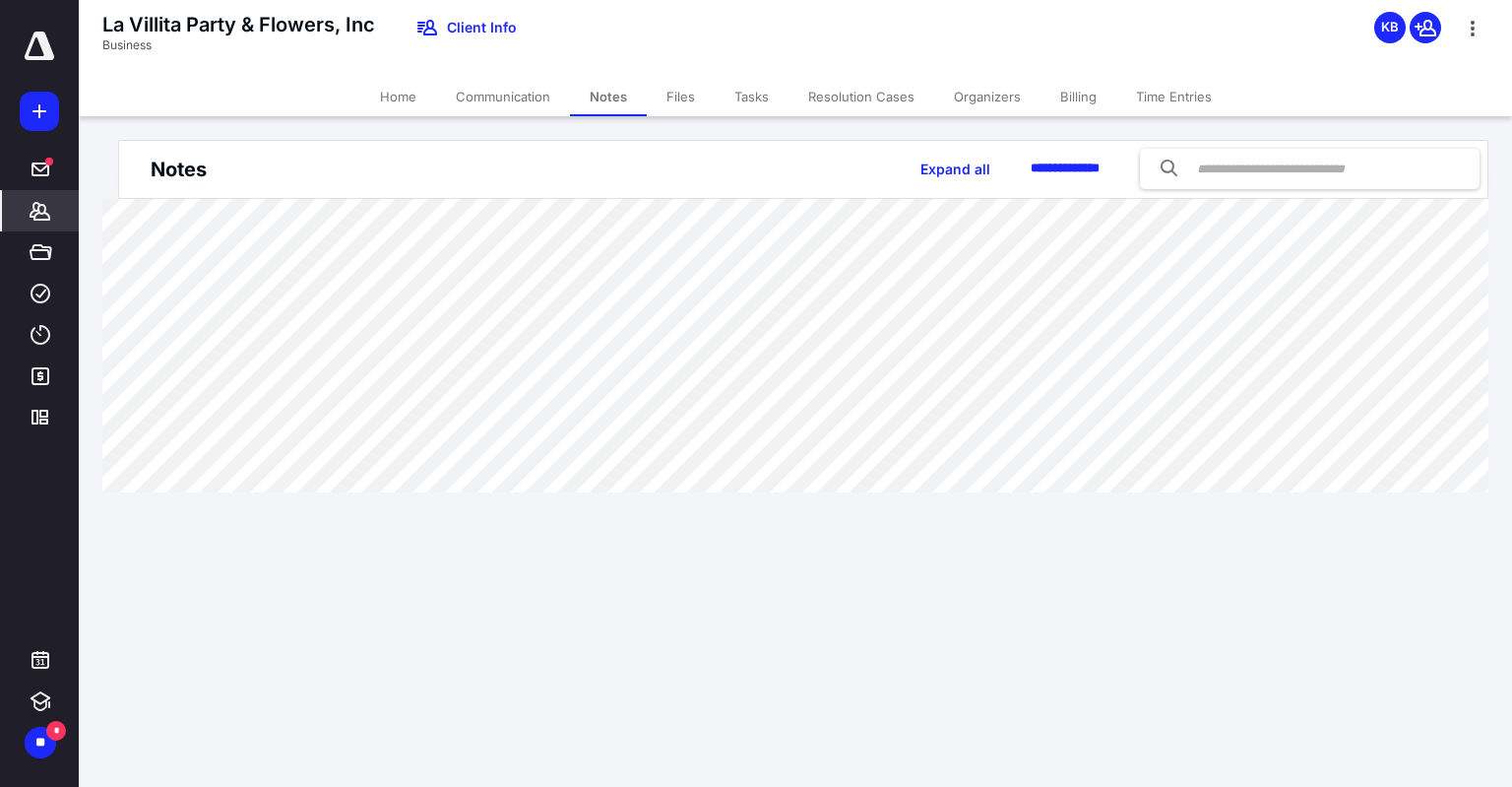 click on "Files" at bounding box center [680, 97] 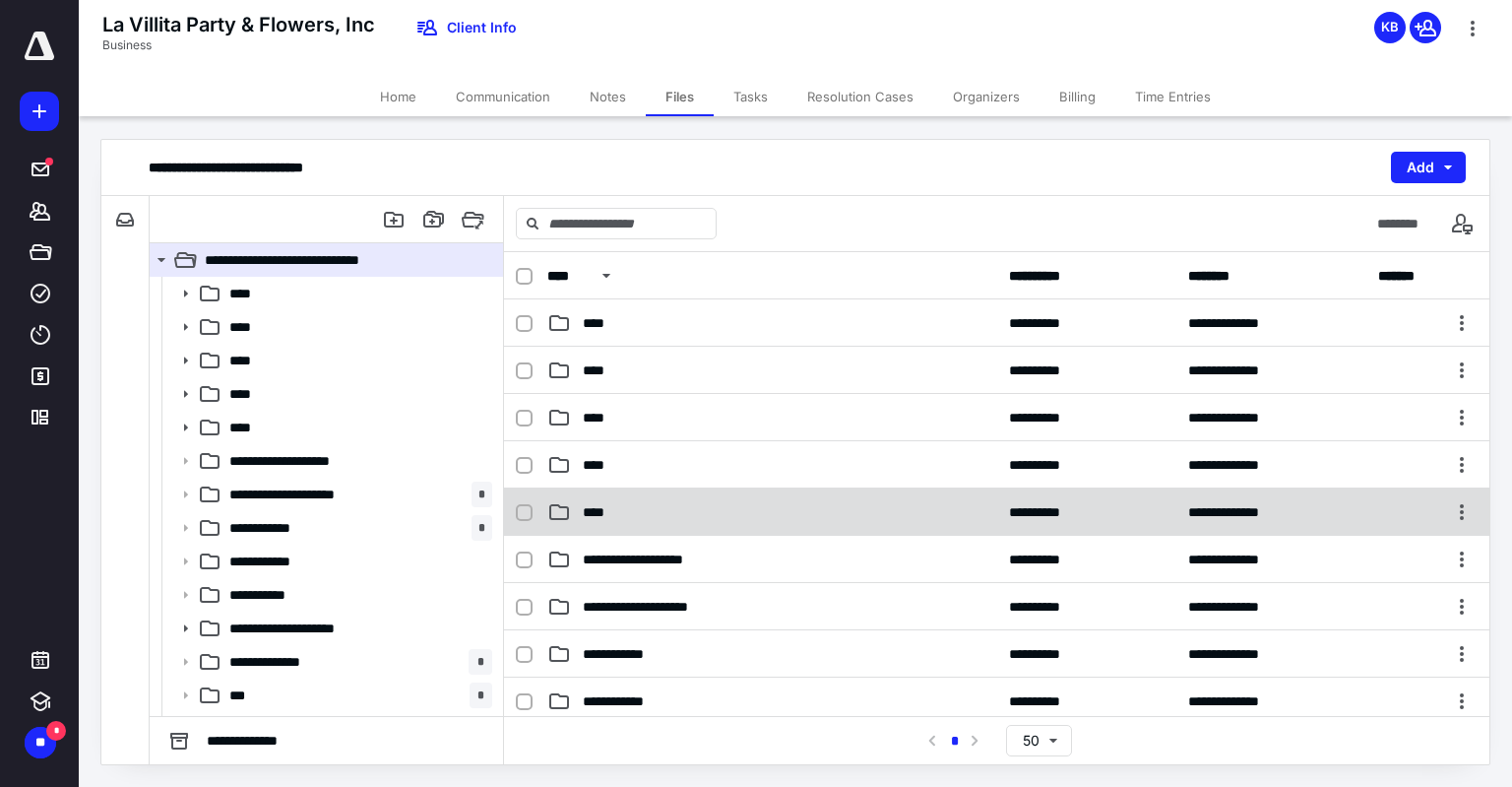 click on "**********" at bounding box center [996, 512] 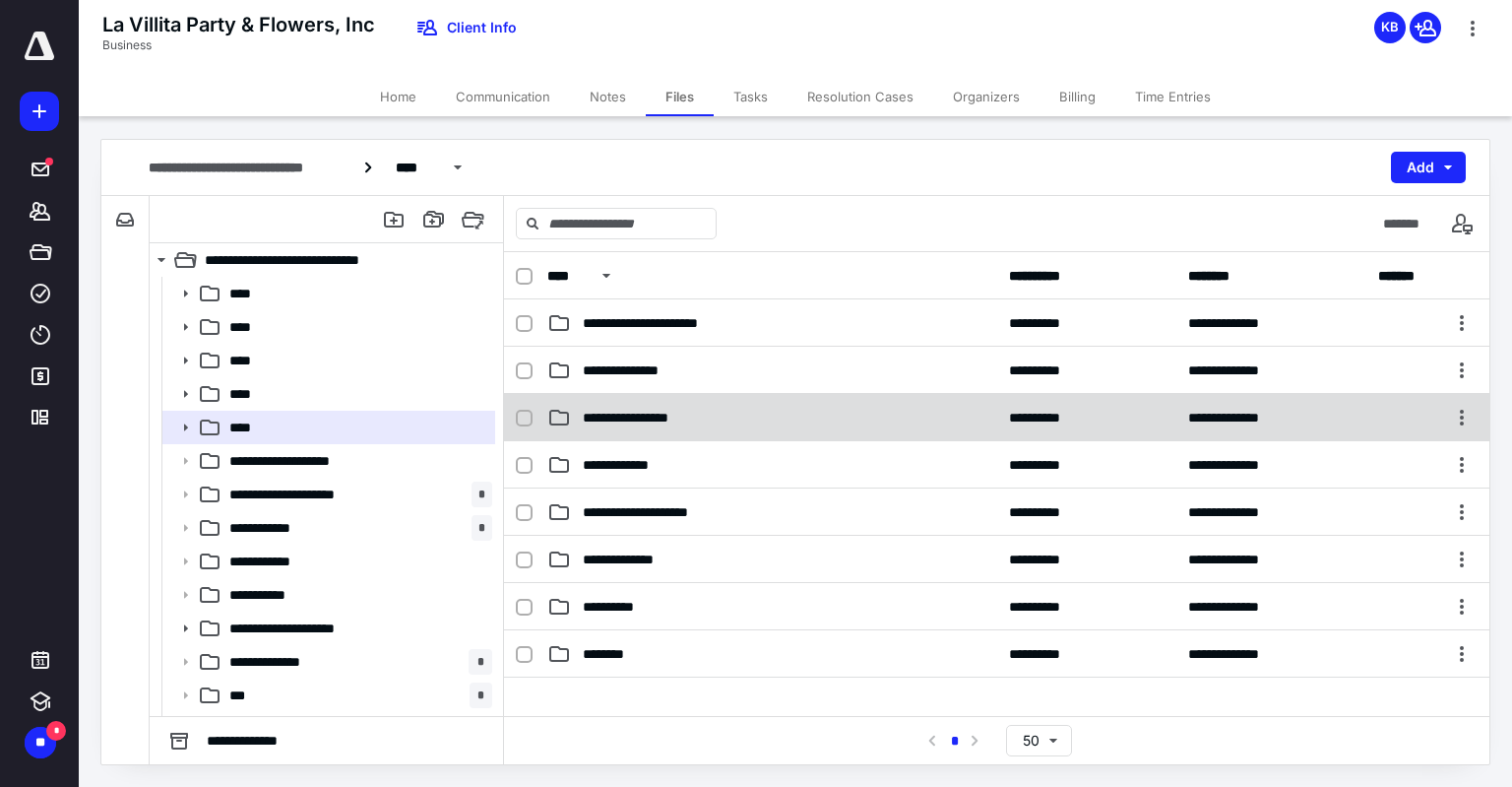 click on "**********" at bounding box center (648, 418) 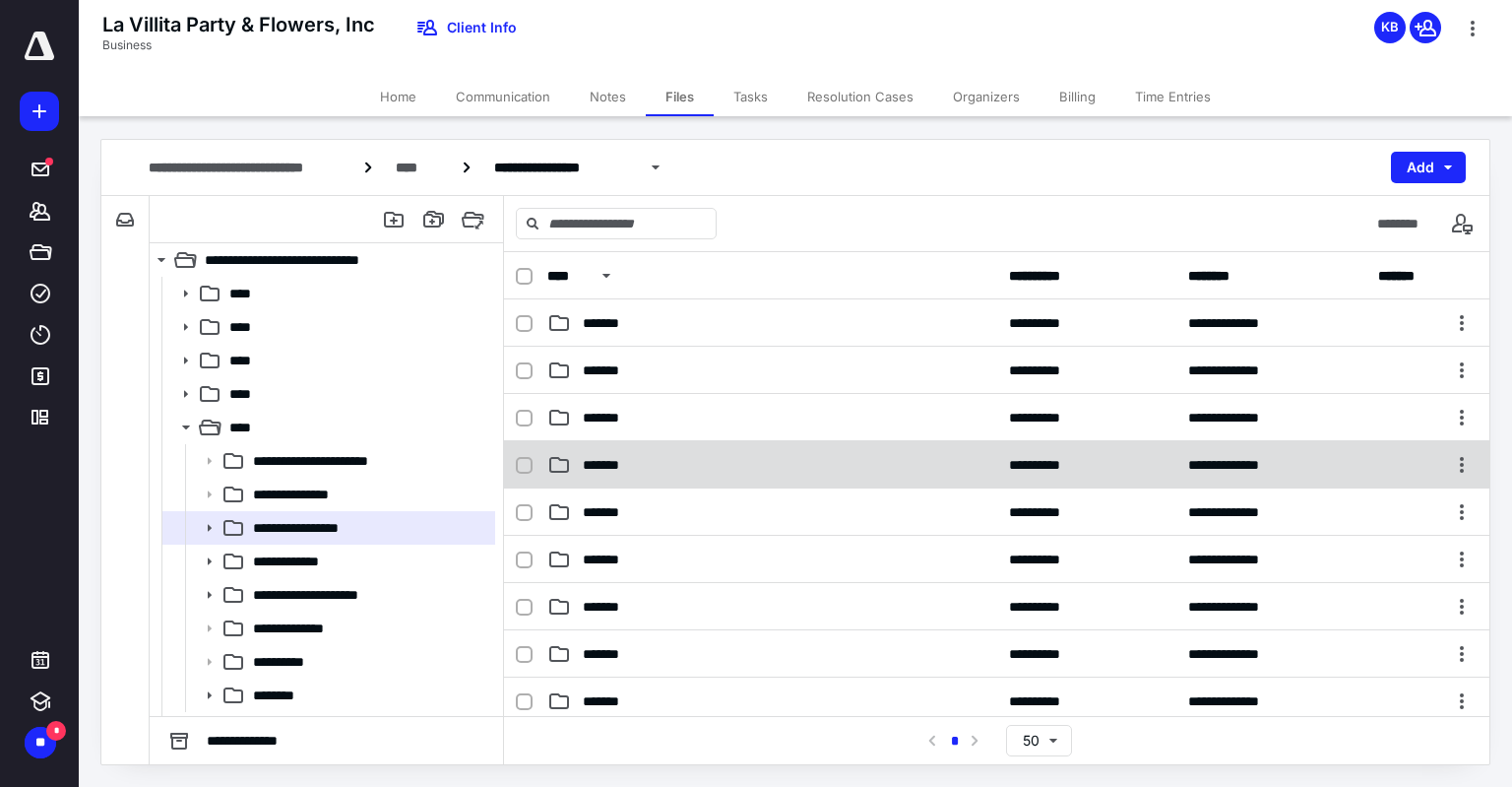 click on "*******" at bounding box center [610, 465] 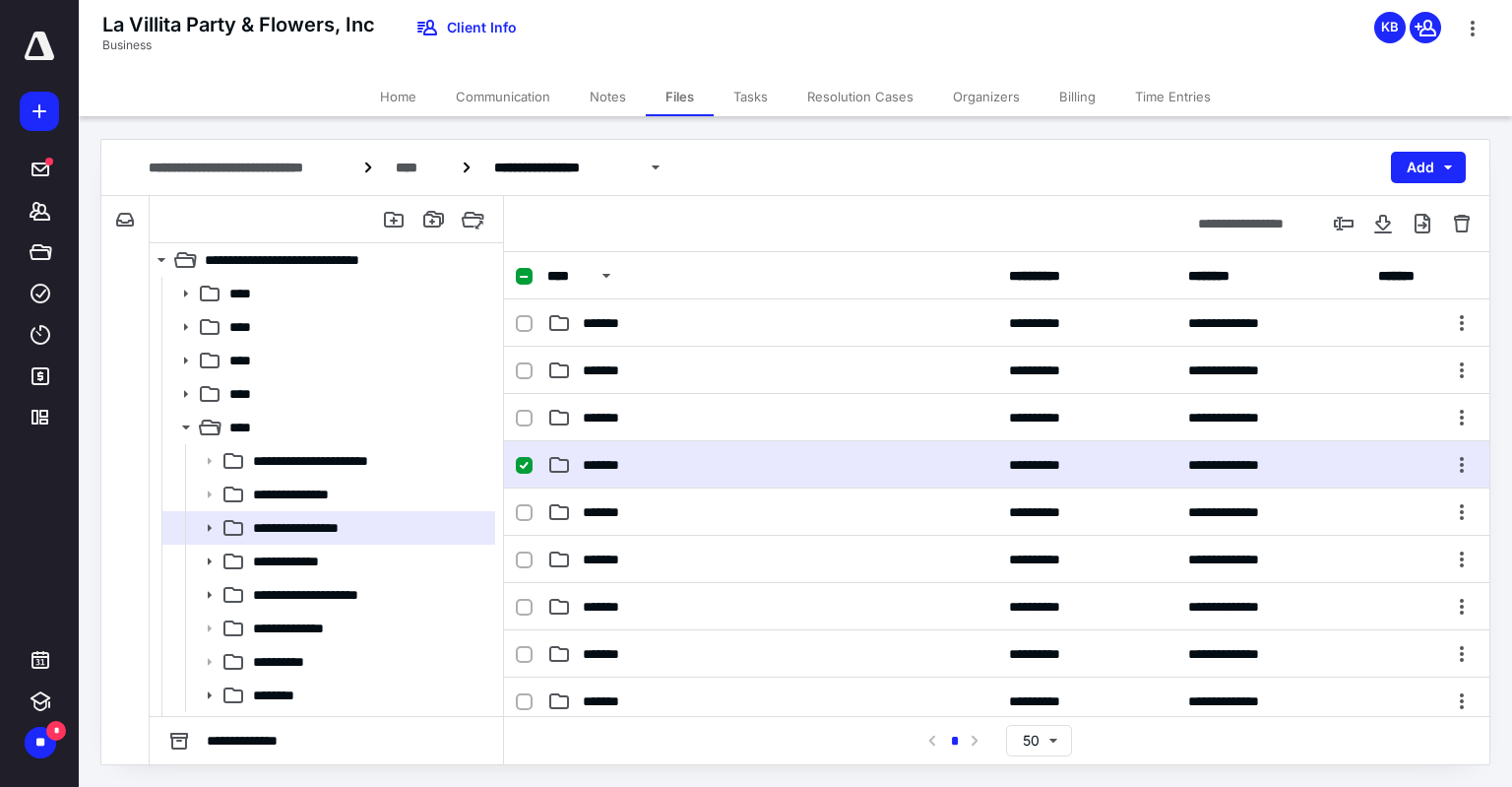 click on "*******" at bounding box center [610, 465] 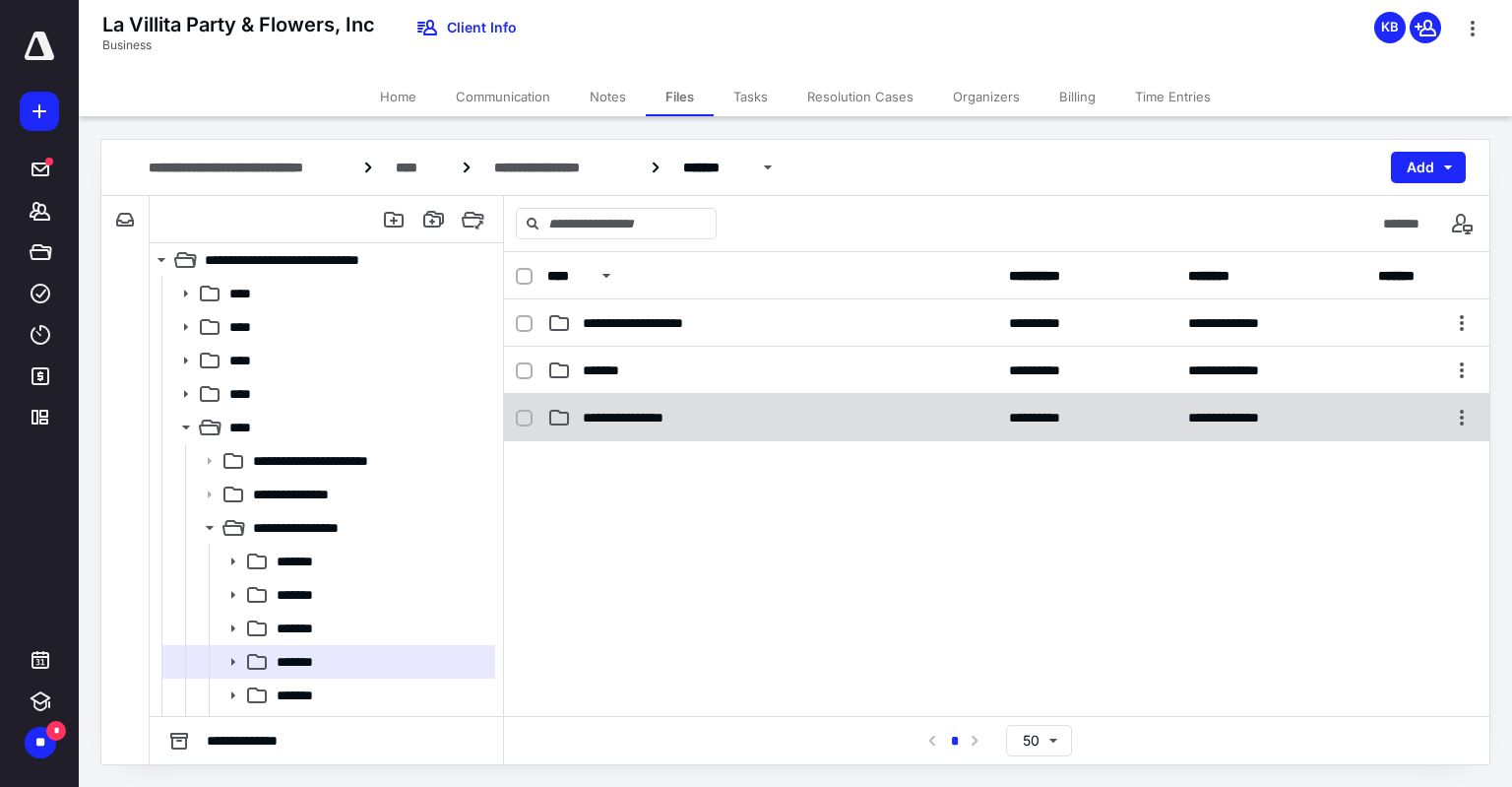 click on "**********" at bounding box center [645, 418] 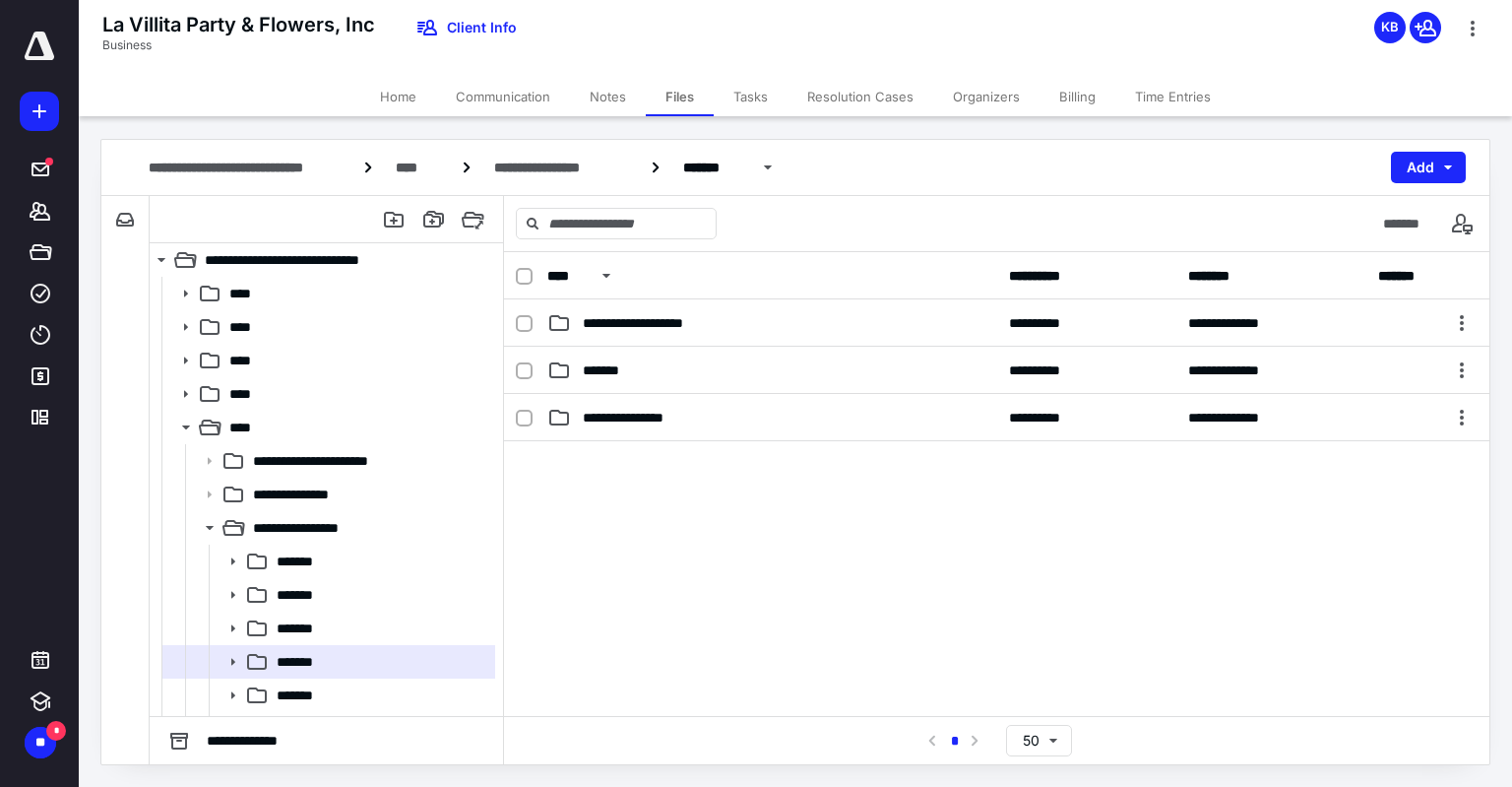 drag, startPoint x: 610, startPoint y: 413, endPoint x: 580, endPoint y: 427, distance: 33.10589 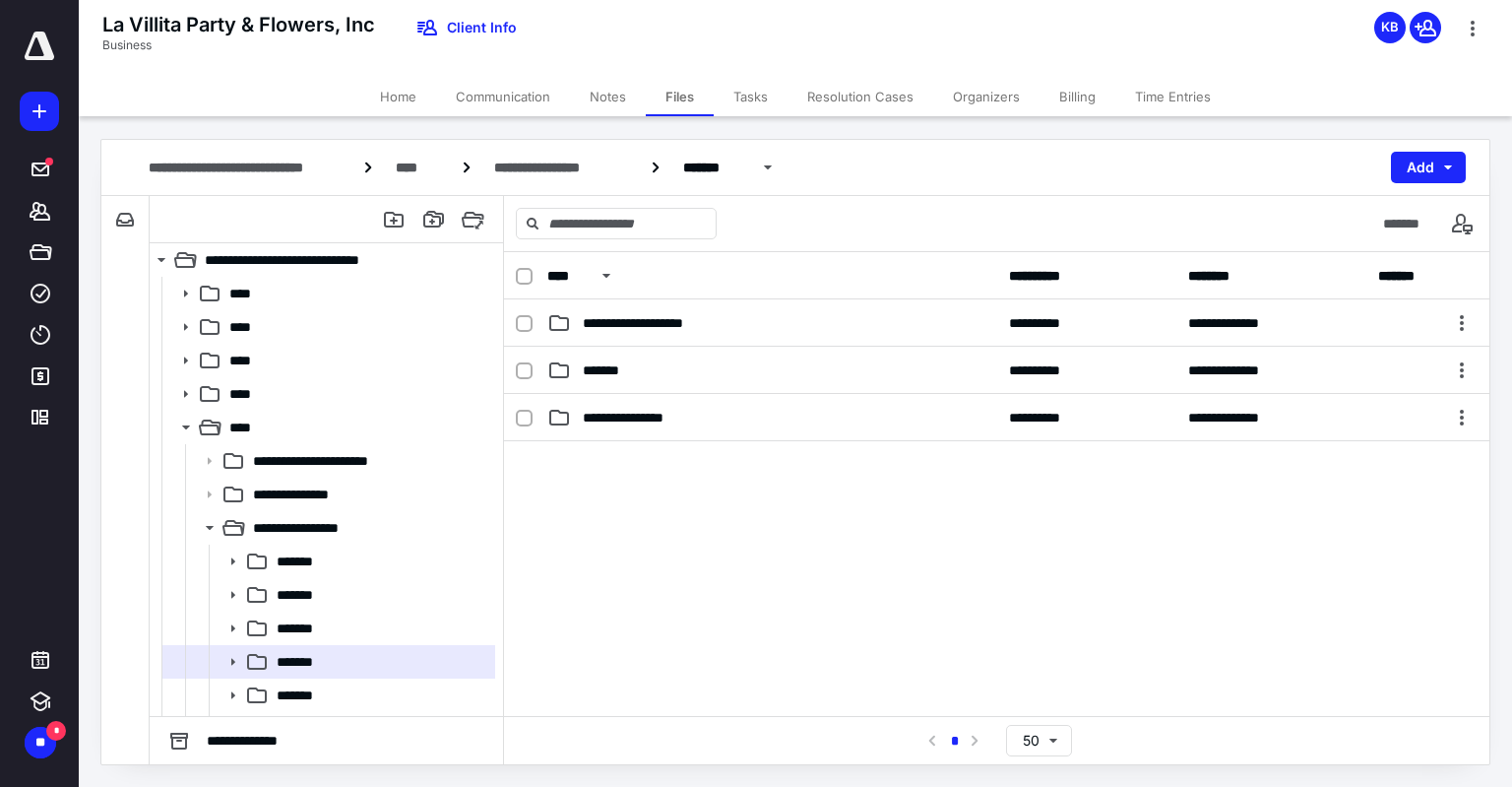 click on "**********" at bounding box center [996, 484] 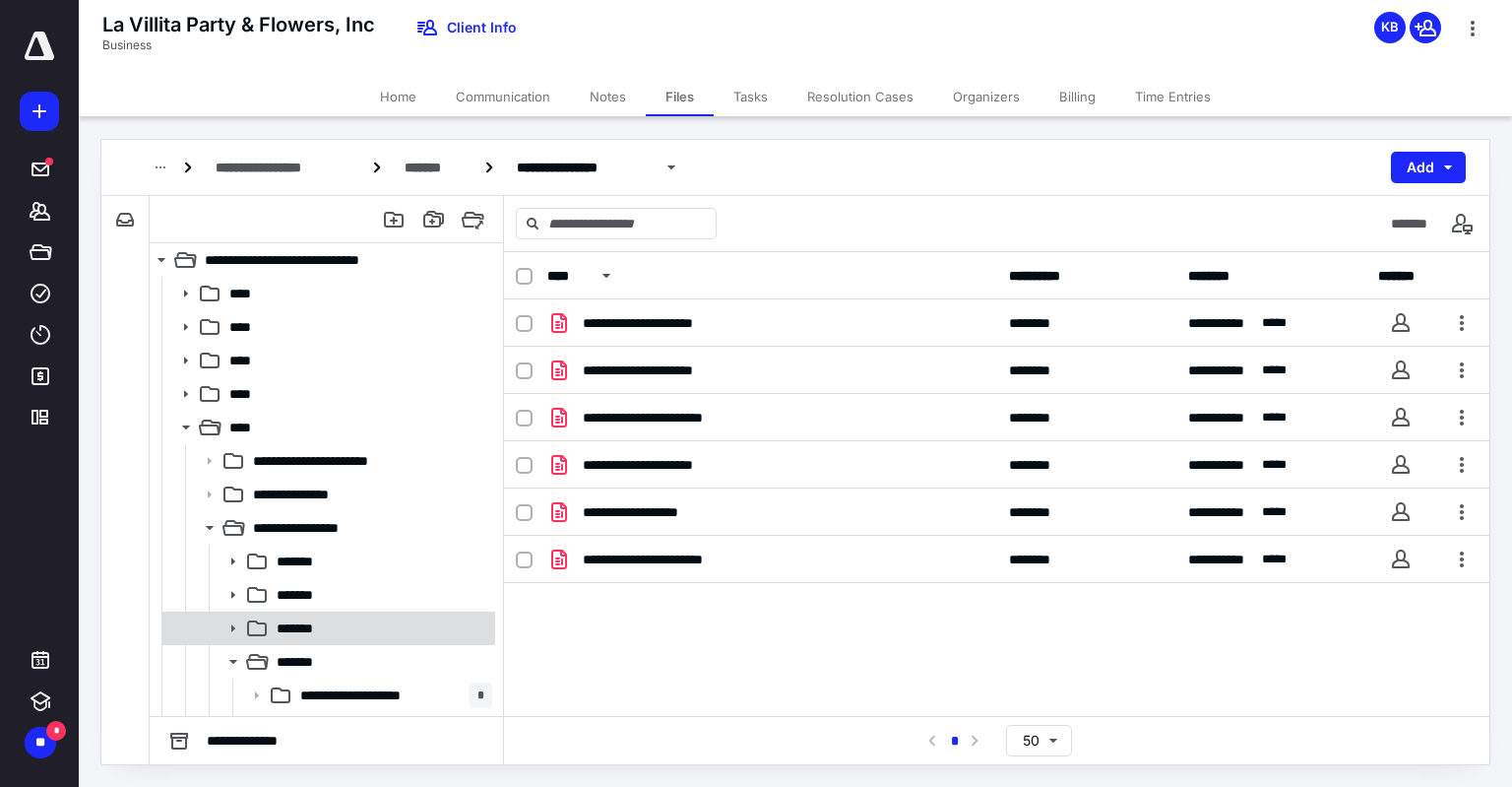 scroll, scrollTop: 98, scrollLeft: 0, axis: vertical 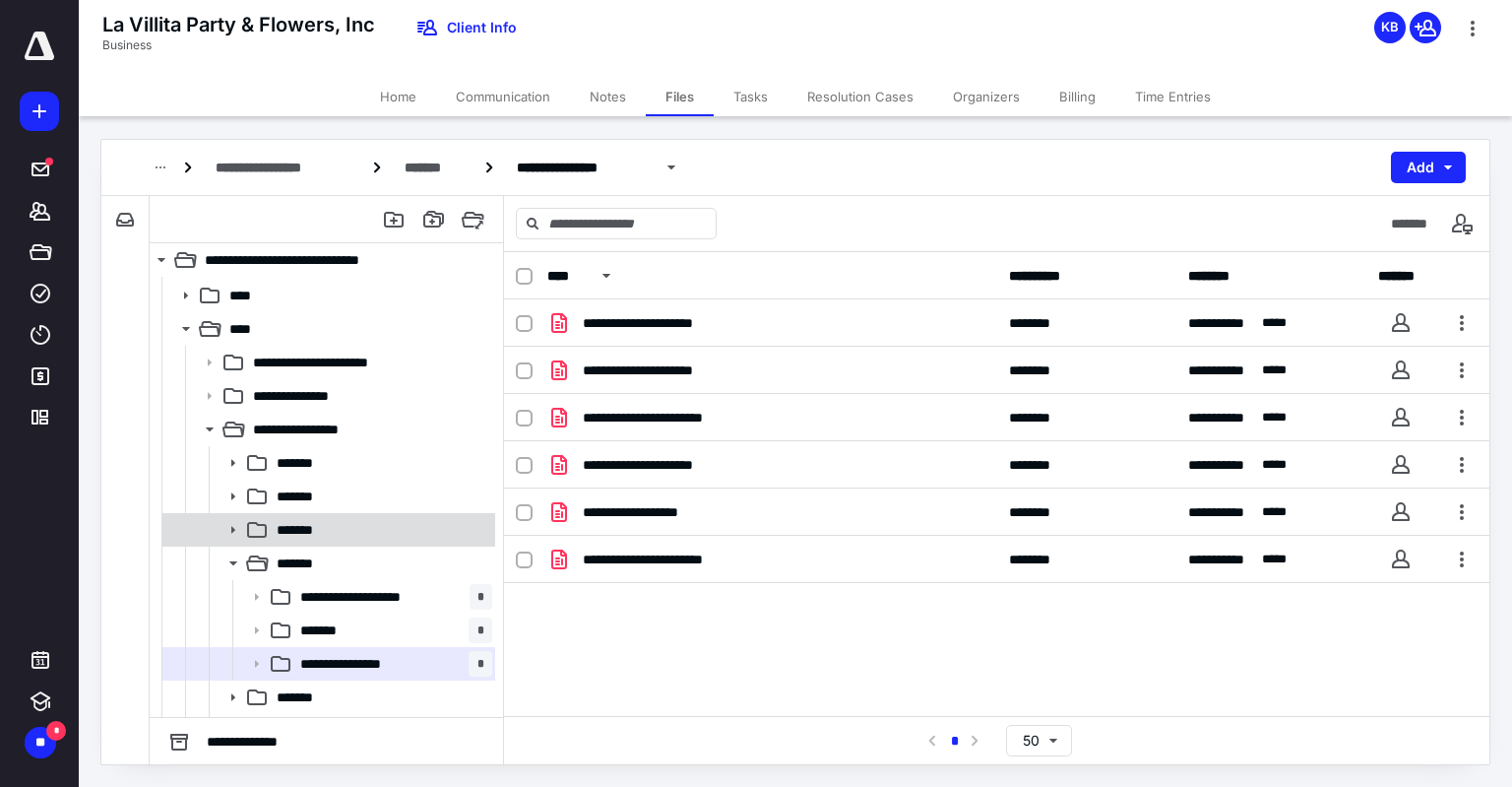 click at bounding box center [226, 530] 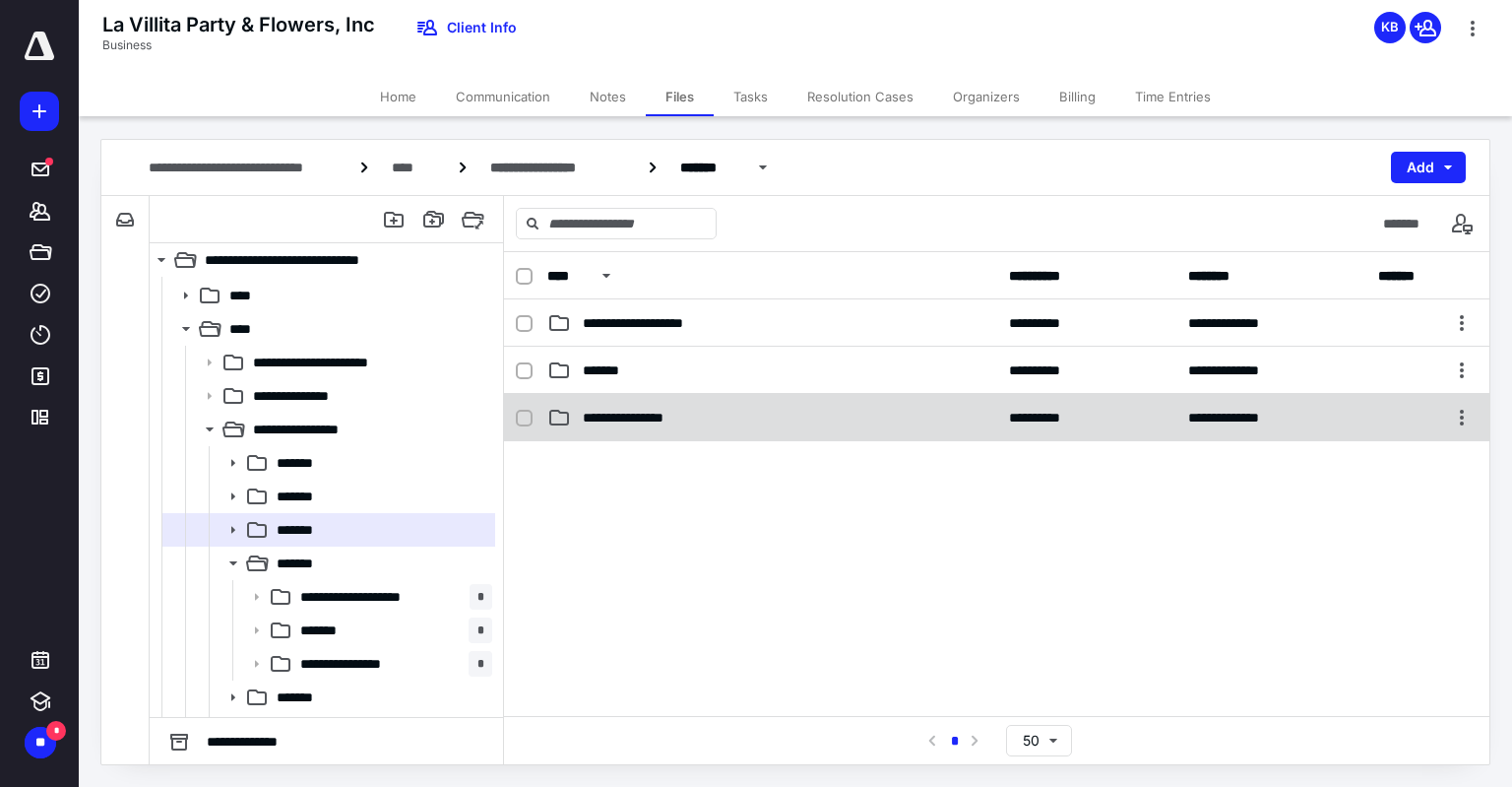 click on "**********" at bounding box center (996, 418) 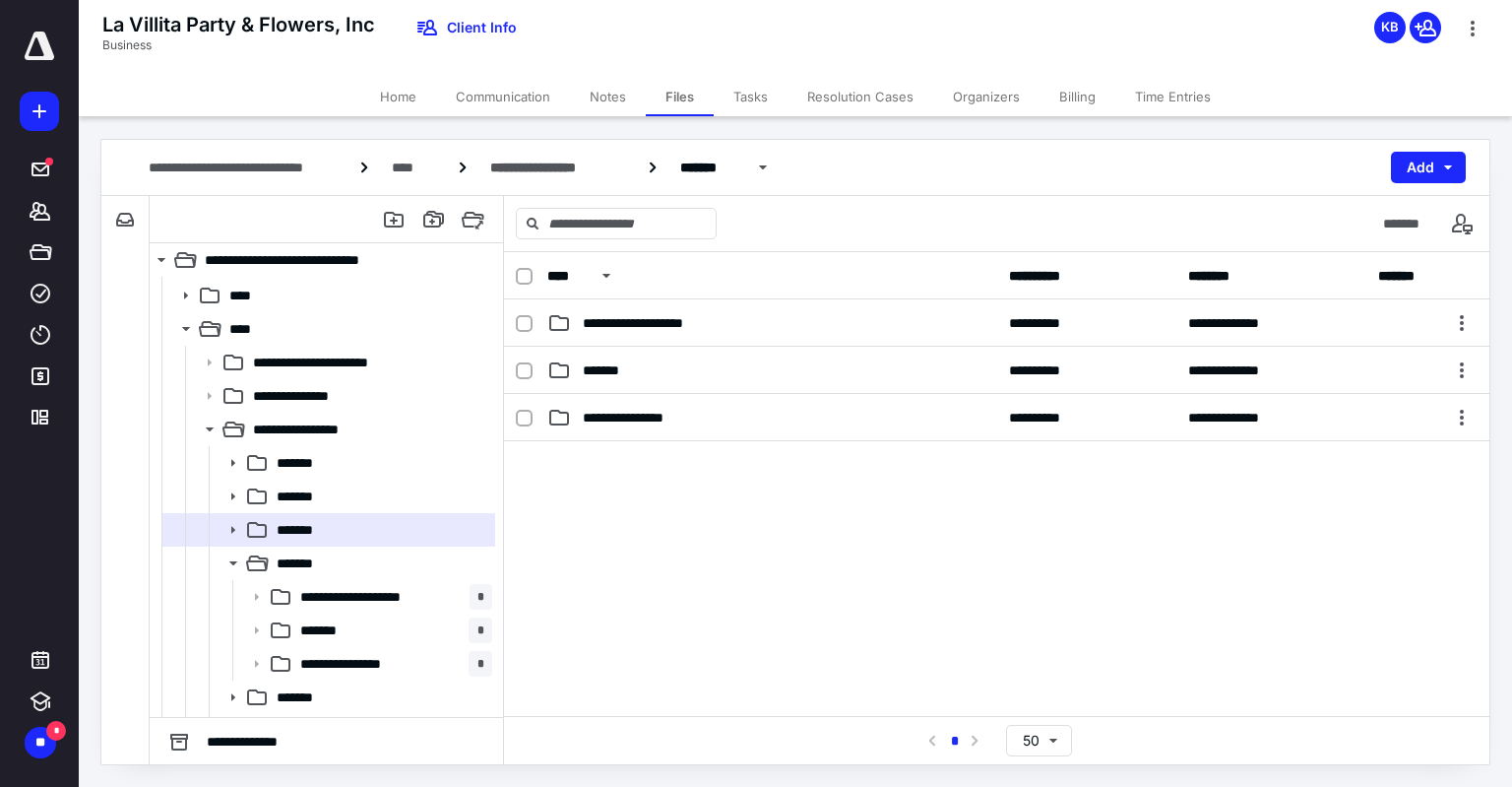 checkbox on "true" 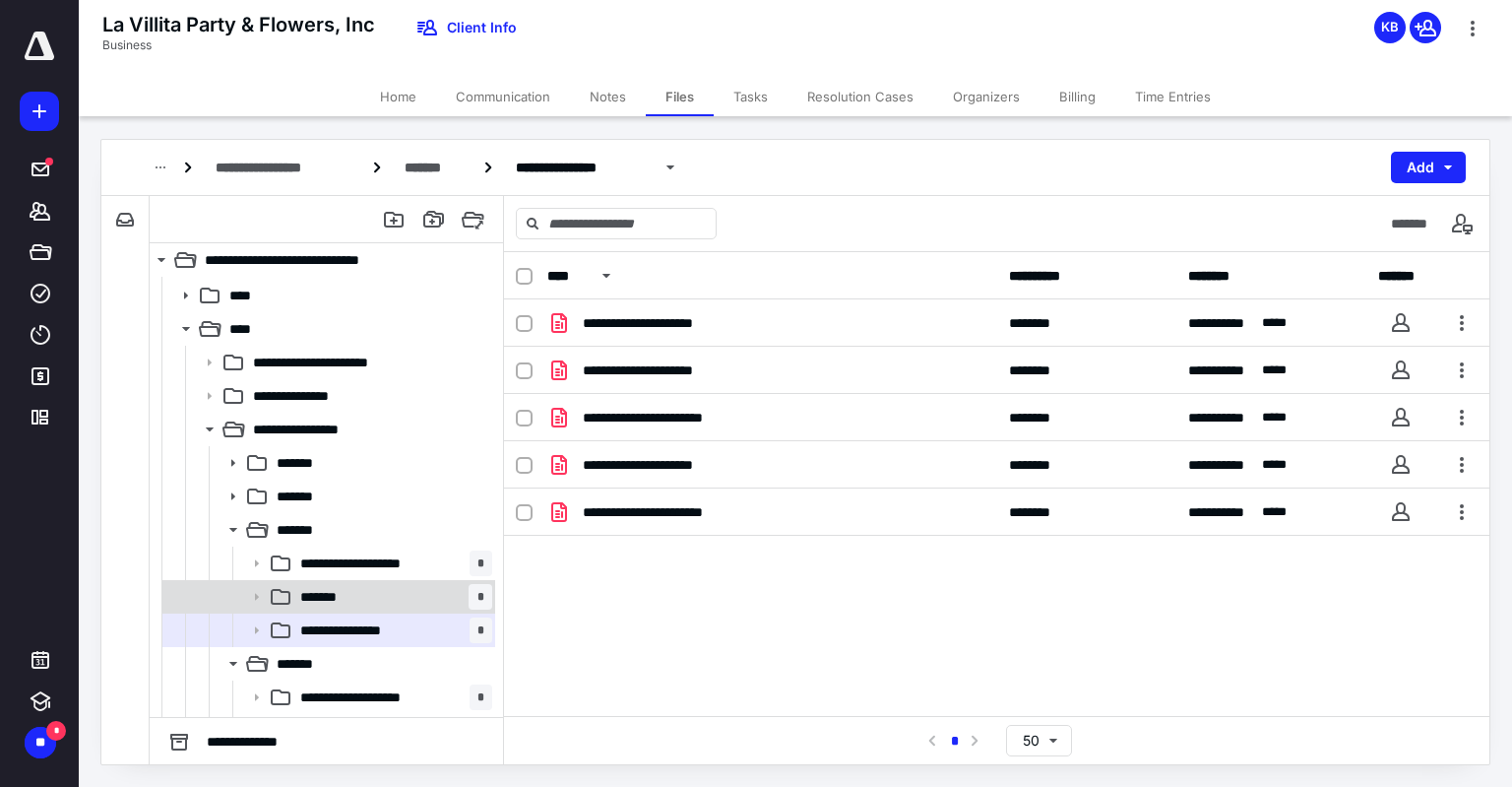 scroll, scrollTop: 197, scrollLeft: 0, axis: vertical 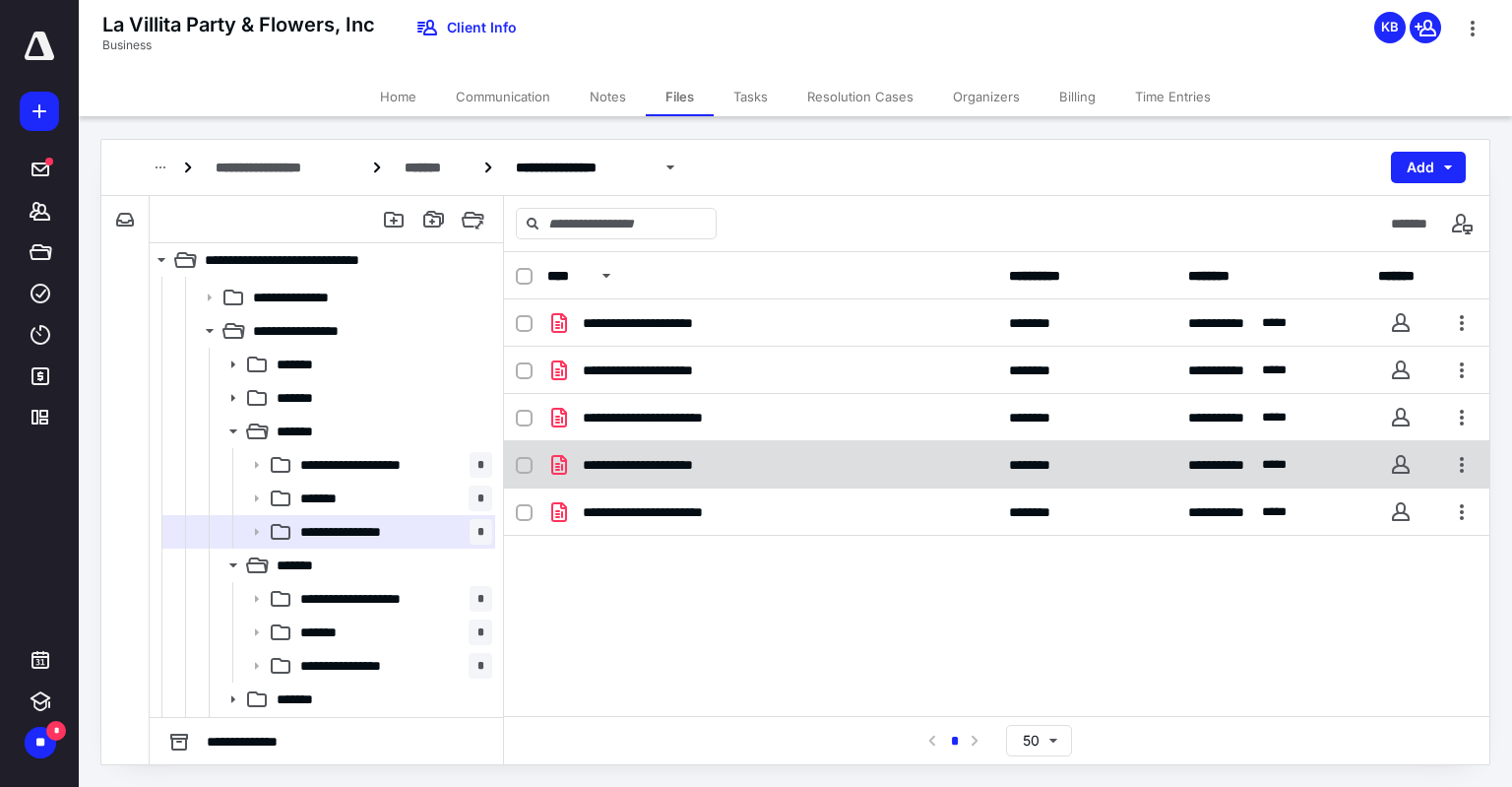 click on "**********" at bounding box center [772, 465] 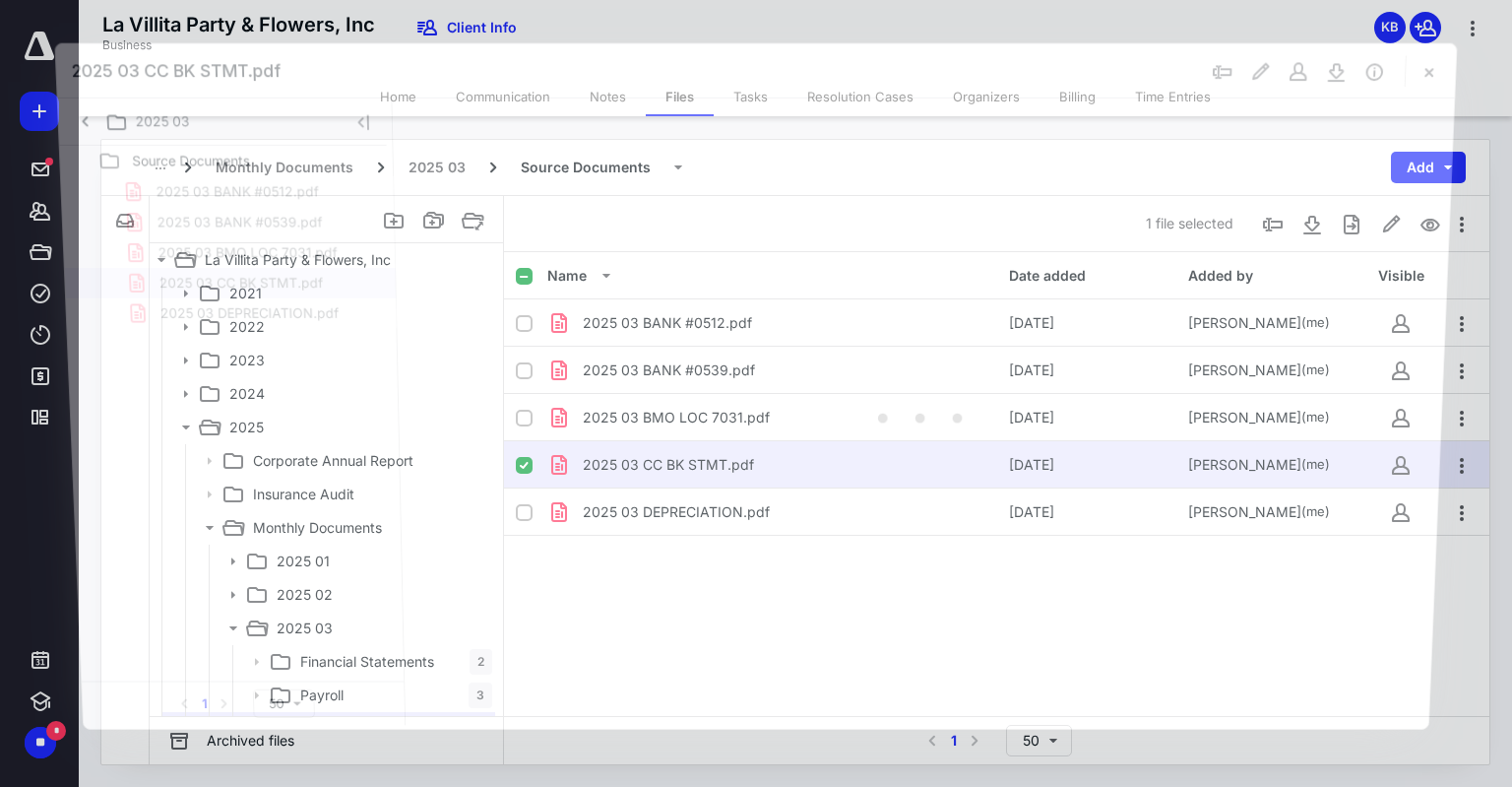 scroll, scrollTop: 197, scrollLeft: 0, axis: vertical 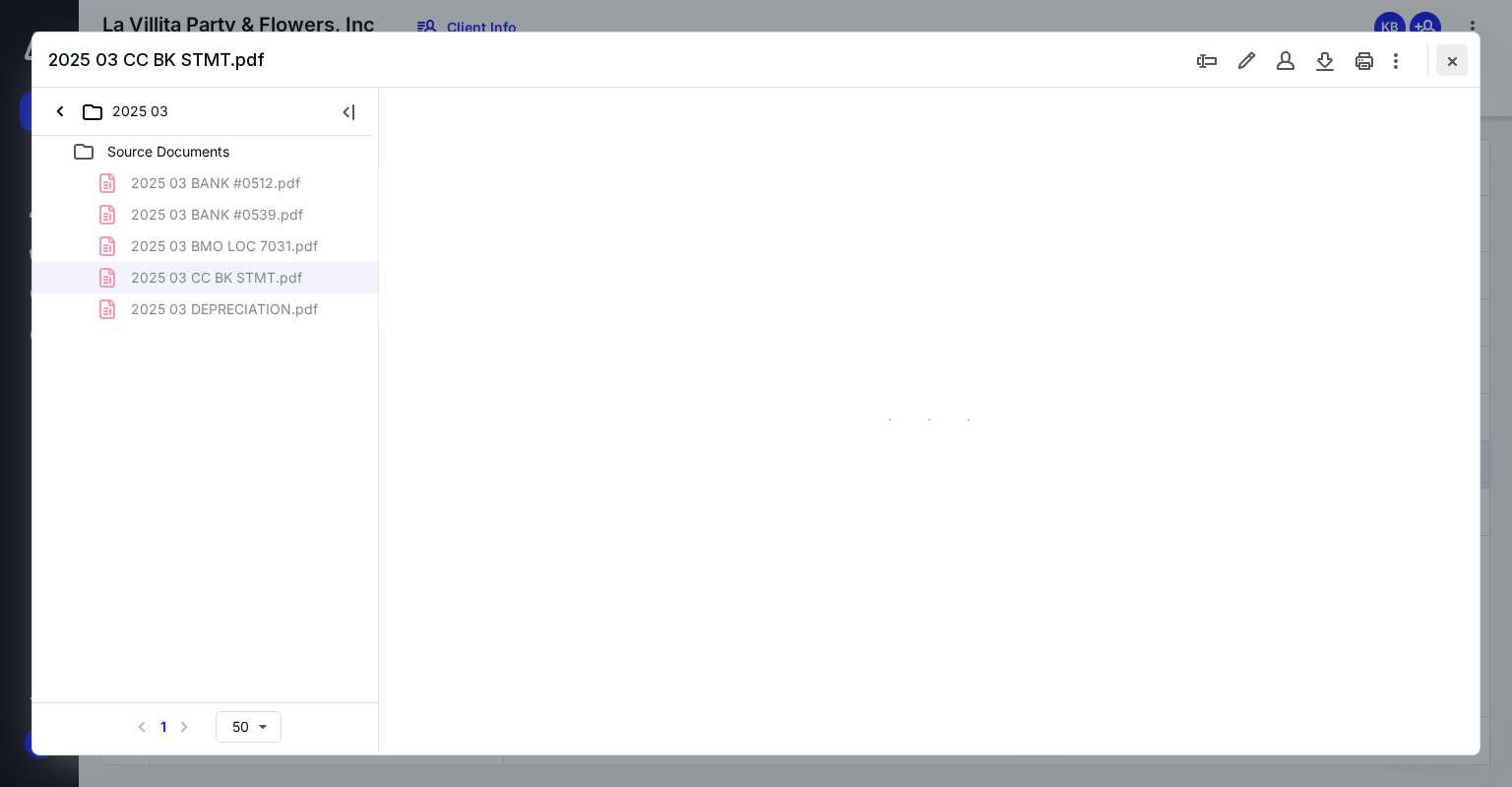 type on "75" 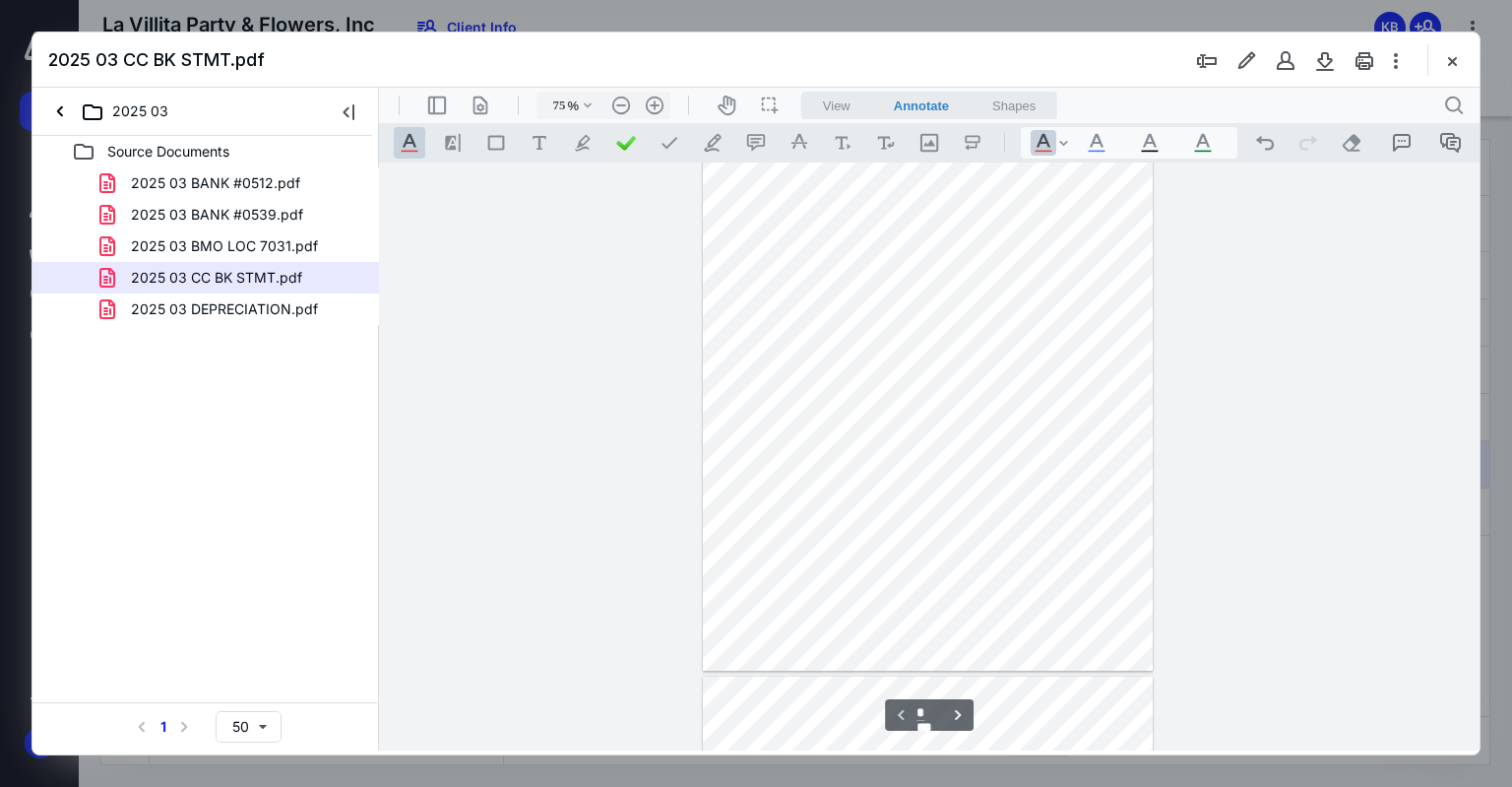 scroll, scrollTop: 0, scrollLeft: 0, axis: both 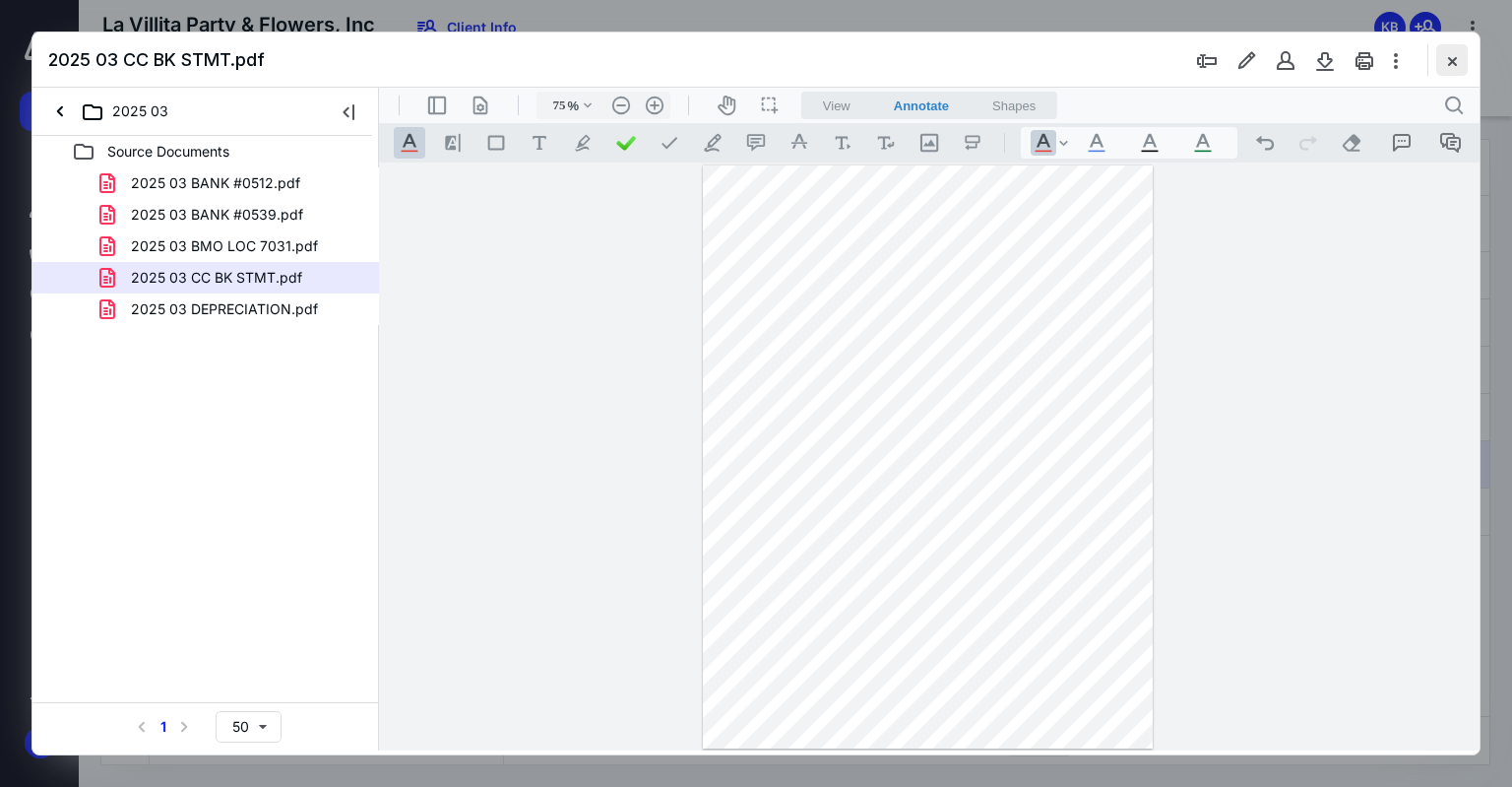 click at bounding box center (1452, 60) 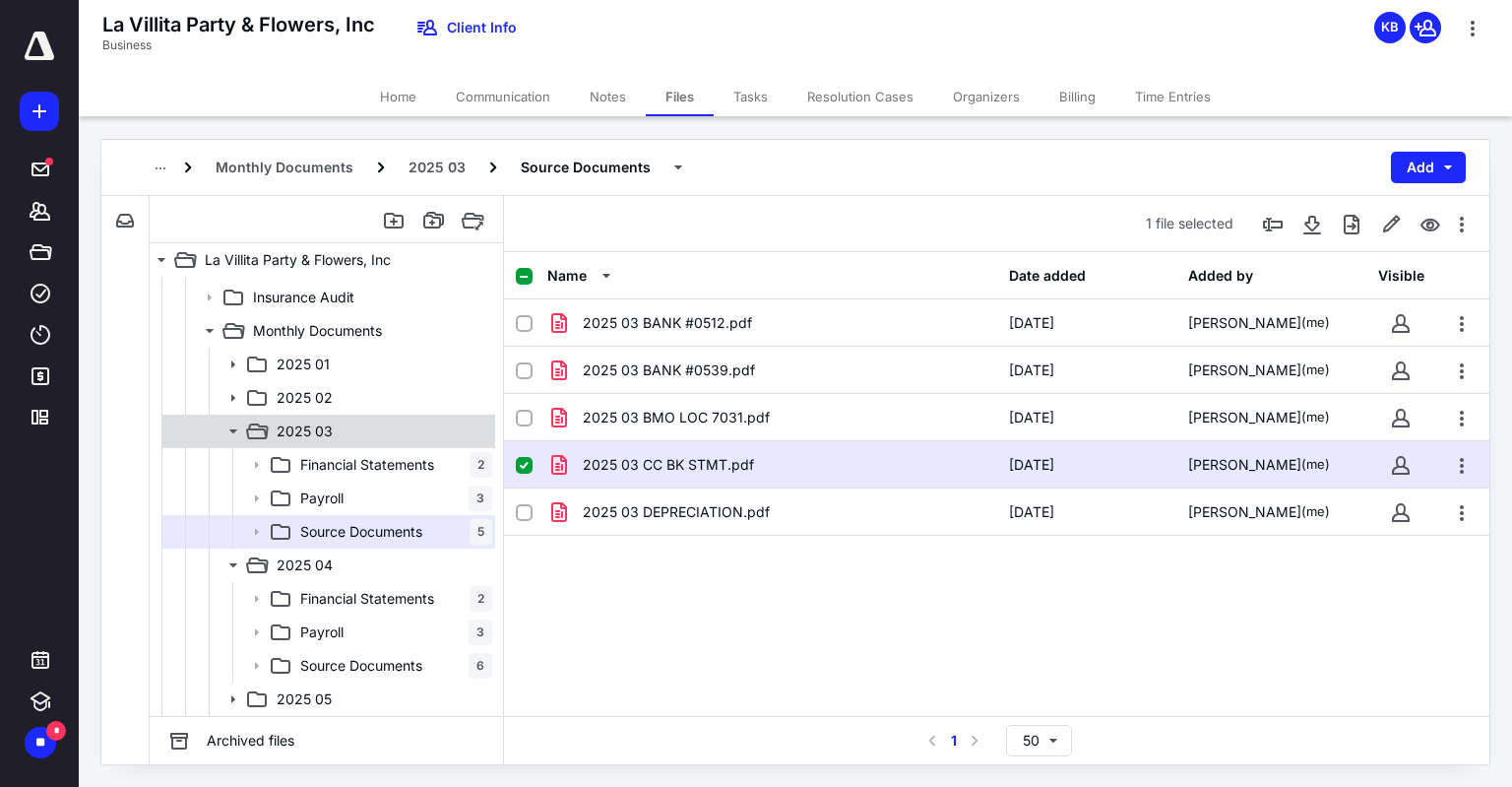 drag, startPoint x: 232, startPoint y: 429, endPoint x: 237, endPoint y: 439, distance: 11.18034 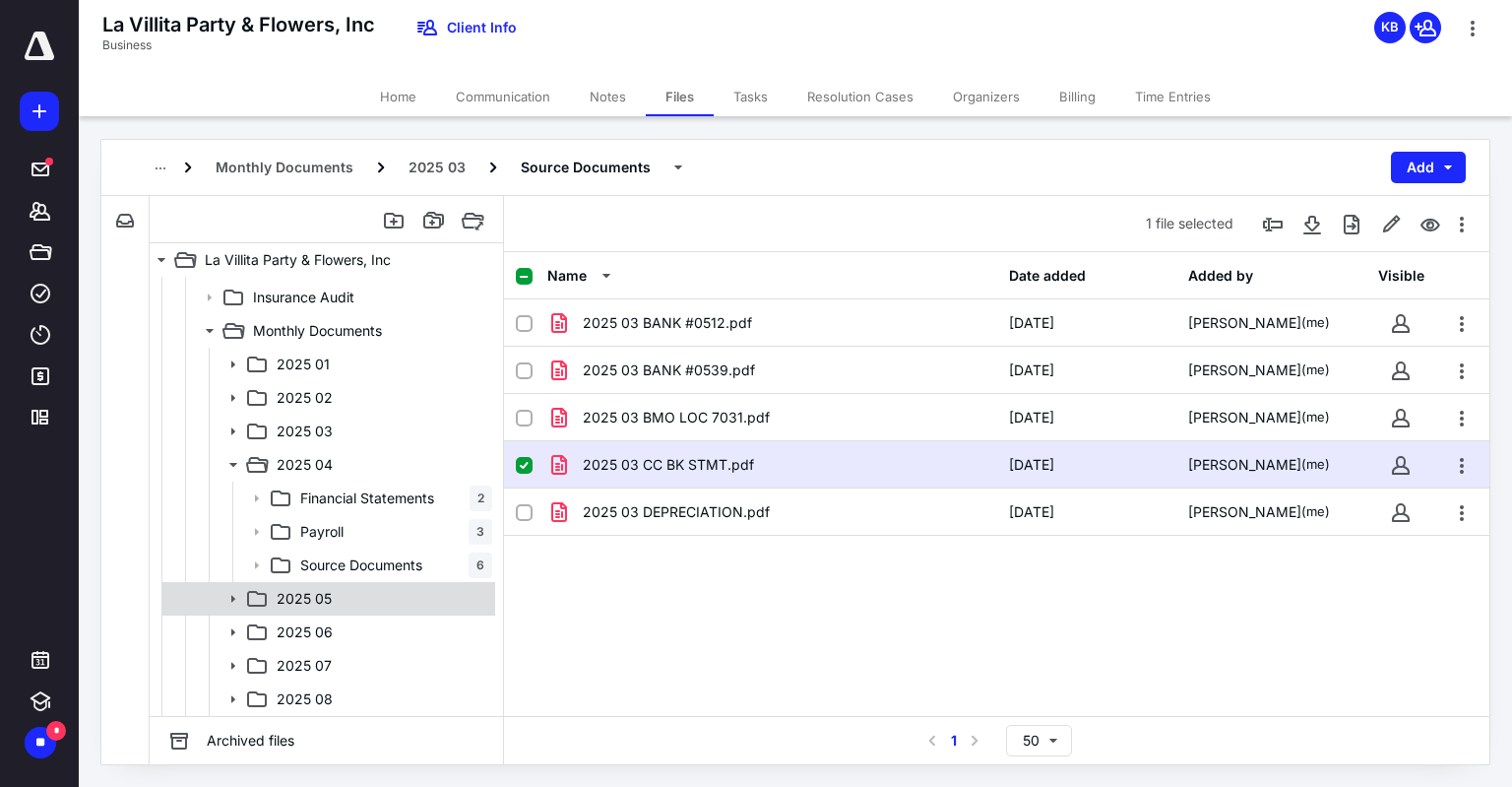 scroll, scrollTop: 295, scrollLeft: 0, axis: vertical 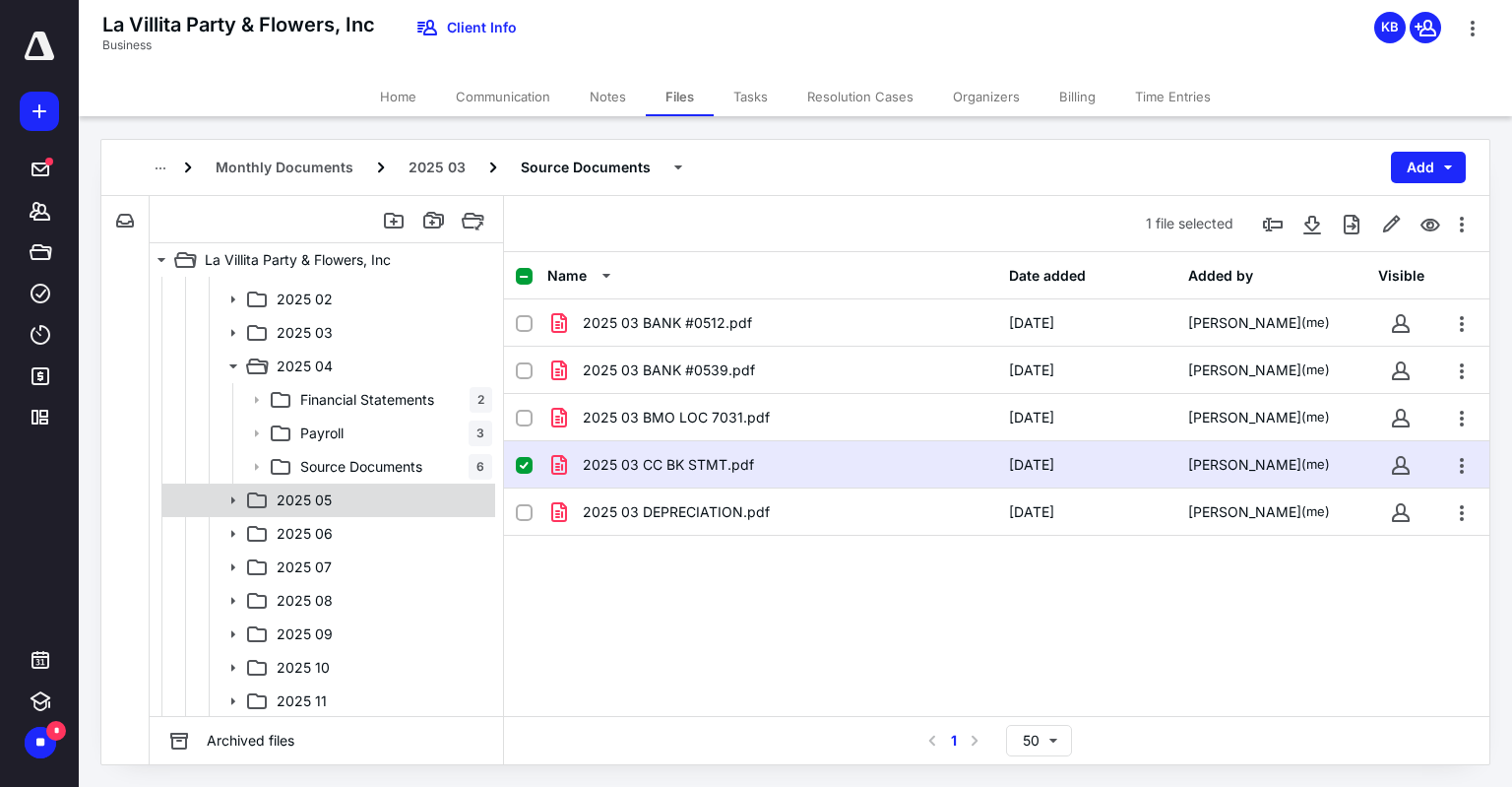 click 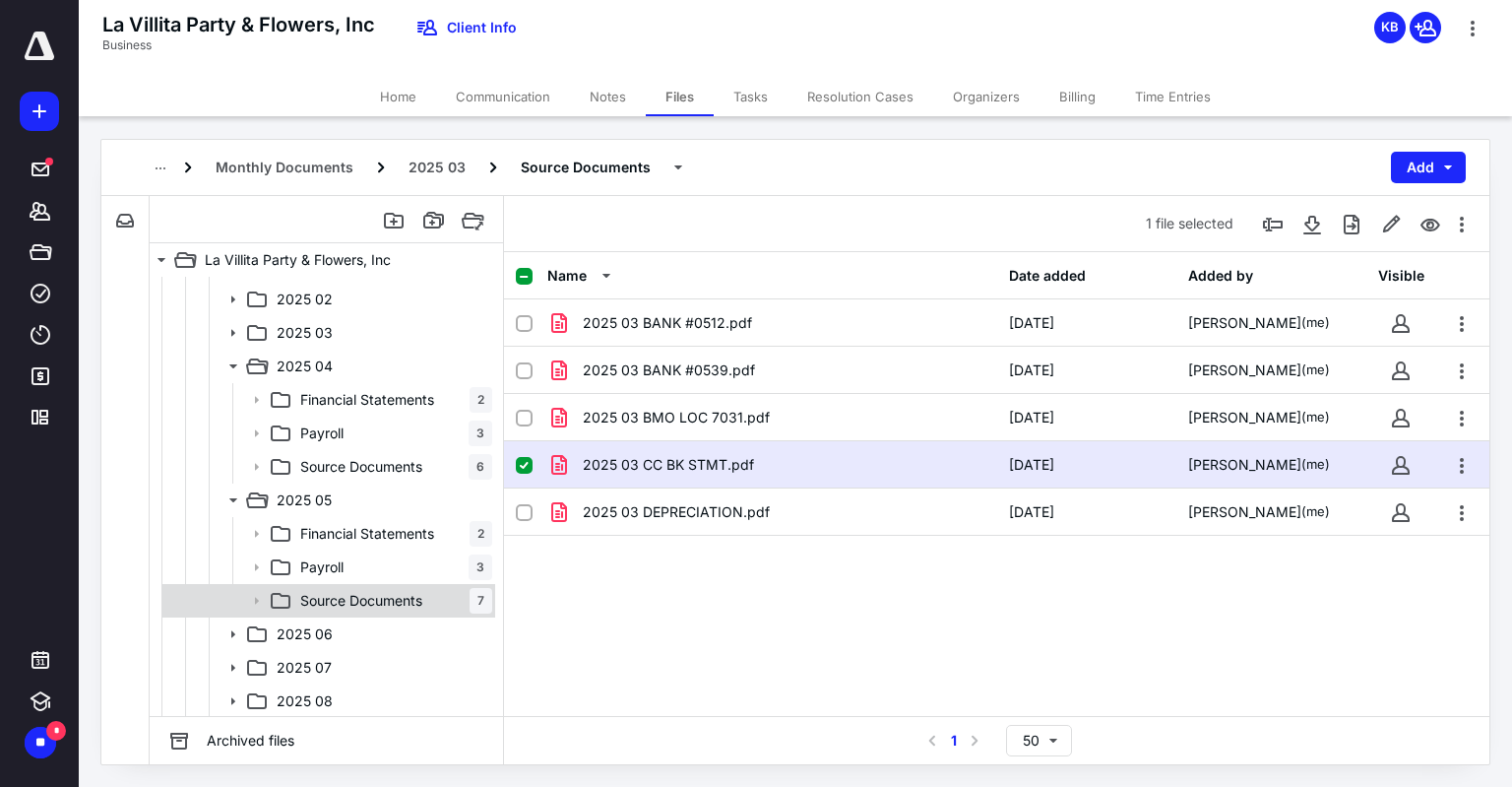 click on "Source Documents 7" at bounding box center (392, 601) 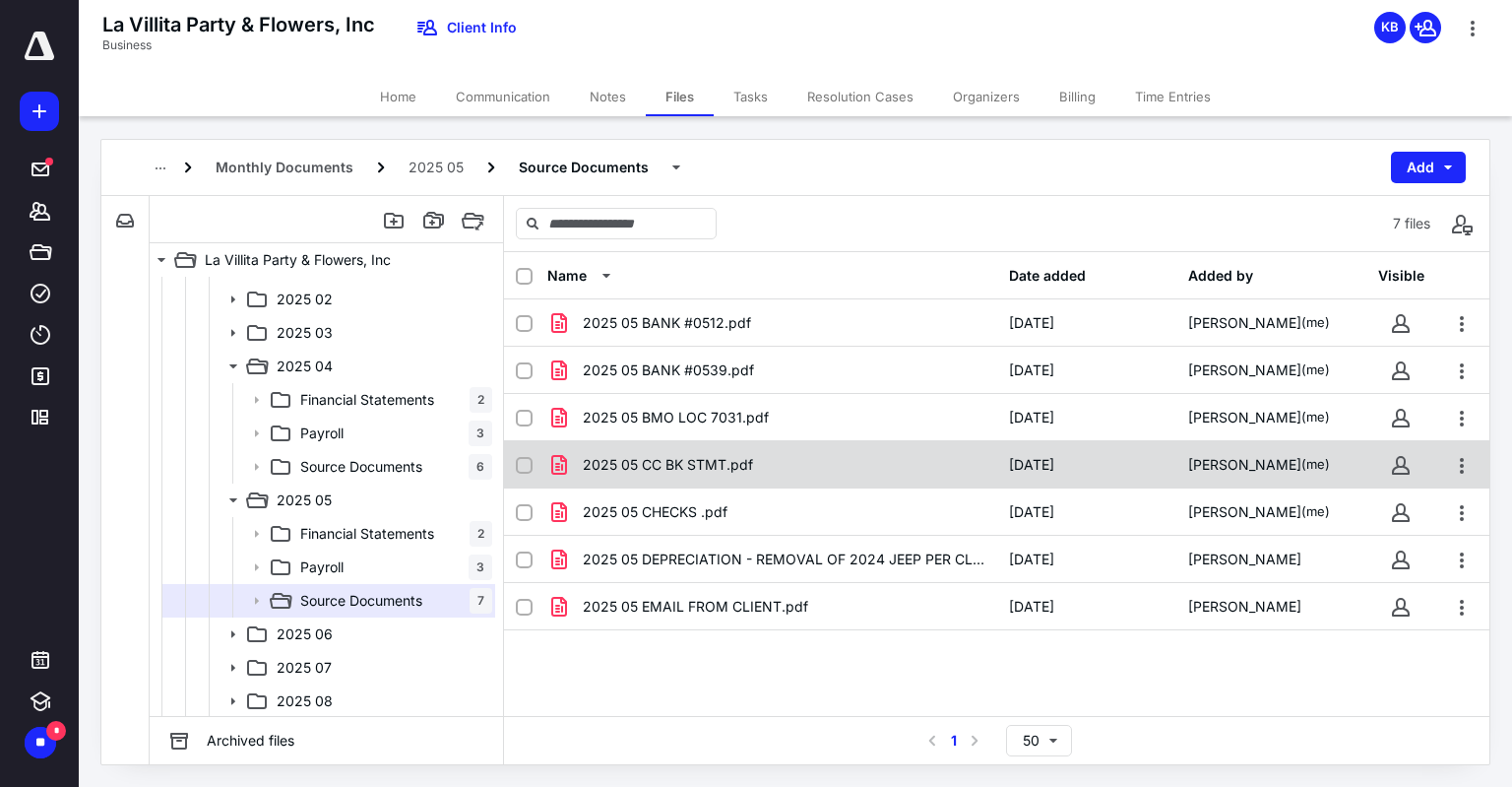 click on "2025 05 CC BK STMT.pdf" at bounding box center (667, 465) 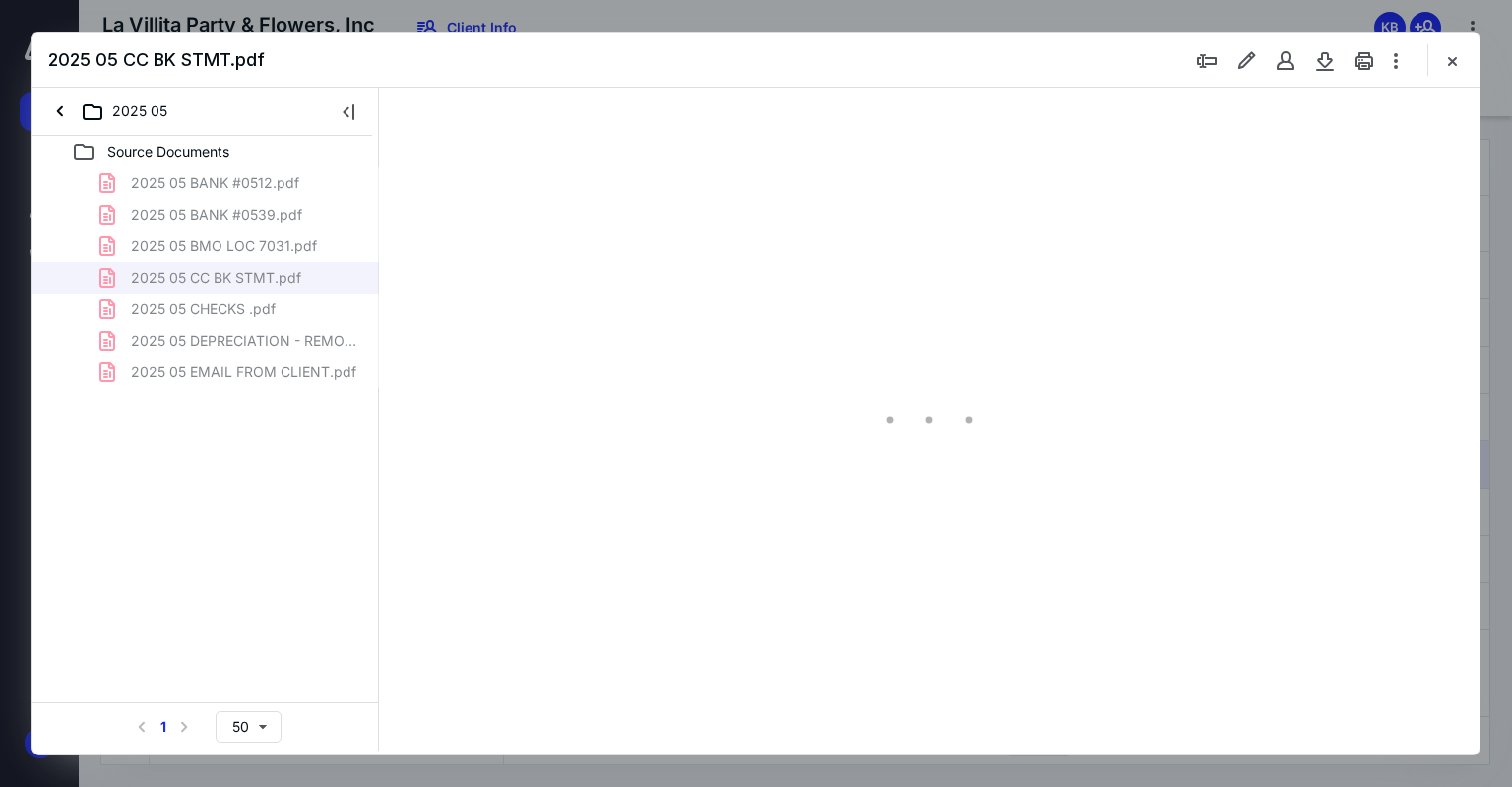 scroll, scrollTop: 0, scrollLeft: 0, axis: both 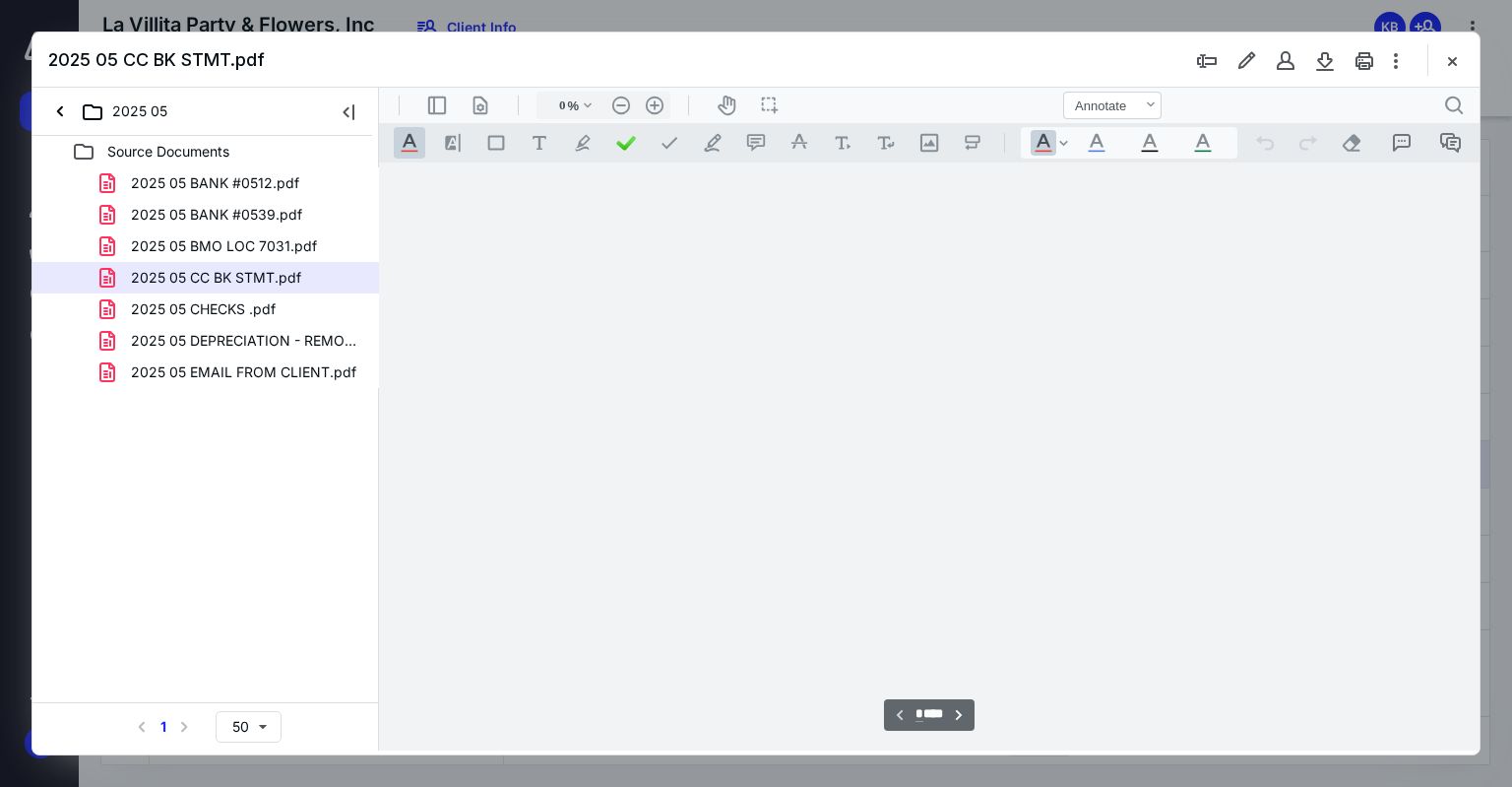 type on "75" 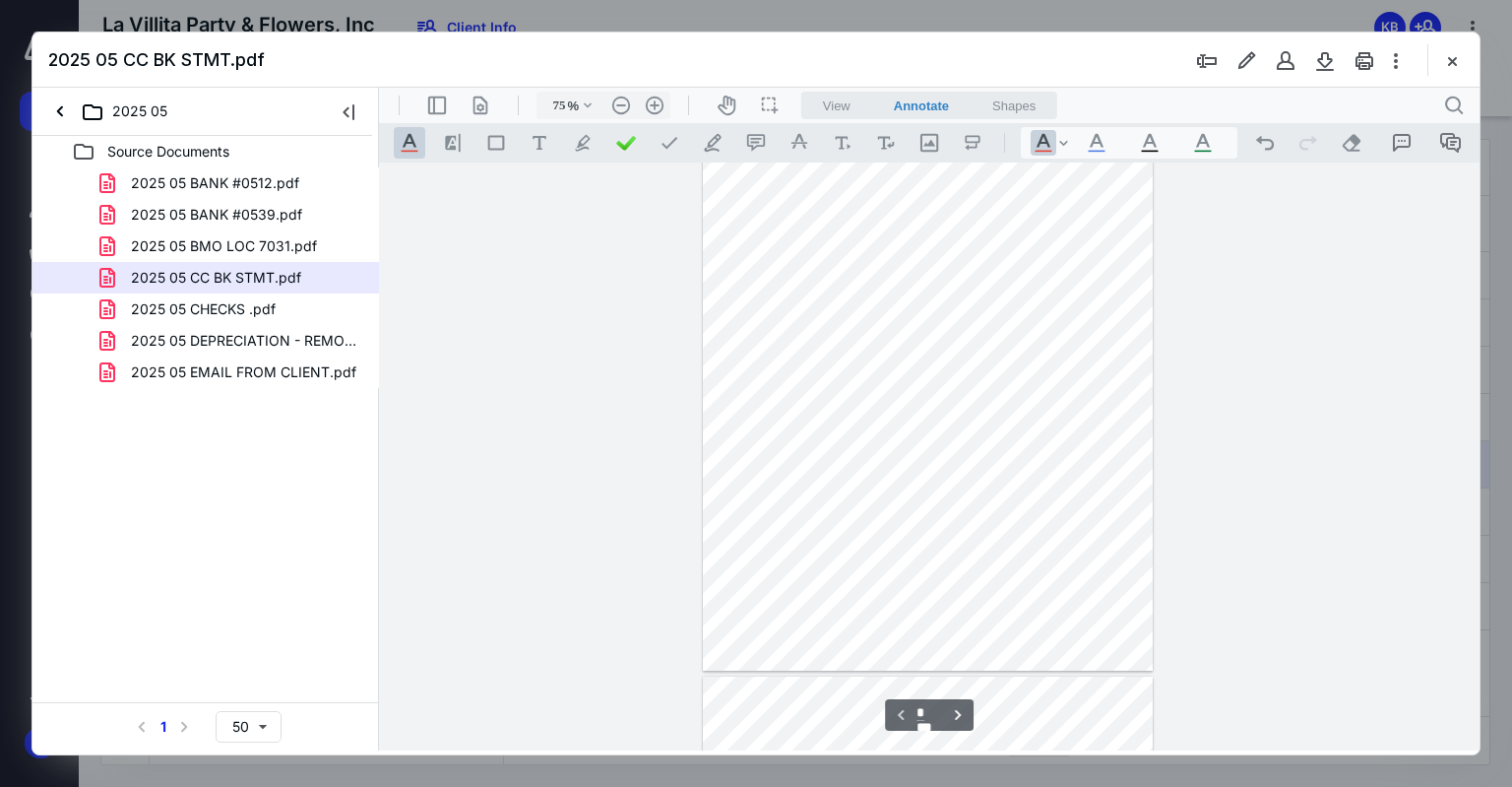 scroll, scrollTop: 0, scrollLeft: 0, axis: both 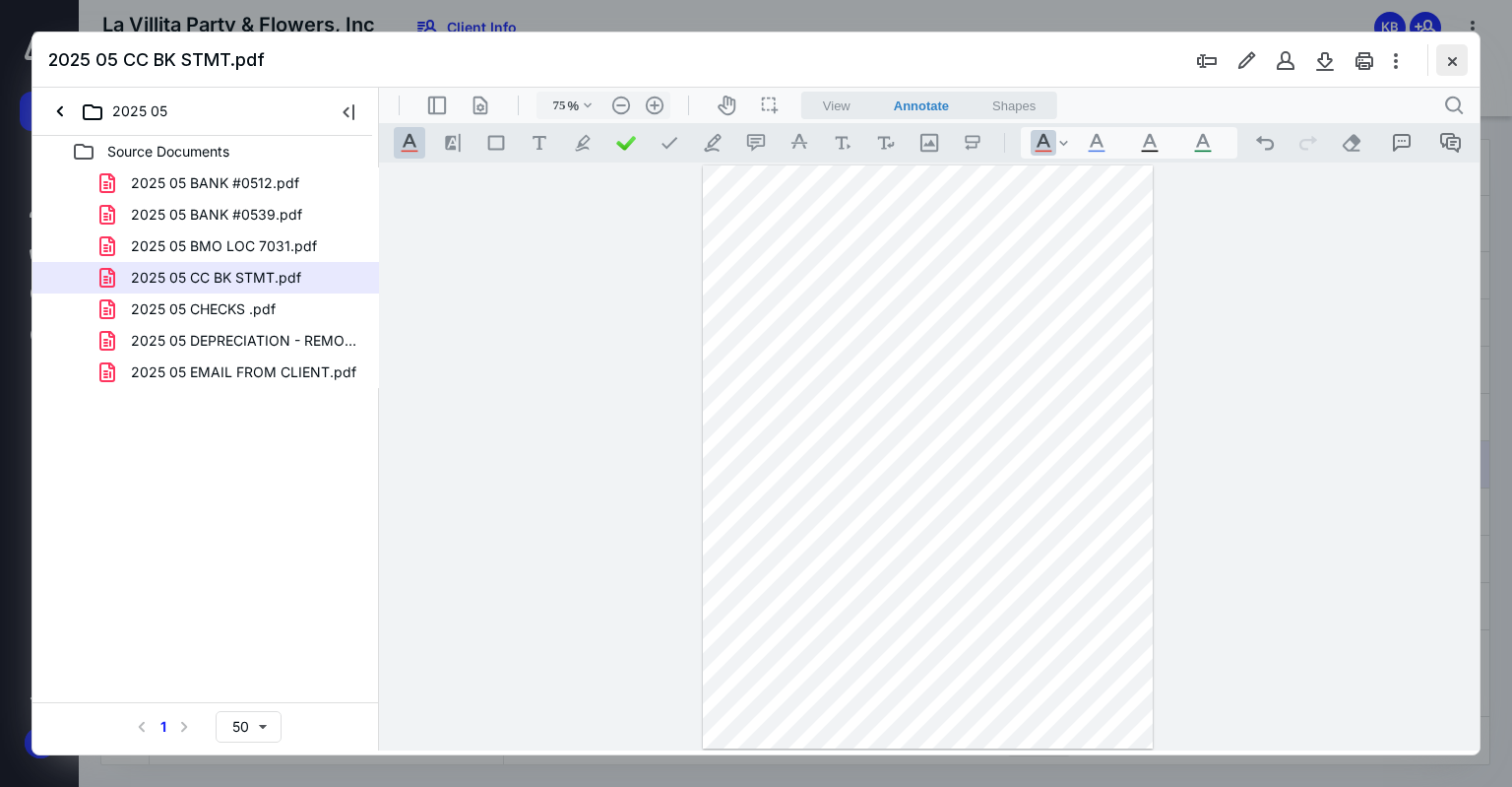 click at bounding box center [1452, 60] 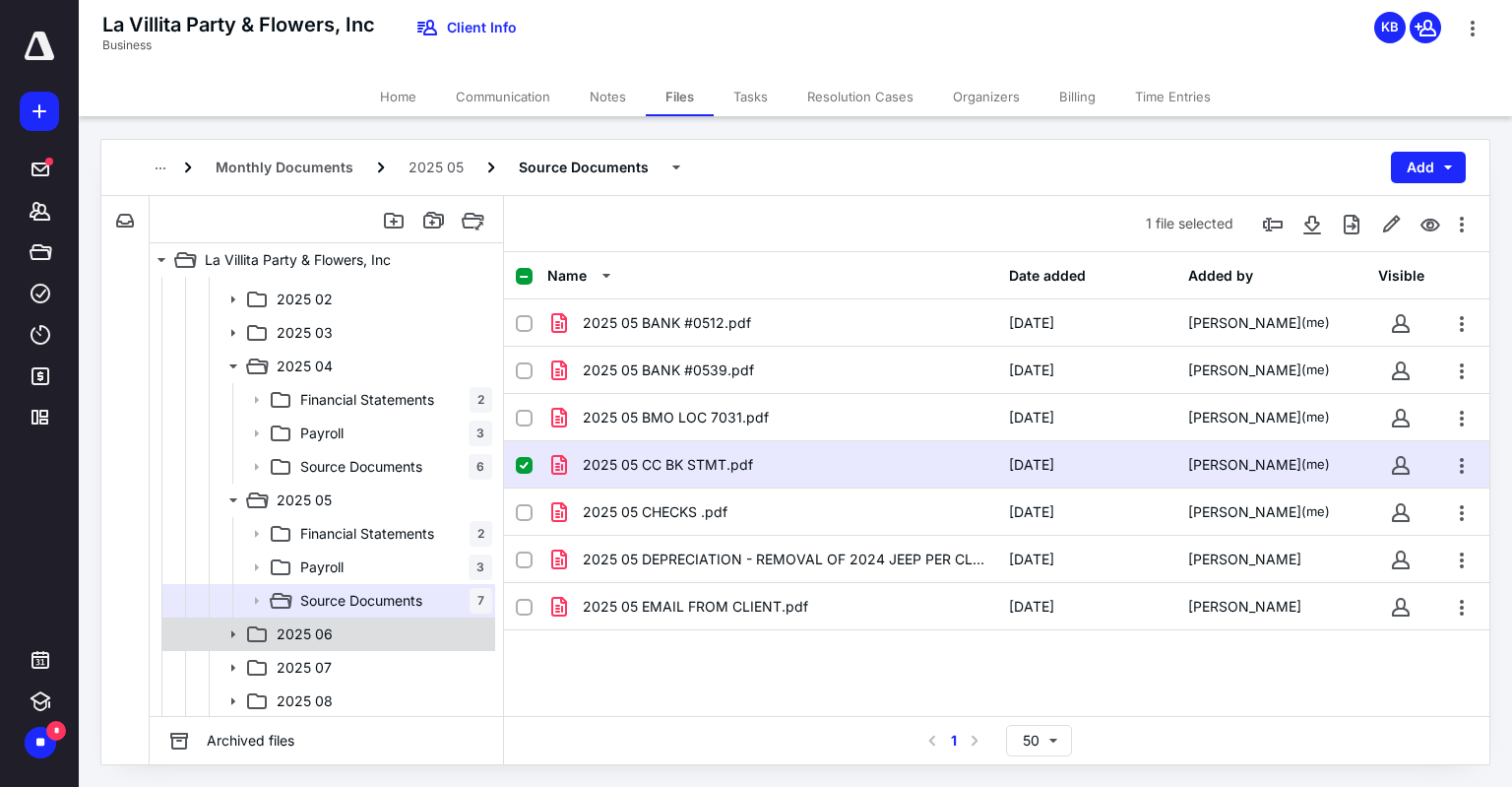 click 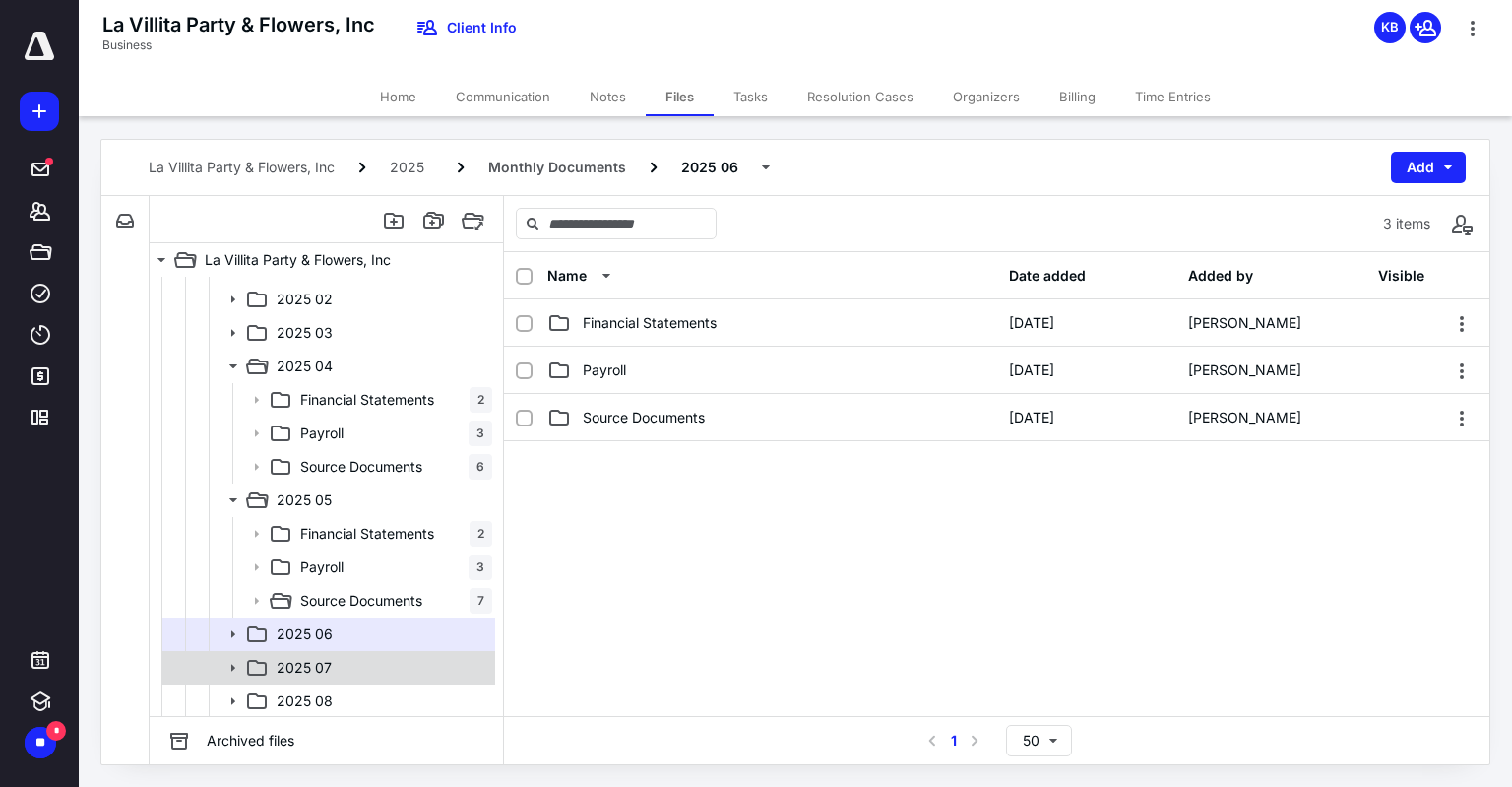 scroll, scrollTop: 394, scrollLeft: 0, axis: vertical 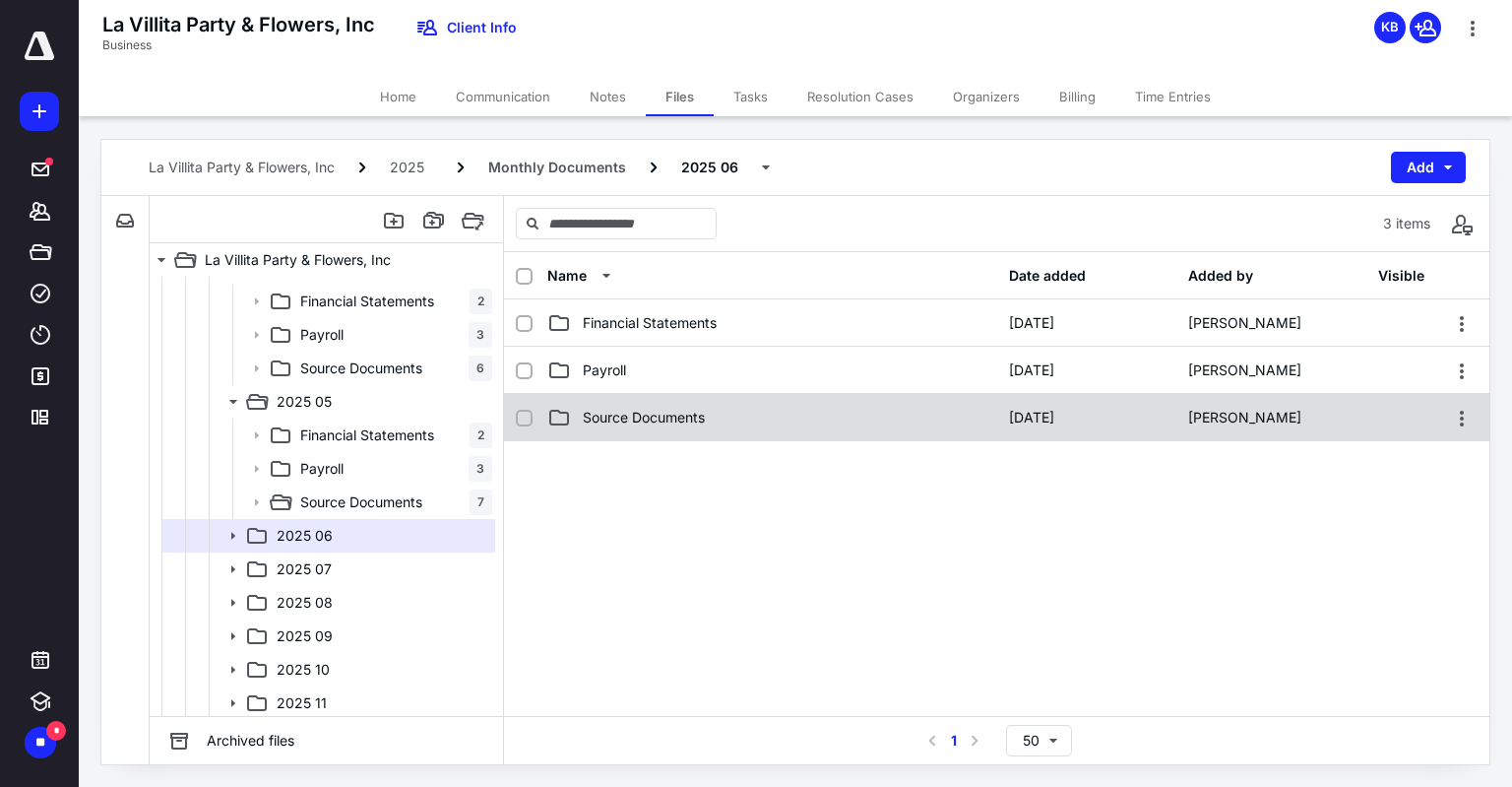 click on "Source Documents 10/31/2024 Destiny Rivera" at bounding box center [996, 418] 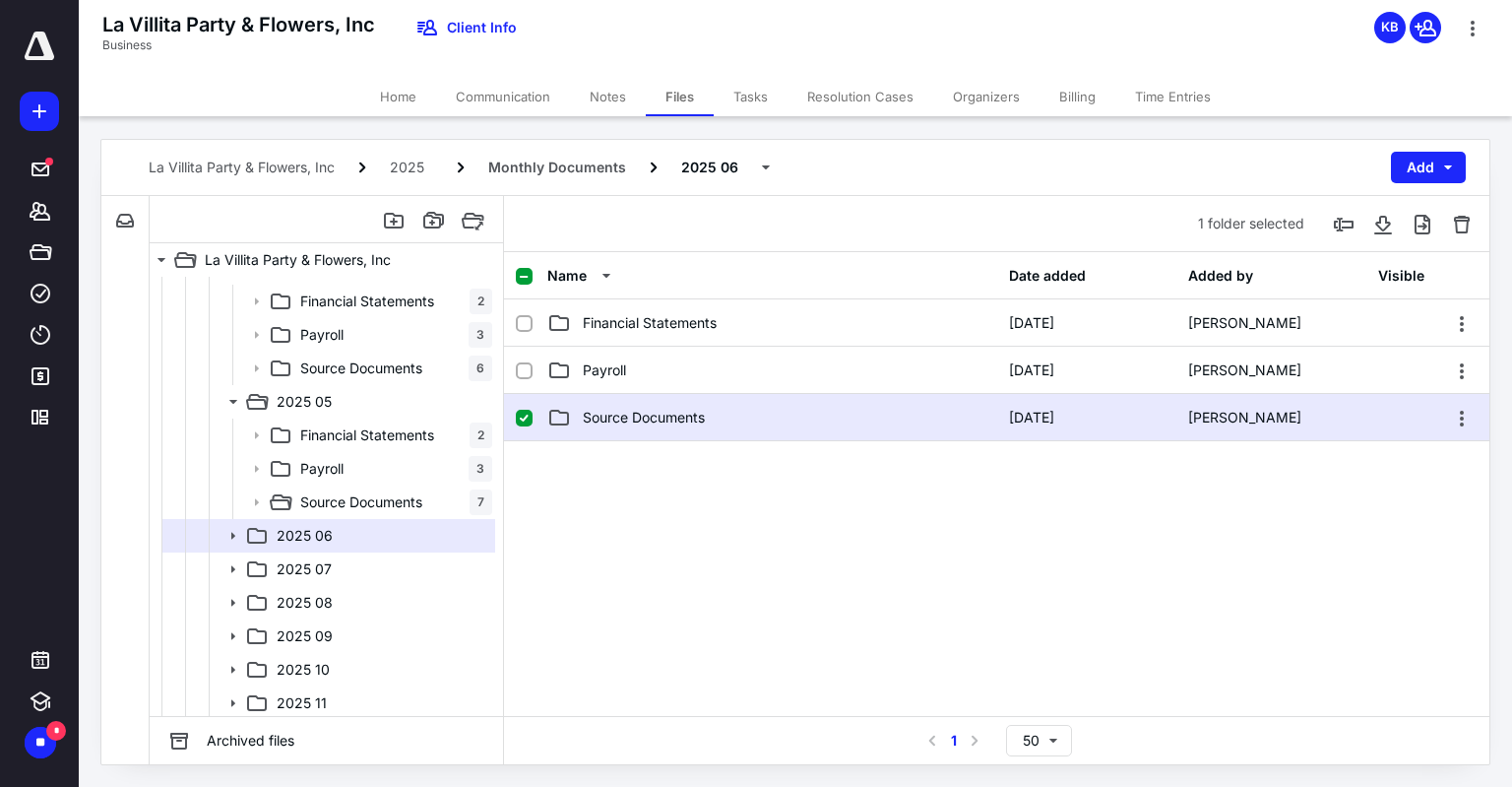 click on "Source Documents 10/31/2024 Destiny Rivera" at bounding box center [996, 418] 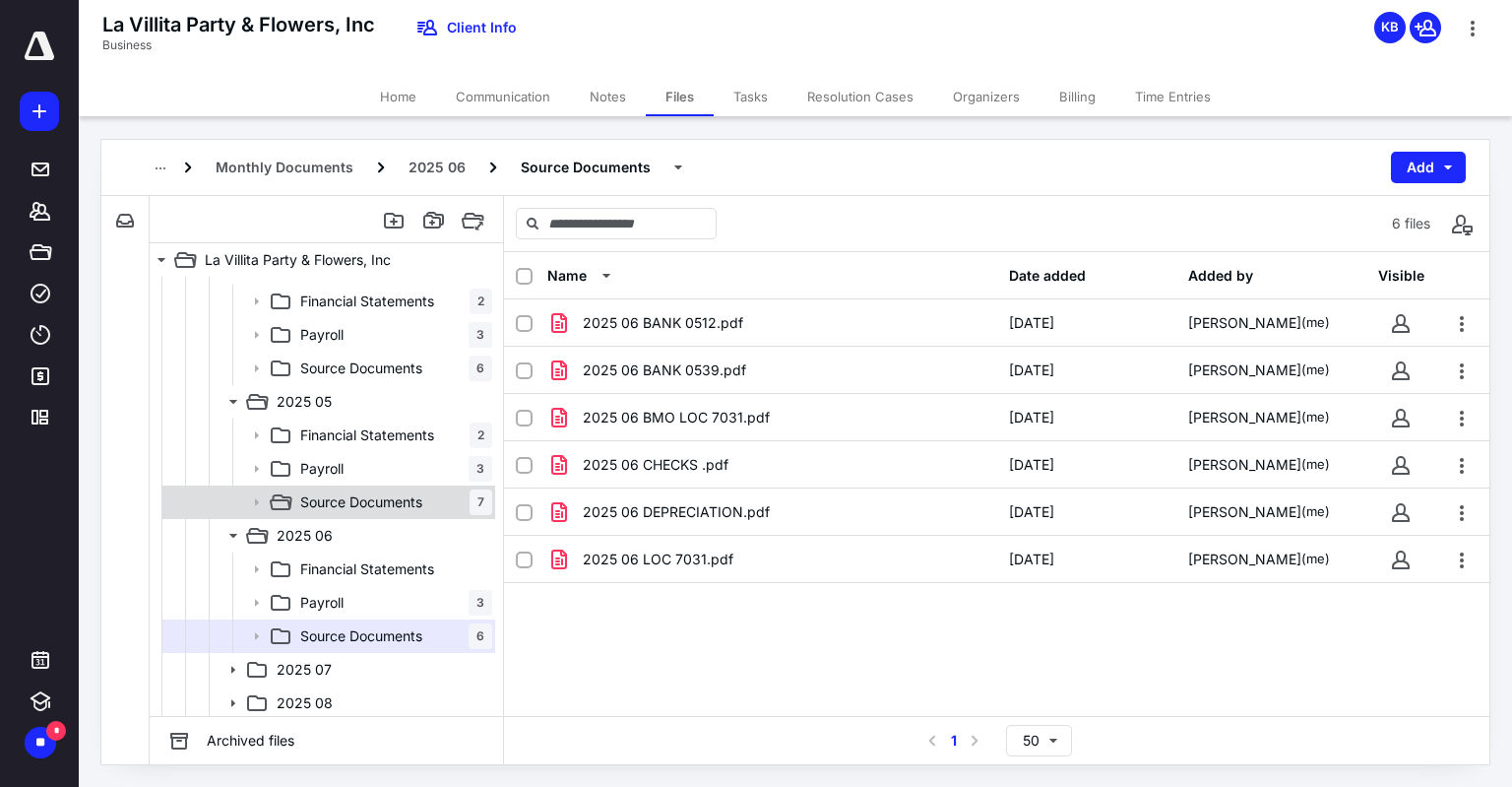 click on "Source Documents" at bounding box center [361, 502] 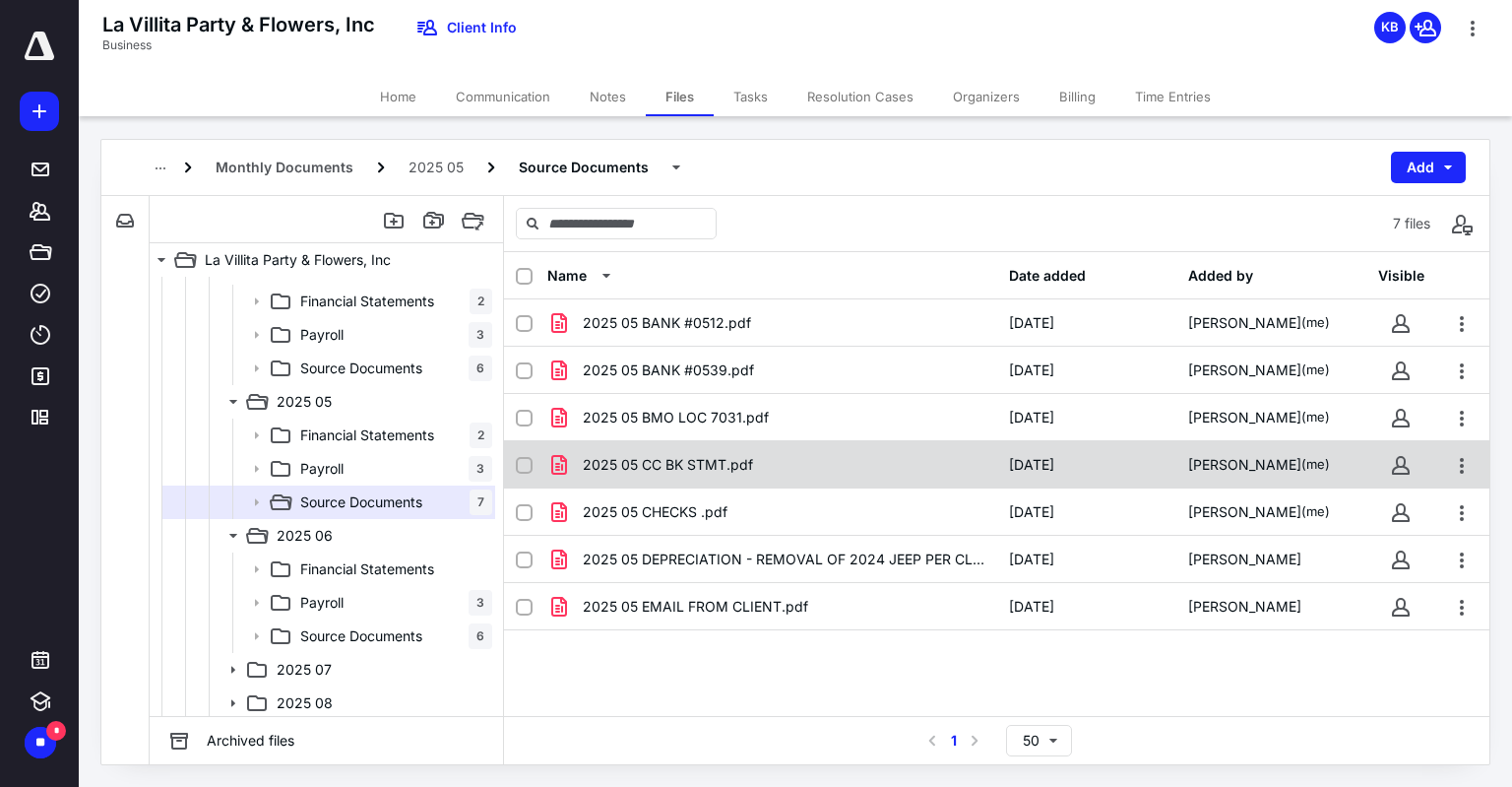 click on "2025 05 CC BK STMT.pdf 6/3/2025 Katia Bravo  (me)" at bounding box center (996, 465) 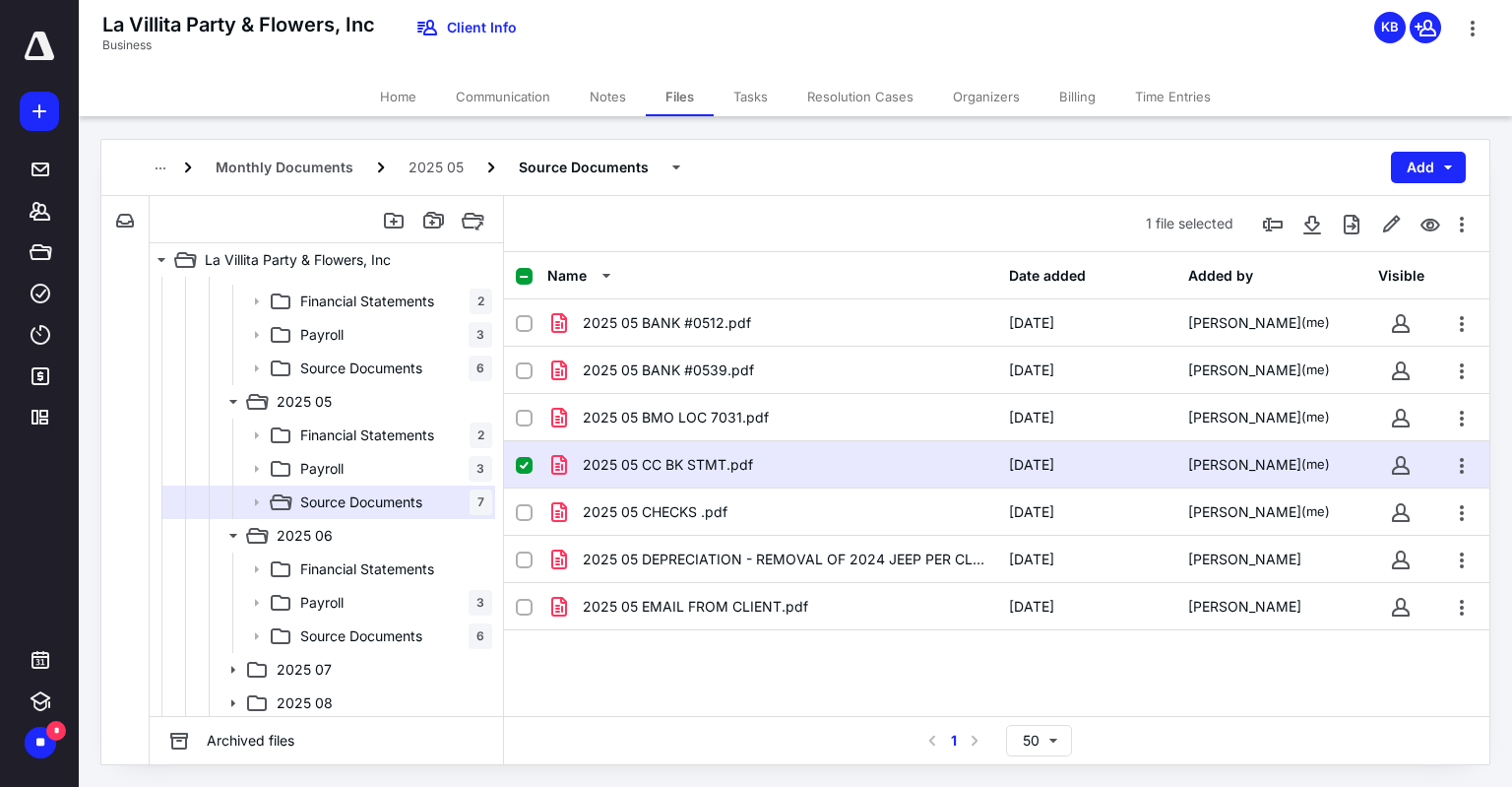 click on "2025 05 CC BK STMT.pdf 6/3/2025 Katia Bravo  (me)" at bounding box center [996, 465] 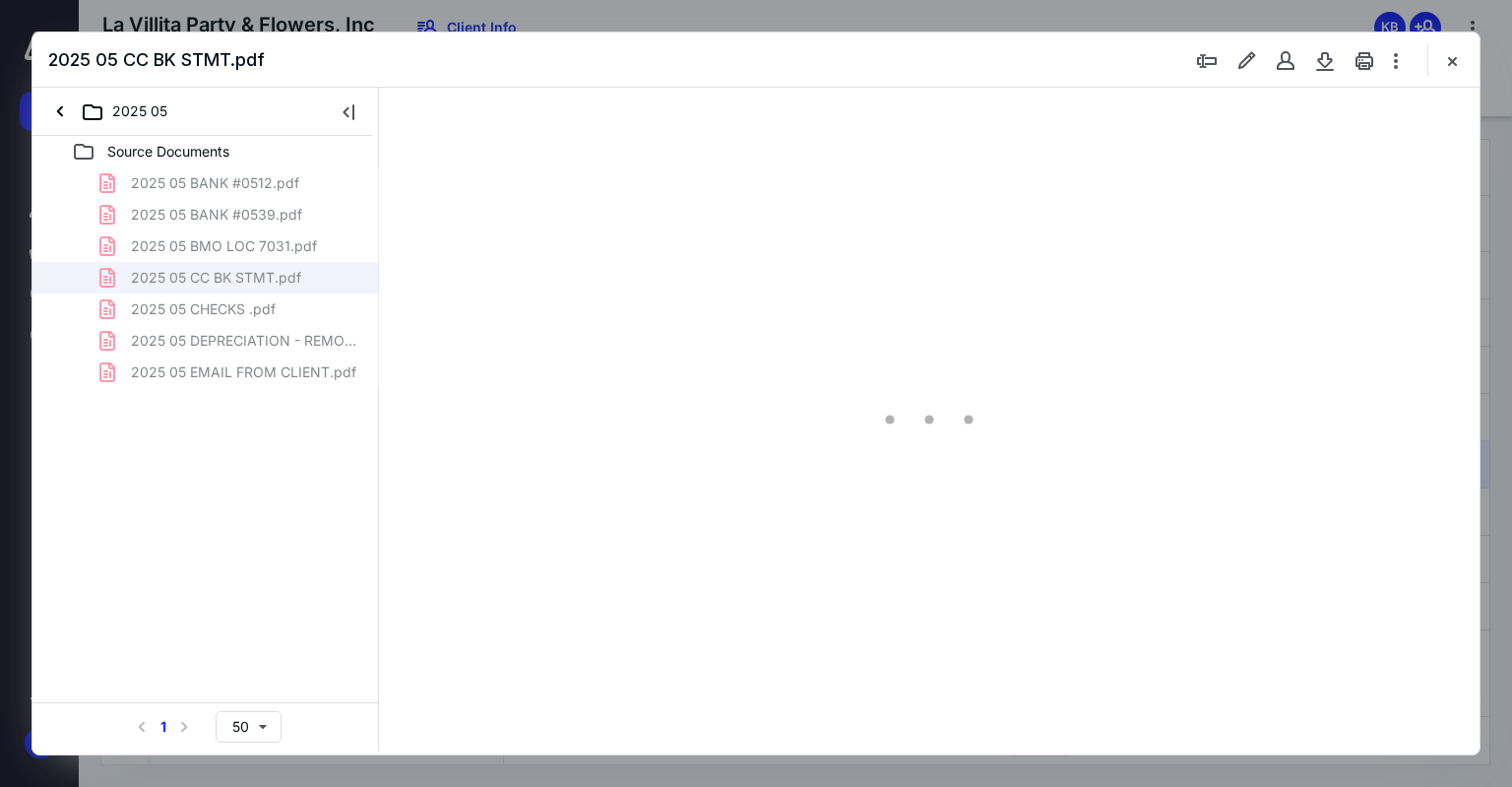 scroll, scrollTop: 0, scrollLeft: 0, axis: both 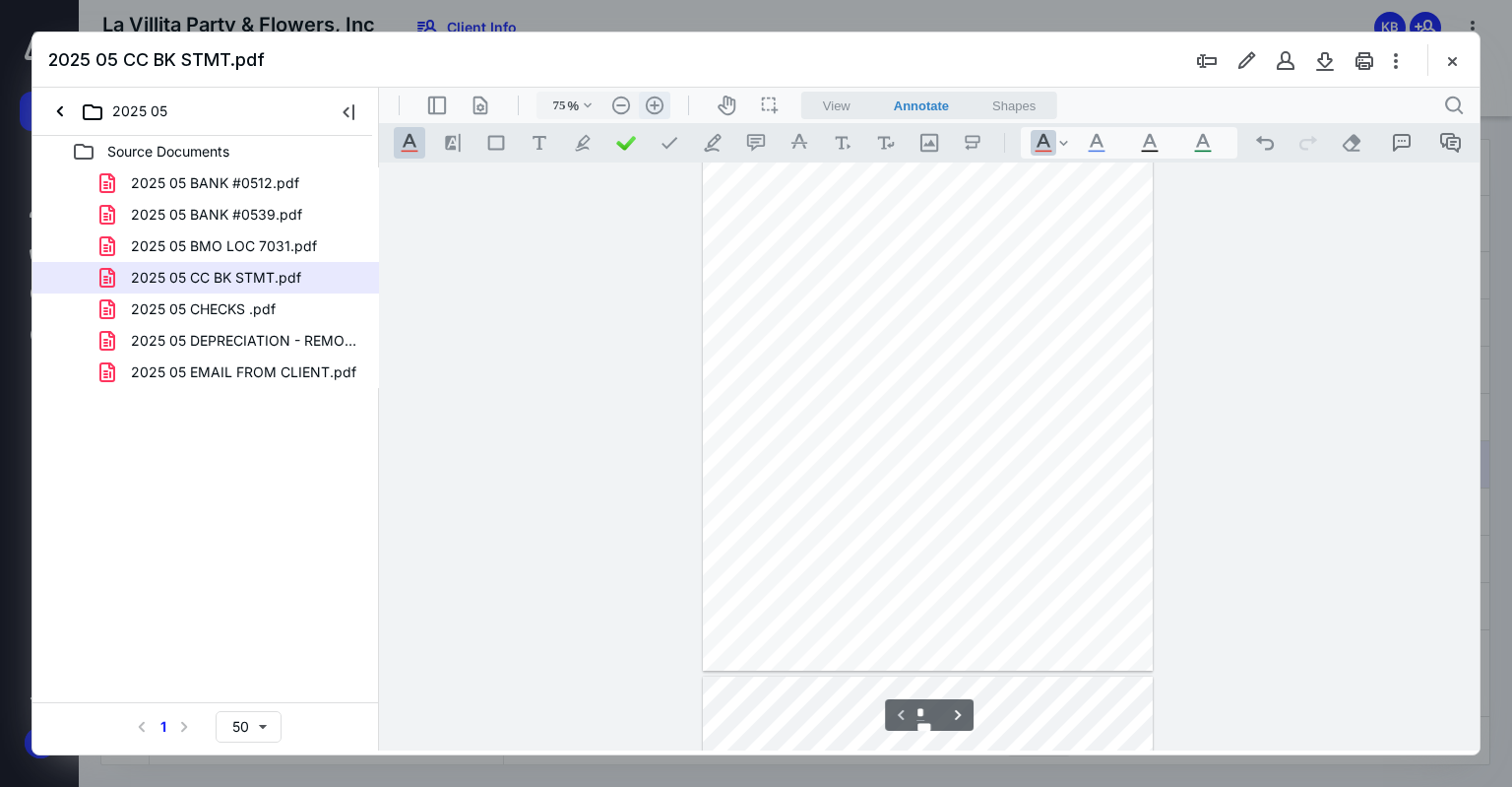 click on ".cls-1{fill:#abb0c4;} icon - header - zoom - in - line" at bounding box center [655, 105] 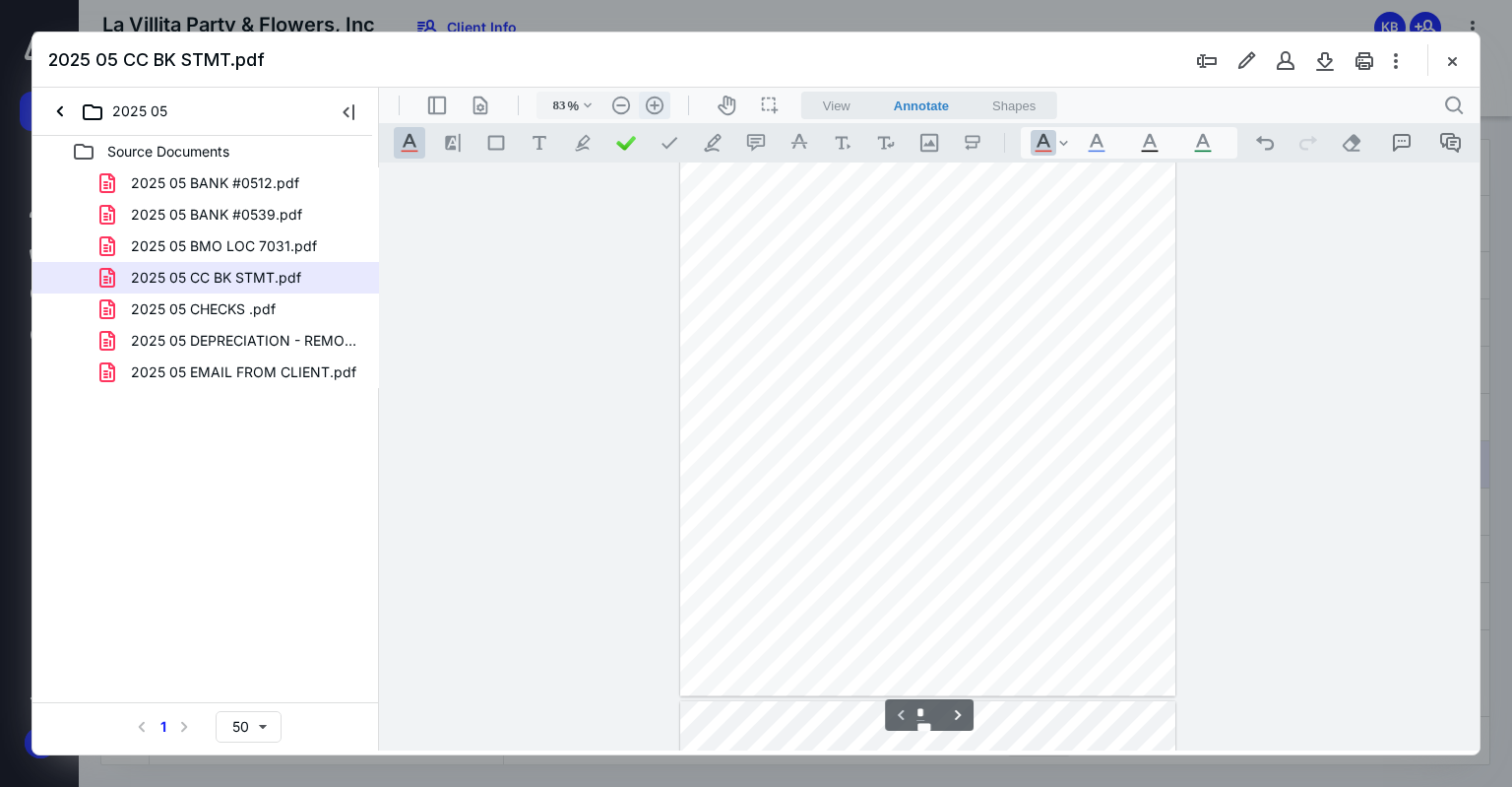 click on ".cls-1{fill:#abb0c4;} icon - header - zoom - in - line" at bounding box center (655, 105) 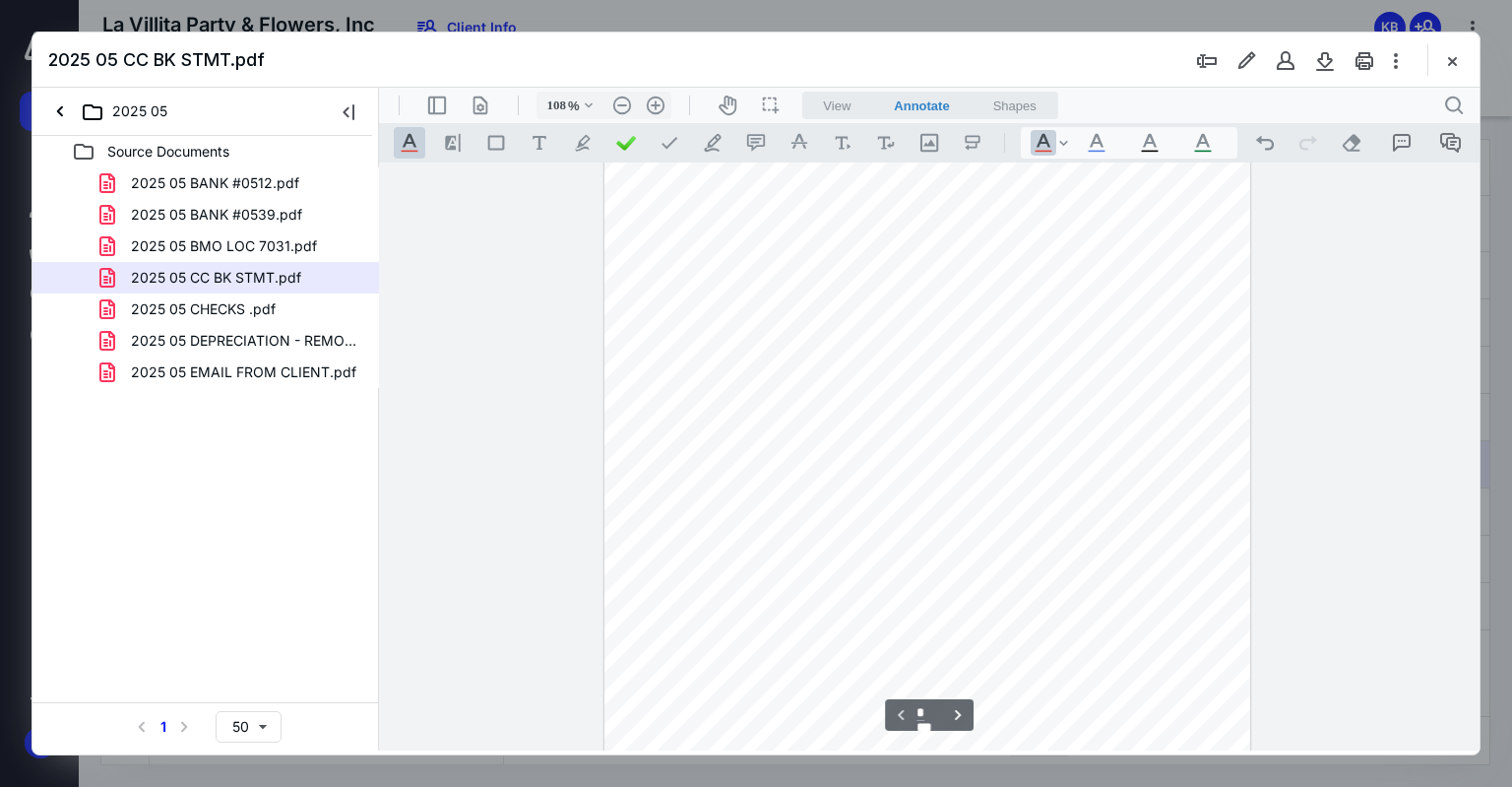 scroll, scrollTop: 224, scrollLeft: 0, axis: vertical 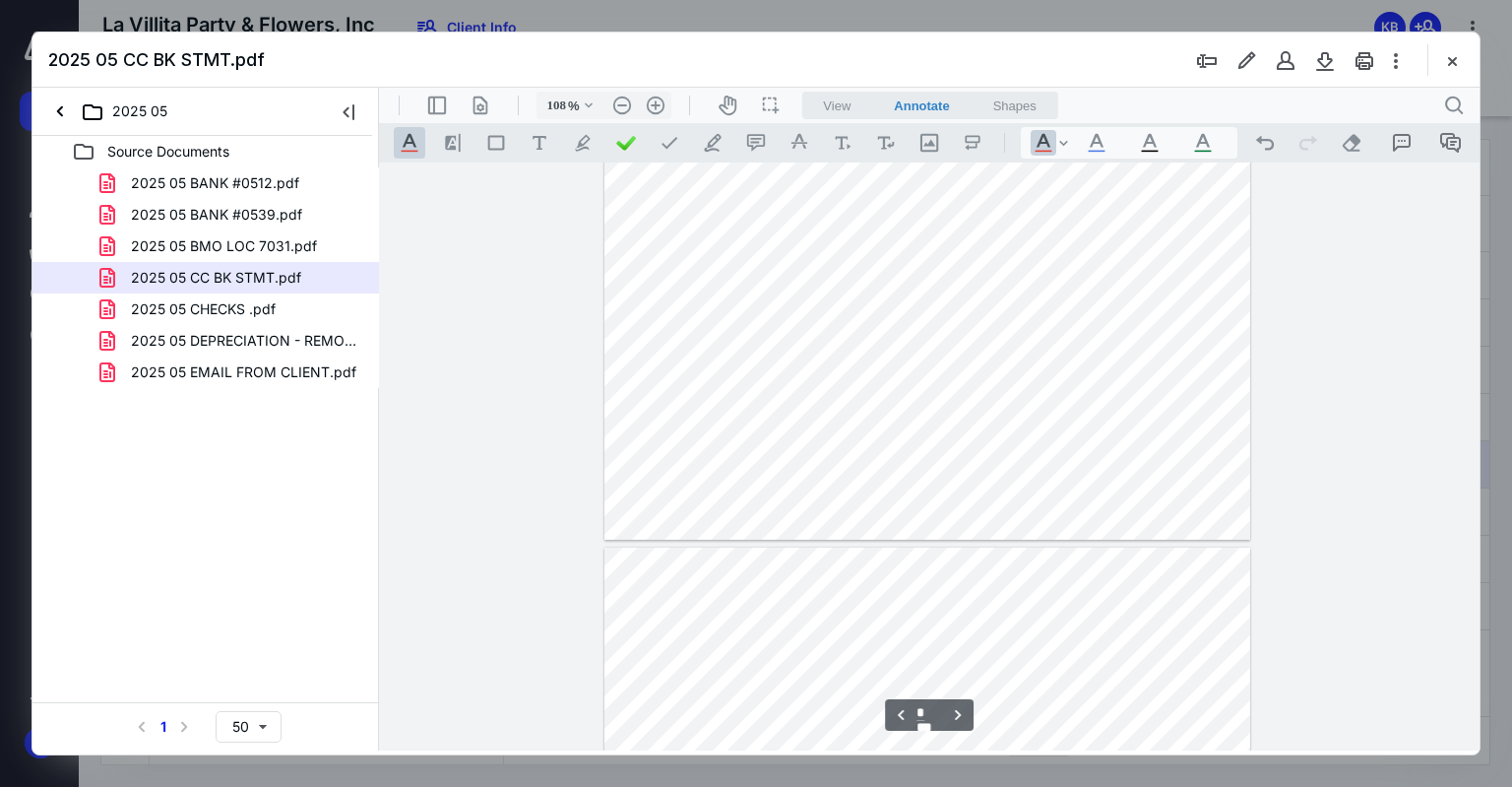 type on "*" 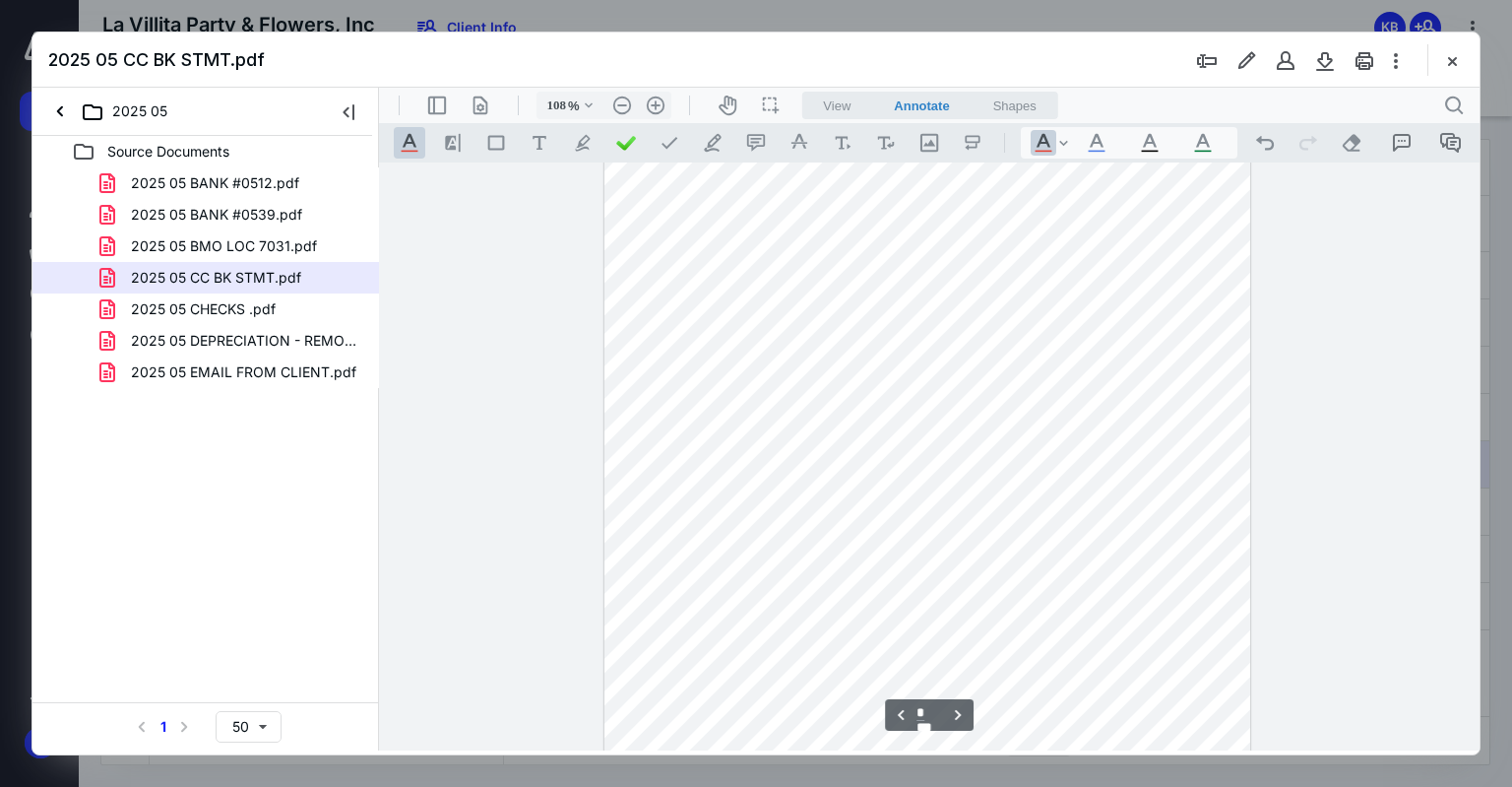 scroll, scrollTop: 1701, scrollLeft: 0, axis: vertical 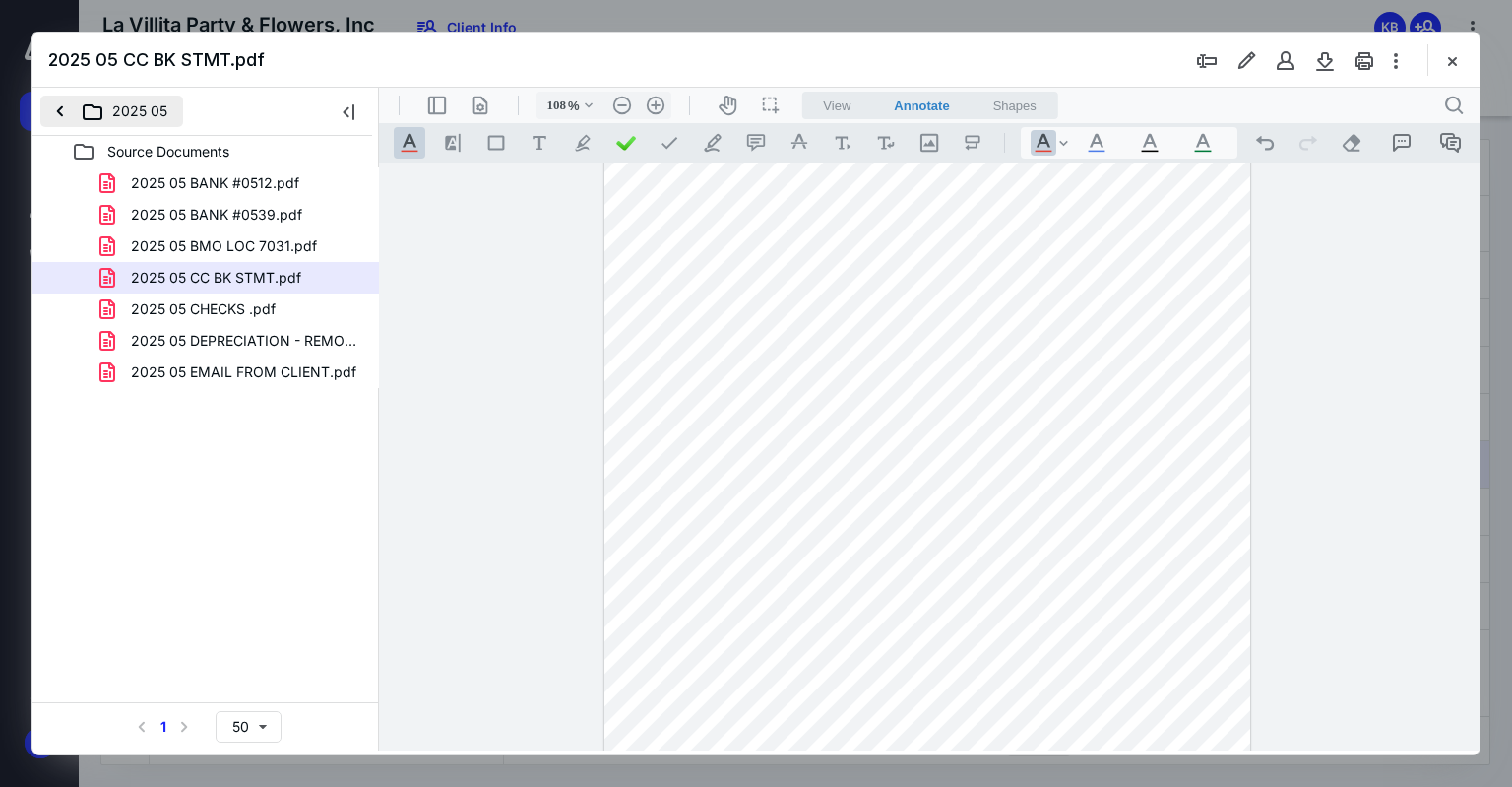 click on "2025 05" at bounding box center (111, 111) 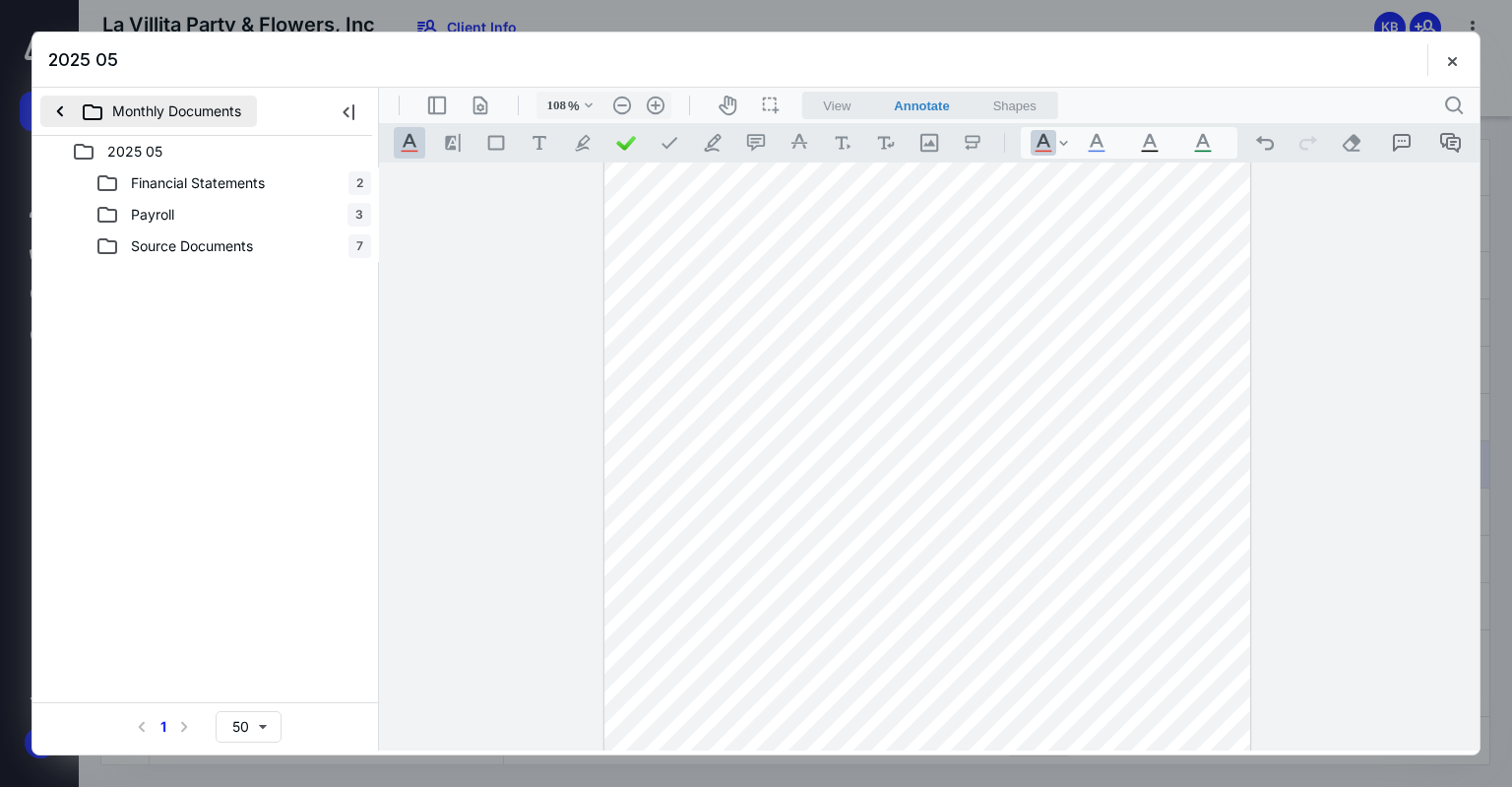 click on "Monthly Documents" at bounding box center (149, 111) 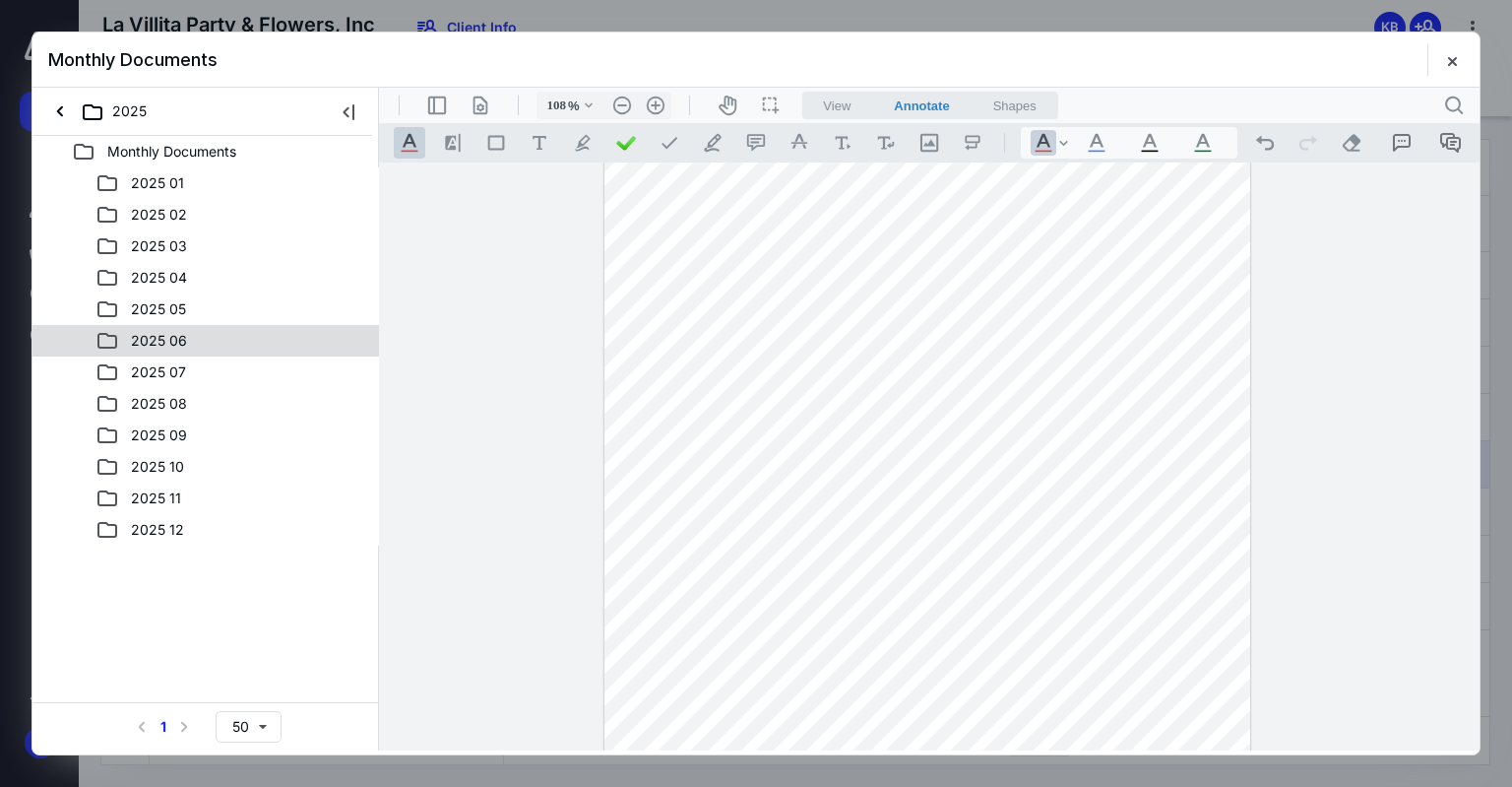 click on "2025 06" at bounding box center (158, 341) 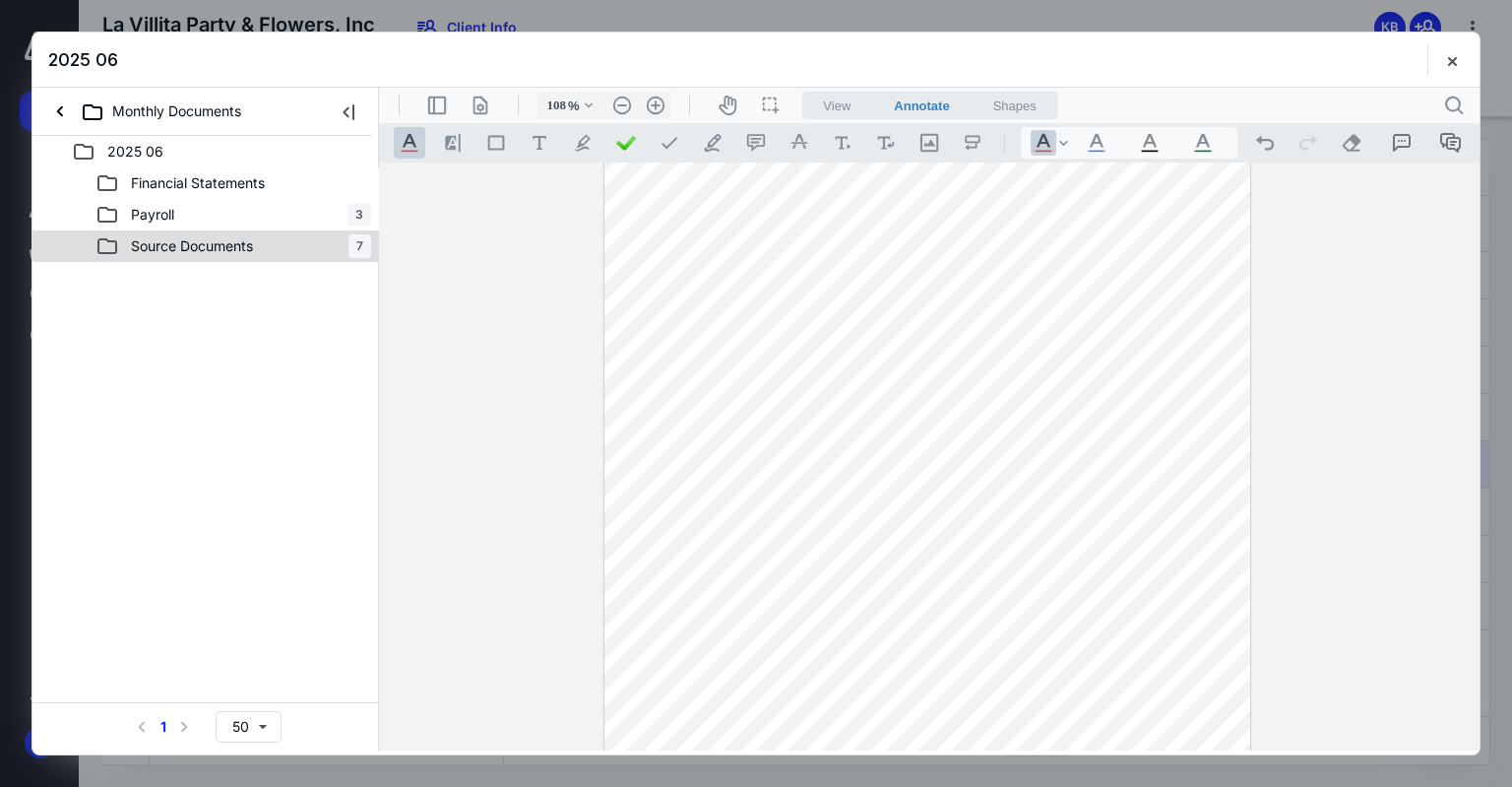 click on "Source Documents" at bounding box center [192, 246] 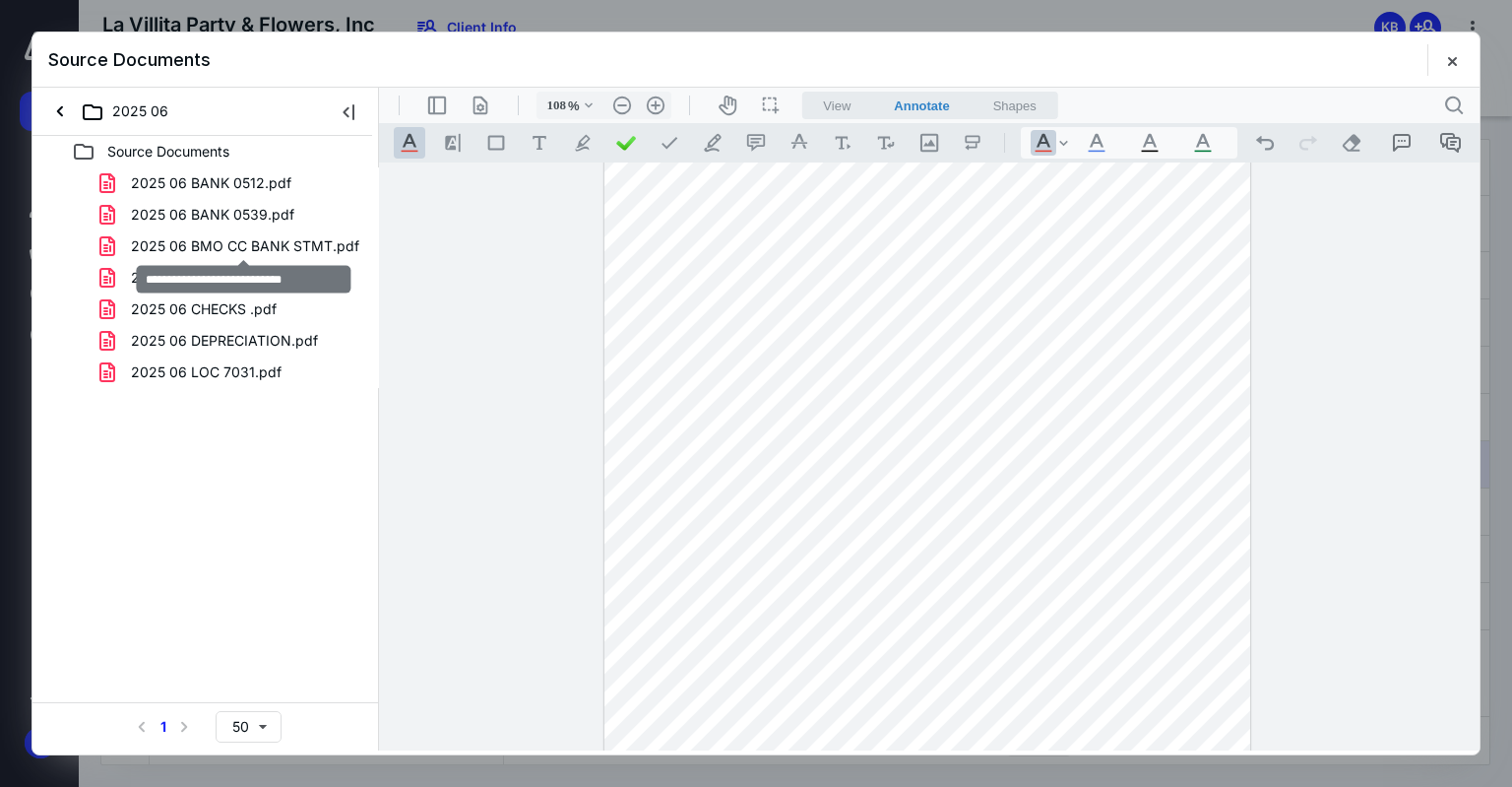 click on "2025 06 BMO CC BANK STMT.pdf" at bounding box center [245, 246] 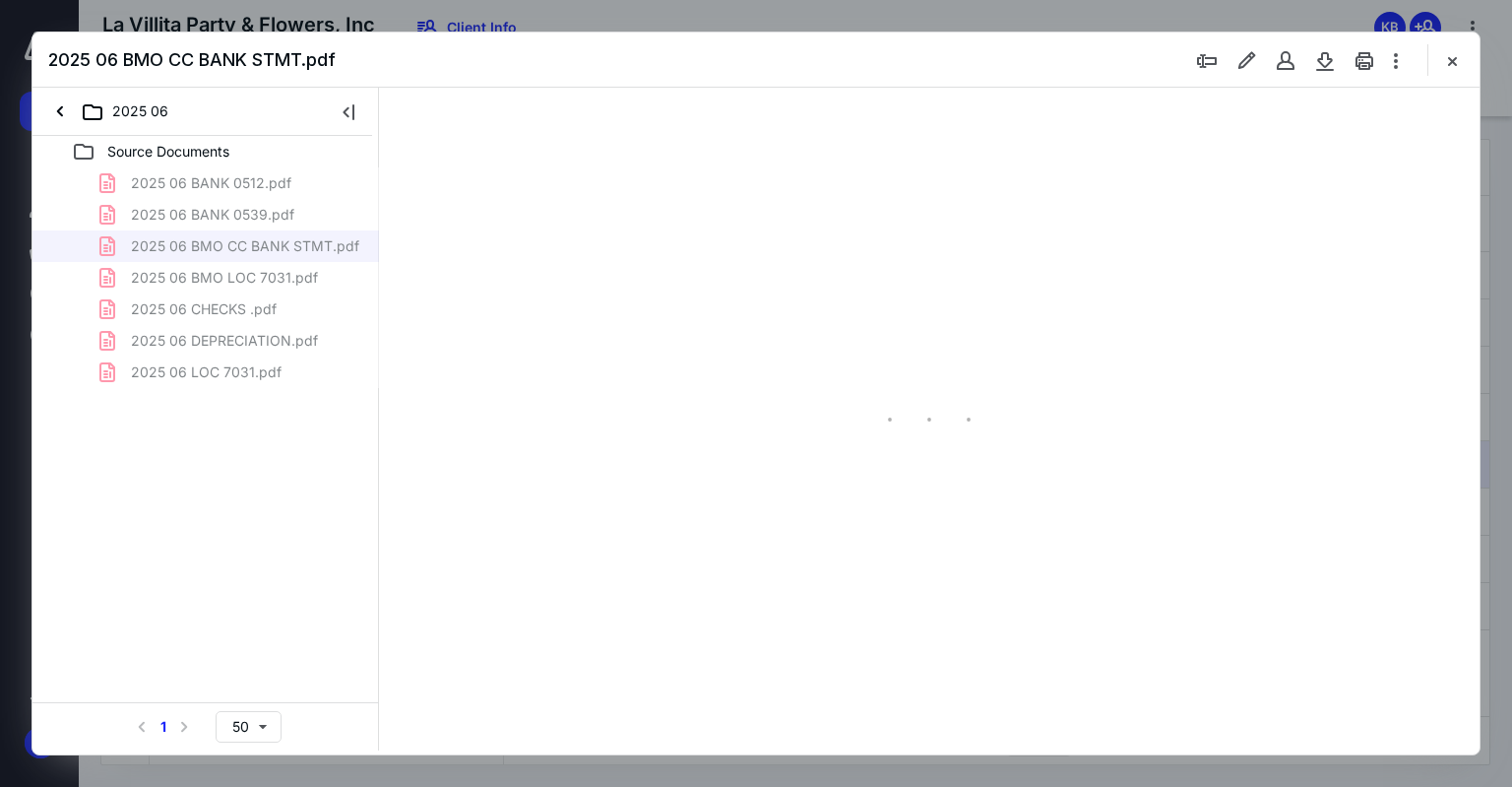 type on "75" 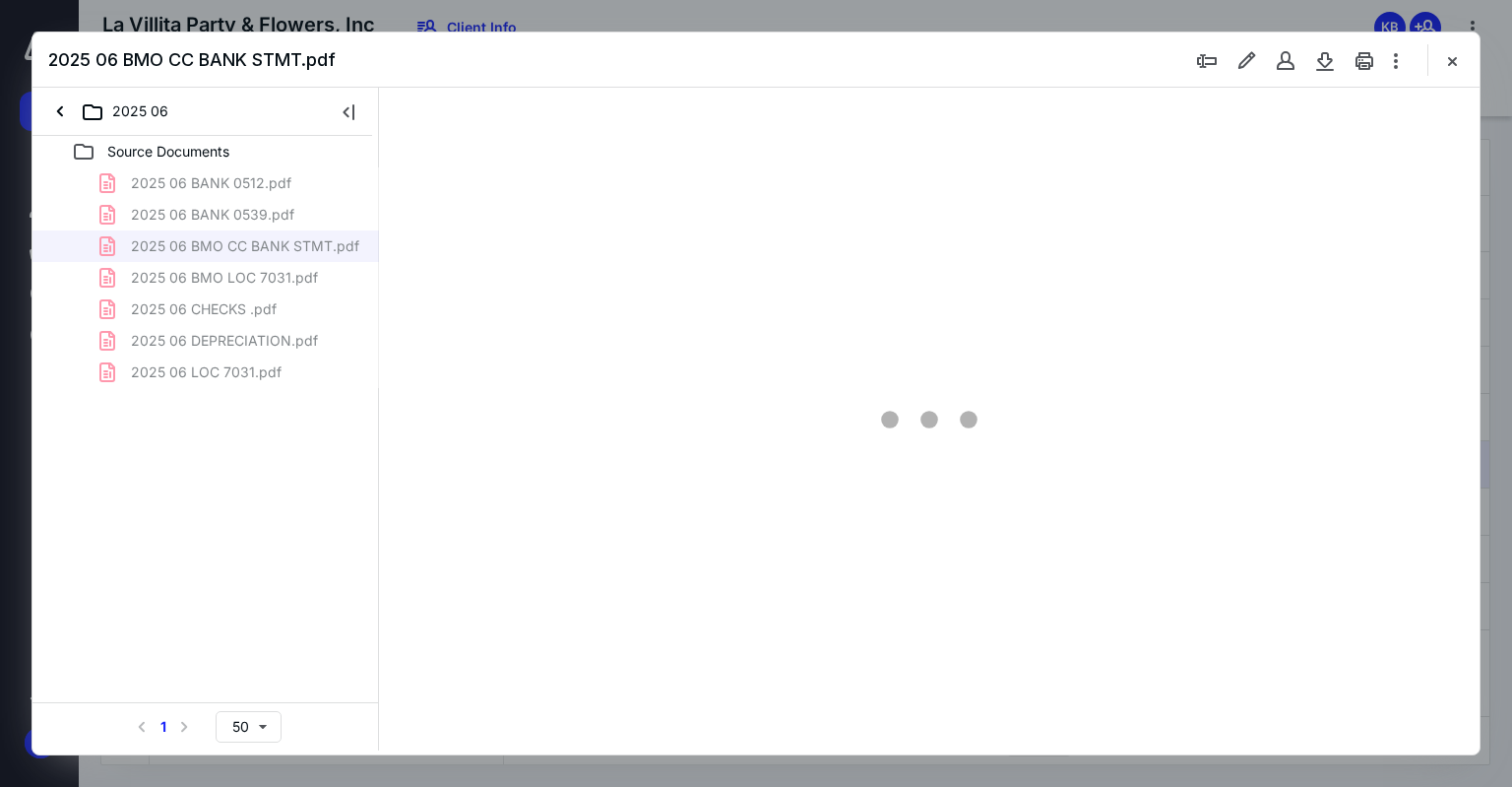 scroll, scrollTop: 78, scrollLeft: 0, axis: vertical 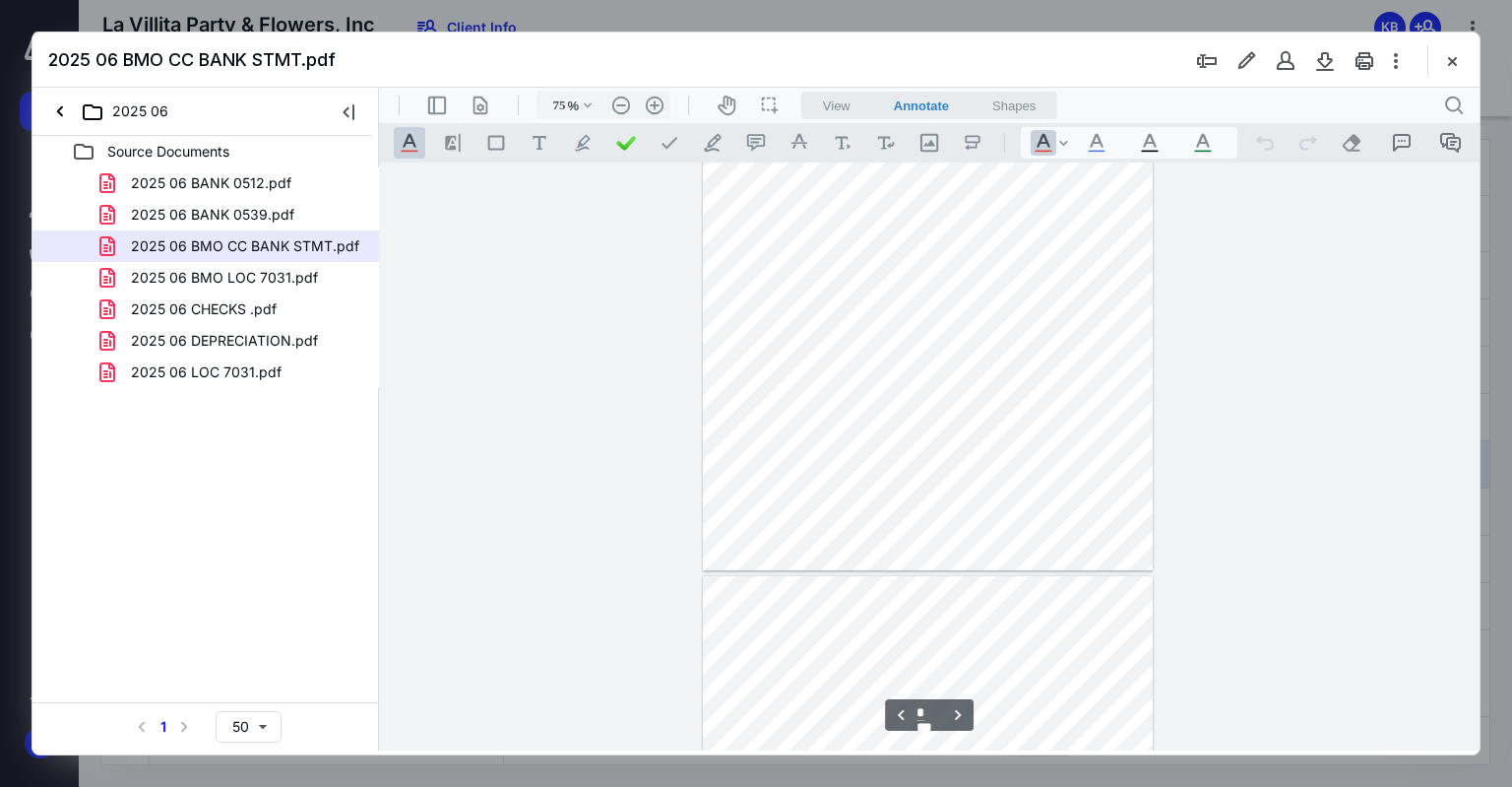 type on "*" 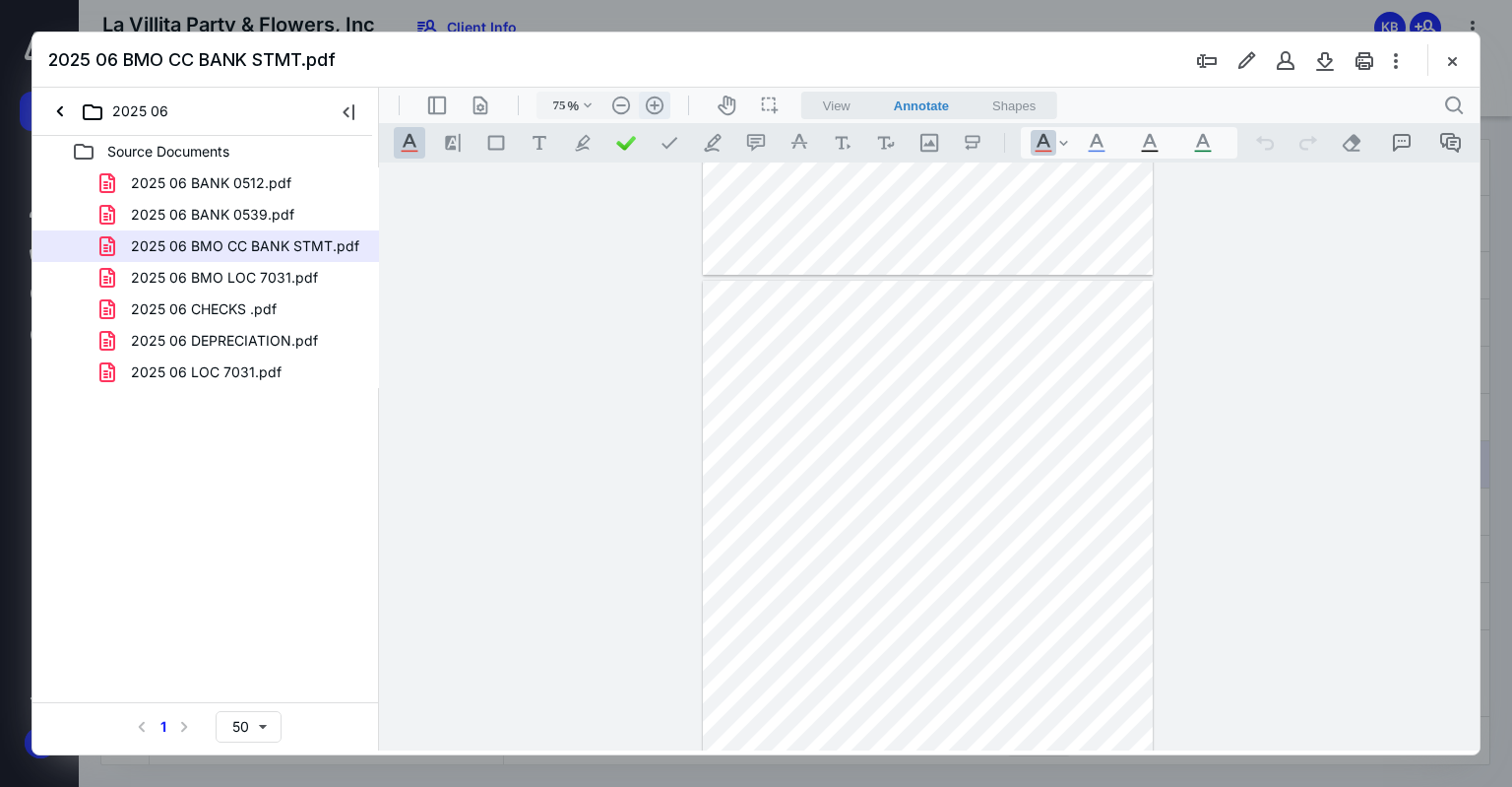 click on ".cls-1{fill:#abb0c4;} icon - header - zoom - in - line" at bounding box center [655, 105] 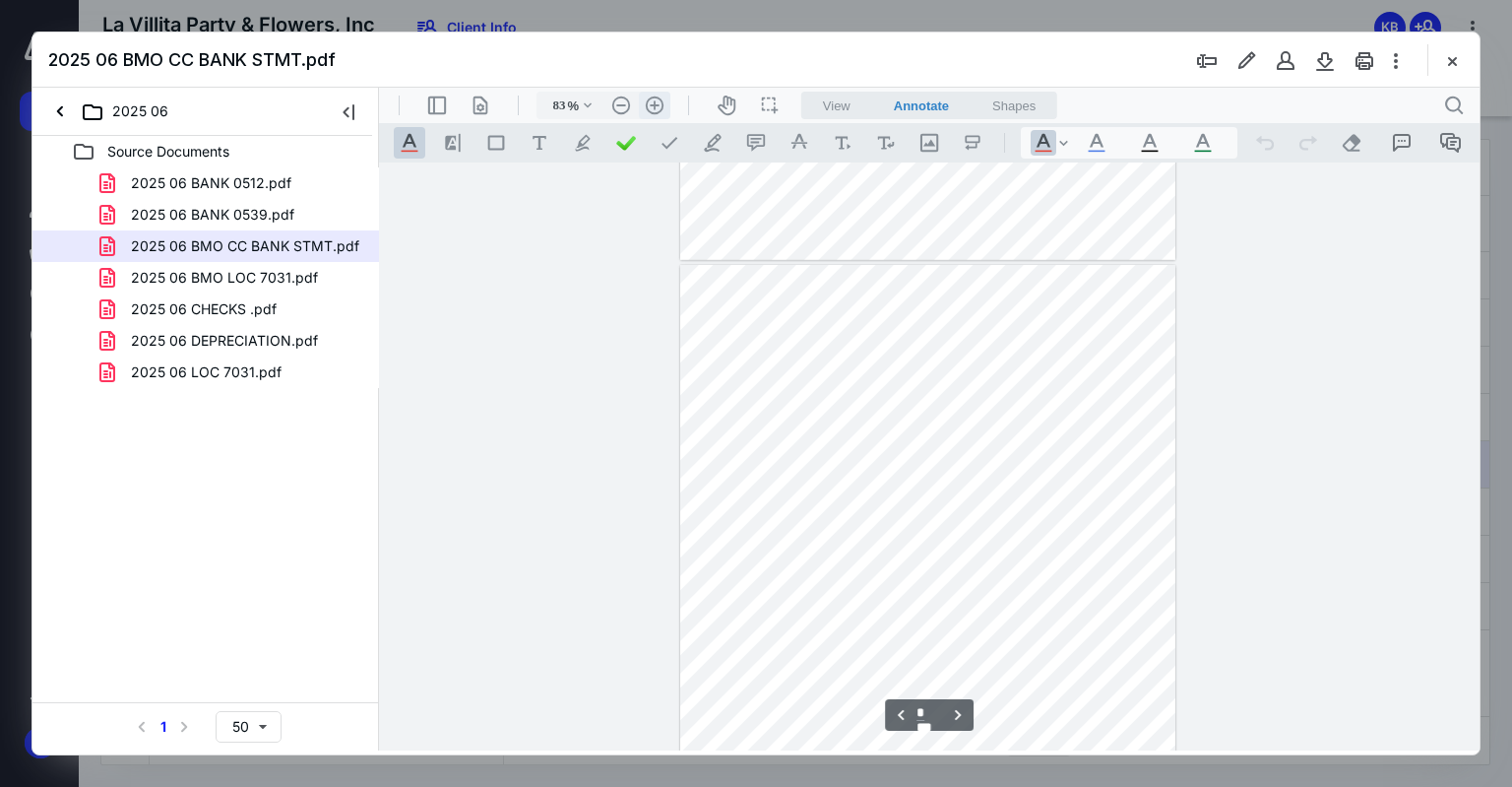 click on ".cls-1{fill:#abb0c4;} icon - header - zoom - in - line" at bounding box center [655, 105] 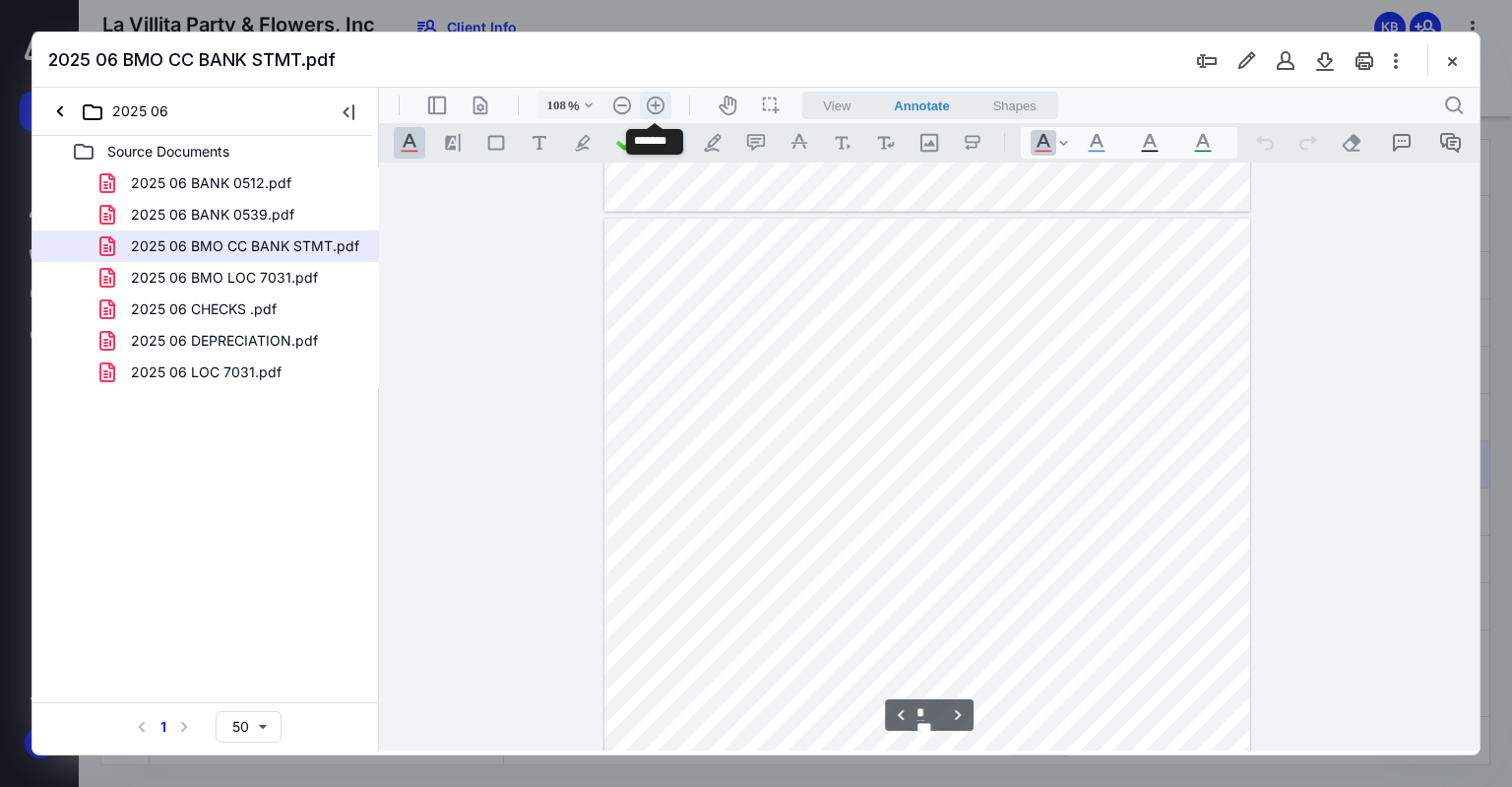 click on ".cls-1{fill:#abb0c4;} icon - header - zoom - in - line" at bounding box center (656, 105) 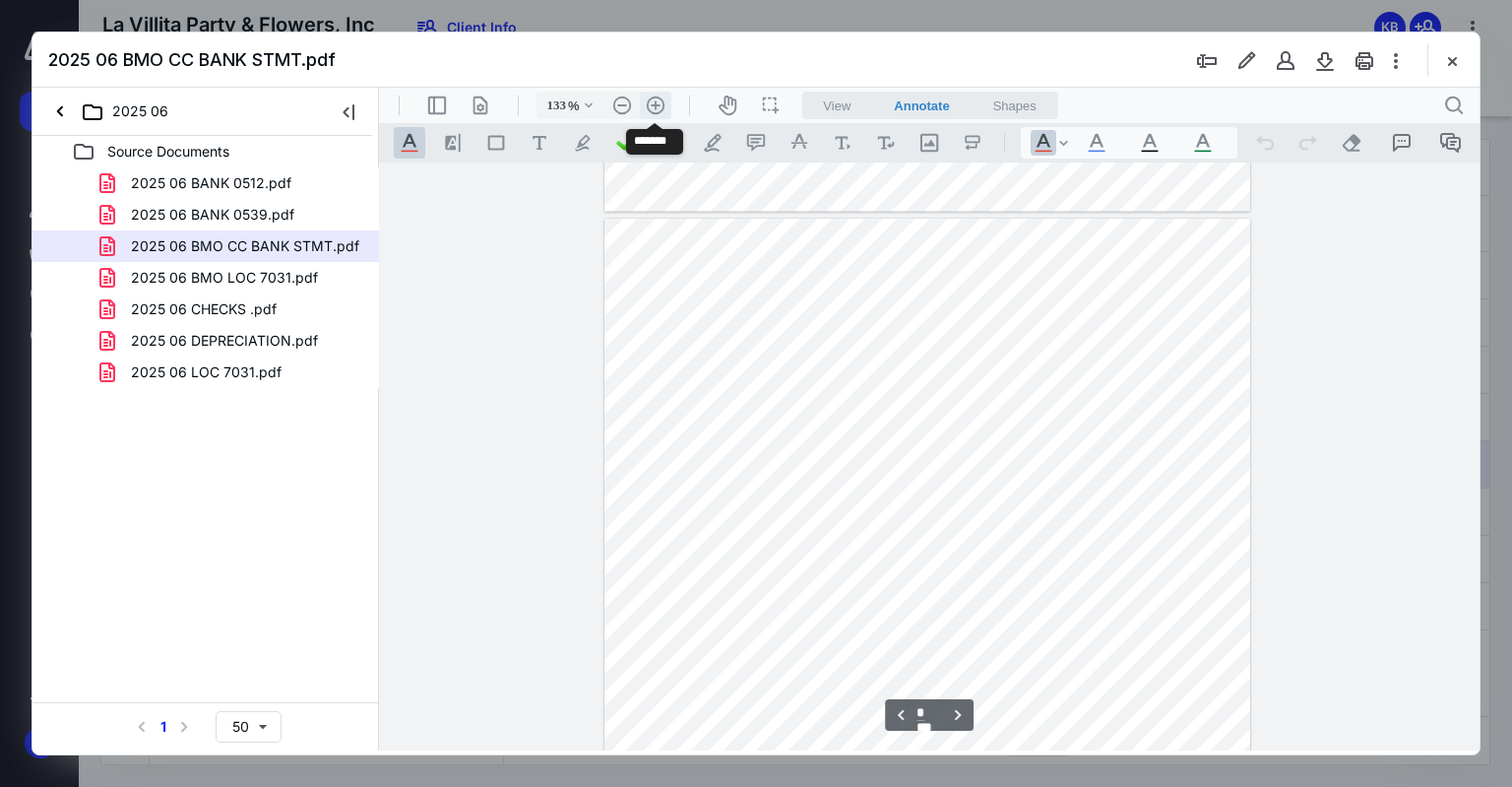 scroll, scrollTop: 2077, scrollLeft: 0, axis: vertical 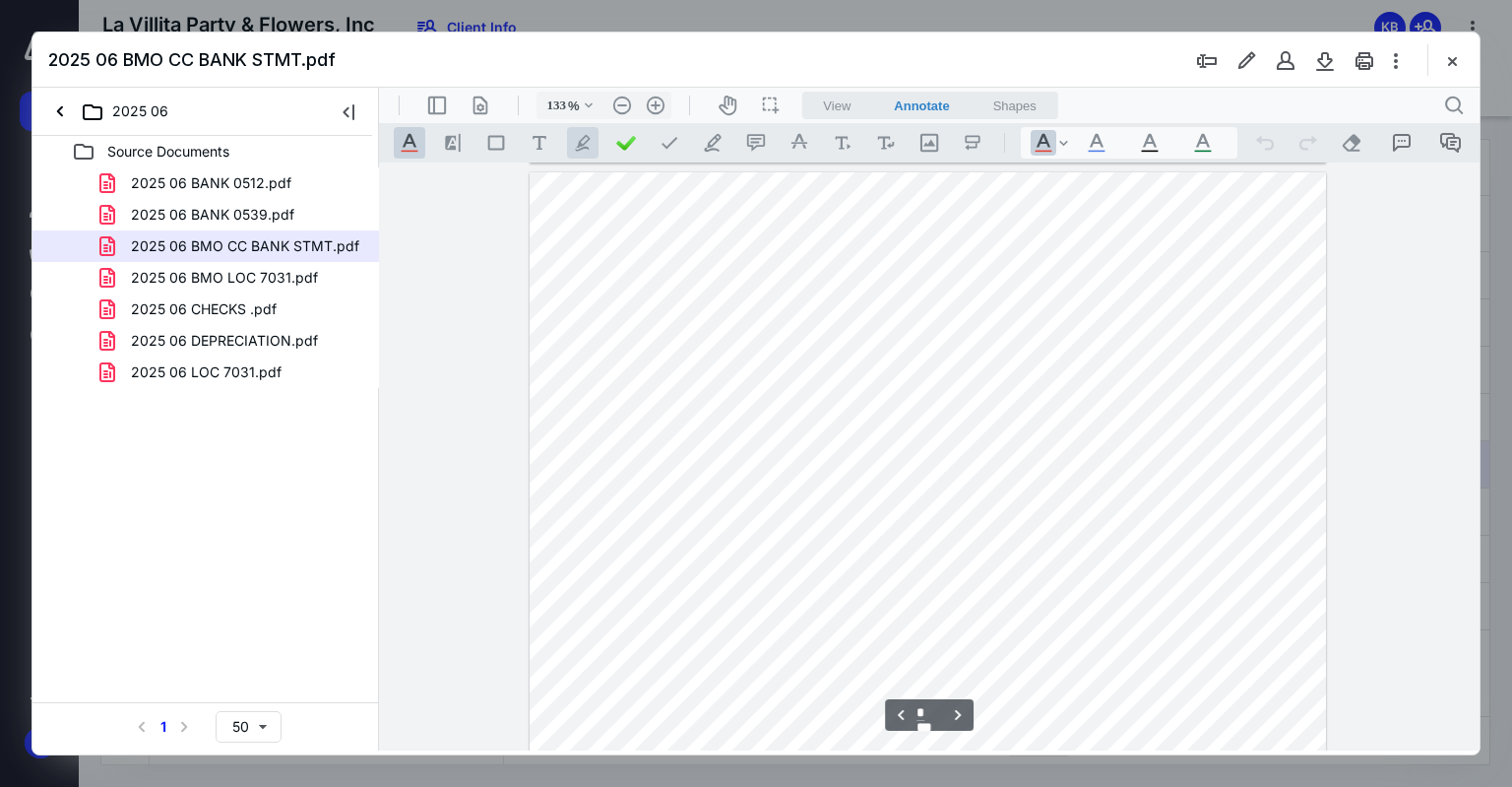 drag, startPoint x: 580, startPoint y: 146, endPoint x: 586, endPoint y: 175, distance: 29.614186 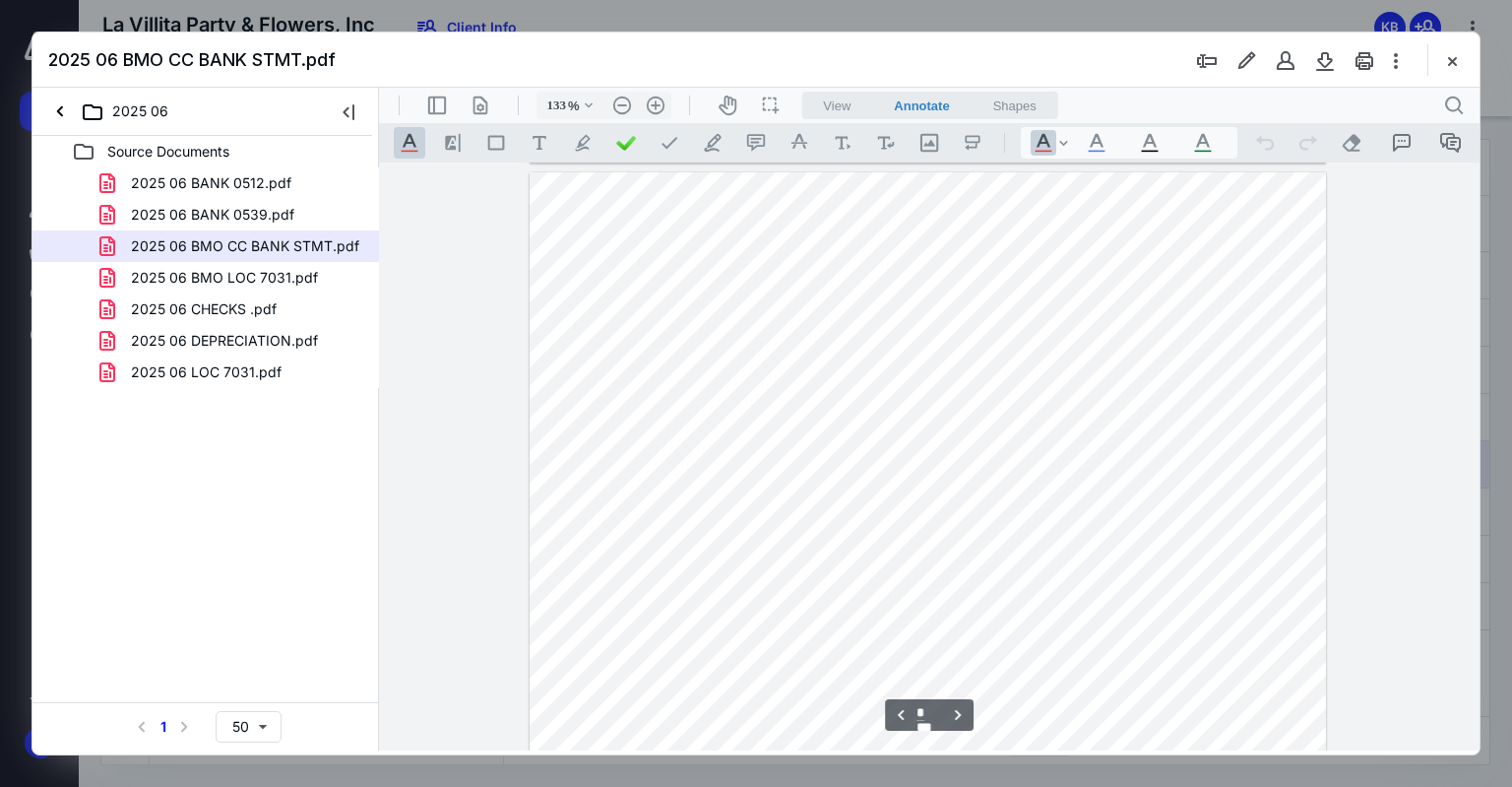 click on ".cls-1{fill:#abb0c4;} icon - tool - pen - highlight" at bounding box center (583, 143) 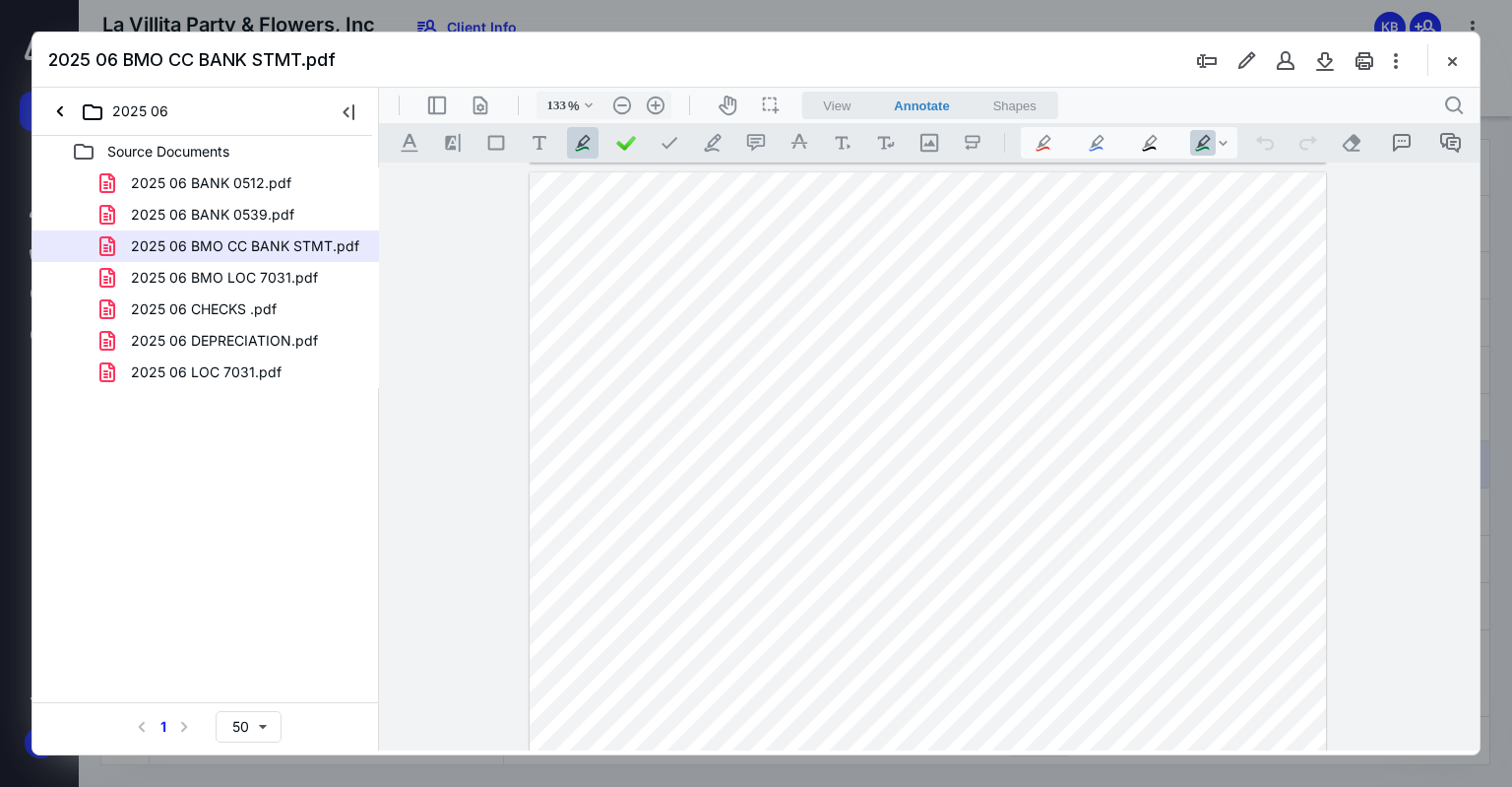 drag, startPoint x: 789, startPoint y: 437, endPoint x: 1120, endPoint y: 442, distance: 331.0378 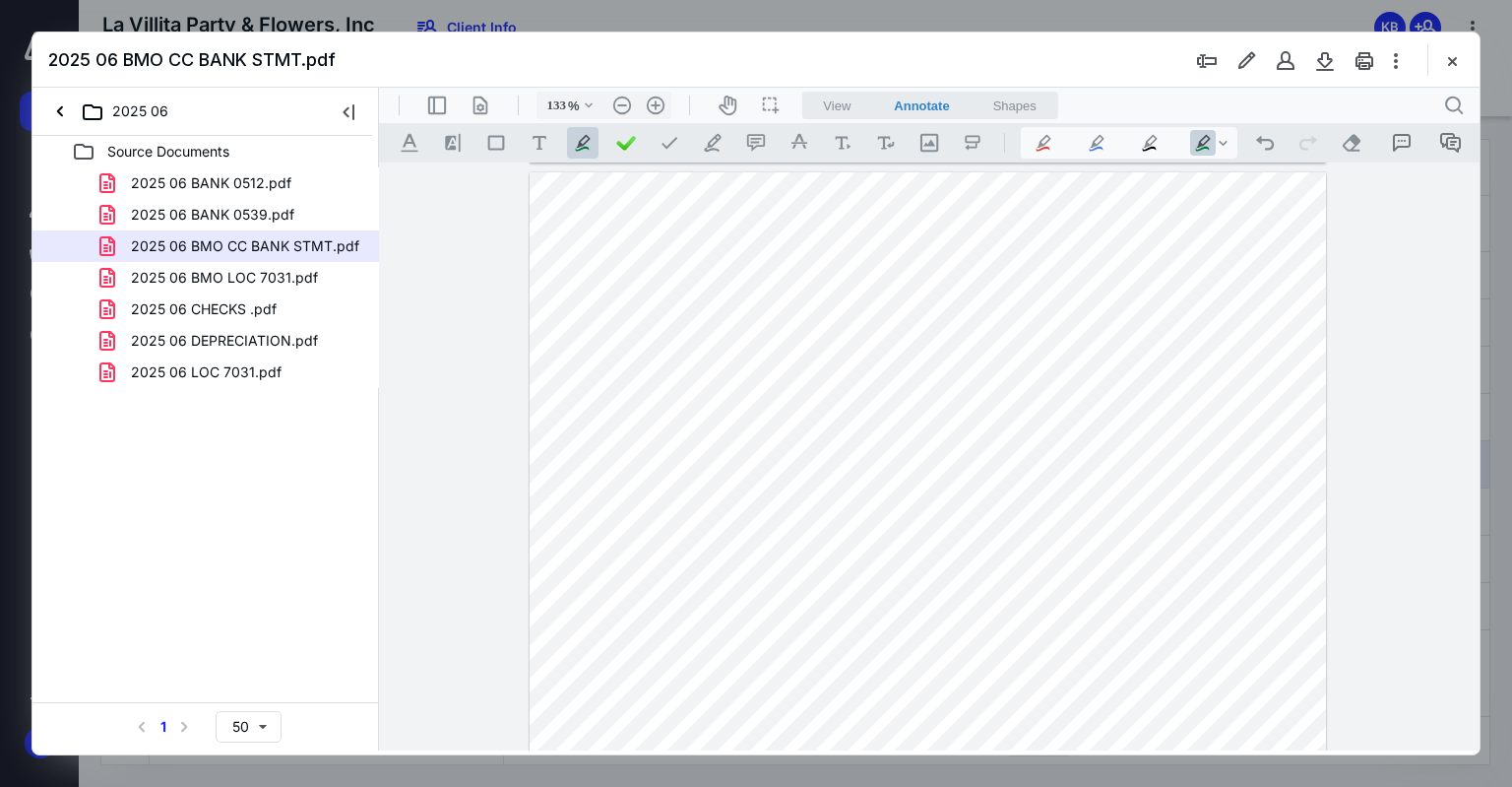 click on "2025 06 DEPRECIATION.pdf" at bounding box center [206, 341] 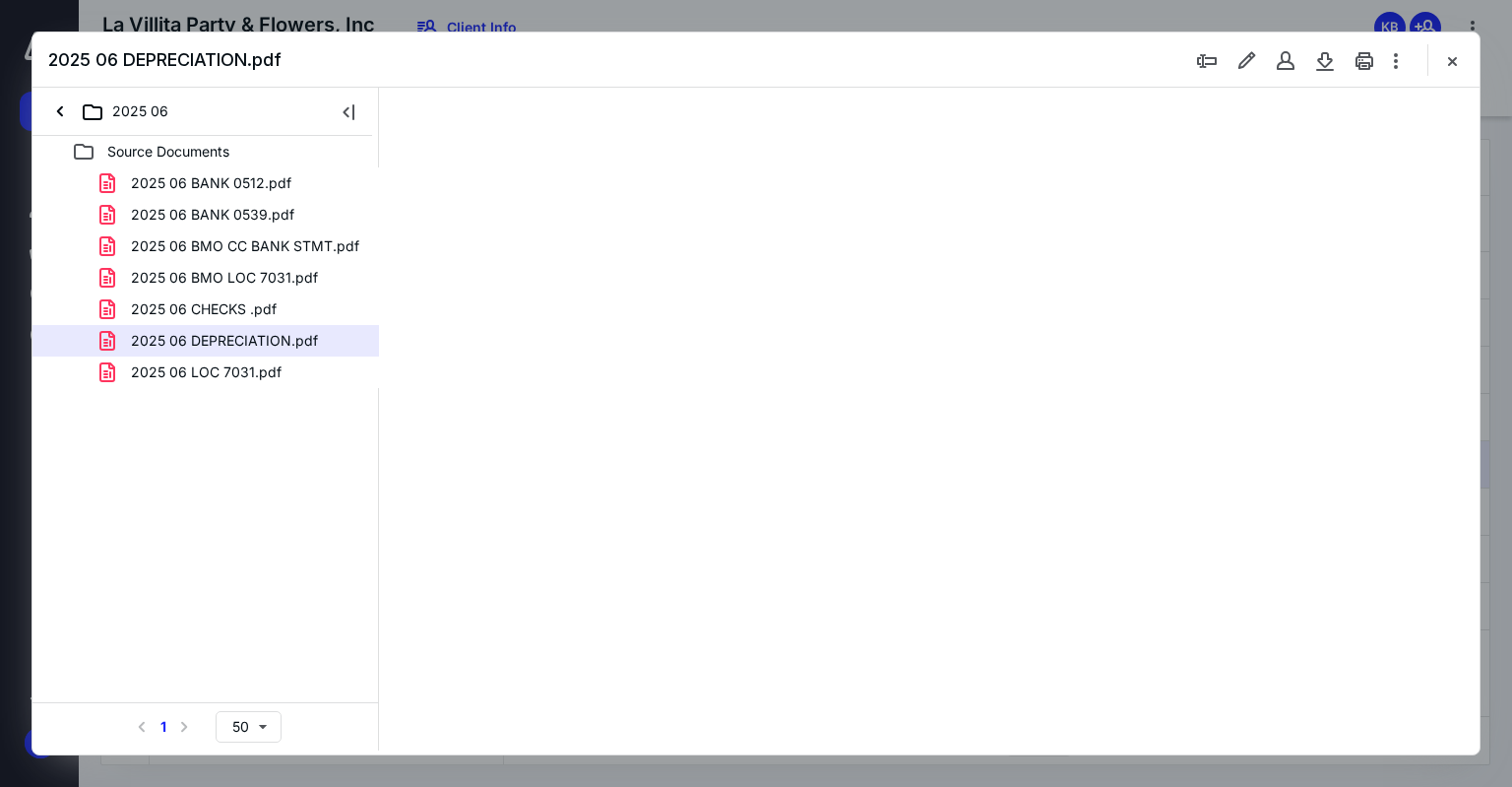scroll, scrollTop: 0, scrollLeft: 0, axis: both 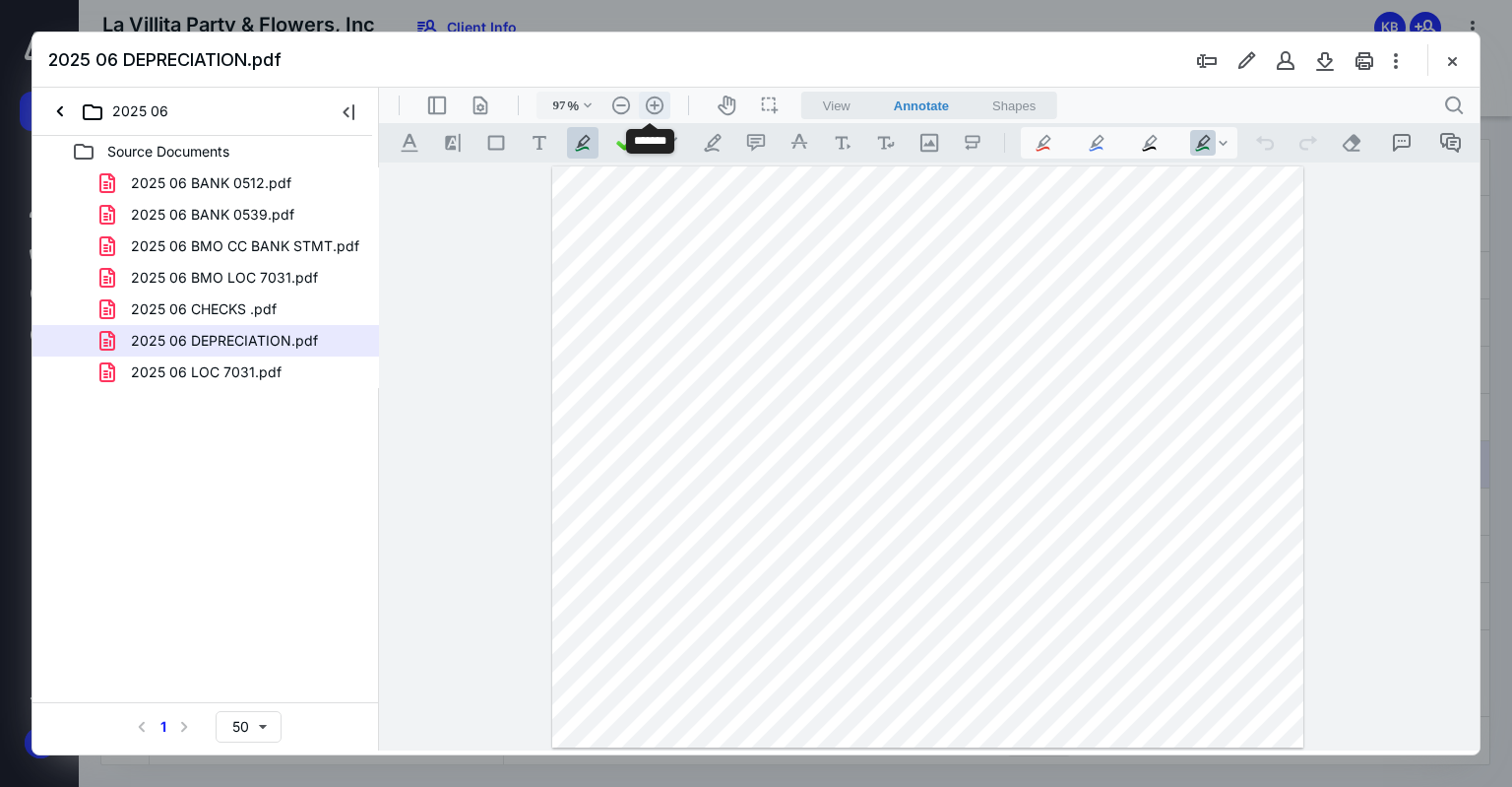 click on ".cls-1{fill:#abb0c4;} icon - header - zoom - in - line" at bounding box center [655, 105] 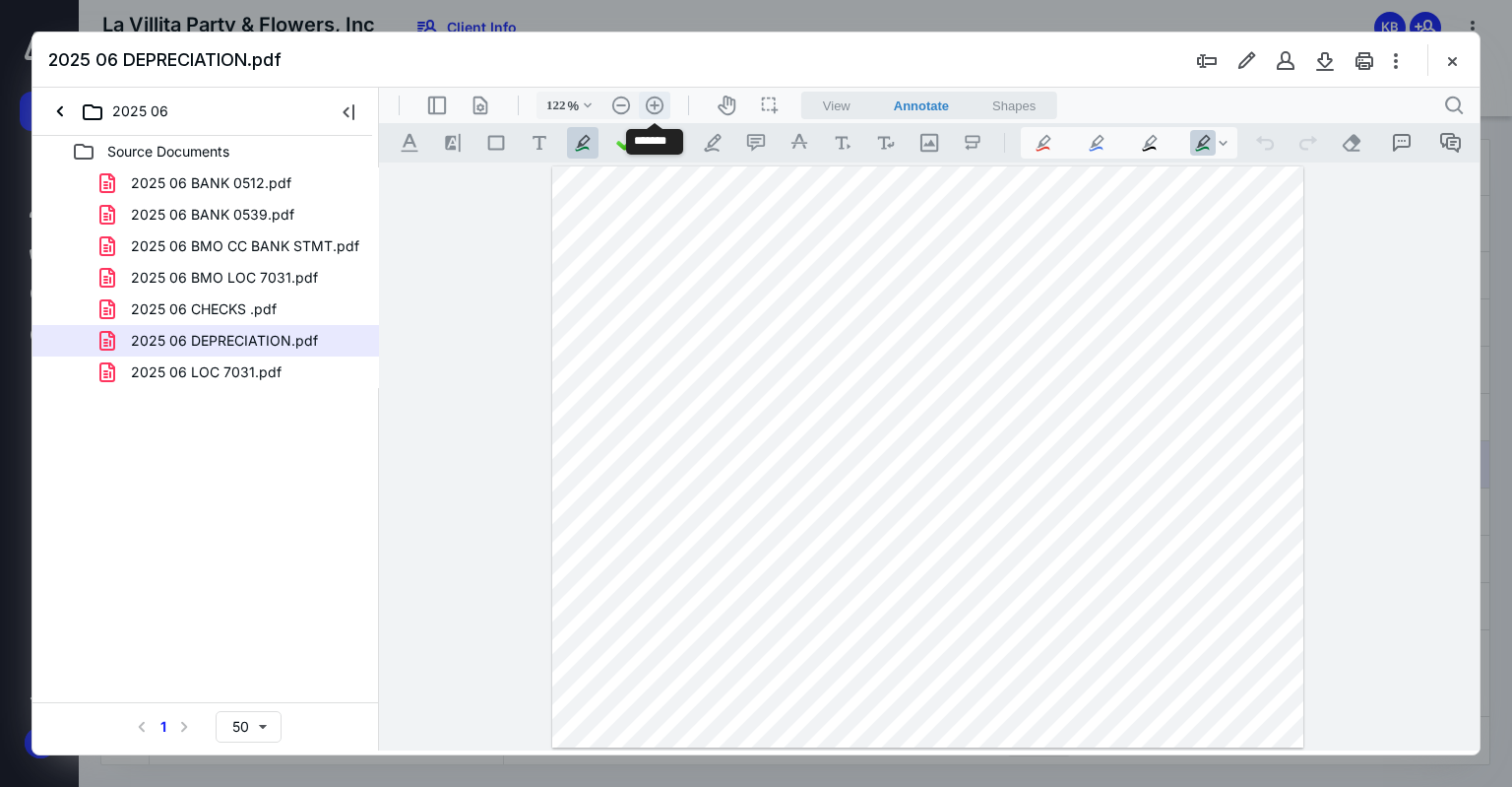 click on ".cls-1{fill:#abb0c4;} icon - header - zoom - in - line" at bounding box center [655, 105] 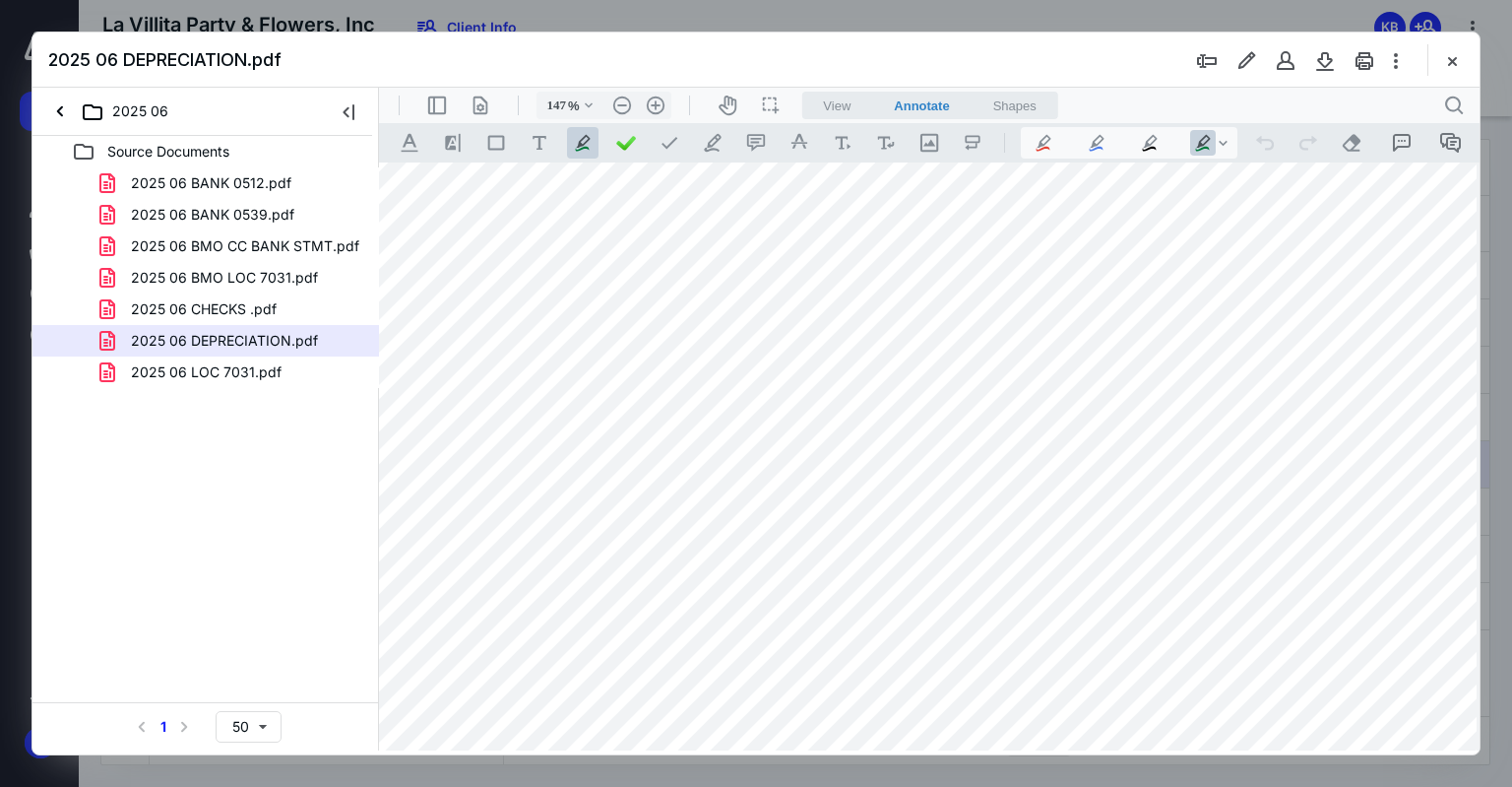 scroll, scrollTop: 0, scrollLeft: 32, axis: horizontal 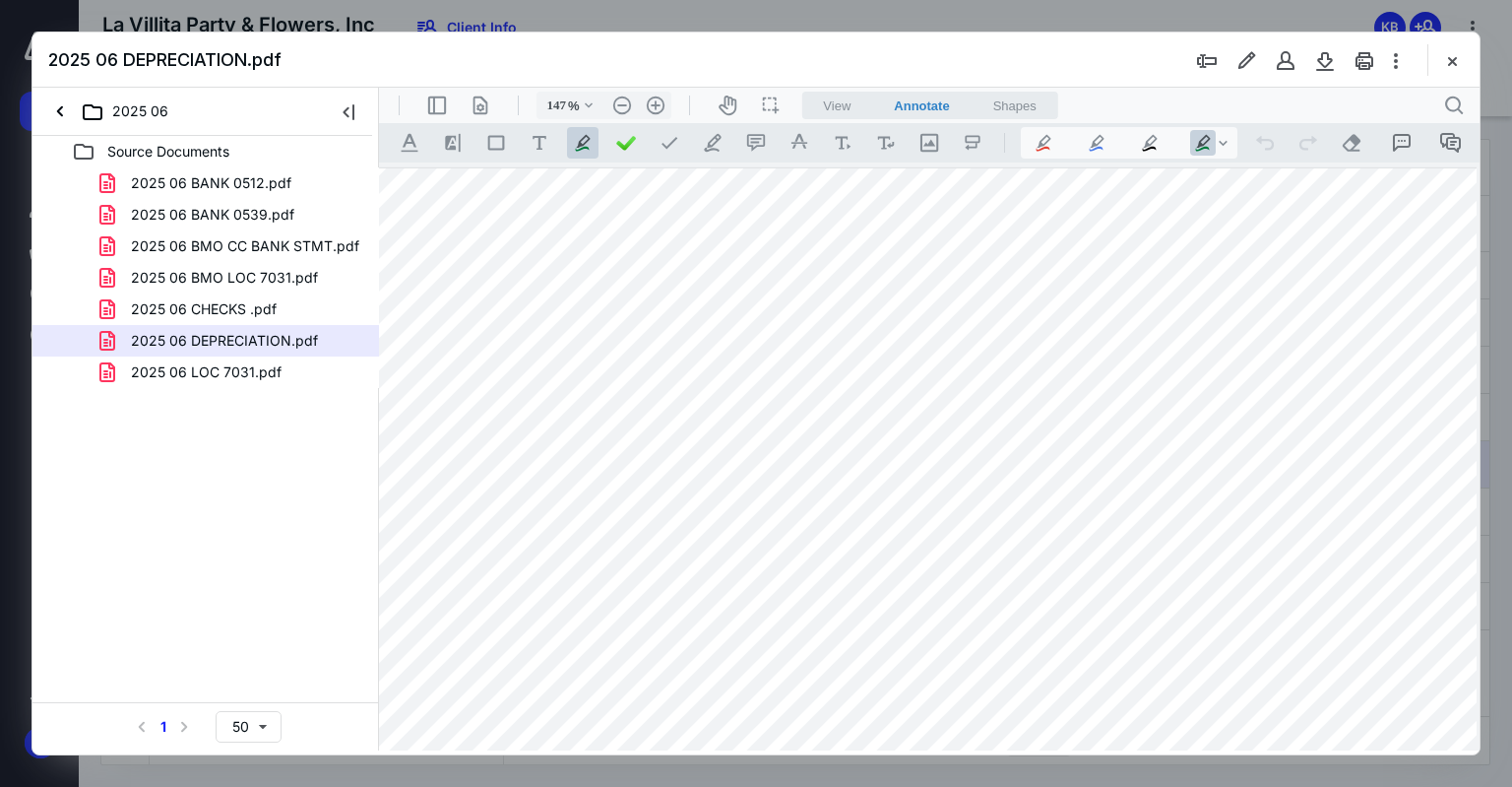 drag, startPoint x: 1442, startPoint y: 64, endPoint x: 1394, endPoint y: 95, distance: 57.140179 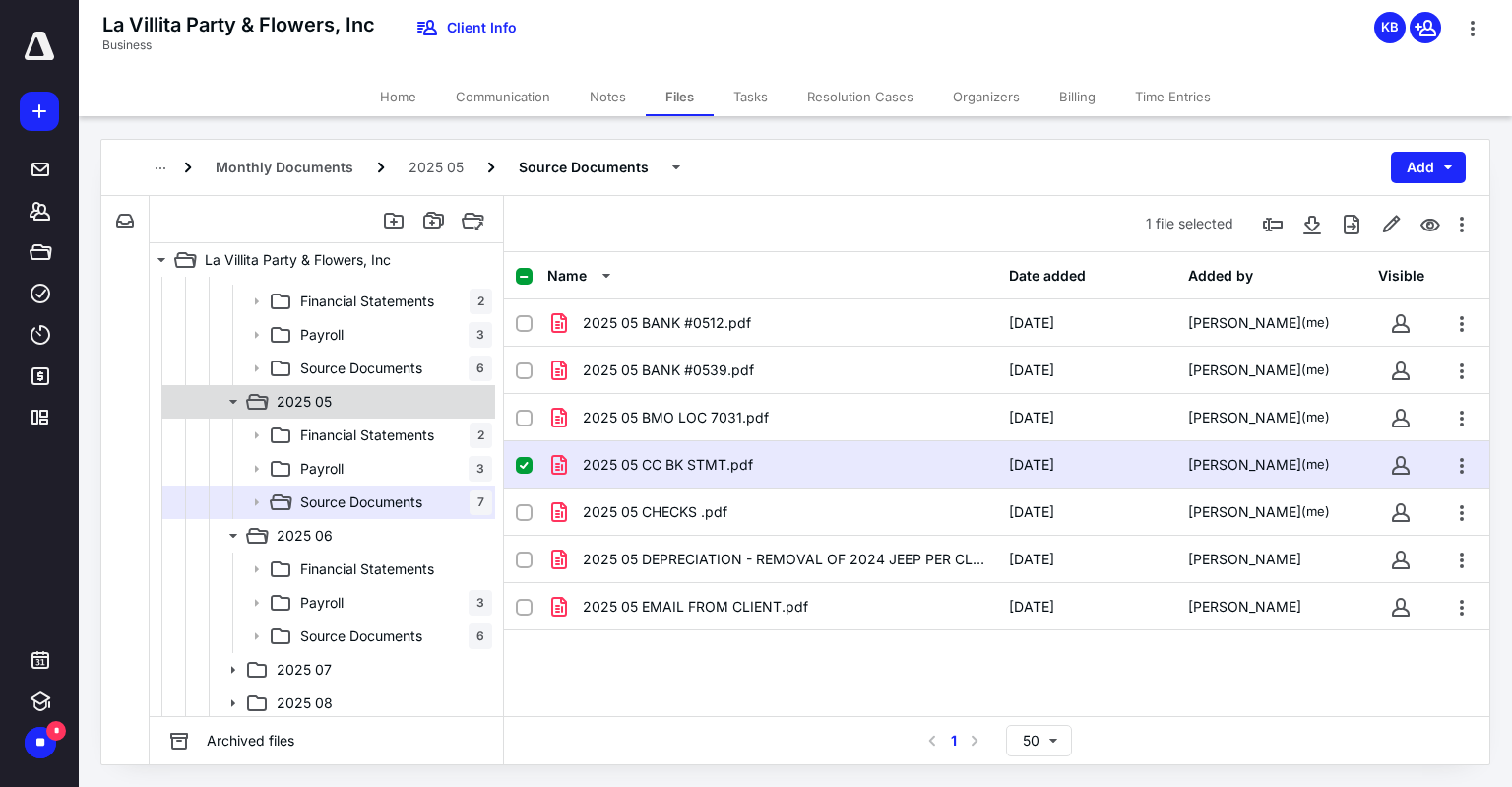 click 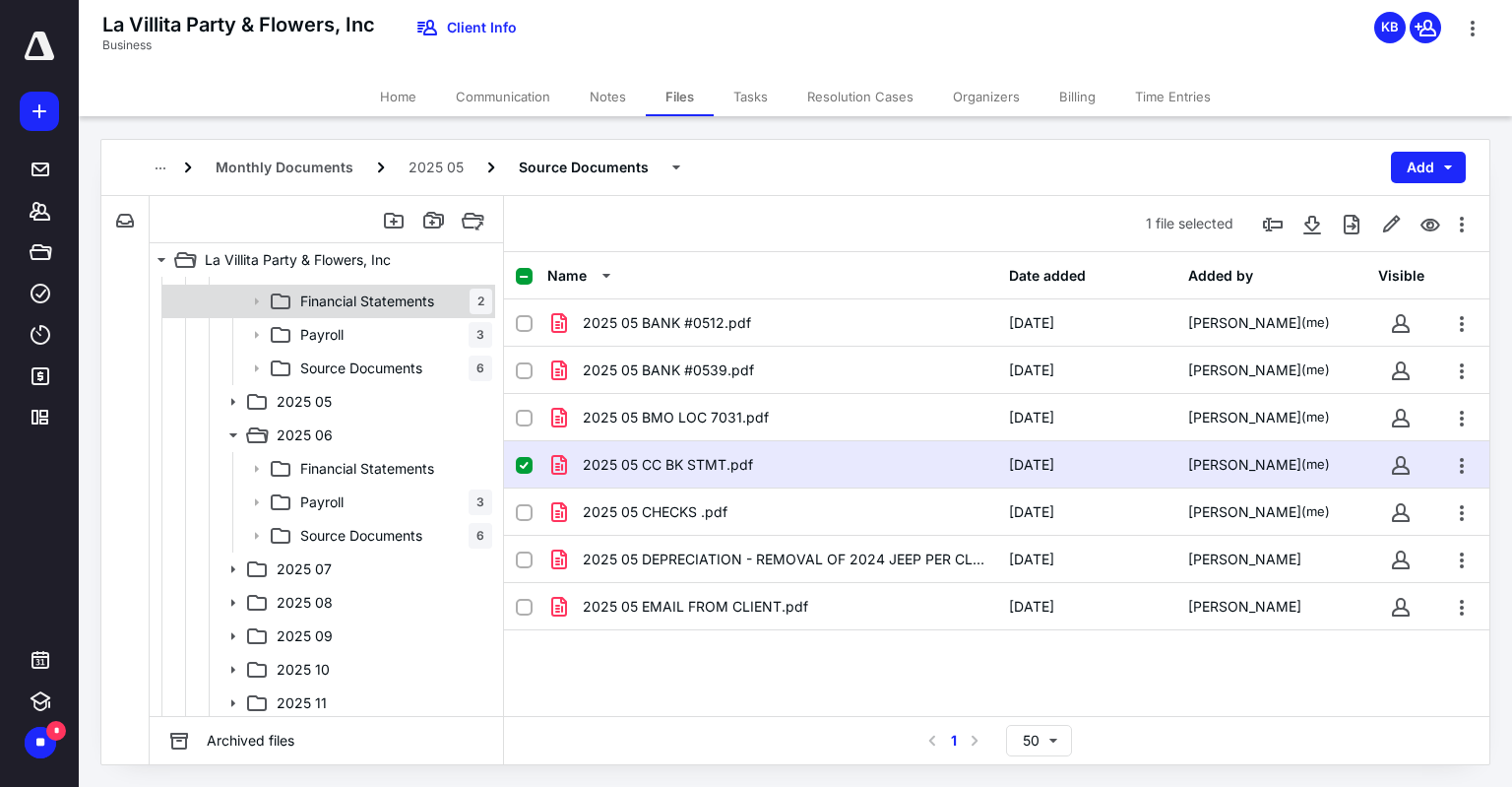 scroll, scrollTop: 295, scrollLeft: 0, axis: vertical 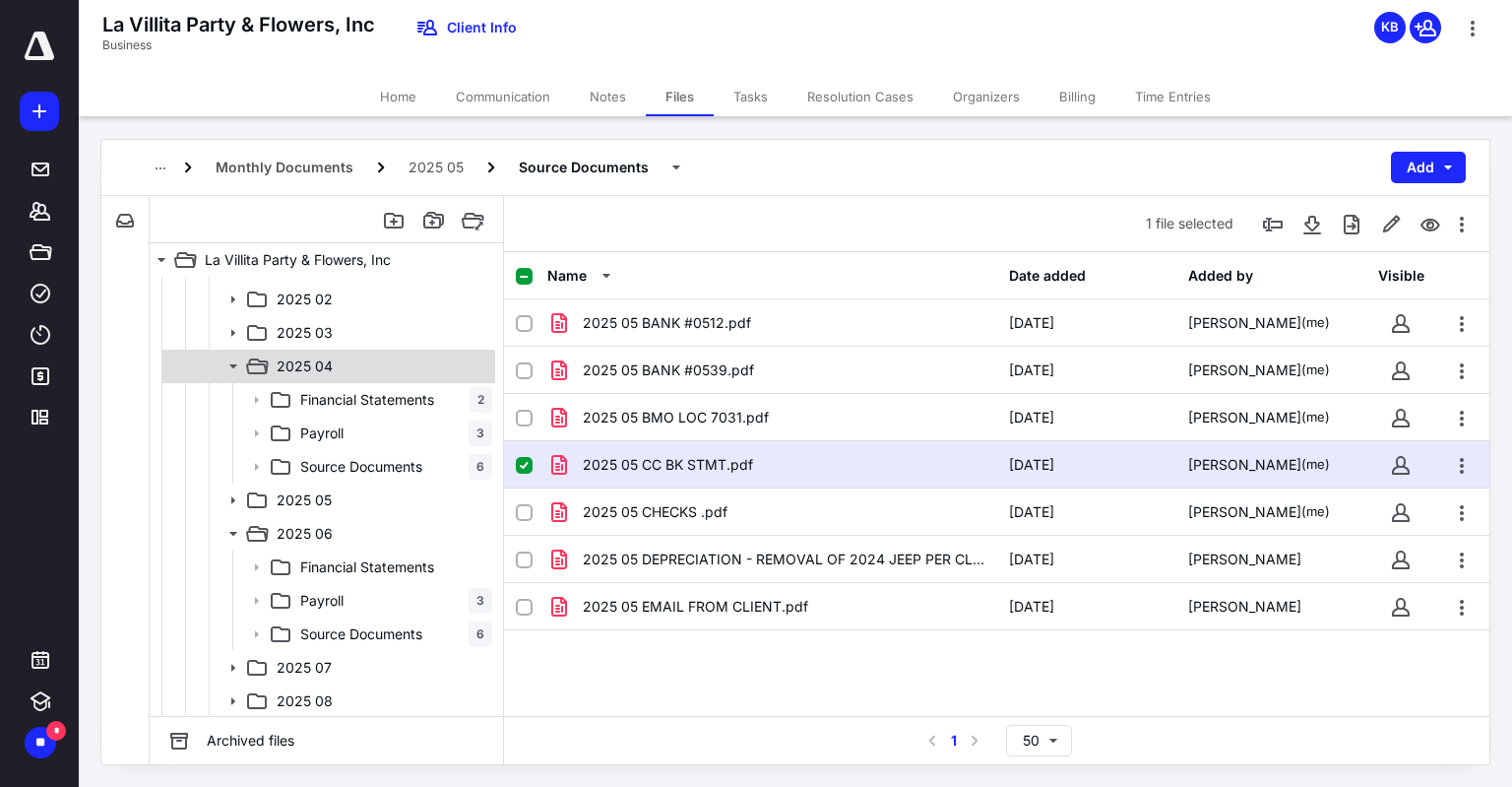 click 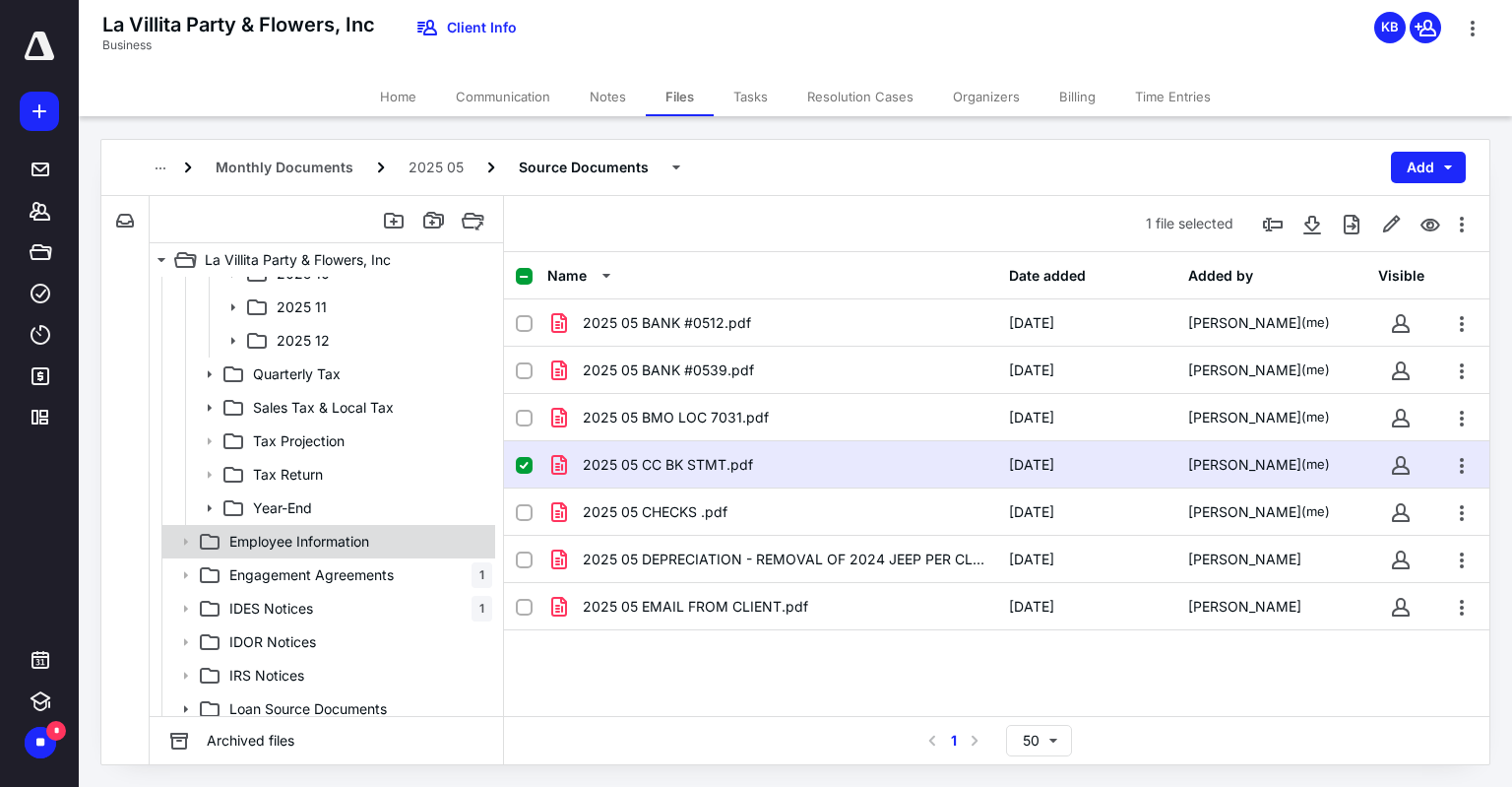 scroll, scrollTop: 788, scrollLeft: 0, axis: vertical 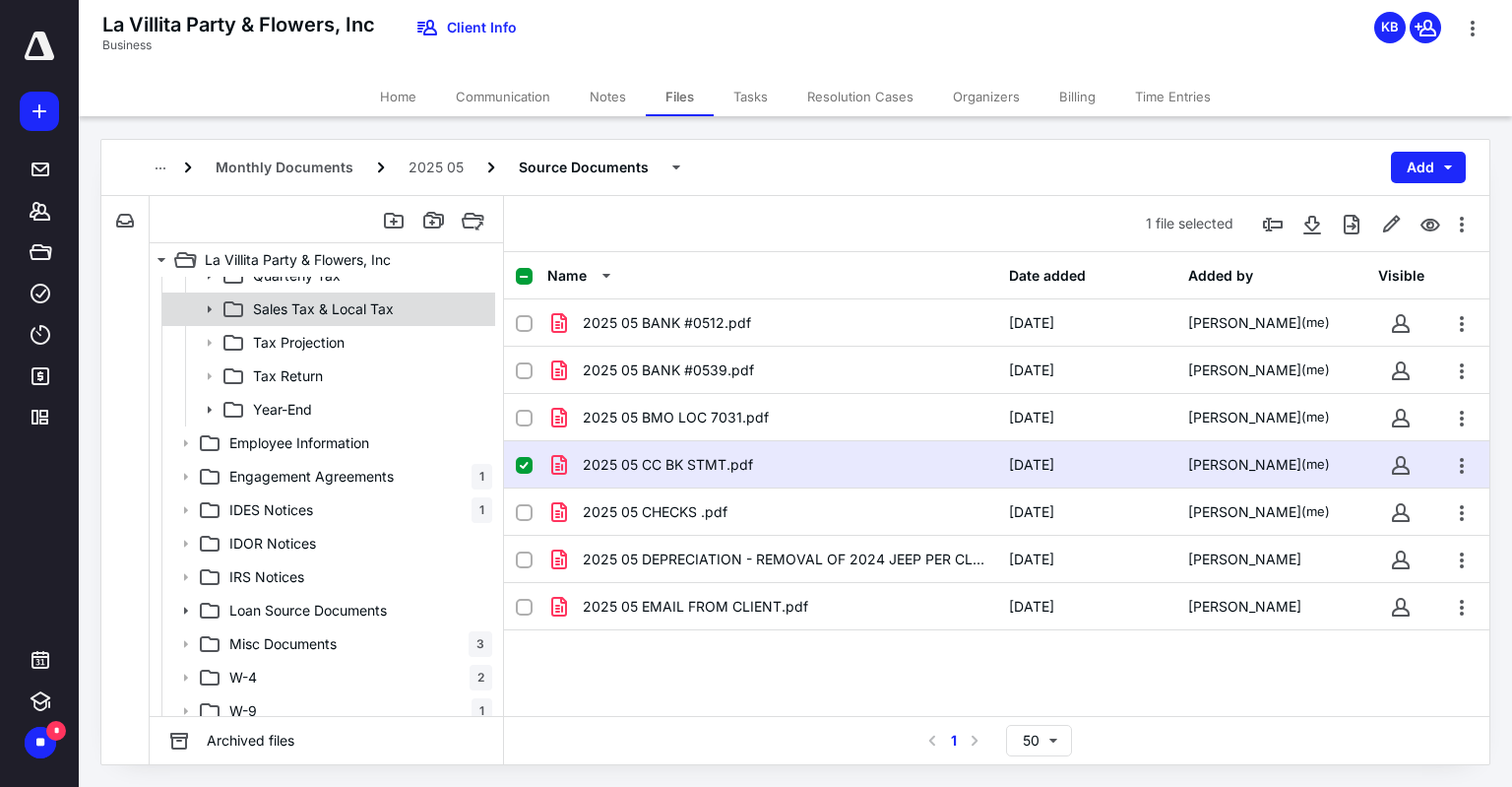 click 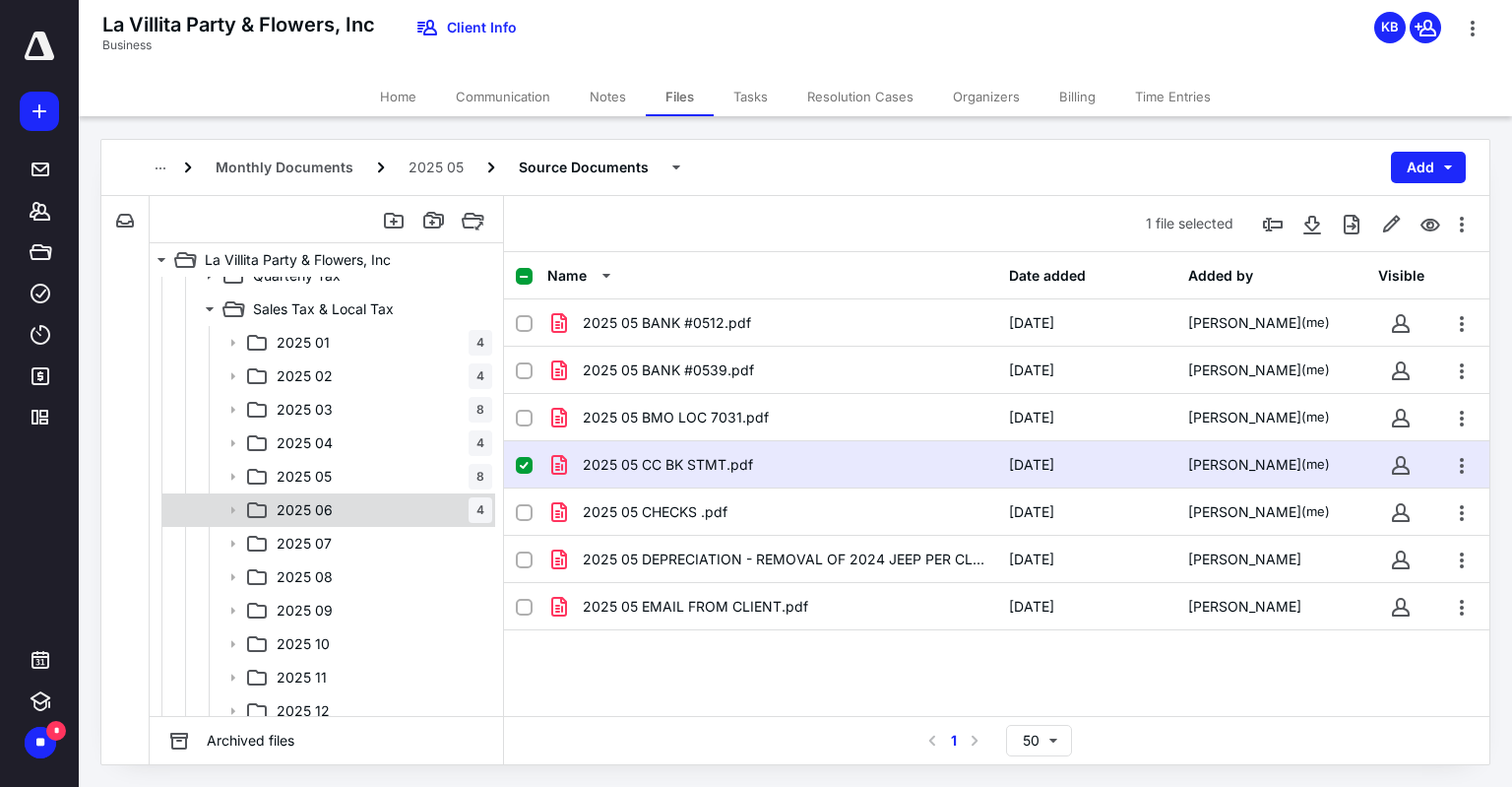 click on "2025 06" at bounding box center (304, 510) 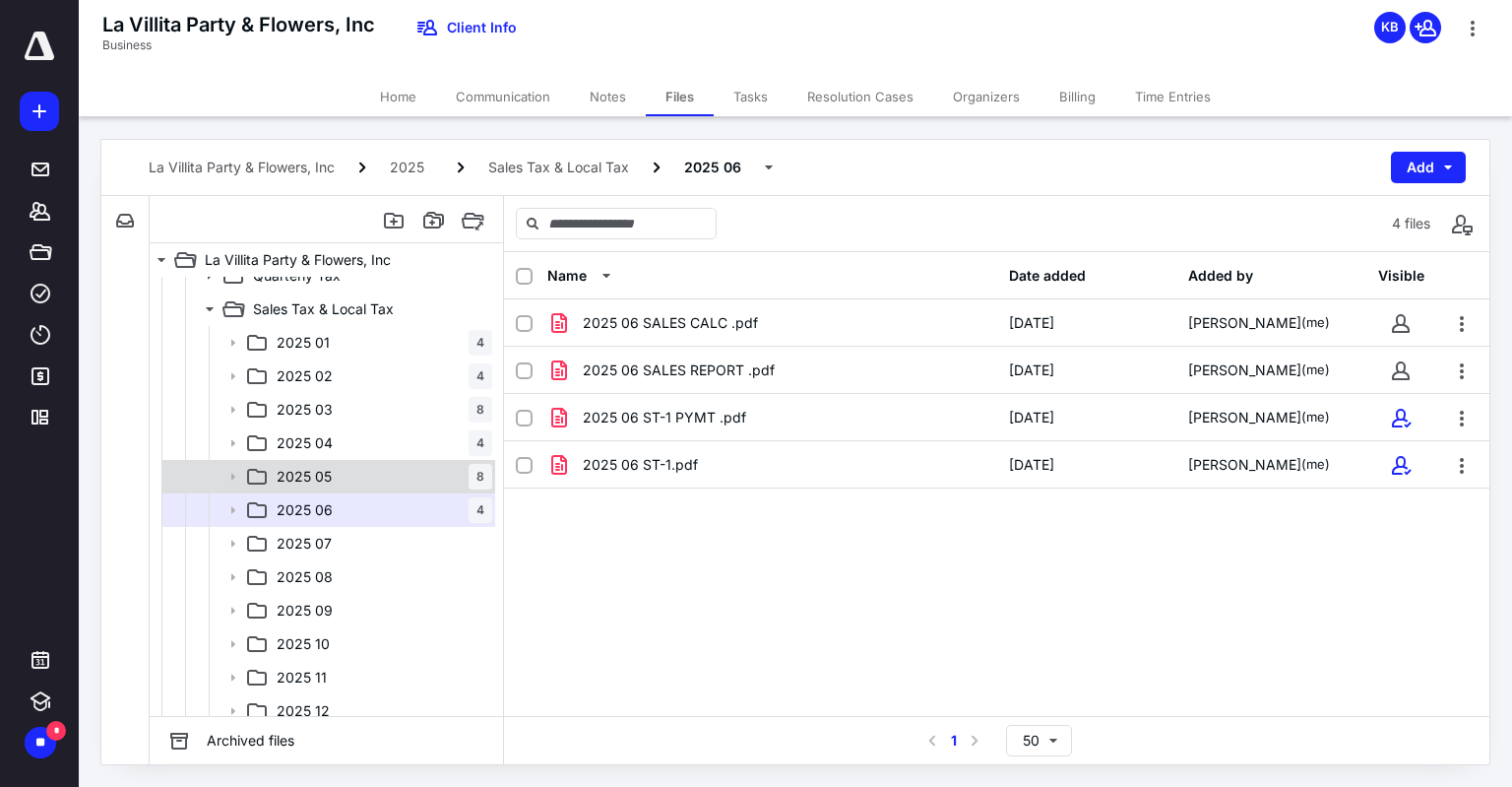 click on "2025 05 8" at bounding box center [380, 477] 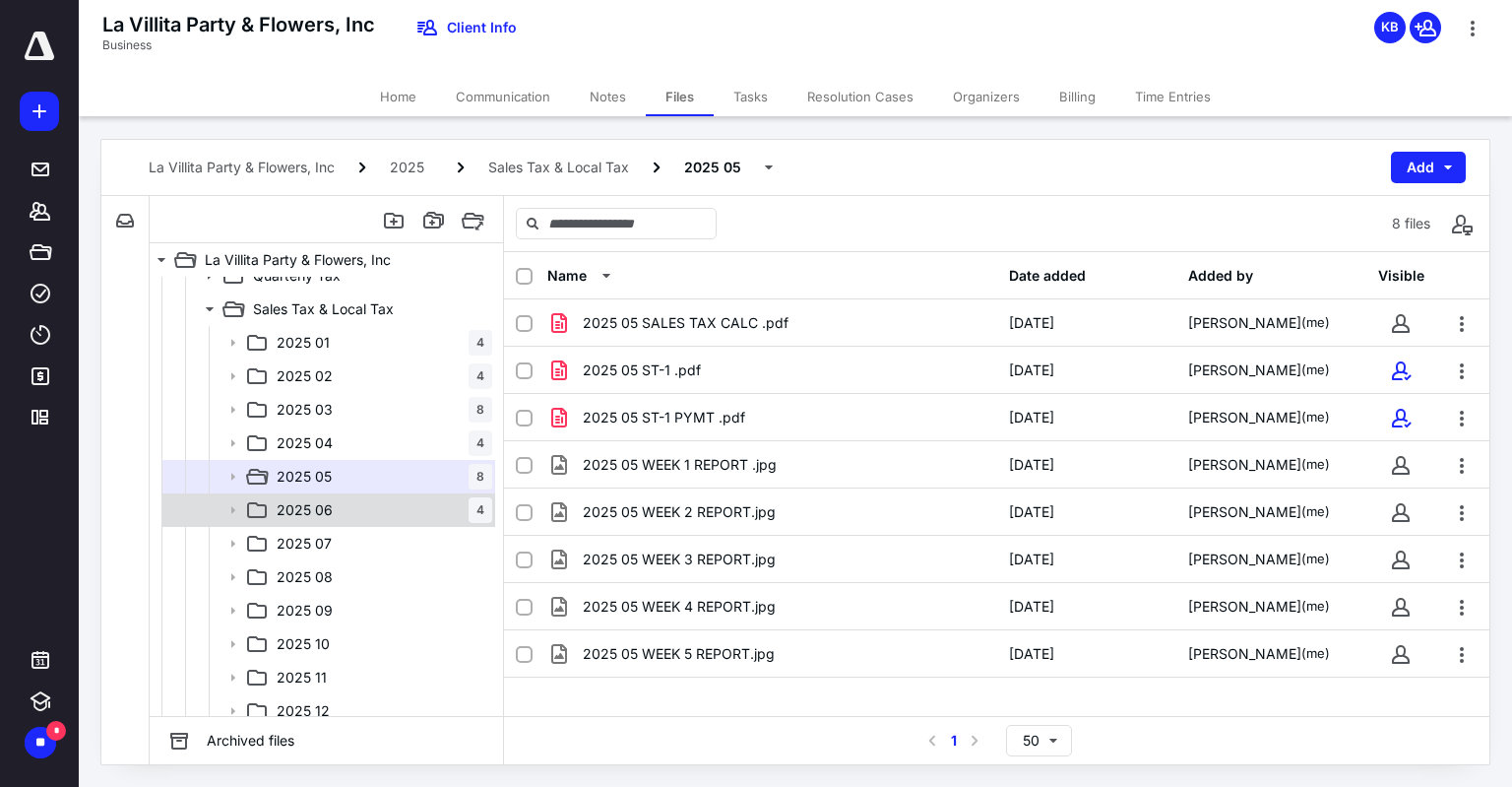 click on "2025 06 4" at bounding box center [380, 510] 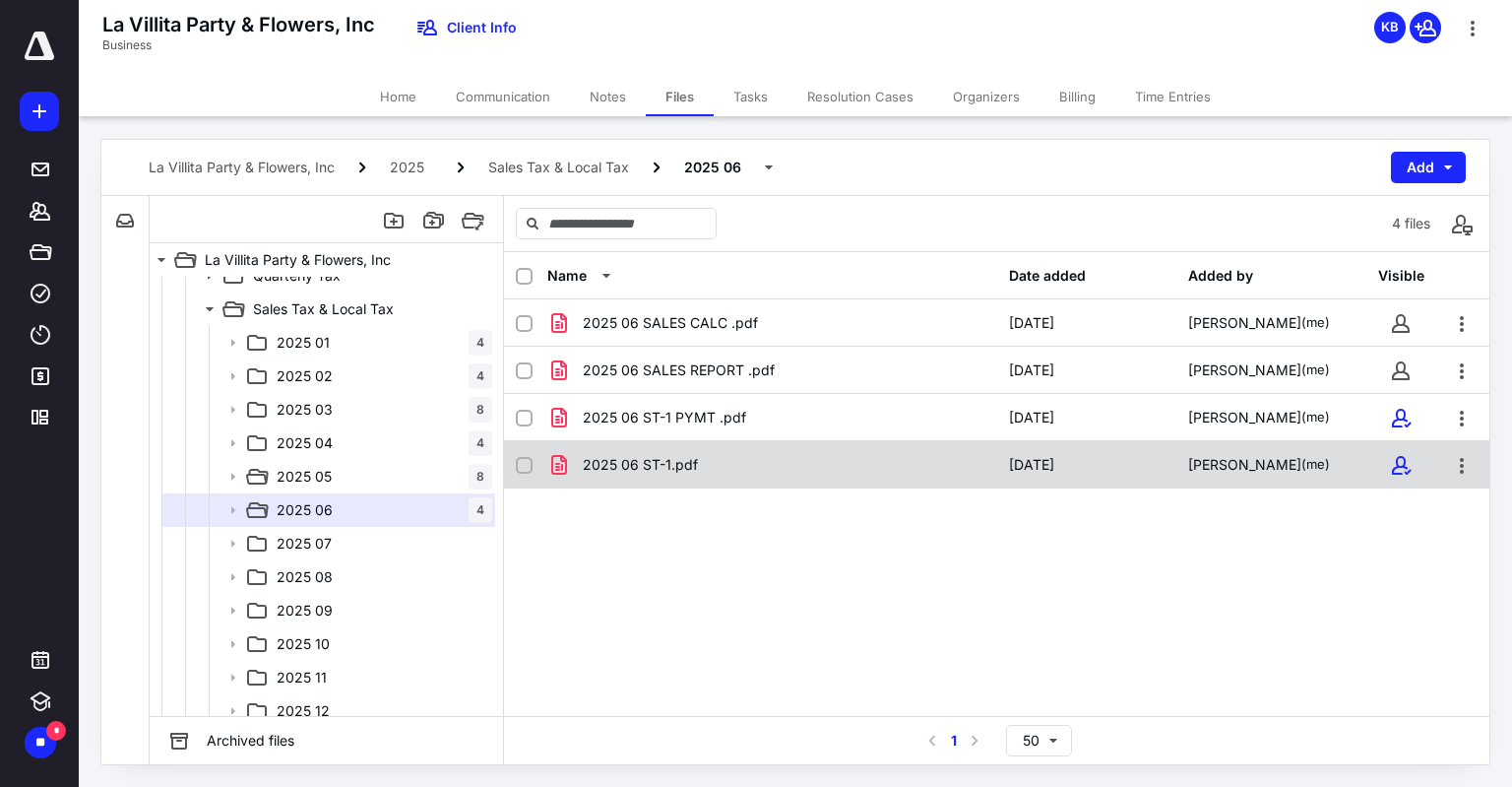 click on "2025 06 ST-1.pdf" at bounding box center [772, 465] 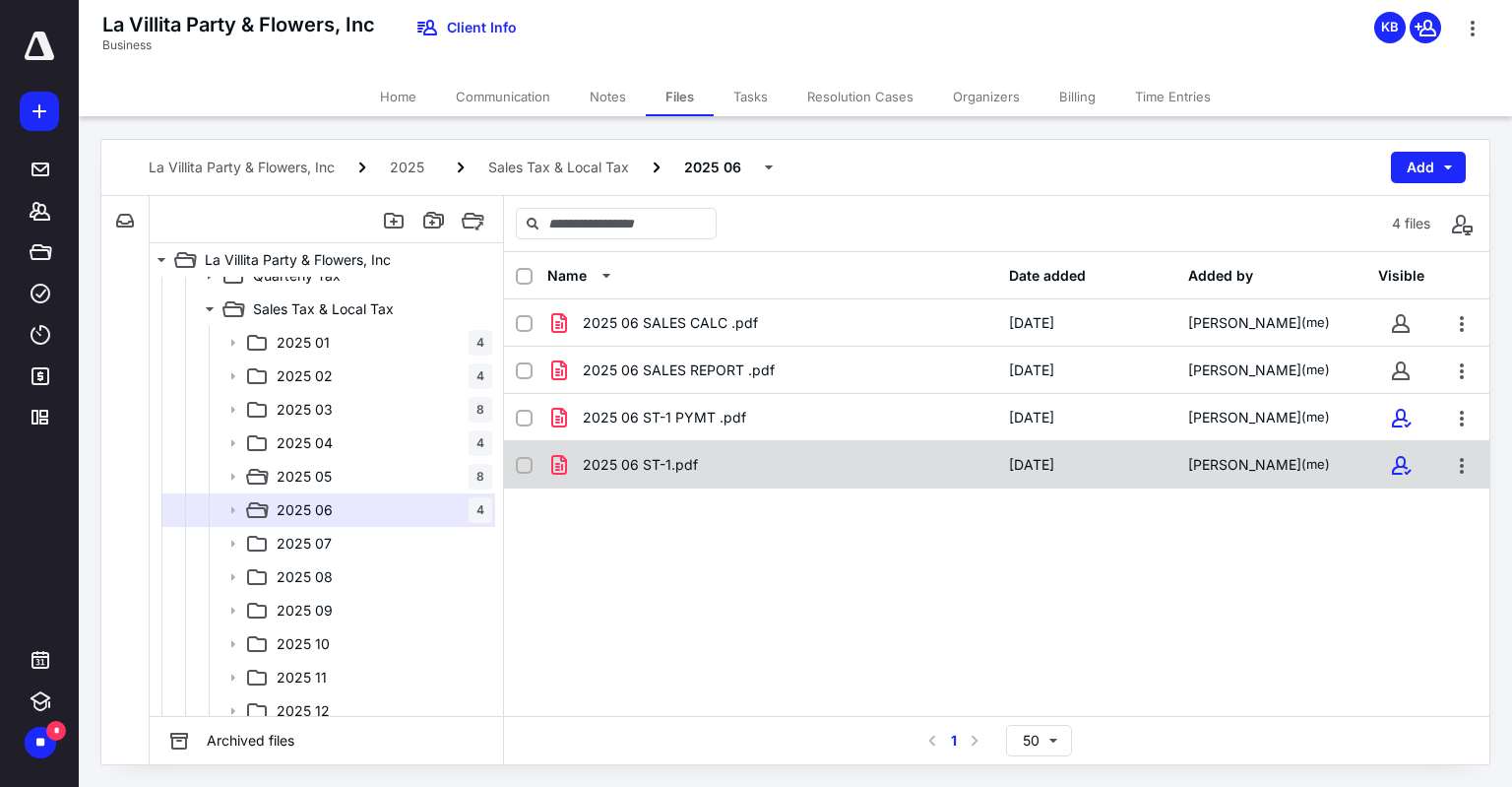 checkbox on "true" 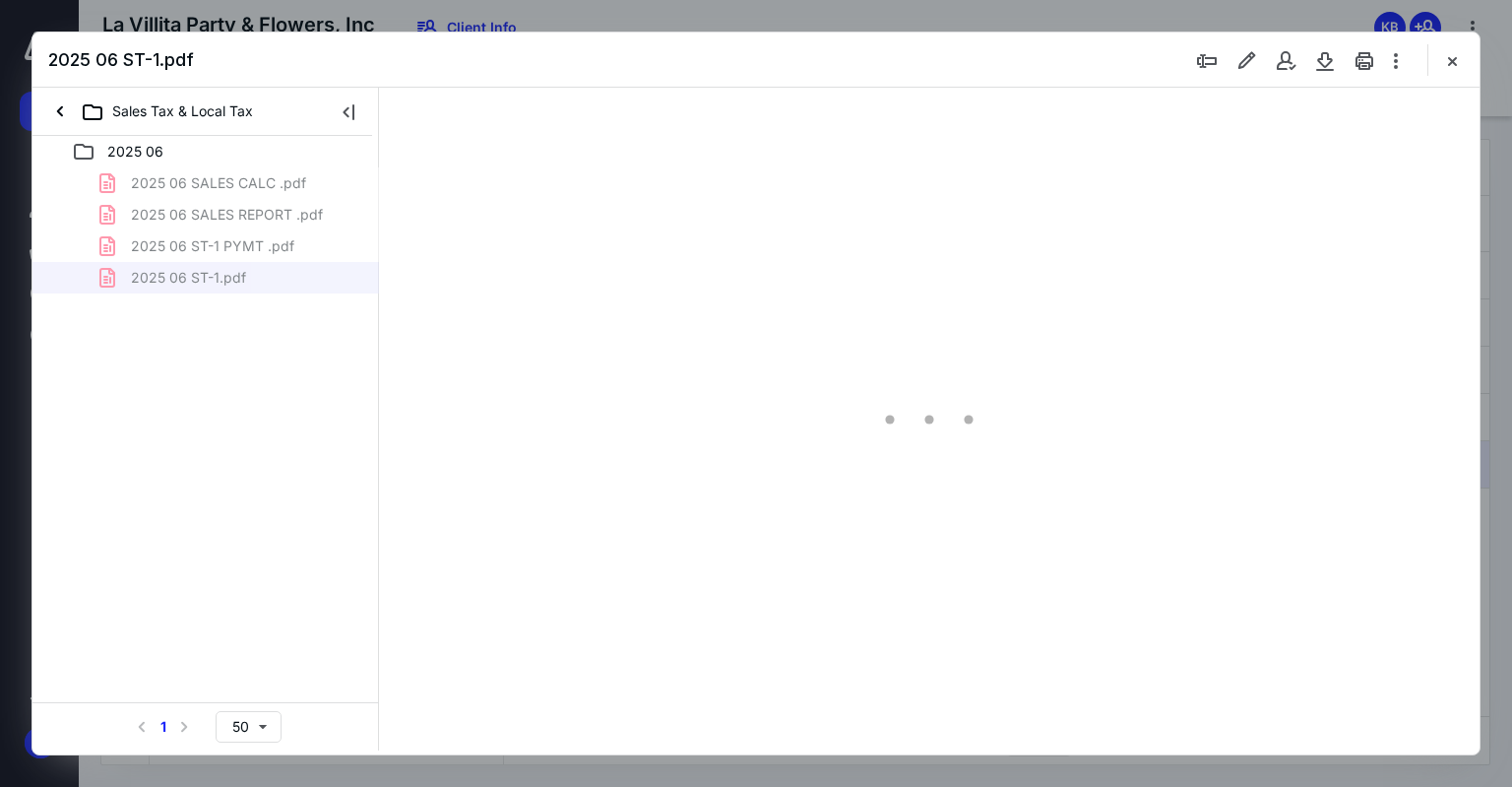 scroll, scrollTop: 0, scrollLeft: 0, axis: both 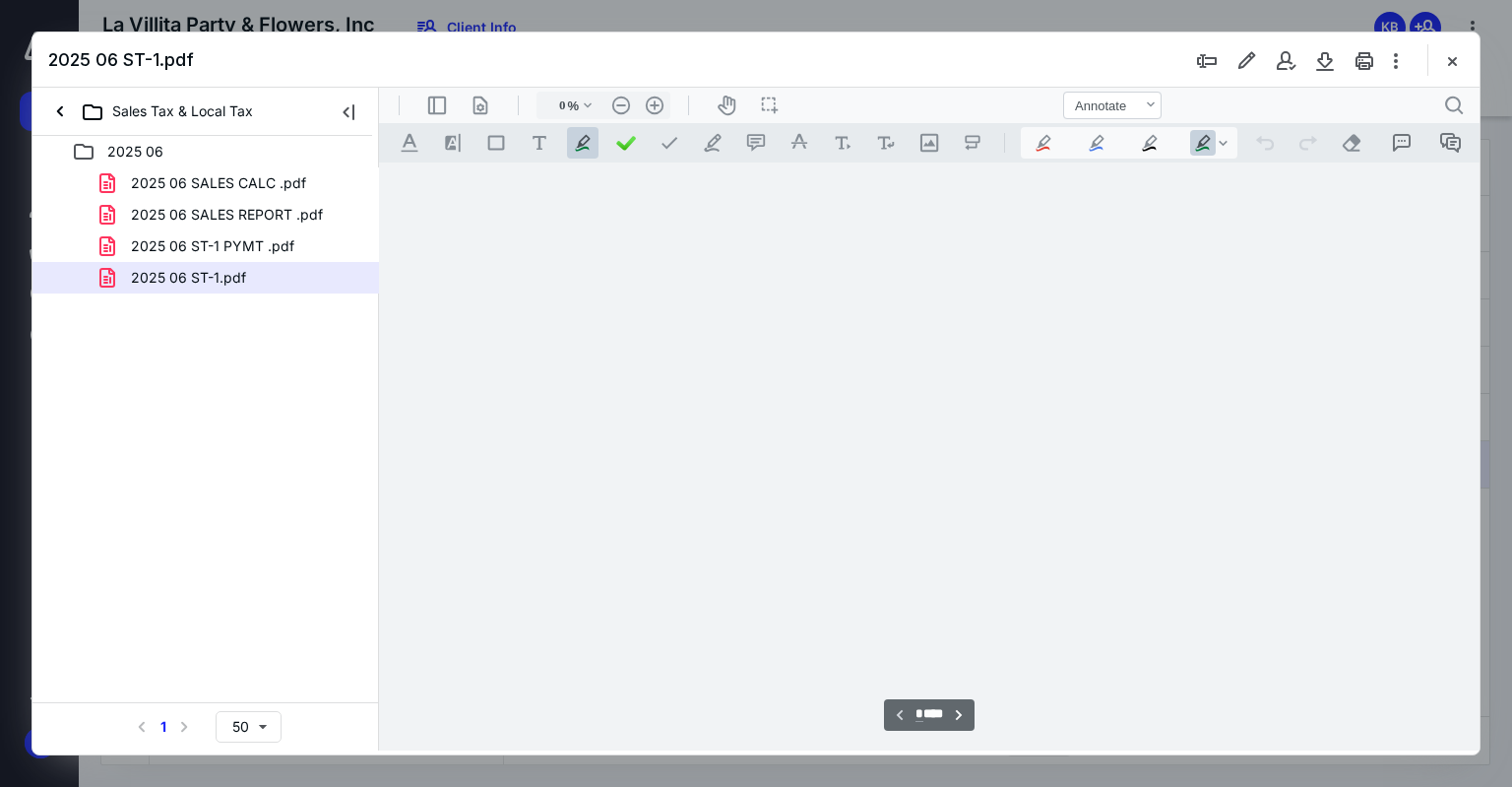 type on "75" 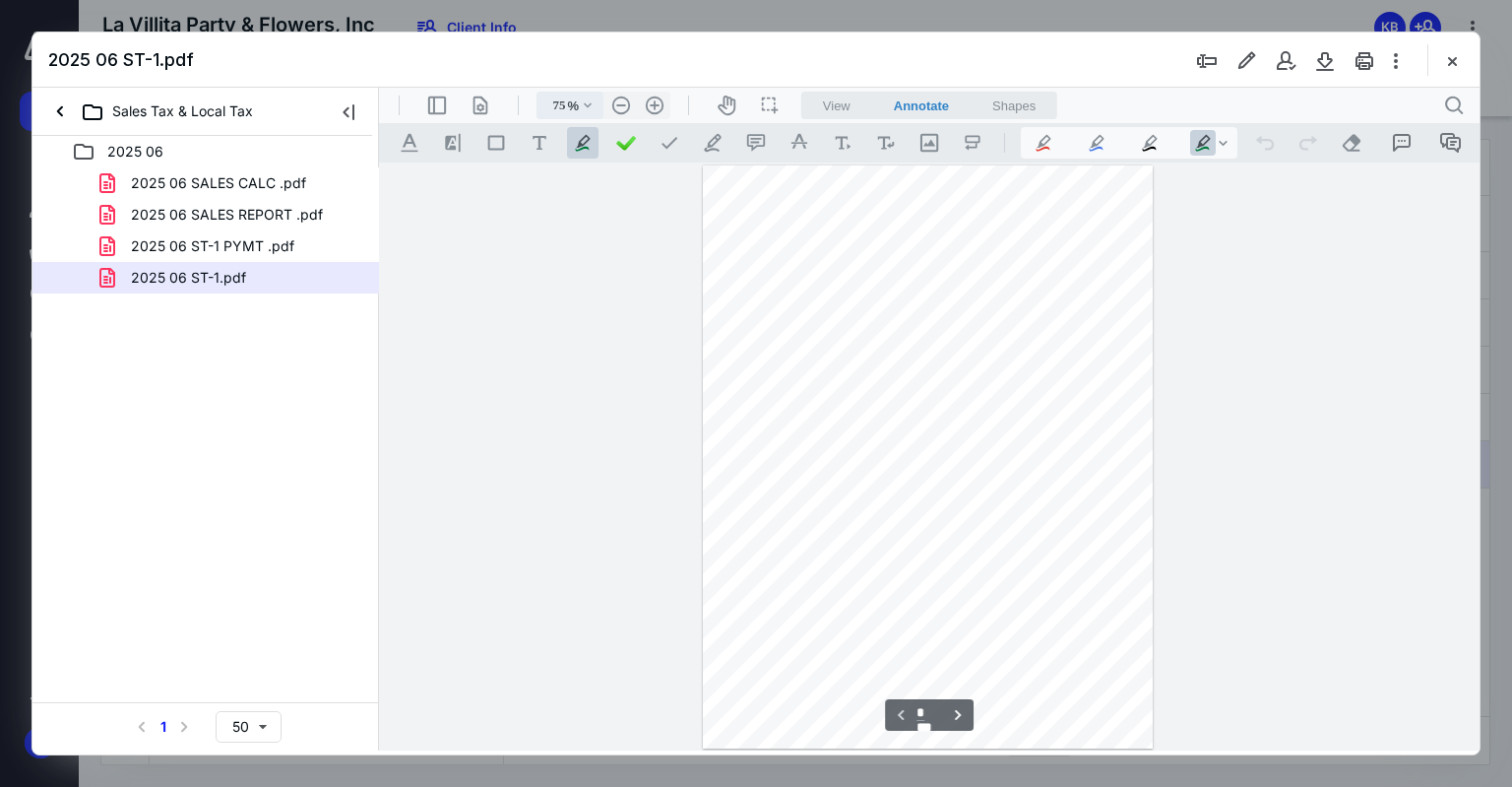 scroll, scrollTop: 78, scrollLeft: 0, axis: vertical 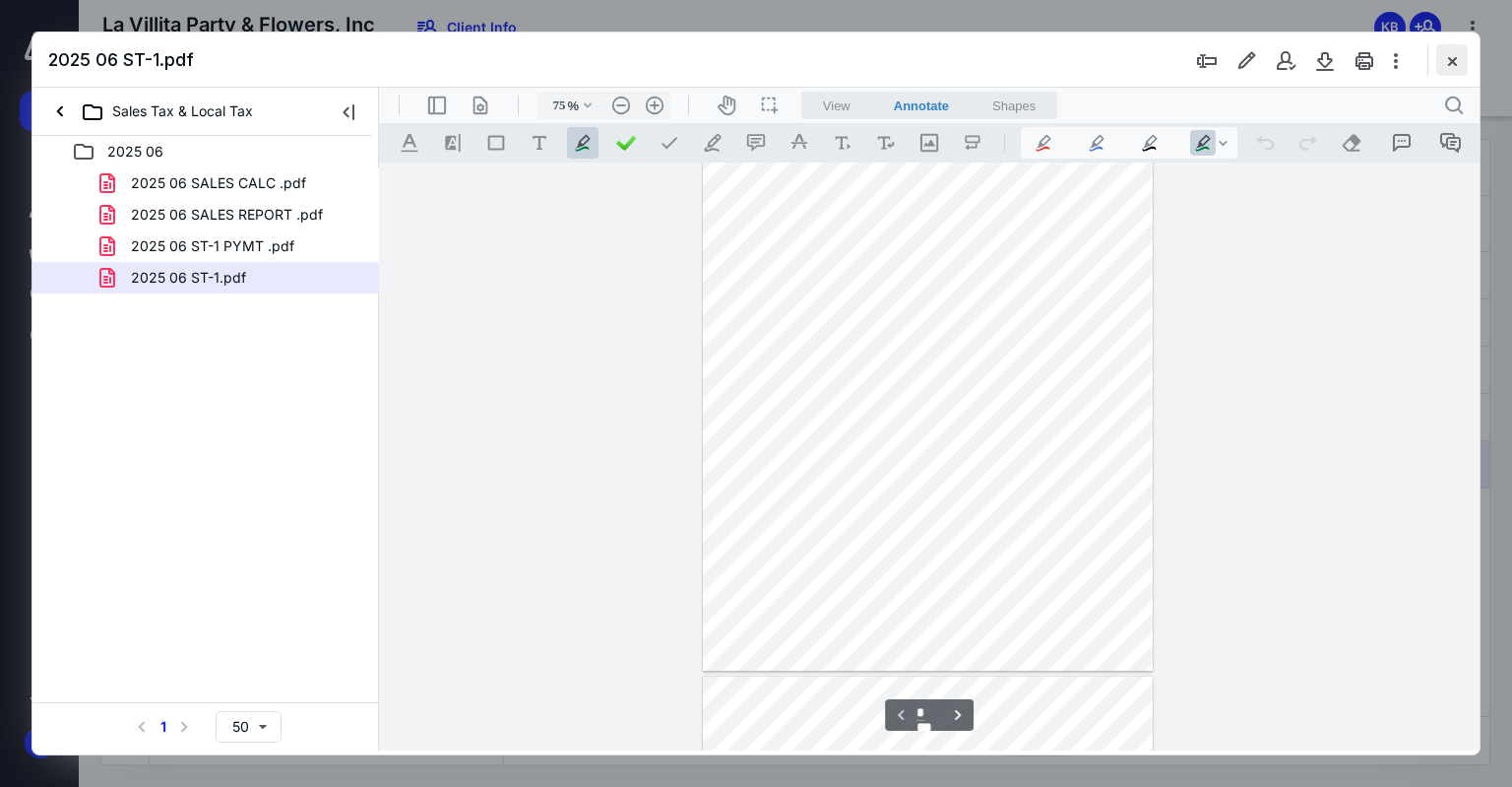 click at bounding box center [1452, 60] 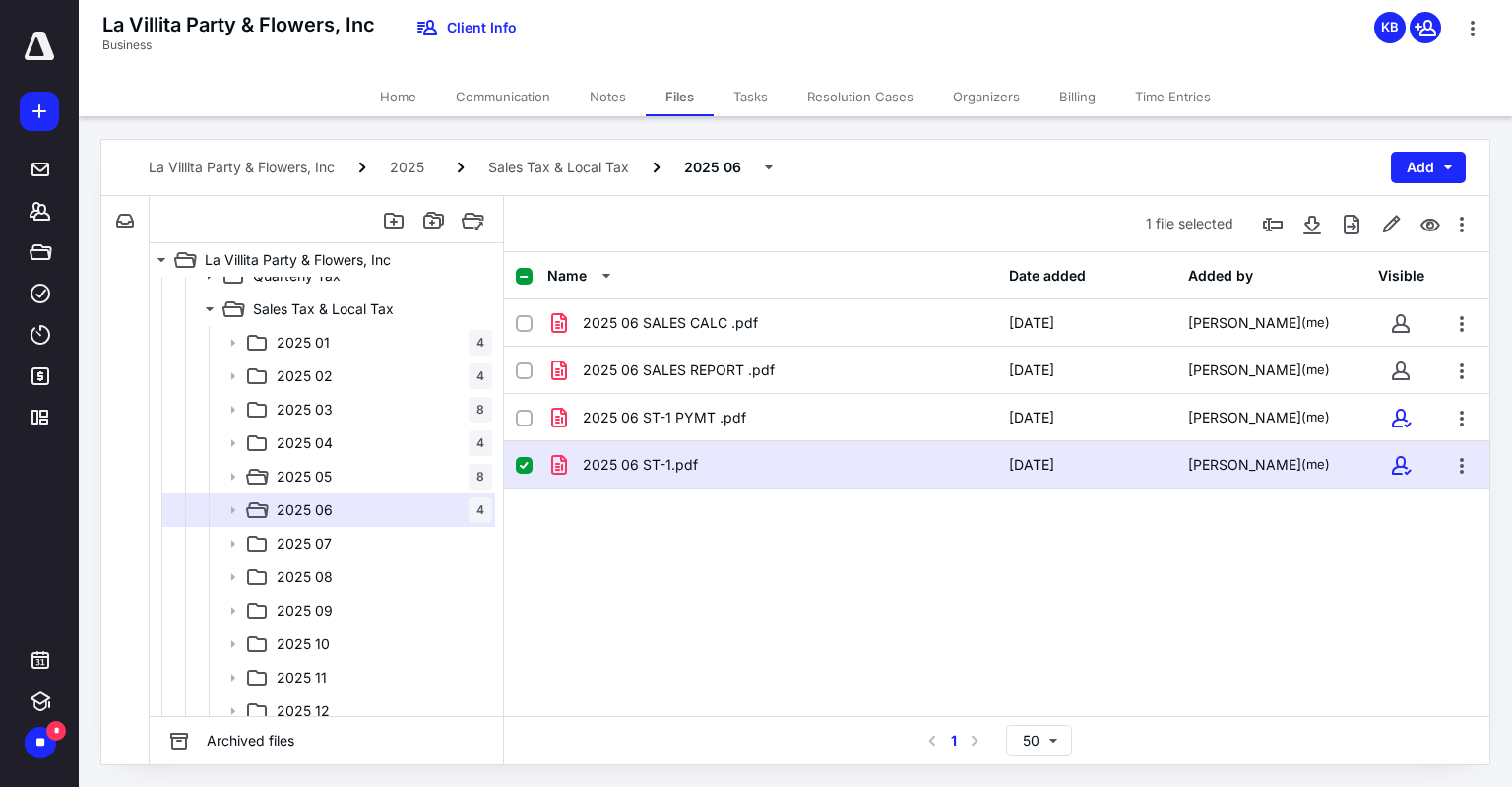 click on "Tasks" at bounding box center [750, 97] 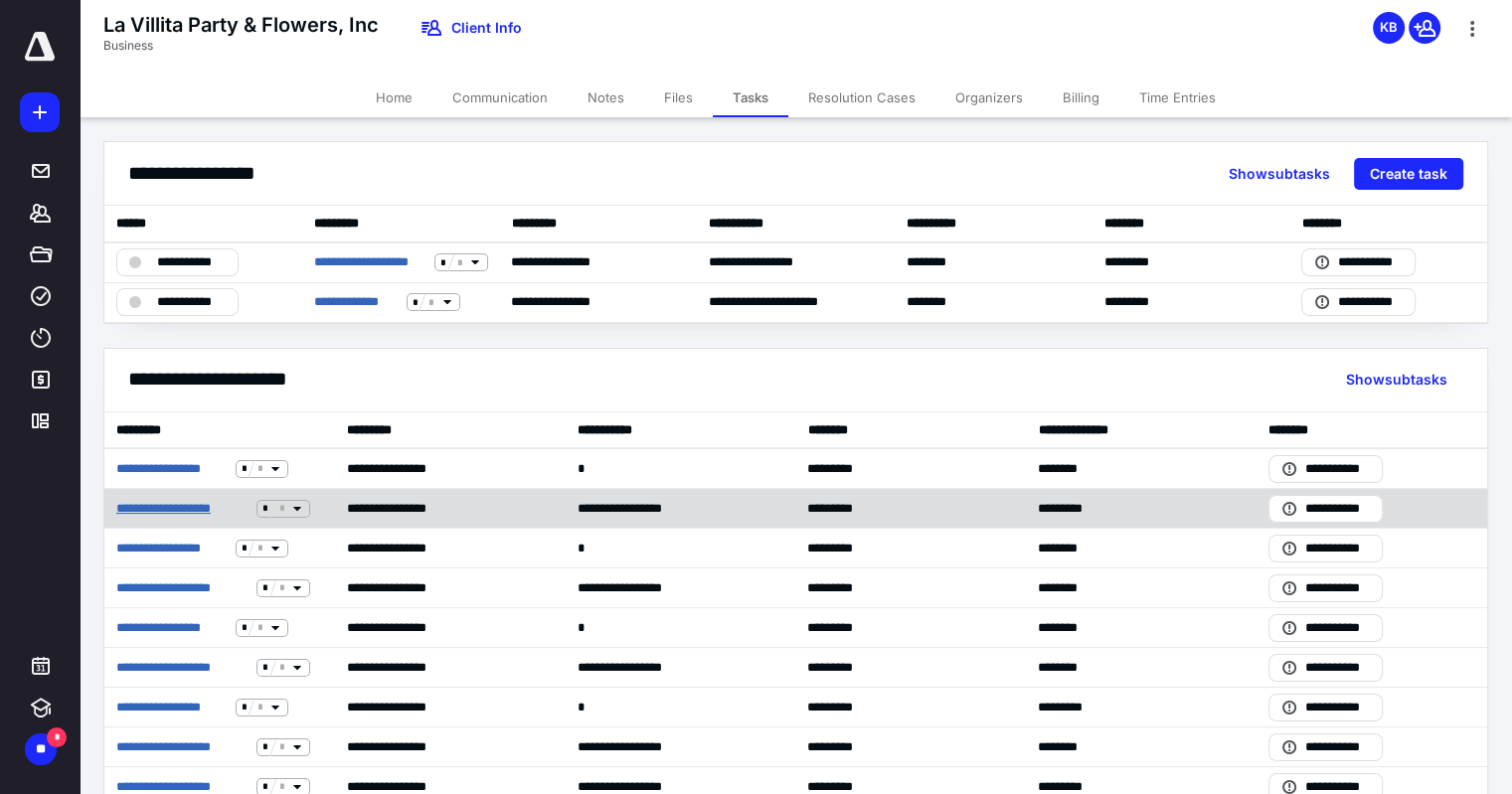 click on "**********" at bounding box center (182, 509) 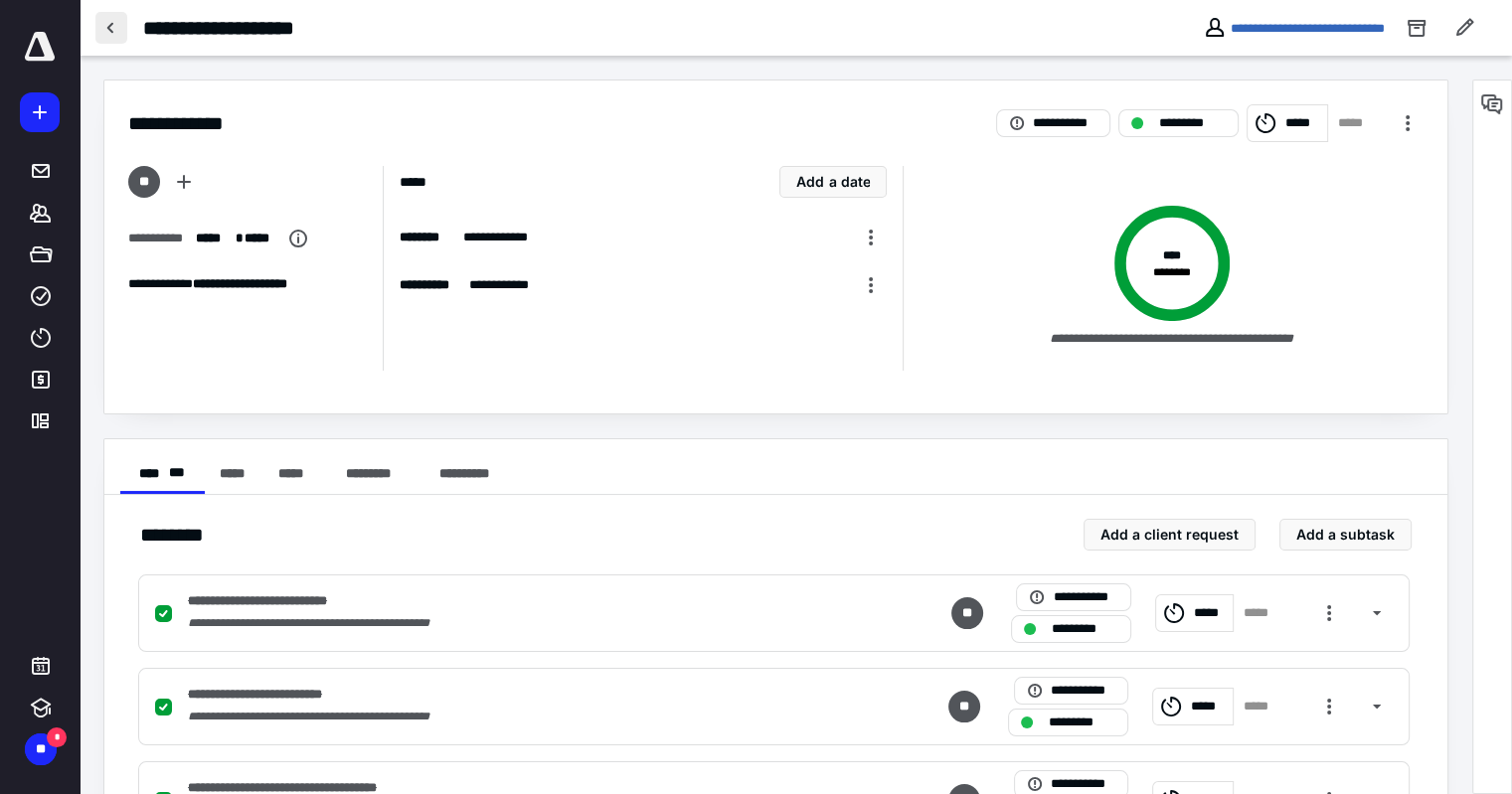 click at bounding box center [111, 28] 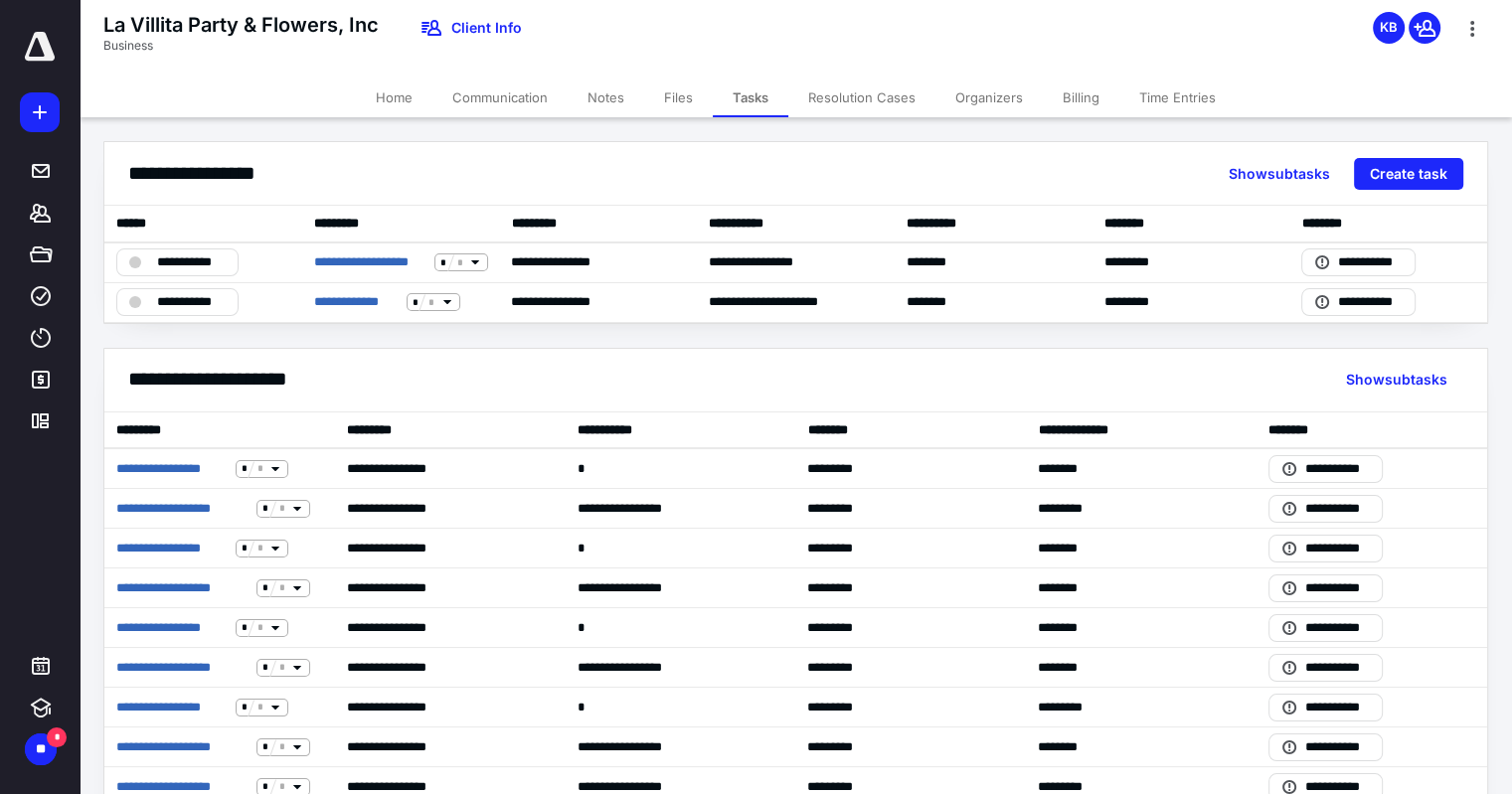 click on "Notes" at bounding box center [605, 97] 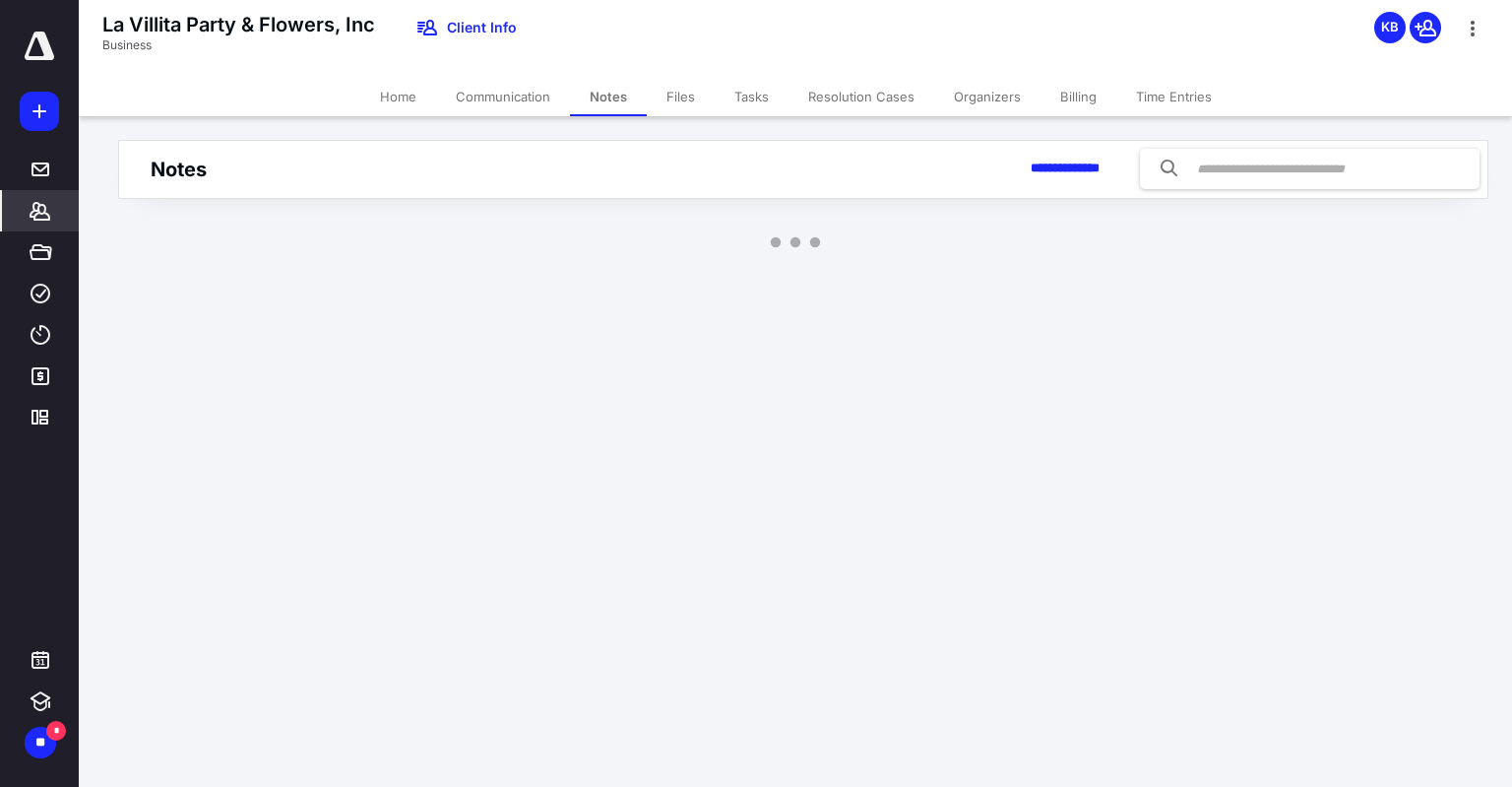 click on "Home" at bounding box center [398, 97] 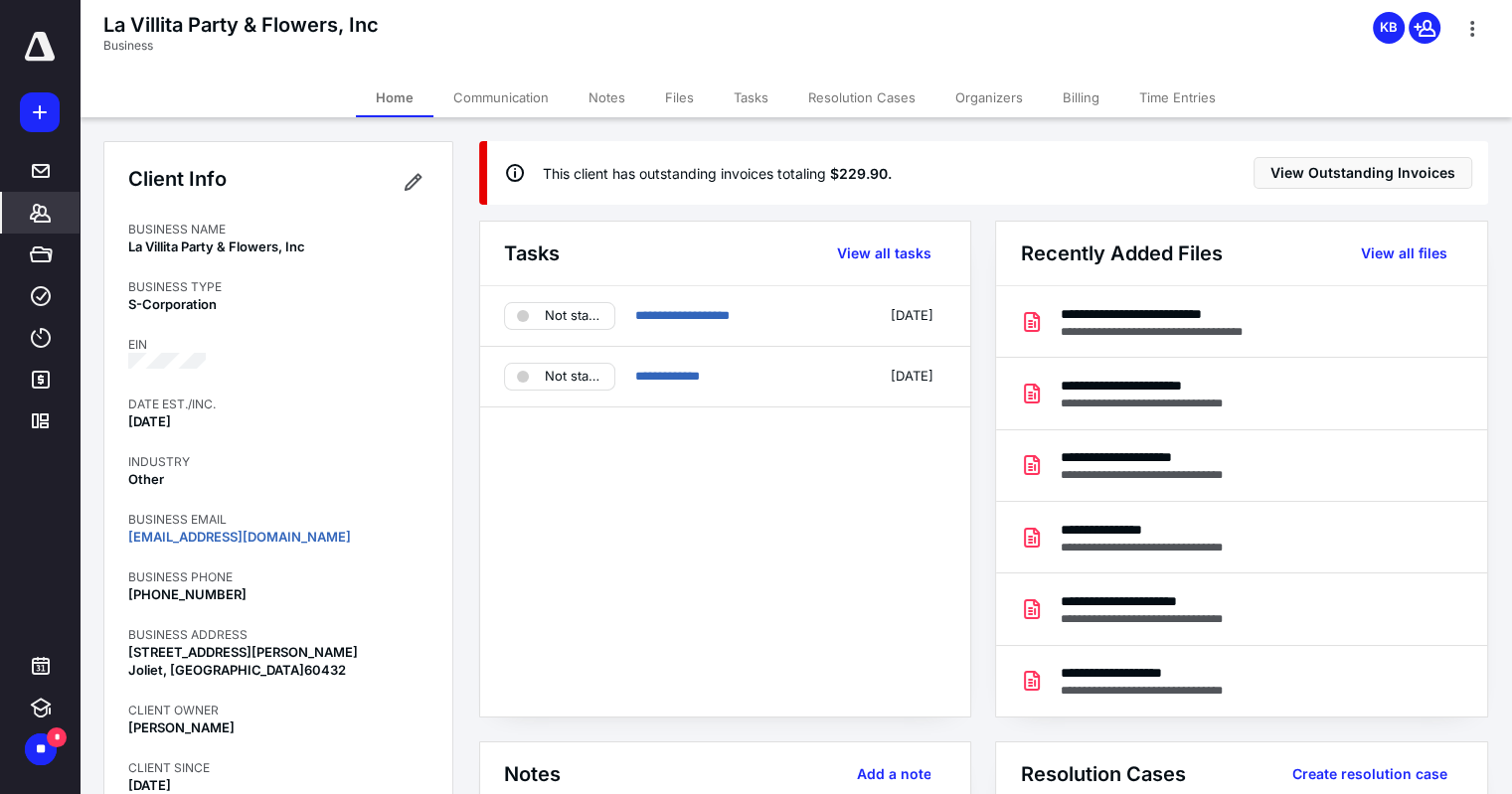 click on "Files" at bounding box center (679, 97) 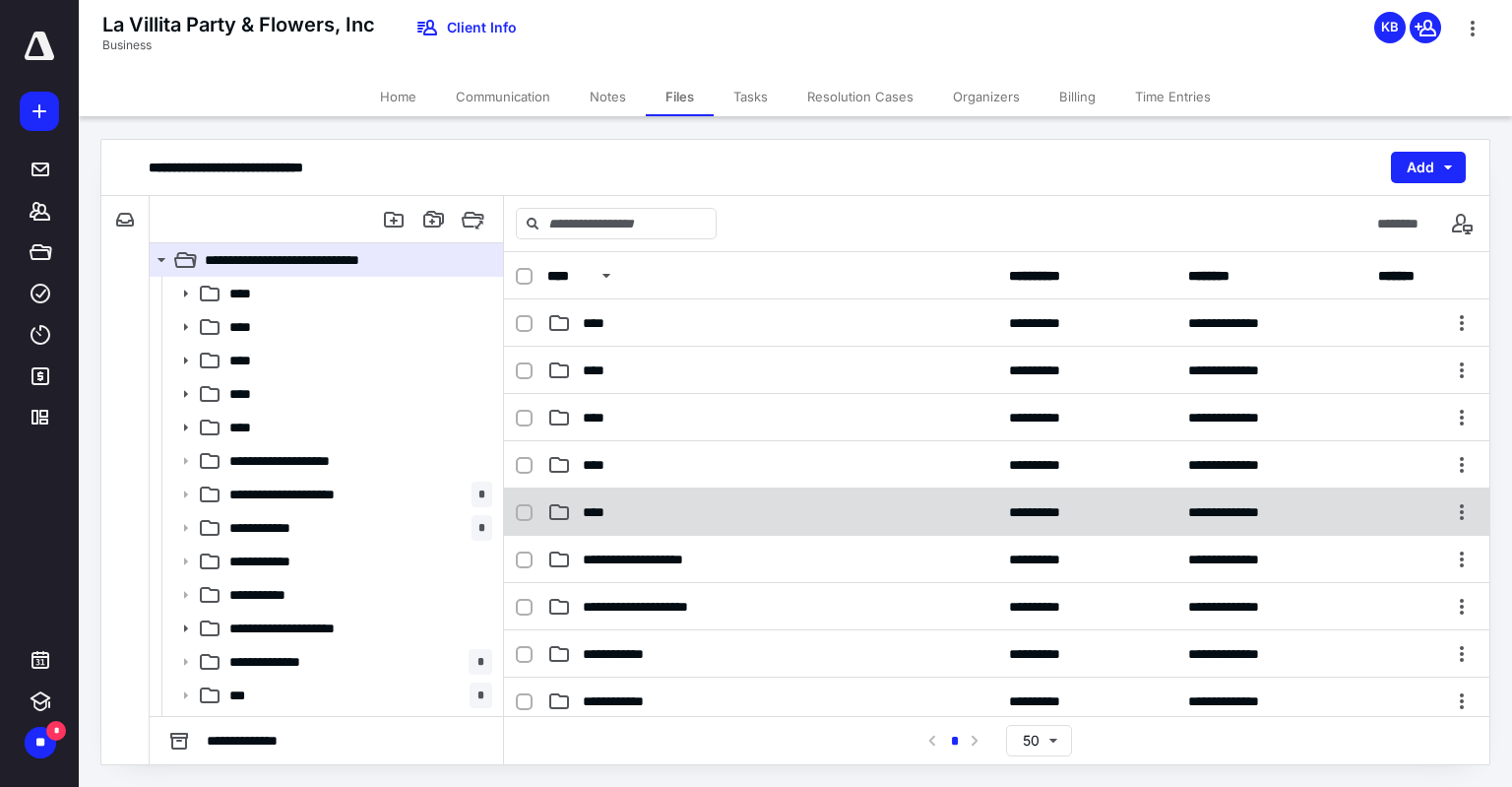 click on "****" at bounding box center [599, 512] 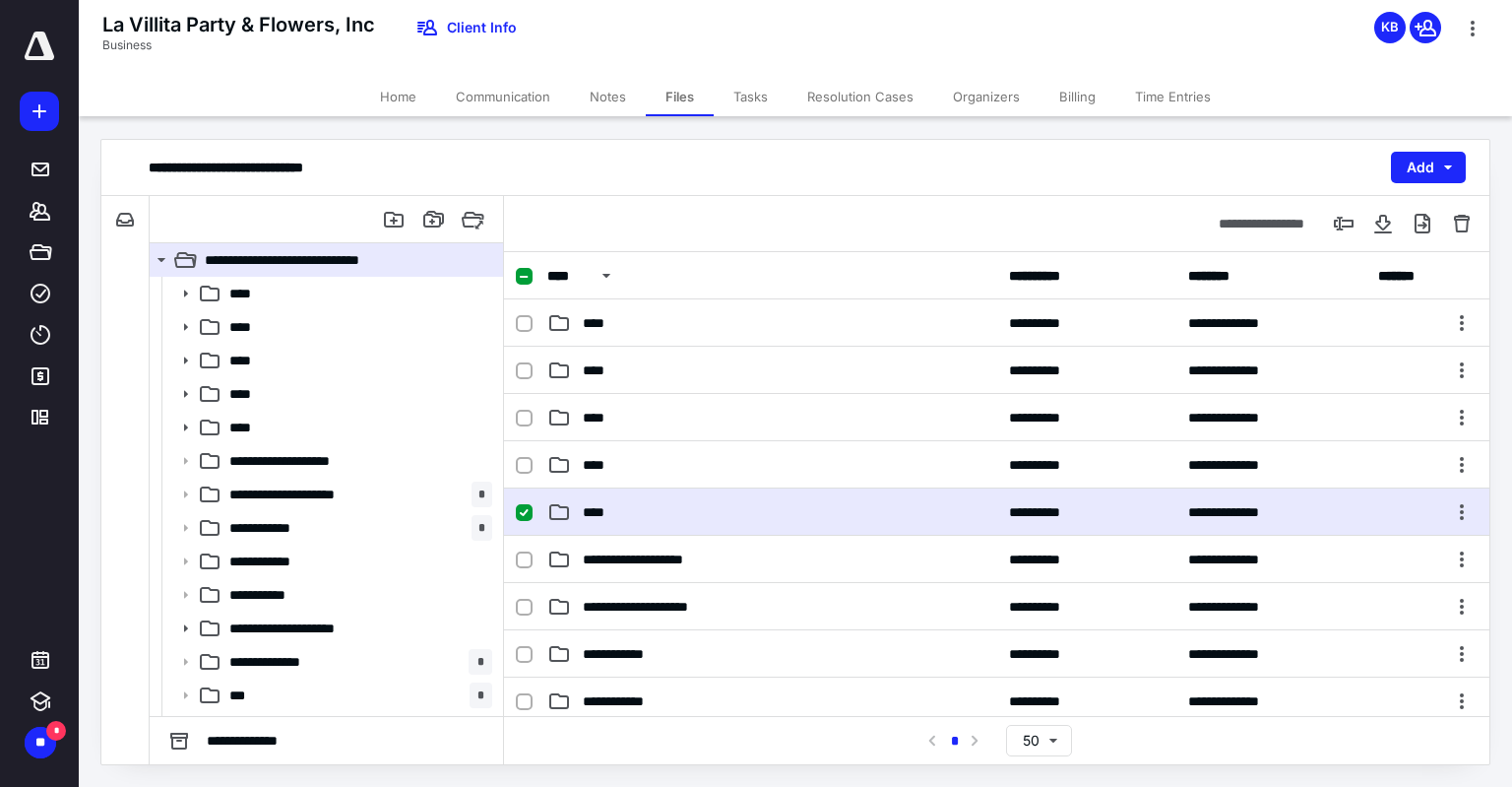 click on "****" at bounding box center (599, 512) 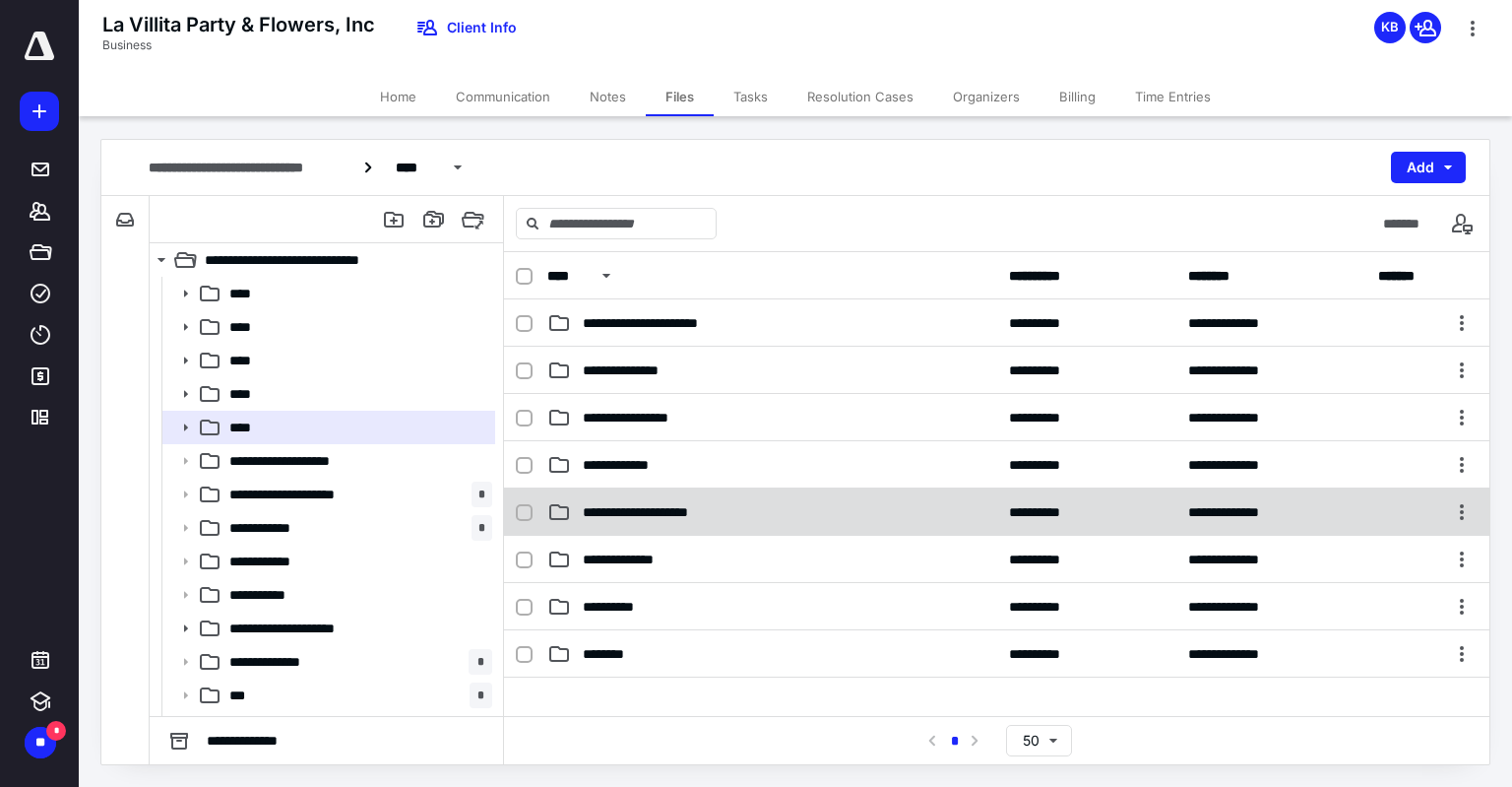 click on "**********" at bounding box center (653, 512) 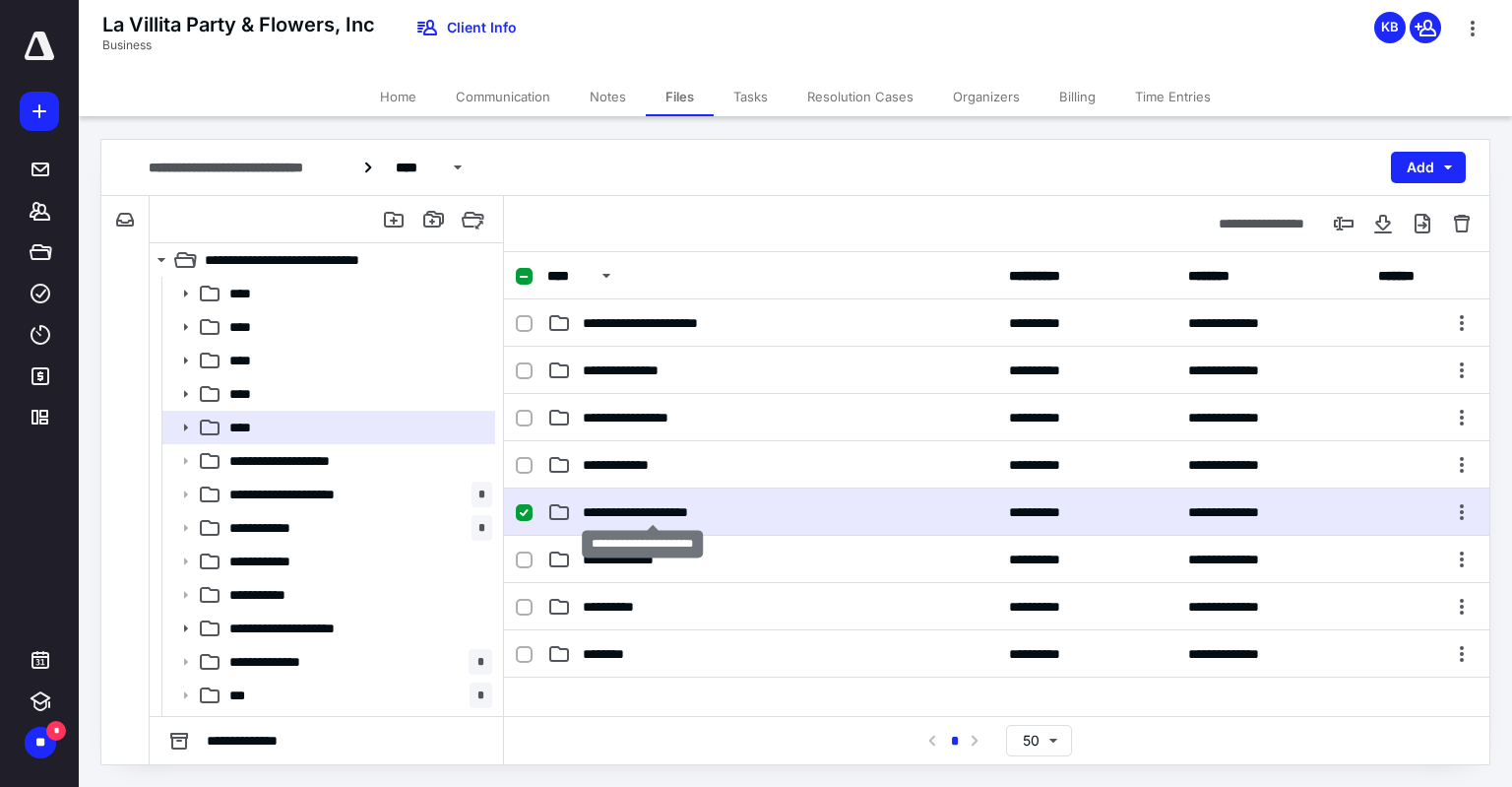 click on "**********" at bounding box center [653, 512] 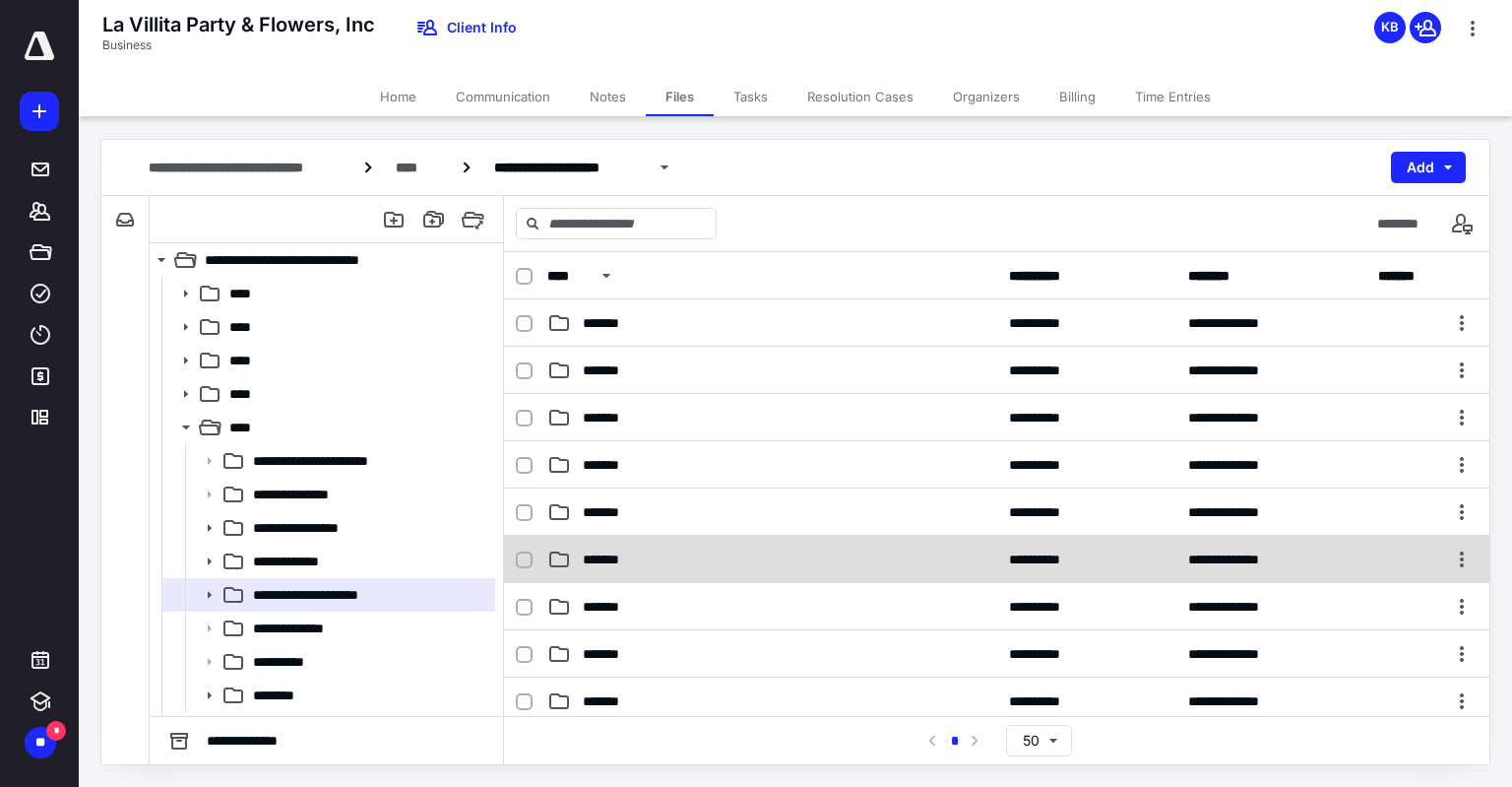 click on "*******" at bounding box center [610, 559] 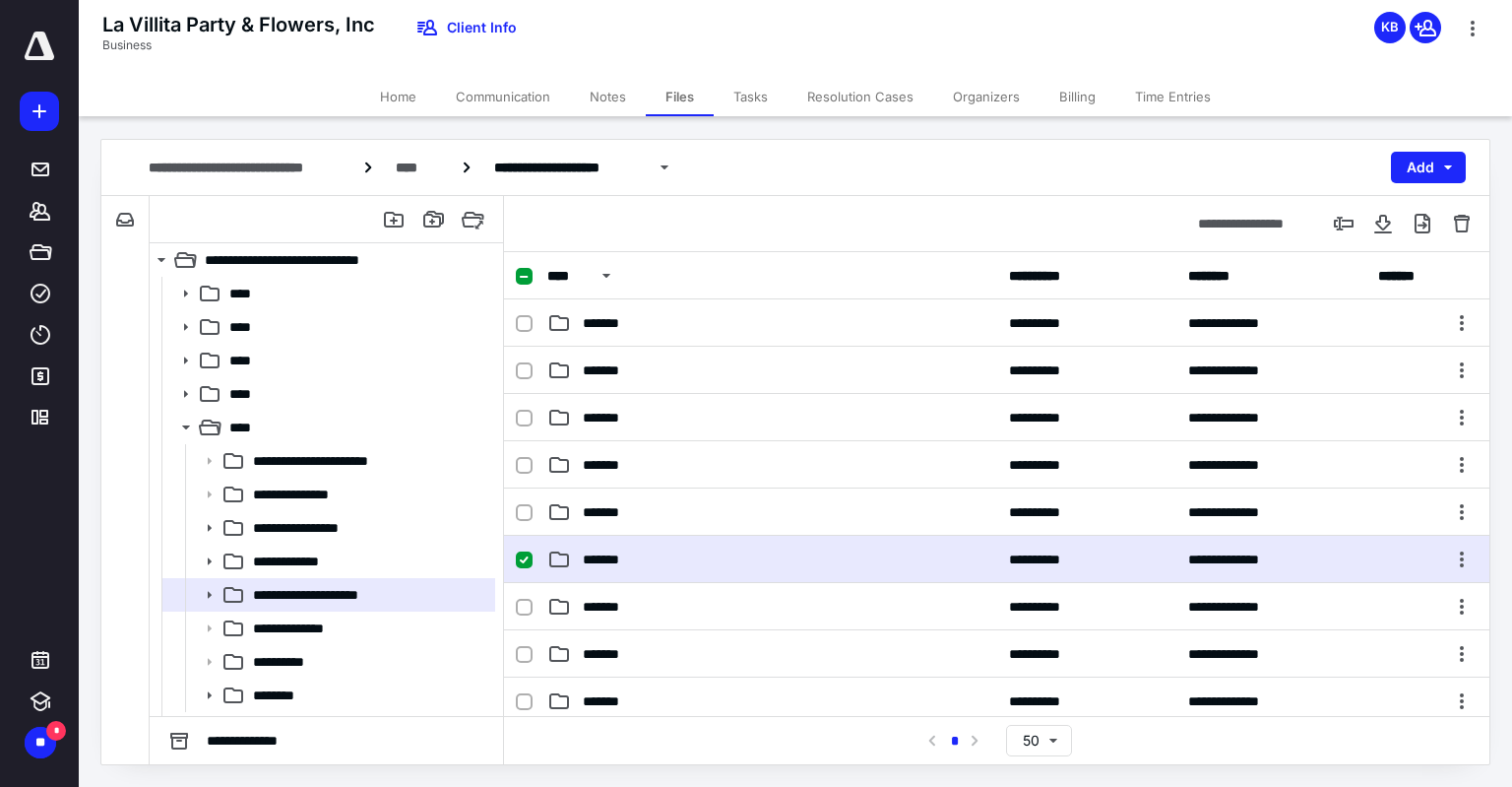 click on "*******" at bounding box center [610, 559] 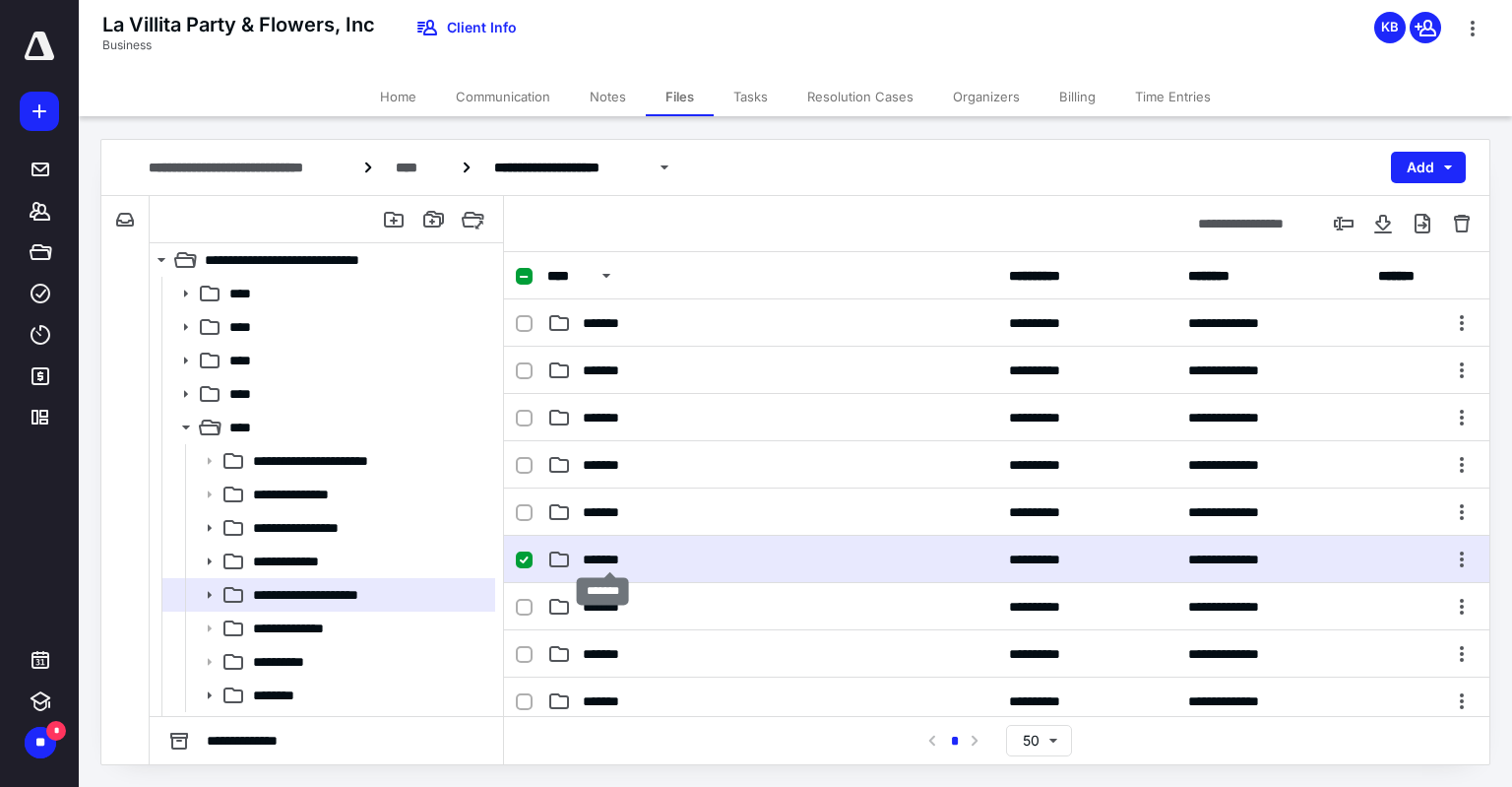 click on "*******" at bounding box center [610, 559] 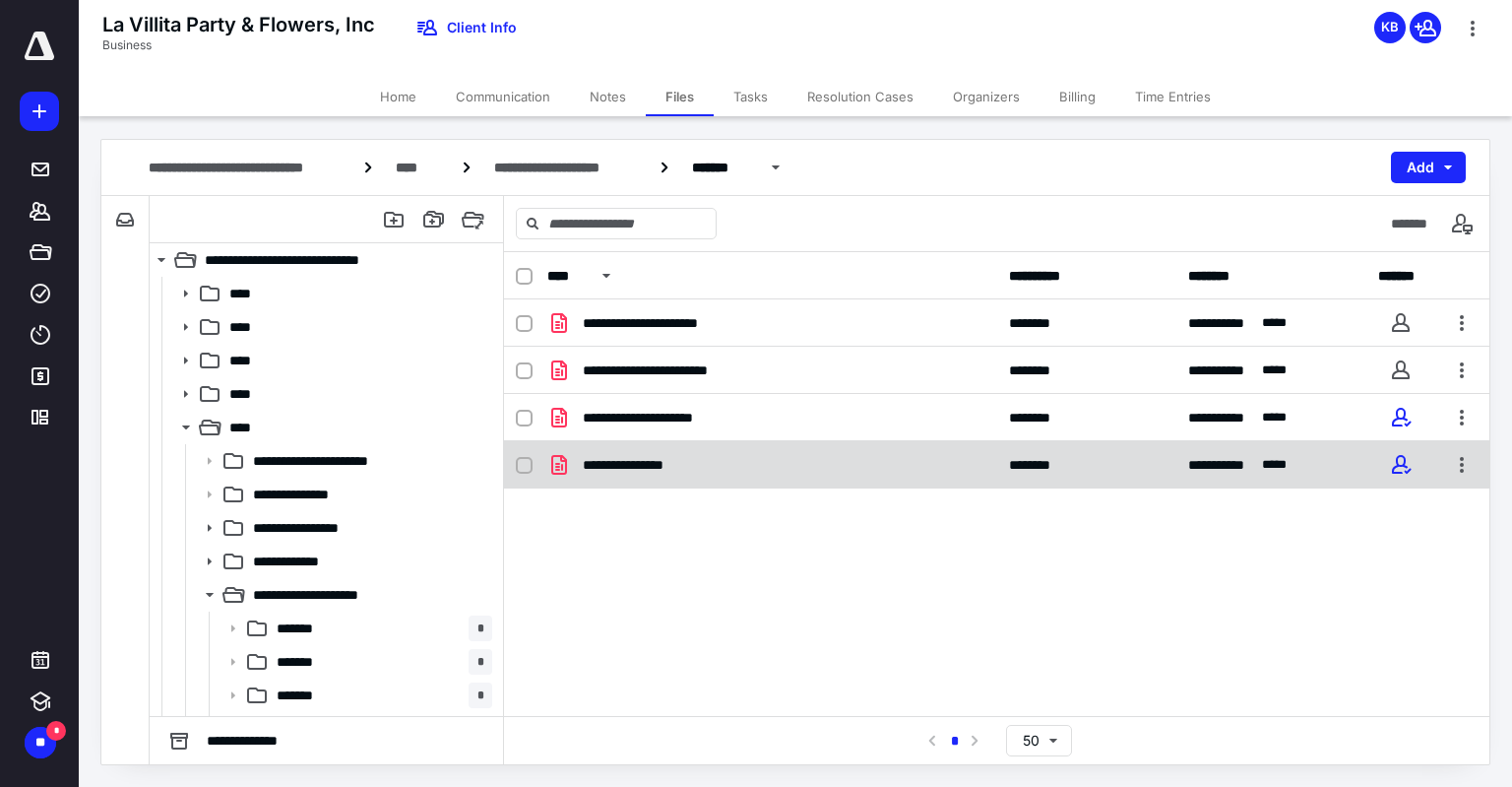 click on "**********" at bounding box center [772, 465] 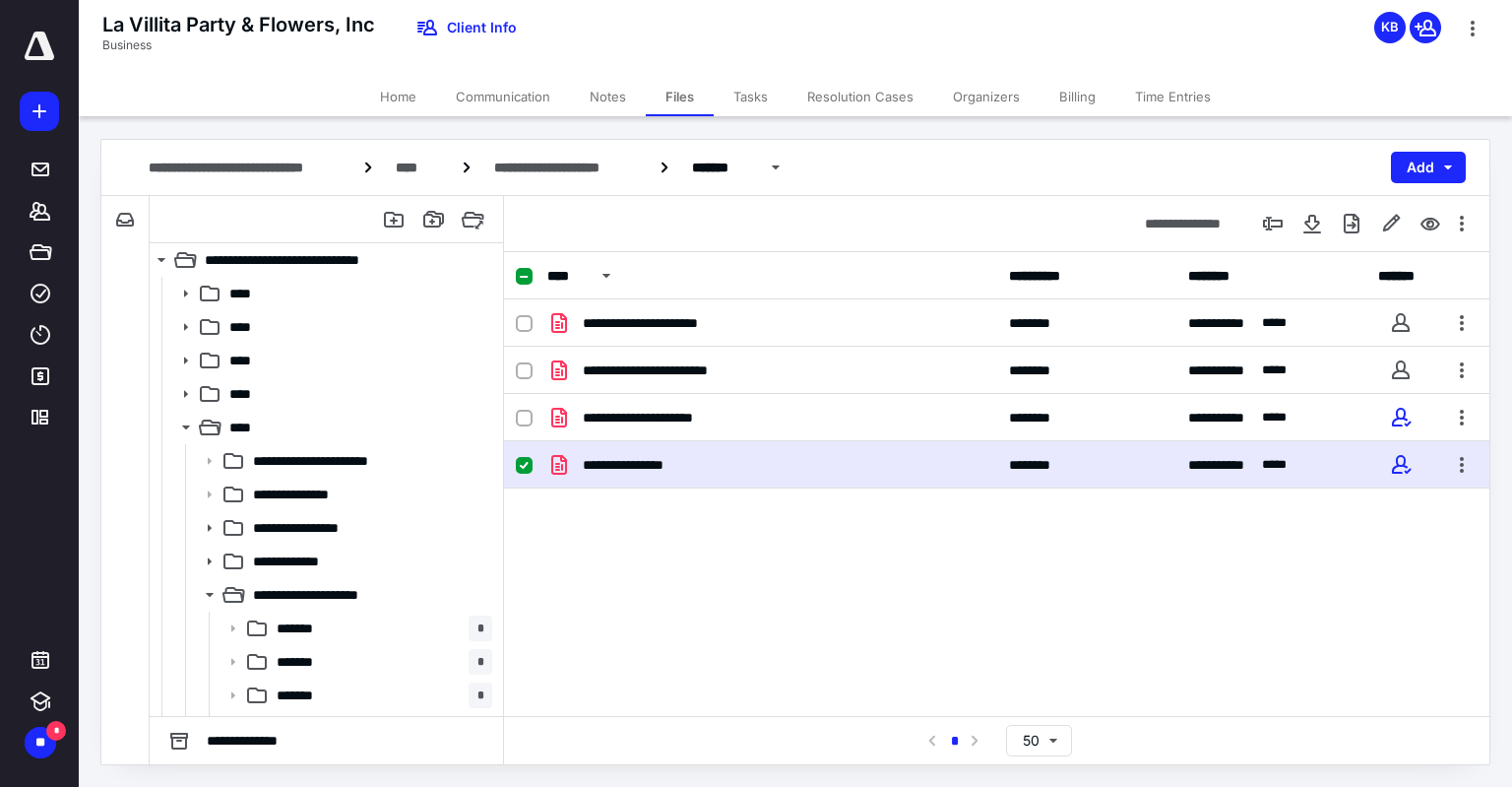 click on "**********" at bounding box center [772, 465] 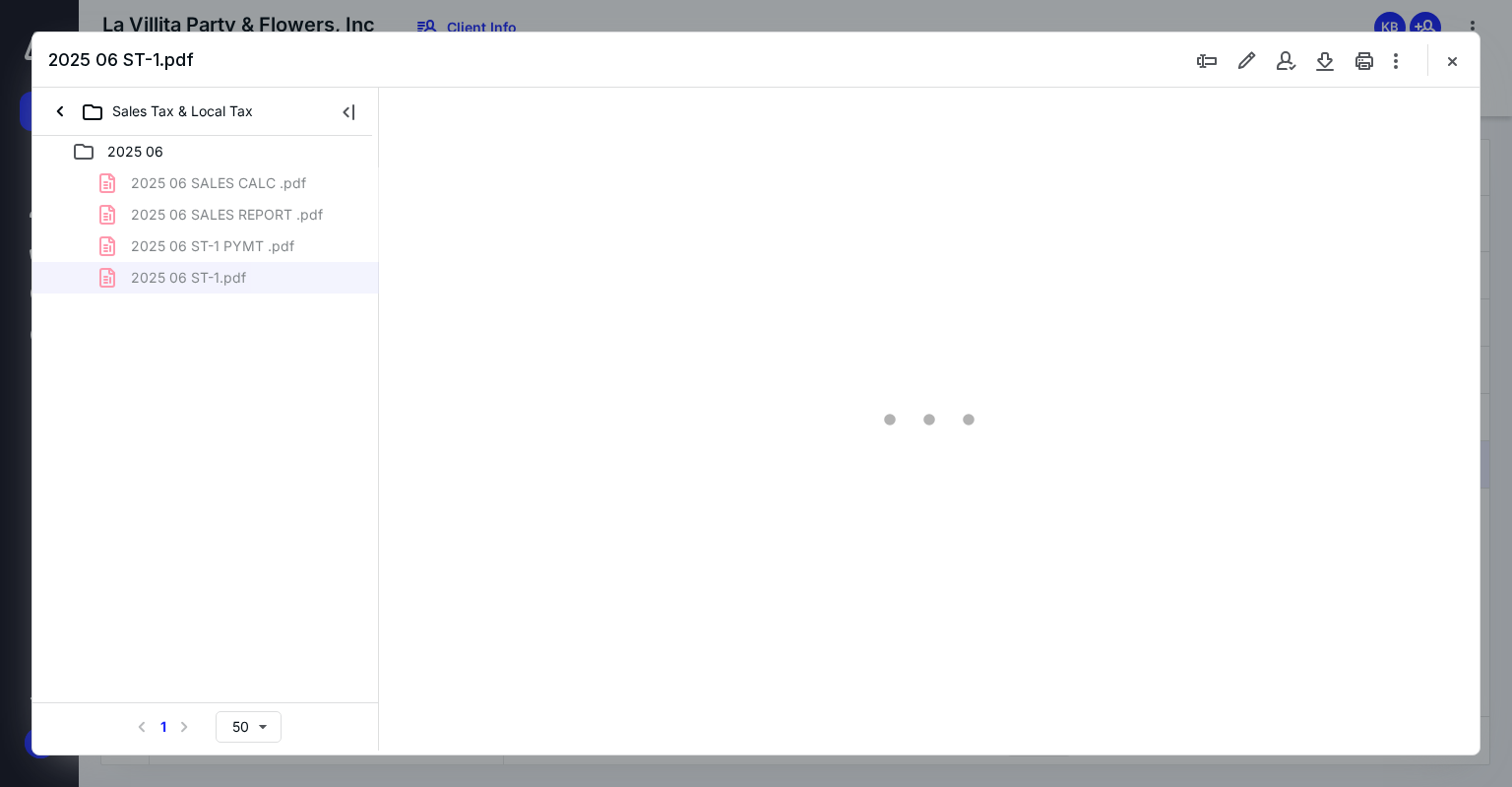 scroll, scrollTop: 0, scrollLeft: 0, axis: both 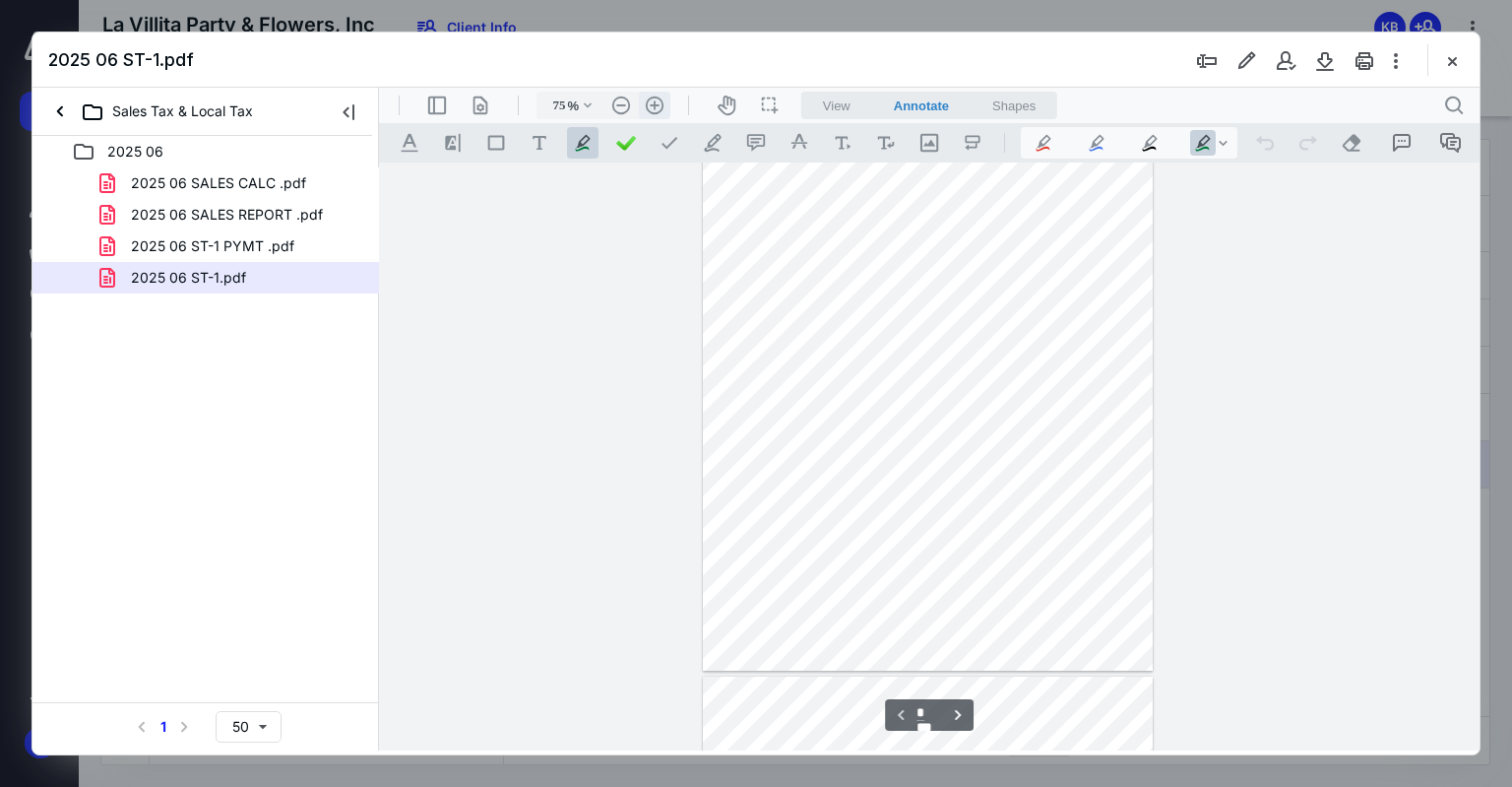 click on ".cls-1{fill:#abb0c4;} icon - header - zoom - in - line" at bounding box center [655, 105] 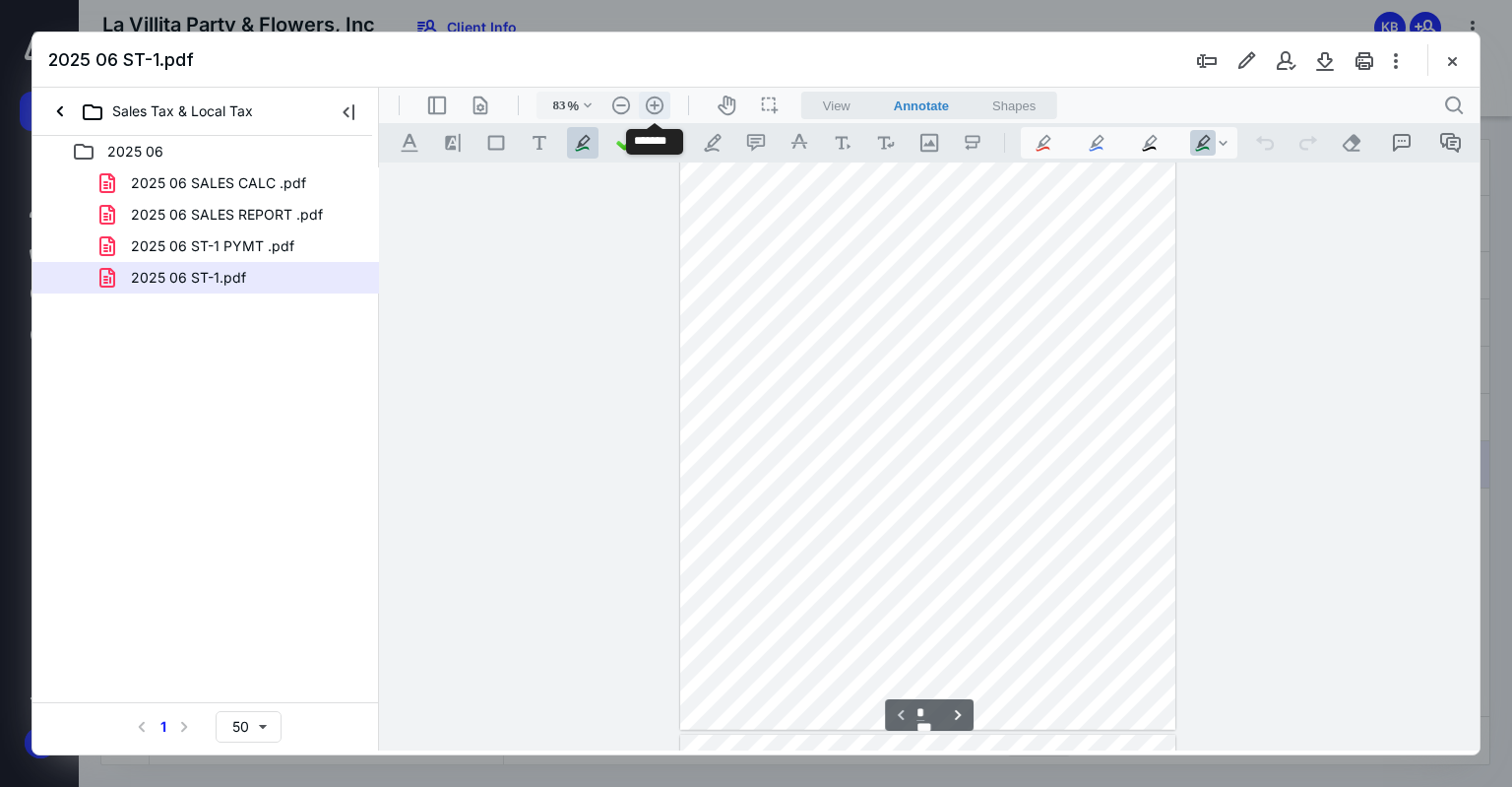 click on ".cls-1{fill:#abb0c4;} icon - header - zoom - in - line" at bounding box center [655, 105] 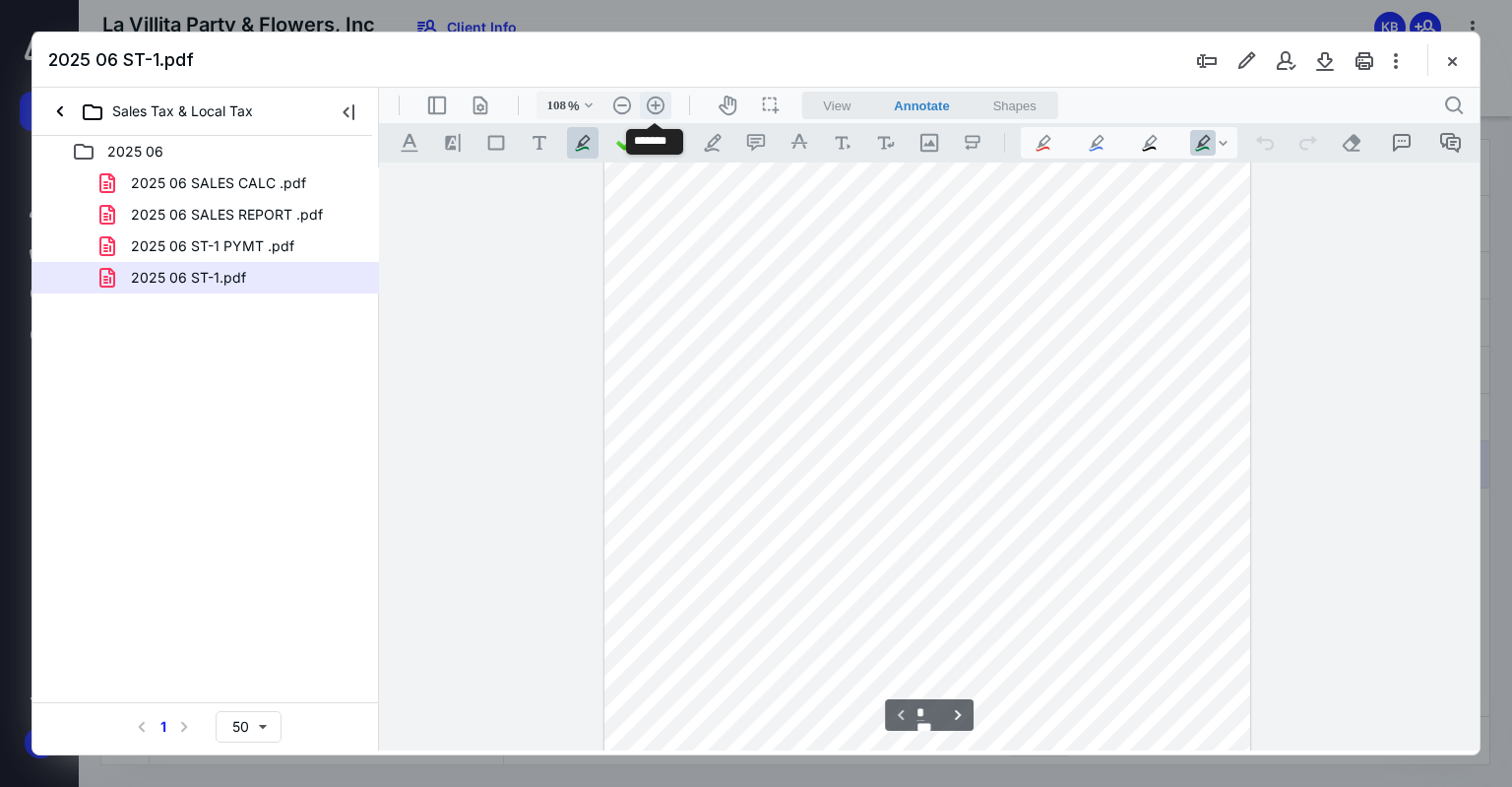 click on ".cls-1{fill:#abb0c4;} icon - header - zoom - in - line" at bounding box center (656, 105) 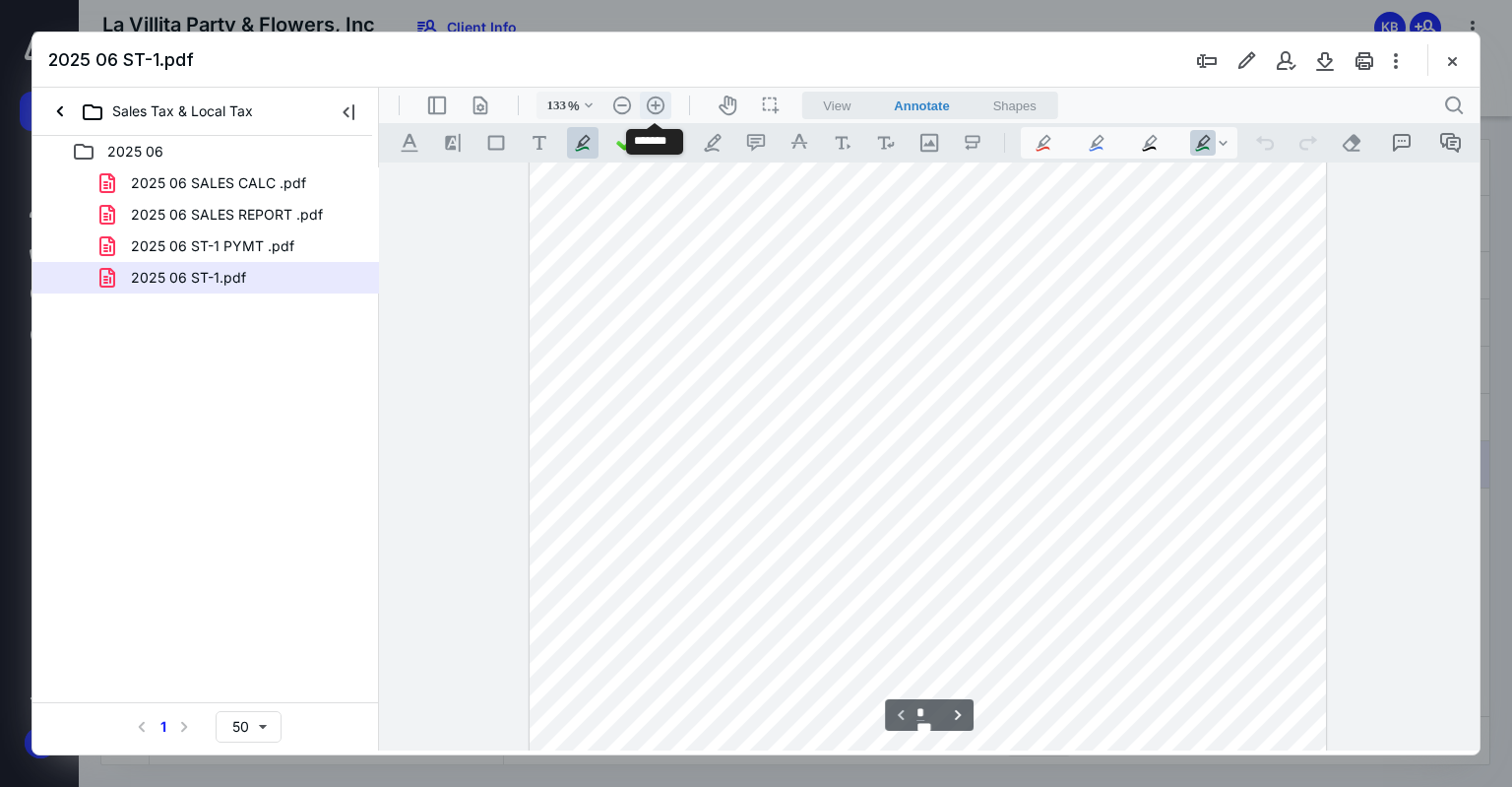 click on ".cls-1{fill:#abb0c4;} icon - header - zoom - in - line" at bounding box center (656, 105) 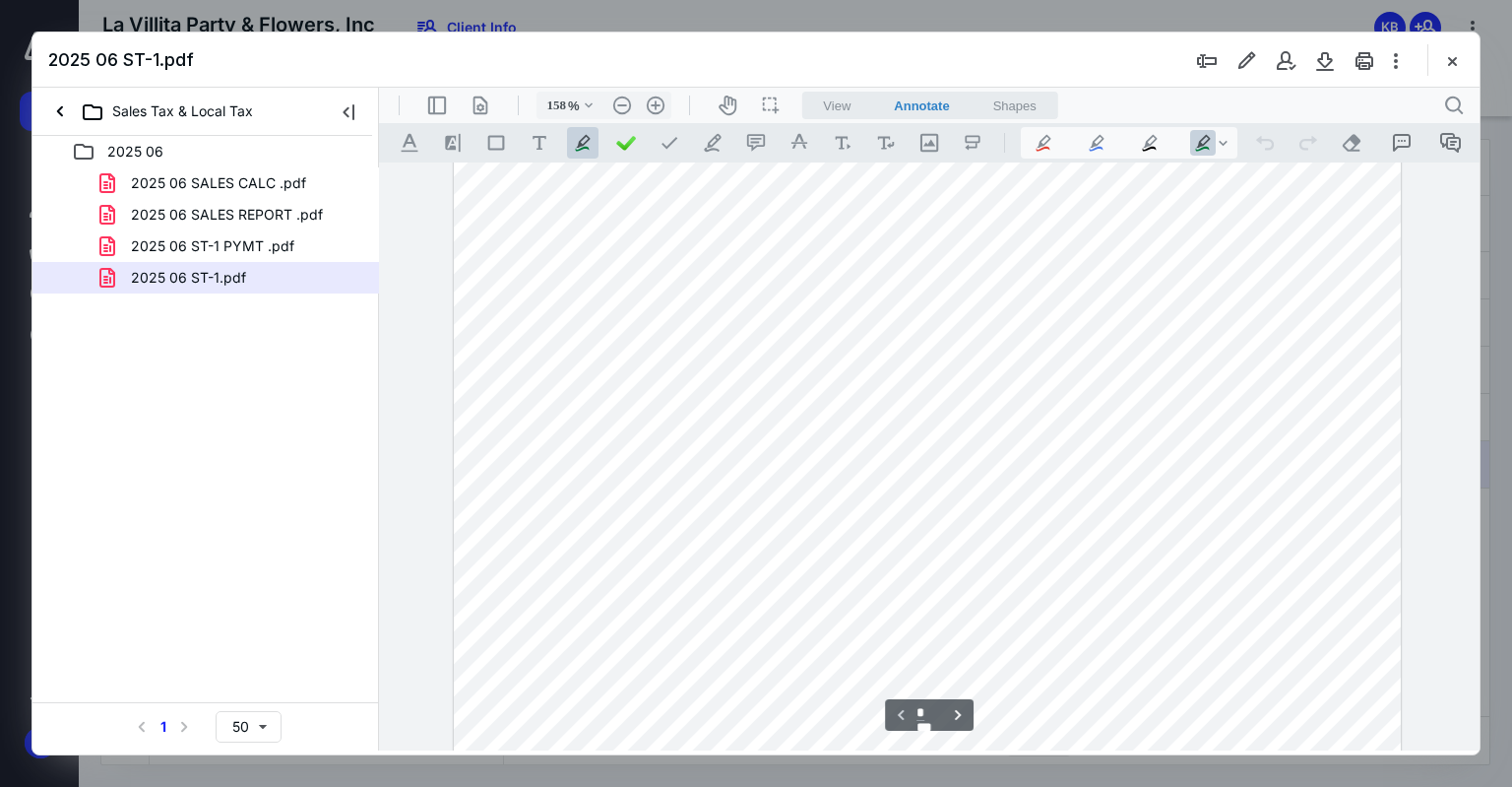 scroll, scrollTop: 546, scrollLeft: 0, axis: vertical 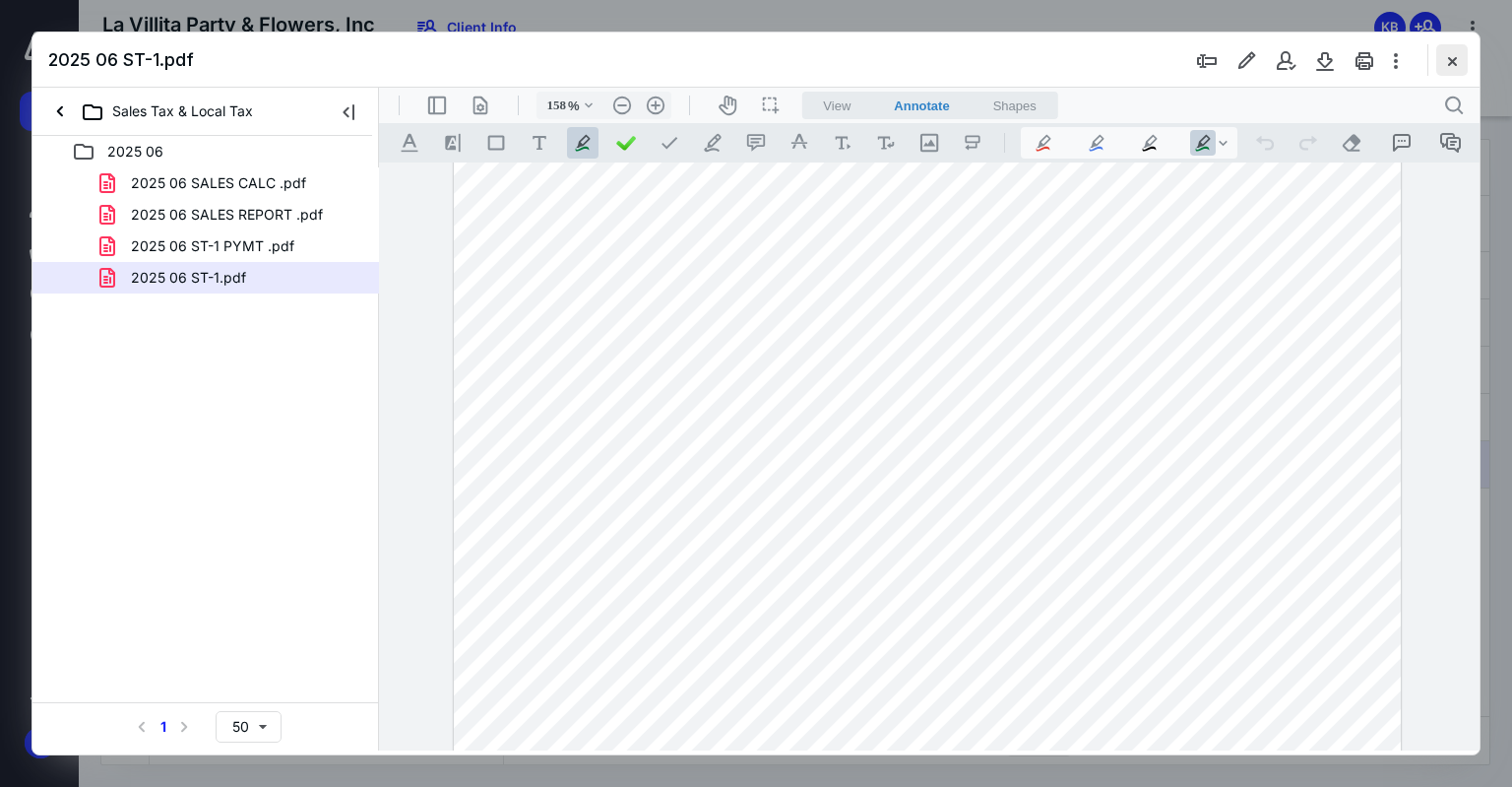 click at bounding box center [1452, 60] 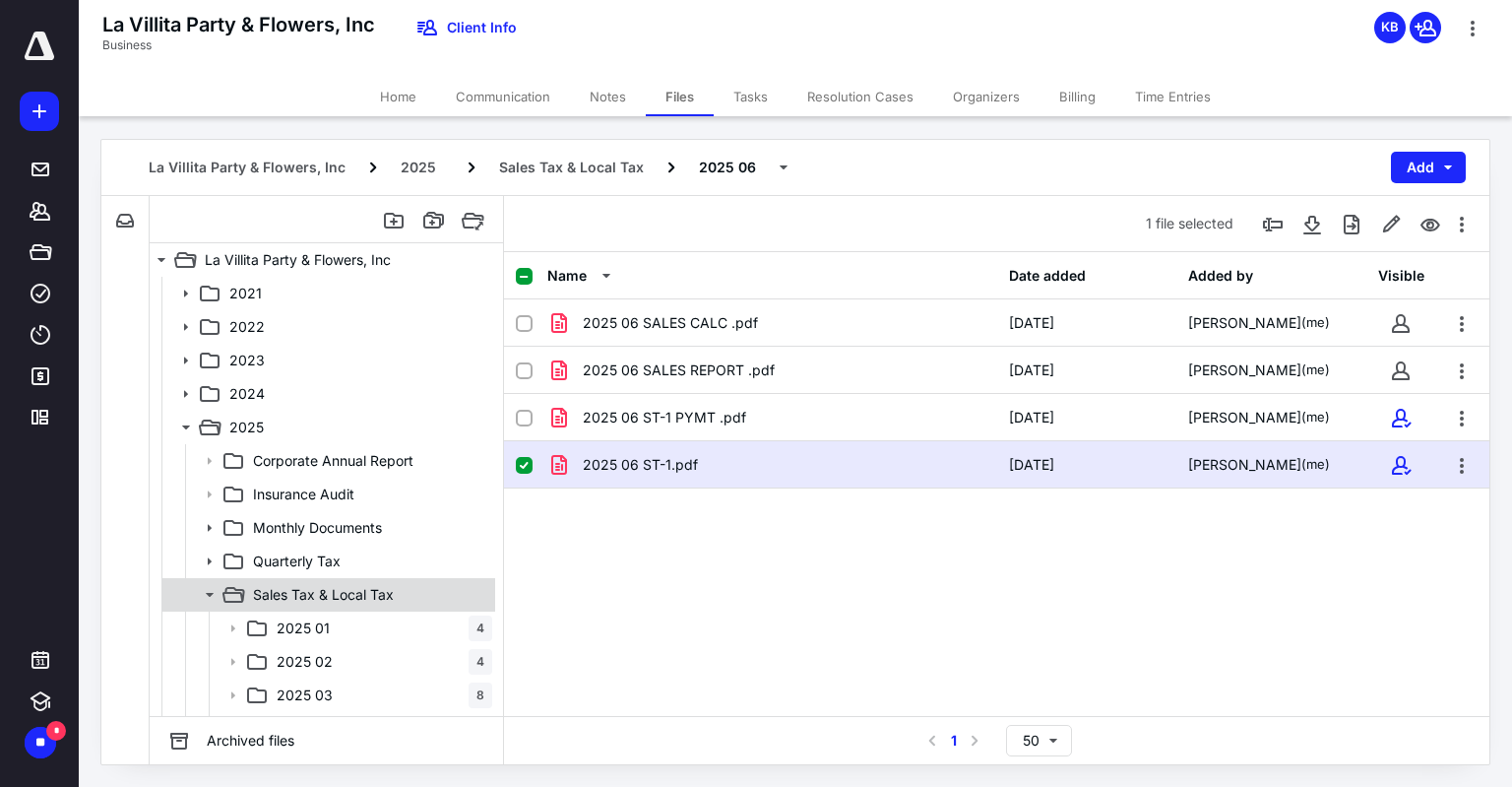 scroll, scrollTop: 98, scrollLeft: 0, axis: vertical 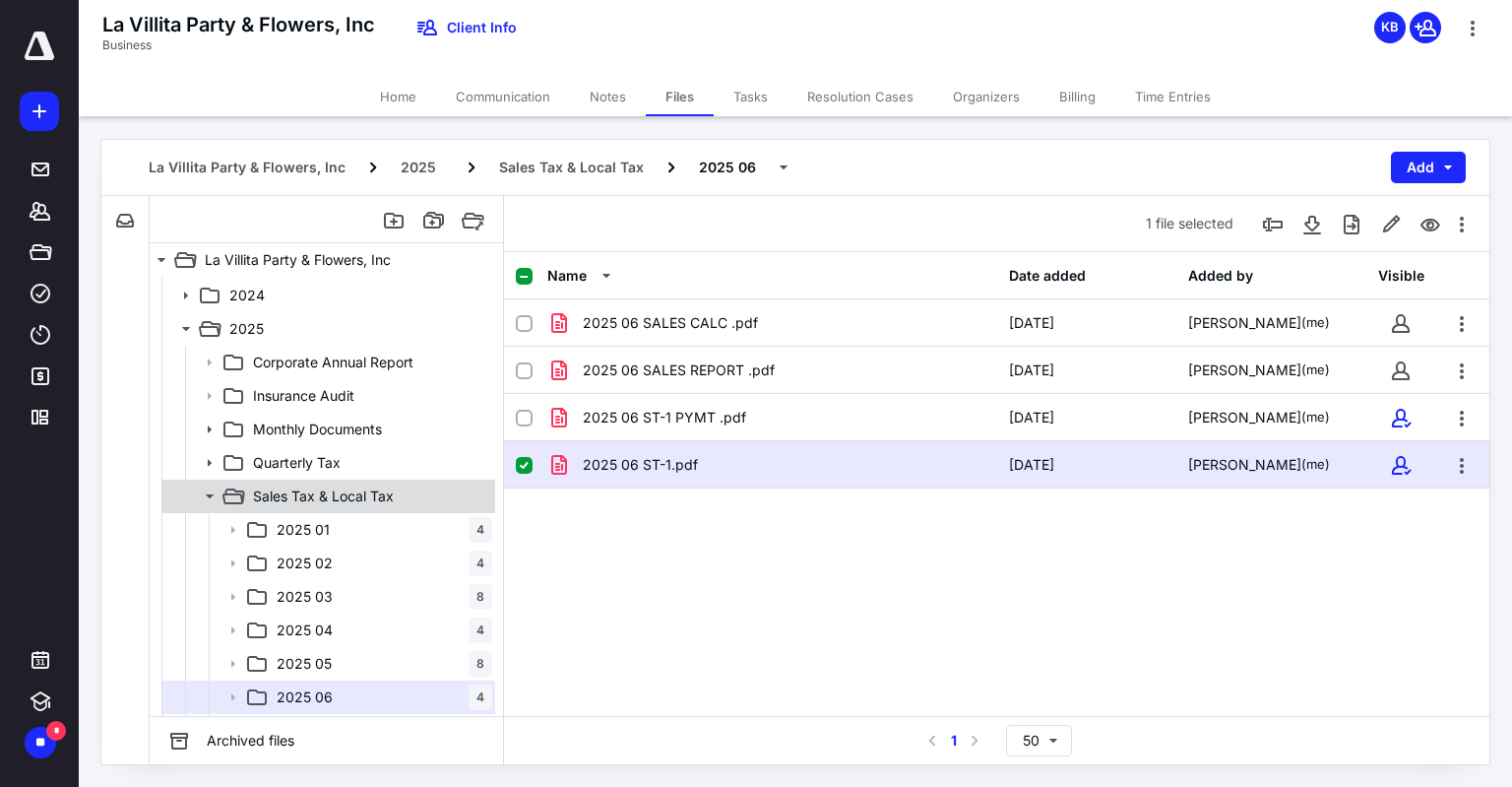 click 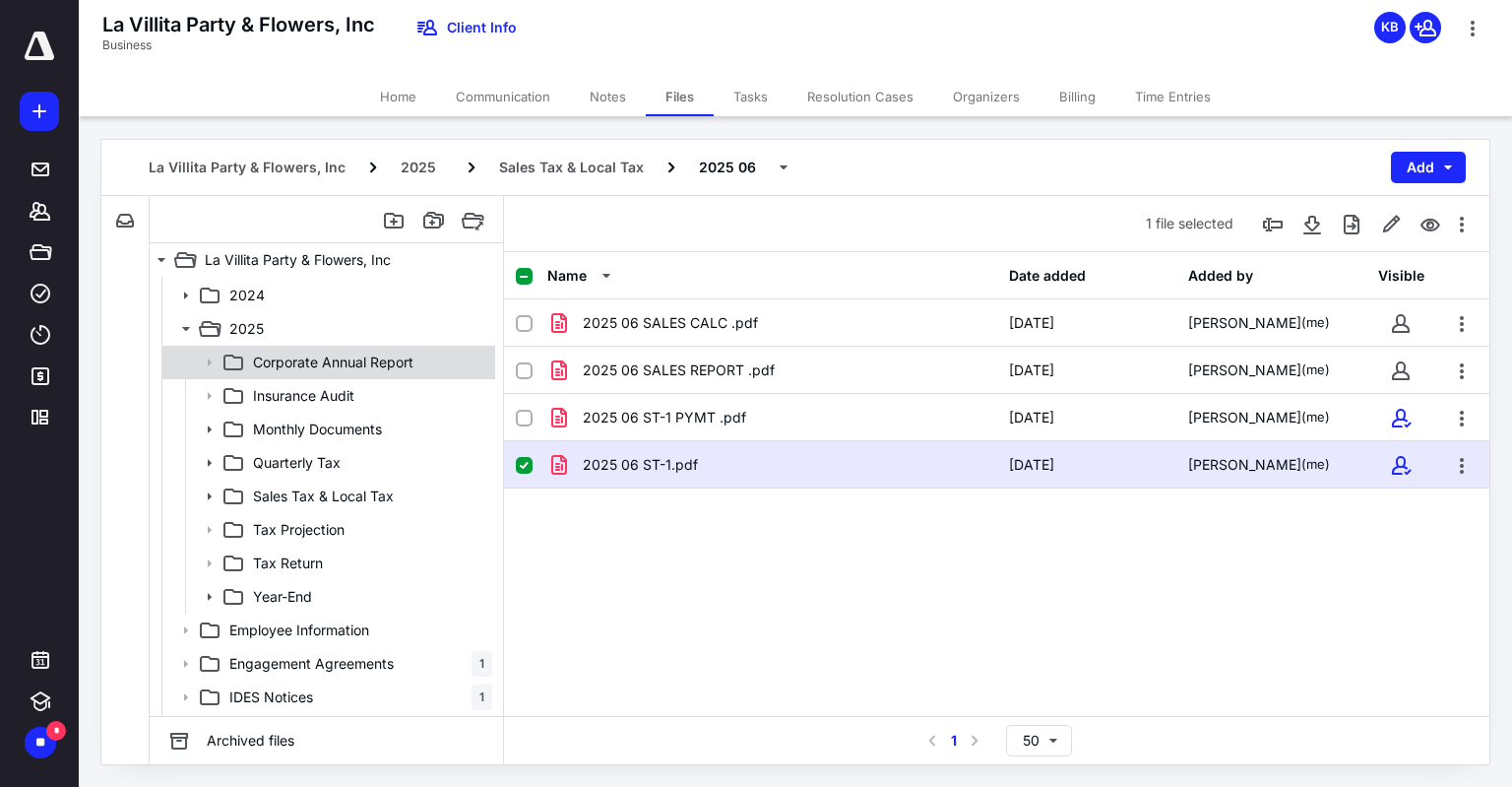 scroll, scrollTop: 0, scrollLeft: 0, axis: both 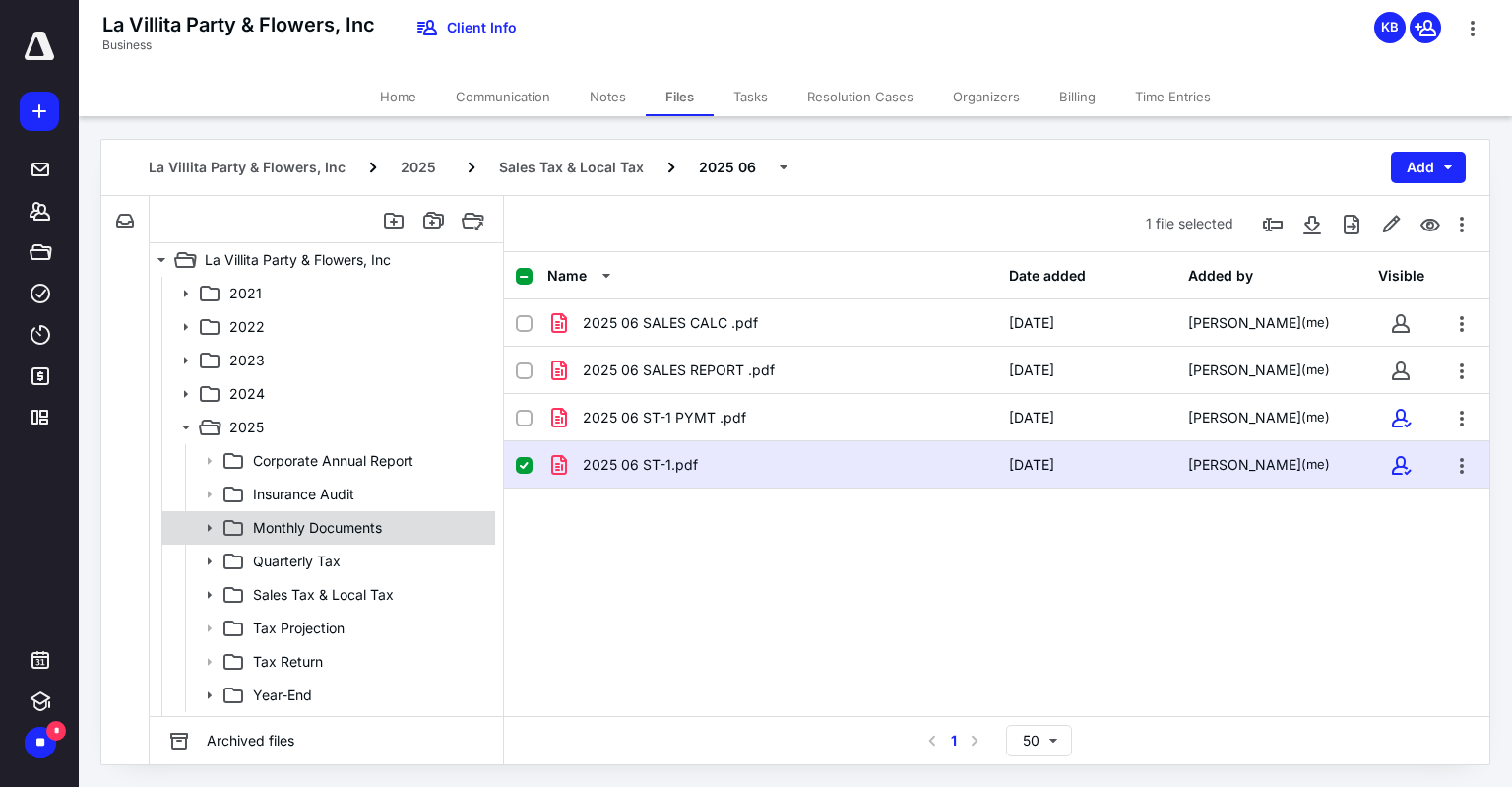 click on "Monthly Documents" at bounding box center (317, 528) 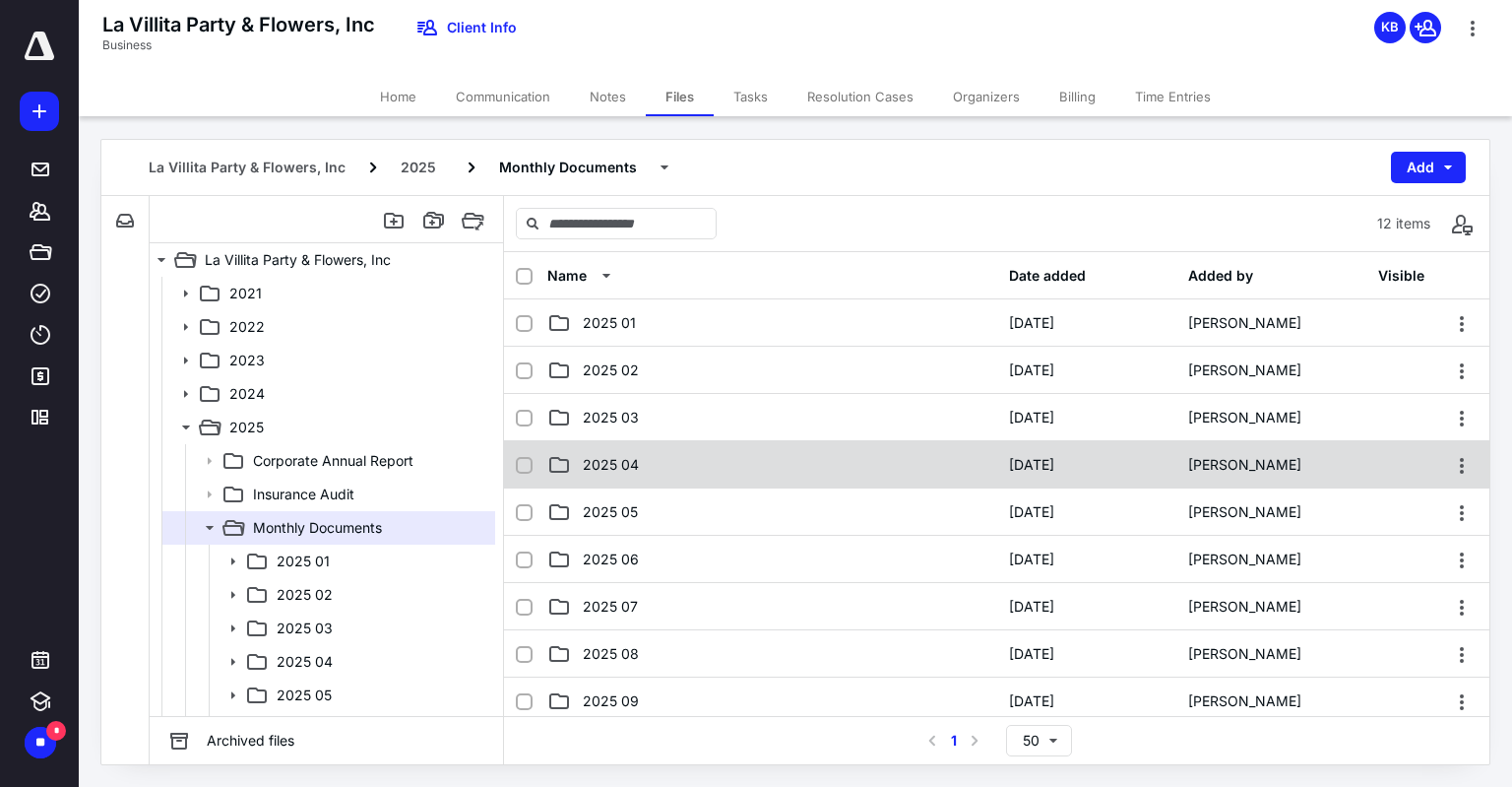 click on "2025 04" at bounding box center (772, 465) 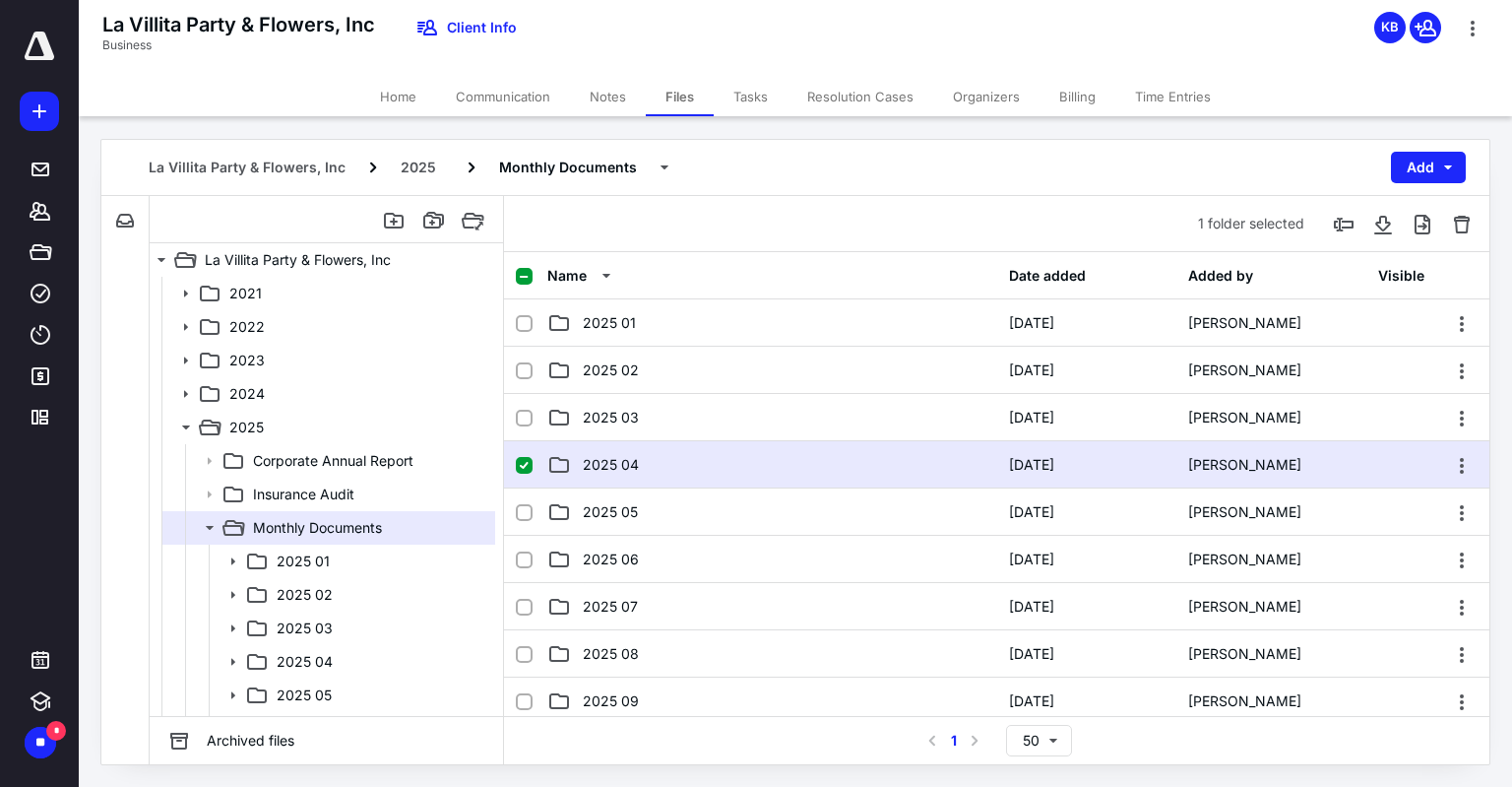 click on "2025 04" at bounding box center [772, 465] 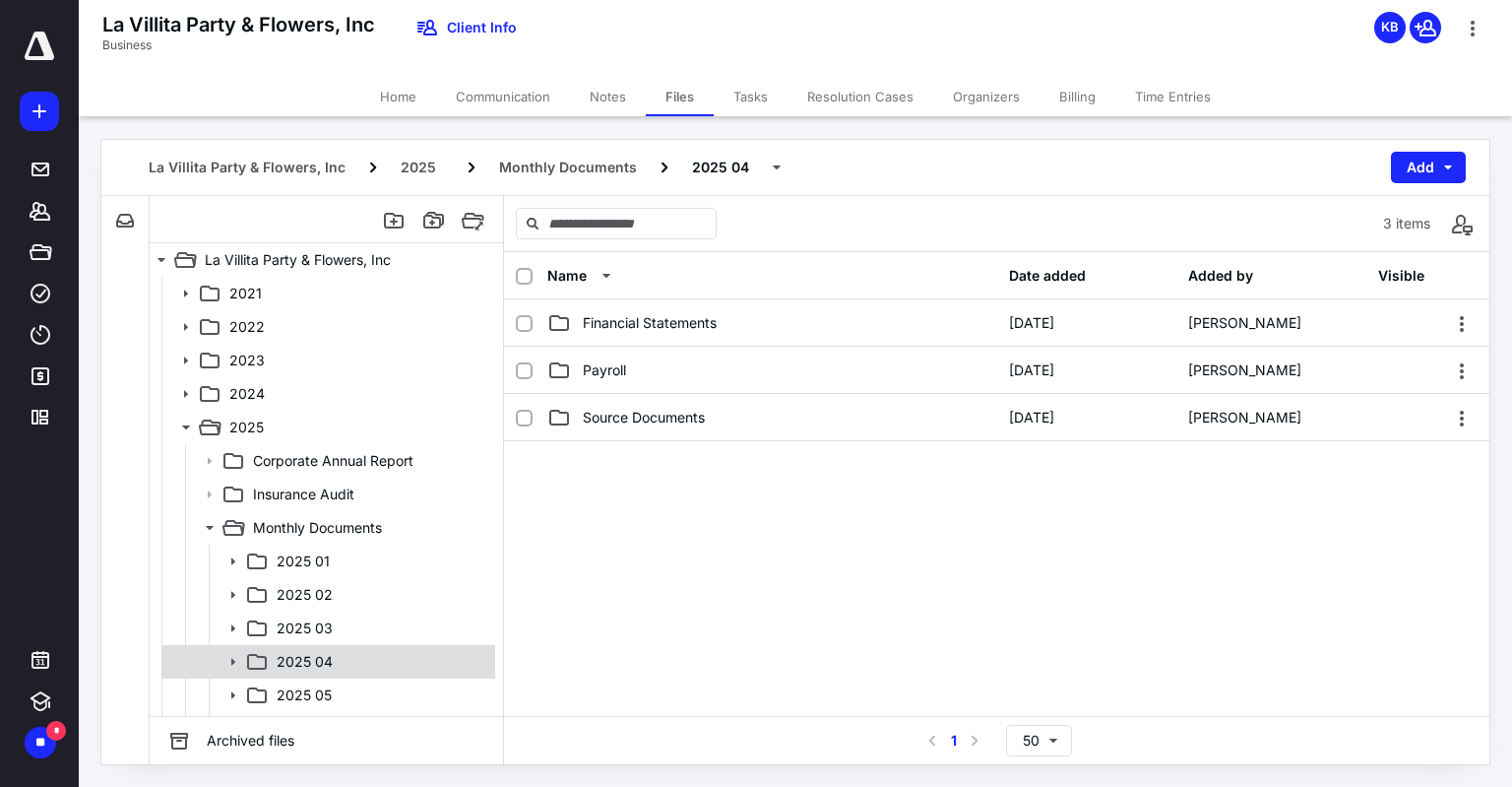 scroll, scrollTop: 98, scrollLeft: 0, axis: vertical 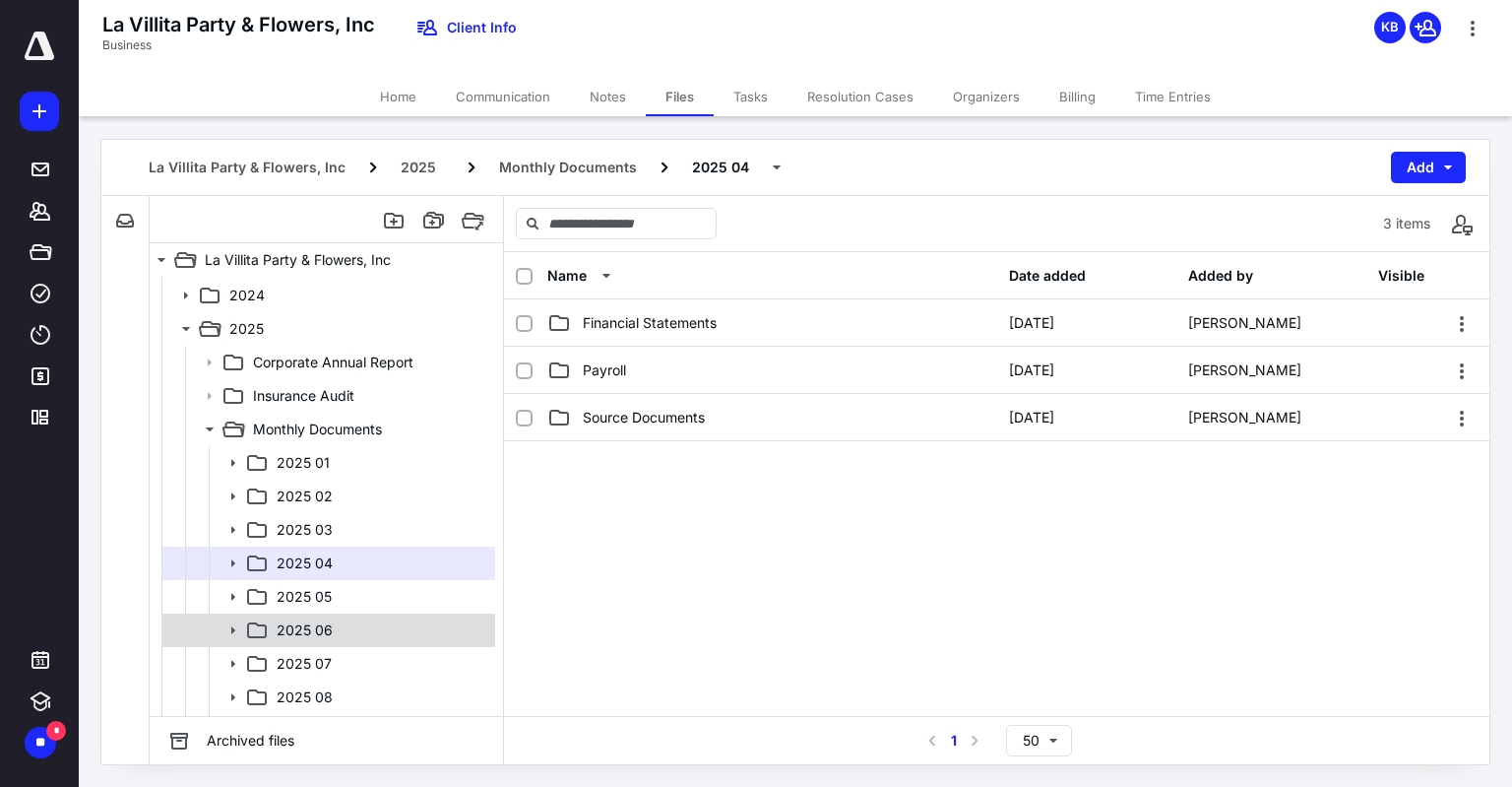 click on "2025 06" at bounding box center [380, 630] 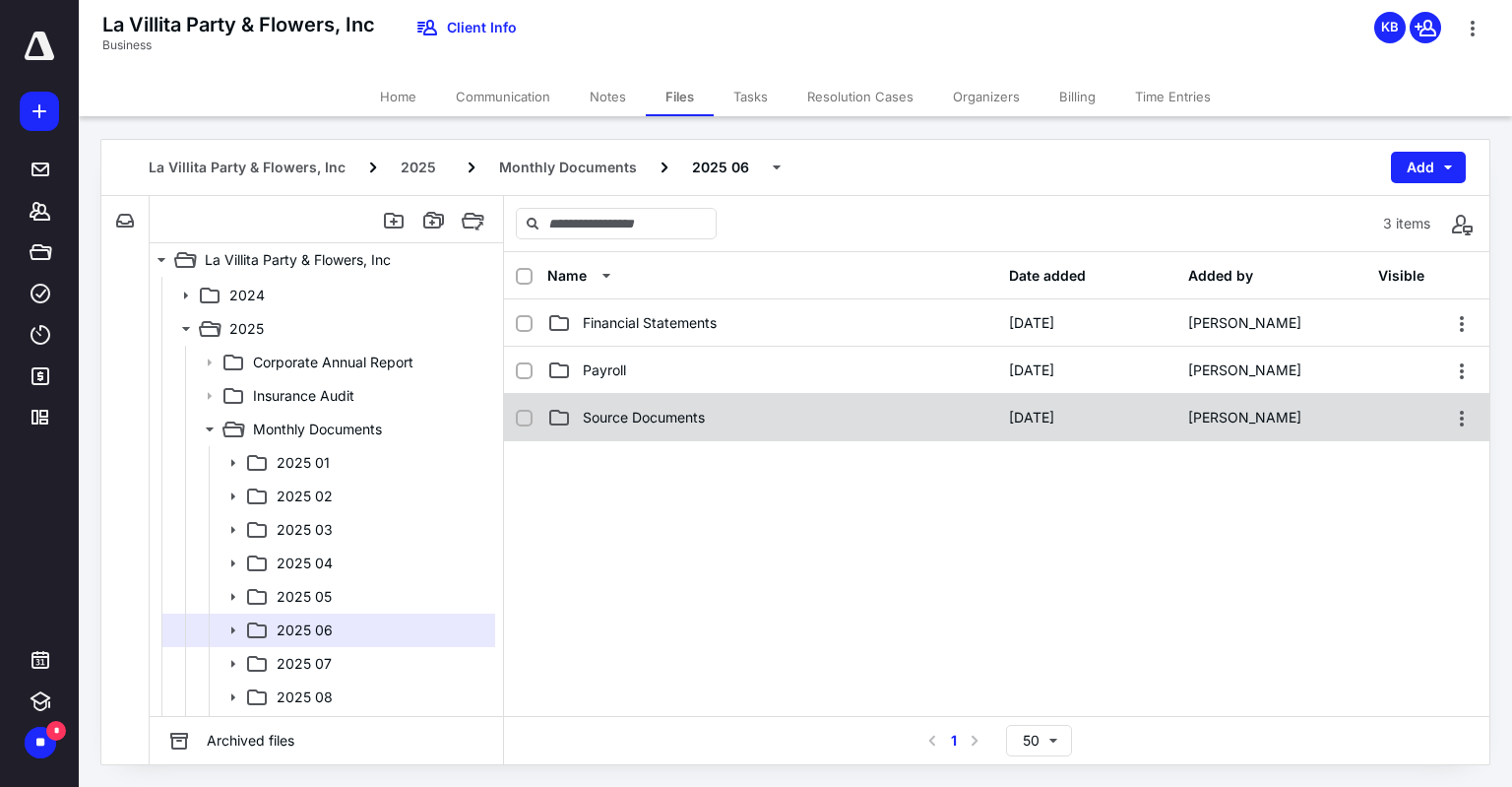 click on "Source Documents" at bounding box center [644, 418] 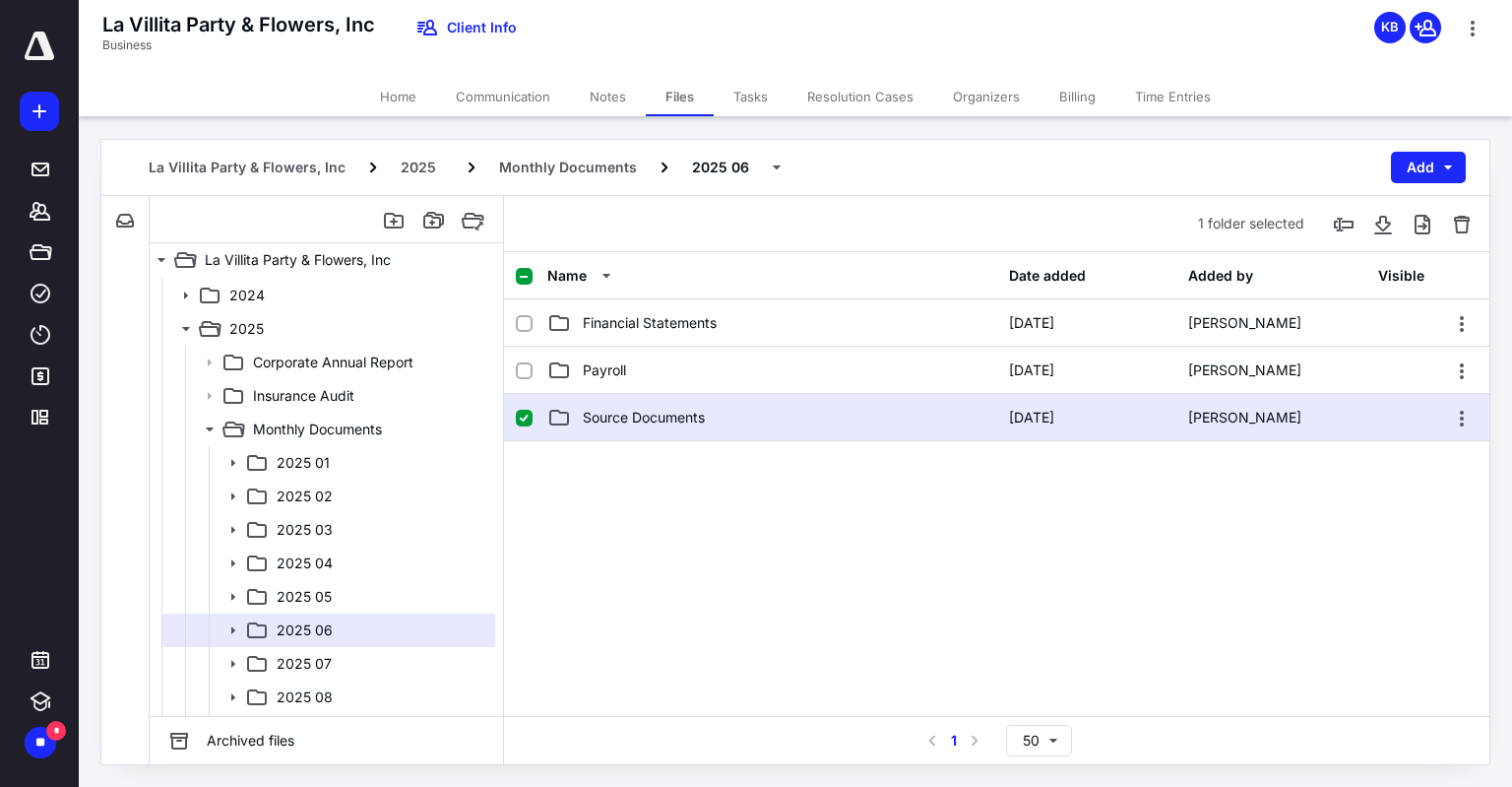 click on "Source Documents" at bounding box center (644, 418) 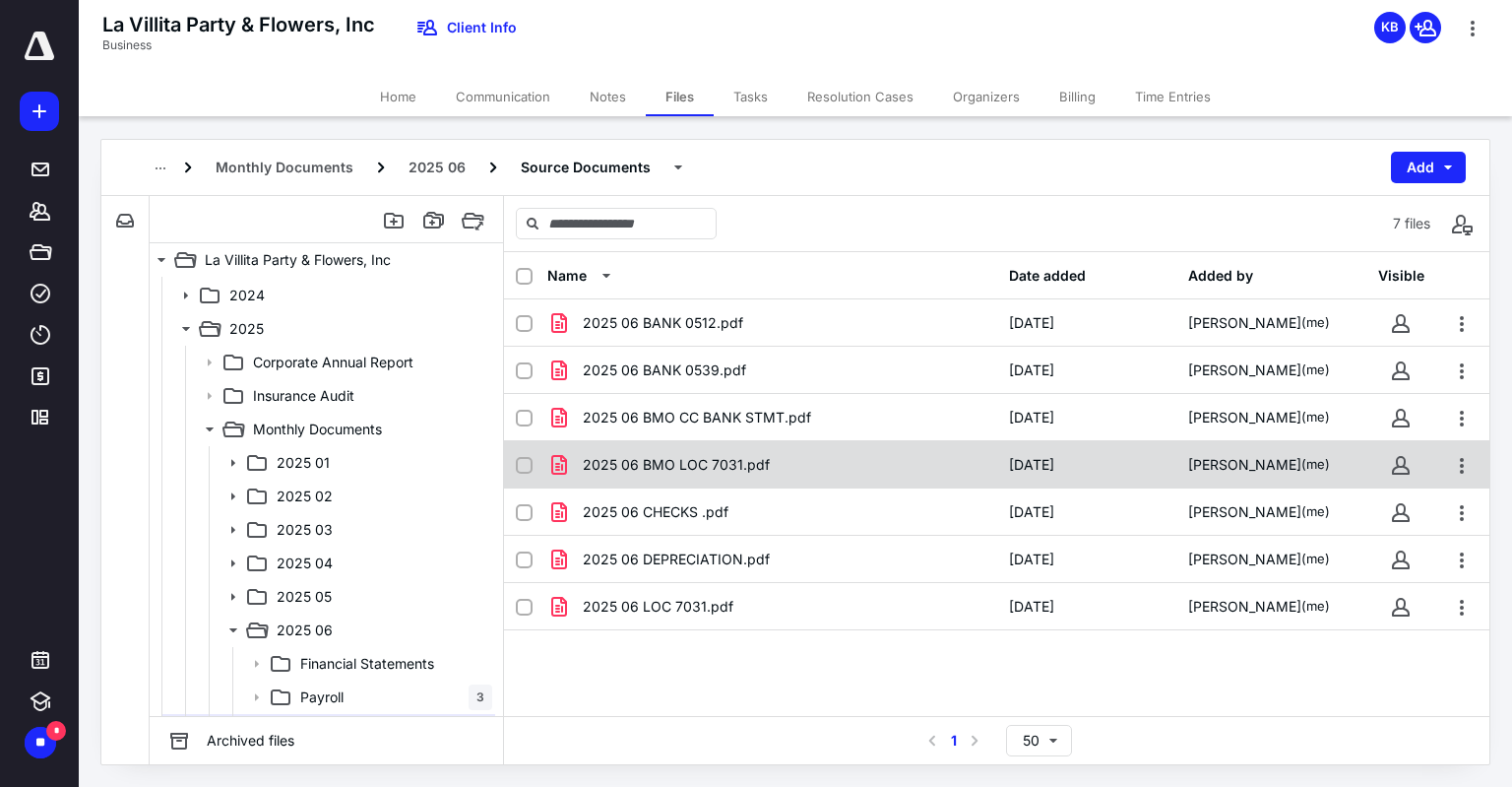 click on "2025 06 BMO LOC 7031.pdf 7/8/2025 Katia Bravo  (me)" at bounding box center (996, 465) 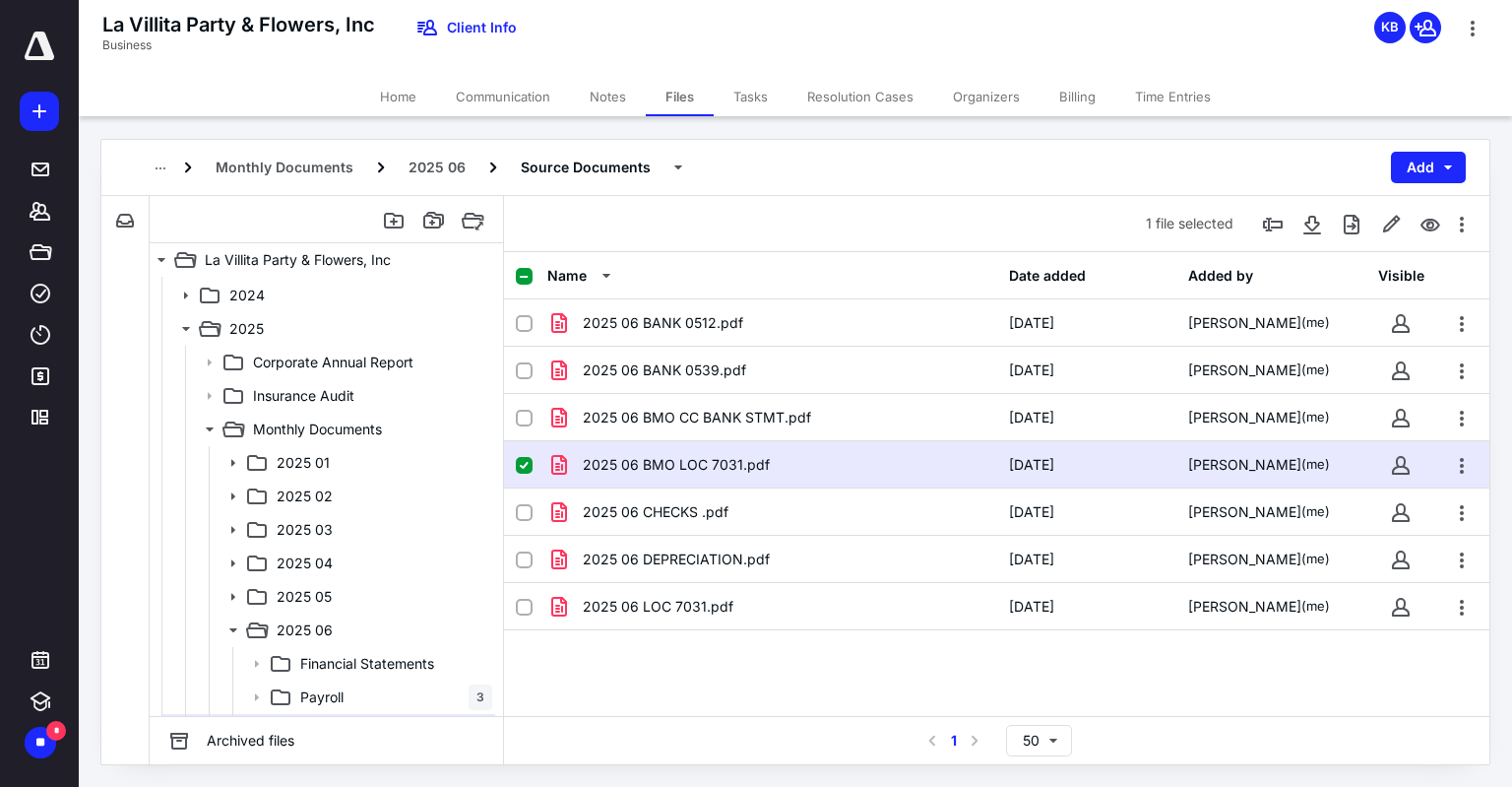 click on "2025 06 BMO LOC 7031.pdf" at bounding box center (676, 465) 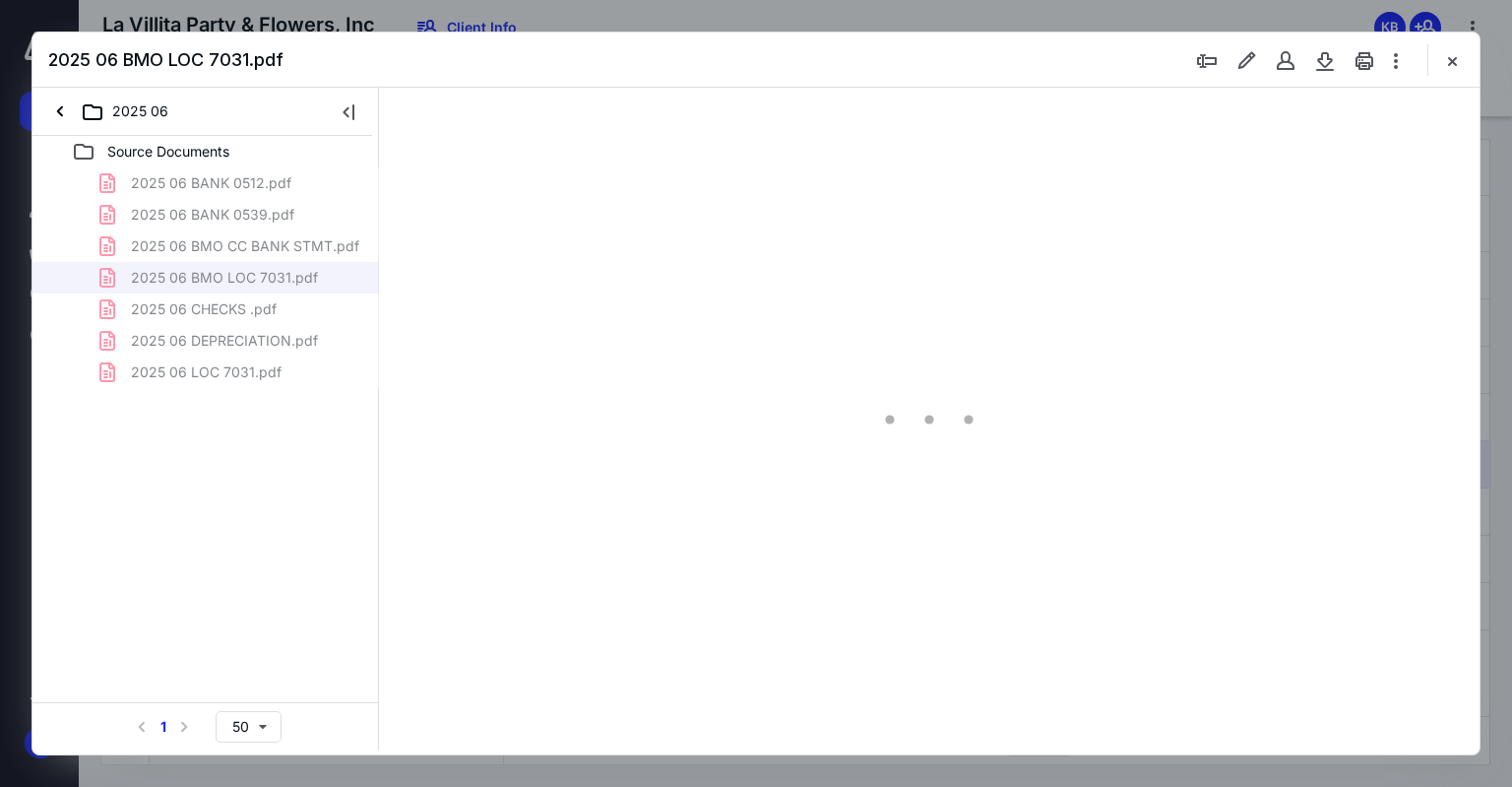 scroll, scrollTop: 0, scrollLeft: 0, axis: both 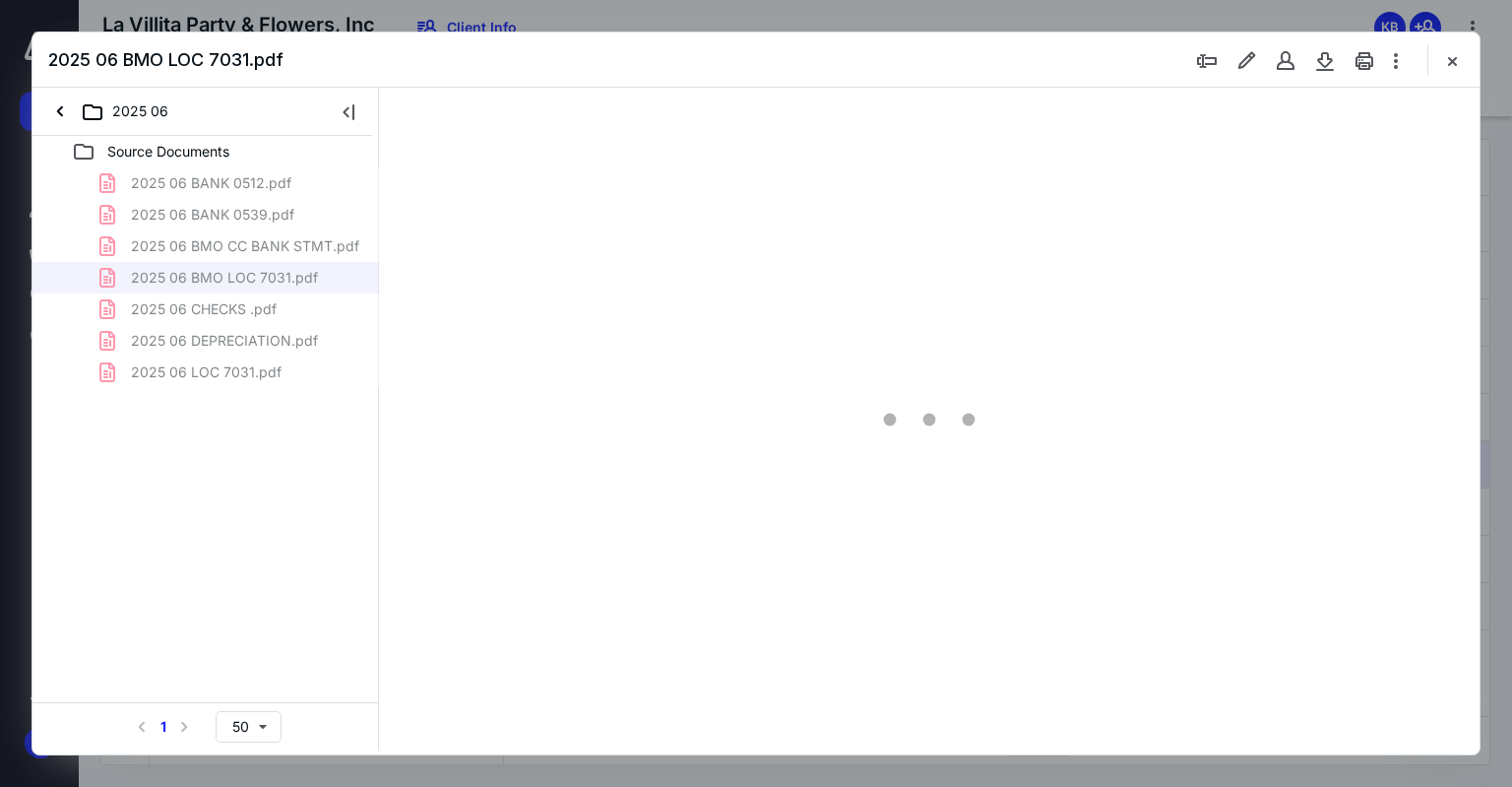 type on "75" 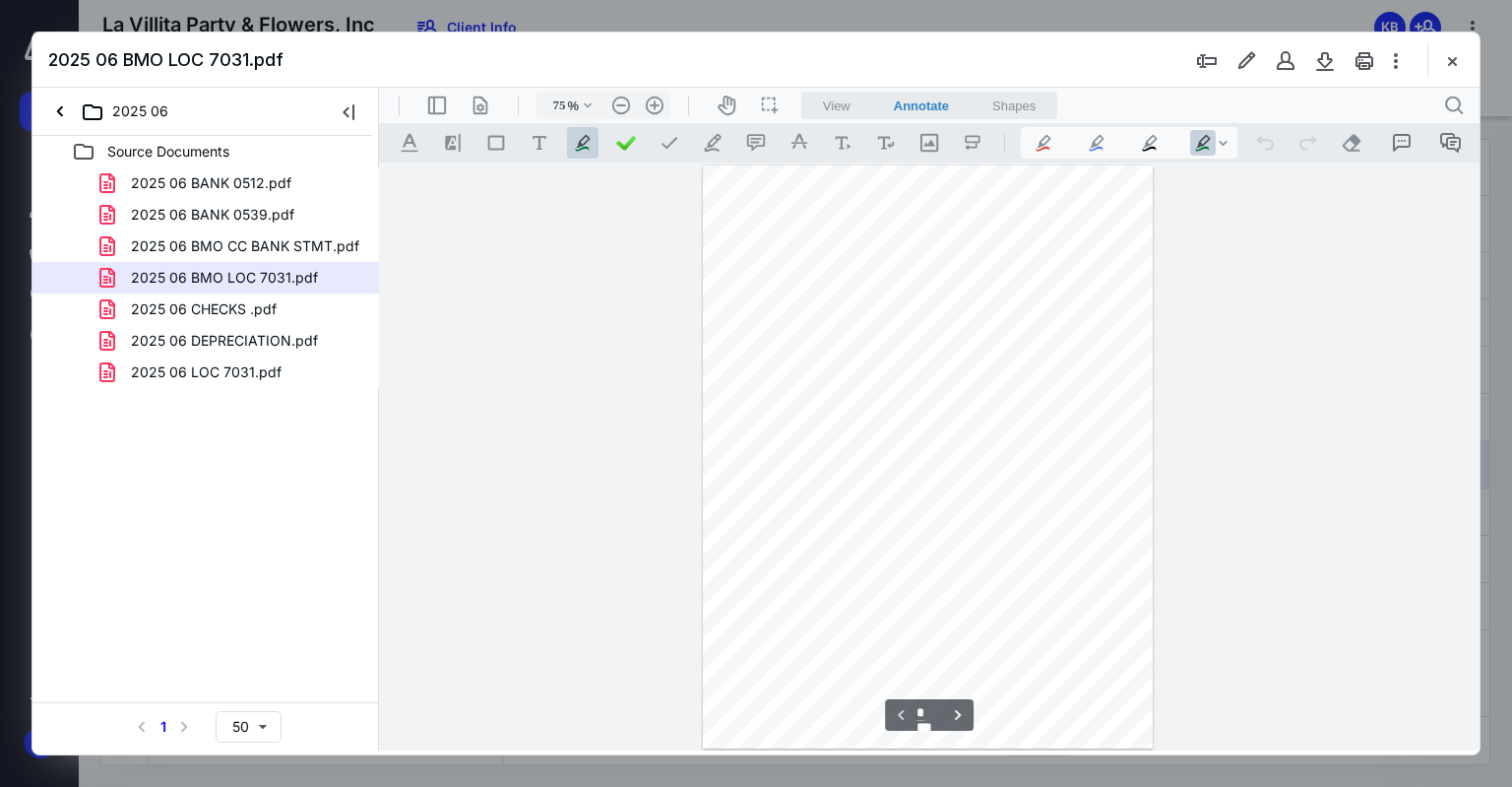 scroll, scrollTop: 78, scrollLeft: 0, axis: vertical 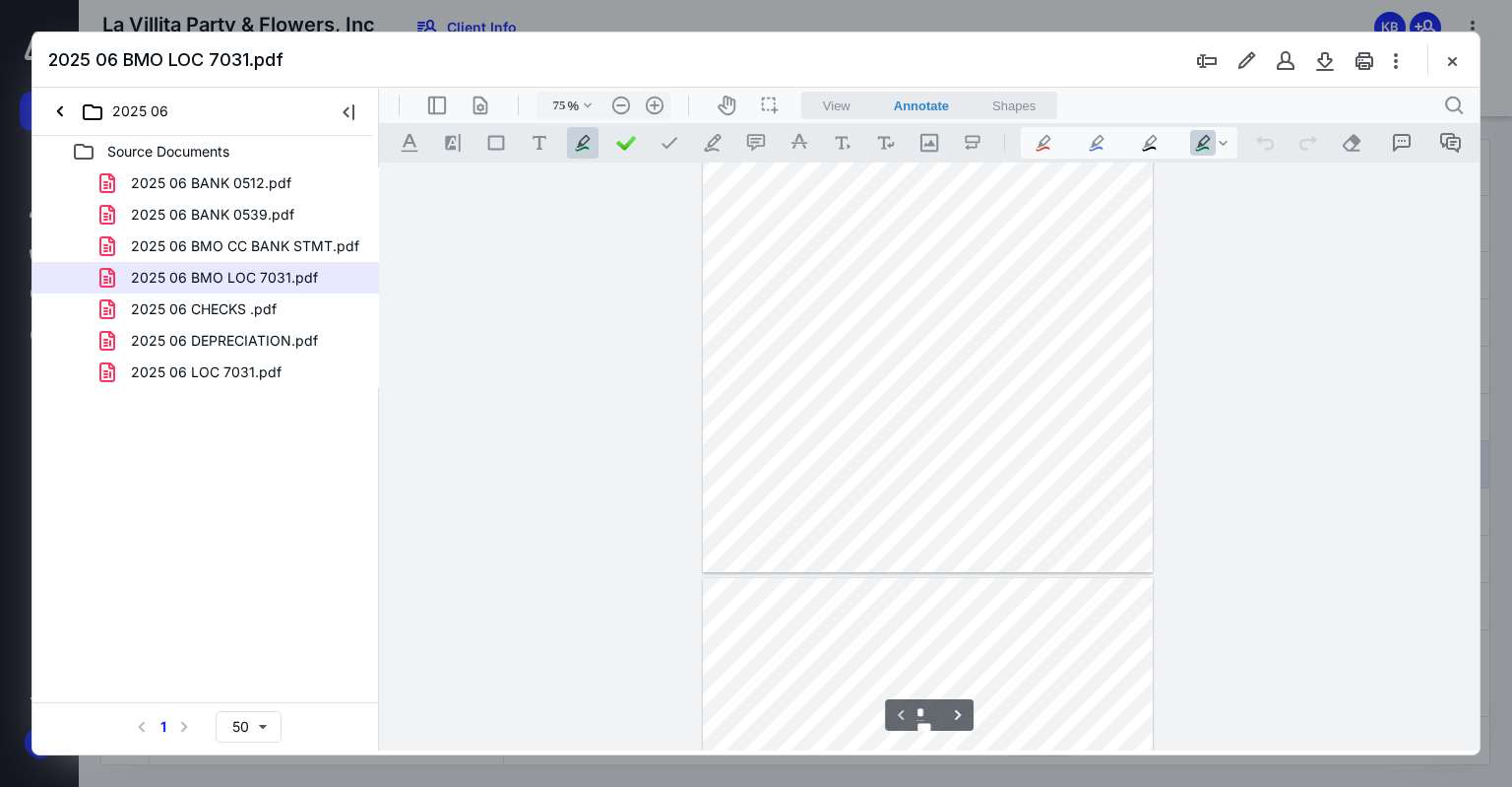 type on "*" 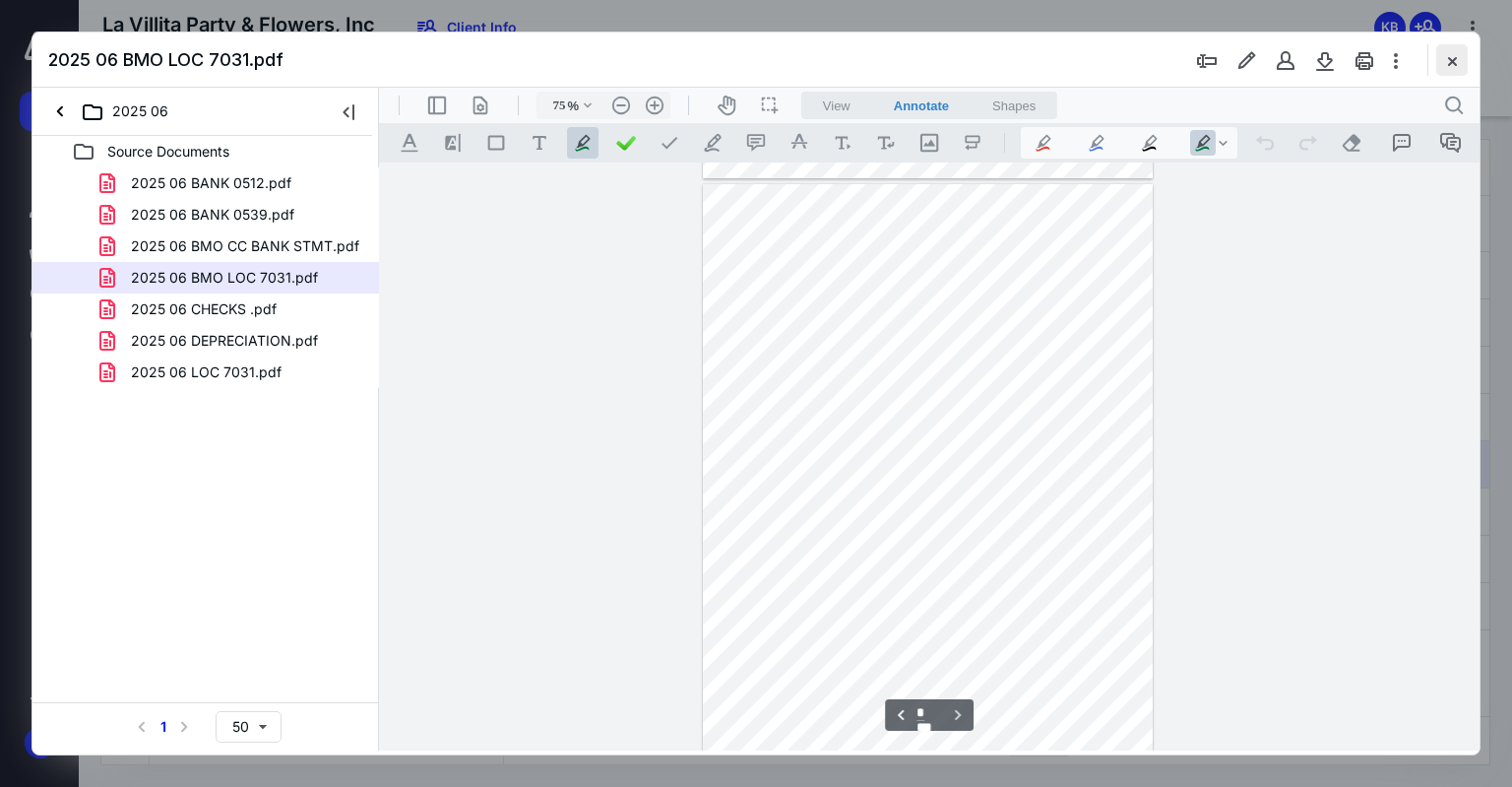 click at bounding box center (1452, 60) 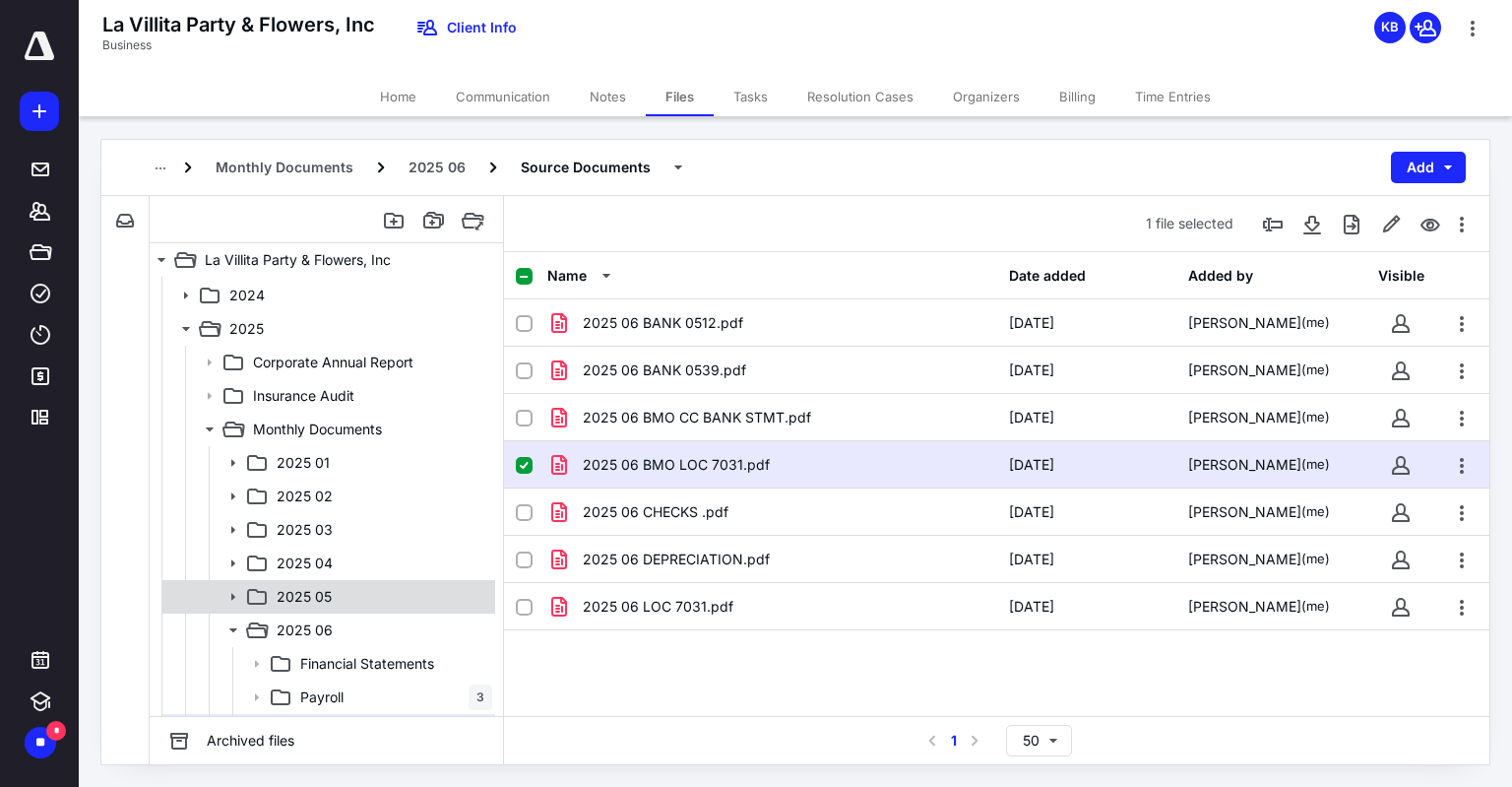 click on "2025 05" at bounding box center (380, 597) 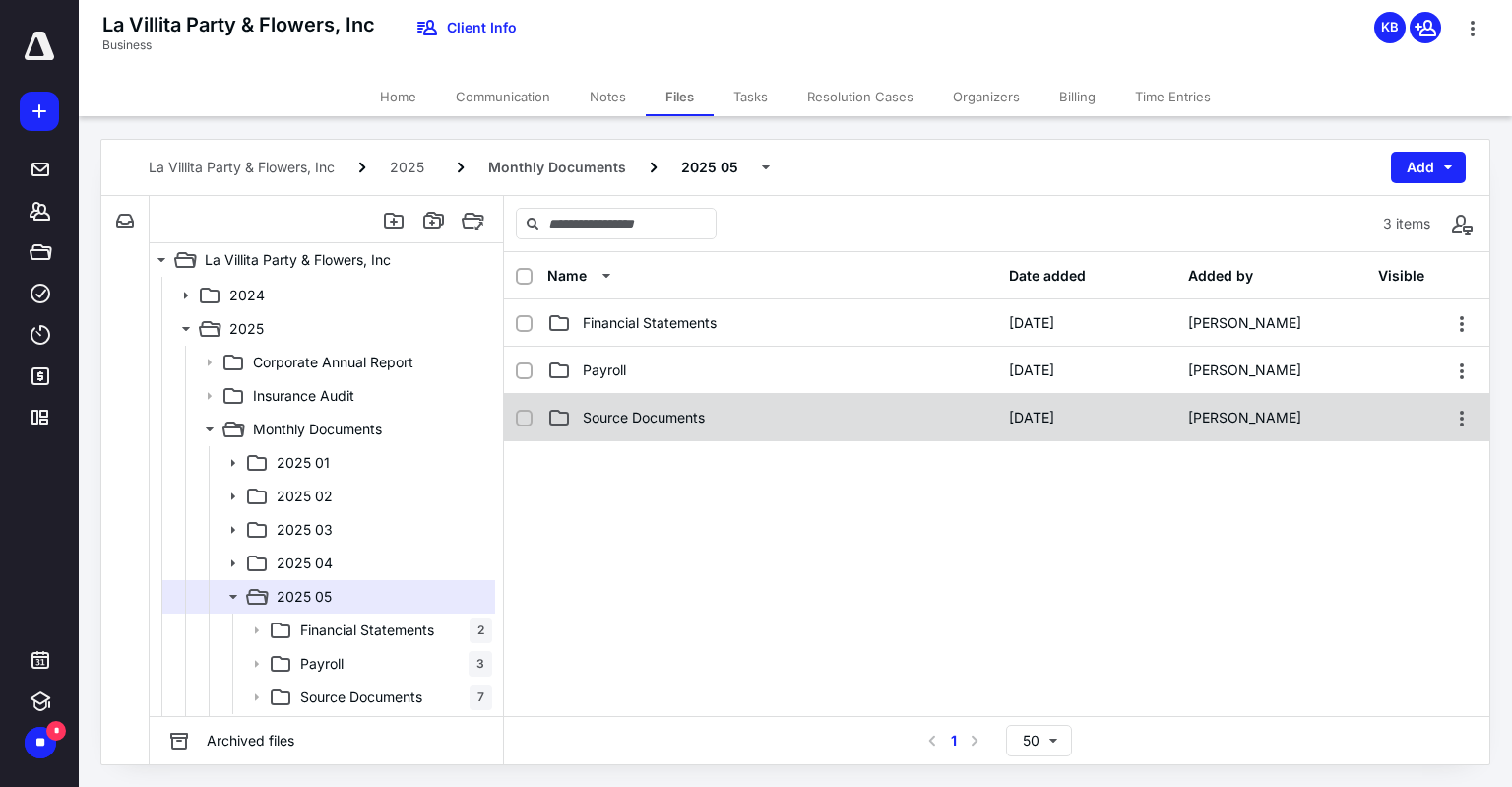 click on "Source Documents" at bounding box center (772, 418) 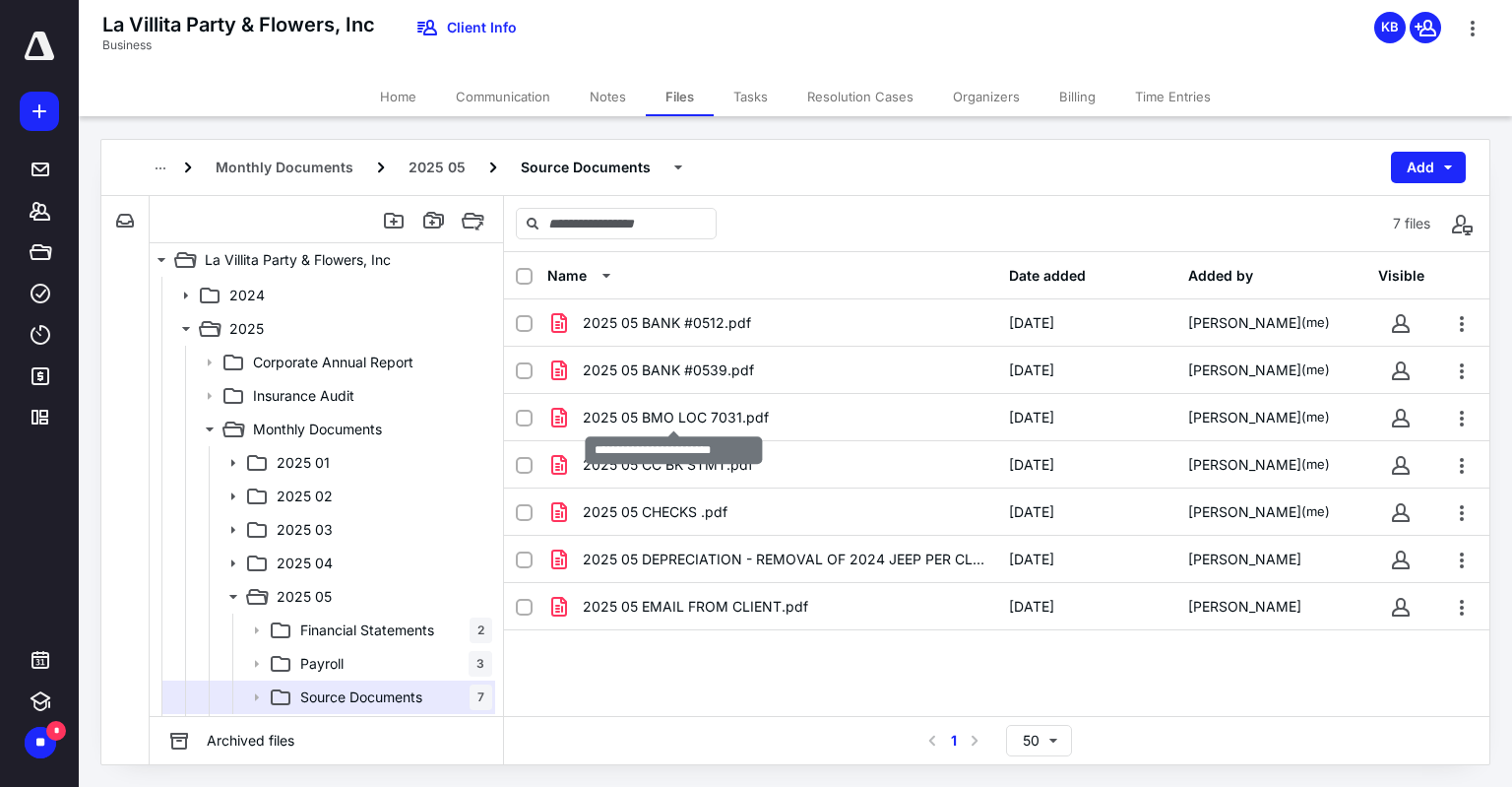 click on "2025 05 BMO LOC 7031.pdf" at bounding box center [675, 418] 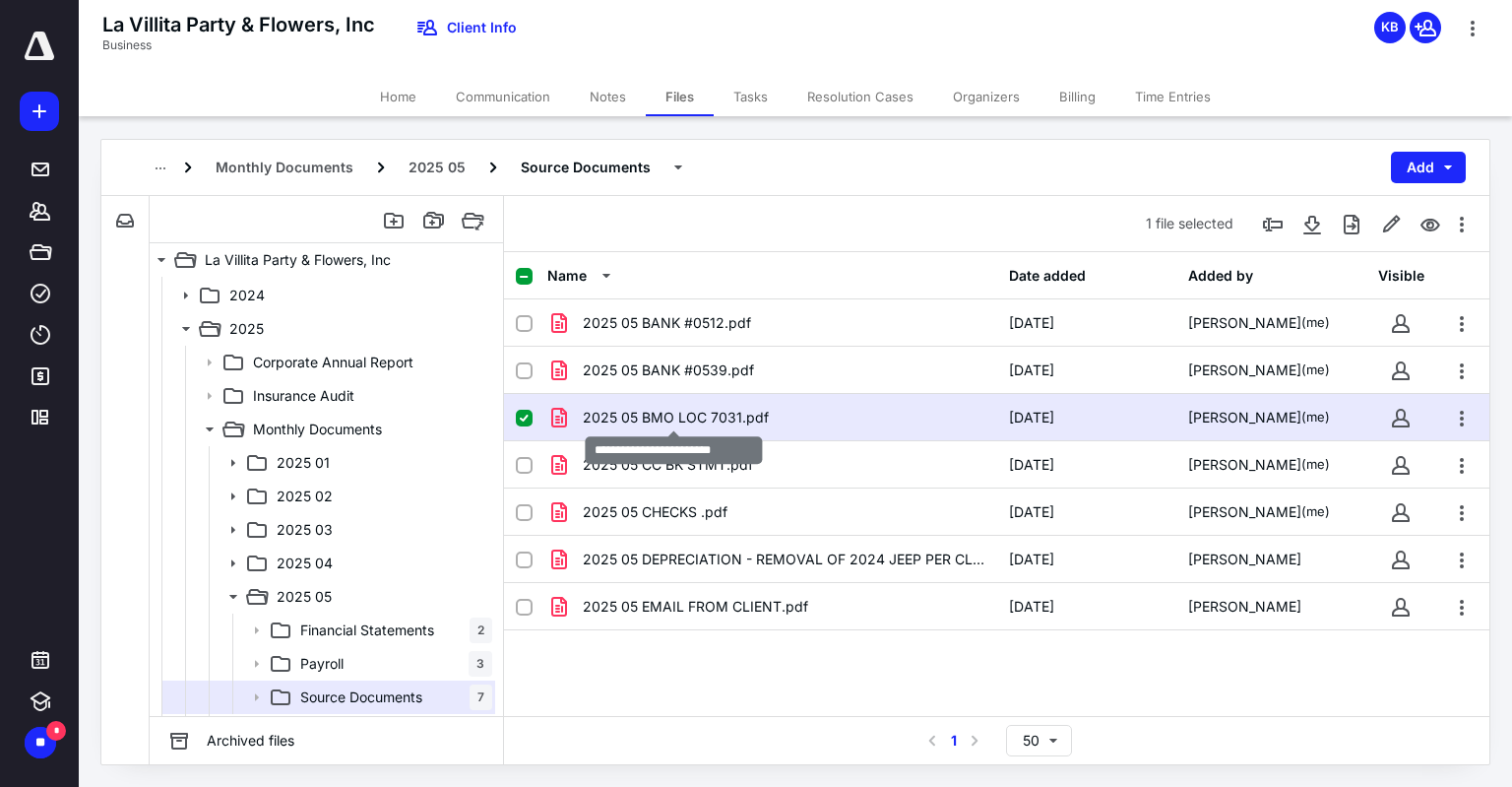 click on "2025 05 BMO LOC 7031.pdf" at bounding box center (675, 418) 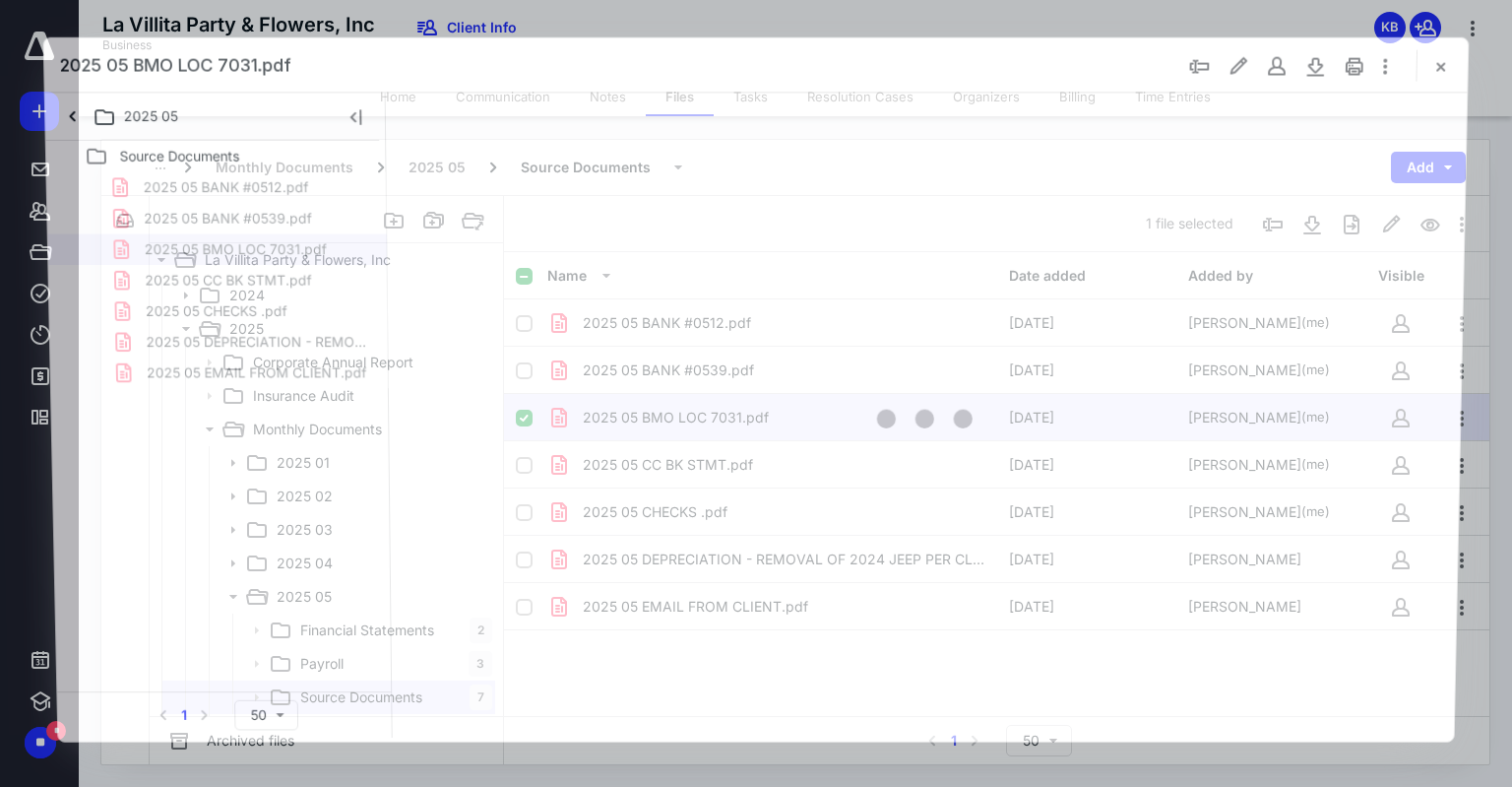 click at bounding box center [926, 415] 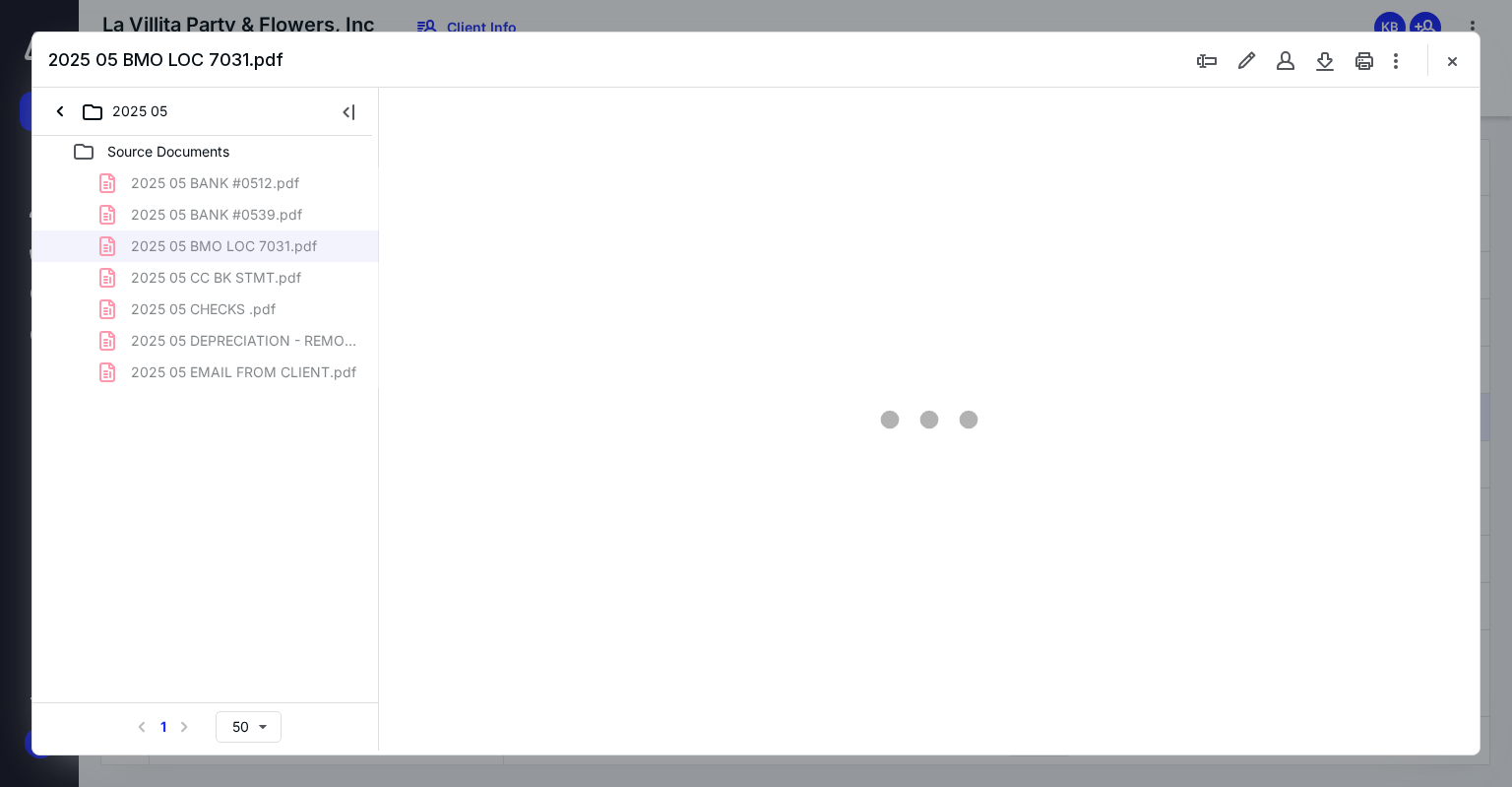scroll, scrollTop: 0, scrollLeft: 0, axis: both 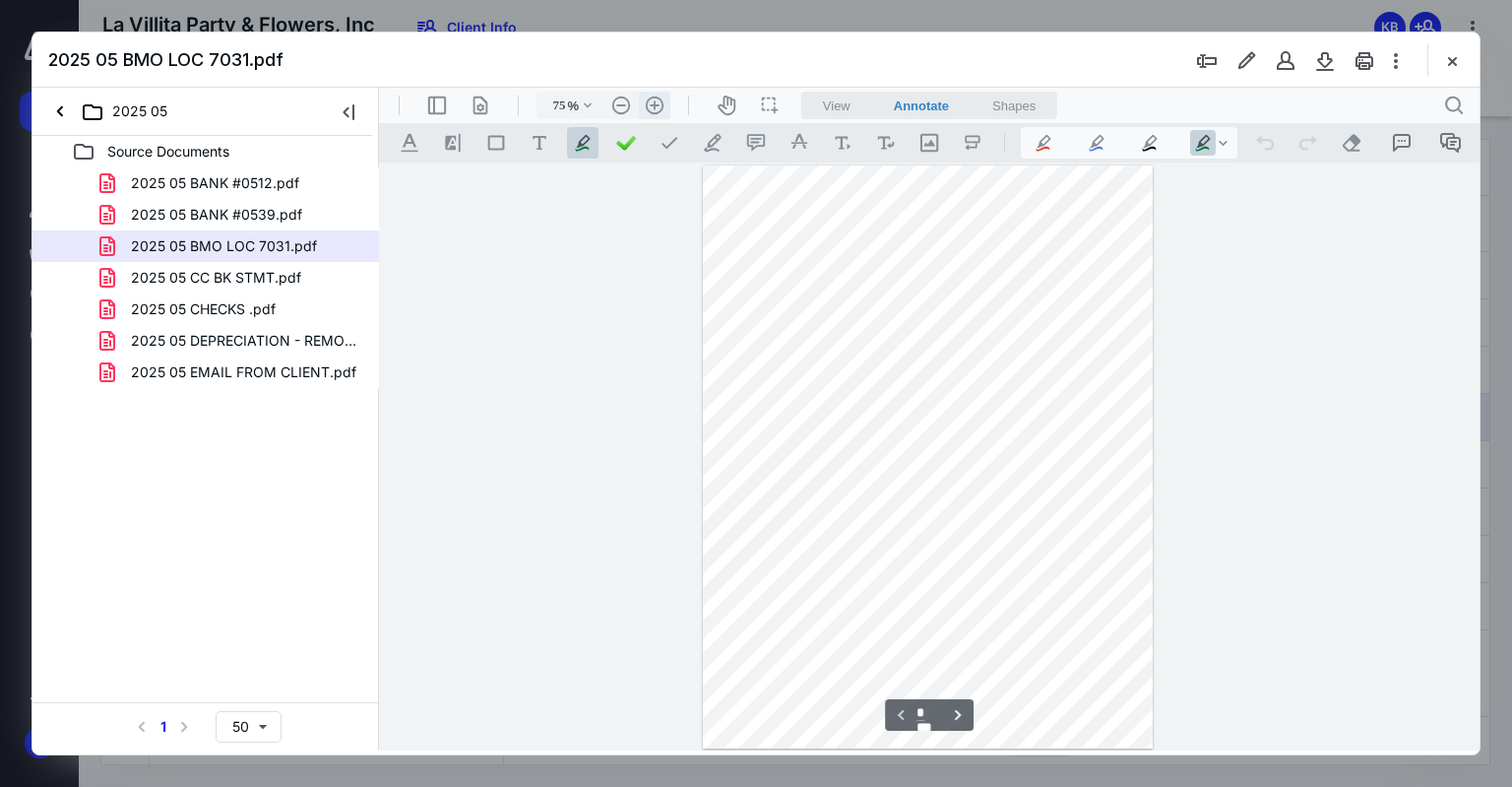 click on ".cls-1{fill:#abb0c4;} icon - header - zoom - in - line" at bounding box center (655, 105) 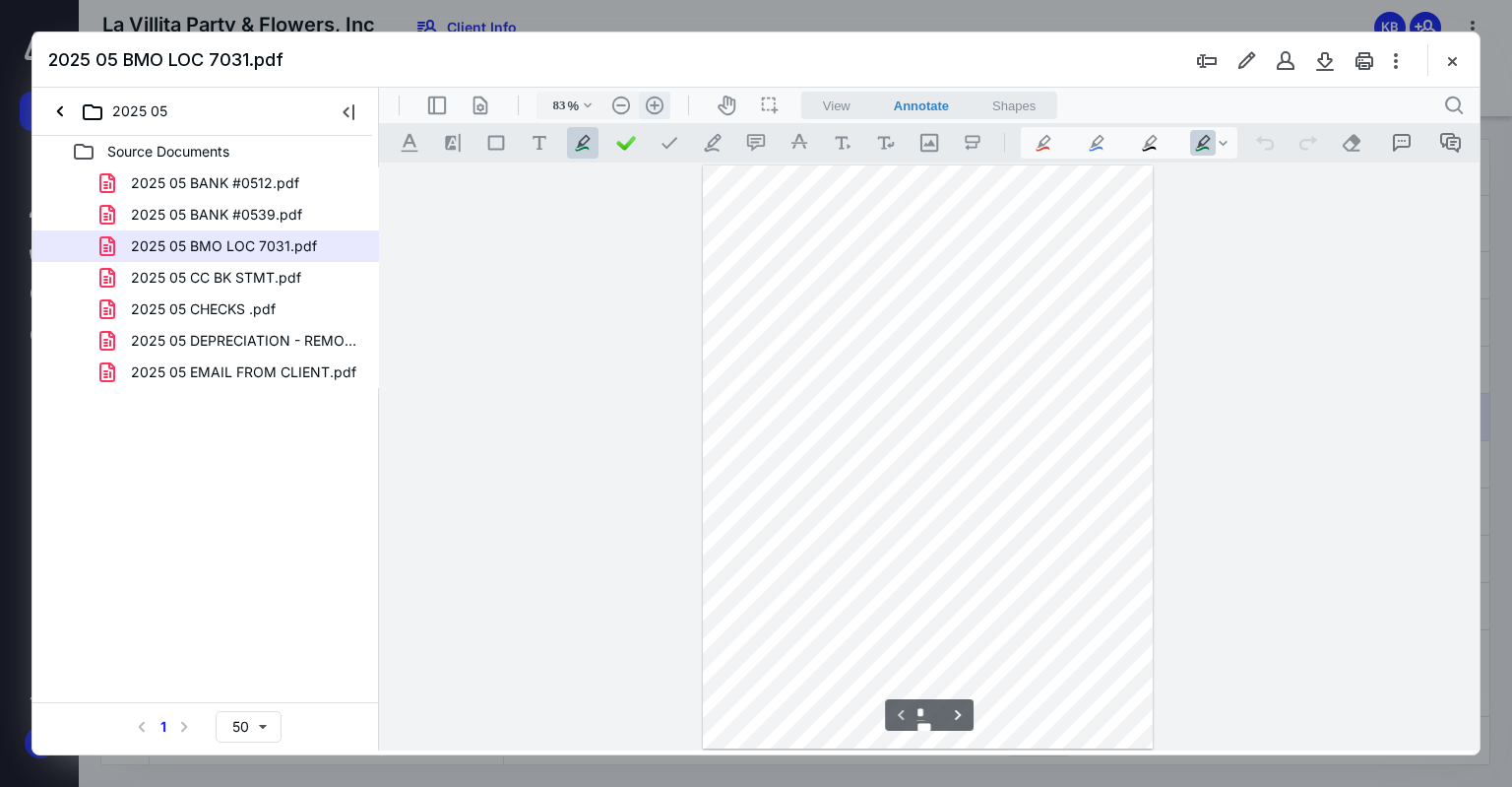 click on ".cls-1{fill:#abb0c4;} icon - header - zoom - in - line" at bounding box center (655, 105) 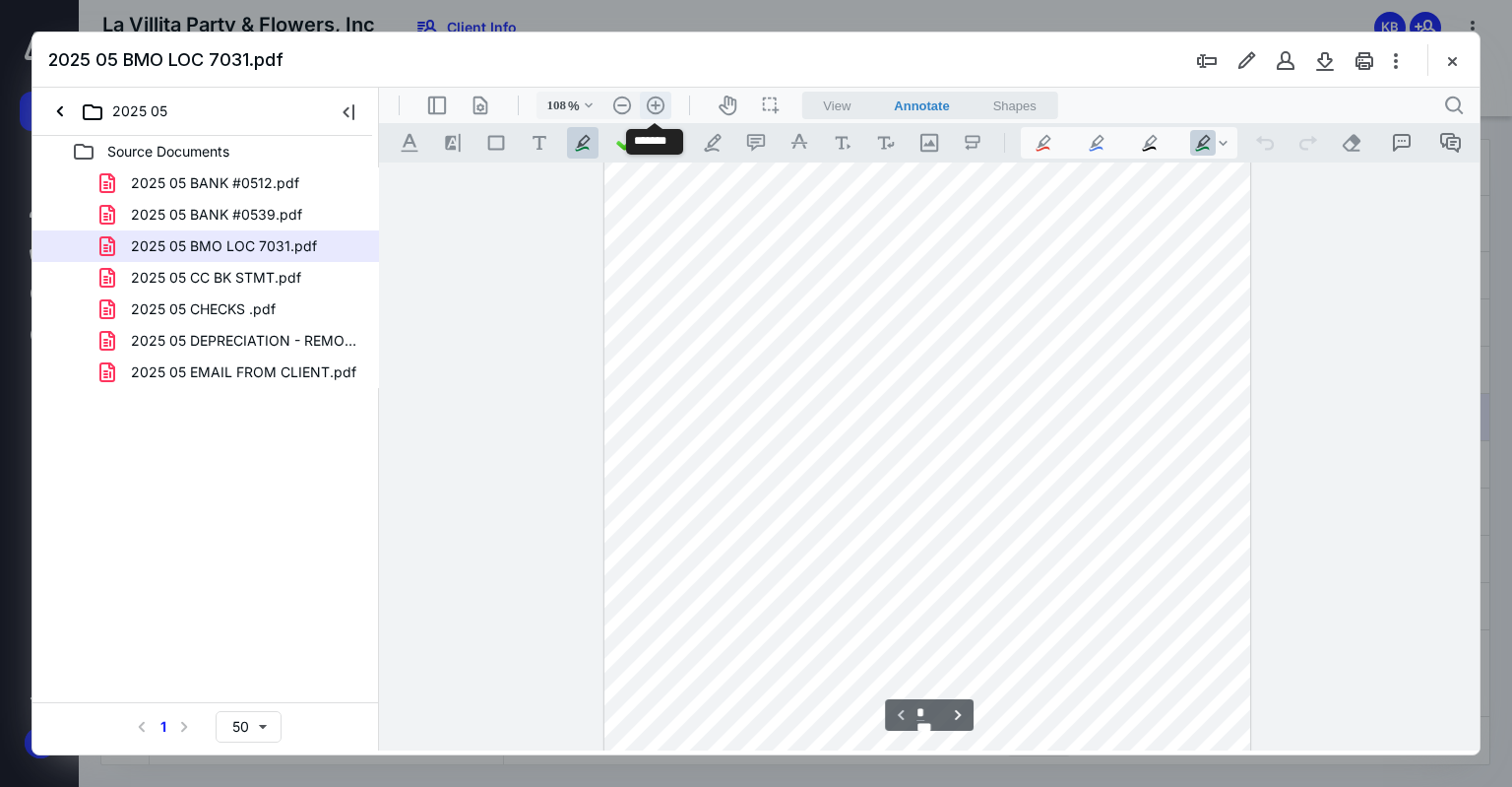 click on ".cls-1{fill:#abb0c4;} icon - header - zoom - in - line" at bounding box center (656, 105) 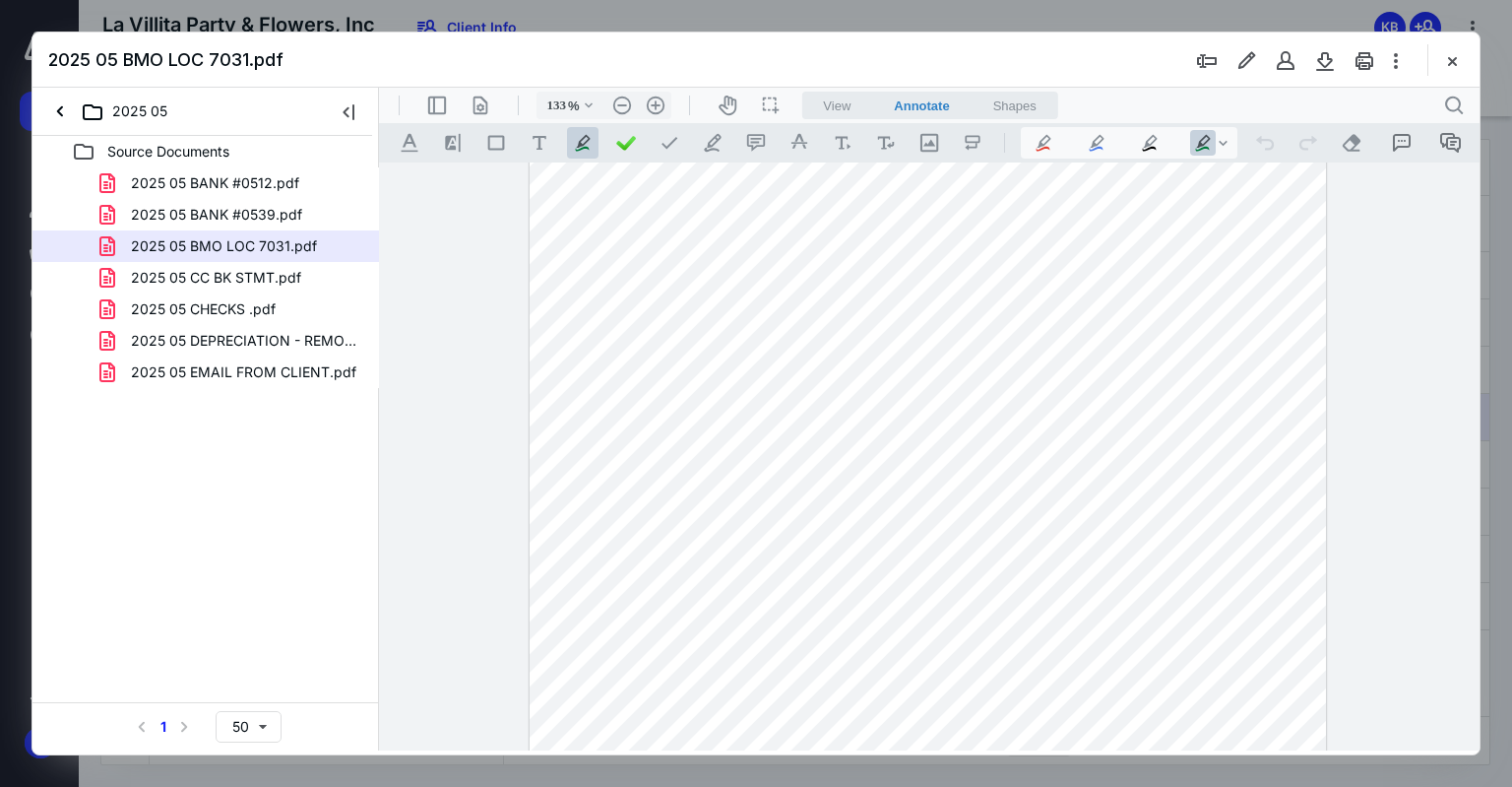 scroll, scrollTop: 197, scrollLeft: 0, axis: vertical 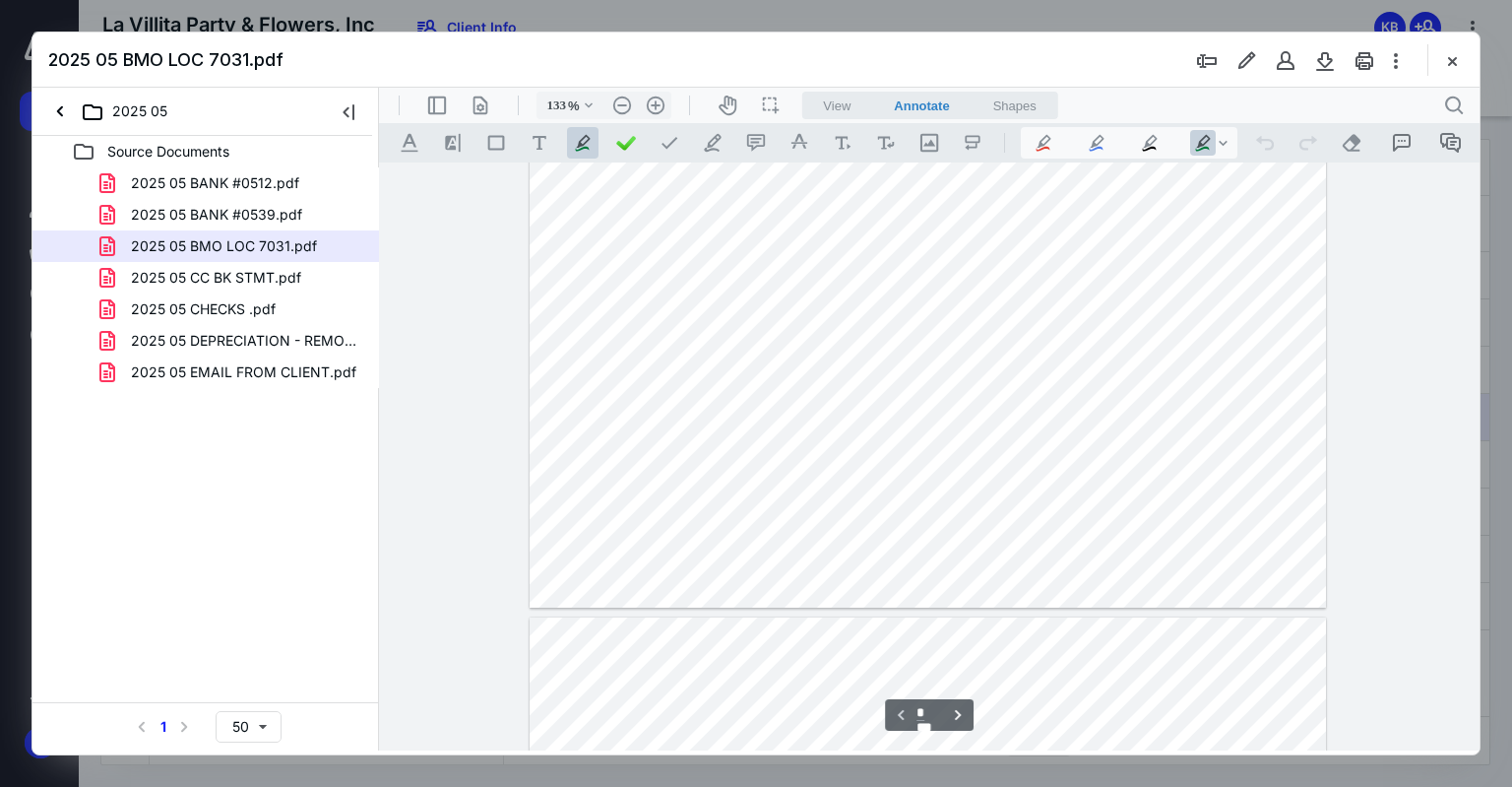 type on "*" 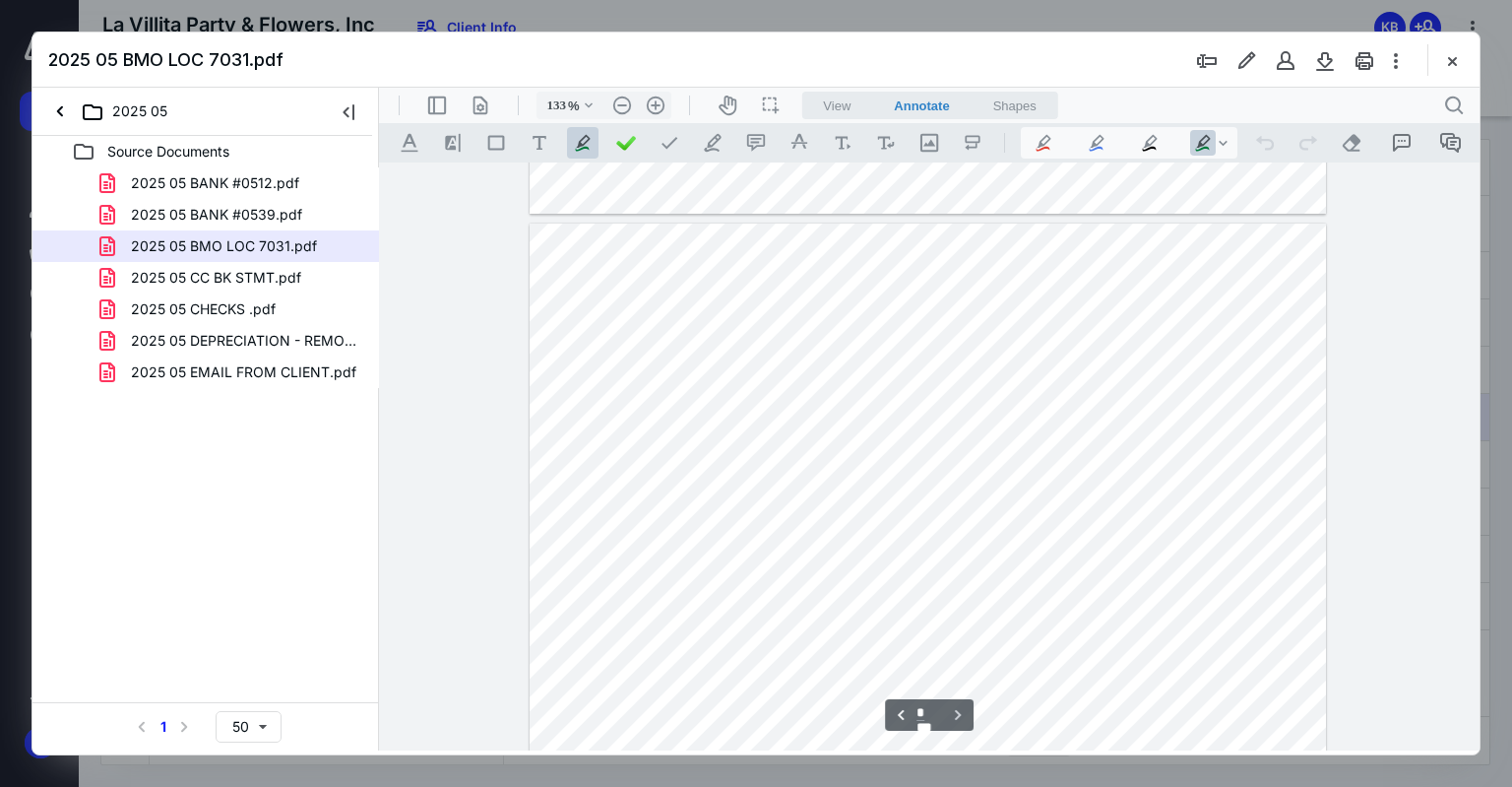 scroll, scrollTop: 1083, scrollLeft: 0, axis: vertical 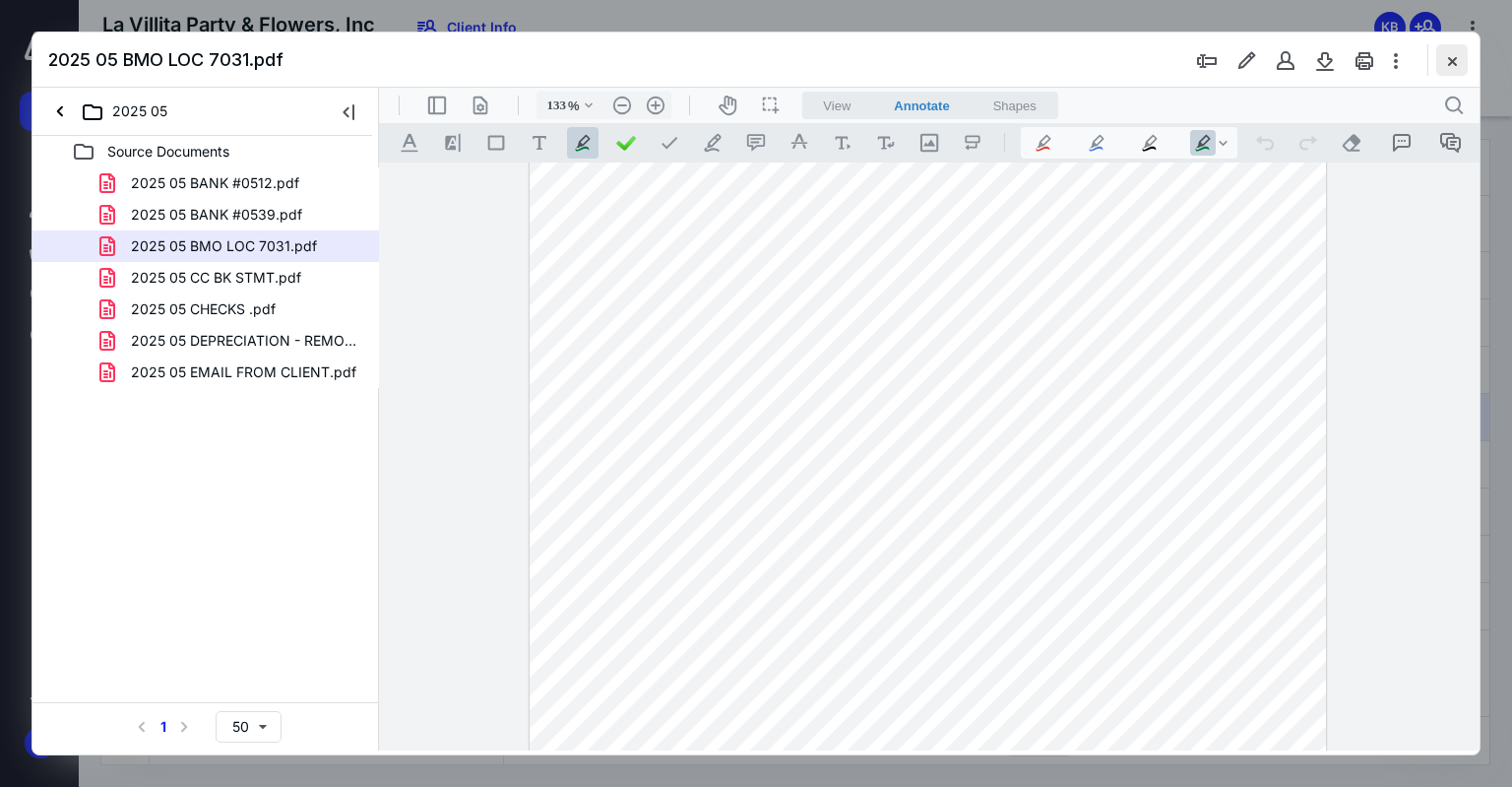 click at bounding box center [1452, 60] 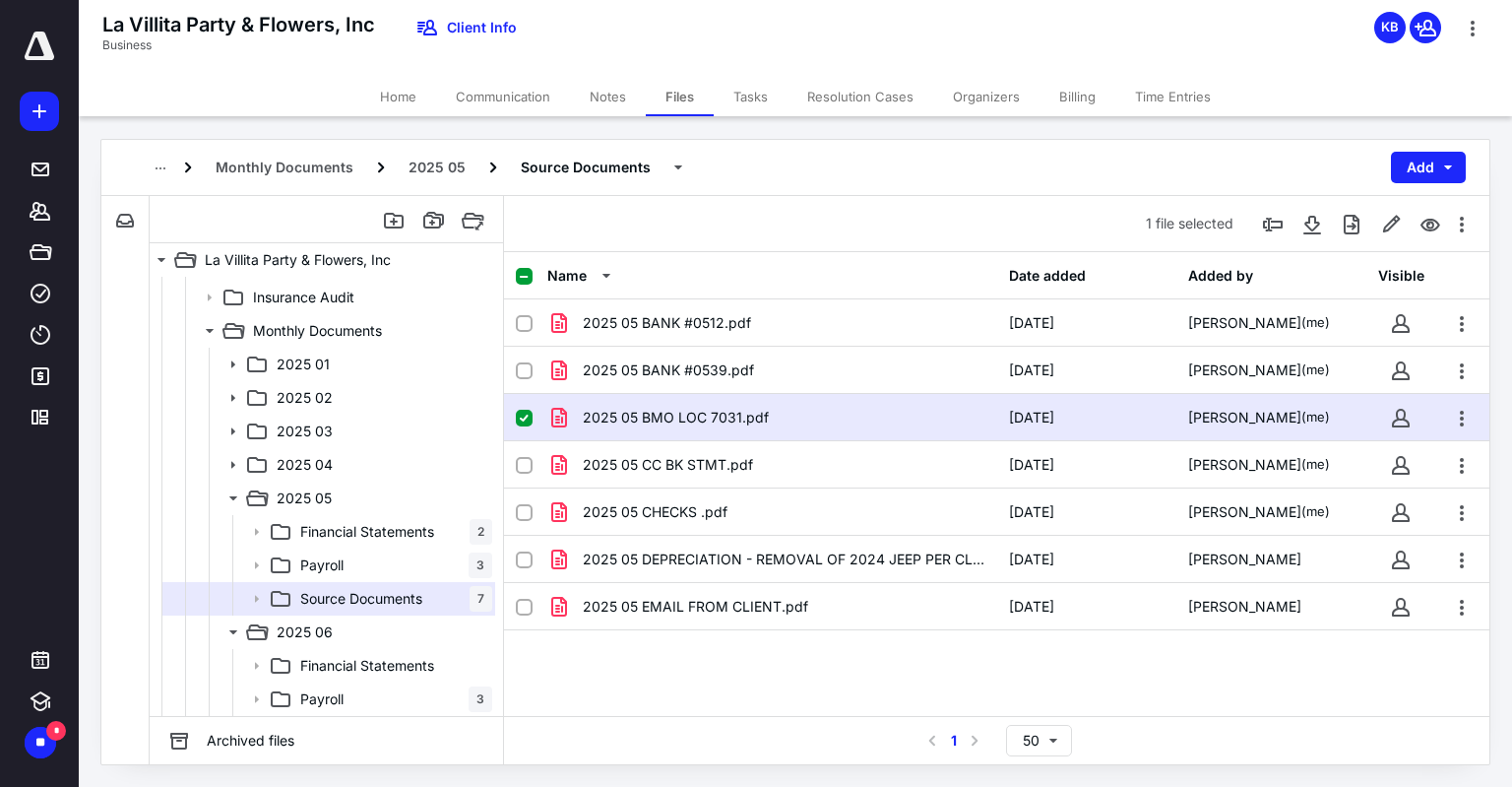scroll, scrollTop: 295, scrollLeft: 0, axis: vertical 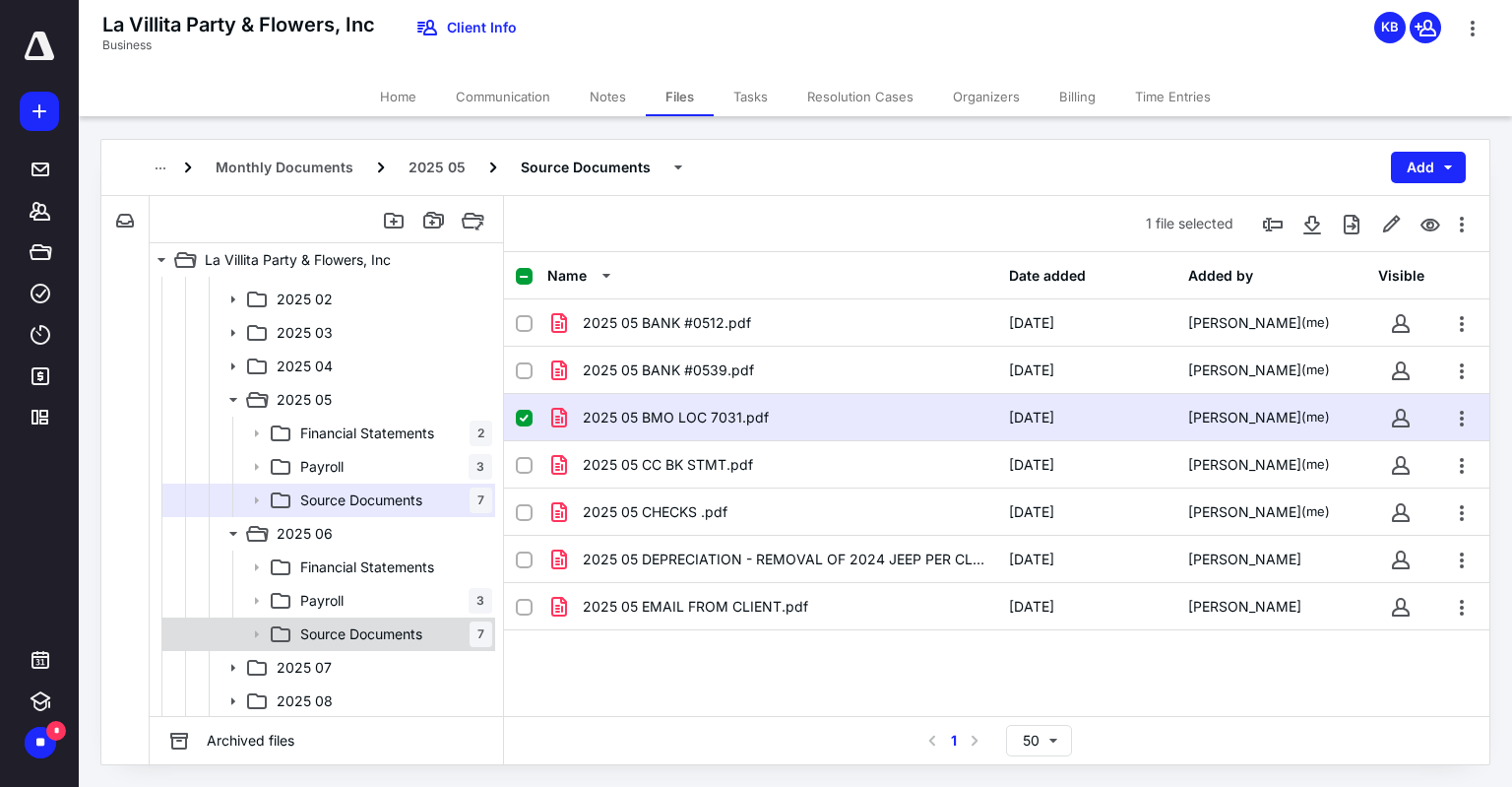 click on "Source Documents" at bounding box center [361, 634] 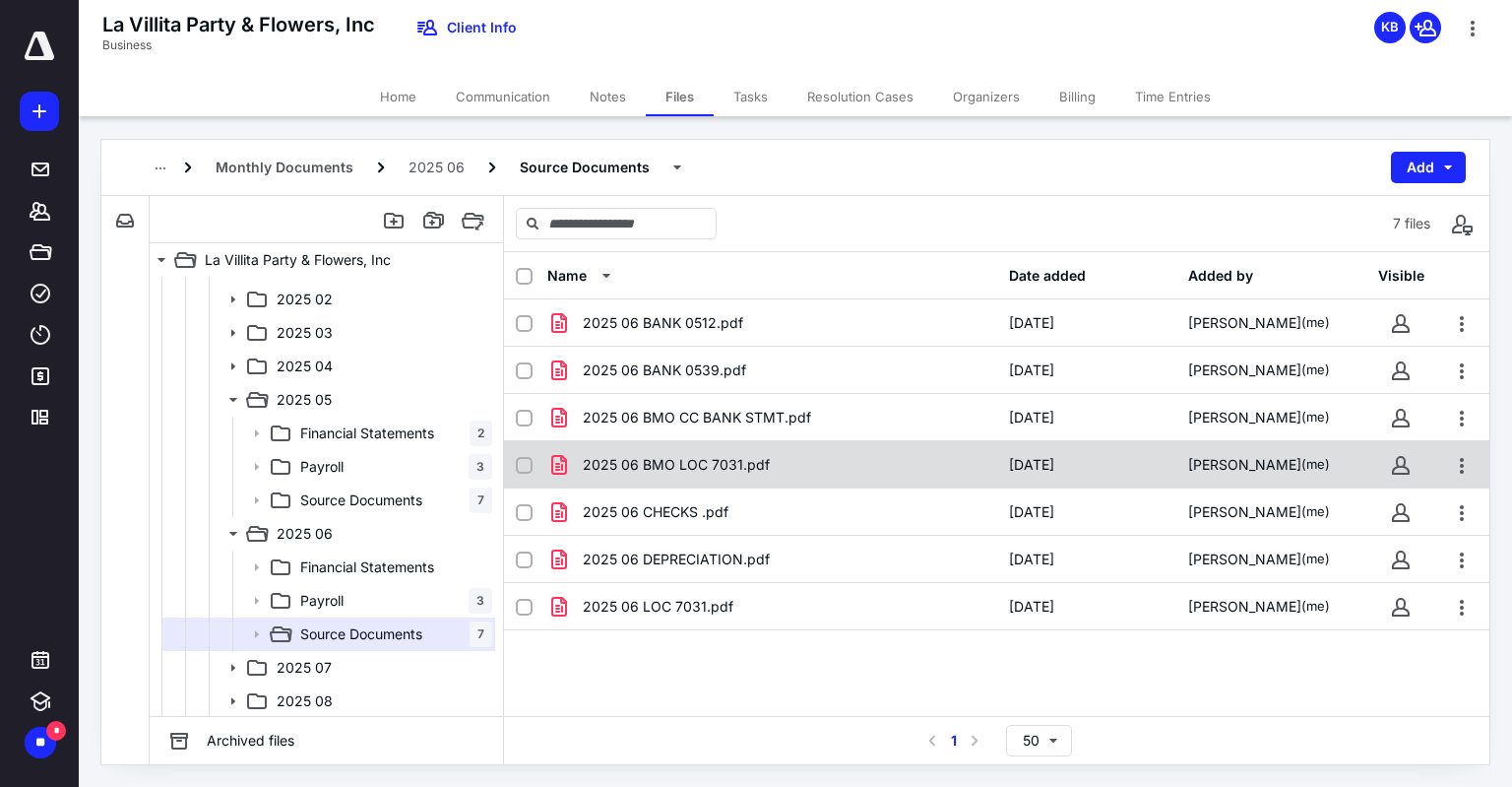 click on "2025 06 BMO LOC 7031.pdf" at bounding box center [772, 465] 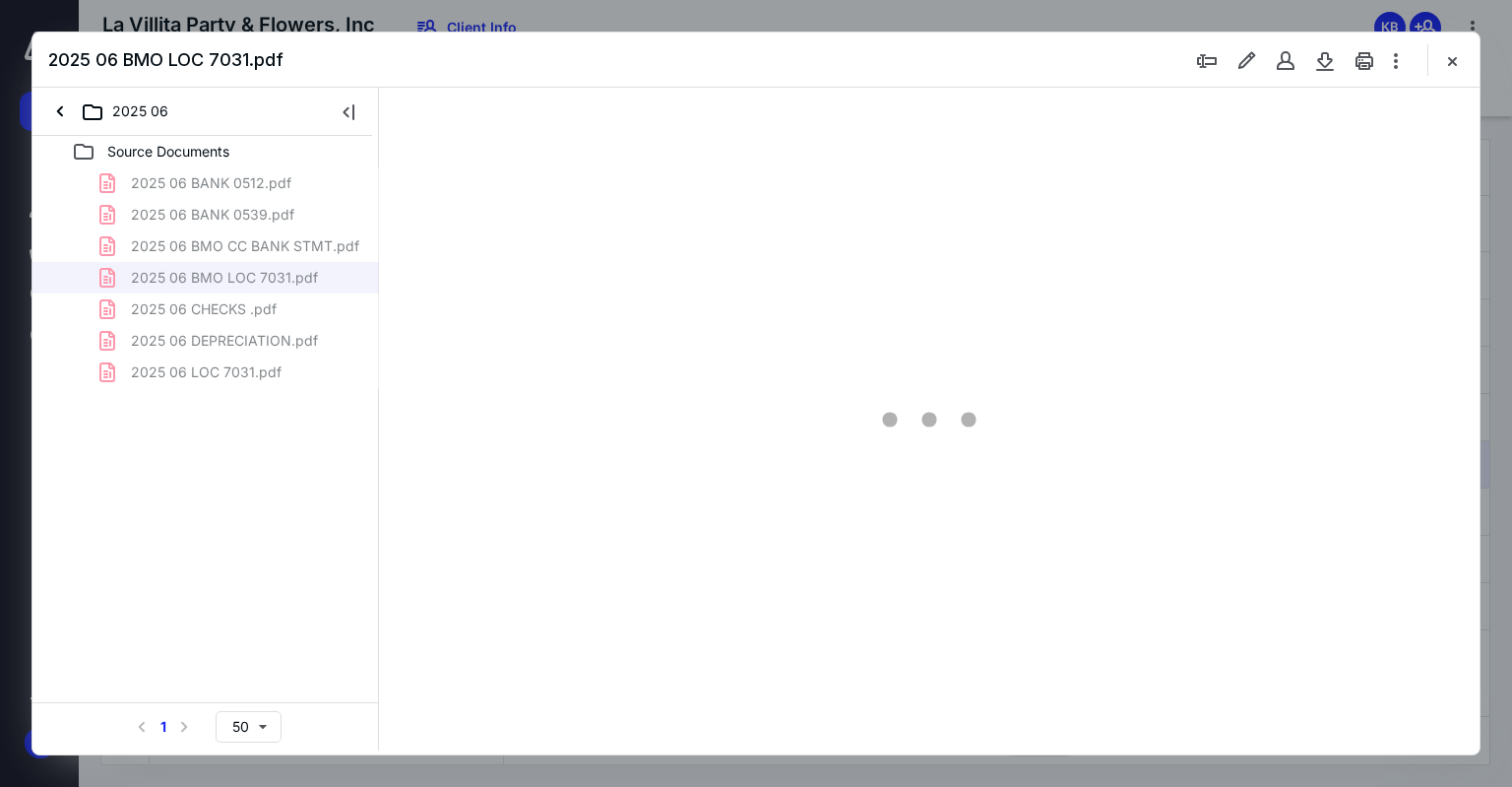 scroll, scrollTop: 0, scrollLeft: 0, axis: both 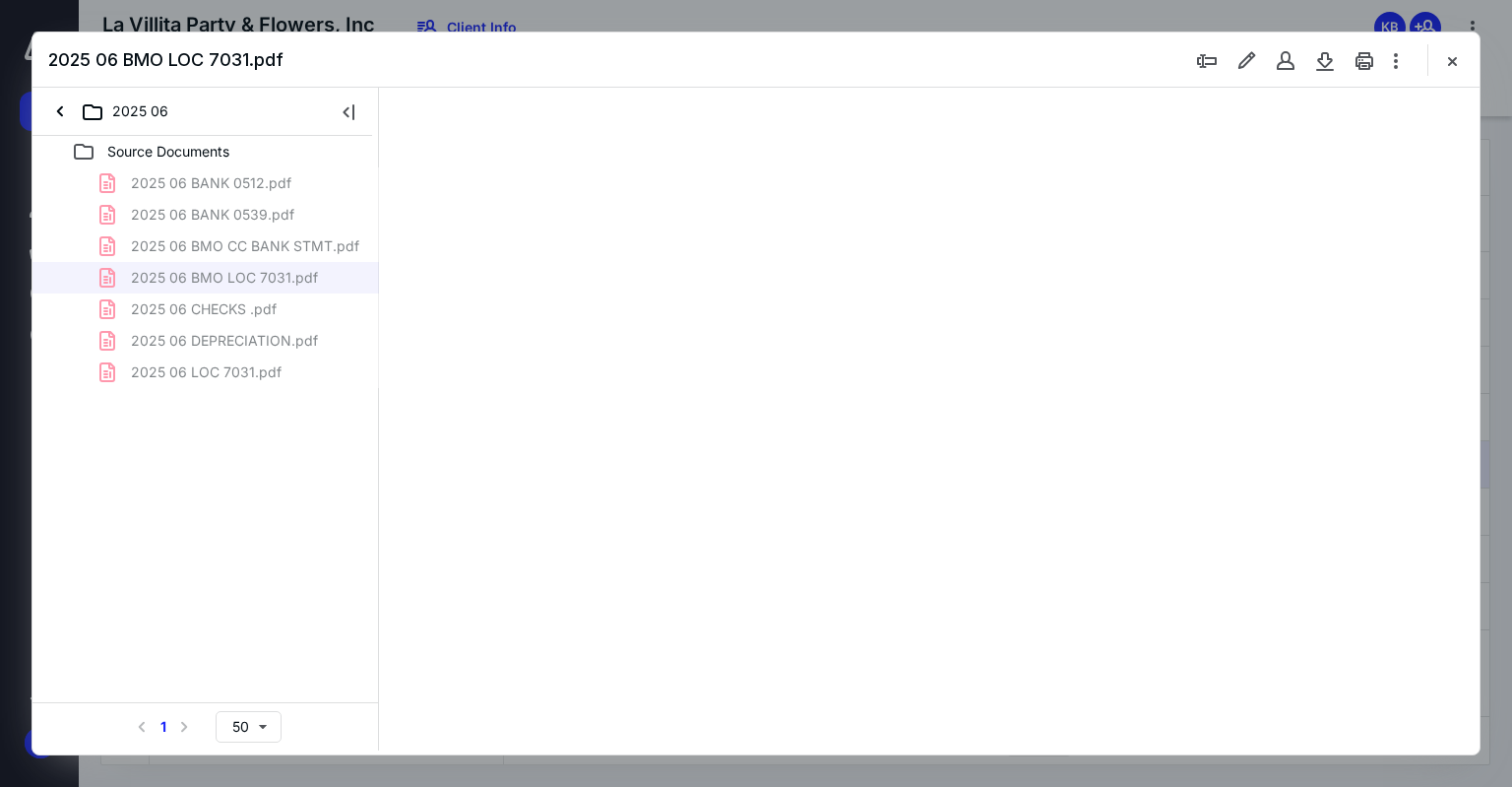 type on "75" 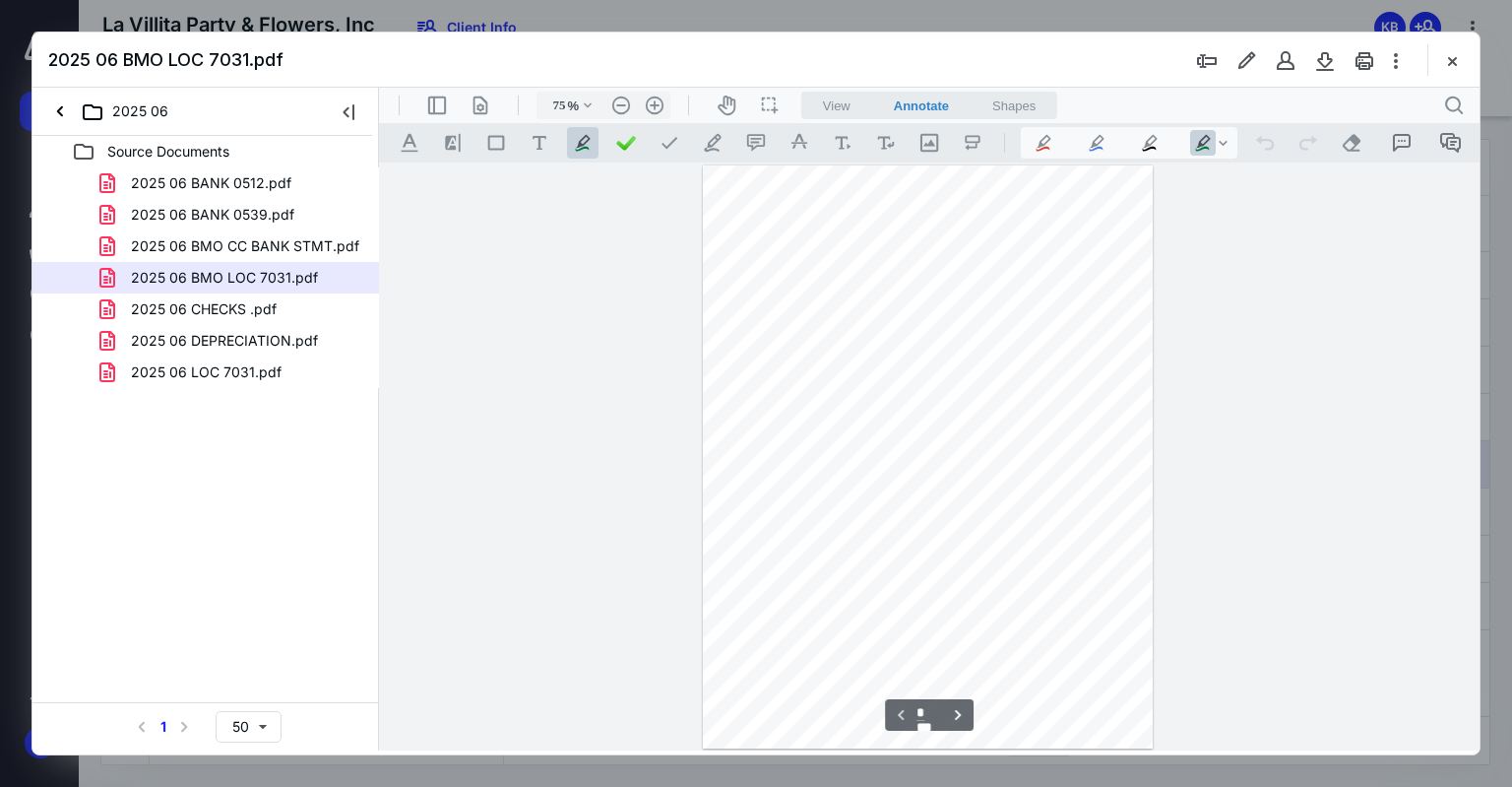 scroll, scrollTop: 78, scrollLeft: 0, axis: vertical 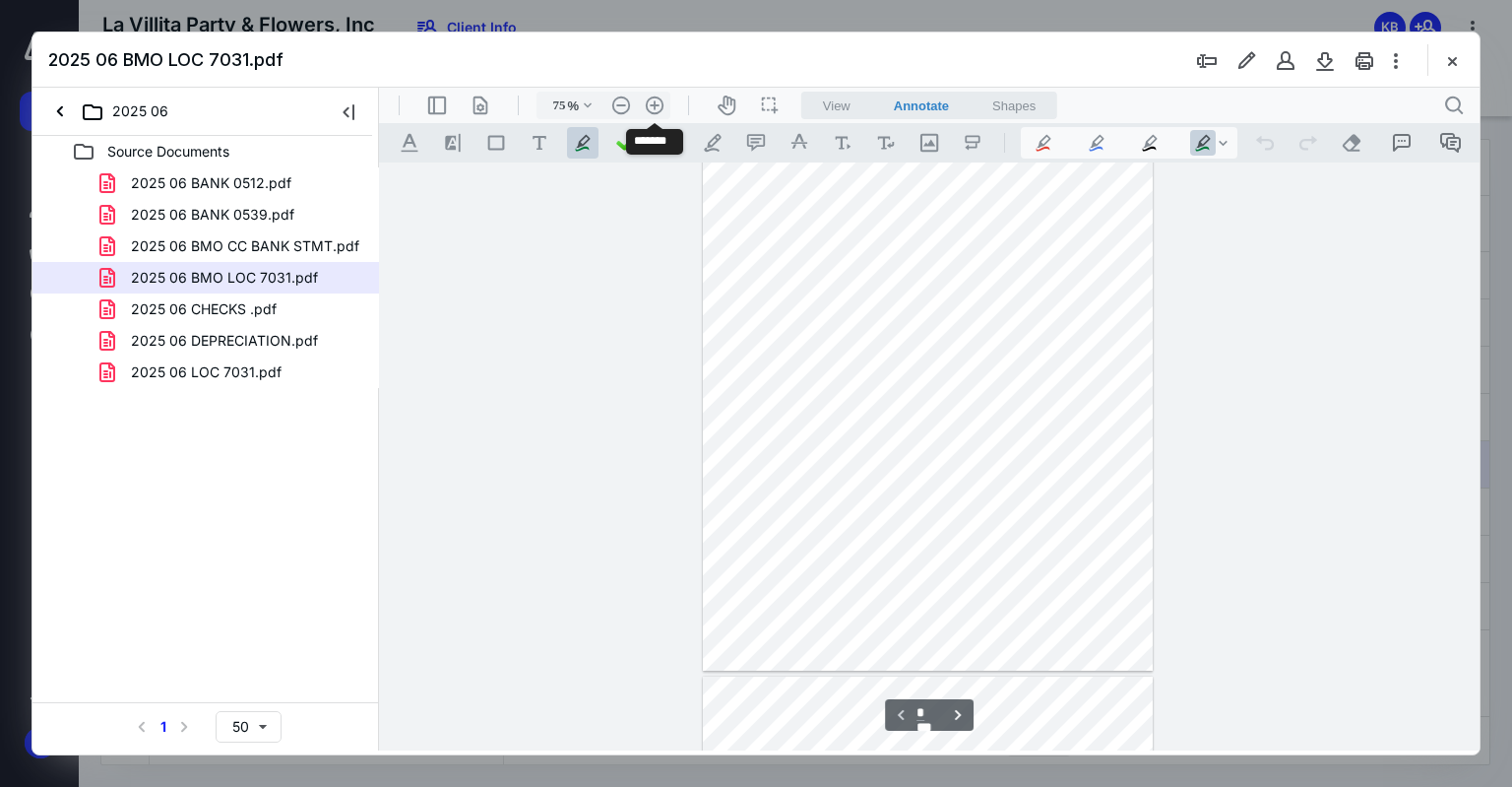 drag, startPoint x: 677, startPoint y: 110, endPoint x: 608, endPoint y: 234, distance: 141.9049 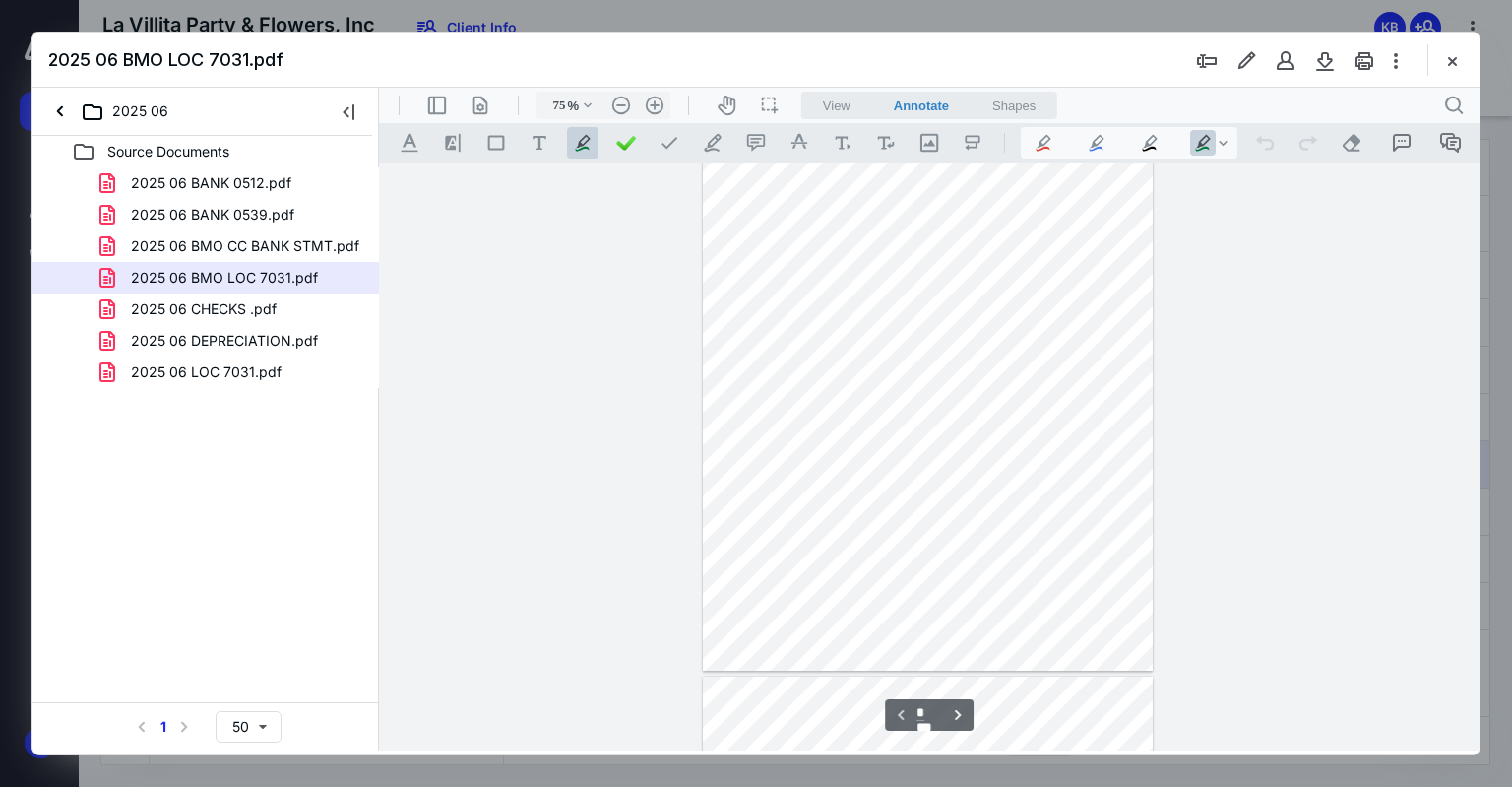 type on "*" 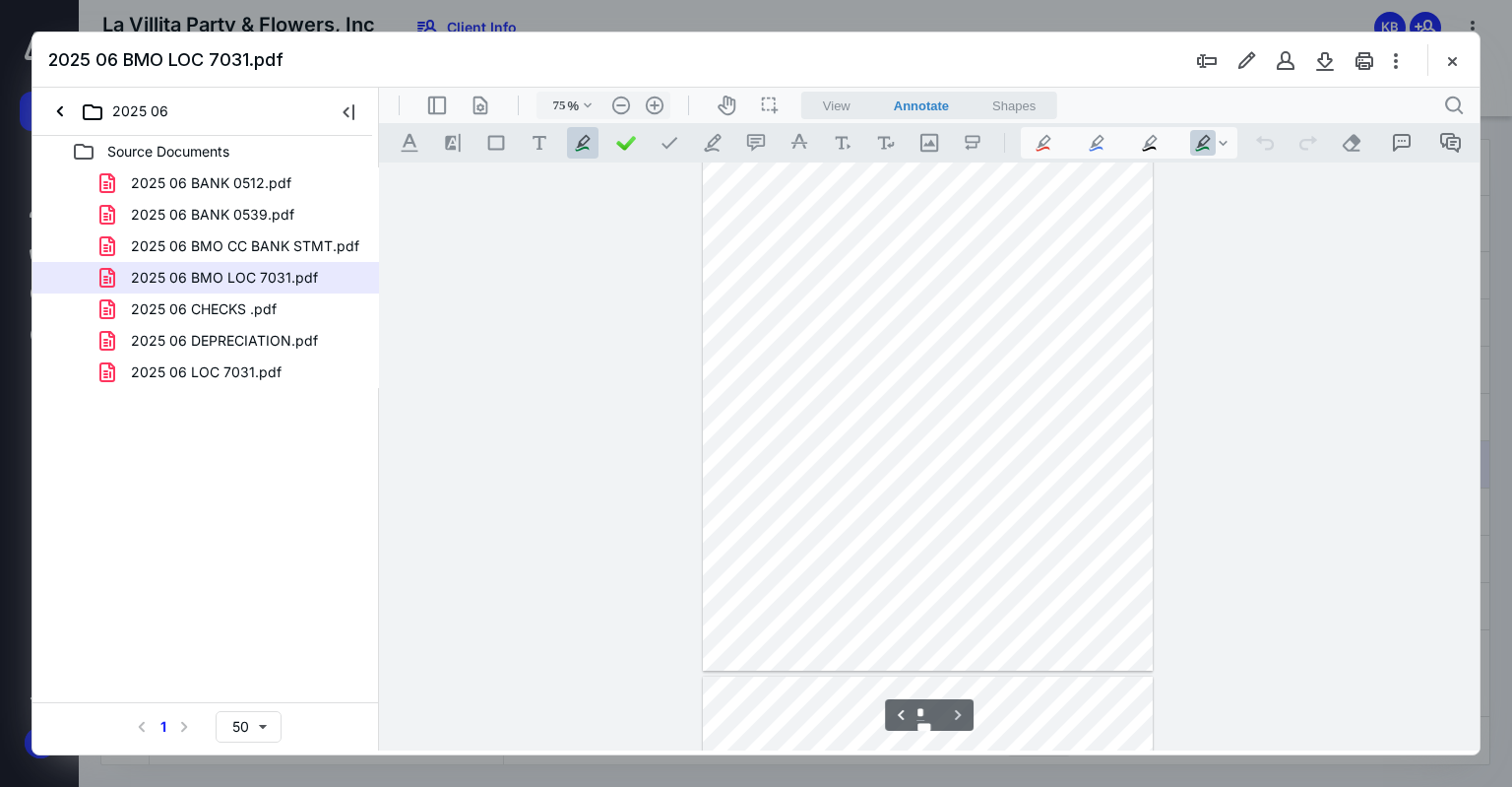 scroll, scrollTop: 589, scrollLeft: 0, axis: vertical 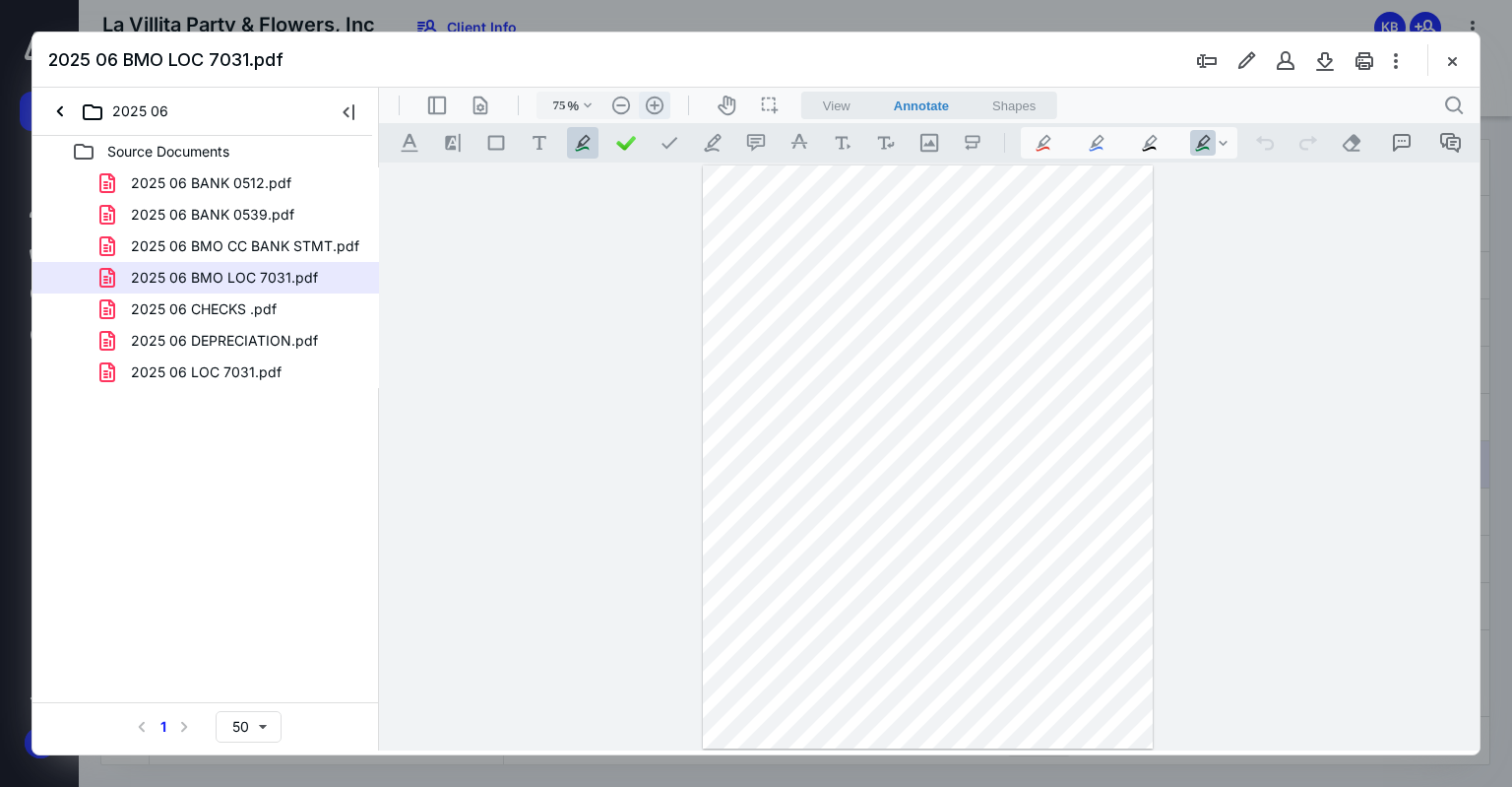 click on ".cls-1{fill:#abb0c4;} icon - header - zoom - in - line" at bounding box center [655, 105] 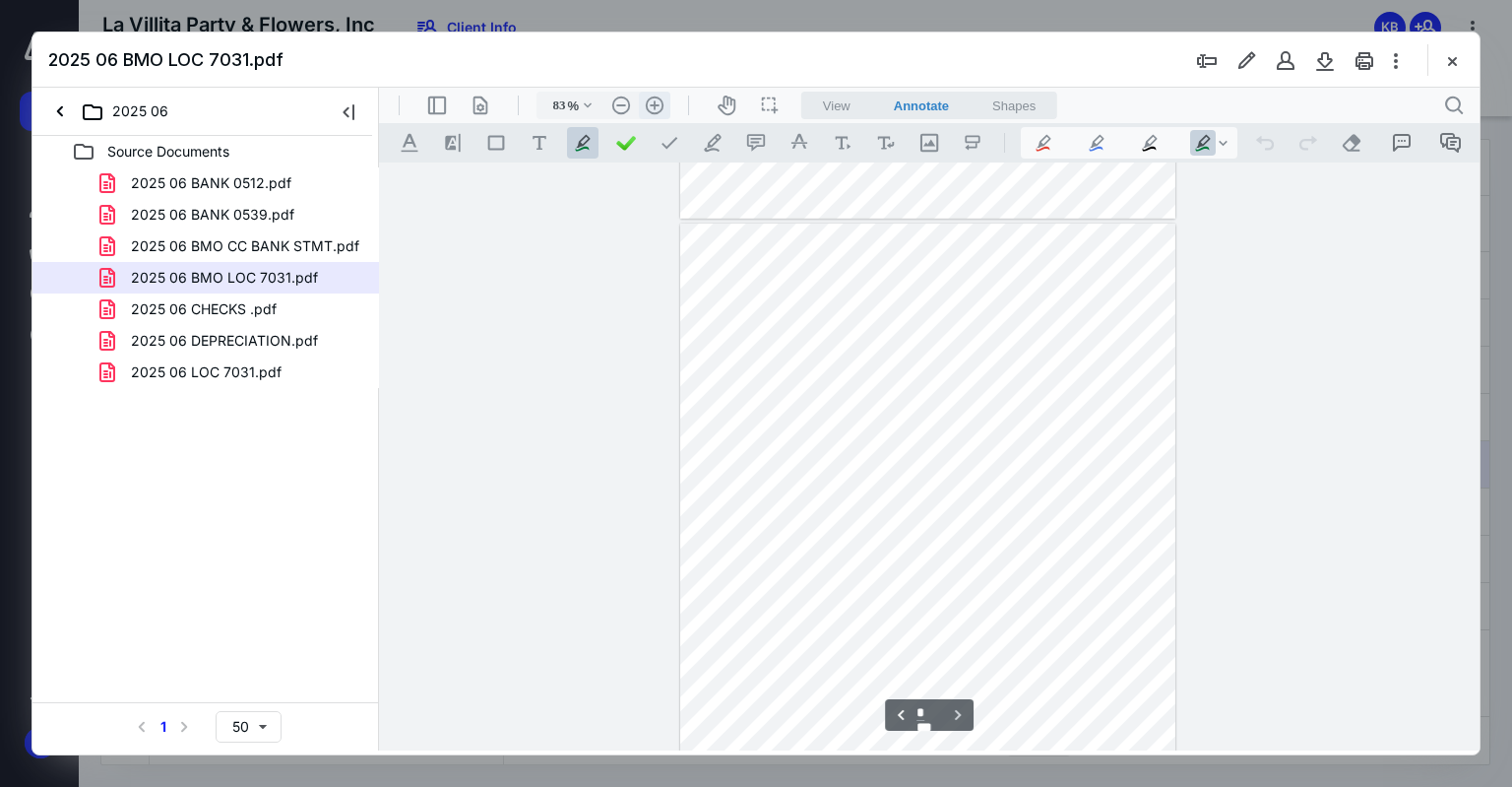 click on ".cls-1{fill:#abb0c4;} icon - header - zoom - in - line" at bounding box center (655, 105) 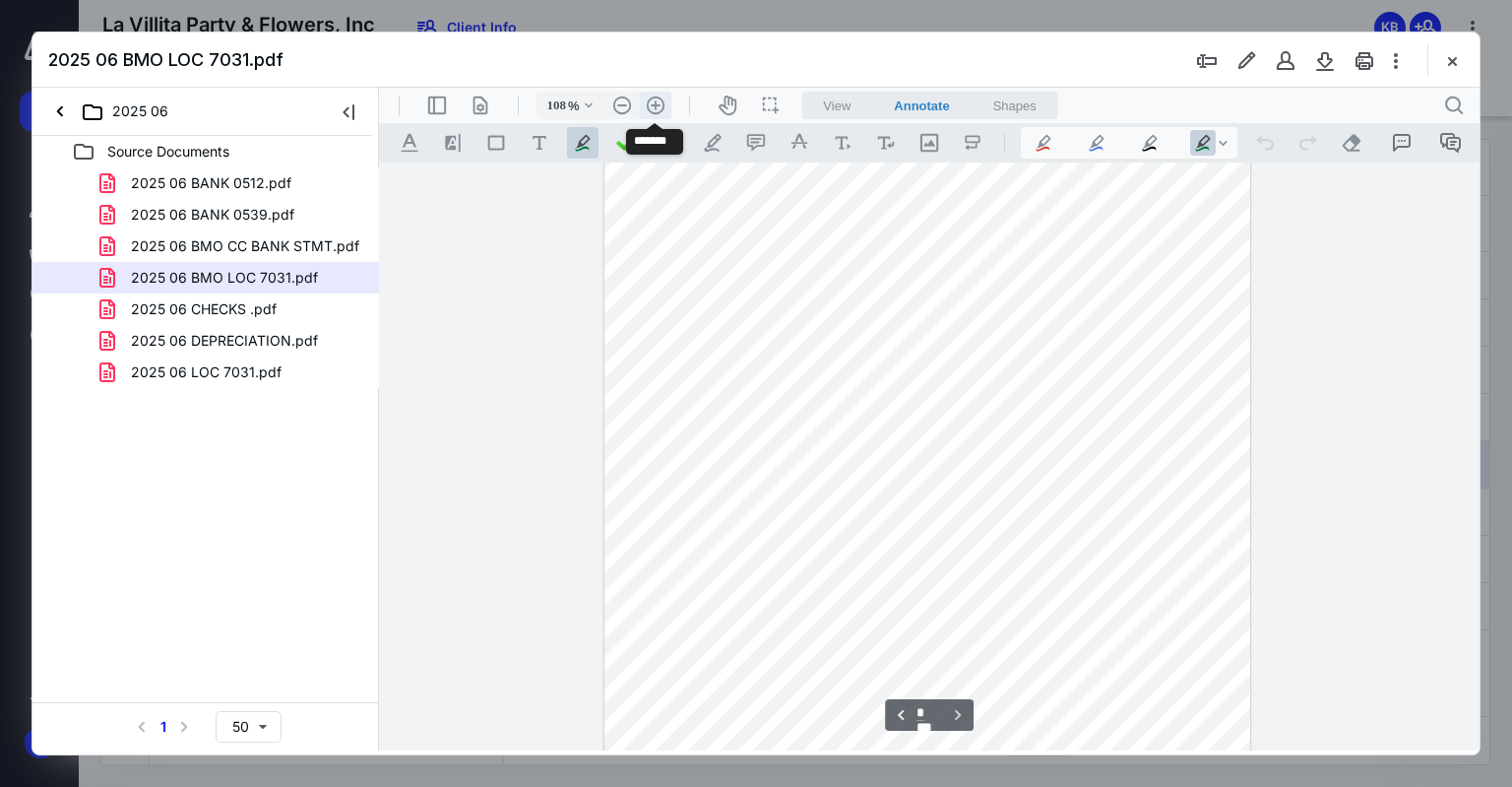click on ".cls-1{fill:#abb0c4;} icon - header - zoom - in - line" at bounding box center [656, 105] 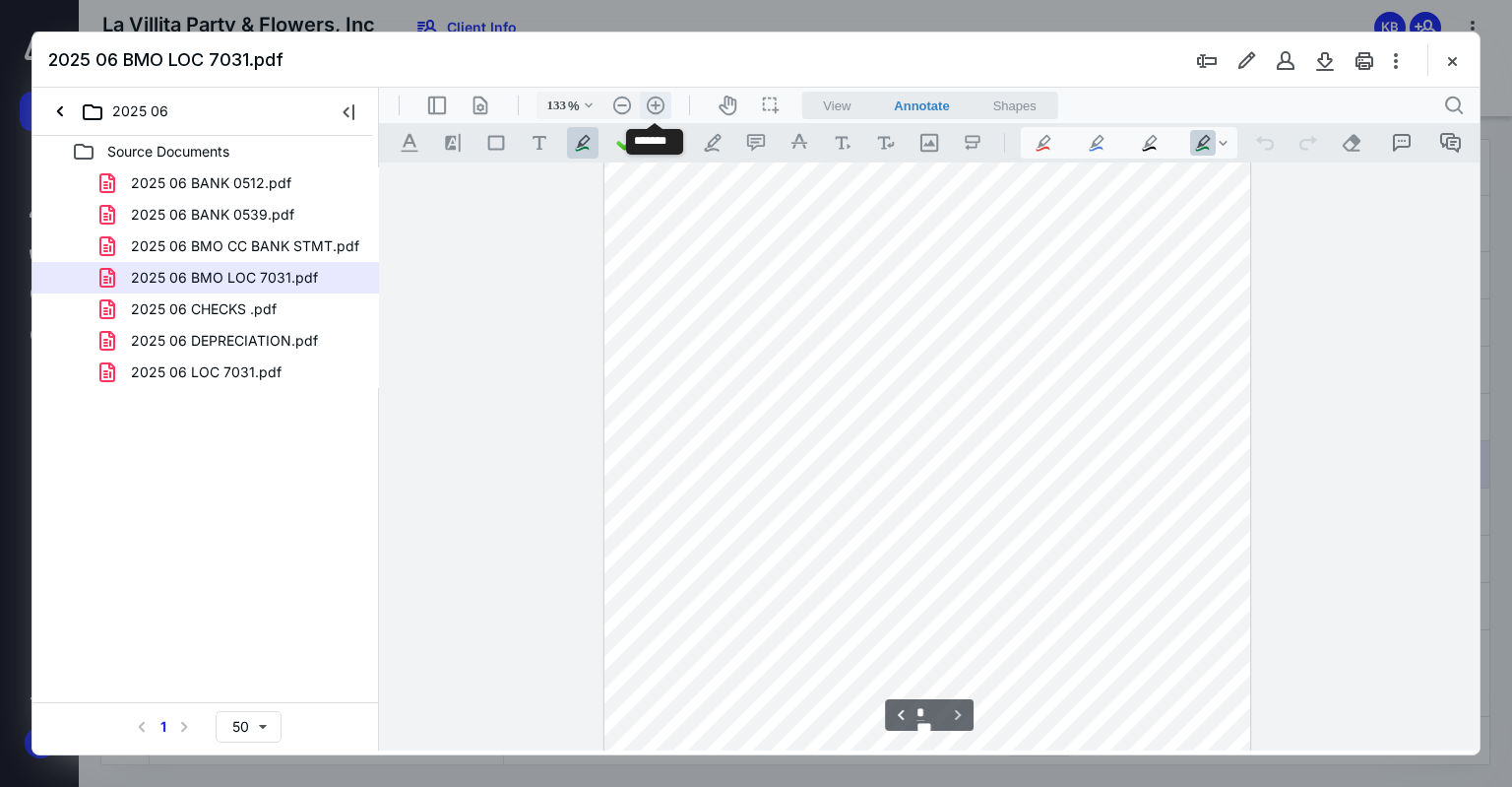 click on ".cls-1{fill:#abb0c4;} icon - header - zoom - in - line" at bounding box center (656, 105) 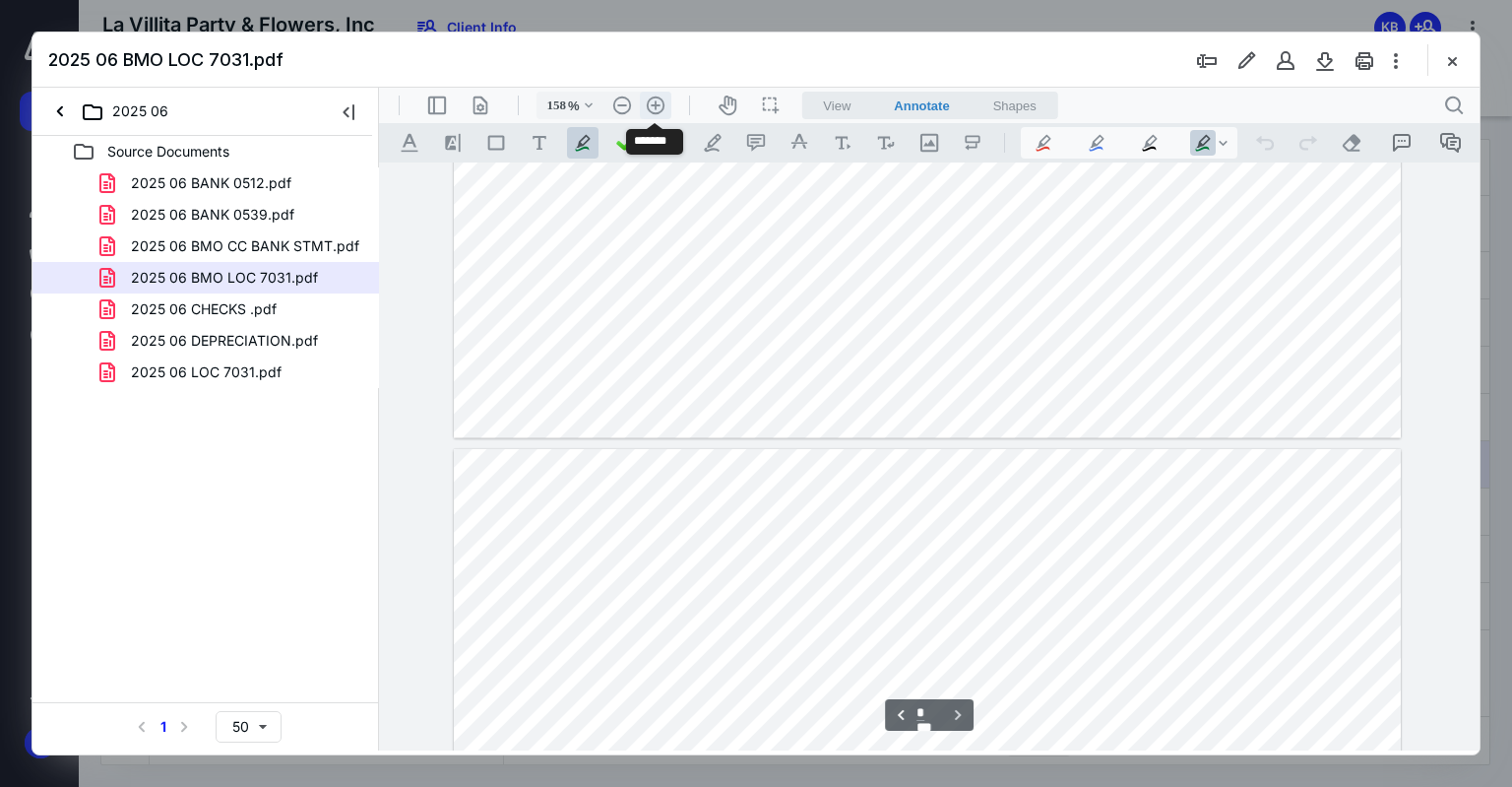 scroll, scrollTop: 1523, scrollLeft: 0, axis: vertical 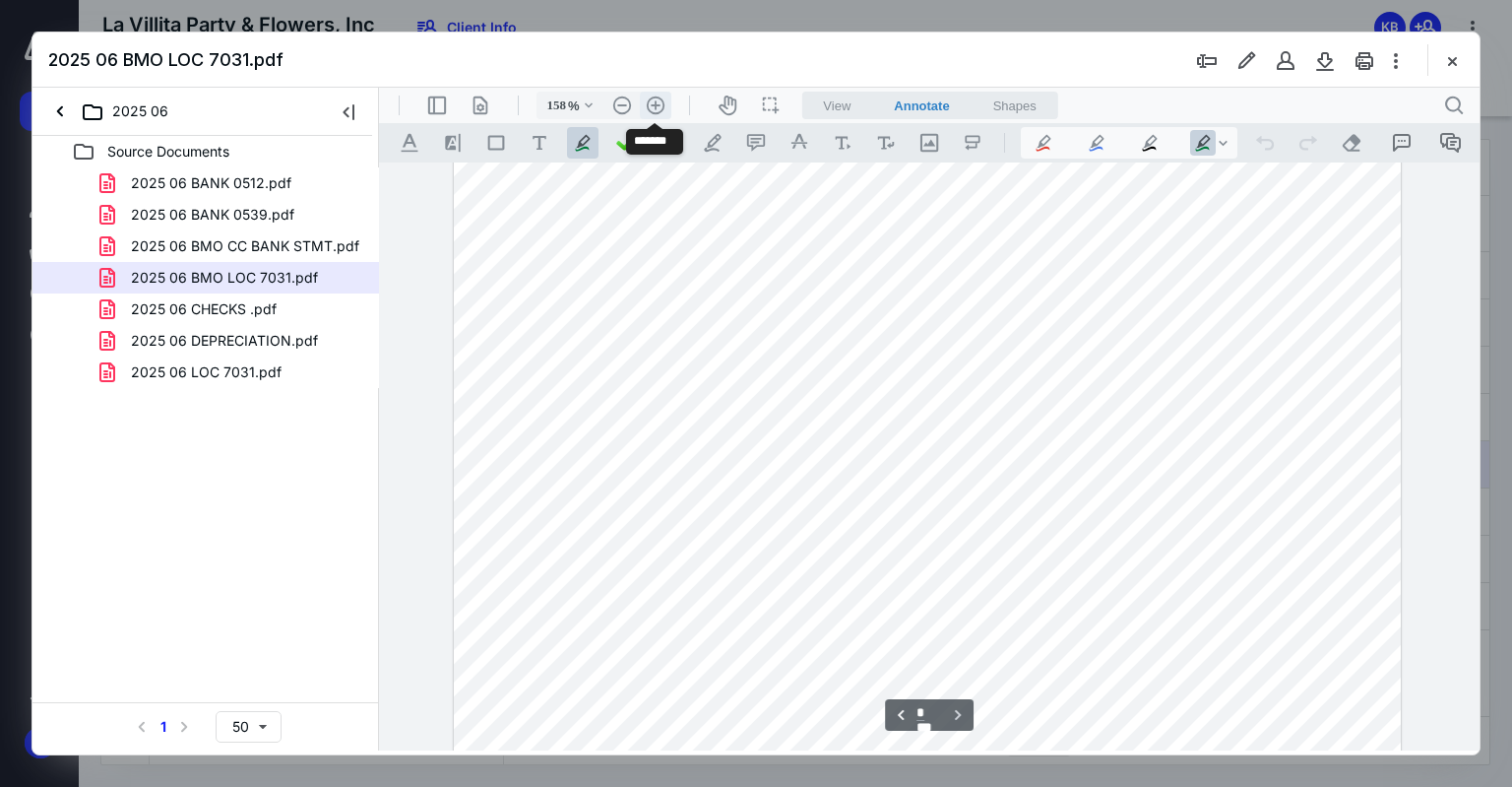 click on ".cls-1{fill:#abb0c4;} icon - header - zoom - in - line" at bounding box center [656, 105] 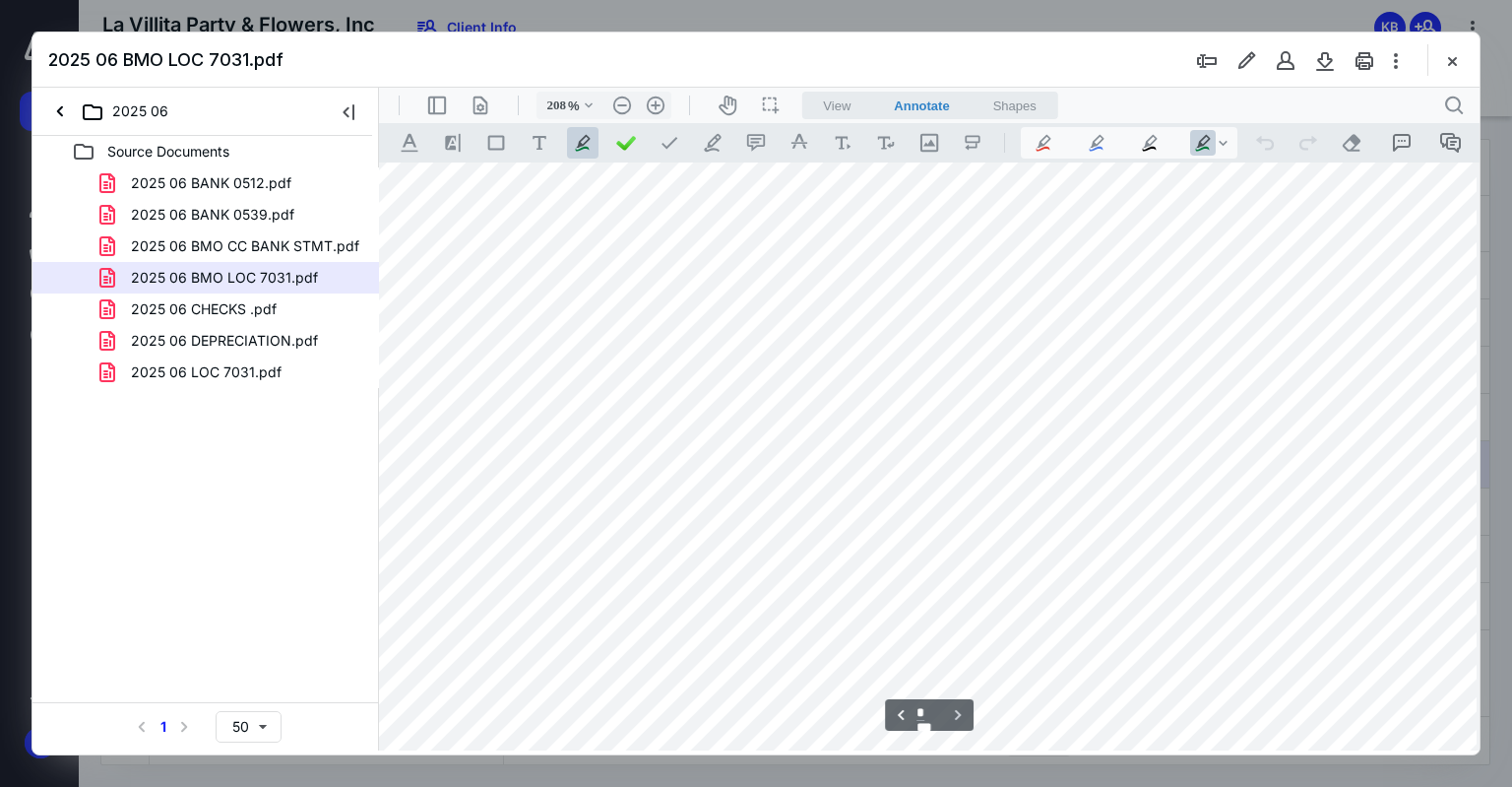 scroll, scrollTop: 2581, scrollLeft: 88, axis: both 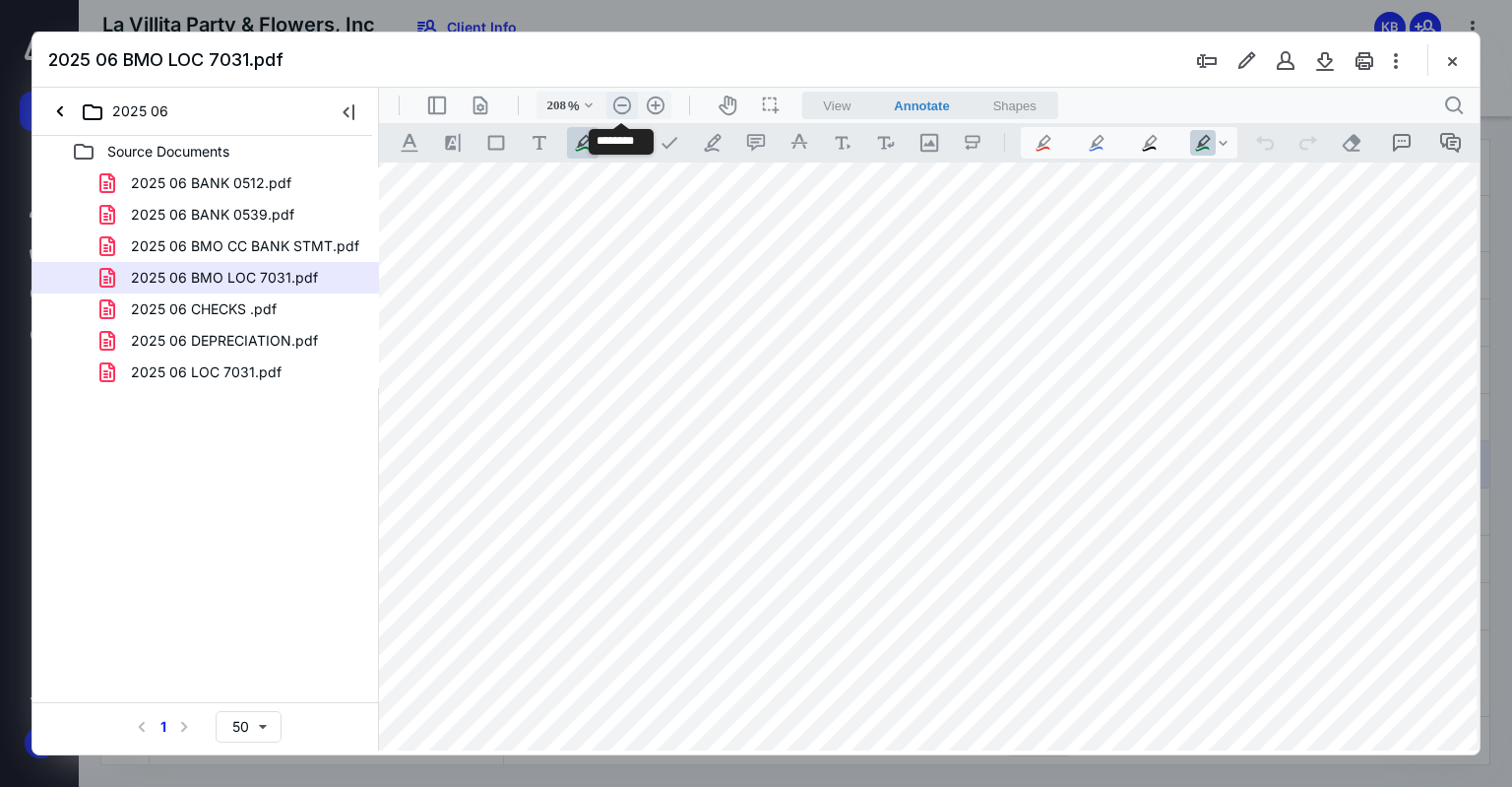 click on ".cls-1{fill:#abb0c4;} icon - header - zoom - out - line" at bounding box center [622, 105] 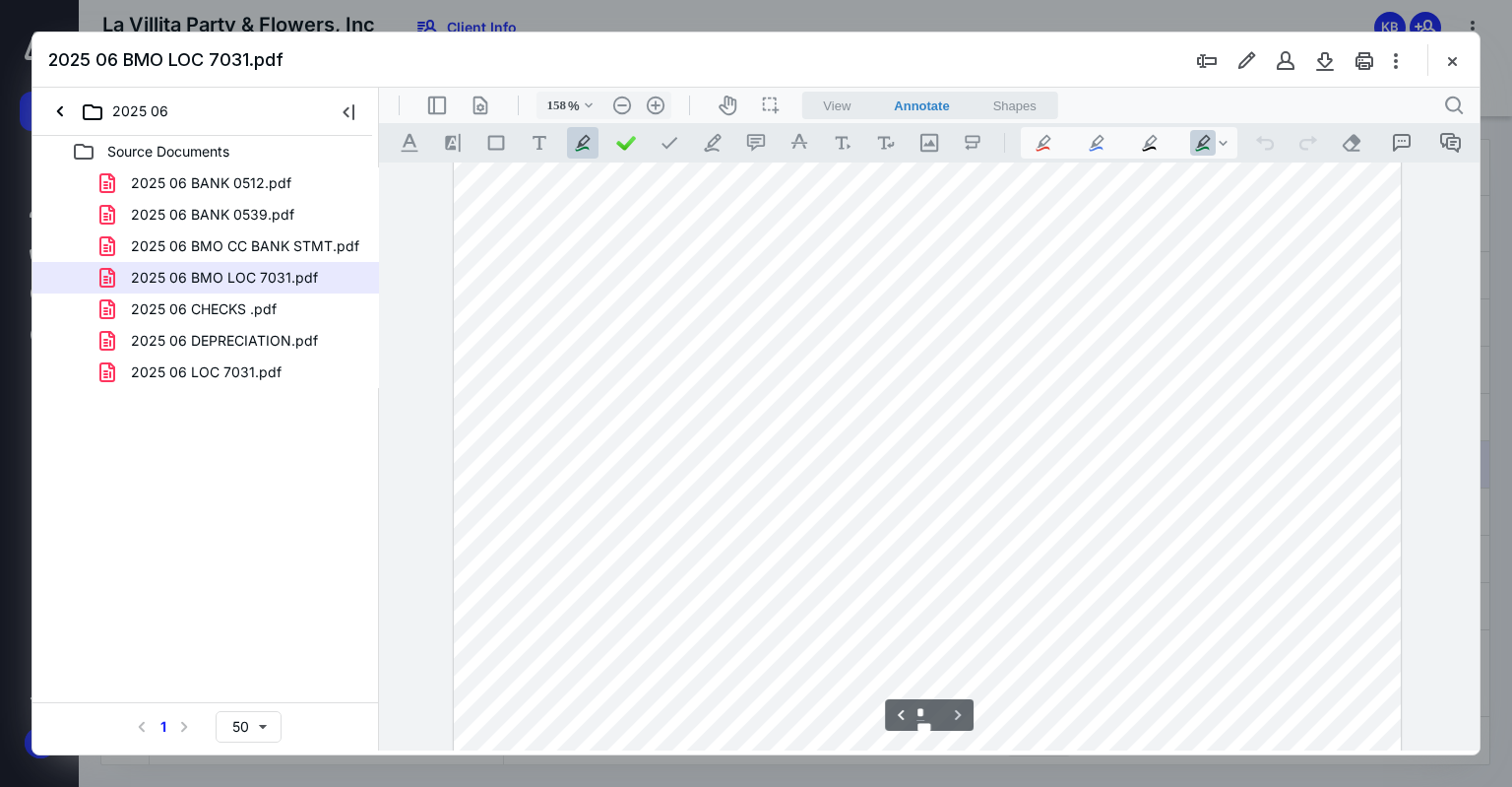 scroll, scrollTop: 1690, scrollLeft: 0, axis: vertical 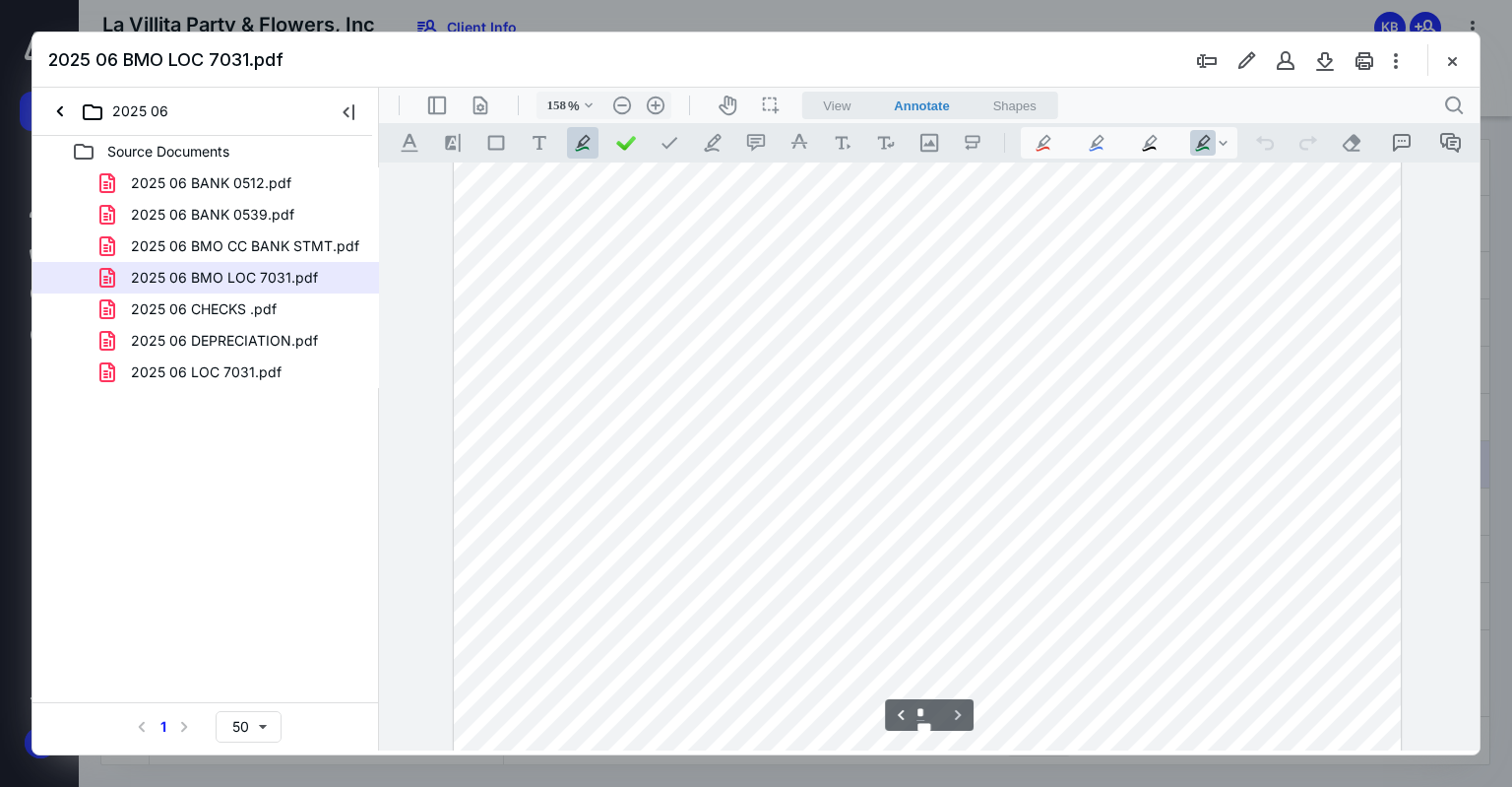 drag, startPoint x: 973, startPoint y: 570, endPoint x: 918, endPoint y: 606, distance: 65.734314 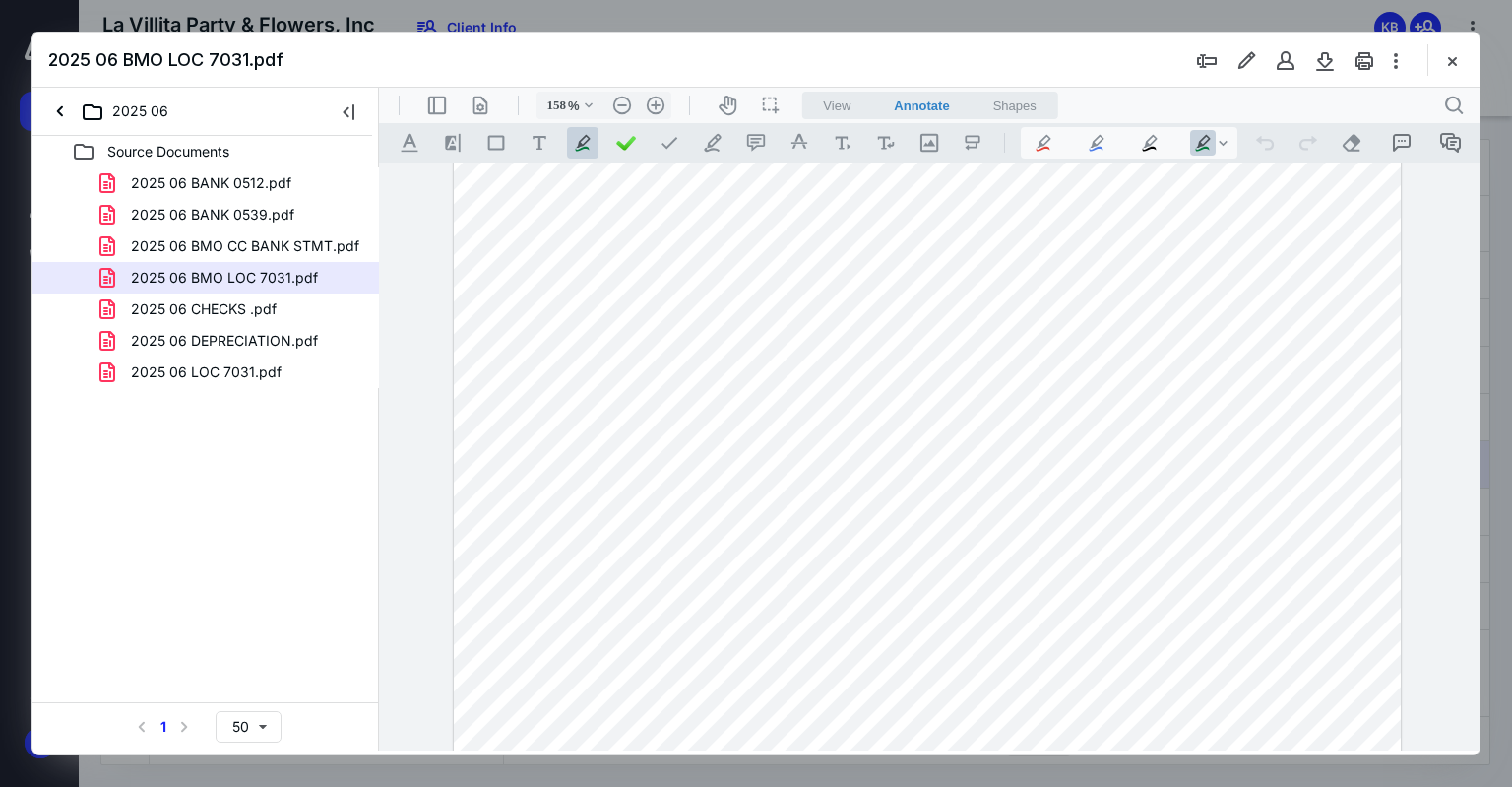 click at bounding box center [927, 329] 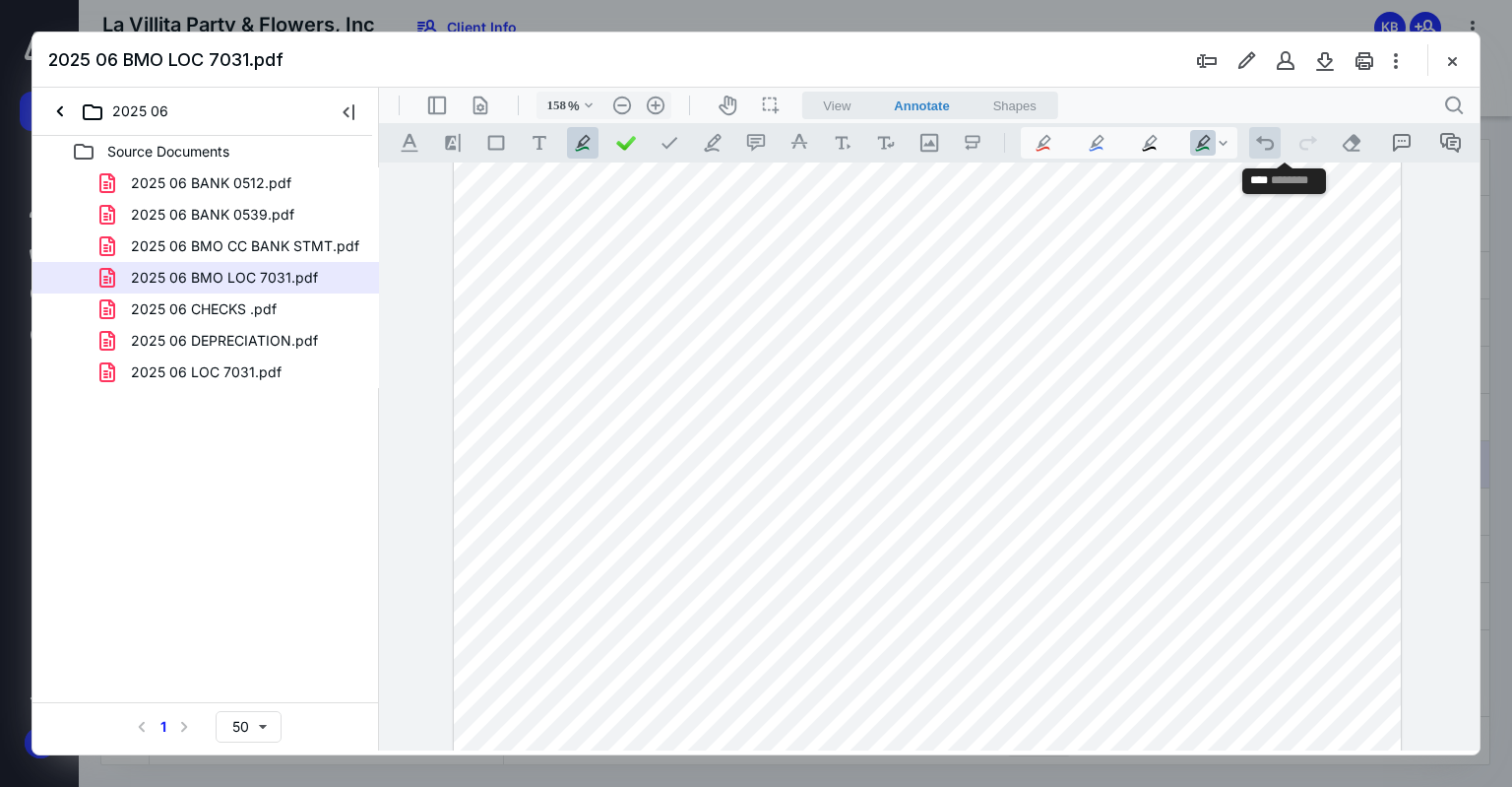 click on ".cls-1{fill:#abb0c4;} icon - operation - undo" at bounding box center (1265, 143) 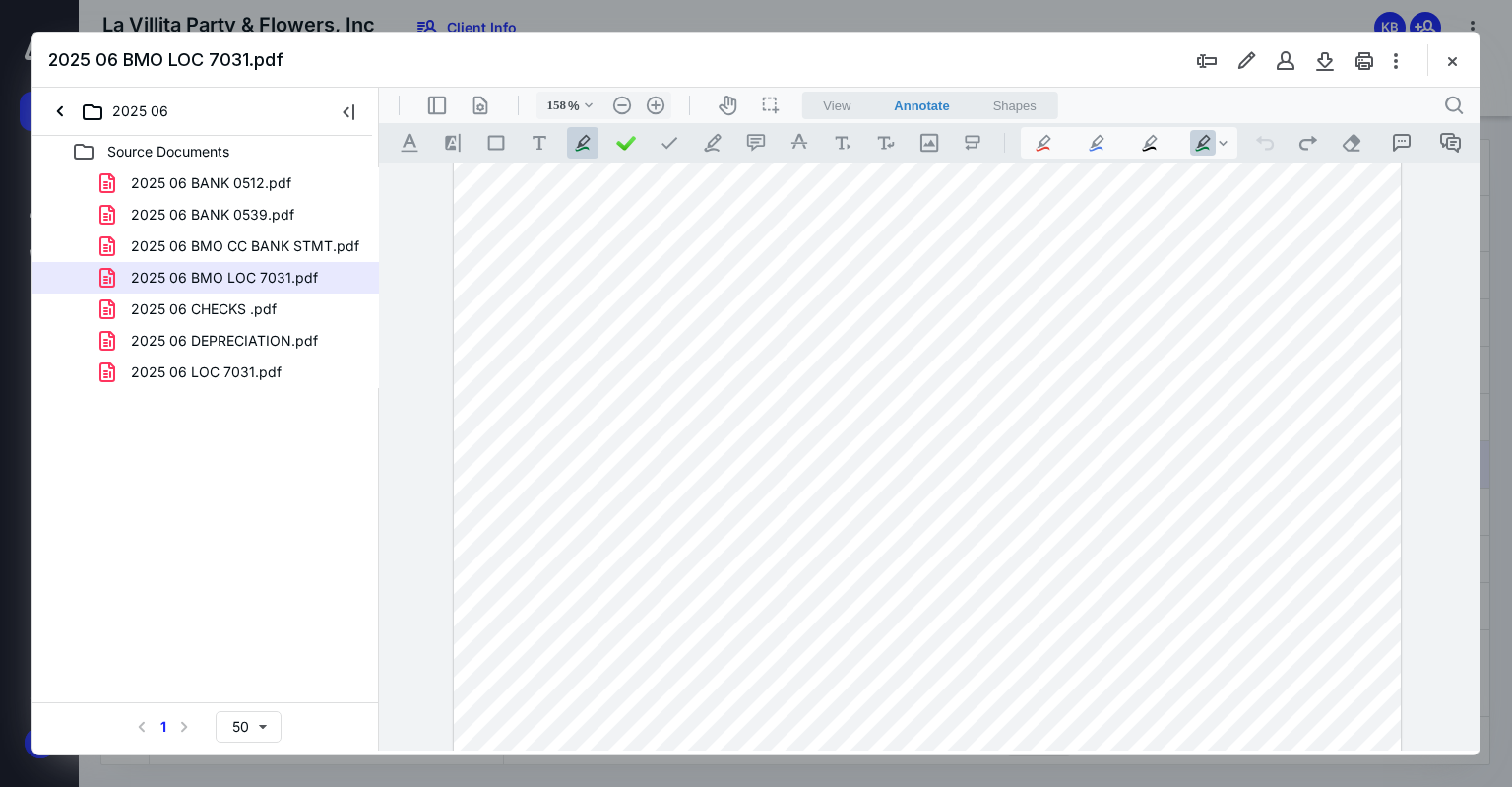 drag, startPoint x: 643, startPoint y: 477, endPoint x: 703, endPoint y: 473, distance: 60.13319 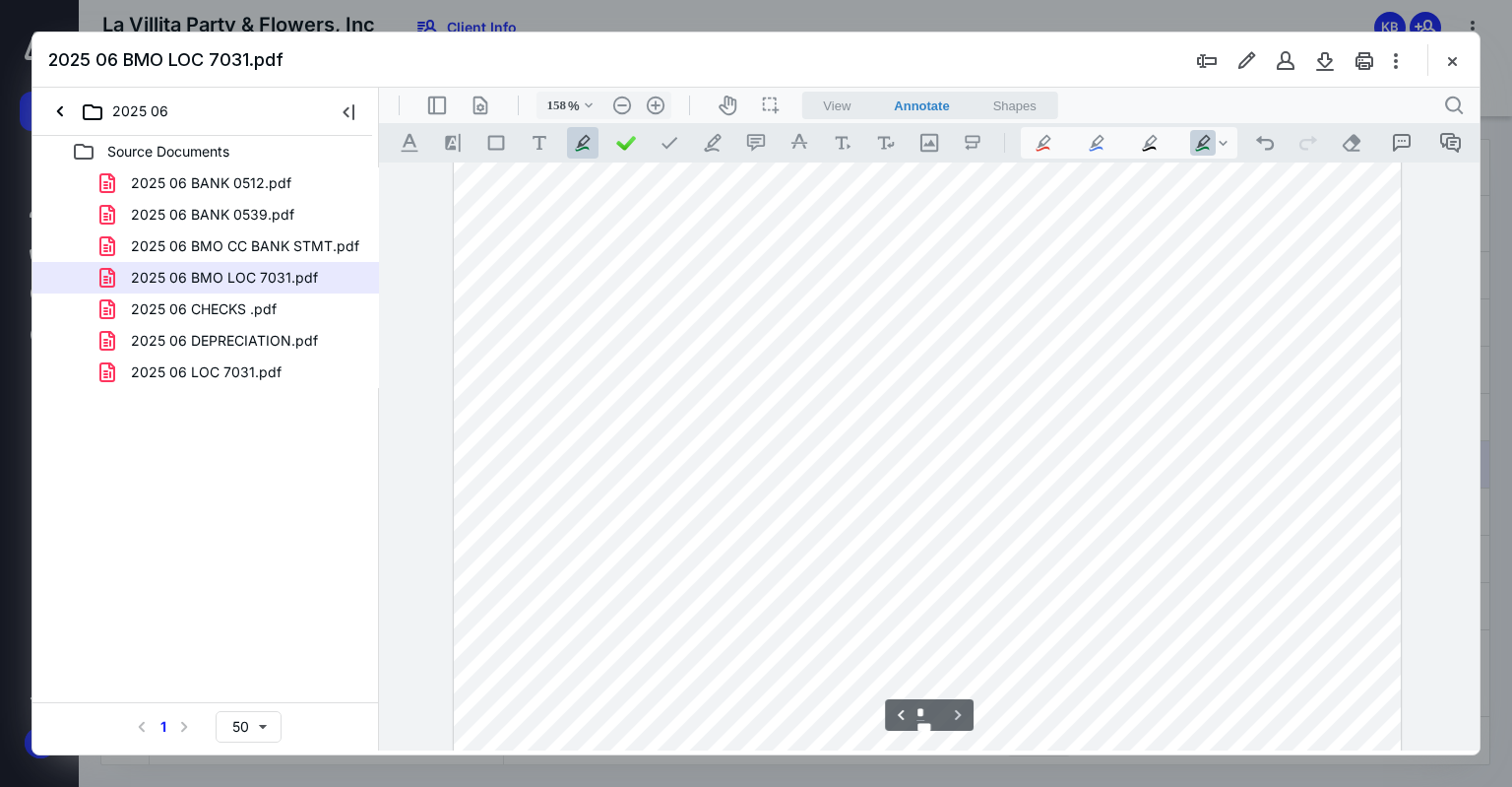 scroll, scrollTop: 1592, scrollLeft: 0, axis: vertical 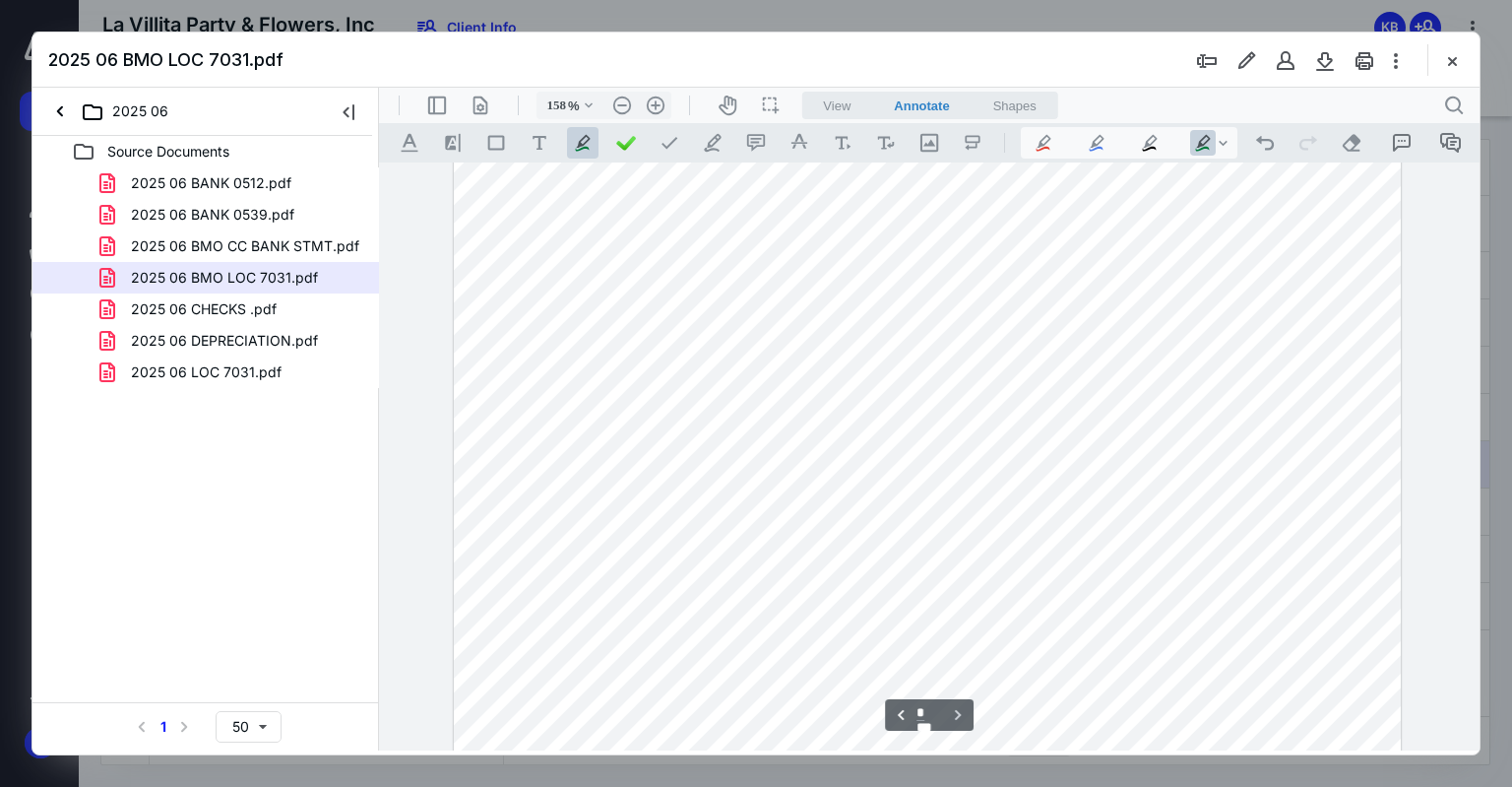 click on "2025 06 BANK 0539.pdf" at bounding box center (213, 215) 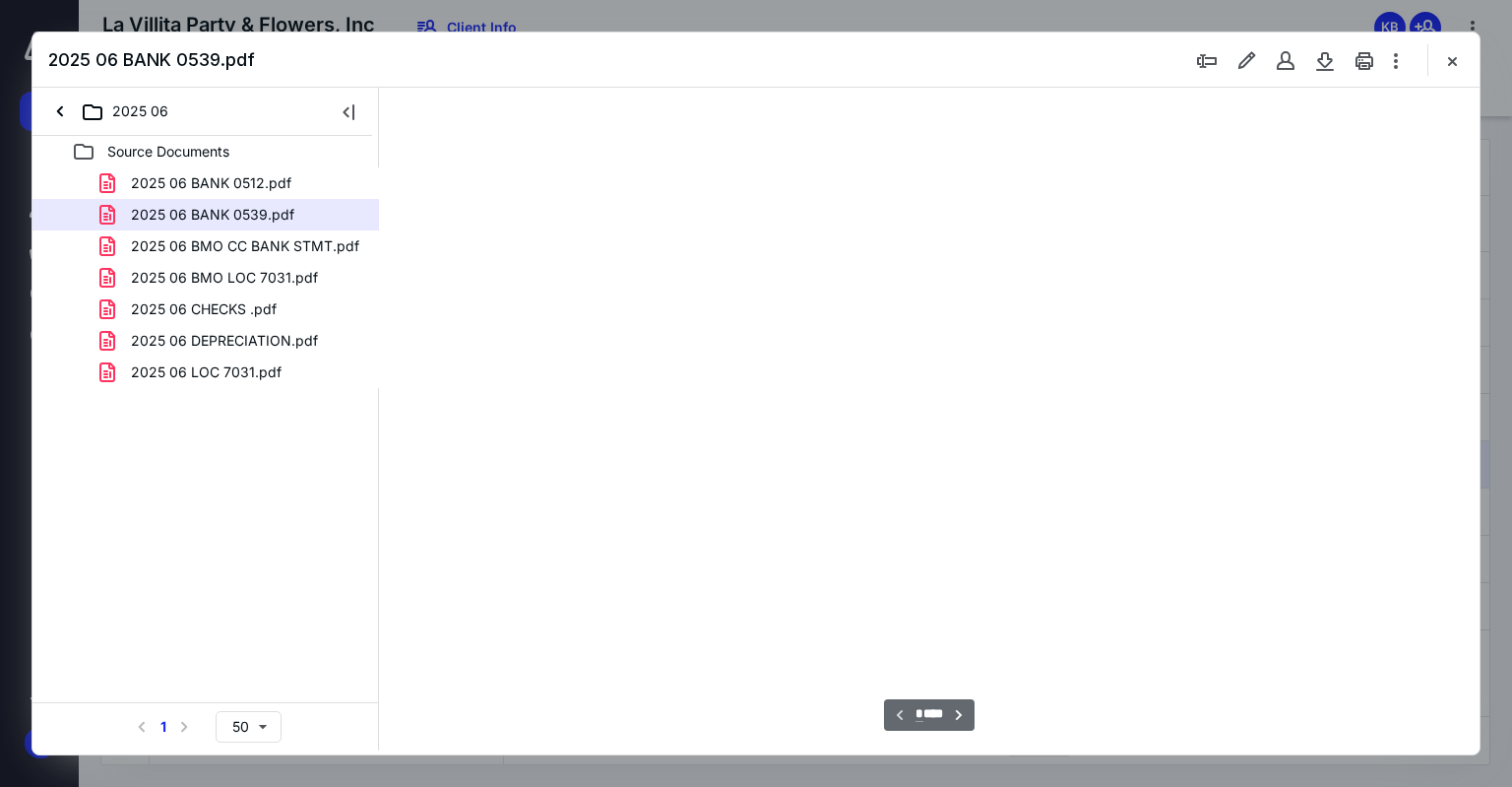 scroll, scrollTop: 78, scrollLeft: 0, axis: vertical 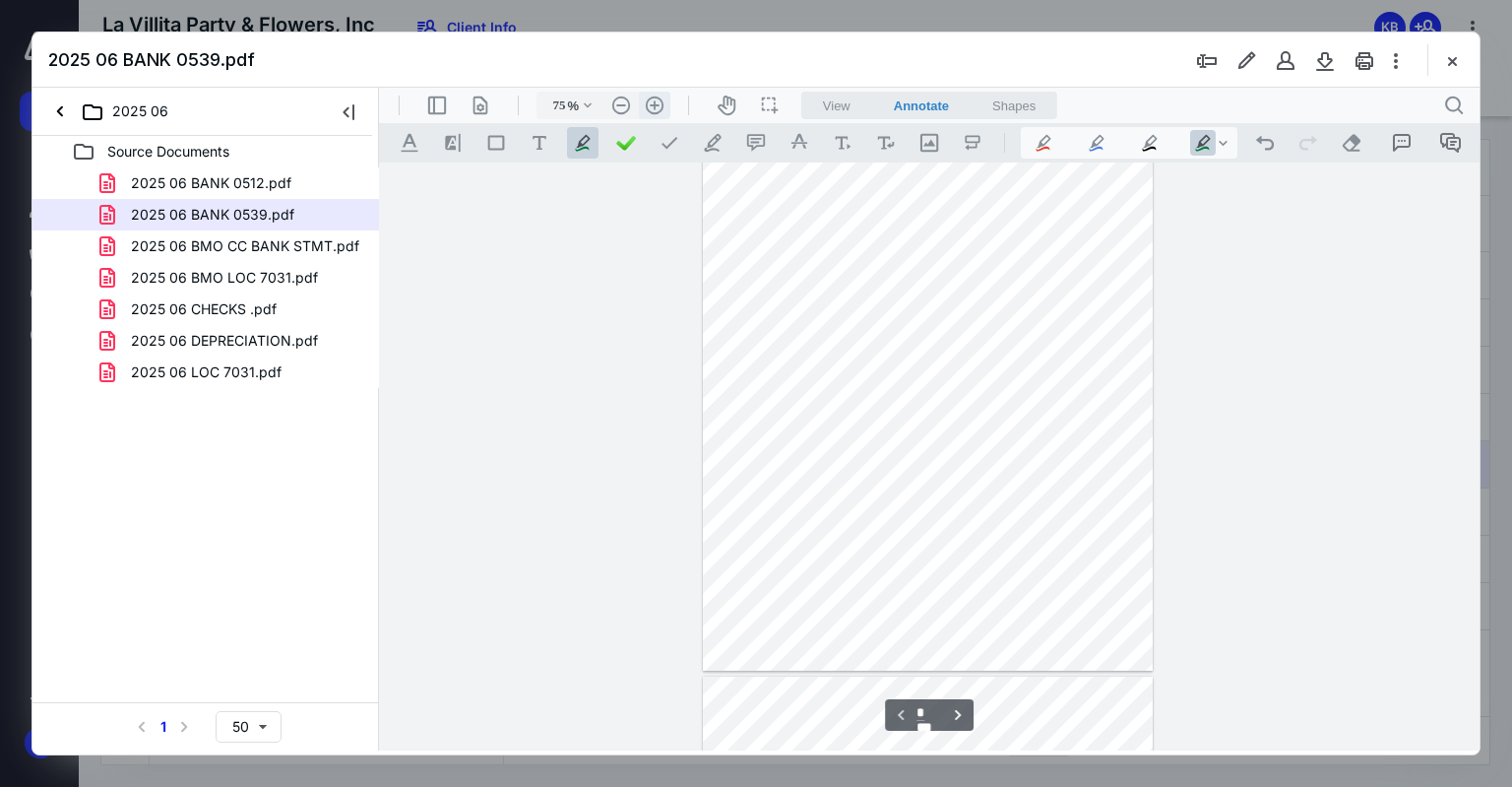click on ".cls-1{fill:#abb0c4;} icon - header - zoom - in - line" at bounding box center (655, 105) 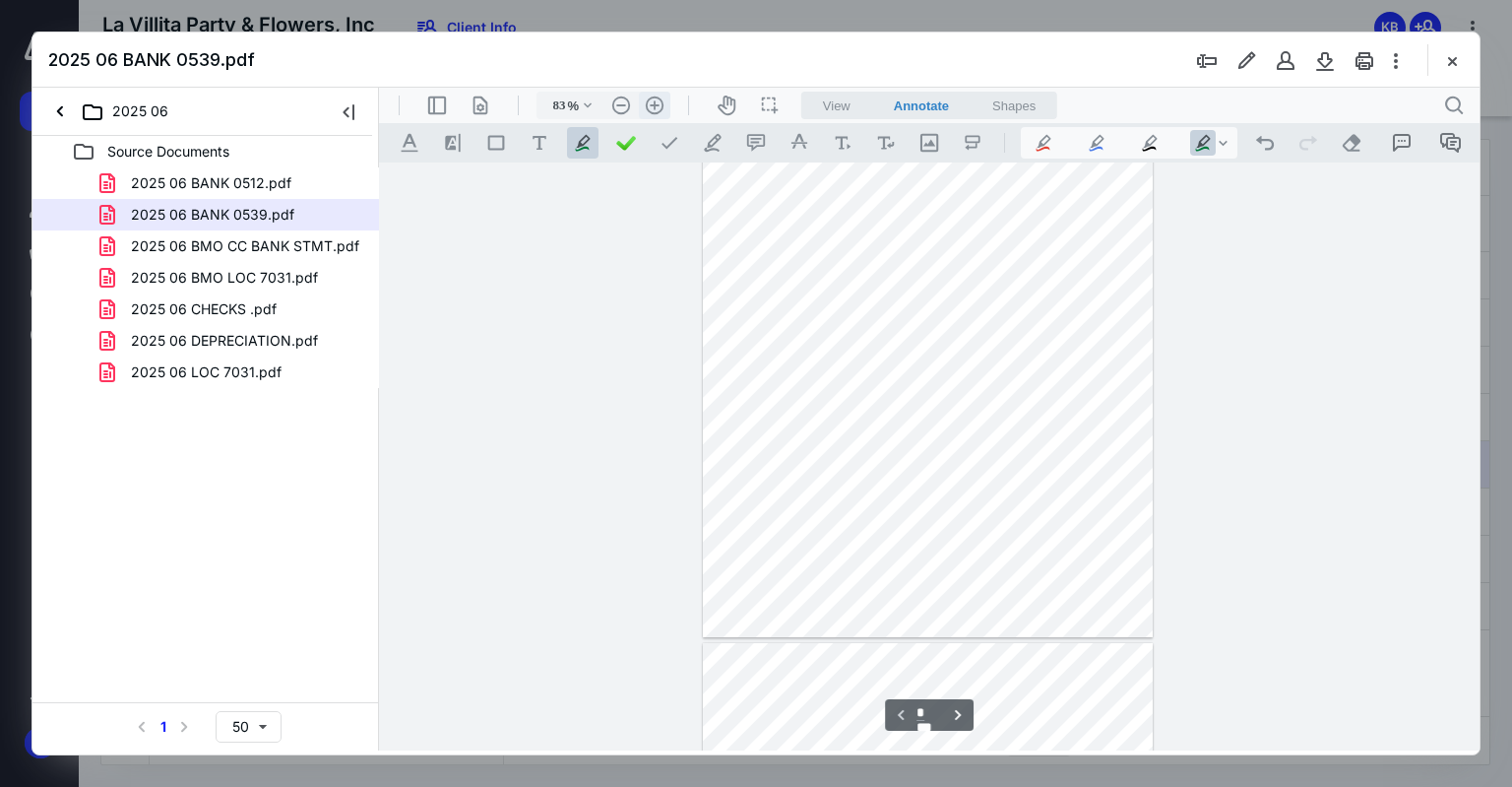 click on ".cls-1{fill:#abb0c4;} icon - header - zoom - in - line" at bounding box center [655, 105] 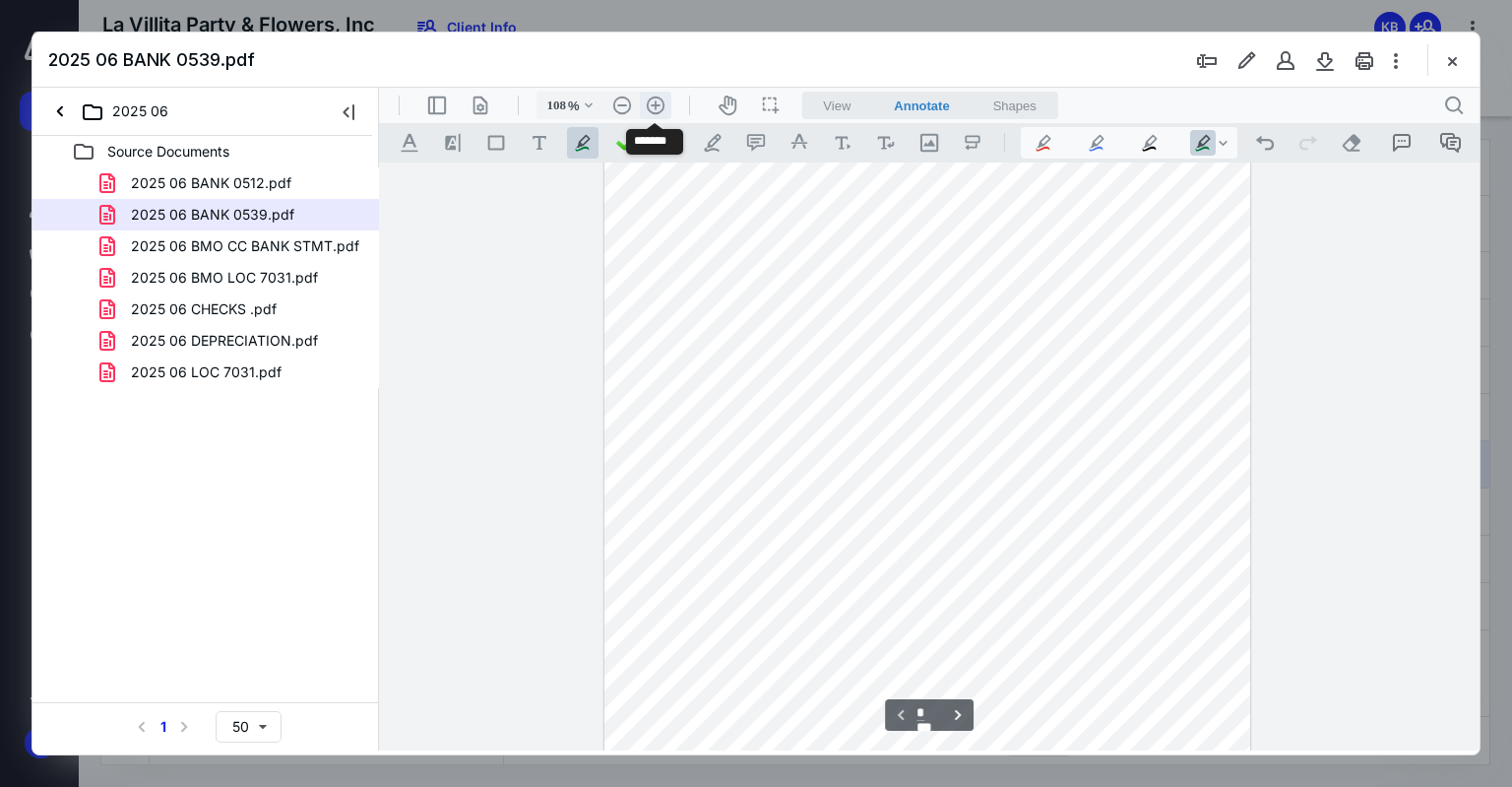 click on ".cls-1{fill:#abb0c4;} icon - header - zoom - in - line" at bounding box center [656, 105] 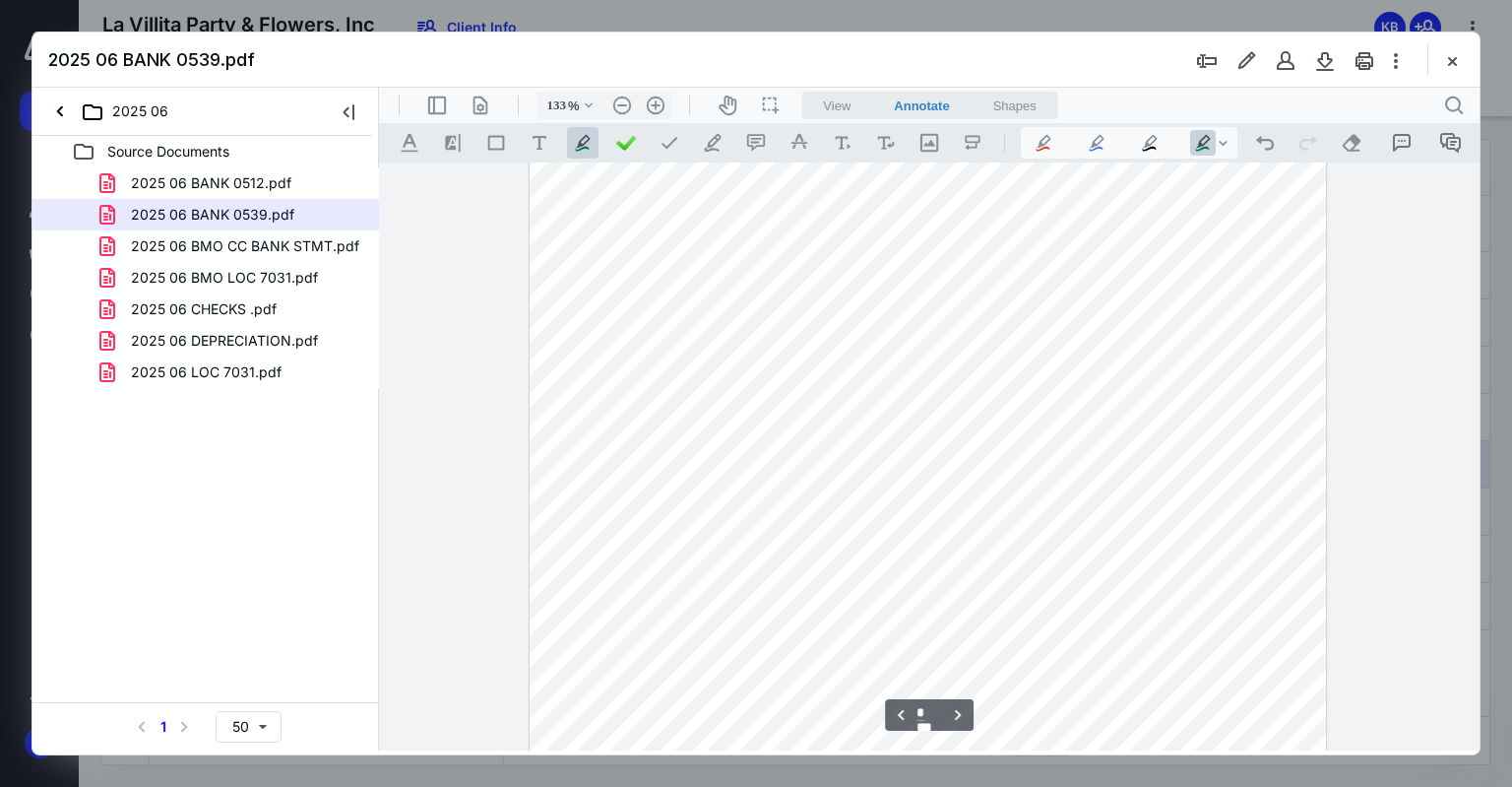 scroll, scrollTop: 1517, scrollLeft: 0, axis: vertical 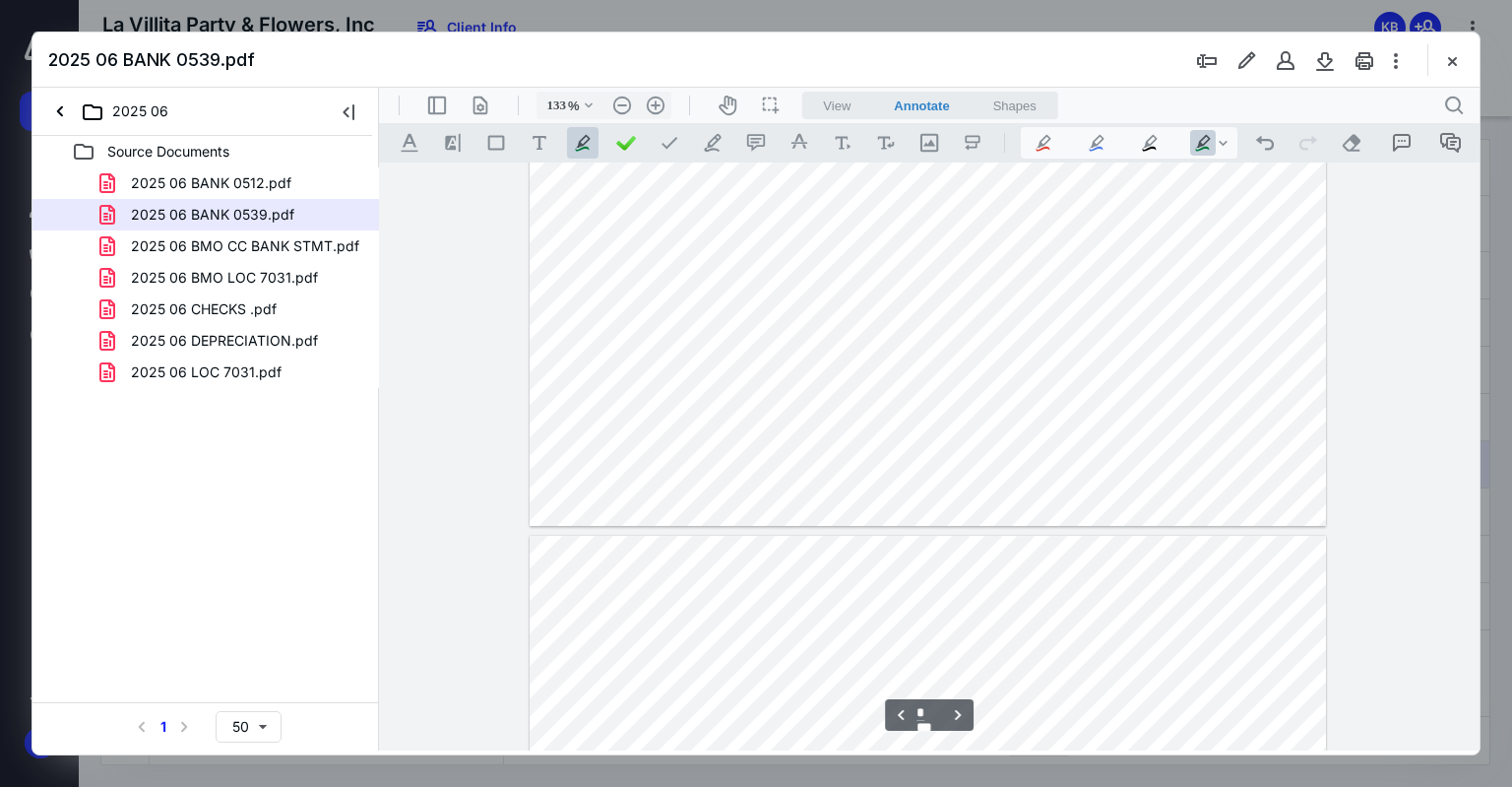 type on "*" 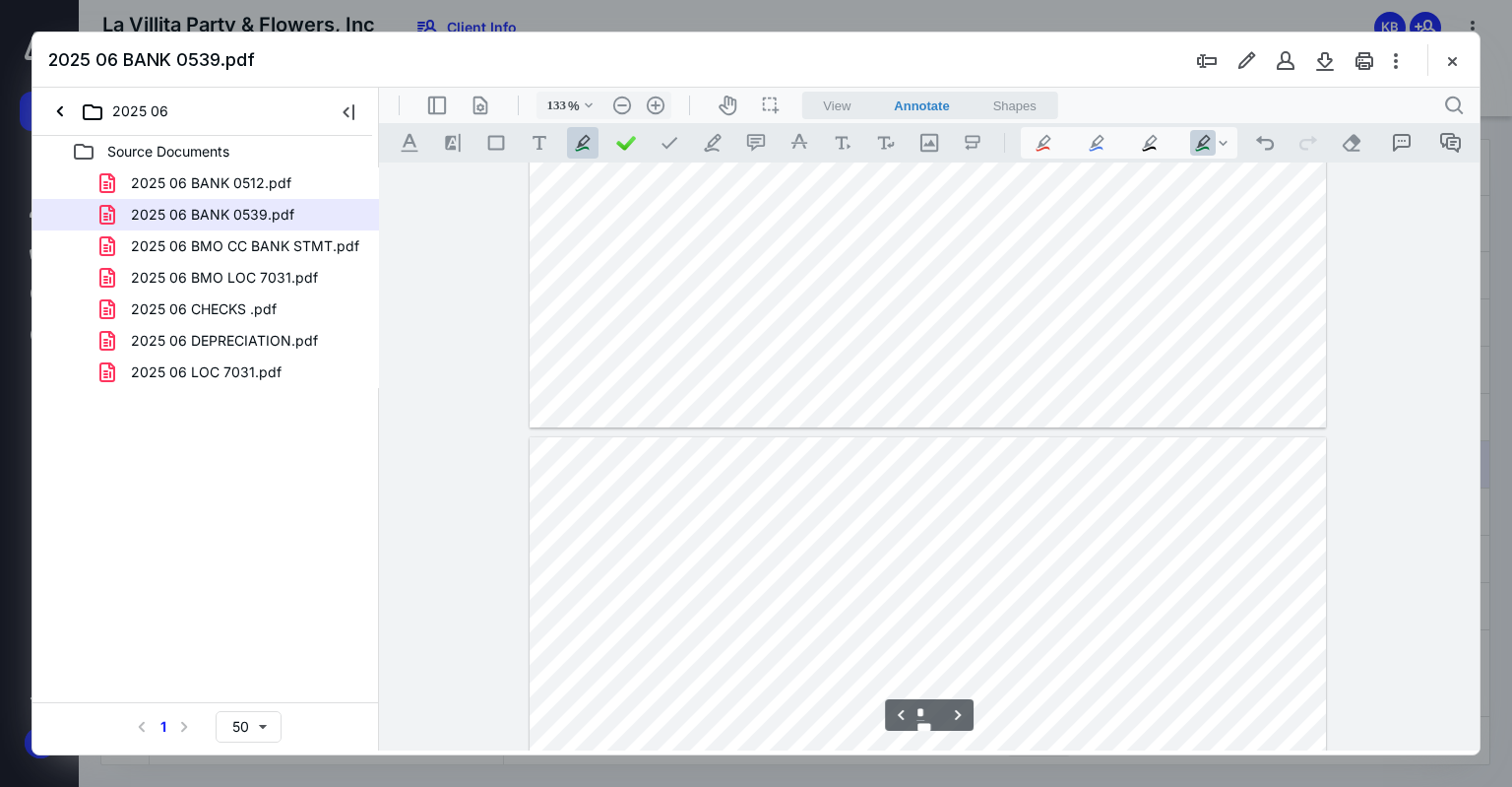 scroll, scrollTop: 2009, scrollLeft: 0, axis: vertical 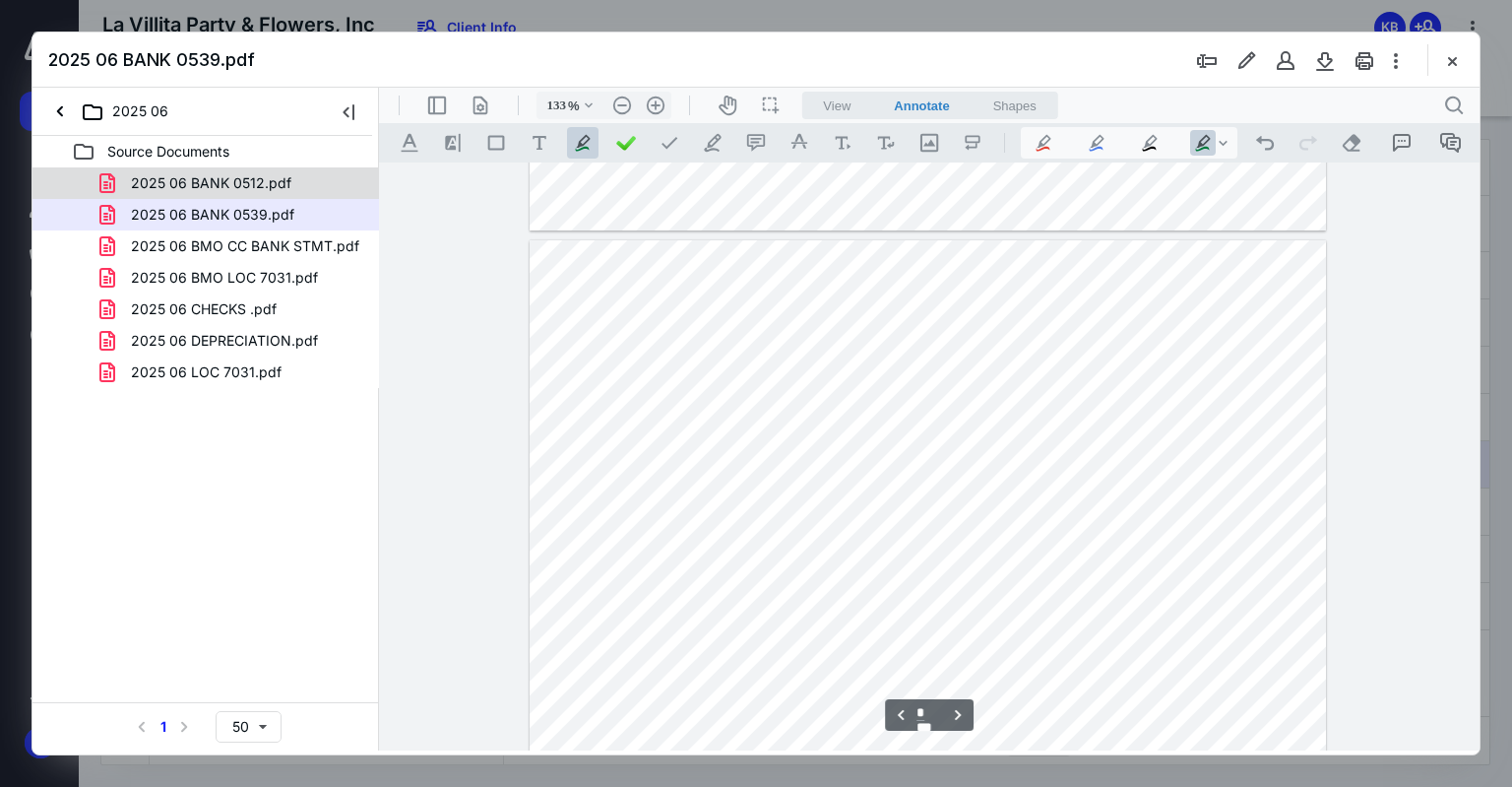 click on "2025 06 BANK 0512.pdf" at bounding box center [211, 183] 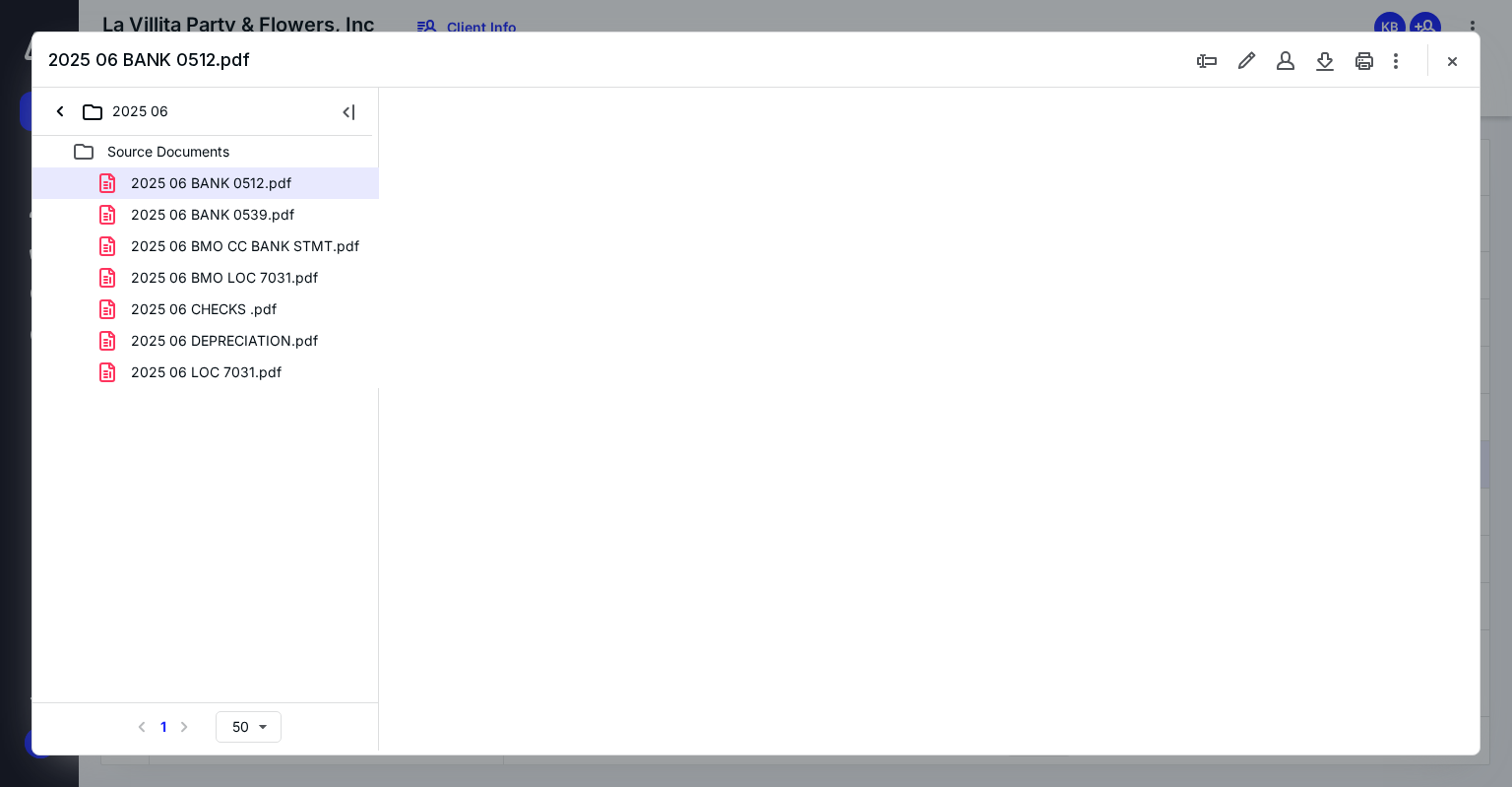 scroll, scrollTop: 78, scrollLeft: 0, axis: vertical 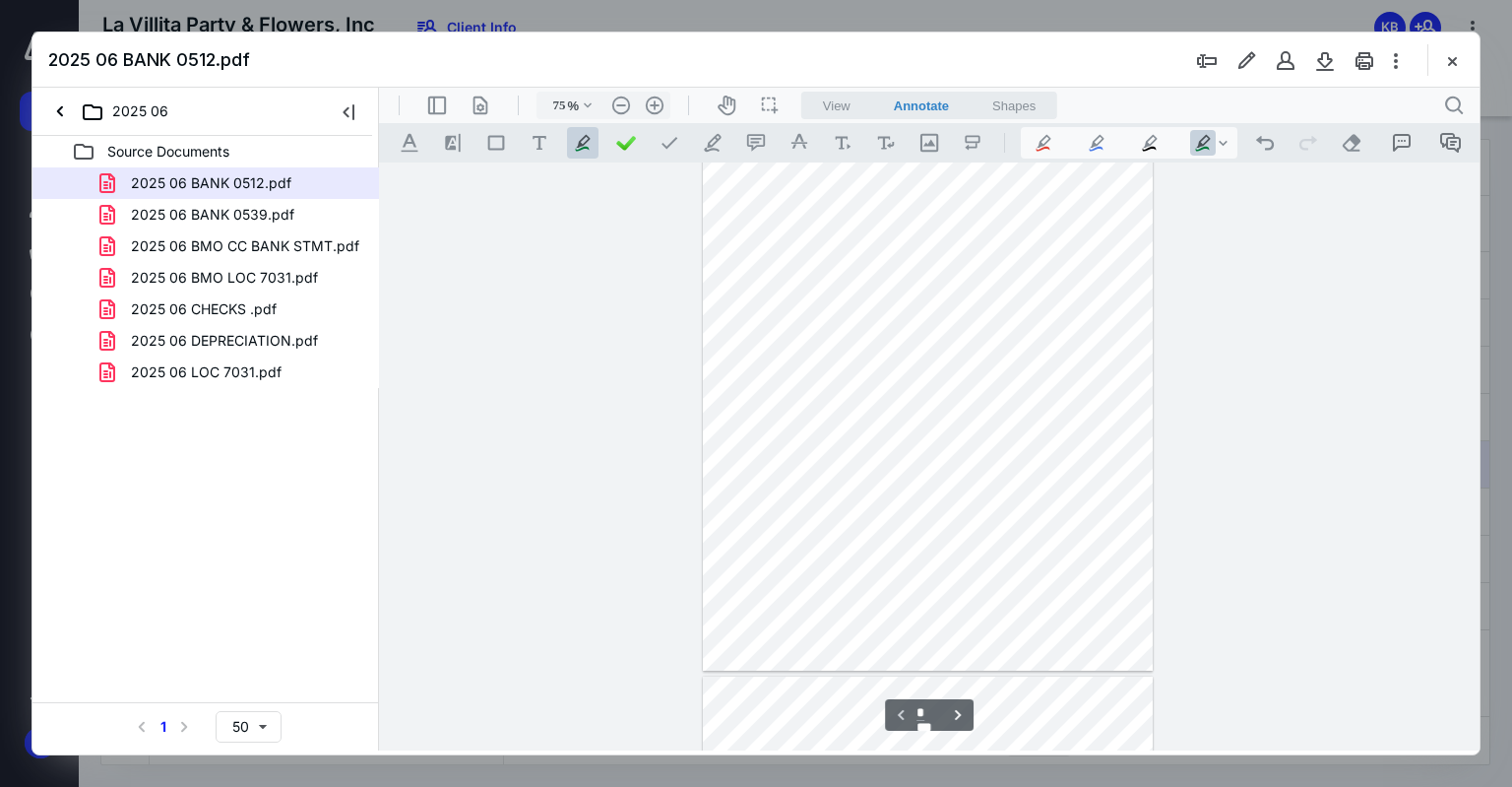 click on ".cls-1{fill:#abb0c4;} icon - header - sidebar - line .cls-1{fill:#abb0c4;} icon - header - page manipulation - line 75 % .cls-1{fill:#abb0c4;} icon - chevron - down .cls-1{fill:#abb0c4;} icon - header - zoom - out - line Current zoom is   75 % .cls-1{fill:#abb0c4;} icon - header - zoom - in - line icon-header-pan20 icon / operation / multi select View Annotate Shapes Annotate .cls-1{fill:#abb0c4;} icon - chevron - down View Annotate Shapes .cls-1{fill:#abb0c4;} icon - header - search" at bounding box center (929, 105) 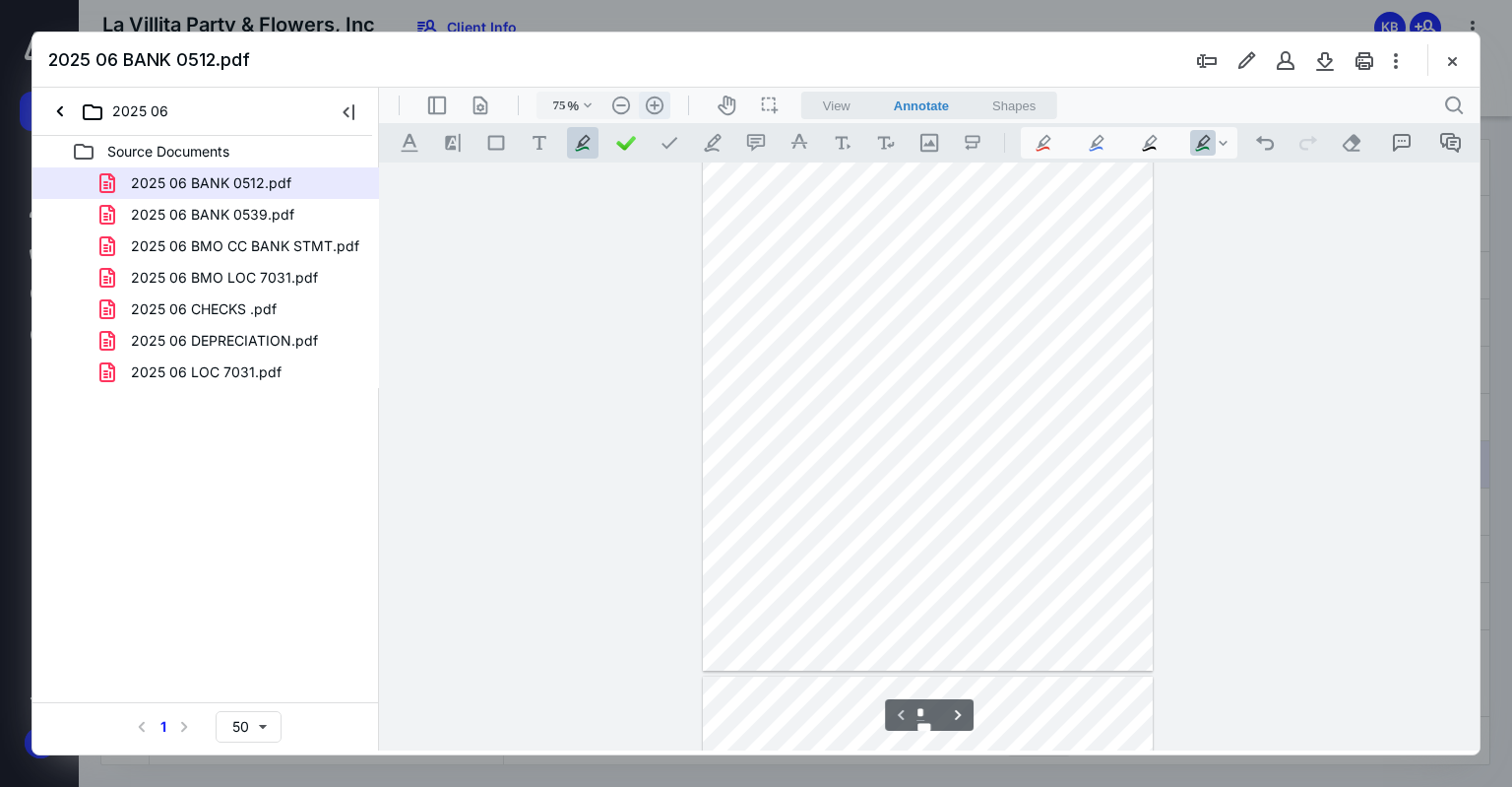 click on ".cls-1{fill:#abb0c4;} icon - header - zoom - in - line" at bounding box center (655, 105) 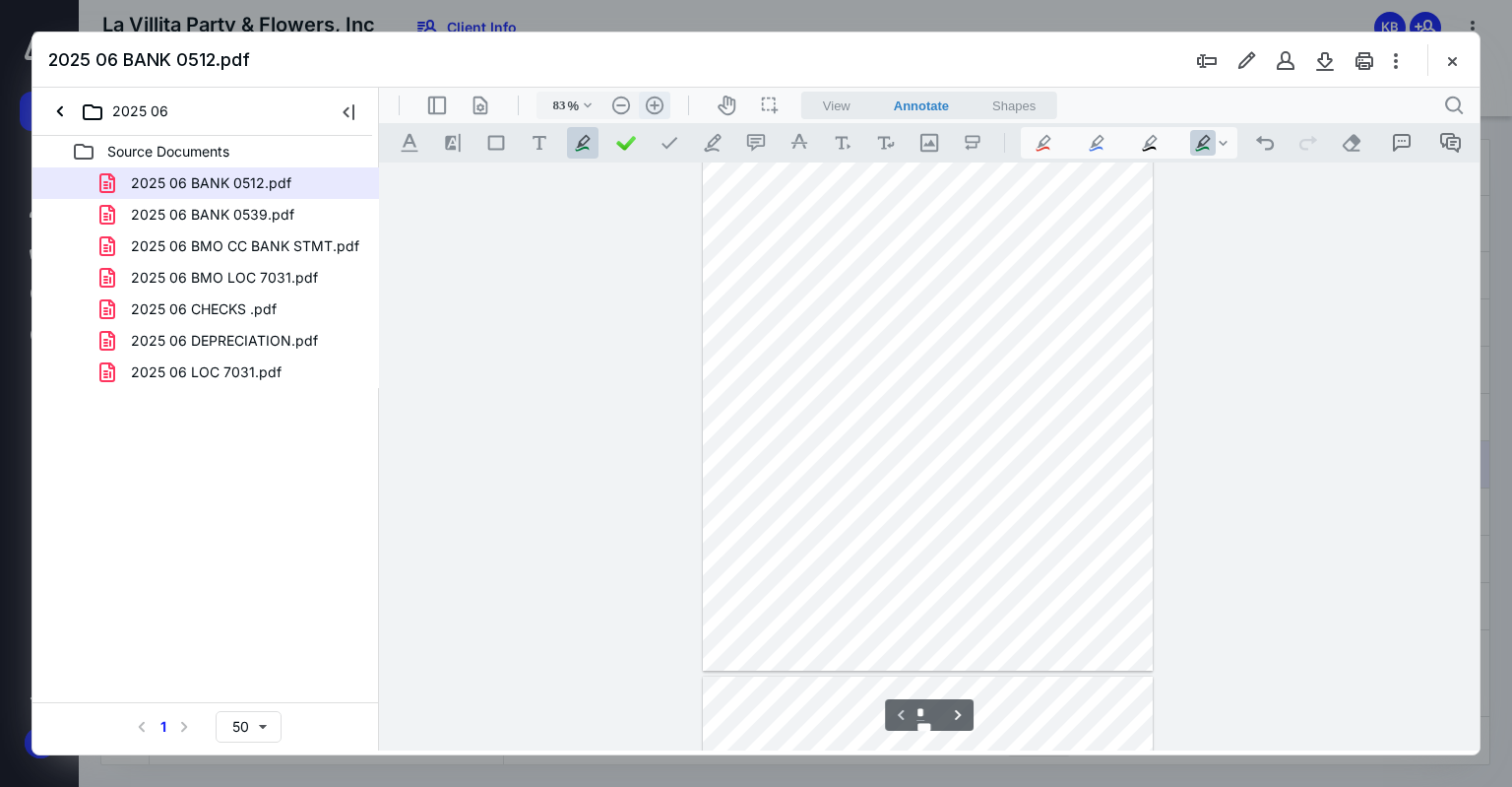 click on ".cls-1{fill:#abb0c4;} icon - header - zoom - in - line" at bounding box center (655, 105) 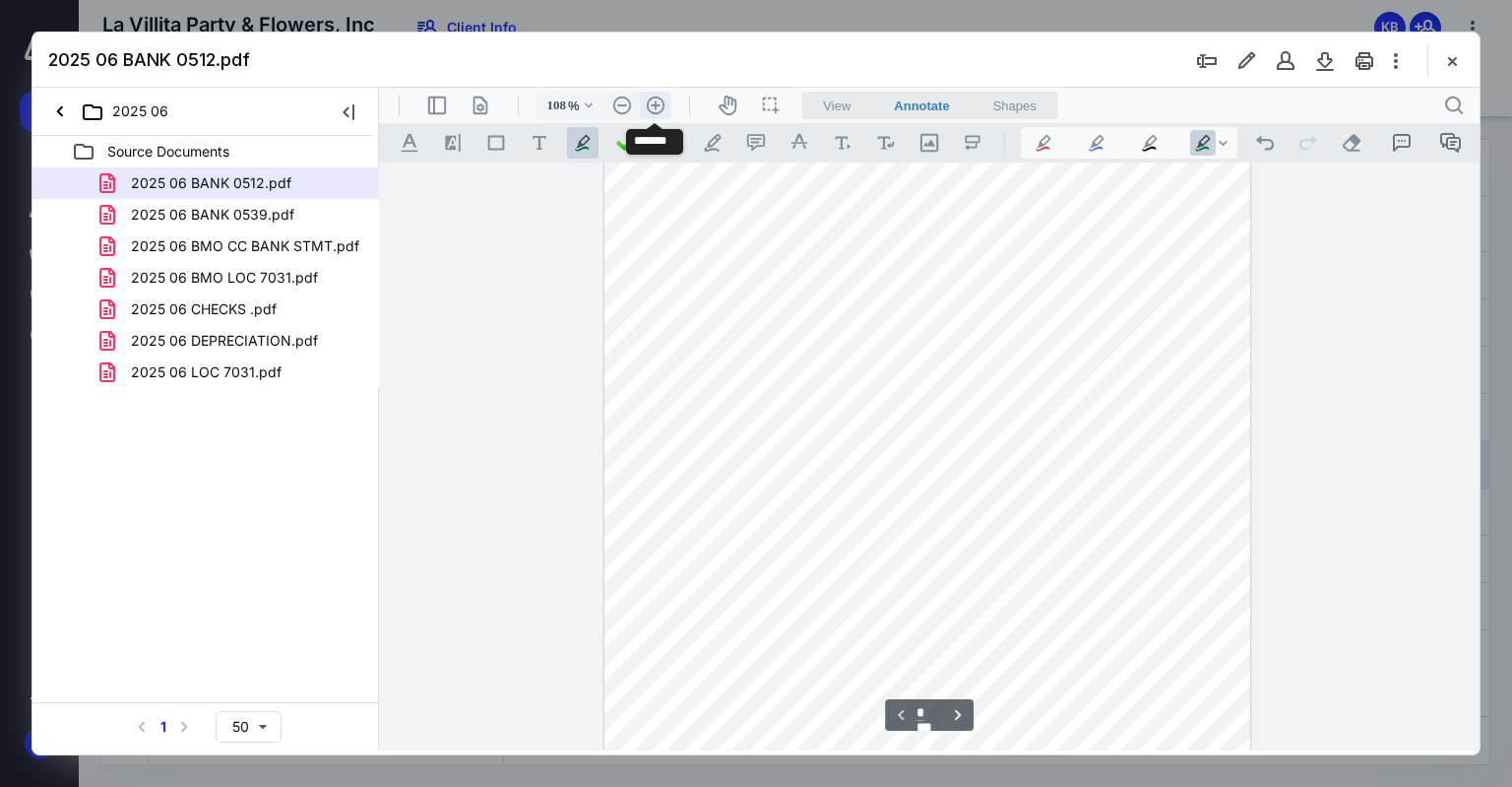 click on ".cls-1{fill:#abb0c4;} icon - header - zoom - in - line" at bounding box center (656, 105) 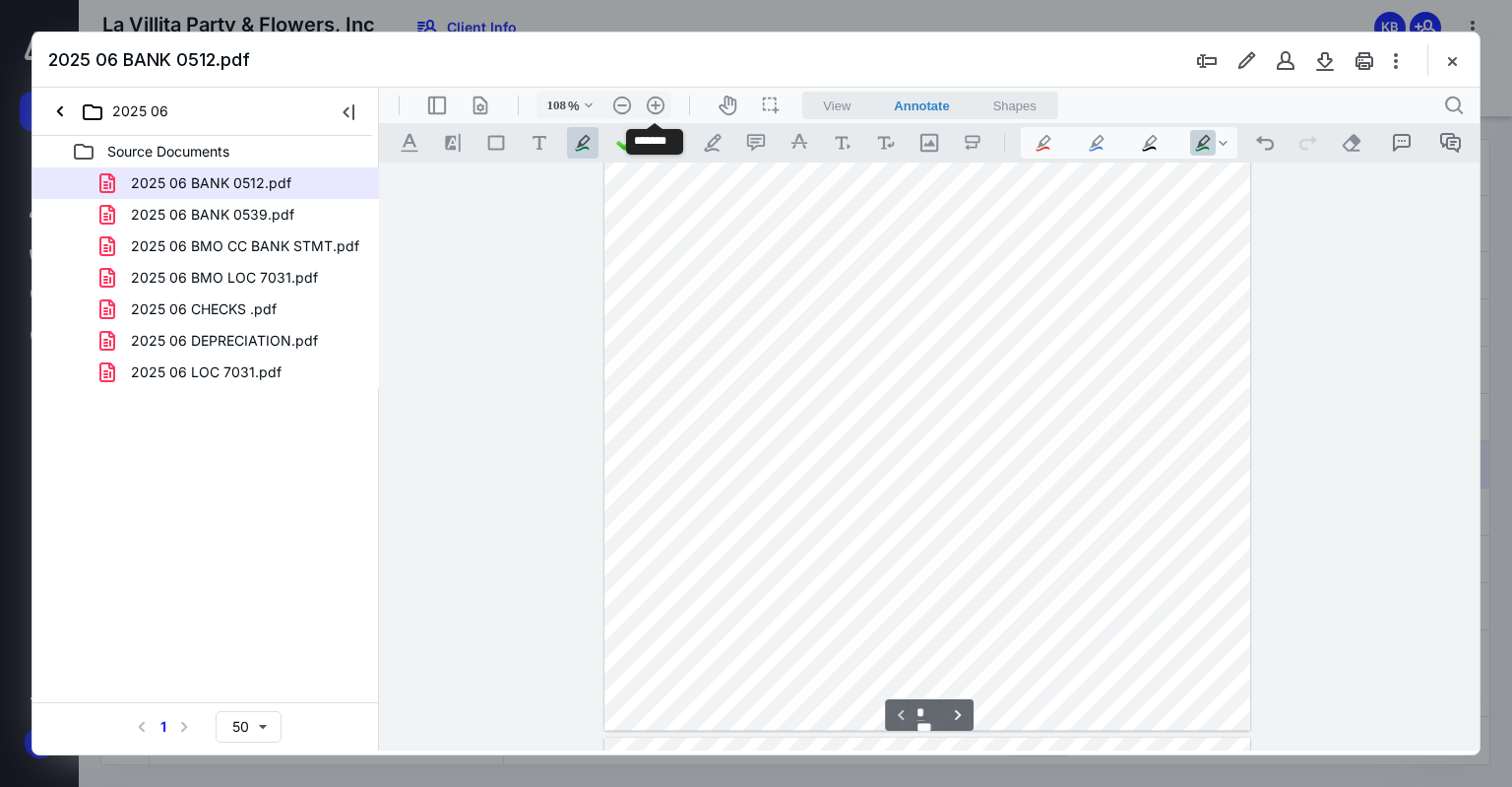 type on "133" 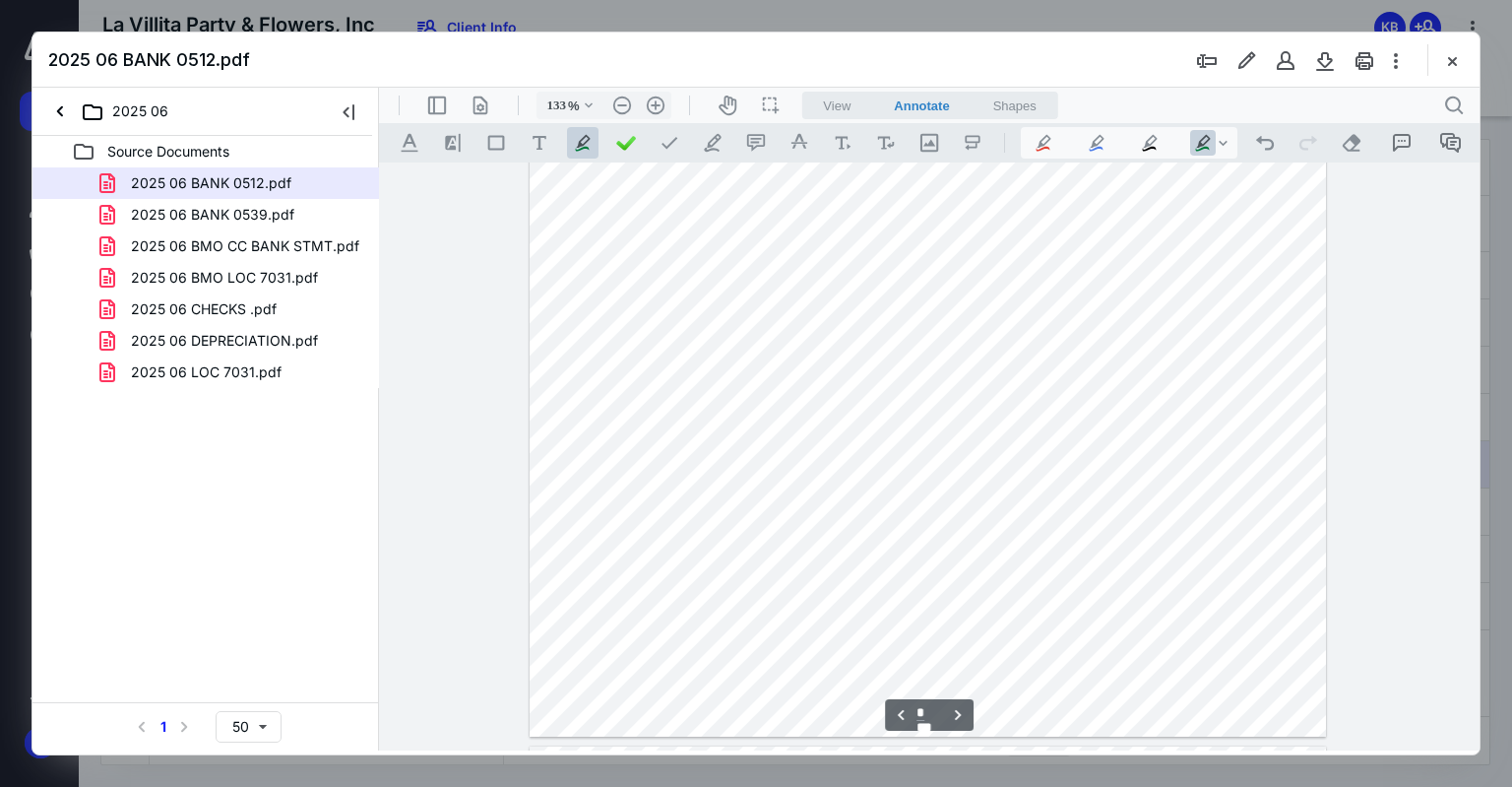 scroll, scrollTop: 3684, scrollLeft: 0, axis: vertical 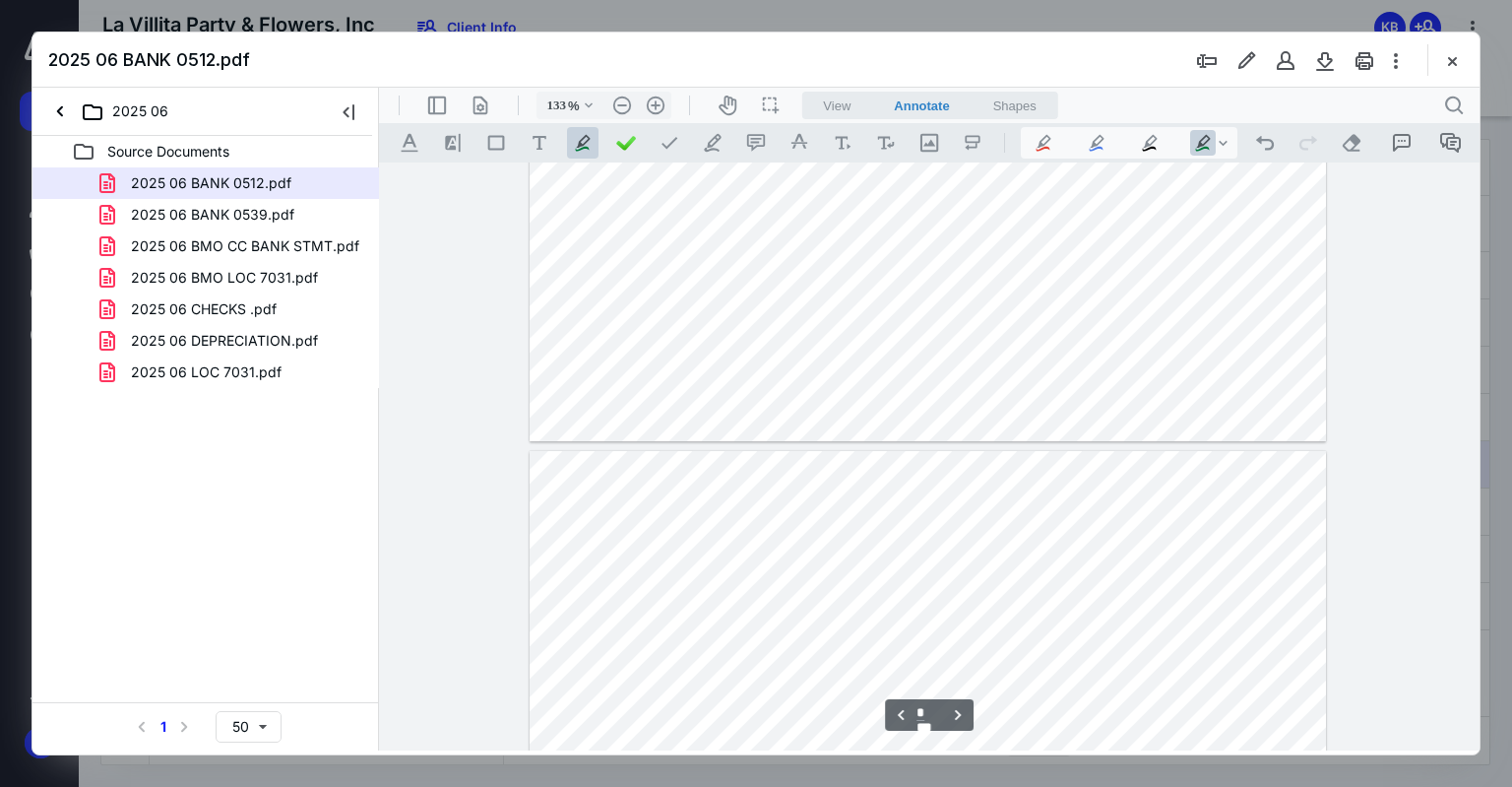 type on "*" 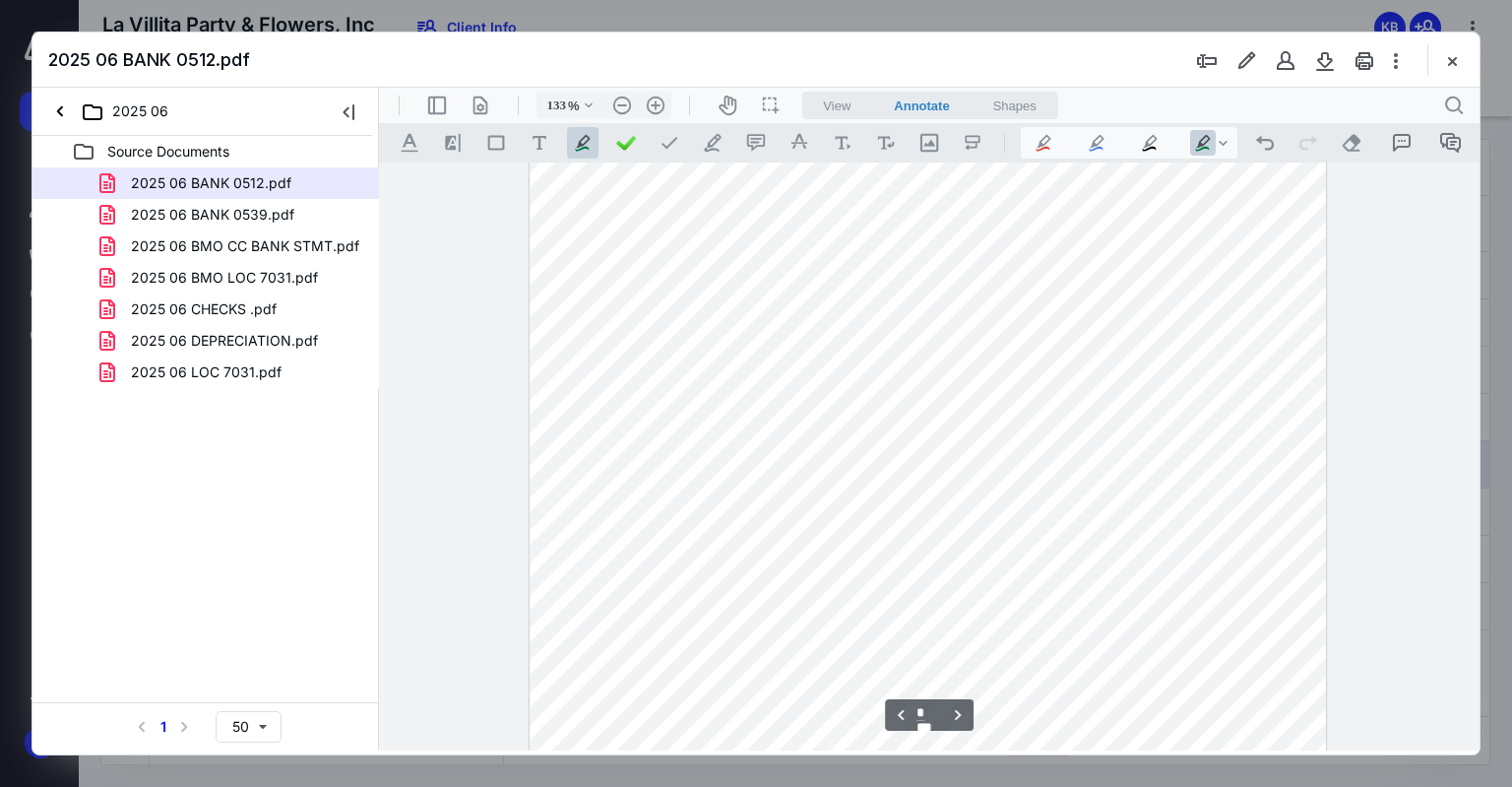 scroll, scrollTop: 4373, scrollLeft: 0, axis: vertical 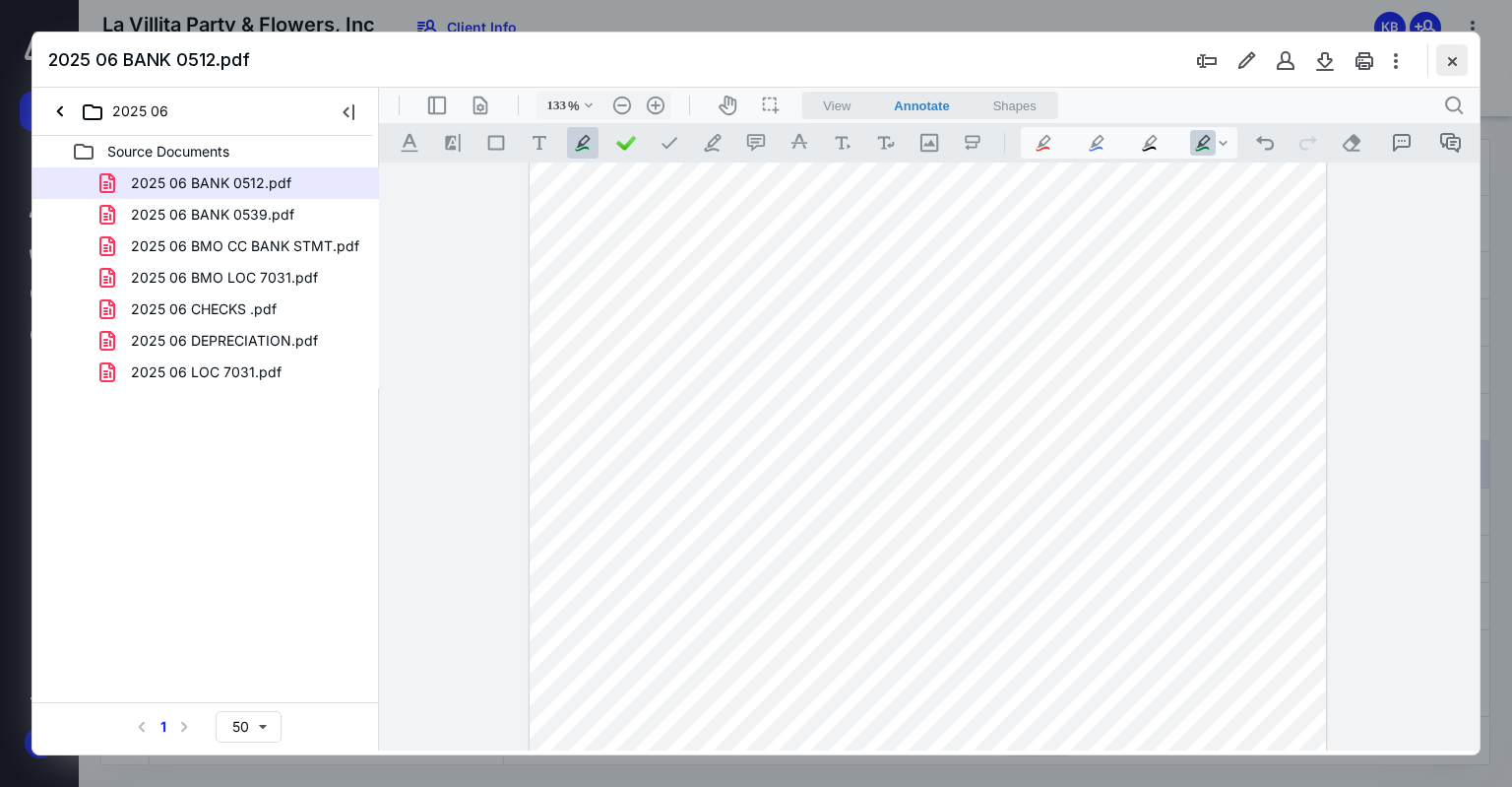 click at bounding box center (1452, 60) 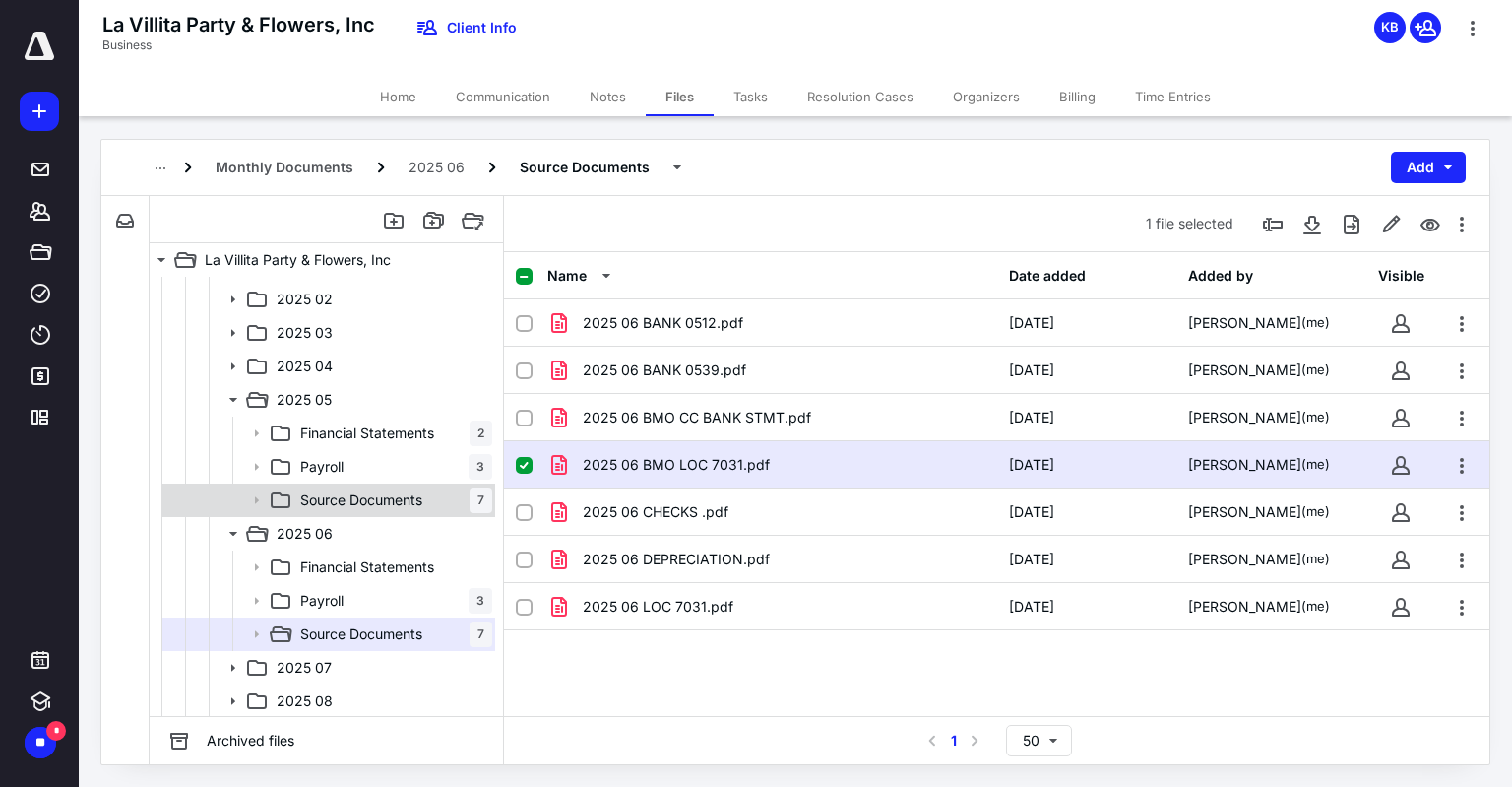 click on "Source Documents" at bounding box center (361, 500) 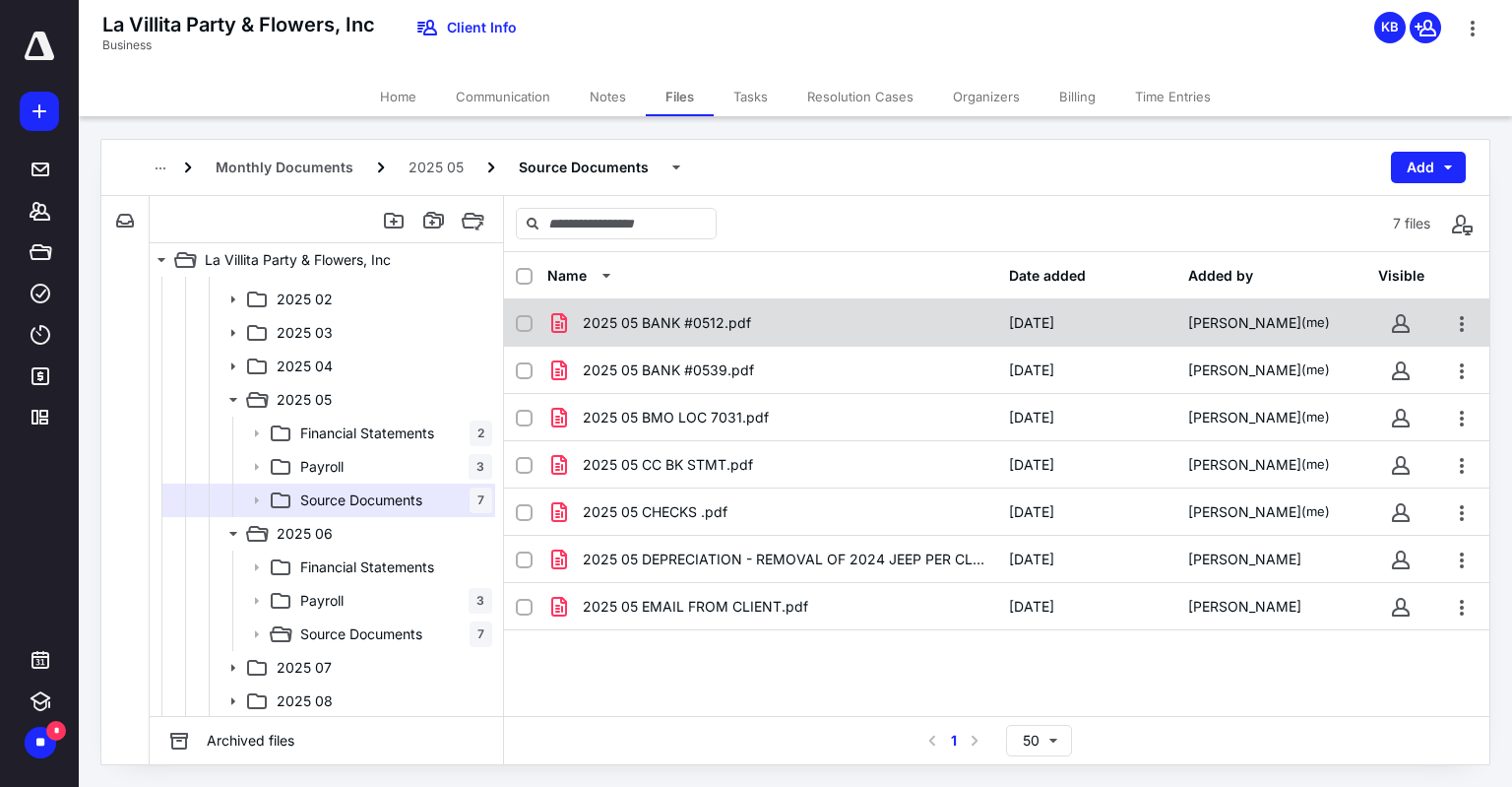click on "2025 05 BANK #0512.pdf" at bounding box center [666, 323] 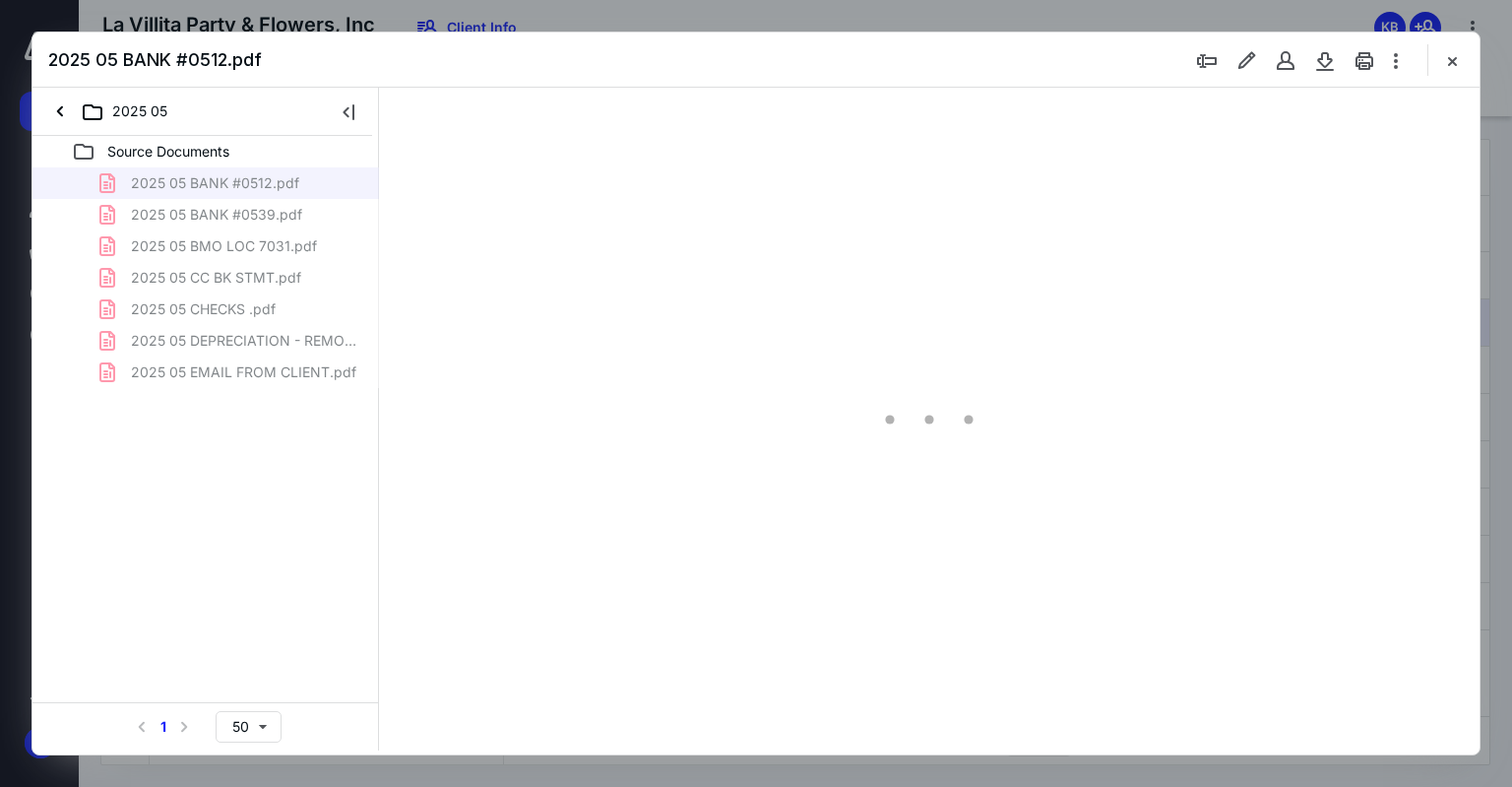 scroll, scrollTop: 0, scrollLeft: 0, axis: both 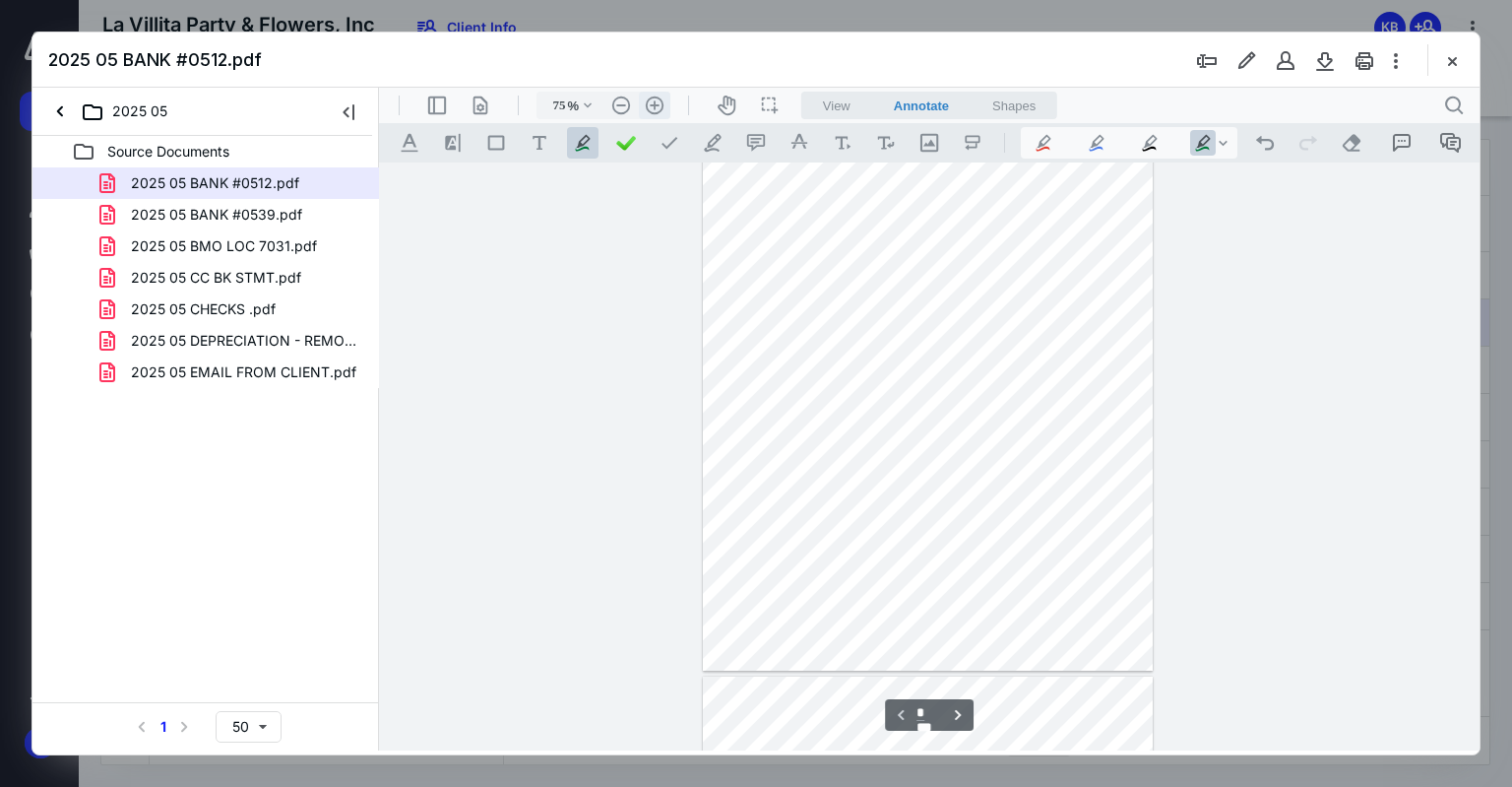 click on ".cls-1{fill:#abb0c4;} icon - header - zoom - in - line" at bounding box center [655, 105] 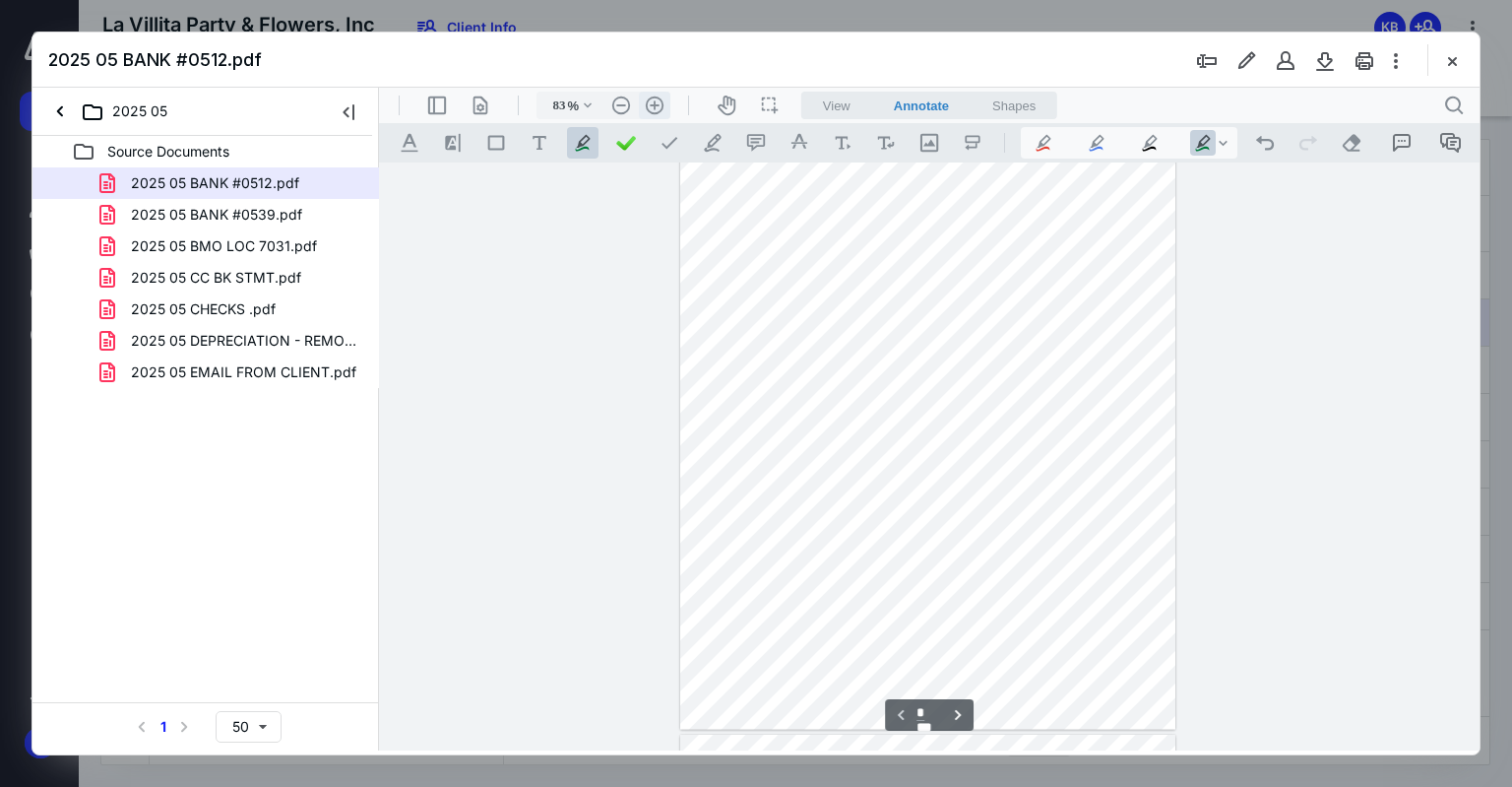 click on ".cls-1{fill:#abb0c4;} icon - header - zoom - in - line" at bounding box center (655, 105) 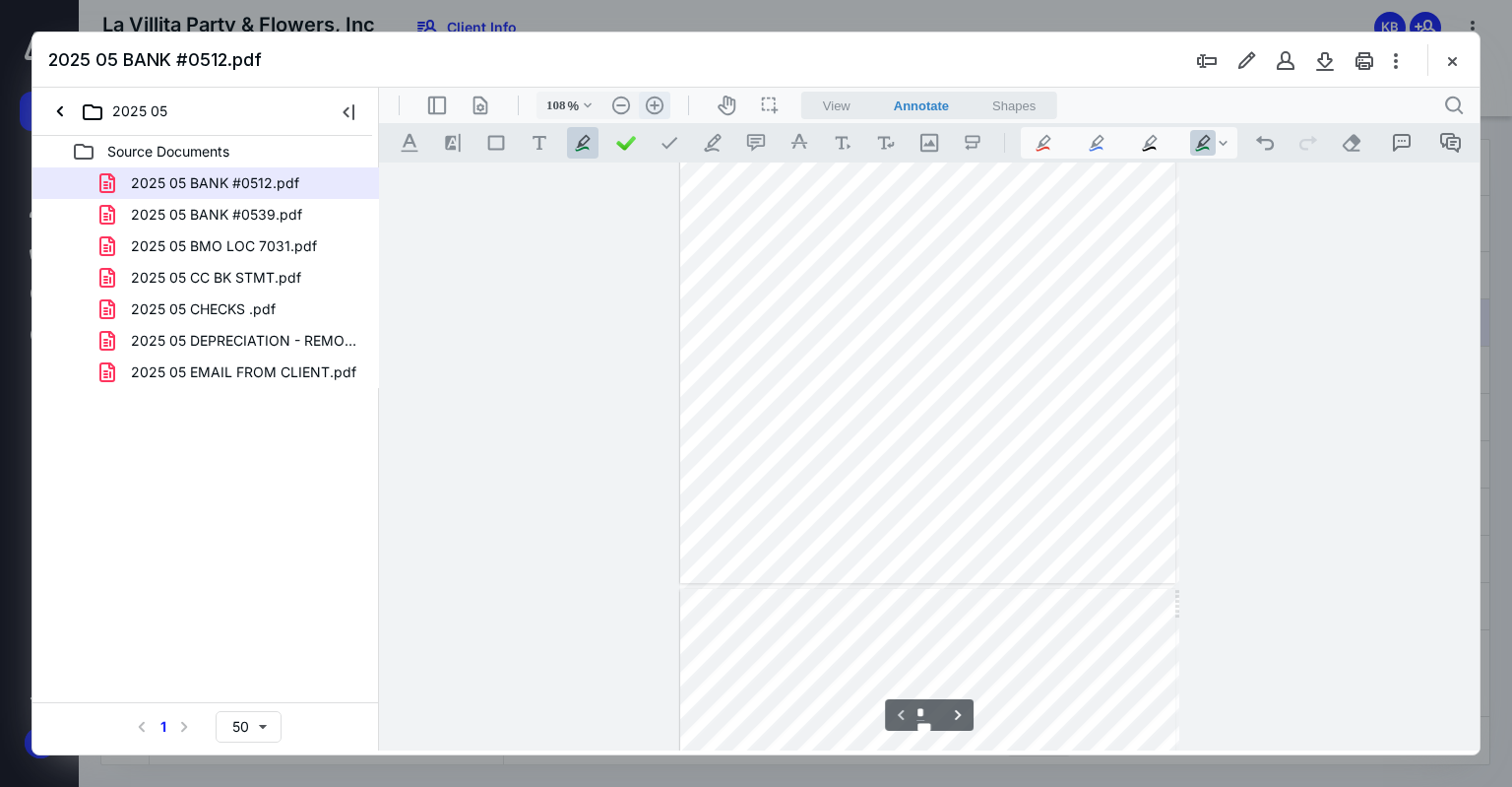 click on ".cls-1{fill:#abb0c4;} icon - header - zoom - in - line" at bounding box center [655, 105] 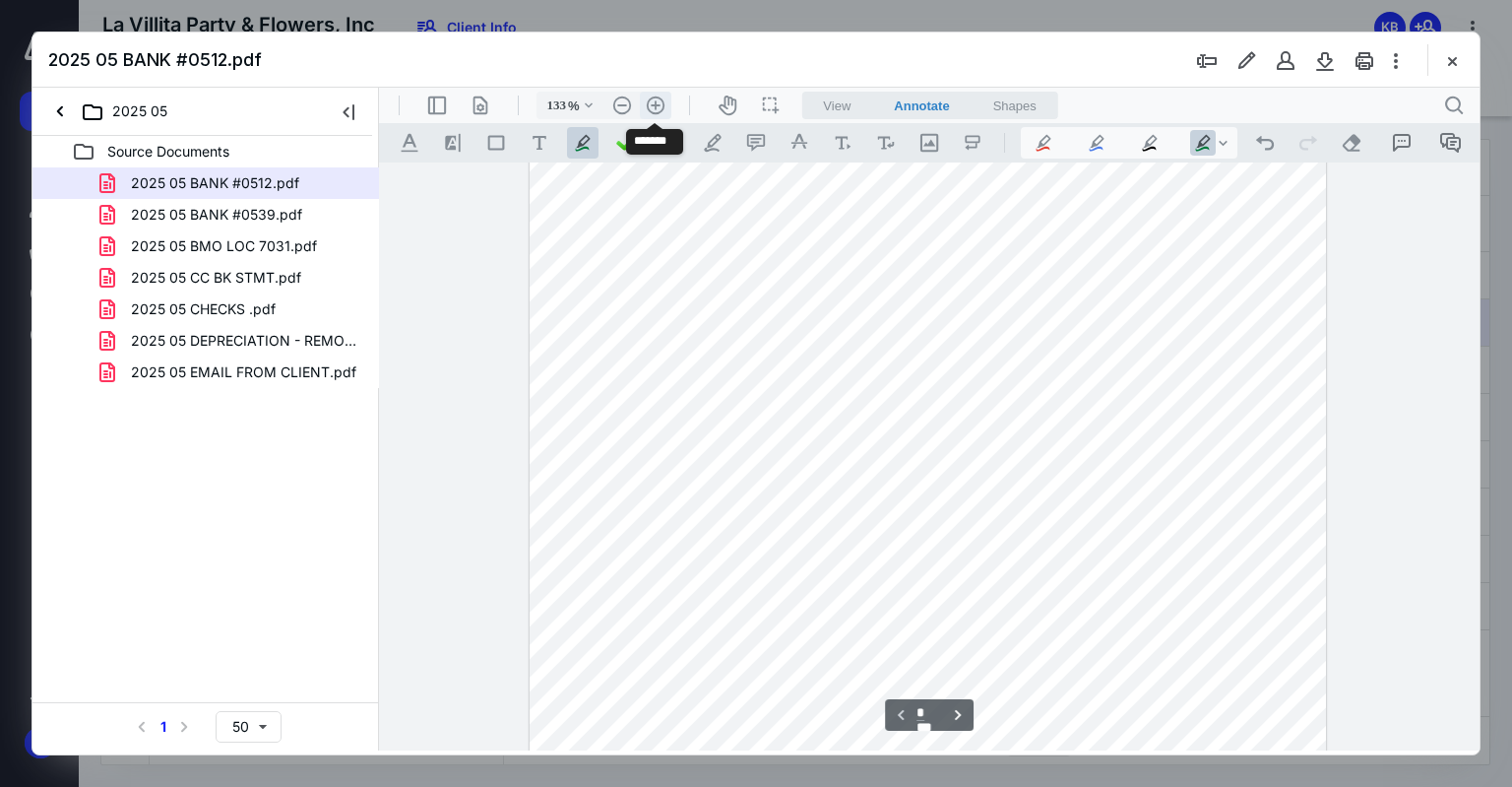 click on ".cls-1{fill:#abb0c4;} icon - header - zoom - in - line" at bounding box center [656, 105] 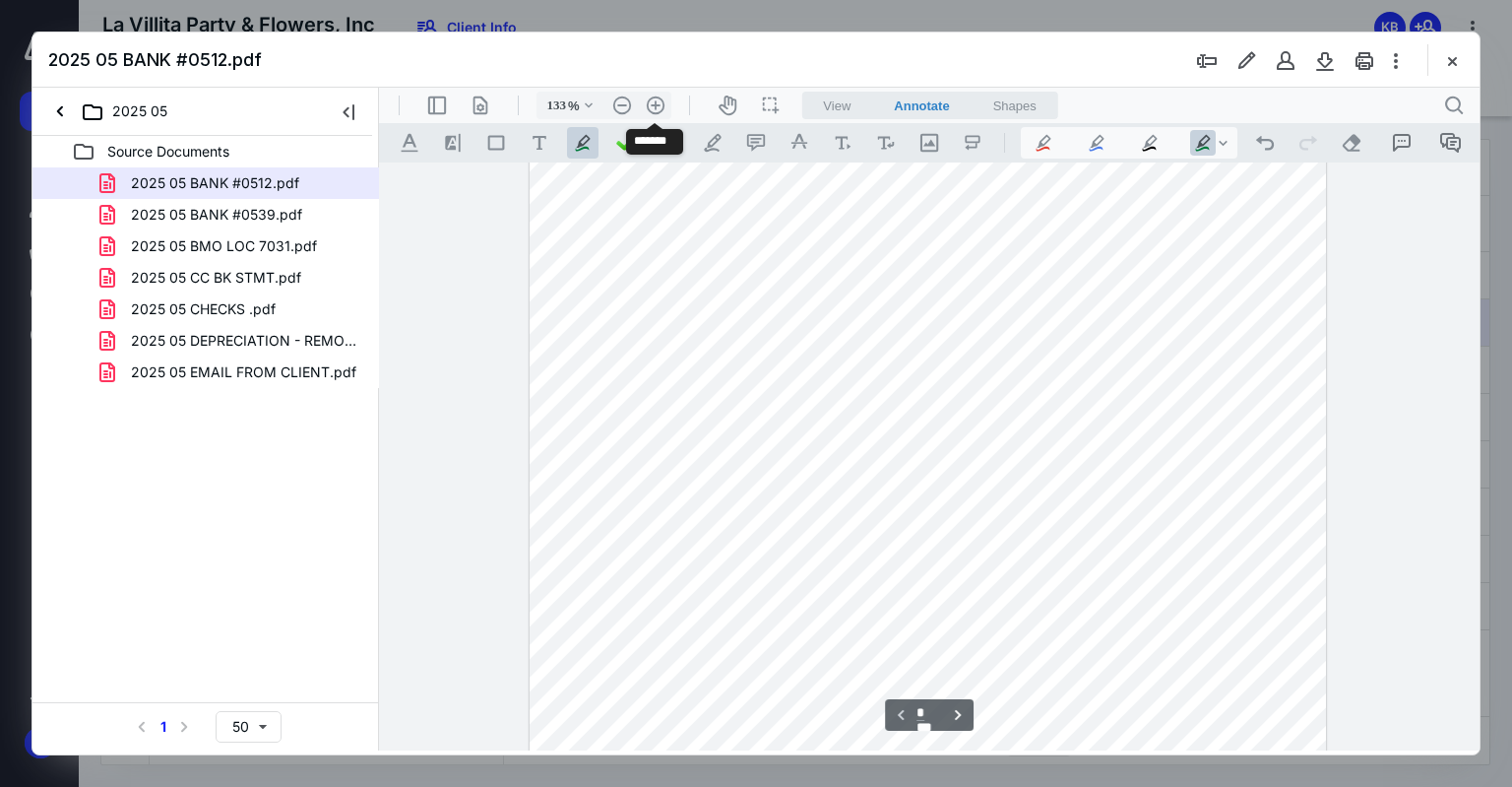 type on "158" 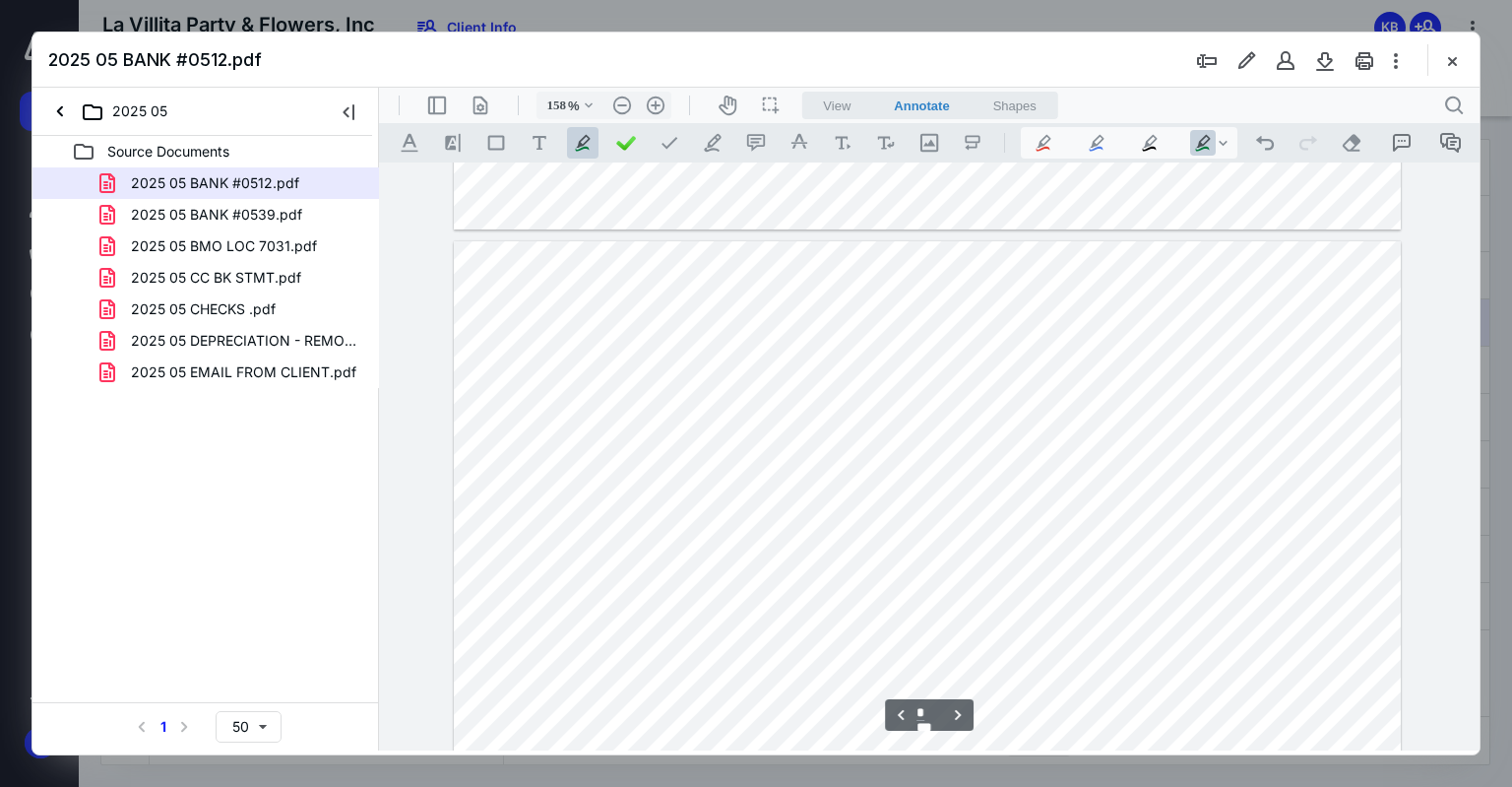scroll, scrollTop: 4978, scrollLeft: 0, axis: vertical 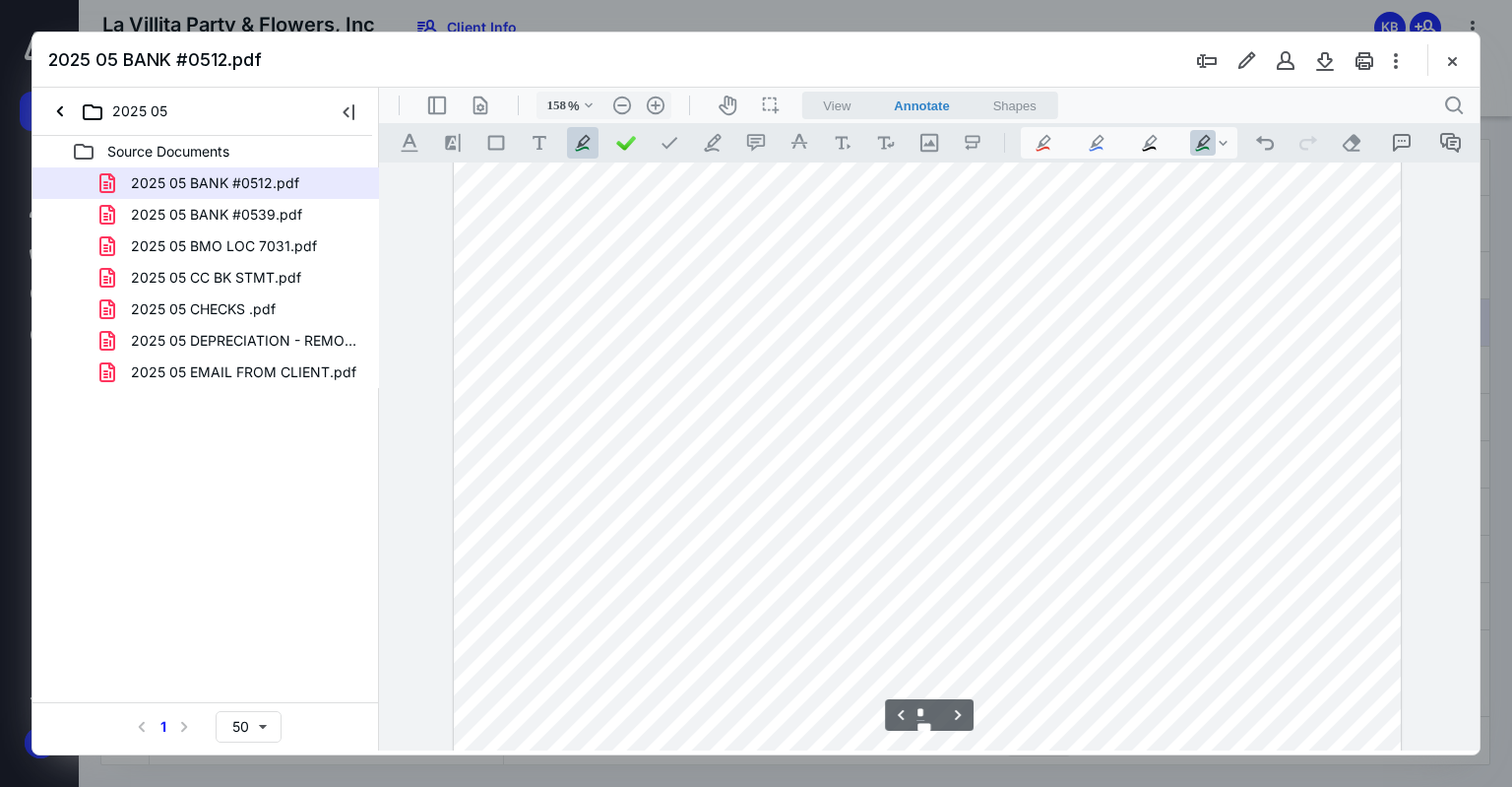 type on "*" 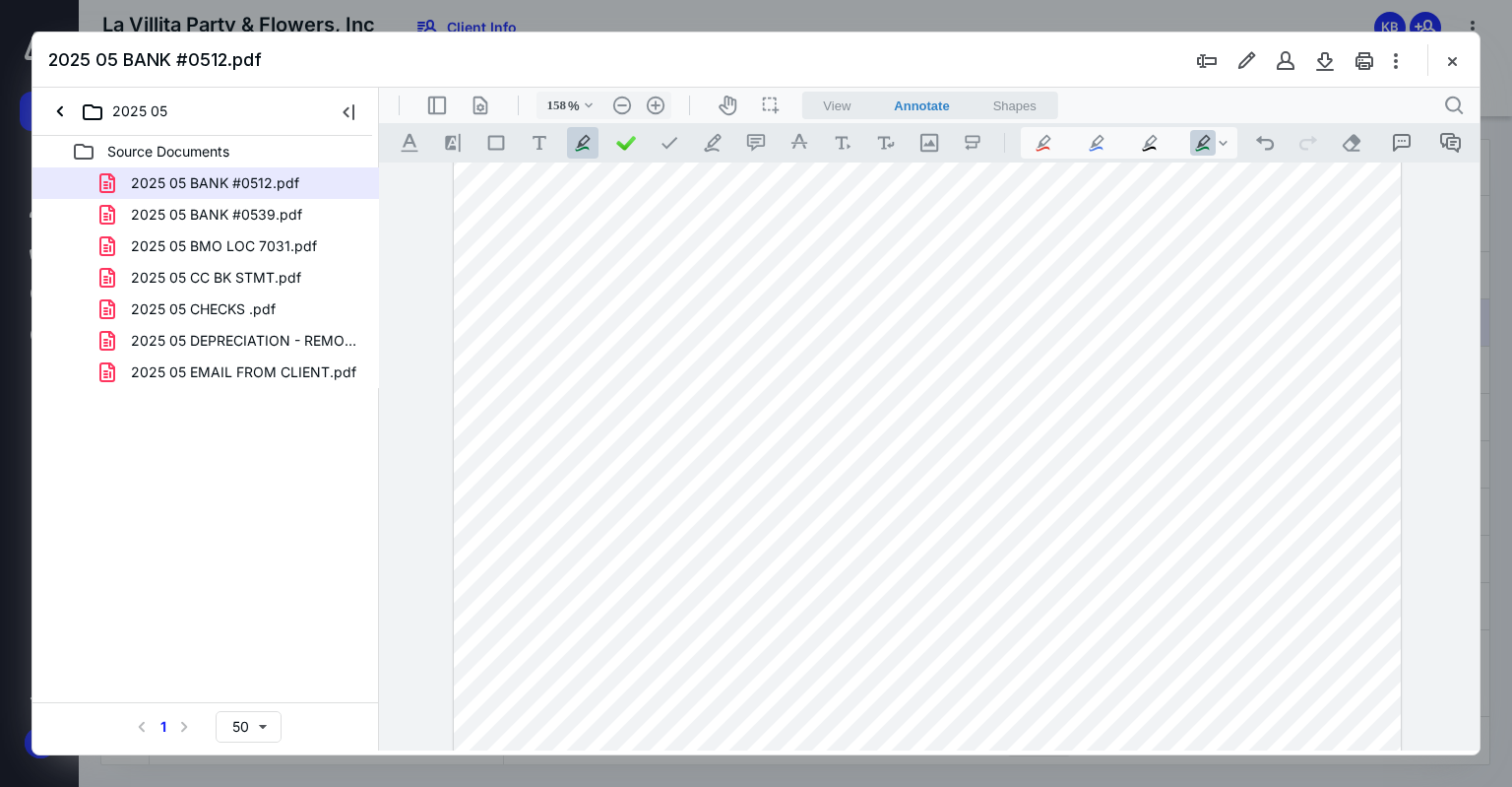 drag, startPoint x: 232, startPoint y: 240, endPoint x: 220, endPoint y: 248, distance: 14.422205 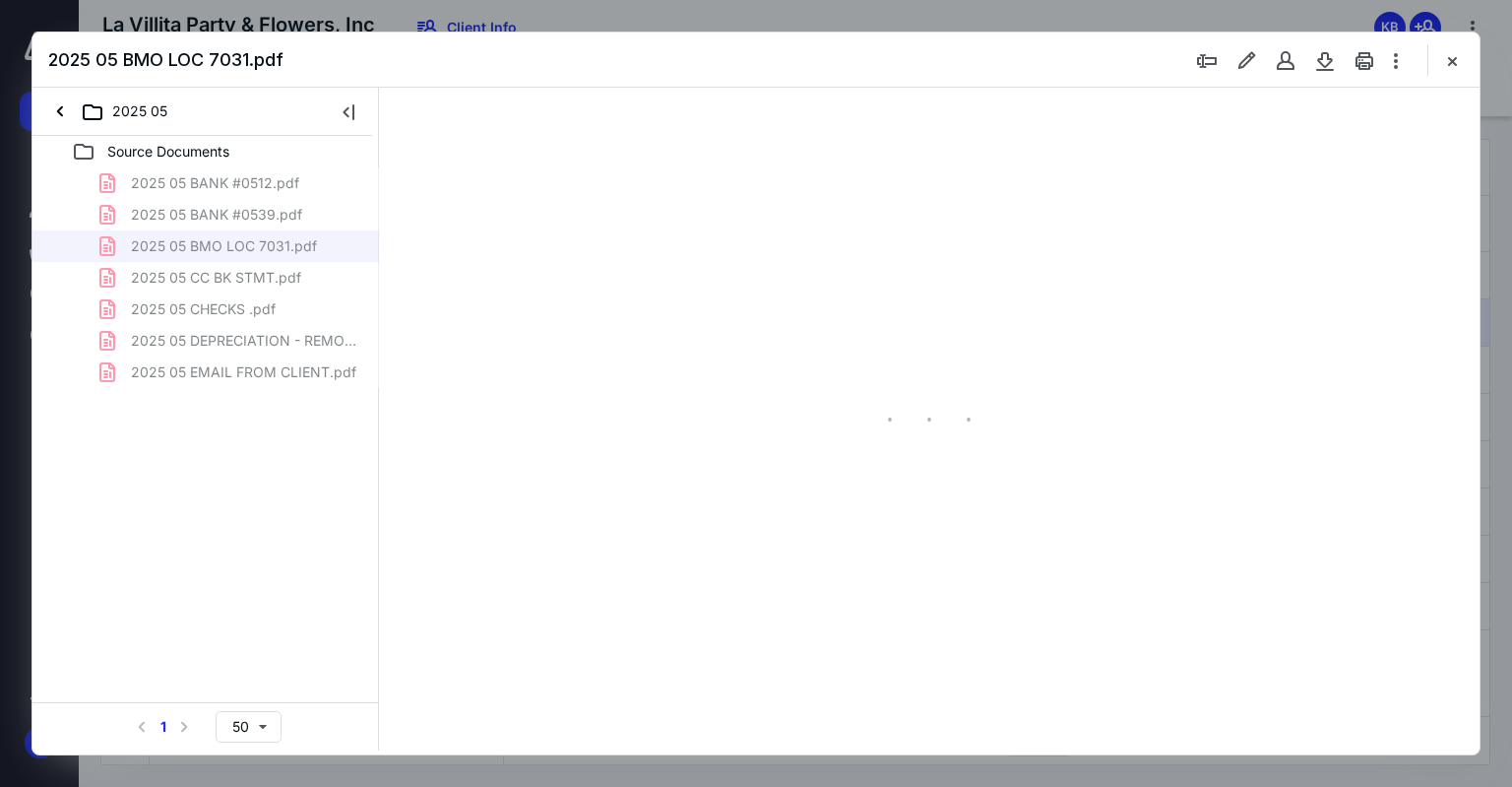 scroll, scrollTop: 78, scrollLeft: 0, axis: vertical 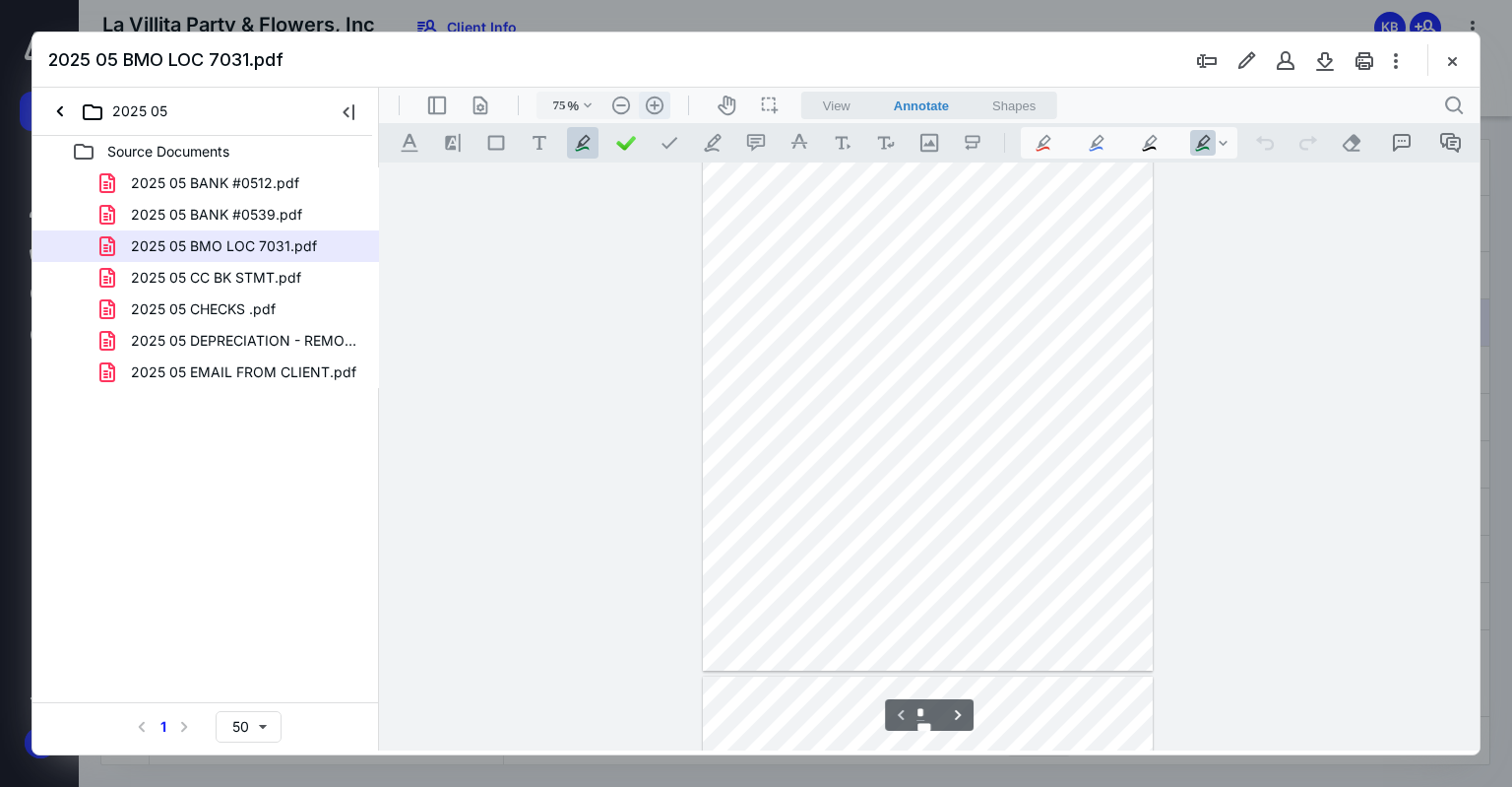 click on ".cls-1{fill:#abb0c4;} icon - header - zoom - in - line" at bounding box center (655, 105) 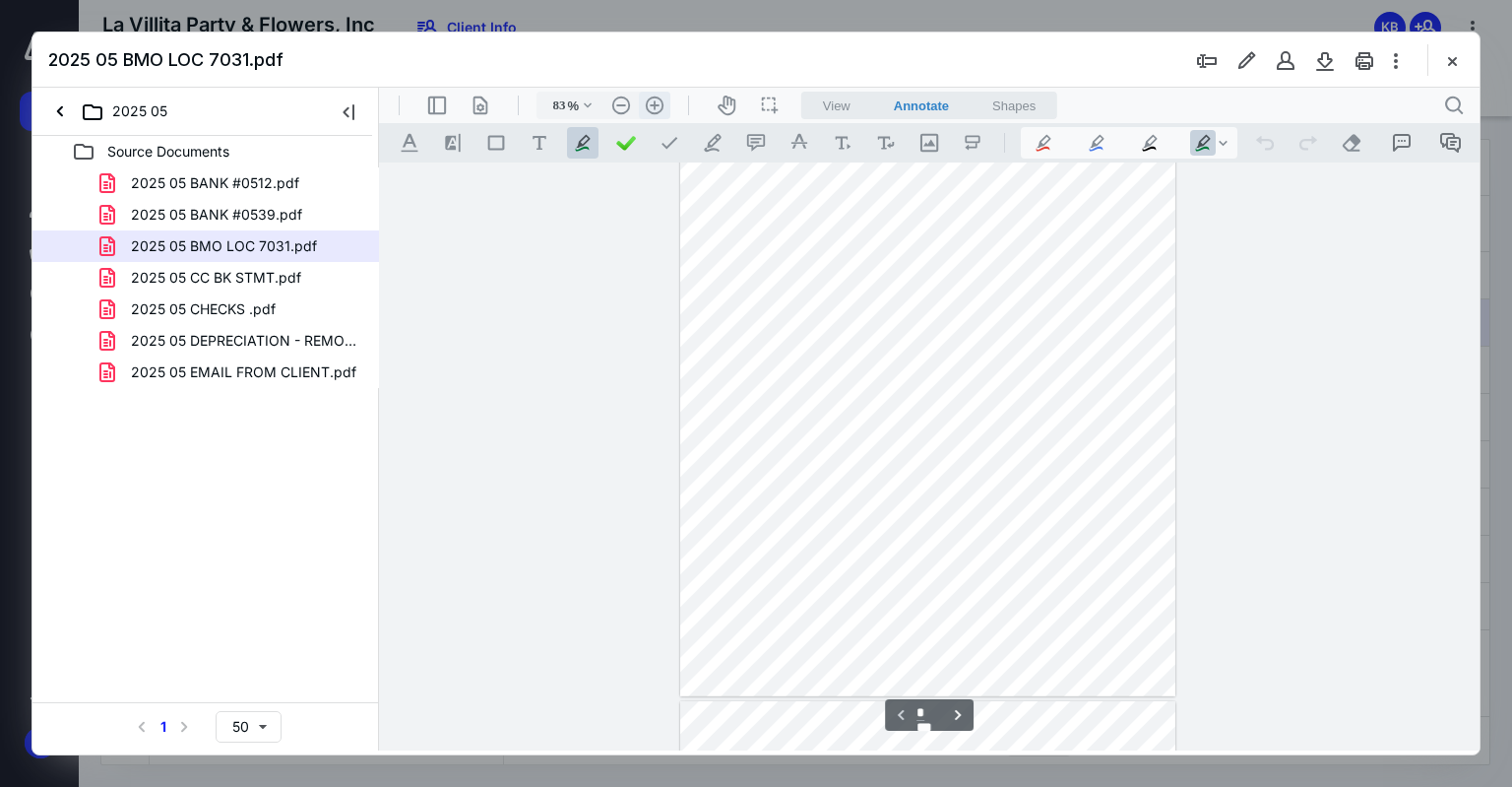 click on ".cls-1{fill:#abb0c4;} icon - header - zoom - in - line" at bounding box center (655, 105) 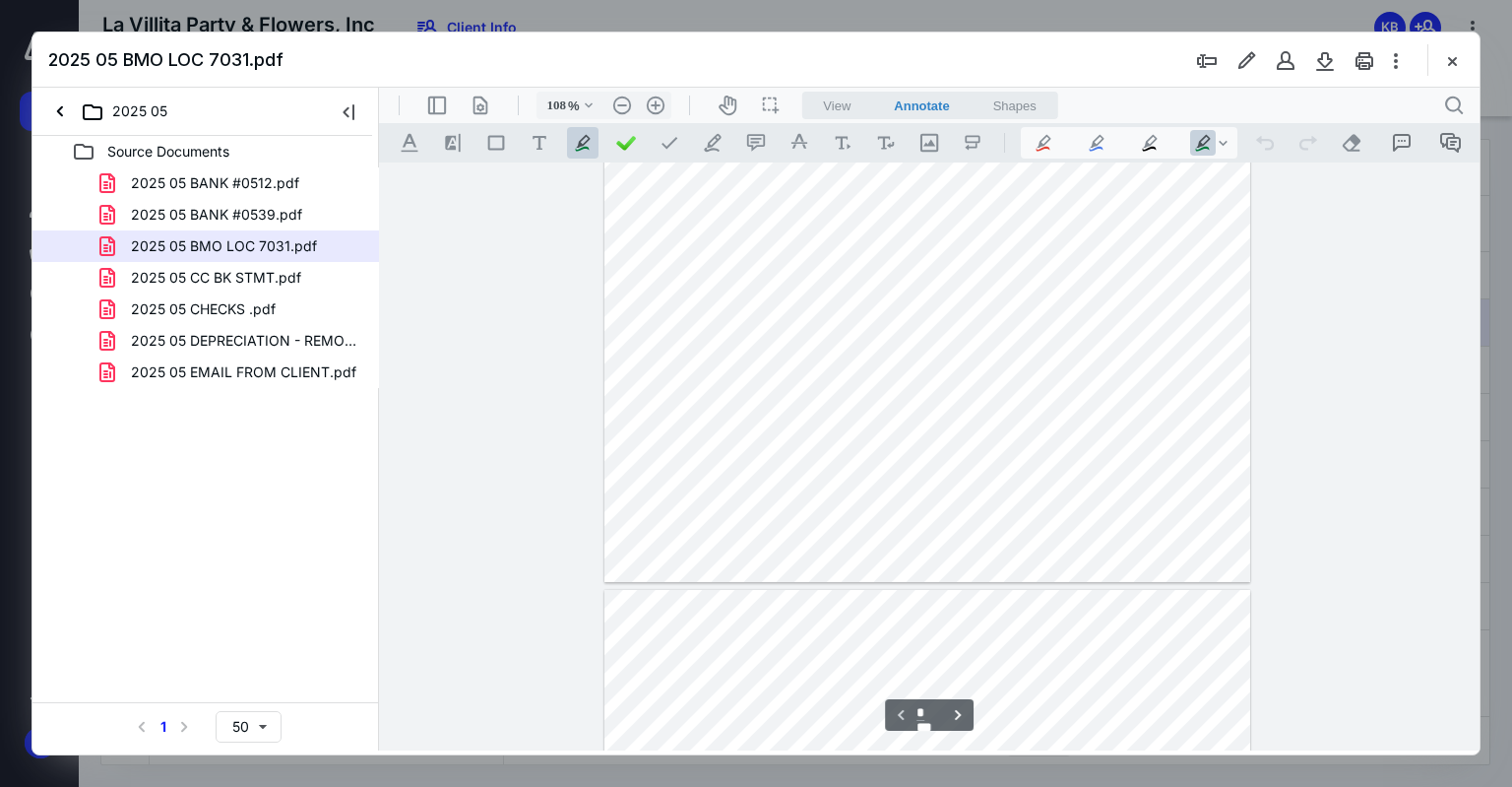 type on "*" 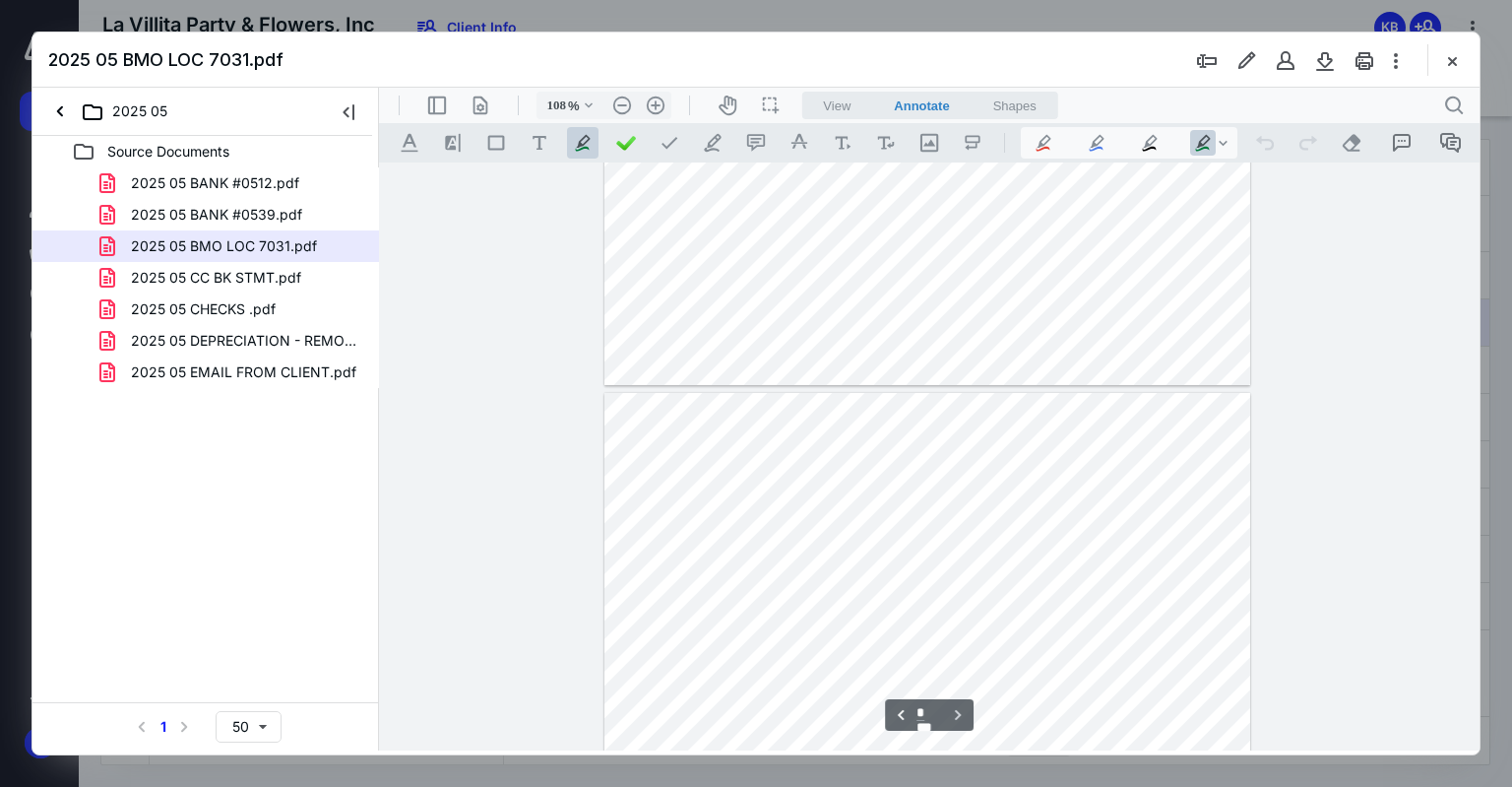 scroll, scrollTop: 716, scrollLeft: 0, axis: vertical 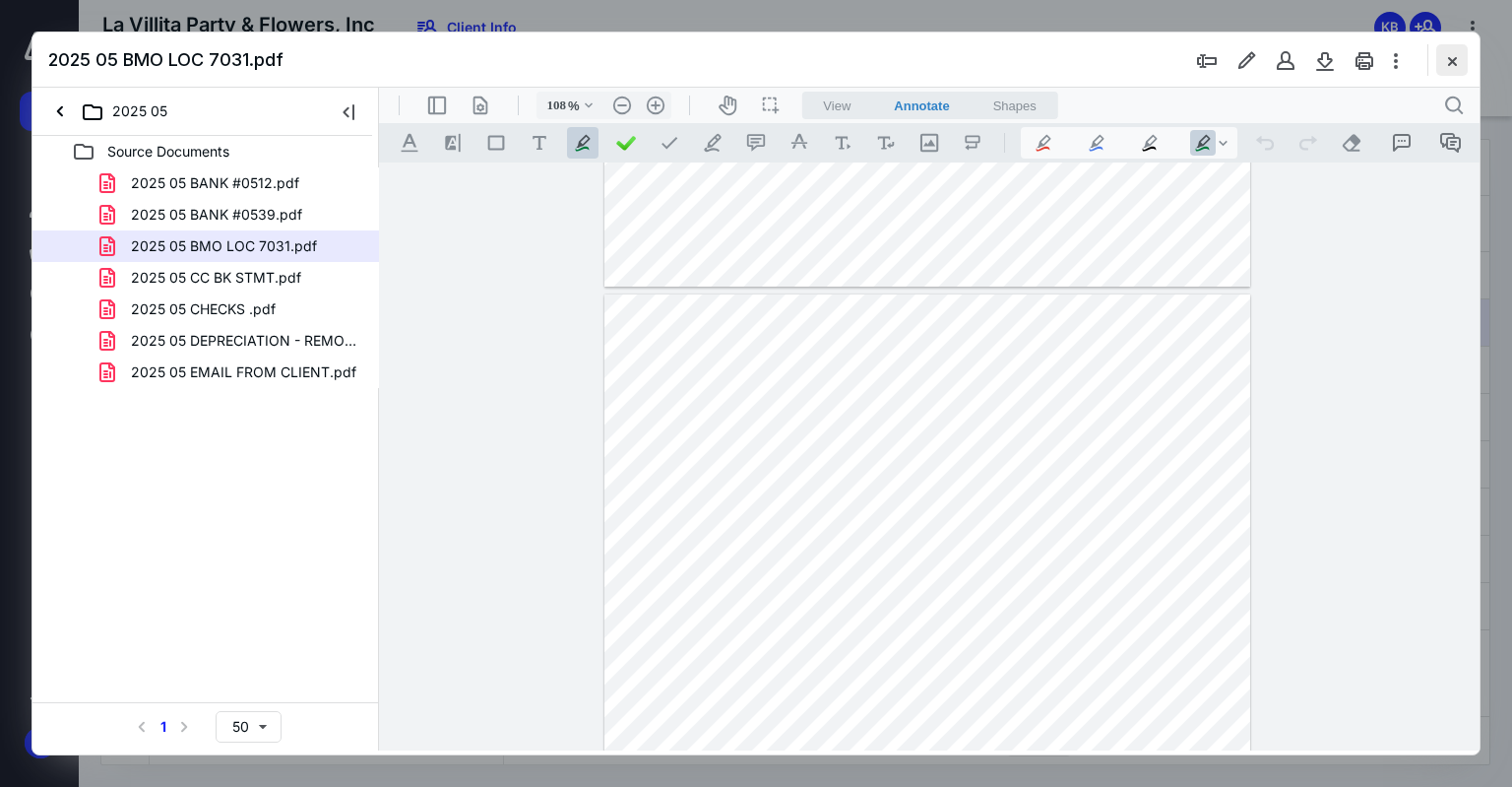 click at bounding box center (1452, 60) 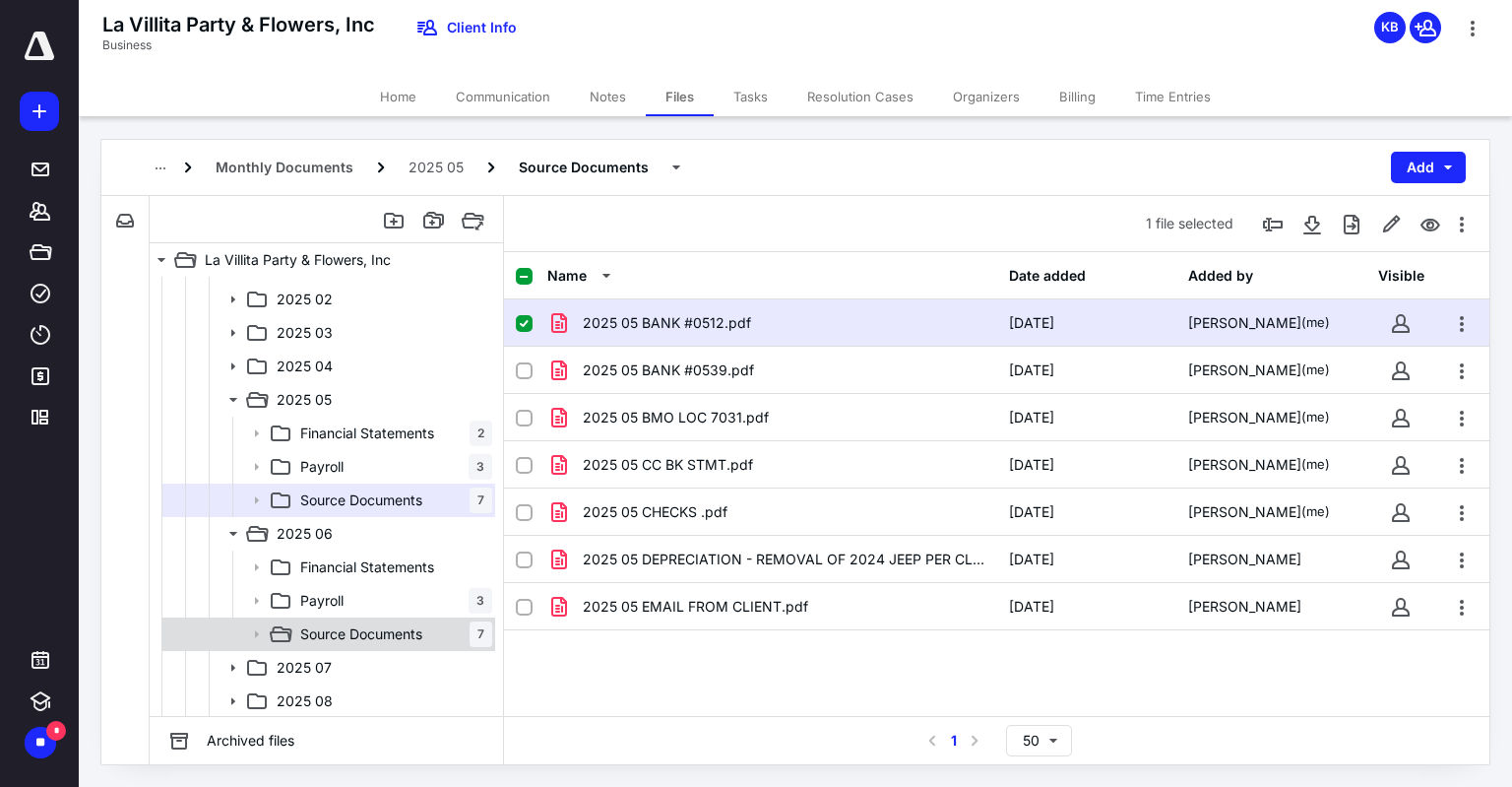 click on "Source Documents" at bounding box center [361, 634] 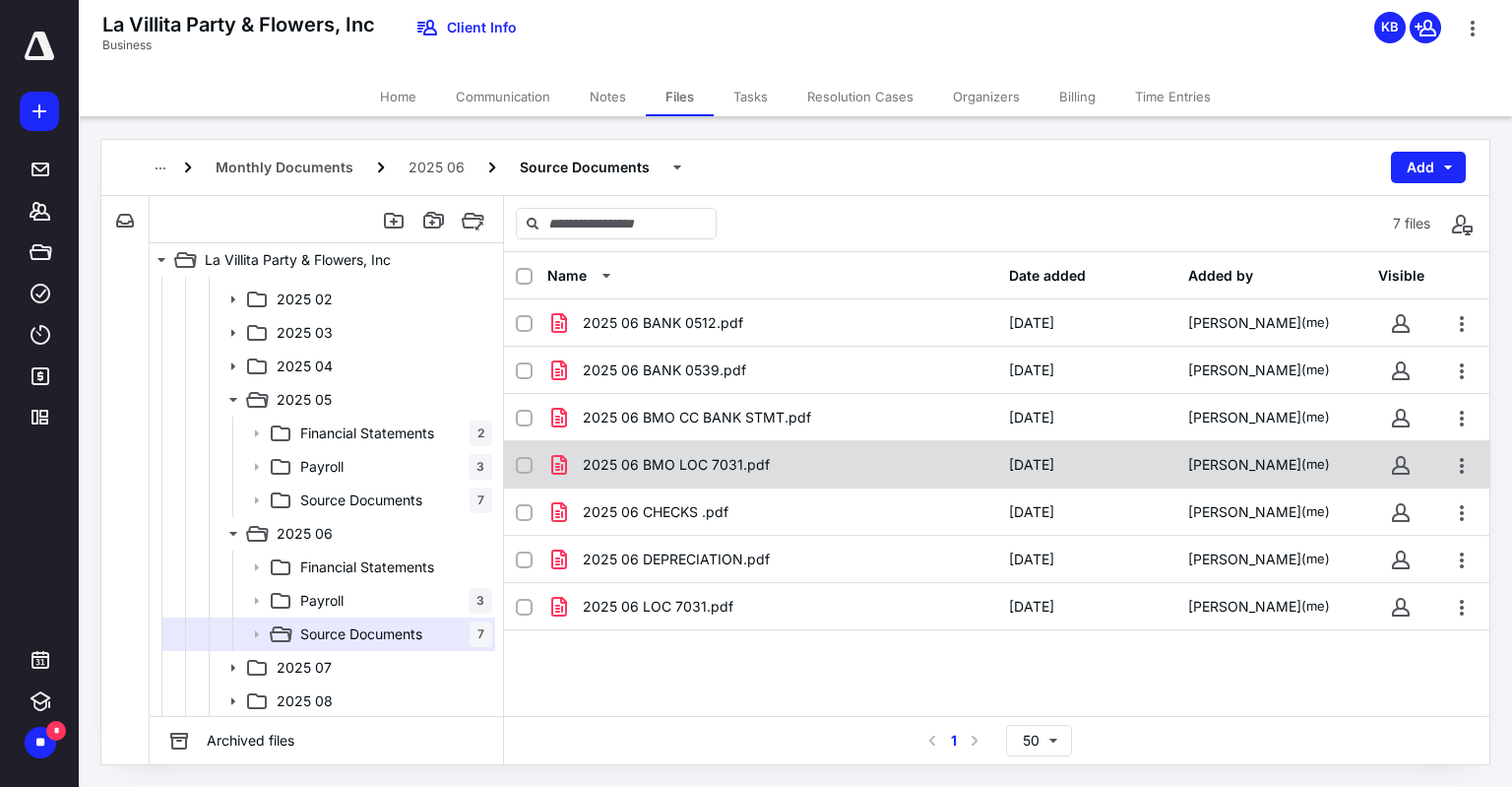 click on "2025 06 BMO LOC 7031.pdf" at bounding box center [772, 465] 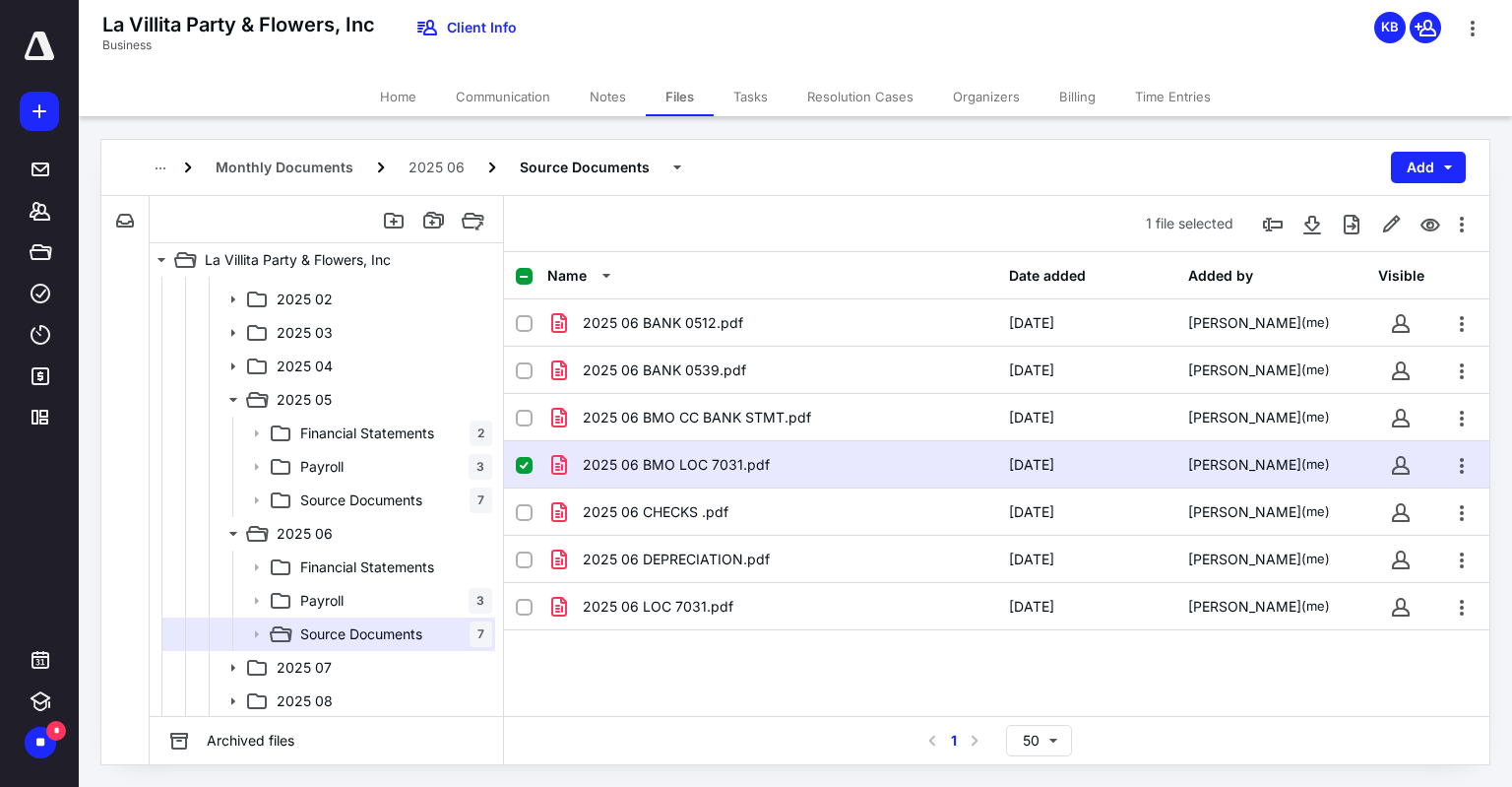 click on "2025 06 BMO LOC 7031.pdf" at bounding box center (772, 465) 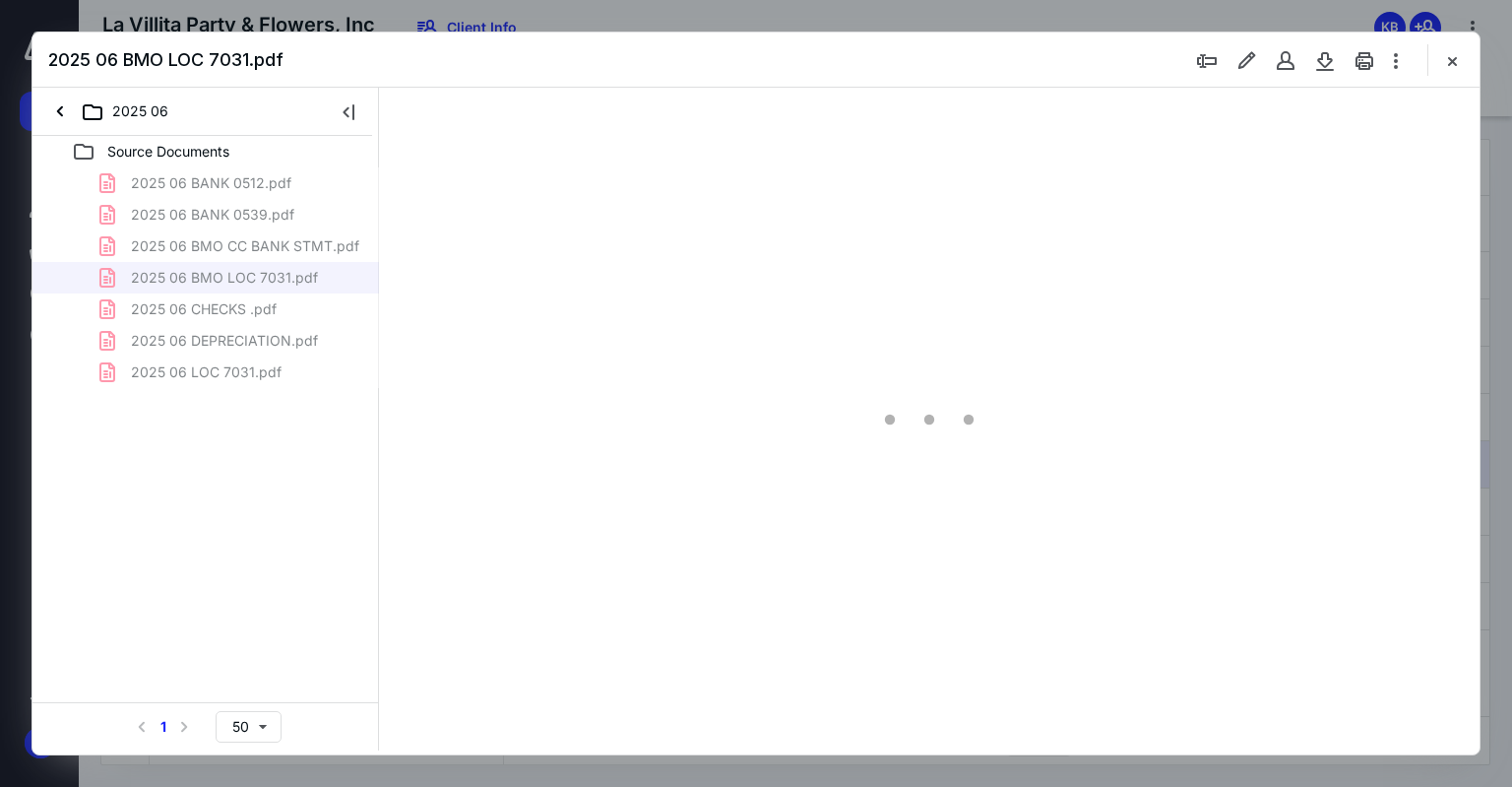 scroll, scrollTop: 0, scrollLeft: 0, axis: both 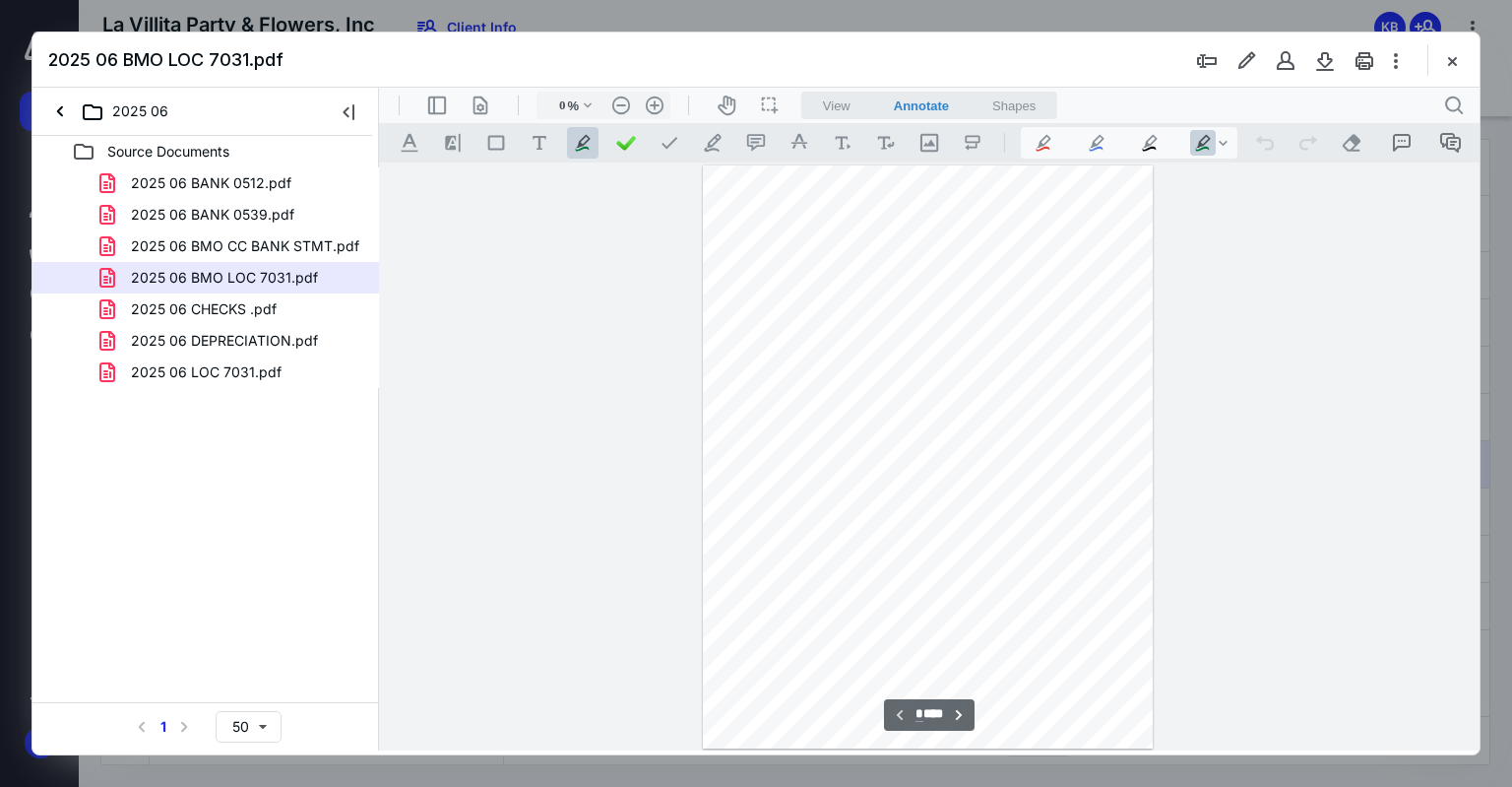 type on "75" 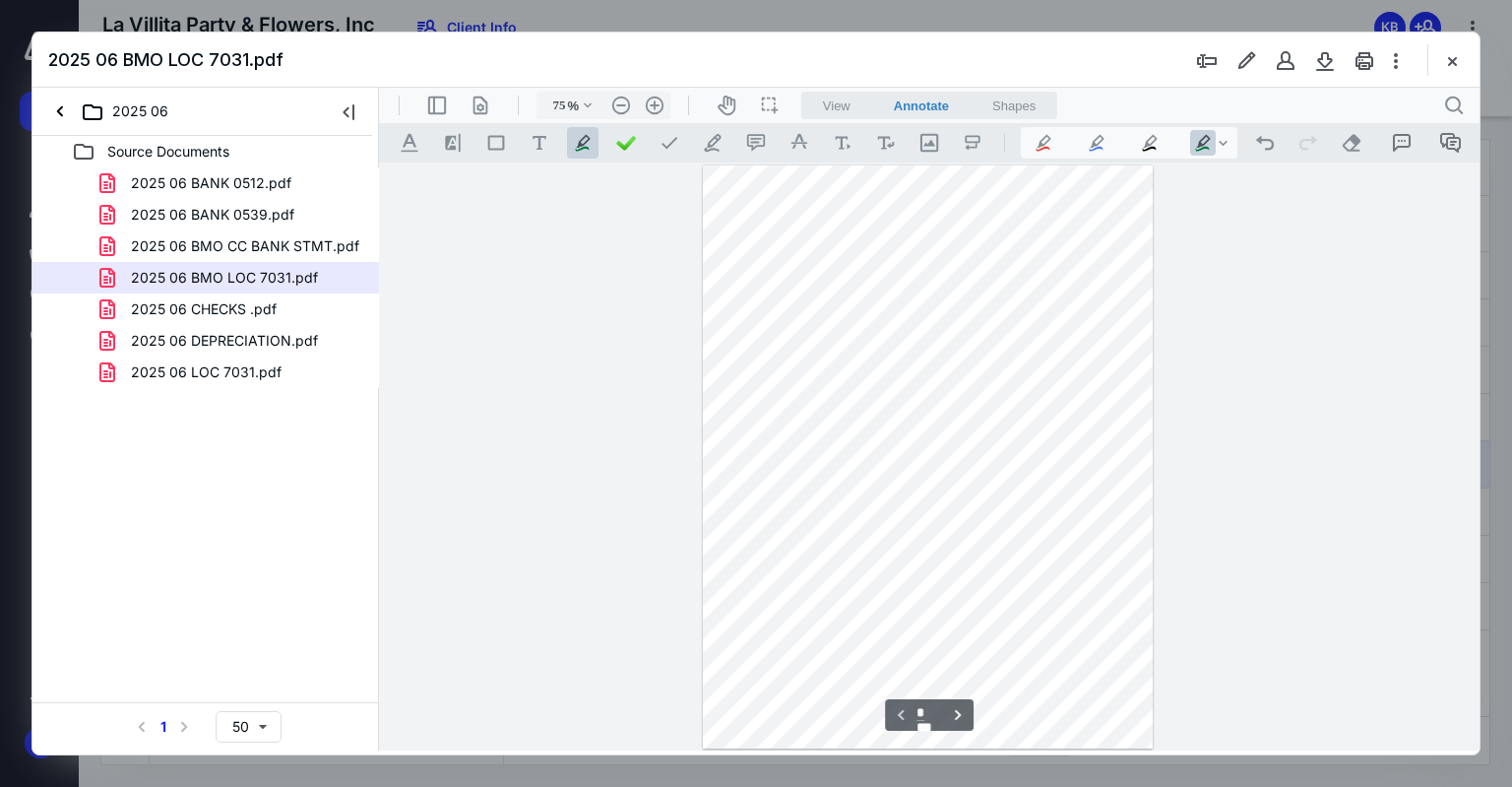 type on "*" 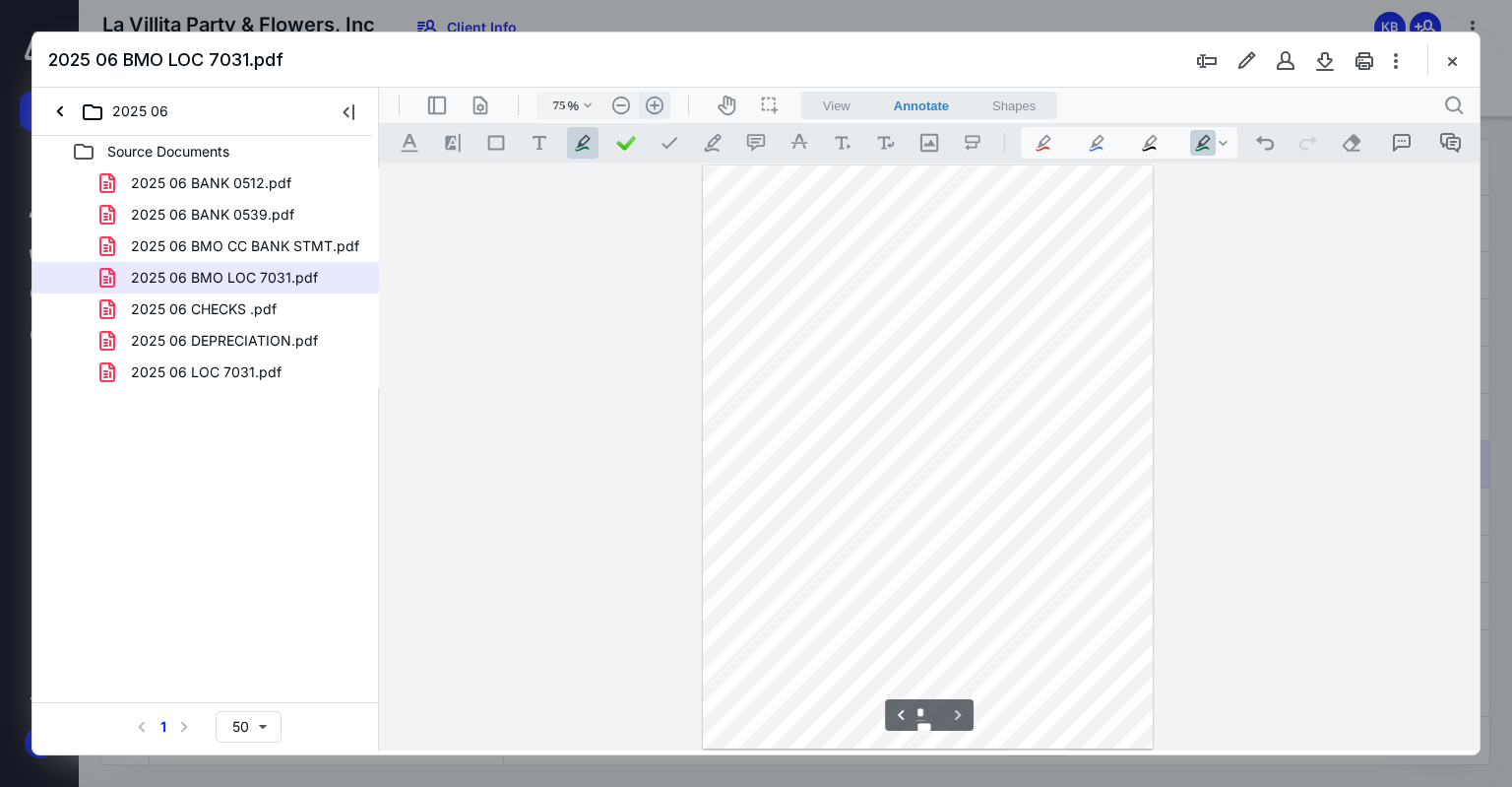 click on ".cls-1{fill:#abb0c4;} icon - header - zoom - in - line" at bounding box center [655, 105] 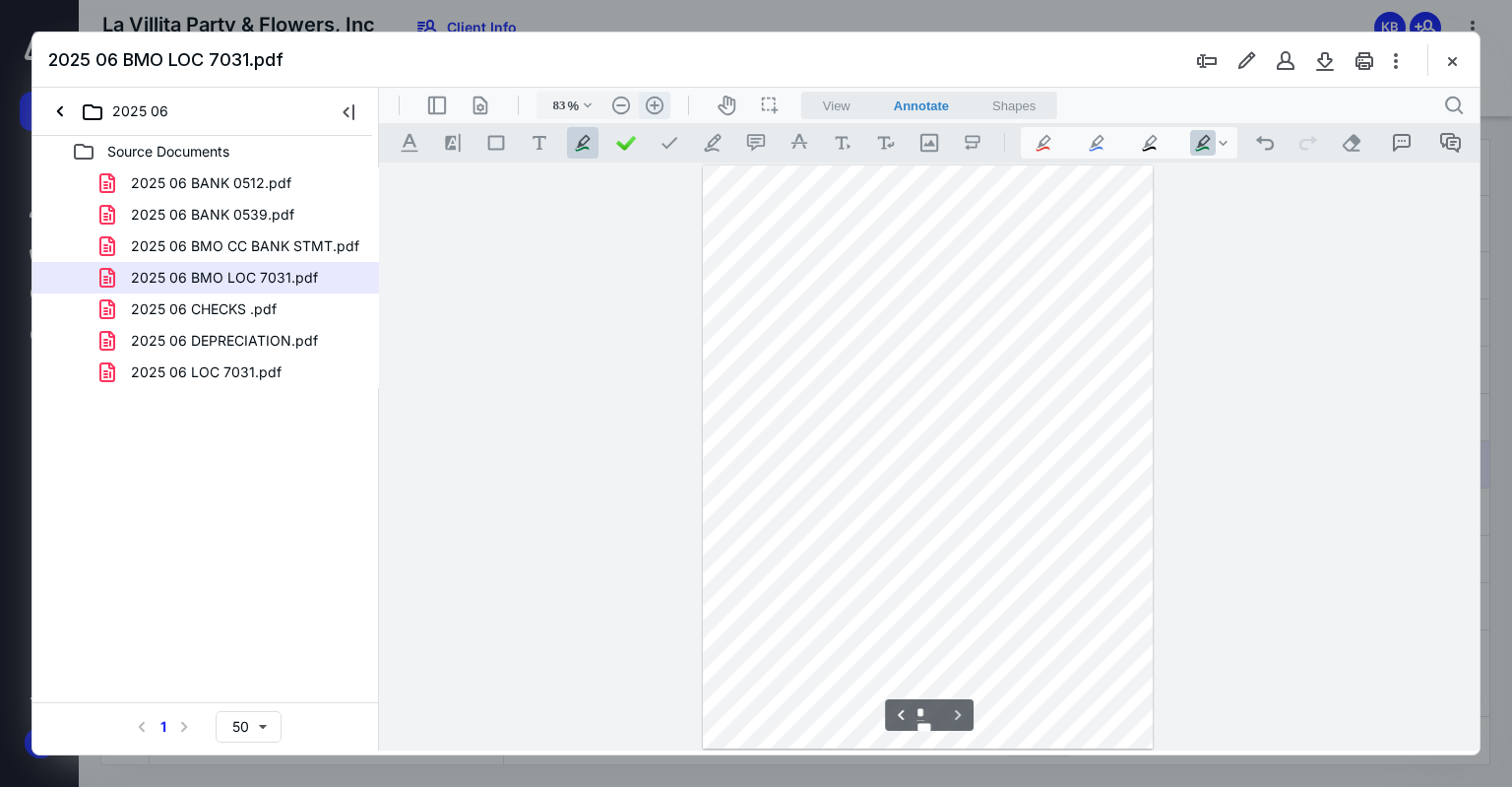 click on ".cls-1{fill:#abb0c4;} icon - header - zoom - in - line" at bounding box center (655, 105) 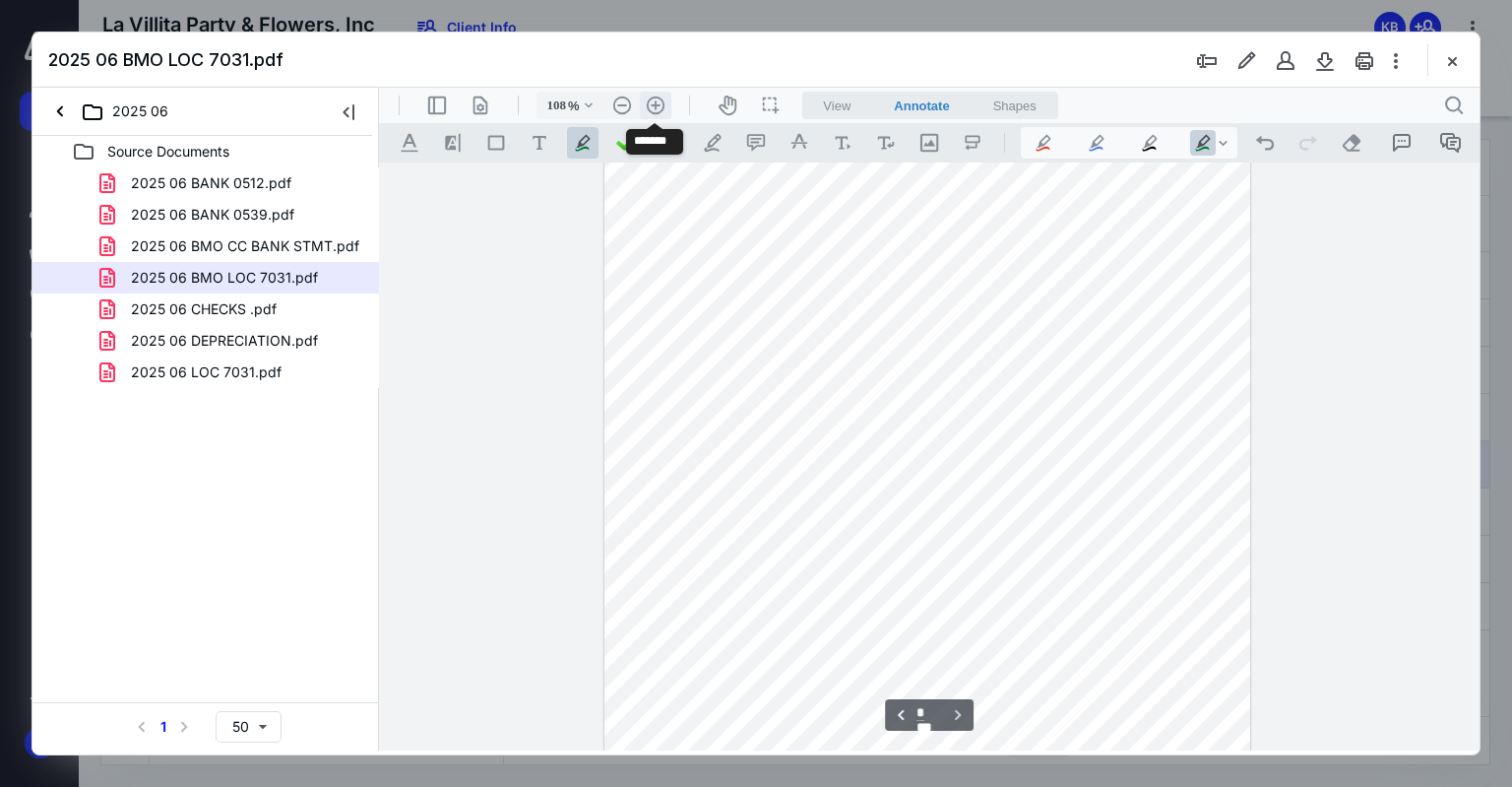 click on ".cls-1{fill:#abb0c4;} icon - header - zoom - in - line" at bounding box center (656, 105) 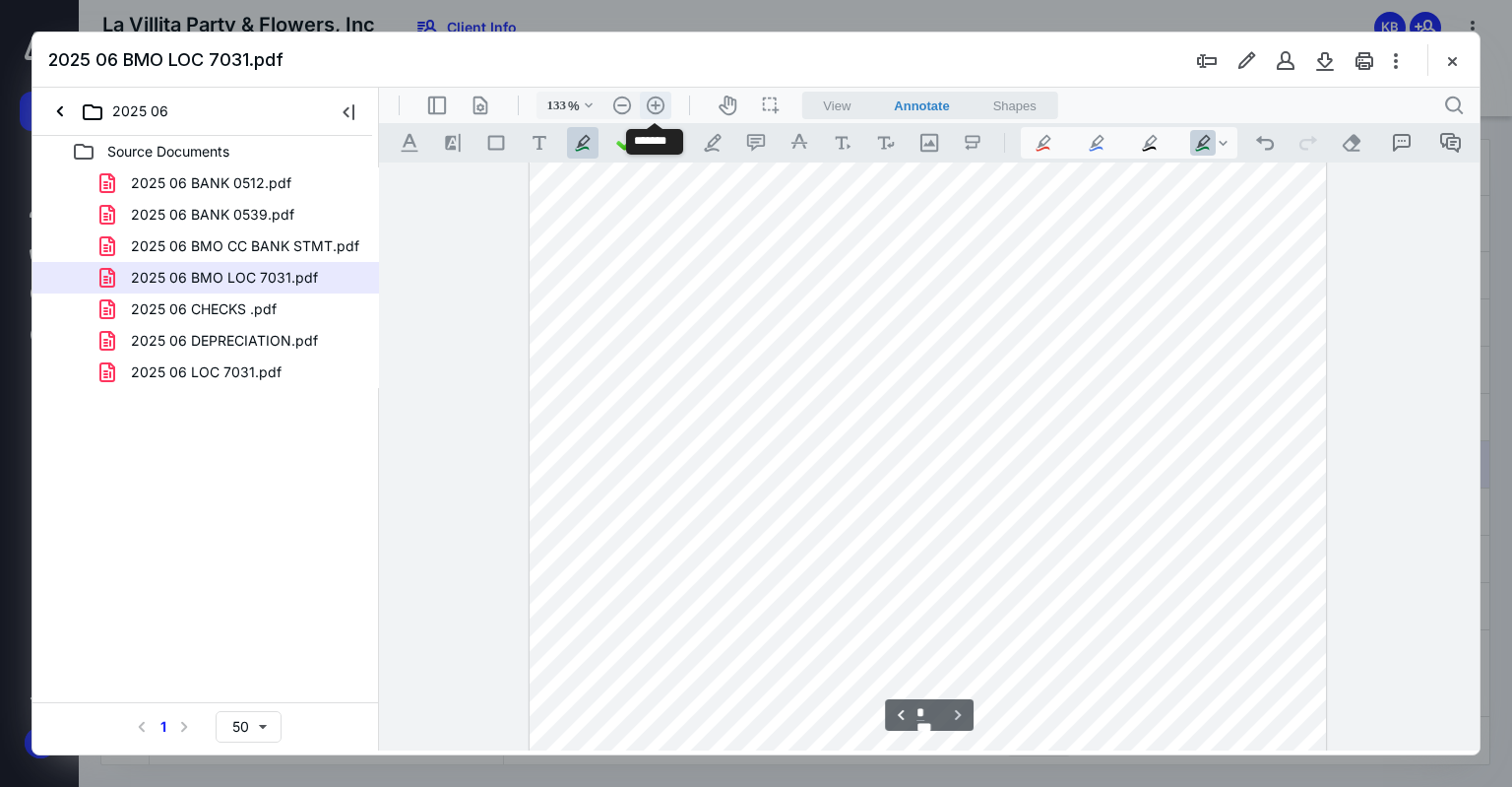 click on ".cls-1{fill:#abb0c4;} icon - header - zoom - in - line" at bounding box center (656, 105) 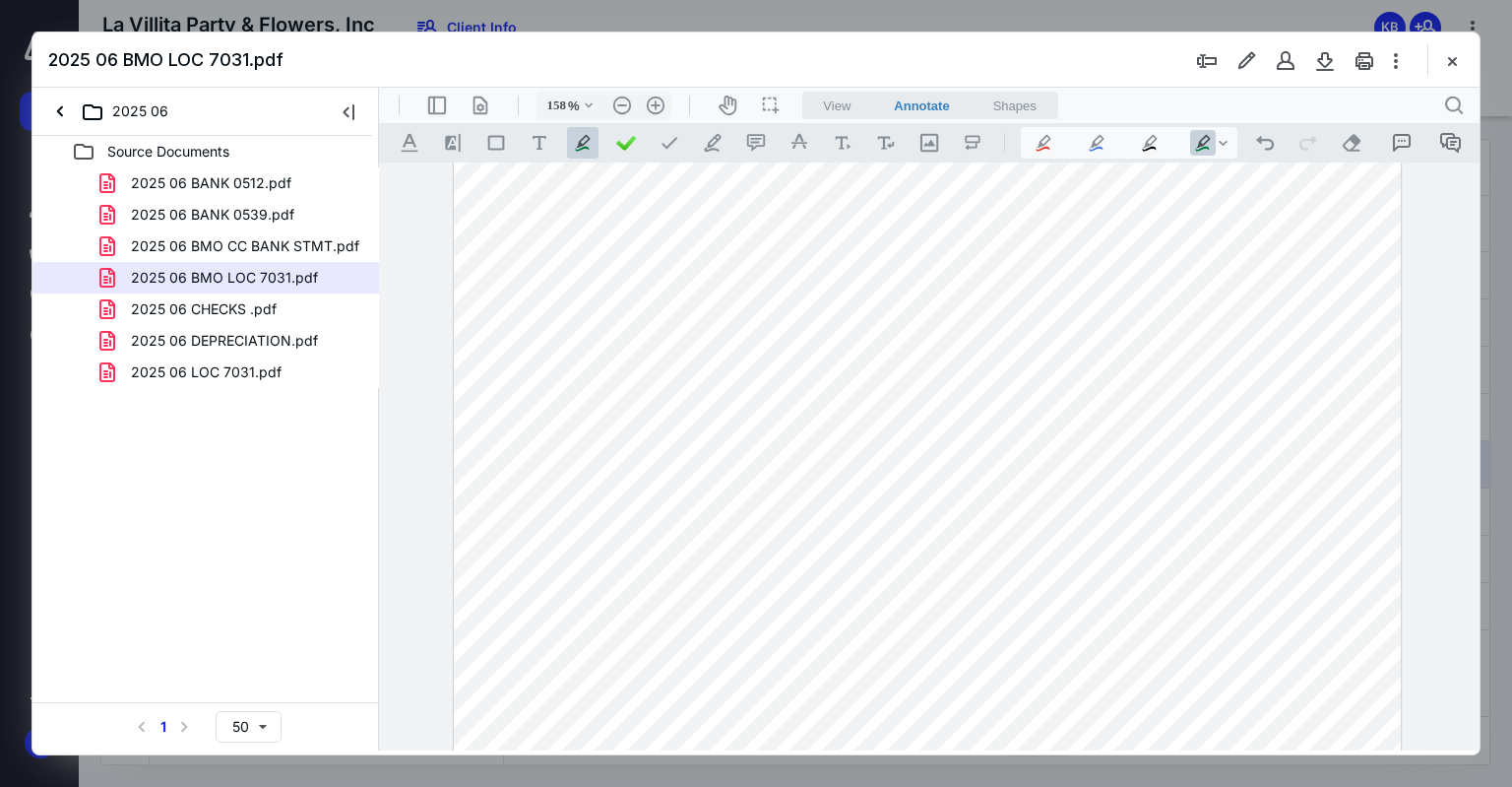 scroll, scrollTop: 1720, scrollLeft: 0, axis: vertical 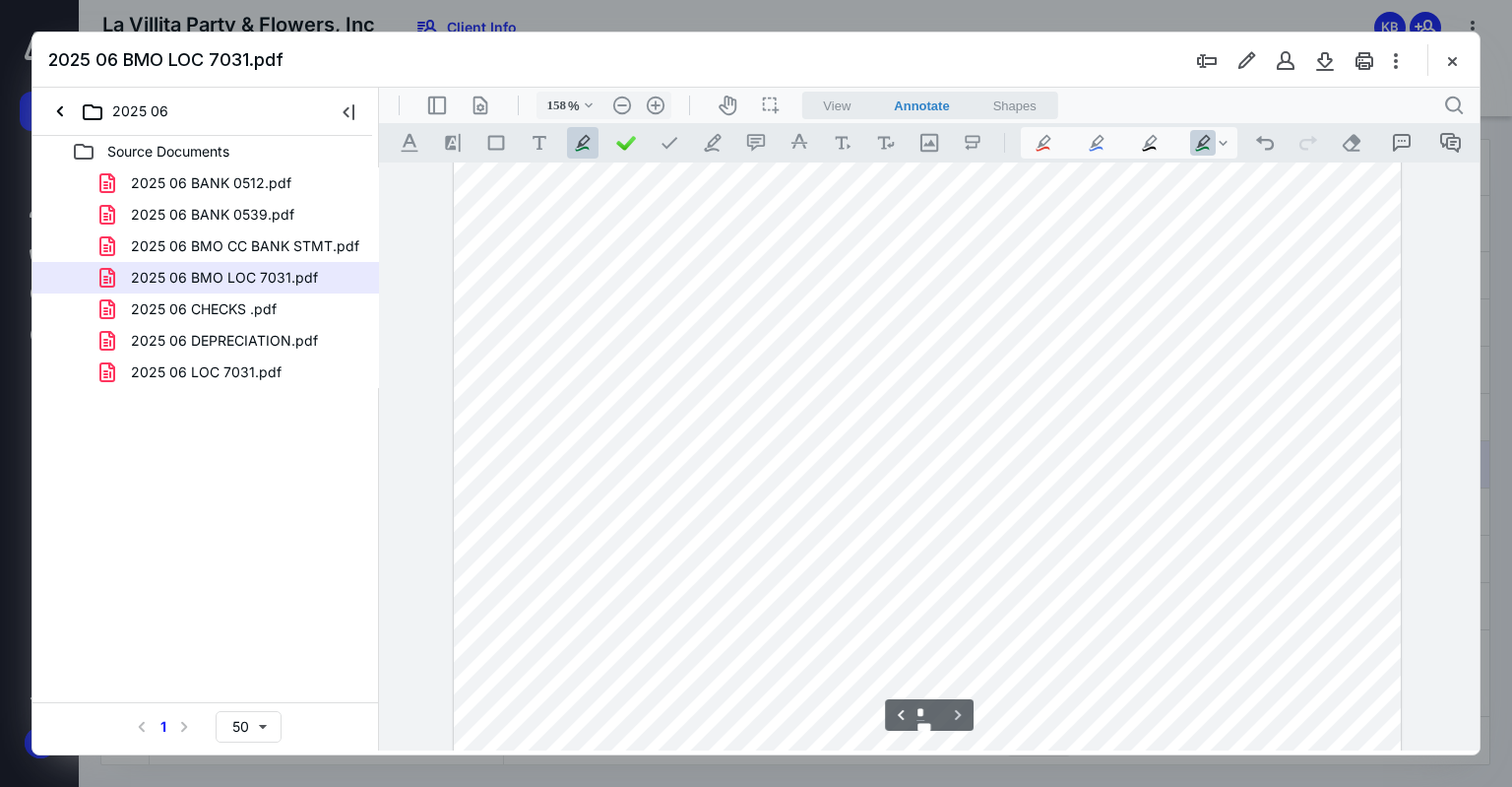 drag, startPoint x: 1249, startPoint y: 572, endPoint x: 1222, endPoint y: 604, distance: 41.868843 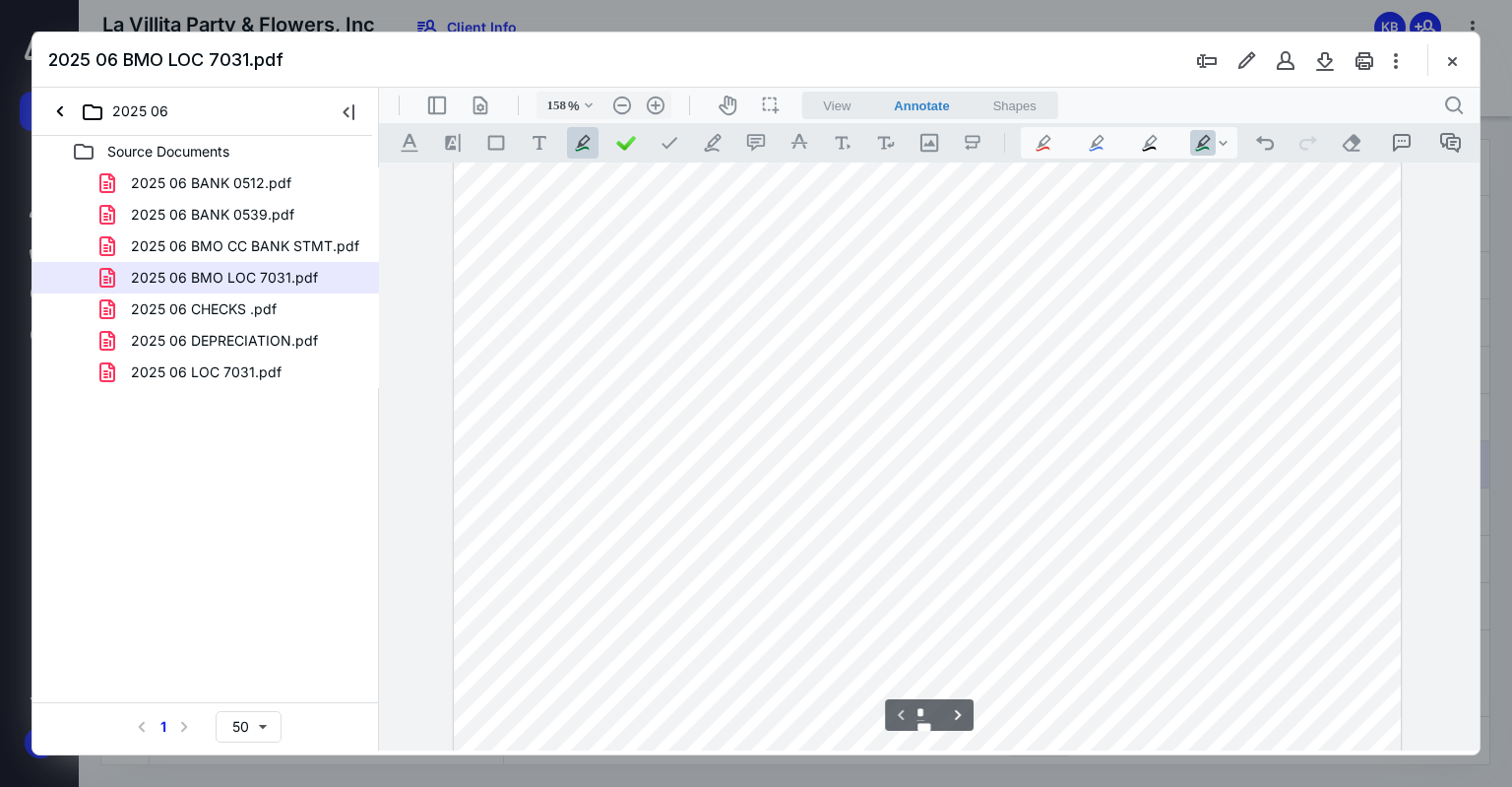 scroll, scrollTop: 0, scrollLeft: 0, axis: both 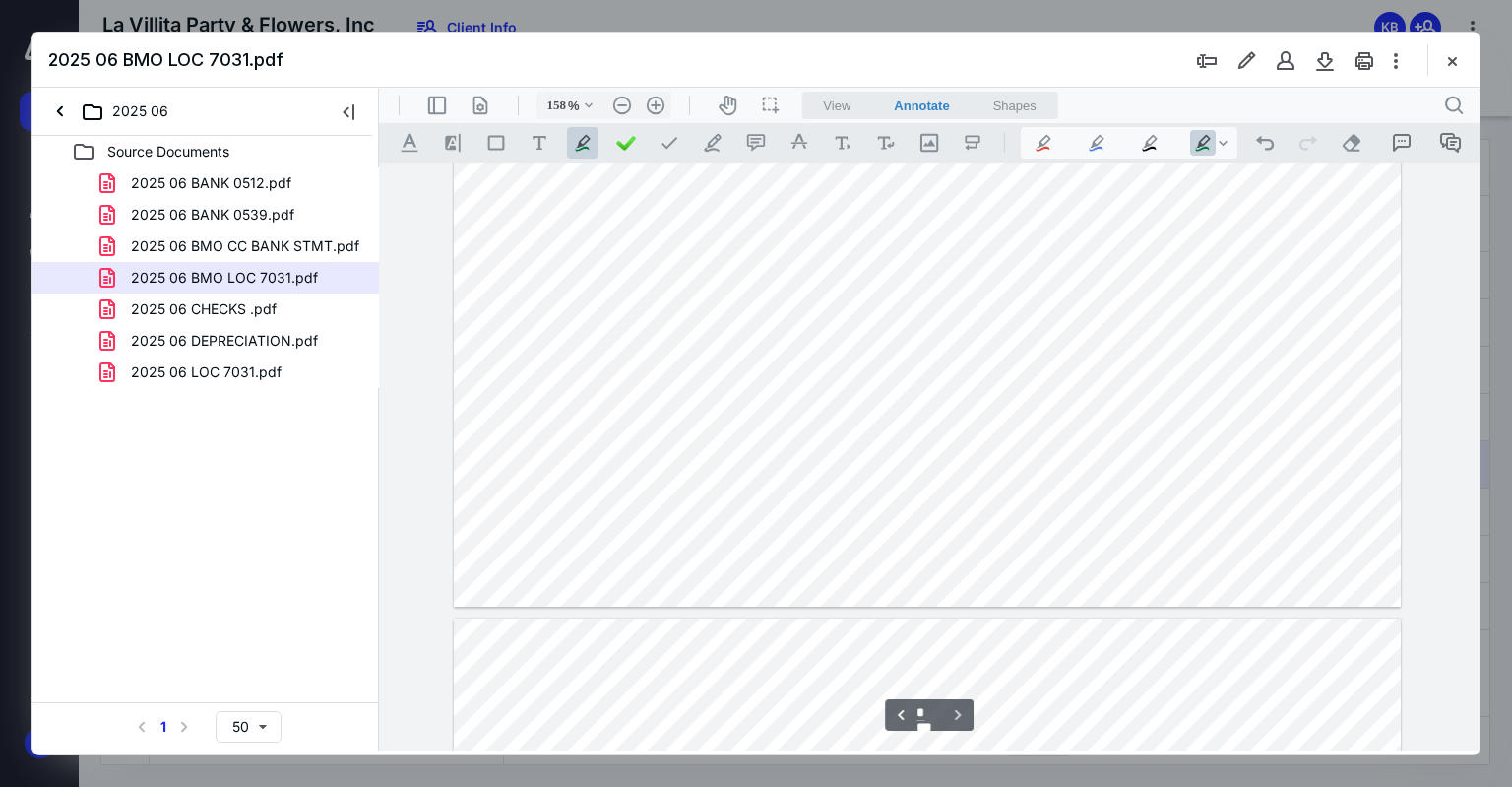 type on "*" 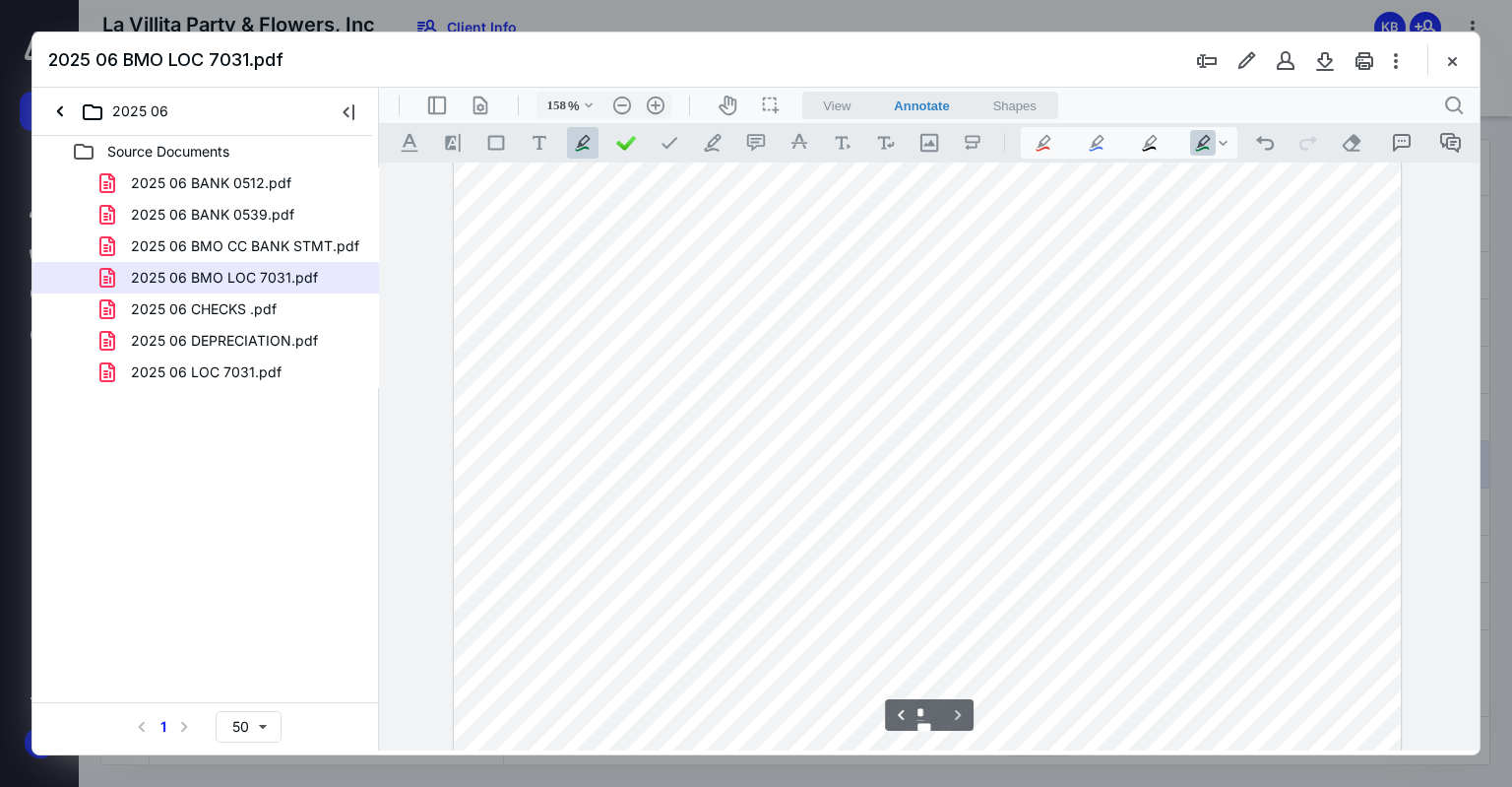 scroll, scrollTop: 1674, scrollLeft: 0, axis: vertical 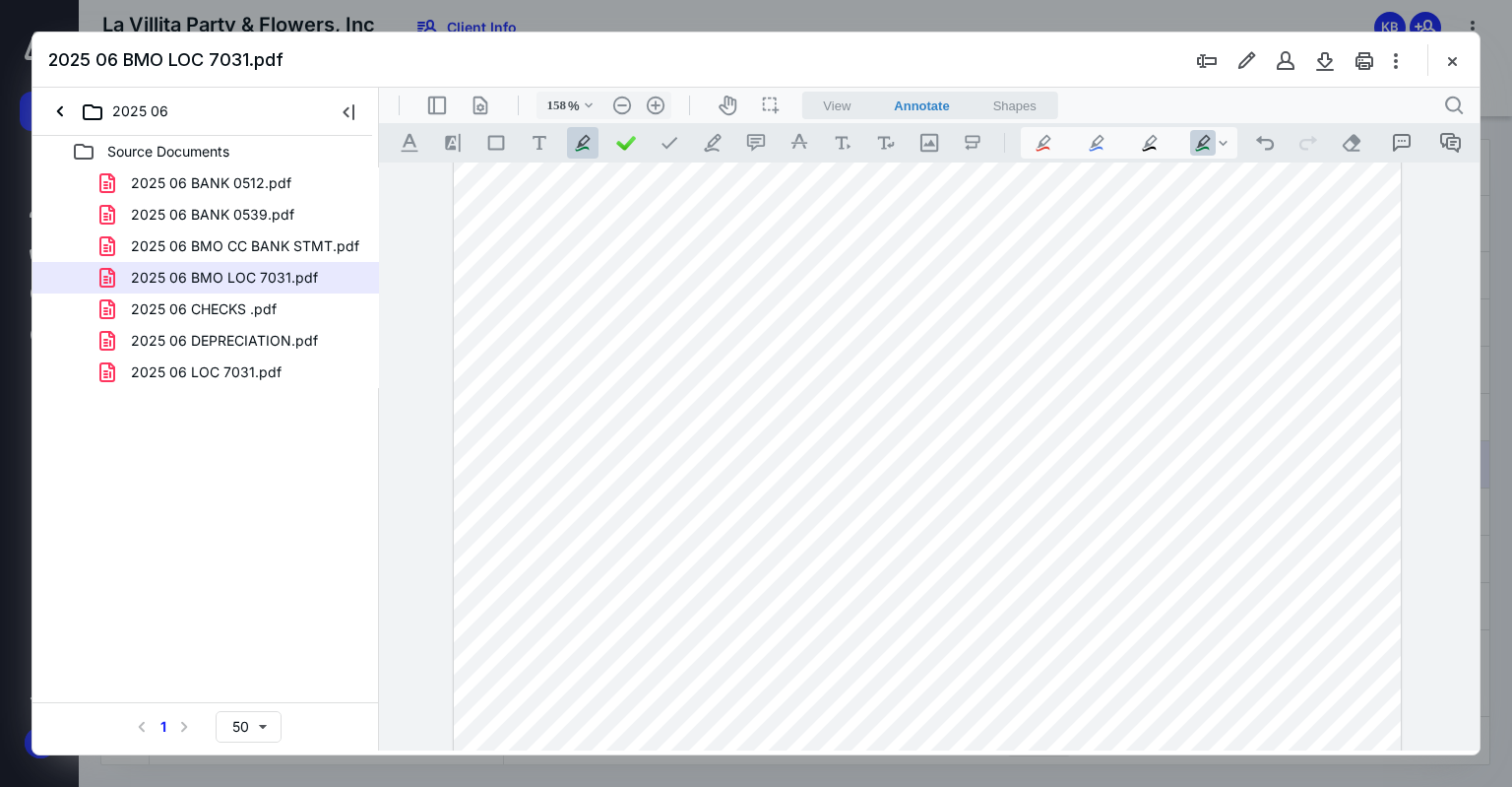 drag, startPoint x: 222, startPoint y: 377, endPoint x: 248, endPoint y: 381, distance: 26.305893 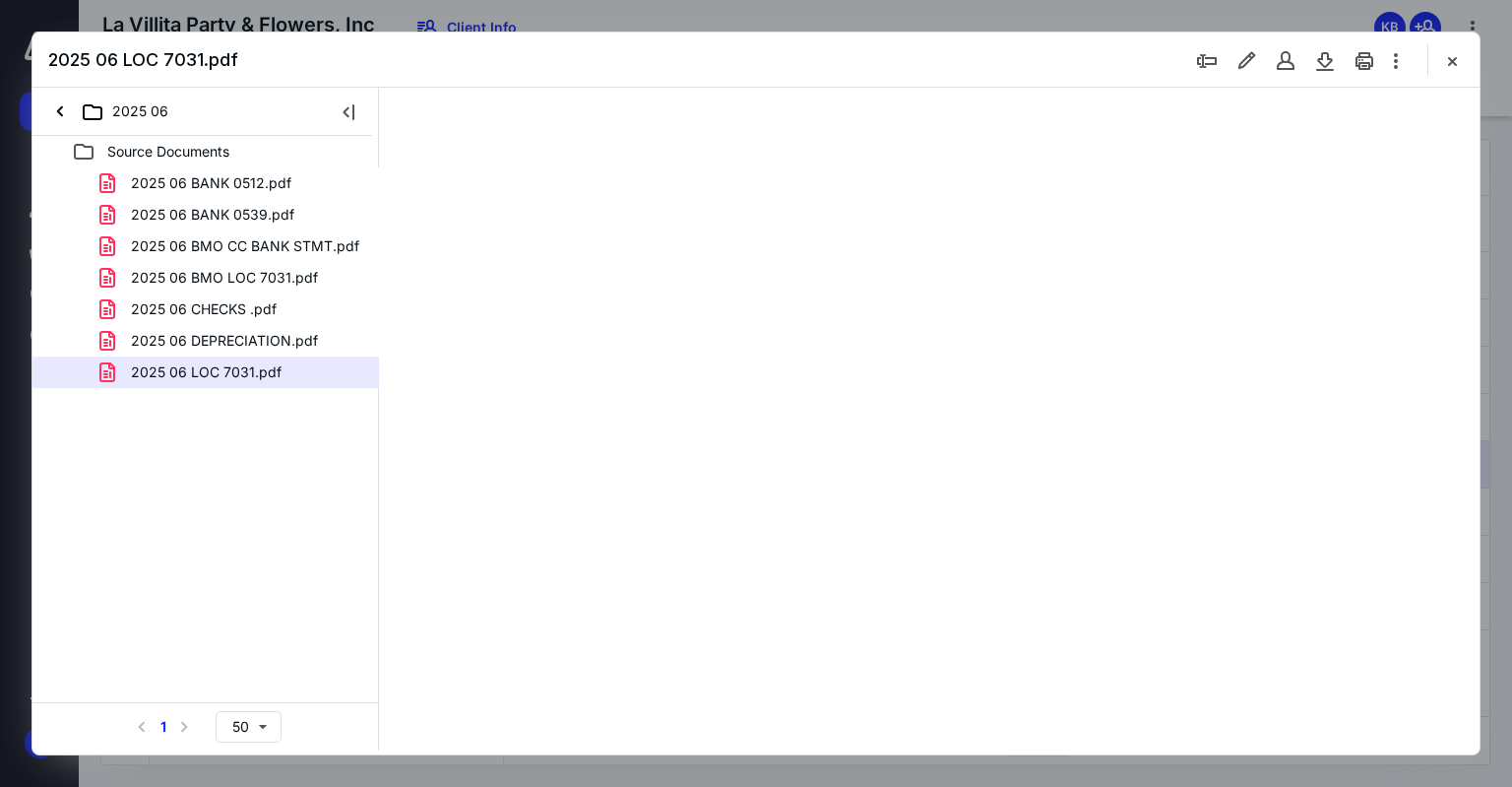 scroll, scrollTop: 0, scrollLeft: 0, axis: both 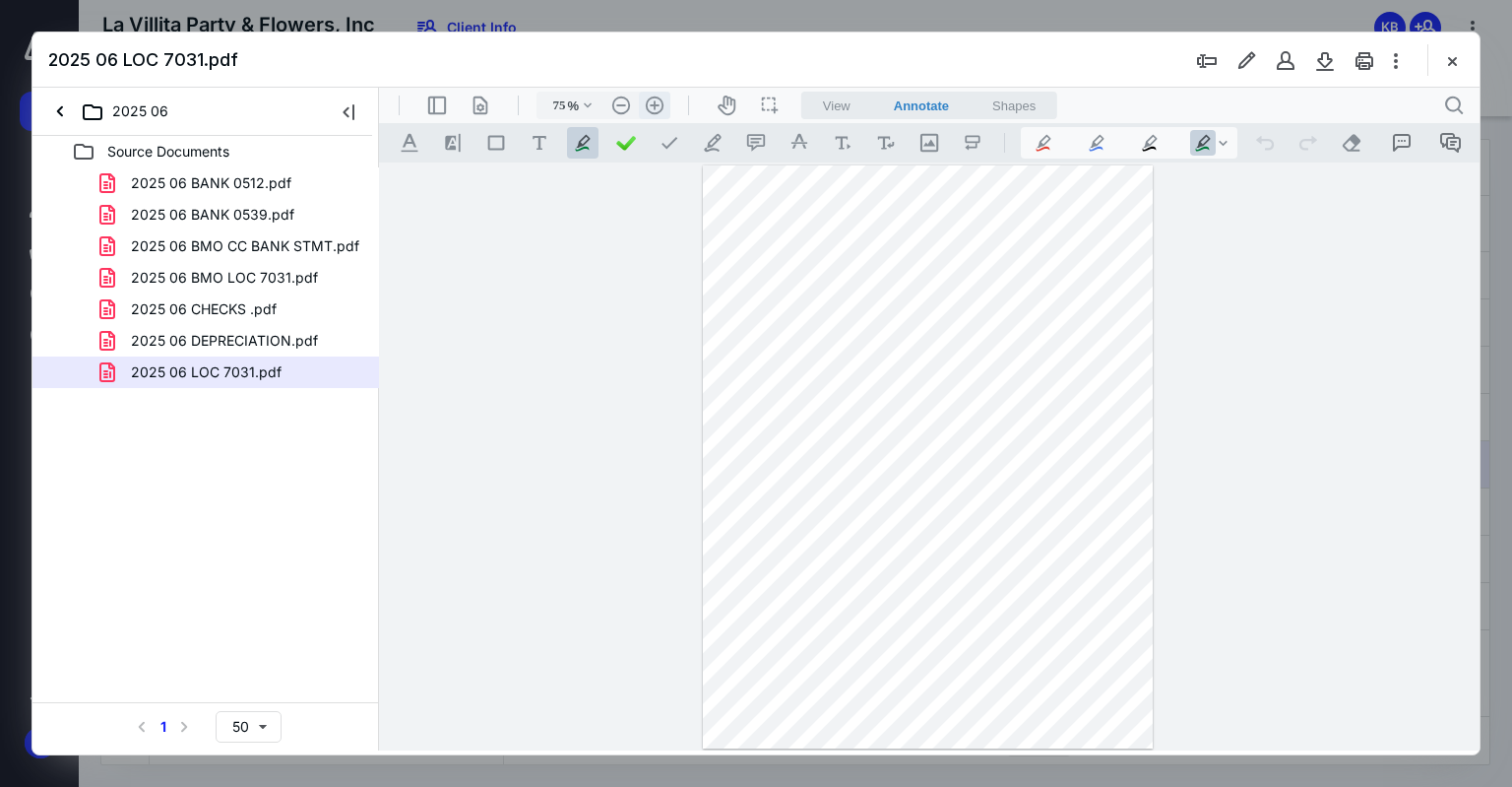 click on ".cls-1{fill:#abb0c4;} icon - header - zoom - in - line" at bounding box center [655, 105] 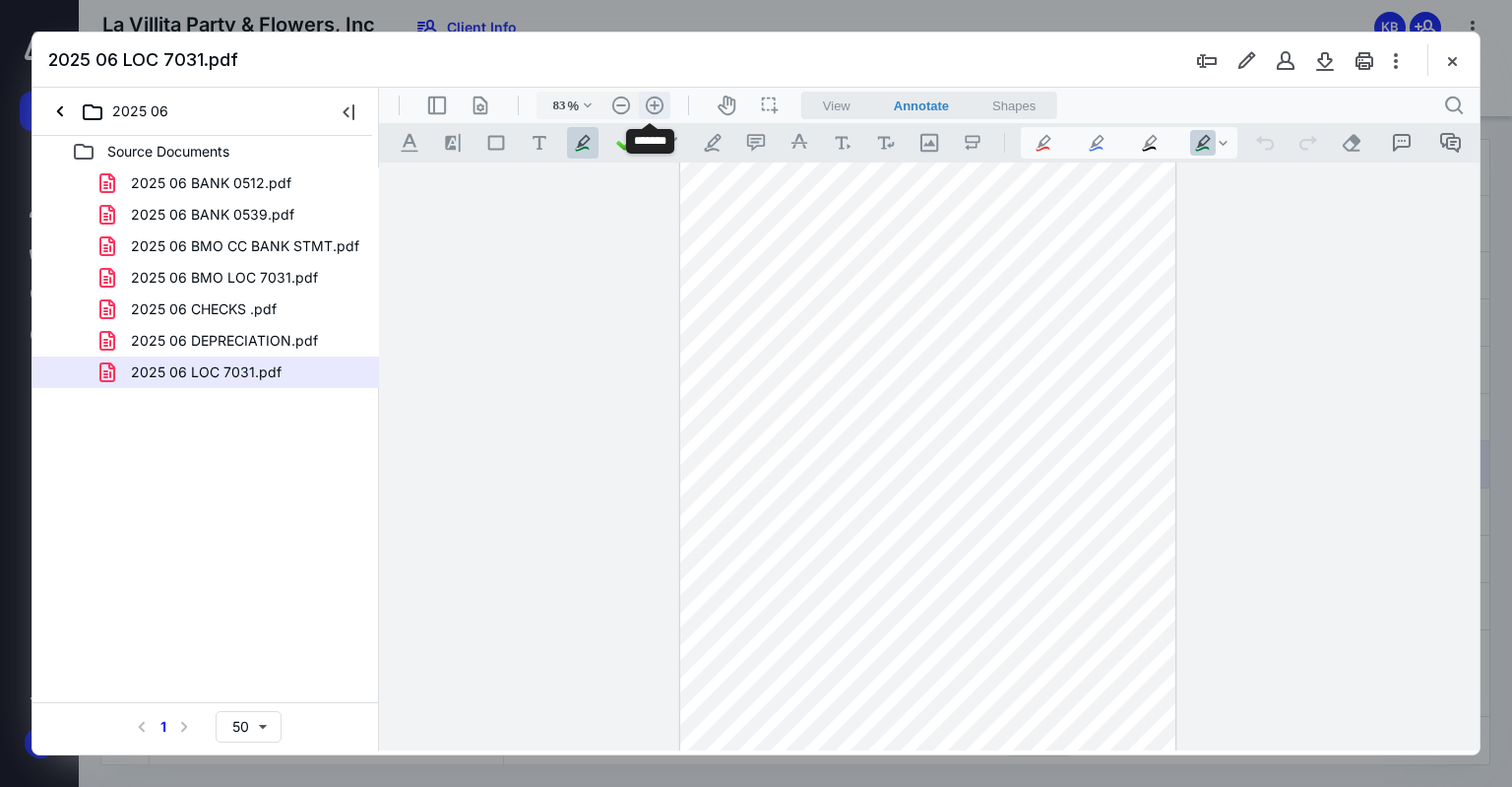 click on ".cls-1{fill:#abb0c4;} icon - header - zoom - in - line" at bounding box center (655, 105) 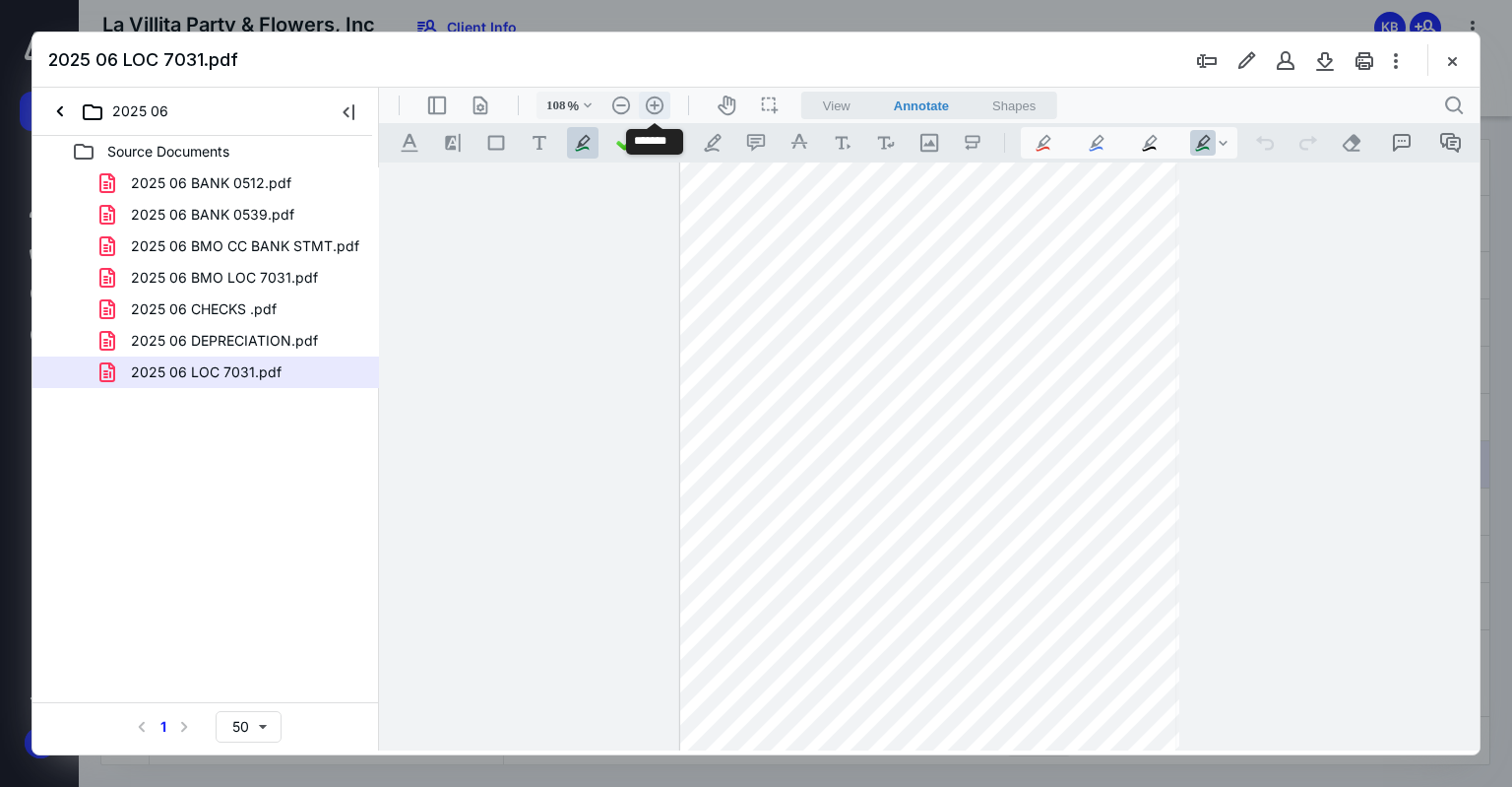 click on ".cls-1{fill:#abb0c4;} icon - header - zoom - in - line" at bounding box center [655, 105] 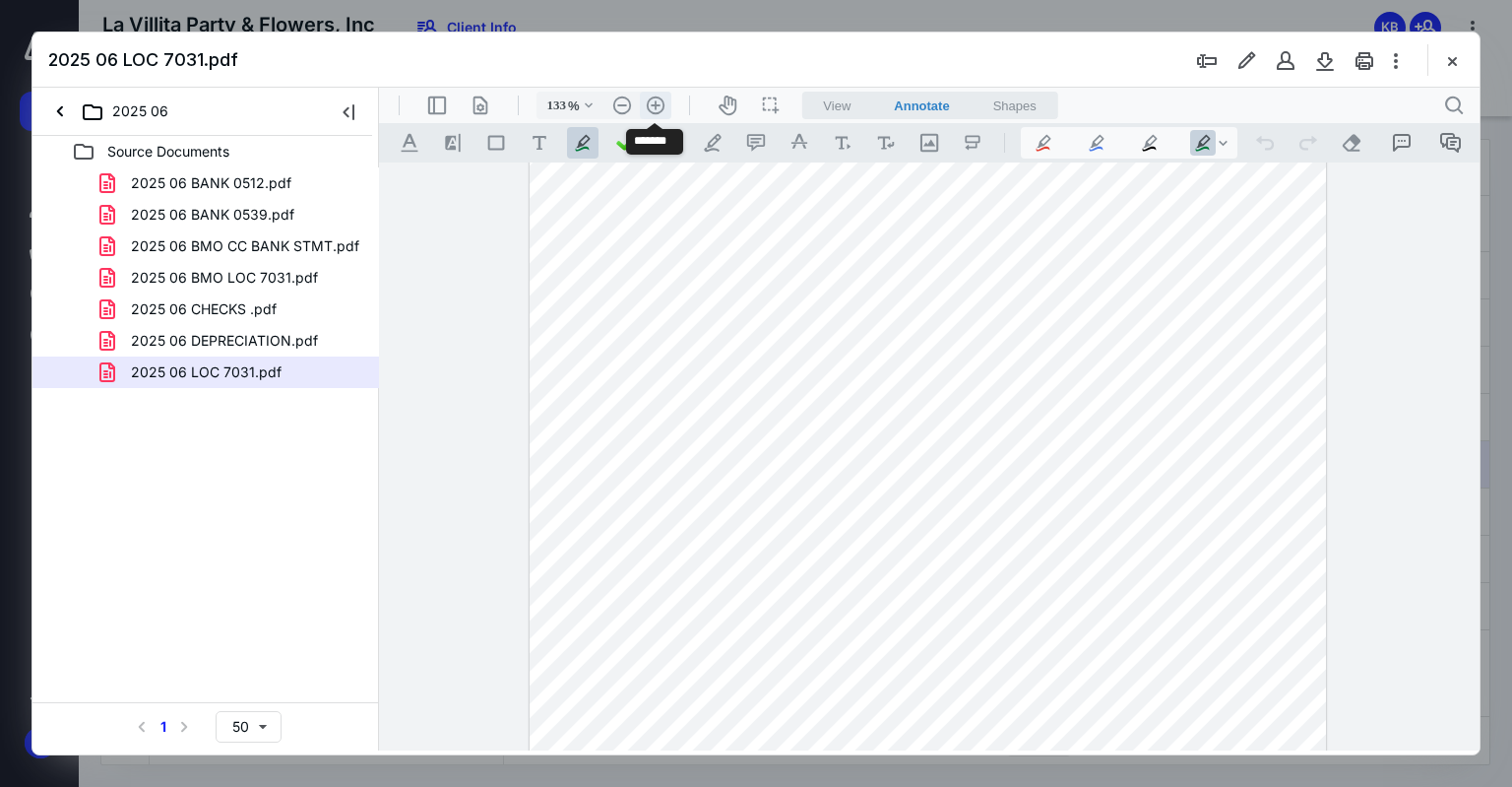 click on ".cls-1{fill:#abb0c4;} icon - header - zoom - in - line" at bounding box center (656, 105) 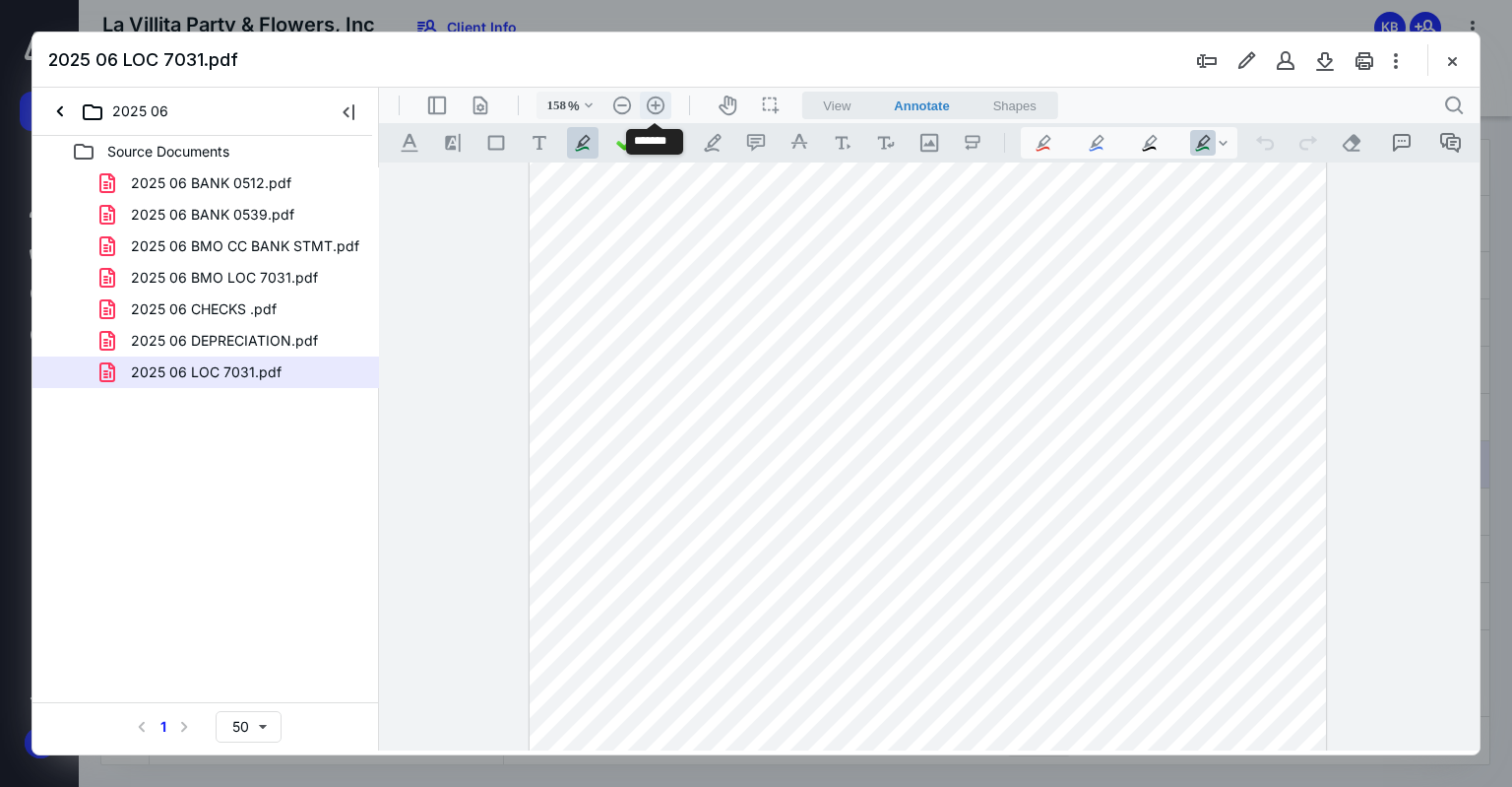 scroll, scrollTop: 284, scrollLeft: 0, axis: vertical 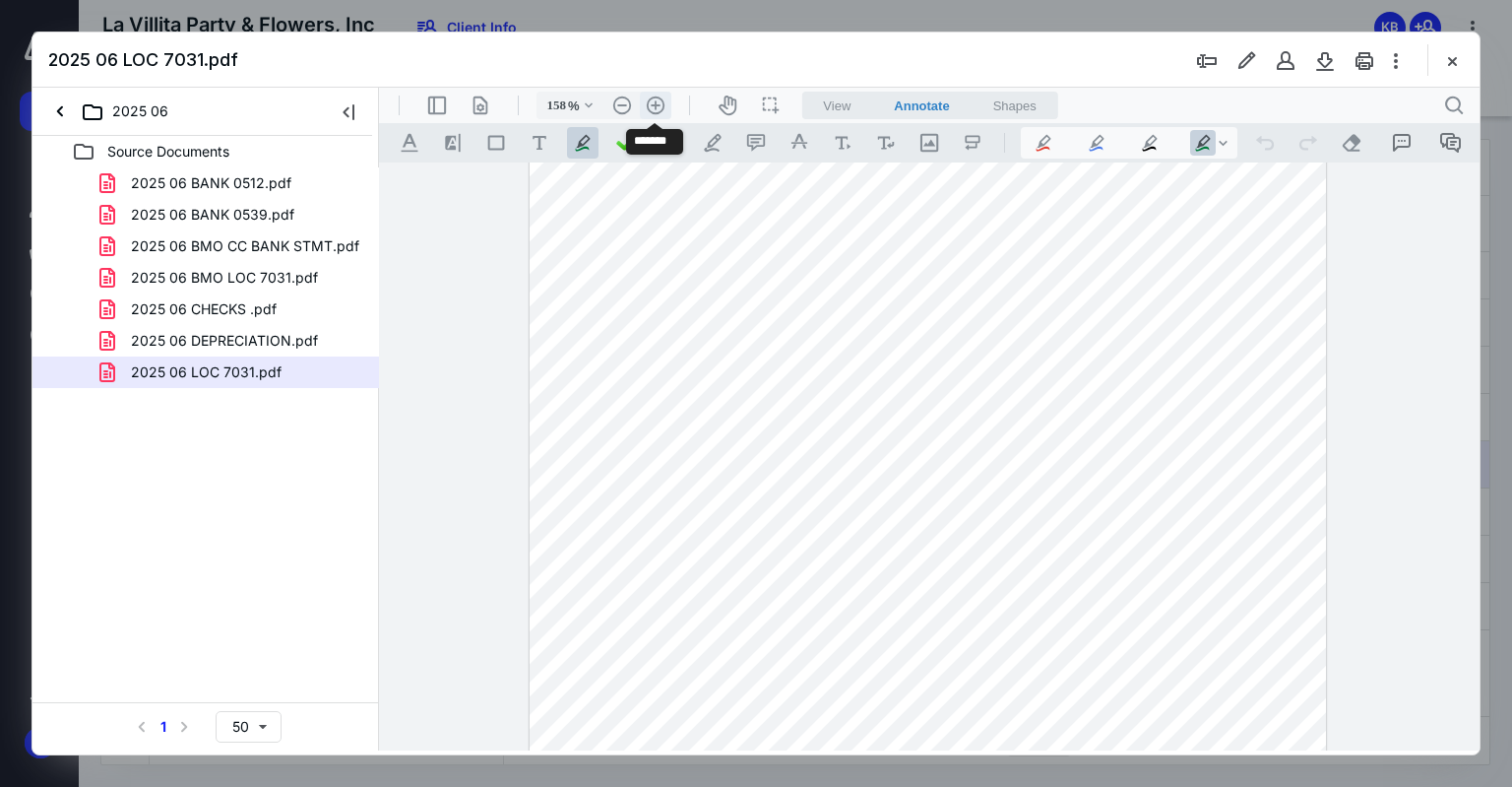 click on ".cls-1{fill:#abb0c4;} icon - header - zoom - in - line" at bounding box center (656, 105) 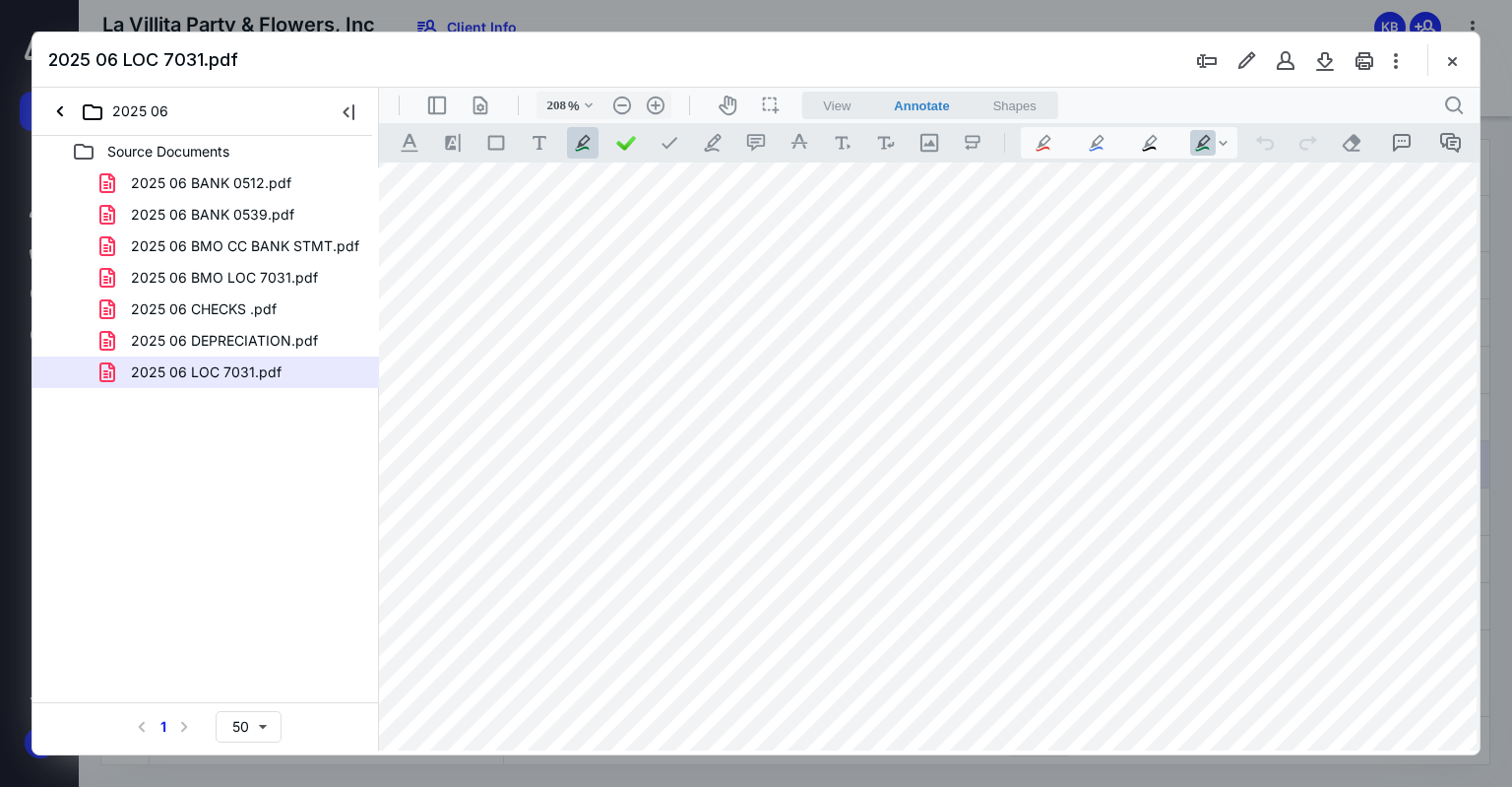 scroll, scrollTop: 557, scrollLeft: 88, axis: both 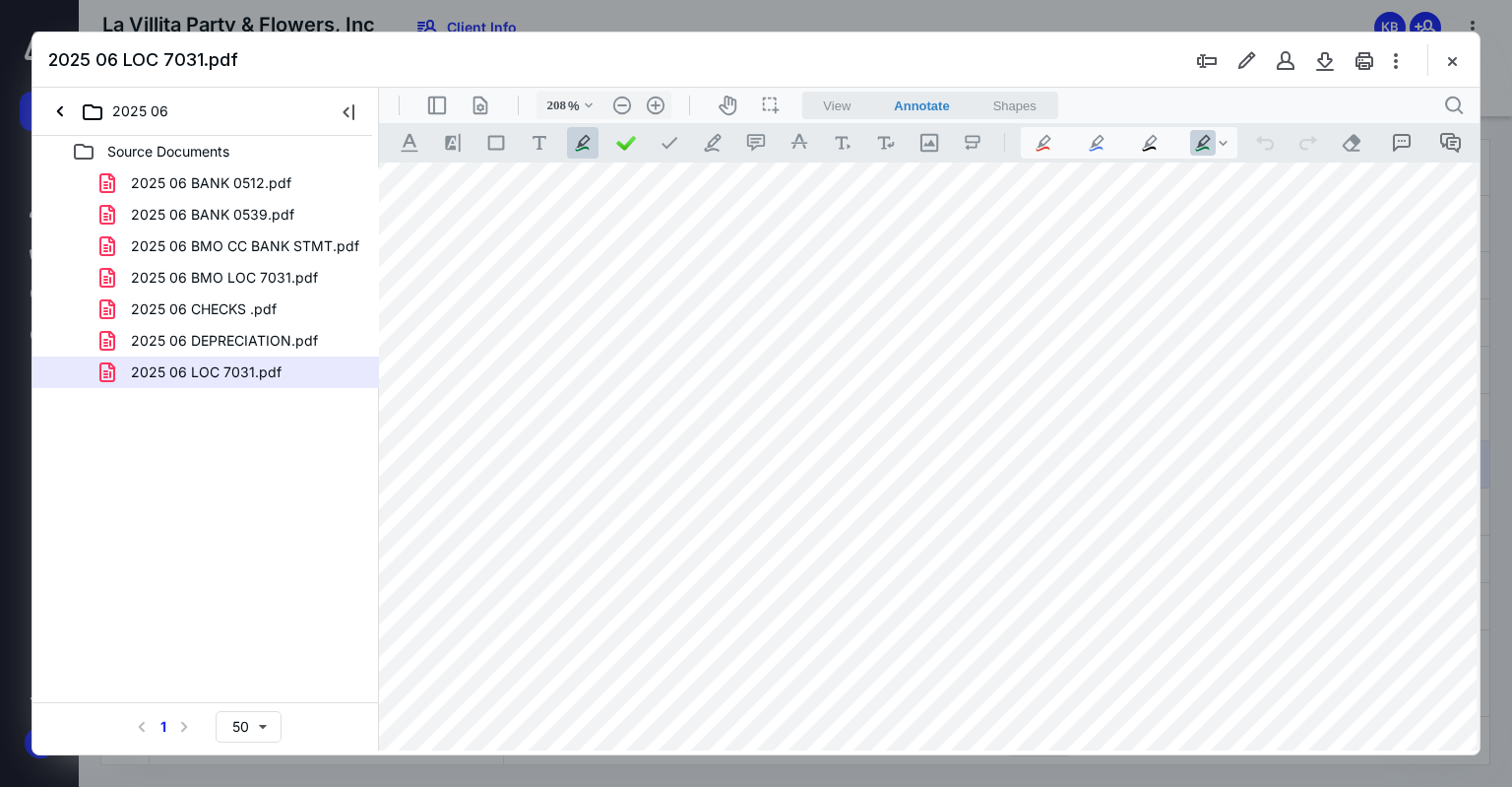 drag, startPoint x: 1459, startPoint y: 62, endPoint x: 1219, endPoint y: 54, distance: 240.1333 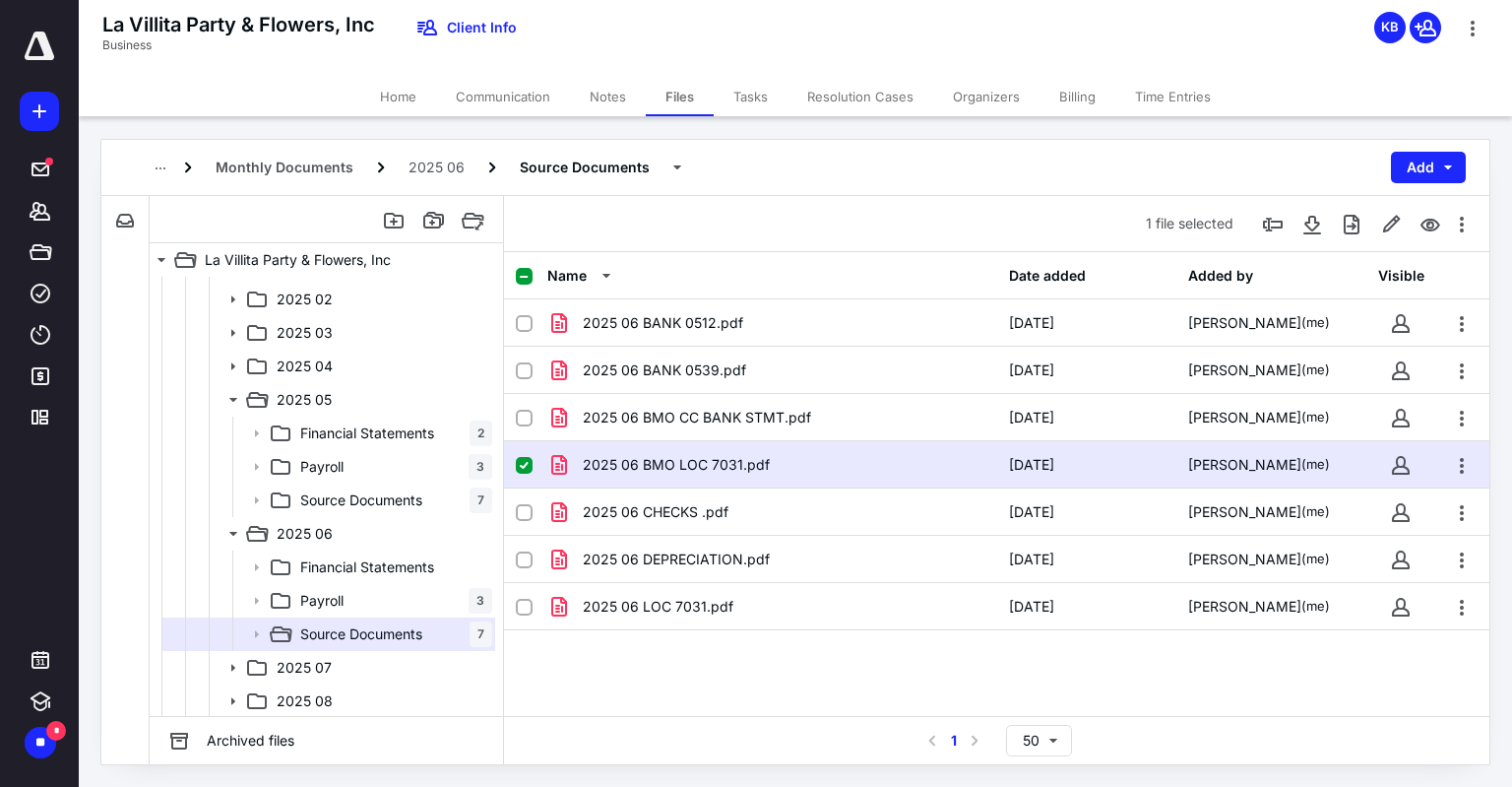 click on "Notes" at bounding box center [607, 97] 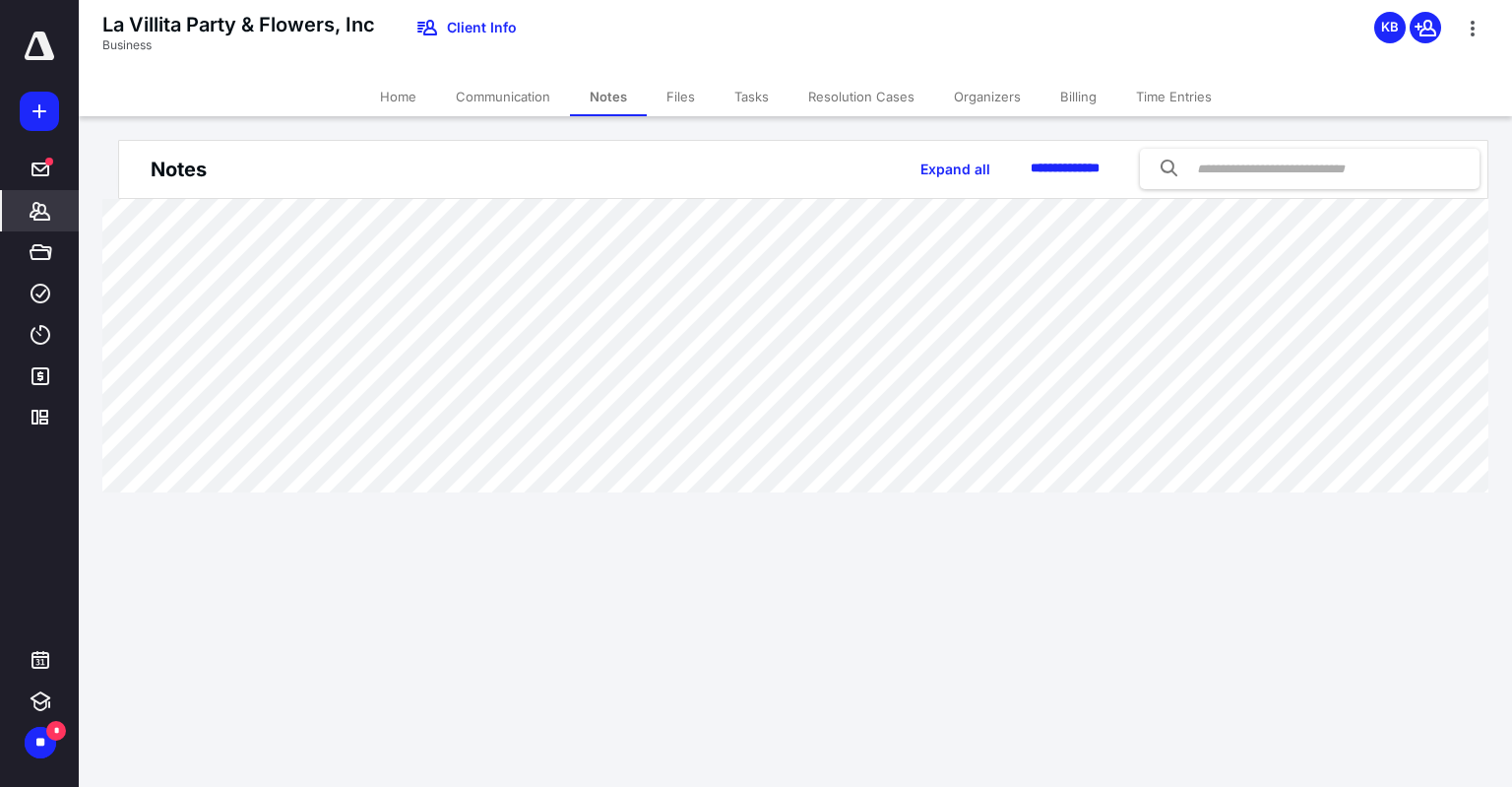 click on "Home" at bounding box center [398, 97] 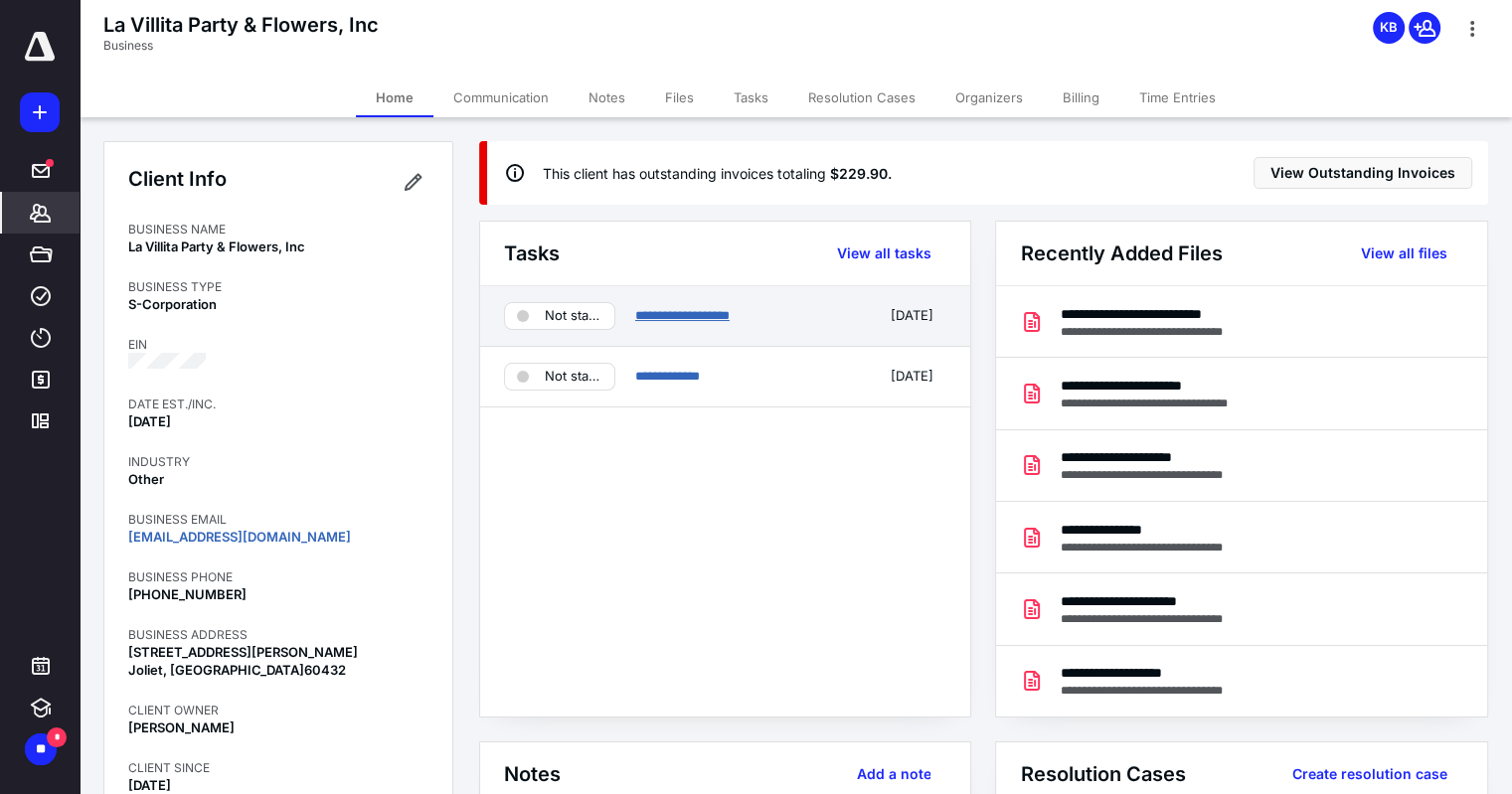 click on "**********" at bounding box center [682, 315] 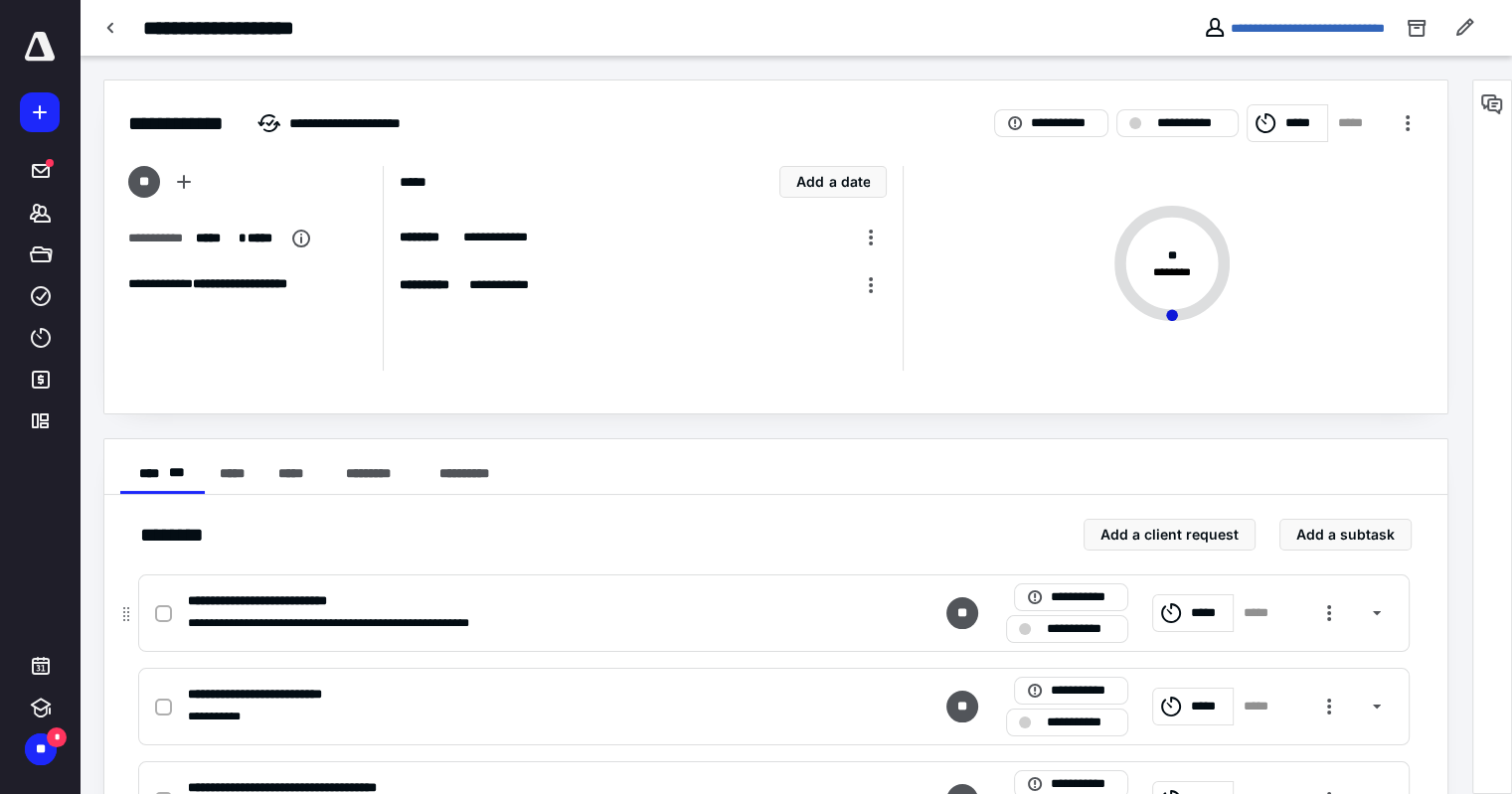 click on "*****" at bounding box center [1209, 613] 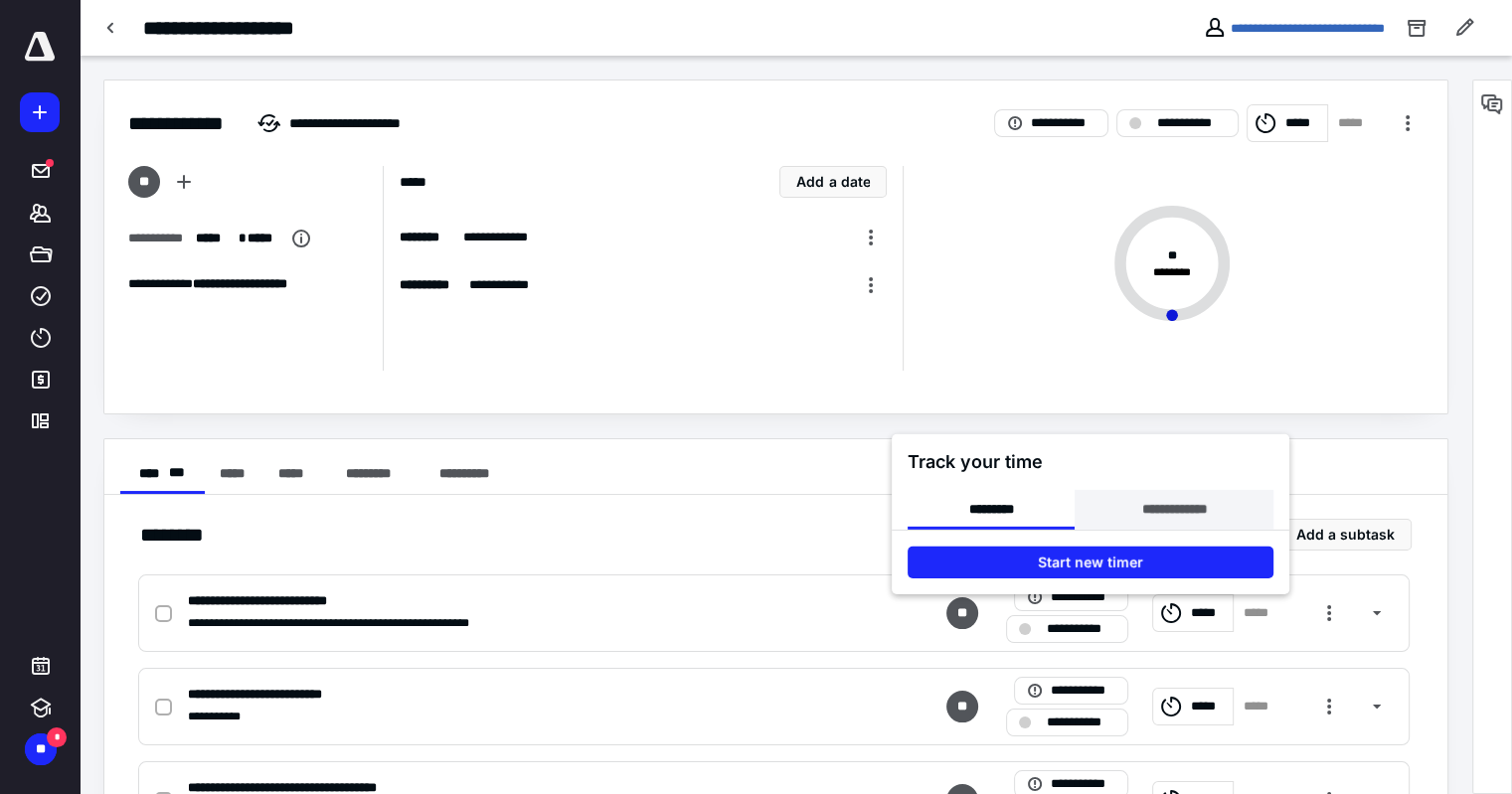 click on "**********" at bounding box center (1173, 509) 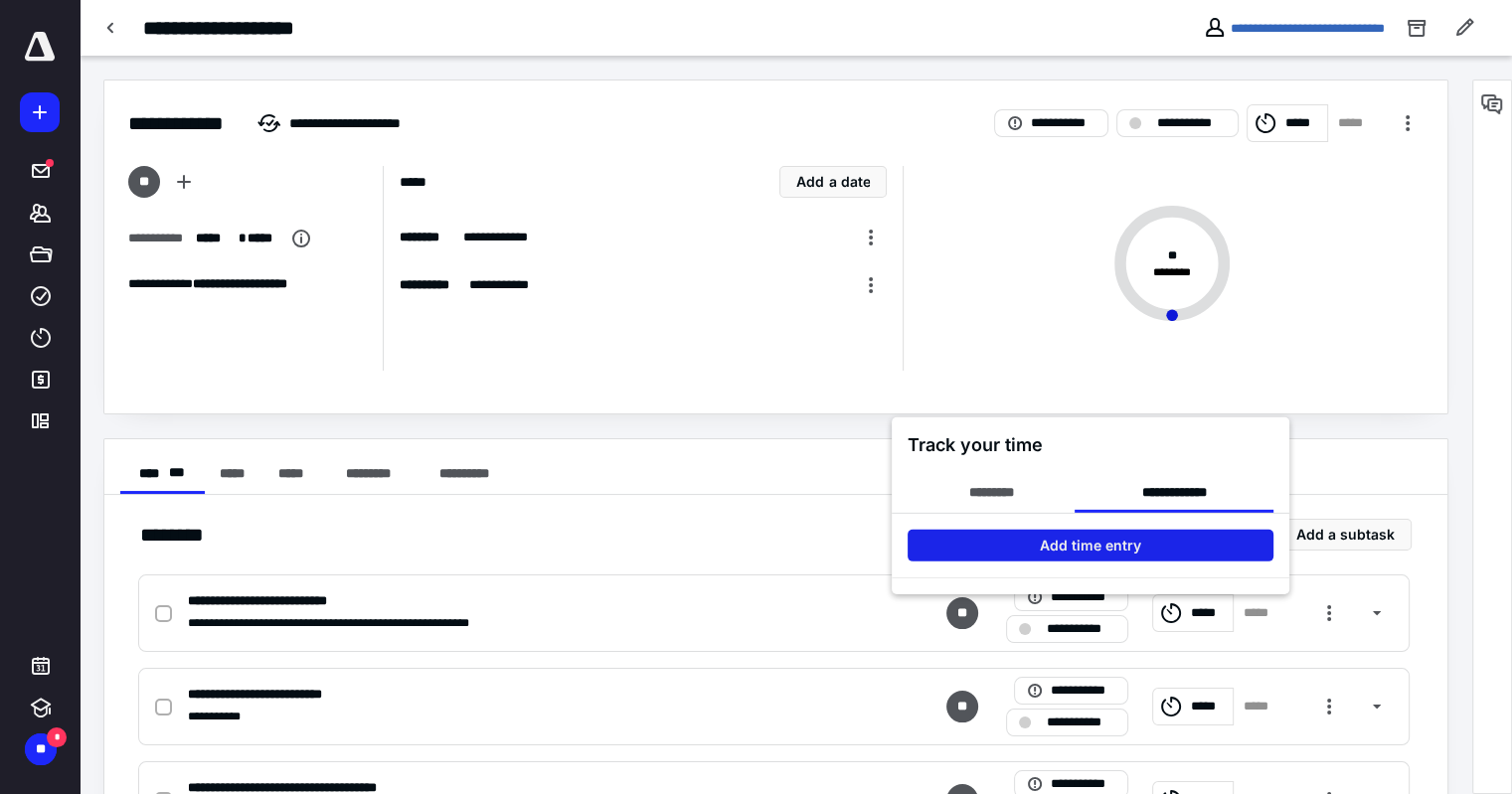 click on "Add time entry" at bounding box center (1091, 545) 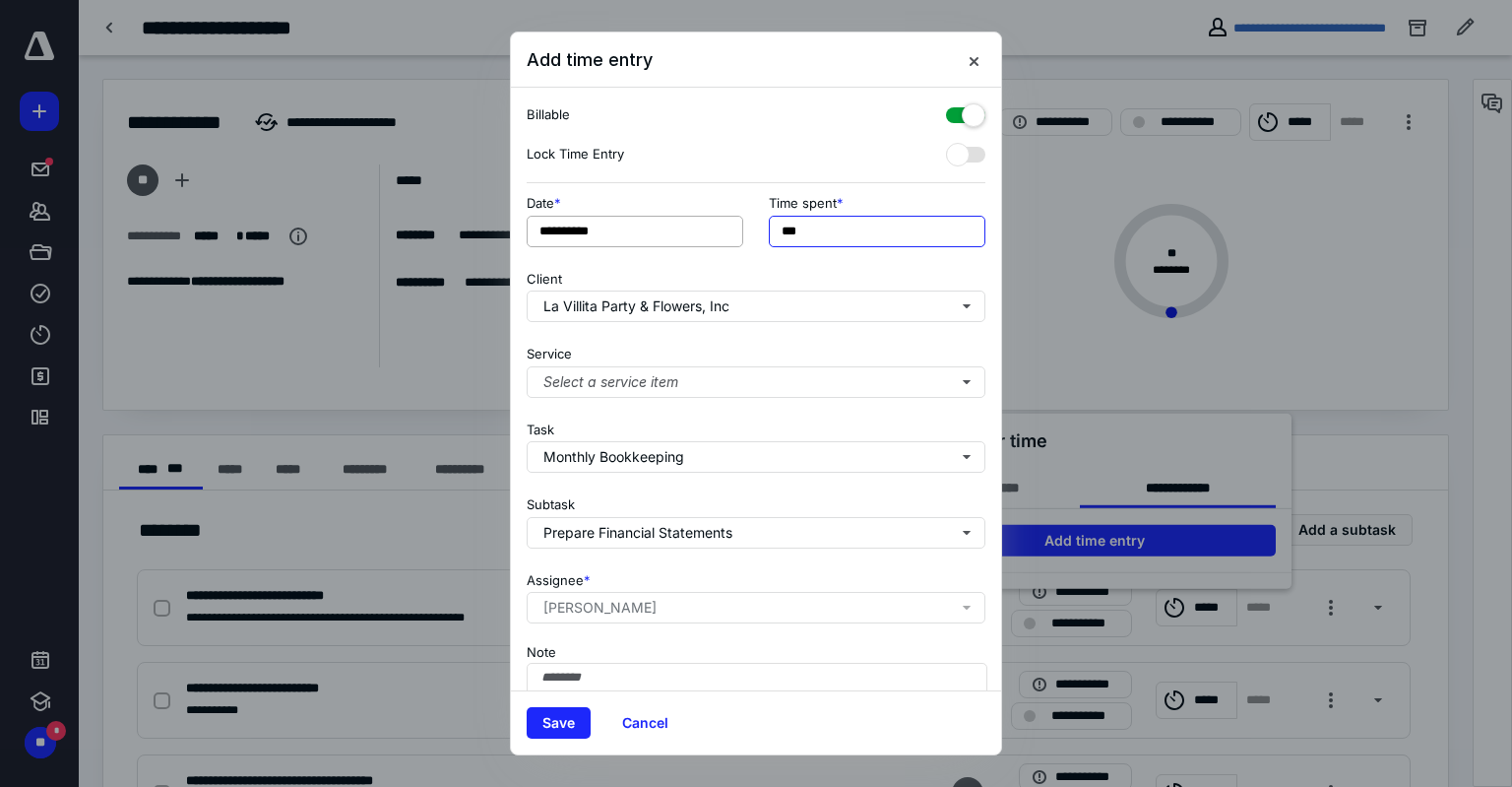 drag, startPoint x: 763, startPoint y: 225, endPoint x: 633, endPoint y: 220, distance: 130.09612 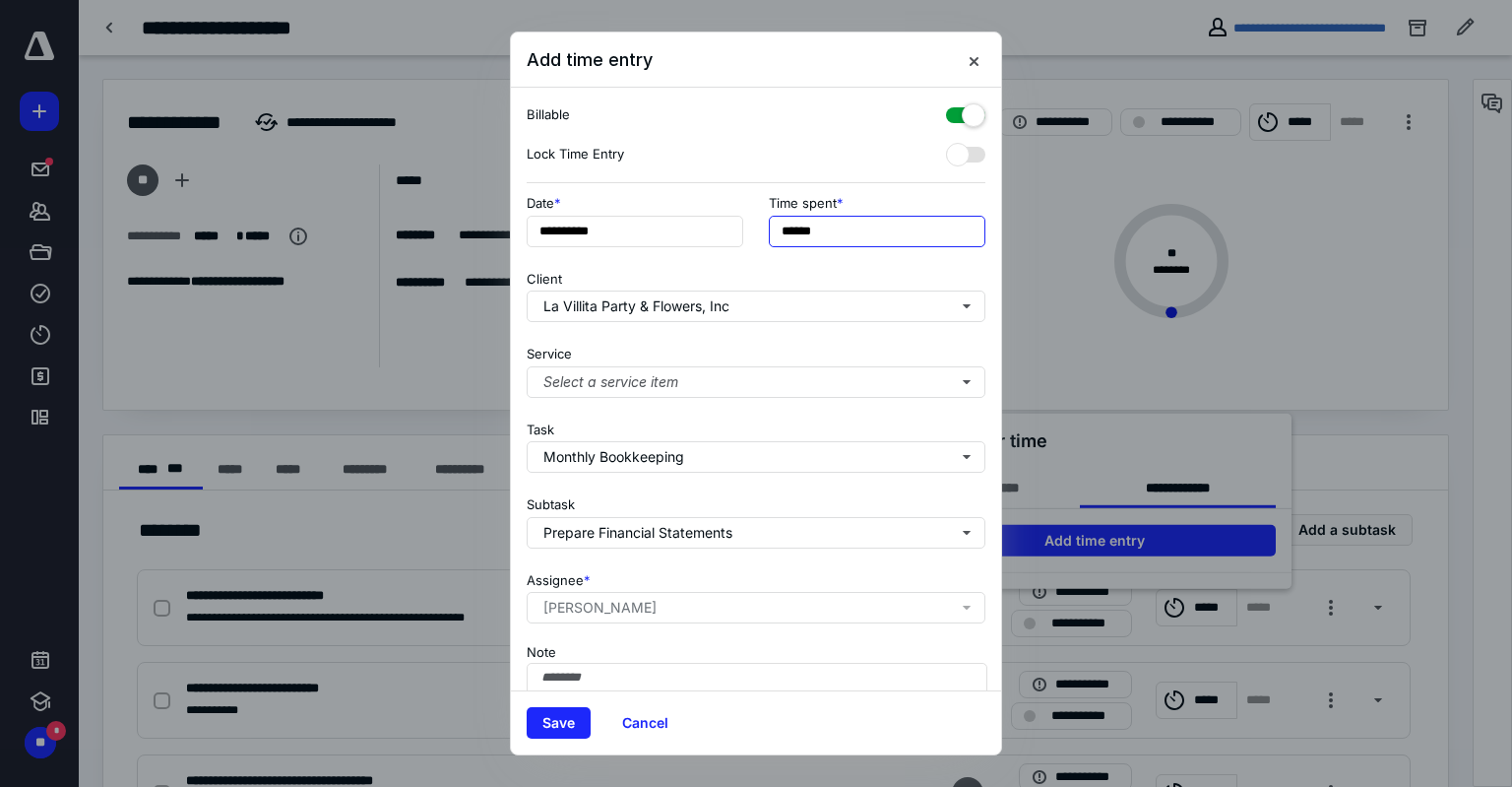drag, startPoint x: 801, startPoint y: 230, endPoint x: 858, endPoint y: 241, distance: 58.0517 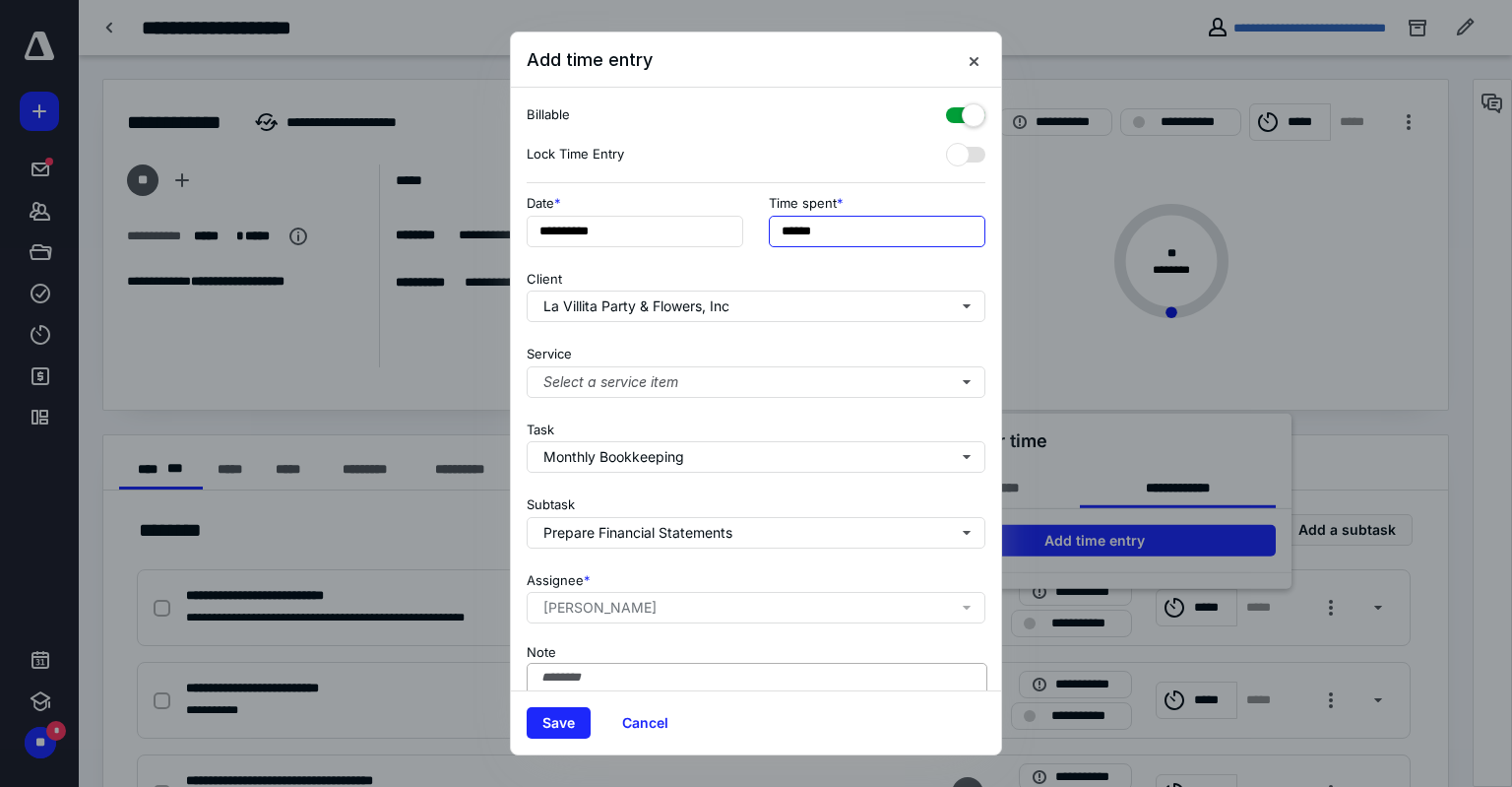 scroll, scrollTop: 99, scrollLeft: 0, axis: vertical 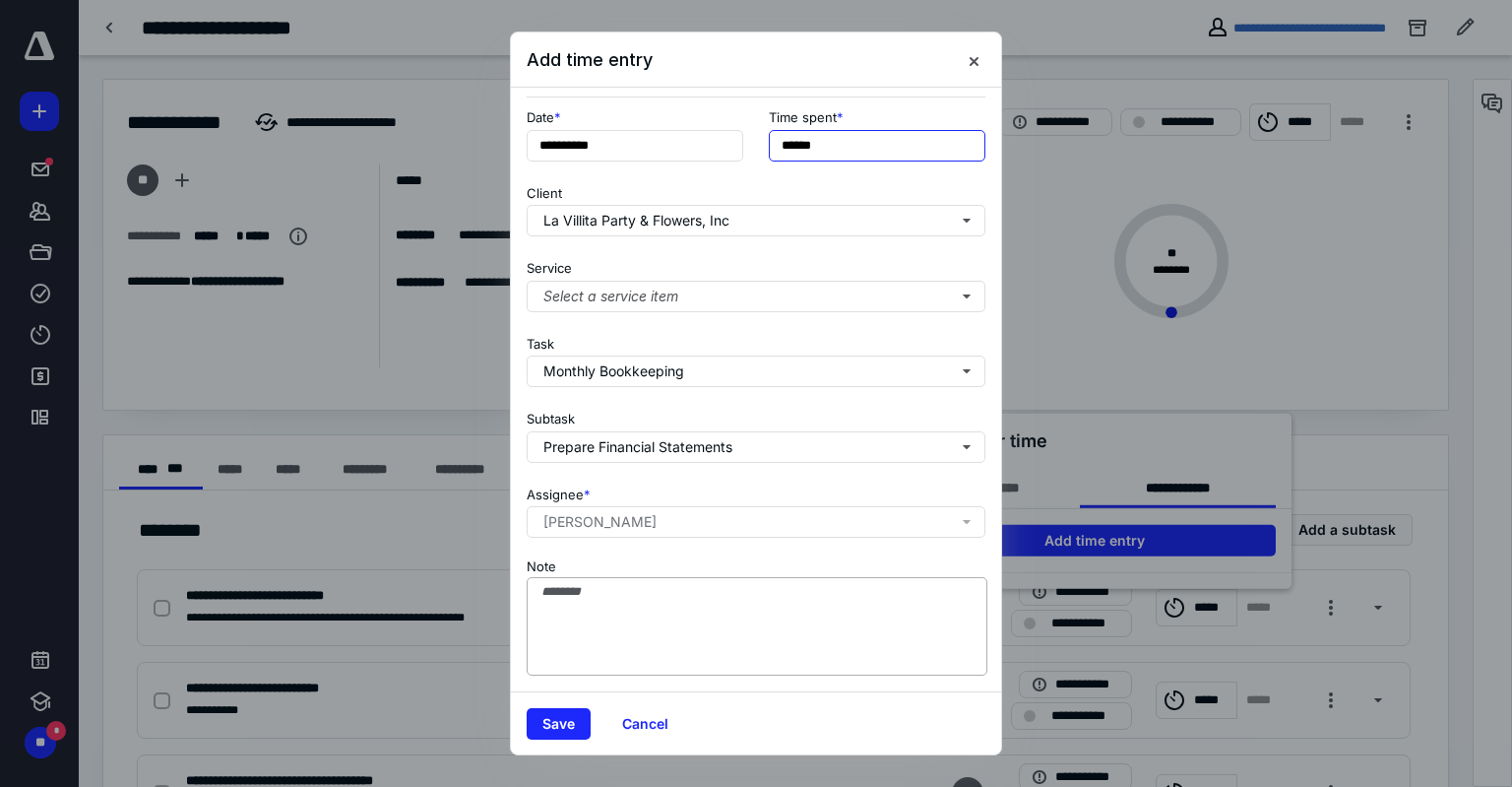 type on "******" 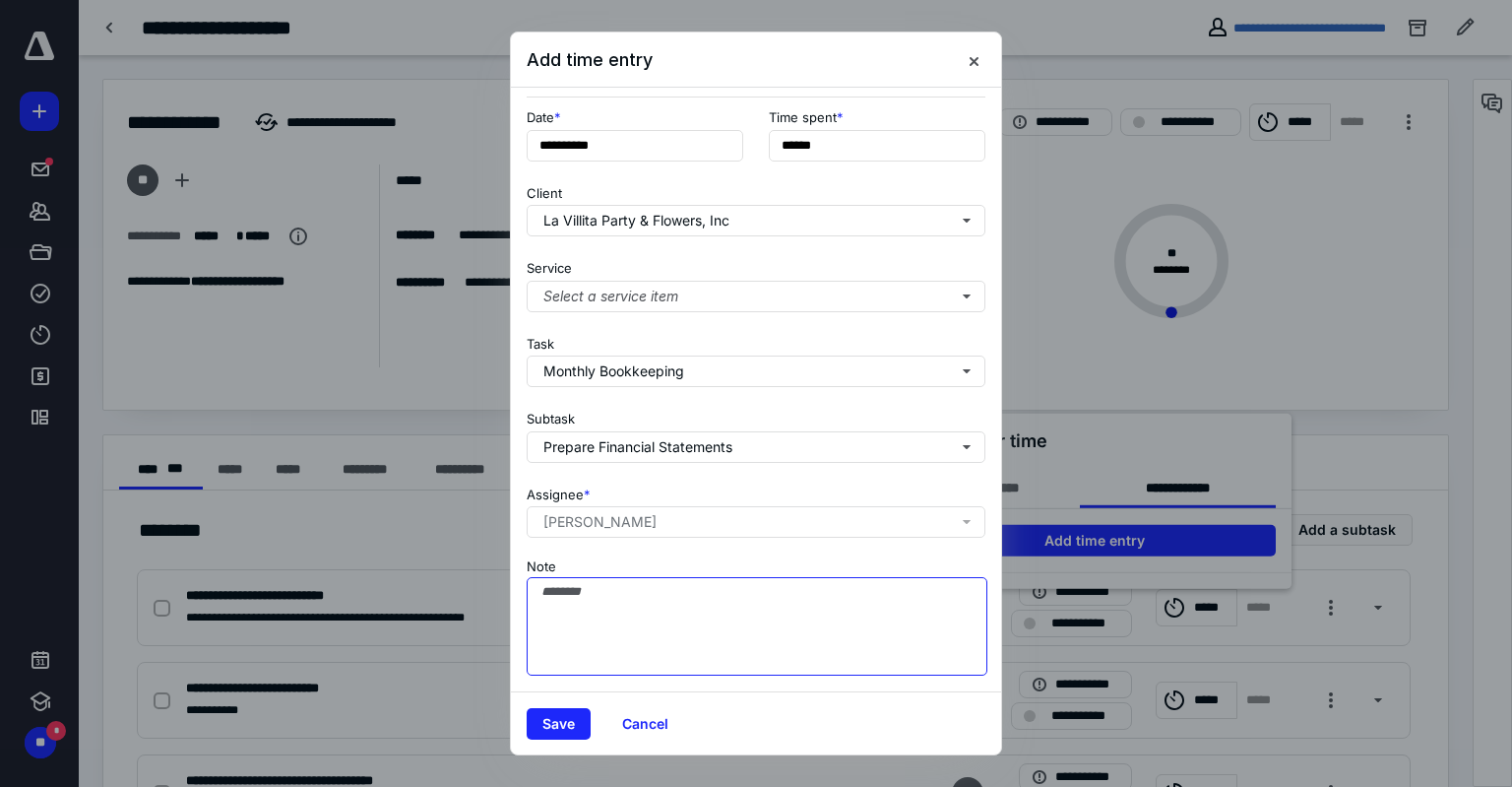 drag, startPoint x: 615, startPoint y: 614, endPoint x: 603, endPoint y: 618, distance: 12.649111 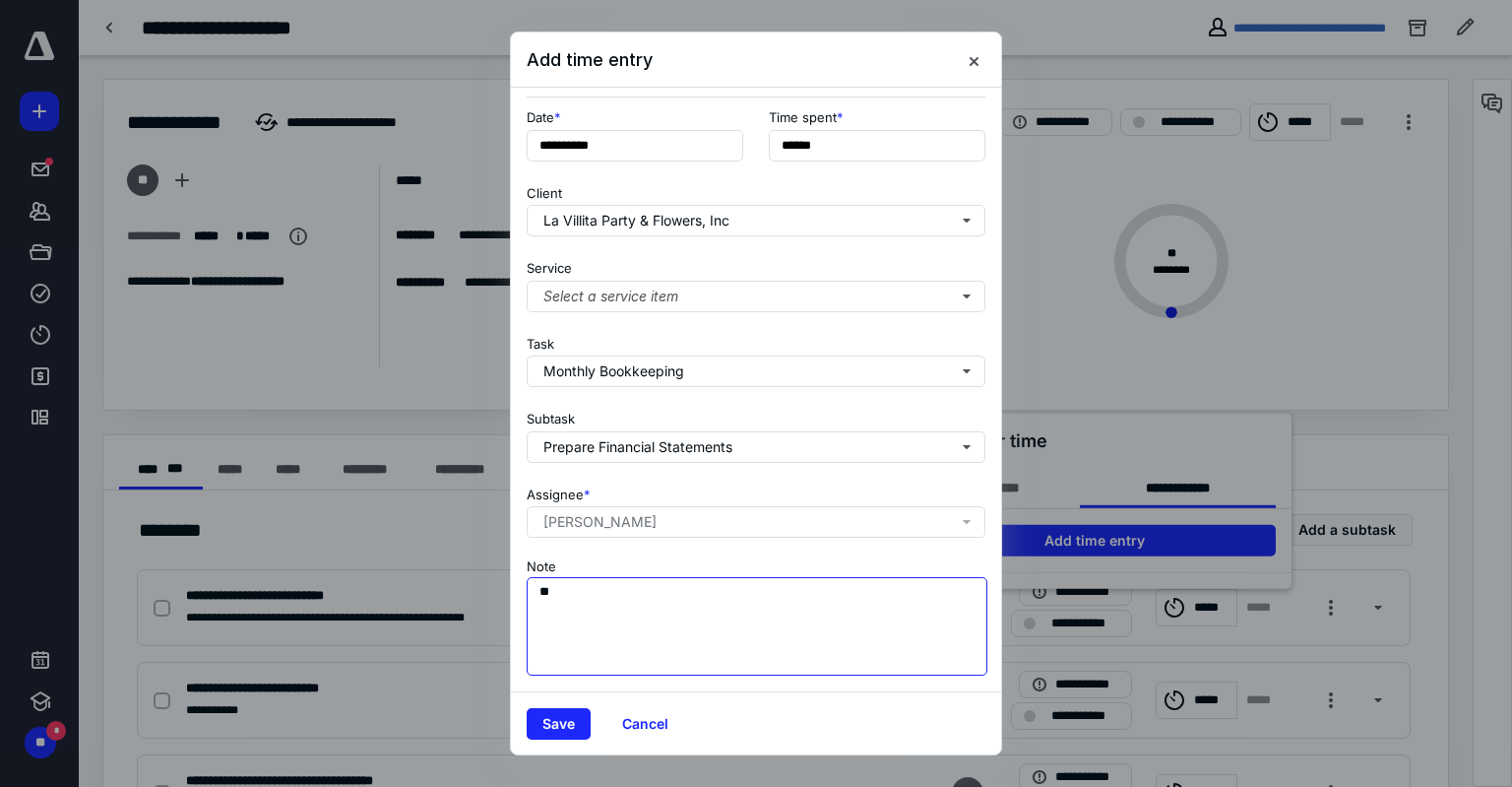type on "*" 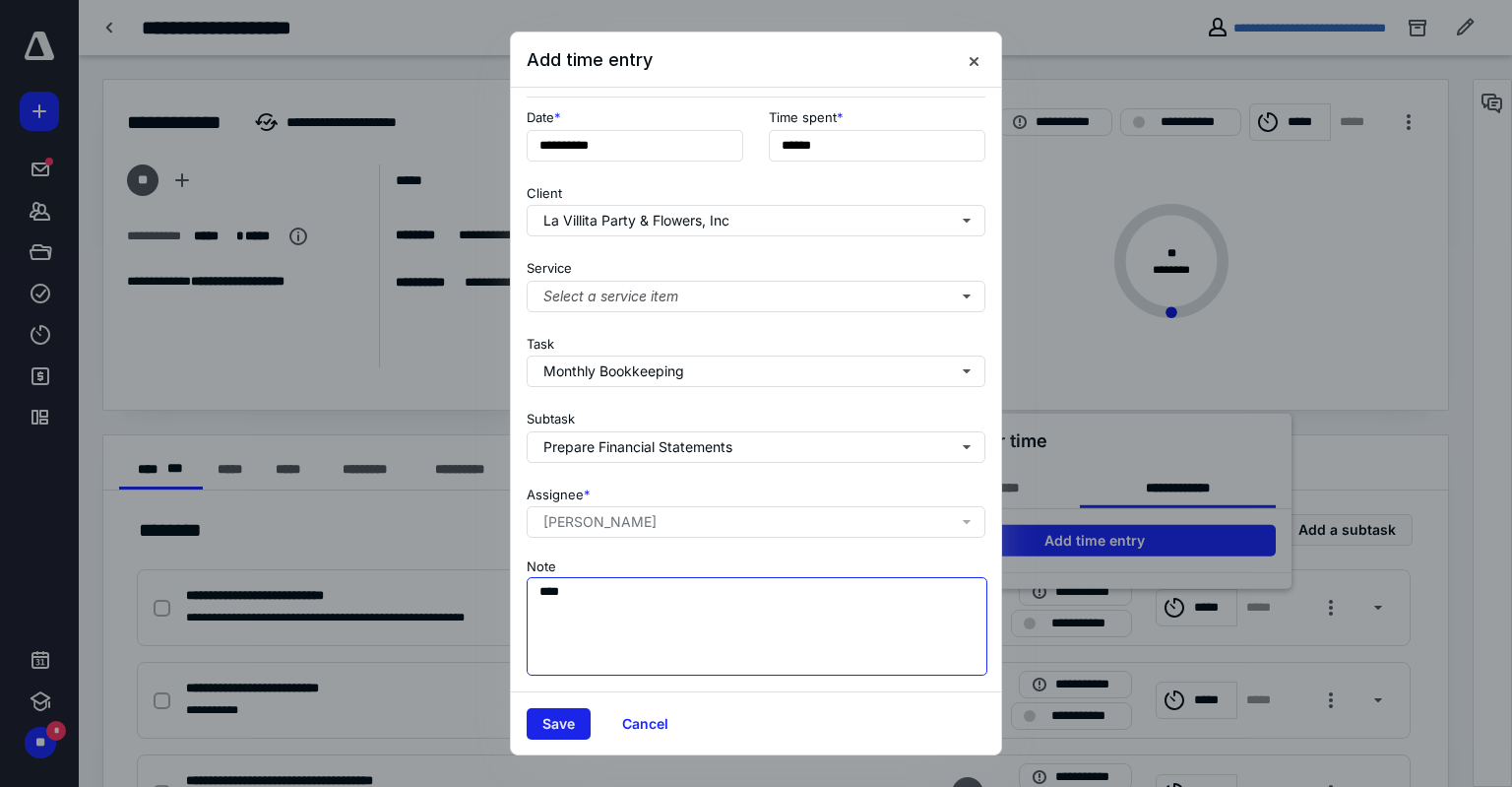 type on "***" 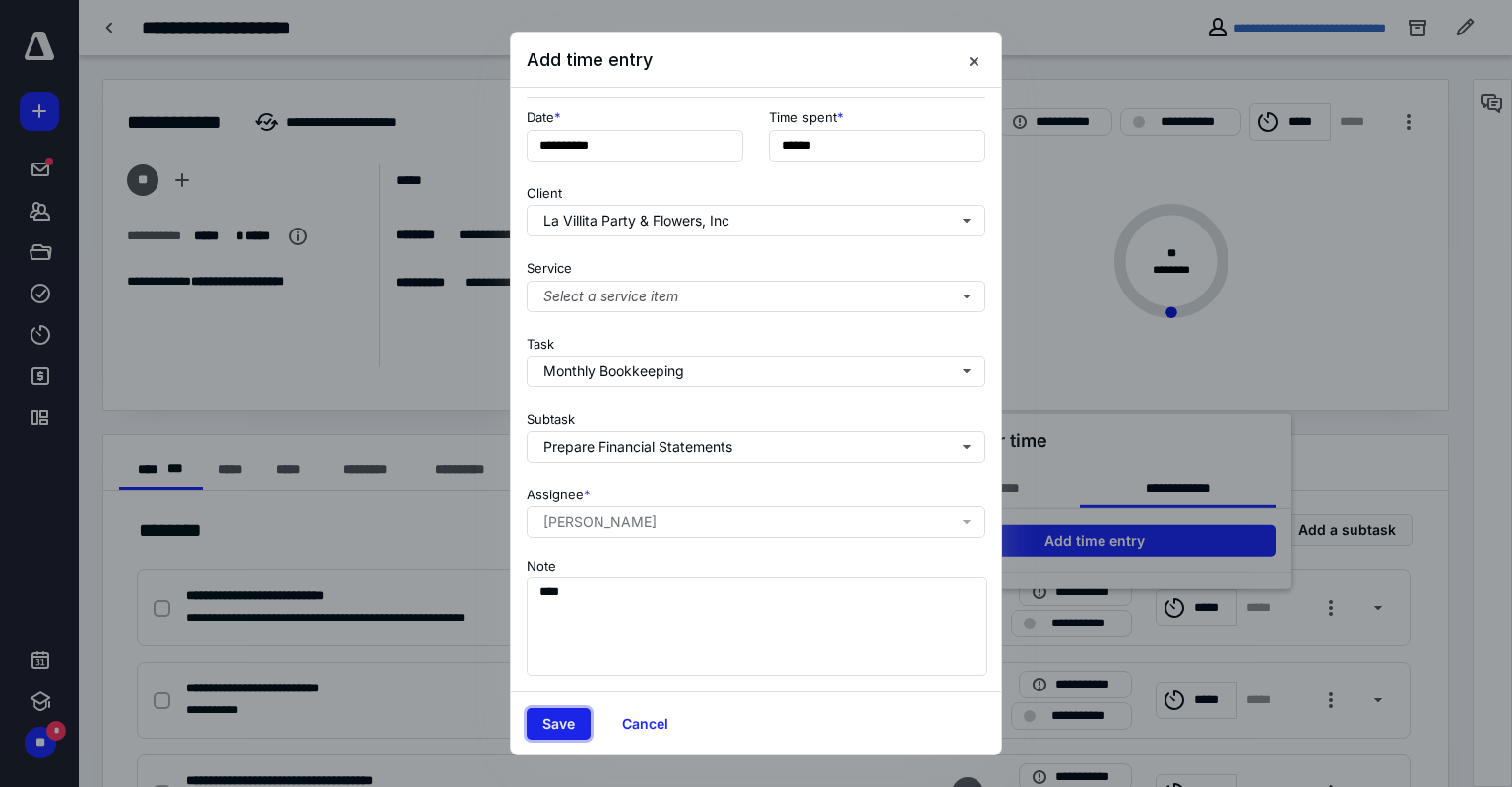 click on "Save" at bounding box center [558, 724] 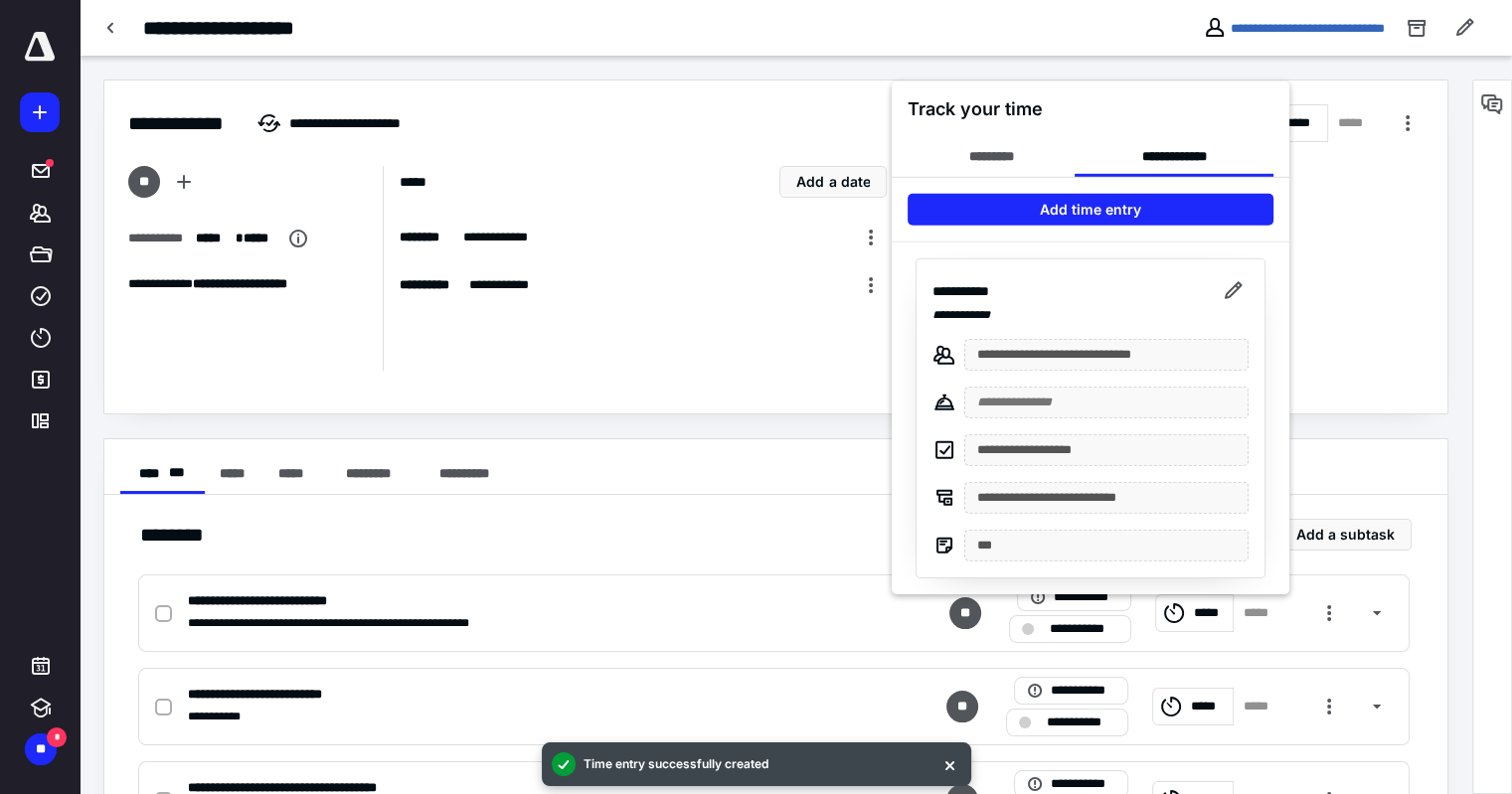 click at bounding box center [756, 397] 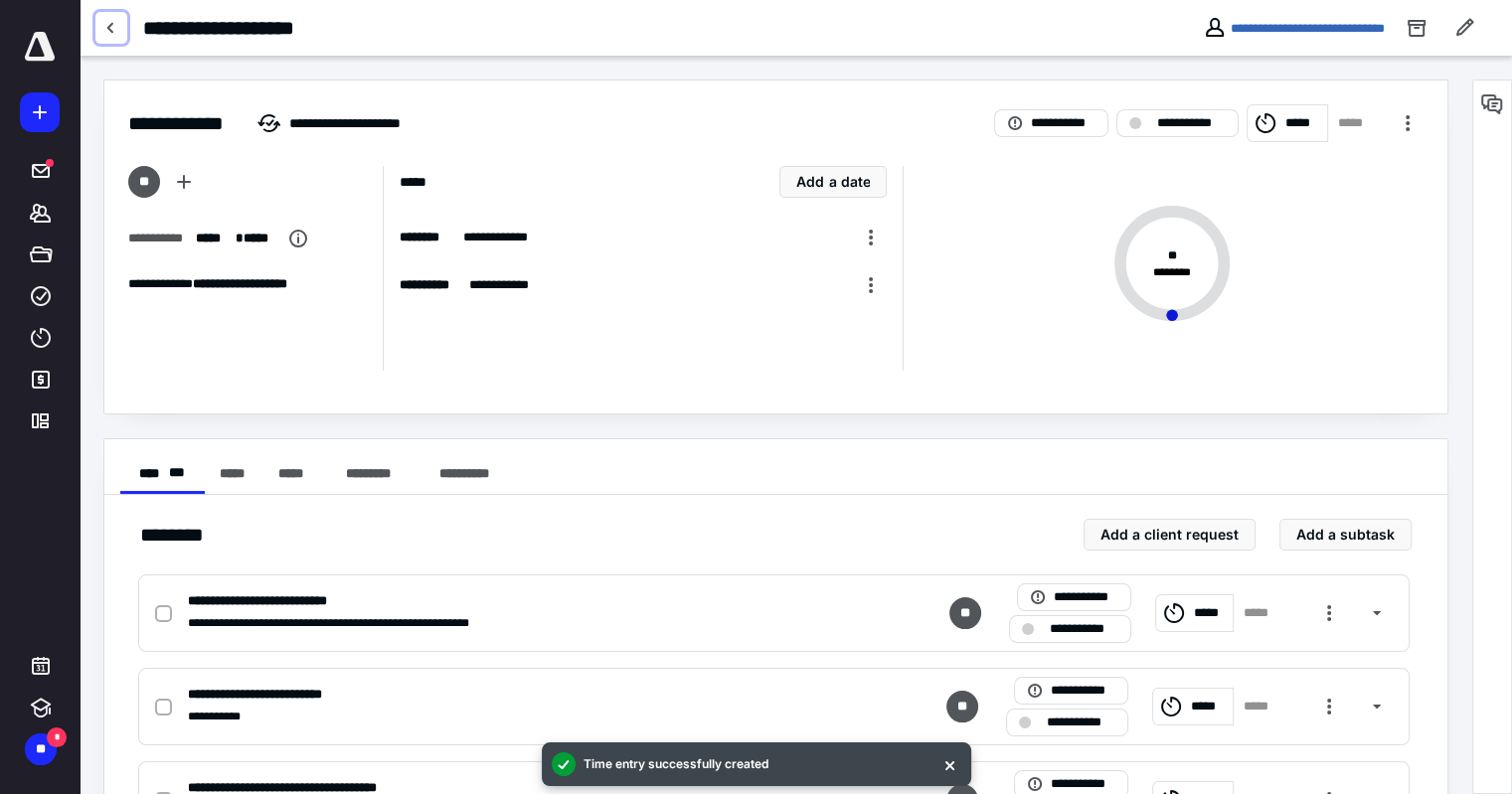 click at bounding box center [111, 28] 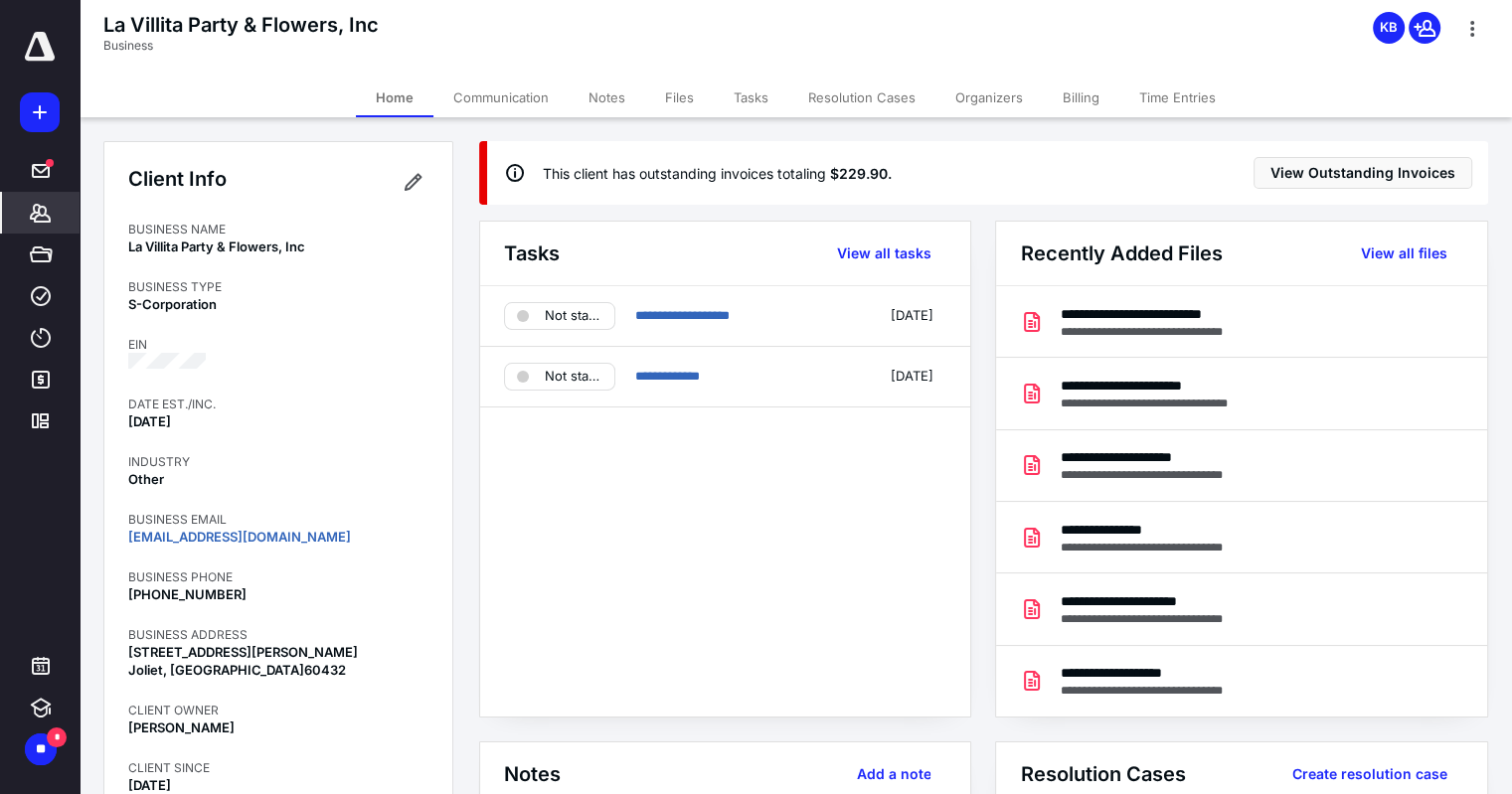 click on "*******" at bounding box center [41, 213] 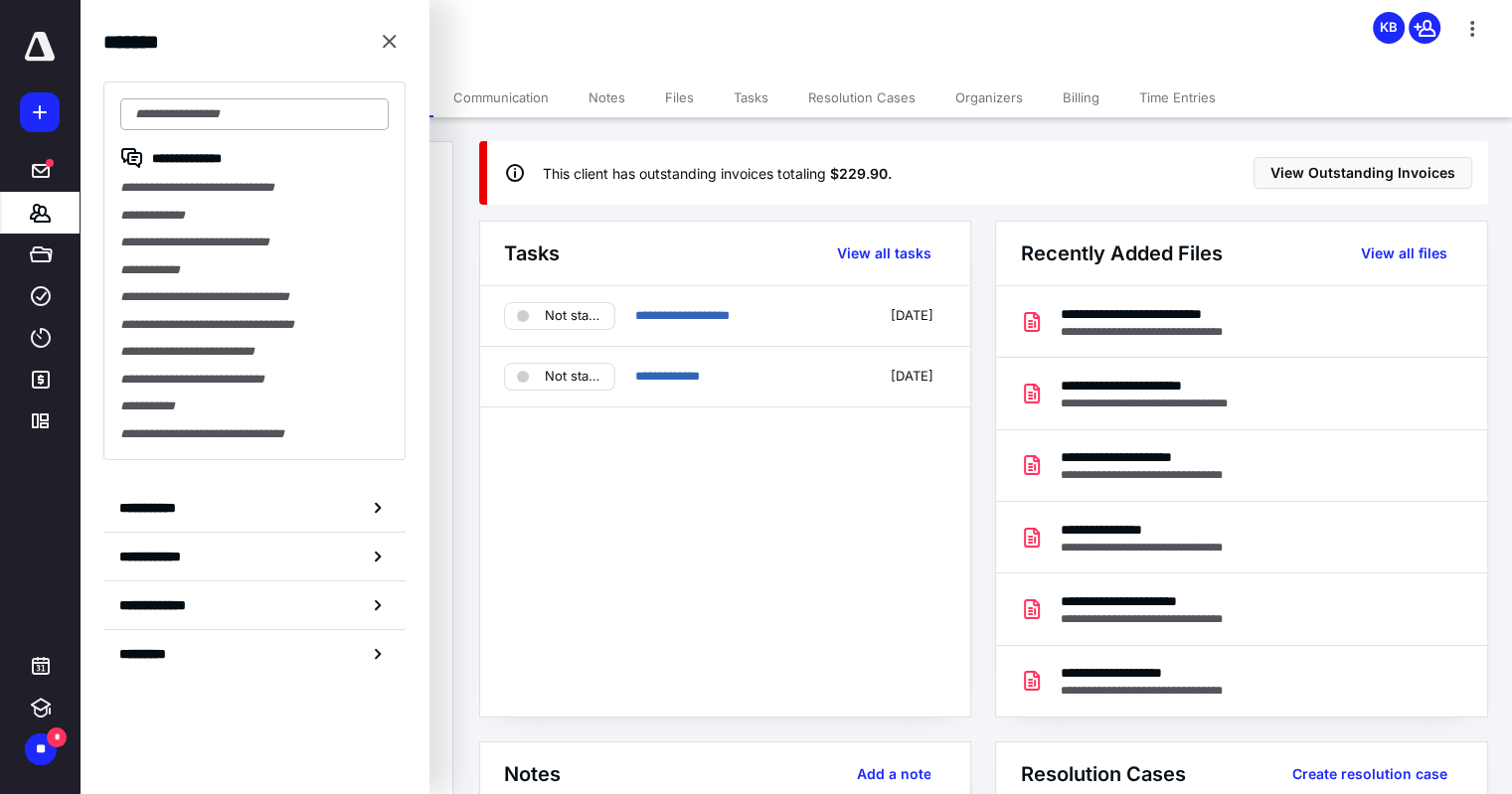 click at bounding box center (254, 114) 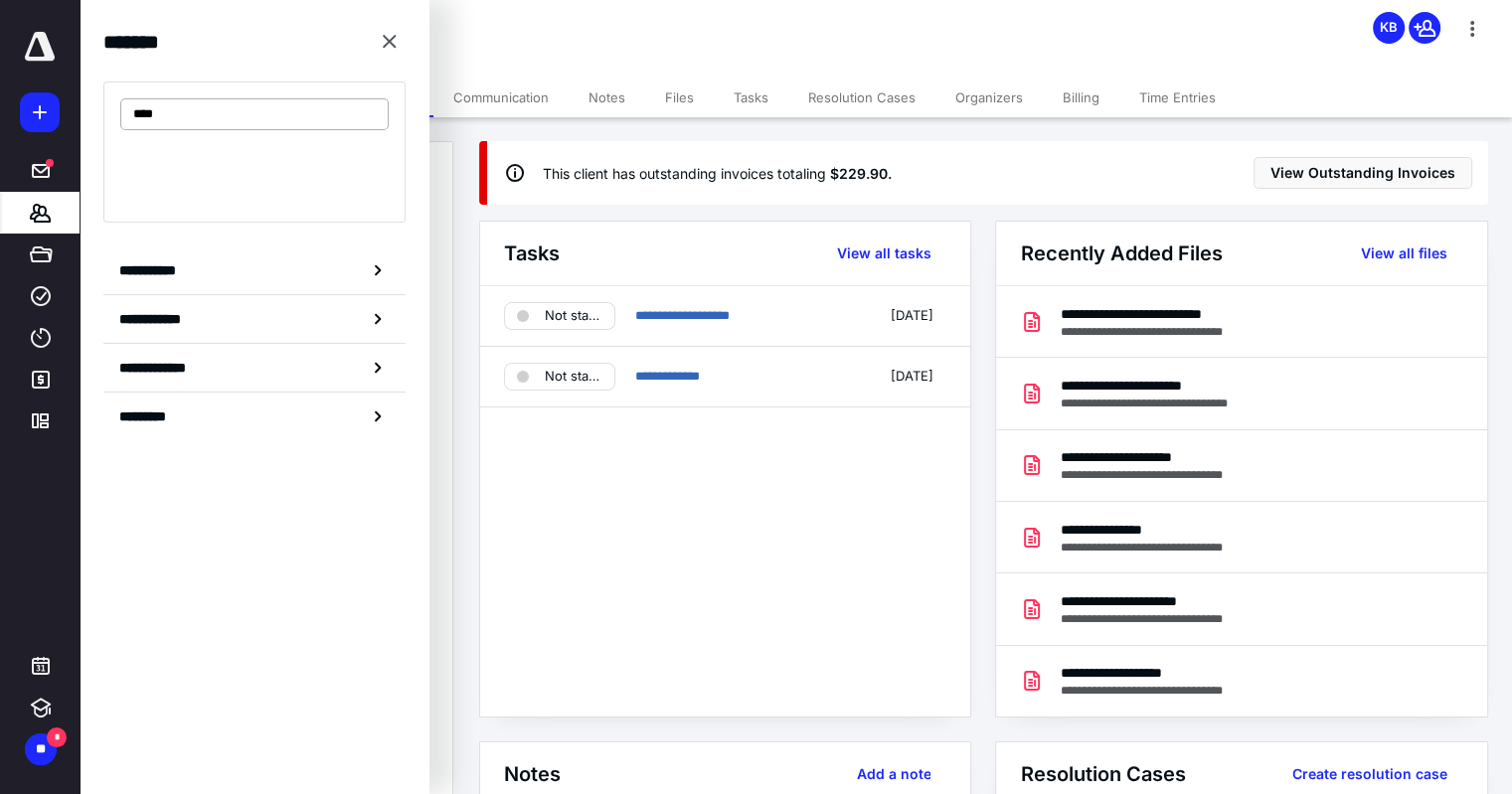 type on "*****" 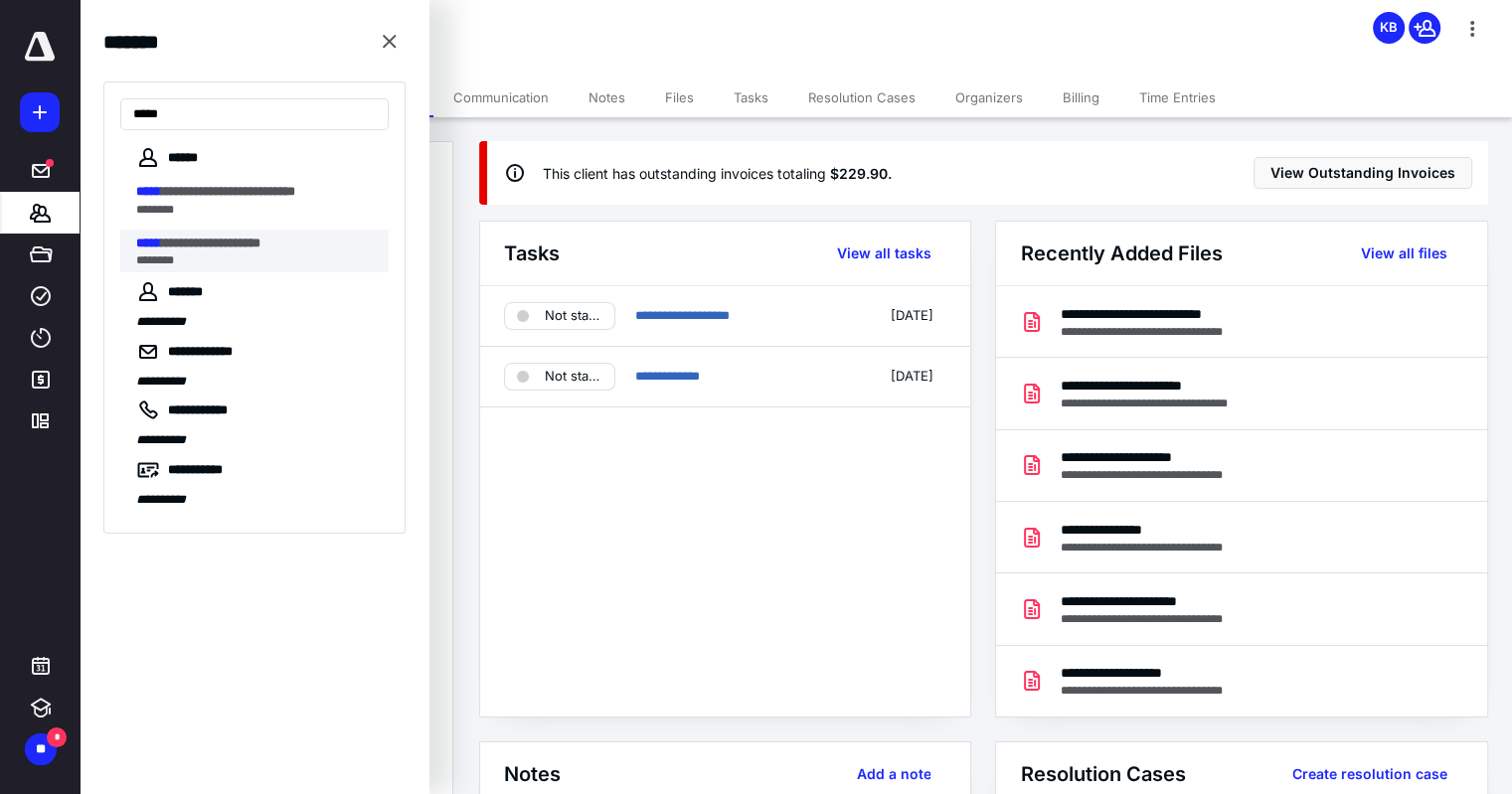 click on "**********" at bounding box center [211, 242] 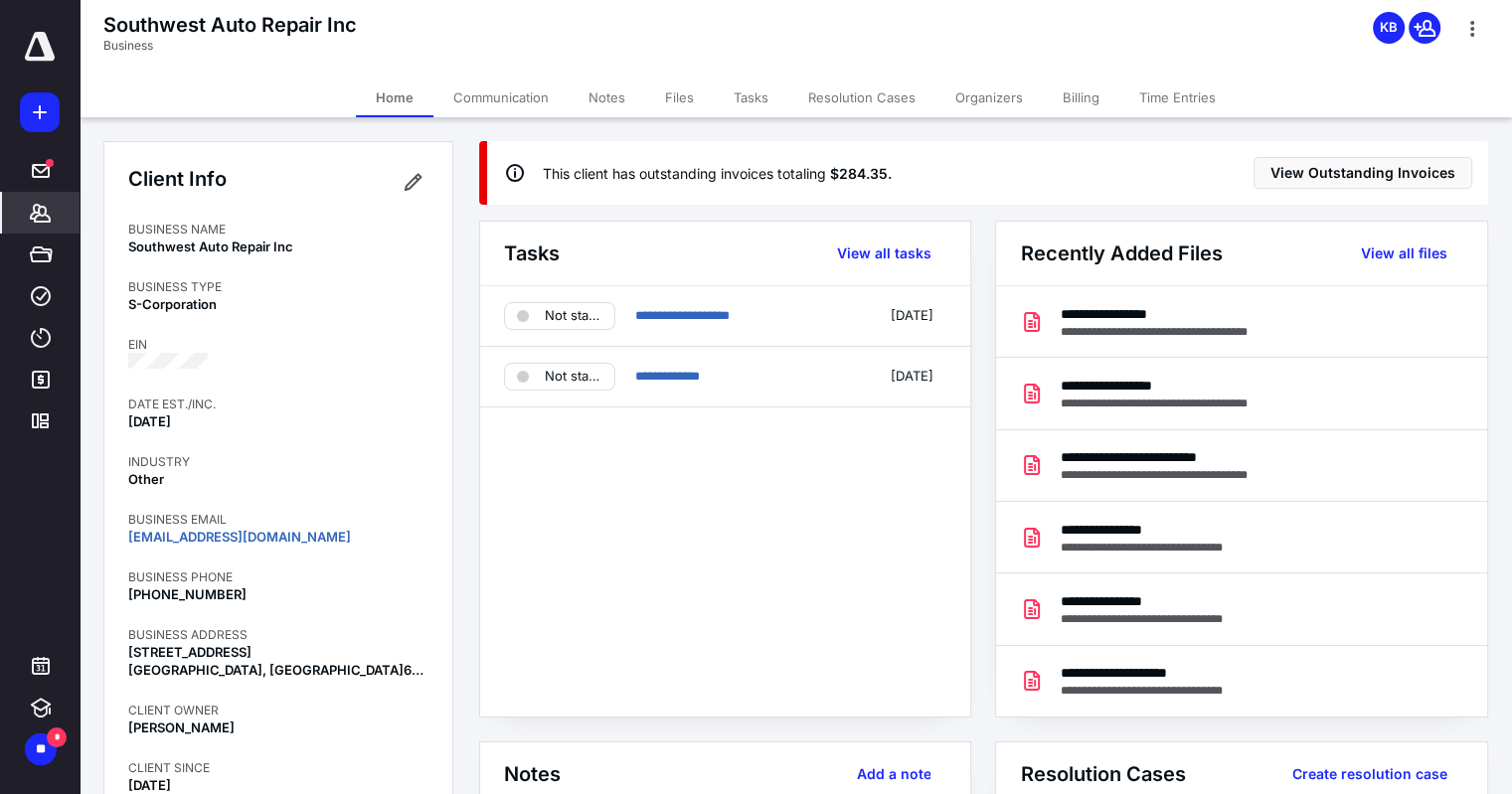 click on "Communication" at bounding box center (501, 97) 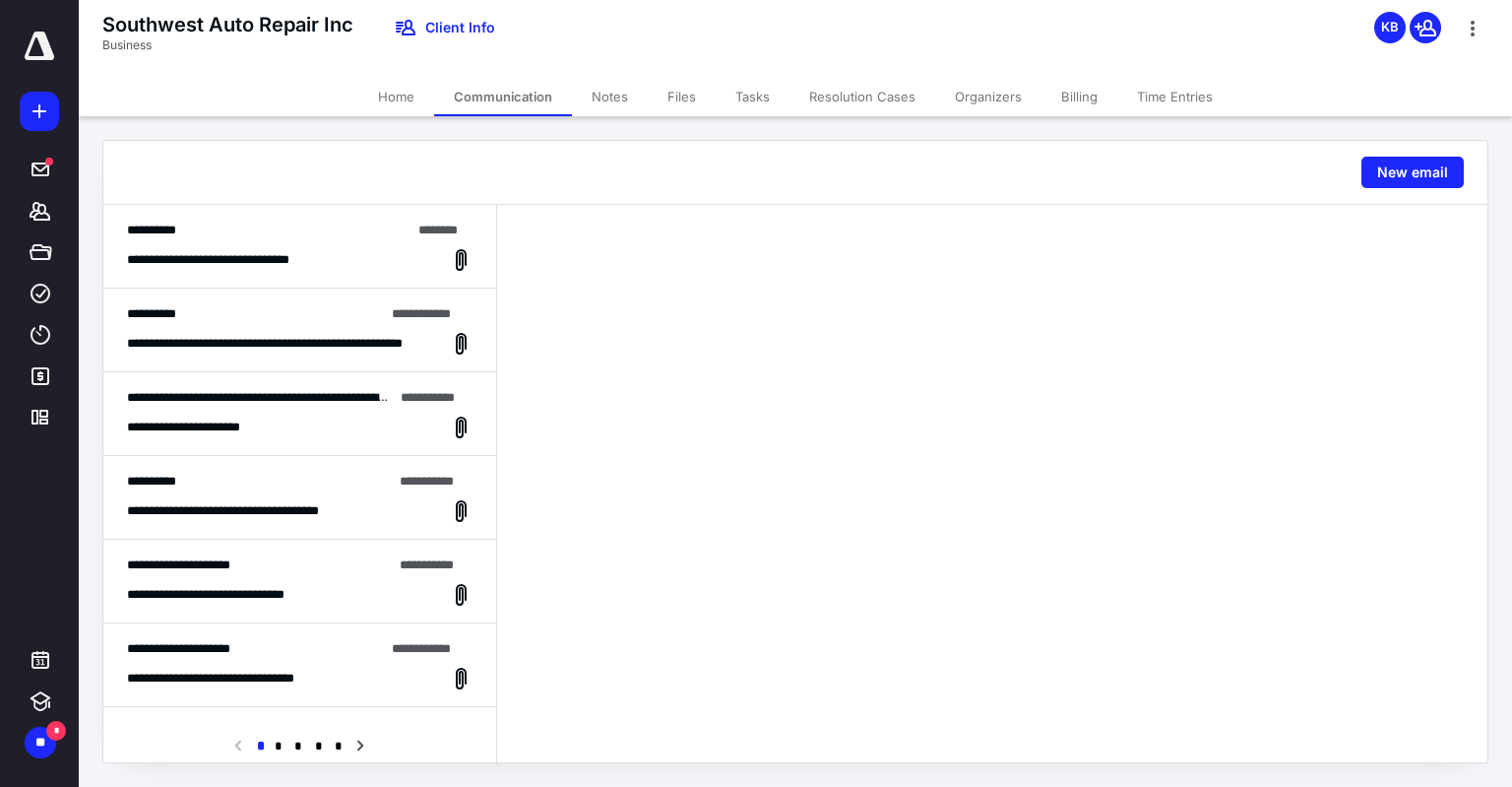 click on "**********" at bounding box center (255, 260) 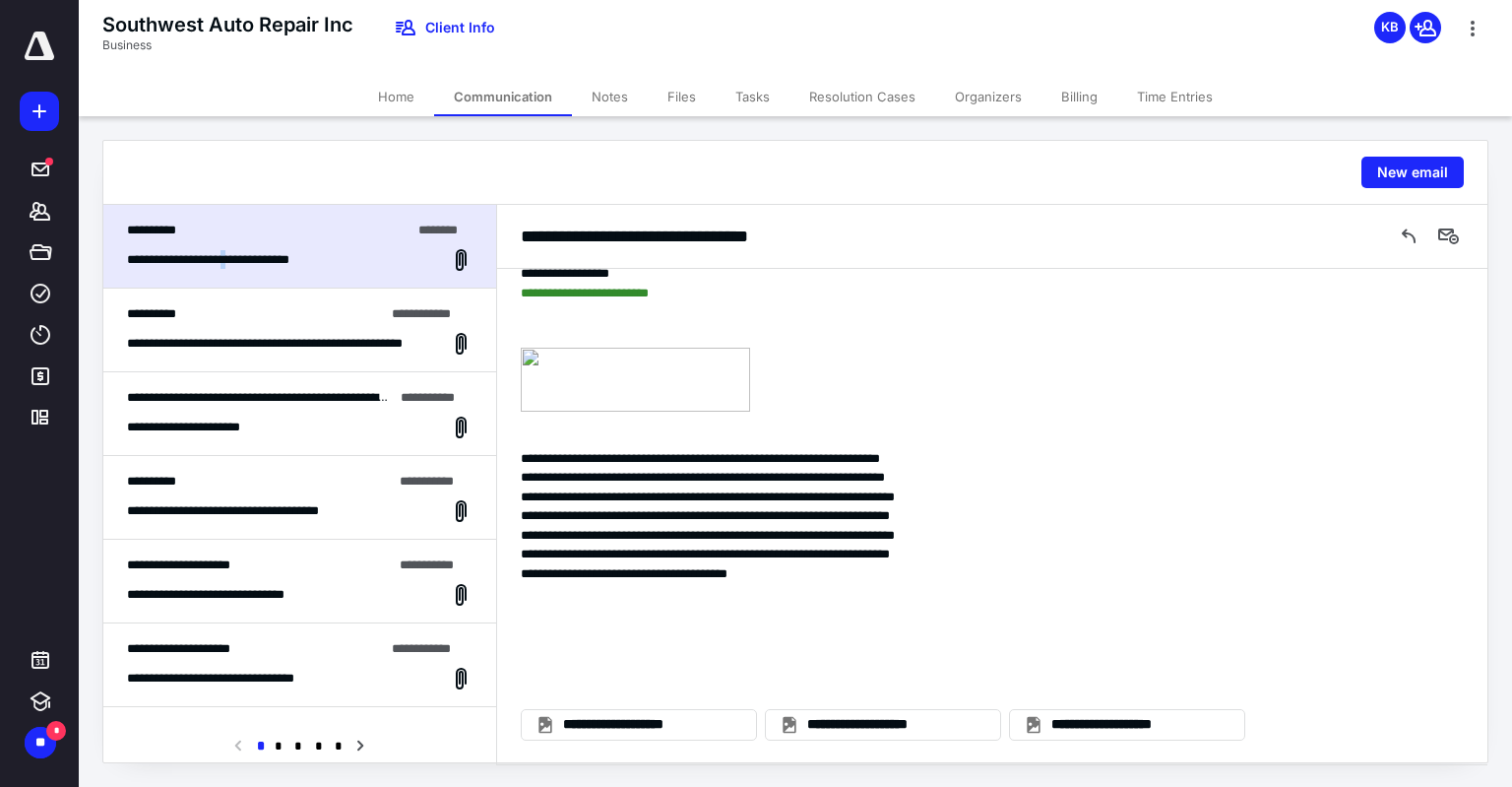 scroll, scrollTop: 115, scrollLeft: 0, axis: vertical 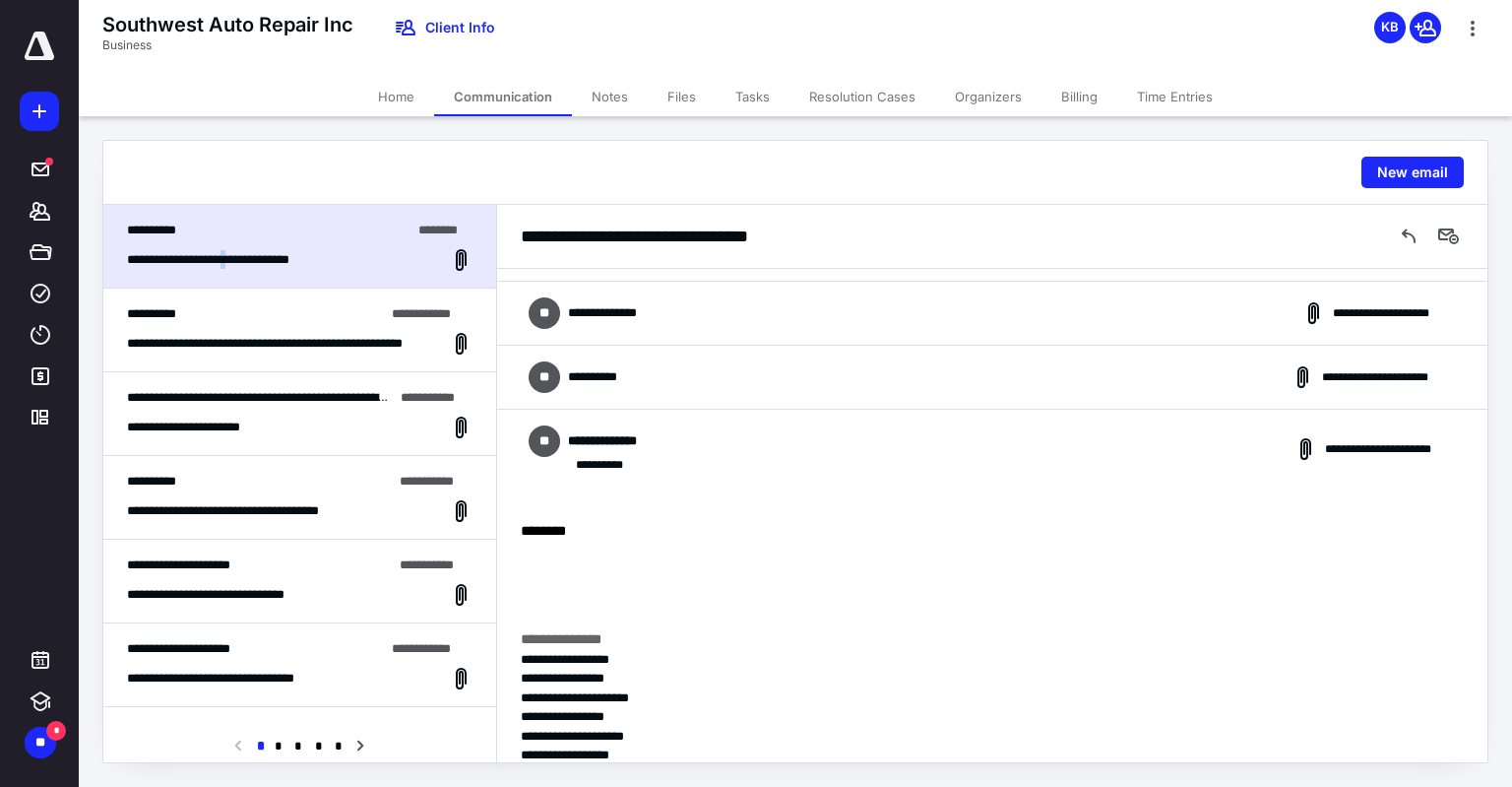 click on "**********" at bounding box center [992, 377] 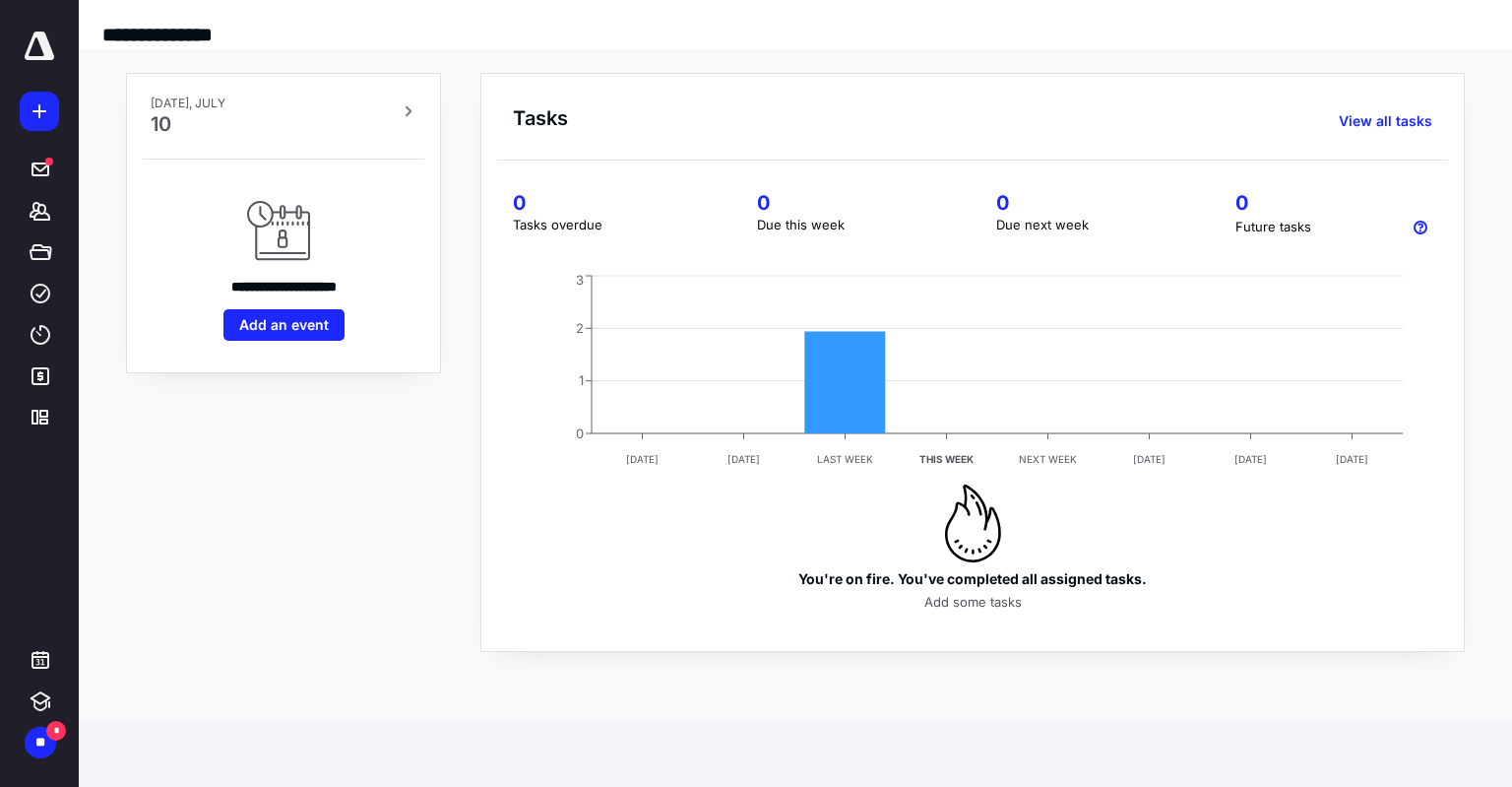scroll, scrollTop: 0, scrollLeft: 0, axis: both 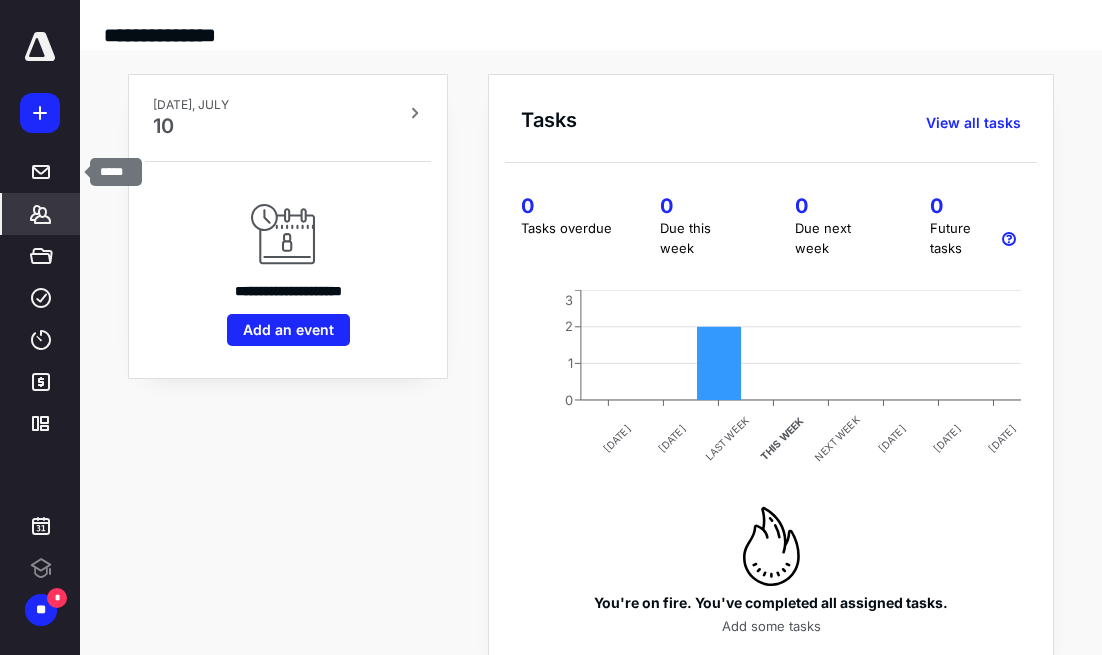 click on "*******" at bounding box center [41, 214] 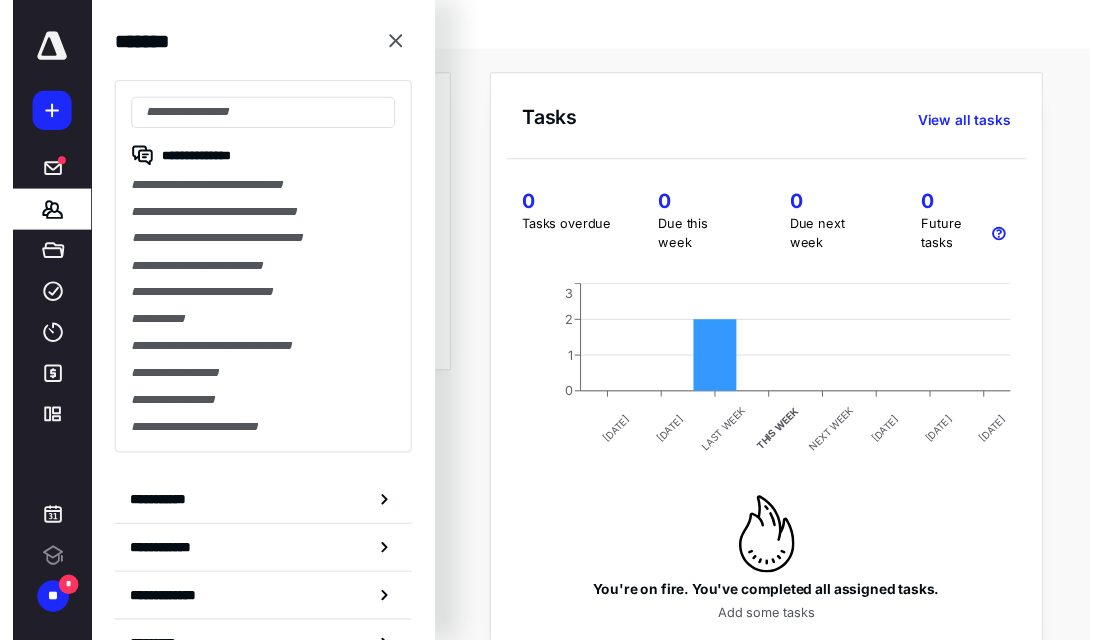 scroll, scrollTop: 0, scrollLeft: 0, axis: both 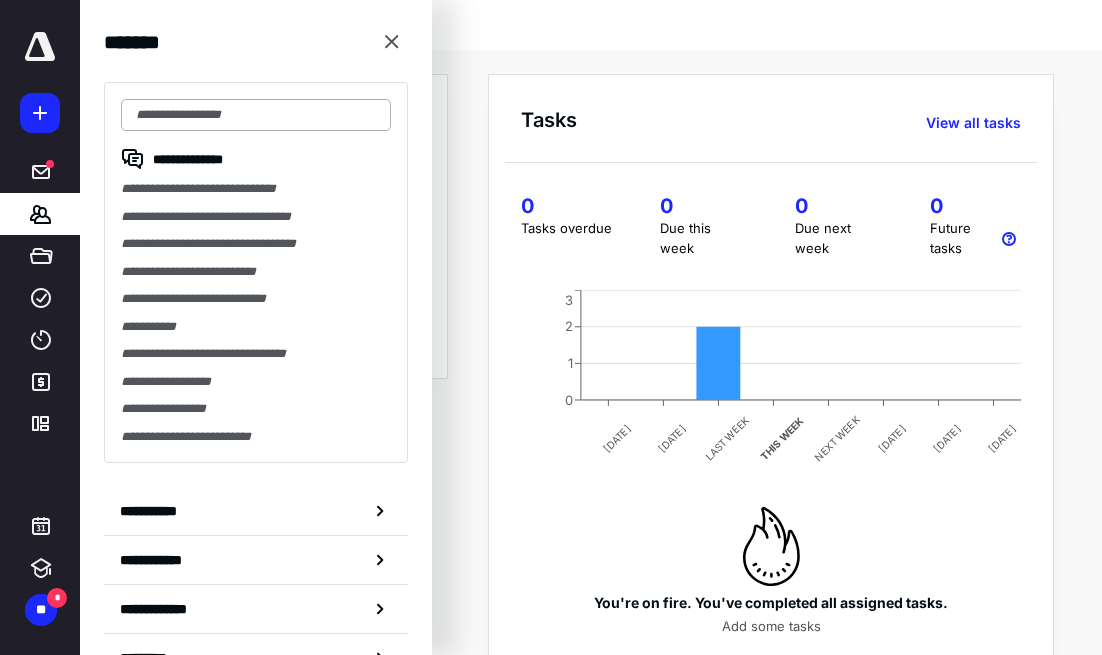 click at bounding box center (256, 115) 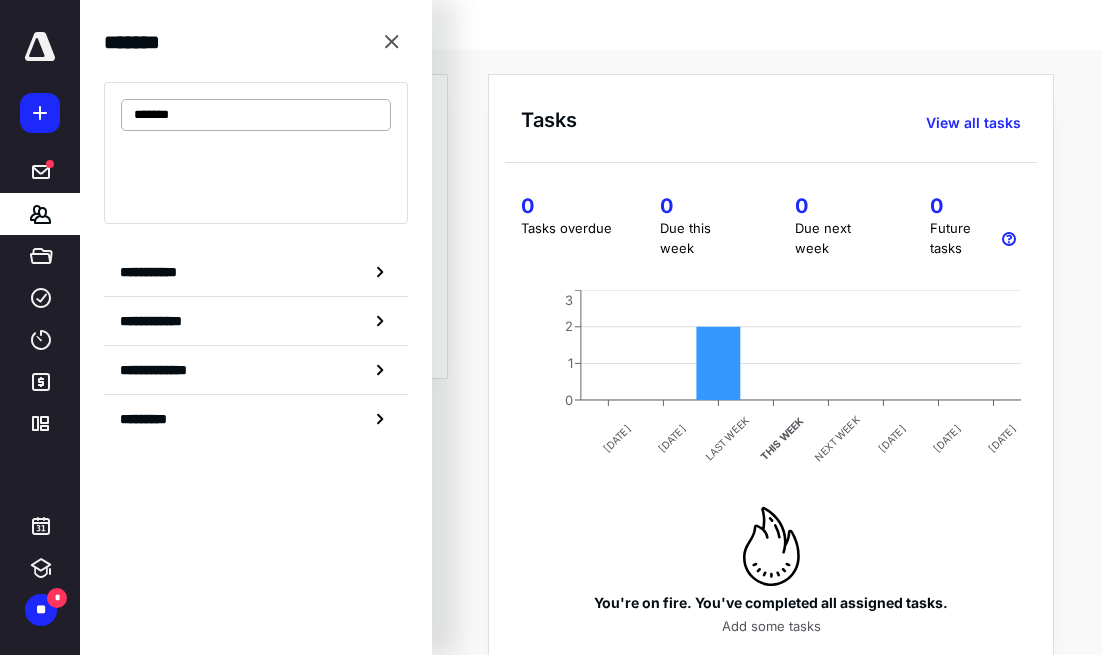 type on "********" 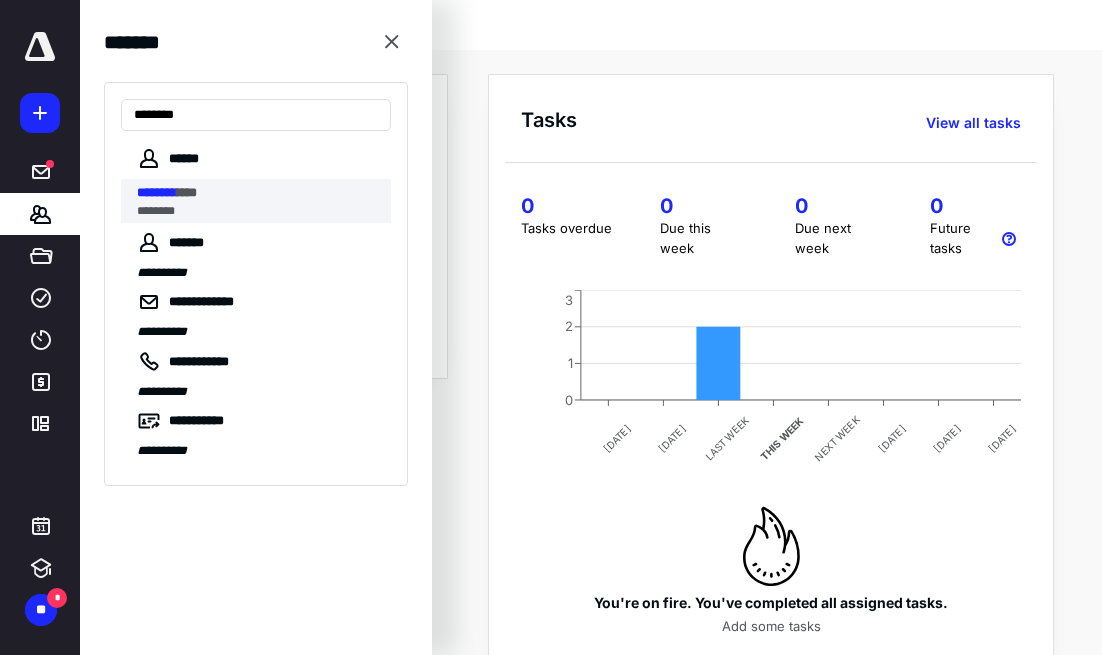 click on "******** ***" at bounding box center (258, 193) 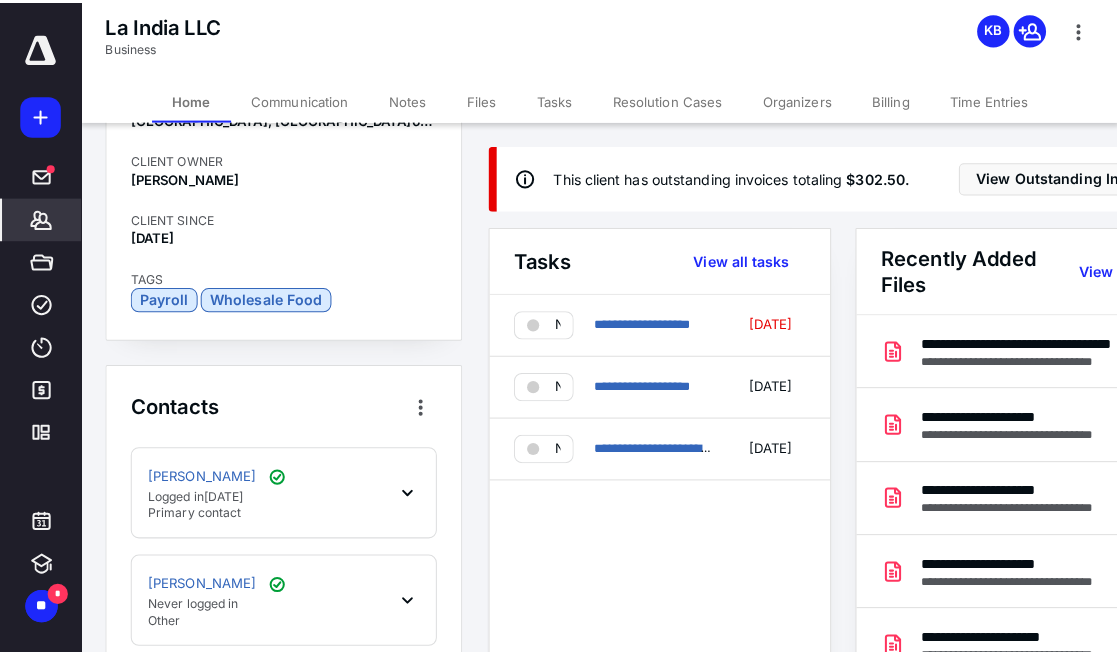 scroll, scrollTop: 600, scrollLeft: 0, axis: vertical 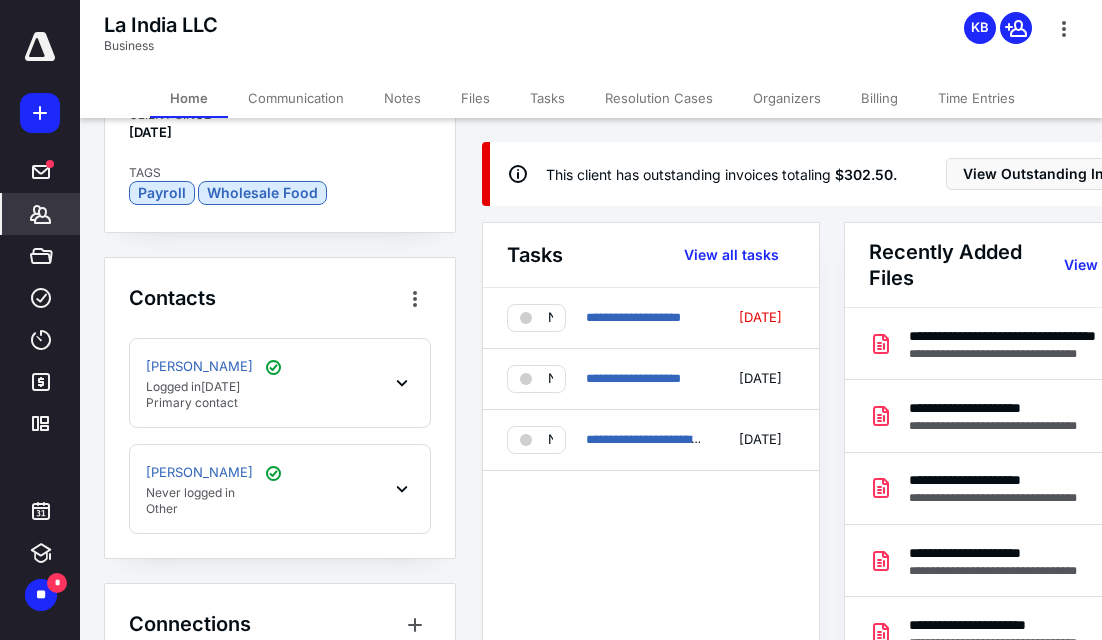 click on "Notes" at bounding box center [402, 98] 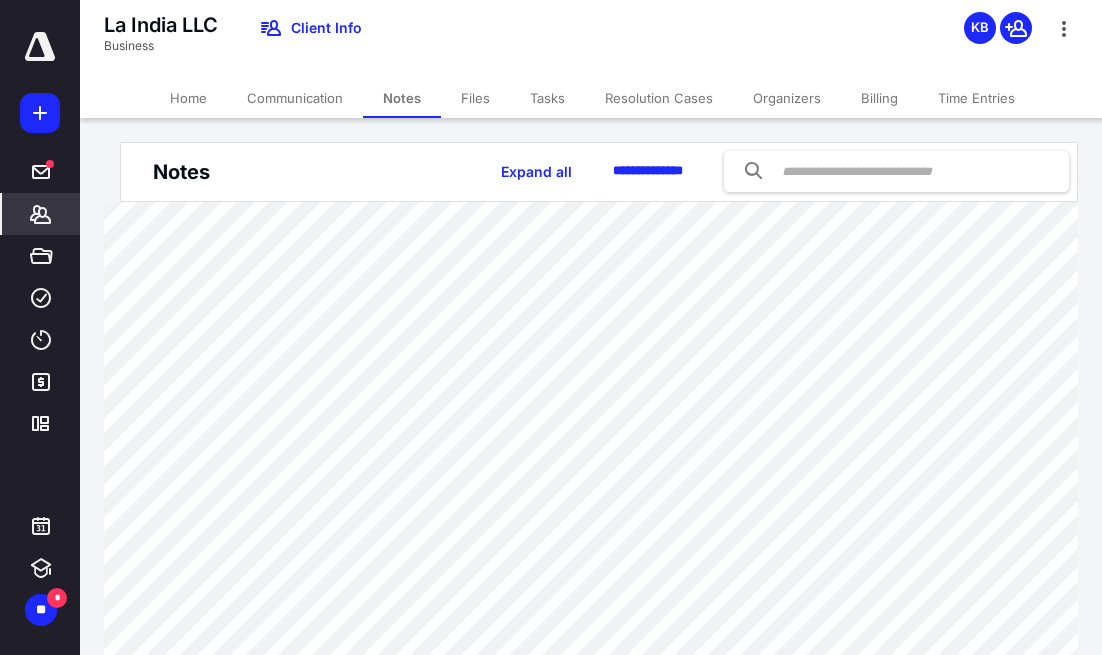 click on "Files" at bounding box center (475, 98) 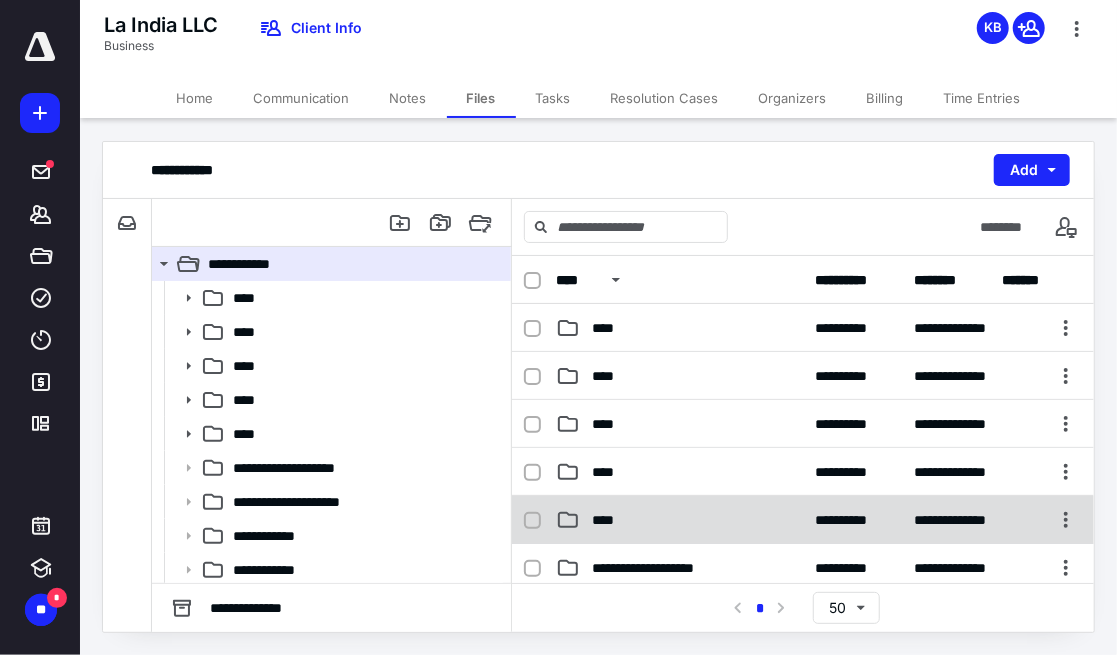 click on "**********" at bounding box center (803, 520) 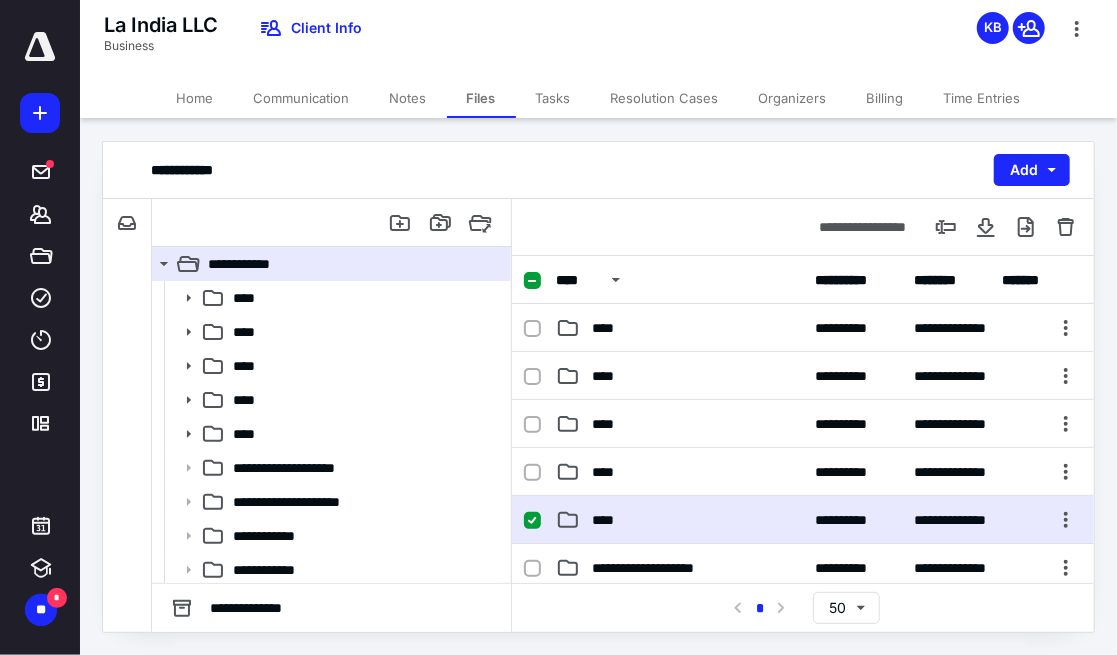 click on "**********" at bounding box center (803, 520) 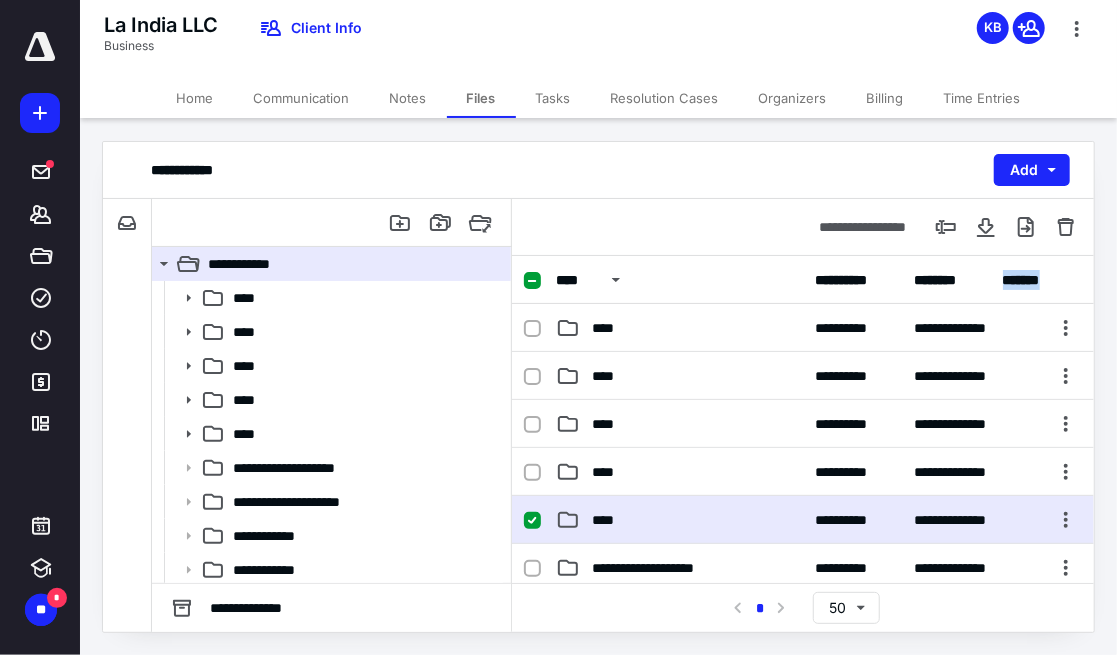 click on "**********" at bounding box center (803, 419) 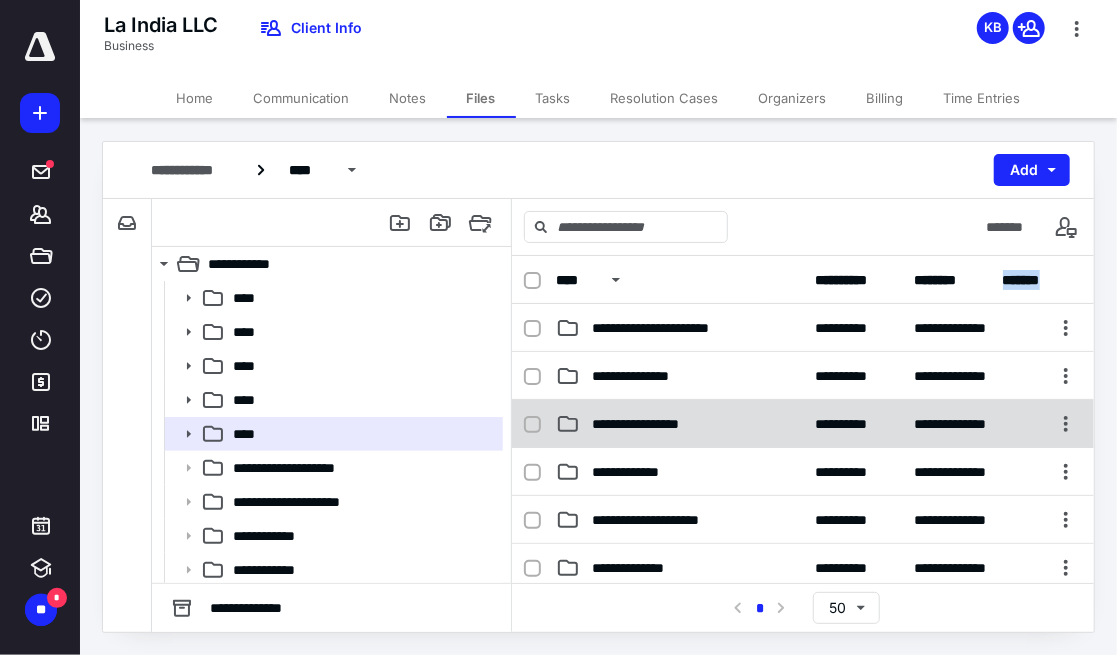 click on "**********" at bounding box center (803, 424) 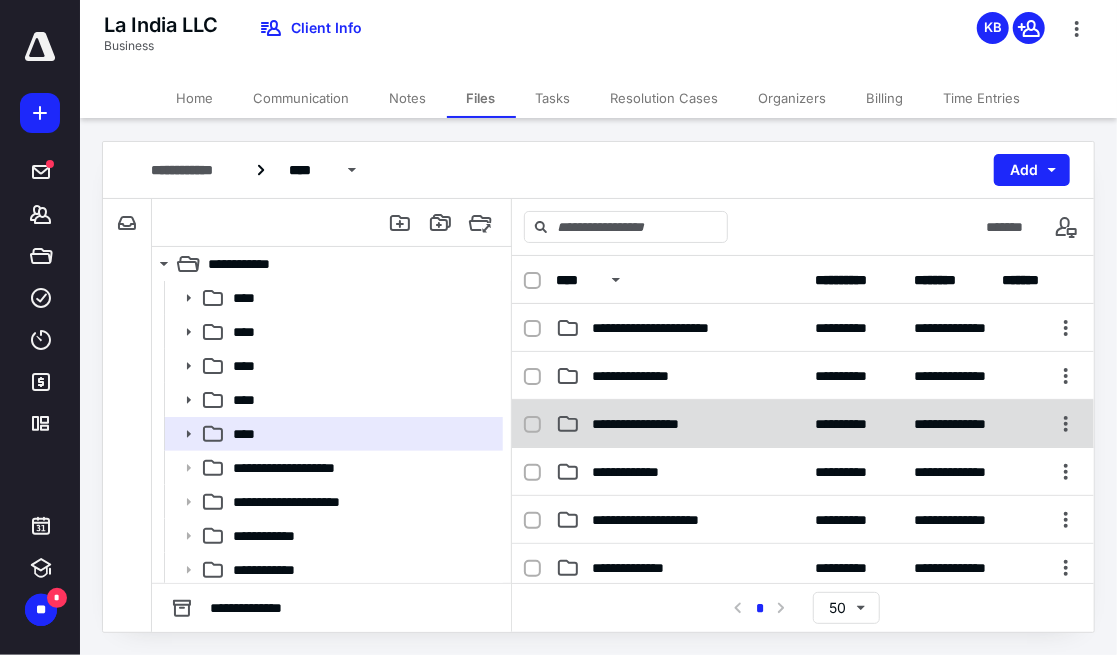 click on "**********" at bounding box center [803, 424] 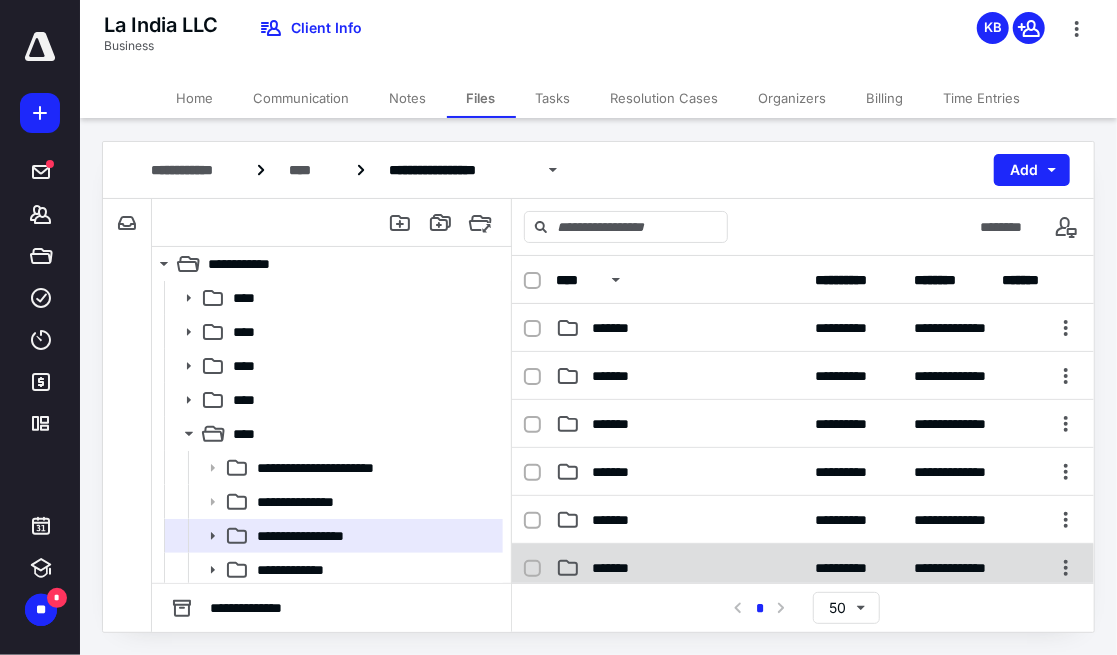 click on "*******" at bounding box center (620, 568) 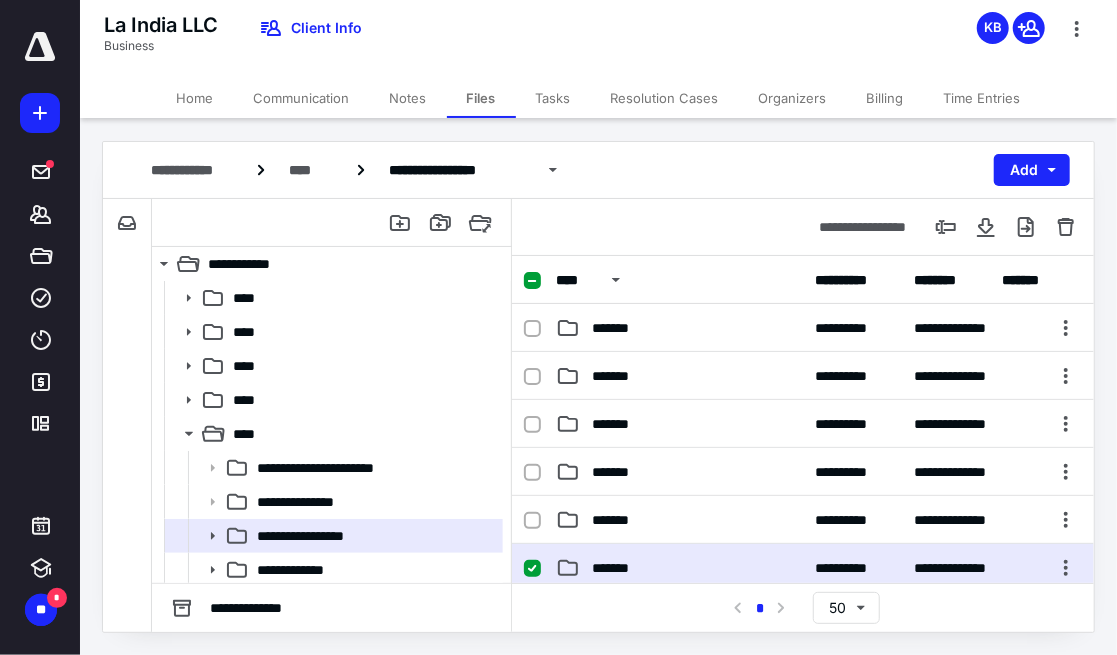 click on "*******" at bounding box center [620, 568] 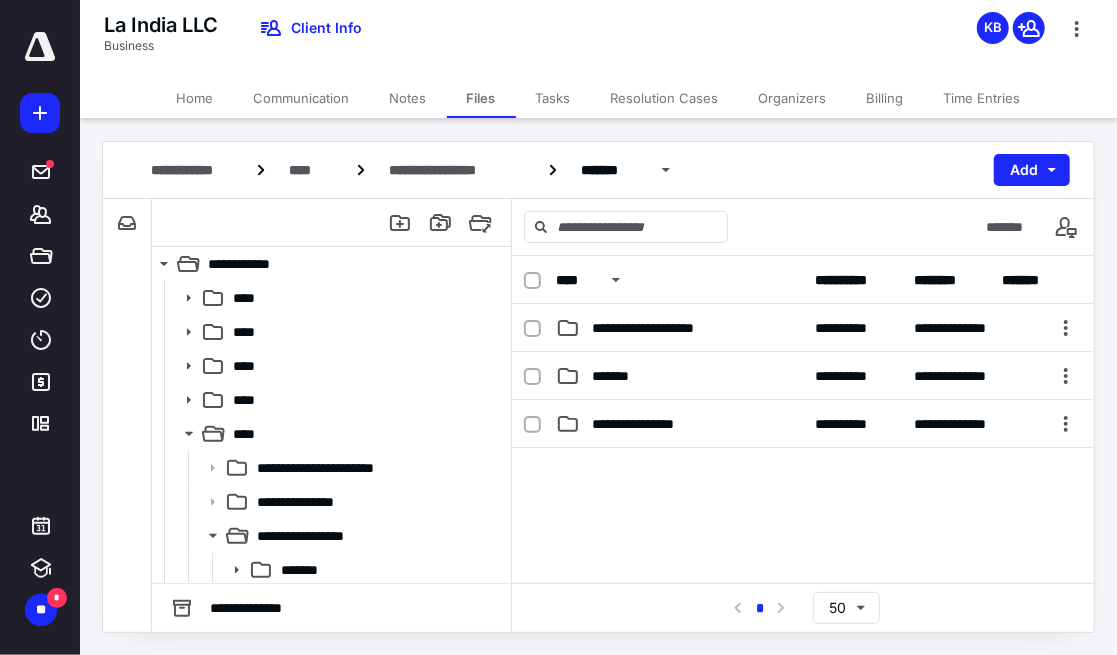 scroll, scrollTop: 200, scrollLeft: 0, axis: vertical 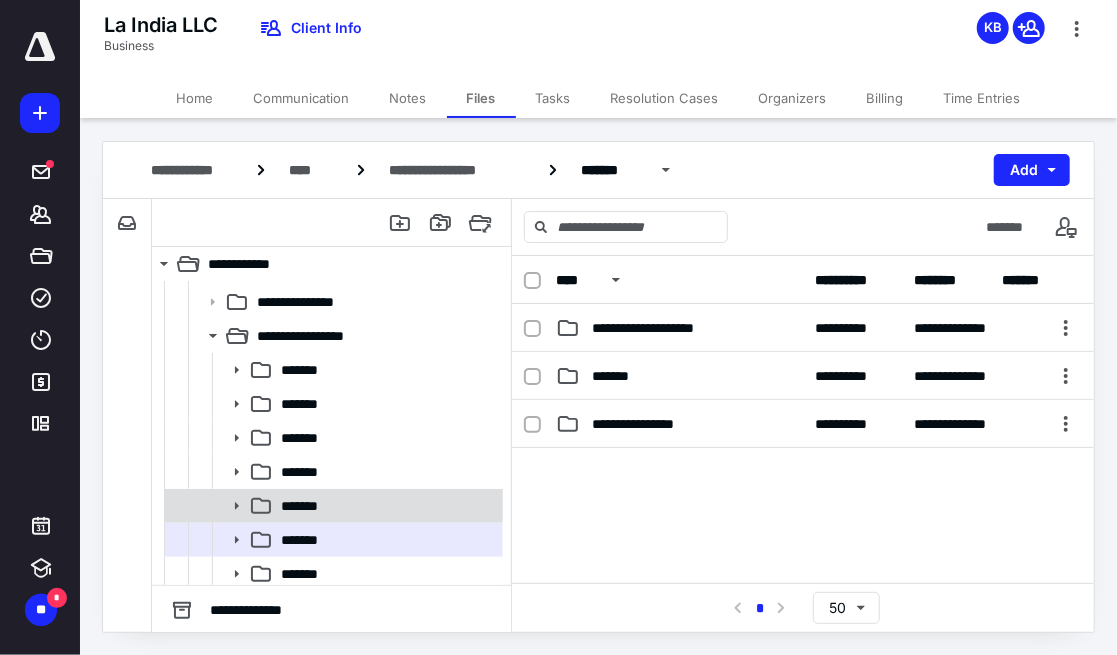click on "*******" at bounding box center [386, 506] 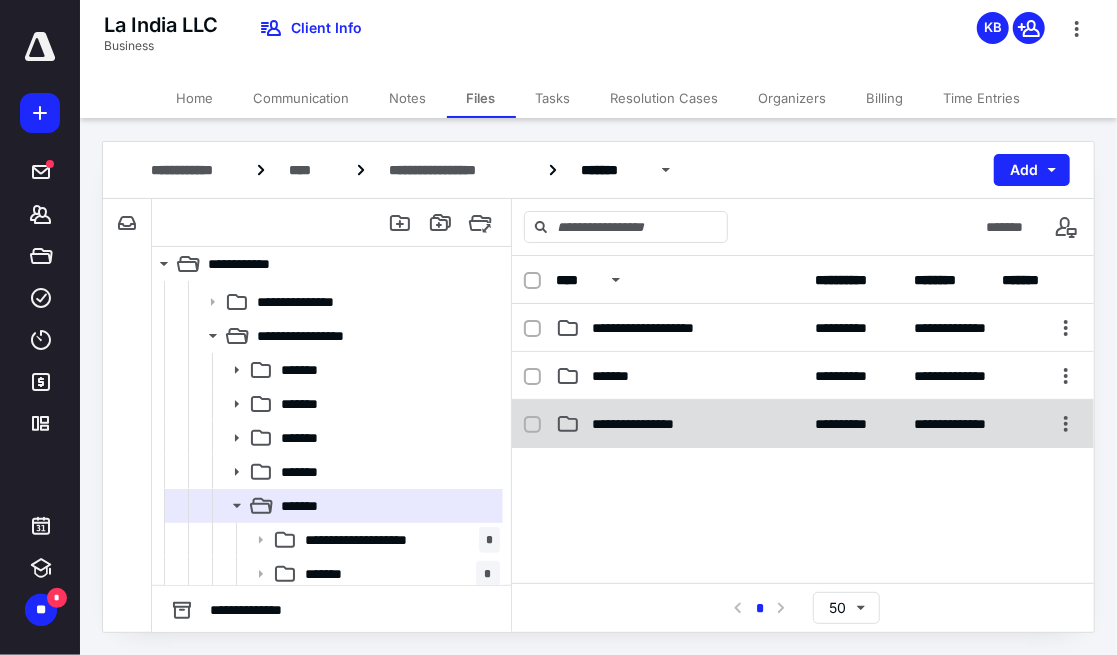 click on "**********" at bounding box center (655, 424) 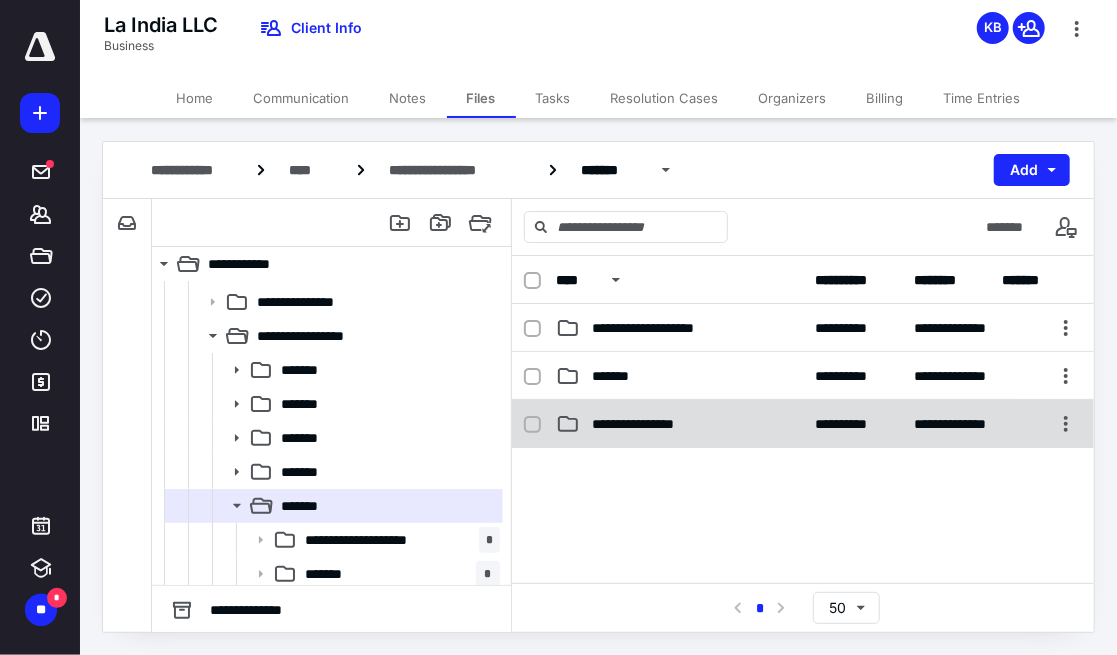 click on "**********" at bounding box center (803, 419) 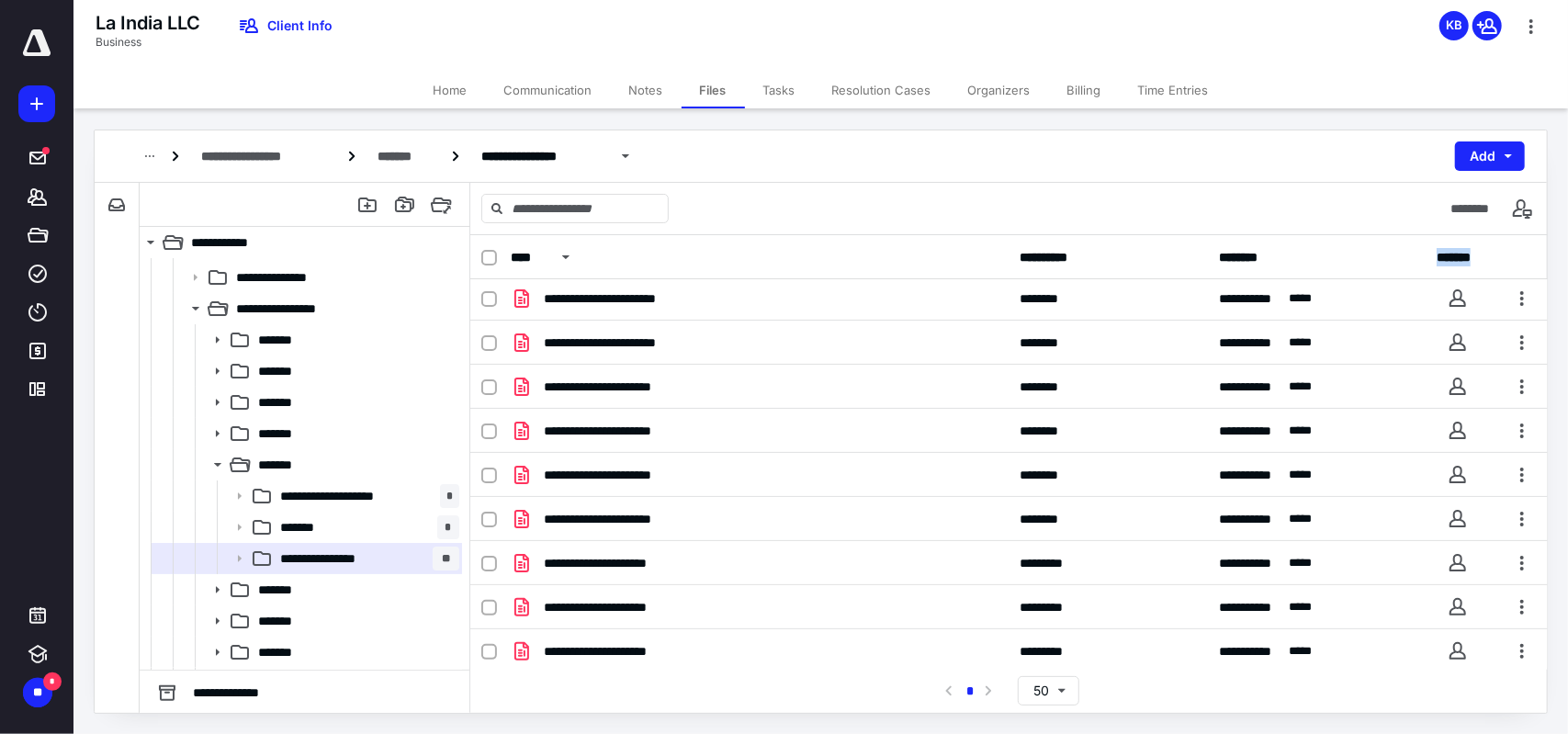 scroll, scrollTop: 0, scrollLeft: 0, axis: both 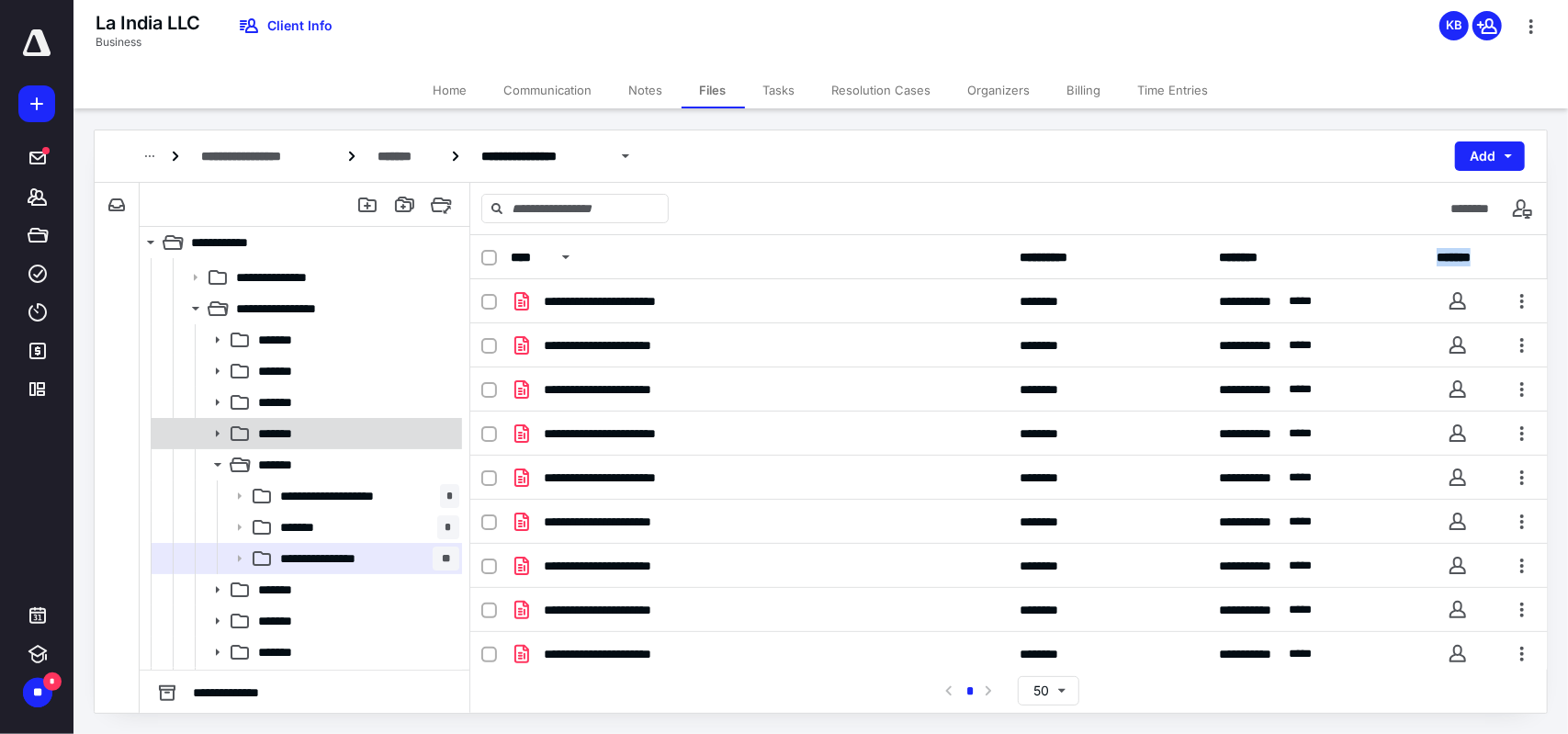 click 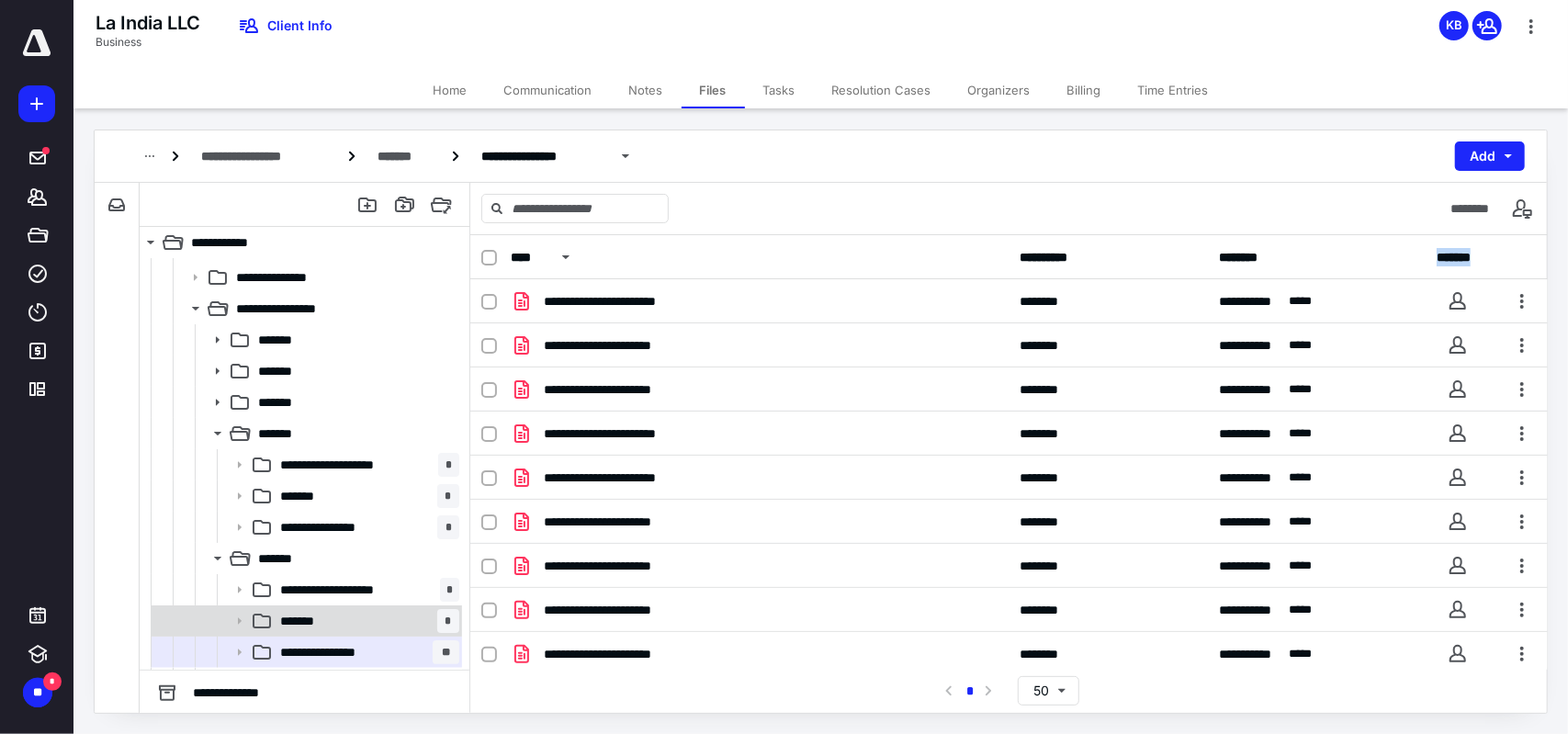 scroll, scrollTop: 276, scrollLeft: 0, axis: vertical 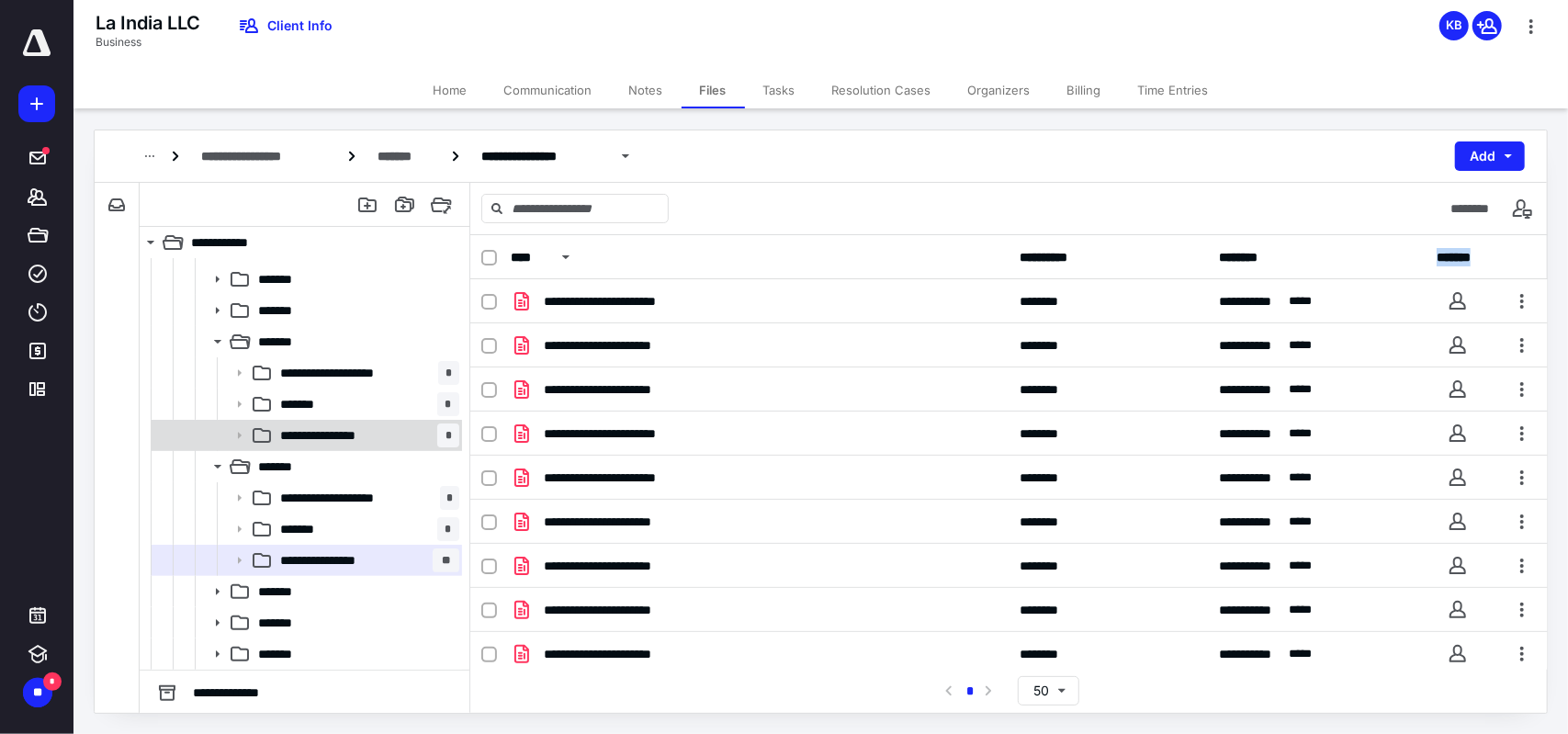 click on "**********" at bounding box center [366, 435] 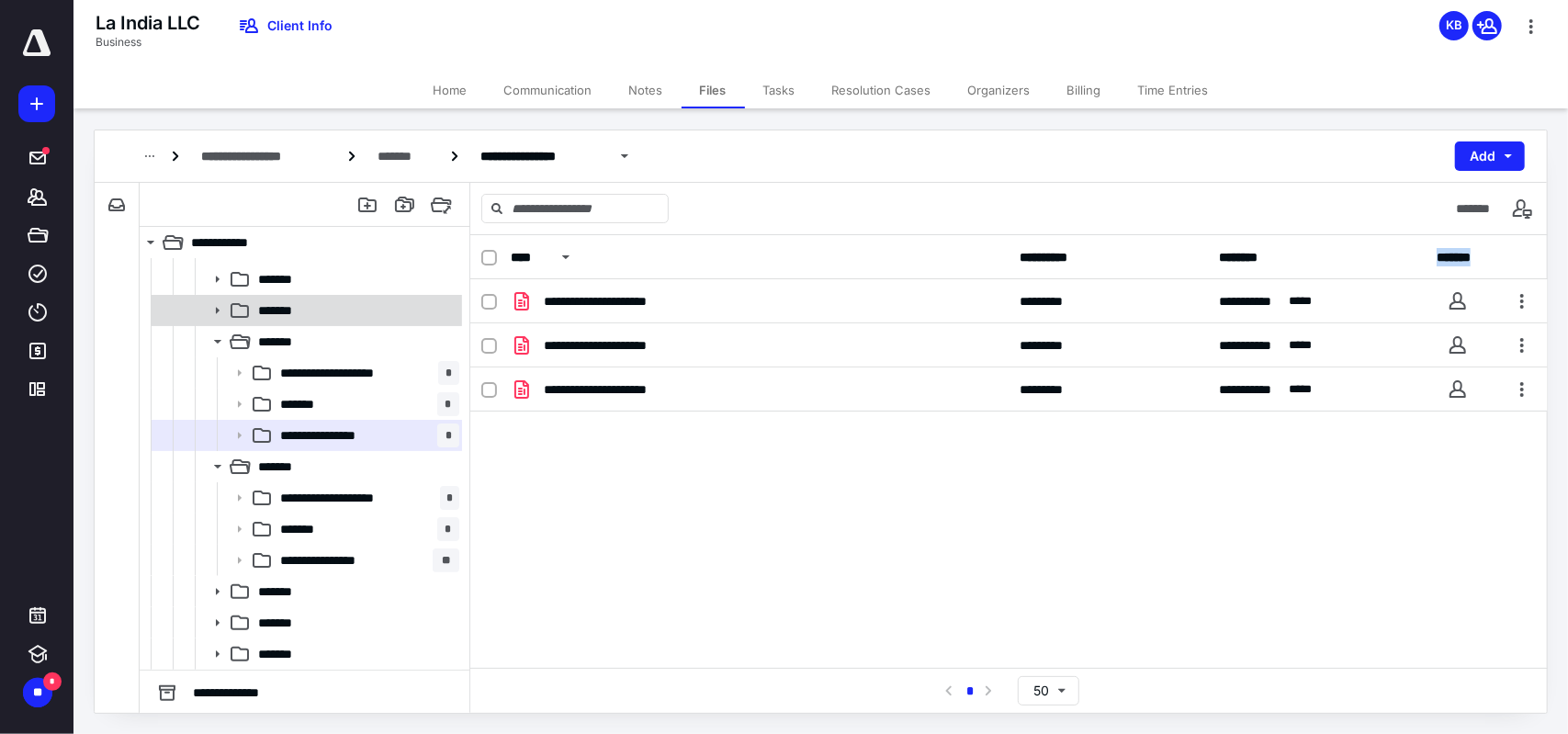 click 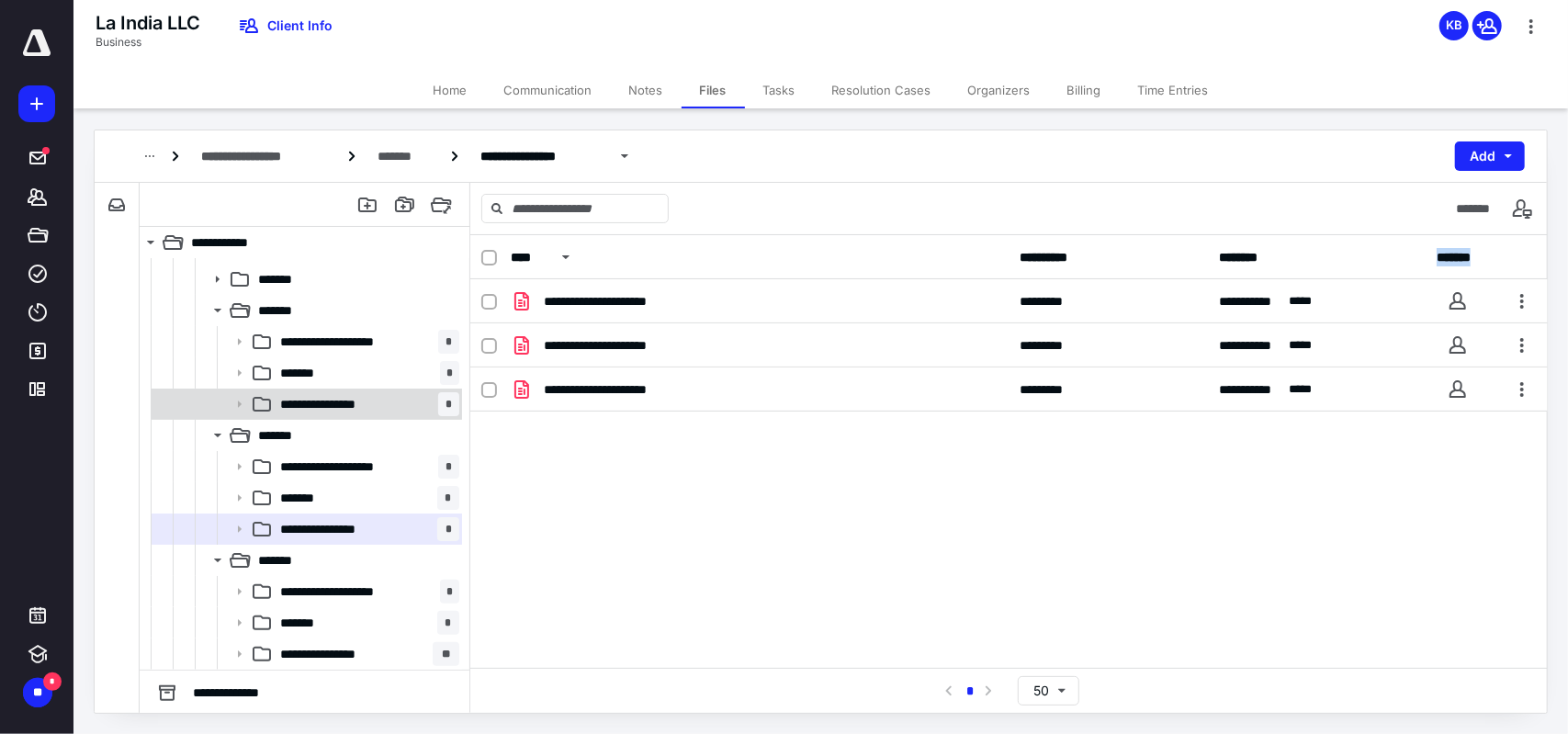 click on "**********" at bounding box center (338, 404) 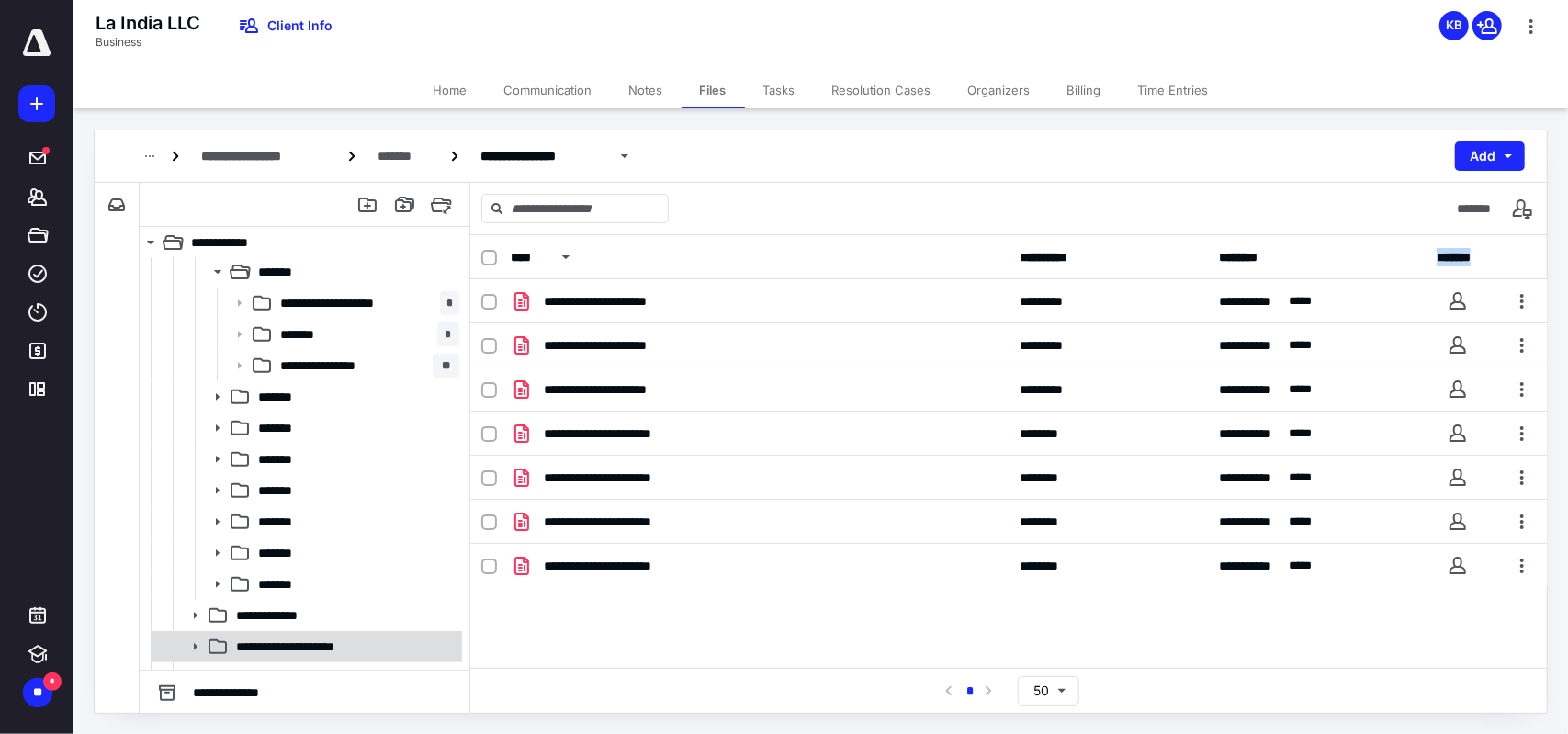 scroll, scrollTop: 748, scrollLeft: 0, axis: vertical 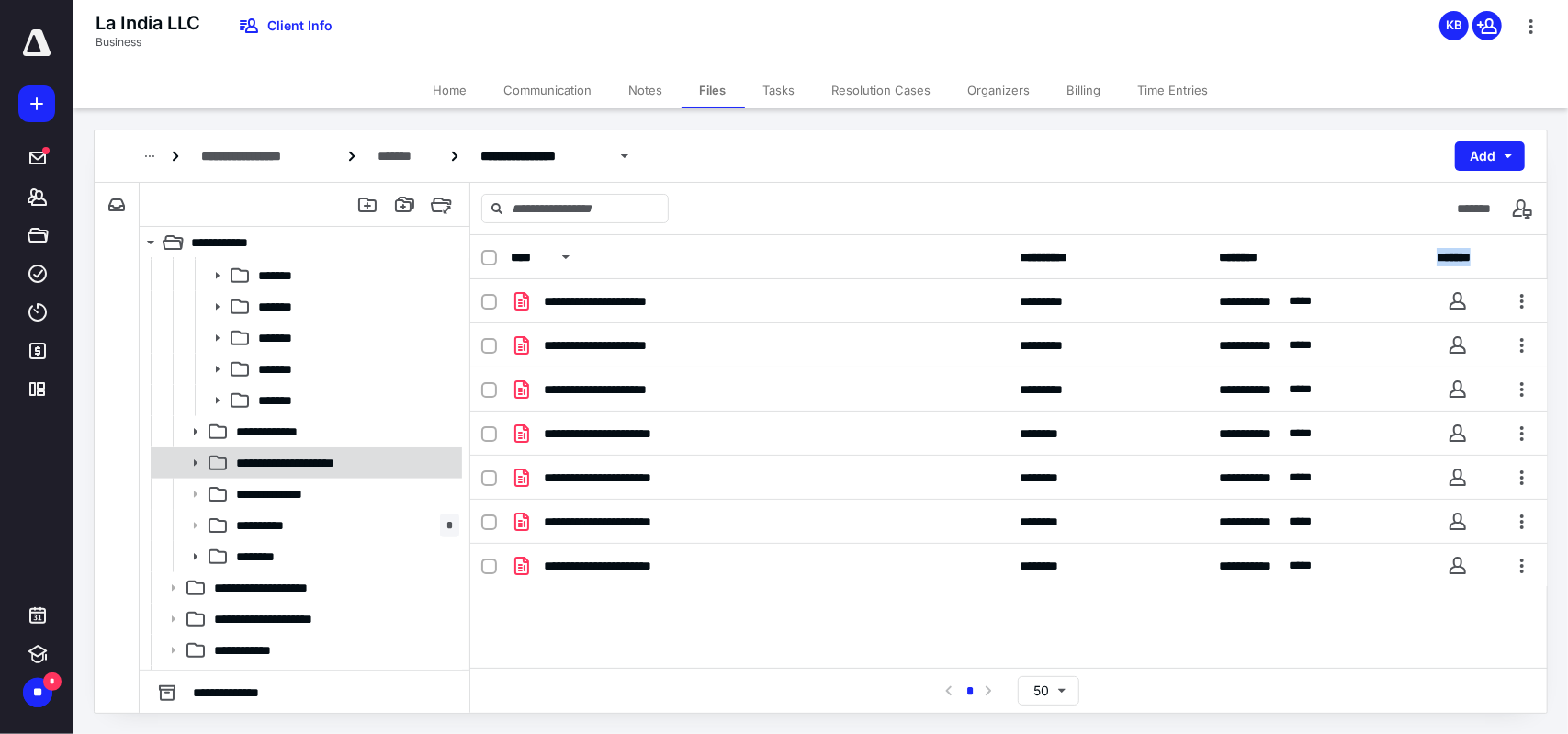 click 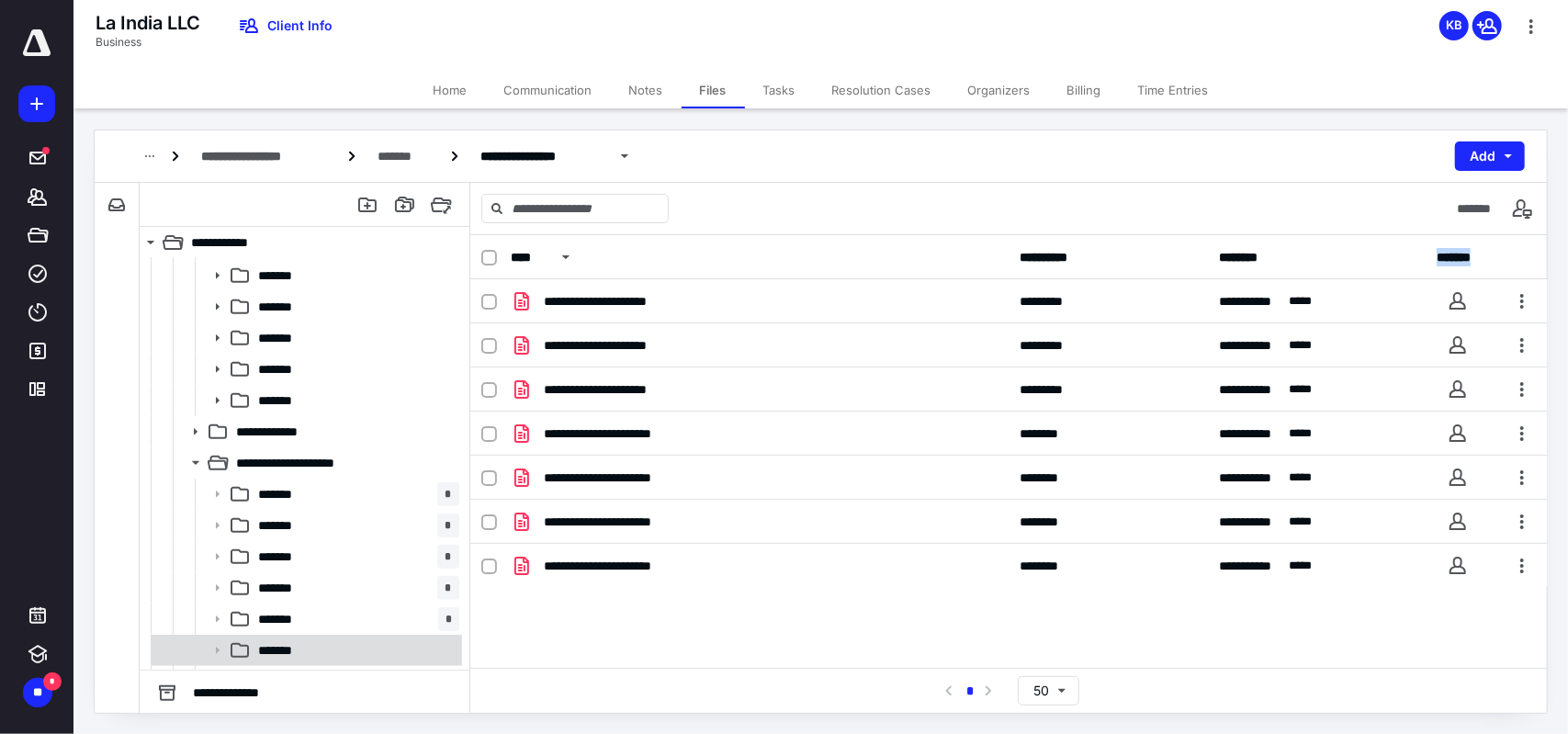 click on "*******" at bounding box center (305, 650) 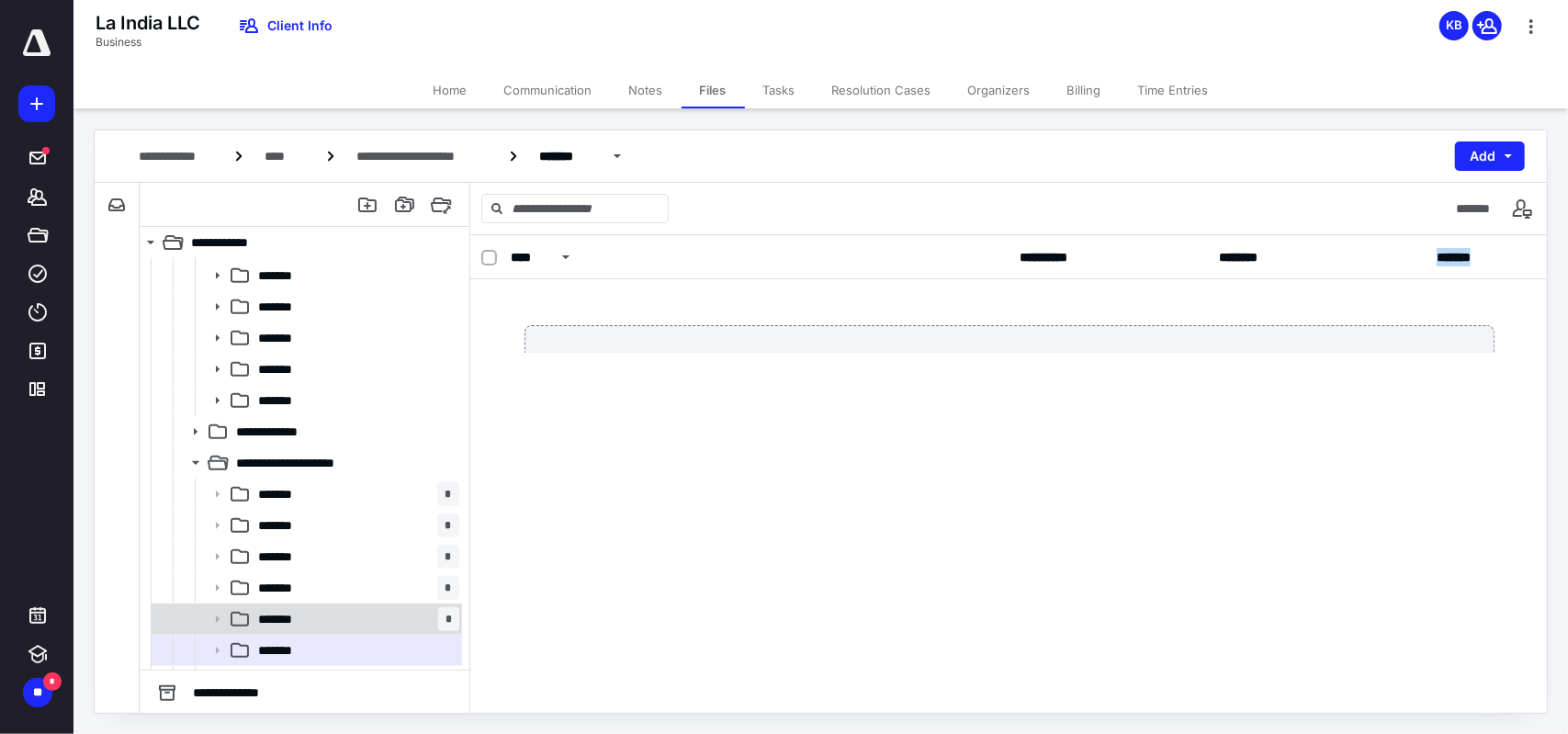 click on "******* *" at bounding box center (355, 619) 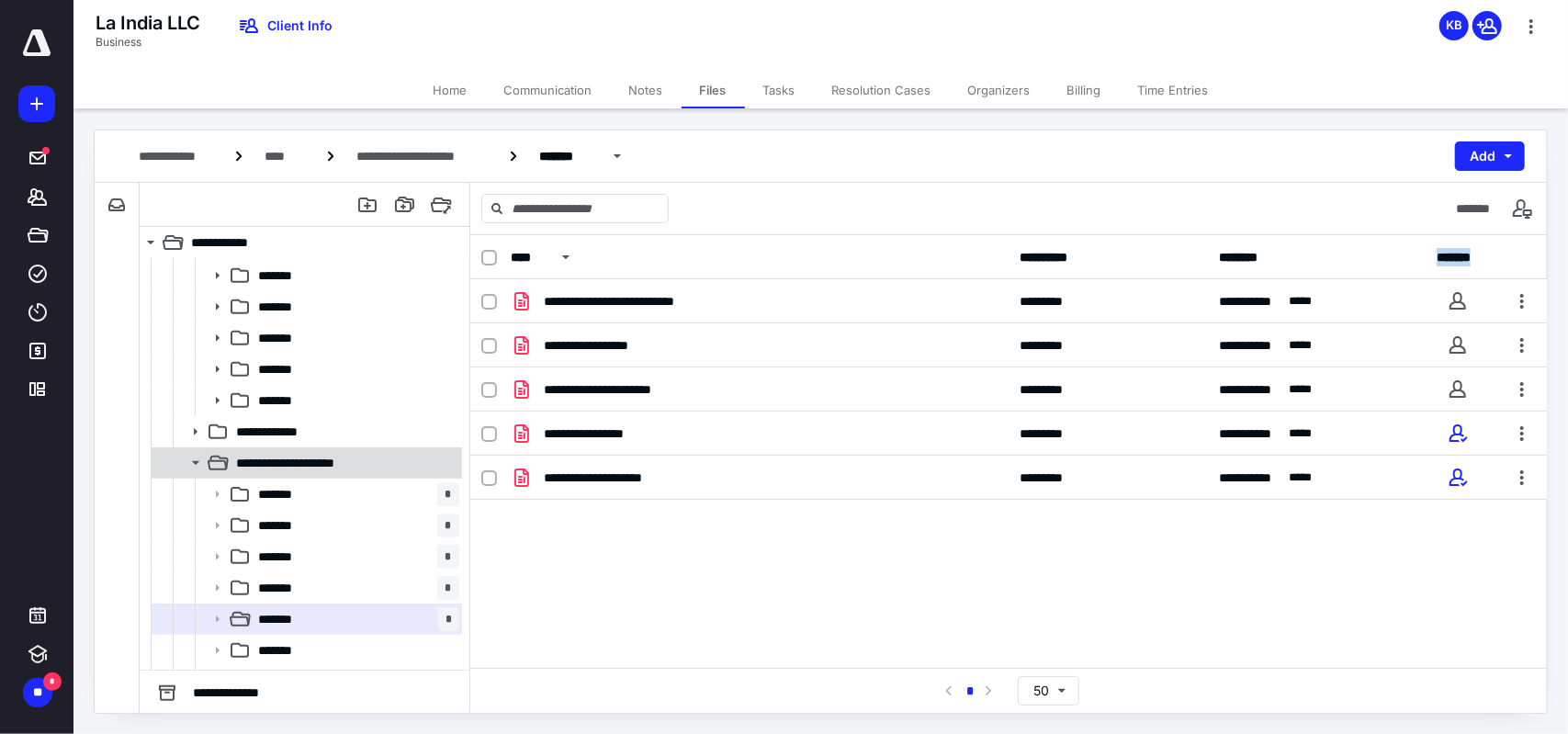 click 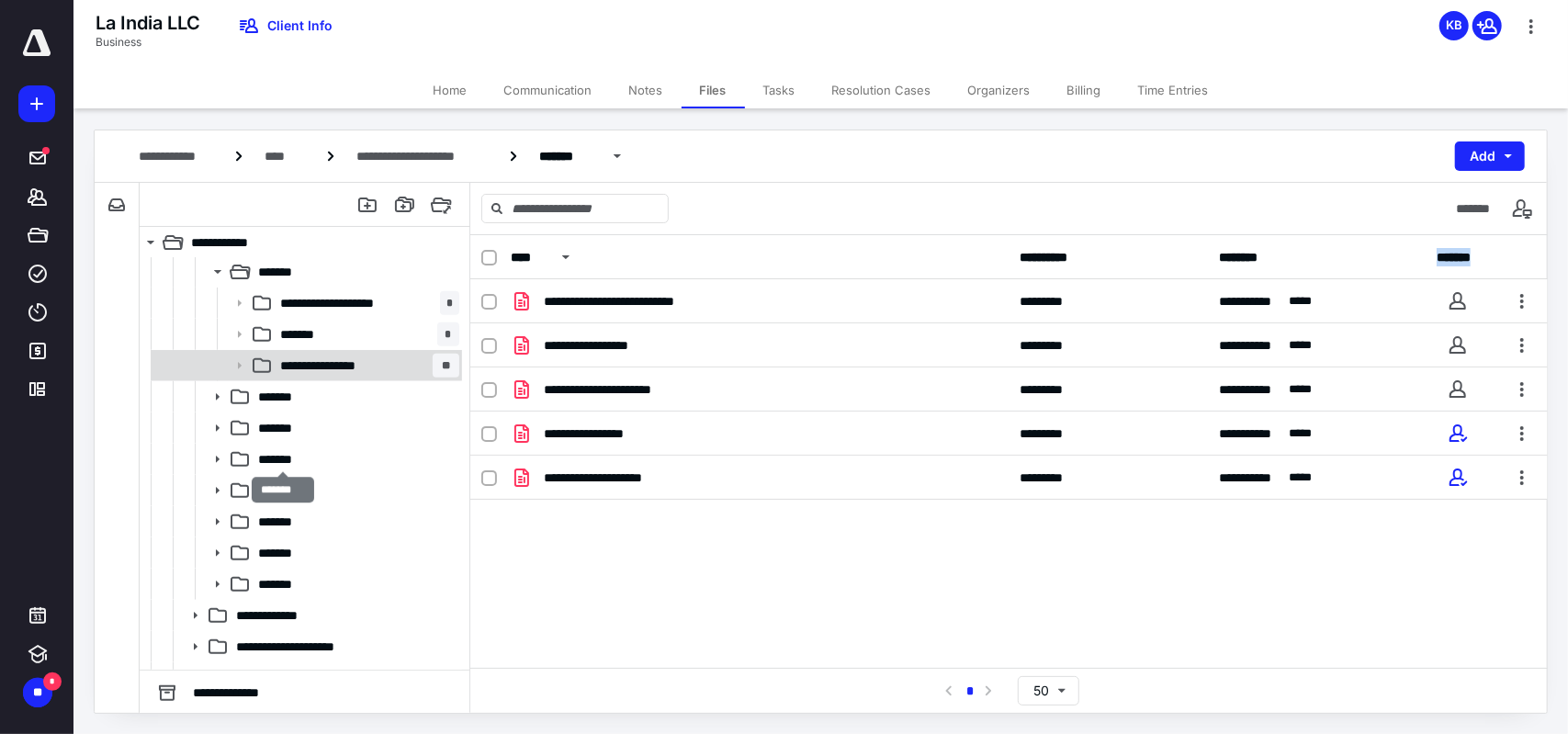 scroll, scrollTop: 472, scrollLeft: 0, axis: vertical 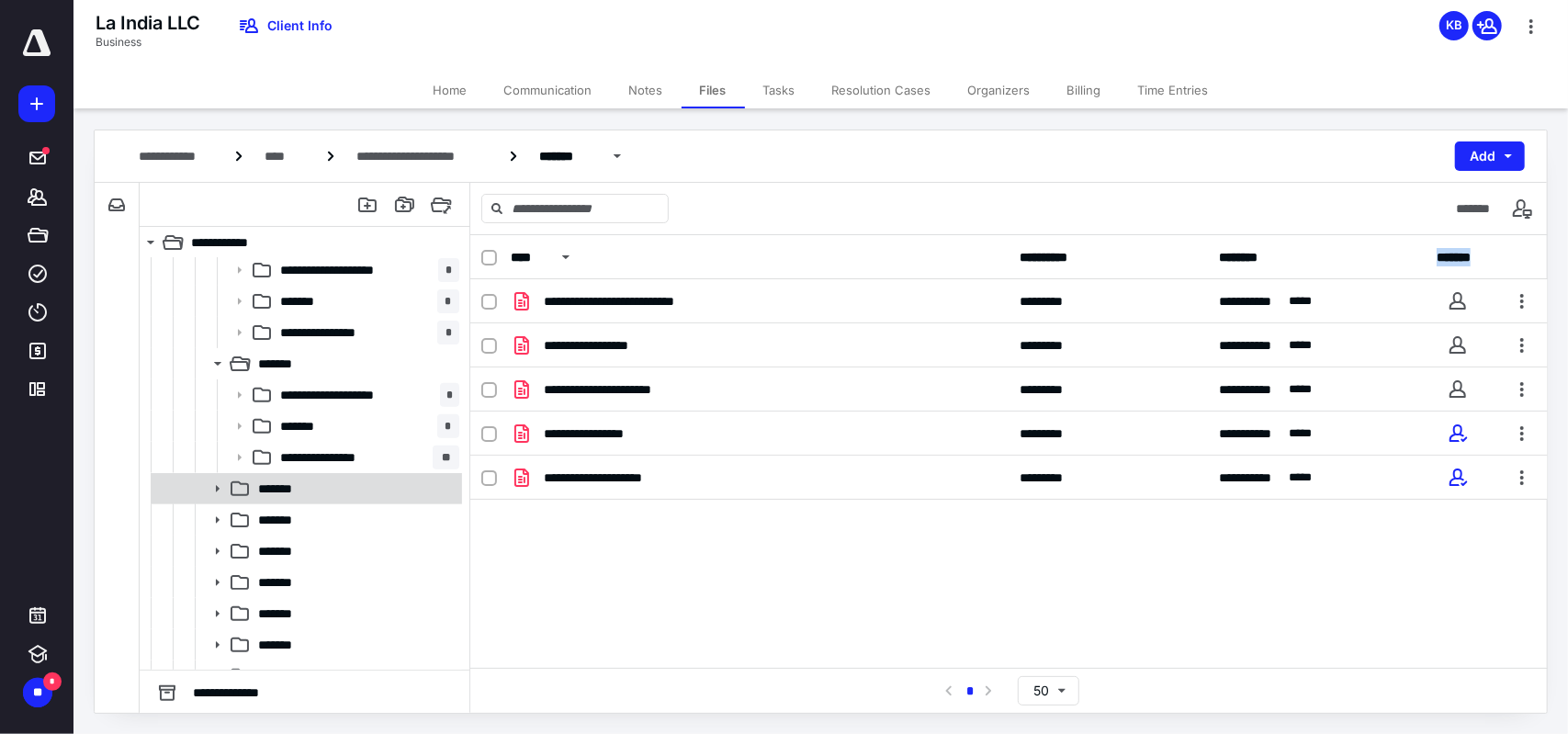 click 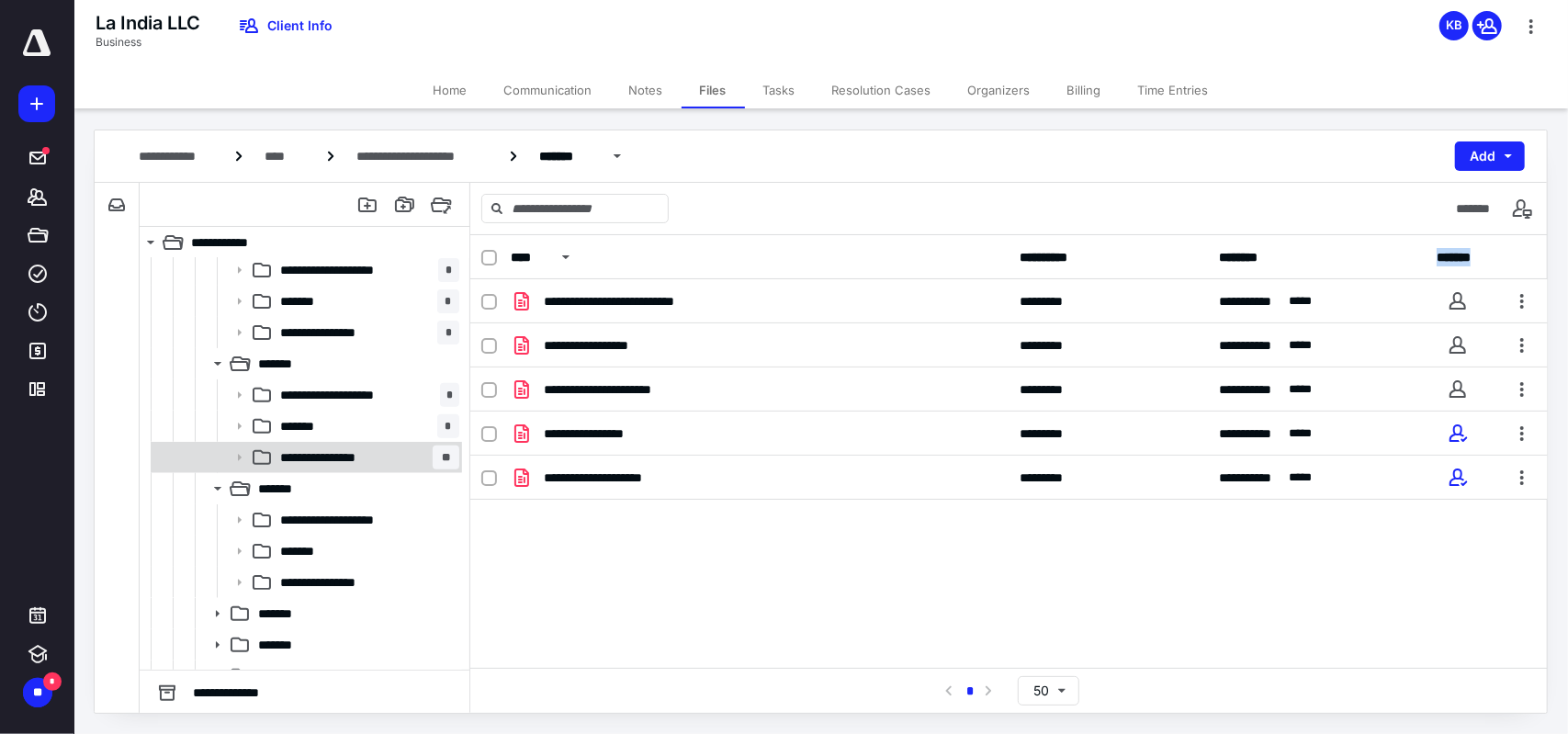 click on "**********" at bounding box center (338, 457) 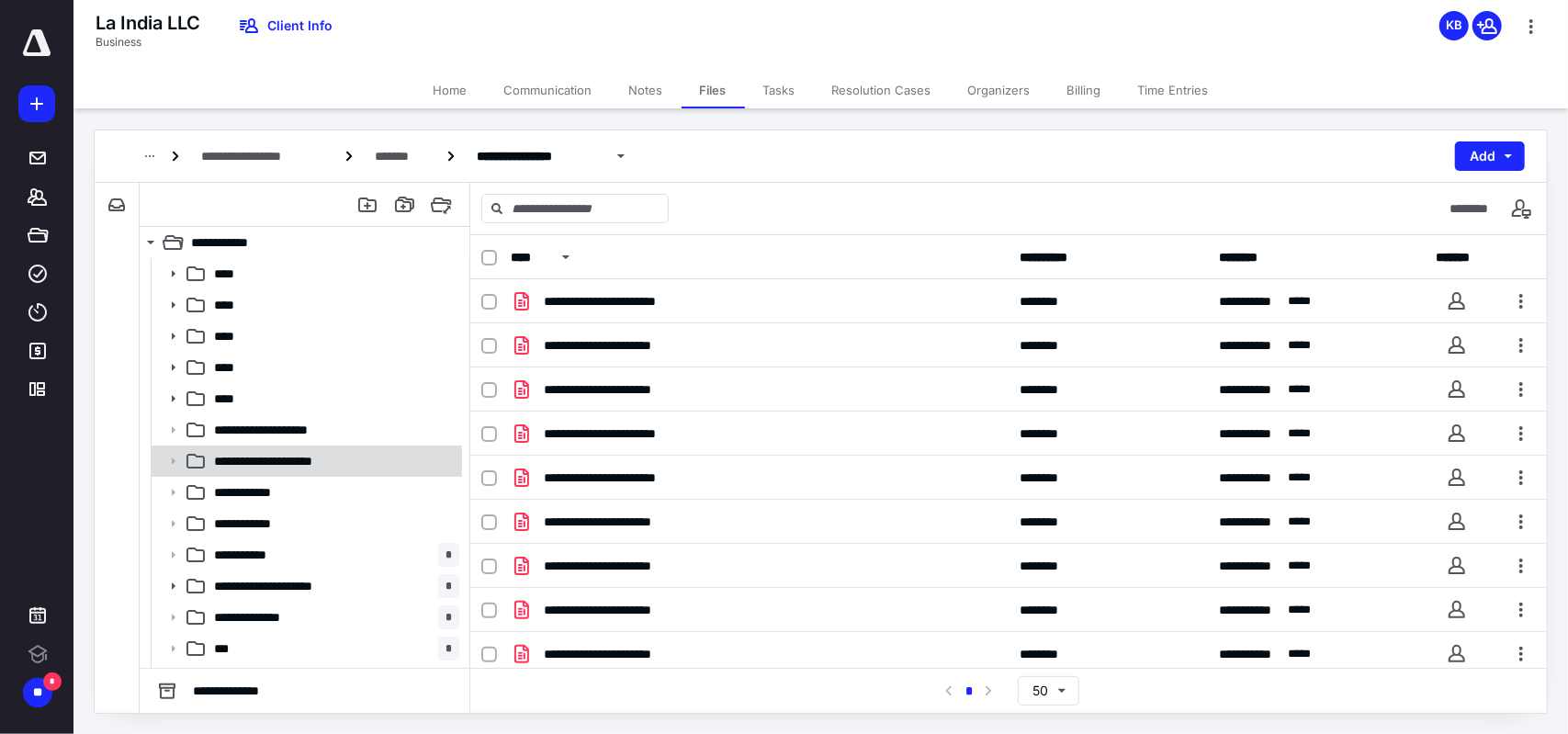scroll, scrollTop: 0, scrollLeft: 0, axis: both 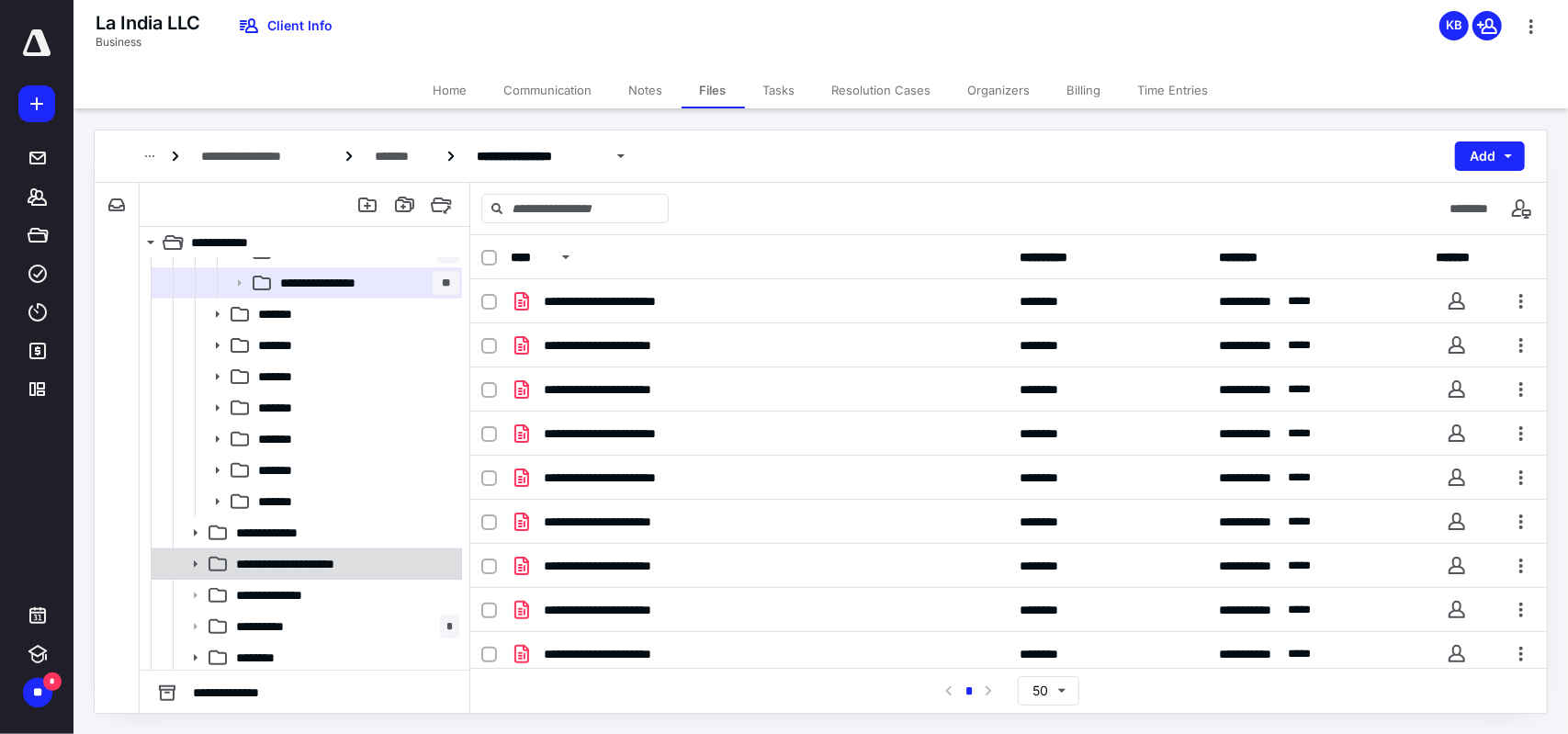 click on "**********" at bounding box center [305, 564] 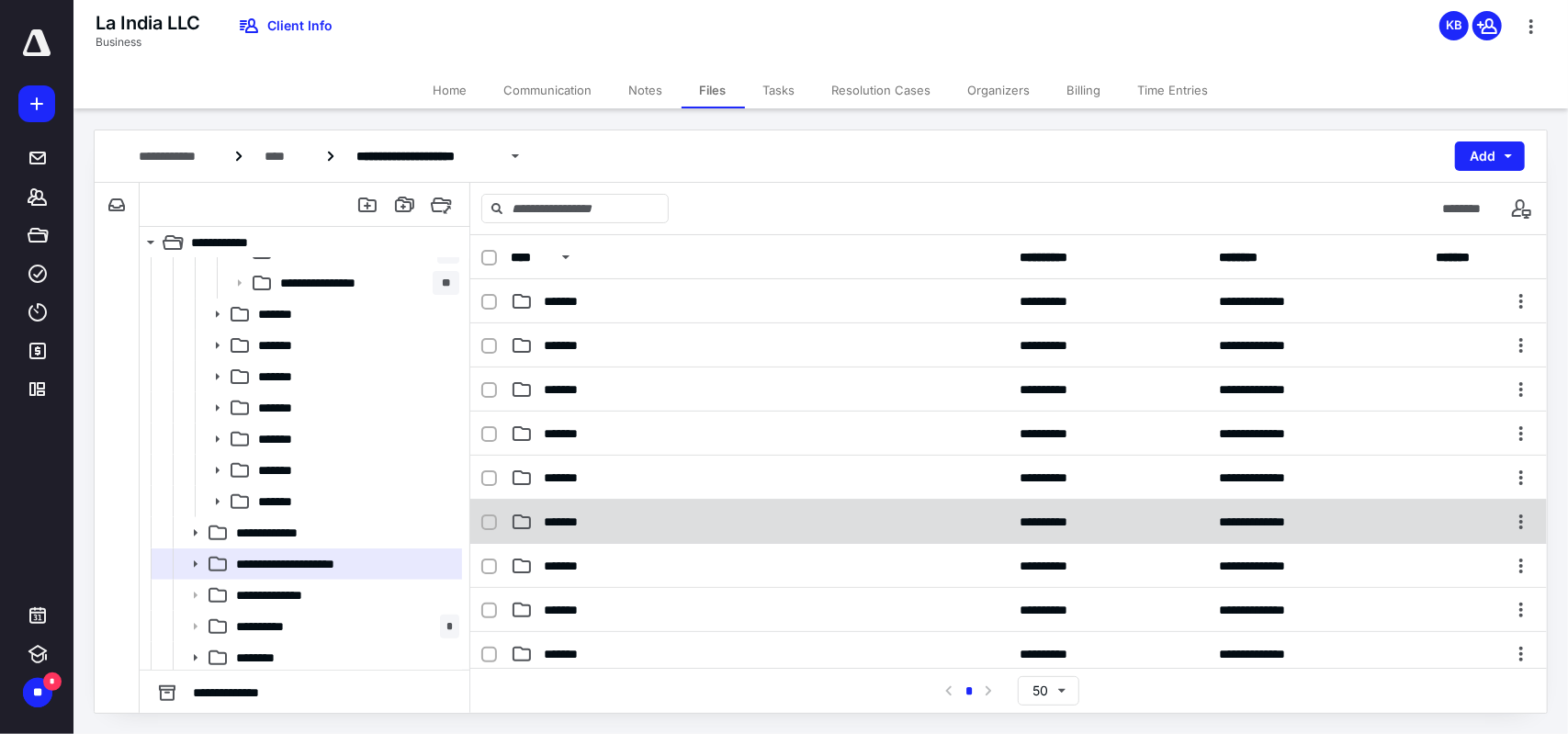click on "*******" at bounding box center [760, 522] 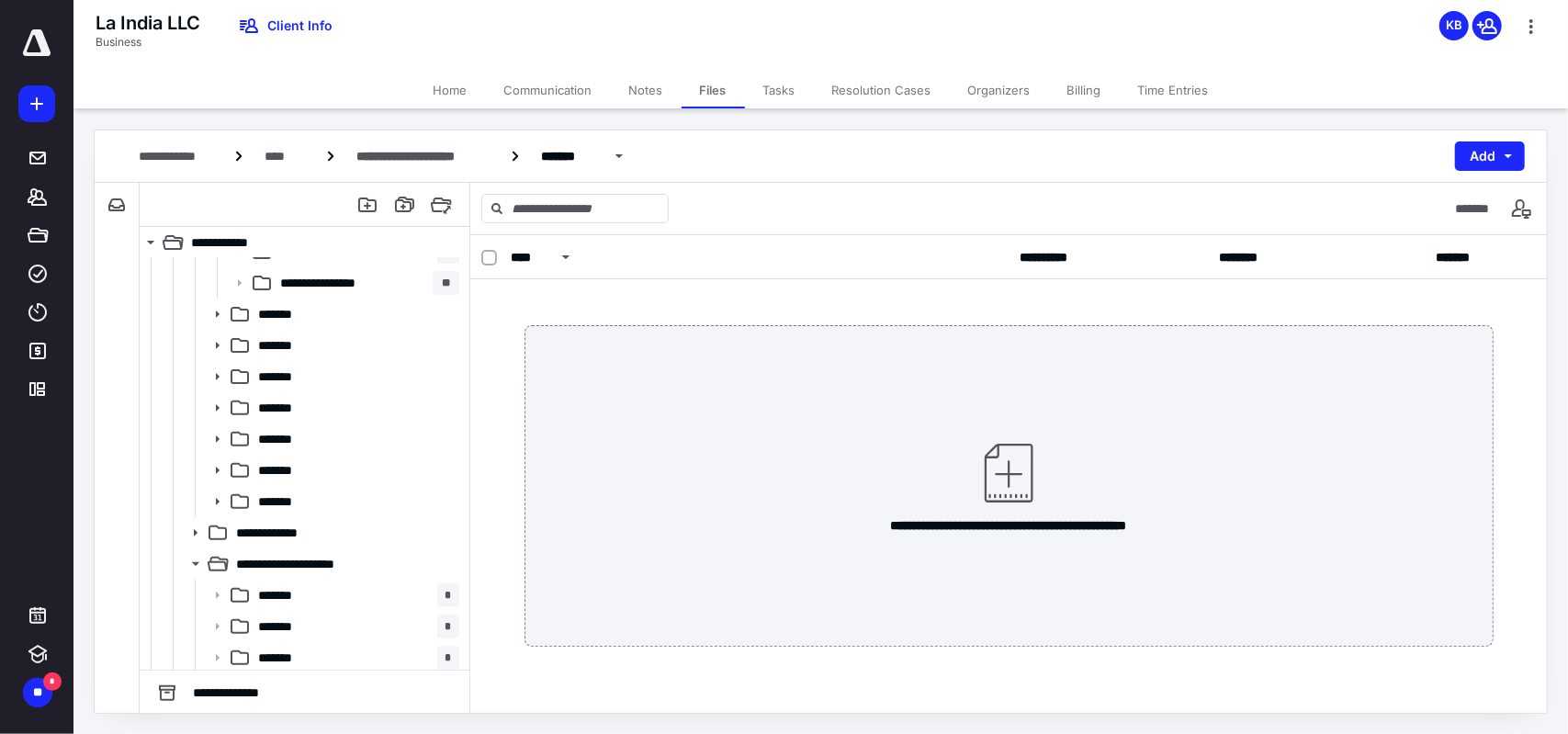 scroll, scrollTop: 643, scrollLeft: 0, axis: vertical 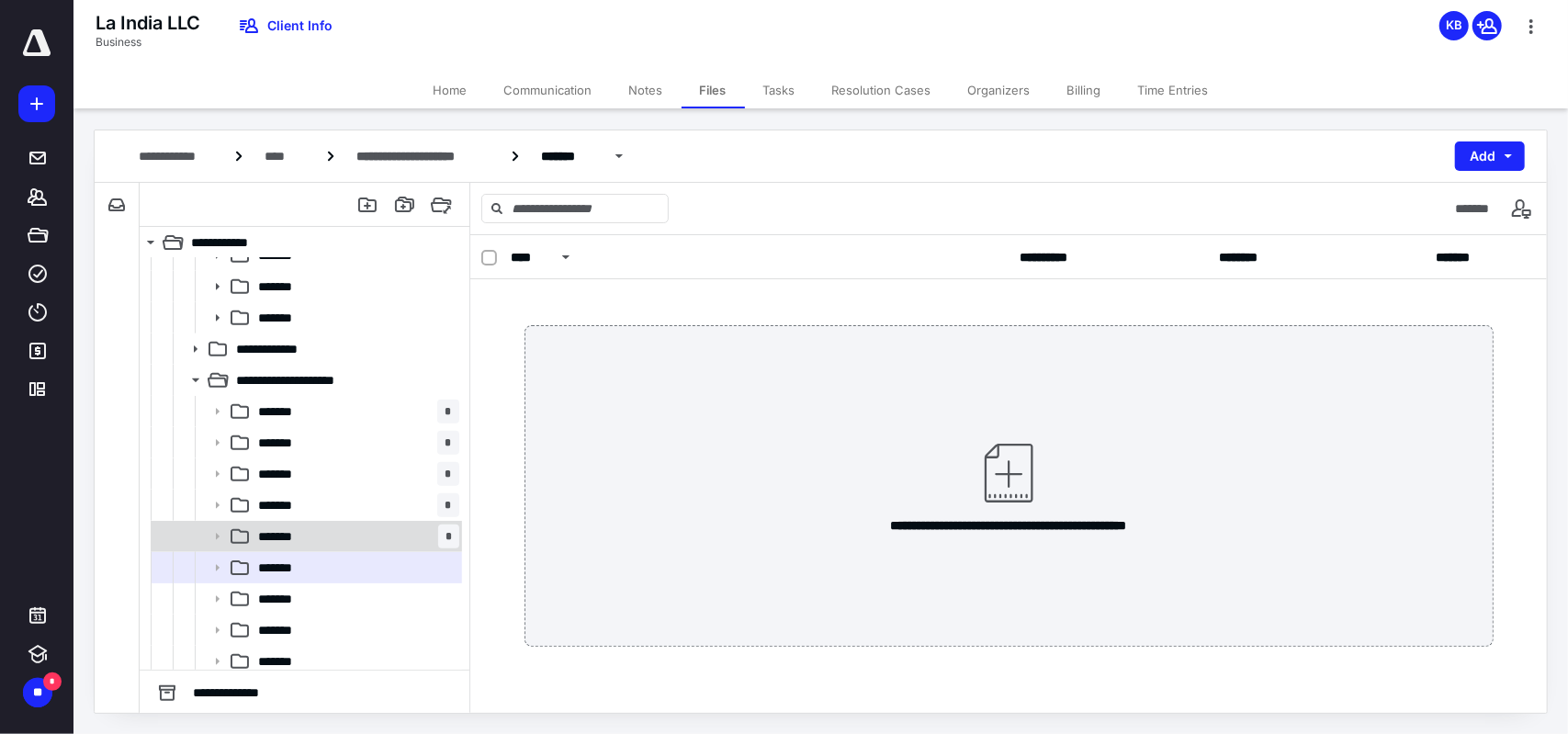 click on "******* *" at bounding box center [355, 536] 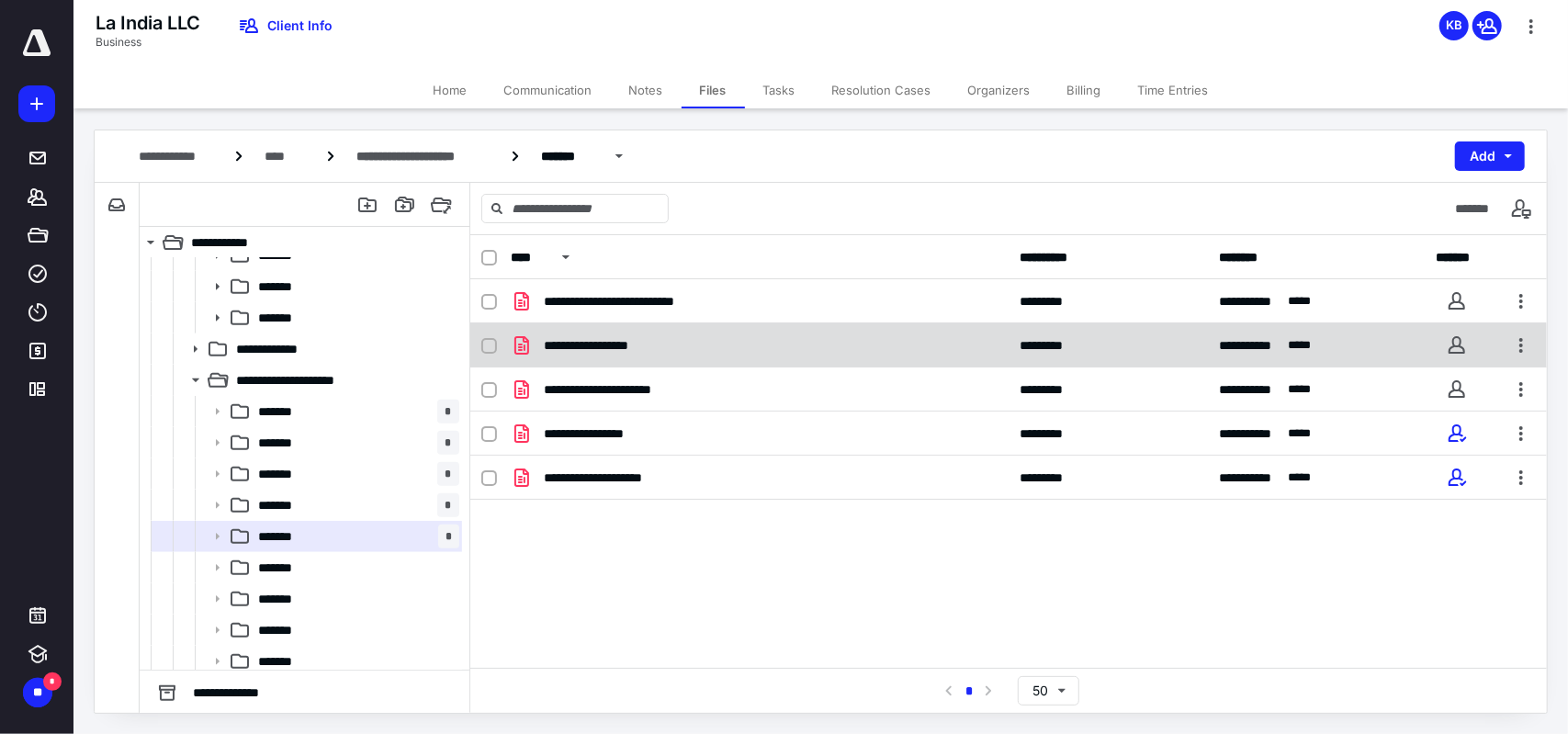 click on "**********" at bounding box center [760, 345] 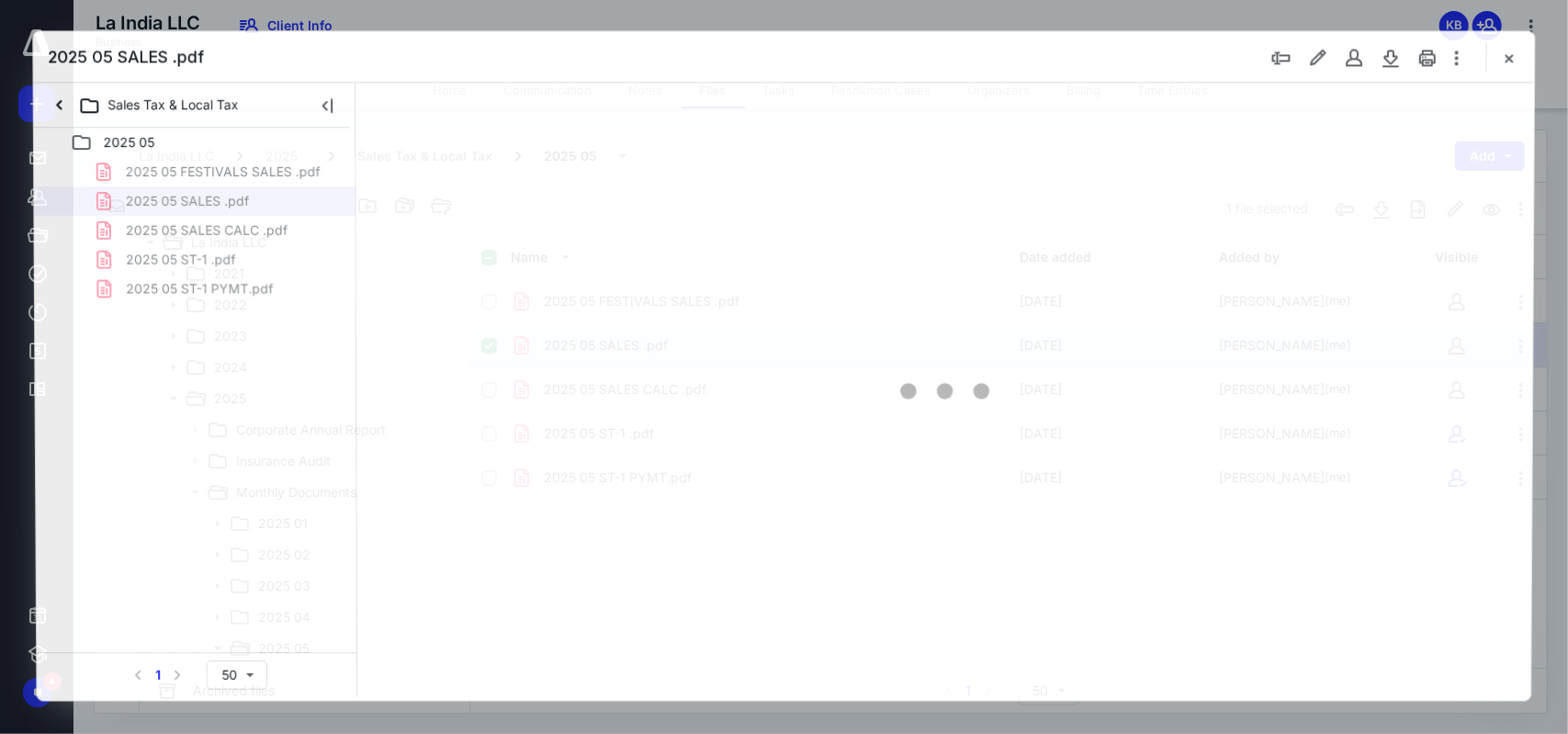 scroll, scrollTop: 643, scrollLeft: 0, axis: vertical 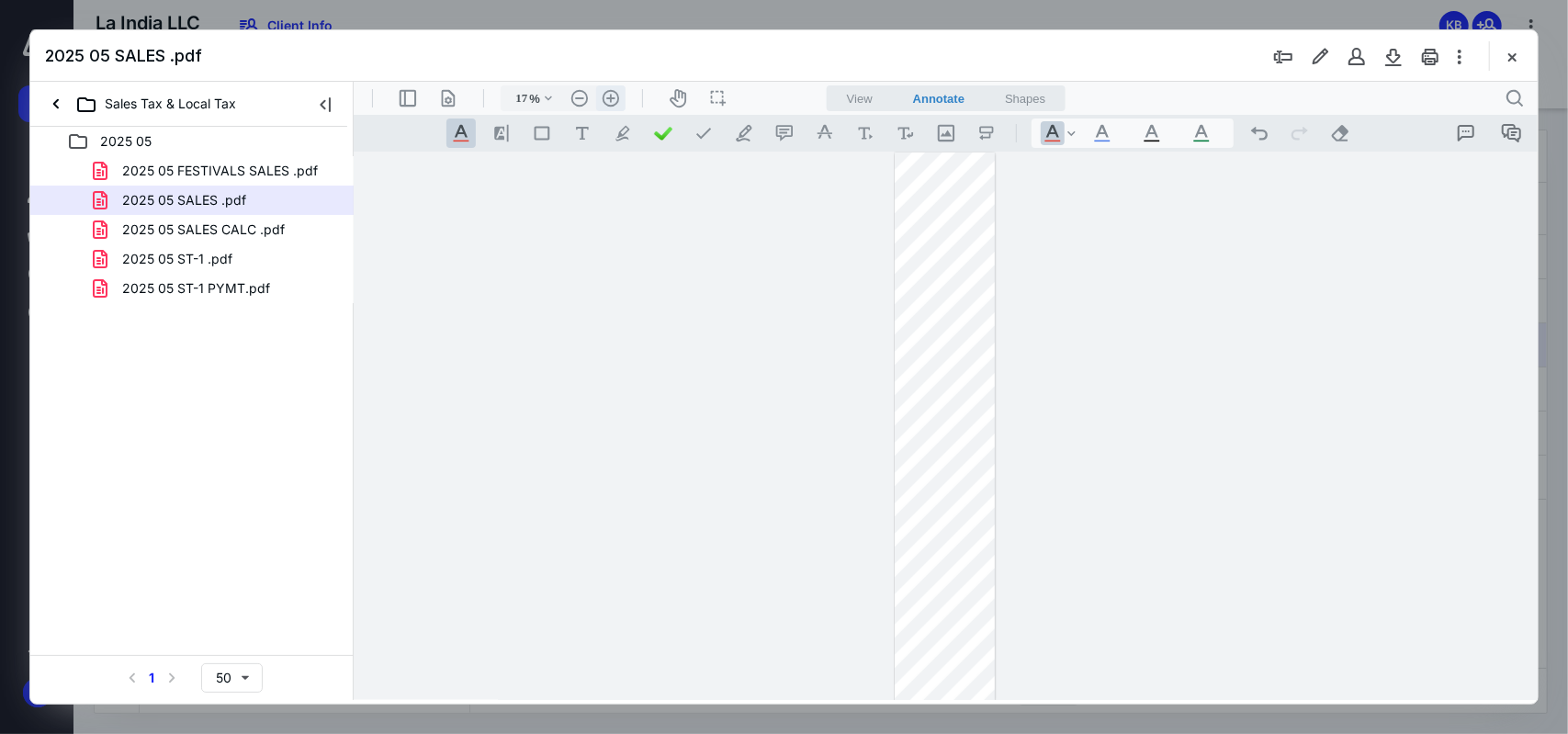 click on ".cls-1{fill:#abb0c4;} icon - header - zoom - in - line" at bounding box center [610, 97] 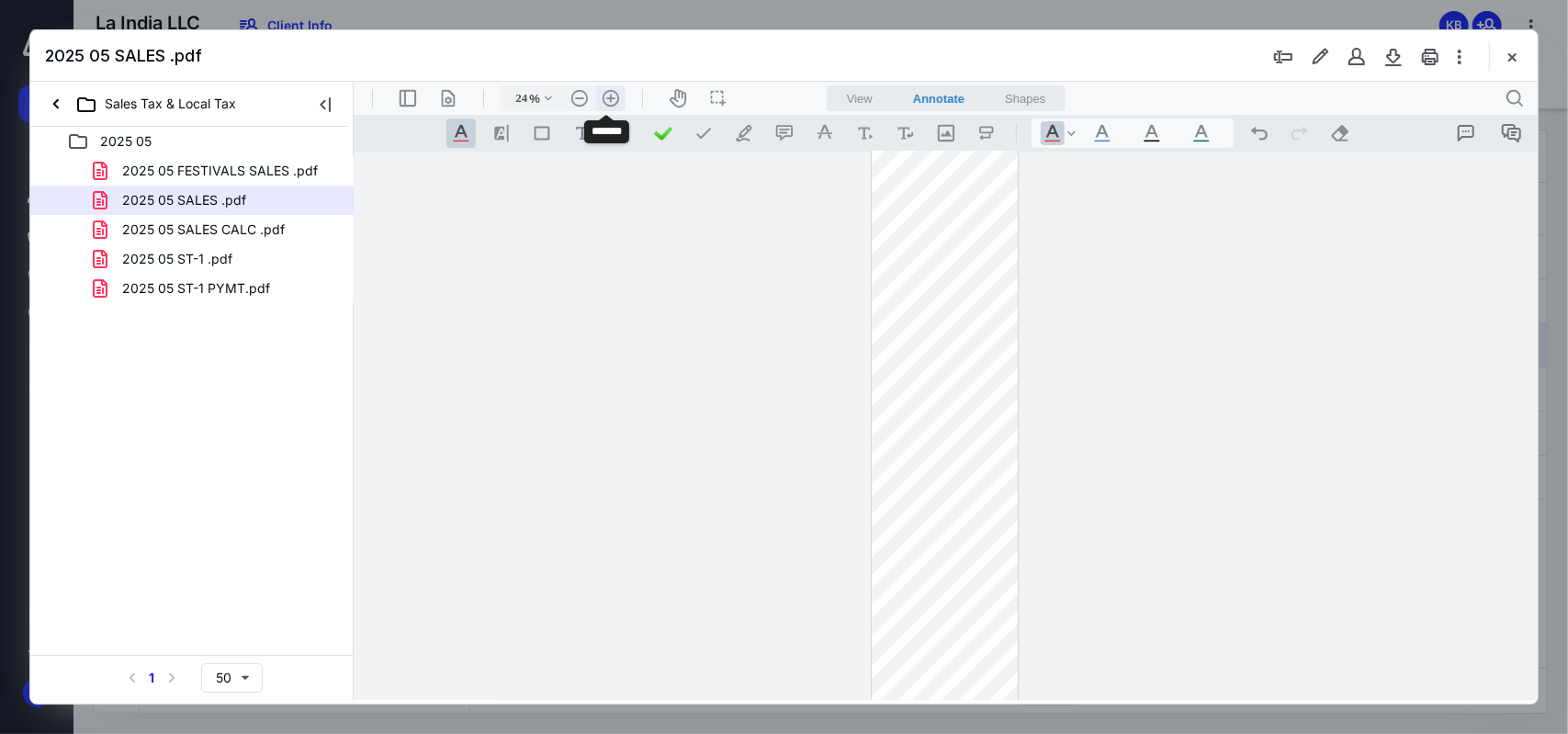 click on ".cls-1{fill:#abb0c4;} icon - header - zoom - in - line" at bounding box center [610, 97] 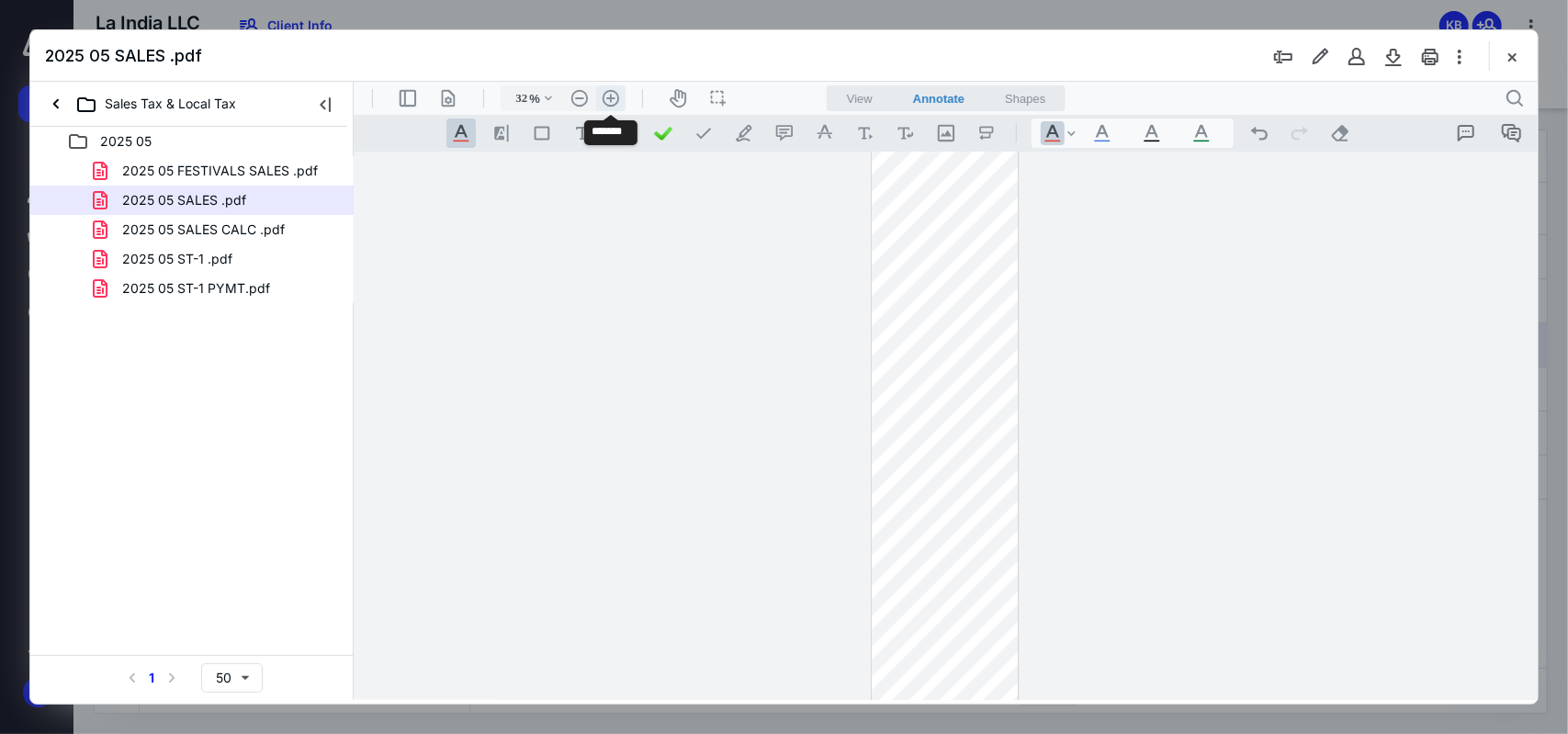 click on ".cls-1{fill:#abb0c4;} icon - header - zoom - in - line" at bounding box center (610, 97) 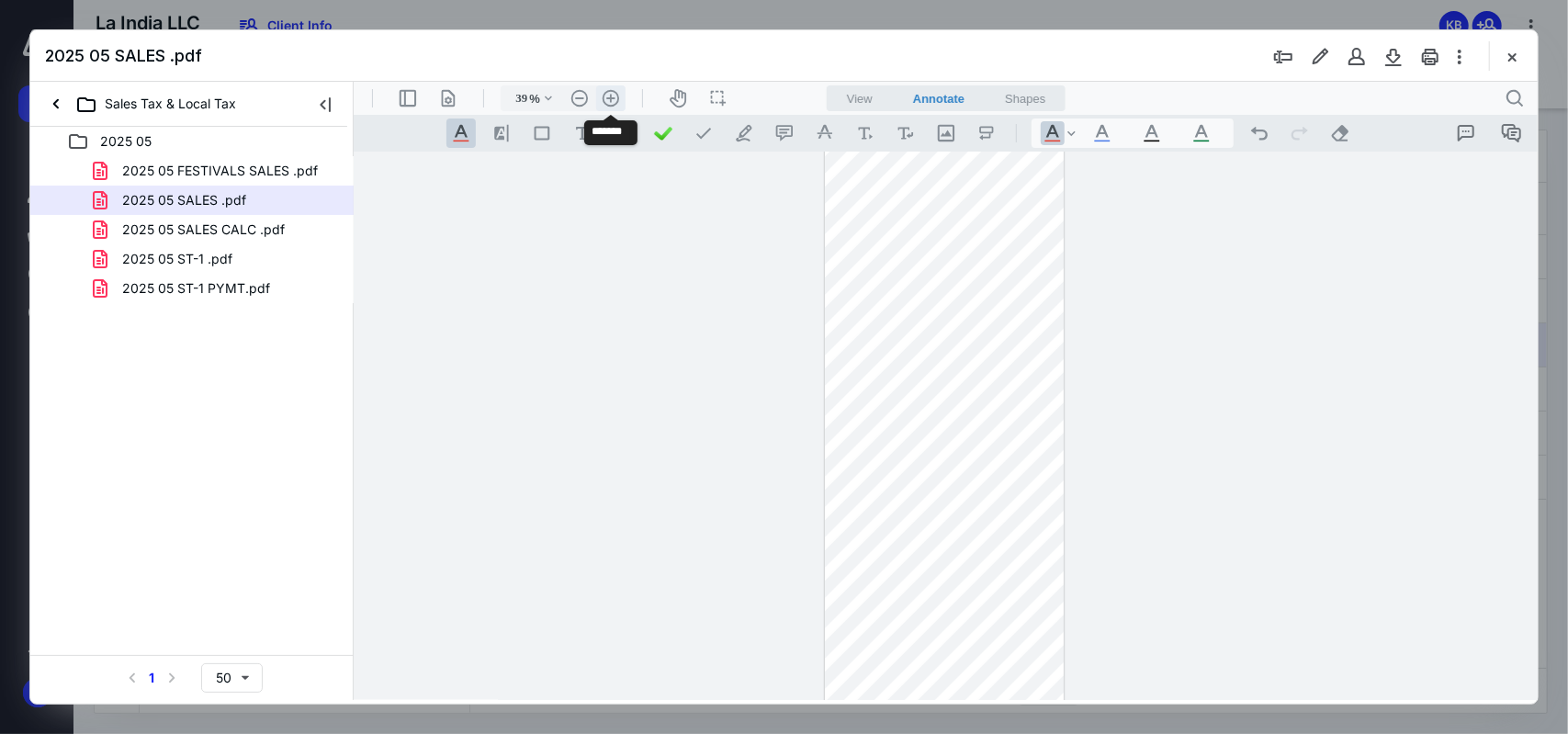 click on ".cls-1{fill:#abb0c4;} icon - header - zoom - in - line" at bounding box center (610, 97) 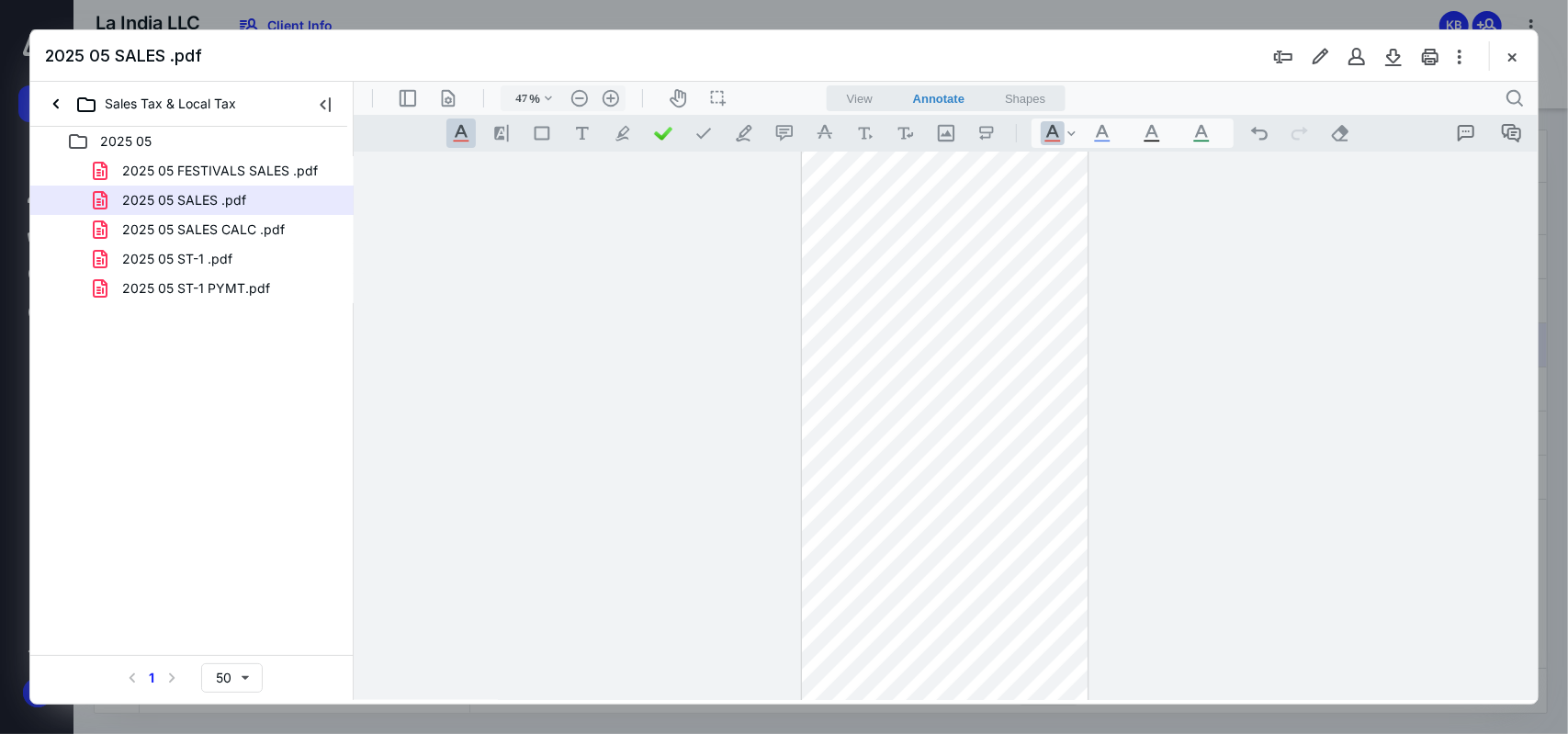 scroll, scrollTop: 0, scrollLeft: 0, axis: both 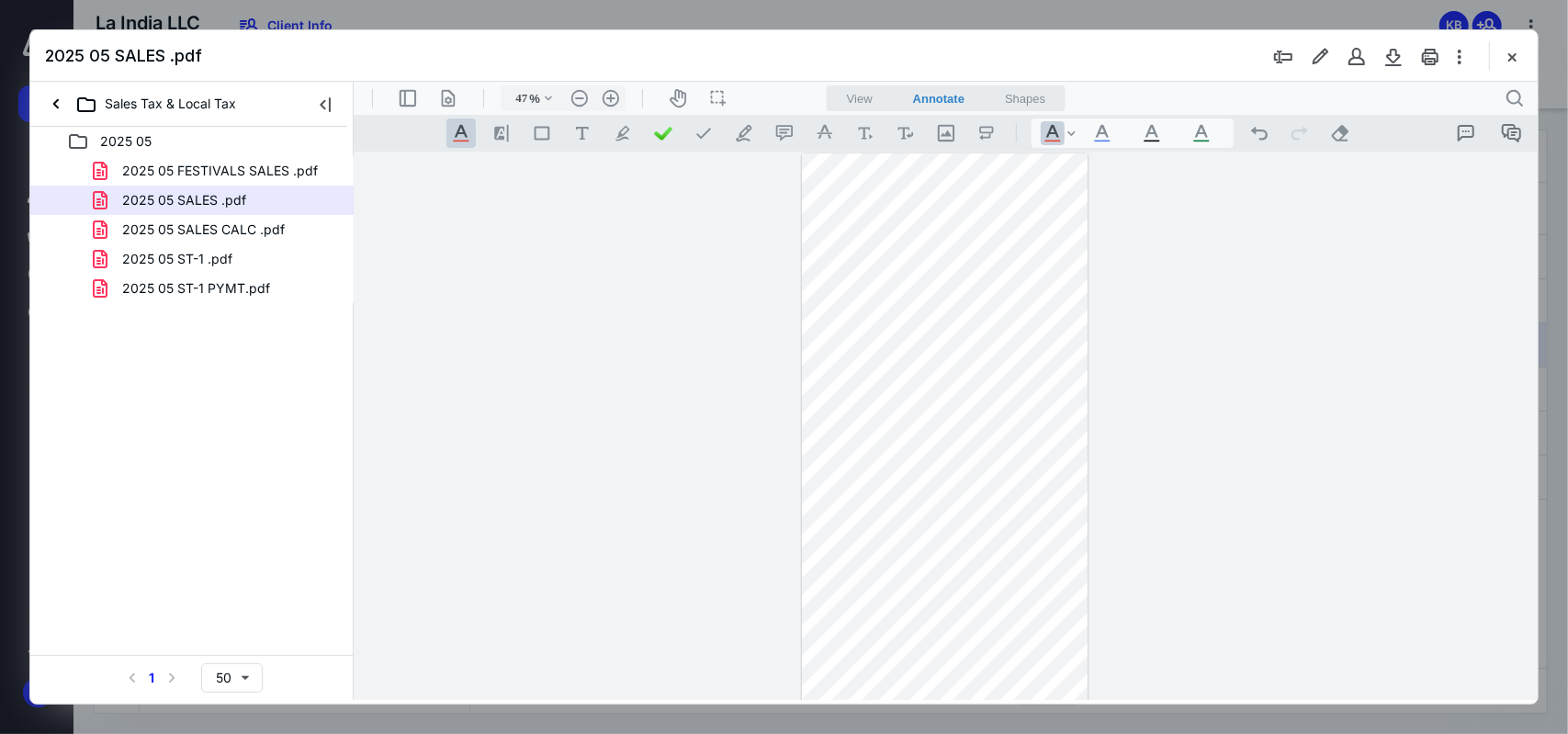 drag, startPoint x: 1507, startPoint y: 52, endPoint x: 768, endPoint y: 61, distance: 739.0548 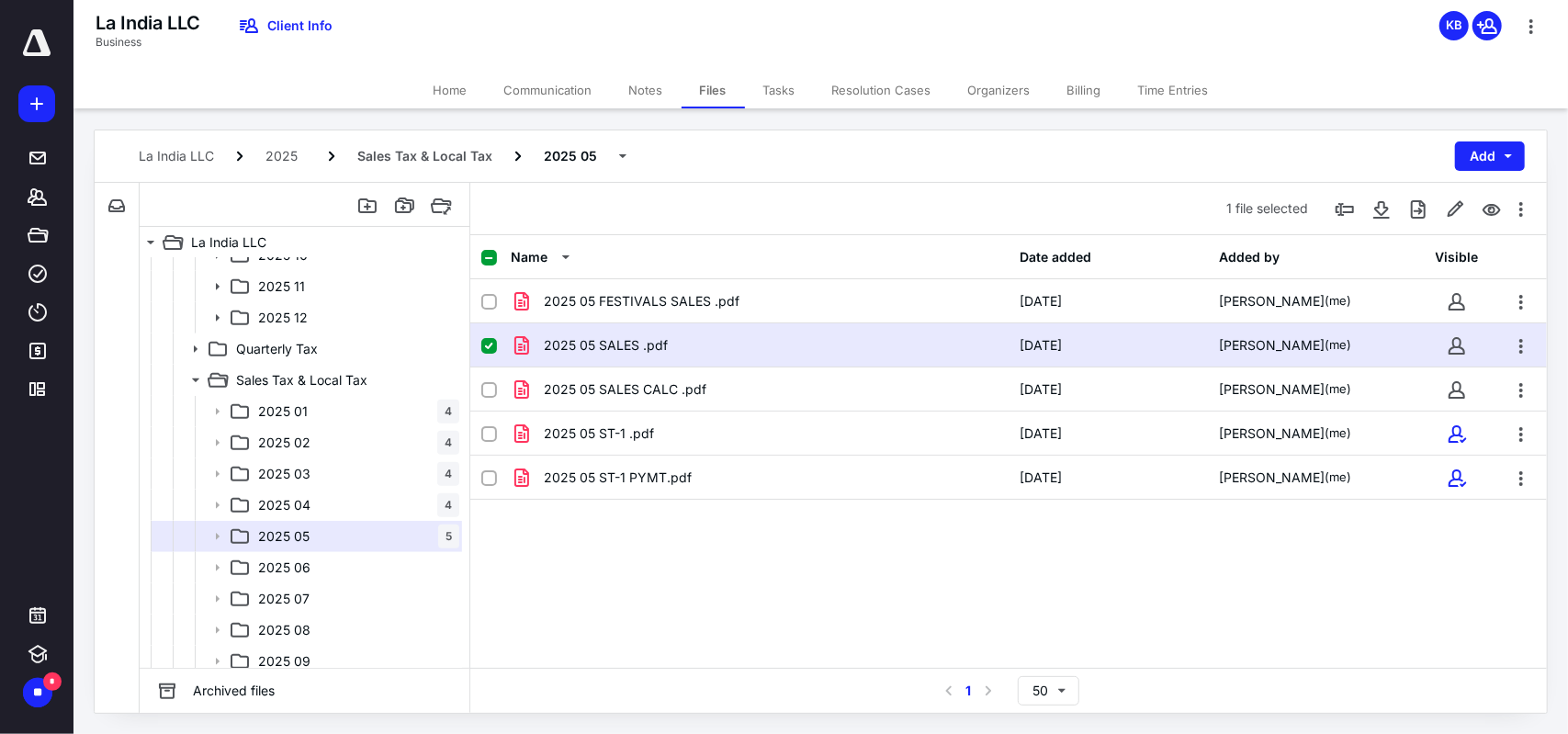 click on "Notes" at bounding box center [646, 90] 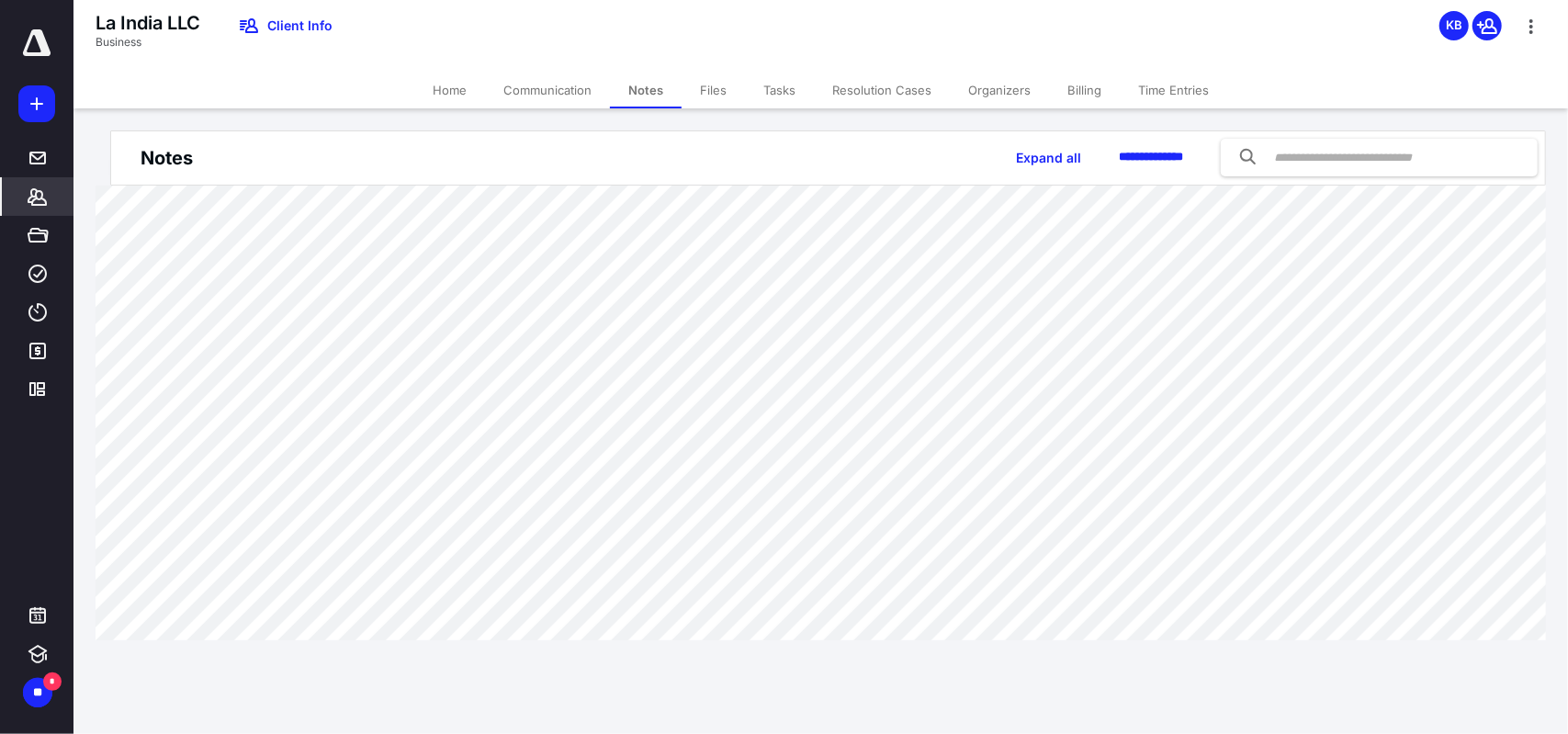 click on "Communication" at bounding box center [547, 90] 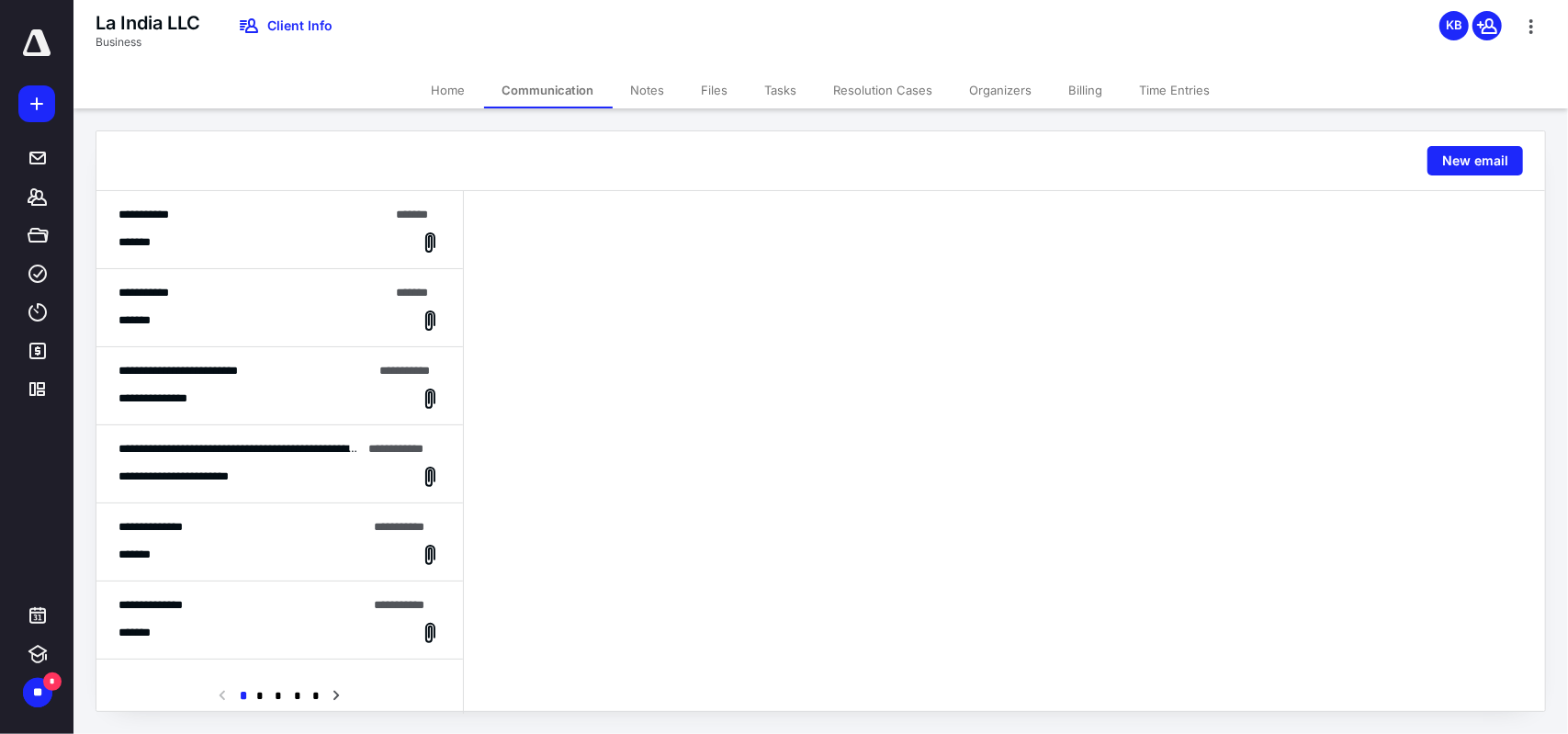 click on "**********" at bounding box center [245, 371] 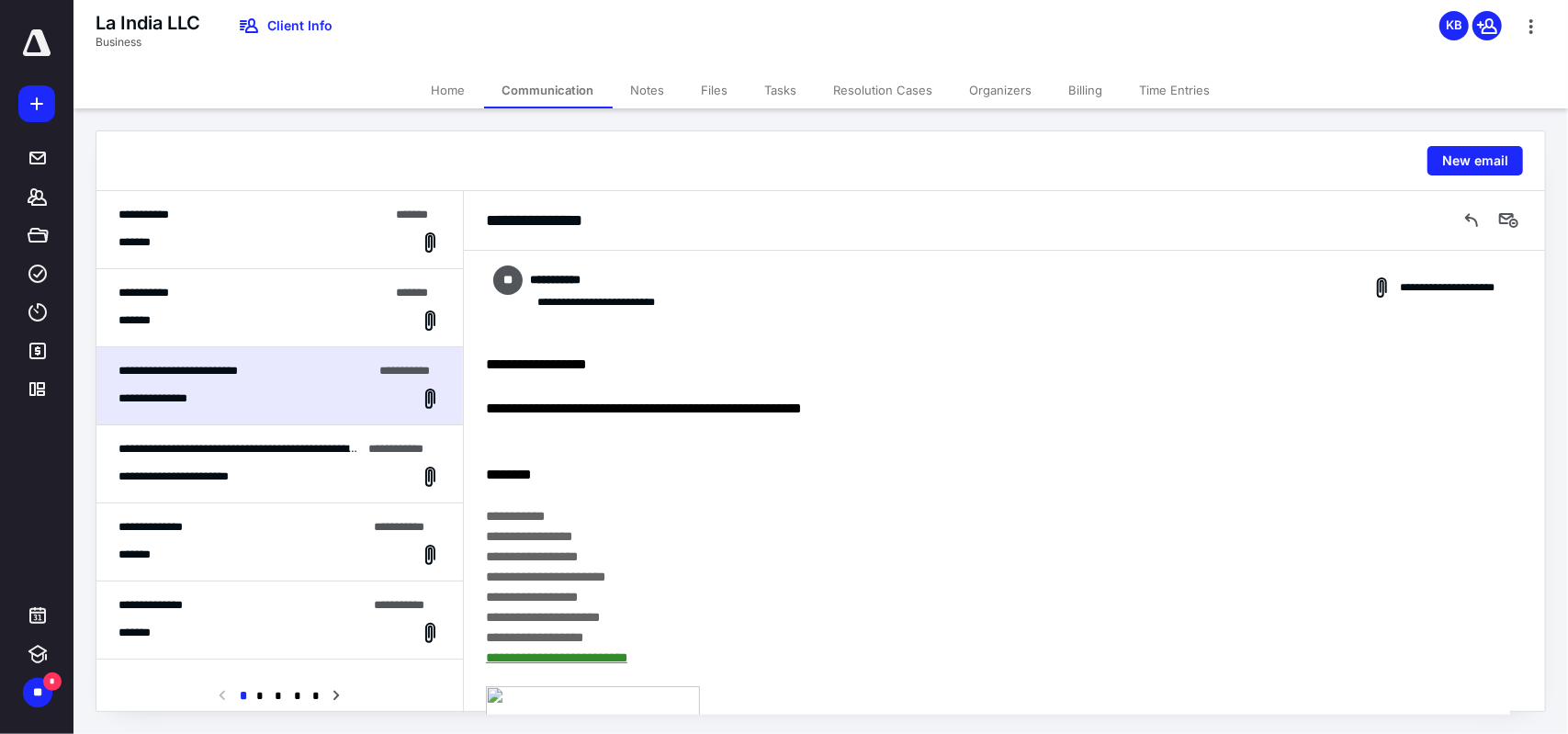 scroll, scrollTop: 285, scrollLeft: 0, axis: vertical 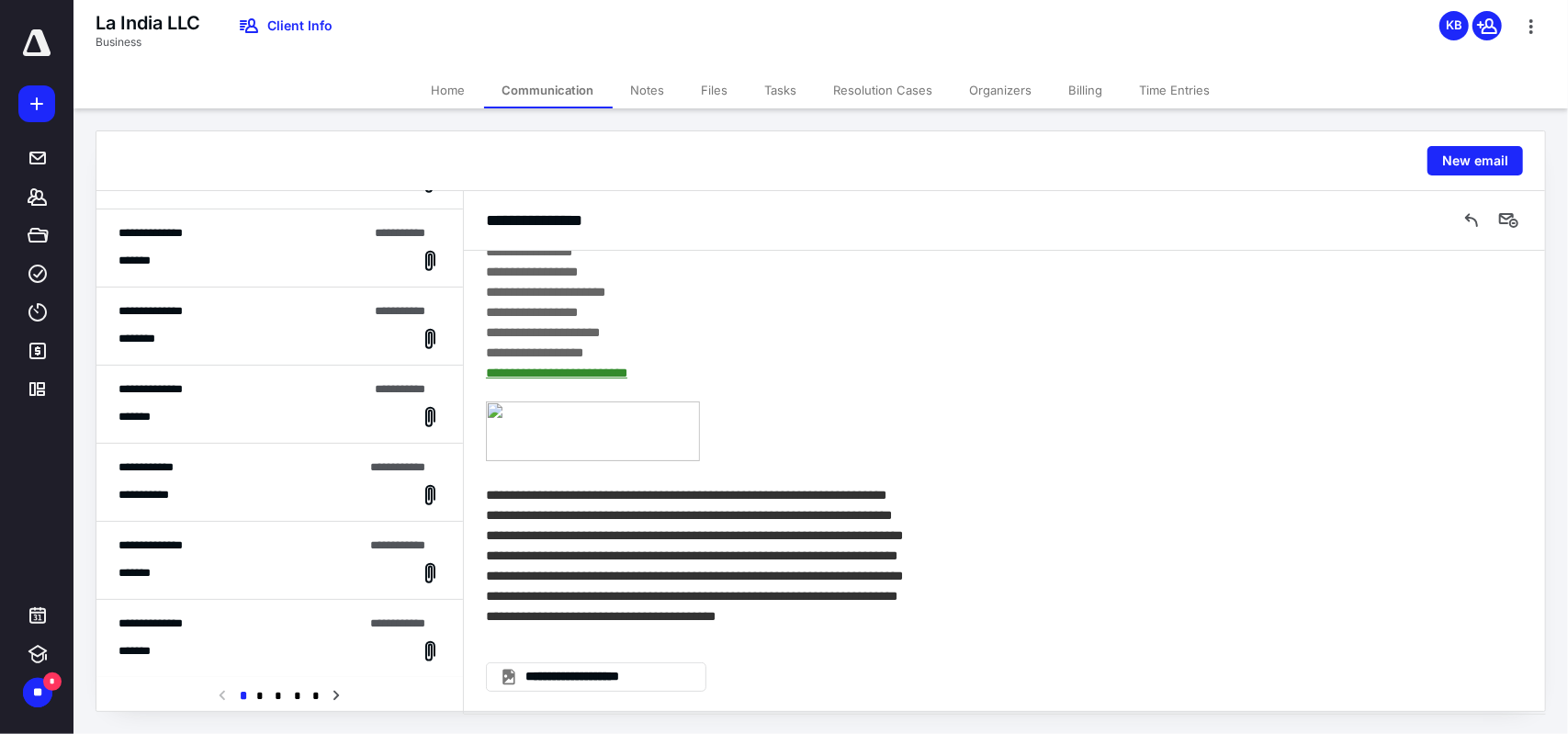 click on "*******" at bounding box center [279, 417] 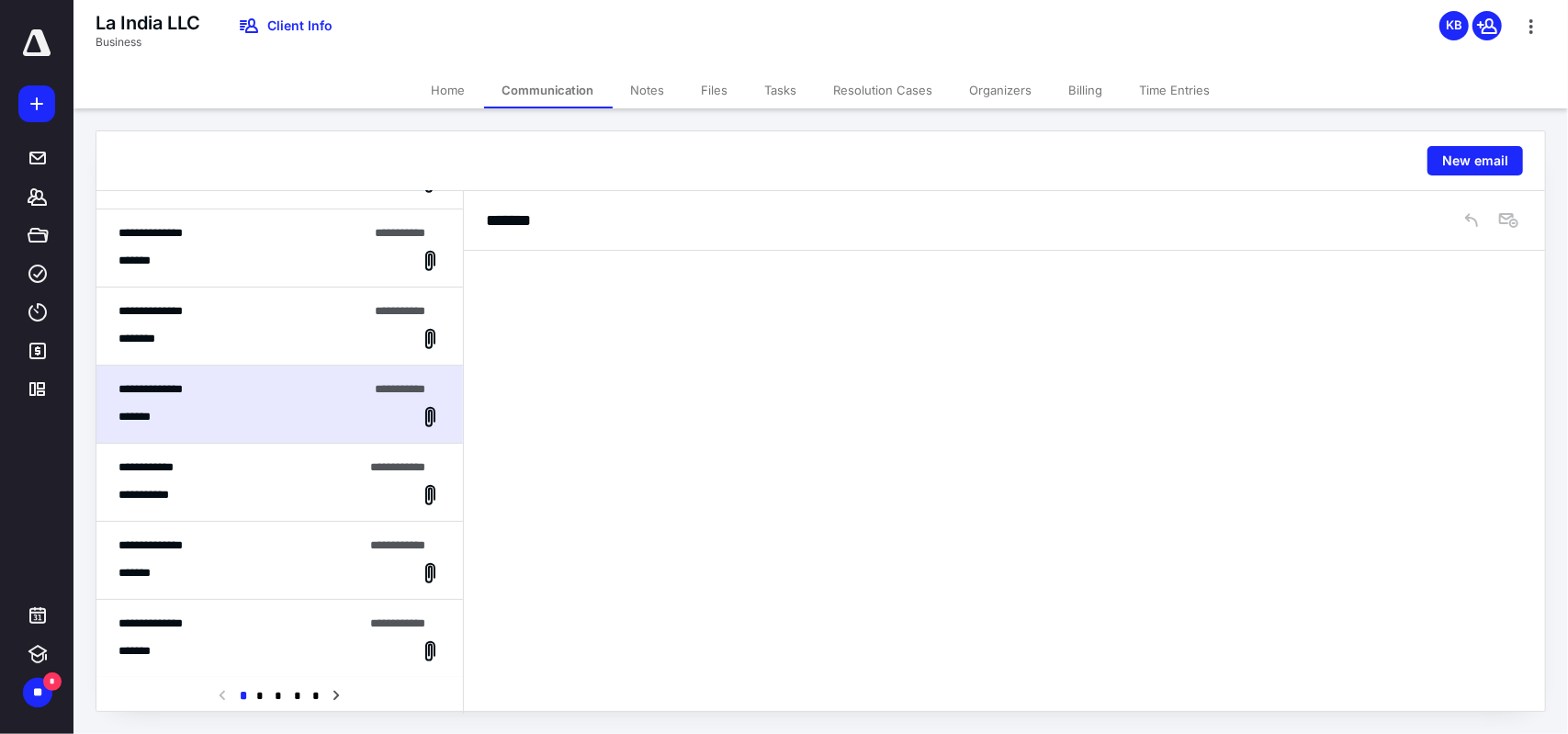 scroll, scrollTop: 3489, scrollLeft: 0, axis: vertical 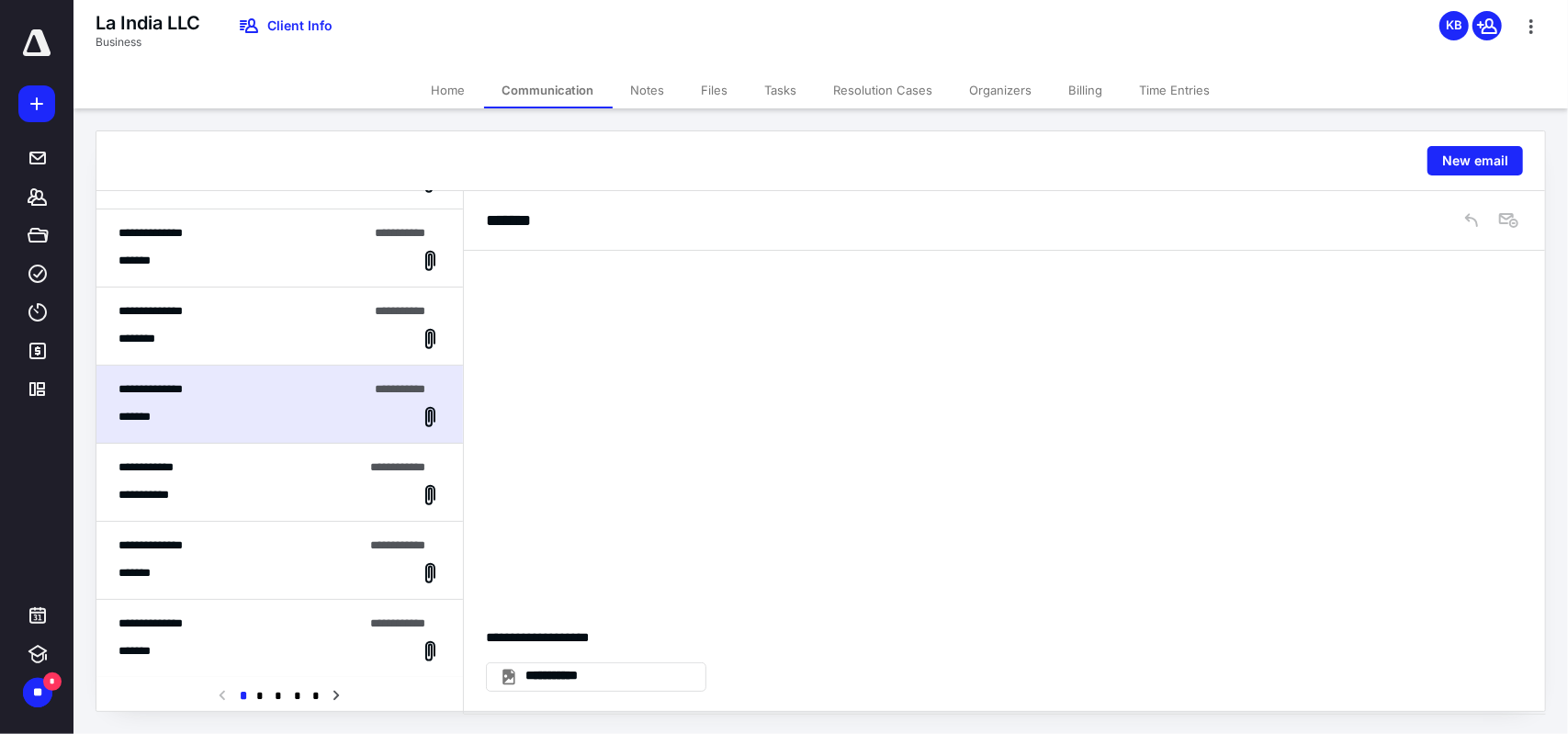 click on "********" at bounding box center [279, 339] 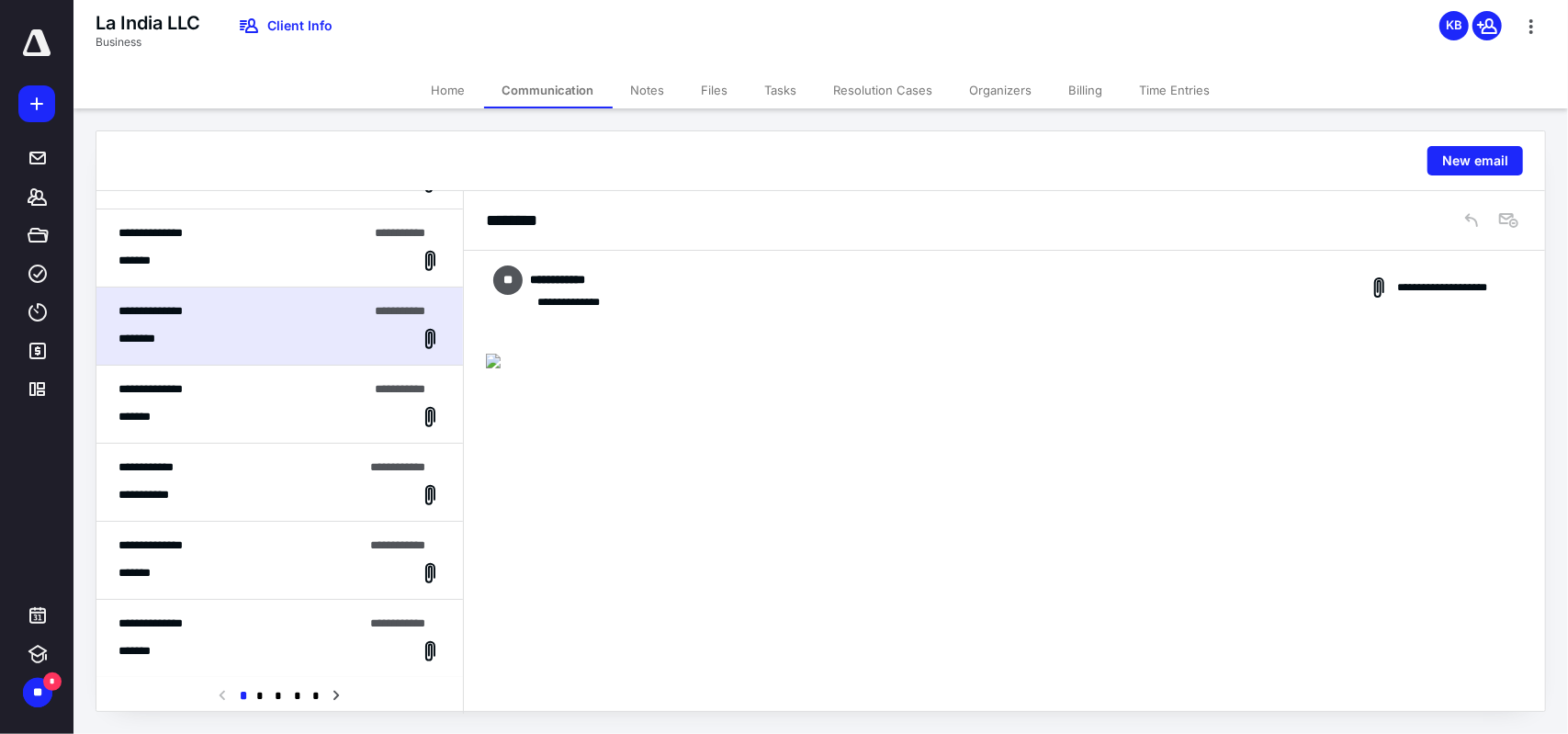 scroll, scrollTop: 92, scrollLeft: 0, axis: vertical 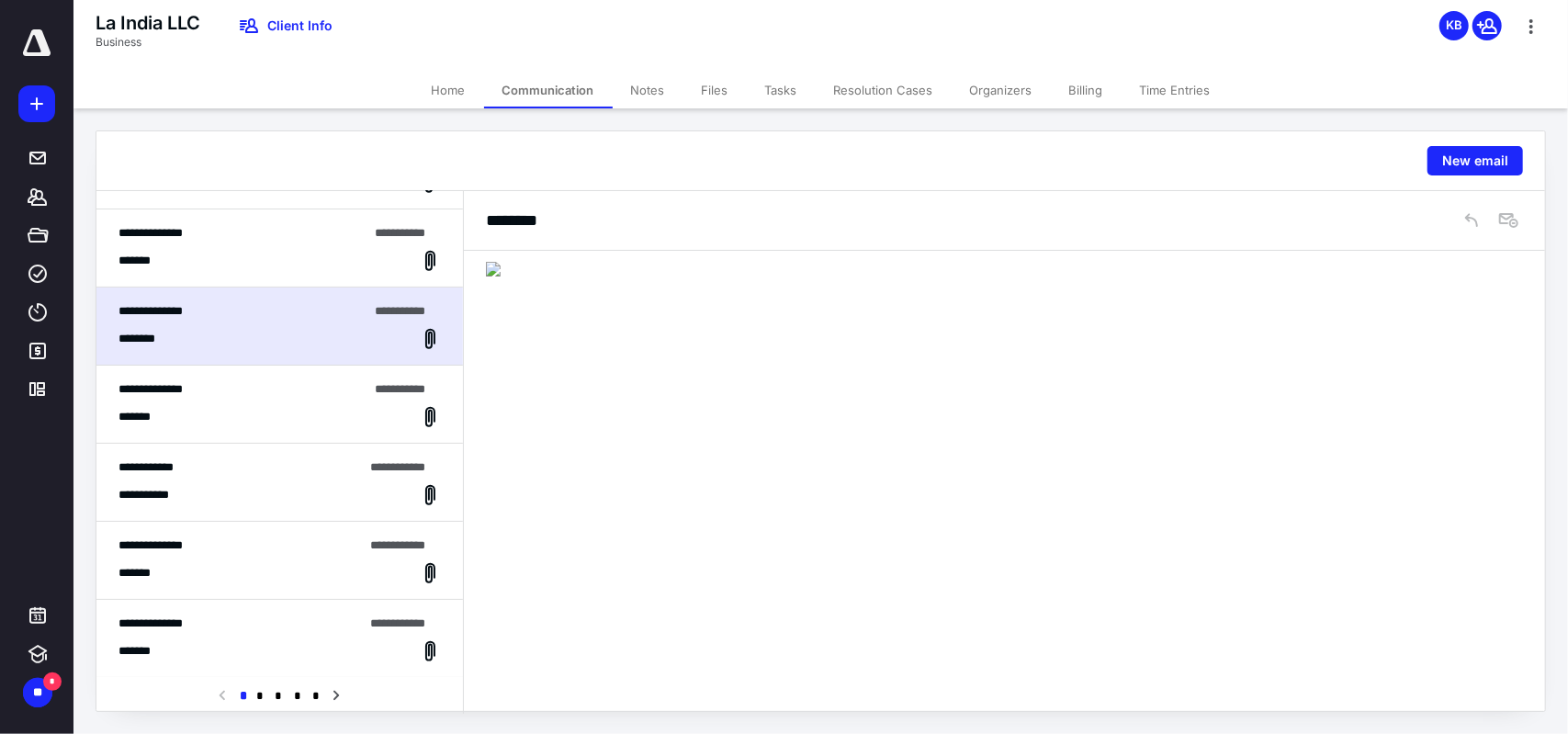 click on "*******" at bounding box center (141, 261) 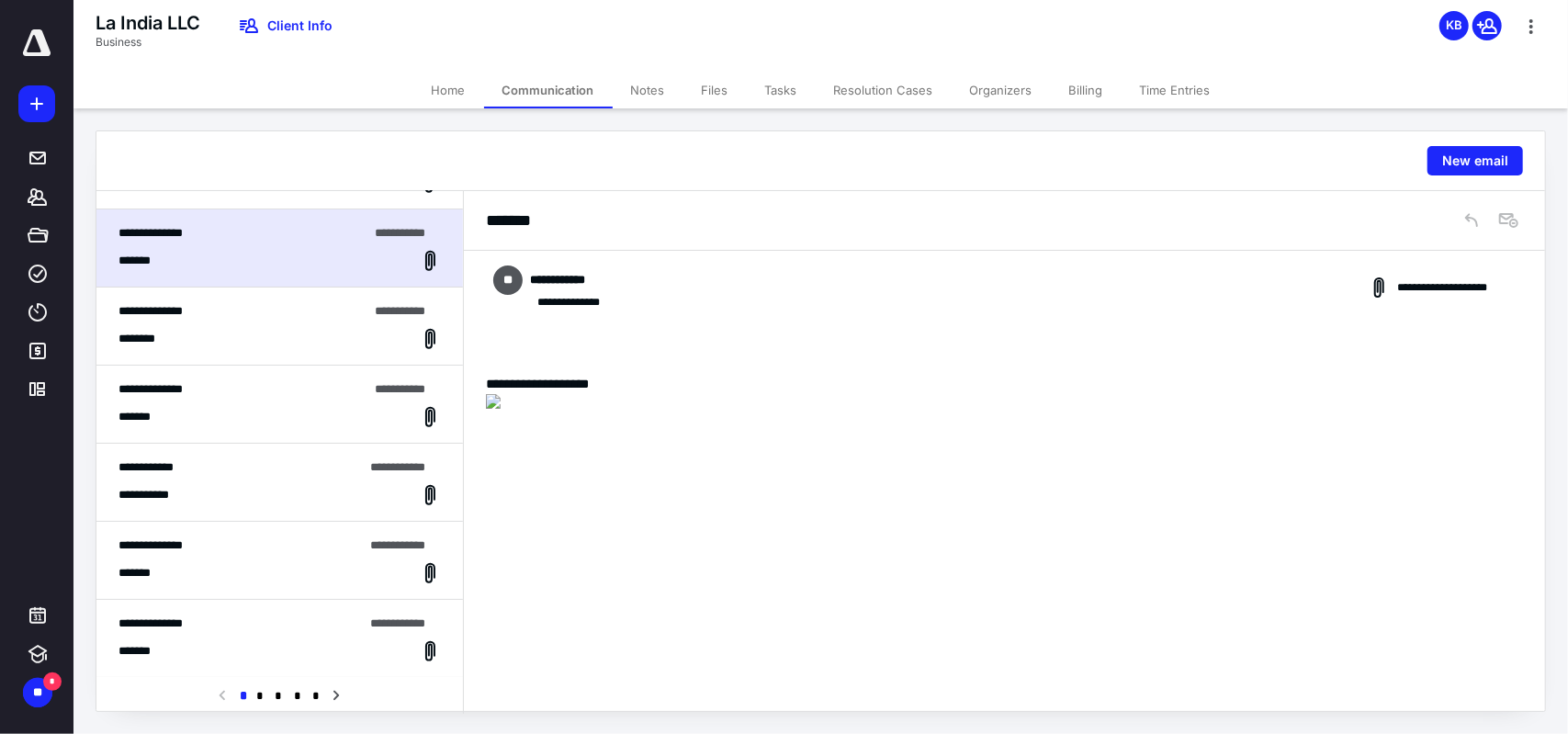 scroll, scrollTop: 459, scrollLeft: 0, axis: vertical 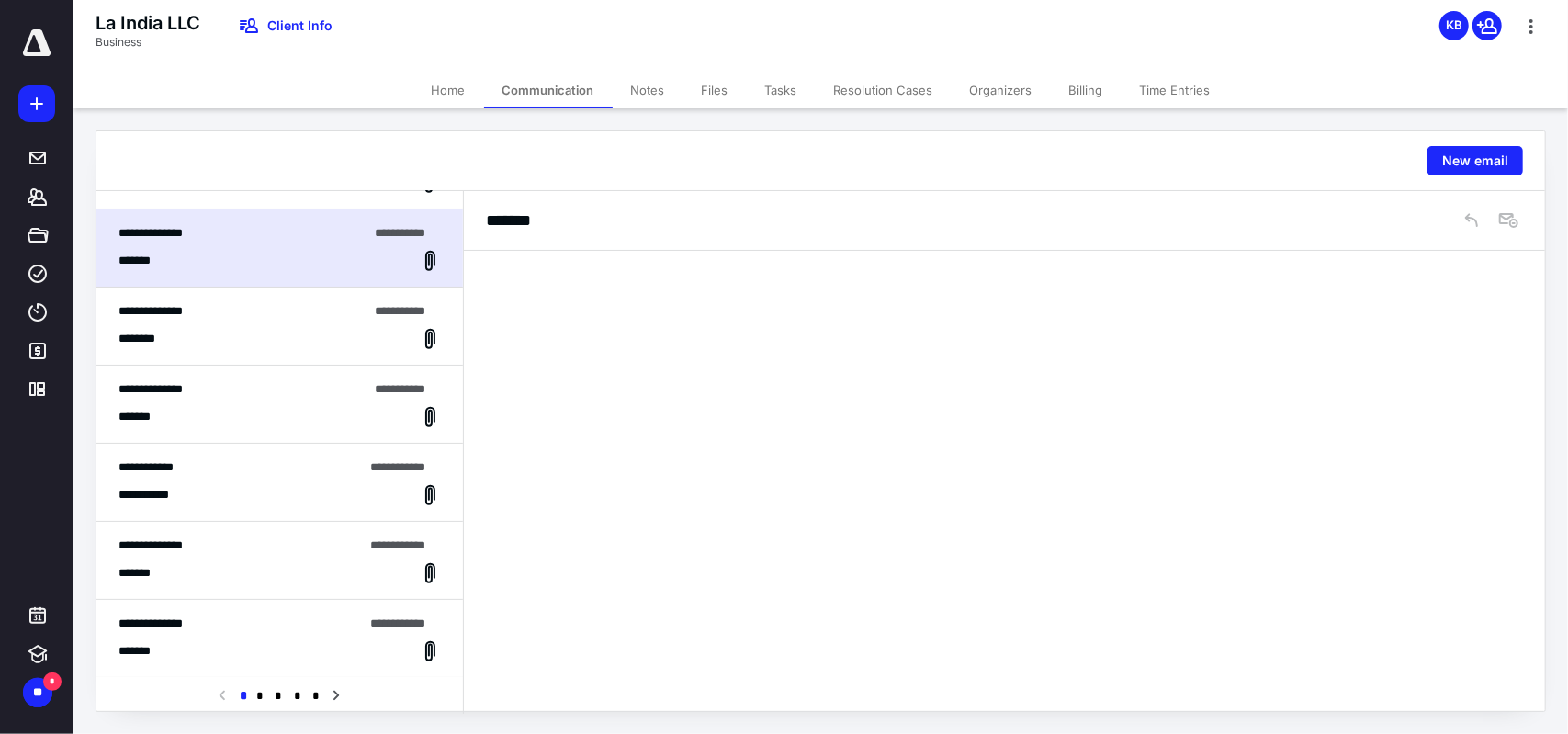 click on "*******" at bounding box center [279, 573] 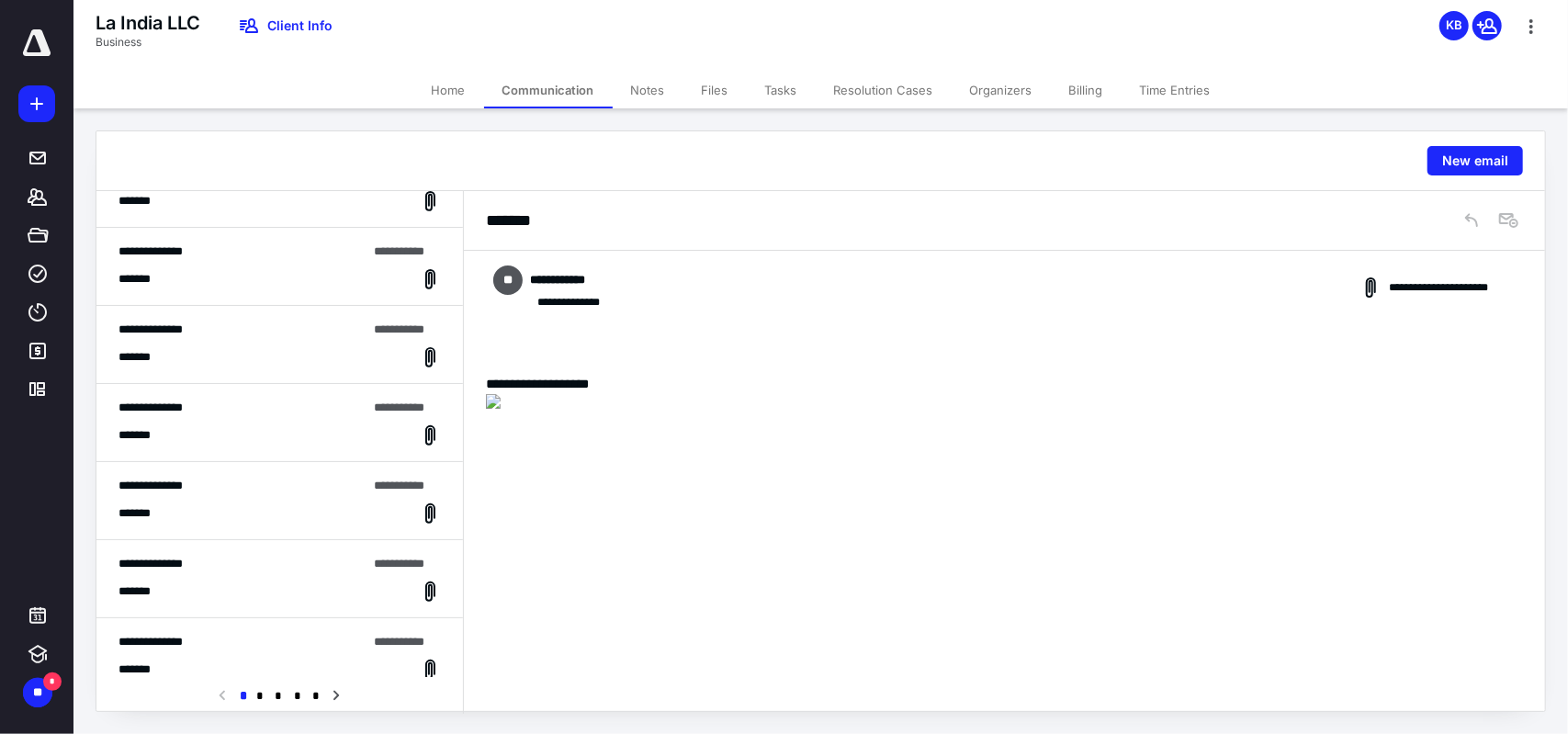 scroll, scrollTop: 0, scrollLeft: 0, axis: both 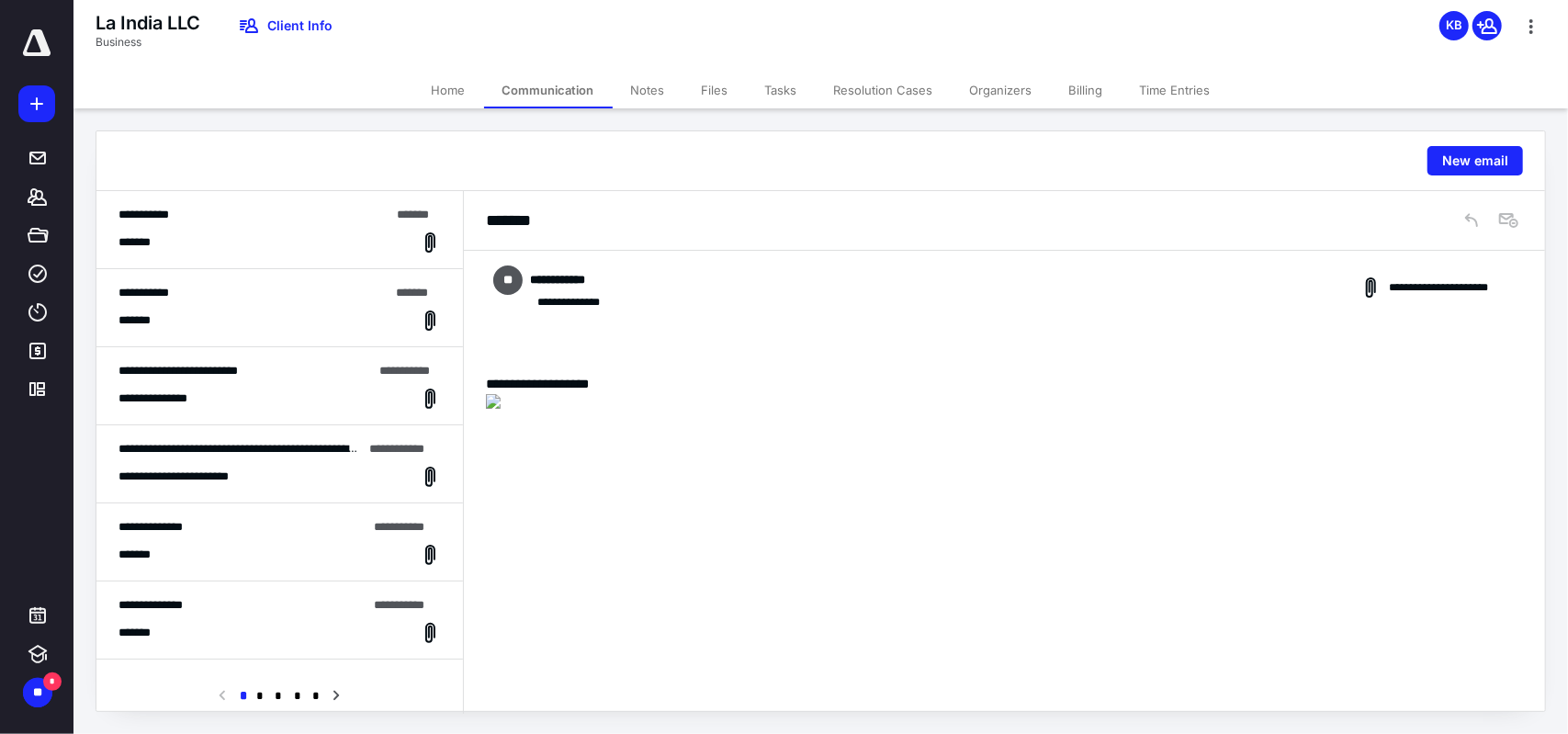 click on "**********" at bounding box center [279, 399] 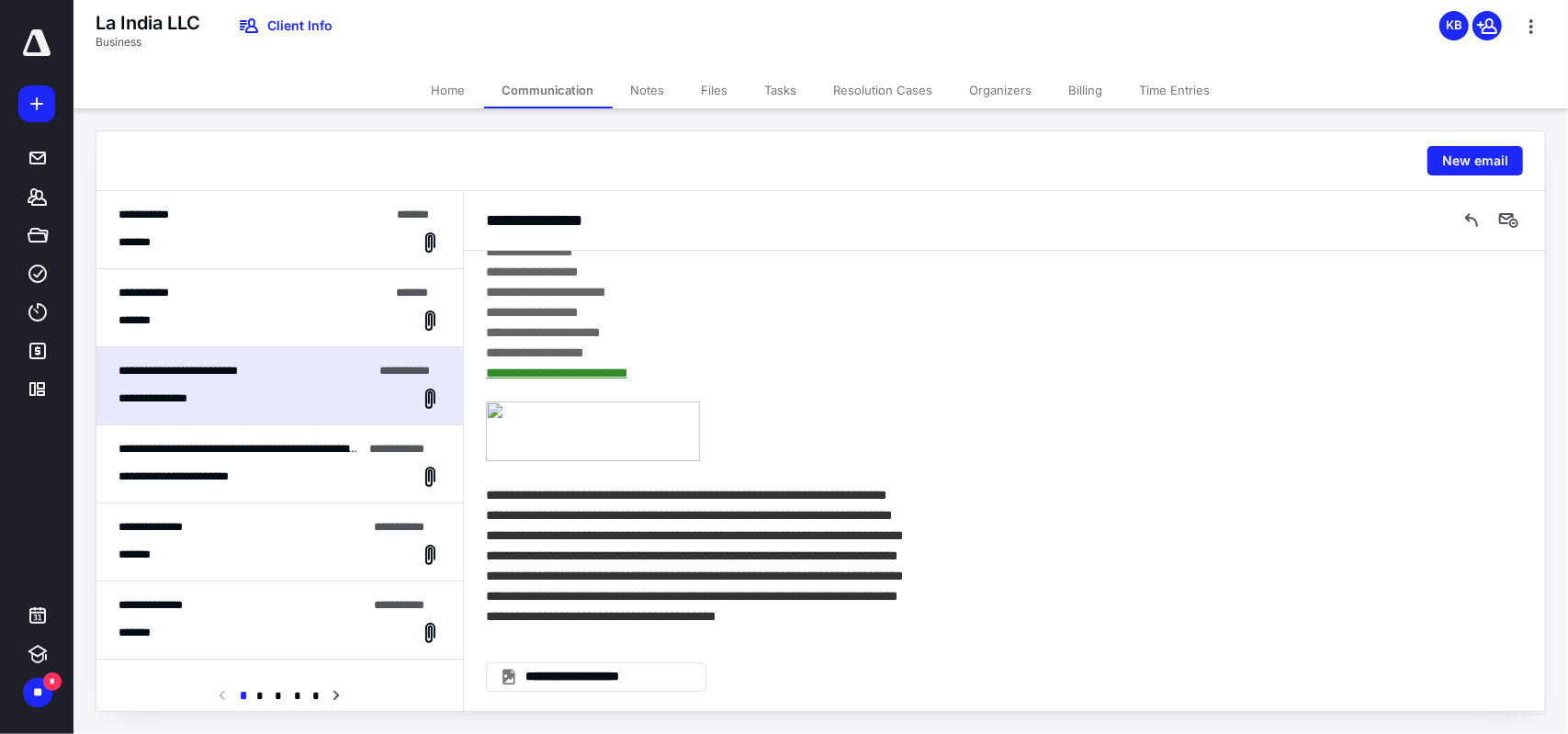 scroll, scrollTop: 0, scrollLeft: 0, axis: both 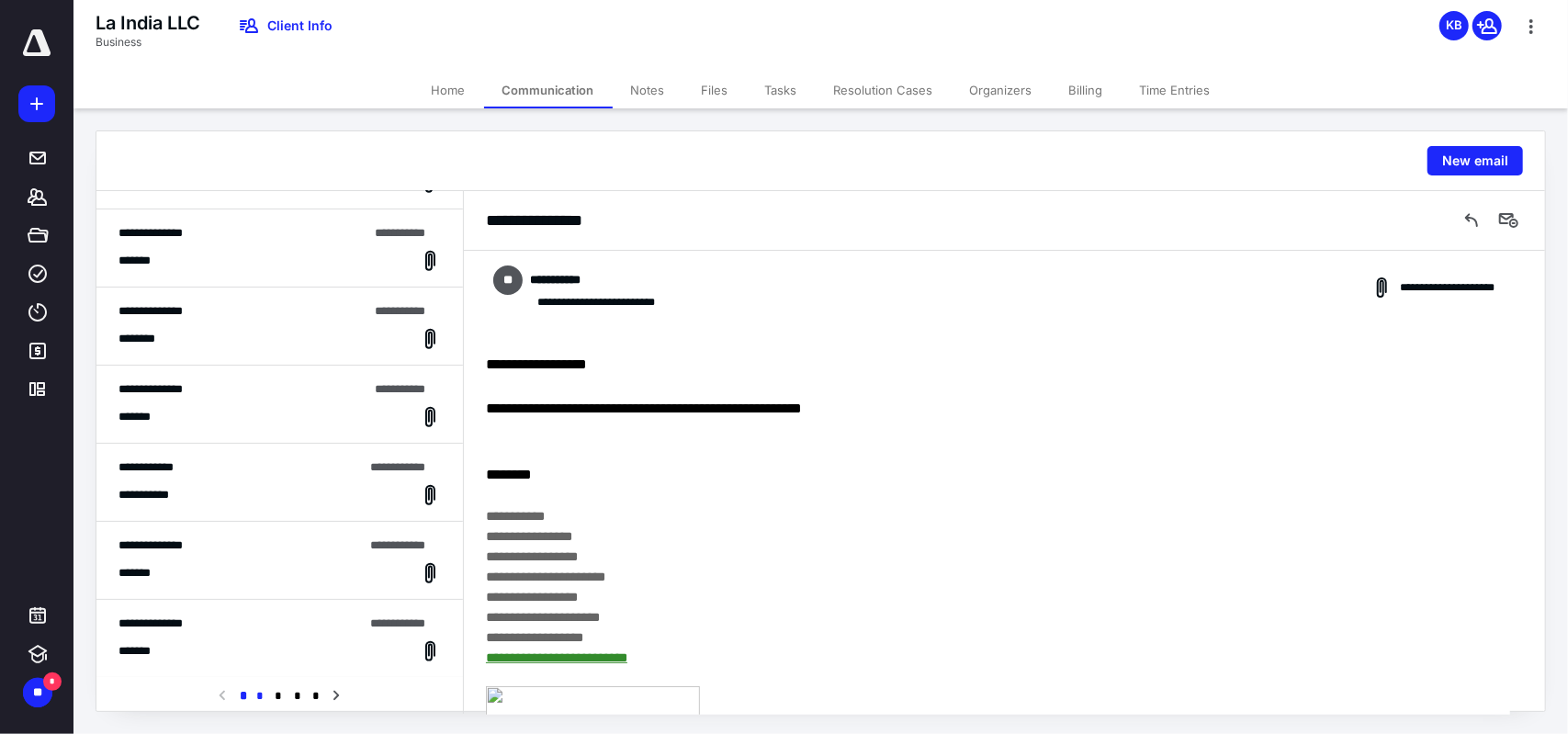 click on "*" at bounding box center (260, 696) 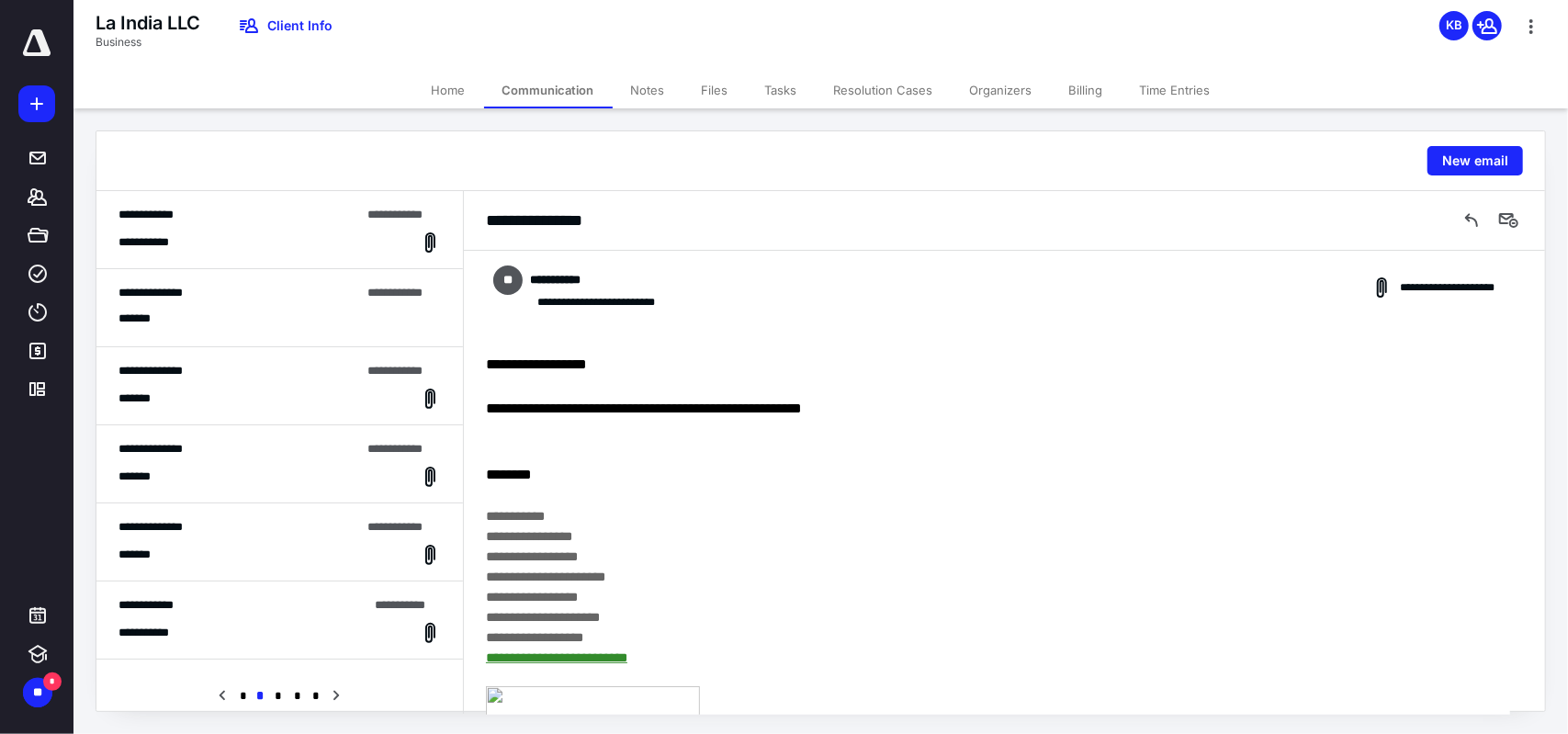 scroll, scrollTop: 1075, scrollLeft: 0, axis: vertical 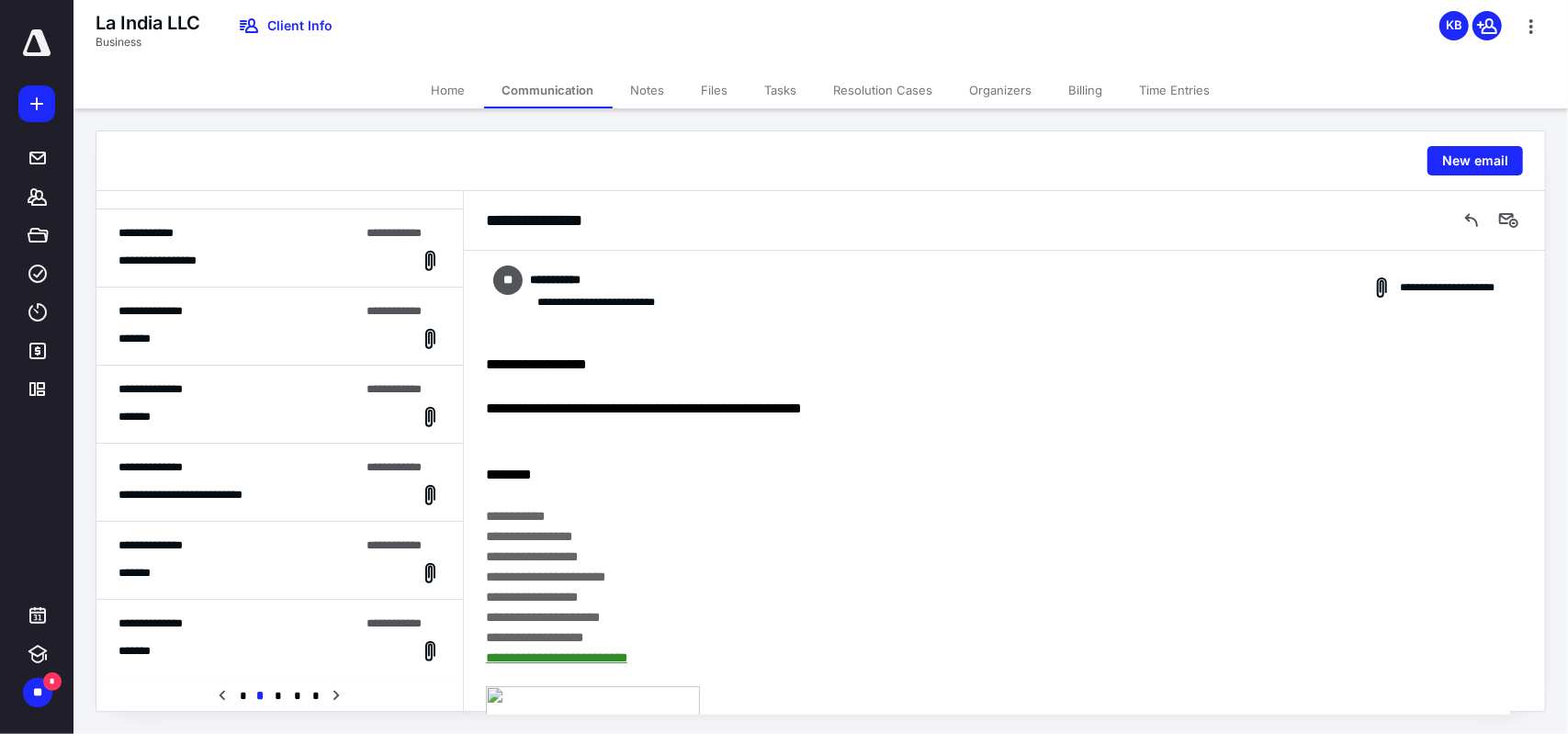 click on "*******" at bounding box center [279, 417] 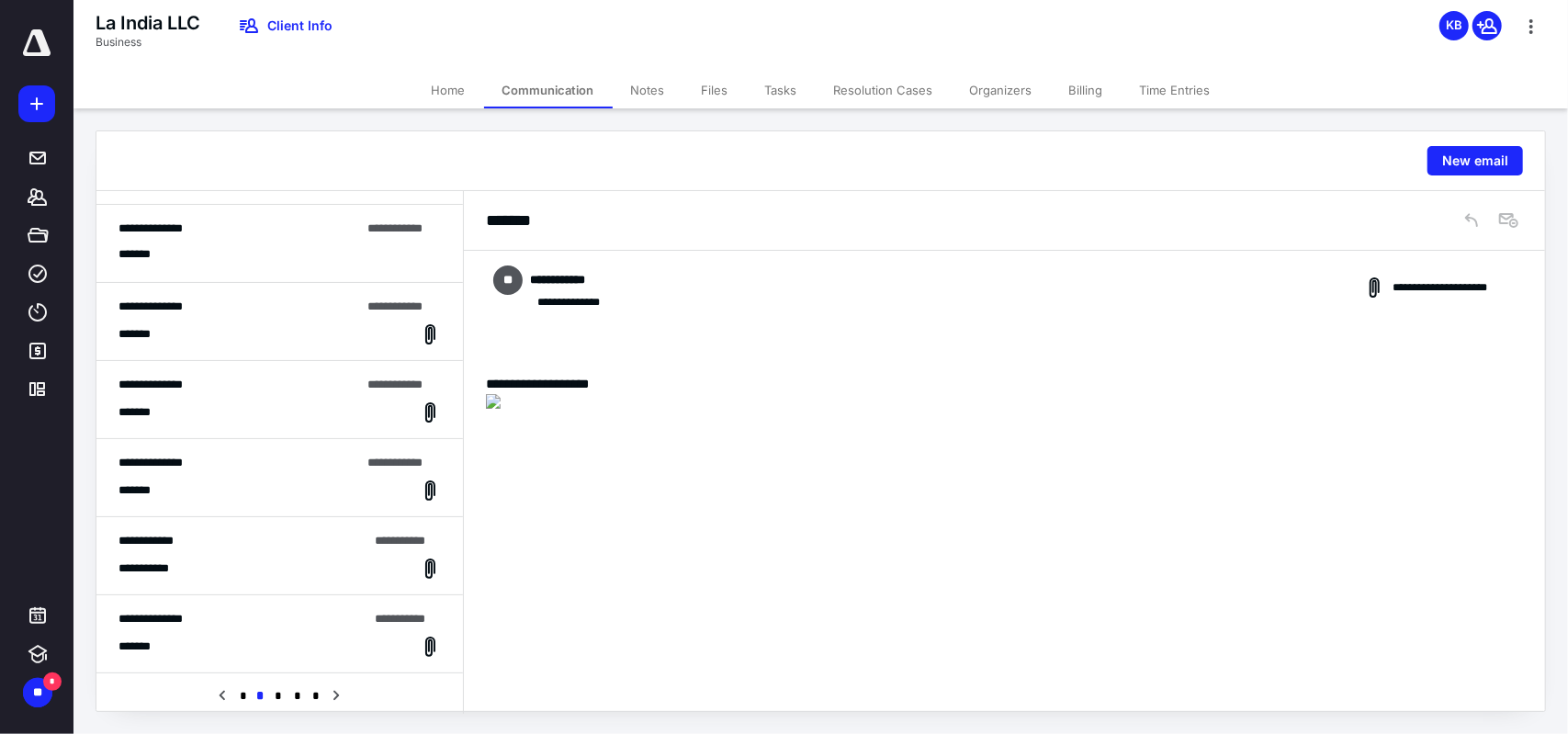 scroll, scrollTop: 0, scrollLeft: 0, axis: both 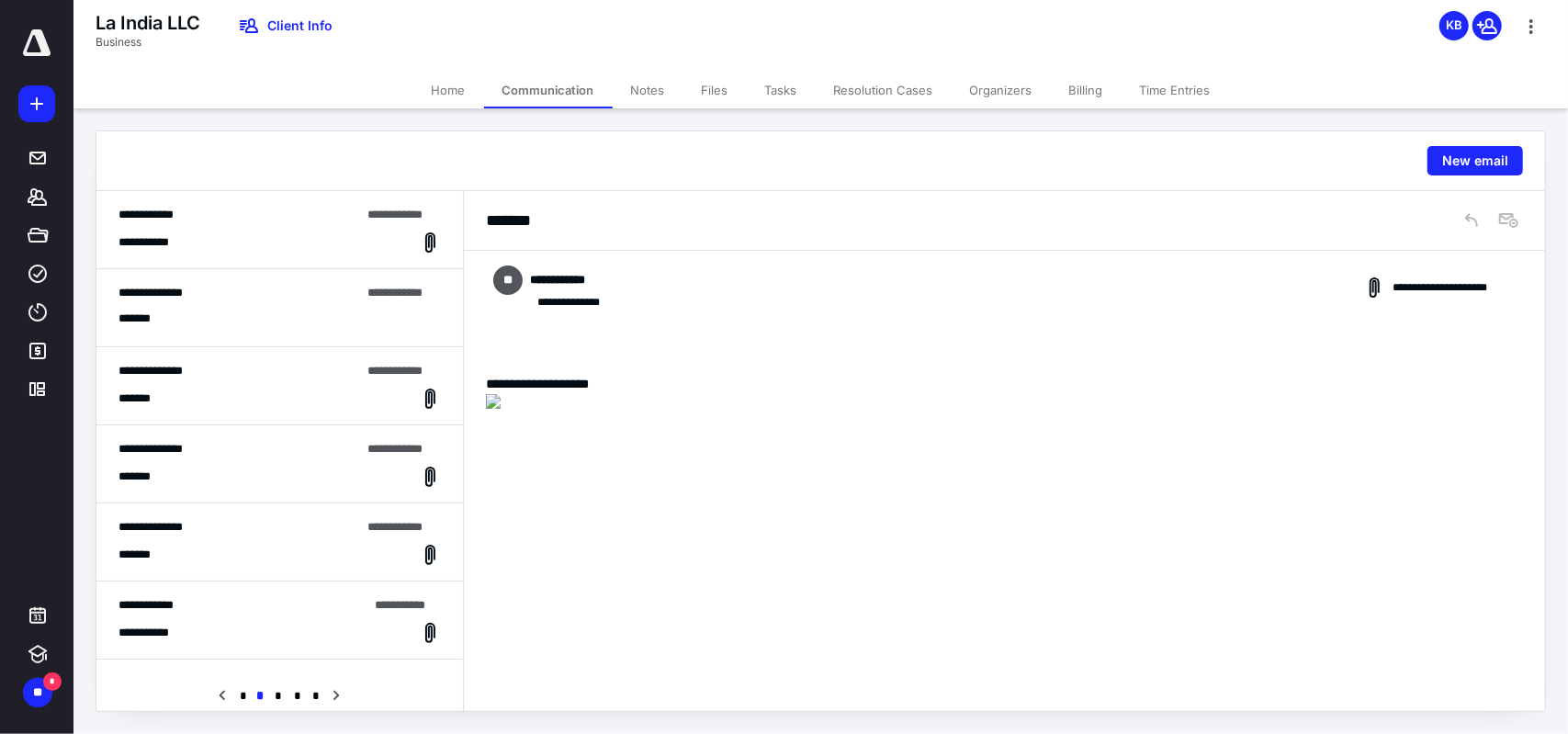 click on "**********" at bounding box center (279, 243) 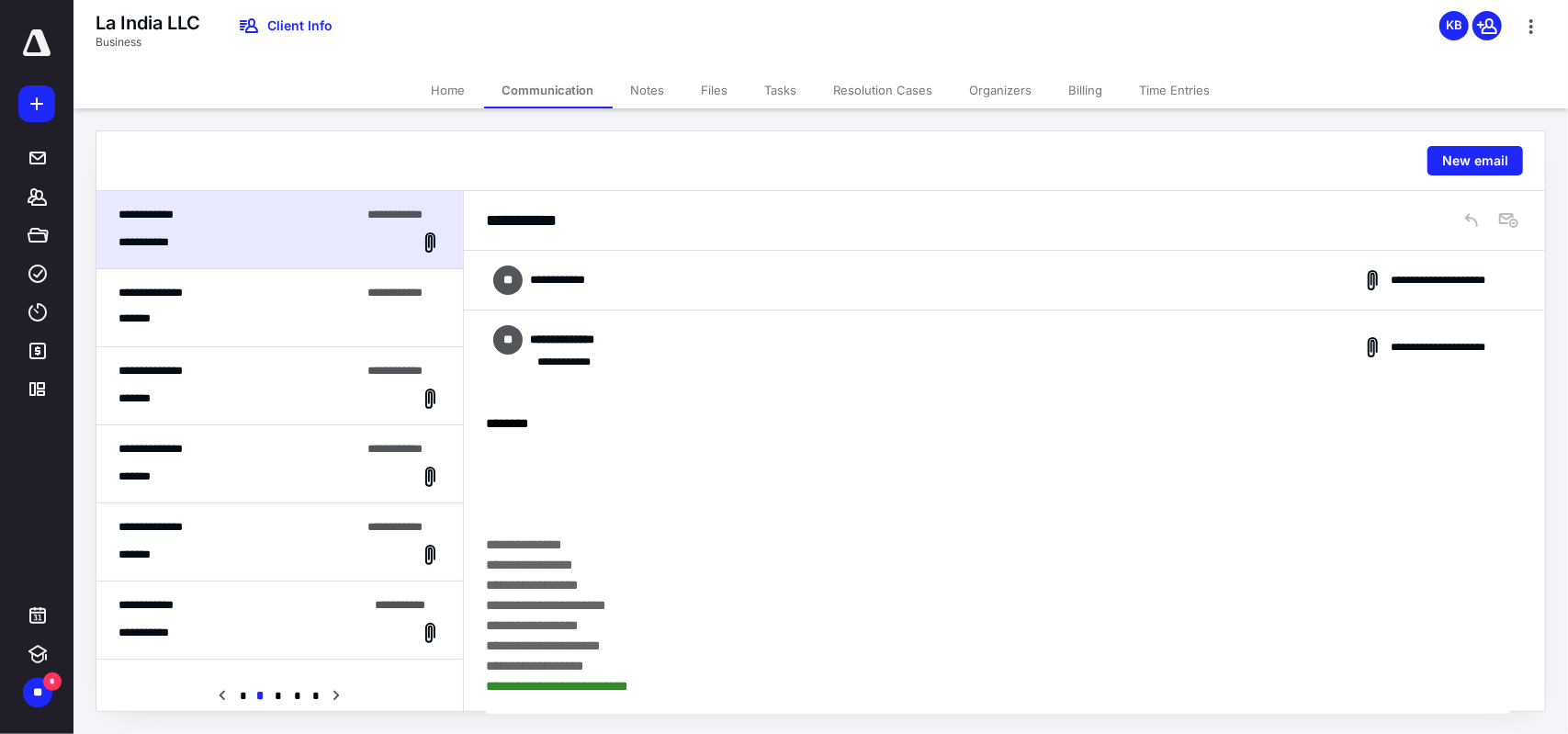 scroll, scrollTop: 385, scrollLeft: 0, axis: vertical 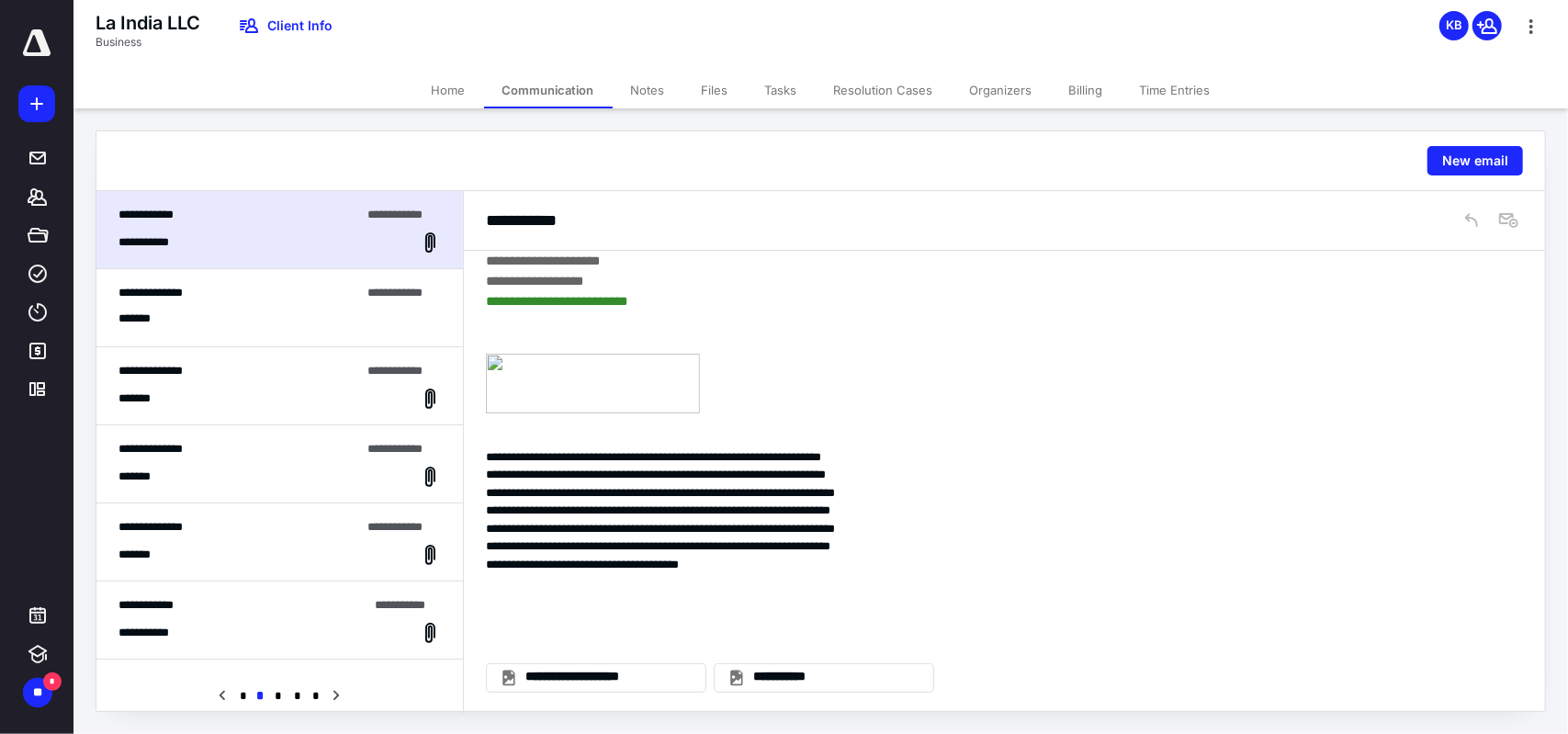 click on "*******" at bounding box center (279, 319) 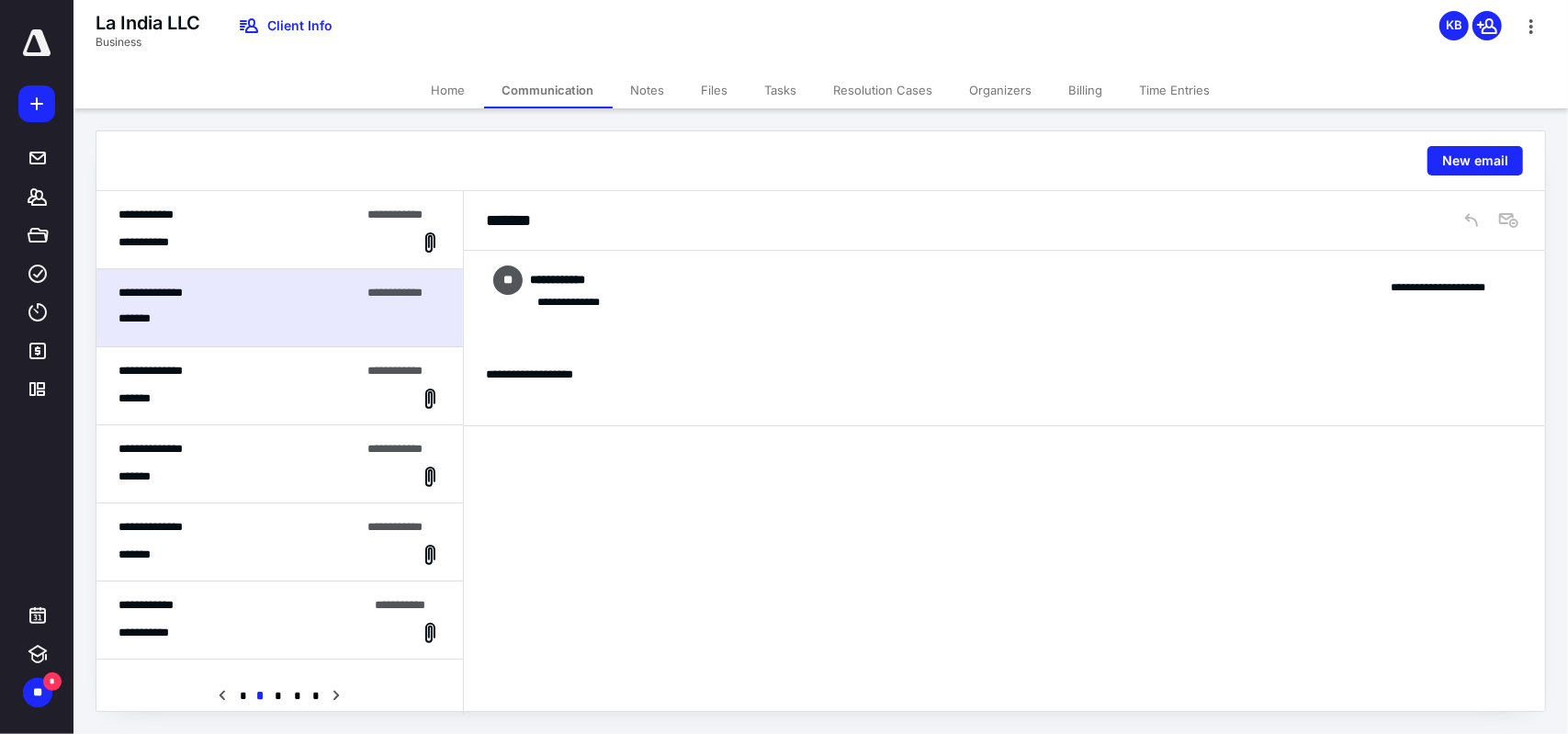 click on "**********" at bounding box center [239, 371] 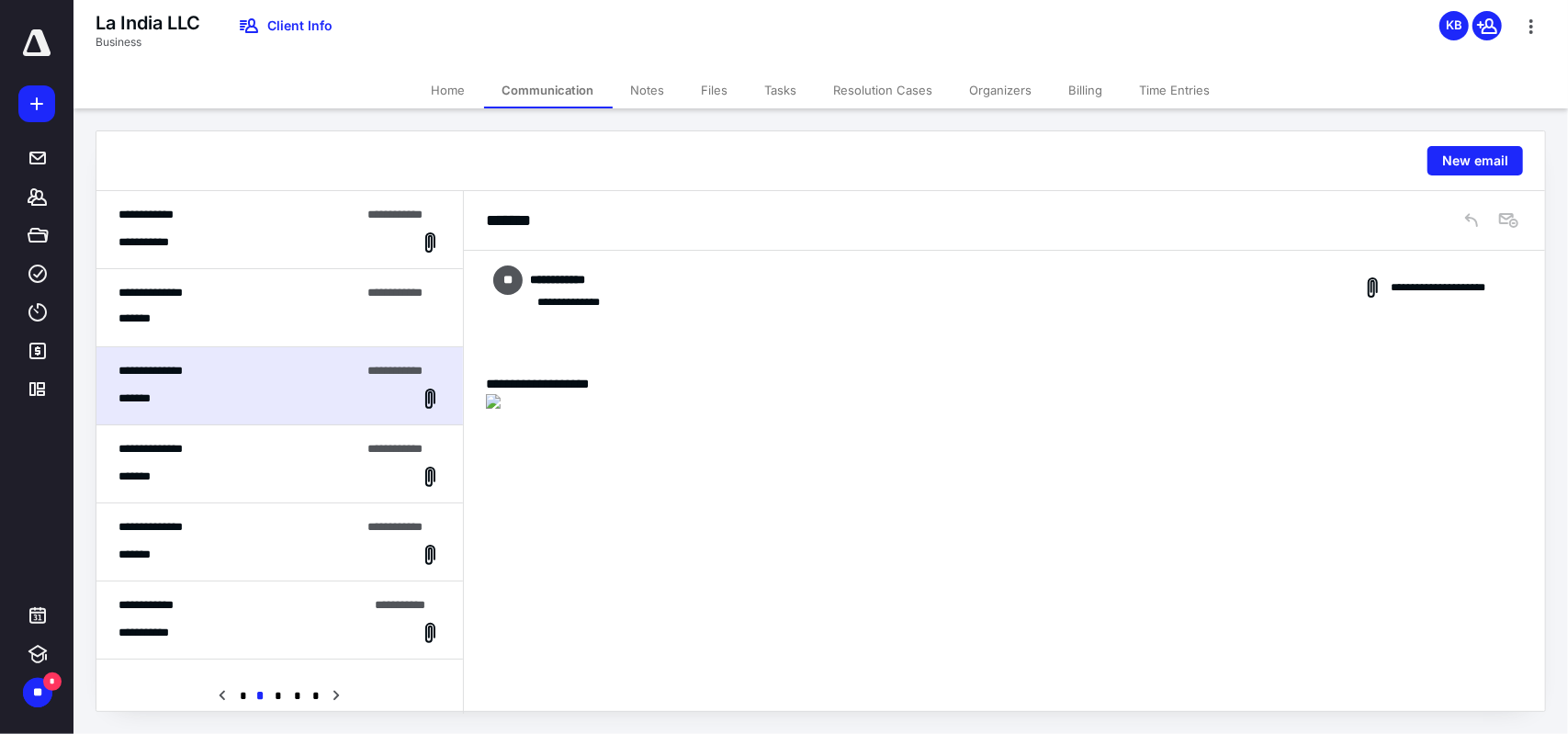 click on "**********" at bounding box center [279, 464] 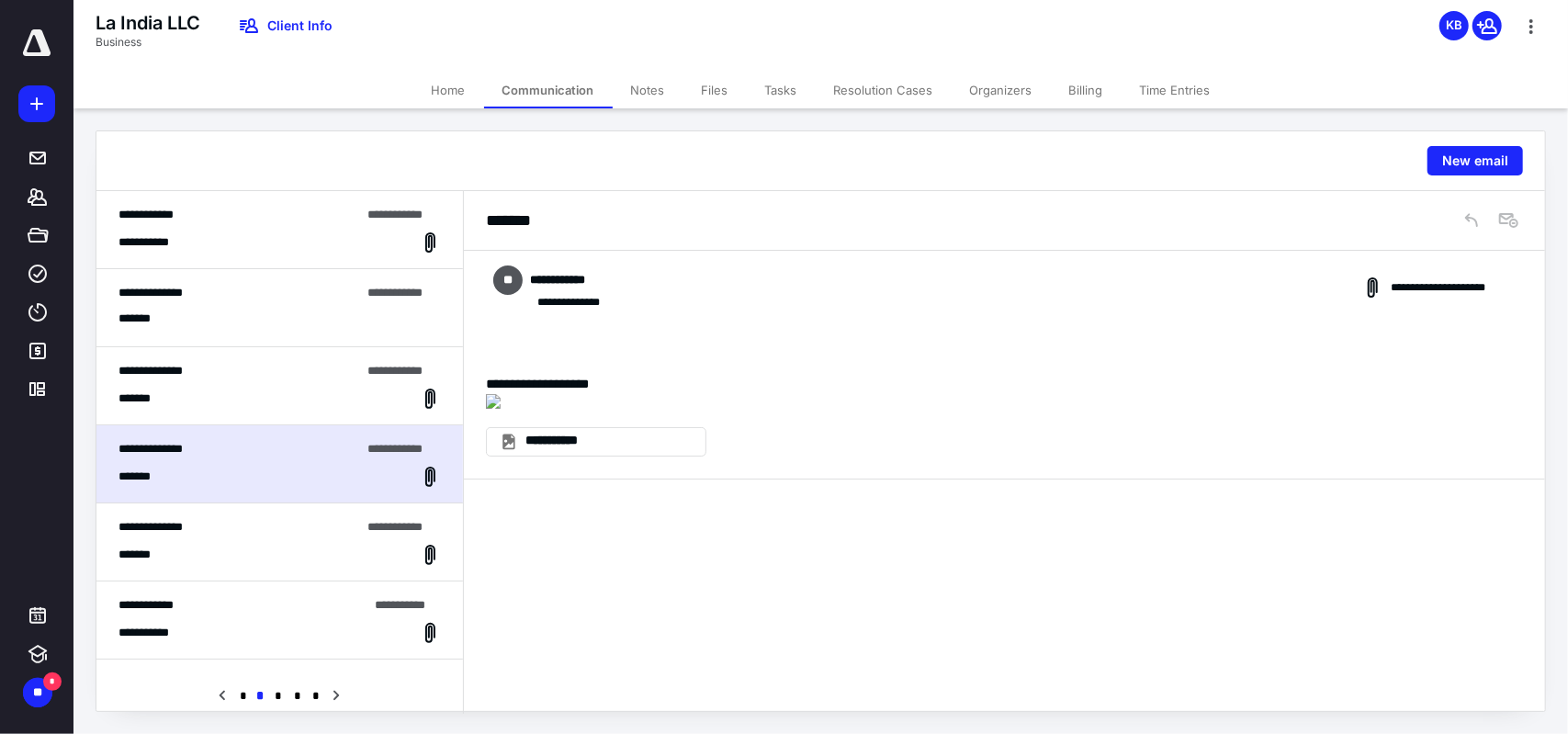 click on "**********" at bounding box center [279, 542] 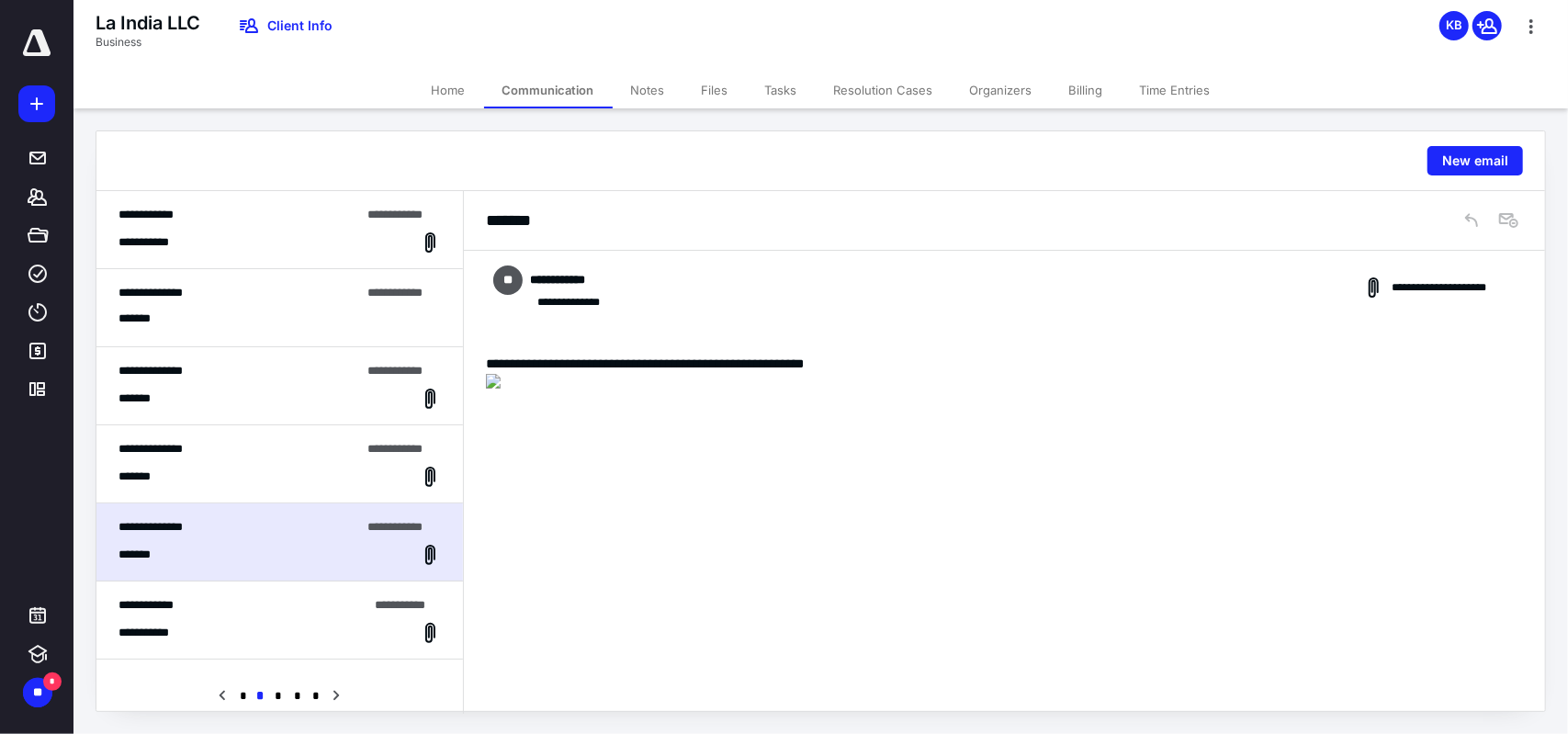 scroll, scrollTop: 184, scrollLeft: 0, axis: vertical 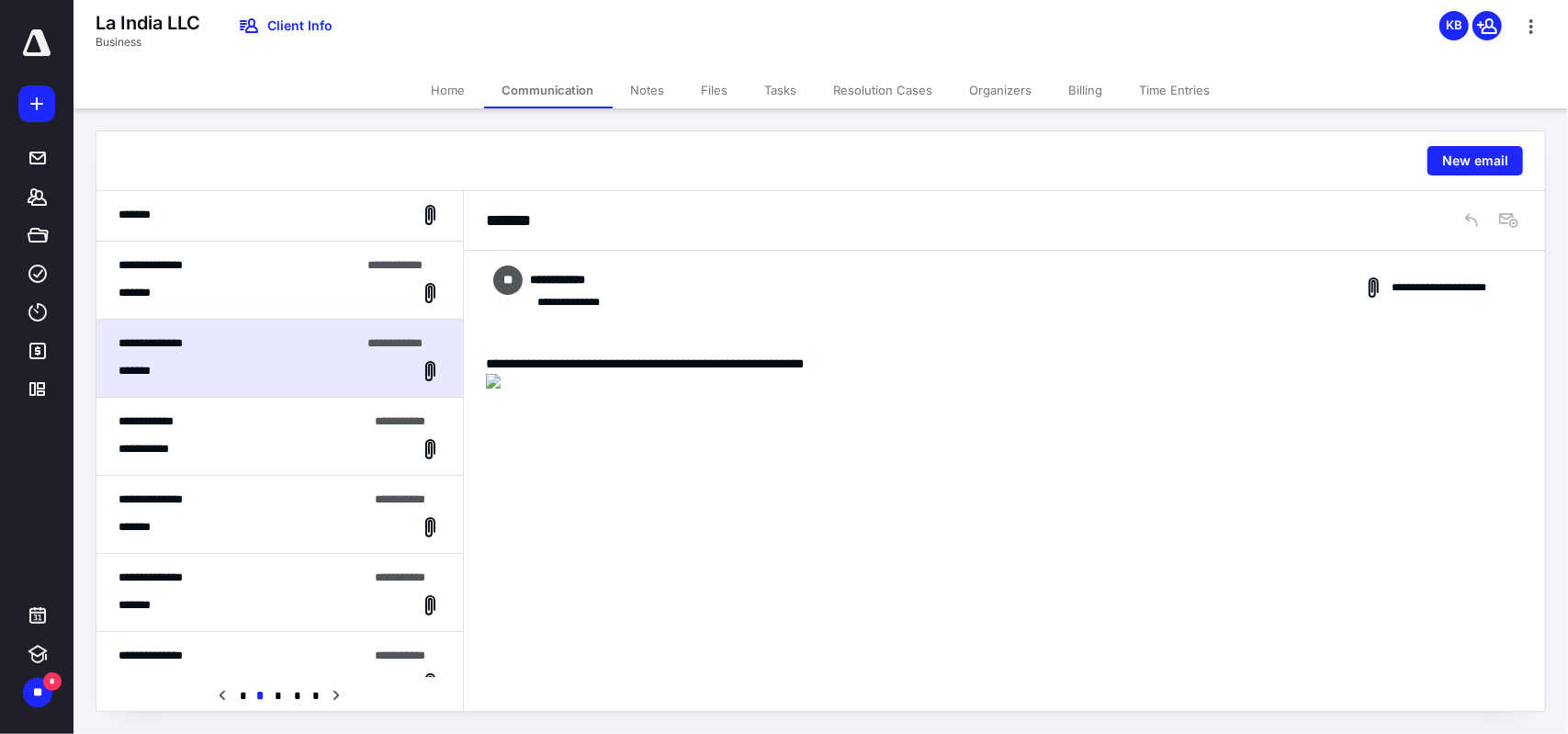 click on "**********" at bounding box center (279, 449) 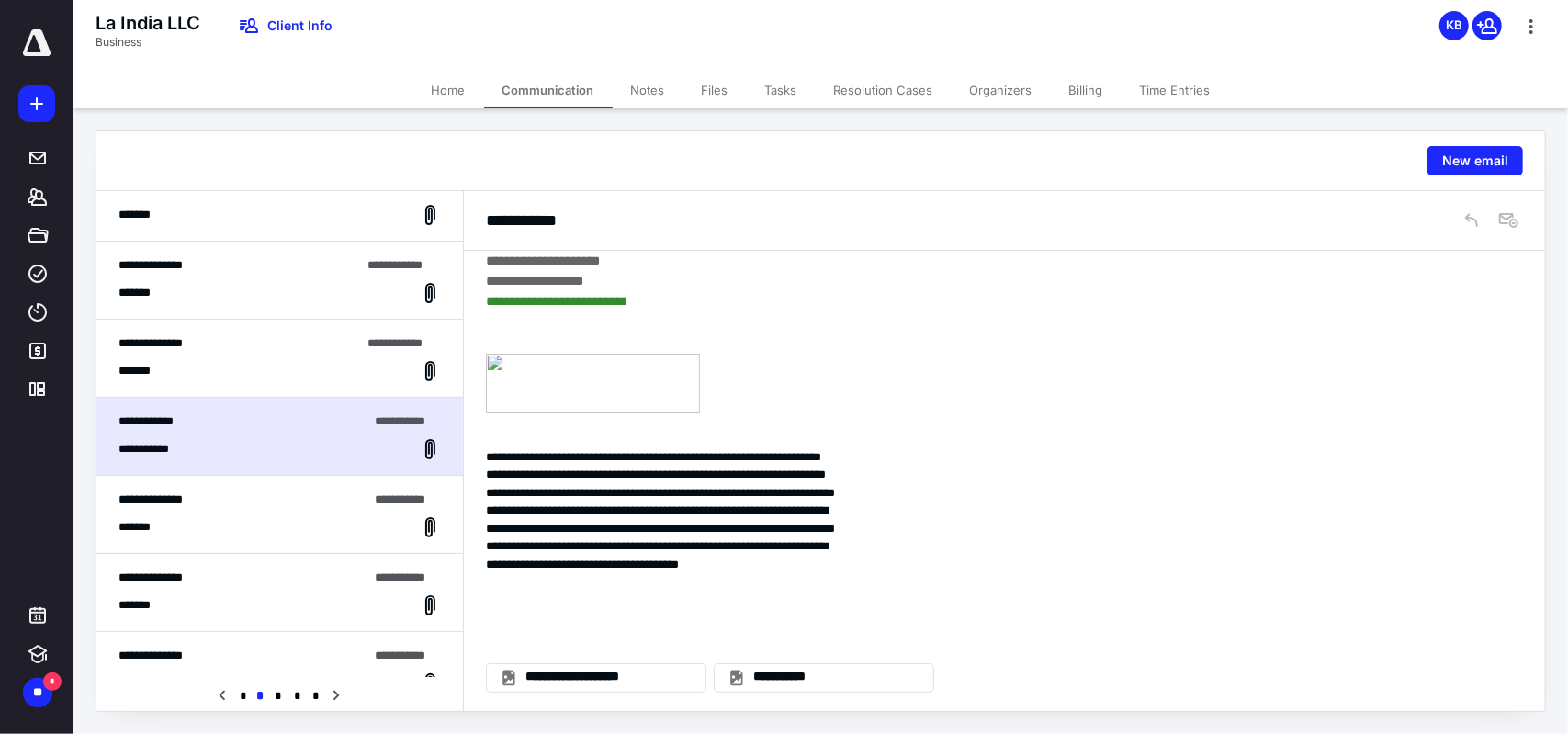 scroll, scrollTop: 0, scrollLeft: 0, axis: both 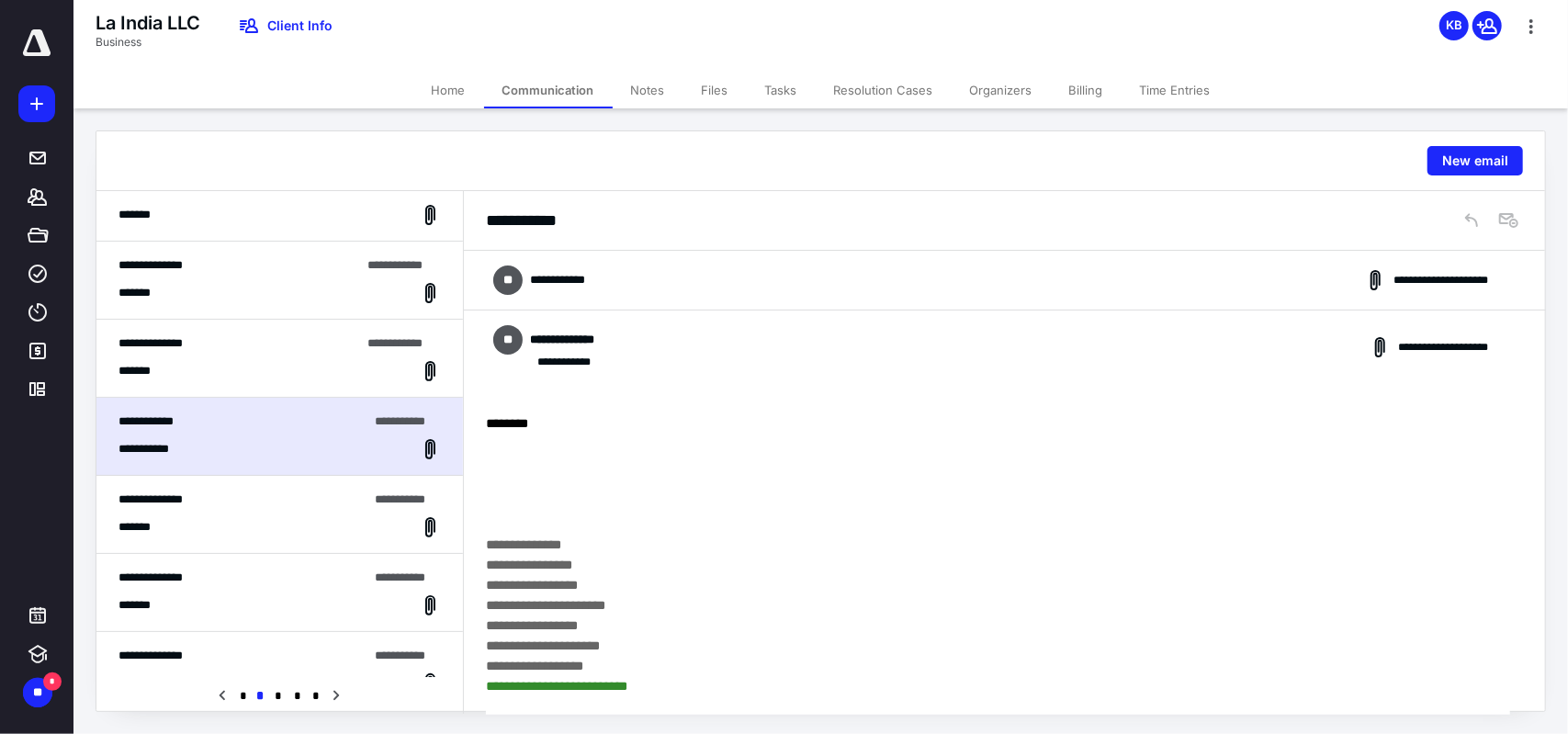 click on "**********" at bounding box center (1005, 280) 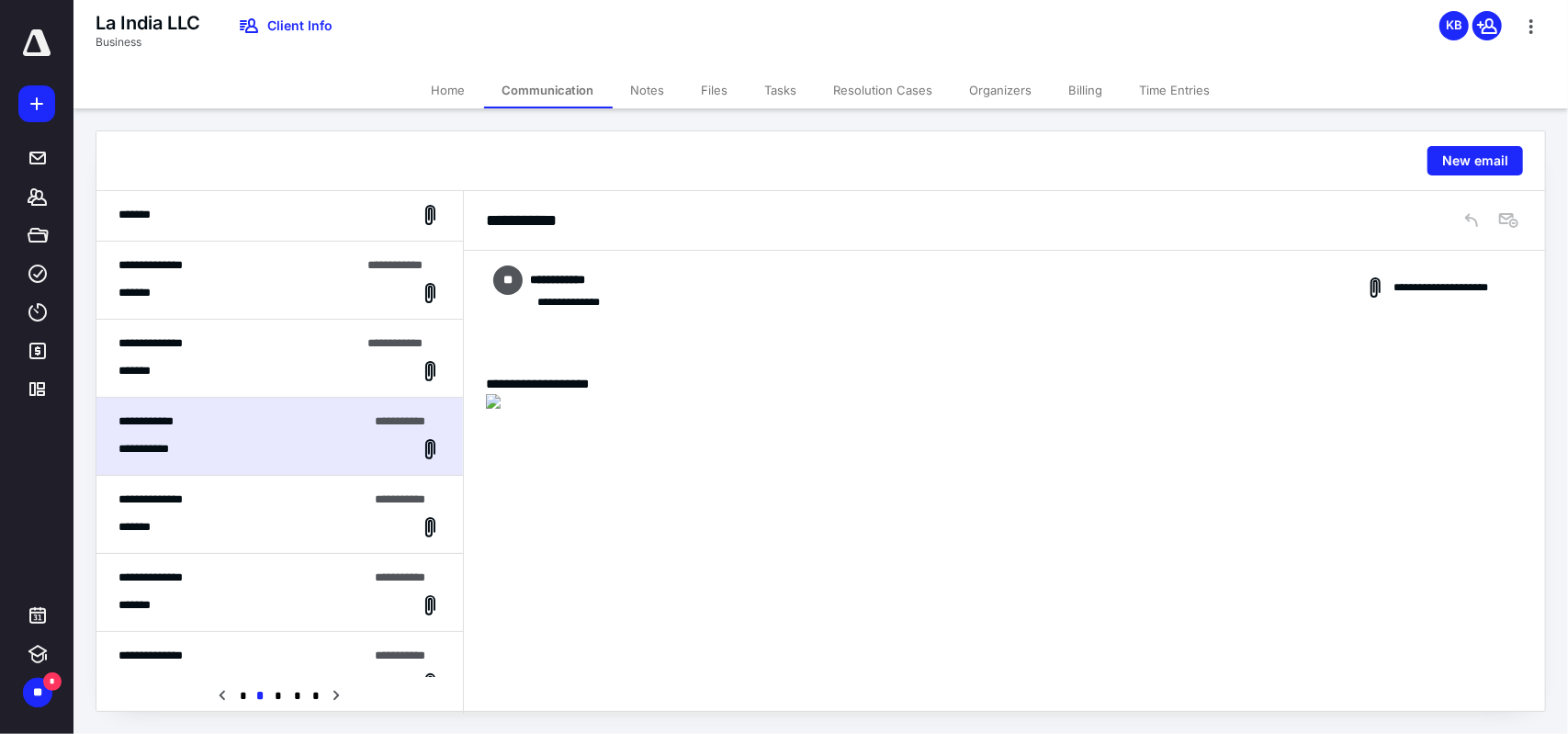 scroll, scrollTop: 551, scrollLeft: 0, axis: vertical 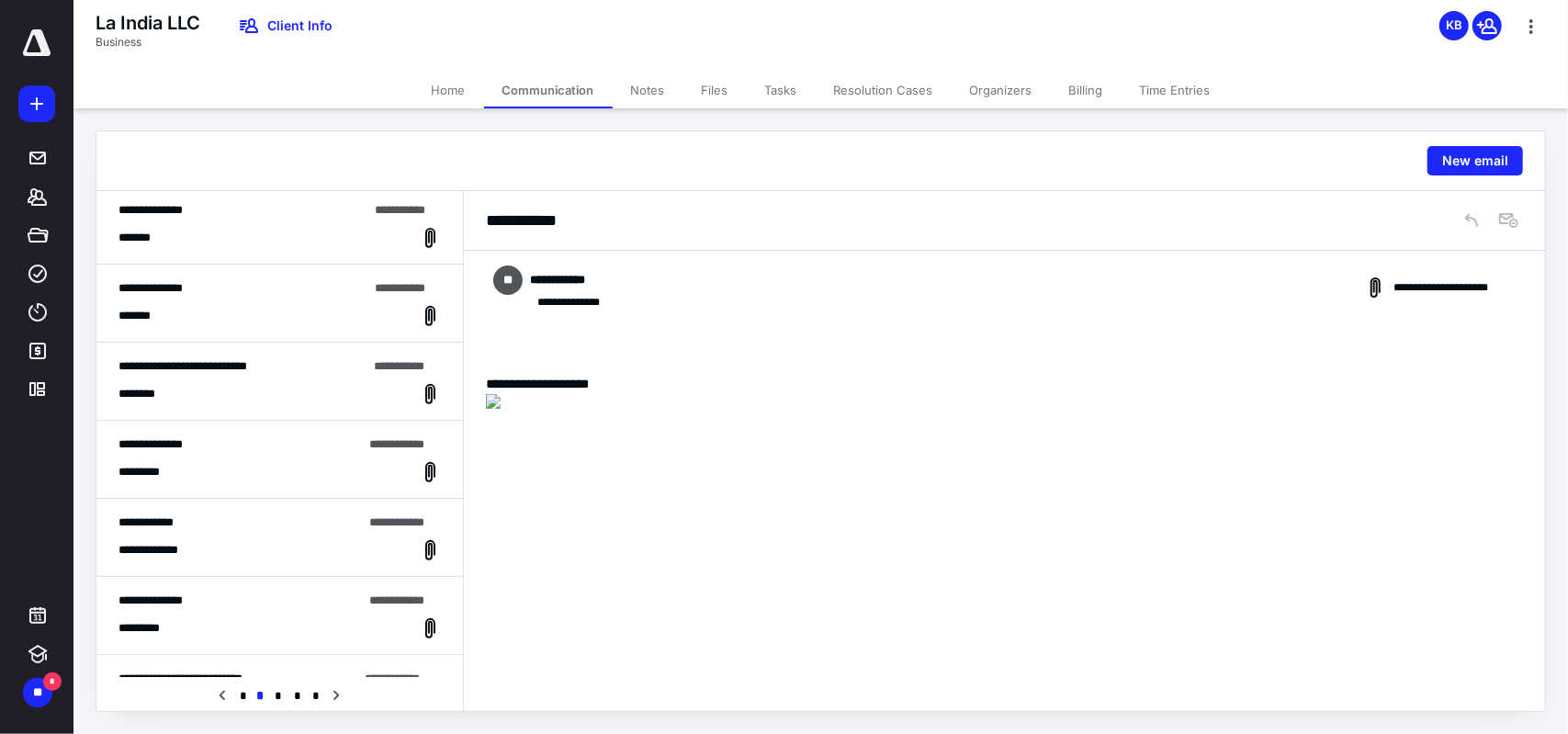 click on "**********" at bounding box center [279, 459] 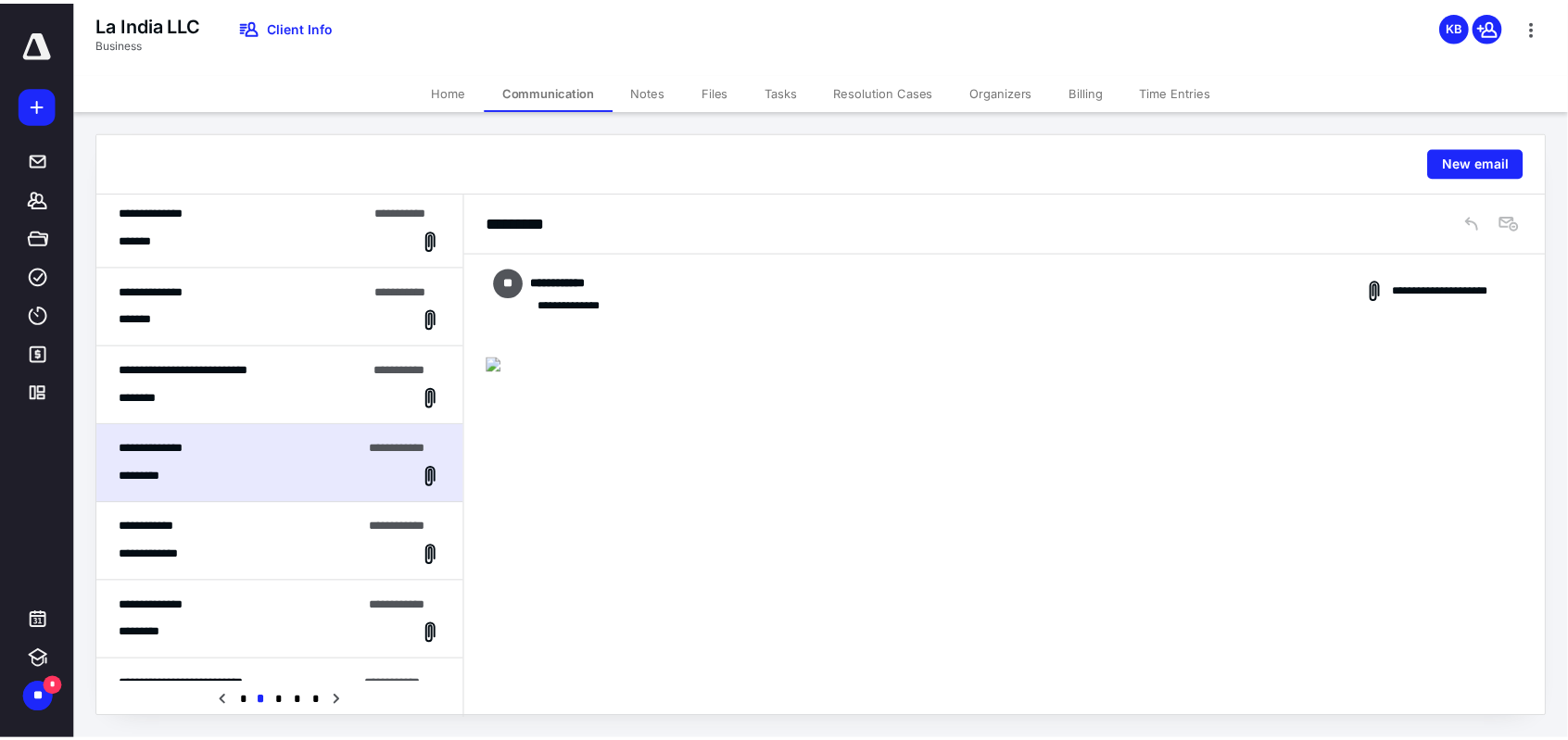 scroll, scrollTop: 0, scrollLeft: 0, axis: both 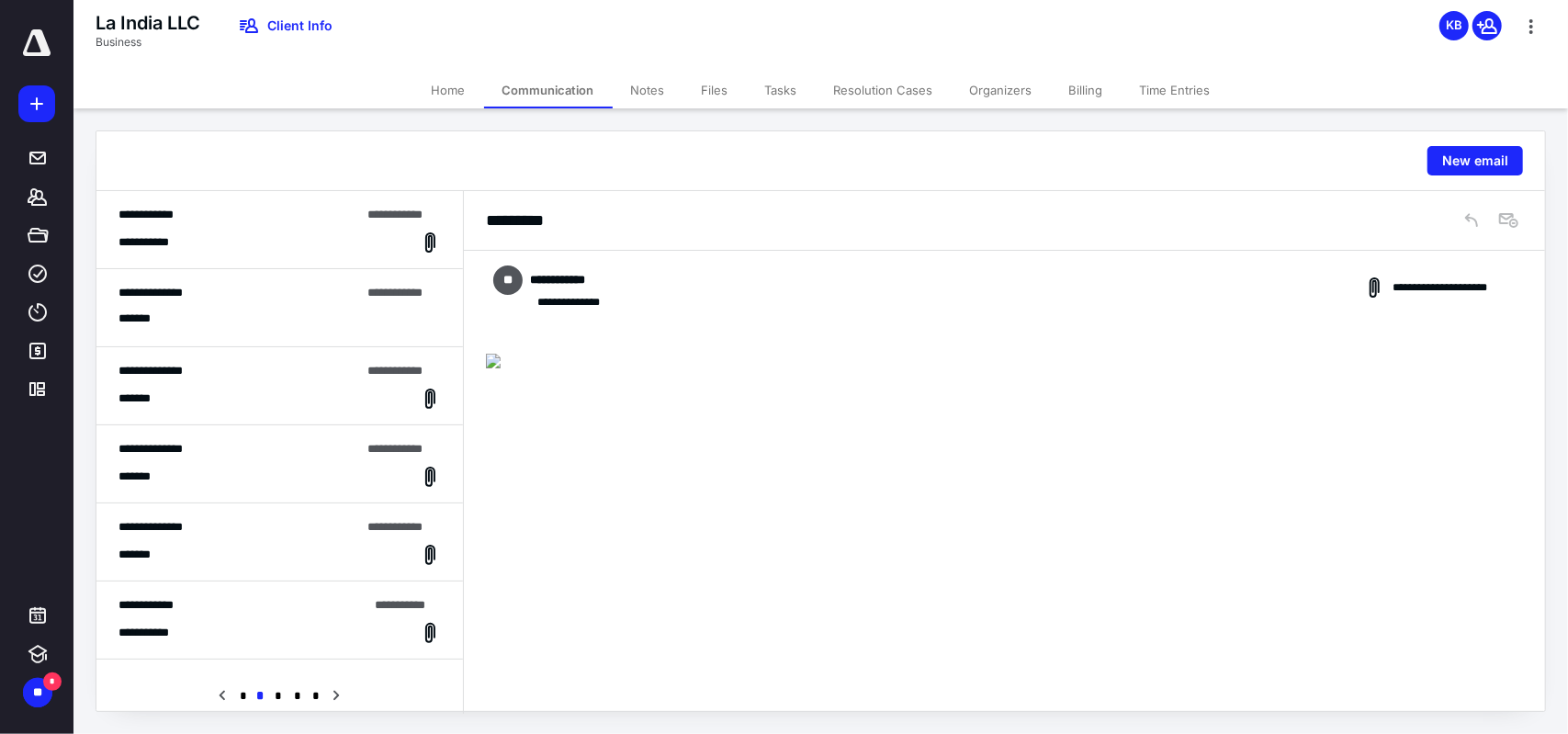 click on "Home" at bounding box center [448, 90] 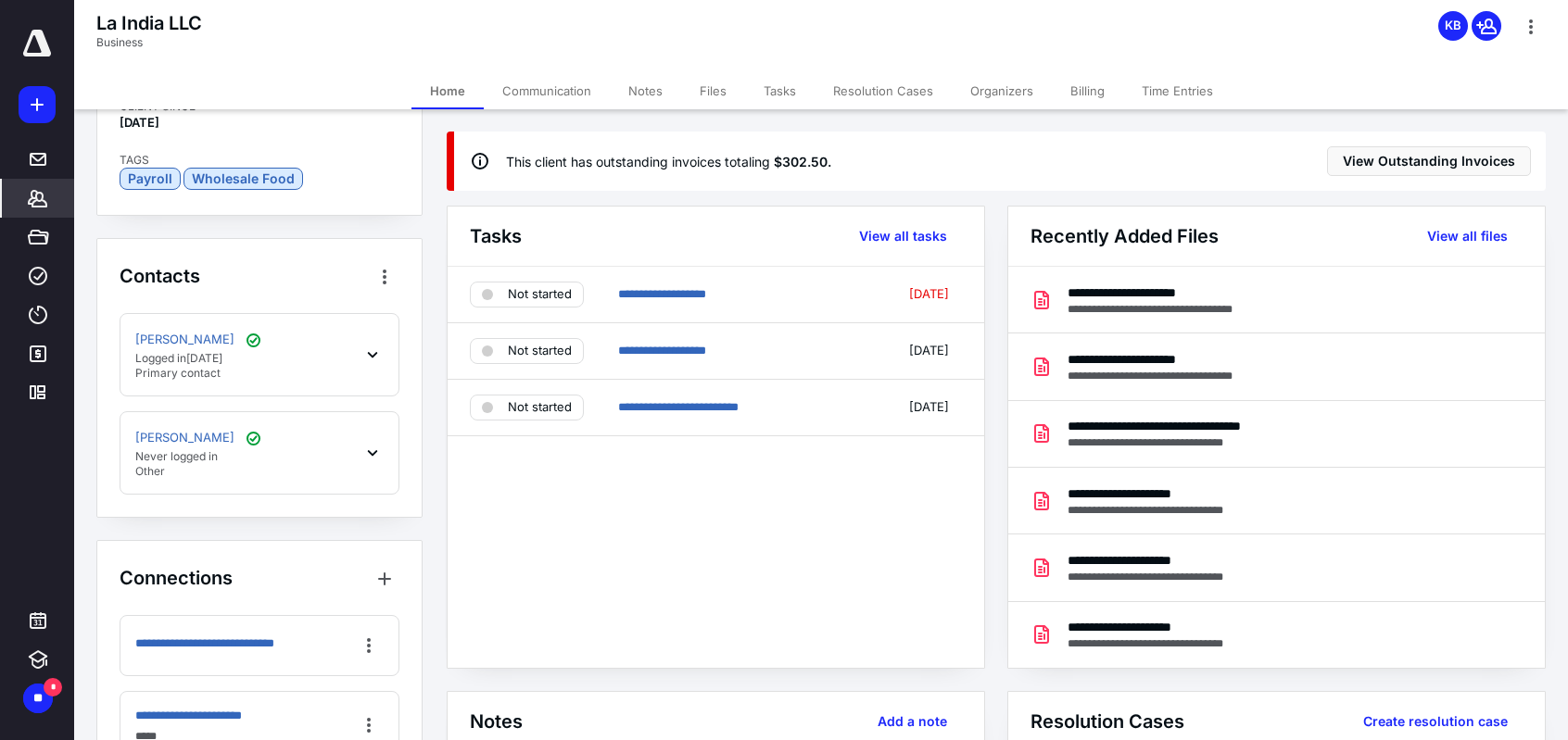 scroll, scrollTop: 613, scrollLeft: 0, axis: vertical 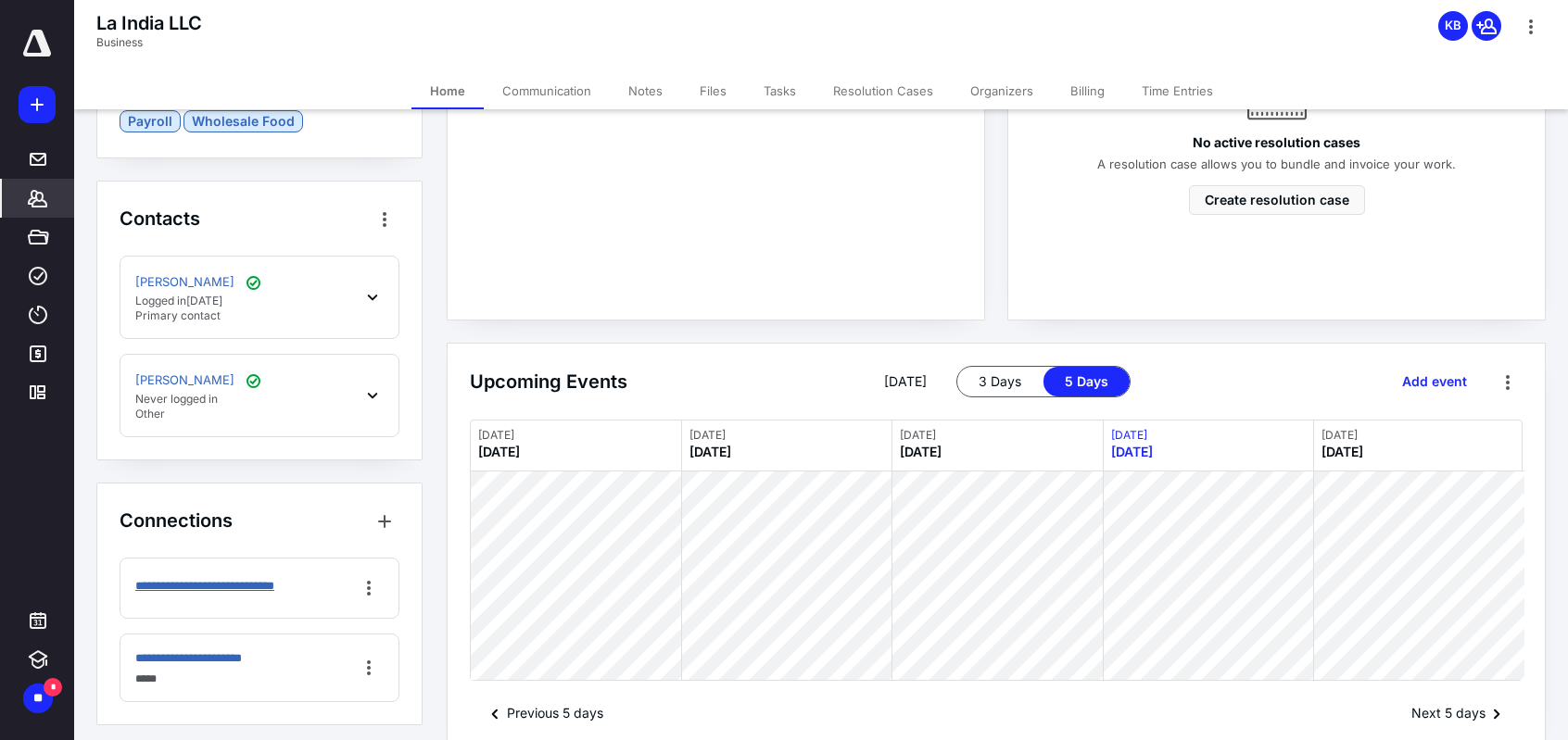 click on "**********" at bounding box center (225, 586) 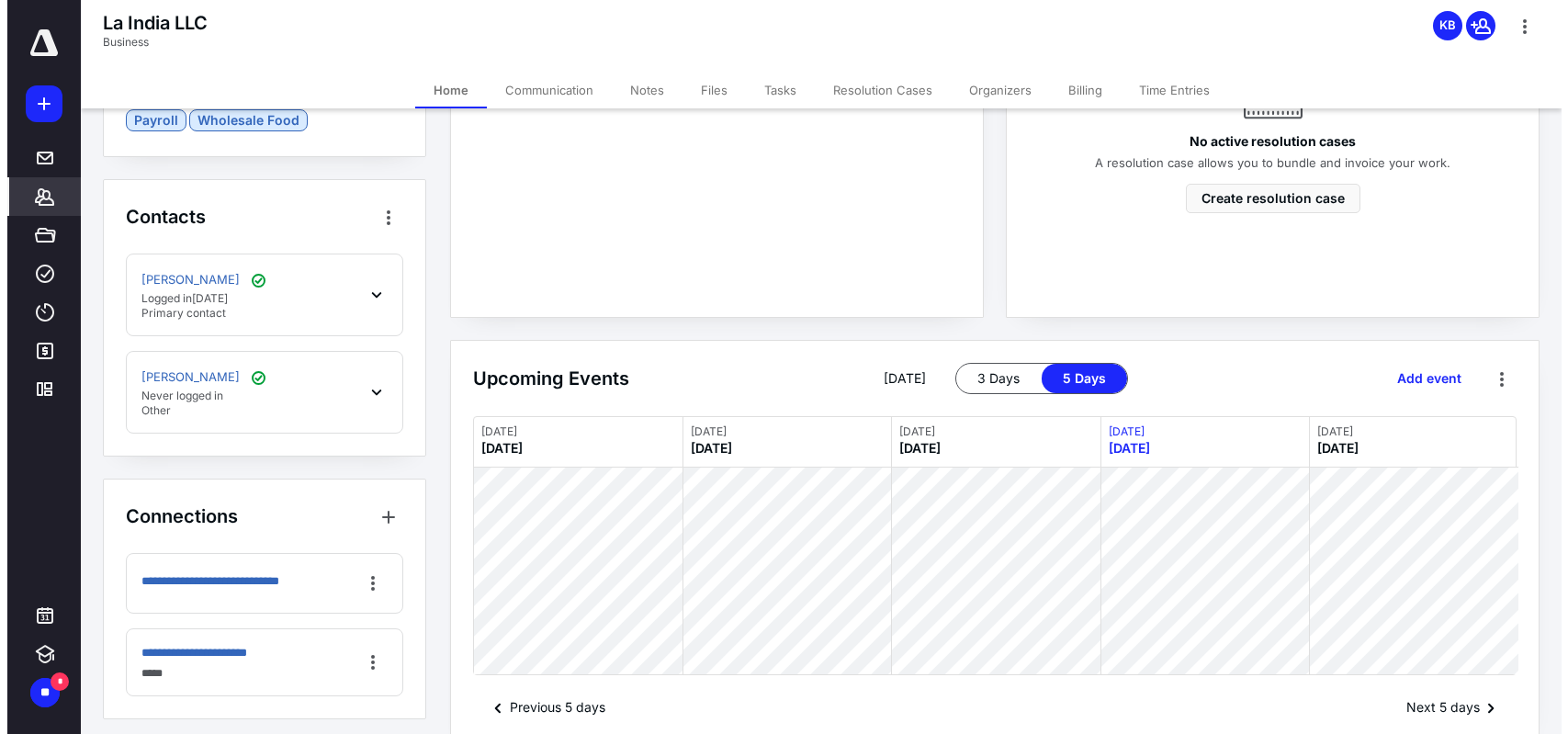 scroll, scrollTop: 0, scrollLeft: 0, axis: both 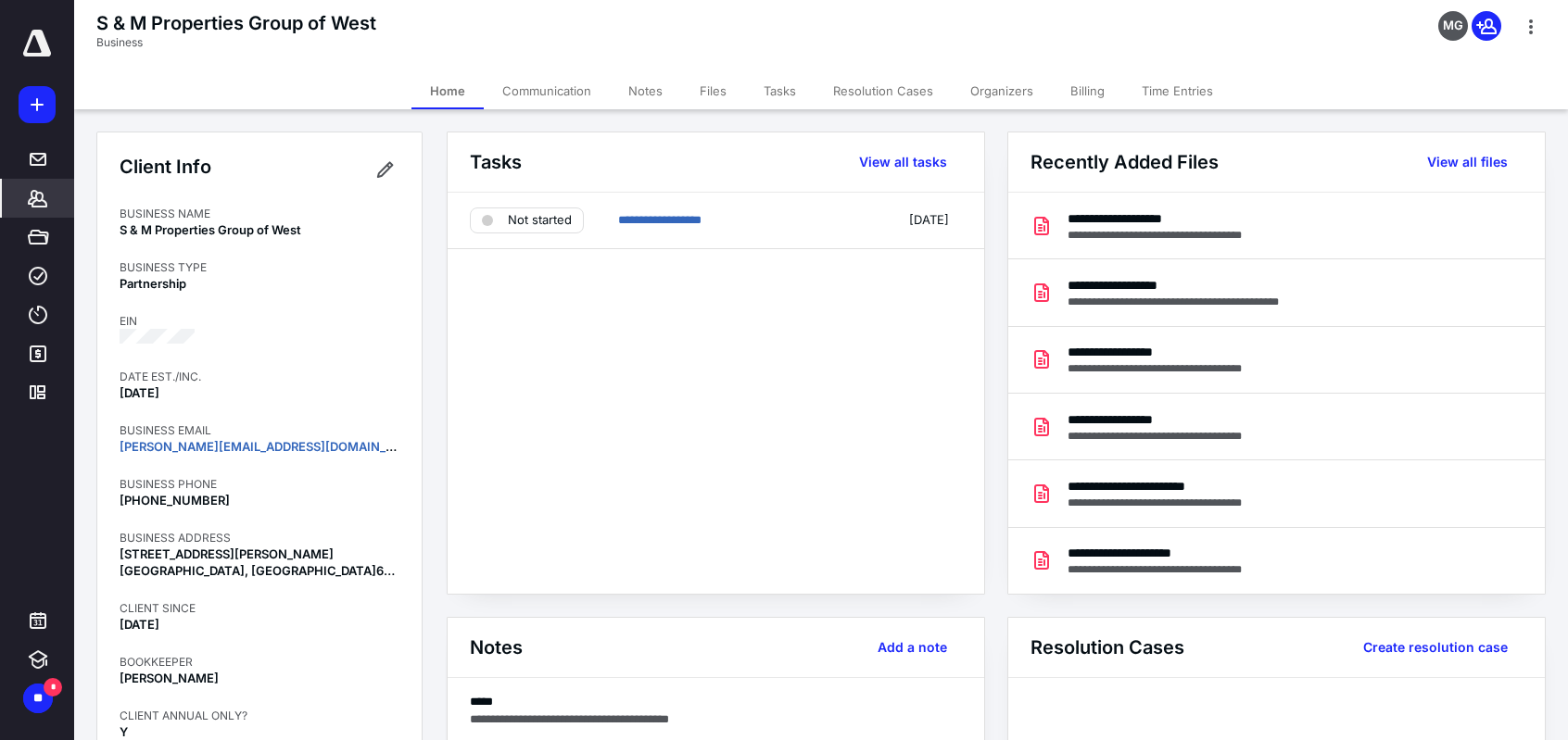 click on "Communication" at bounding box center [547, 91] 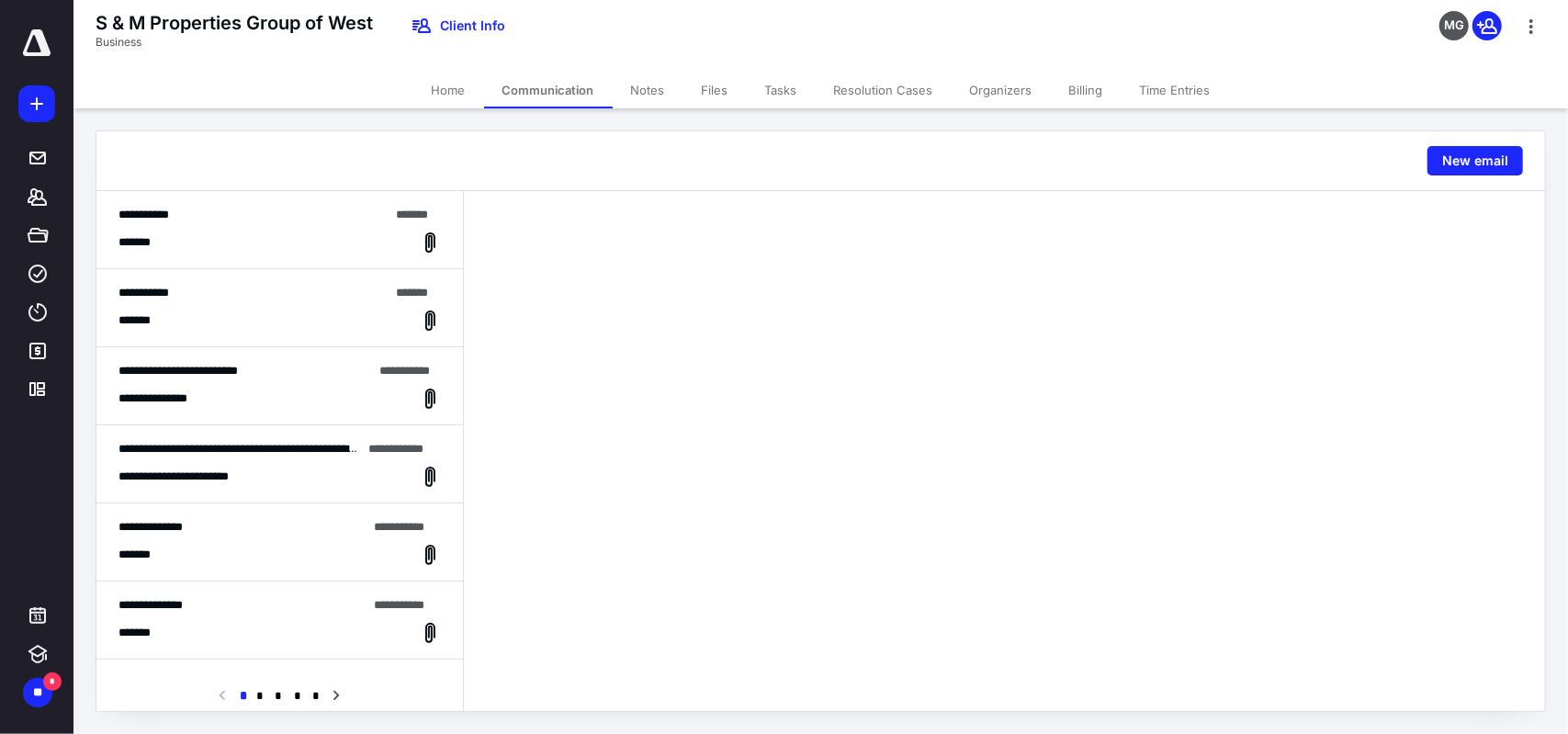 click on "*******" at bounding box center [279, 555] 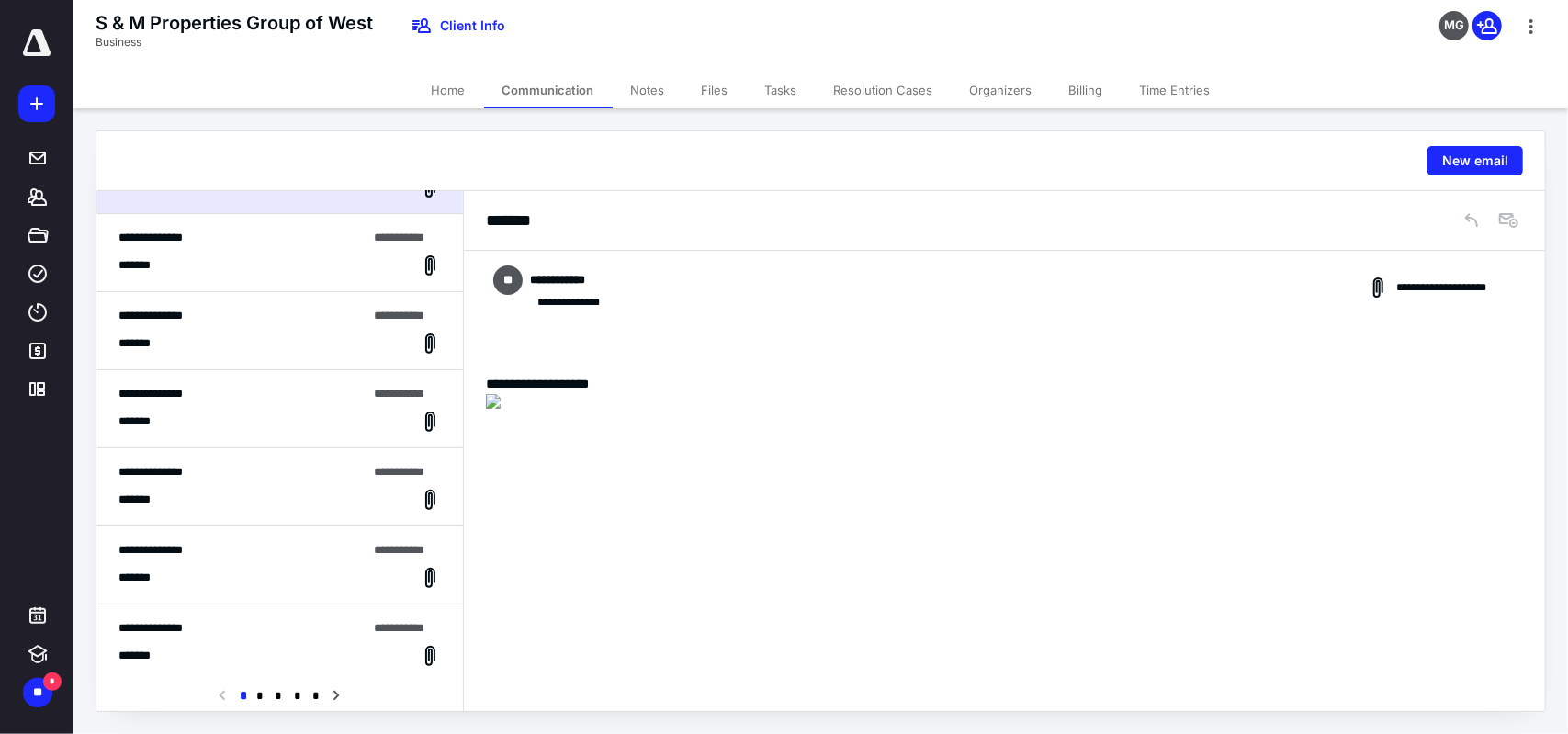 click on "**********" at bounding box center (279, 565) 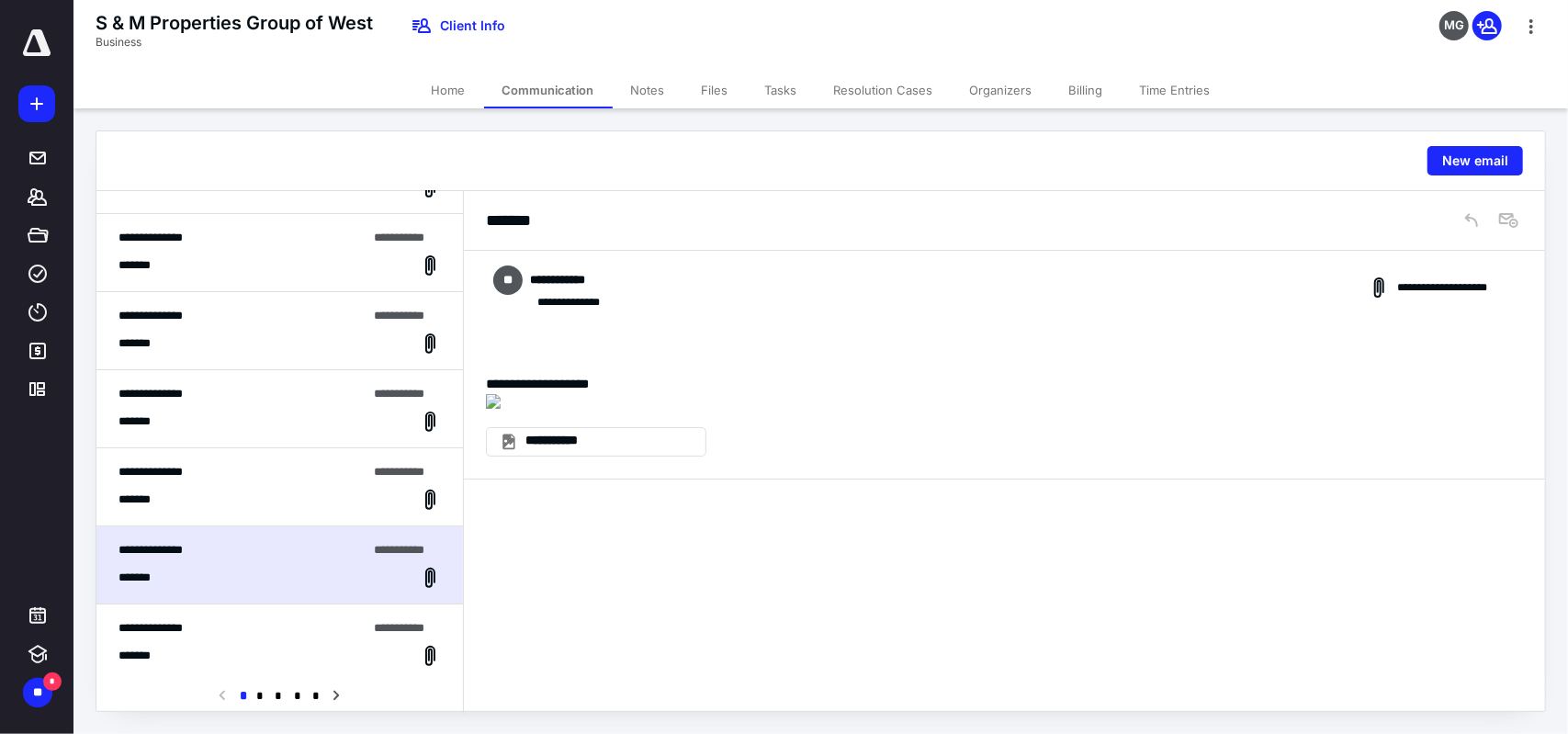 scroll, scrollTop: 827, scrollLeft: 0, axis: vertical 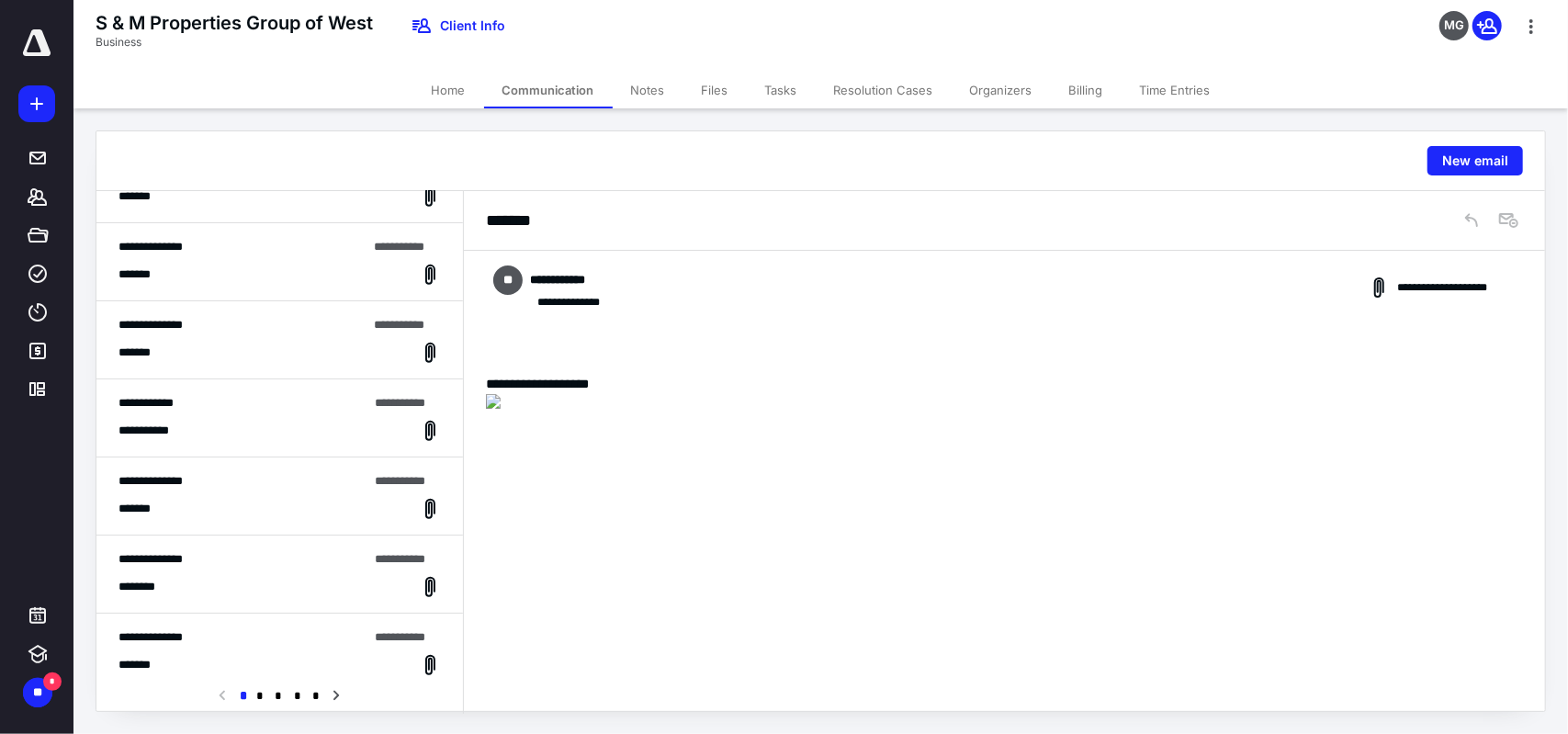 click on "**********" at bounding box center (279, 496) 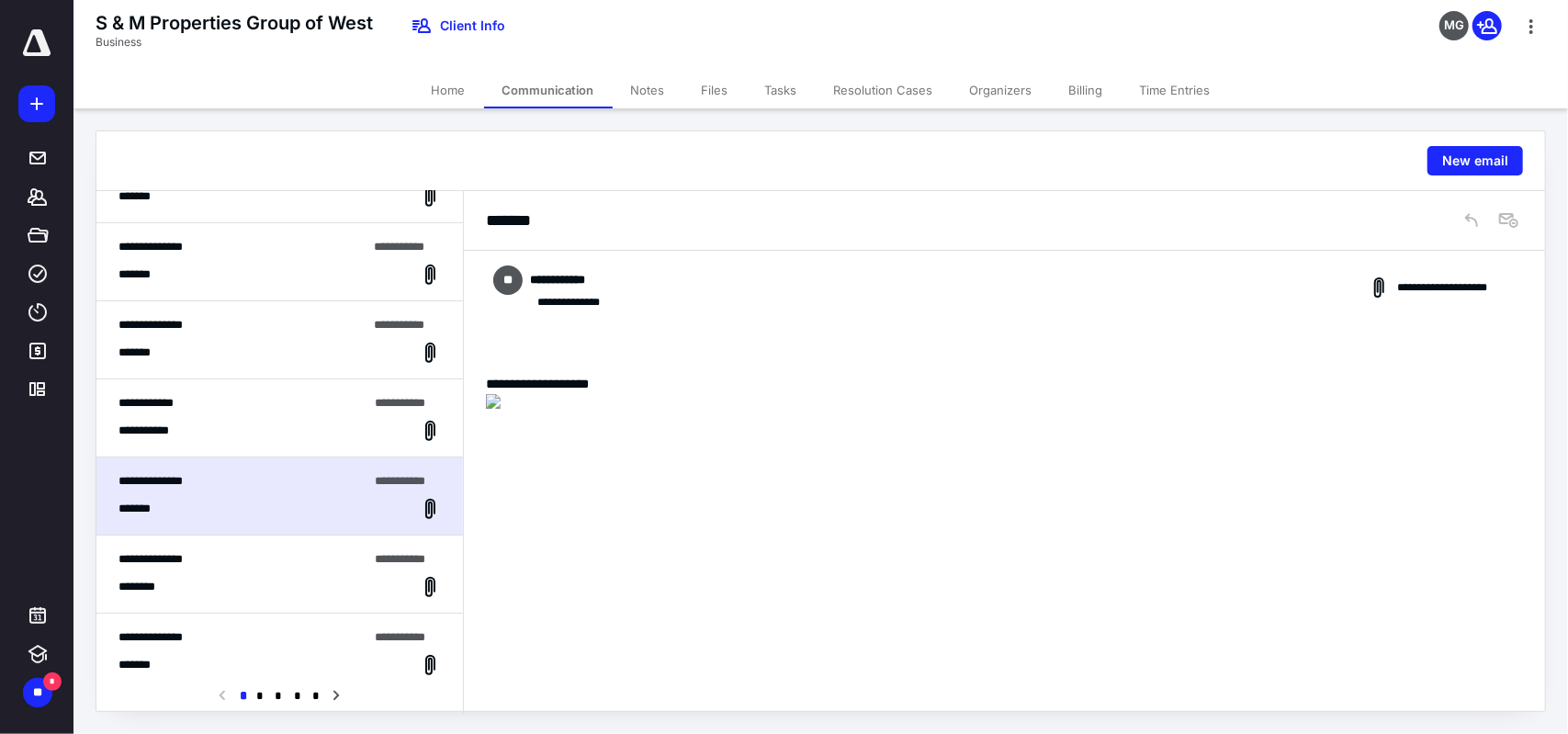 scroll, scrollTop: 1011, scrollLeft: 0, axis: vertical 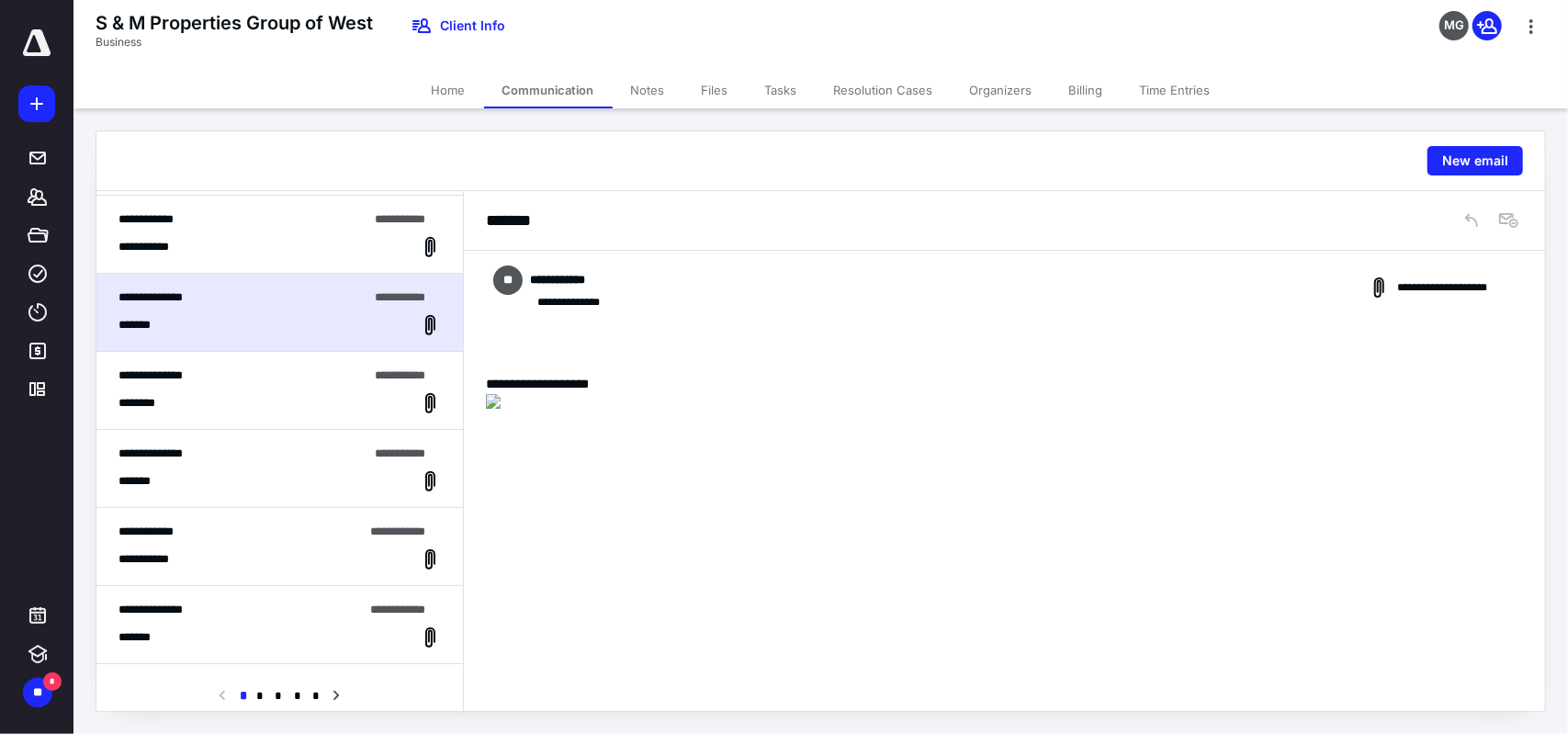 click on "**********" at bounding box center [241, 532] 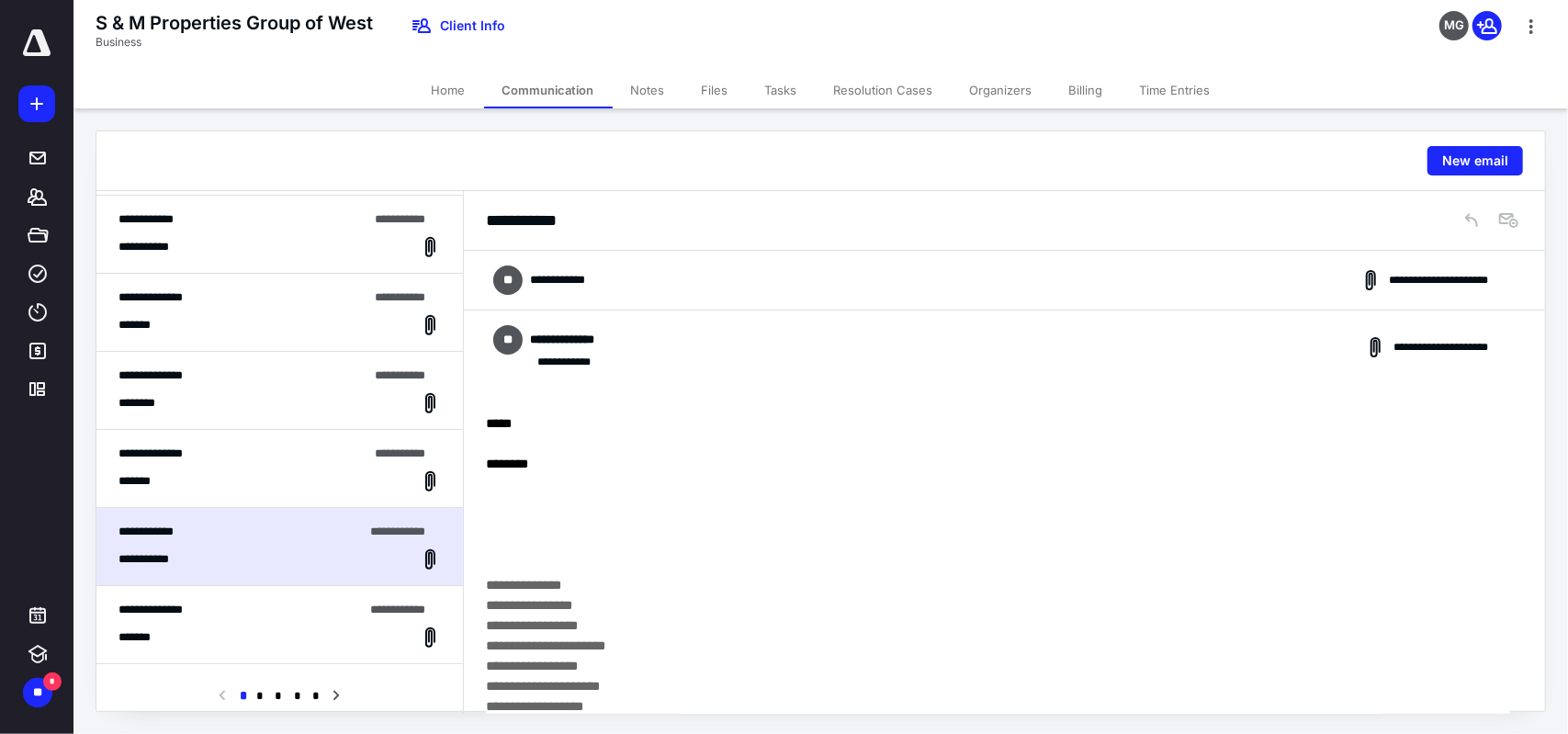 scroll, scrollTop: 425, scrollLeft: 0, axis: vertical 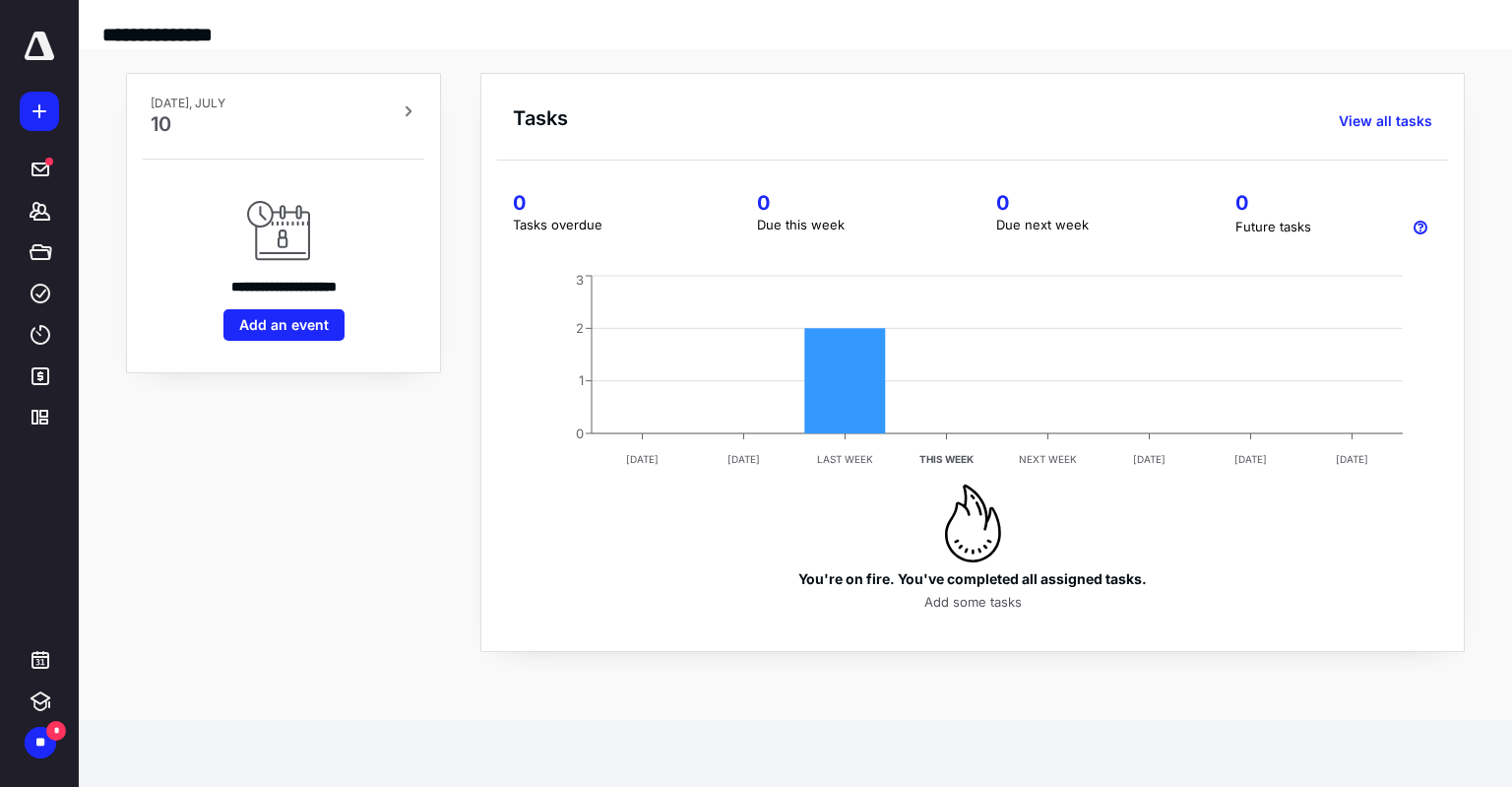click 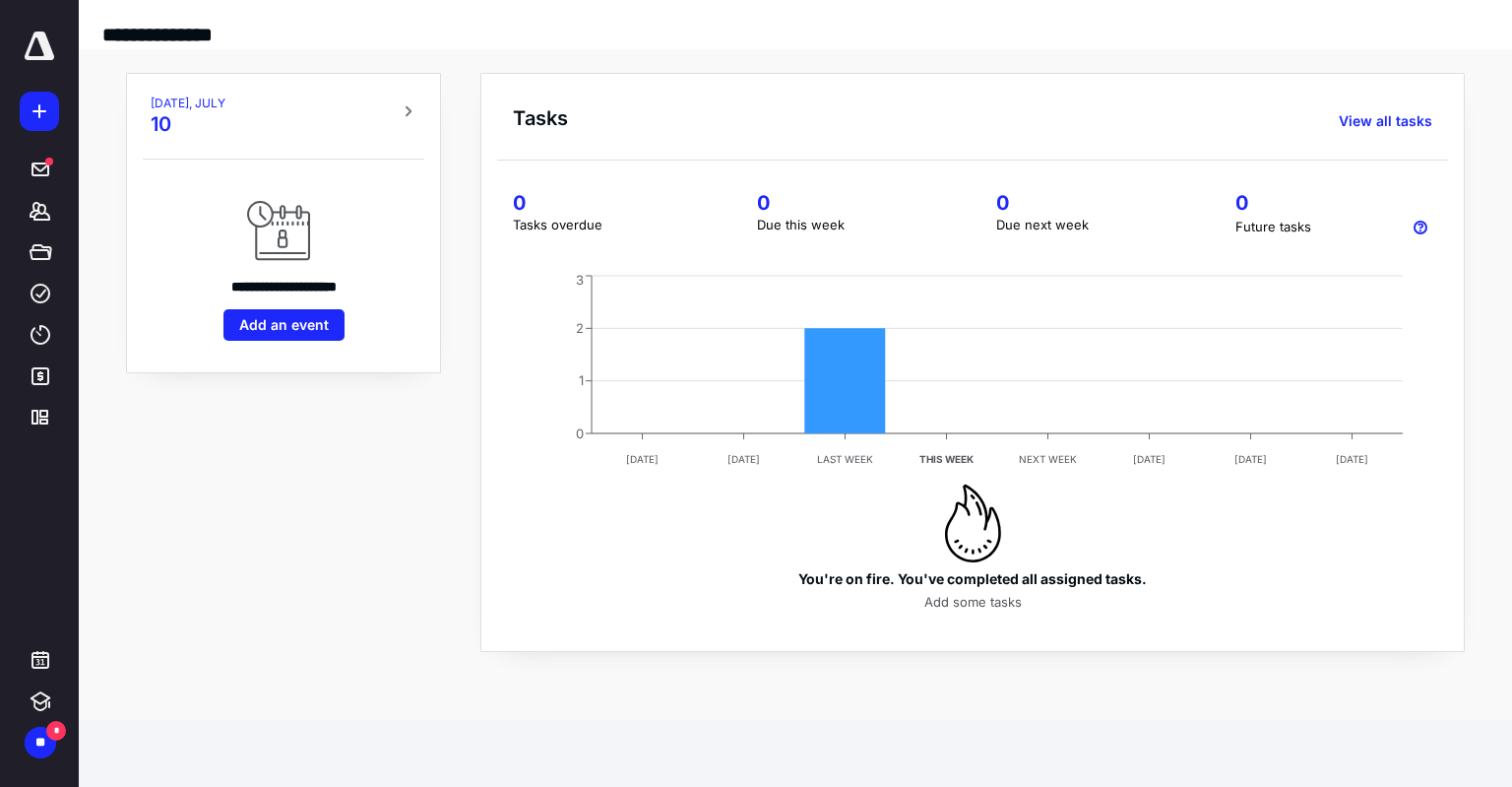 scroll, scrollTop: 0, scrollLeft: 0, axis: both 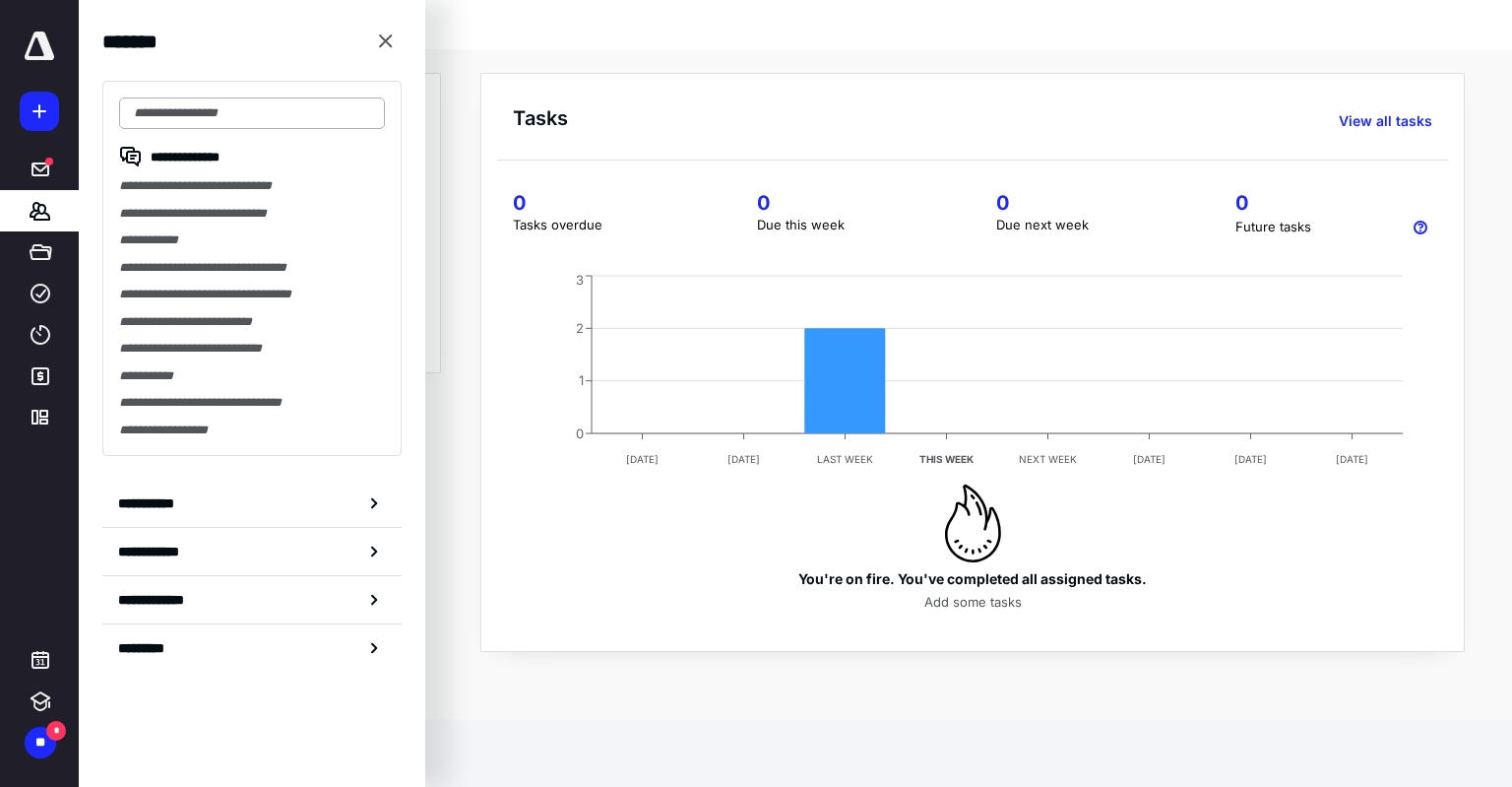 click at bounding box center [252, 113] 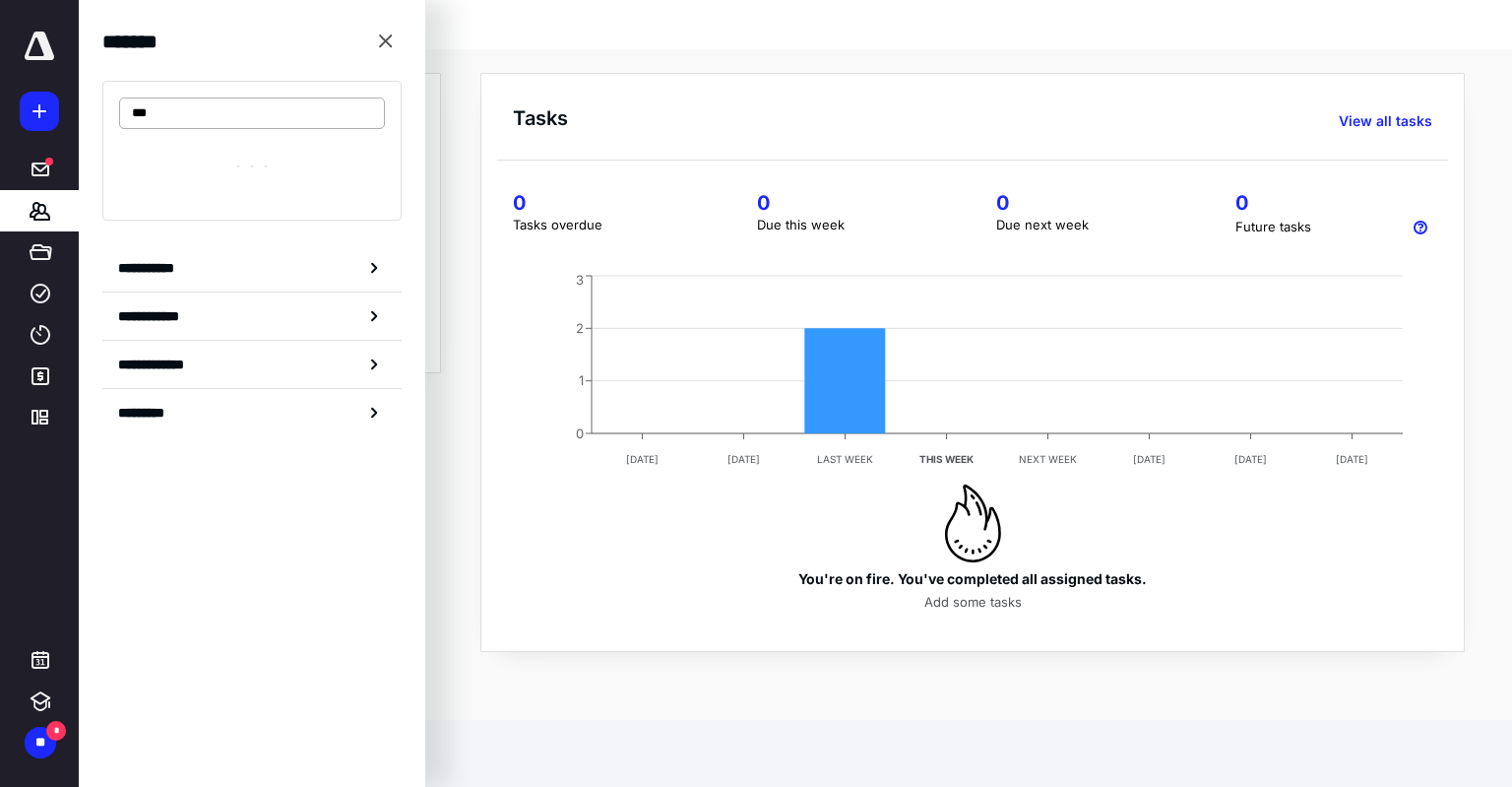 type on "****" 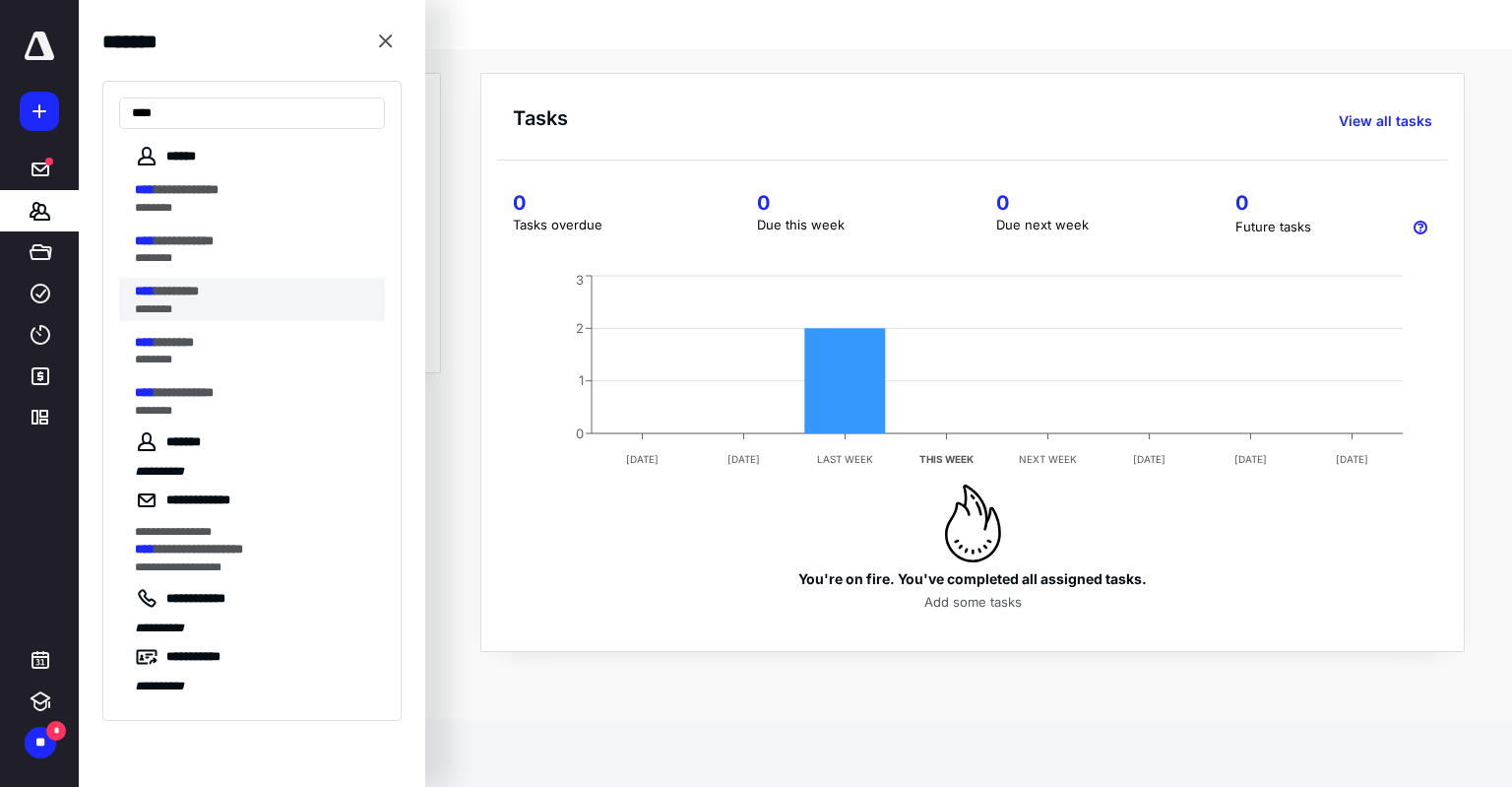 click on "********" at bounding box center (254, 309) 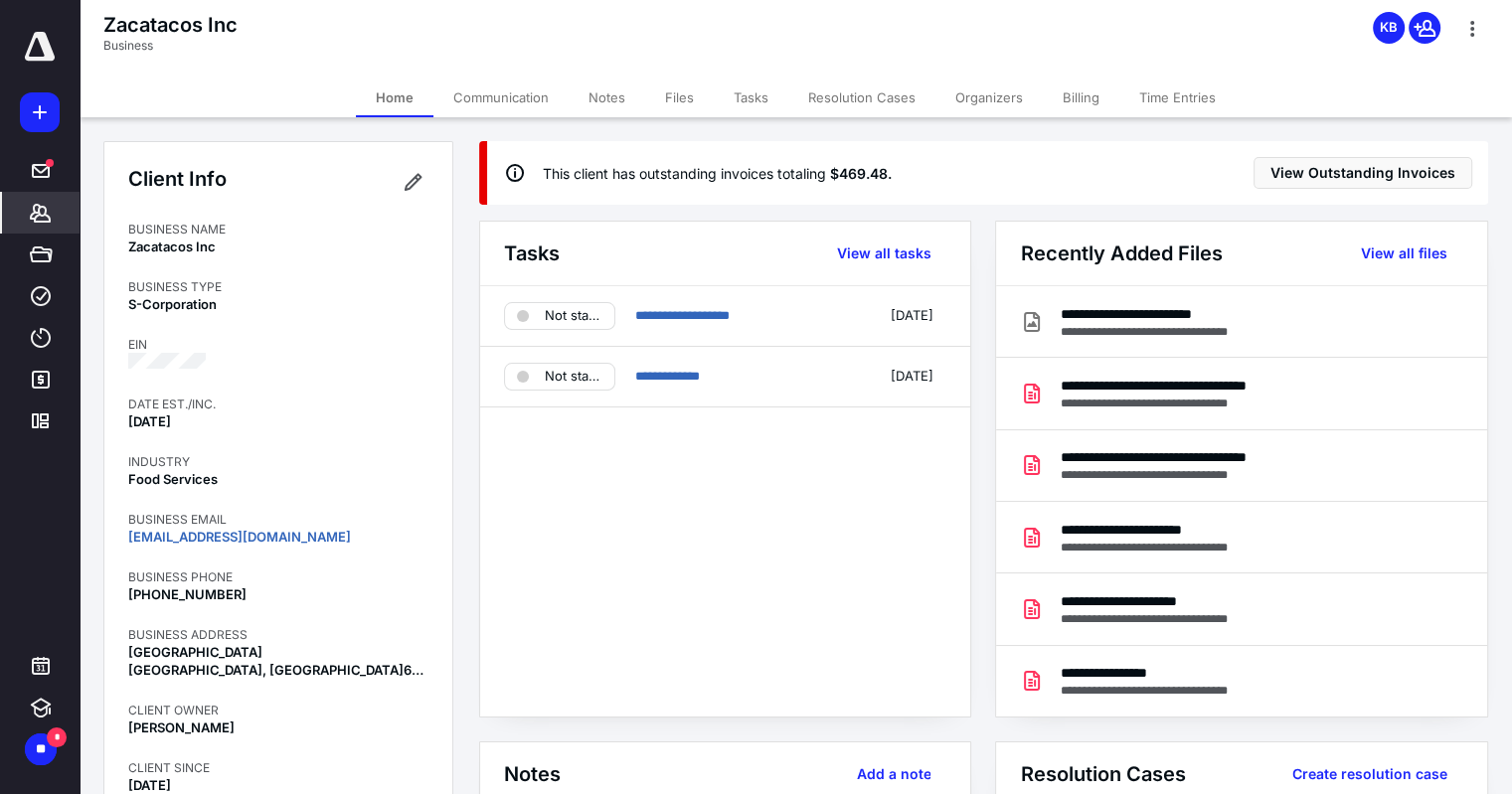 click on "Communication" at bounding box center (501, 97) 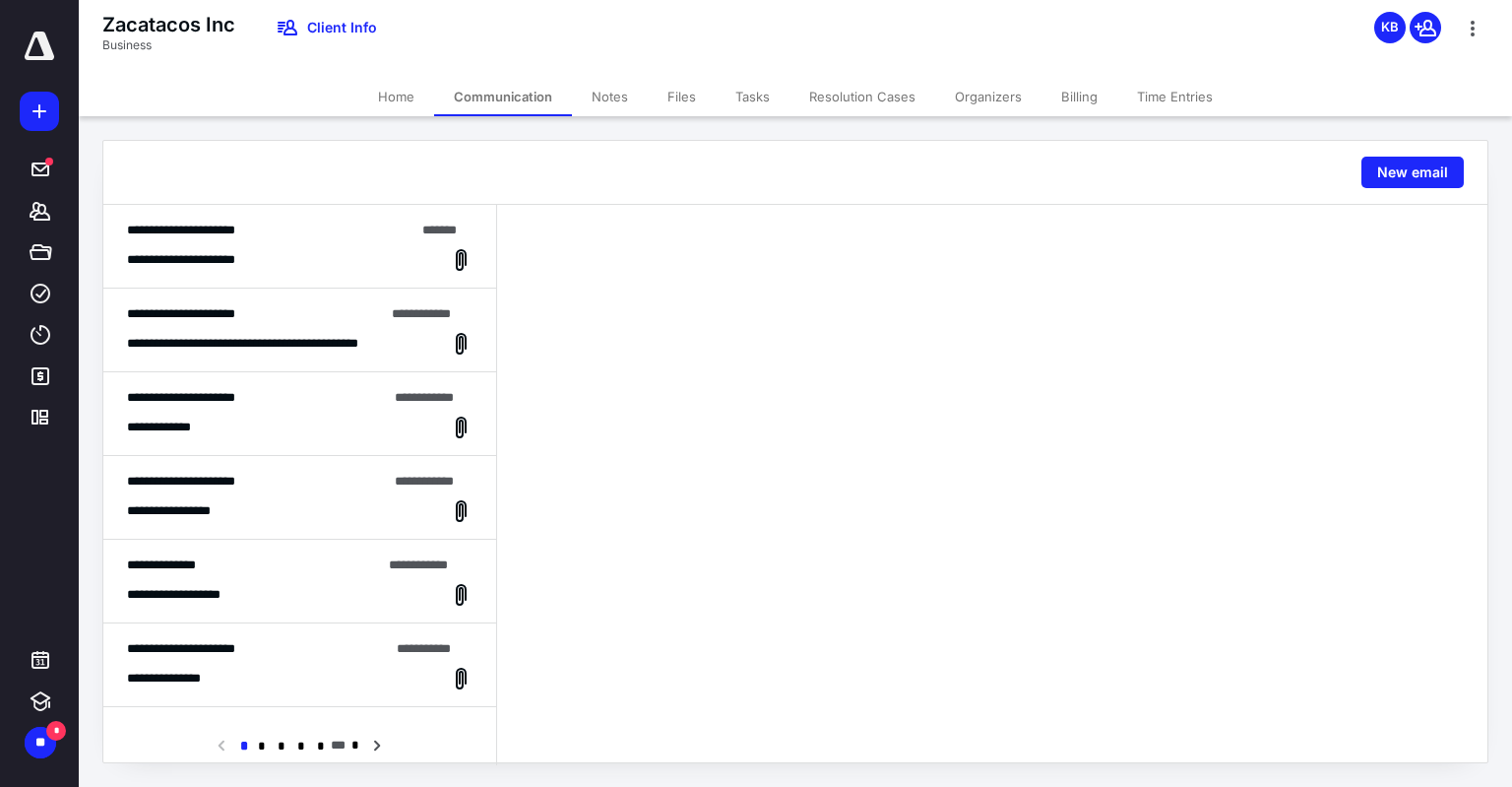 click on "**********" at bounding box center [299, 260] 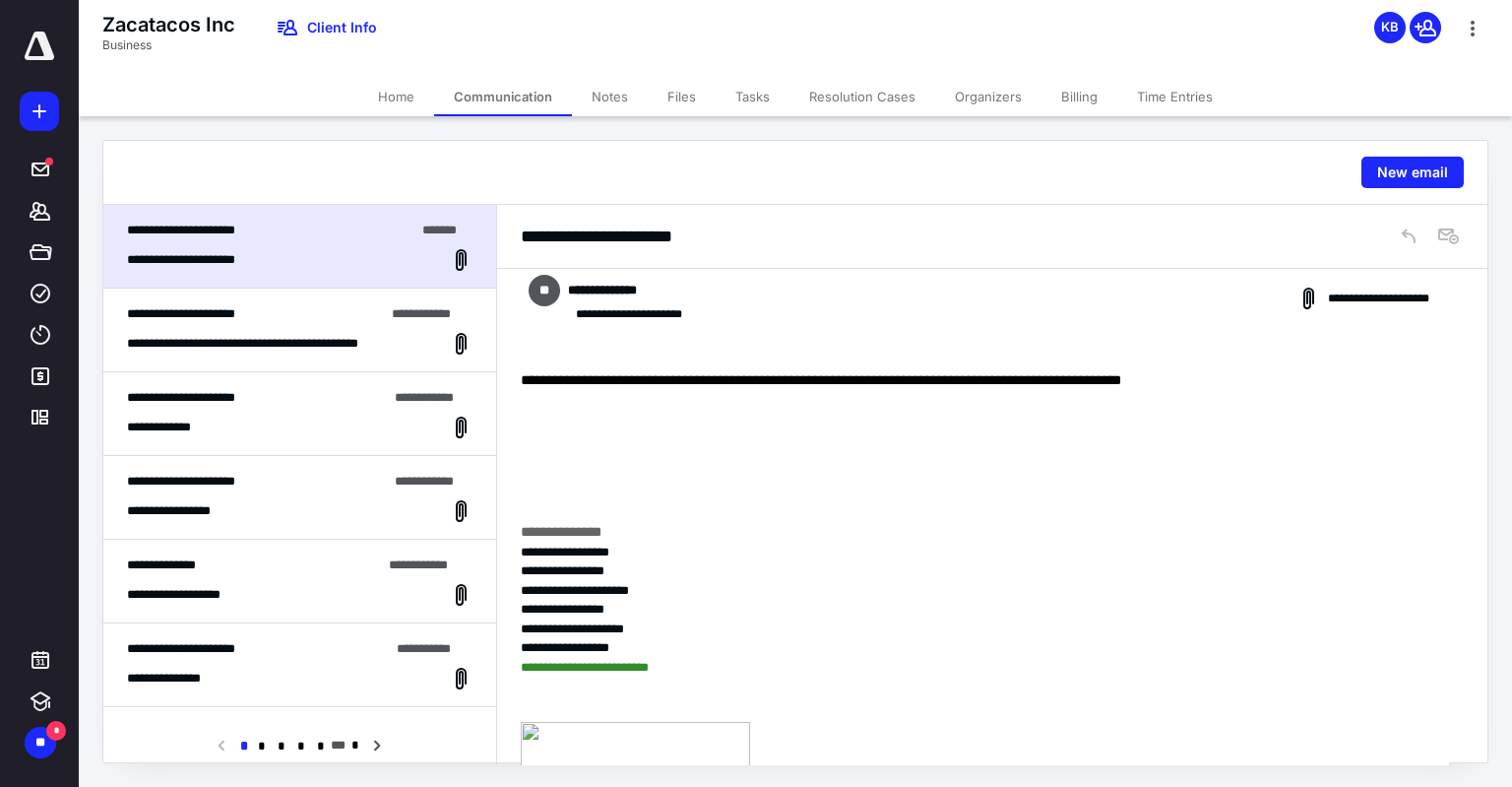 scroll, scrollTop: 295, scrollLeft: 0, axis: vertical 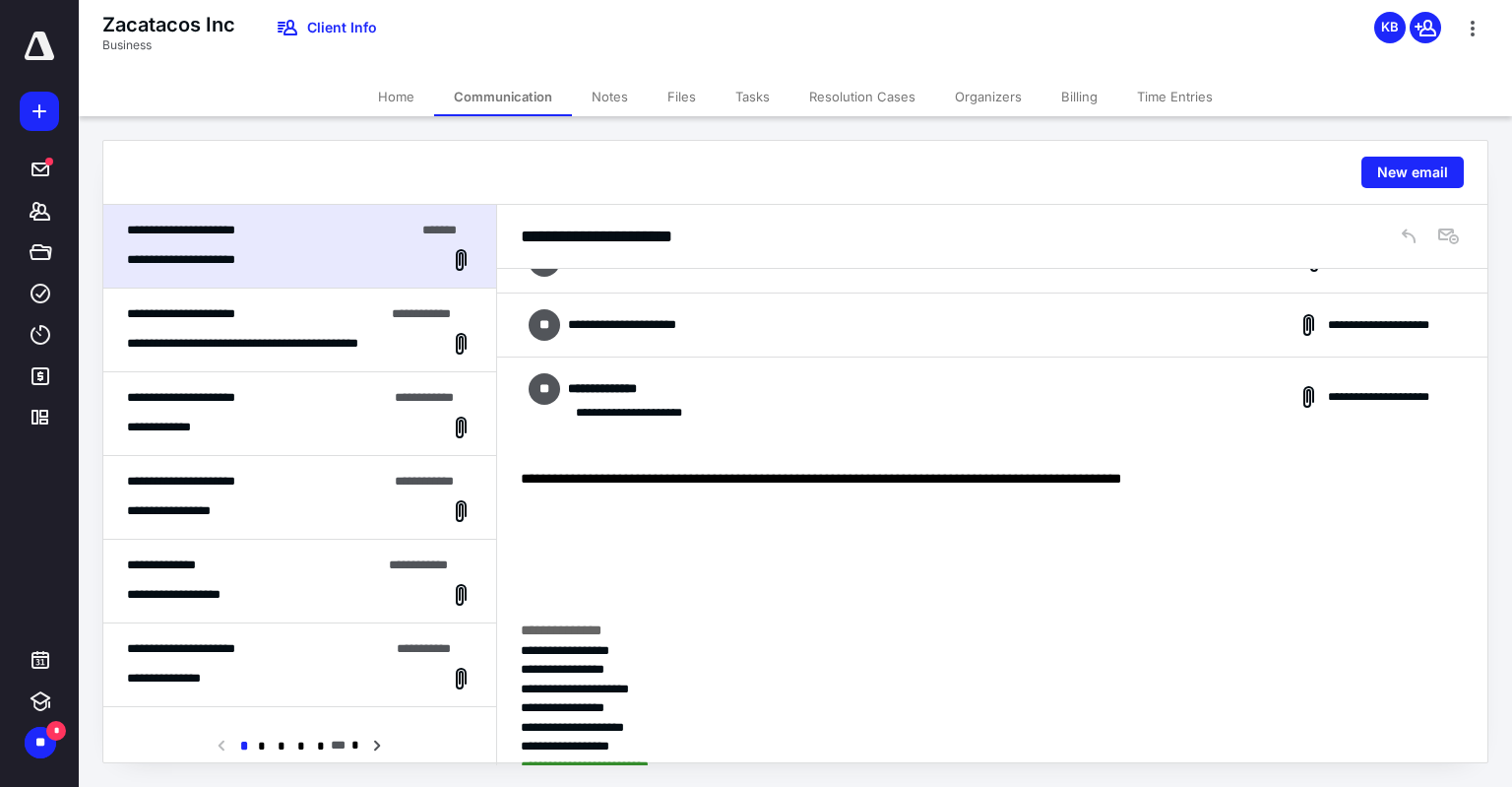 click on "**********" at bounding box center (992, 325) 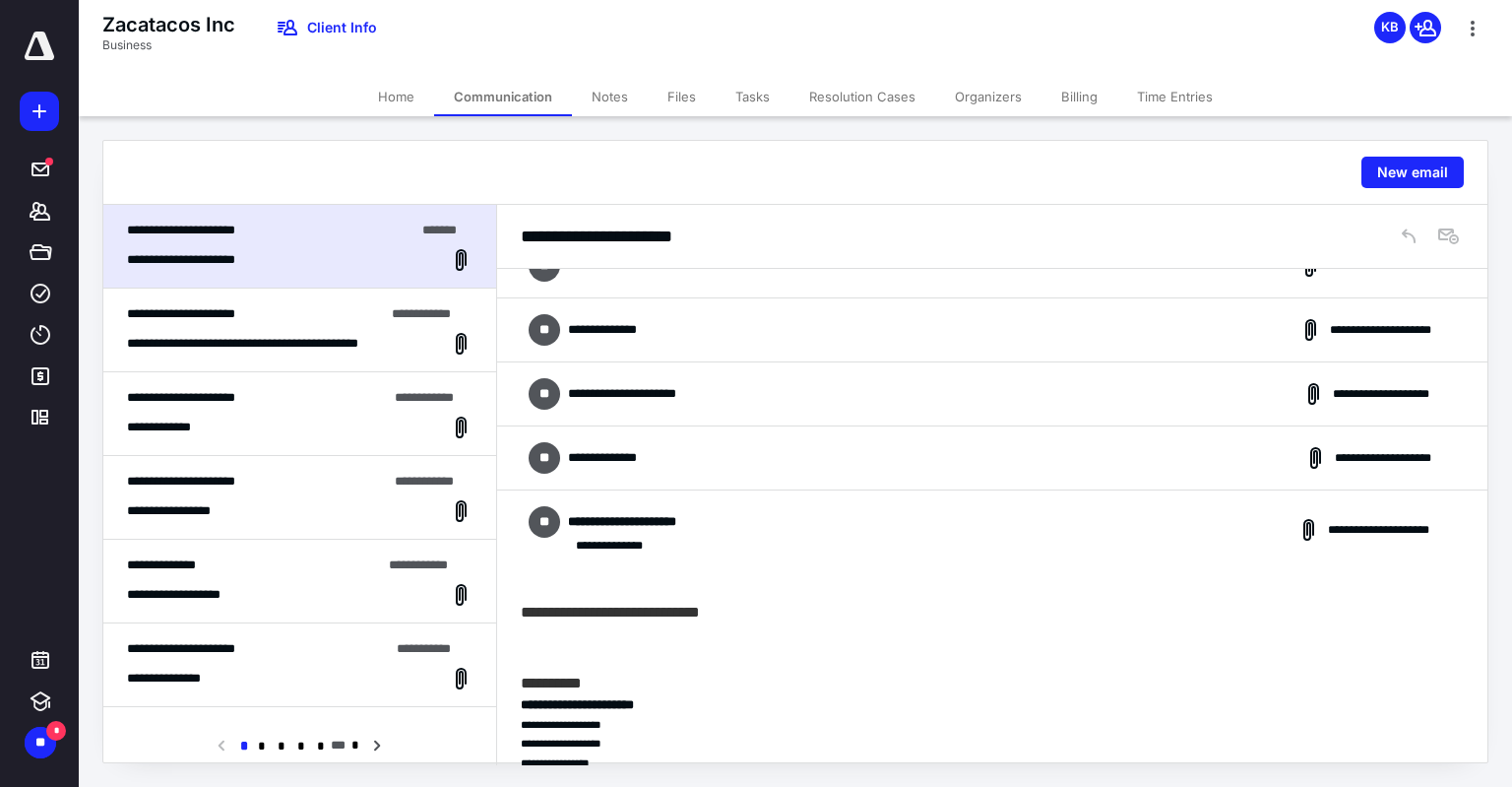 scroll, scrollTop: 0, scrollLeft: 0, axis: both 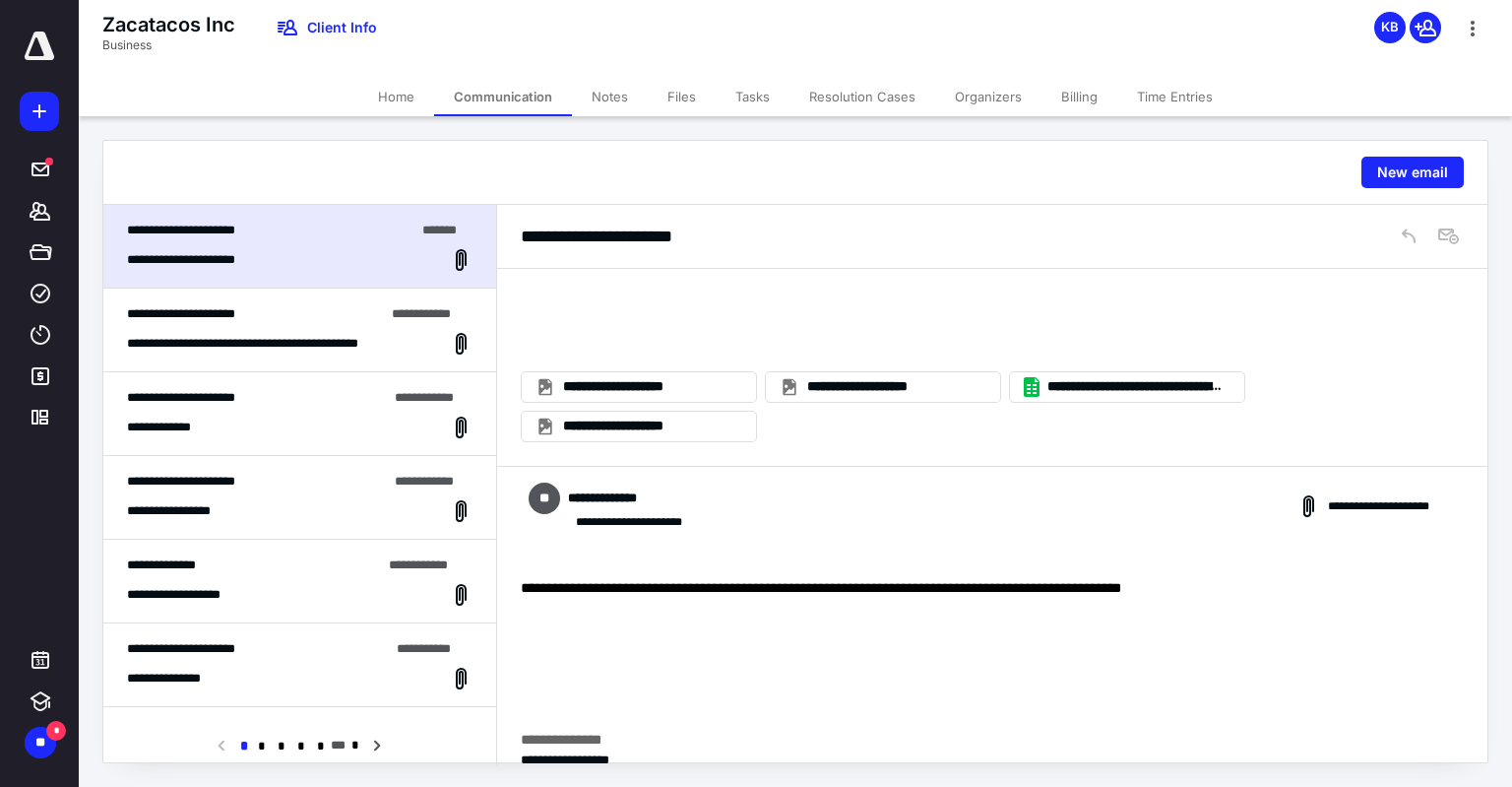 click on "**********" at bounding box center (992, 506) 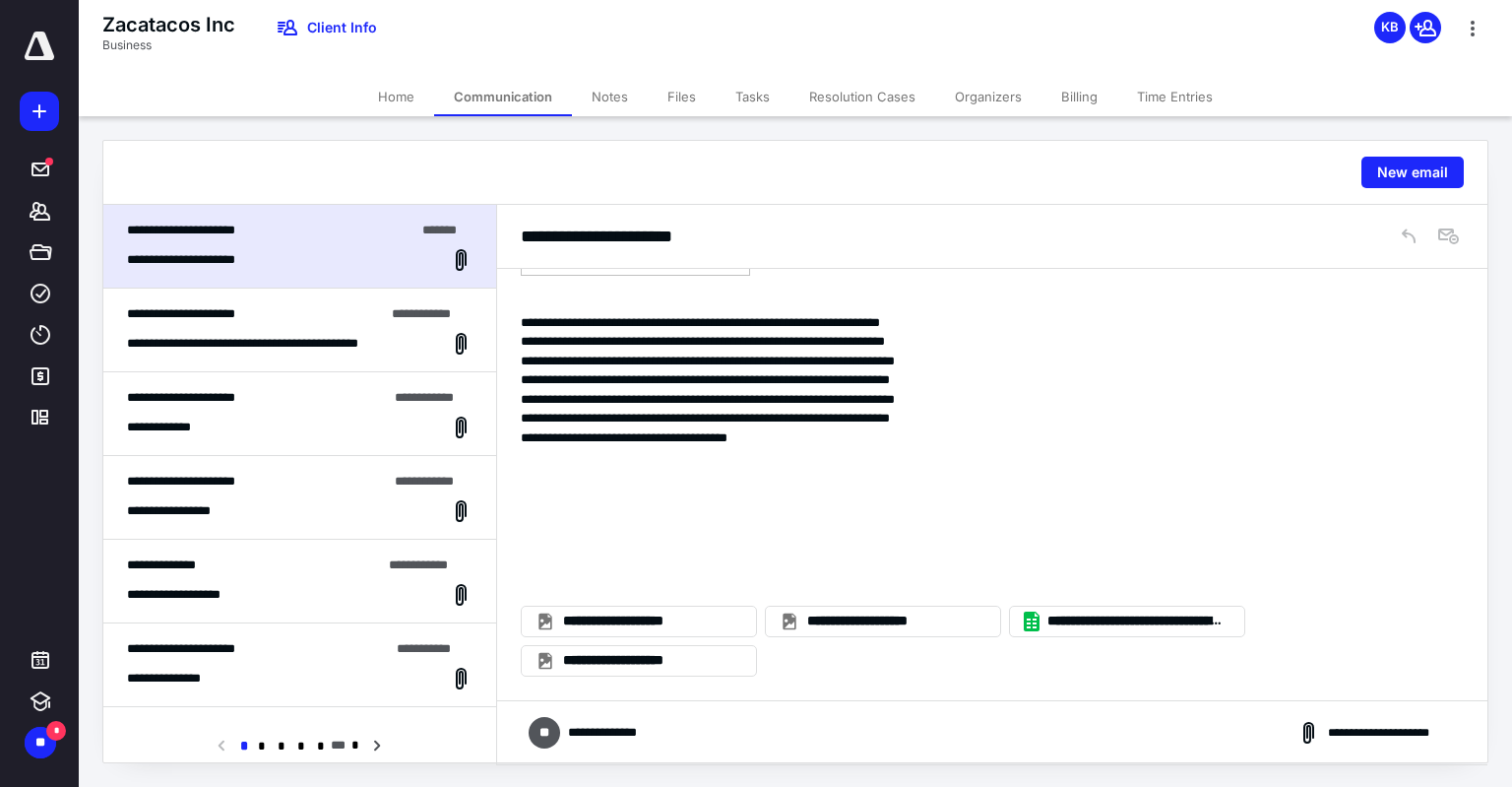 scroll, scrollTop: 1044, scrollLeft: 0, axis: vertical 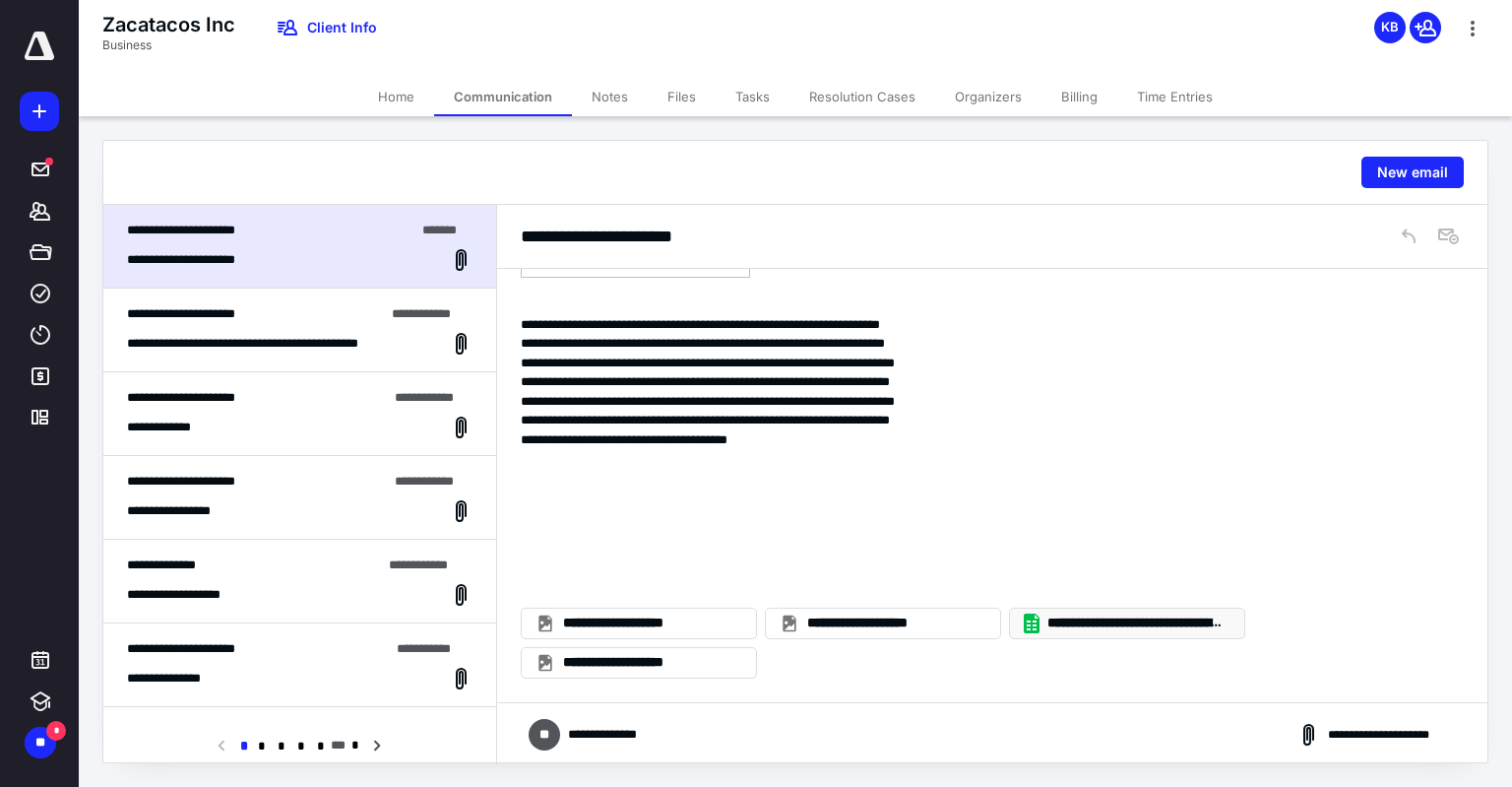 click on "**********" at bounding box center (1135, 623) 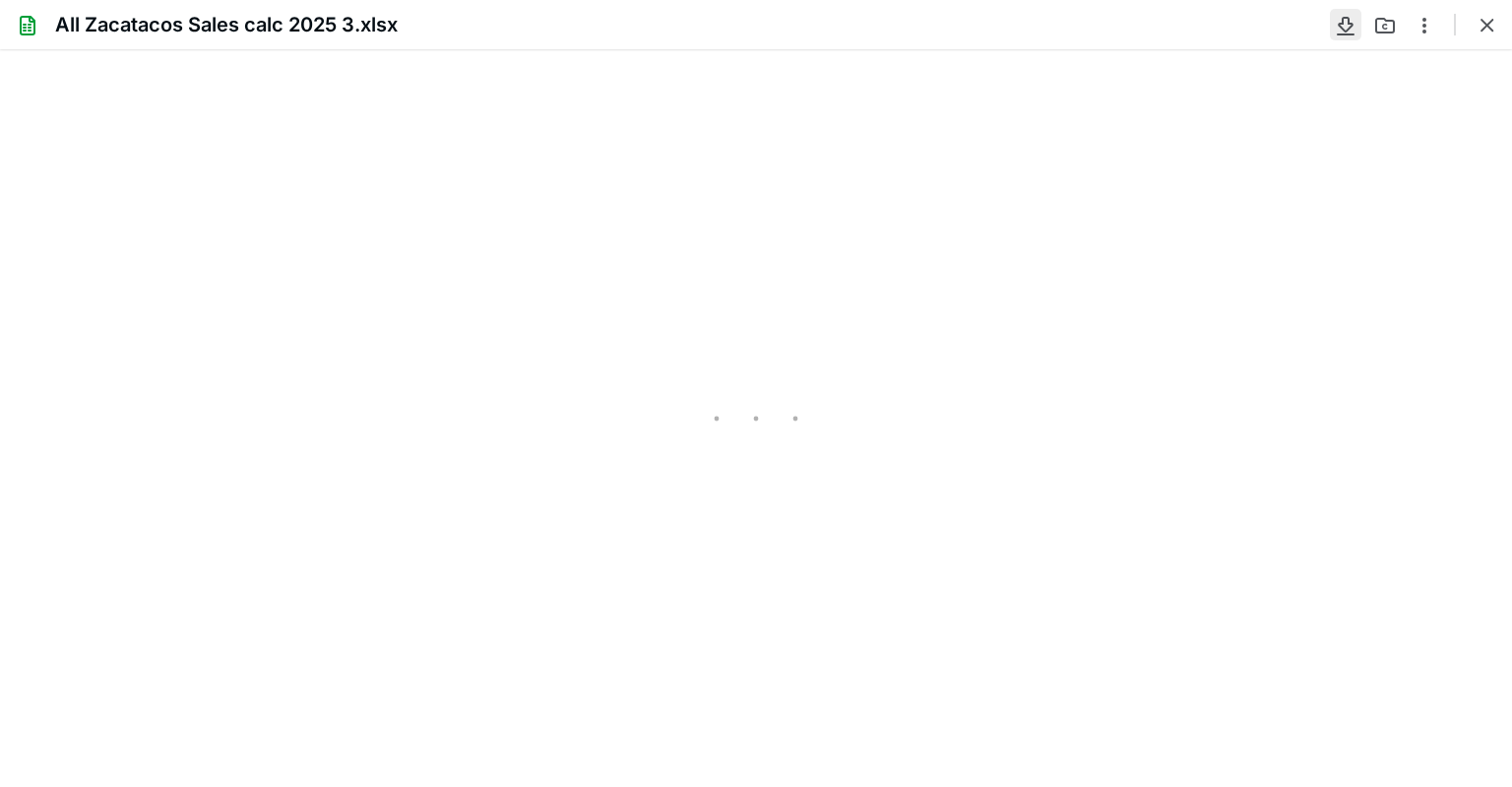 click at bounding box center [1346, 25] 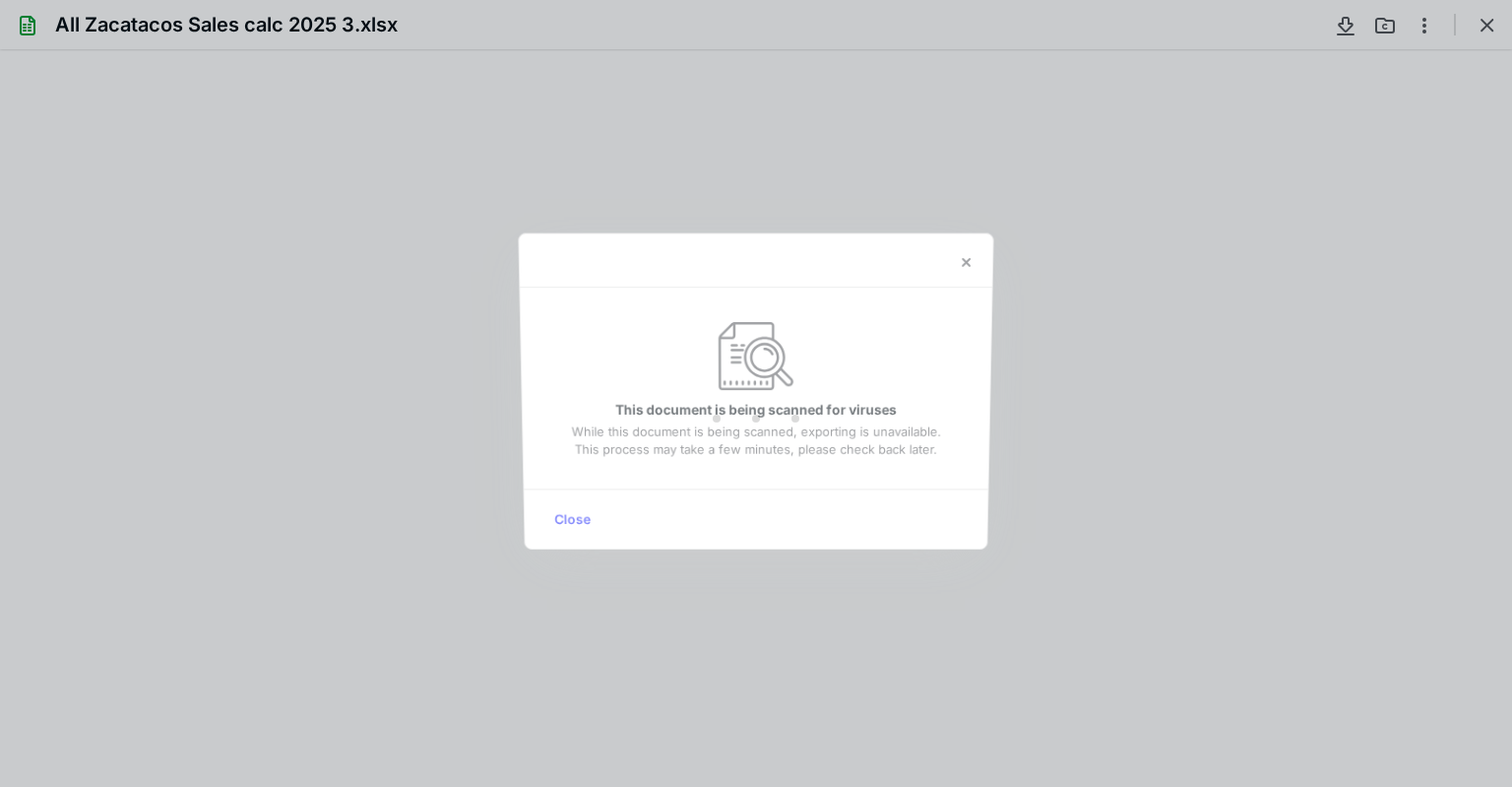 scroll, scrollTop: 0, scrollLeft: 0, axis: both 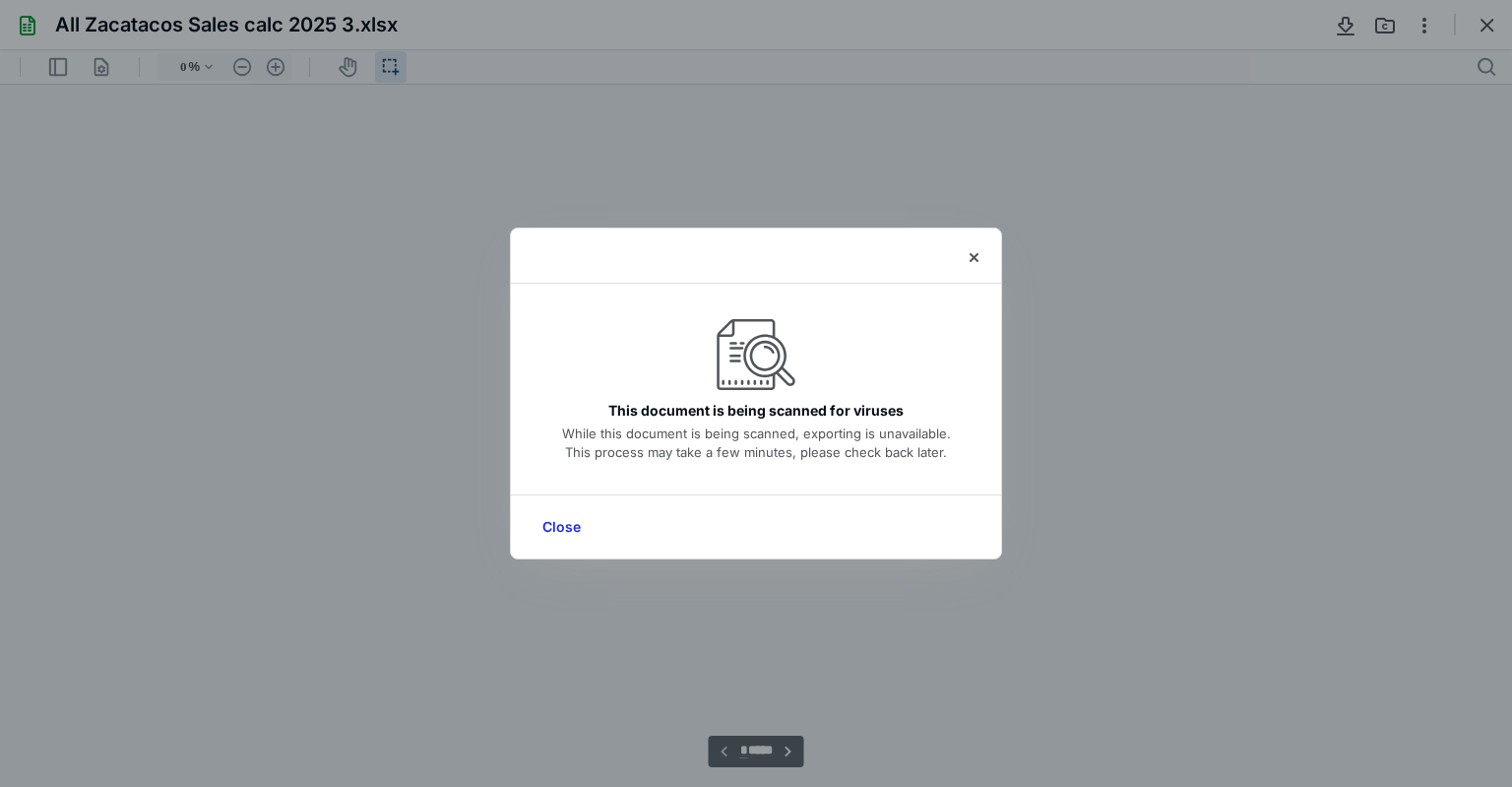 type on "108" 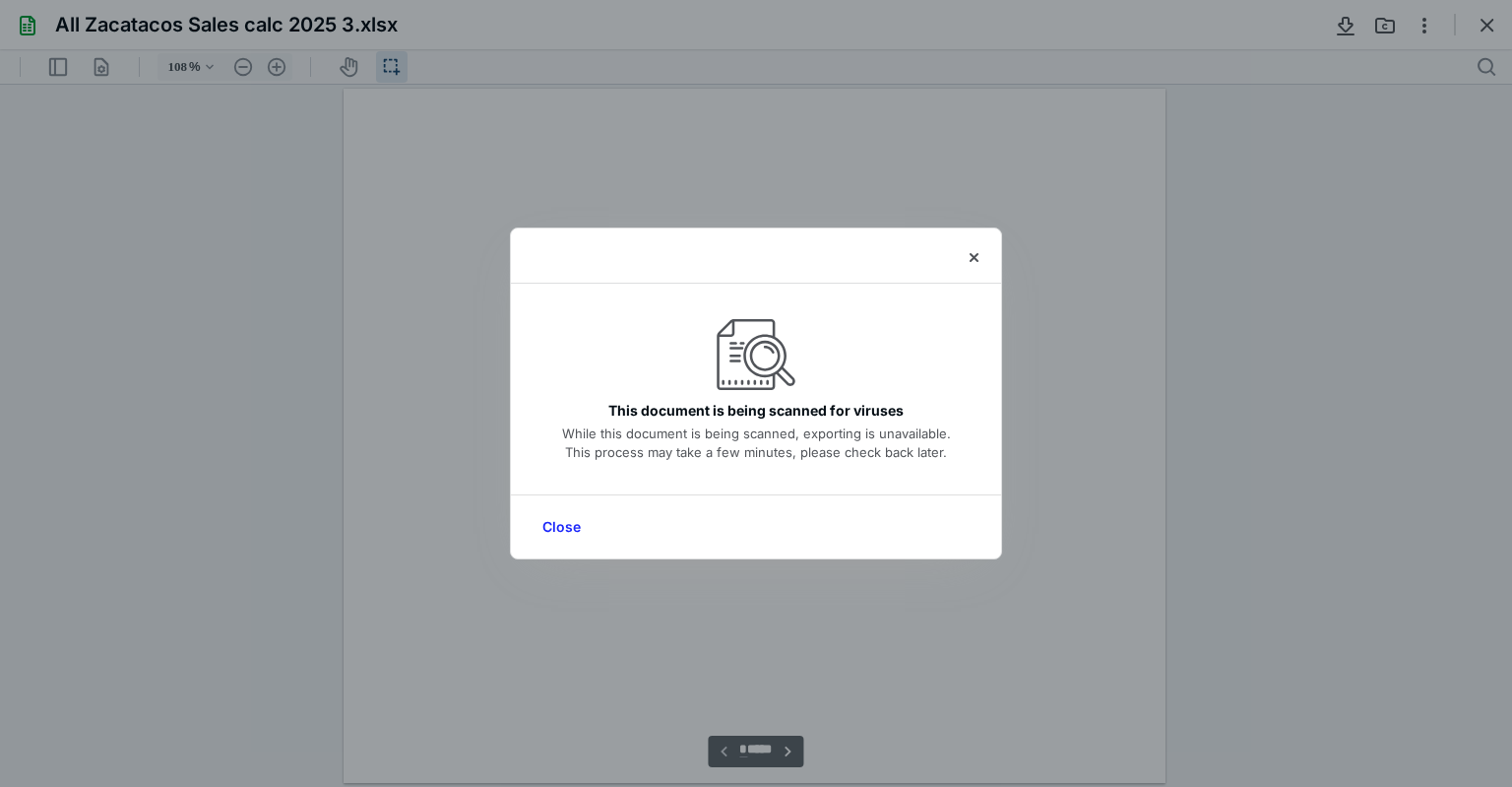 scroll, scrollTop: 39, scrollLeft: 0, axis: vertical 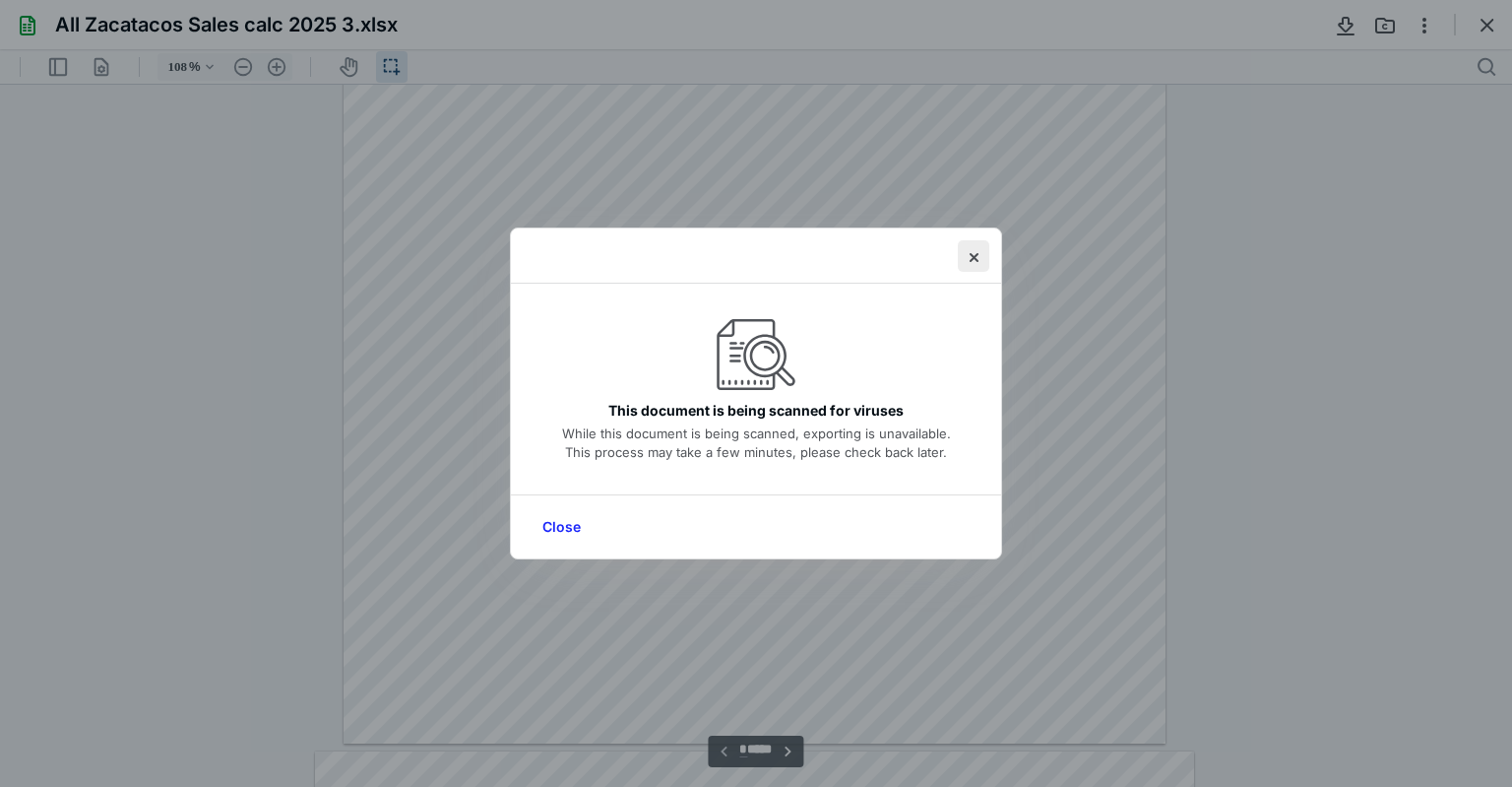click at bounding box center (974, 256) 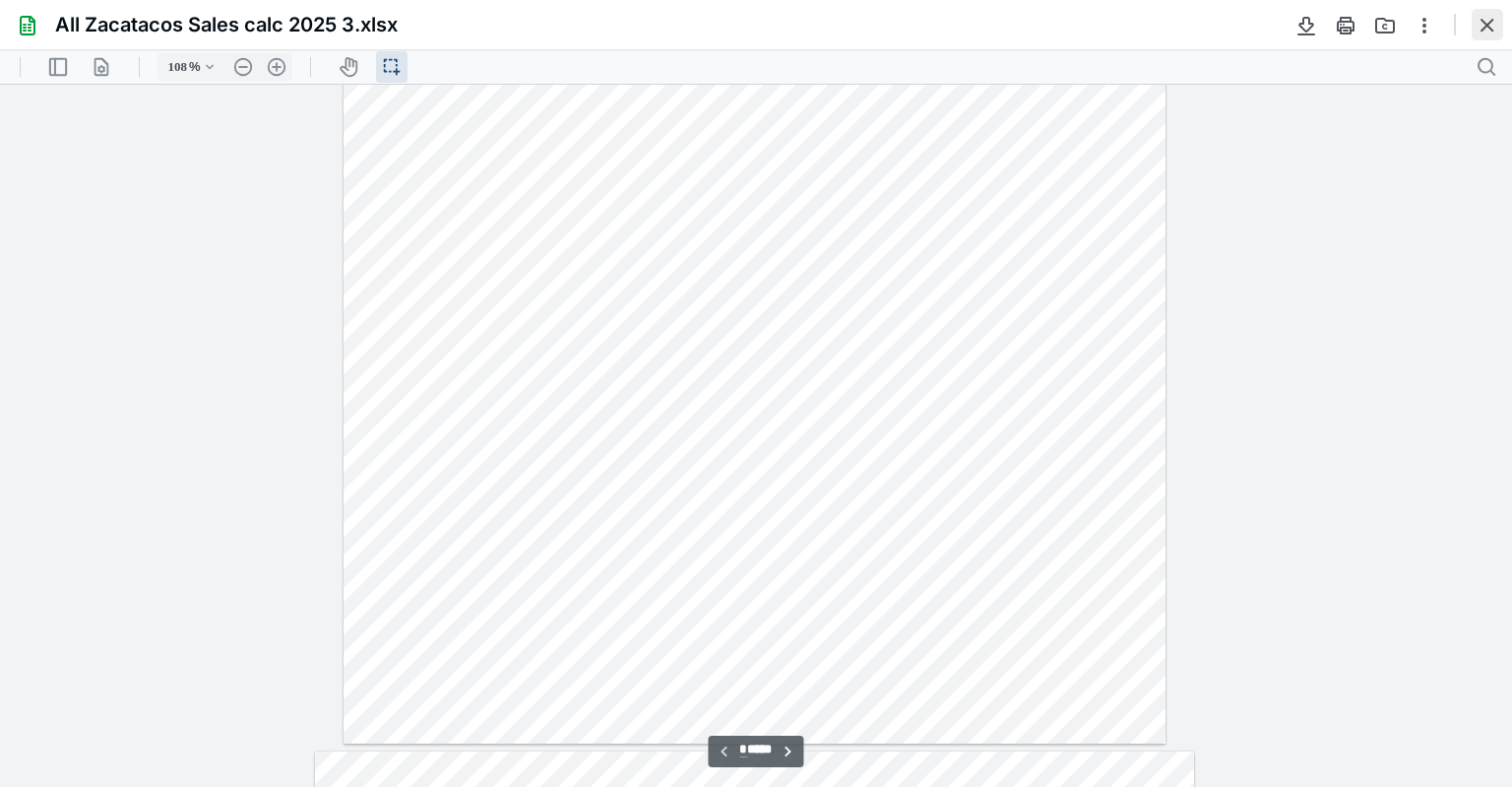 click at bounding box center [1487, 25] 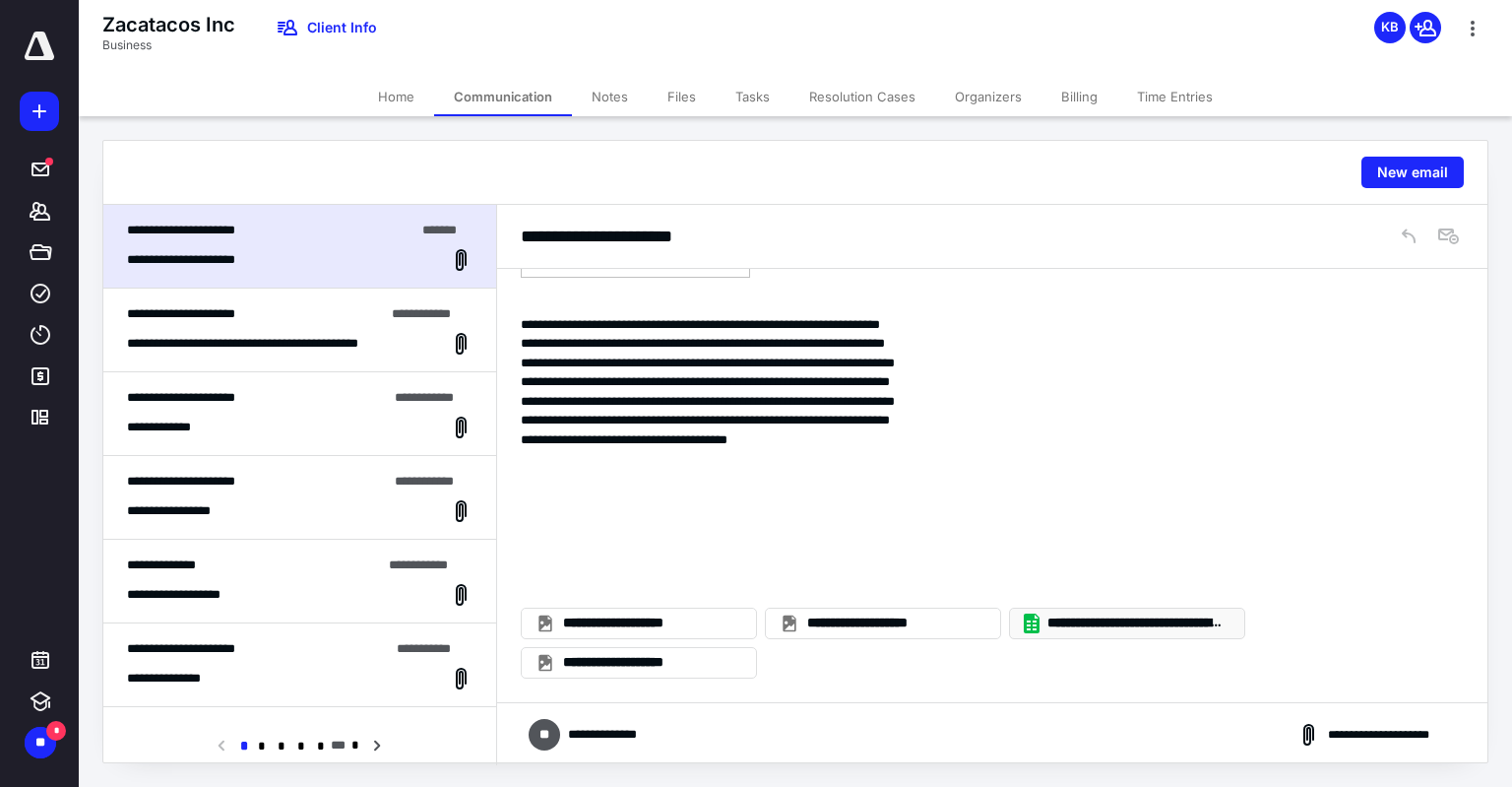 click on "**********" at bounding box center (1127, 623) 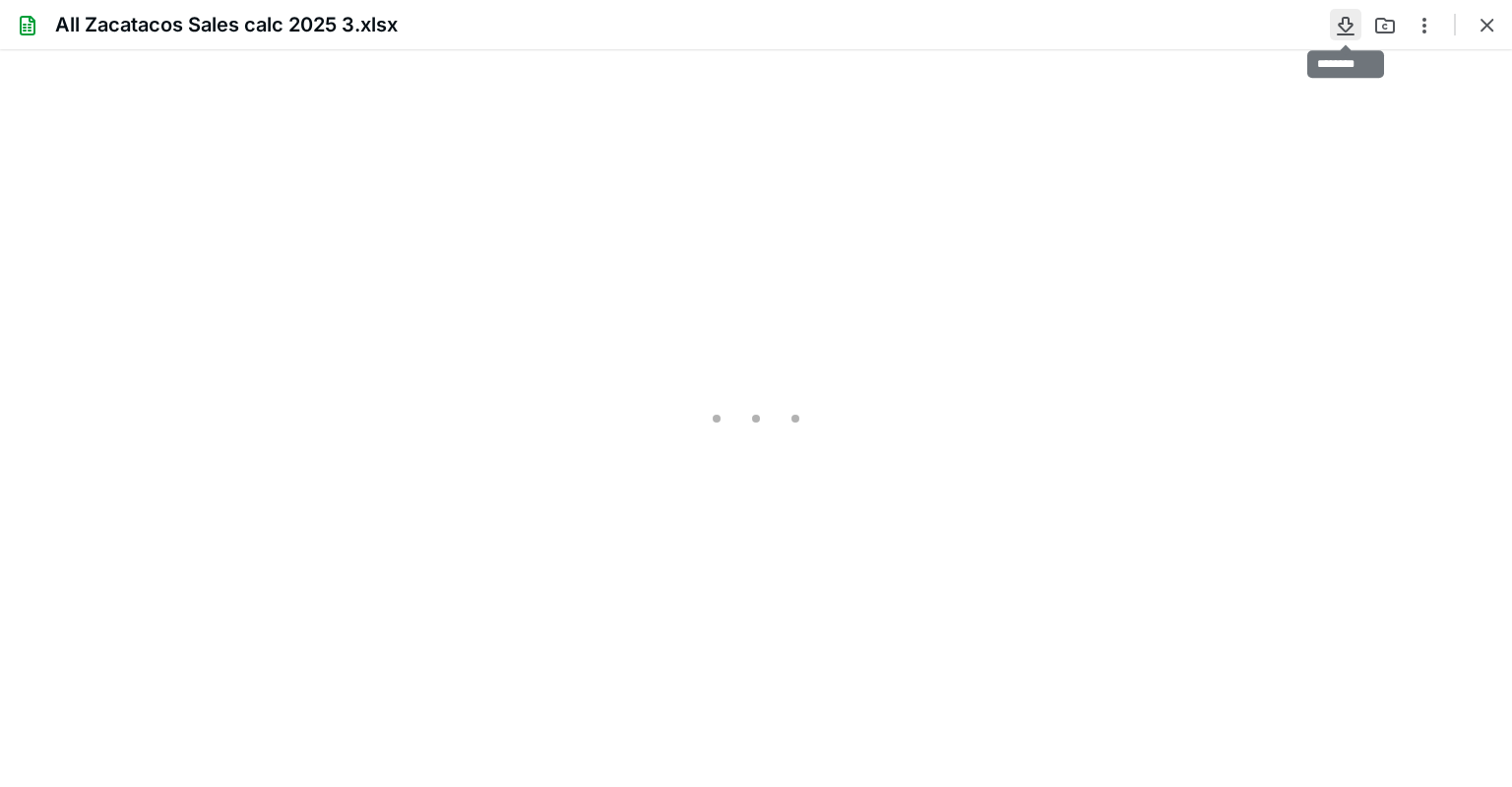 click at bounding box center (1346, 25) 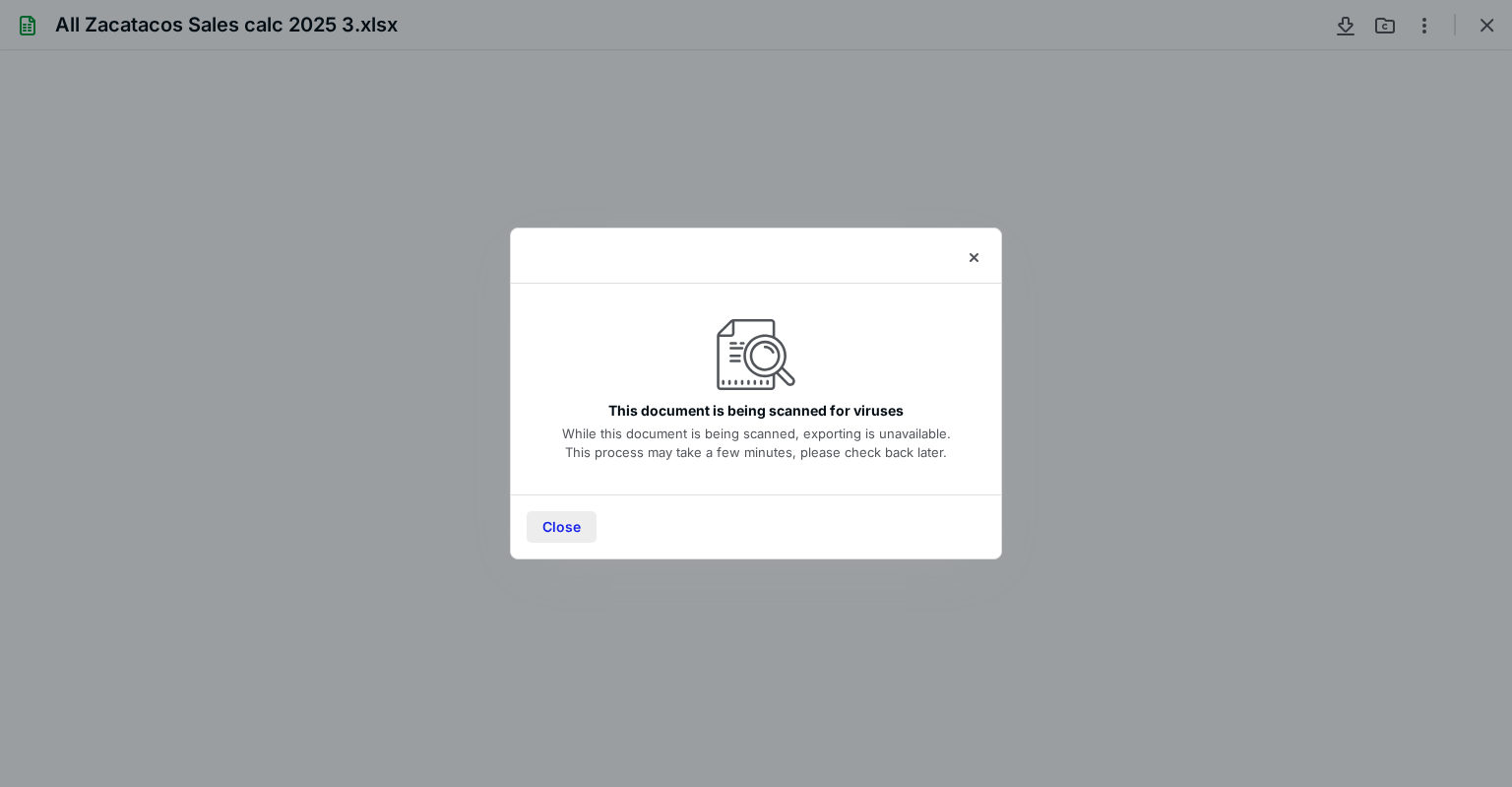 scroll, scrollTop: 0, scrollLeft: 0, axis: both 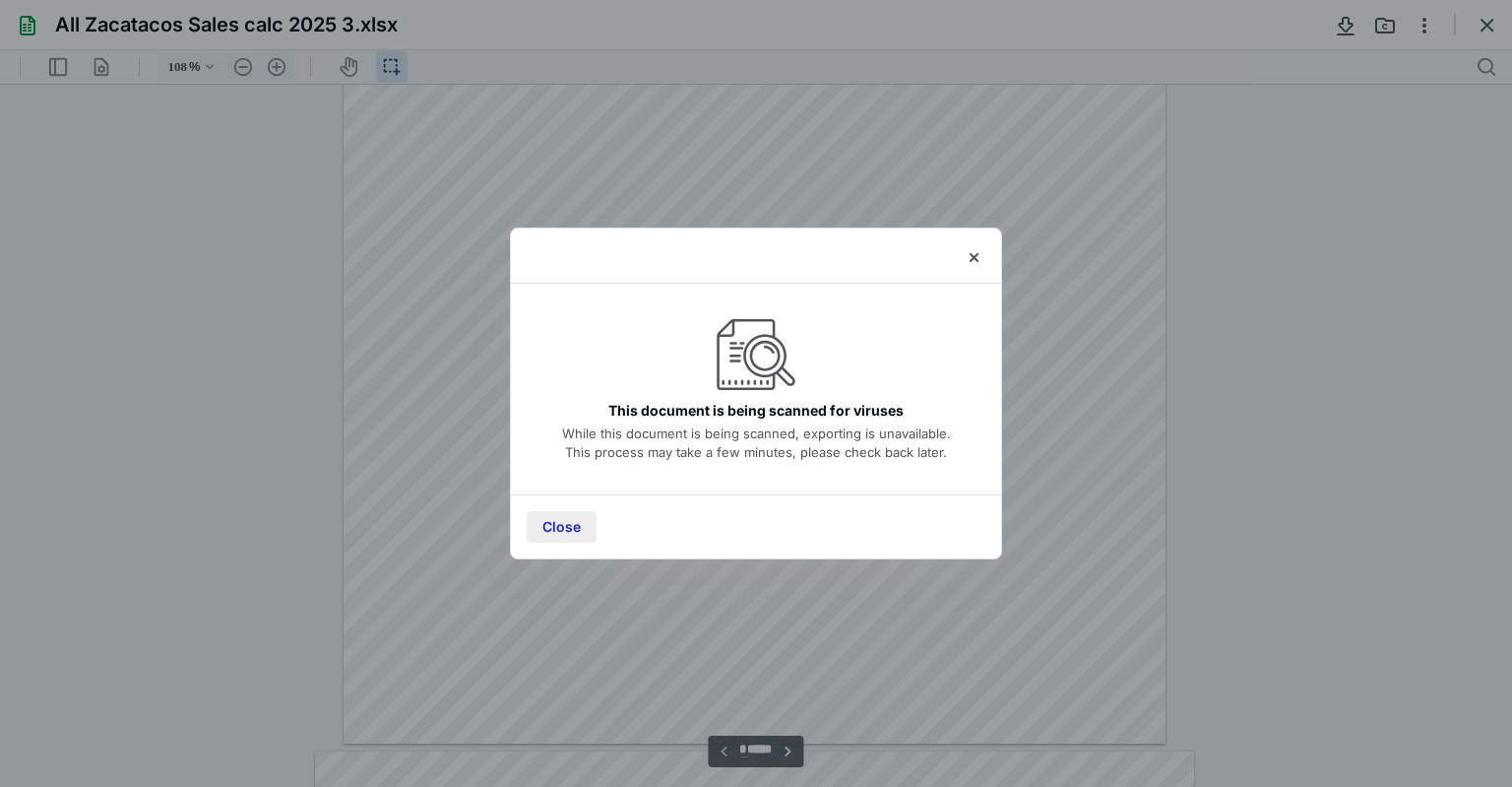 click on "Close" at bounding box center (561, 527) 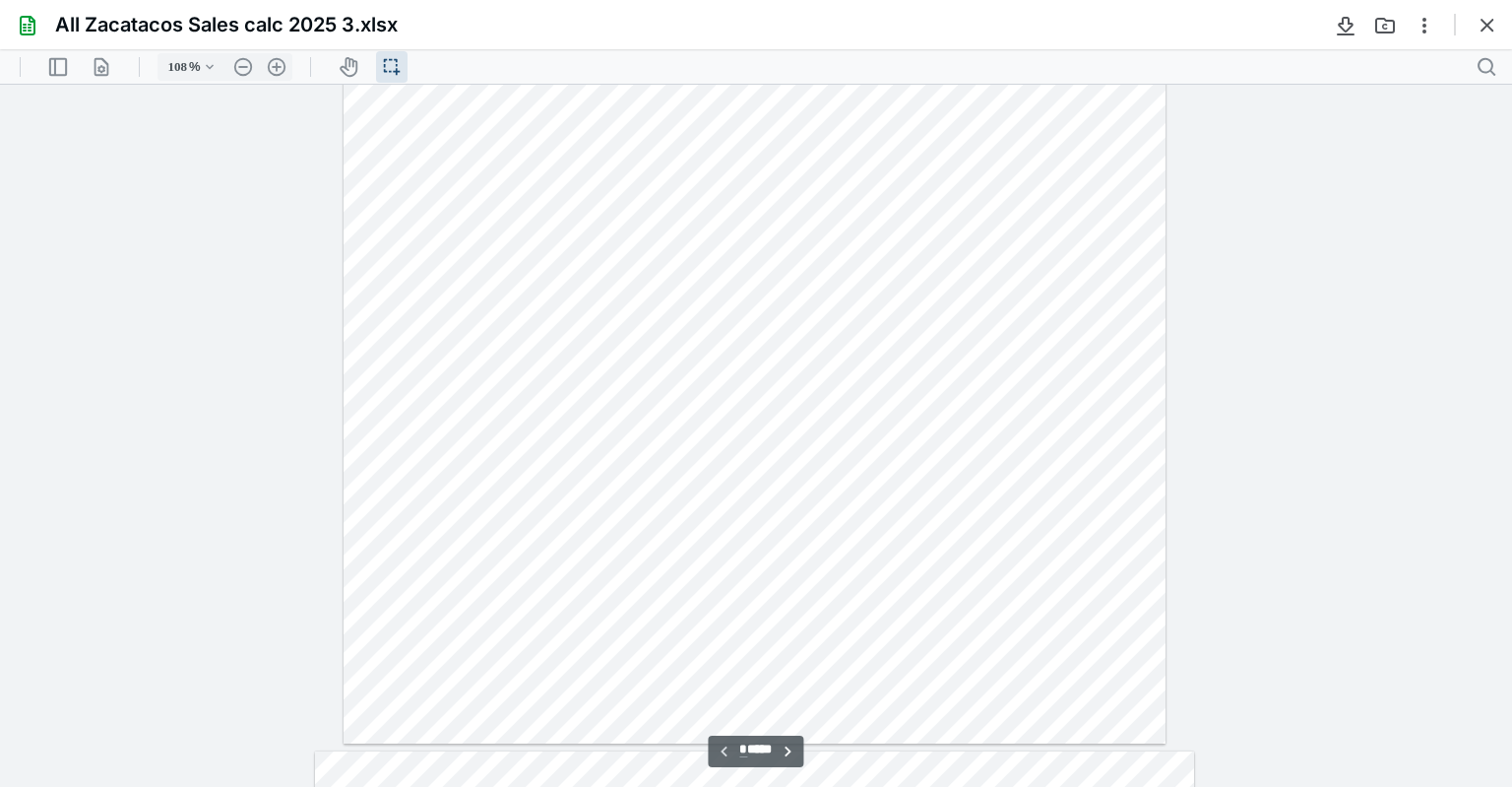 scroll, scrollTop: 0, scrollLeft: 0, axis: both 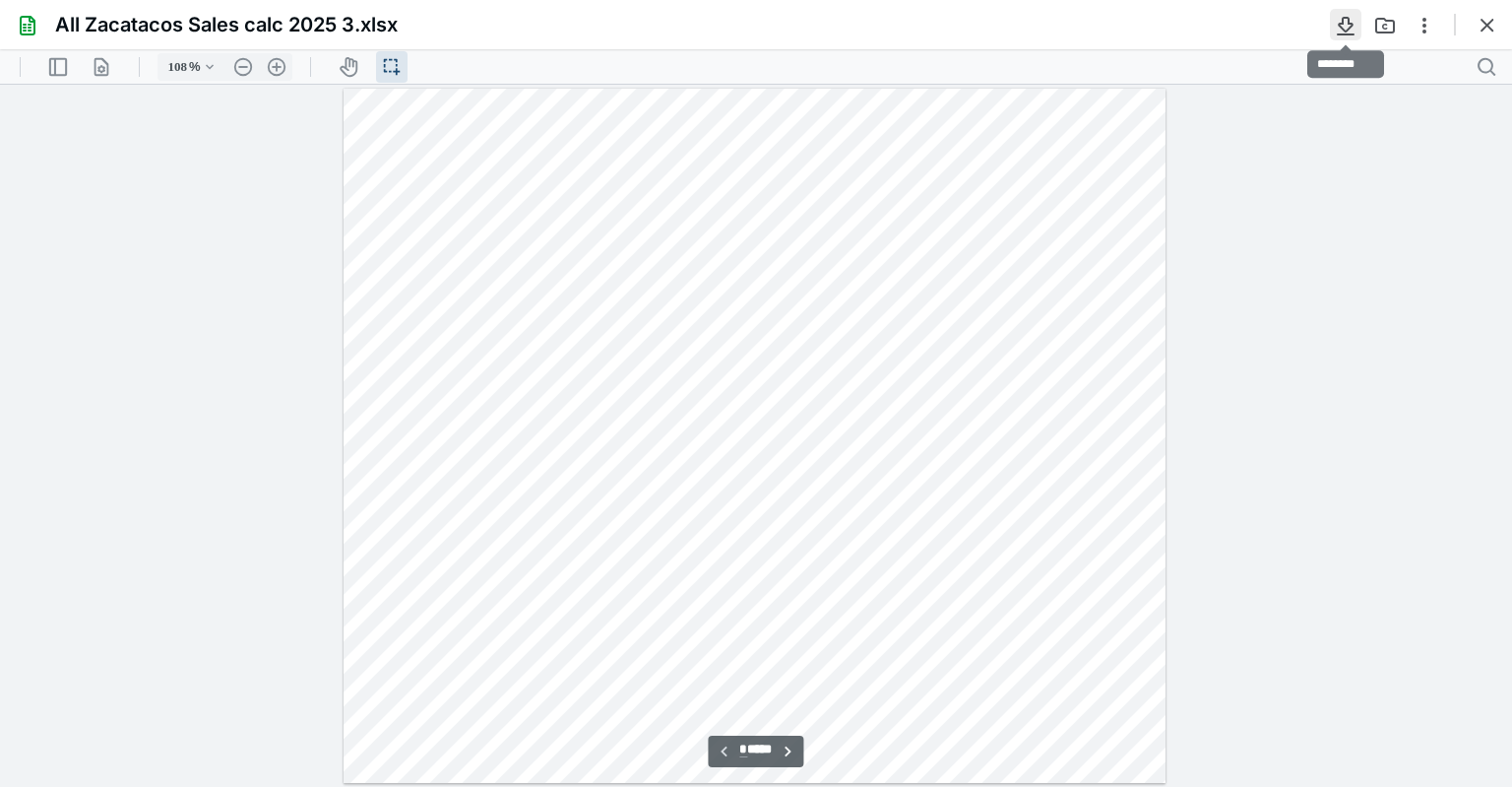click at bounding box center (1346, 25) 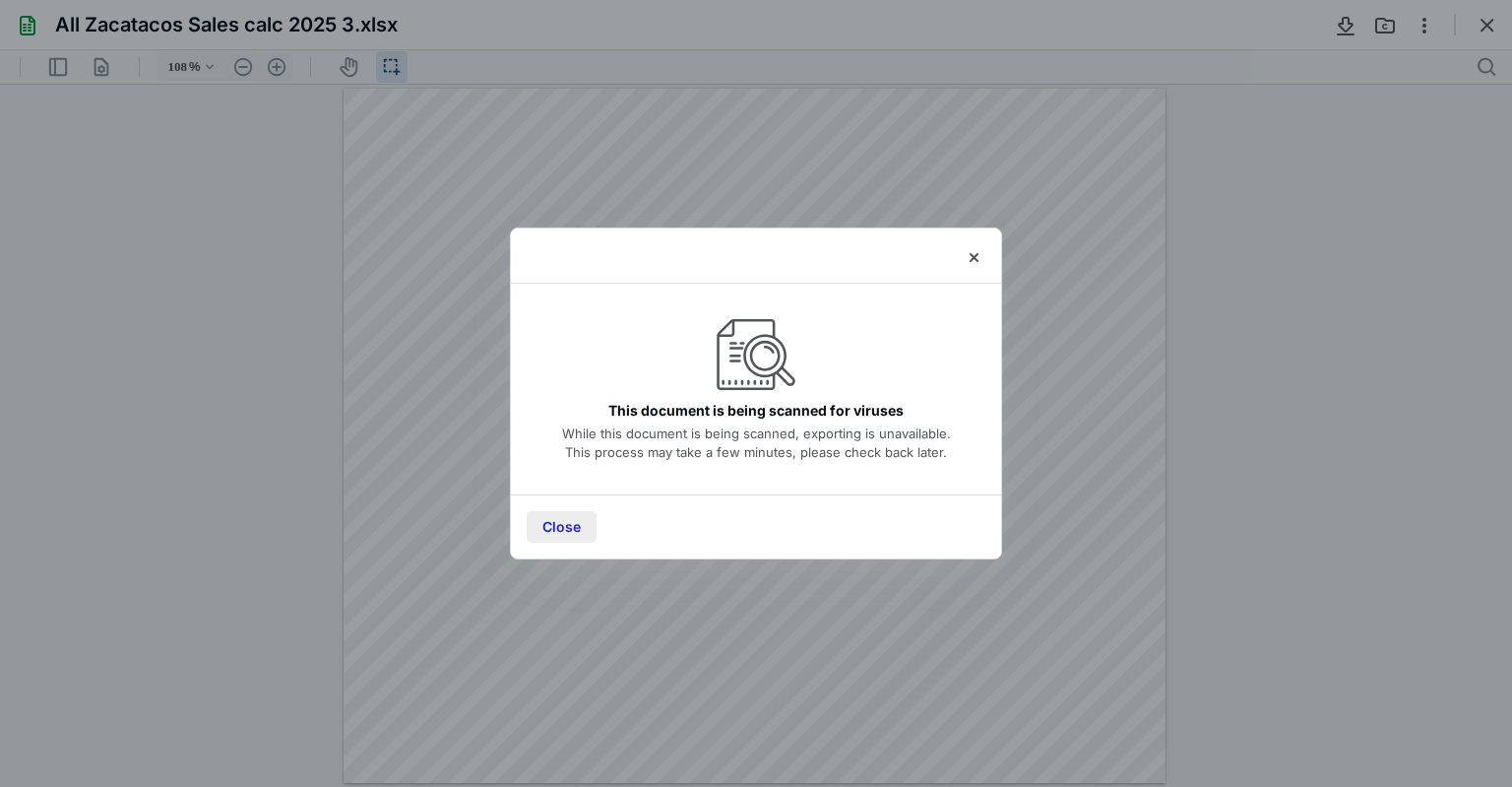 click on "Close" at bounding box center [561, 527] 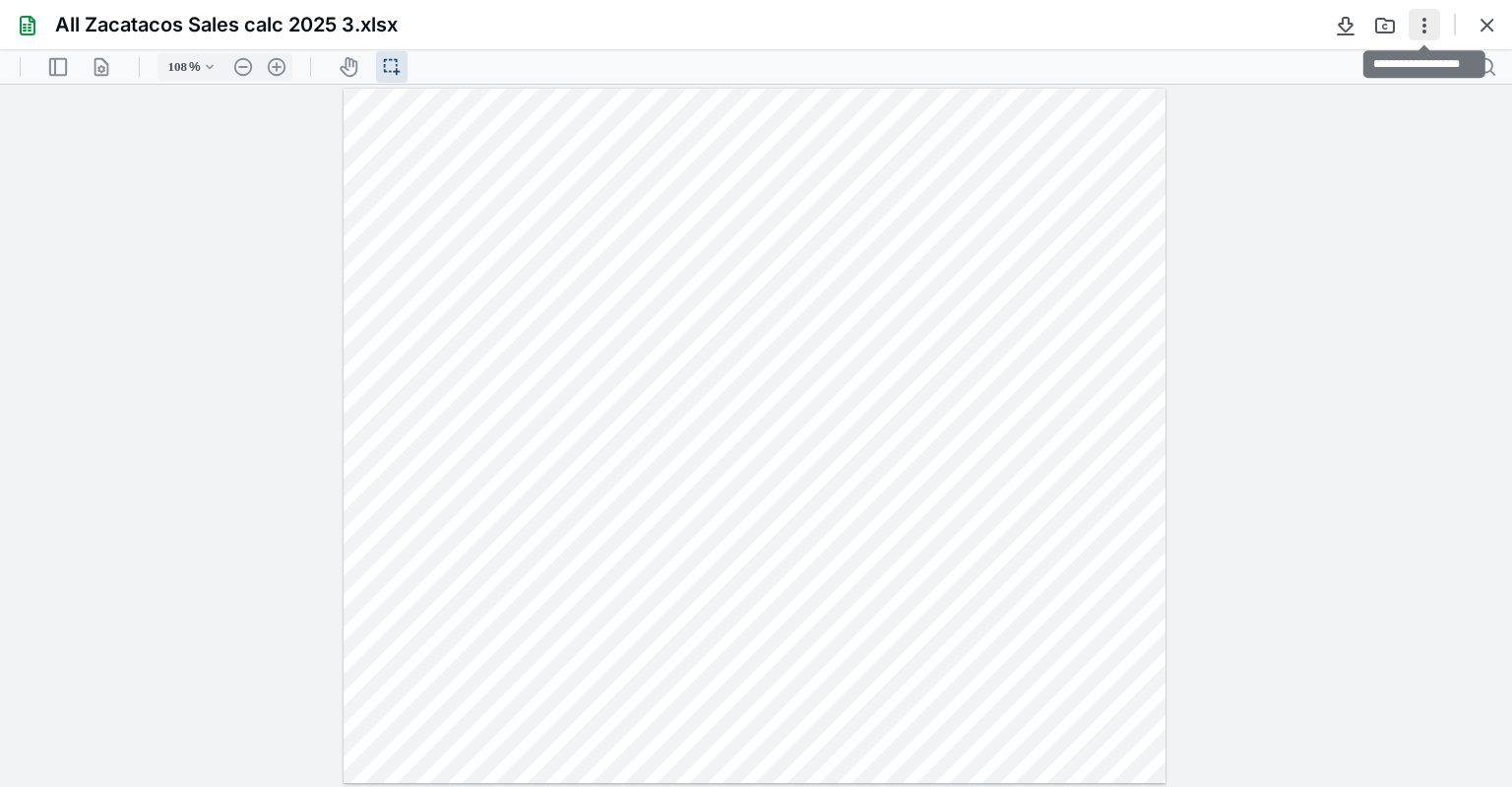 click at bounding box center (1424, 25) 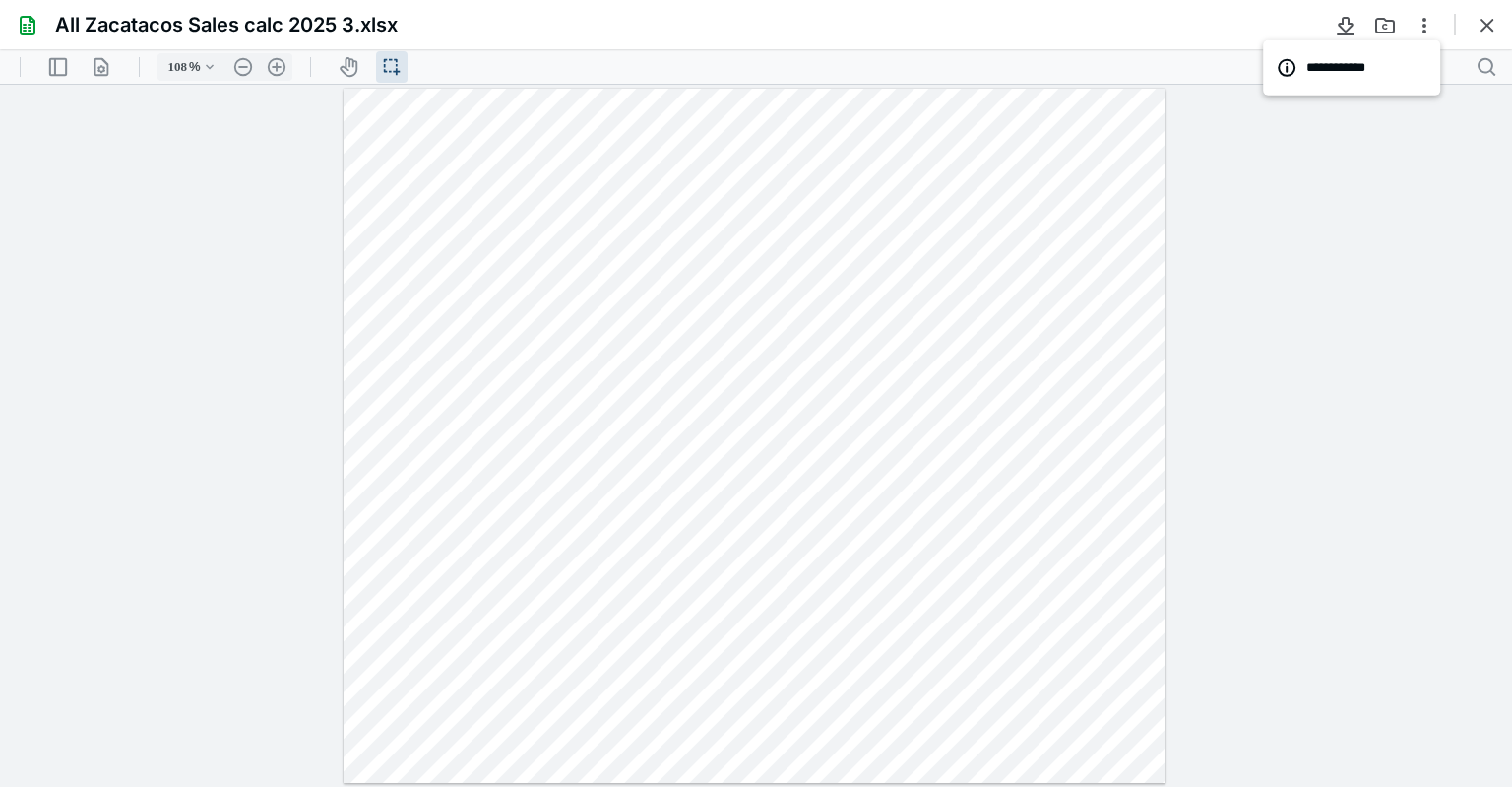drag, startPoint x: 1347, startPoint y: 192, endPoint x: 1343, endPoint y: 221, distance: 29.274562 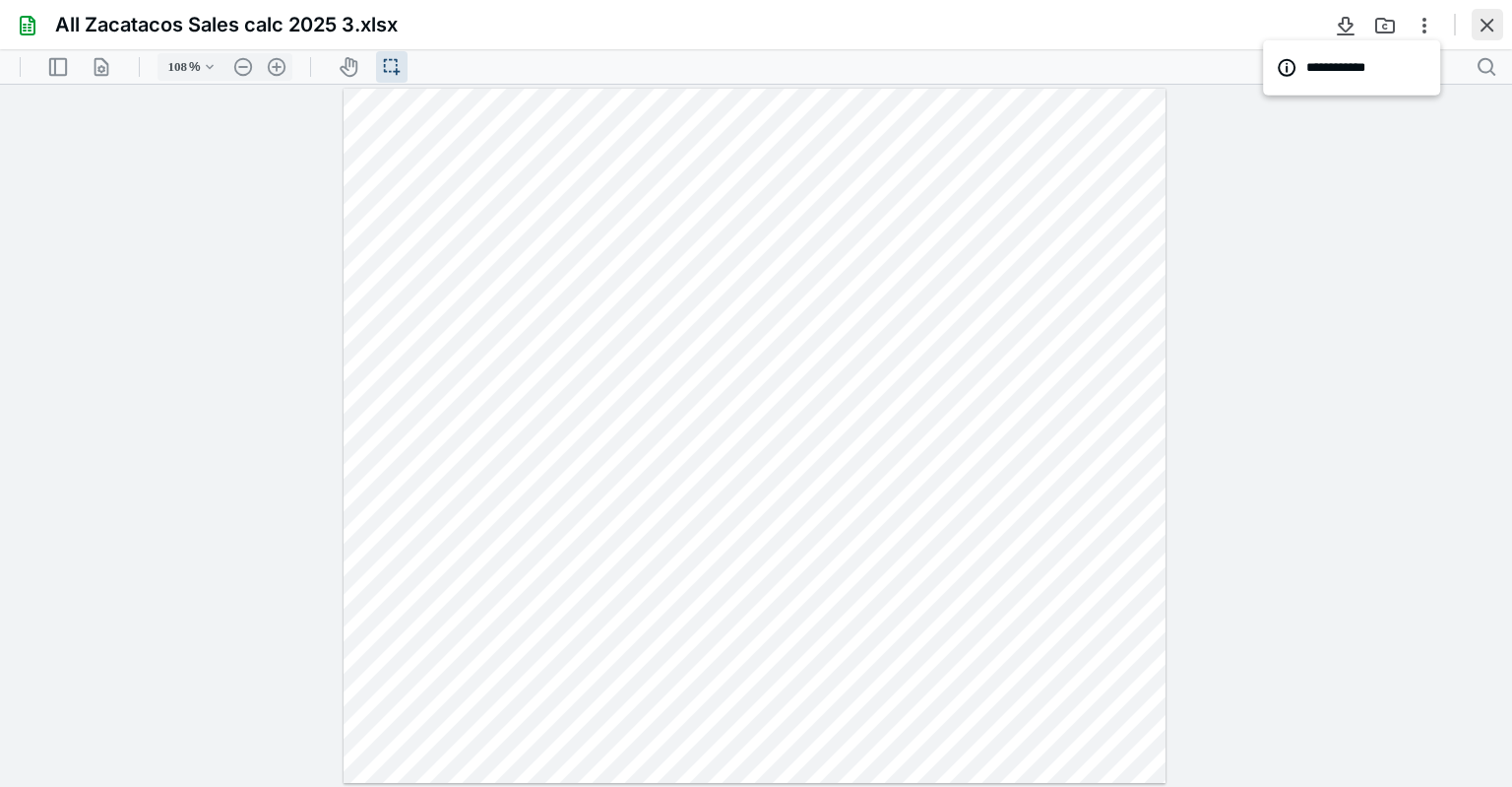 click at bounding box center [1487, 25] 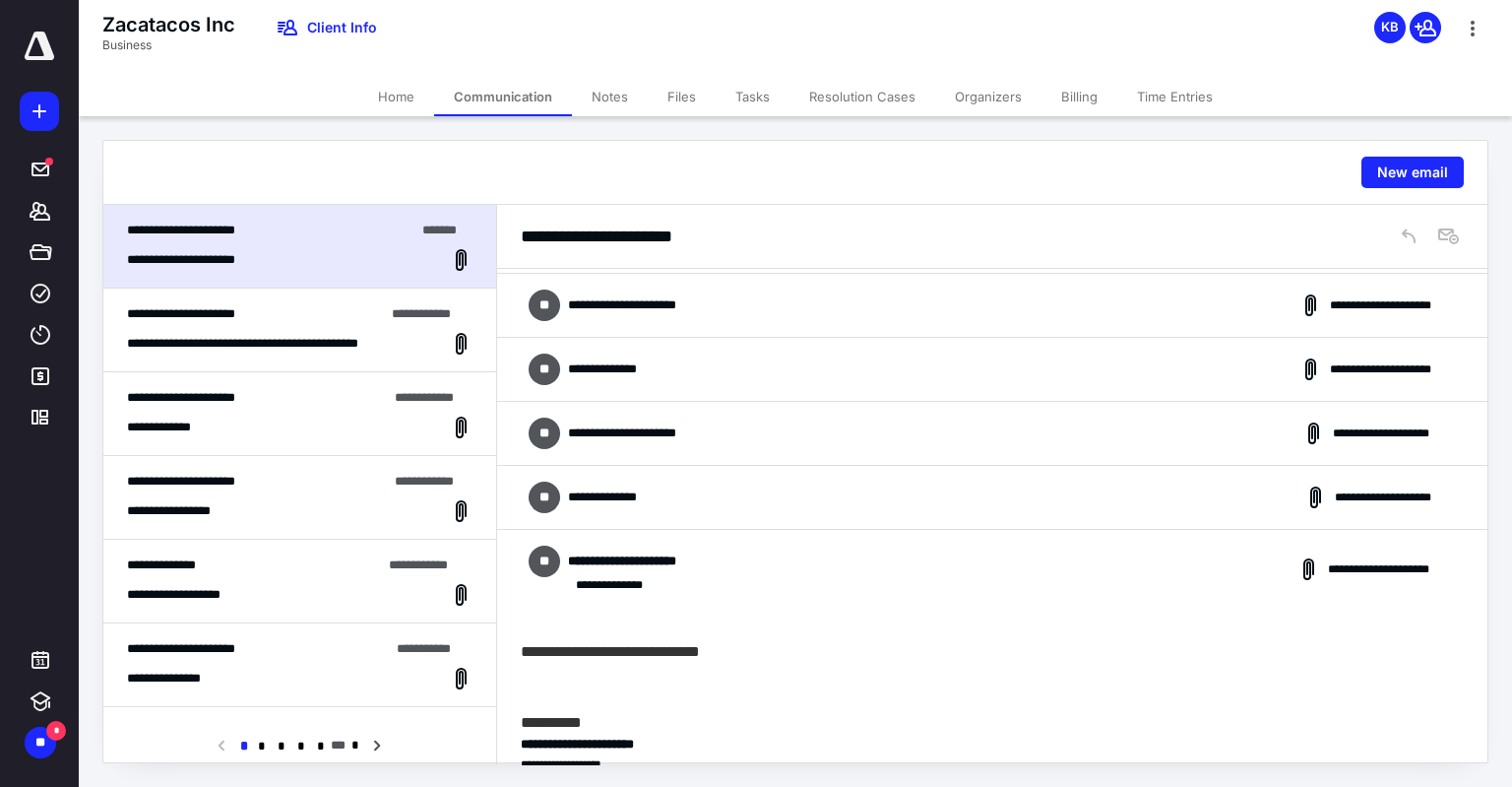 scroll, scrollTop: 0, scrollLeft: 0, axis: both 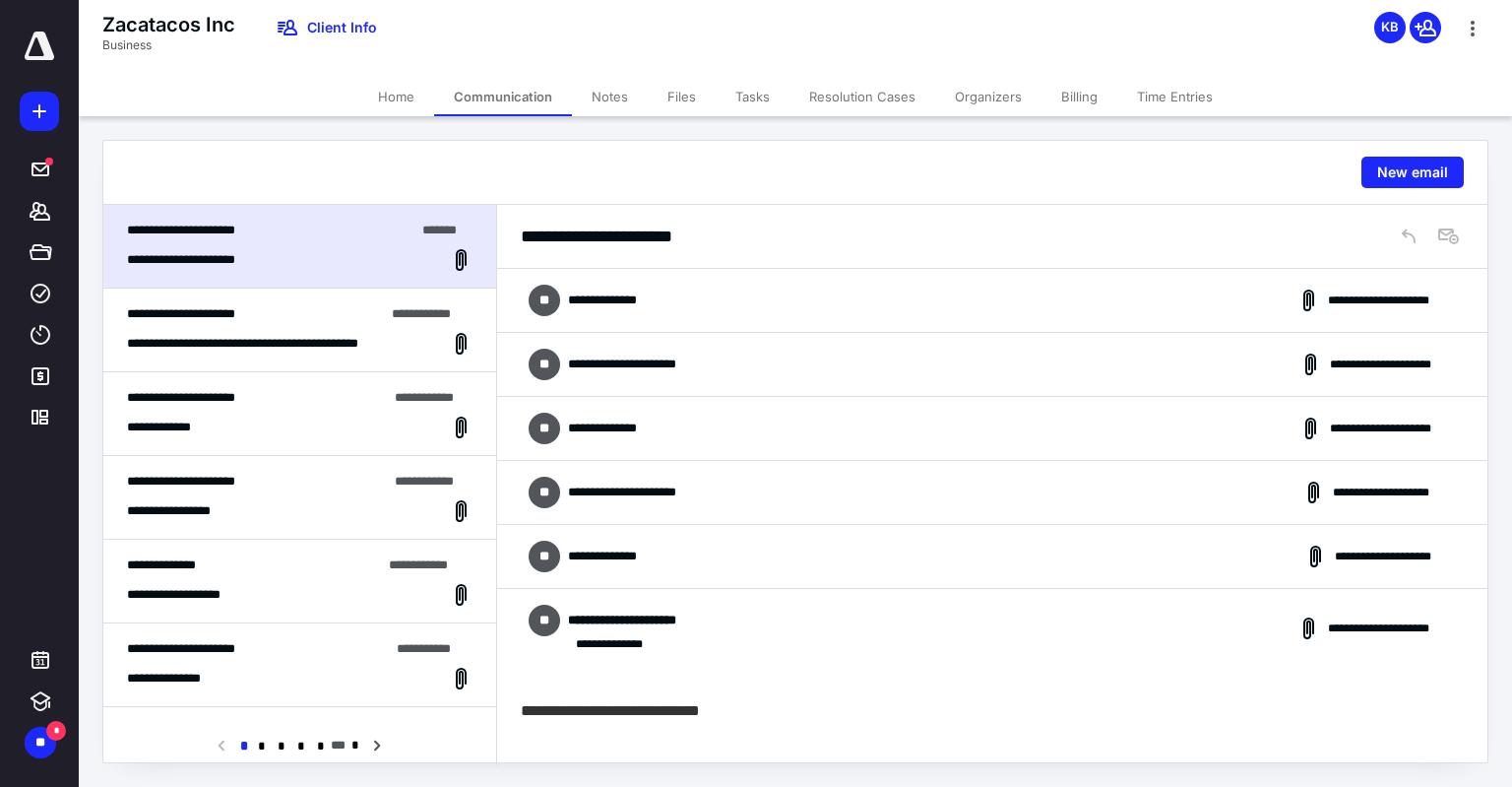click on "**********" at bounding box center (992, 517) 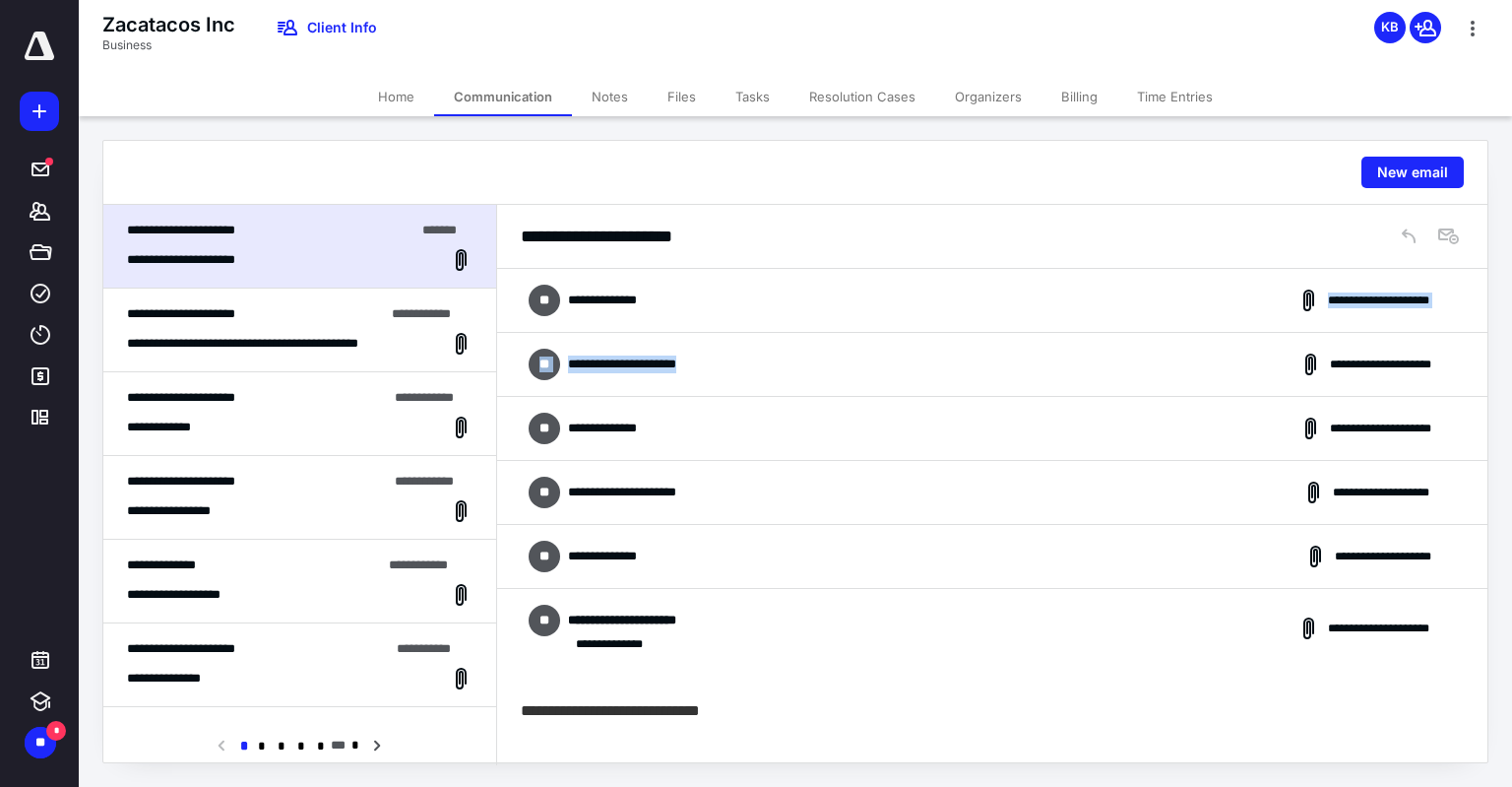 click on "**********" at bounding box center [992, 300] 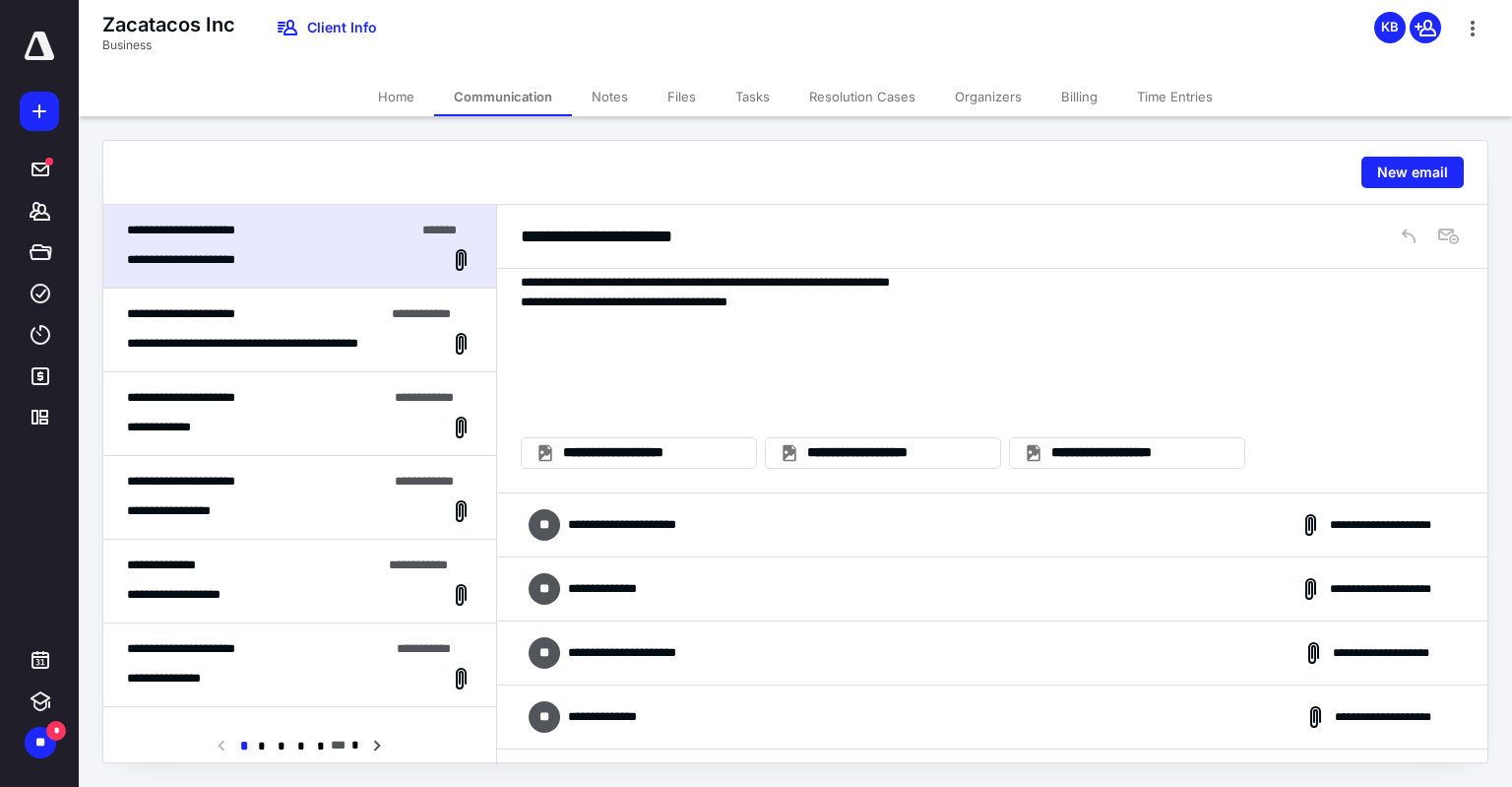 scroll, scrollTop: 788, scrollLeft: 0, axis: vertical 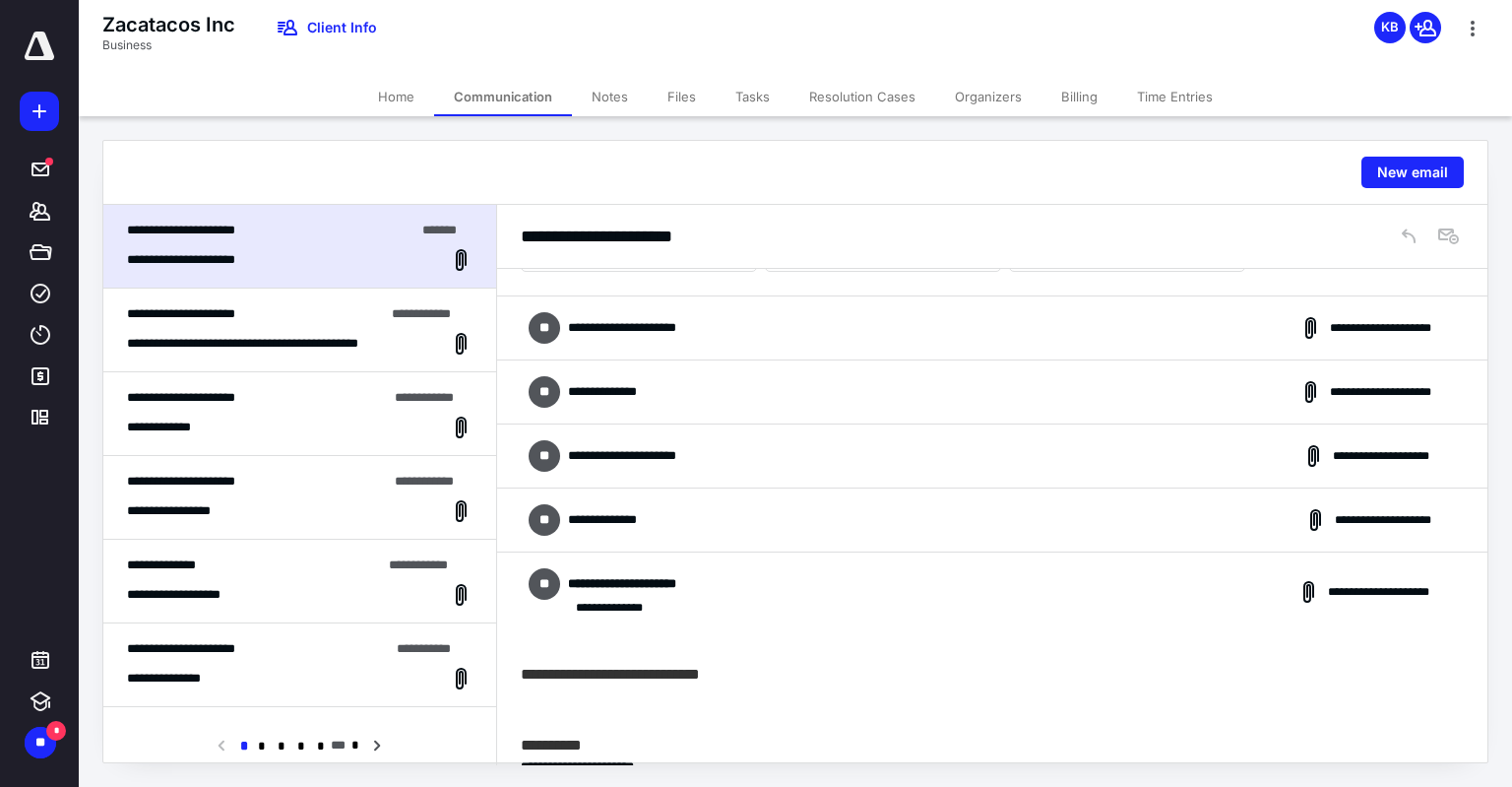 click on "**********" at bounding box center [992, 328] 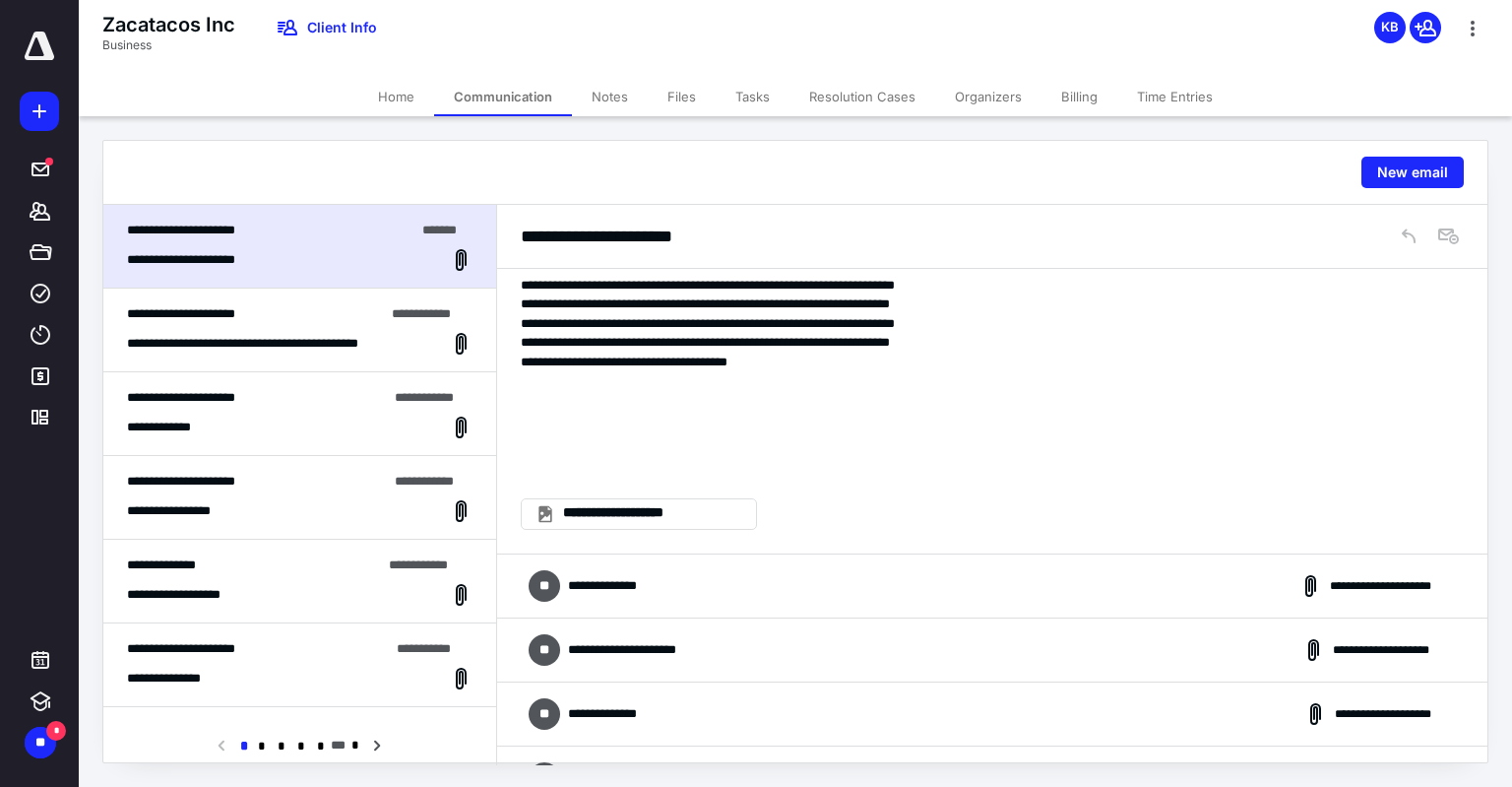 scroll, scrollTop: 1970, scrollLeft: 0, axis: vertical 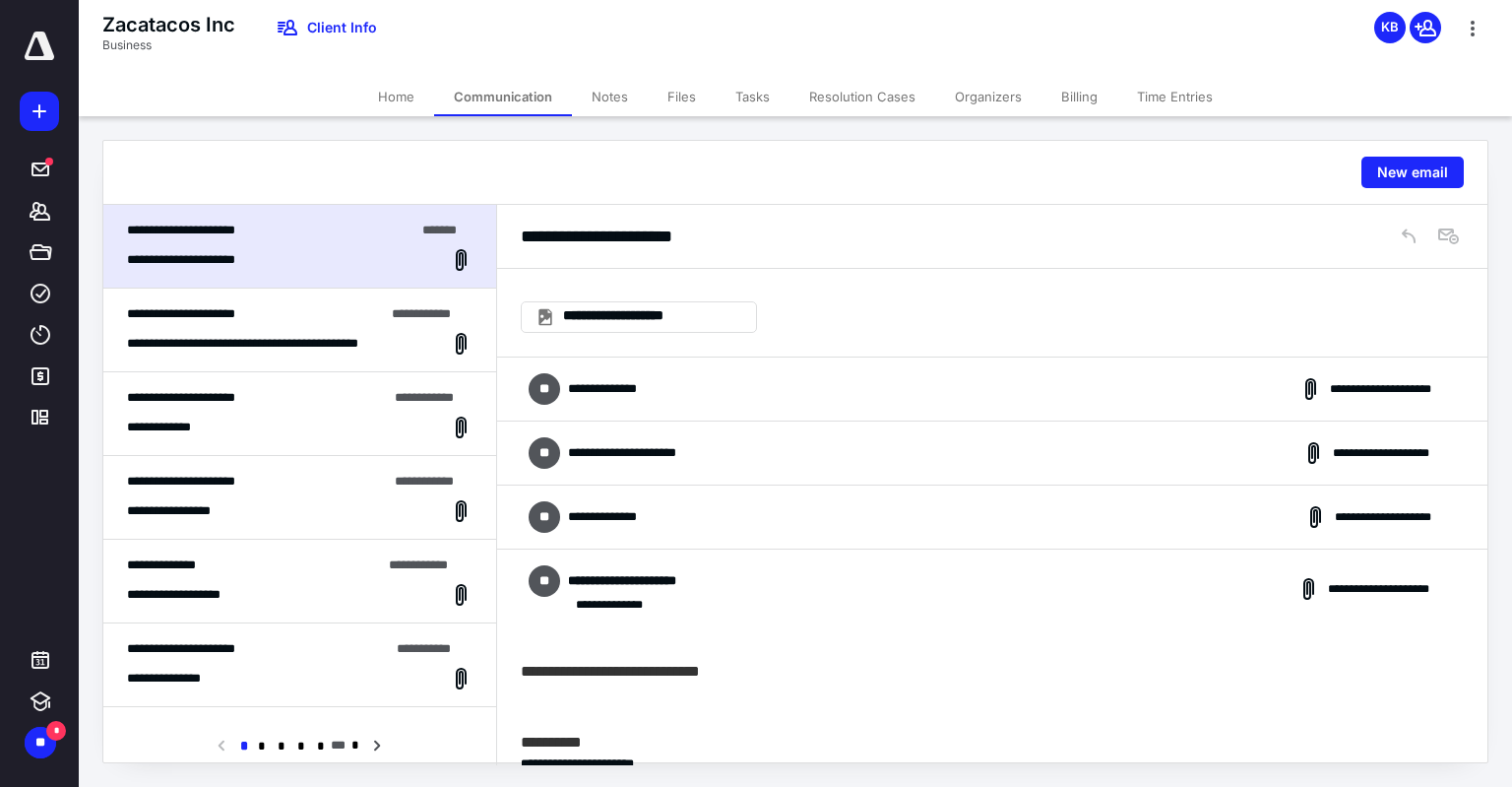 click on "**********" at bounding box center (992, 517) 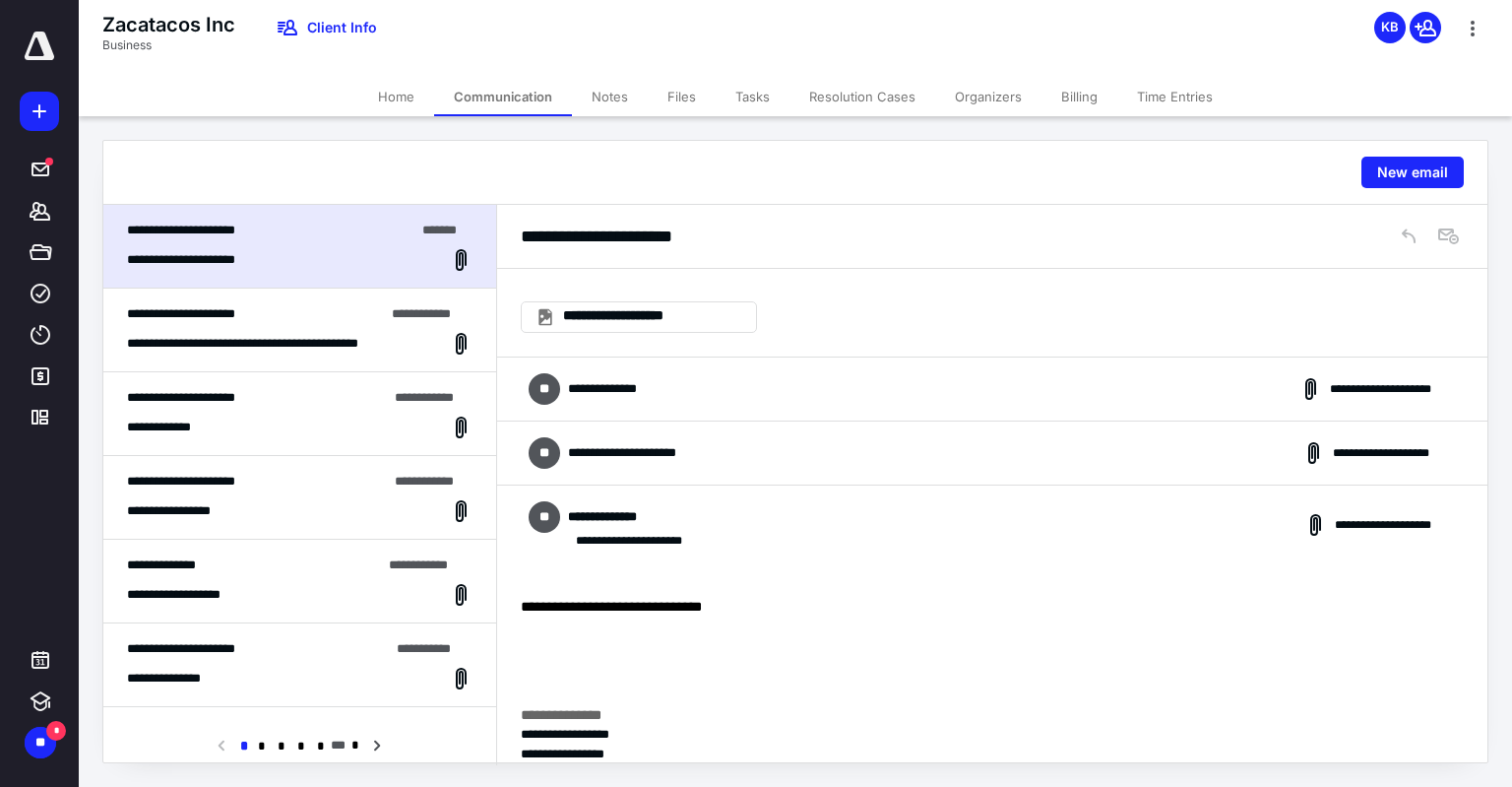 scroll, scrollTop: 2068, scrollLeft: 0, axis: vertical 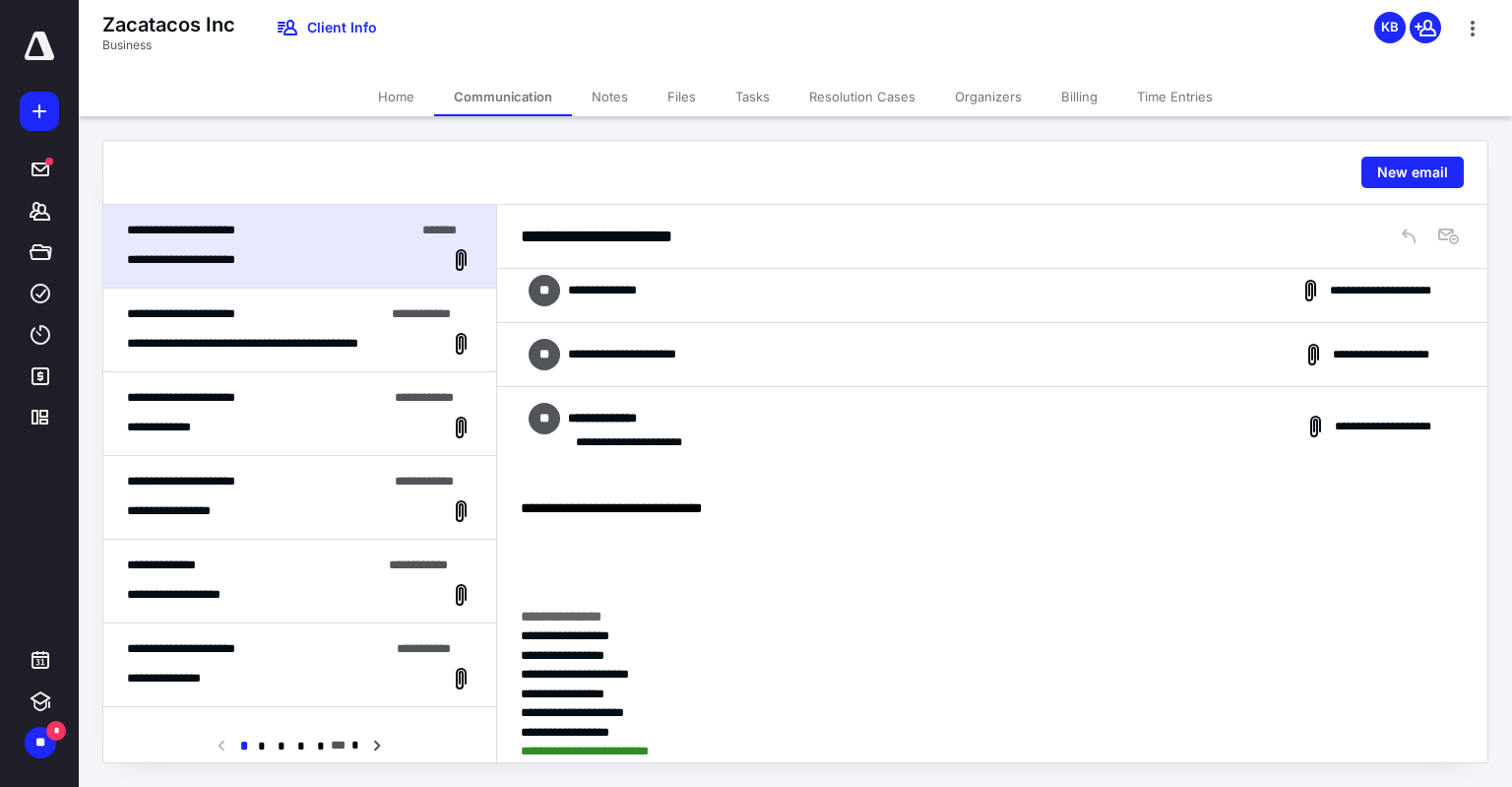 click on "**********" at bounding box center (992, 291) 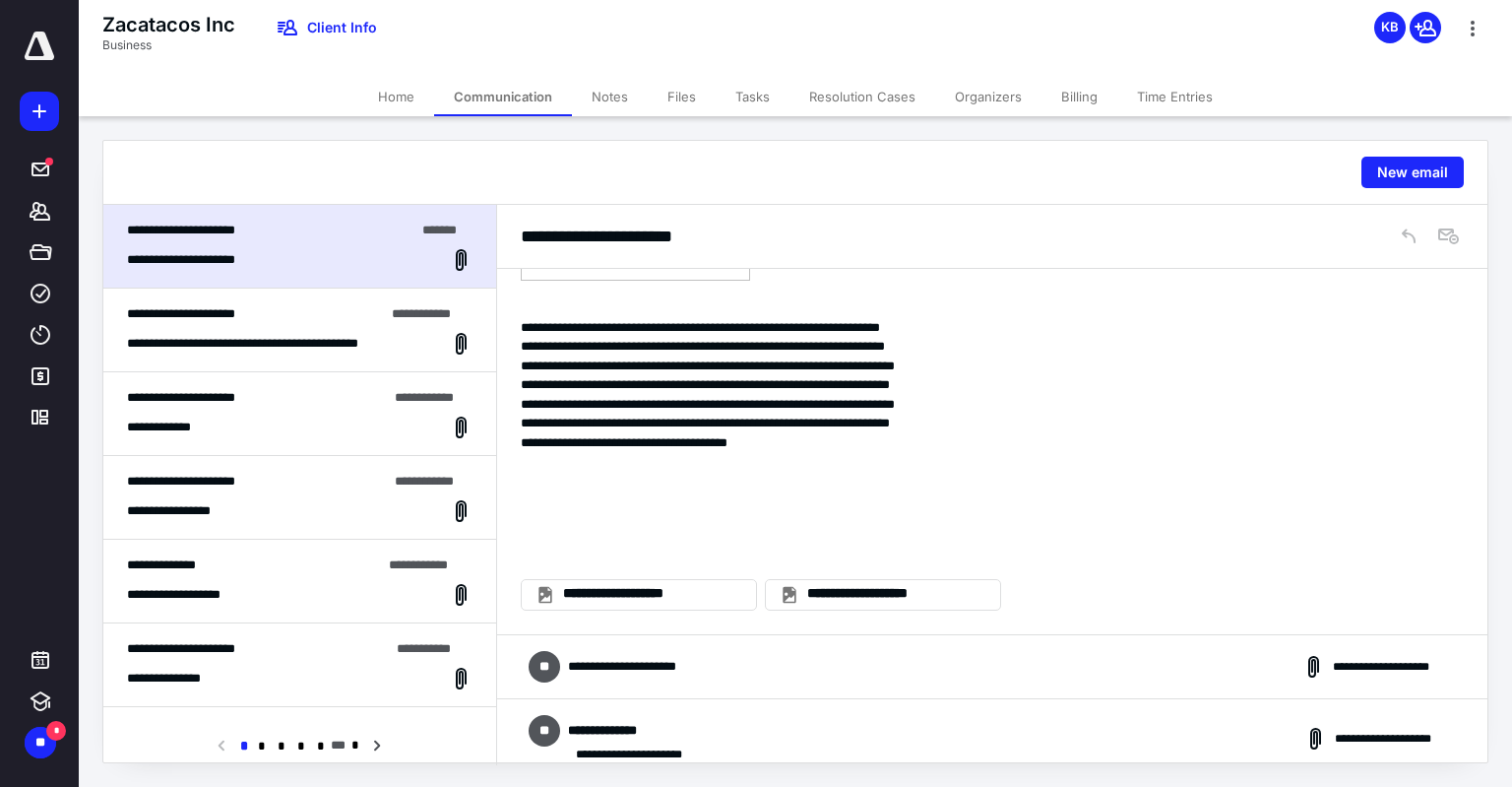 scroll, scrollTop: 2758, scrollLeft: 0, axis: vertical 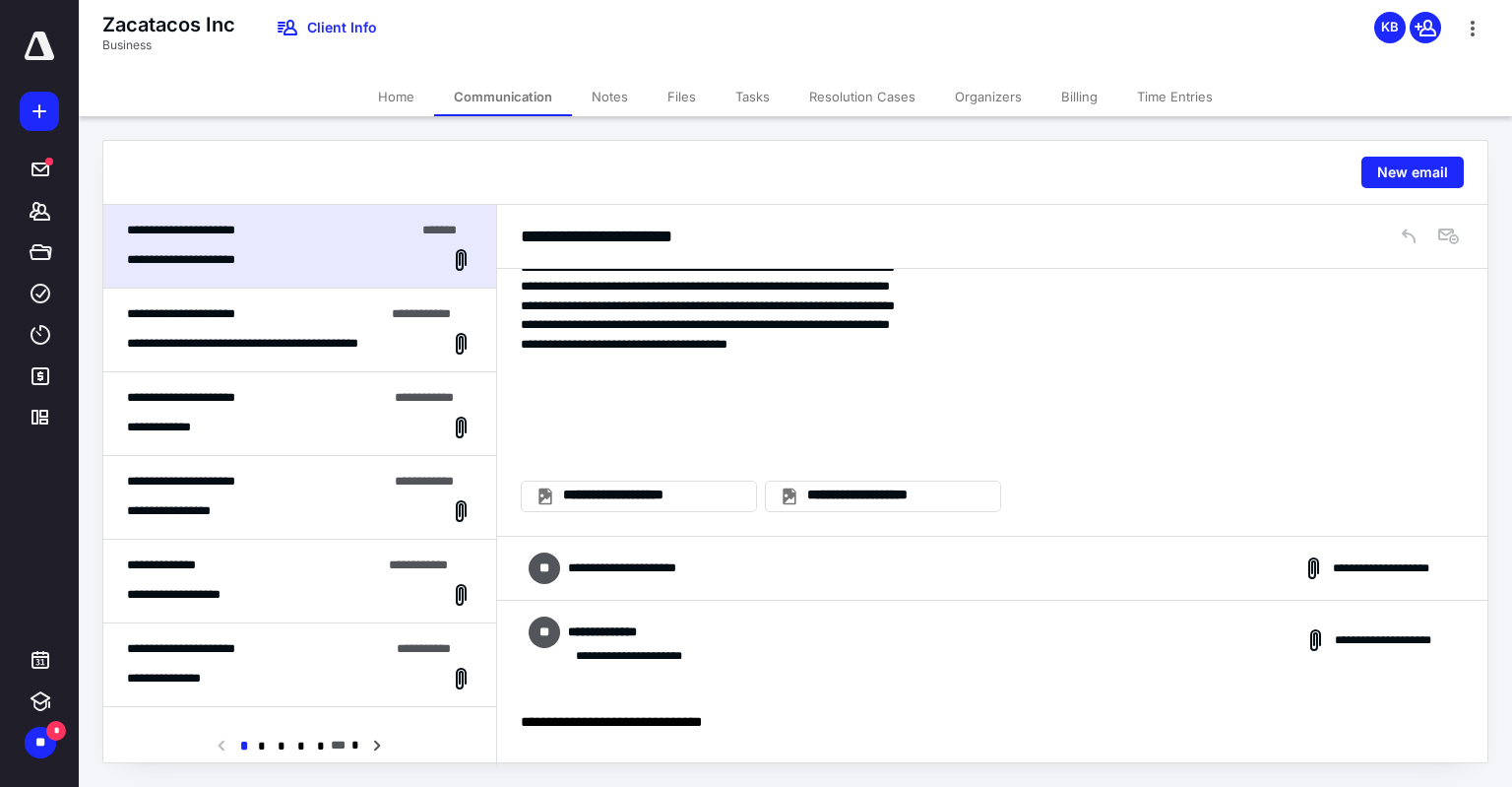 click on "**********" at bounding box center [992, 568] 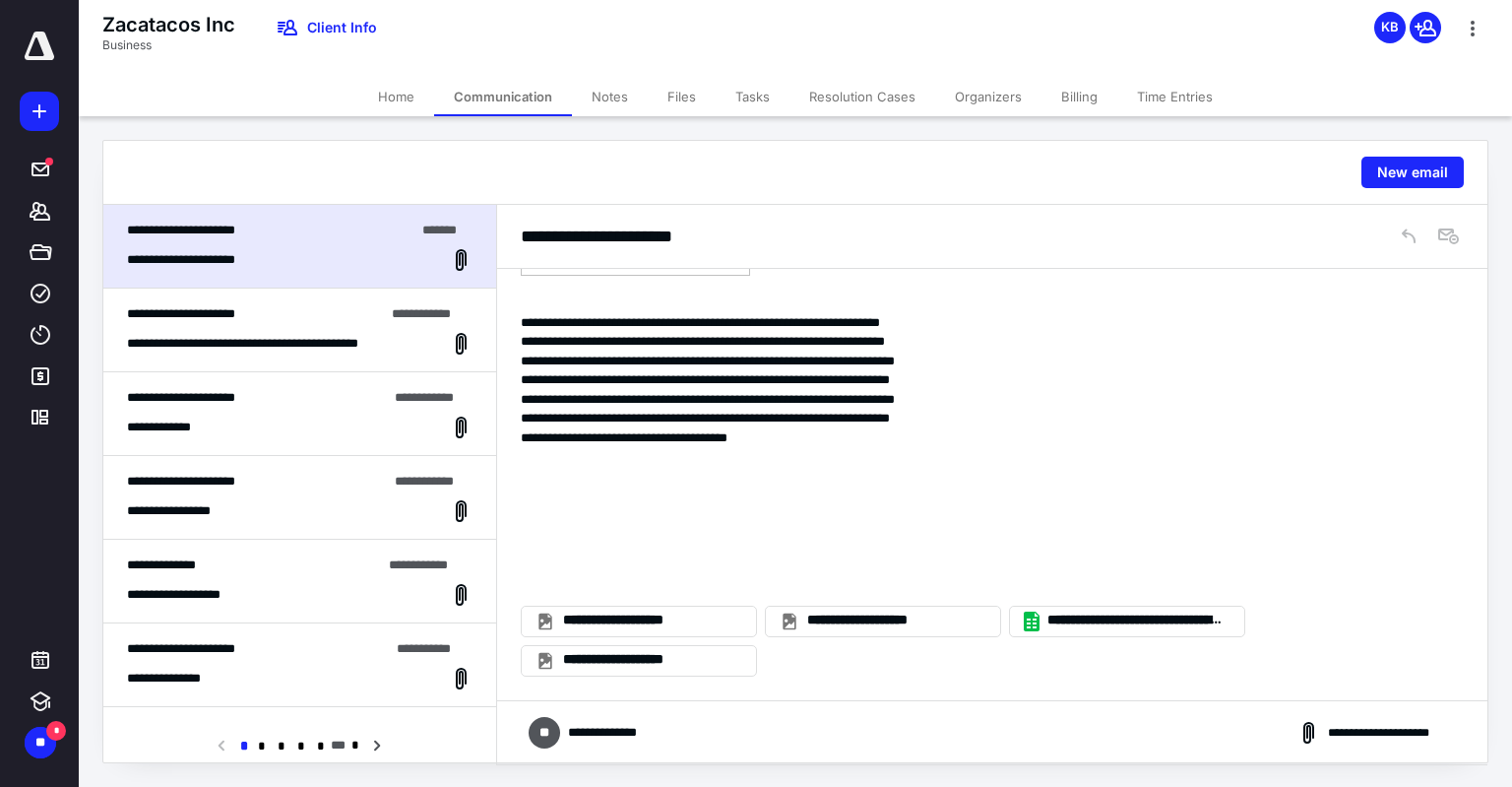 scroll, scrollTop: 5910, scrollLeft: 0, axis: vertical 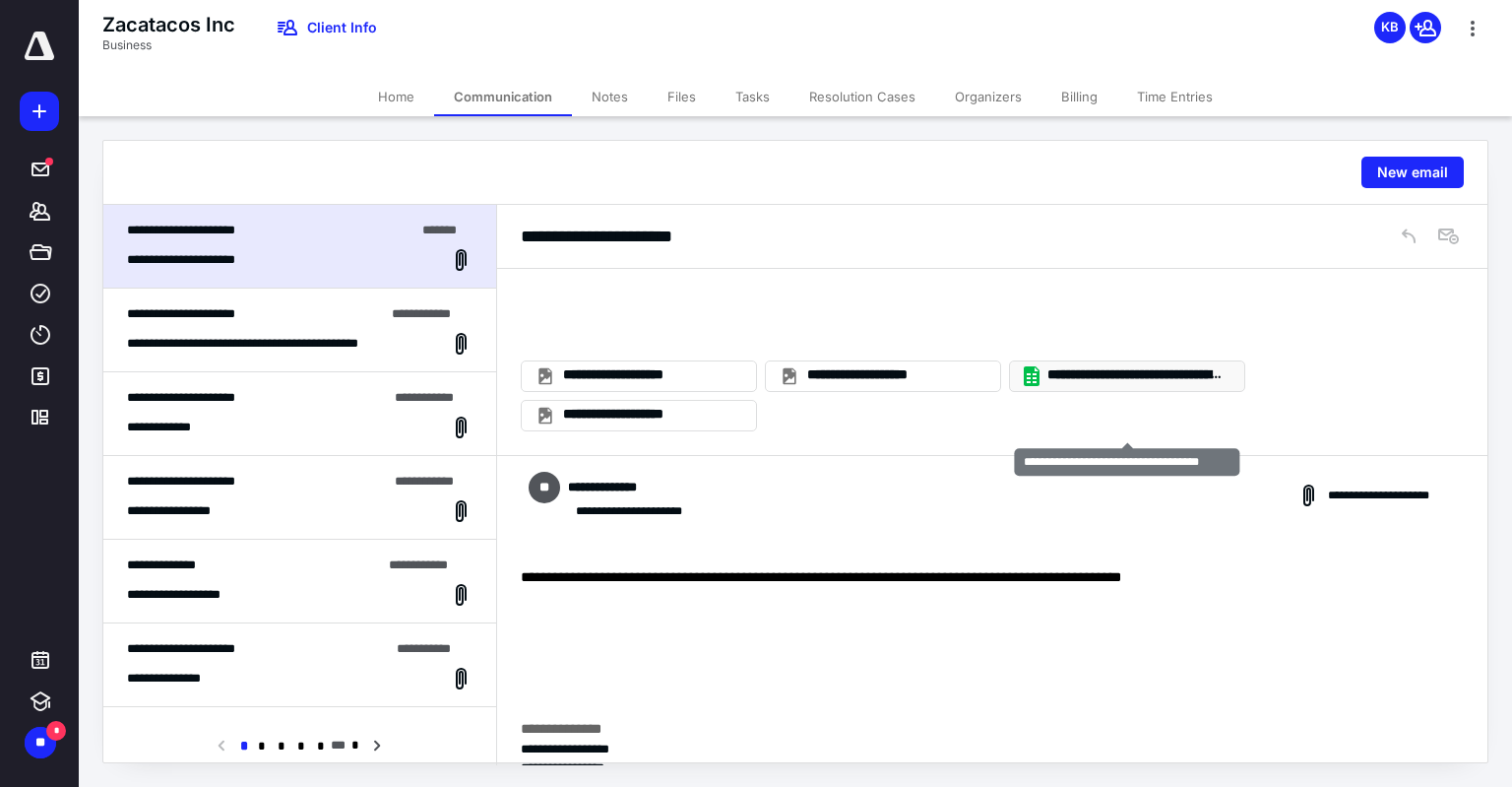 click on "**********" at bounding box center (1135, 375) 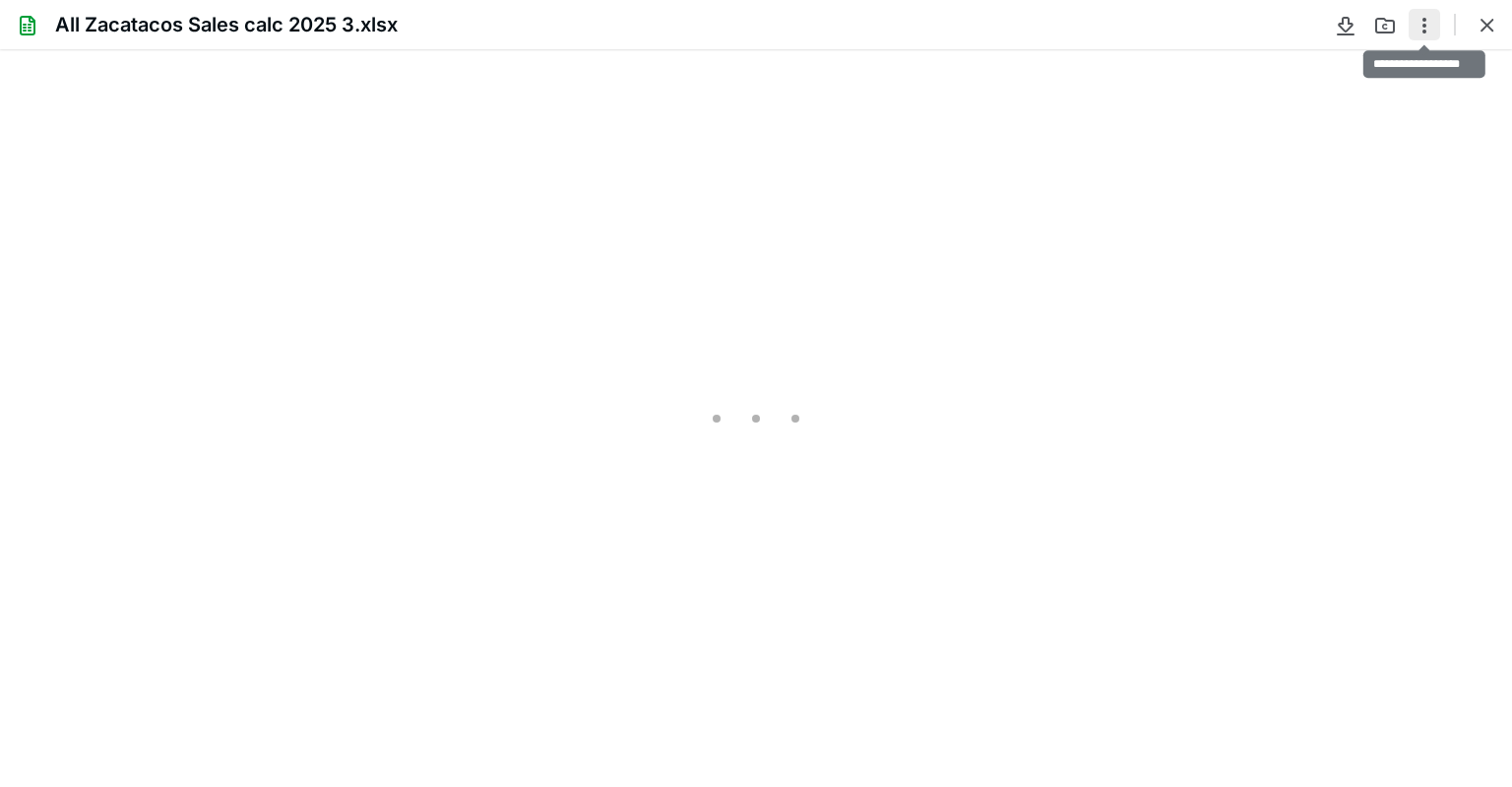 click at bounding box center [1424, 25] 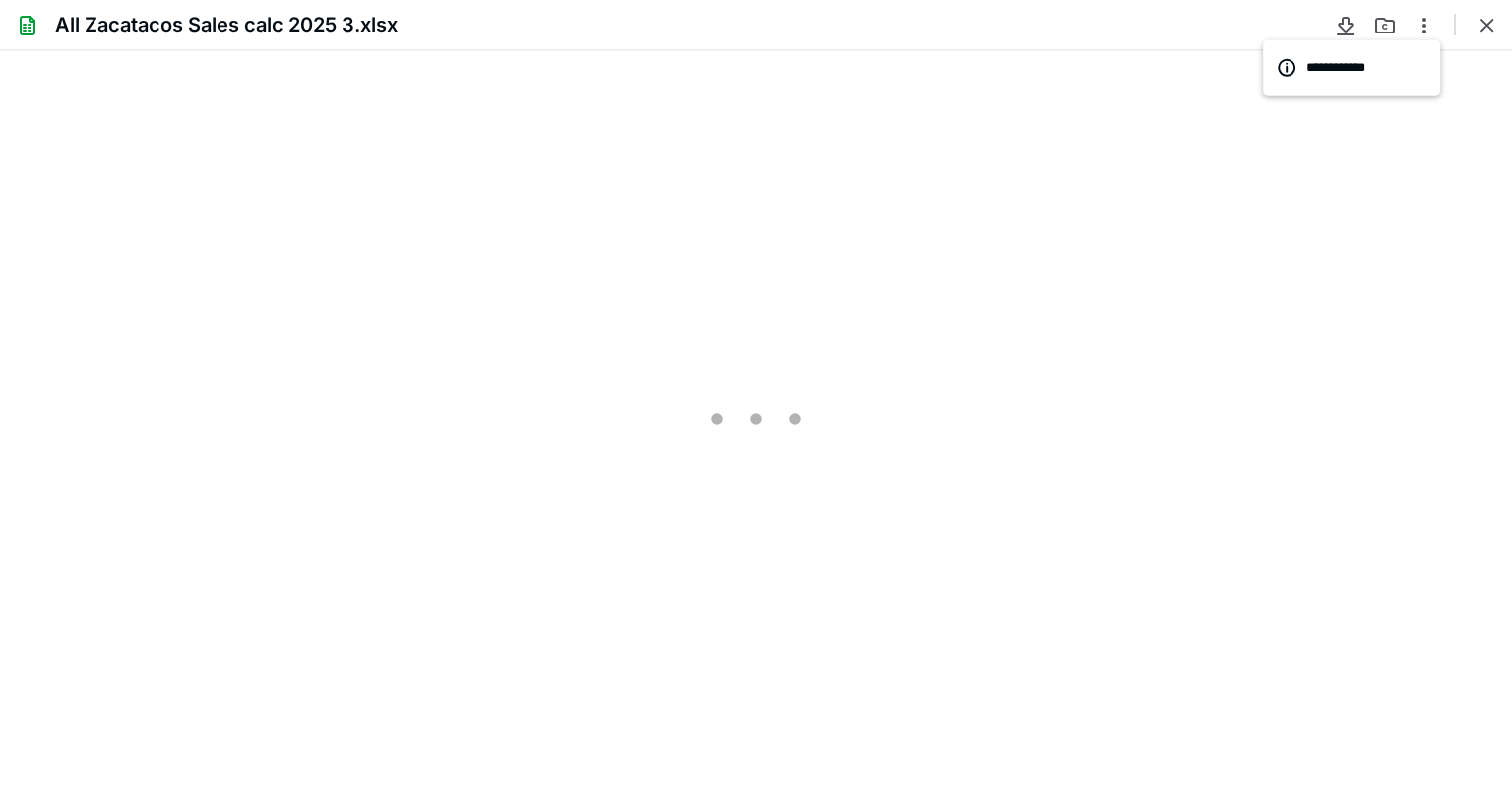 click at bounding box center [756, 418] 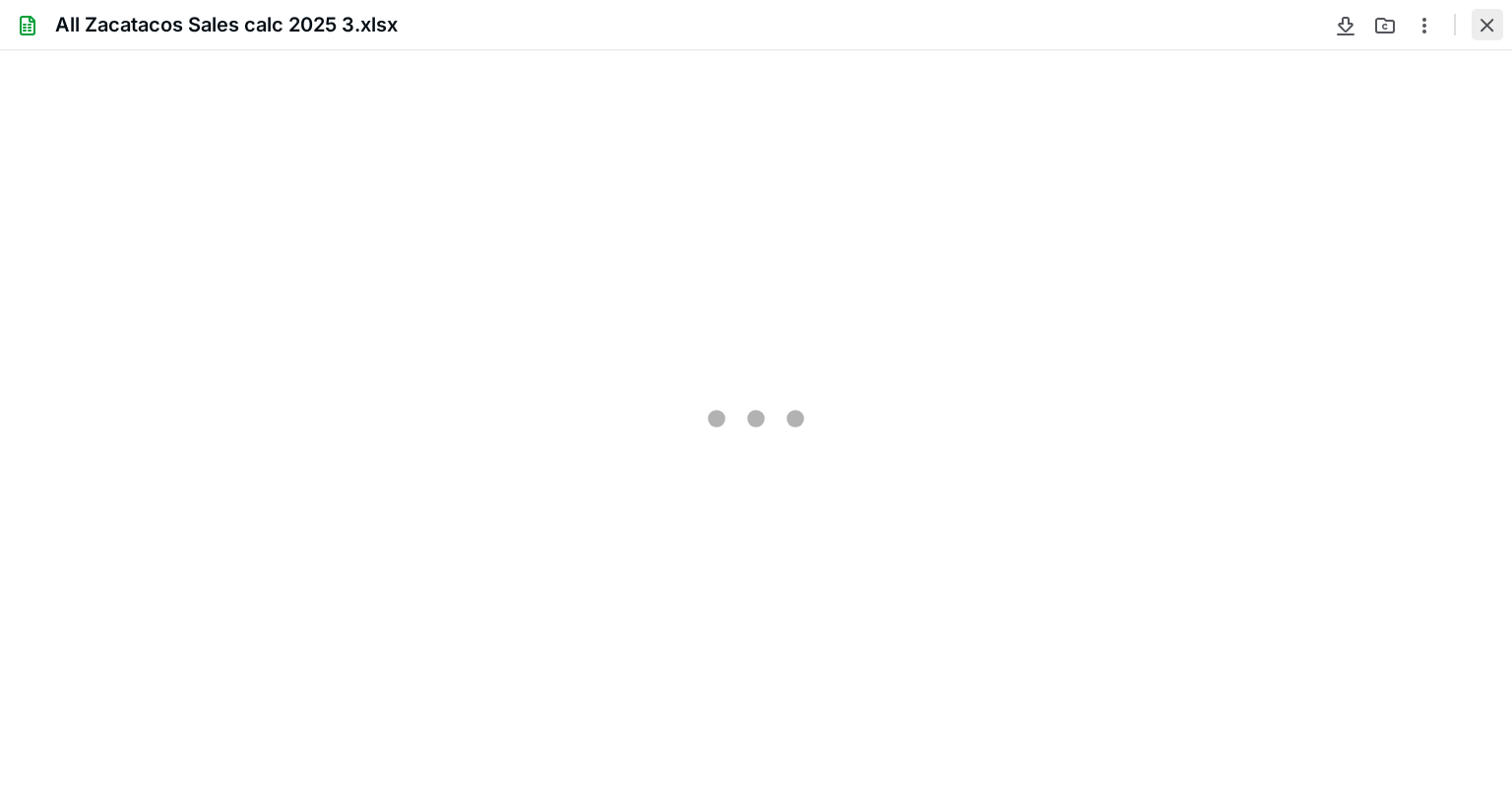 click at bounding box center (1487, 25) 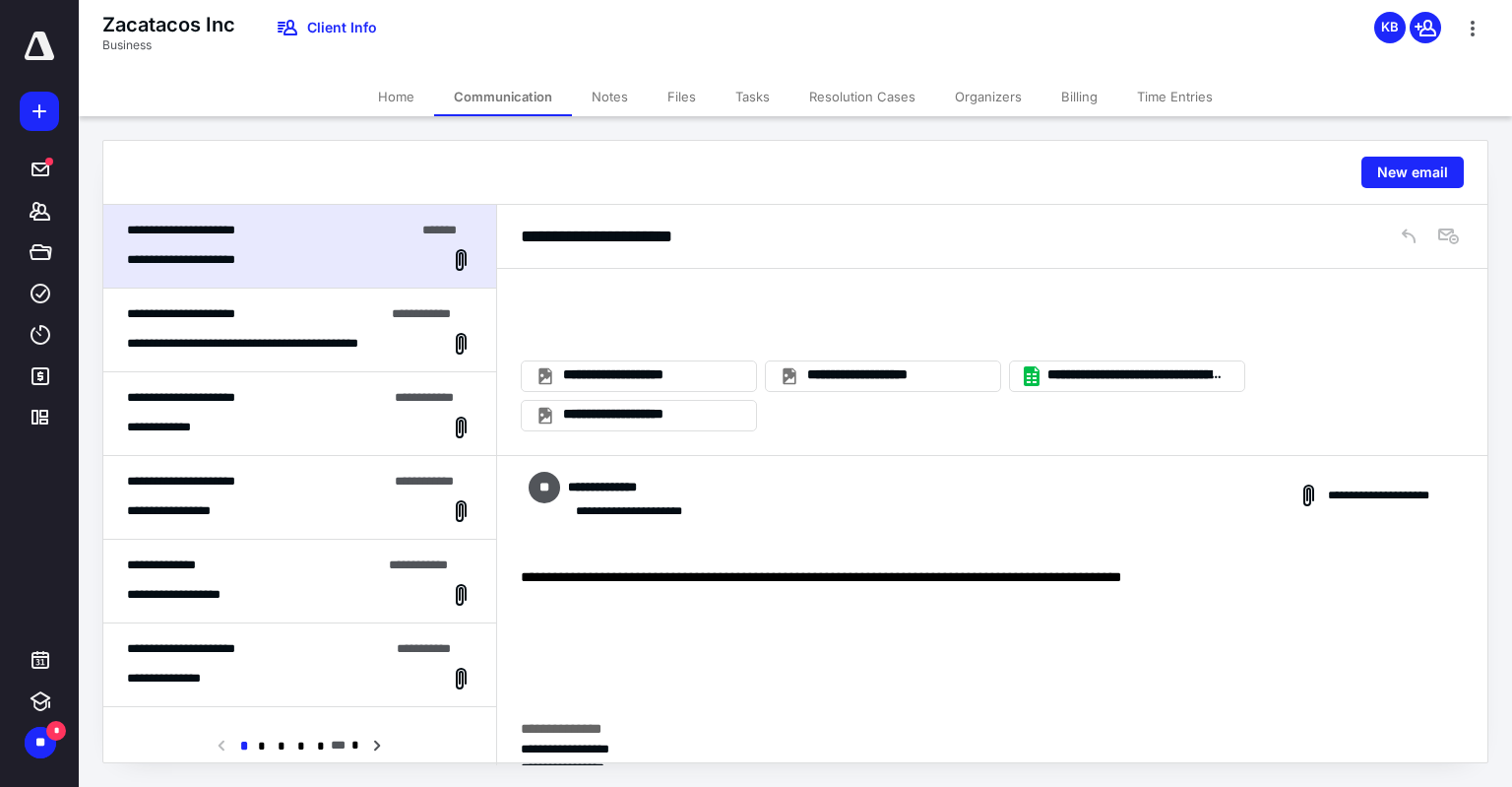 drag, startPoint x: 1129, startPoint y: 430, endPoint x: 1122, endPoint y: 416, distance: 15.652476 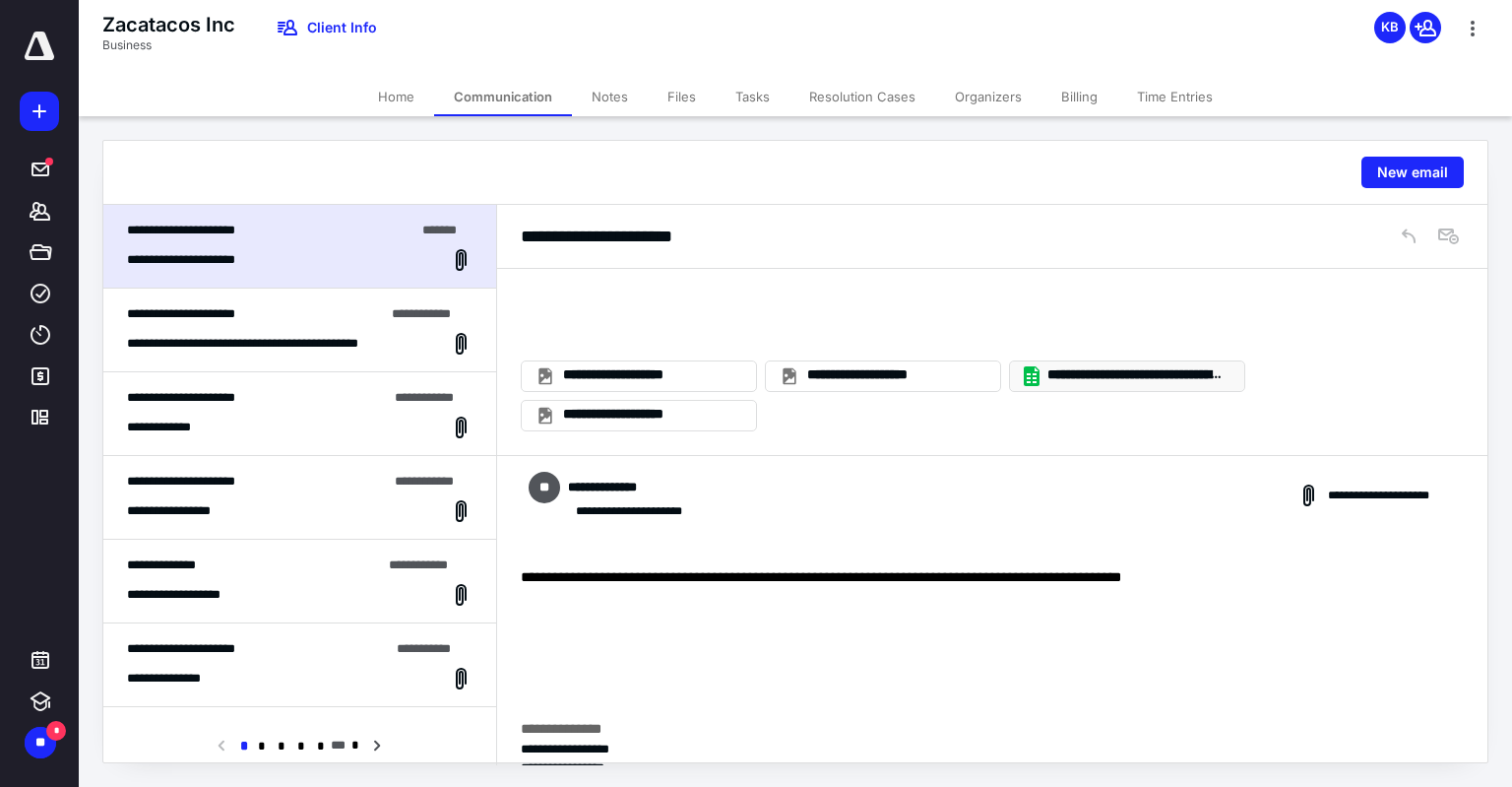 click on "**********" at bounding box center (992, -77) 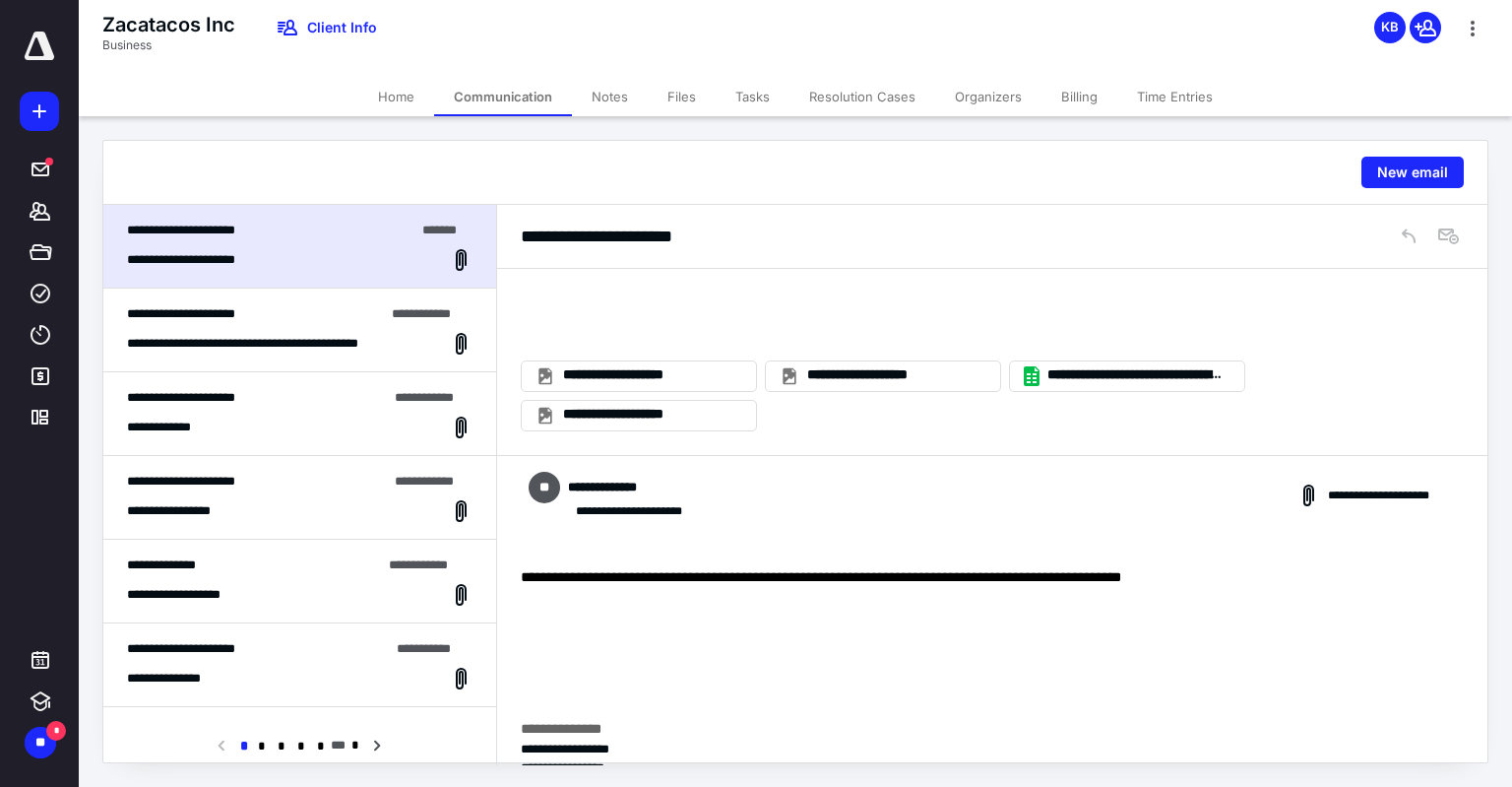 drag, startPoint x: 1163, startPoint y: 433, endPoint x: 1041, endPoint y: 396, distance: 127.48725 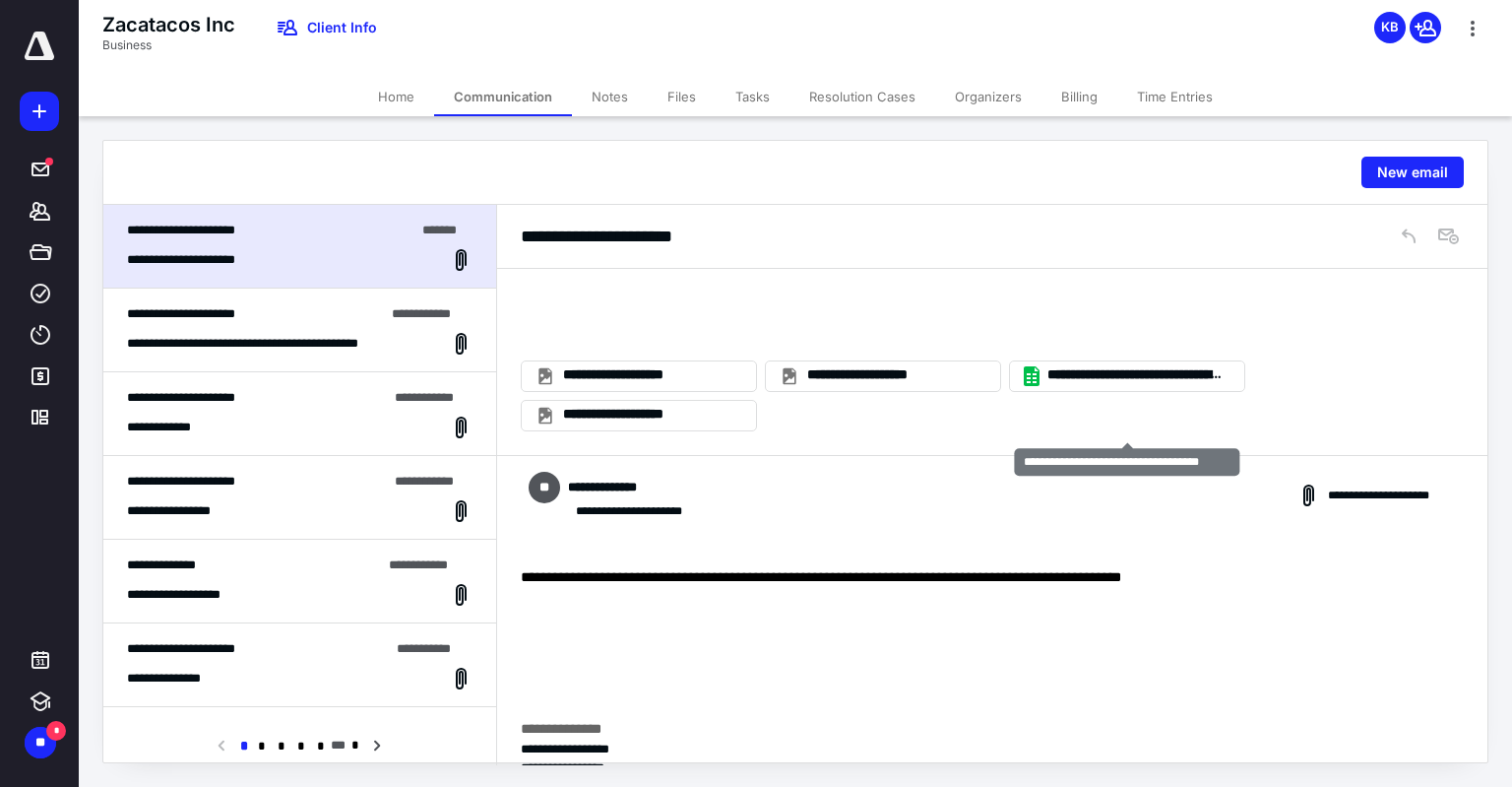 click on "**********" at bounding box center [1135, 375] 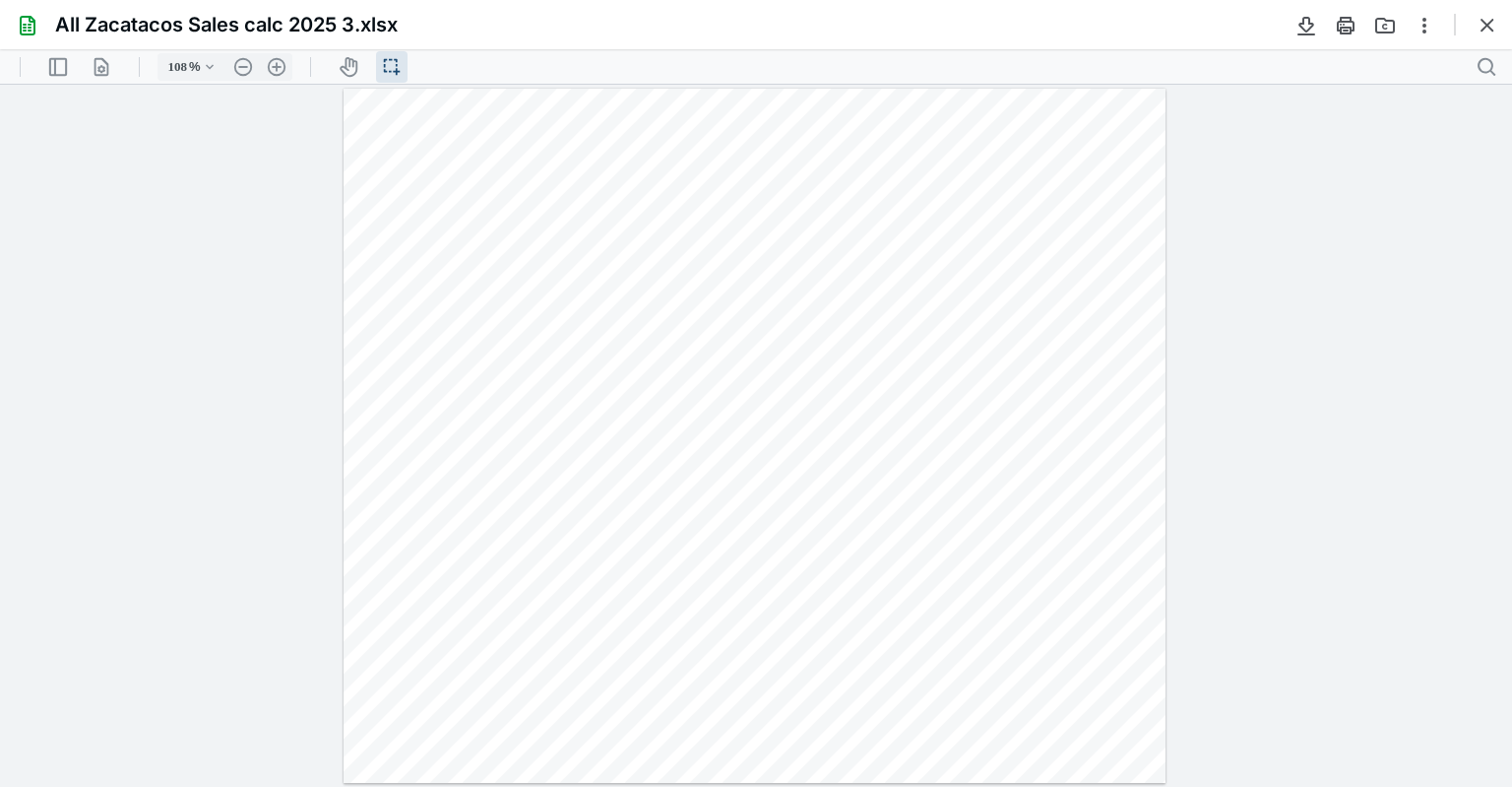 scroll, scrollTop: 0, scrollLeft: 0, axis: both 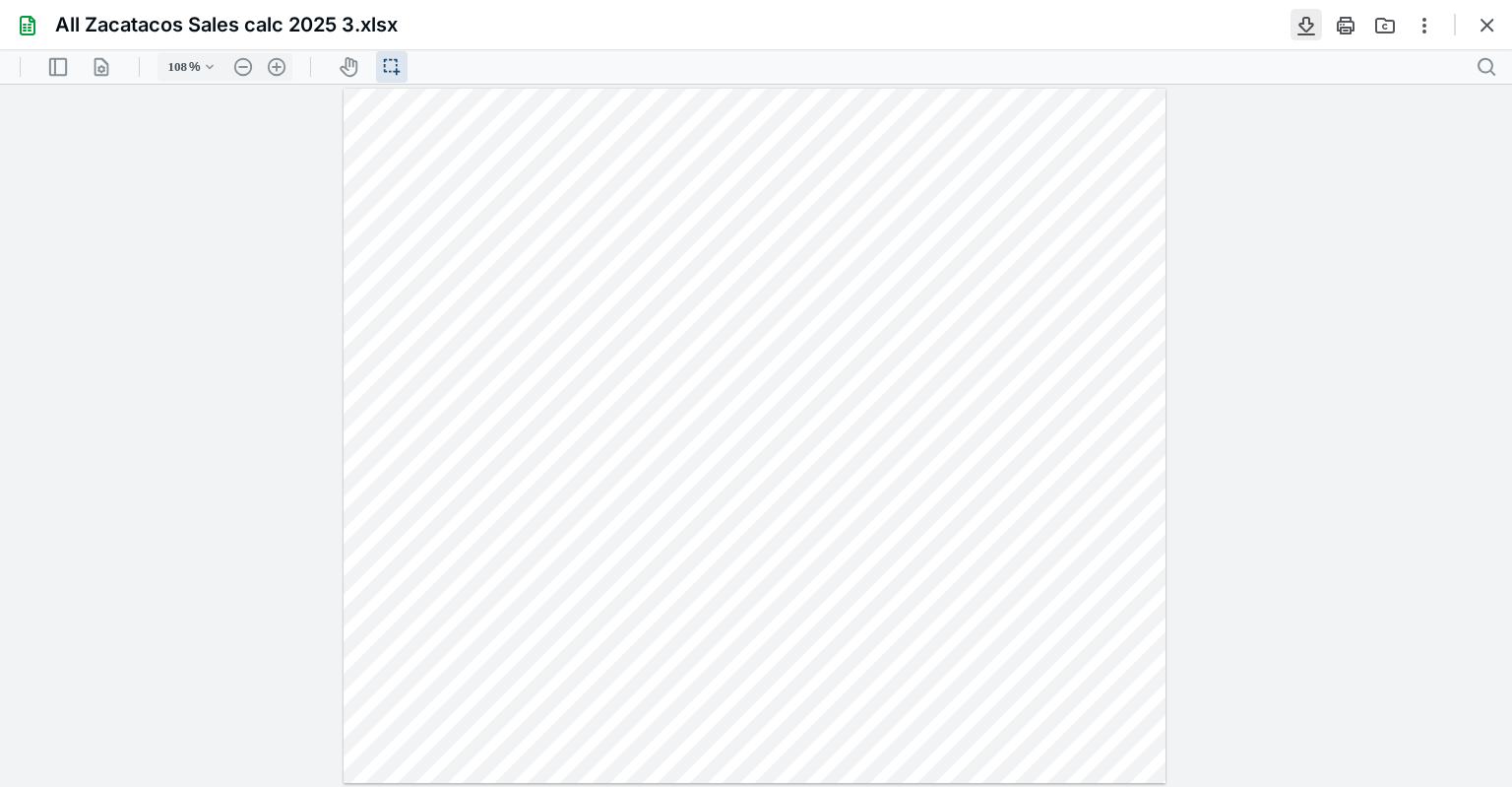 click at bounding box center (1306, 25) 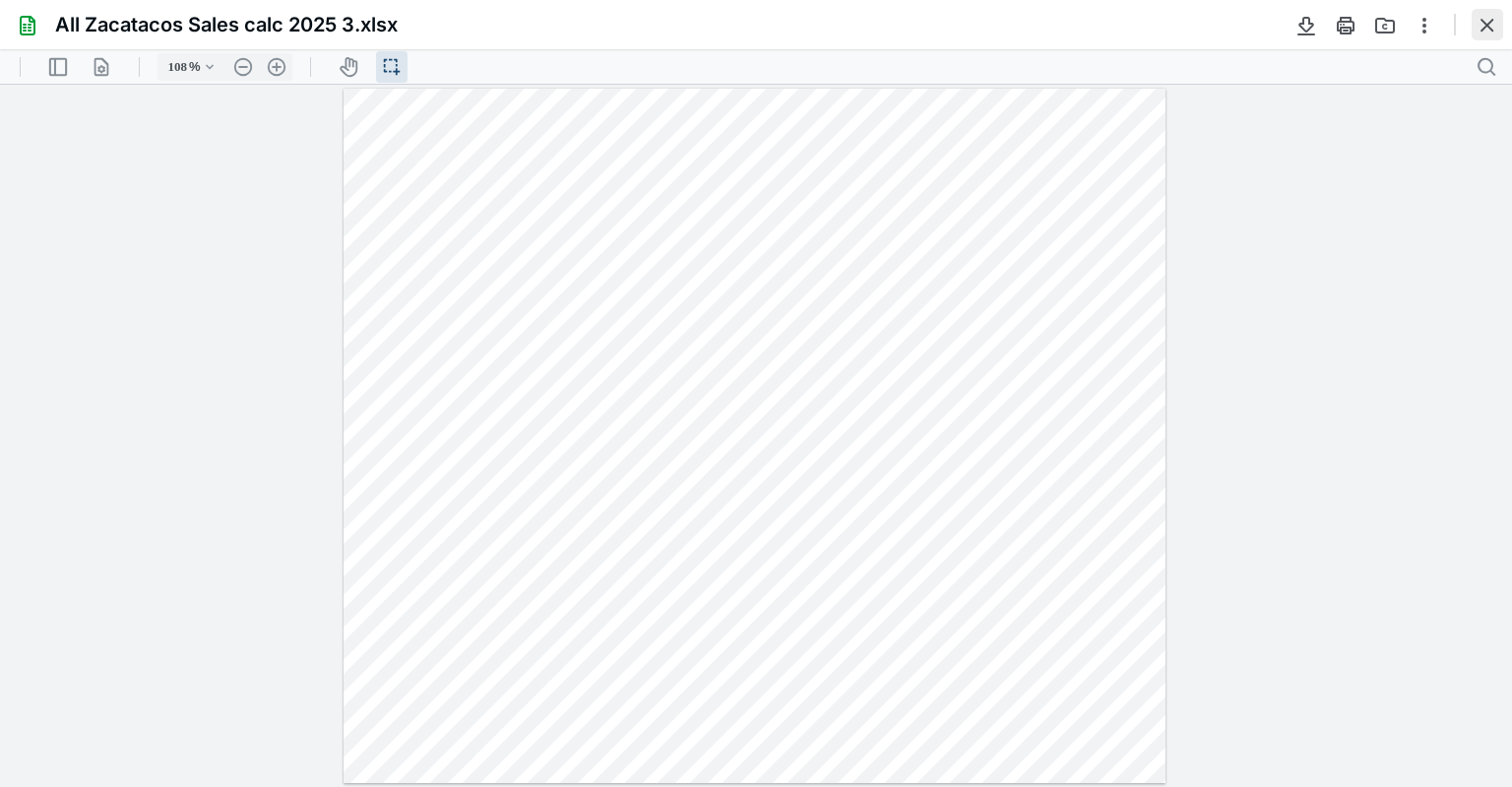 click at bounding box center [1487, 25] 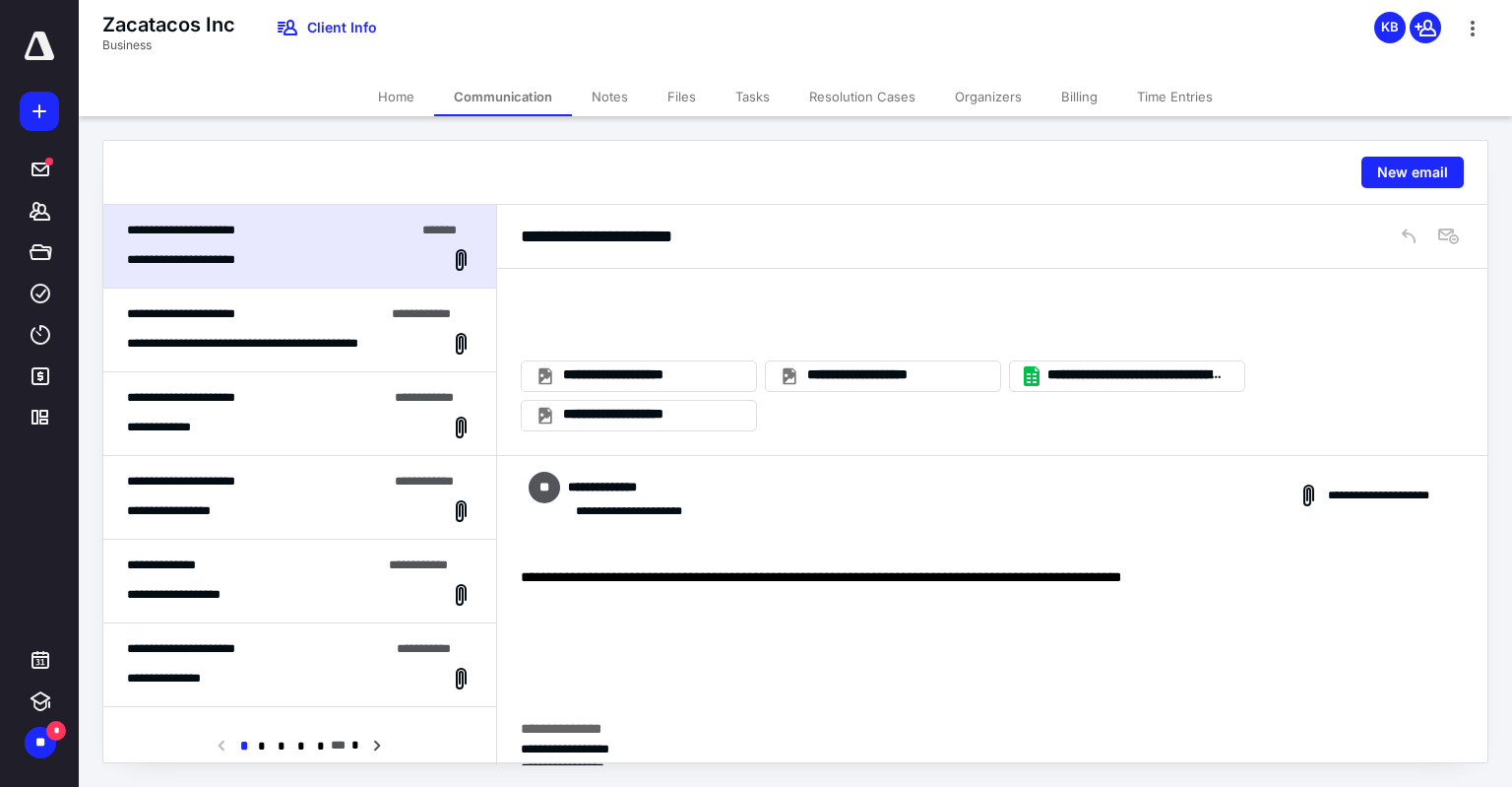 click on "Files" at bounding box center [681, 97] 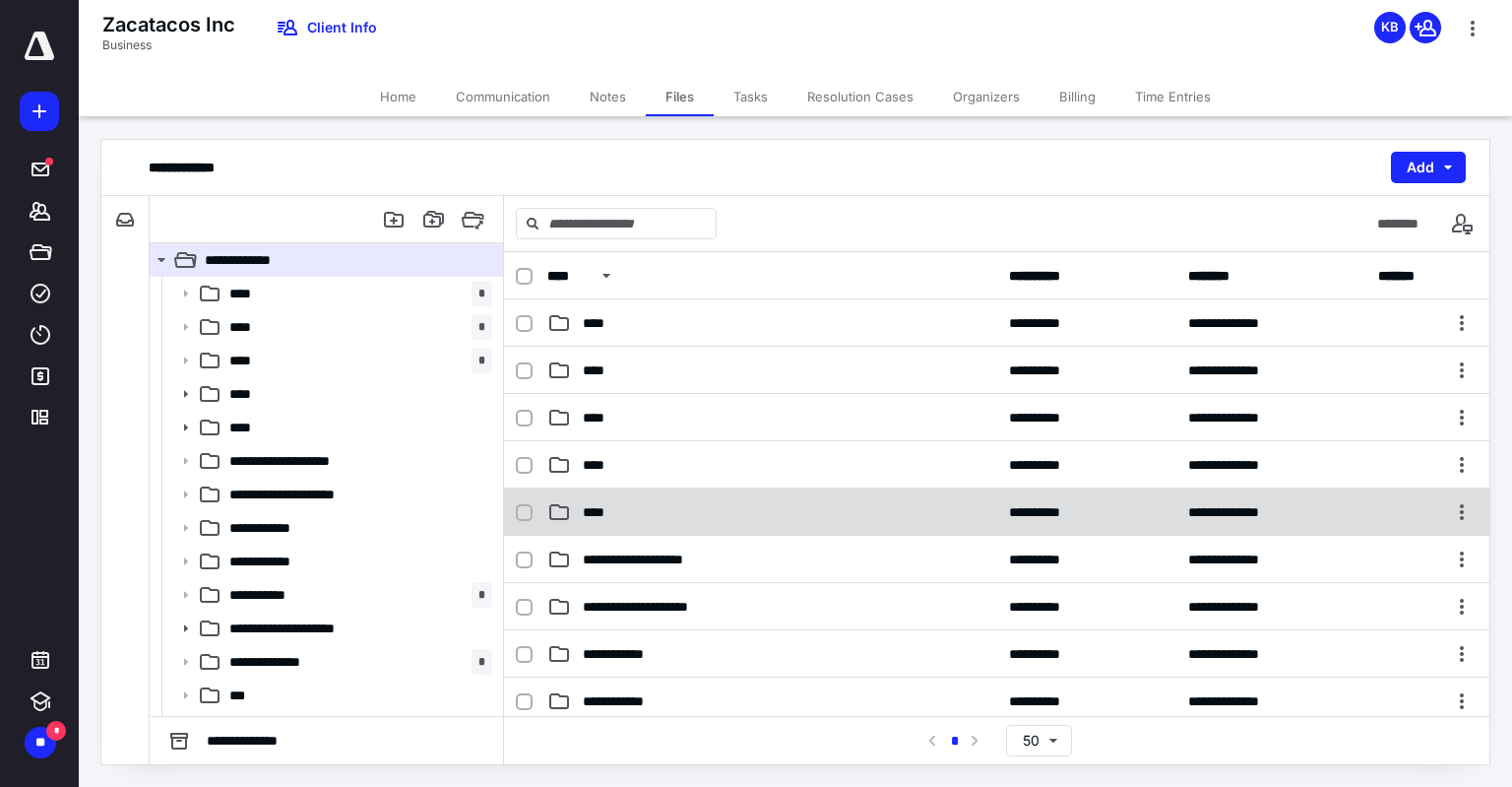 click on "****" at bounding box center (772, 512) 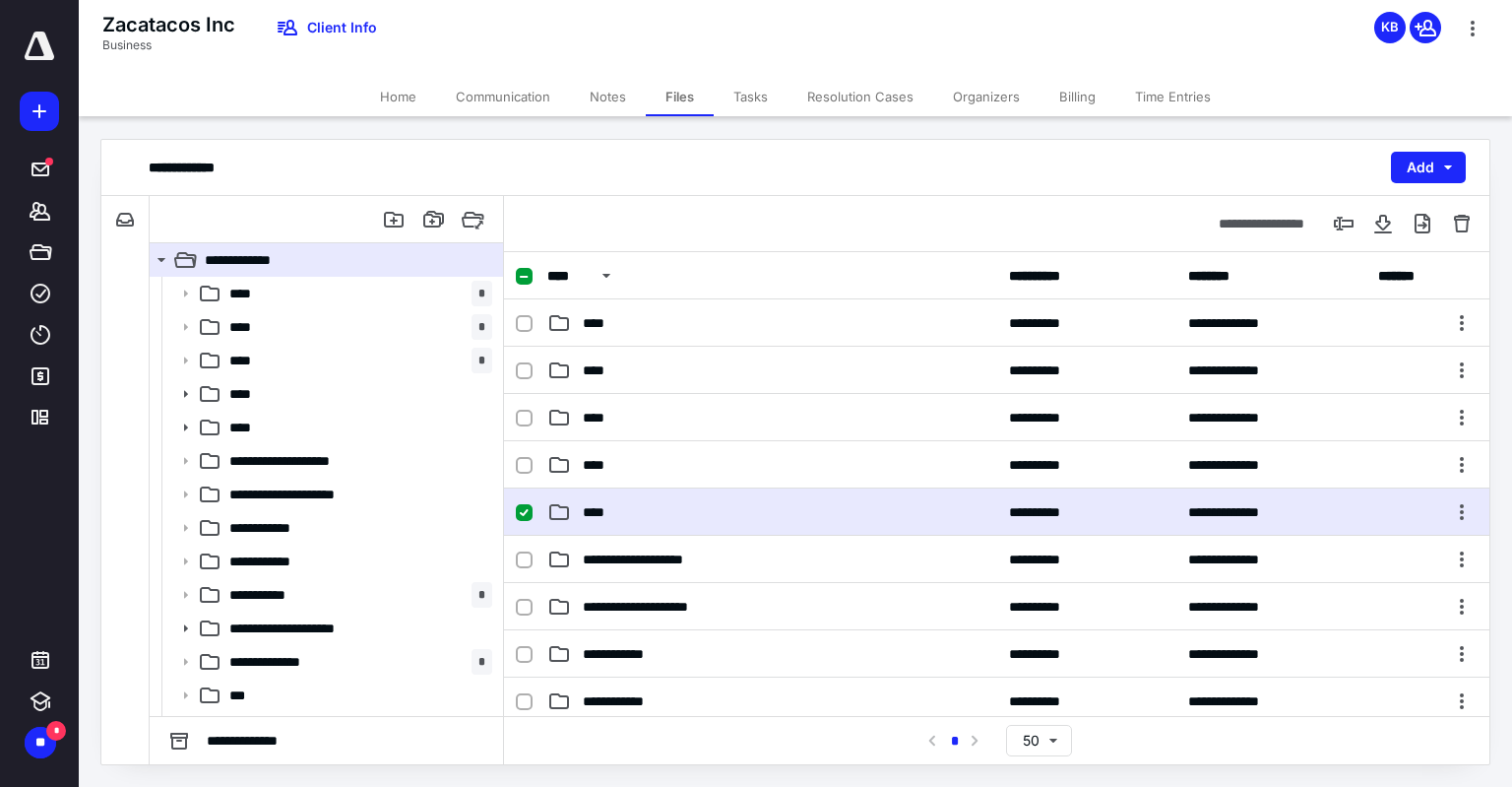 click on "****" at bounding box center [772, 512] 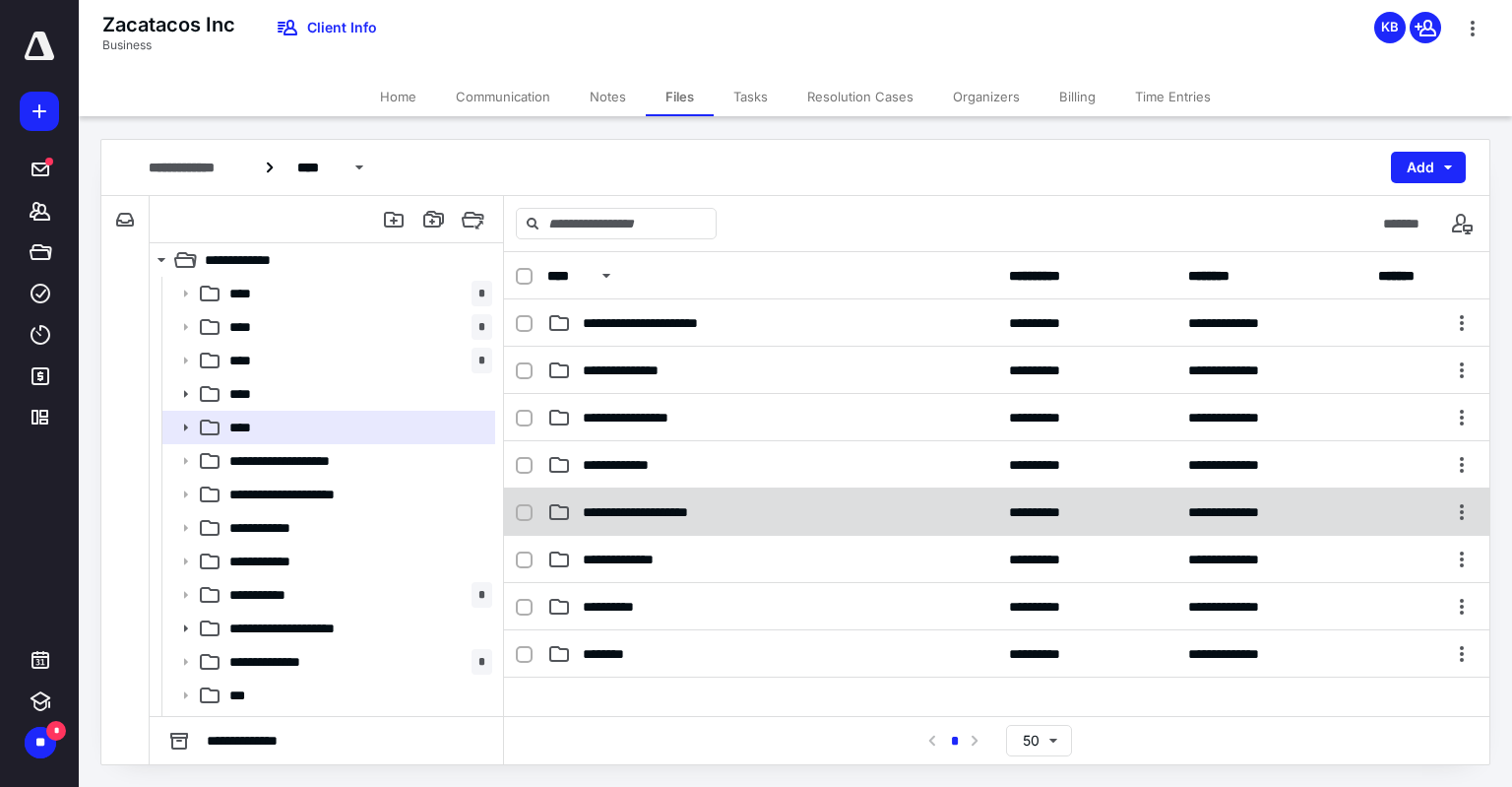 click on "**********" at bounding box center (653, 512) 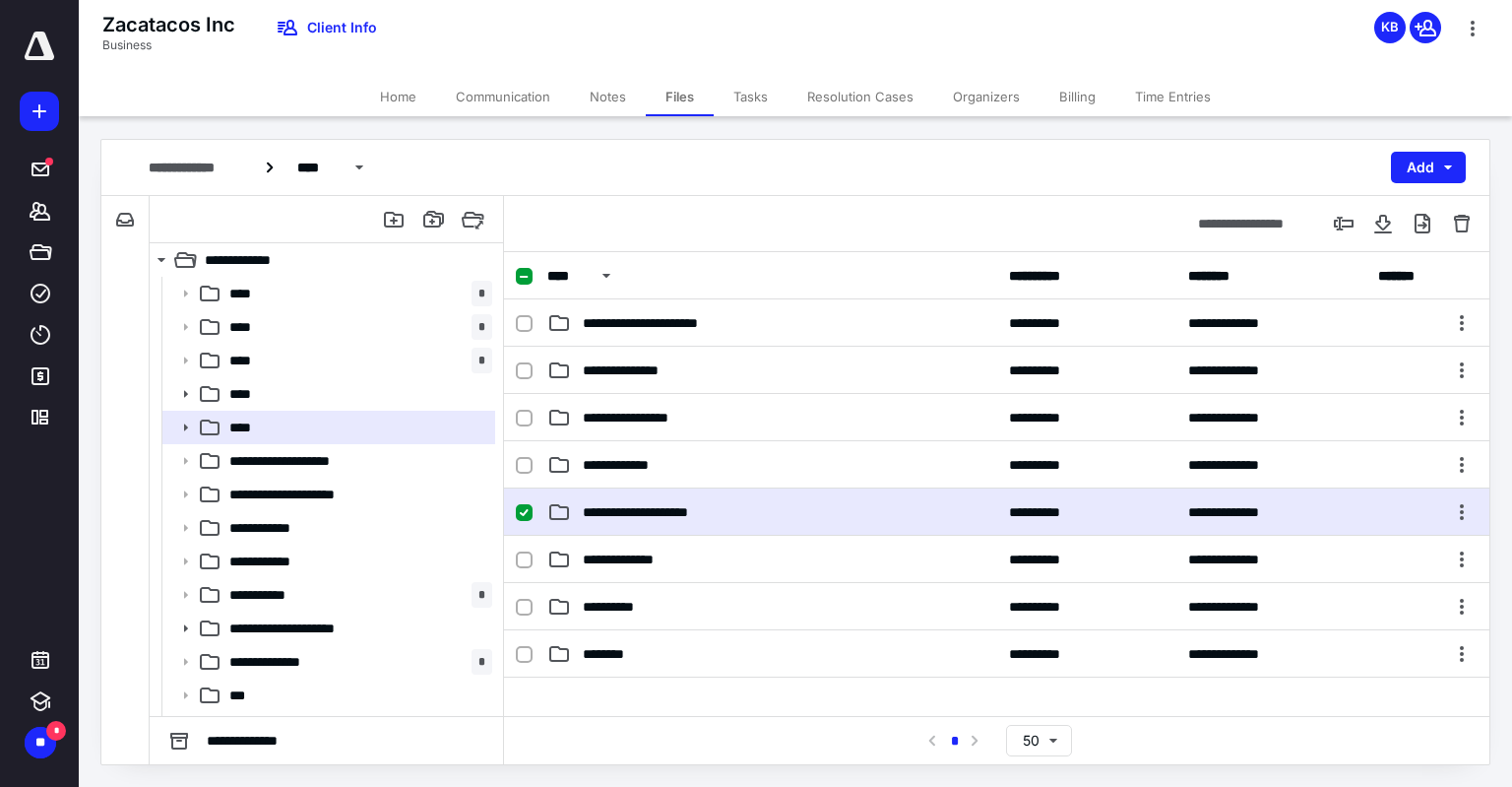 click on "**********" at bounding box center (653, 512) 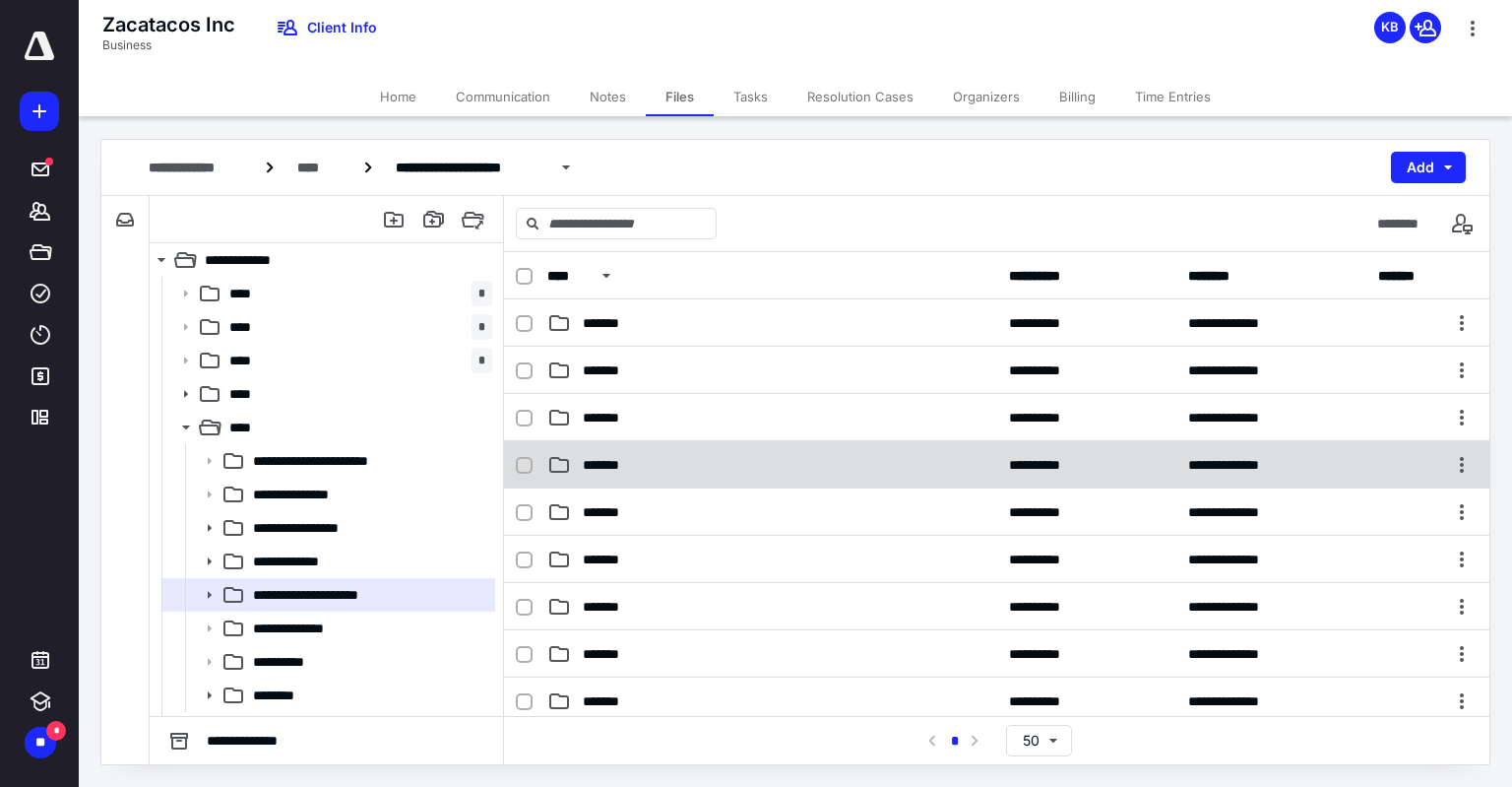 scroll, scrollTop: 98, scrollLeft: 0, axis: vertical 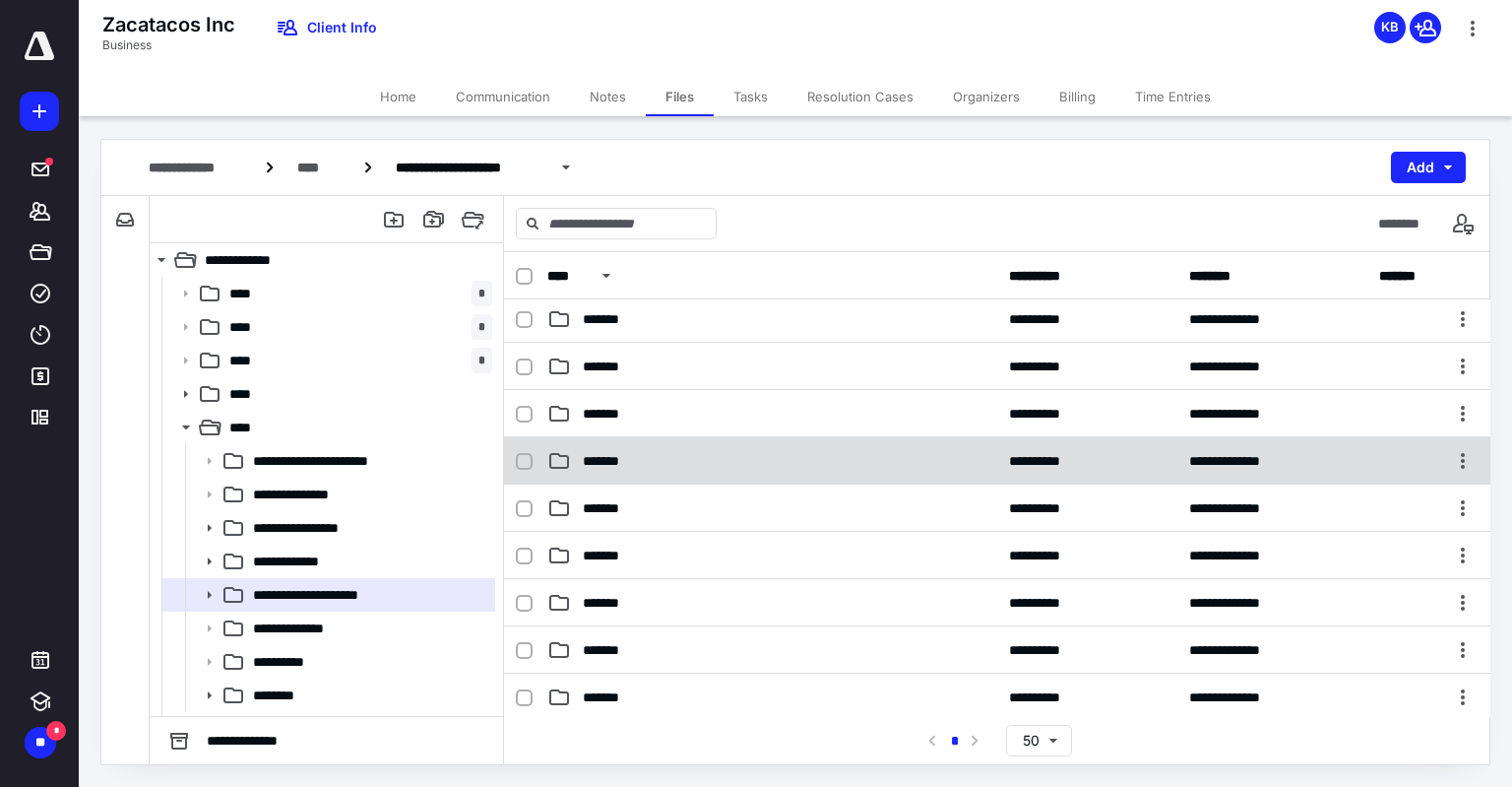 click on "**********" at bounding box center (997, 461) 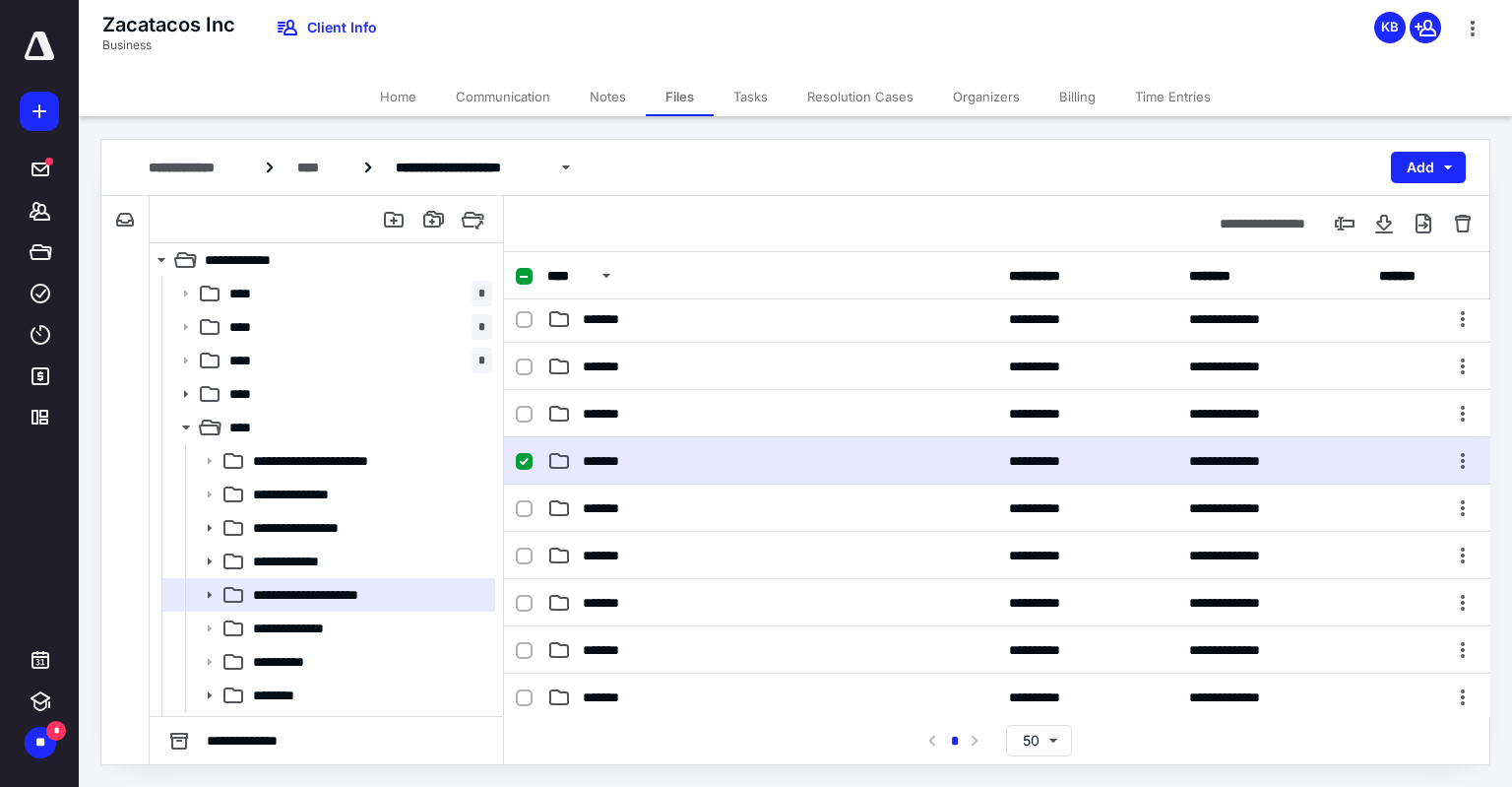 click on "**********" at bounding box center (997, 461) 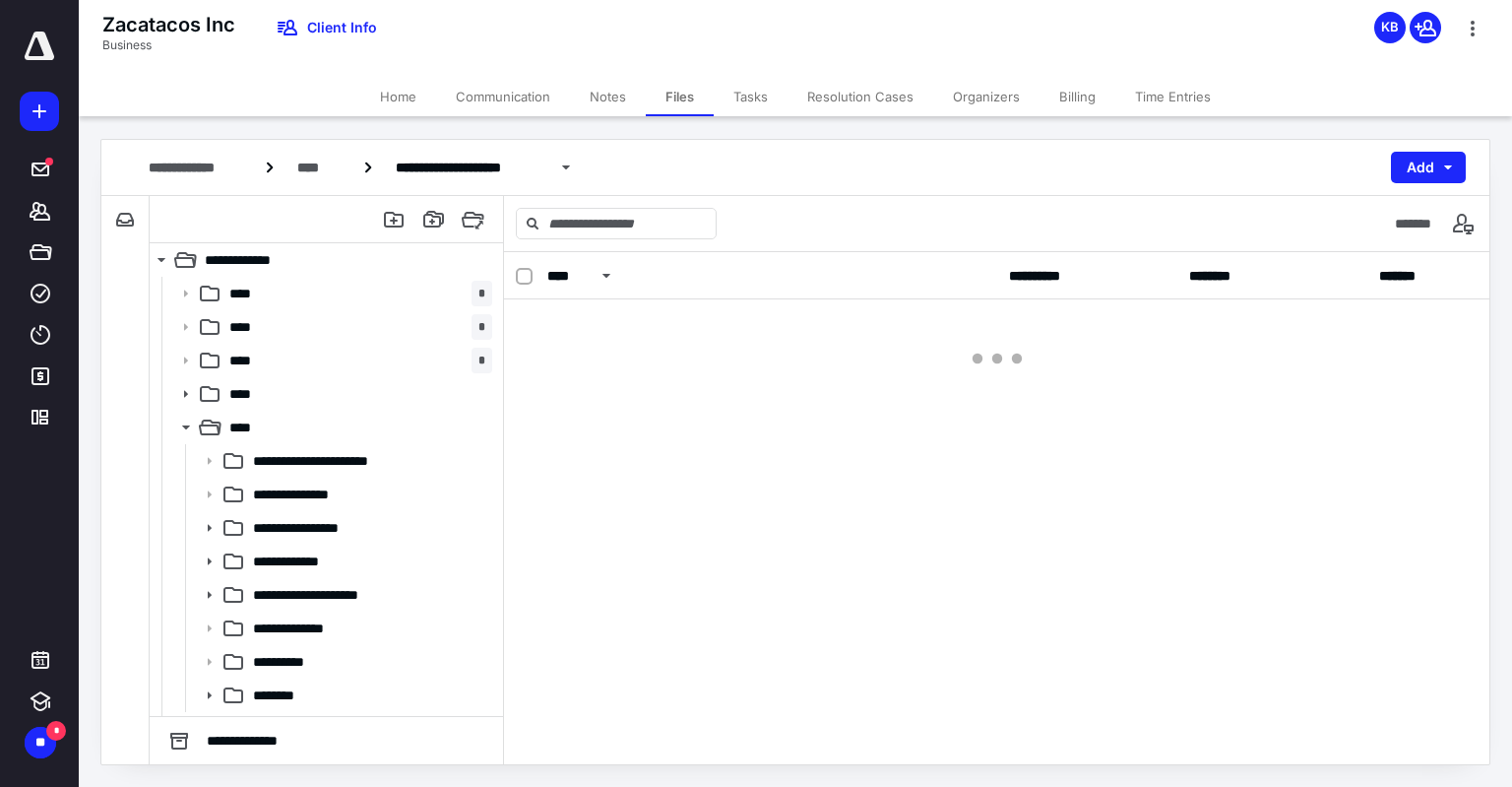 scroll, scrollTop: 0, scrollLeft: 0, axis: both 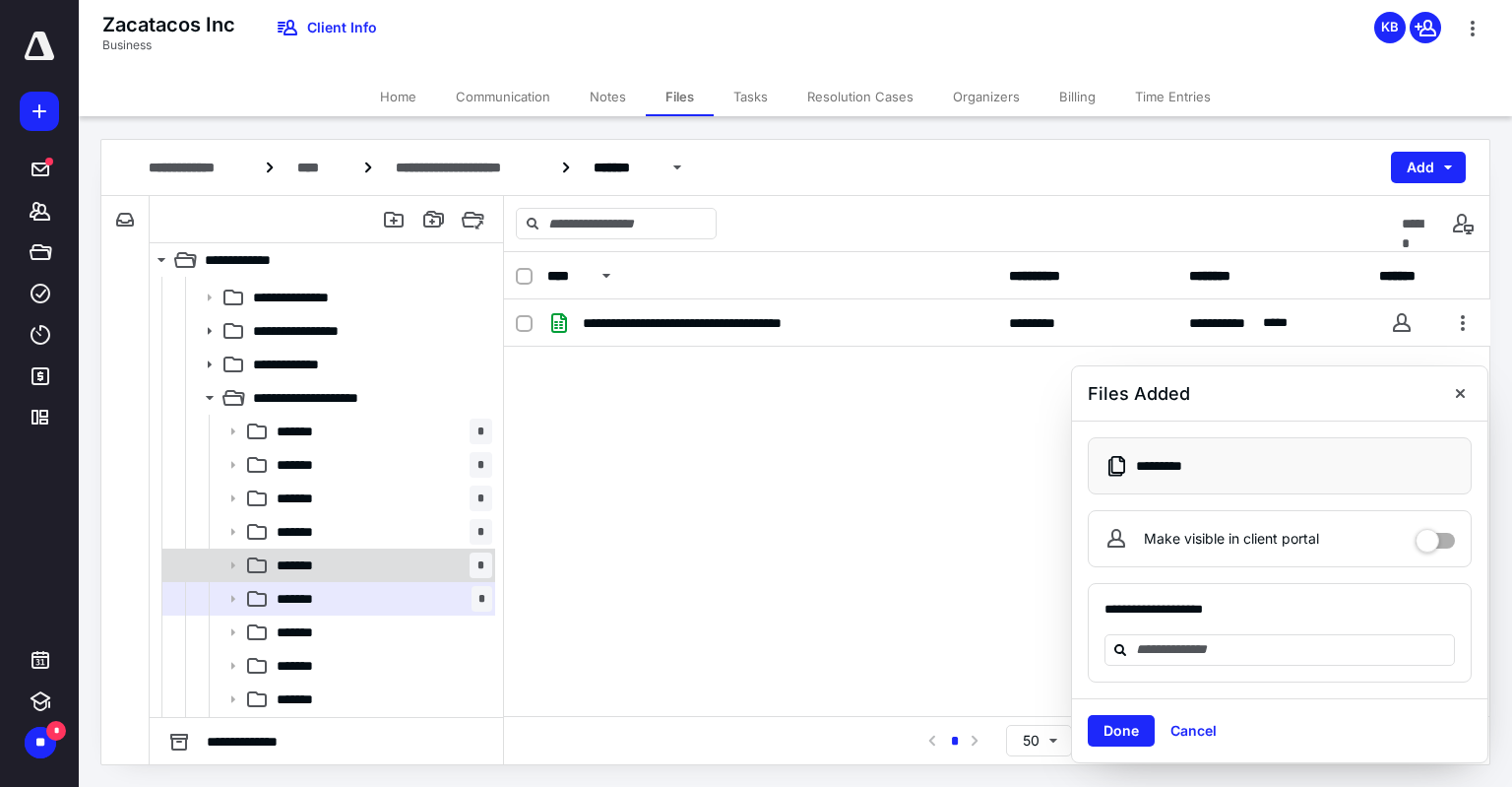 click on "******* *" at bounding box center (380, 565) 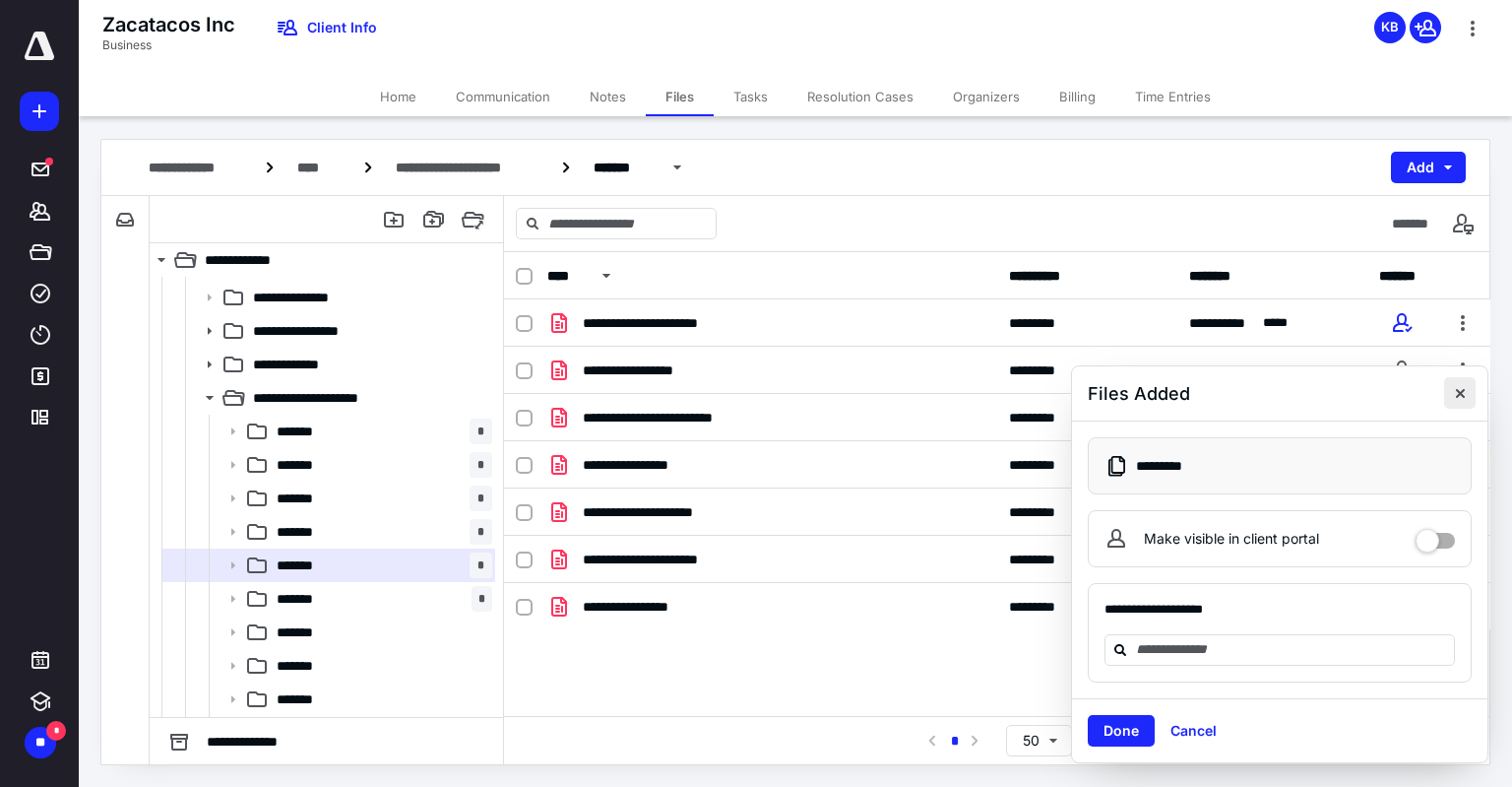 click at bounding box center [1460, 393] 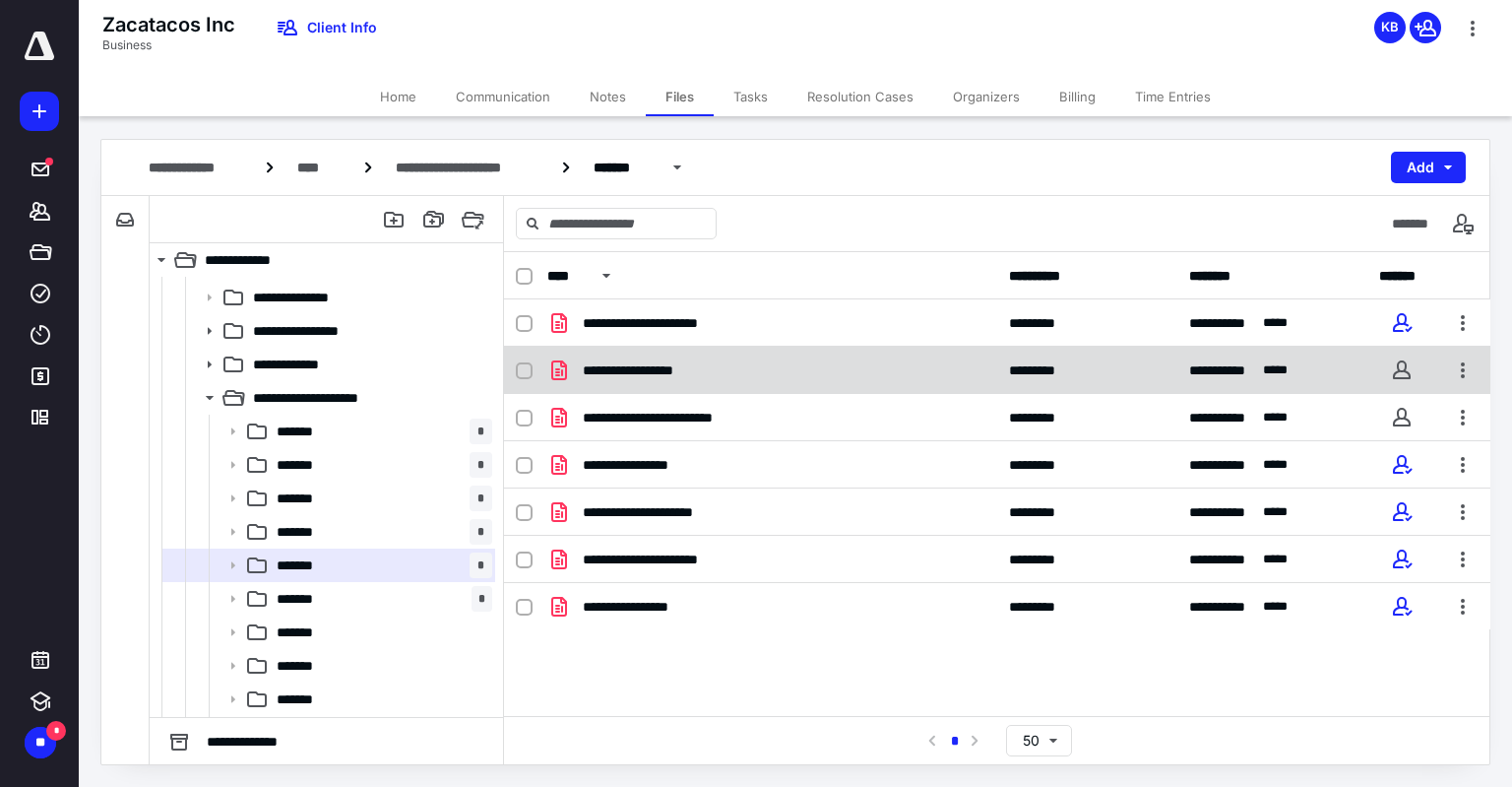 click on "**********" at bounding box center [997, 370] 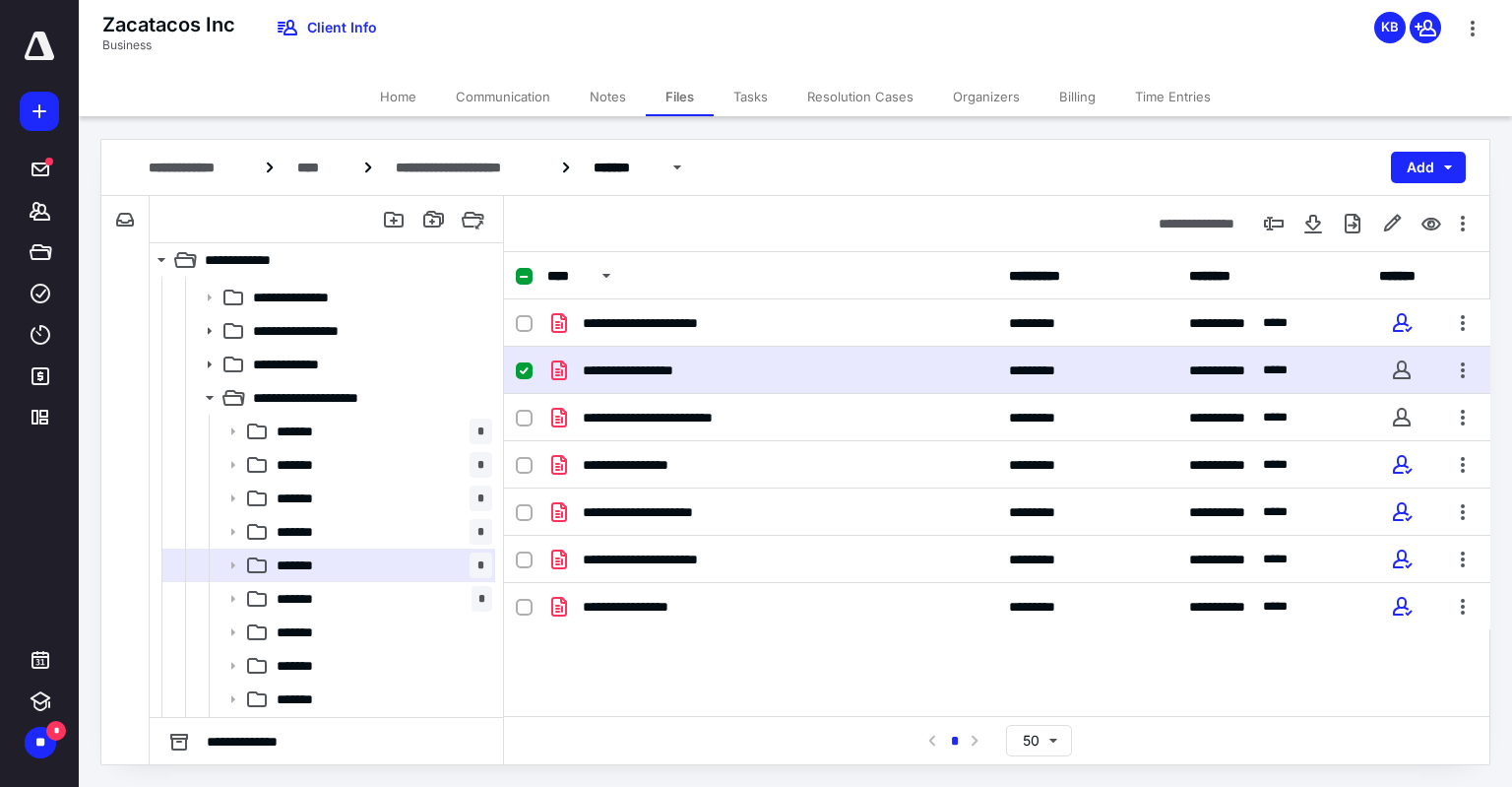 click on "**********" at bounding box center [997, 370] 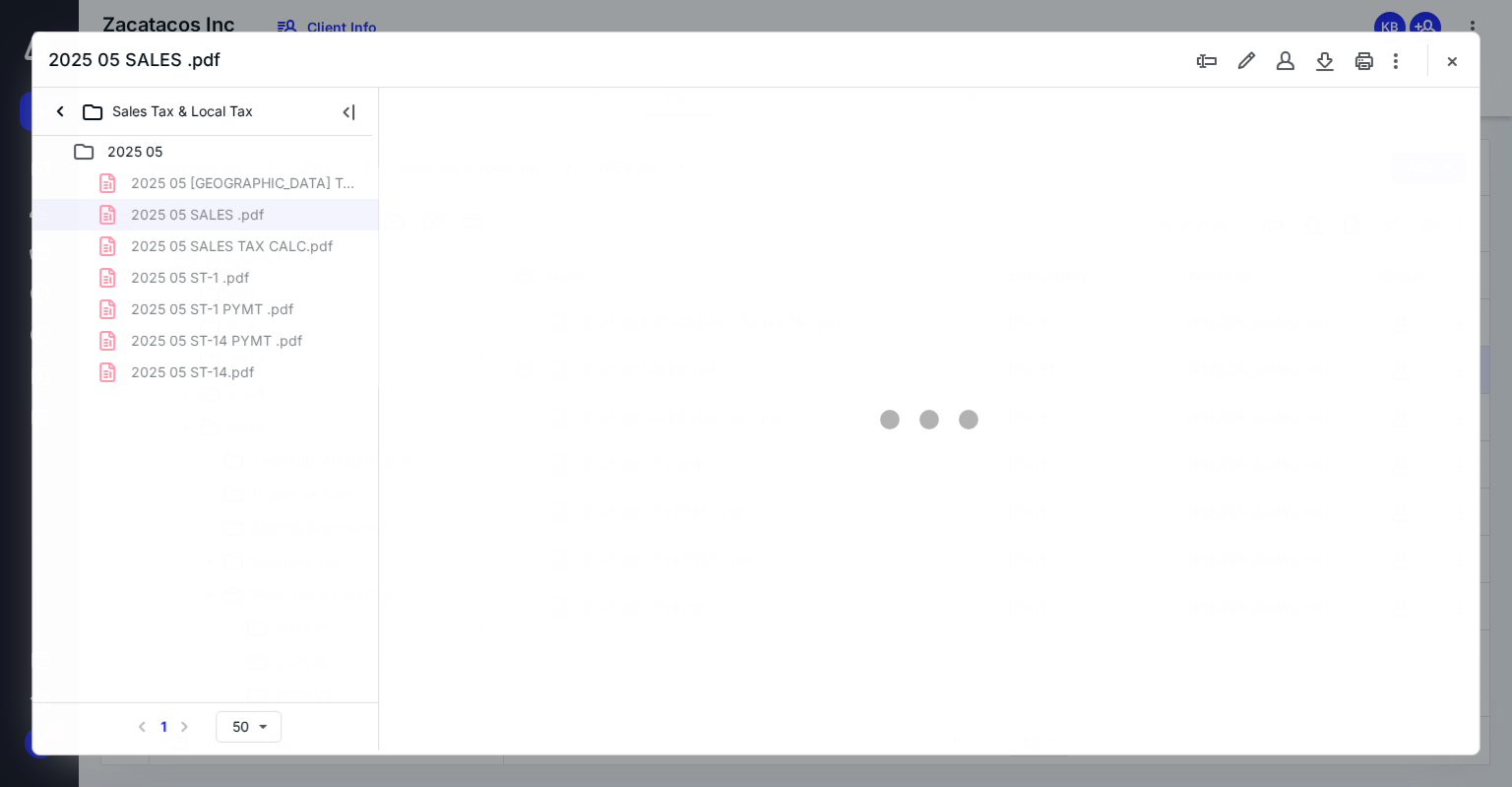 scroll, scrollTop: 197, scrollLeft: 0, axis: vertical 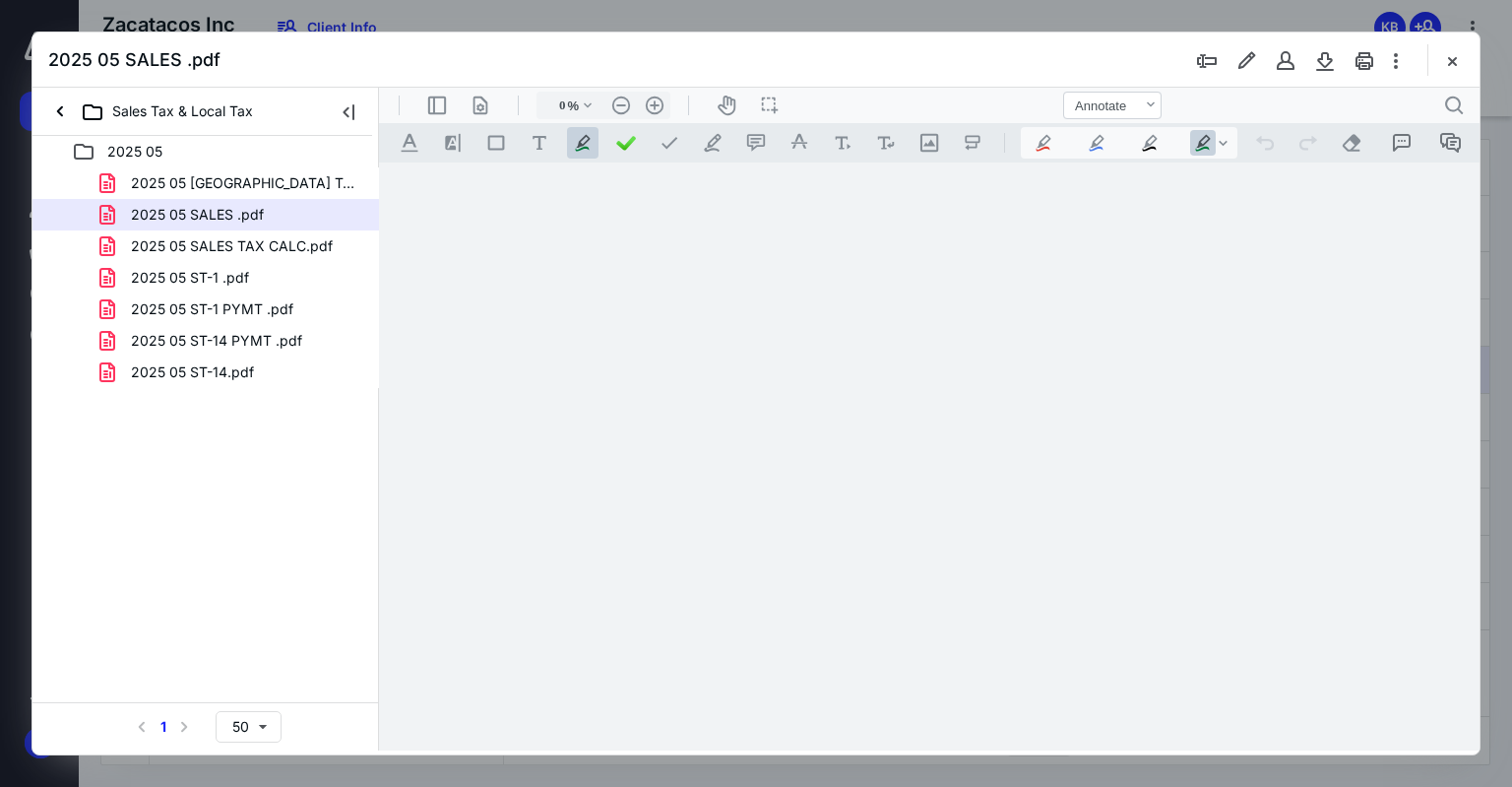 type on "75" 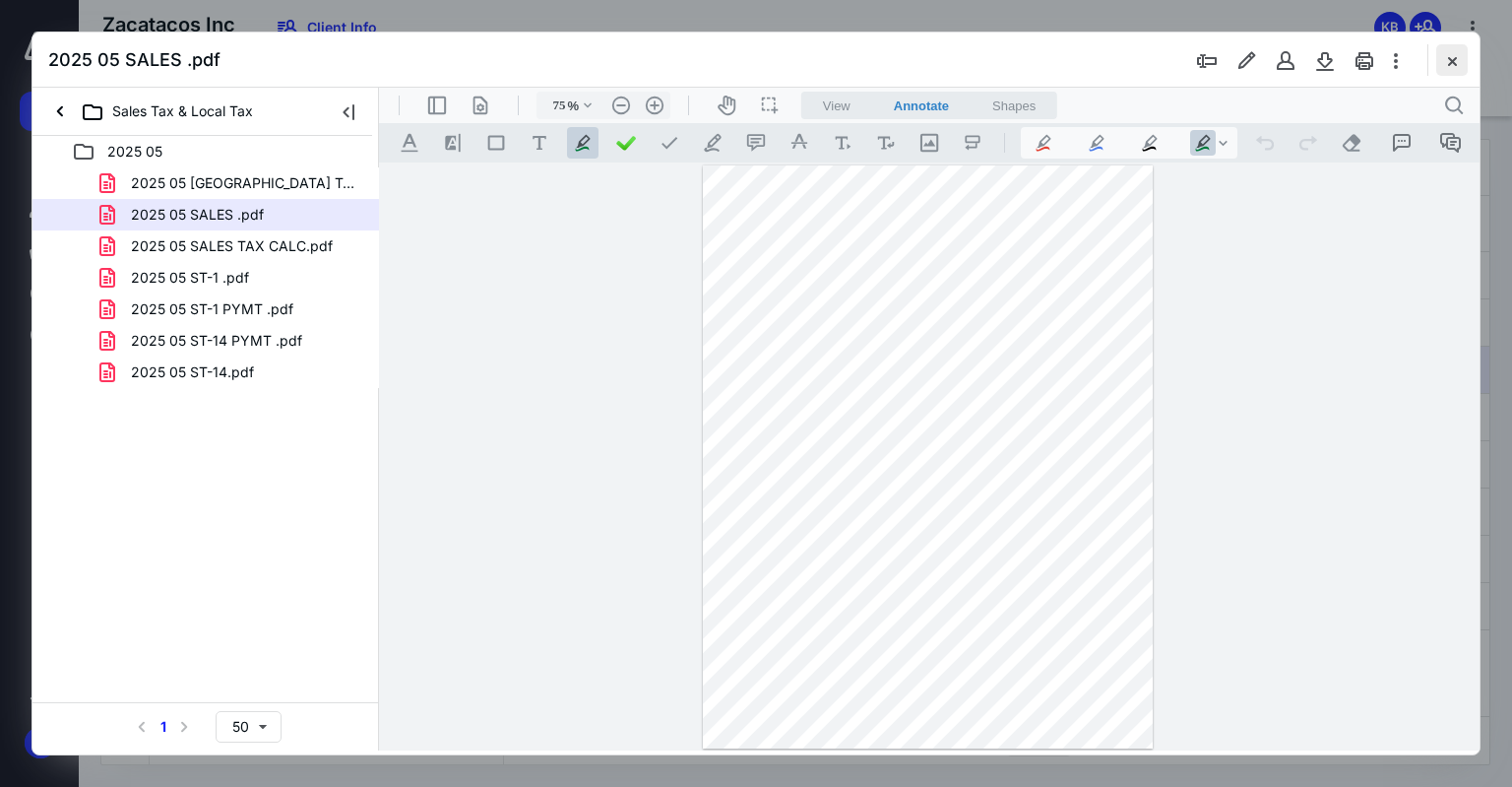 click at bounding box center [1452, 60] 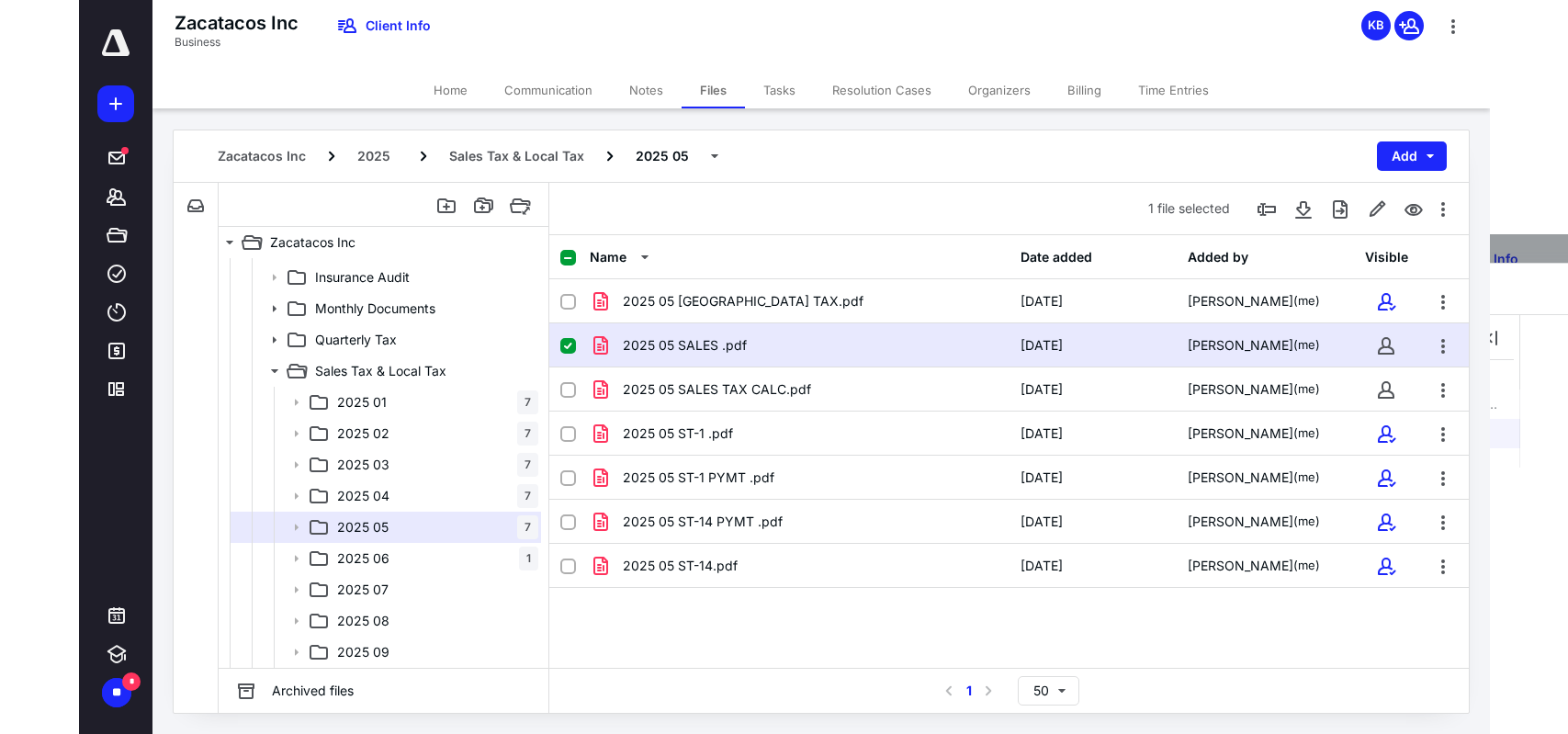 scroll, scrollTop: 184, scrollLeft: 0, axis: vertical 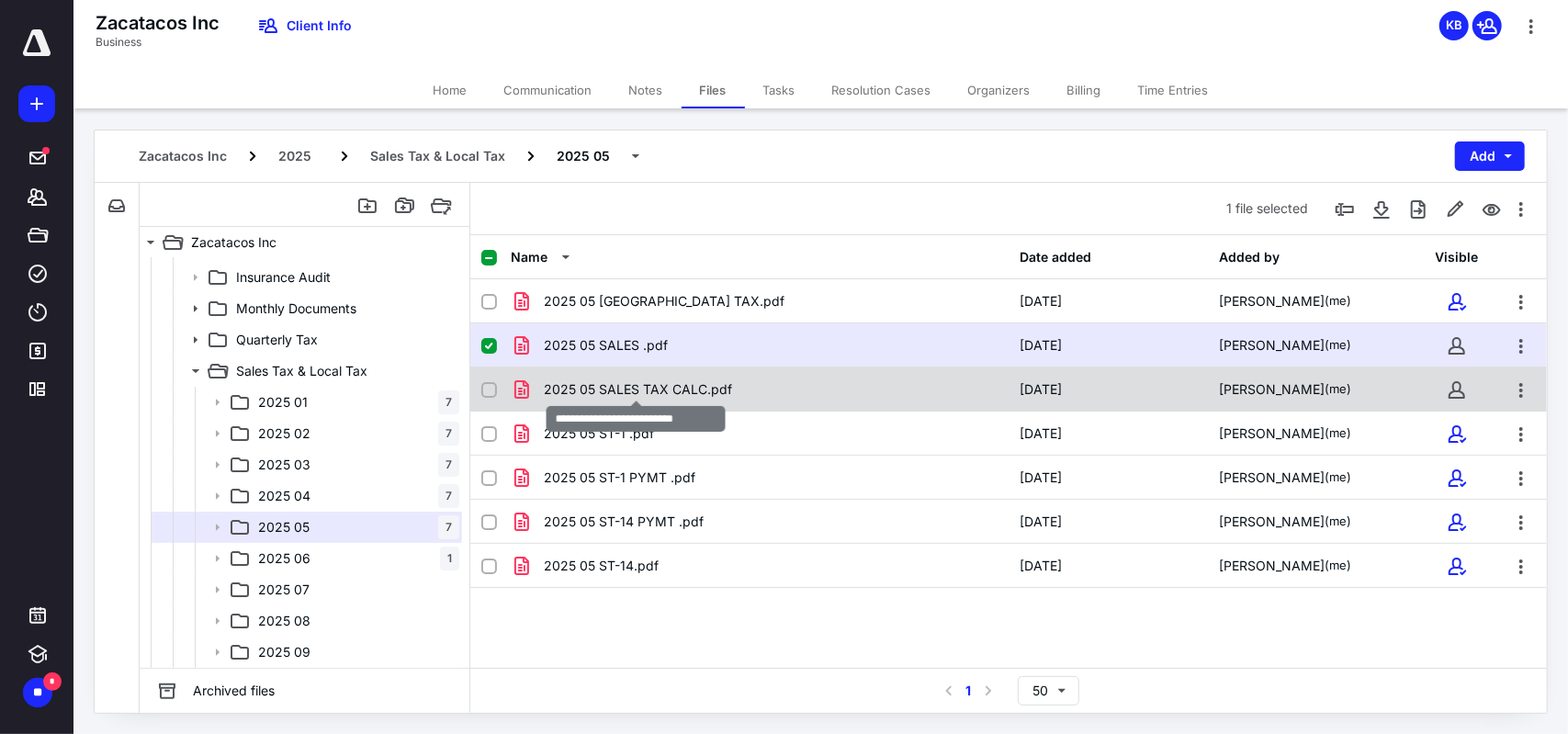 click on "2025 05 SALES TAX CALC.pdf" at bounding box center [637, 390] 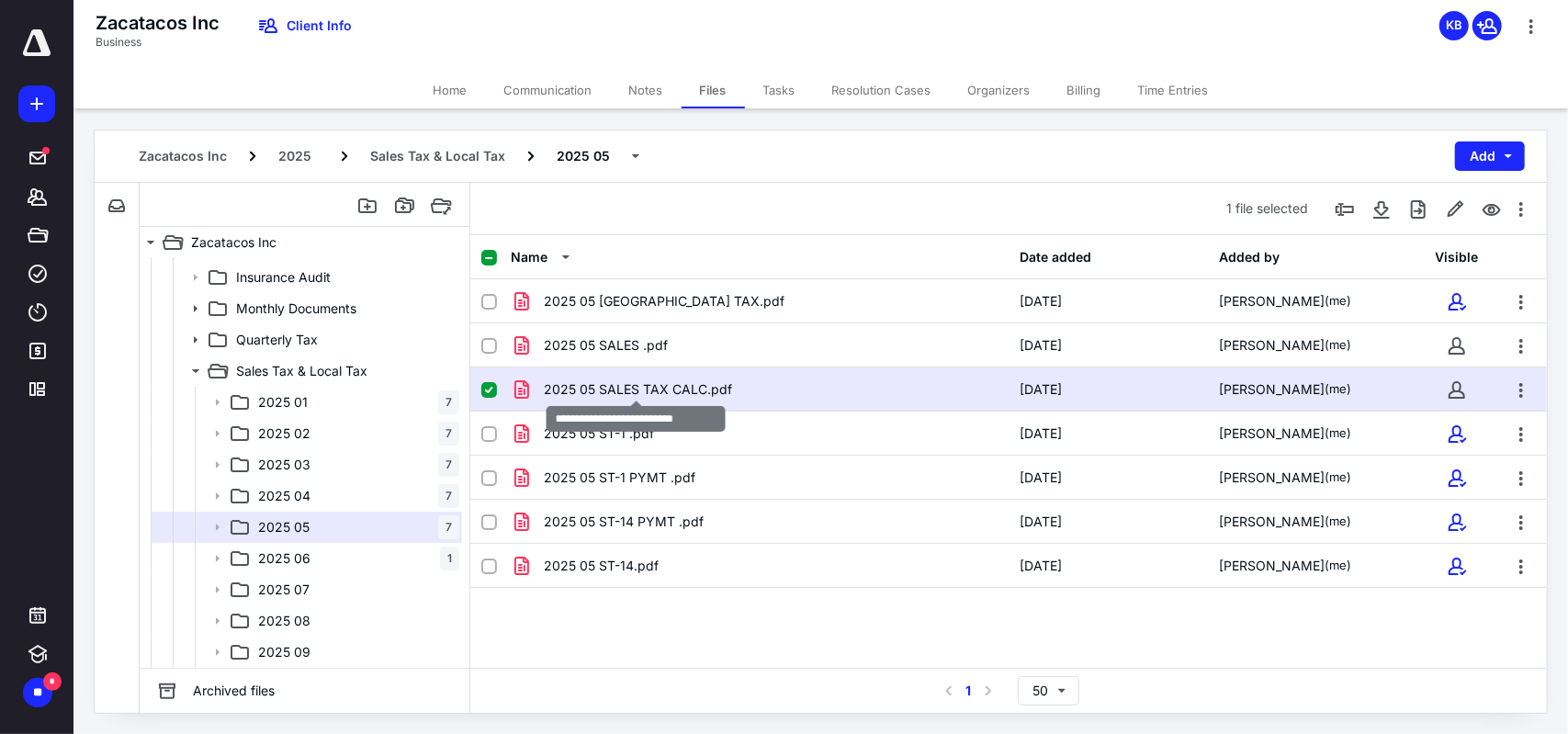 click on "2025 05 SALES TAX CALC.pdf" at bounding box center (637, 390) 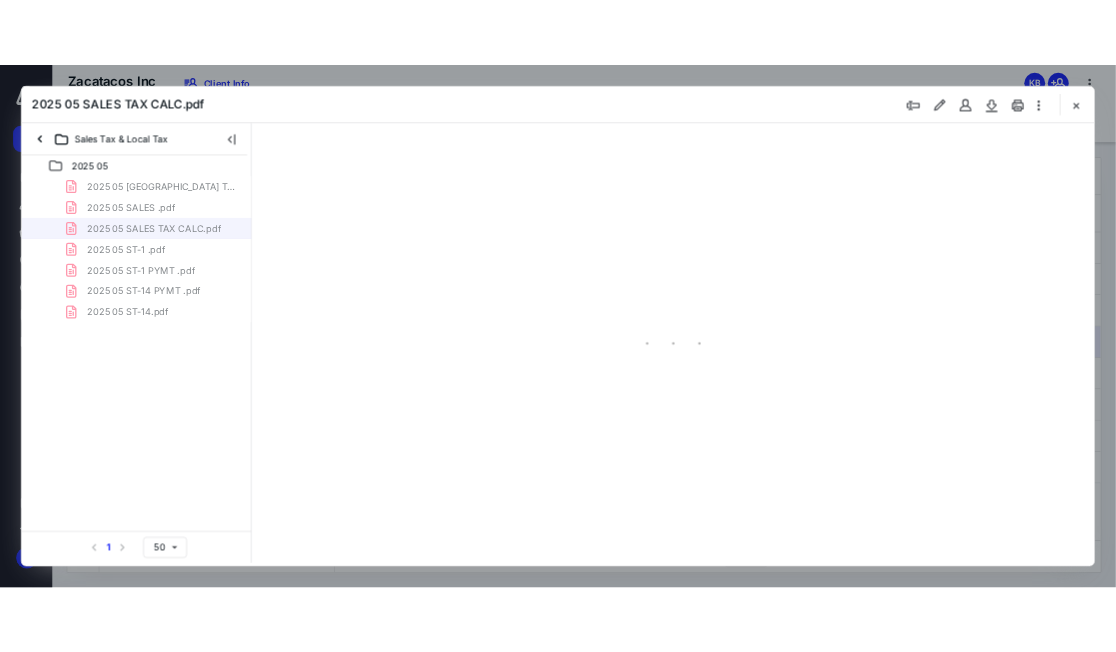 scroll, scrollTop: 0, scrollLeft: 0, axis: both 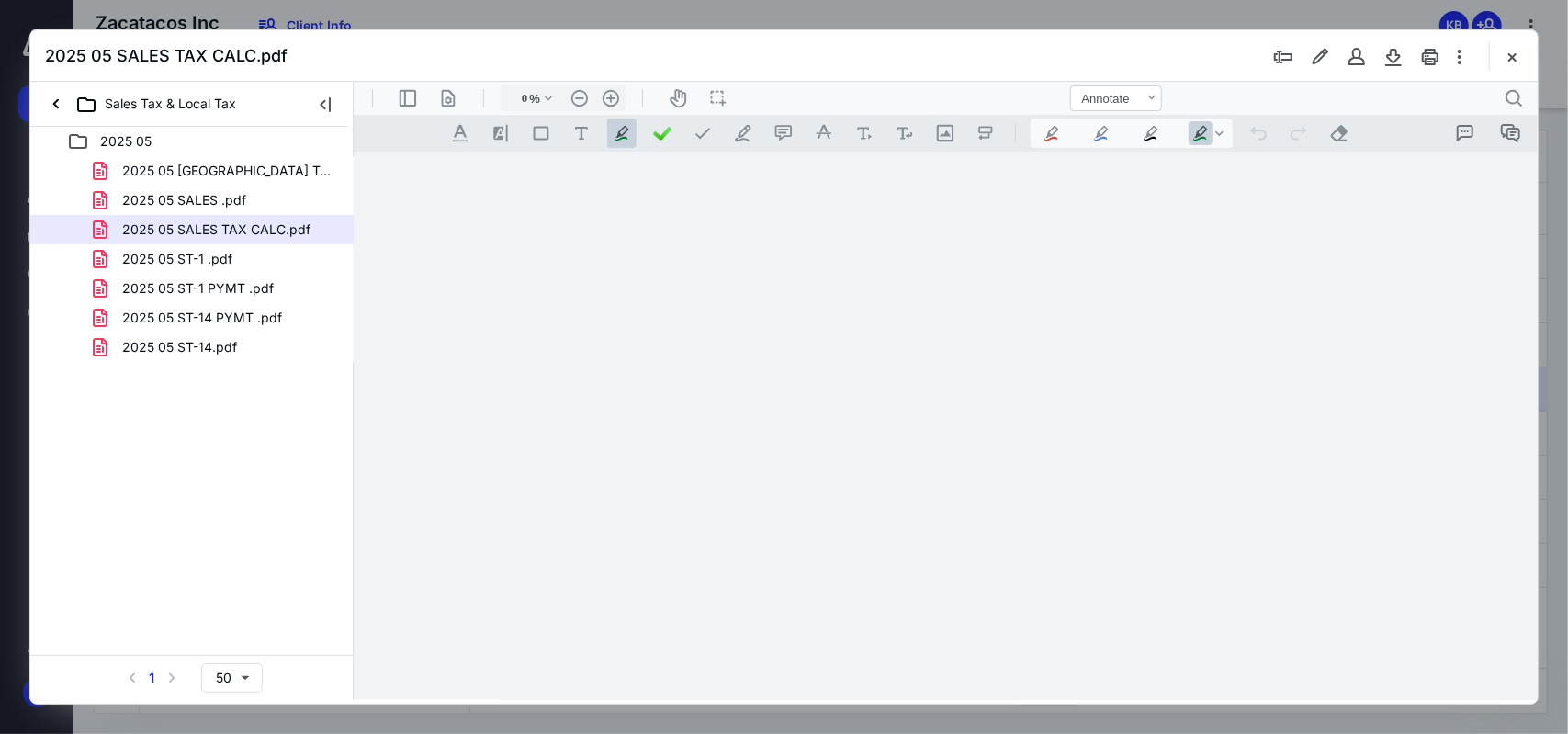 type on "97" 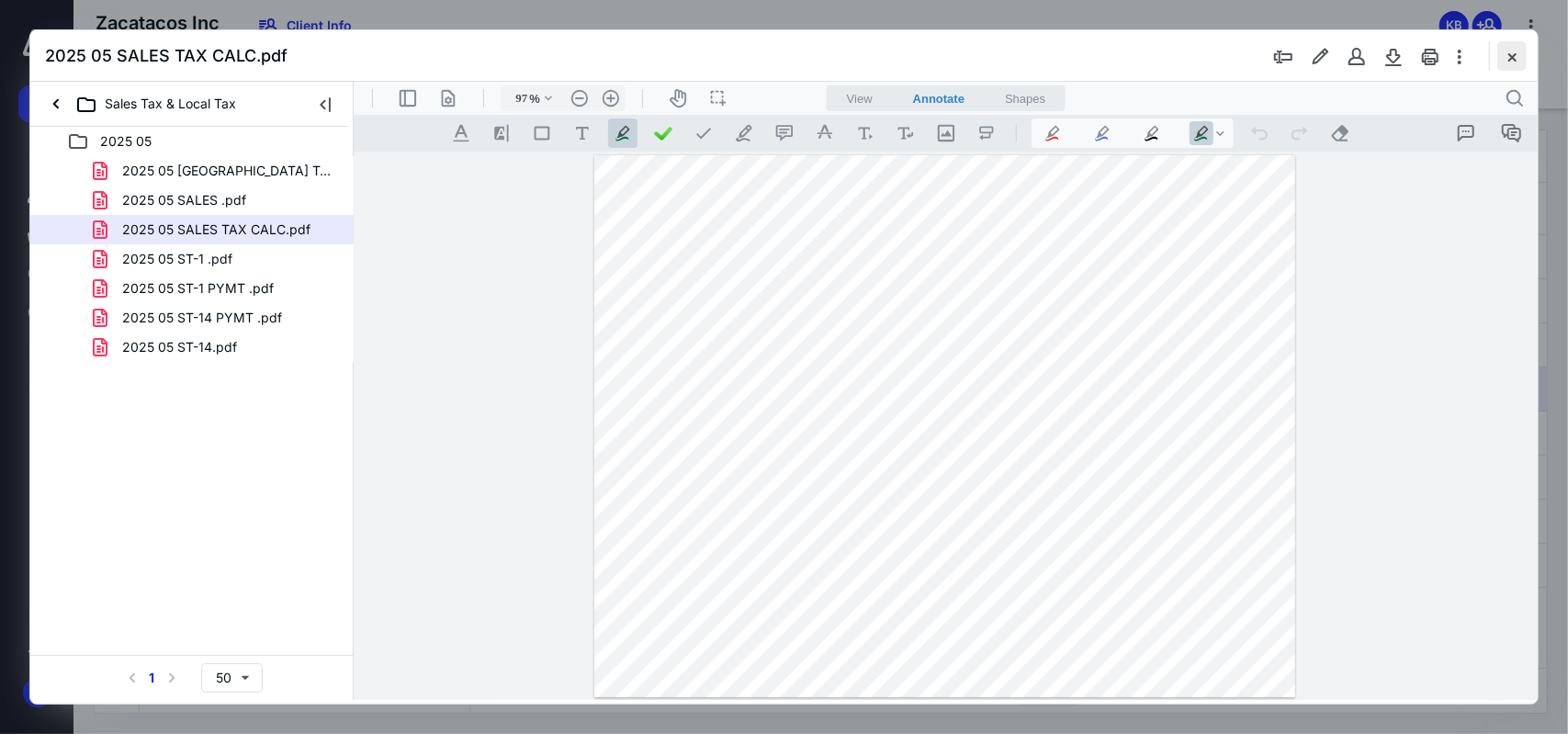 click at bounding box center [1512, 56] 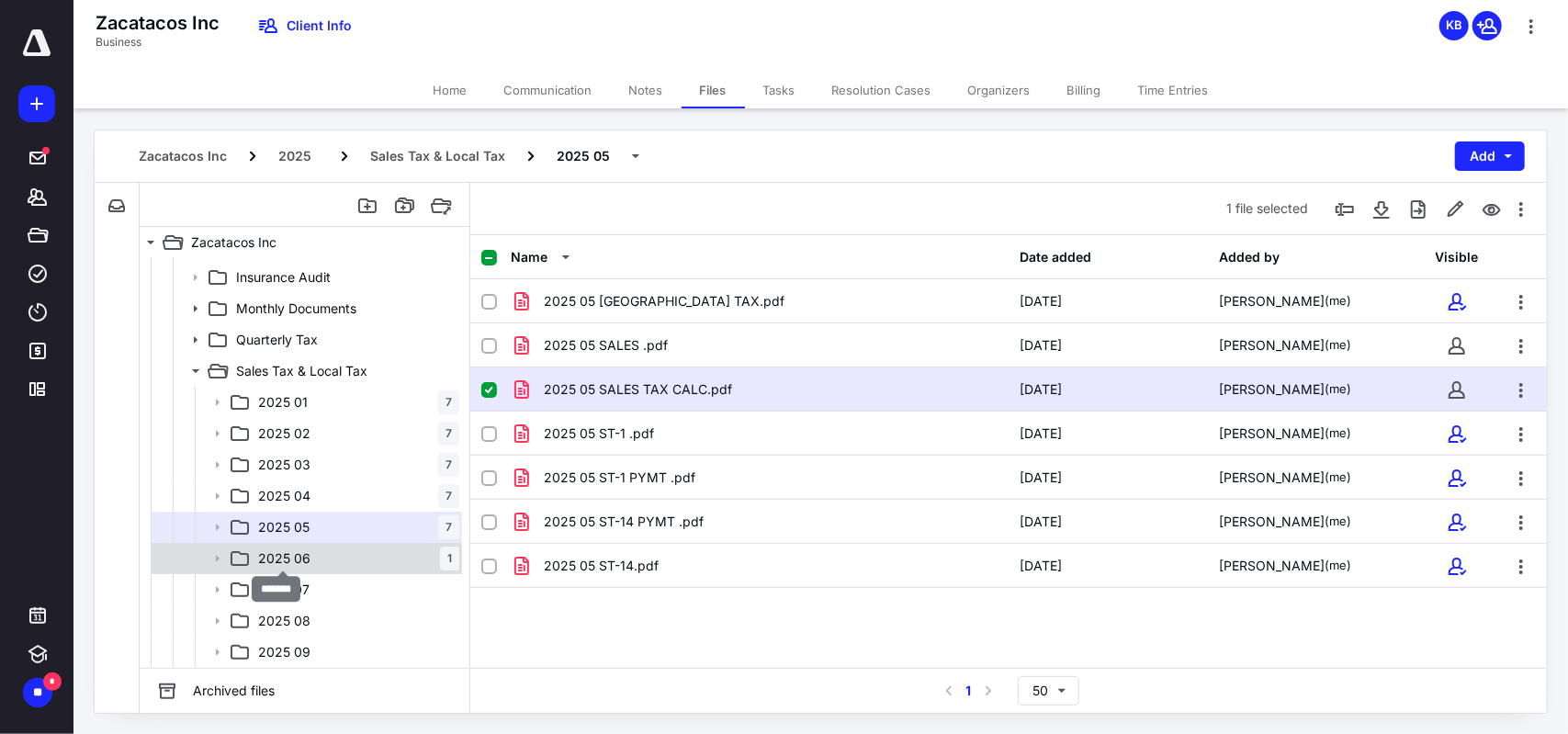 checkbox on "false" 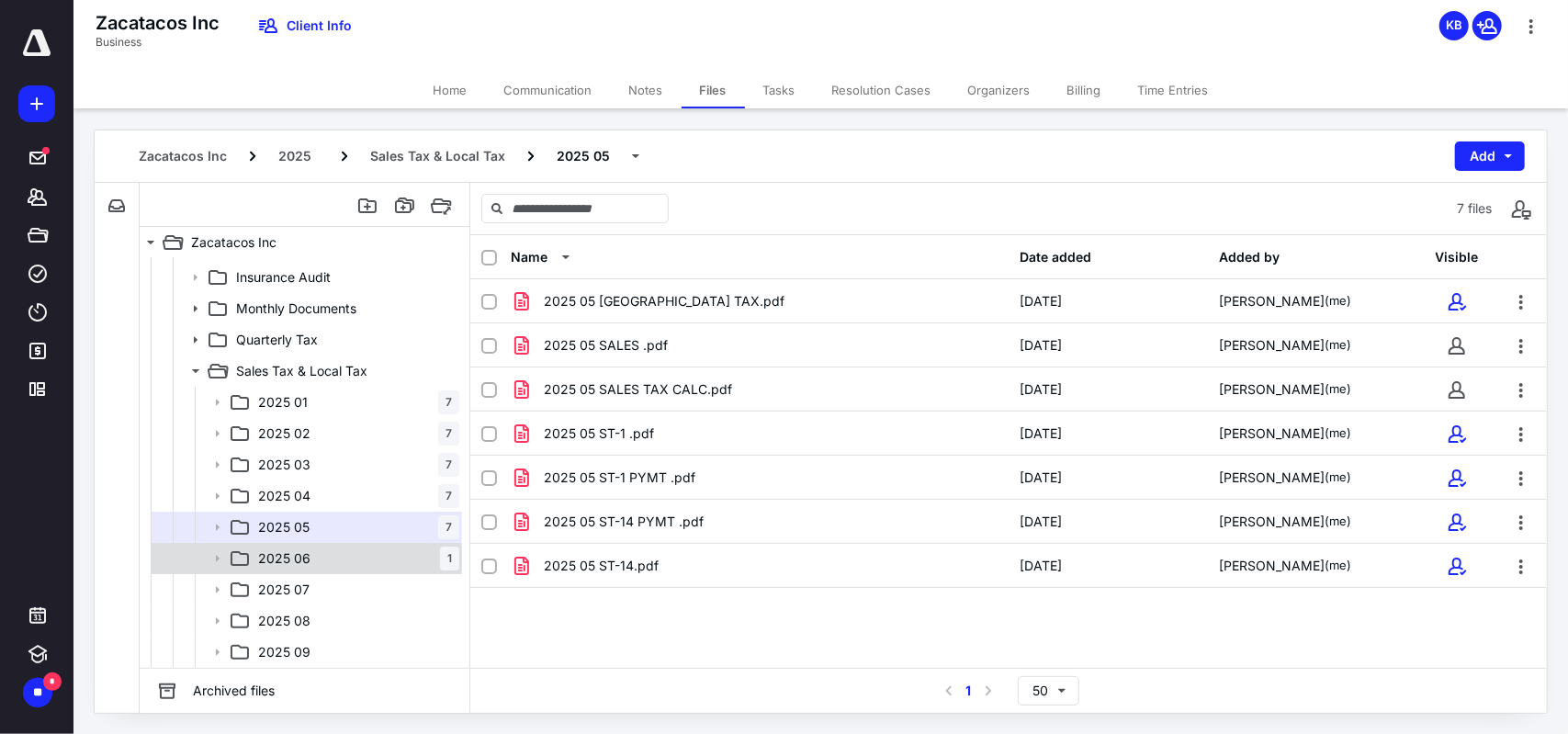 click on "2025 06 1" at bounding box center [355, 559] 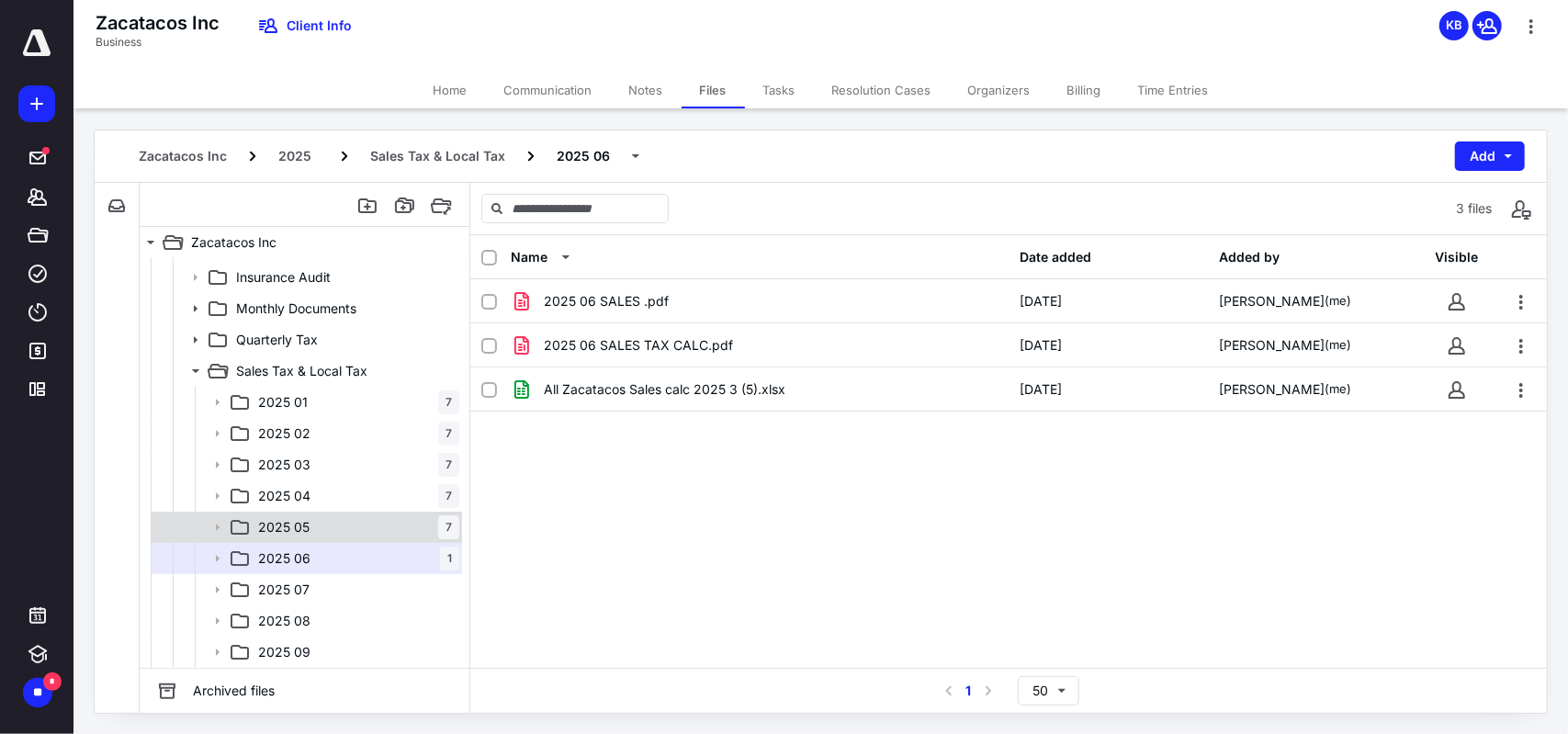 click on "2025 05" at bounding box center (284, 527) 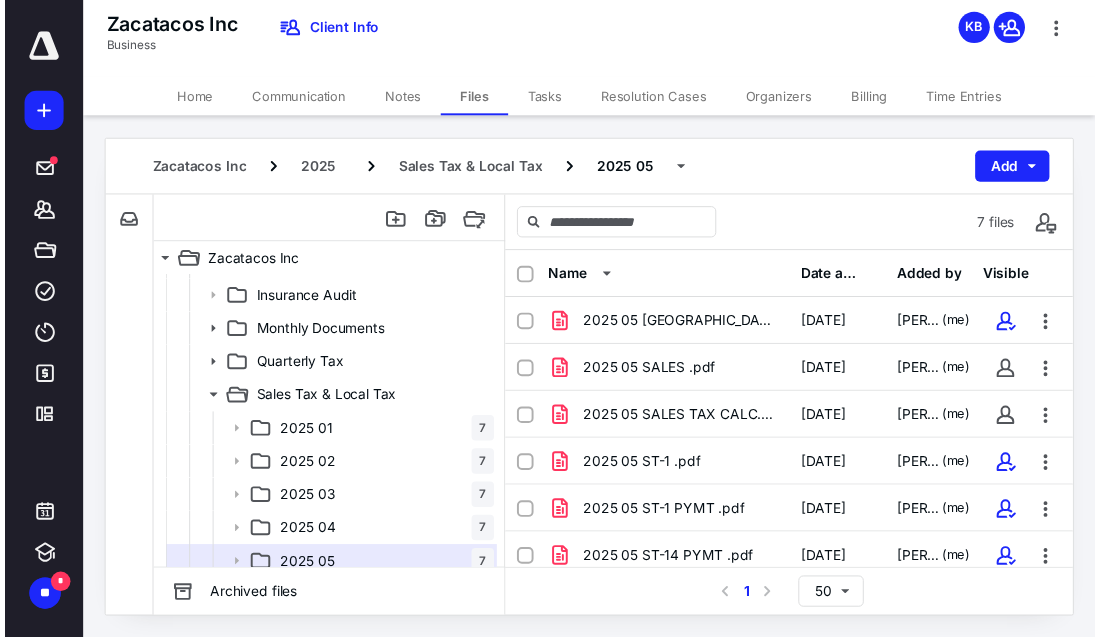 scroll, scrollTop: 200, scrollLeft: 0, axis: vertical 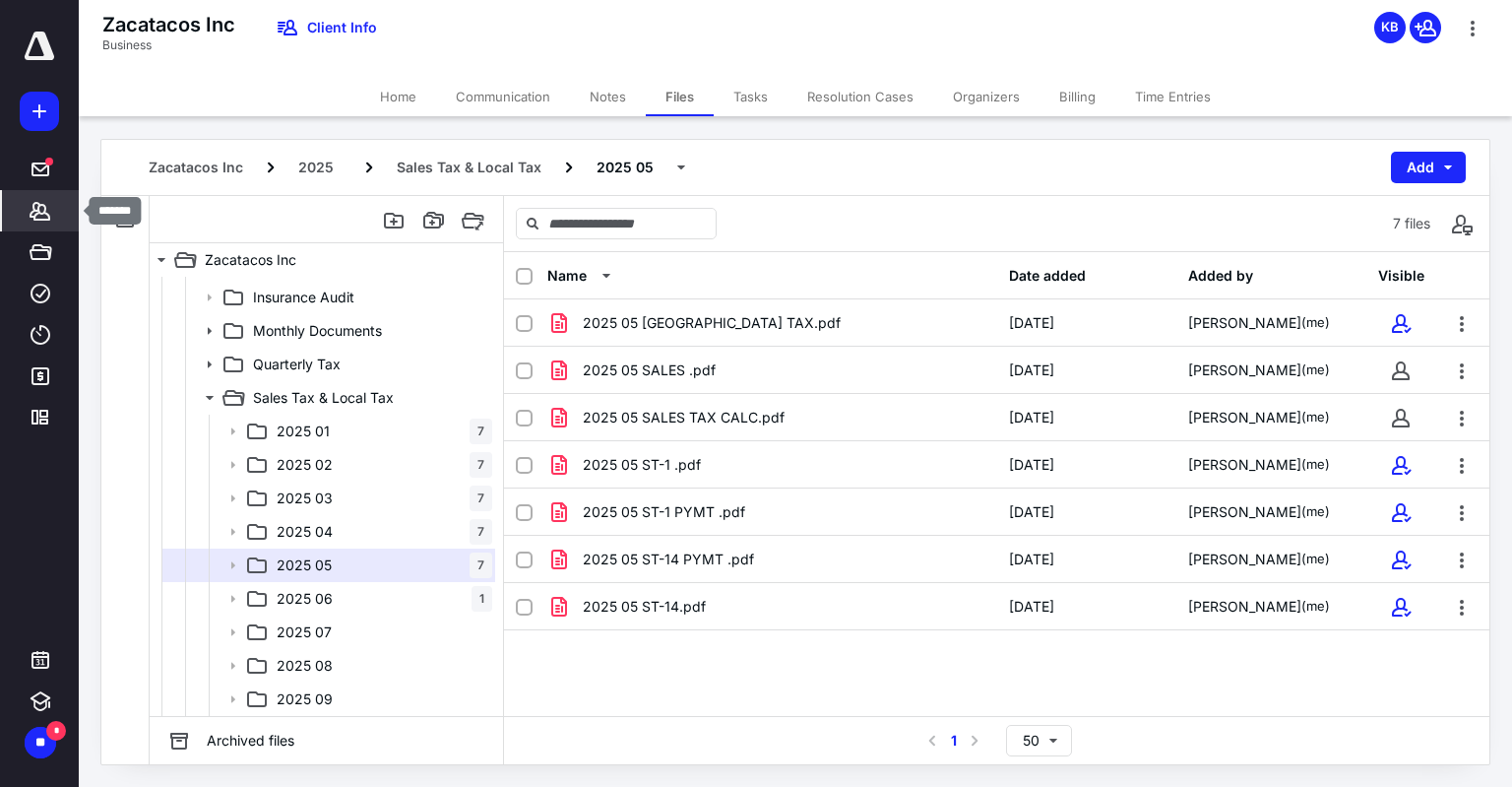 click 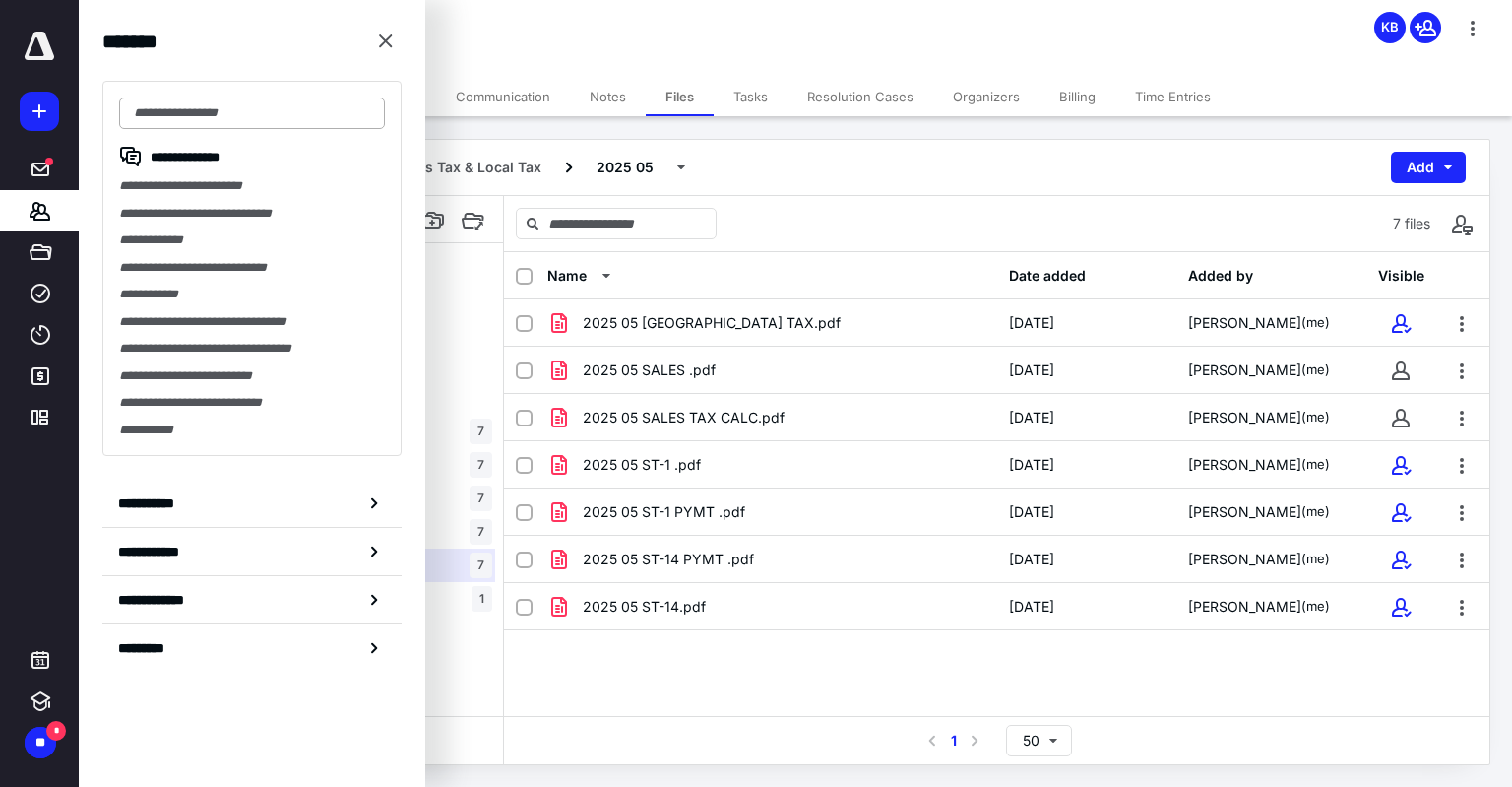 click at bounding box center [252, 113] 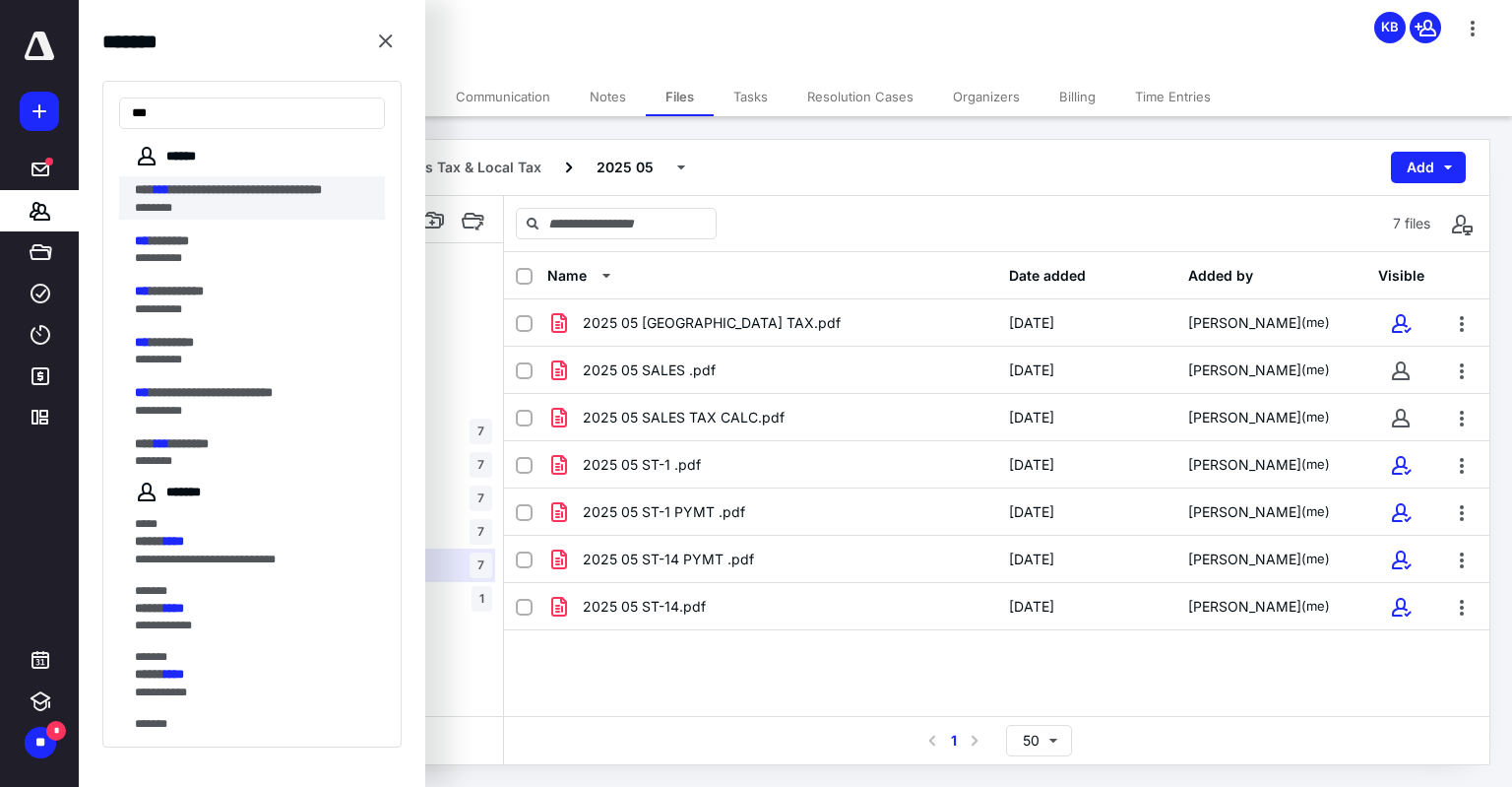 type on "***" 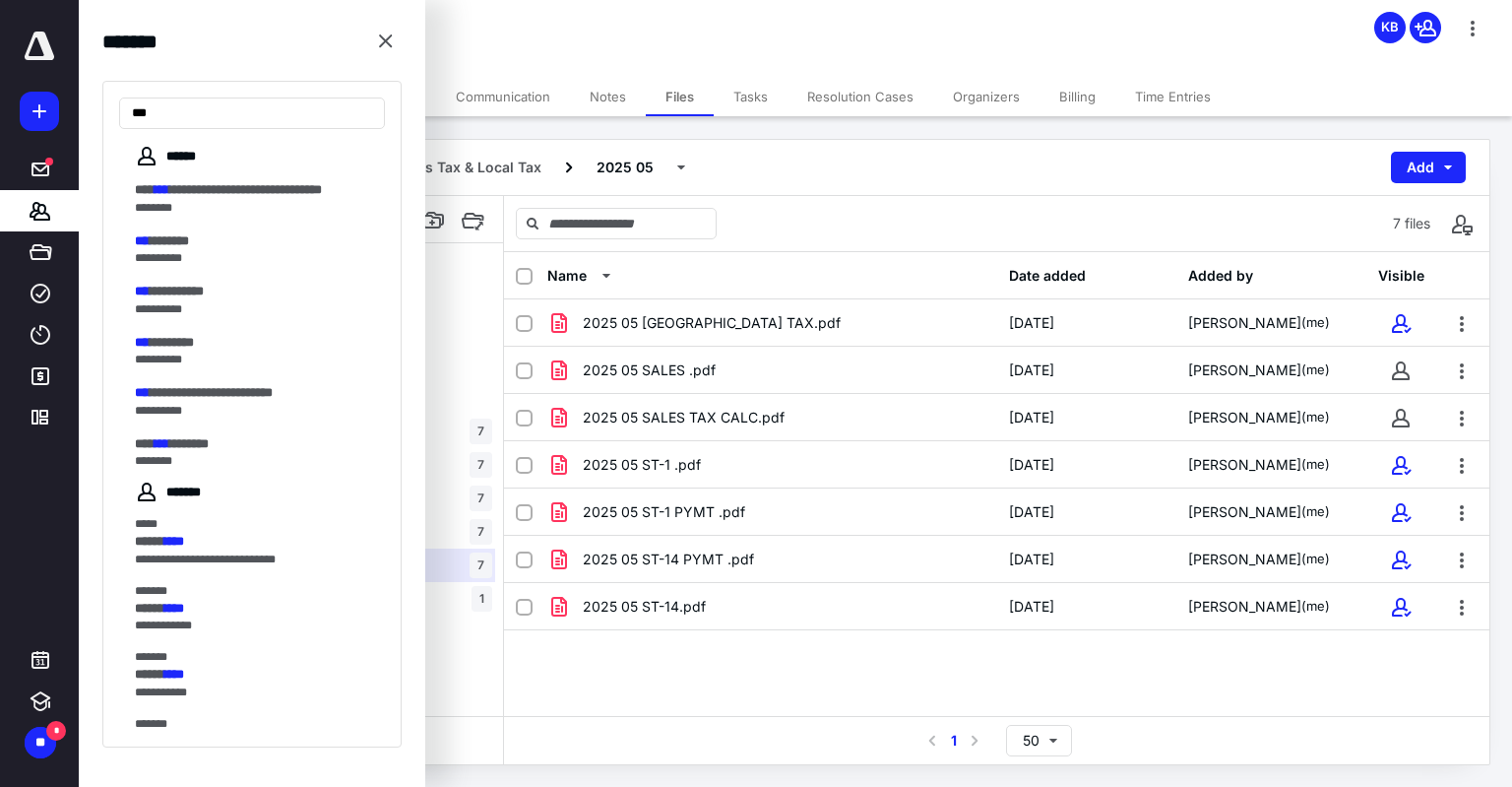click on "**********" at bounding box center [245, 189] 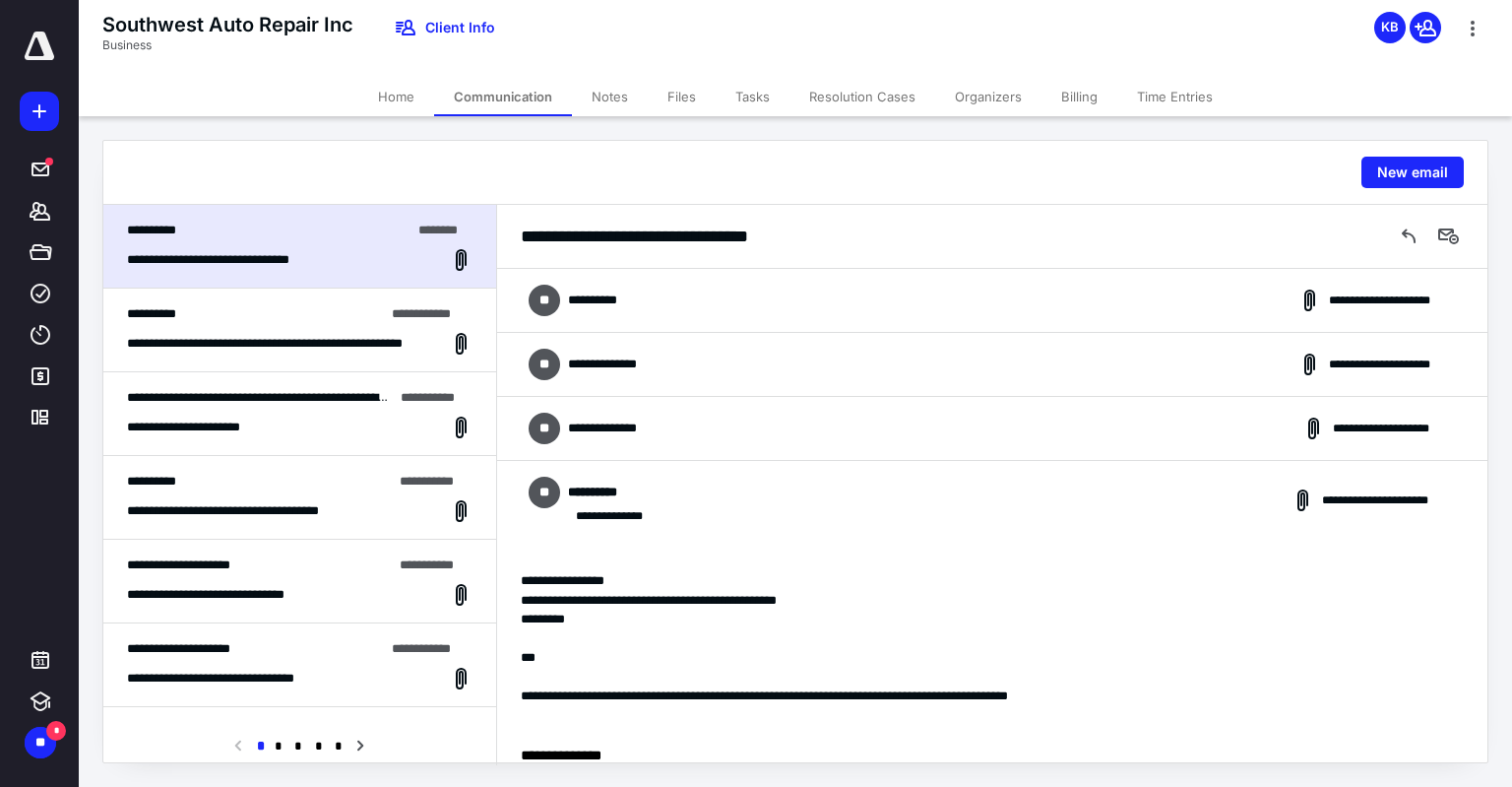scroll, scrollTop: 0, scrollLeft: 0, axis: both 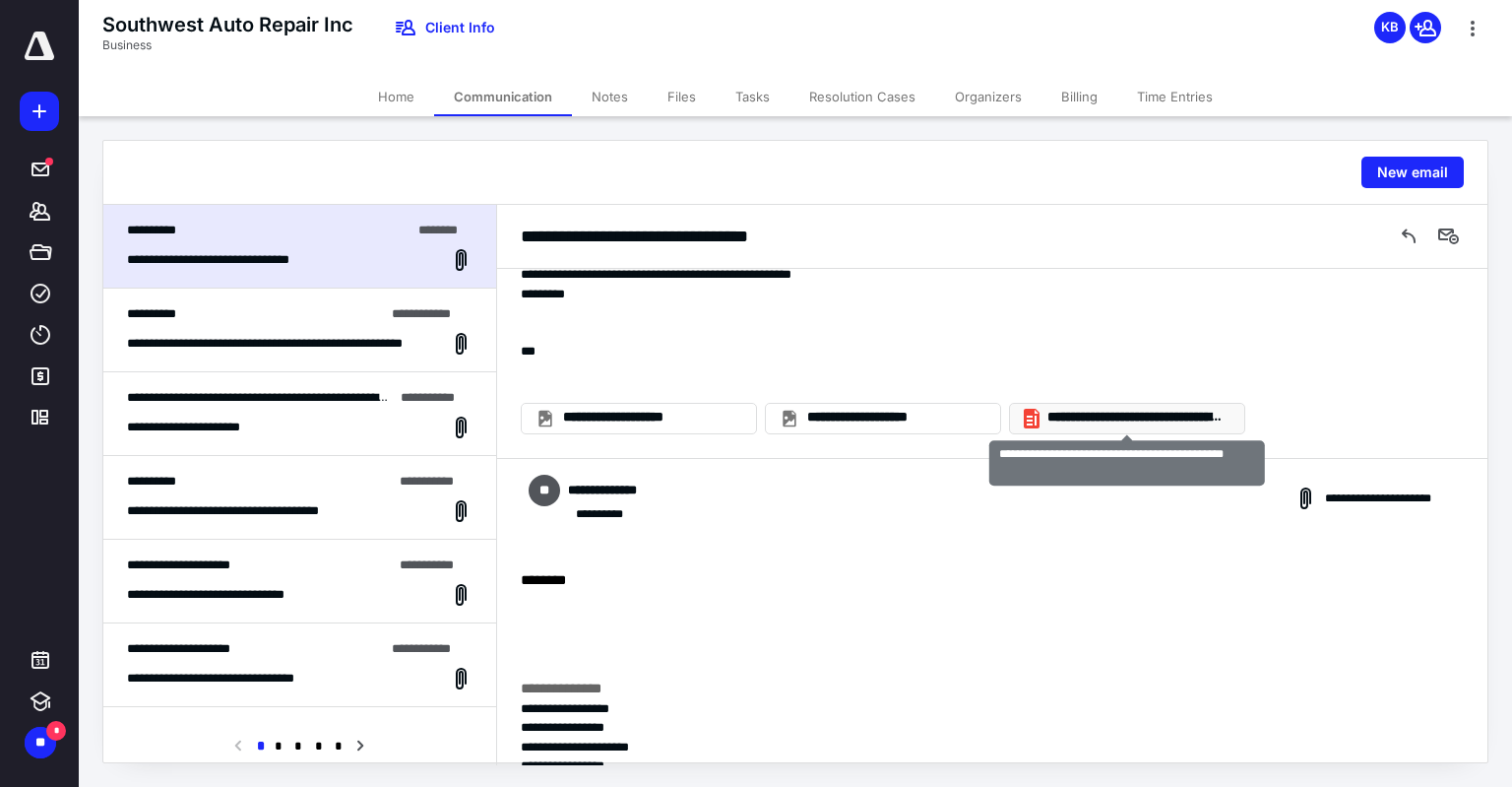 click on "**********" at bounding box center (1135, 418) 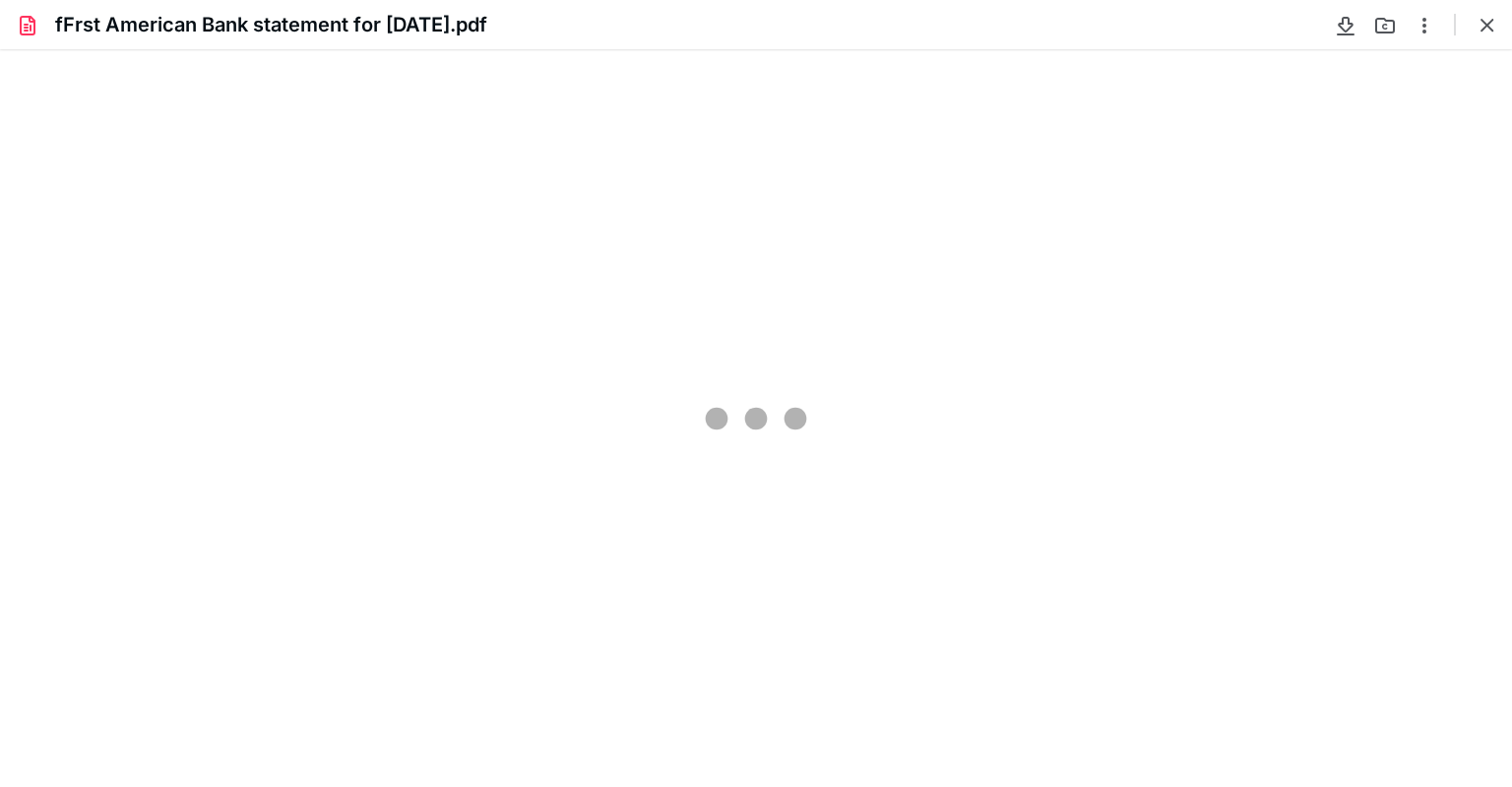 scroll, scrollTop: 0, scrollLeft: 0, axis: both 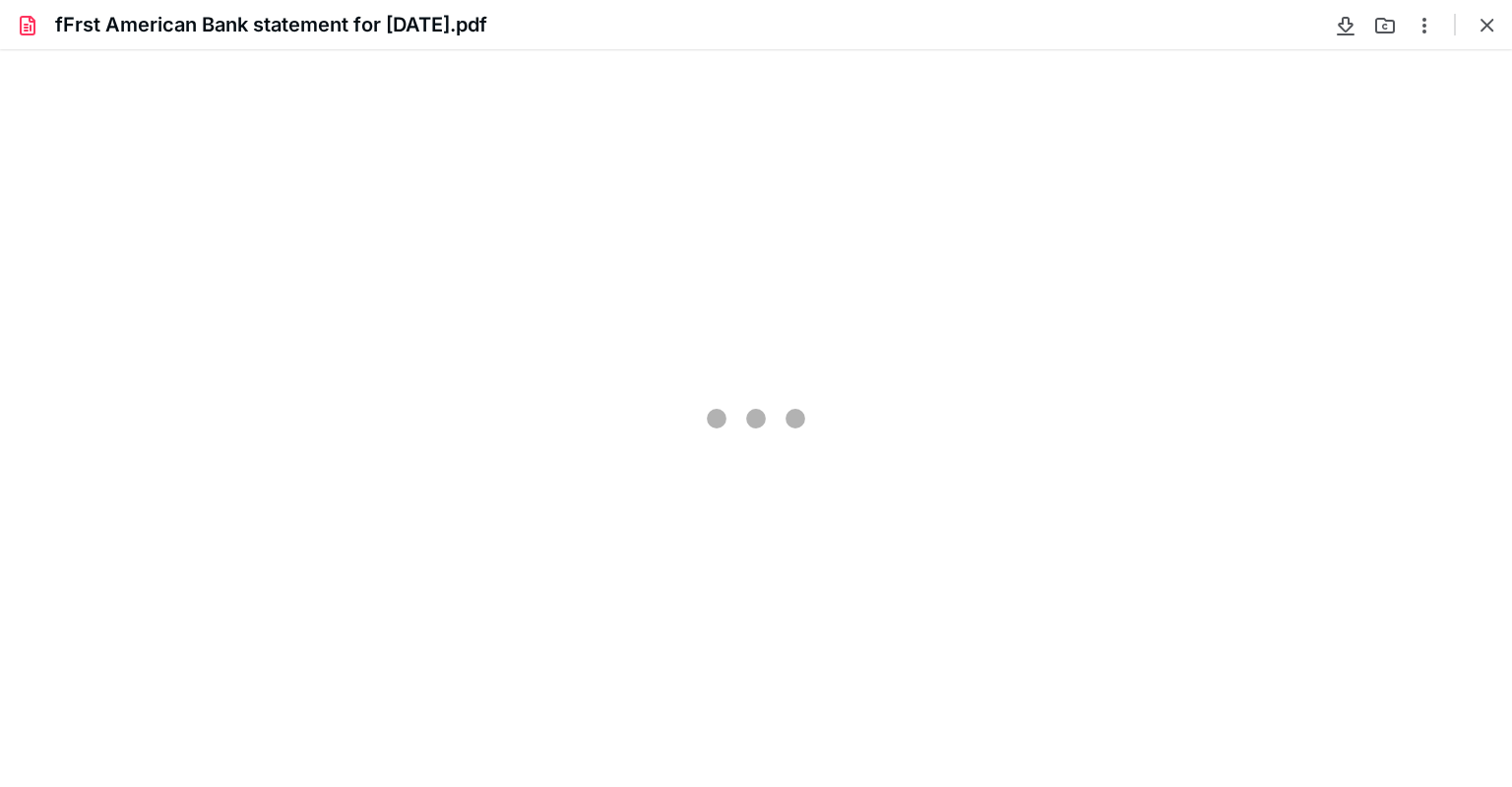 type on "90" 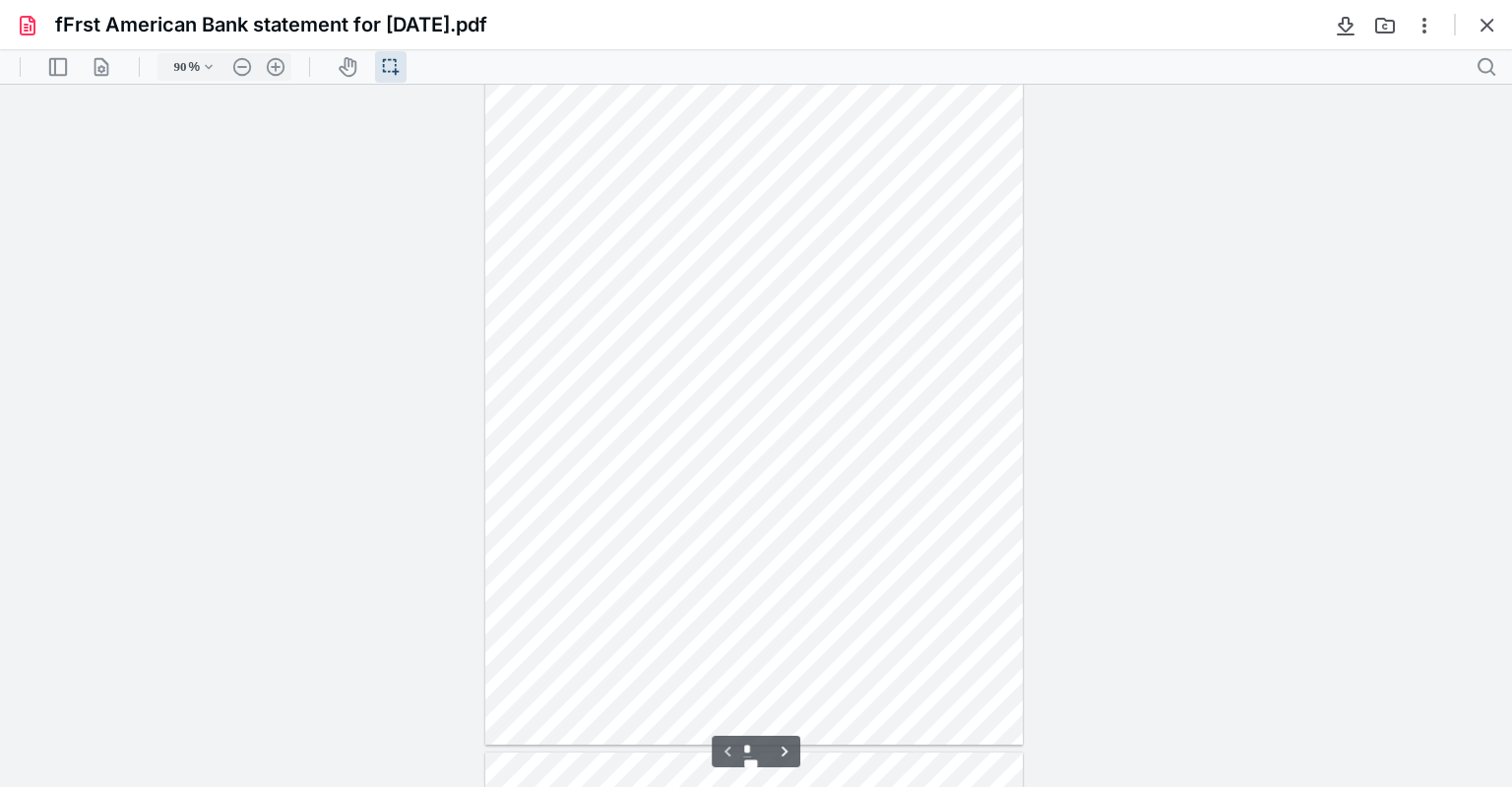 scroll, scrollTop: 0, scrollLeft: 0, axis: both 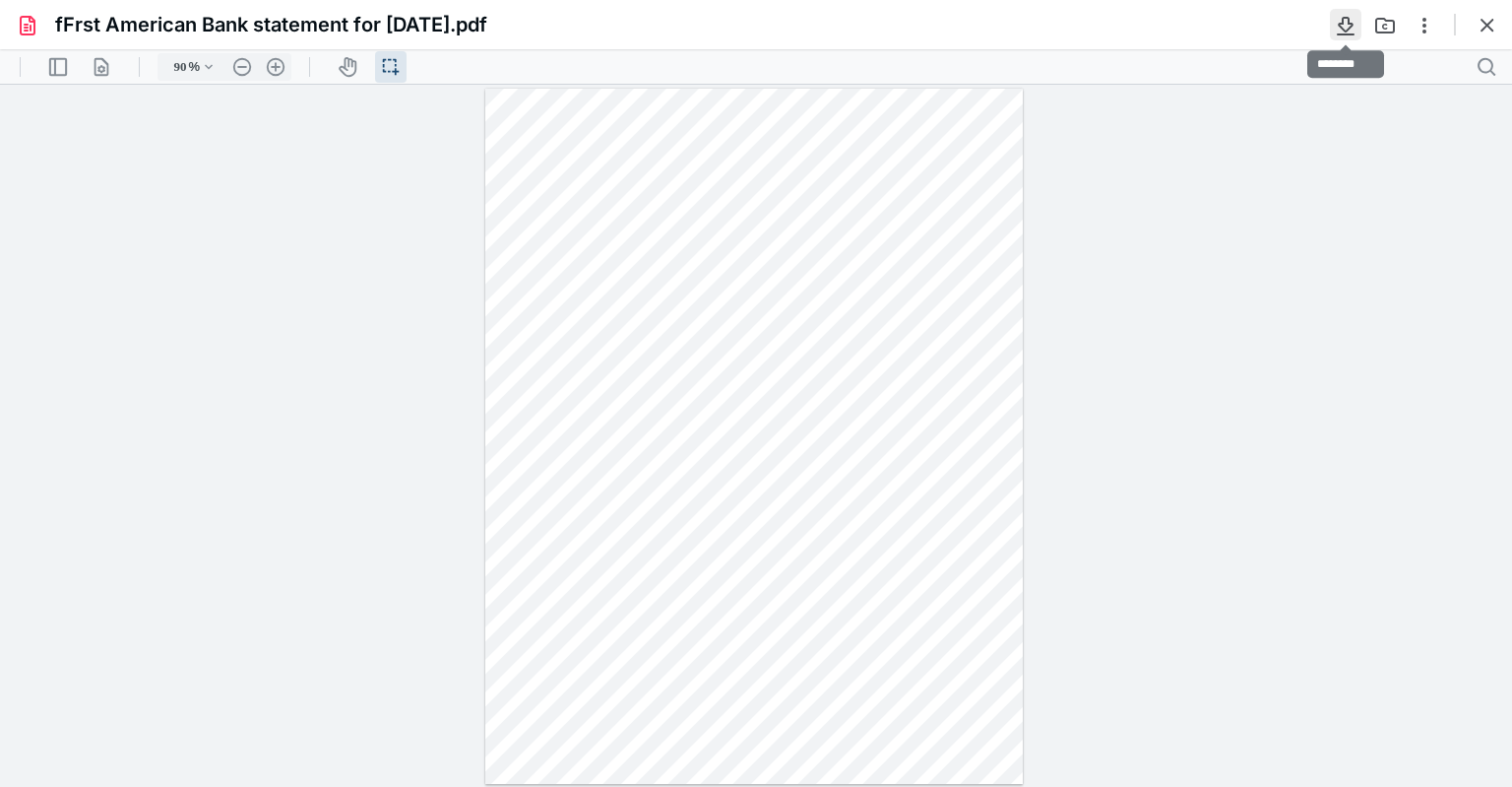 click at bounding box center [1346, 25] 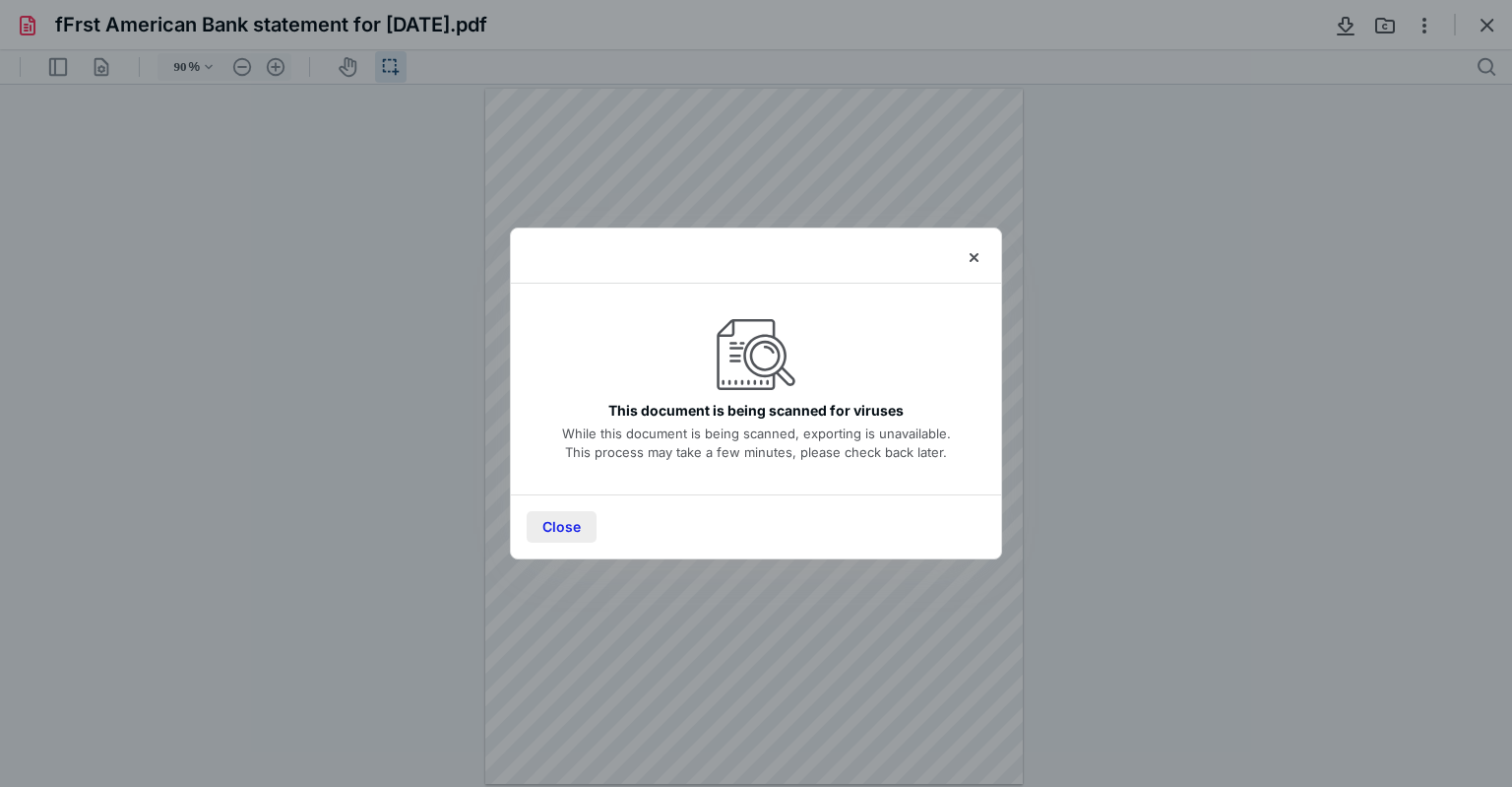 click on "Close" at bounding box center [561, 527] 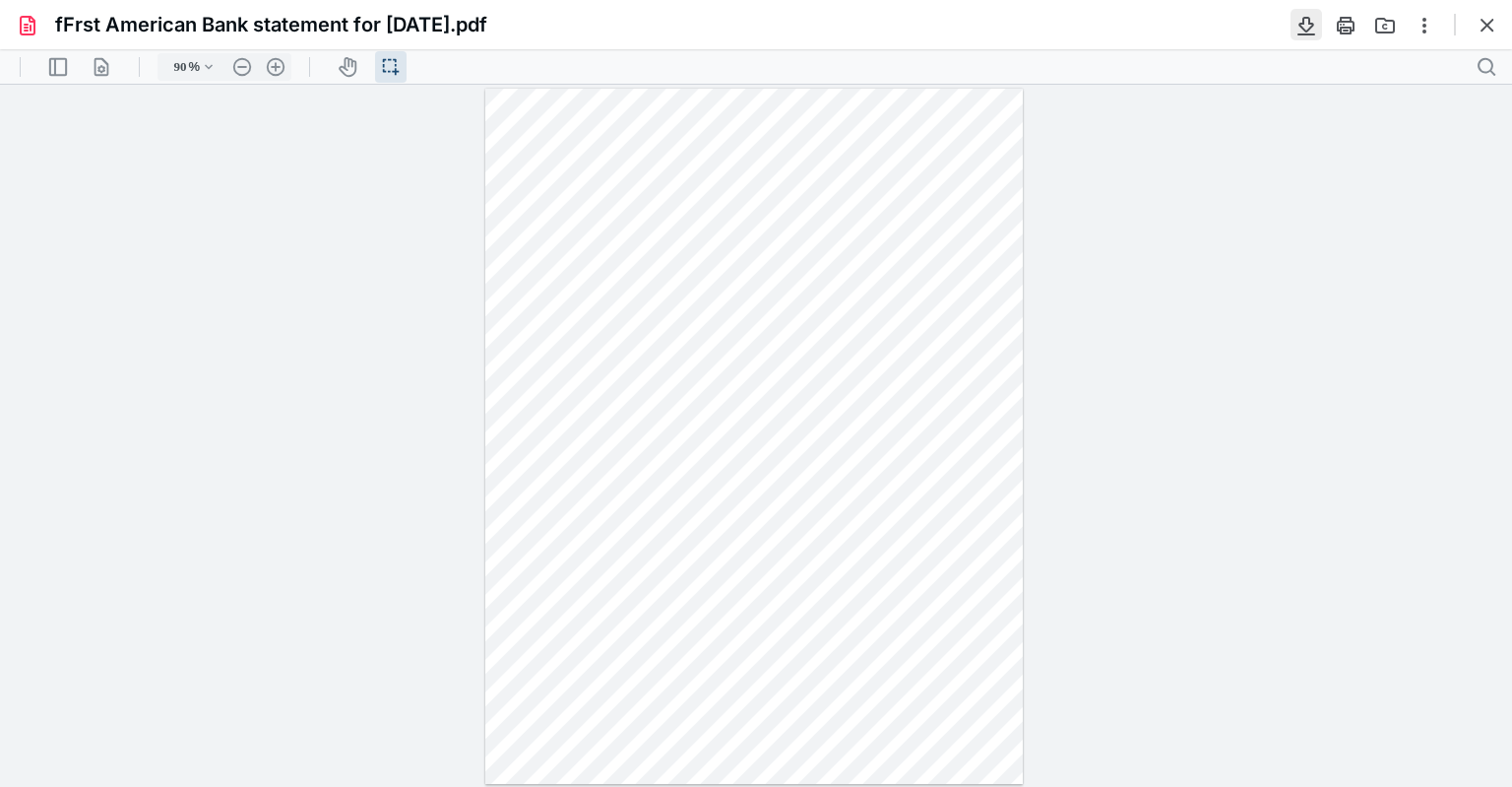 click at bounding box center [1306, 25] 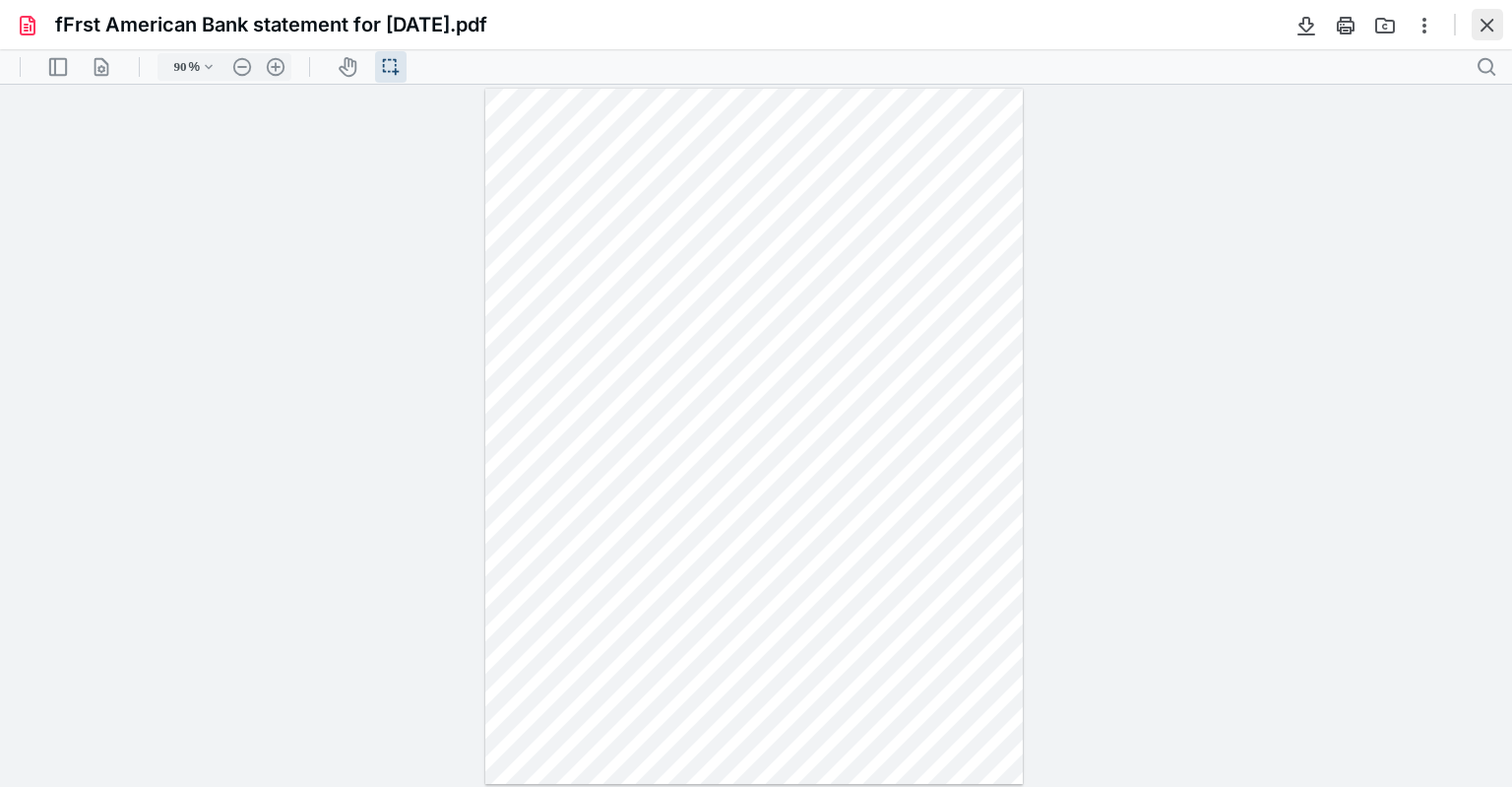 click at bounding box center (1487, 25) 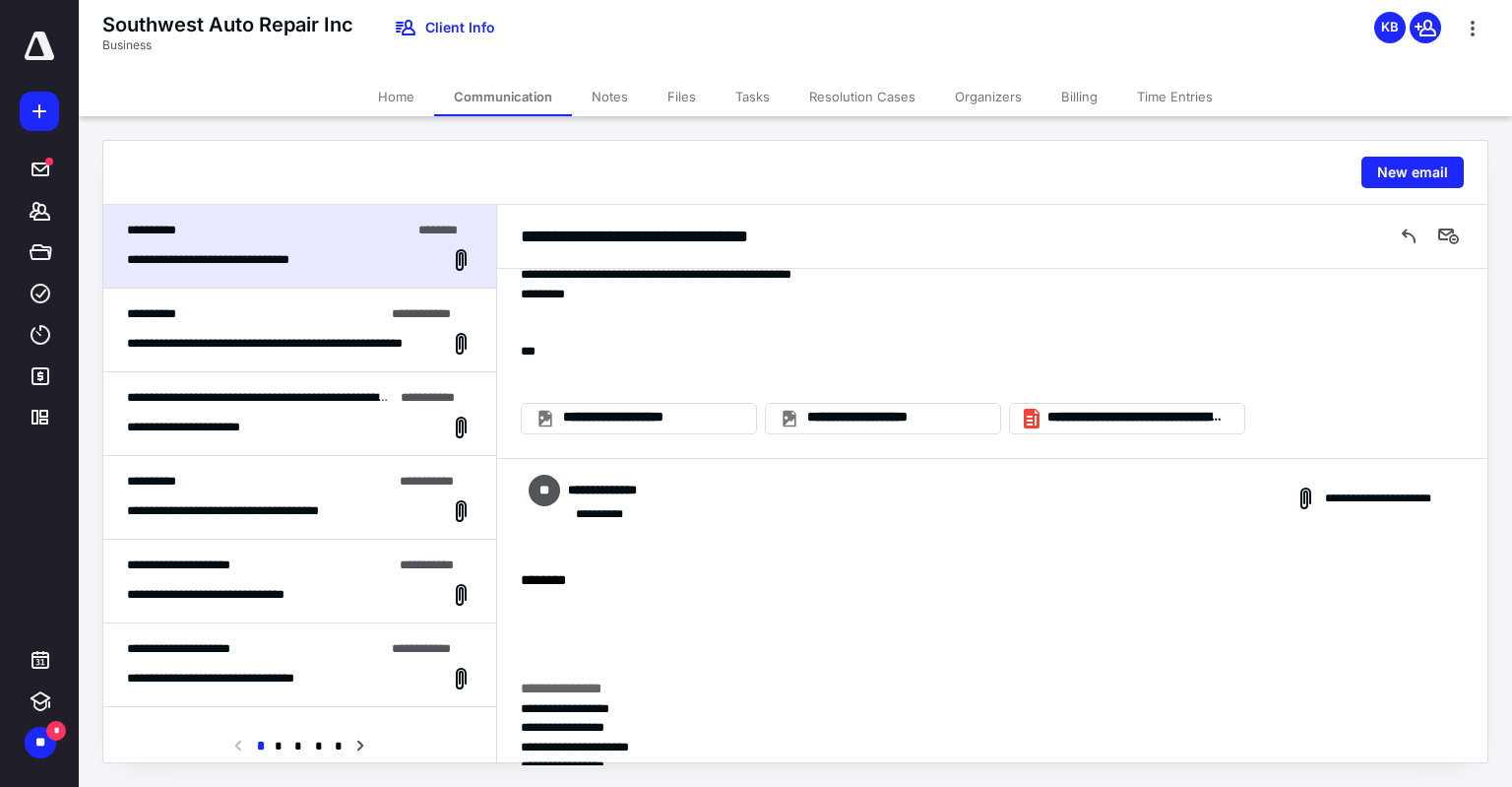 click on "Files" at bounding box center [681, 97] 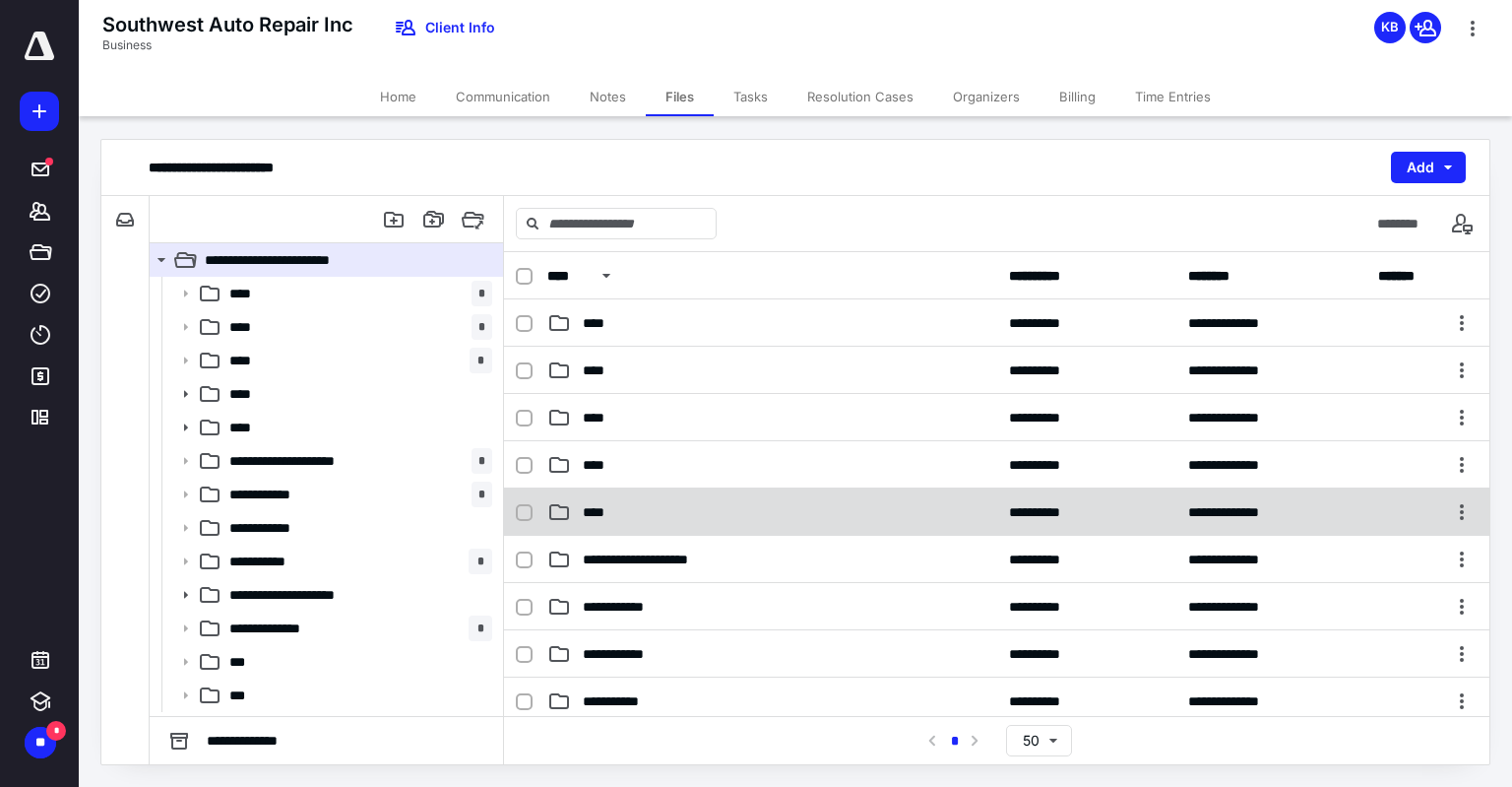 click on "****" at bounding box center [599, 512] 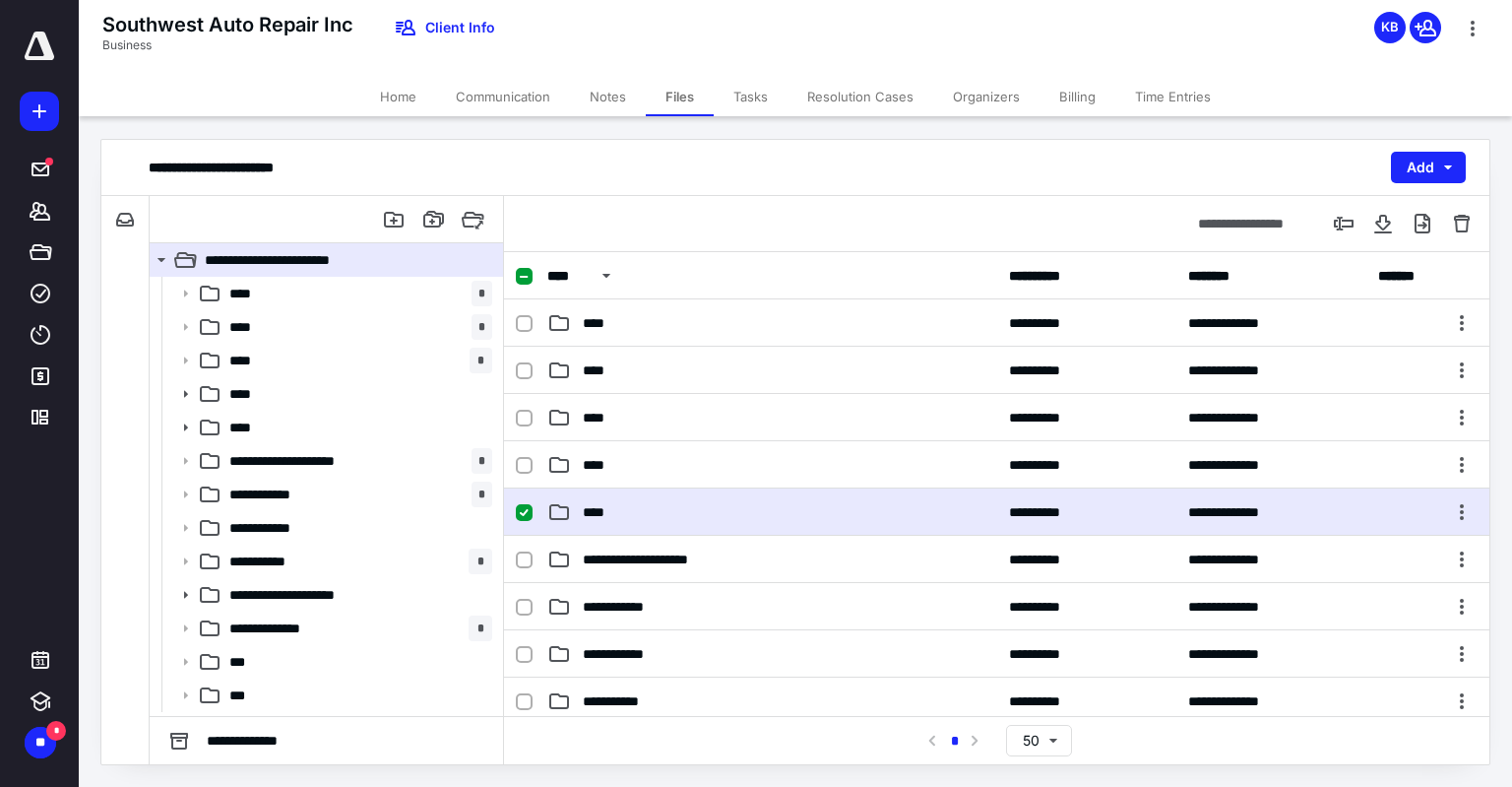 click on "****" at bounding box center [599, 512] 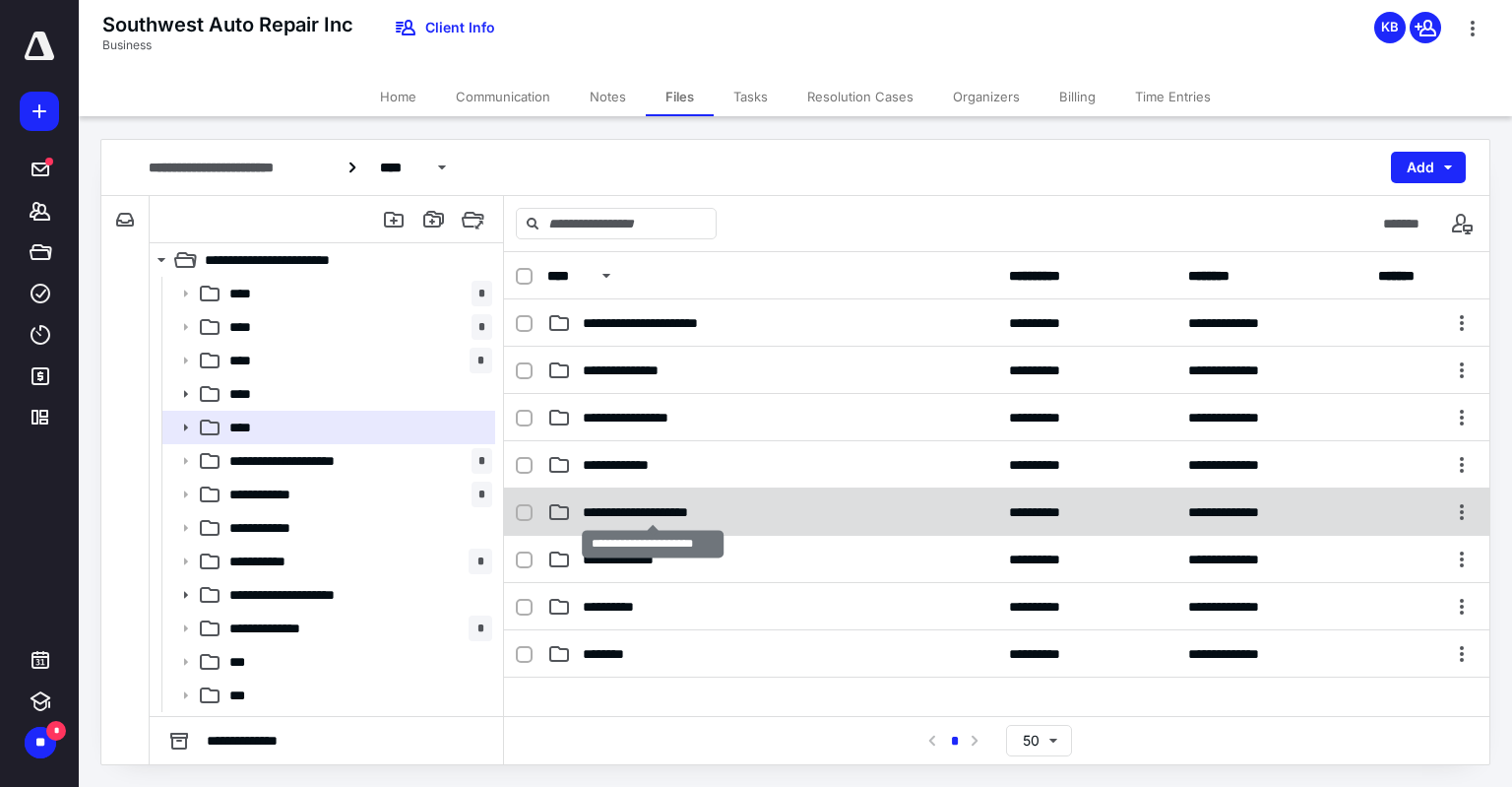 click on "**********" at bounding box center [653, 512] 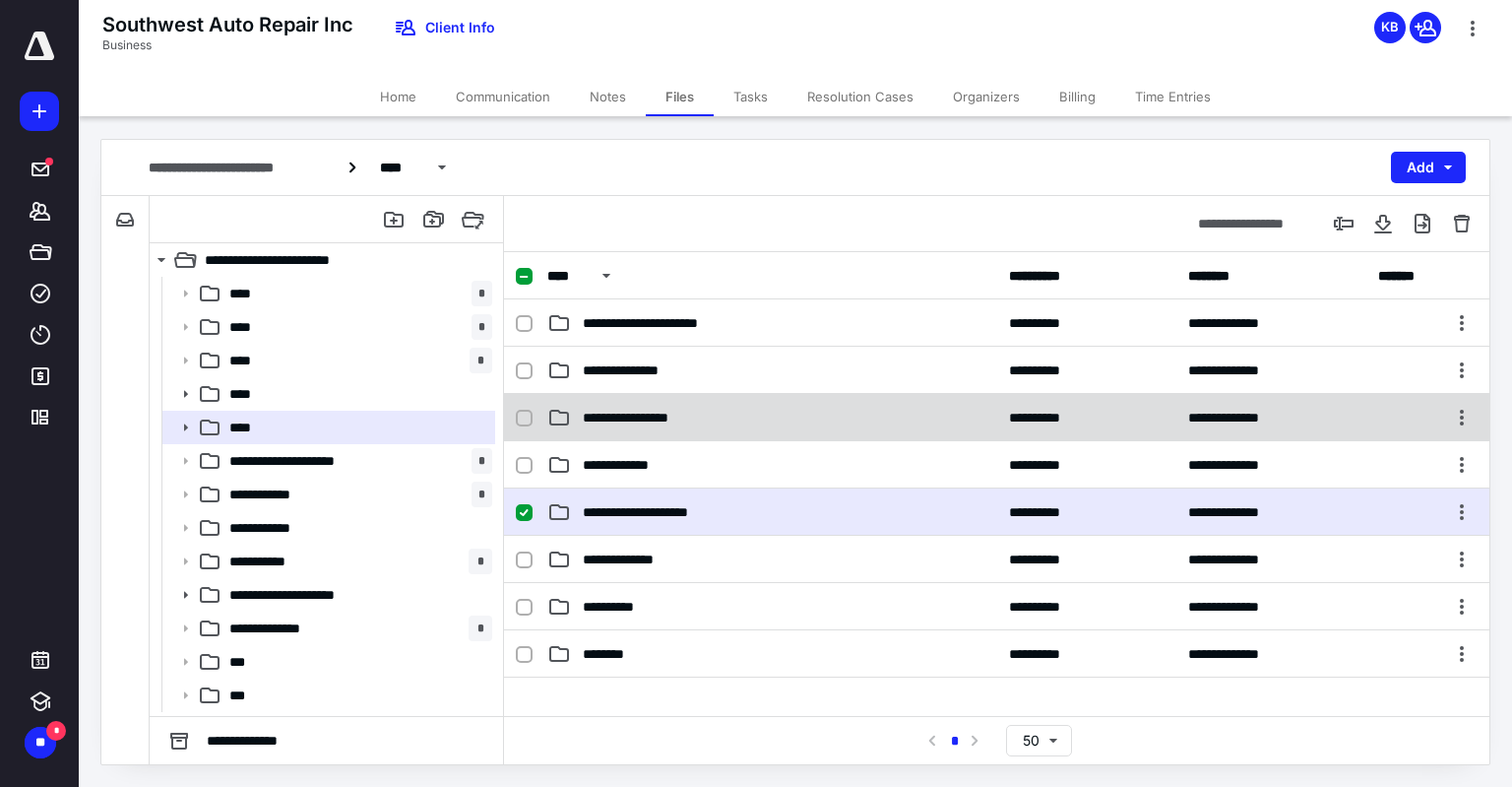 click on "**********" at bounding box center [648, 418] 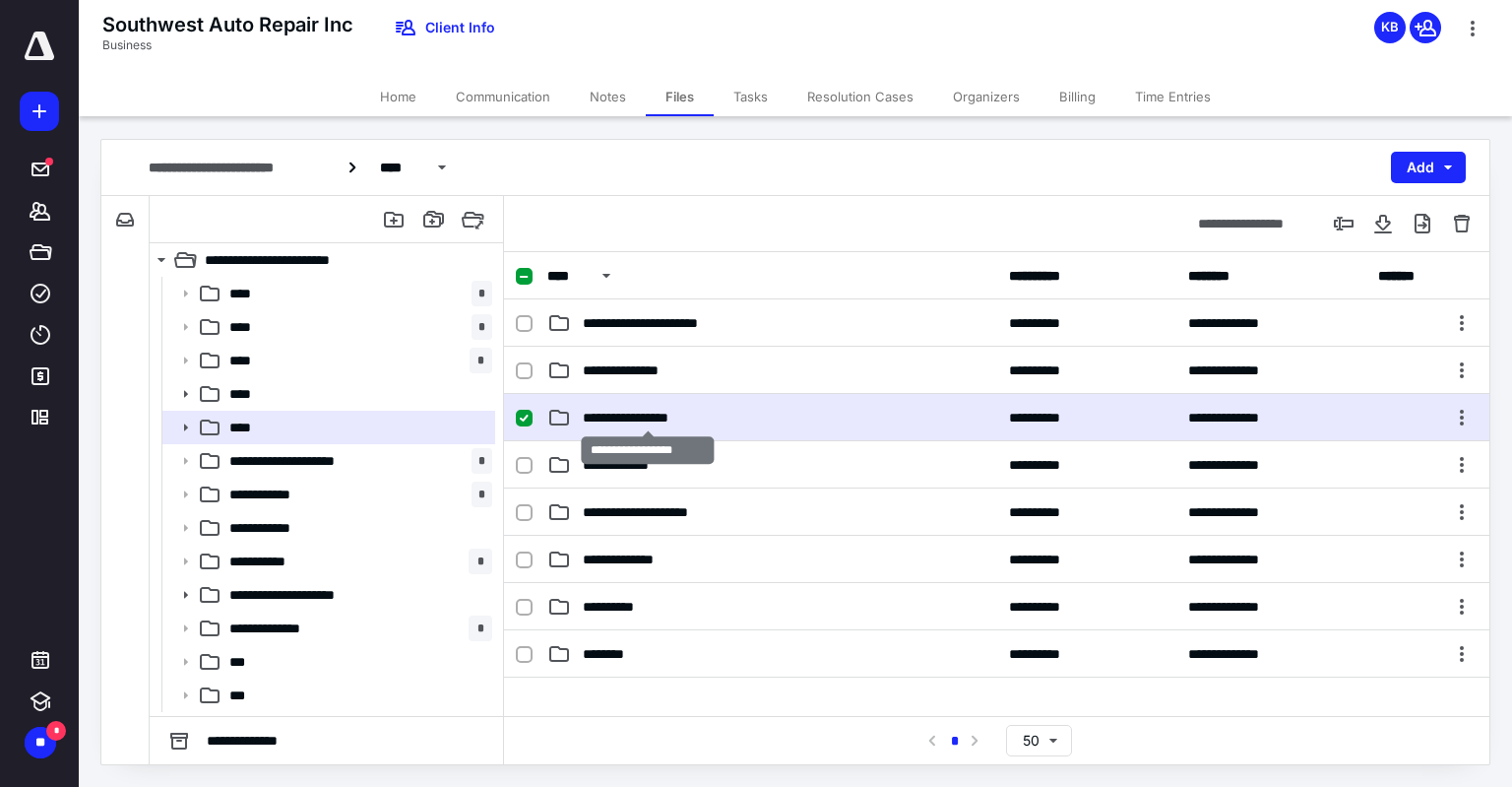 click on "**********" at bounding box center (648, 418) 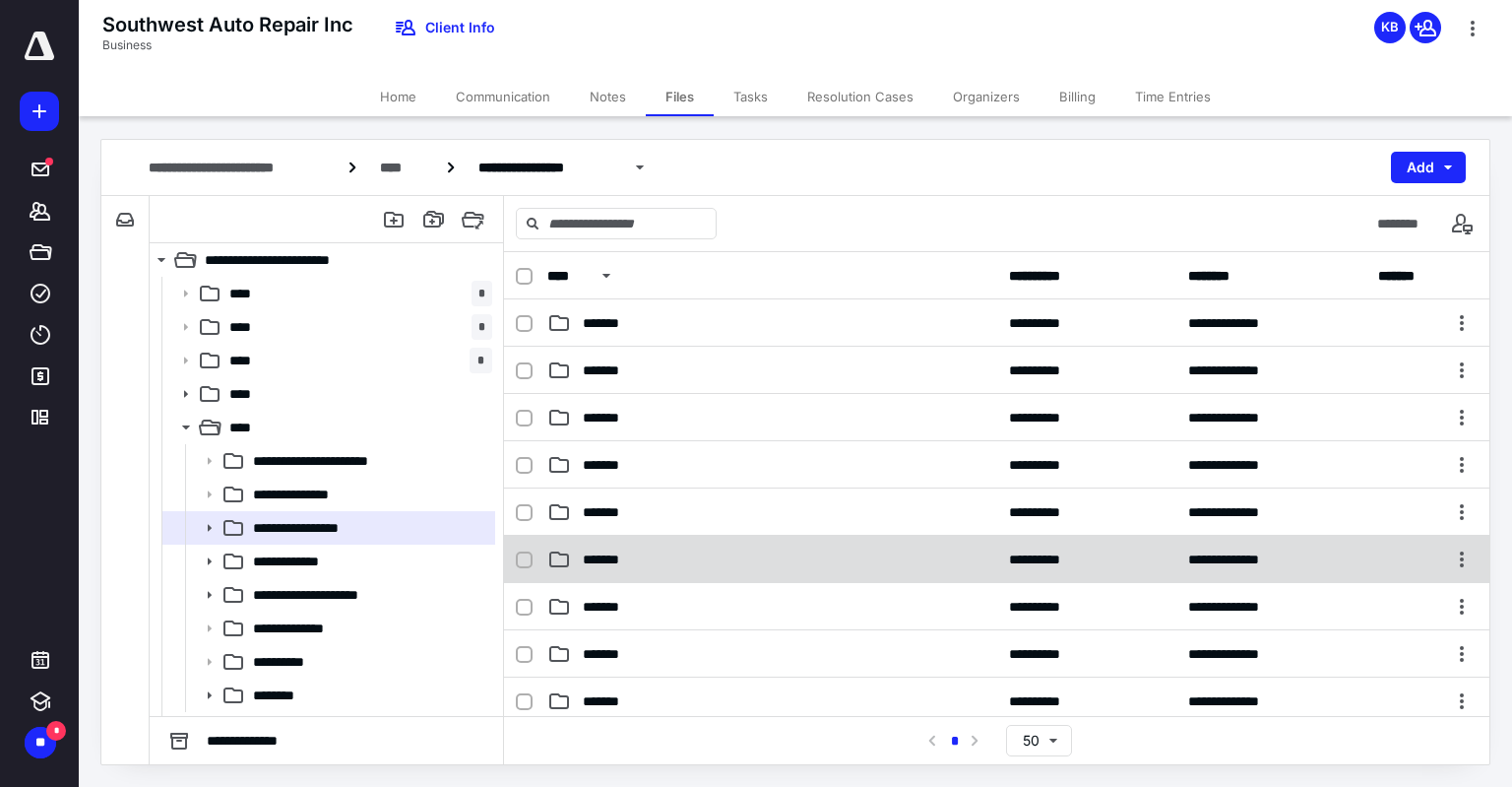 click on "*******" at bounding box center [772, 559] 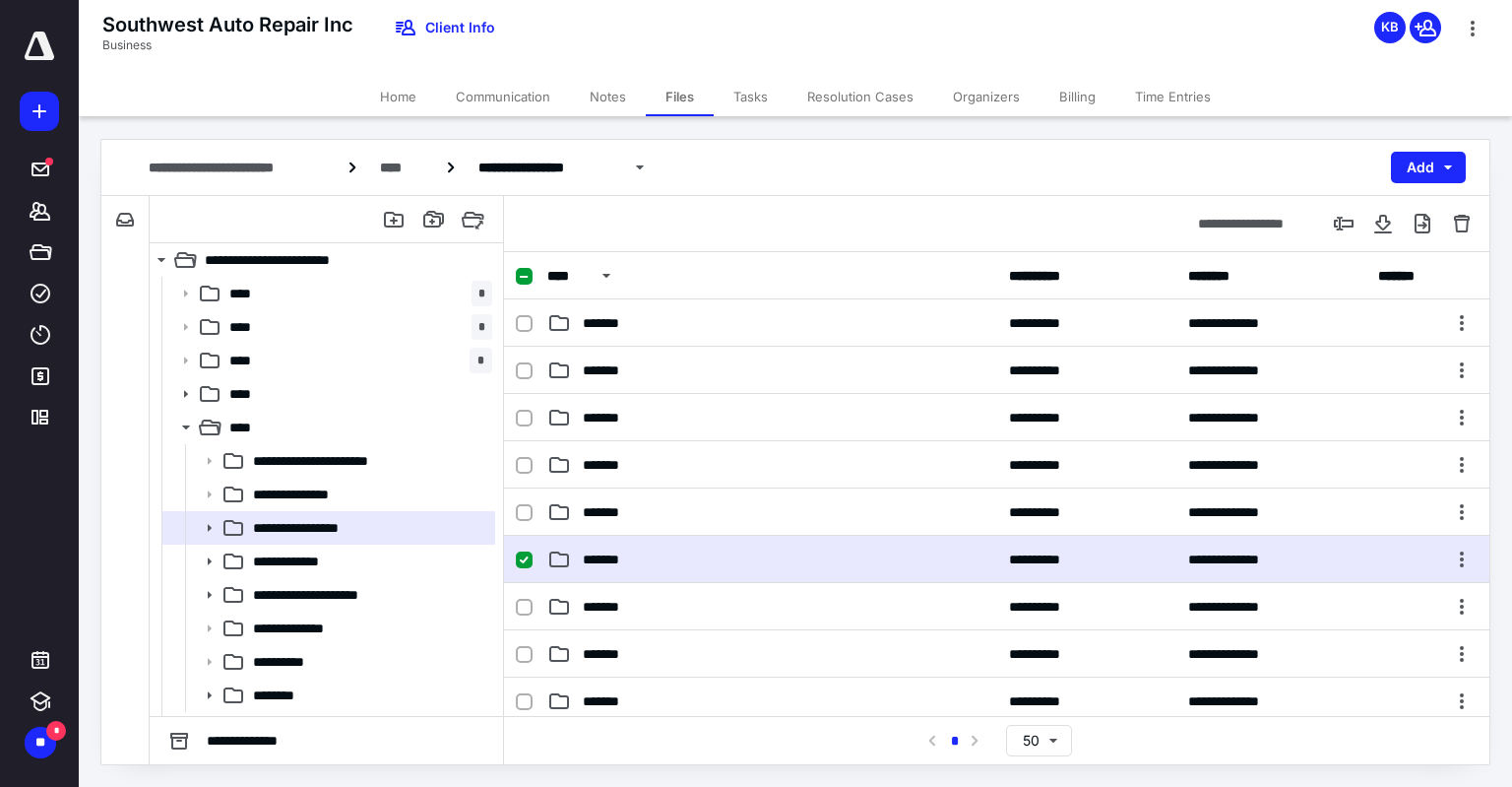click on "*******" at bounding box center (772, 559) 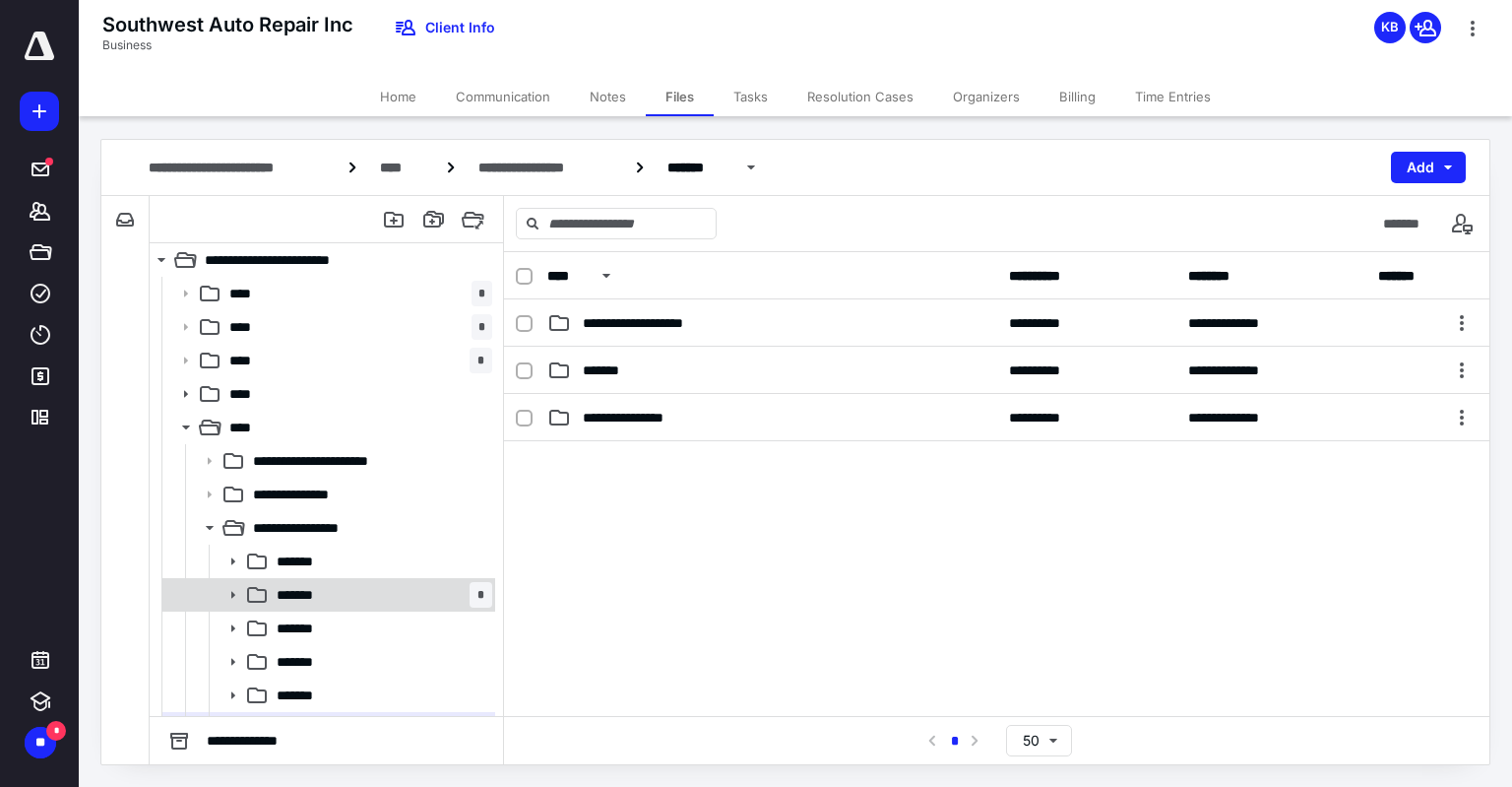scroll, scrollTop: 98, scrollLeft: 0, axis: vertical 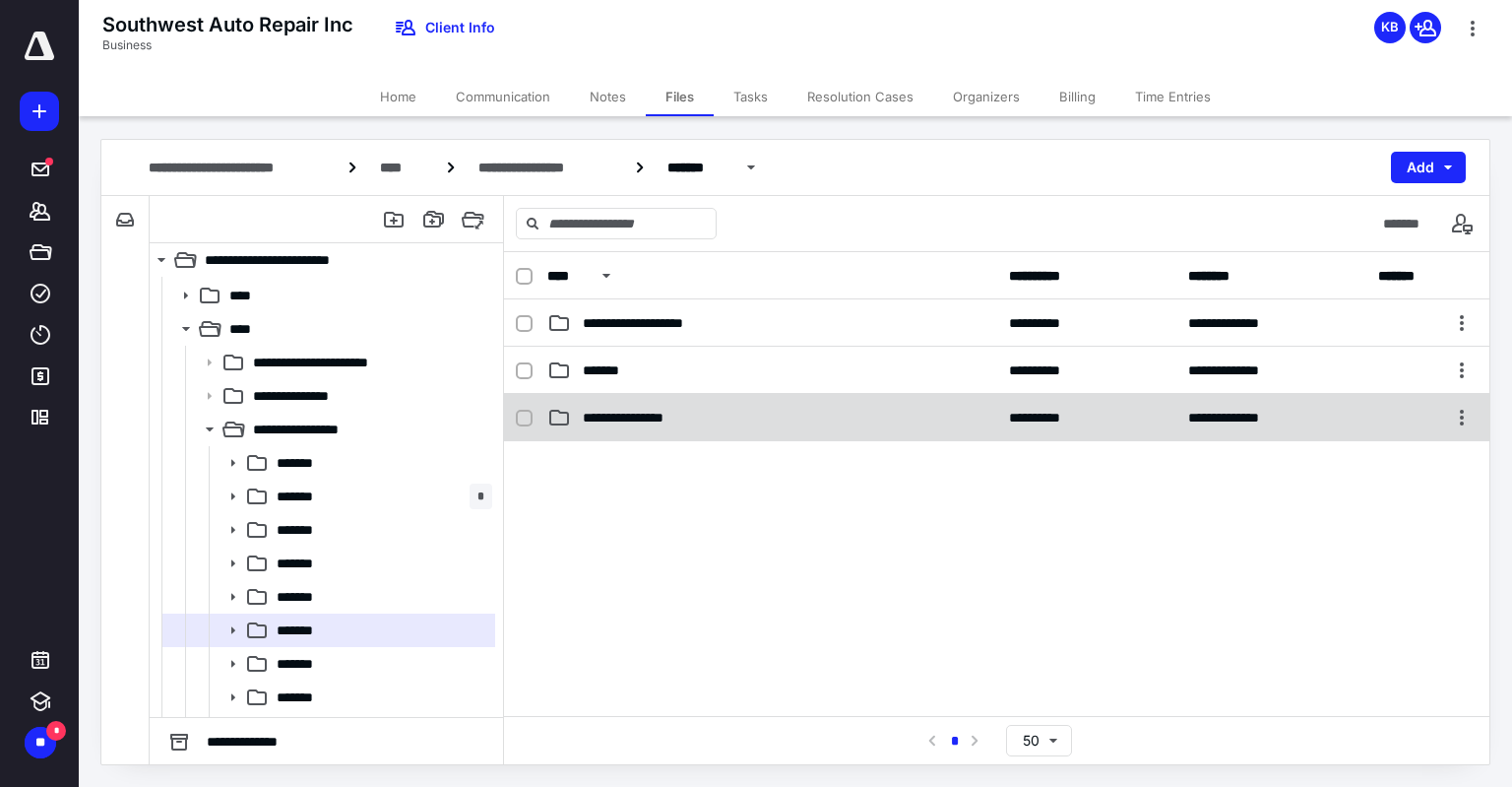 click on "**********" at bounding box center (772, 418) 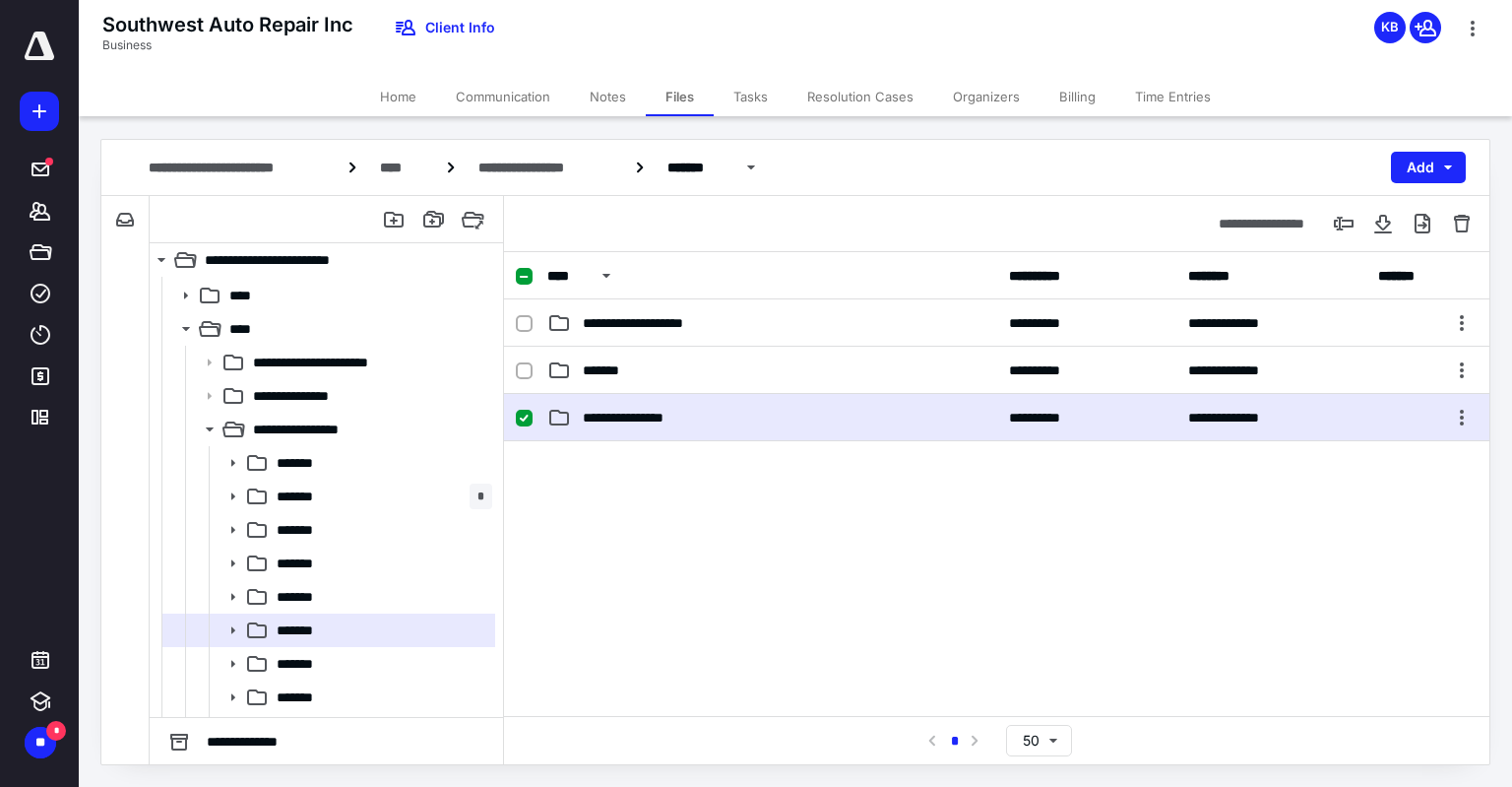 click on "**********" at bounding box center [772, 418] 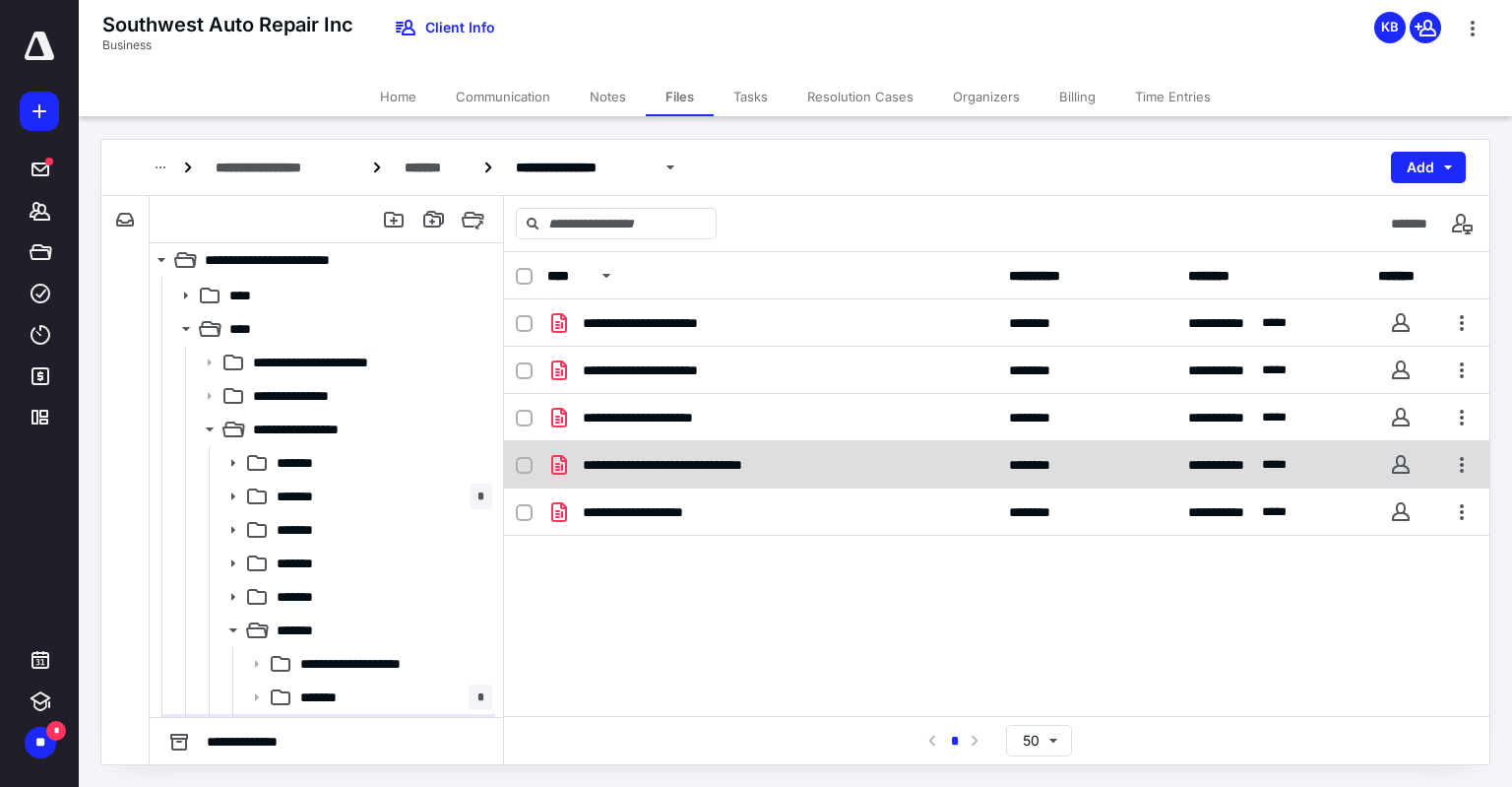 click on "**********" at bounding box center [772, 465] 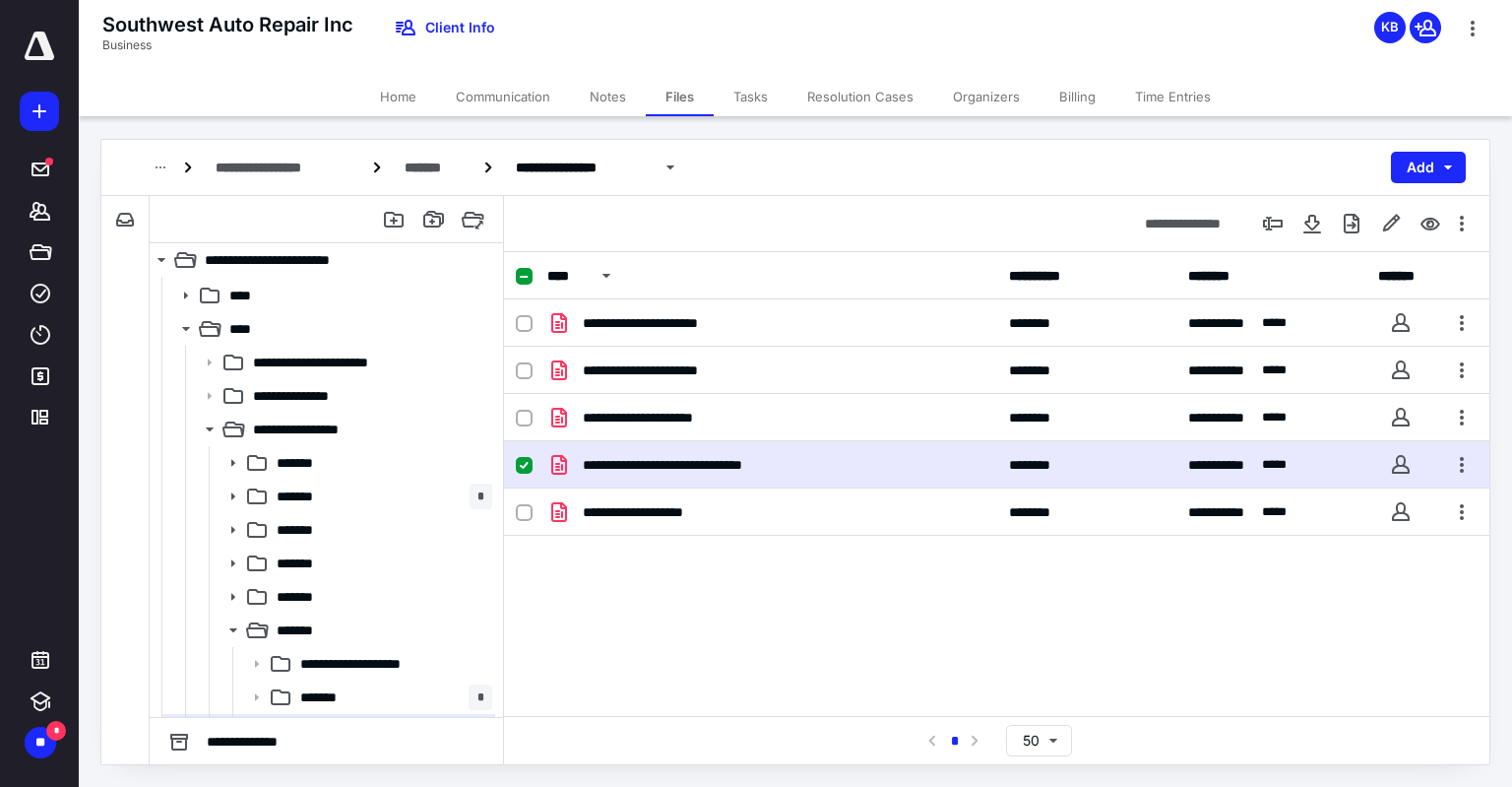 click on "**********" at bounding box center (772, 465) 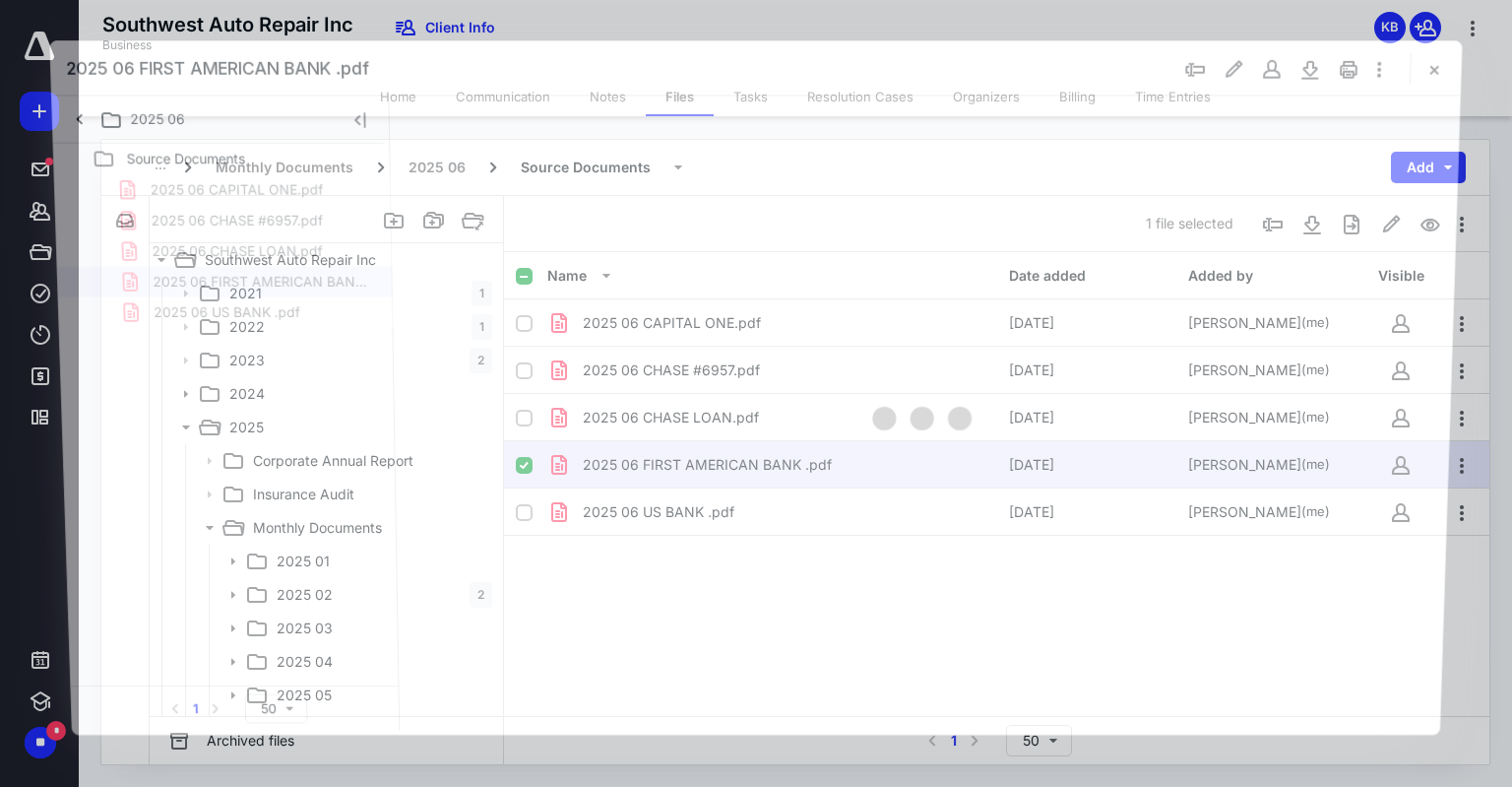scroll, scrollTop: 98, scrollLeft: 0, axis: vertical 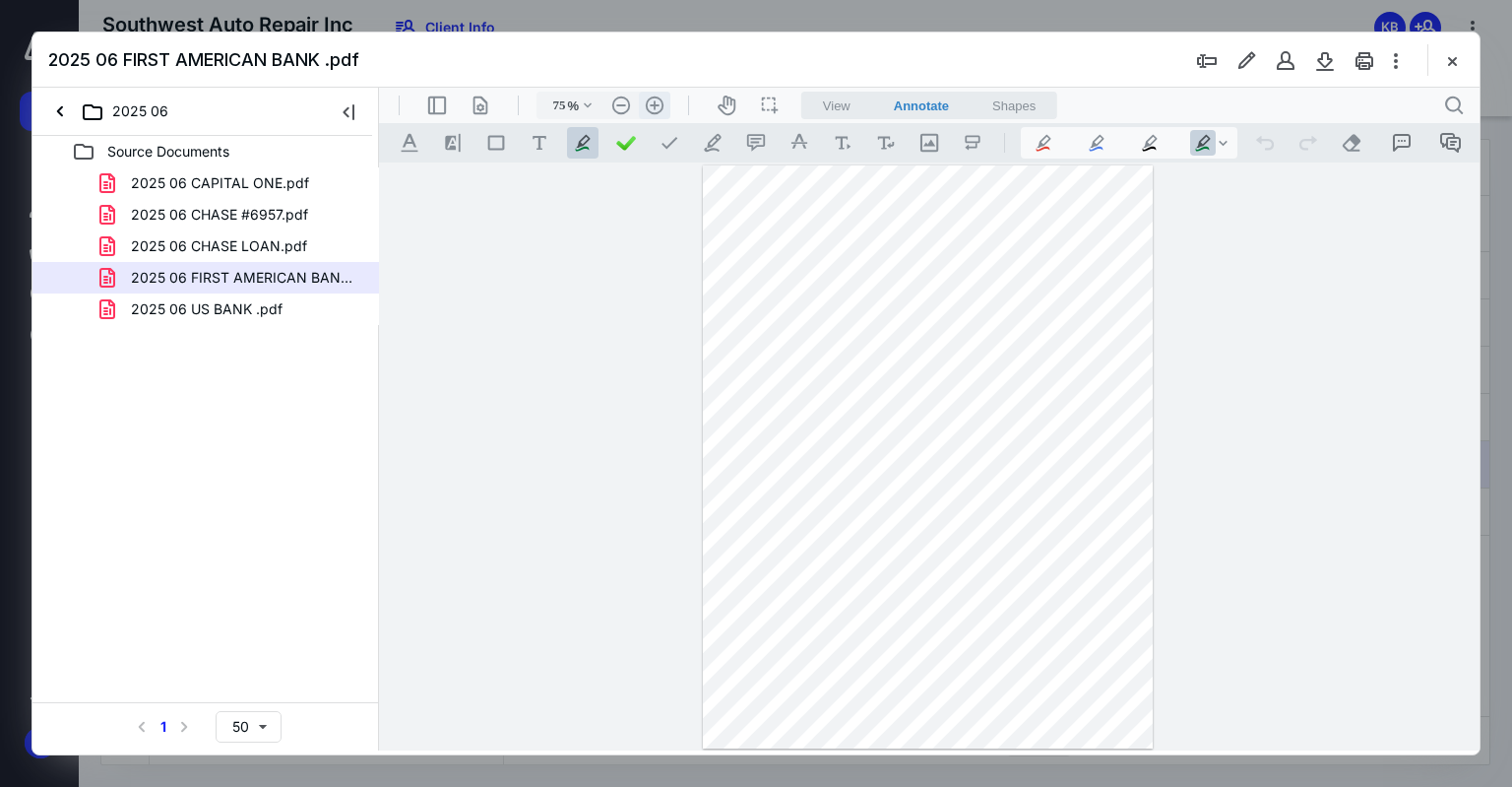 click on ".cls-1{fill:#abb0c4;} icon - header - zoom - in - line" at bounding box center [655, 105] 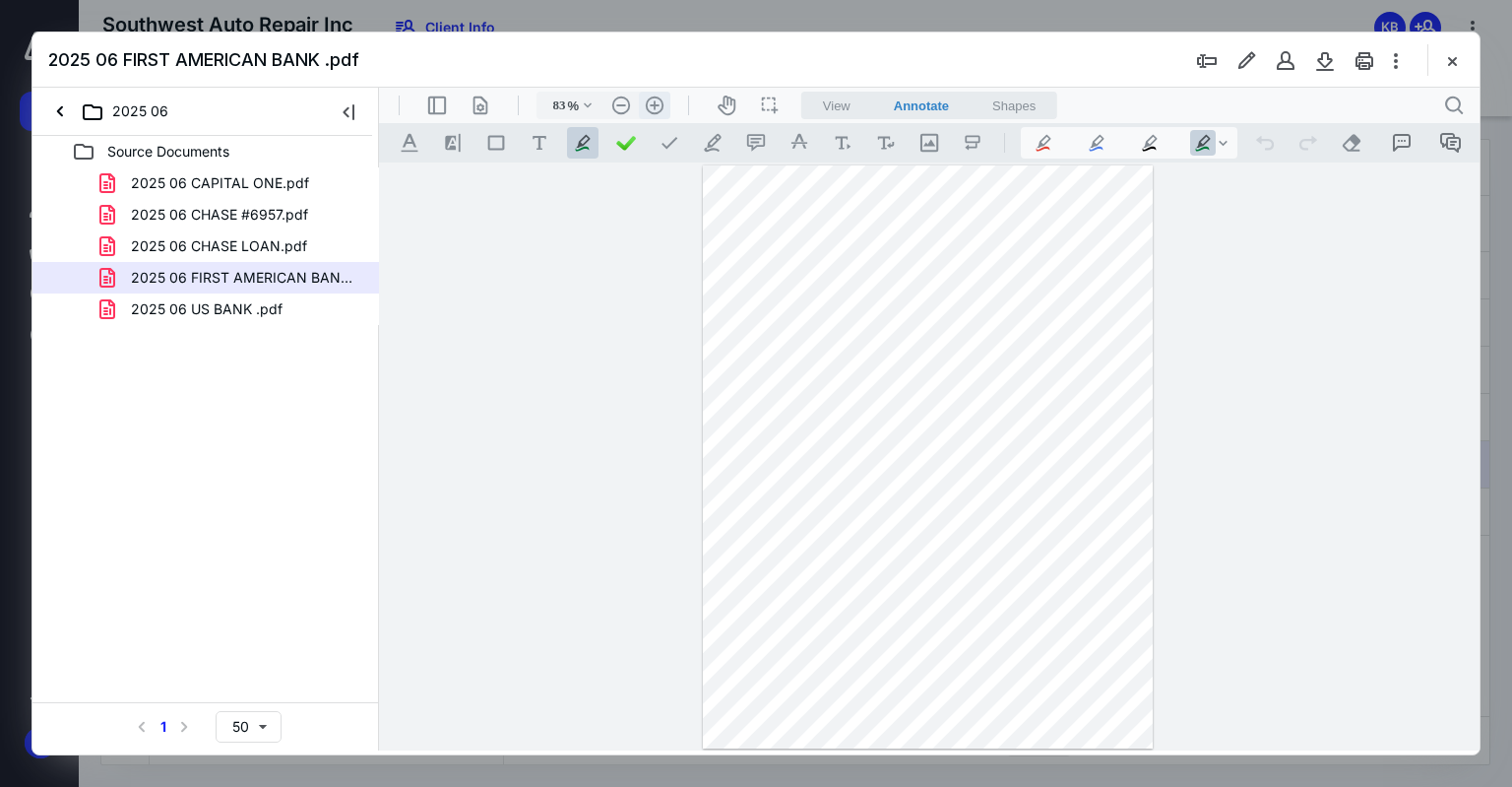 click on ".cls-1{fill:#abb0c4;} icon - header - zoom - in - line" at bounding box center (655, 105) 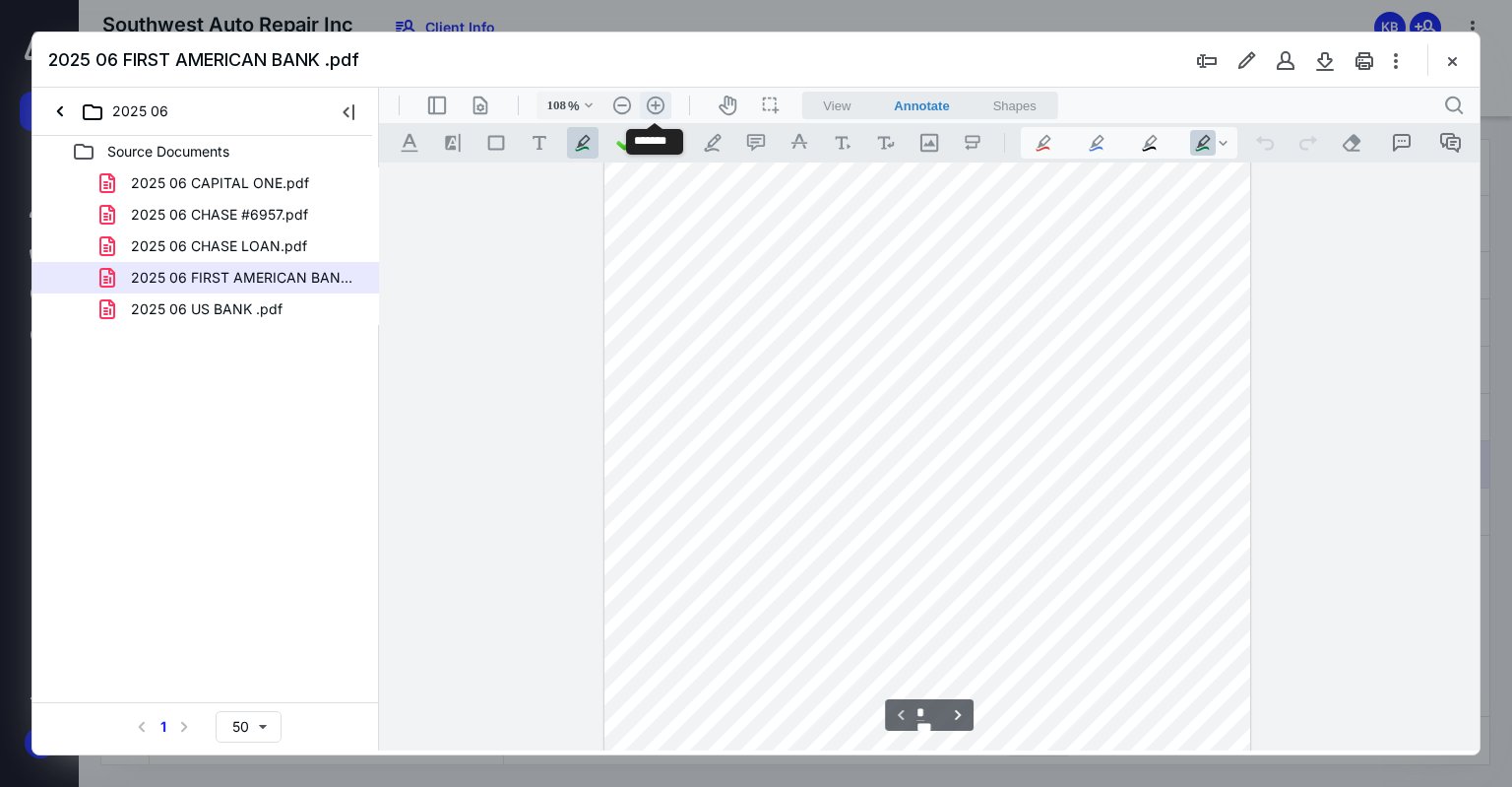 click on ".cls-1{fill:#abb0c4;} icon - header - zoom - in - line" at bounding box center (656, 105) 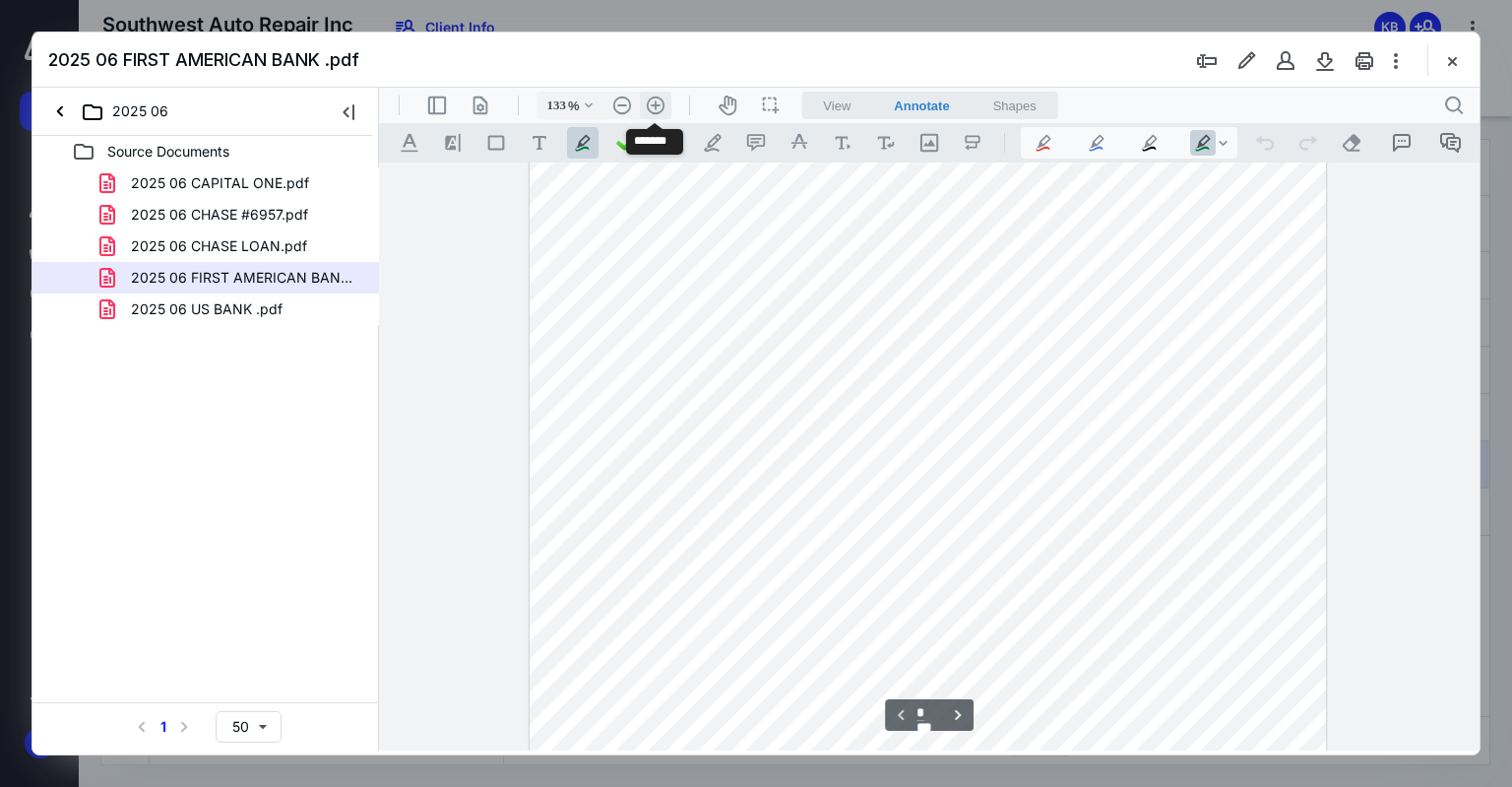 click on ".cls-1{fill:#abb0c4;} icon - header - zoom - in - line" at bounding box center [656, 105] 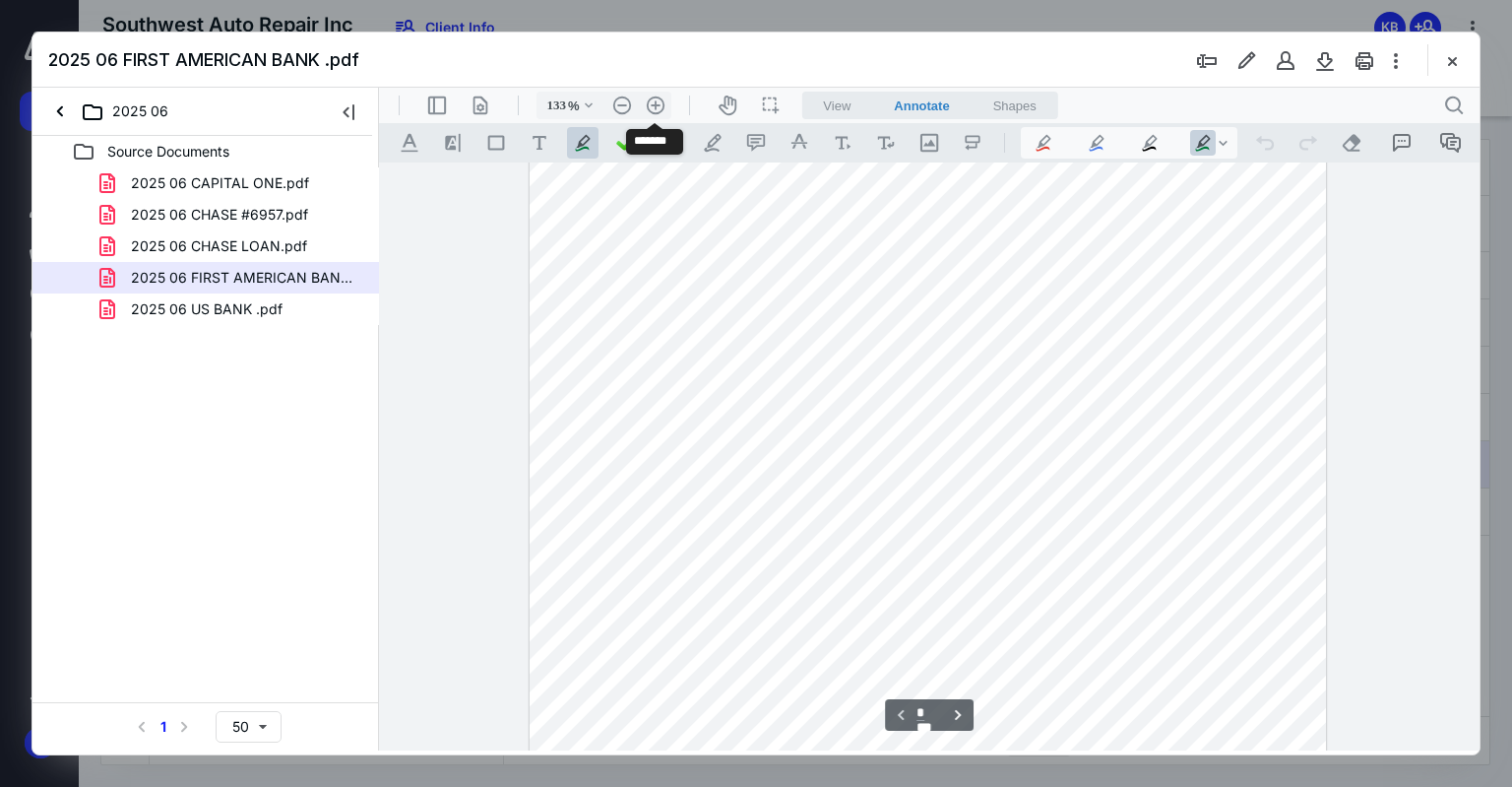 type on "158" 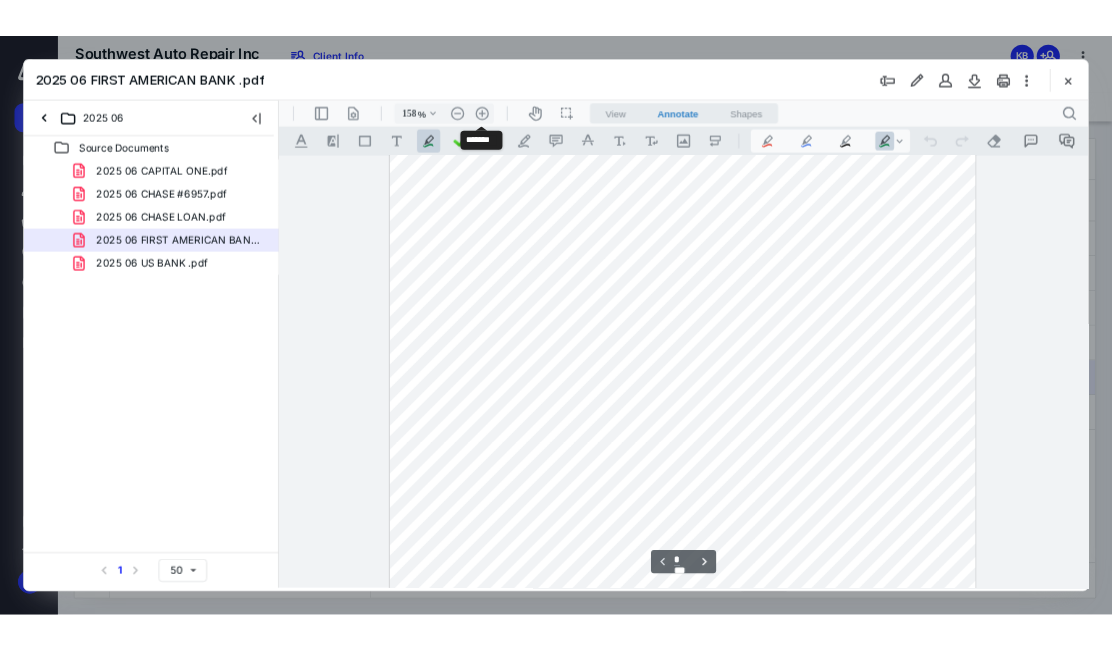 scroll, scrollTop: 288, scrollLeft: 0, axis: vertical 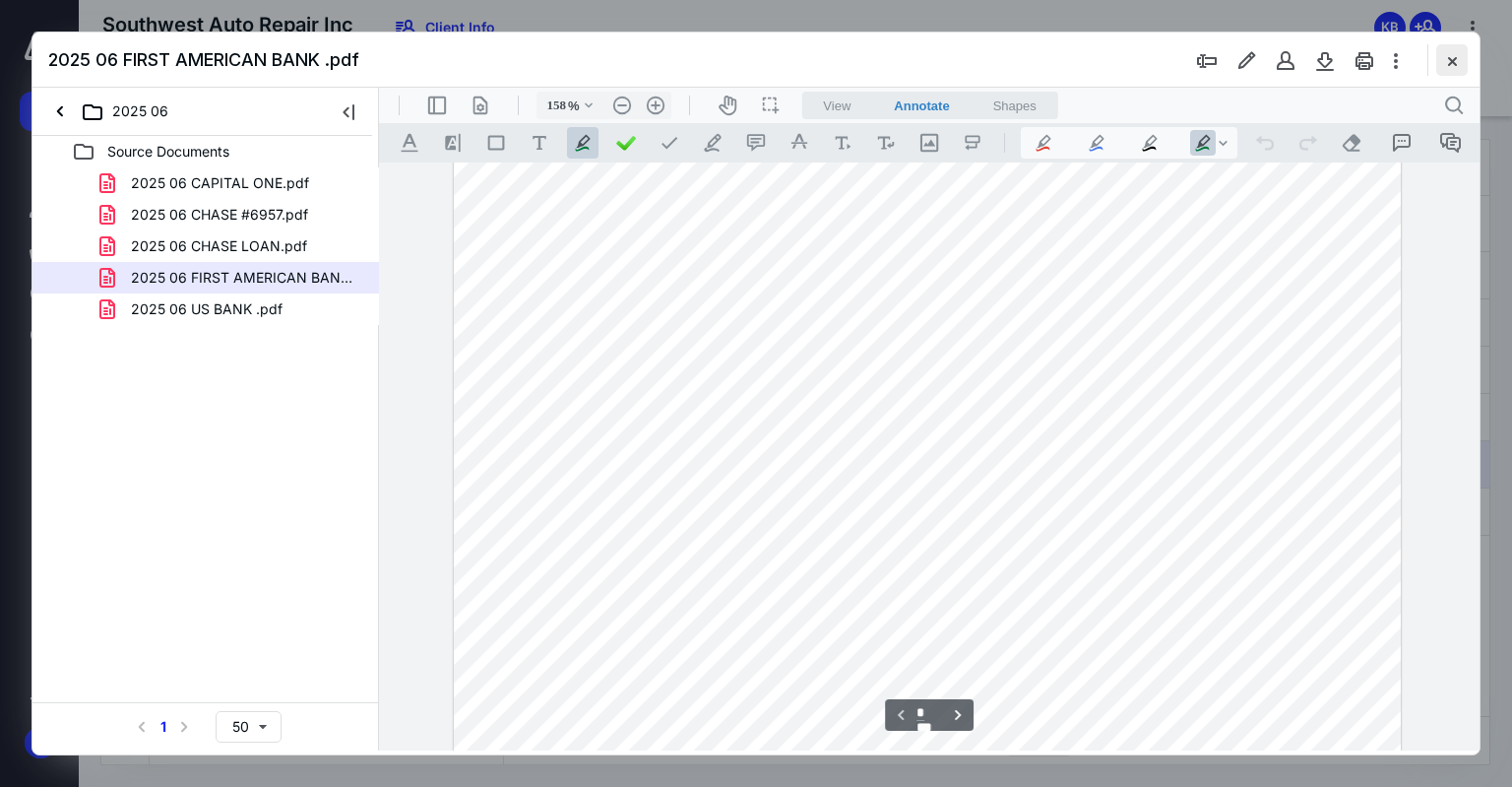 click at bounding box center (1452, 60) 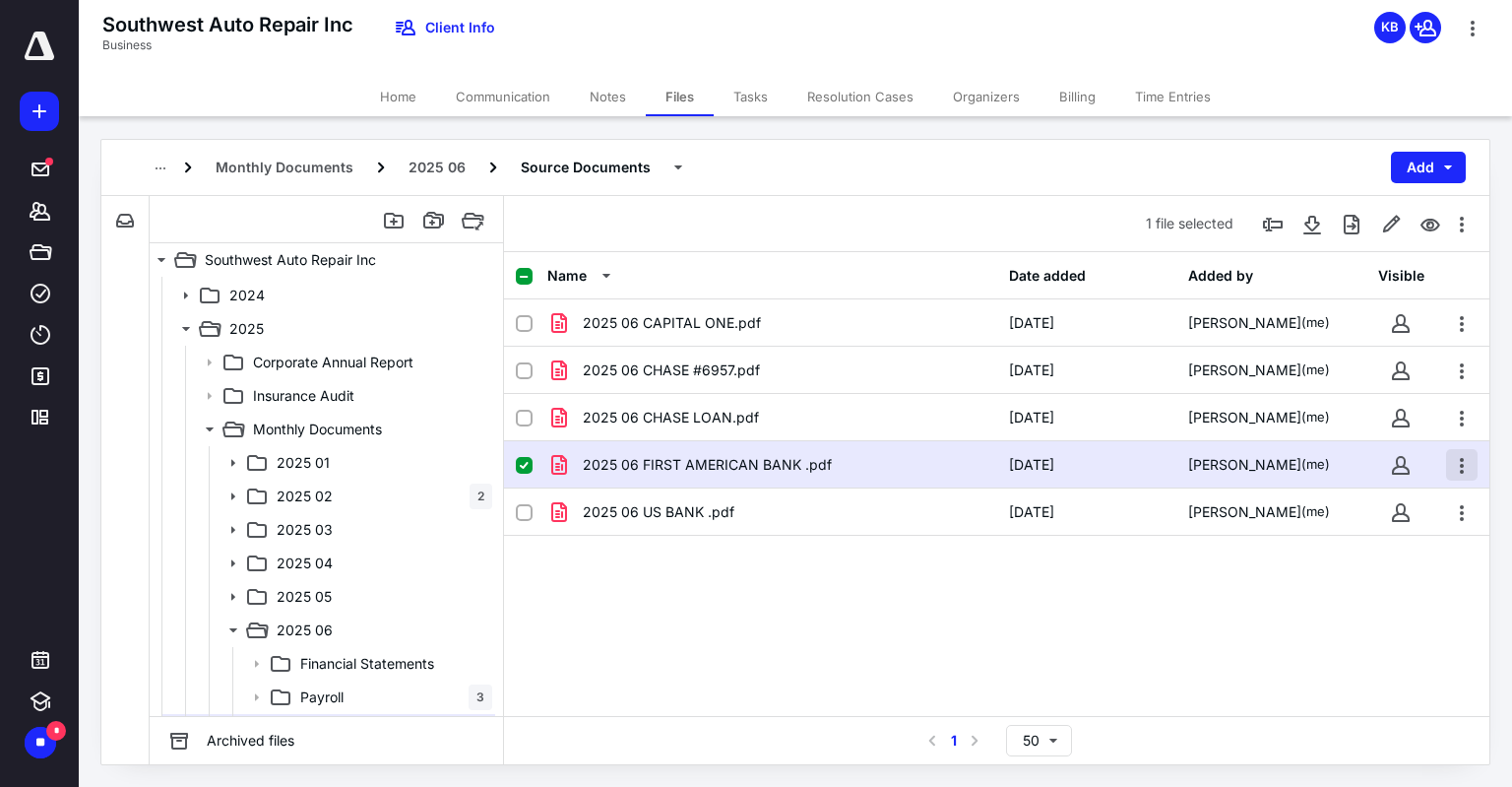 click at bounding box center [1462, 465] 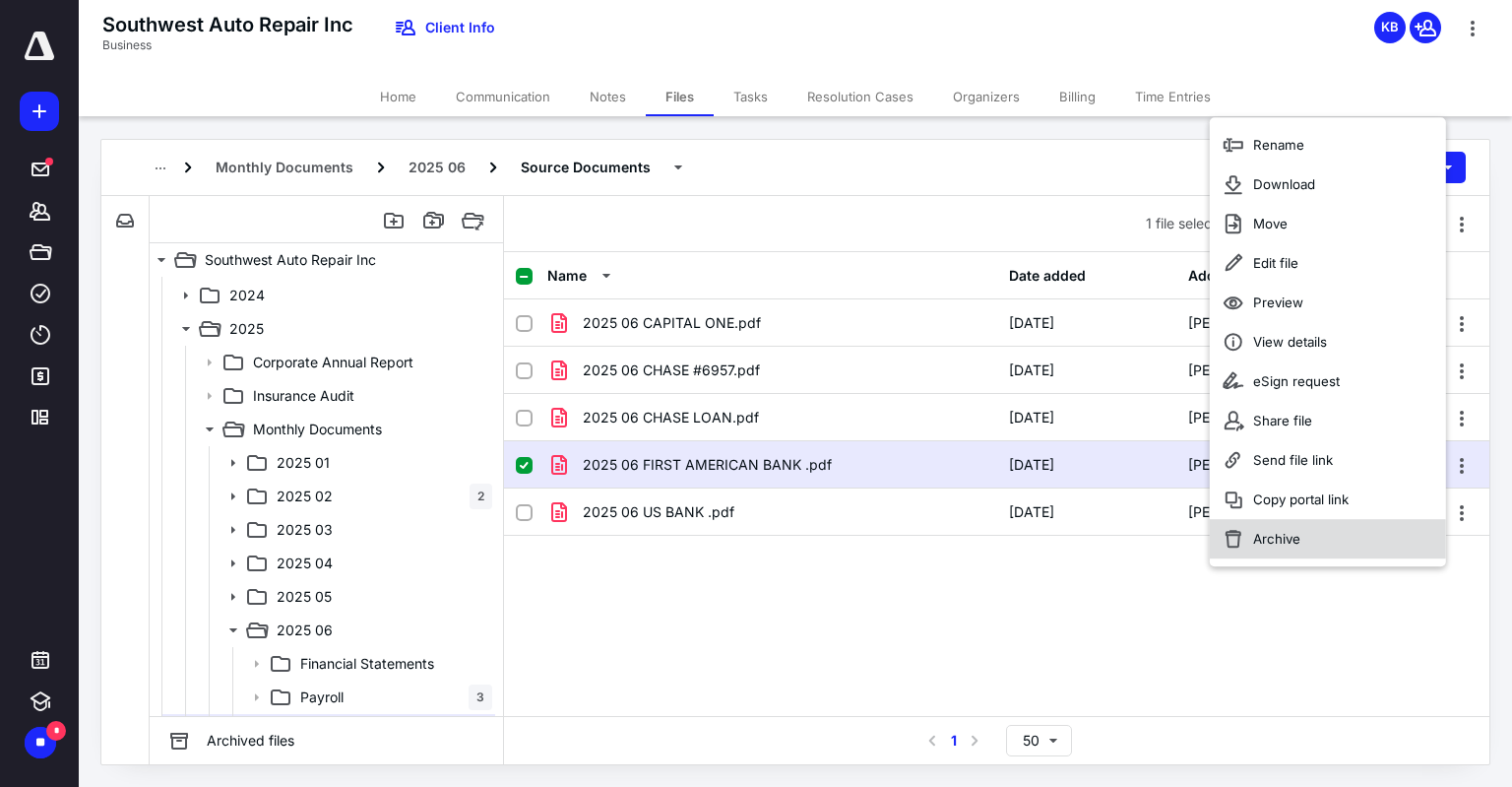 click on "Archive" at bounding box center (1277, 539) 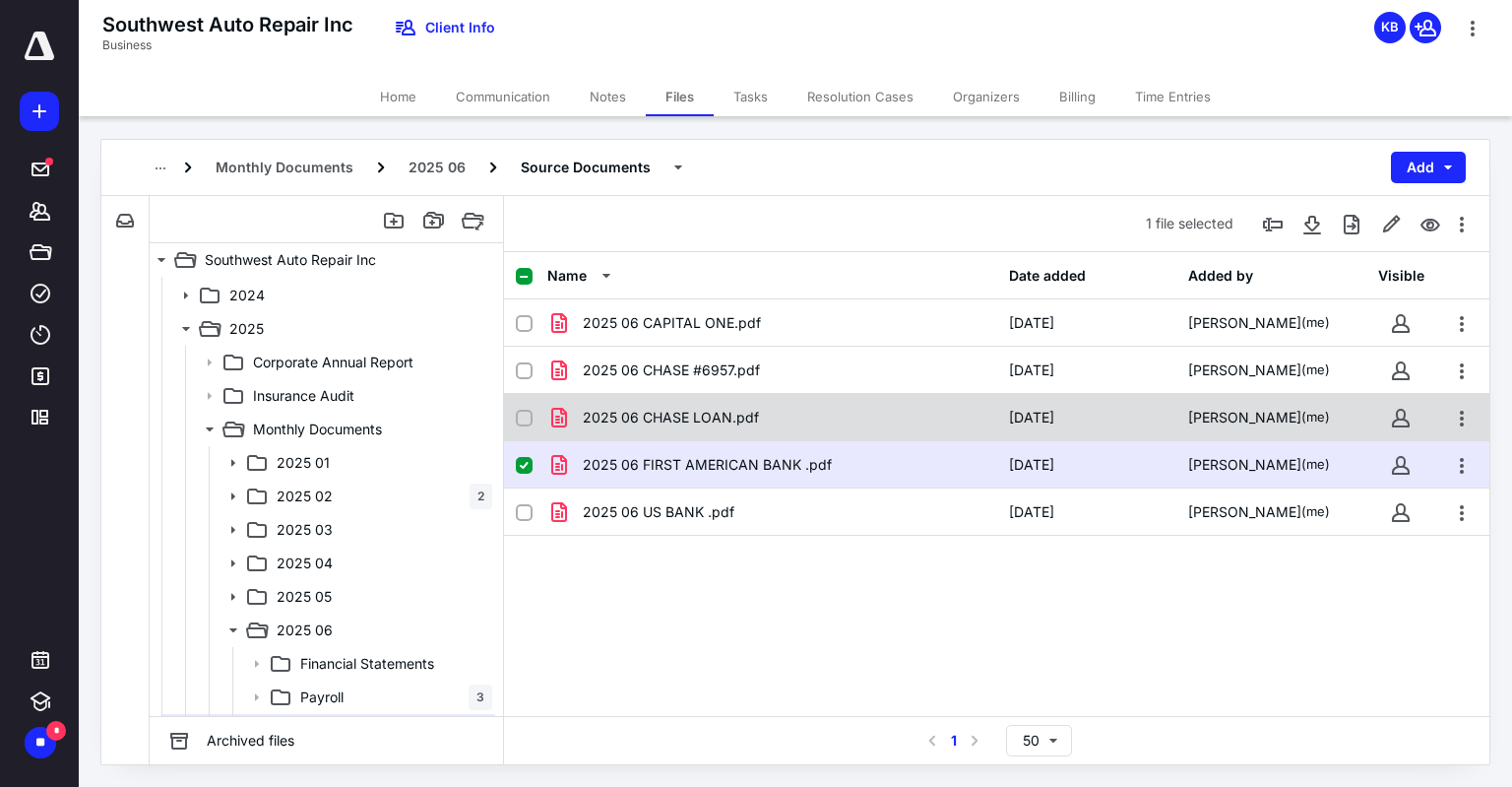checkbox on "false" 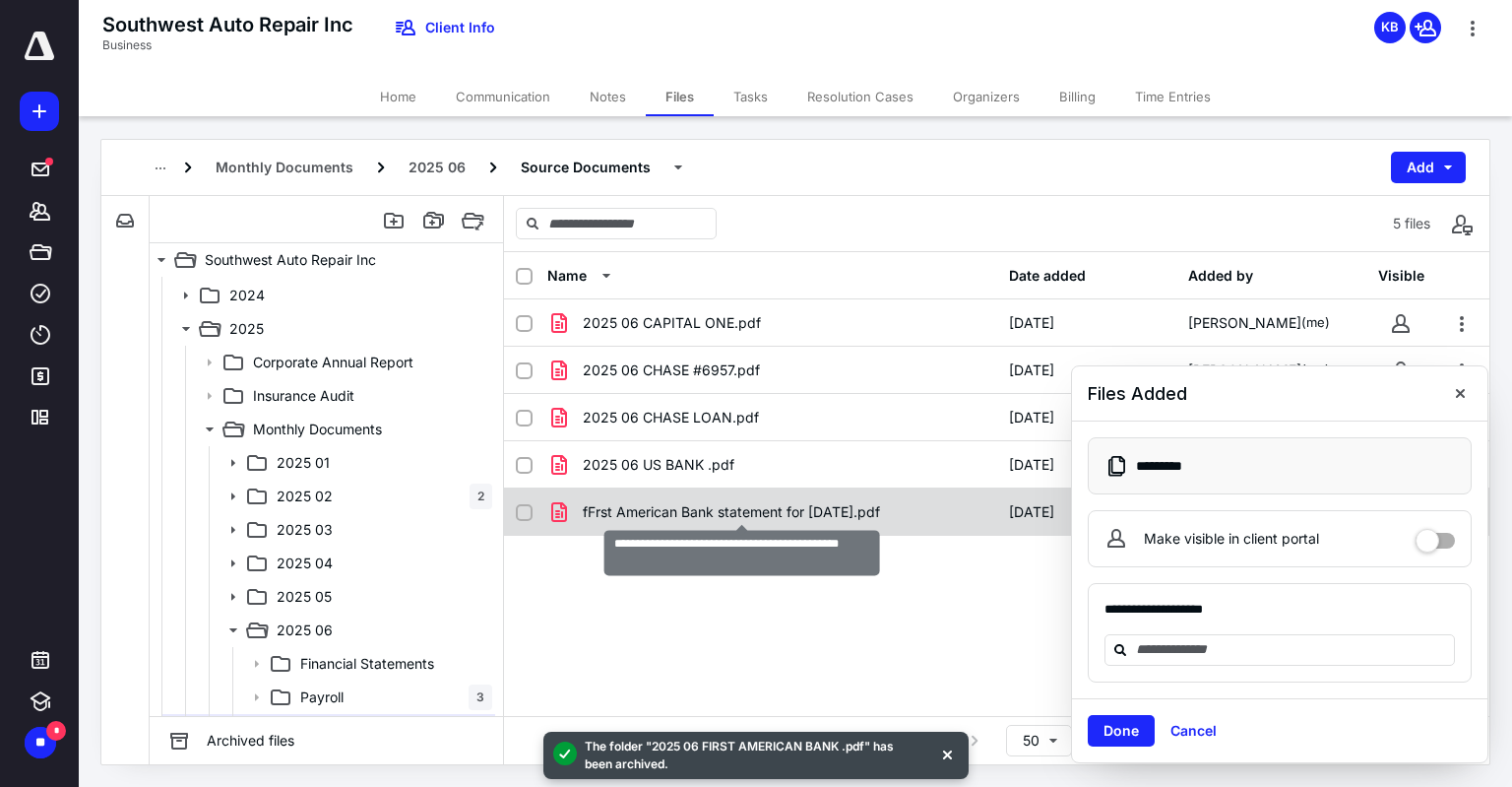 checkbox on "true" 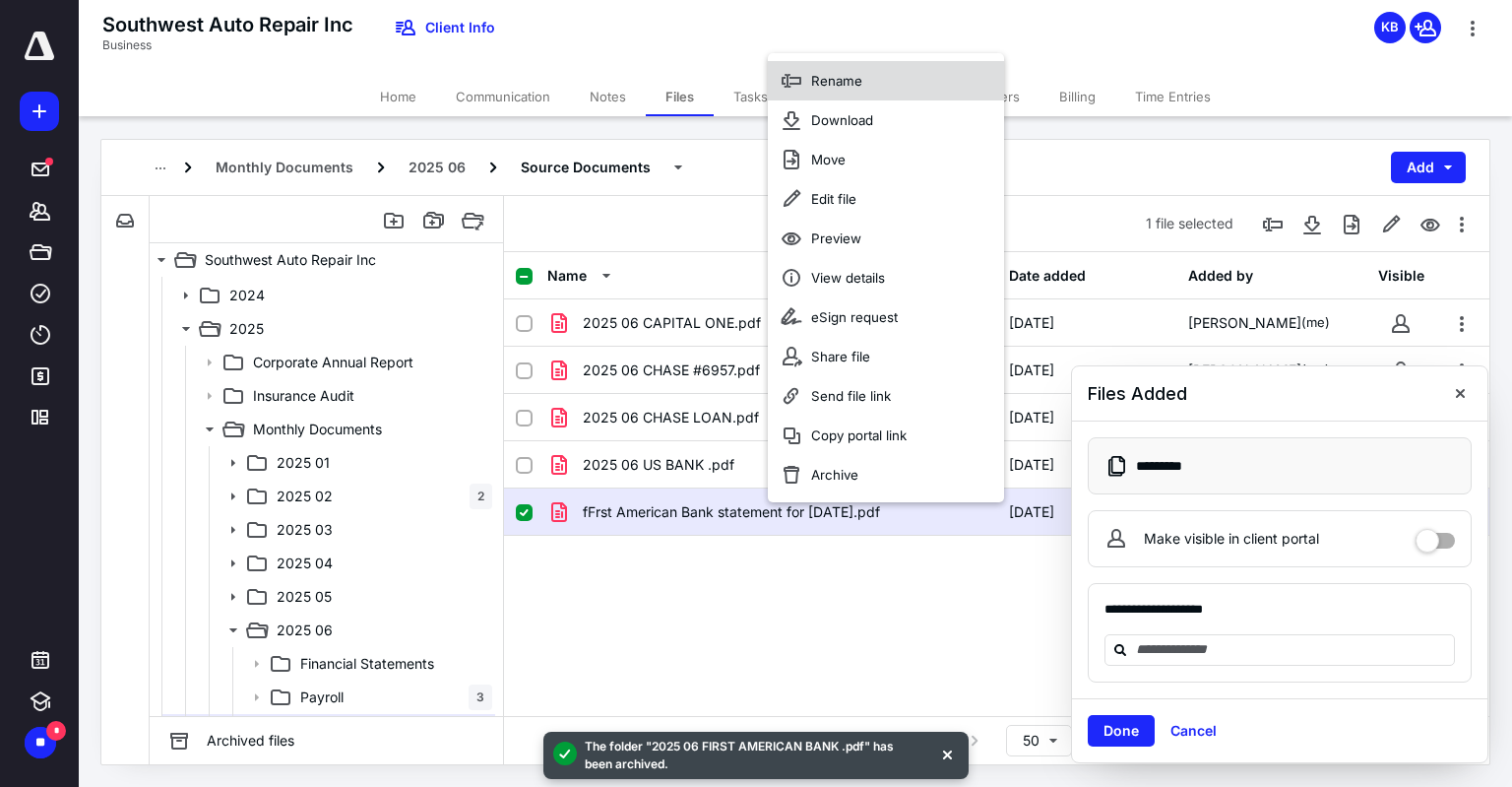 click on "Rename" at bounding box center [886, 81] 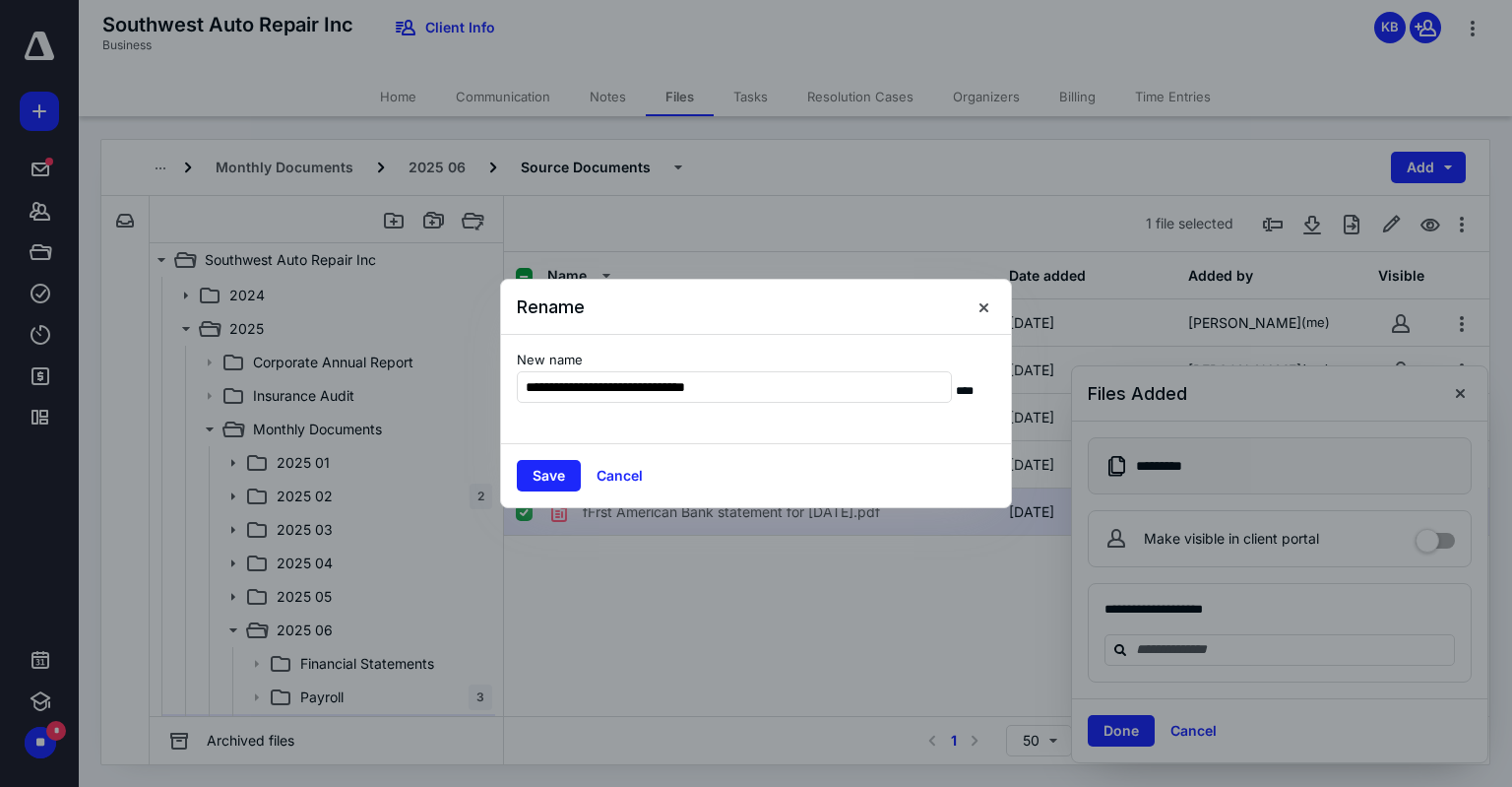 type on "**********" 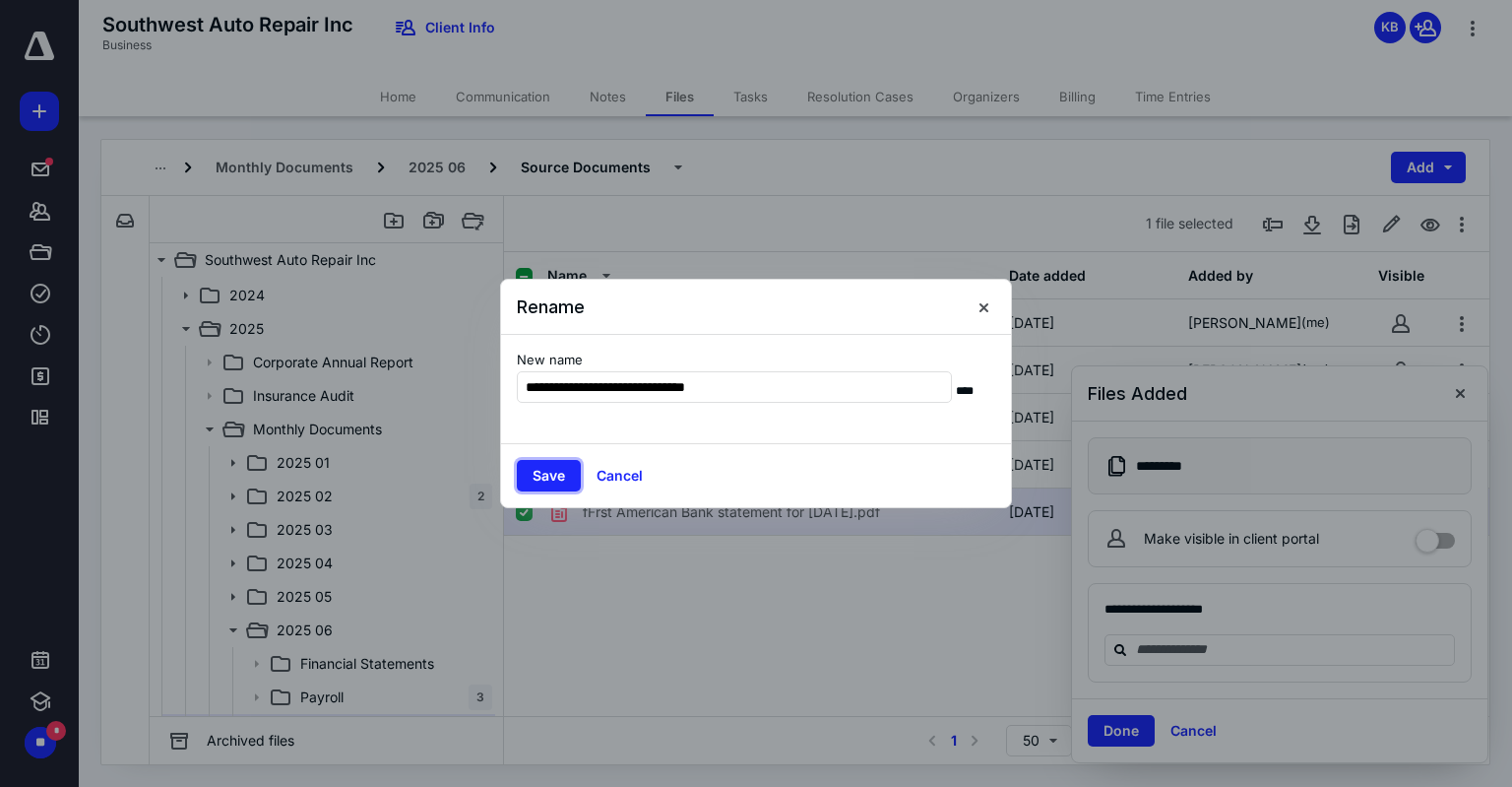type 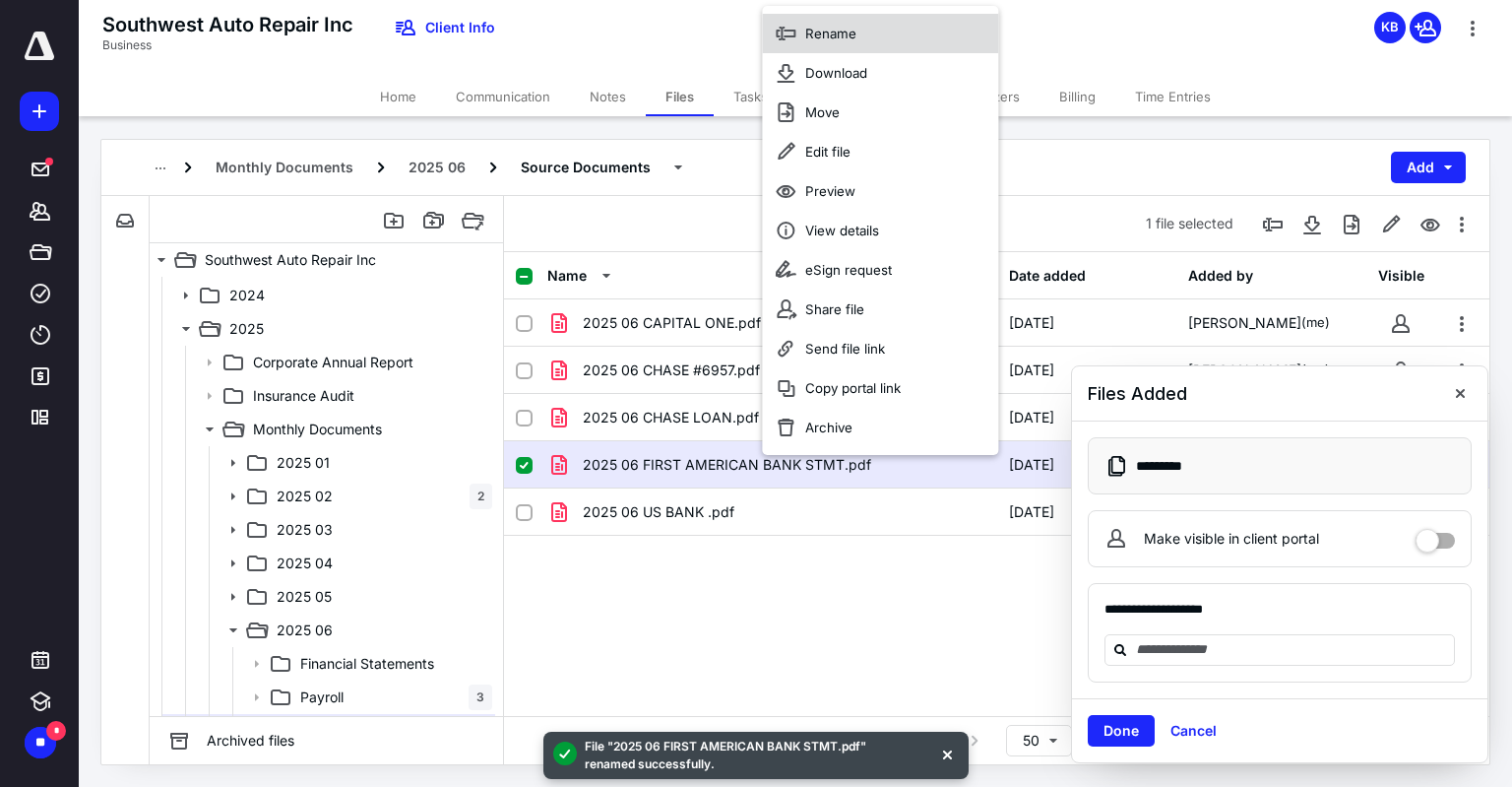 click on "Rename" at bounding box center (880, 33) 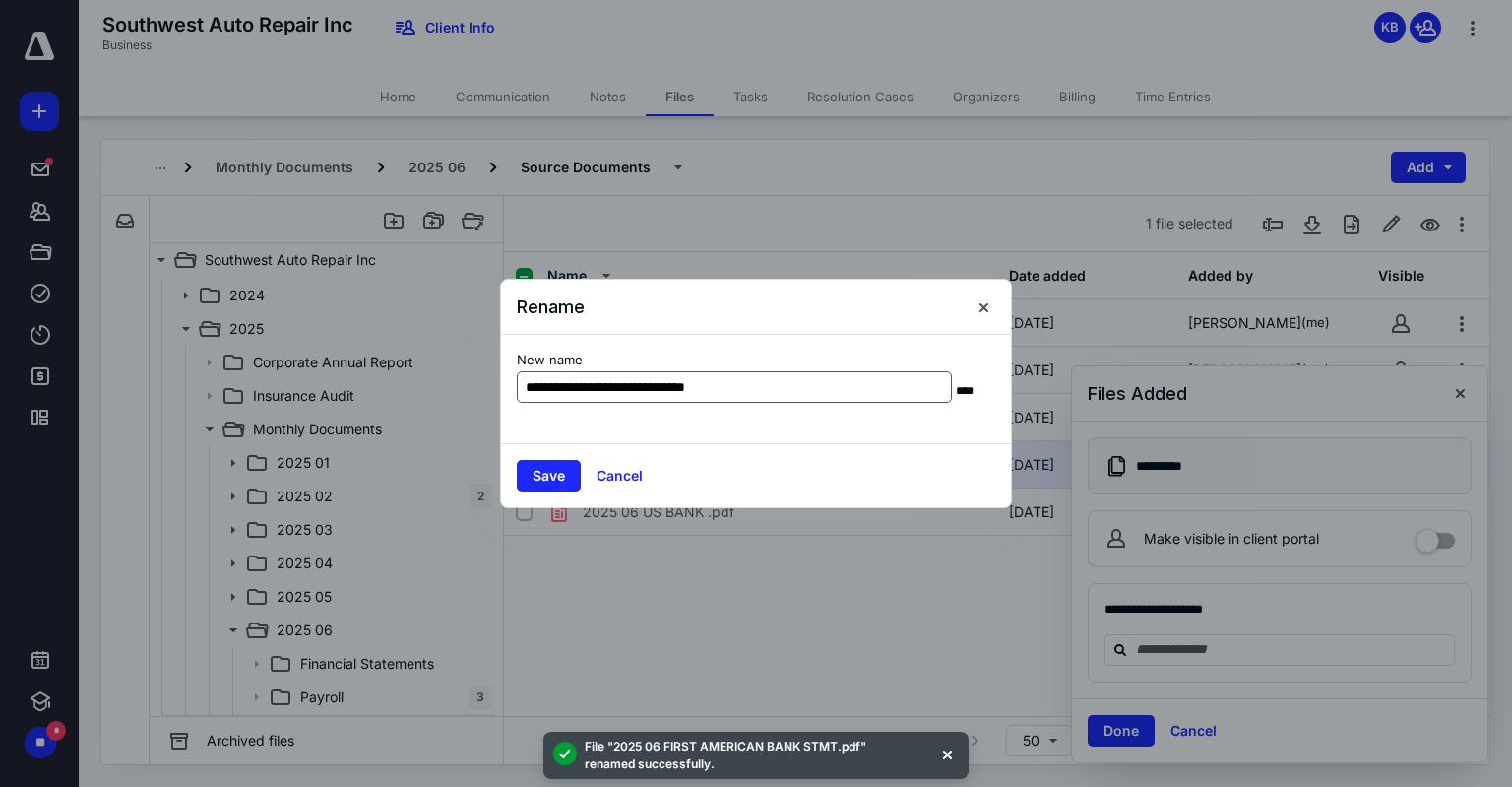 click on "**********" at bounding box center [734, 387] 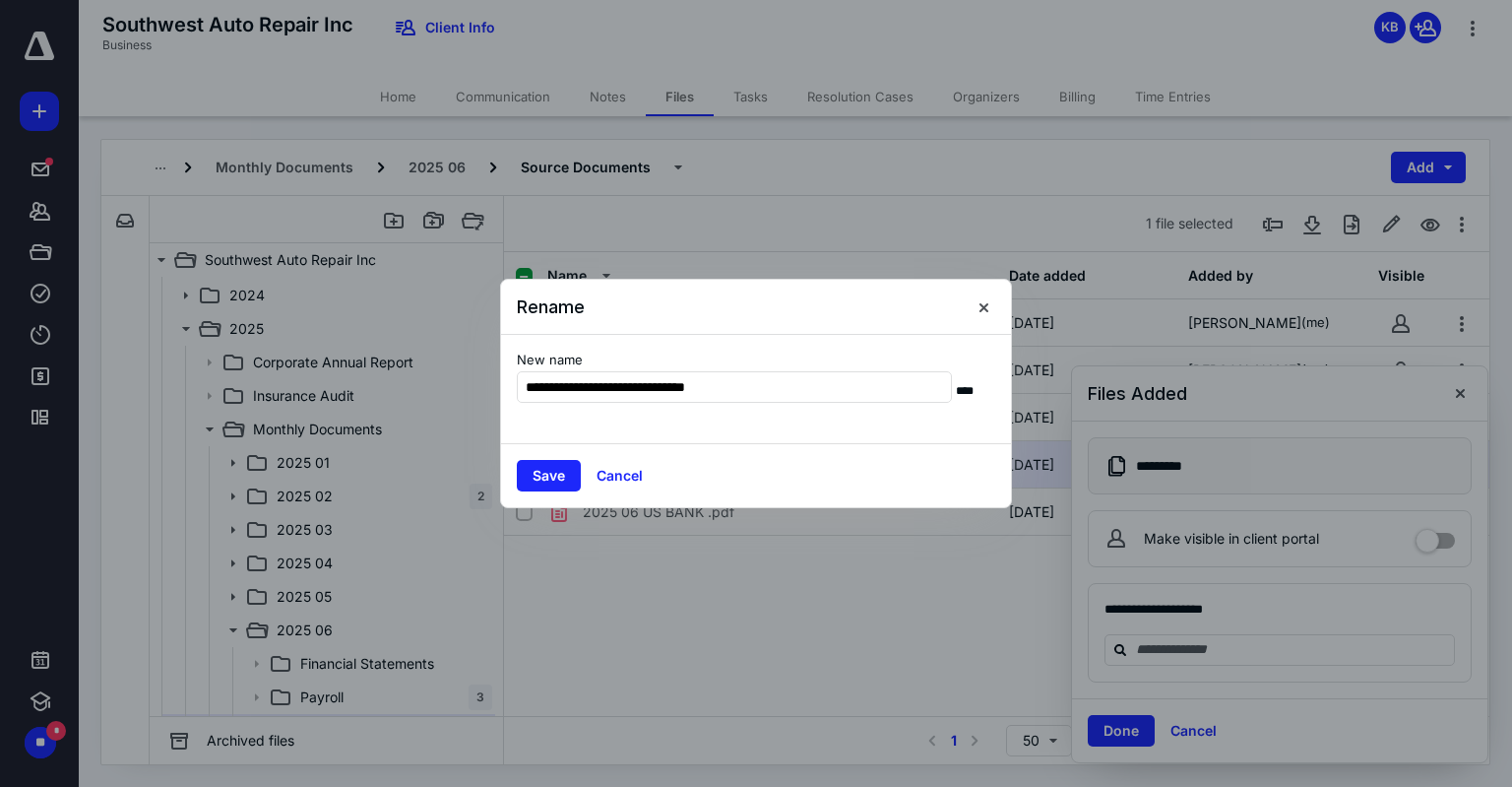 drag, startPoint x: 701, startPoint y: 382, endPoint x: 995, endPoint y: 367, distance: 294.382 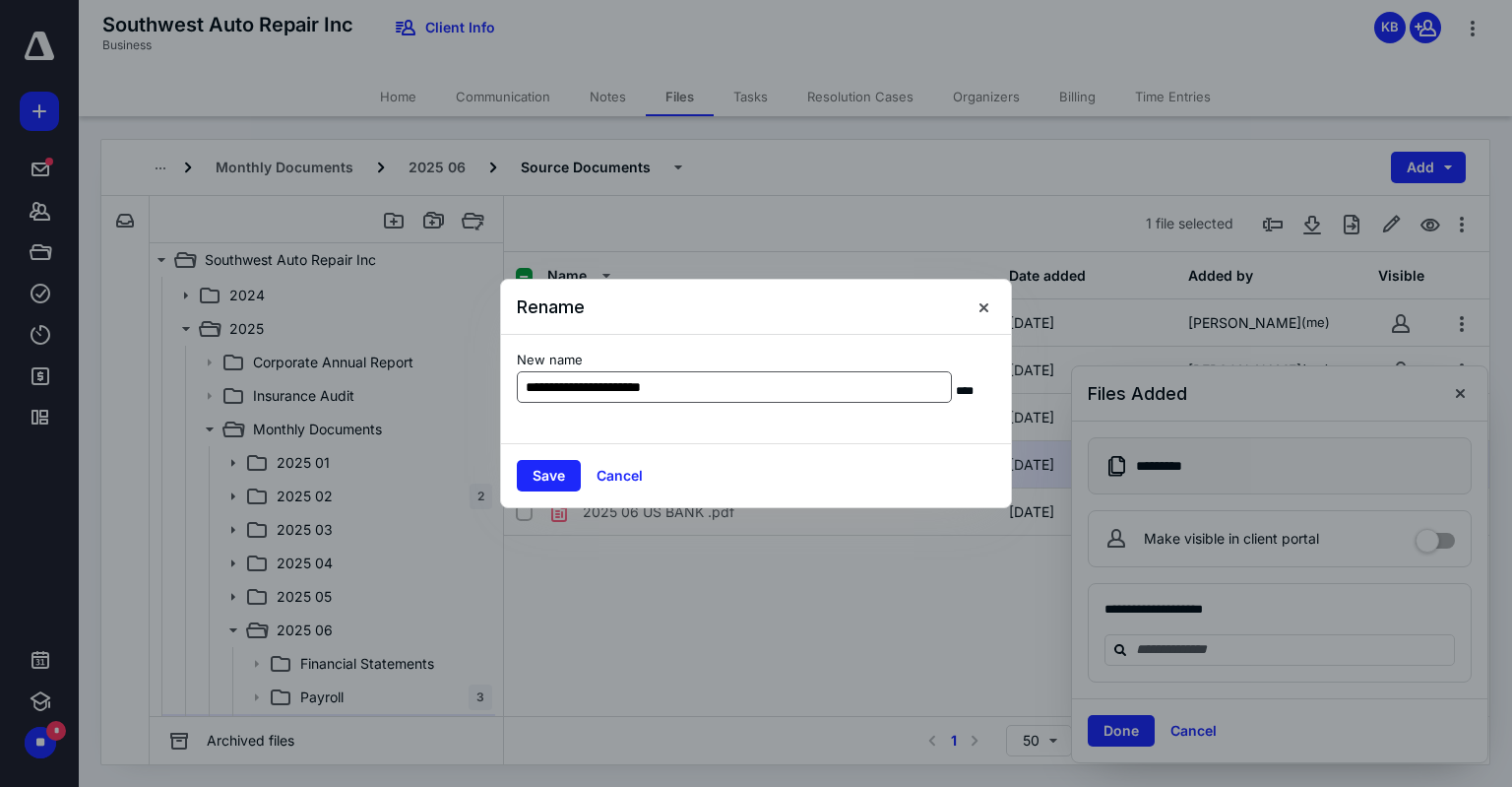 type on "**********" 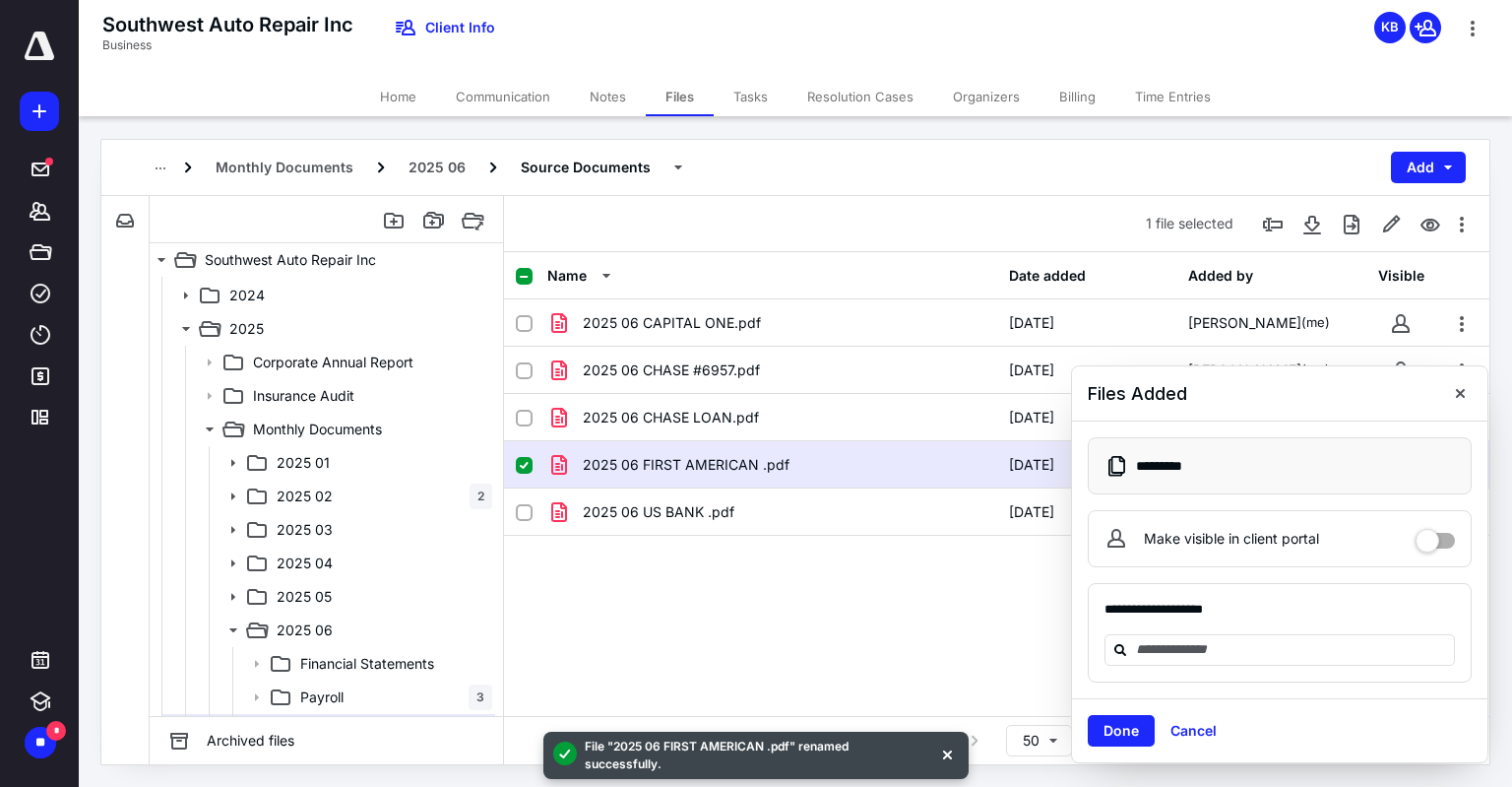 click on "2025 06 CAPITAL ONE.pdf [DATE] [PERSON_NAME]  (me) 2025 06 CHASE #6957.pdf [DATE] [PERSON_NAME]  (me) 2025 06 CHASE LOAN.pdf [DATE] [PERSON_NAME]  (me) 2025 06 FIRST [DEMOGRAPHIC_DATA] .pdf [DATE] [PERSON_NAME]  (me) 2025 06 US BANK .pdf [DATE] [PERSON_NAME]  (me)" at bounding box center [996, 447] 